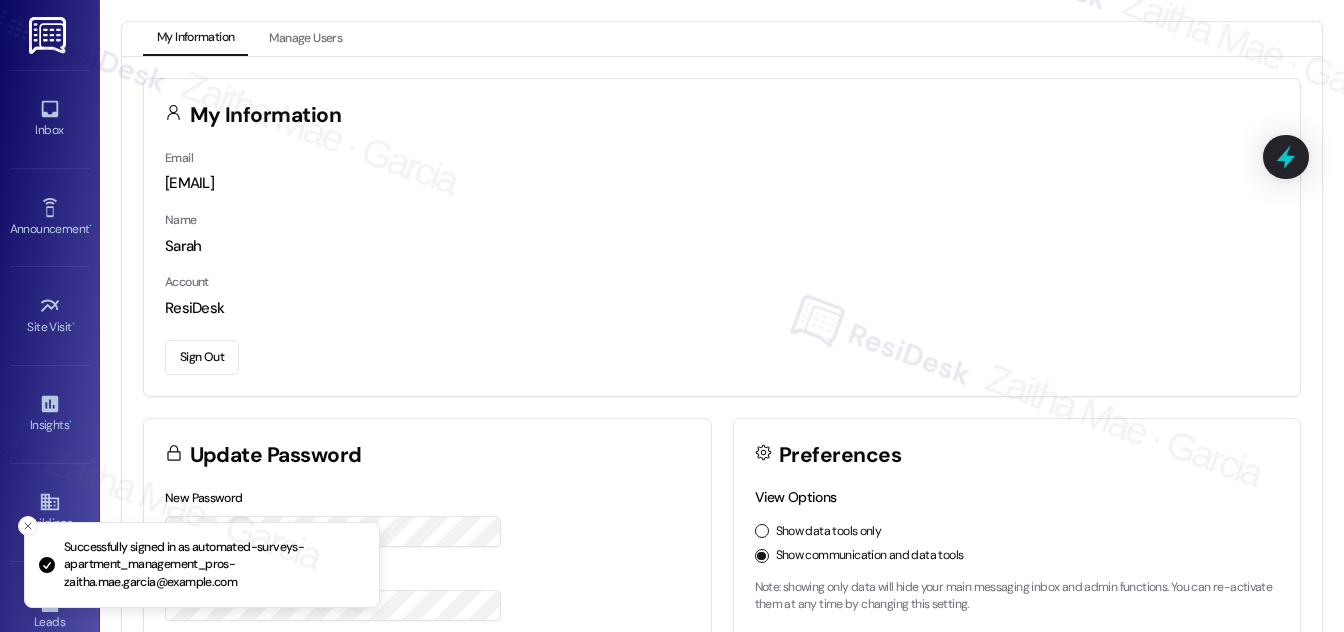 scroll, scrollTop: 0, scrollLeft: 0, axis: both 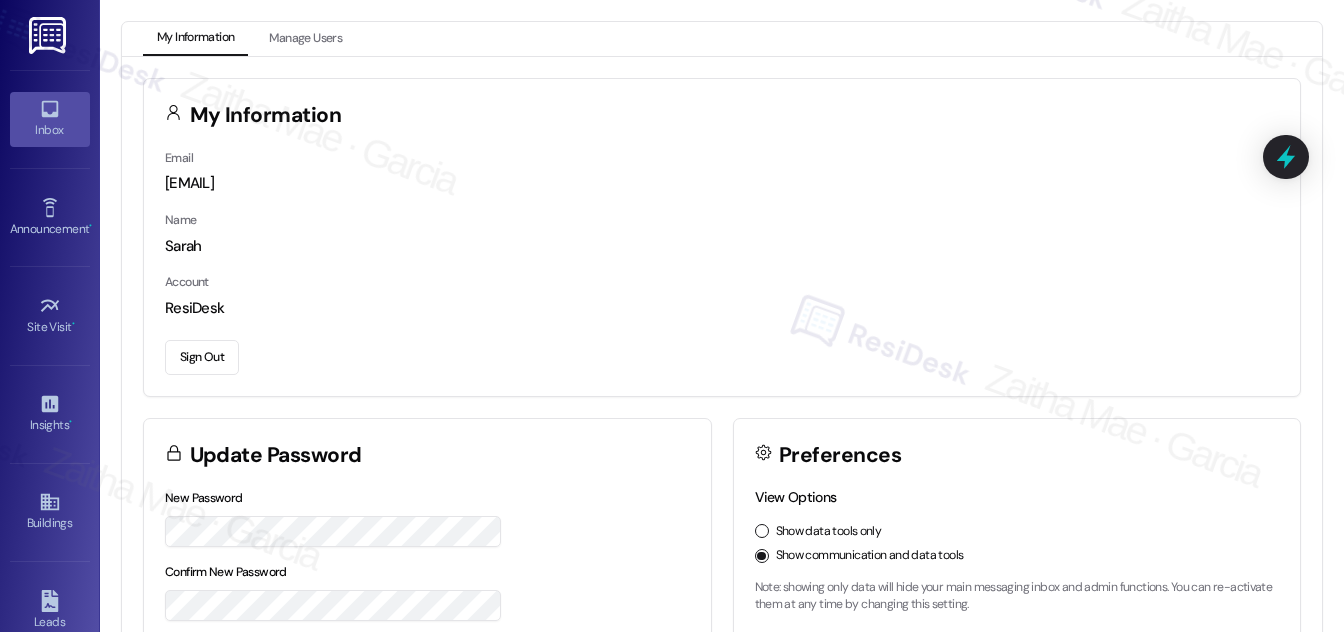click on "Inbox" at bounding box center [50, 130] 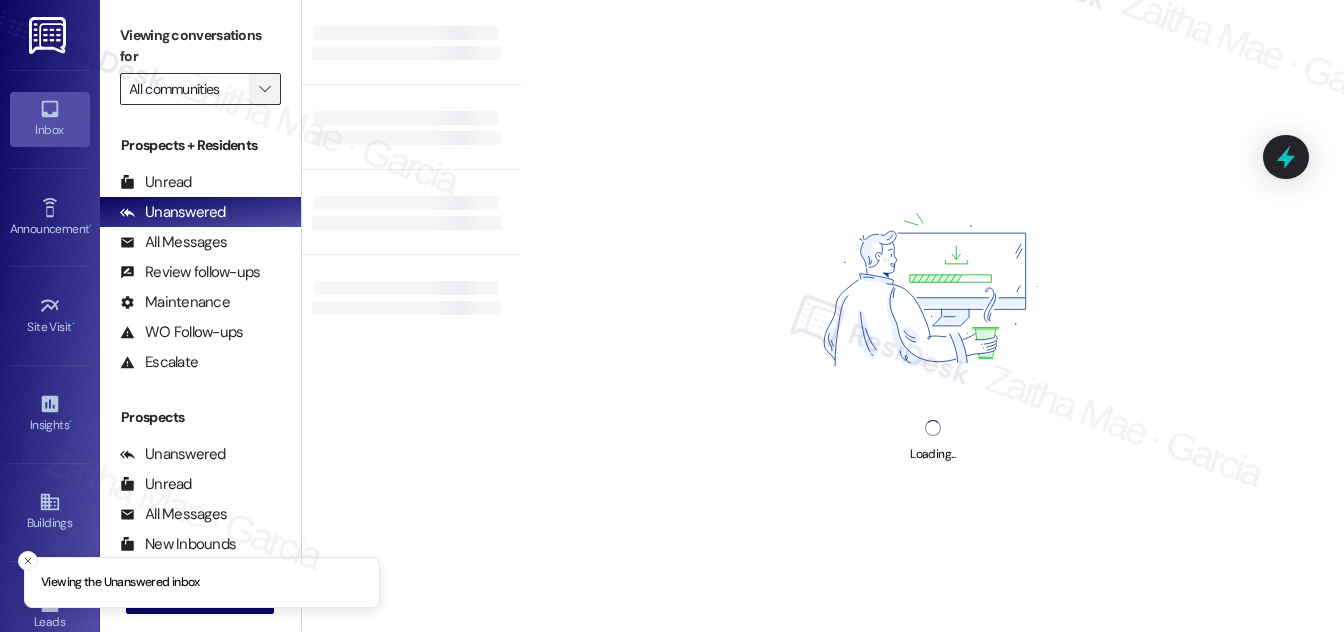 click on "" at bounding box center (264, 89) 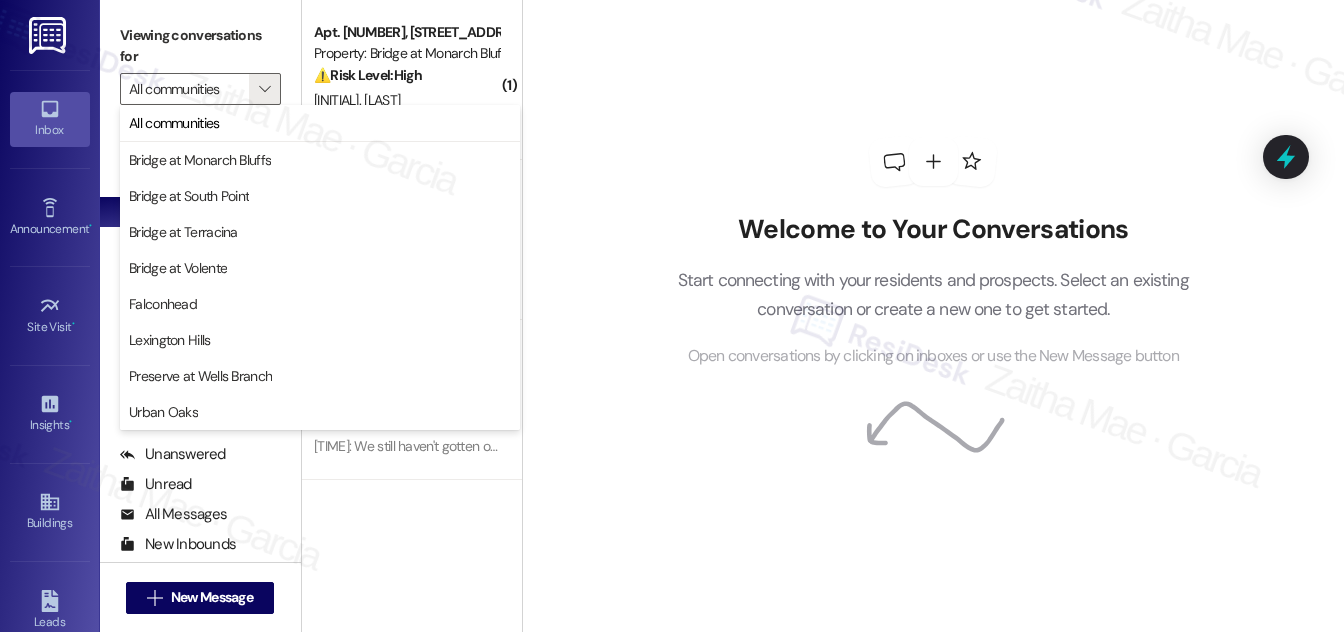 click on "Welcome to Your Conversations Start connecting with your residents and prospects. Select an existing conversation or create a new one to get started. Open conversations by clicking on inboxes or use the New Message button" at bounding box center (933, 253) 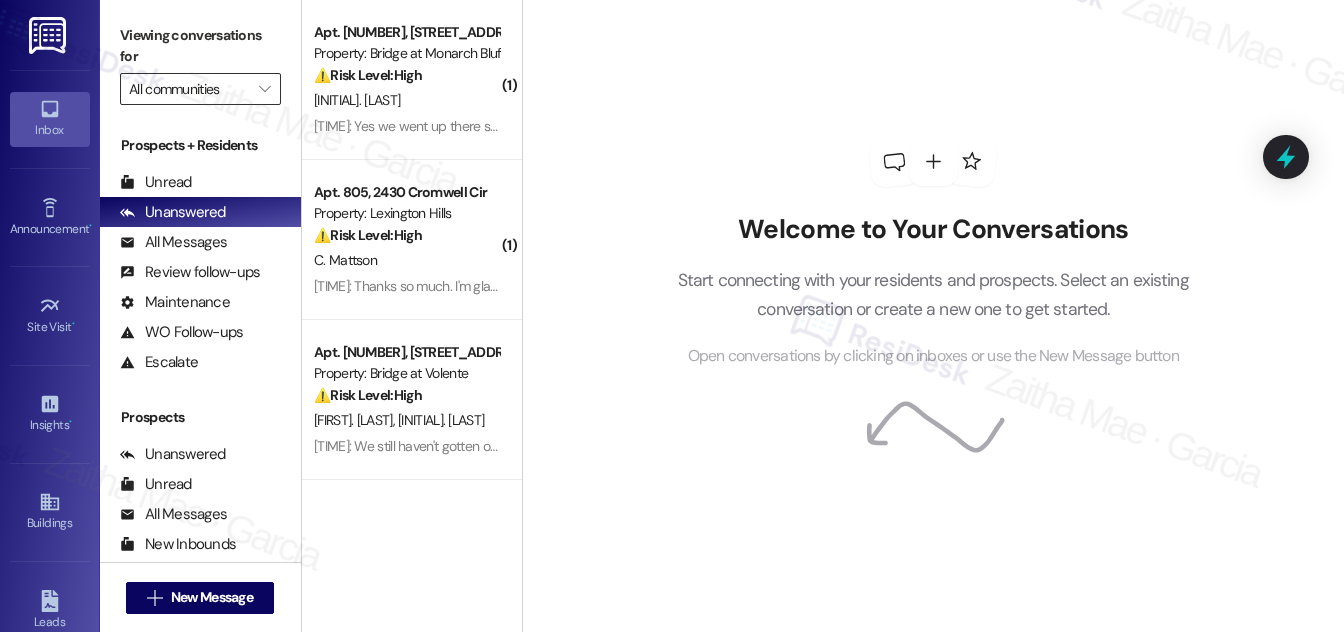 click on "All communities" at bounding box center (189, 89) 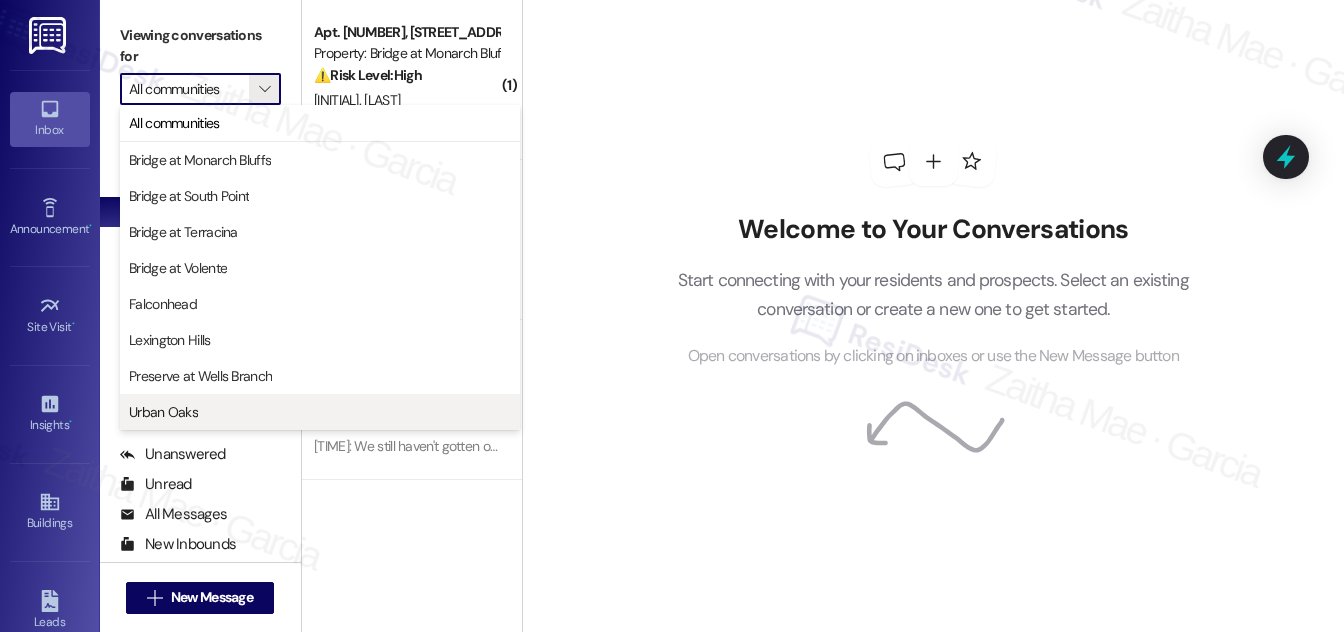 click on "Urban Oaks" at bounding box center [320, 412] 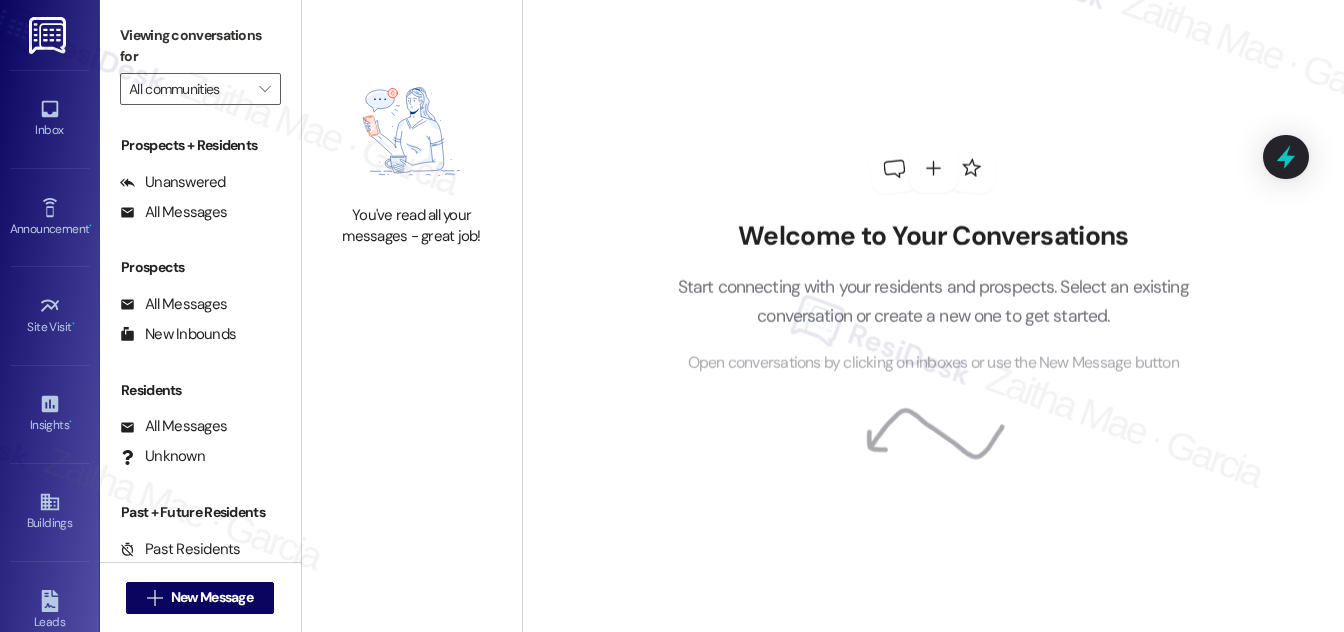 type on "Urban Oaks" 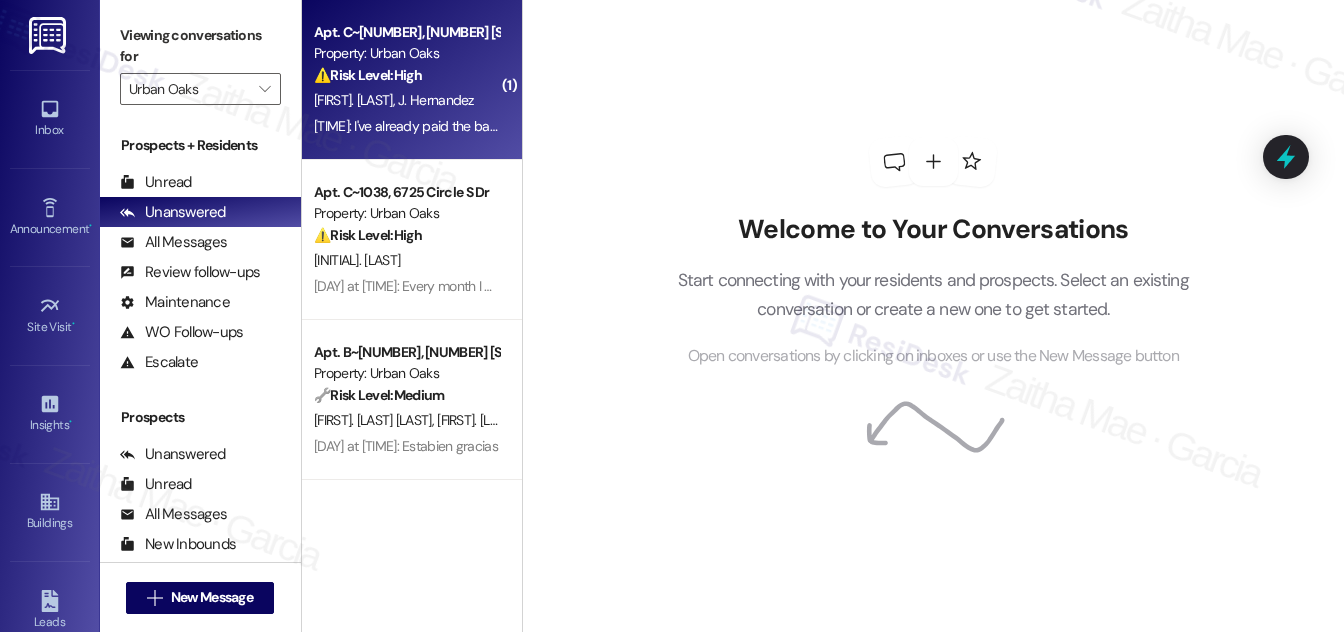 click on "Apt. C~1221, 6725 Circle S Dr Property: Urban Oaks ⚠️  Risk Level:  High The resident received a notice to vacate and their account was locked, despite having made a payment. This indicates a potential financial issue and risk of eviction, requiring urgent attention." at bounding box center [406, 54] 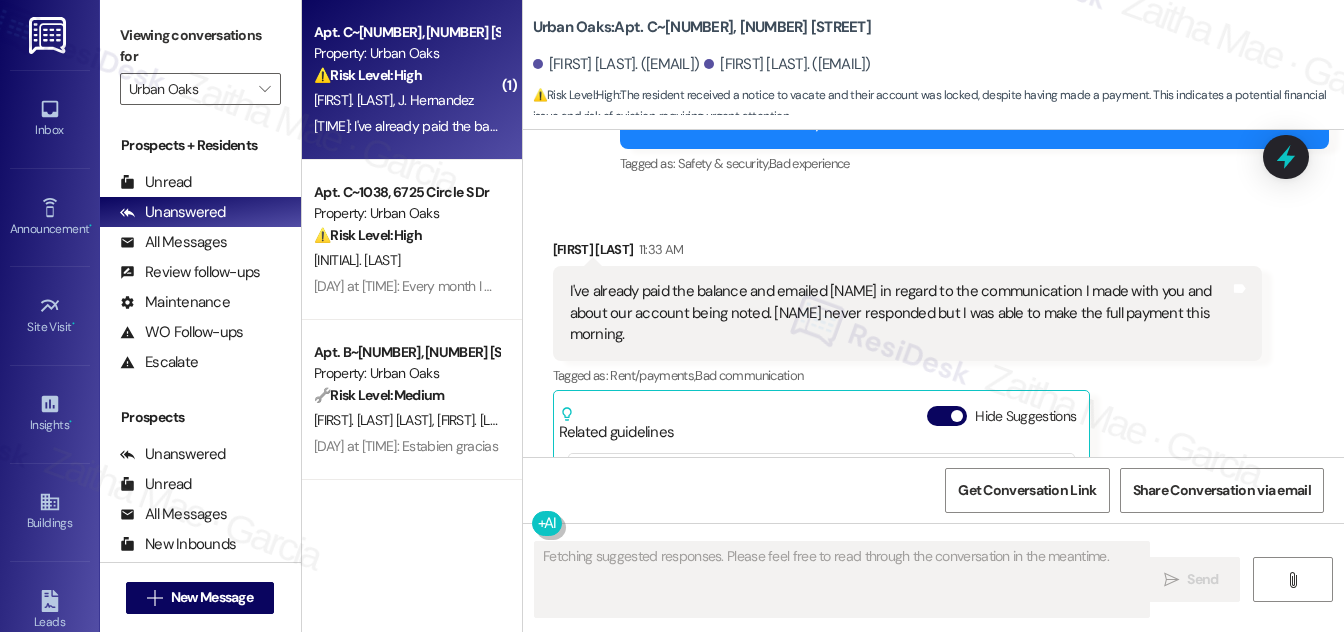 scroll, scrollTop: 6347, scrollLeft: 0, axis: vertical 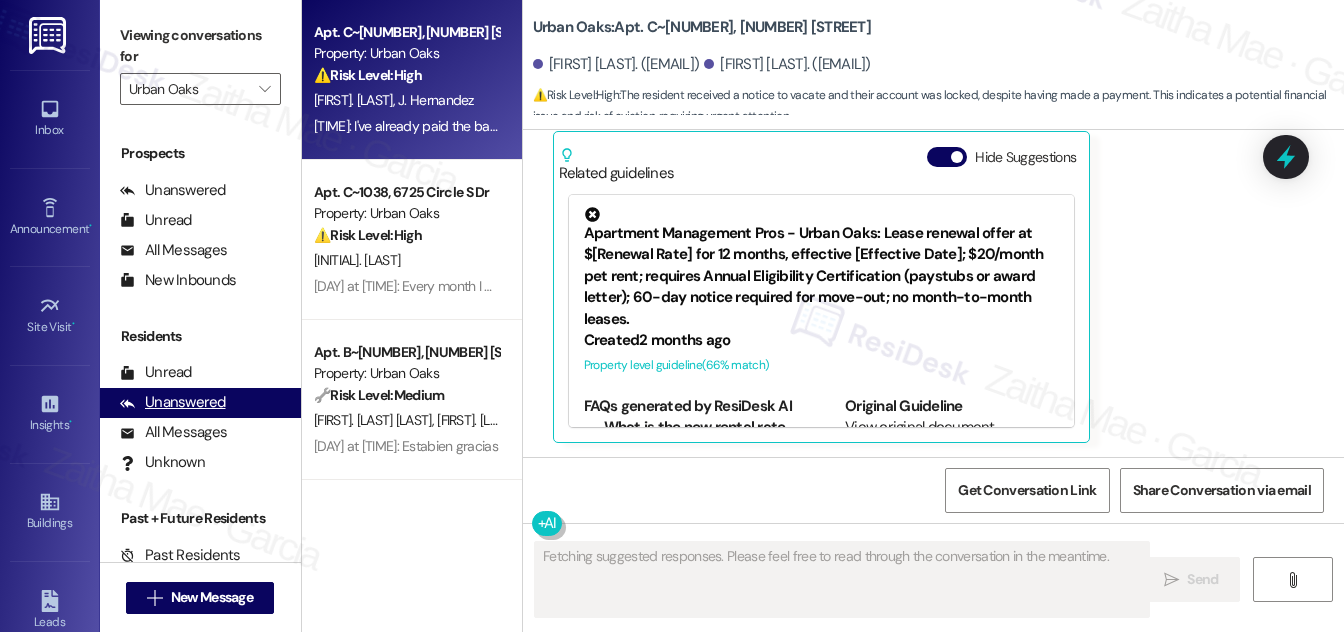 click on "Unanswered" at bounding box center (173, 402) 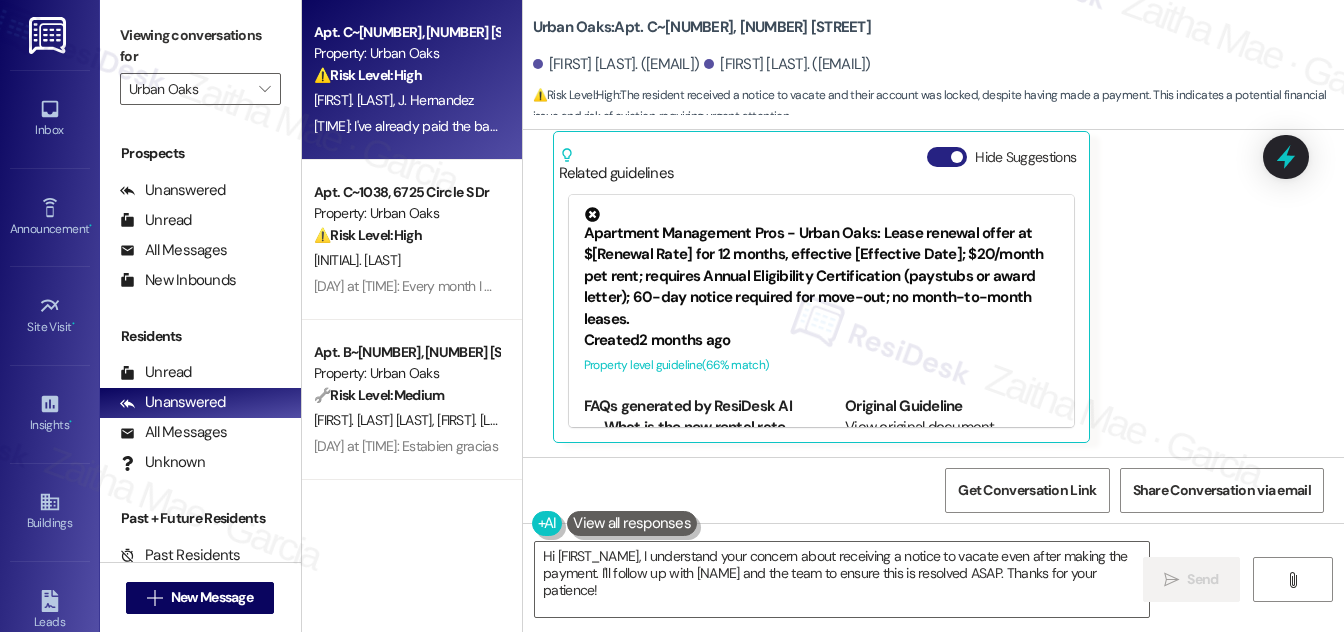 click on "Hide Suggestions" at bounding box center (947, 157) 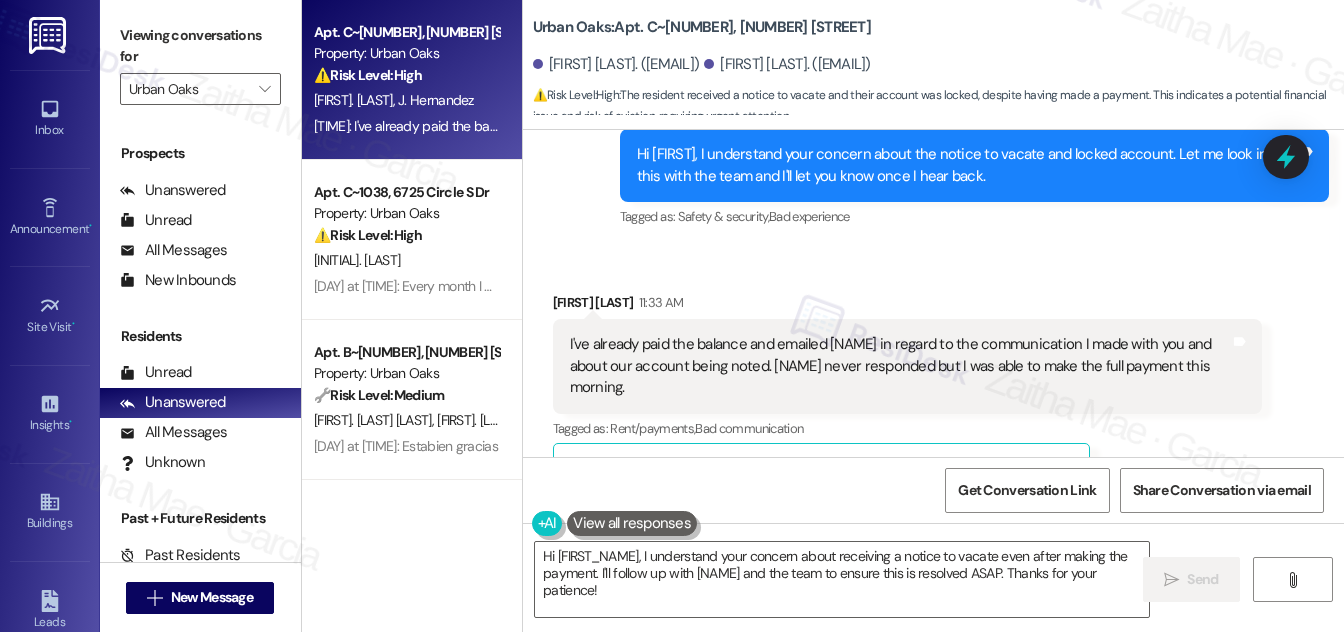 scroll, scrollTop: 6004, scrollLeft: 0, axis: vertical 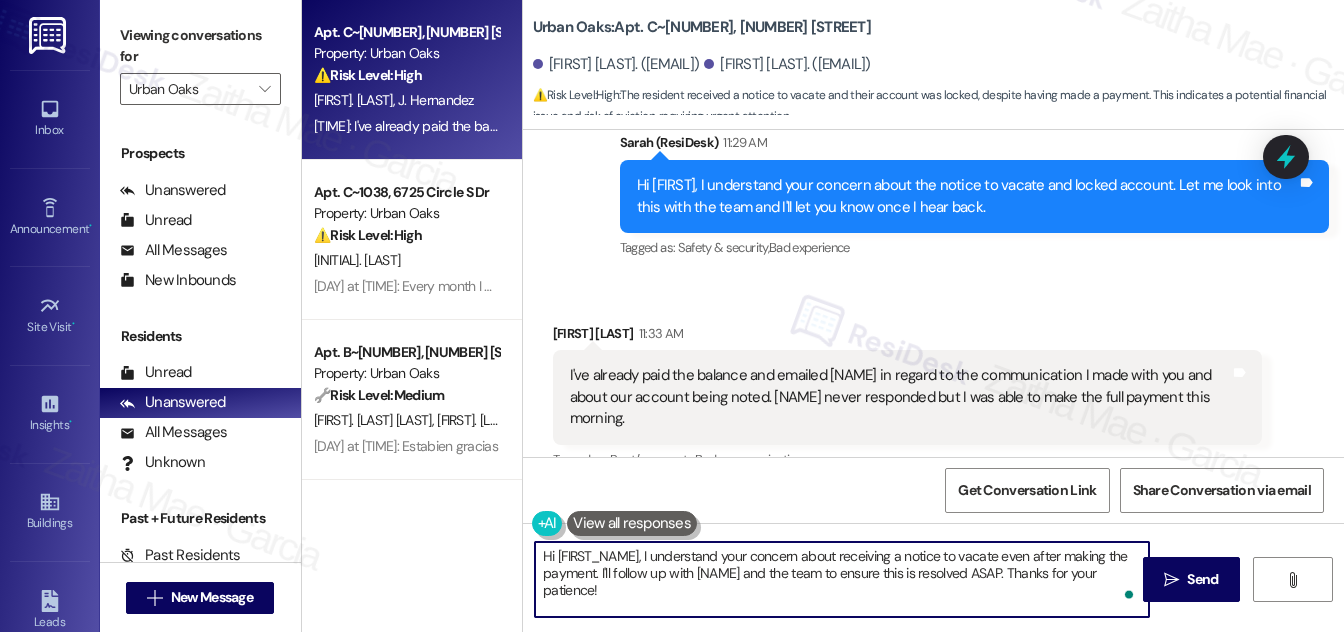 drag, startPoint x: 642, startPoint y: 554, endPoint x: 536, endPoint y: 564, distance: 106.47065 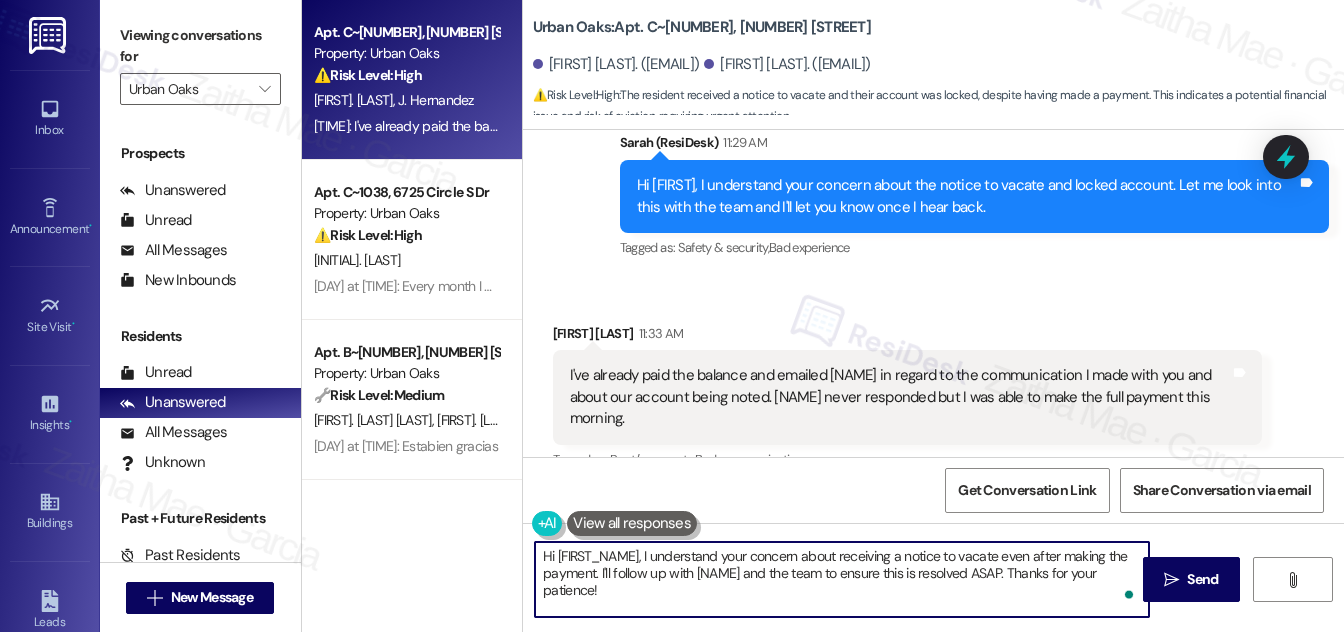 click on "Hi {{first_name}}, I understand your concern about receiving a notice to vacate even after making the payment. I'll follow up with Silvia and the team to ensure this is resolved ASAP. Thanks for your patience!" at bounding box center (842, 579) 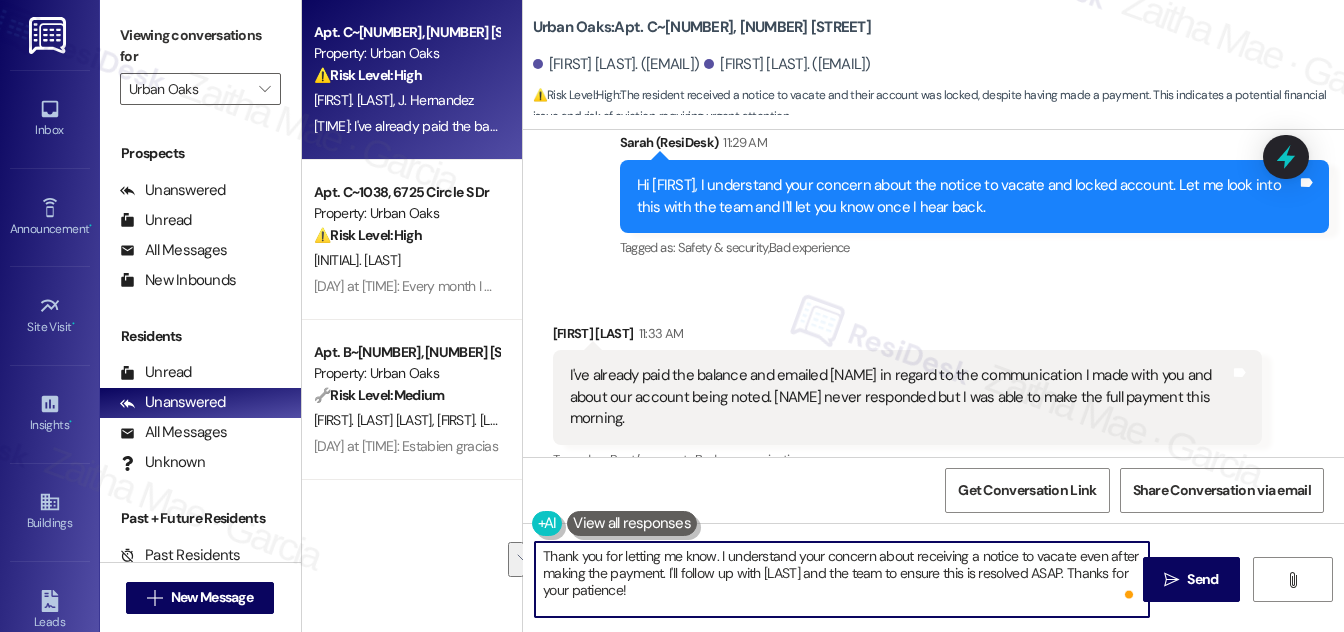 drag, startPoint x: 718, startPoint y: 555, endPoint x: 665, endPoint y: 569, distance: 54.81788 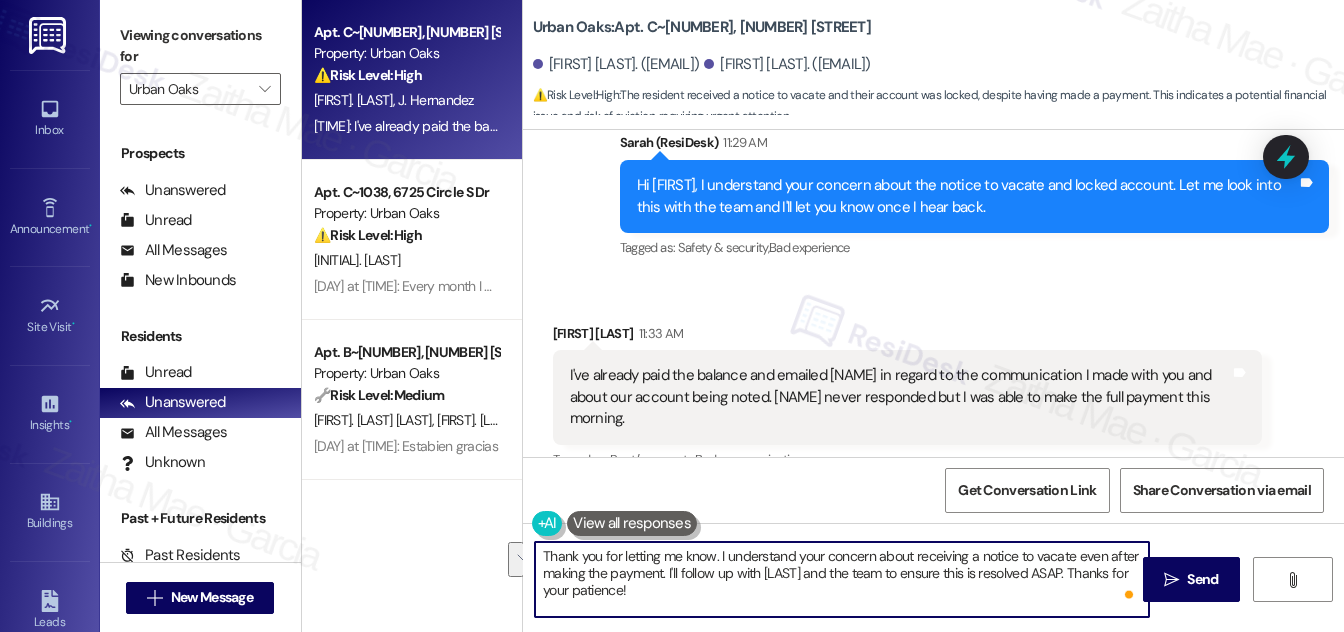 click on "Thank you for letting me know. I understand your concern about receiving a notice to vacate even after making the payment. I'll follow up with Silvia and the team to ensure this is resolved ASAP. Thanks for your patience!" at bounding box center (842, 579) 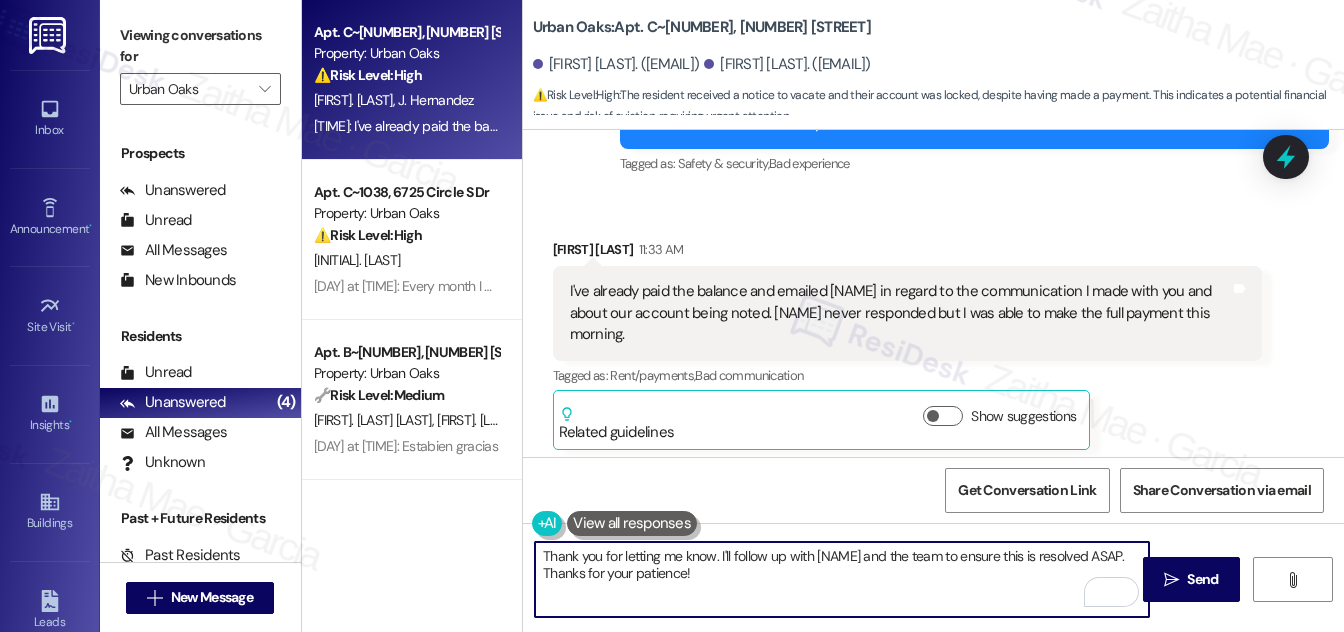 scroll, scrollTop: 6095, scrollLeft: 0, axis: vertical 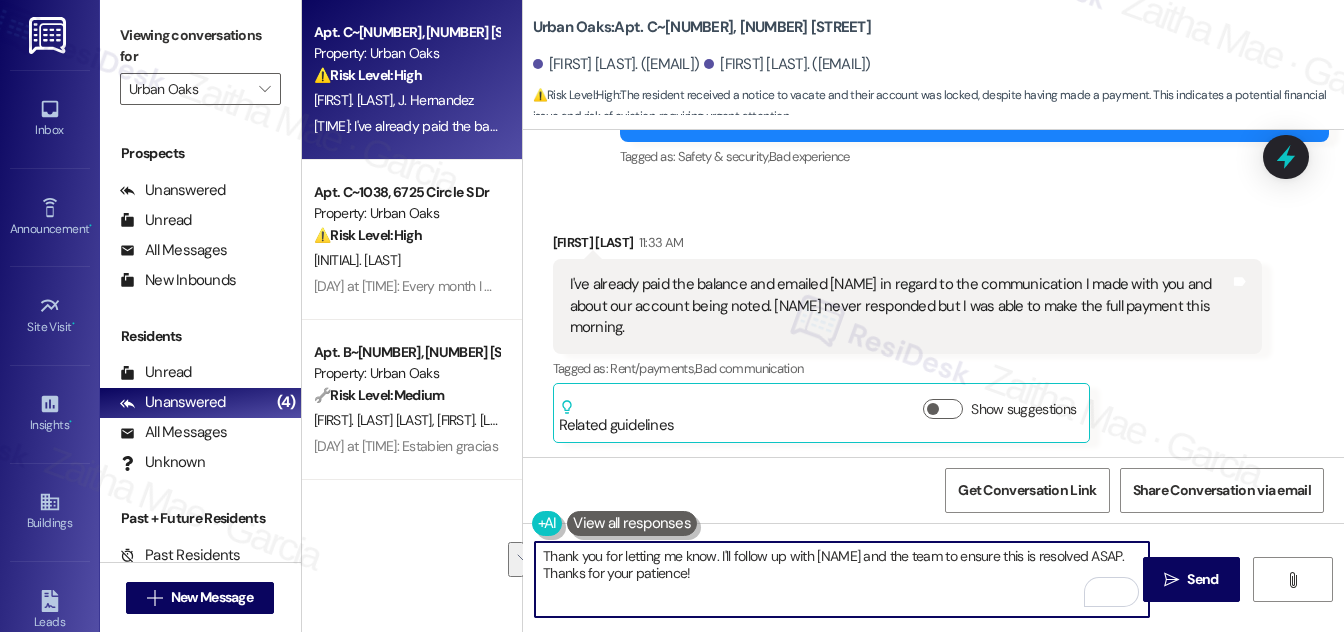 drag, startPoint x: 985, startPoint y: 556, endPoint x: 993, endPoint y: 570, distance: 16.124516 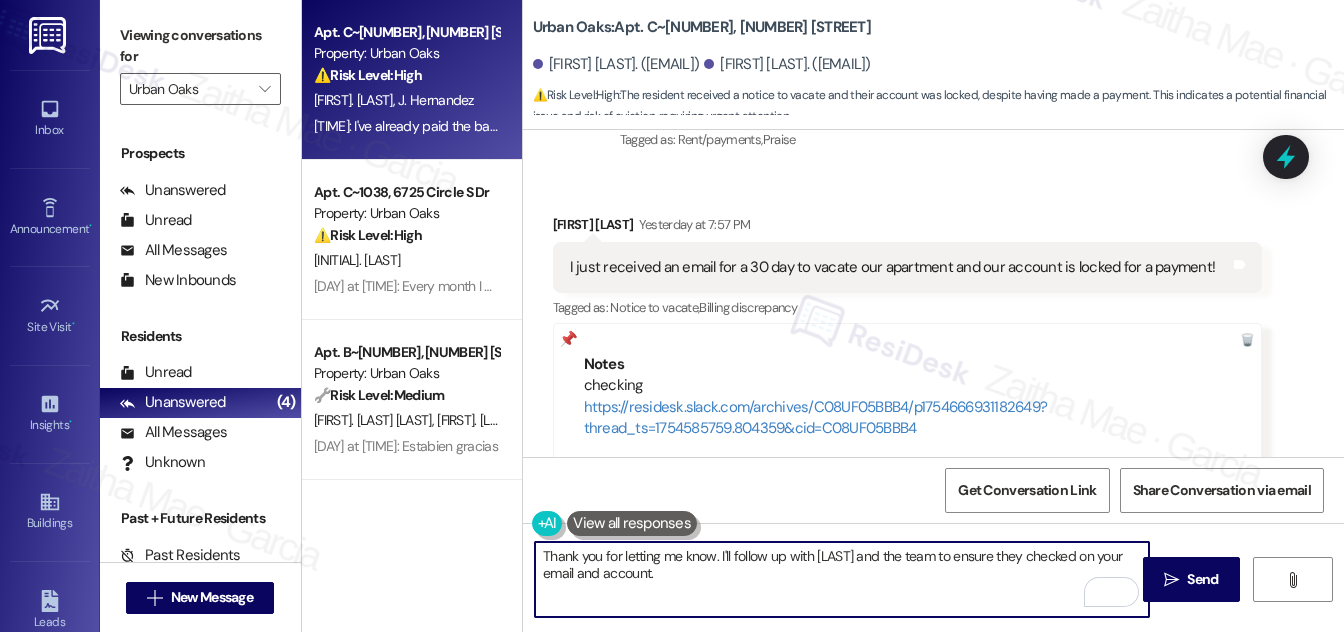 scroll, scrollTop: 5368, scrollLeft: 0, axis: vertical 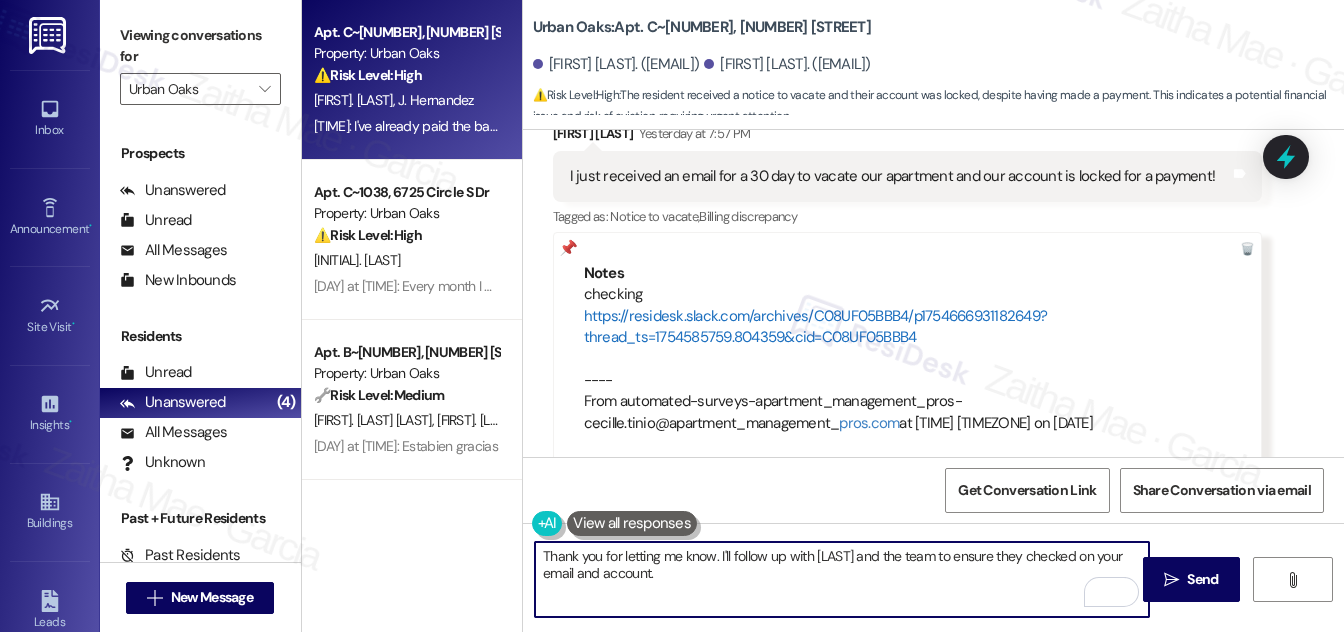 type on "Thank you for letting me know. I'll follow up with Silvia and the team to ensure they checked on your email and account." 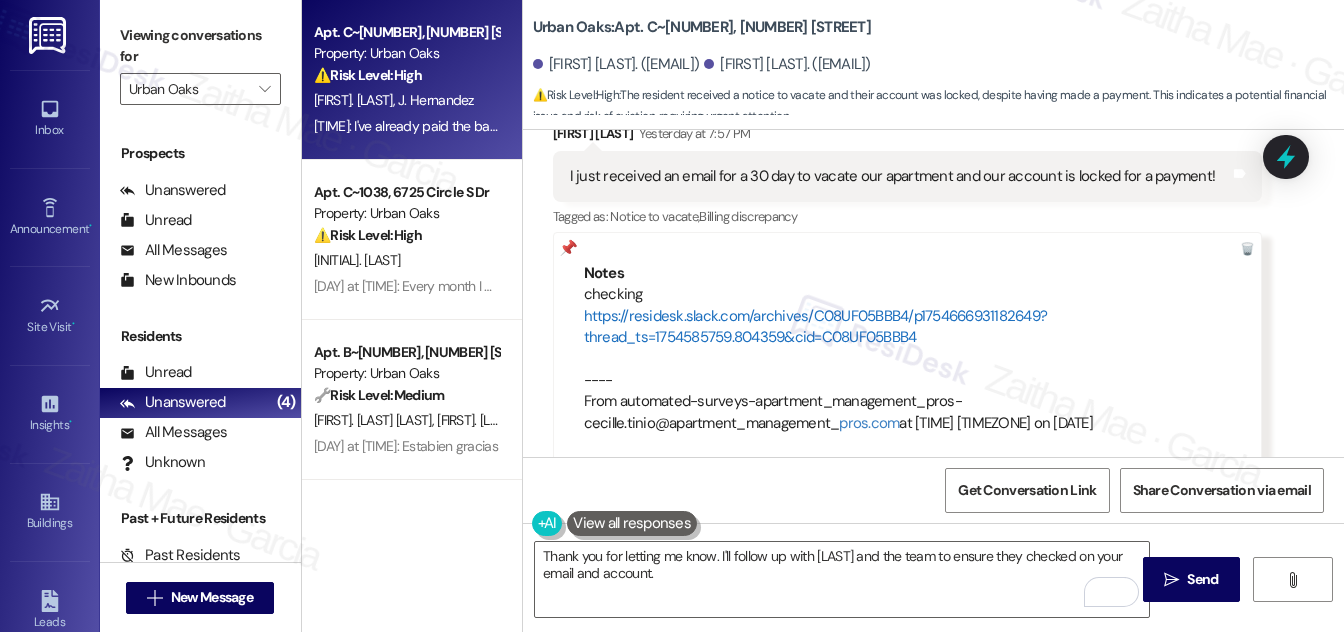 click on "https://residesk.slack.com/archives/C08UF05BBB4/p1754666931182649?thread_ts=1754585759.804359&cid=C08UF05BBB4" at bounding box center (816, 326) 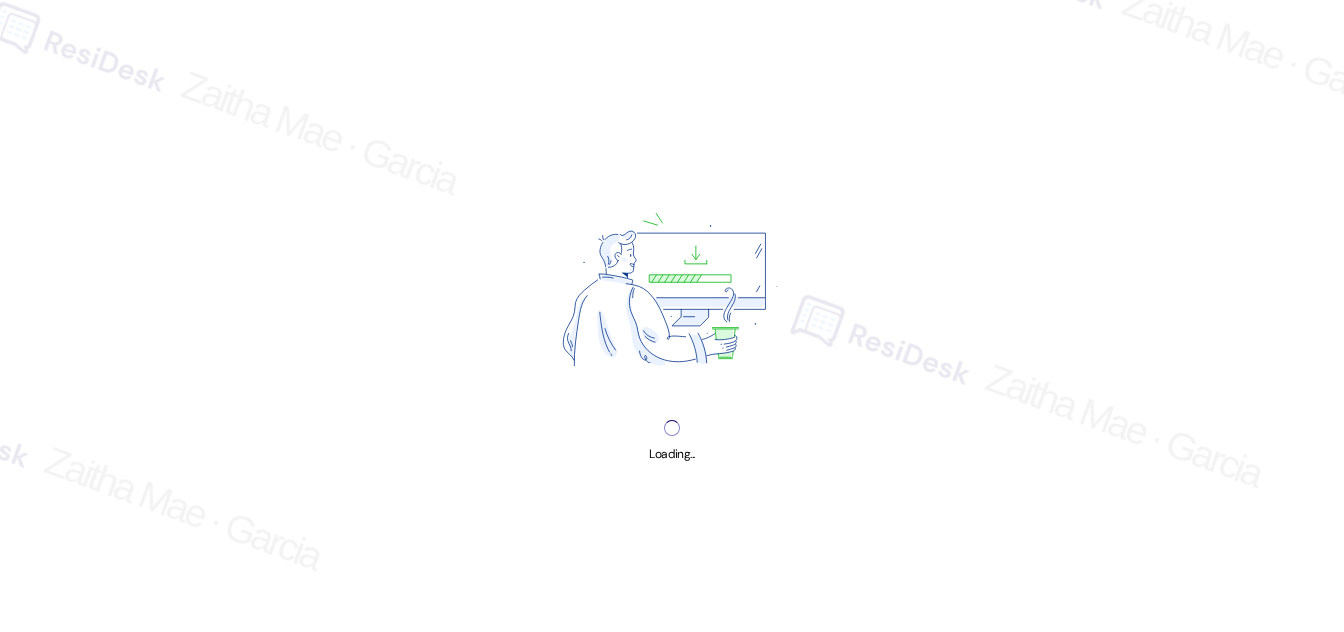 scroll, scrollTop: 0, scrollLeft: 0, axis: both 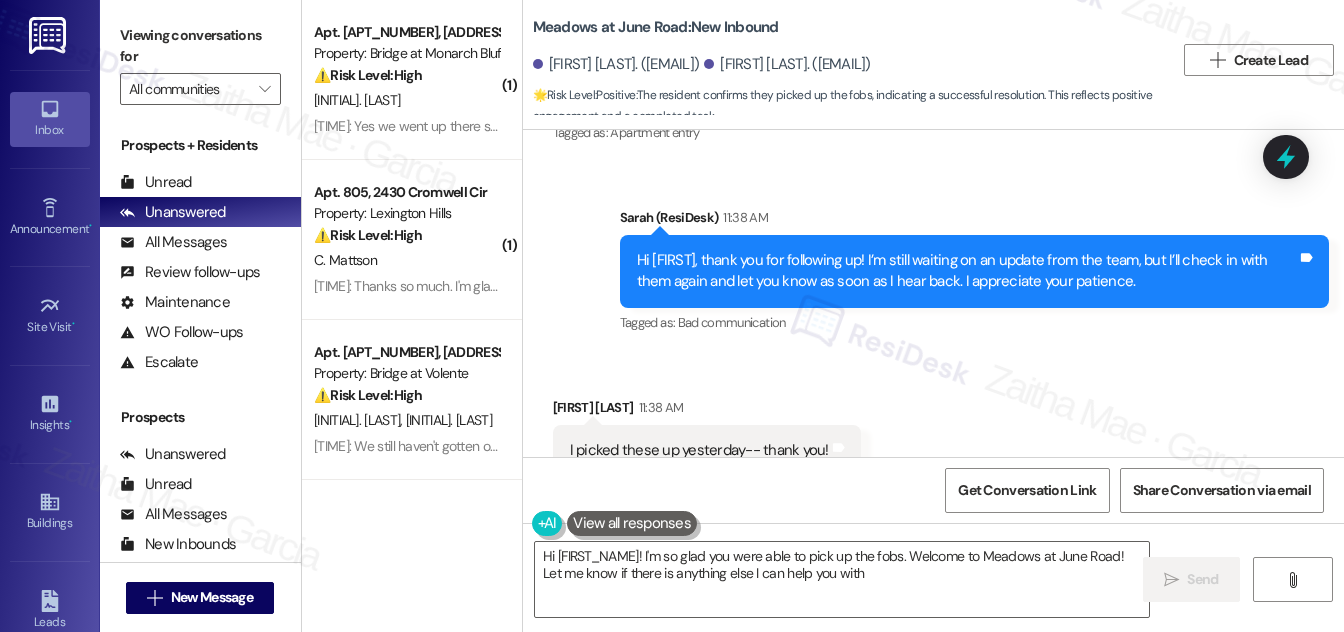 type on "Hi {{first_name}}! I'm so glad you were able to pick up the fobs. Welcome to Meadows at June Road! Let me know if there is anything else I can help you with!" 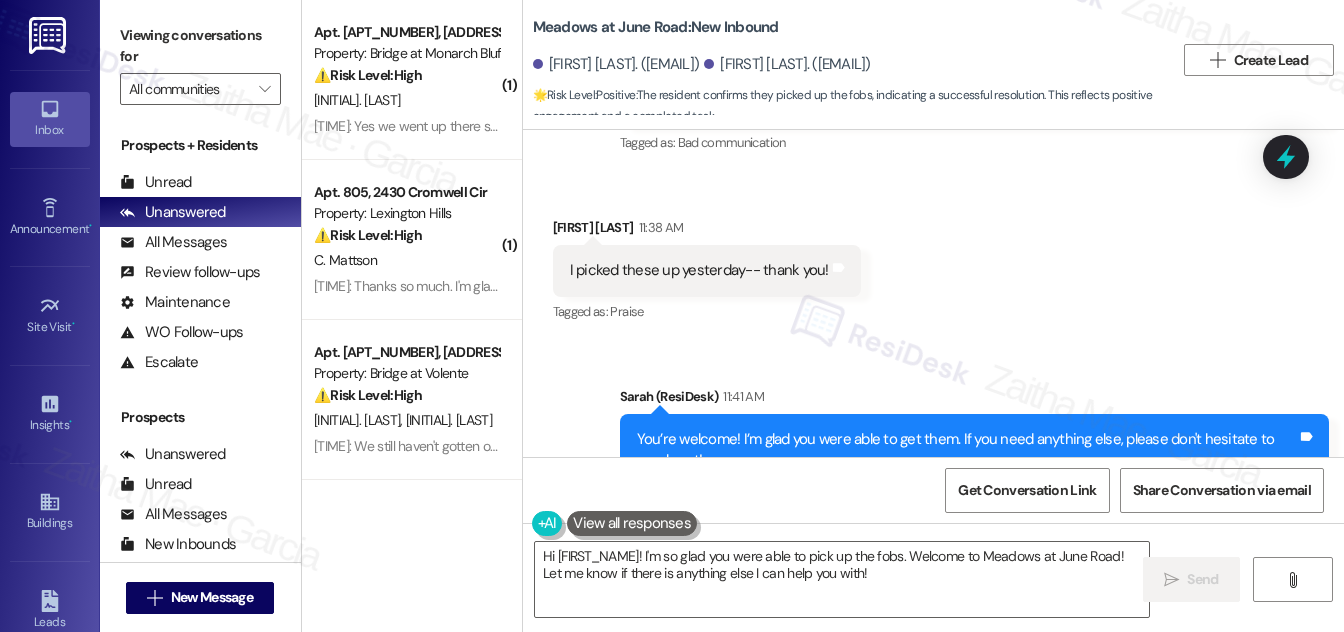 scroll, scrollTop: 11068, scrollLeft: 0, axis: vertical 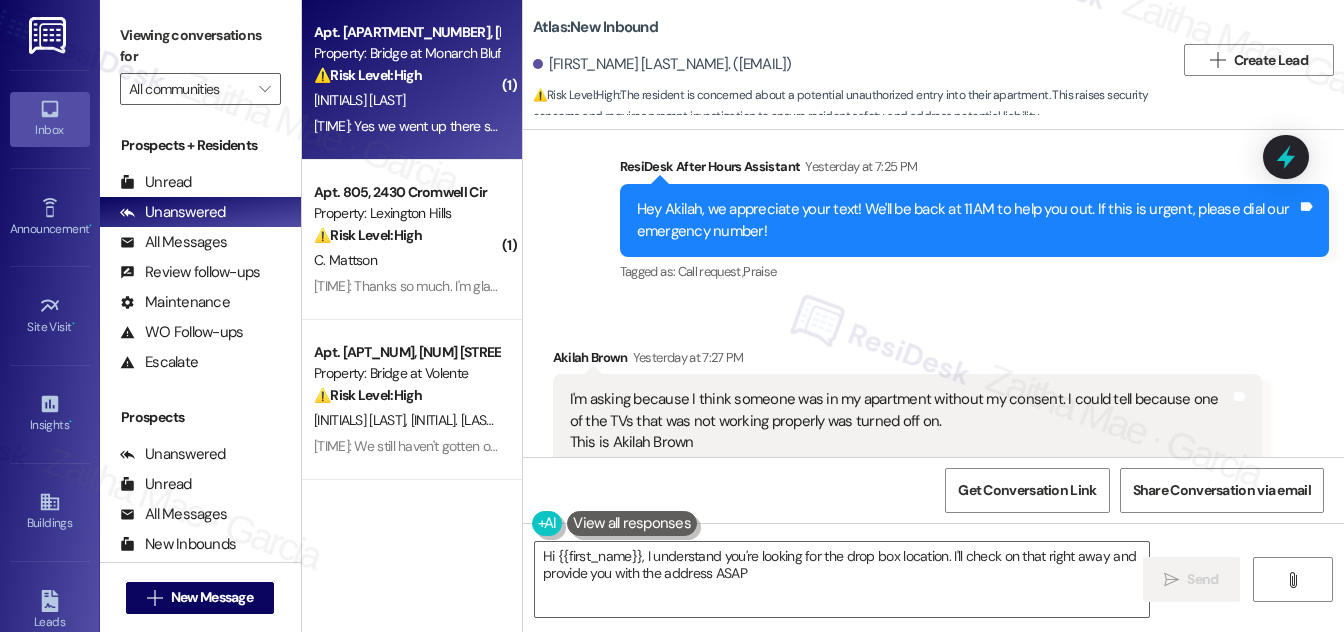 type on "Hi {{first_name}}, I understand you're looking for the drop box location. I'll check on that right away and provide you with the address ASAP!" 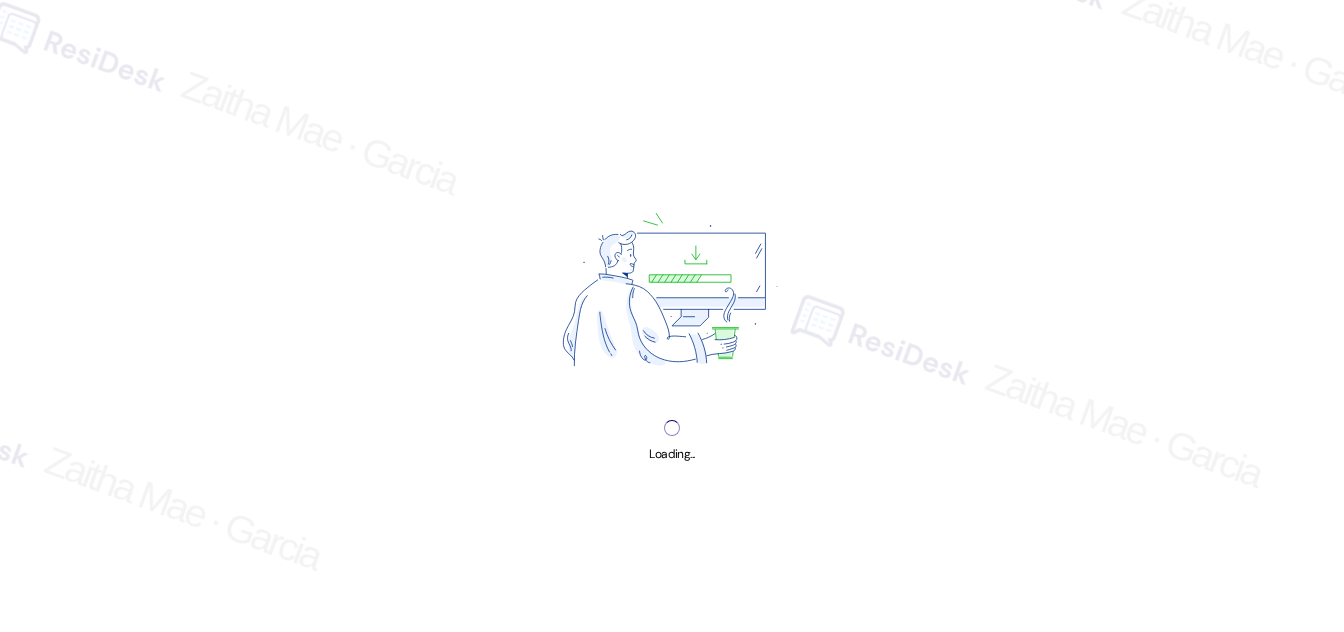 scroll, scrollTop: 0, scrollLeft: 0, axis: both 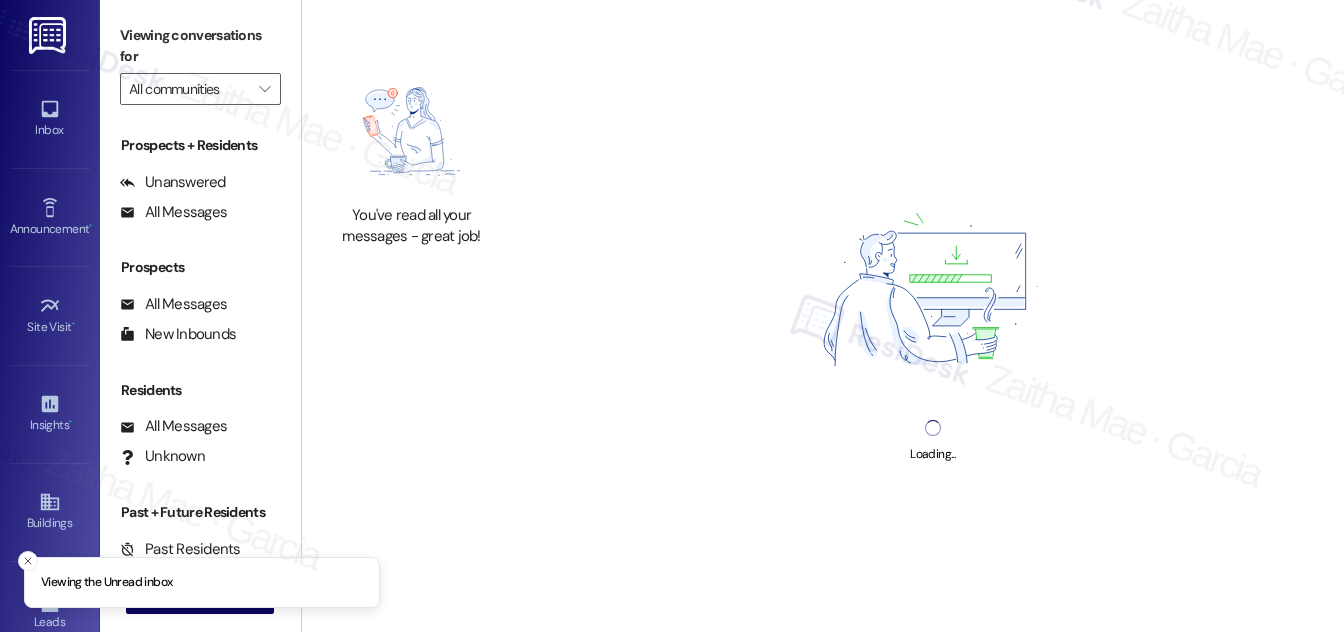 type on "Urban Oaks" 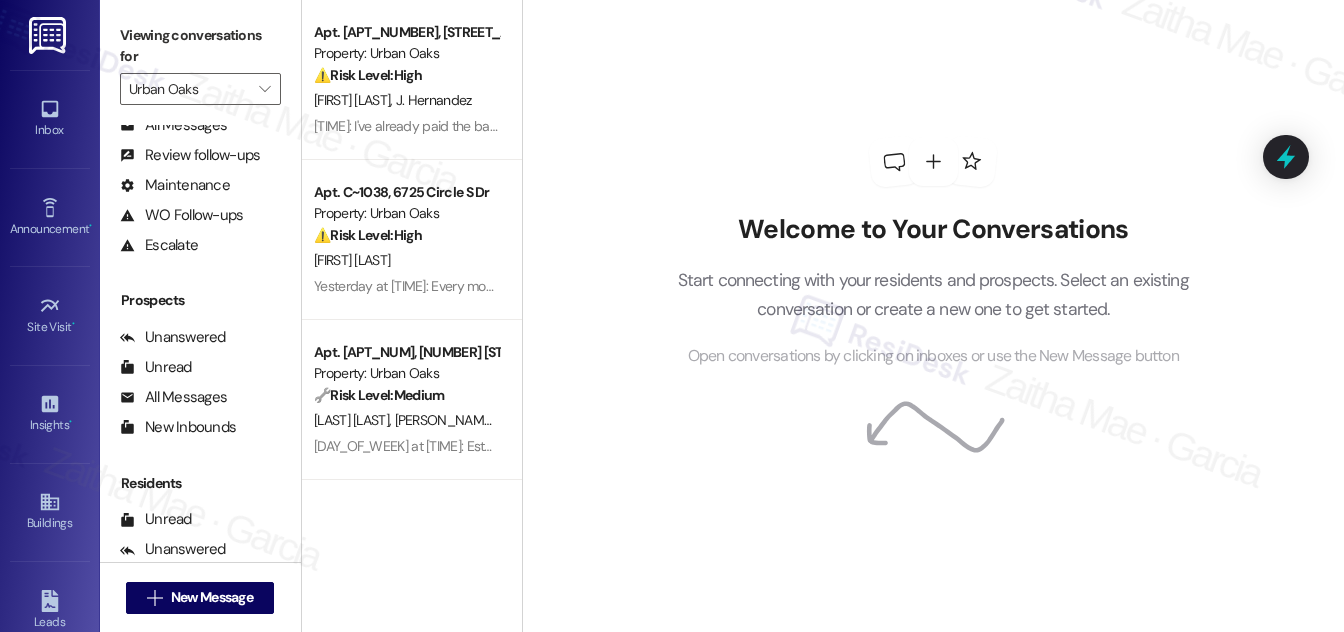 scroll, scrollTop: 264, scrollLeft: 0, axis: vertical 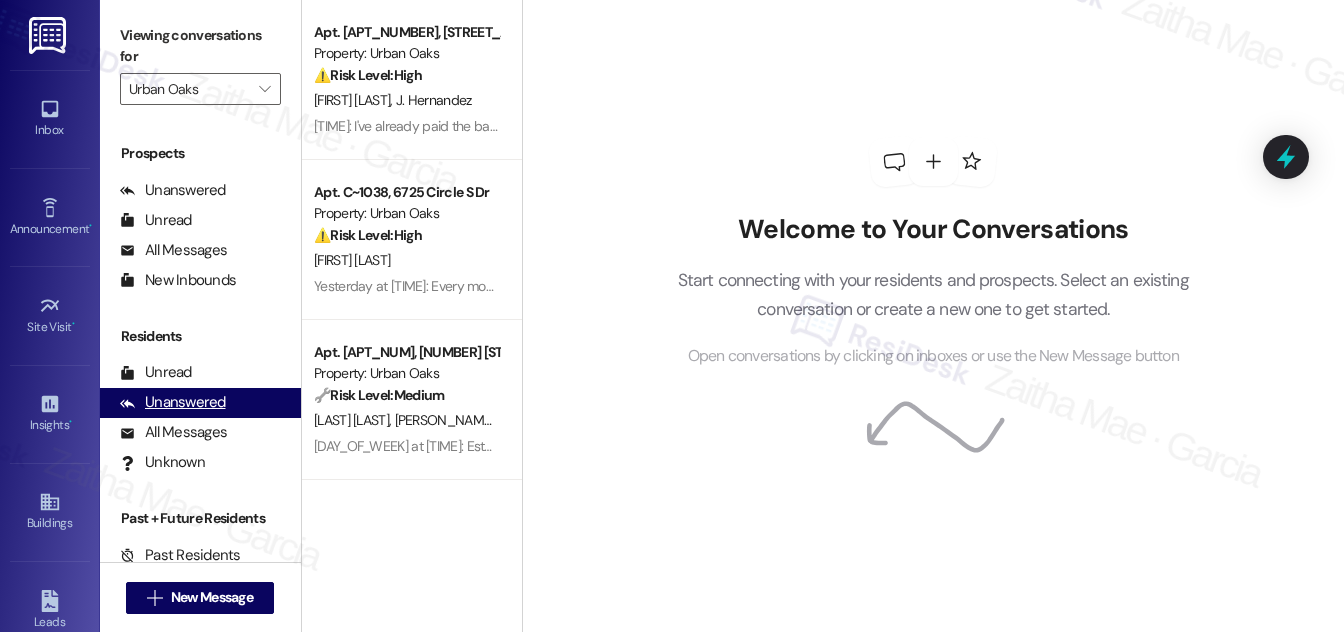 click on "Unanswered" at bounding box center (173, 402) 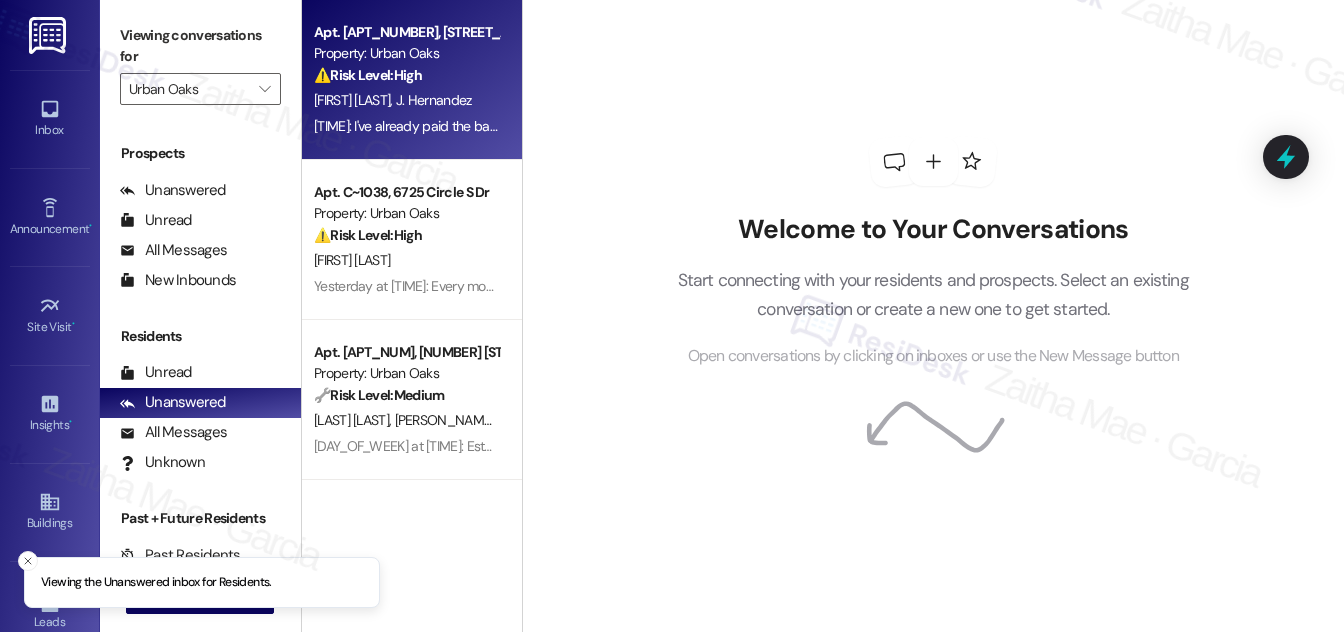 click on "R. Vasquez J. Hernandez" at bounding box center [406, 100] 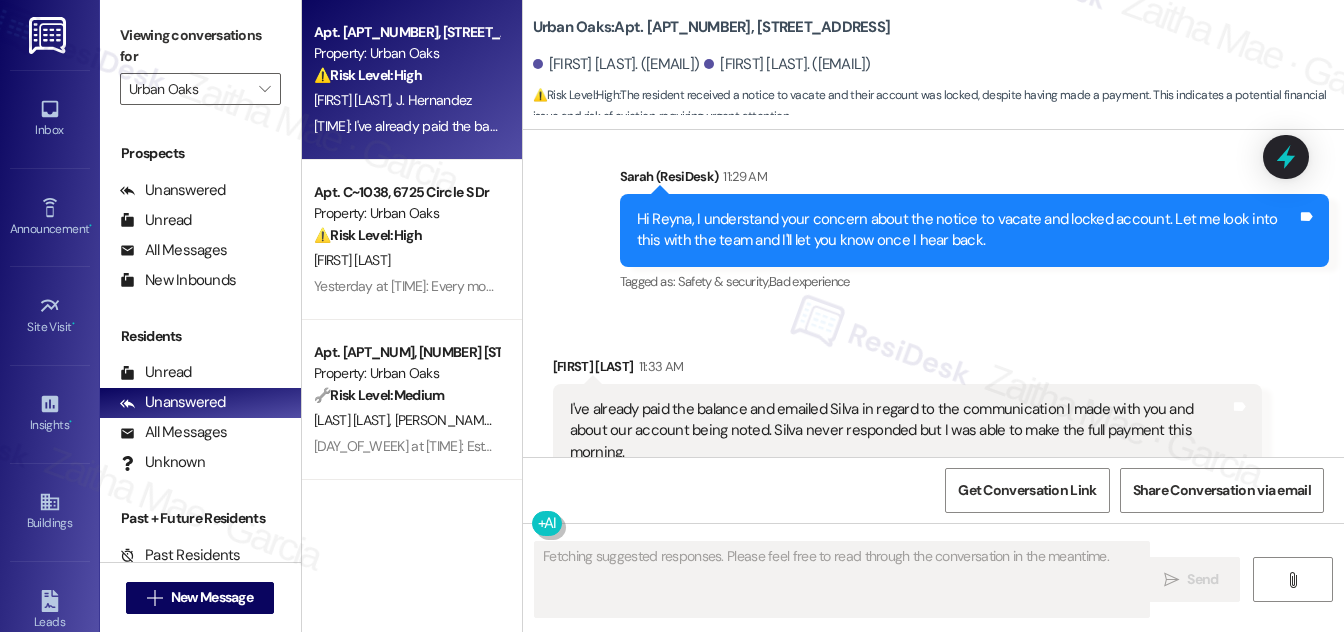 scroll, scrollTop: 6347, scrollLeft: 0, axis: vertical 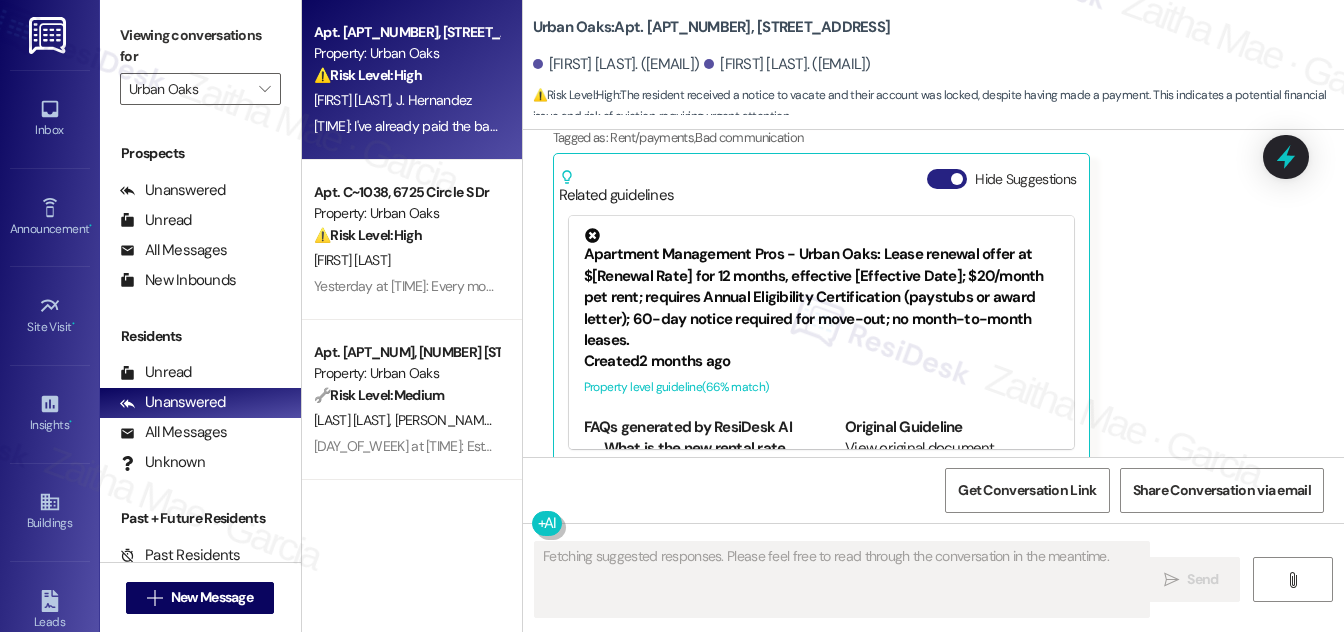 click on "Hide Suggestions" at bounding box center (947, 179) 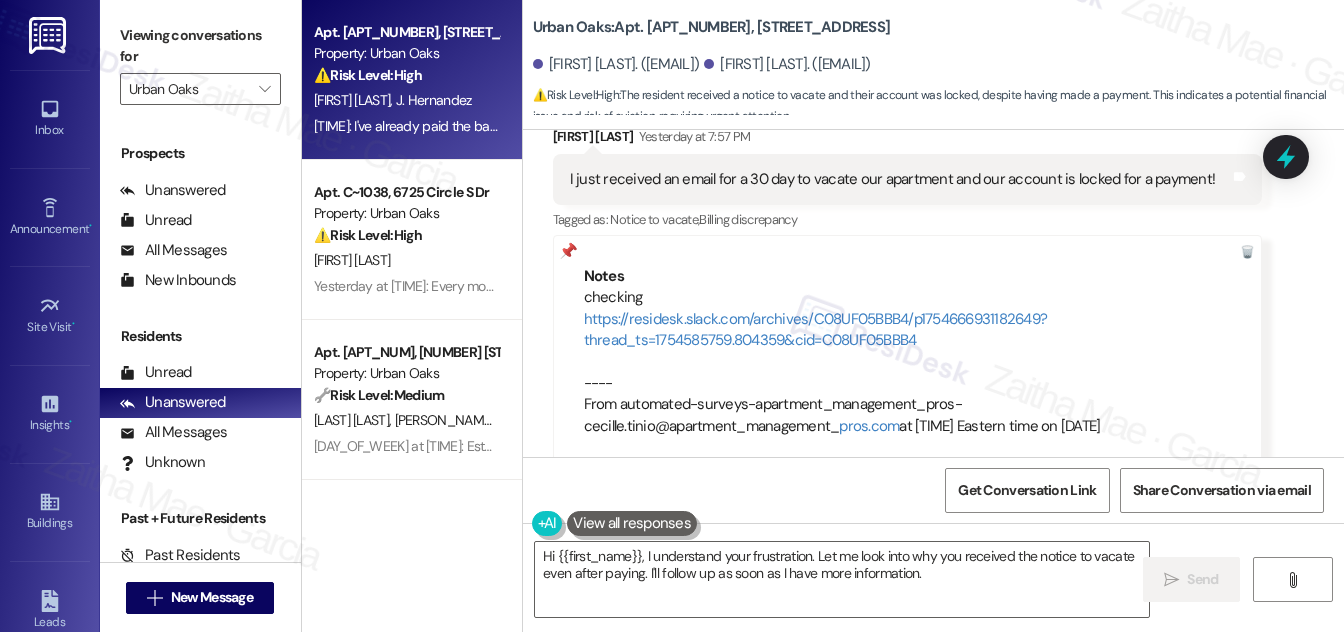 scroll, scrollTop: 5368, scrollLeft: 0, axis: vertical 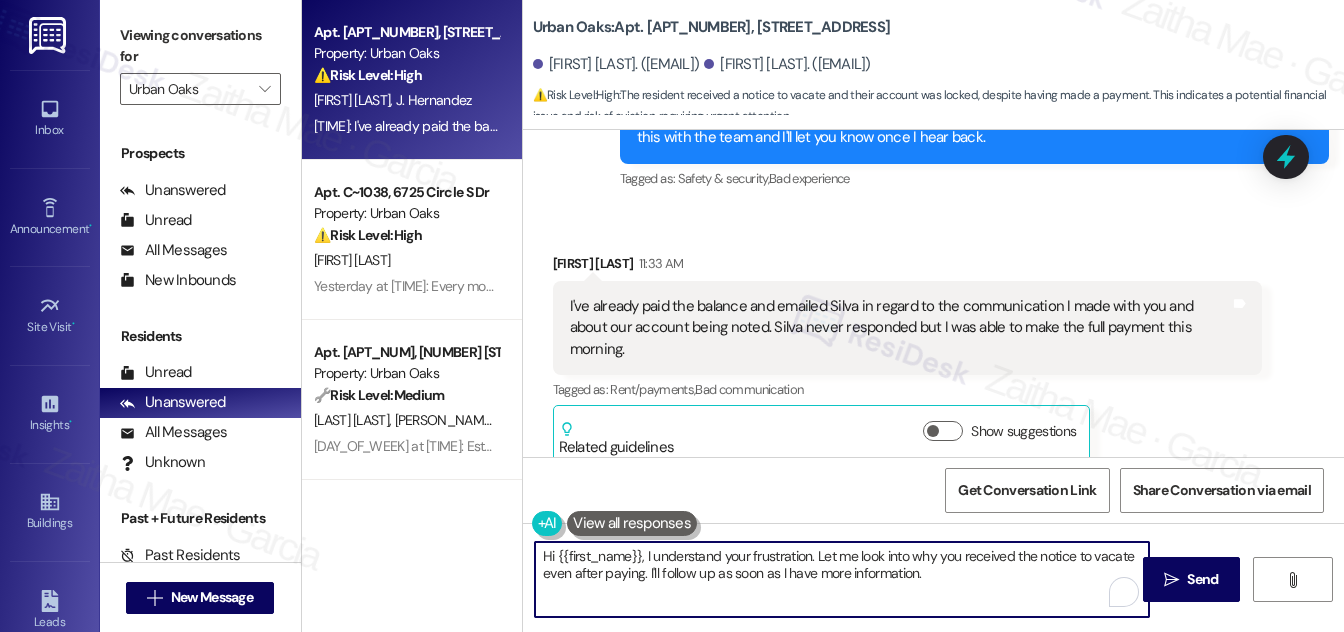 drag, startPoint x: 641, startPoint y: 554, endPoint x: 540, endPoint y: 558, distance: 101.07918 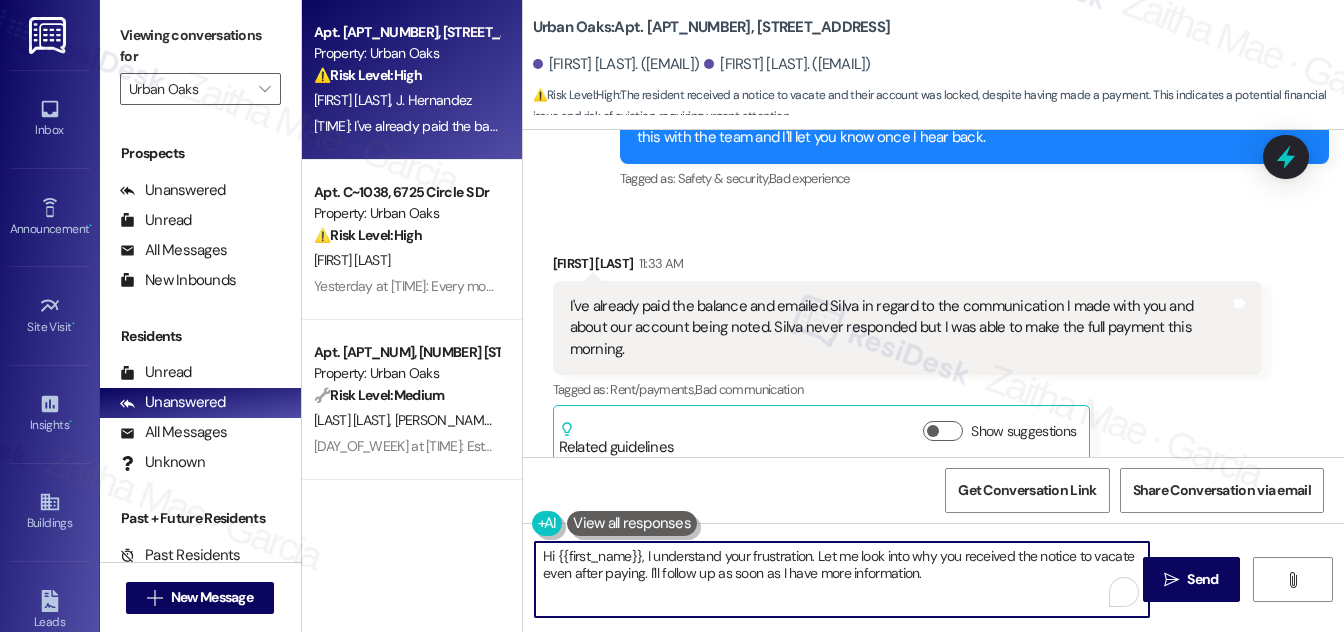 click on "Hi {{first_name}}, I understand your frustration. Let me look into why you received the notice to vacate even after paying. I'll follow up as soon as I have more information." at bounding box center [842, 579] 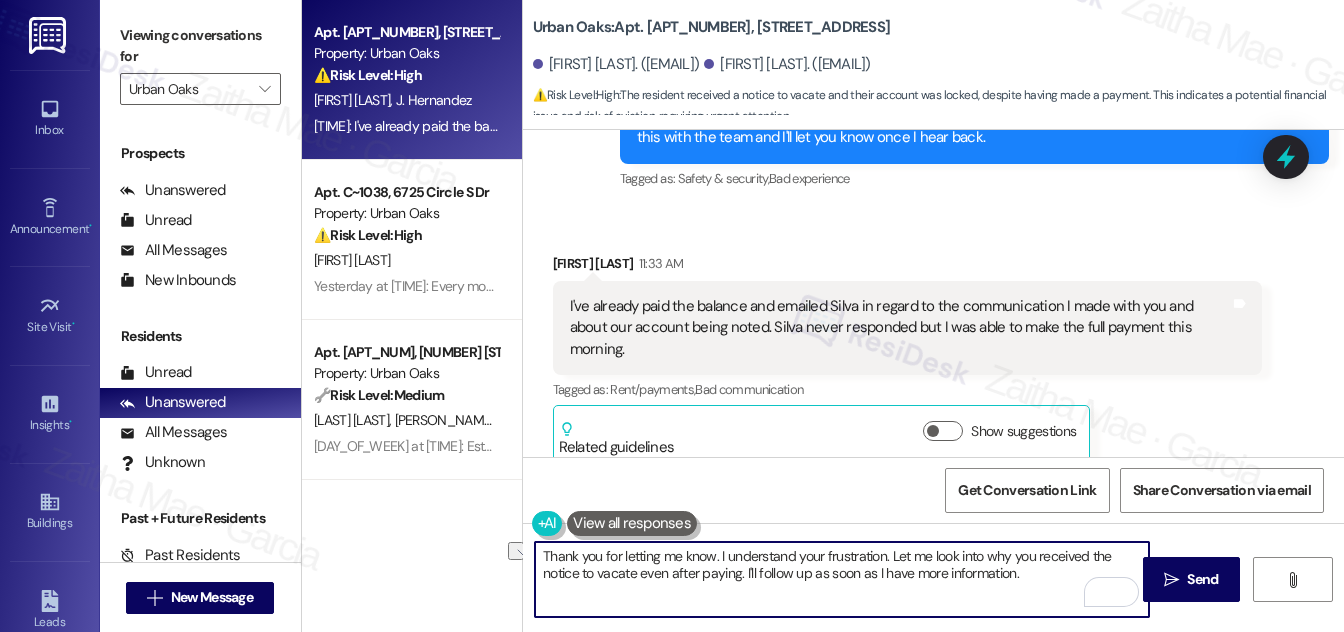 drag, startPoint x: 716, startPoint y: 550, endPoint x: 888, endPoint y: 554, distance: 172.04651 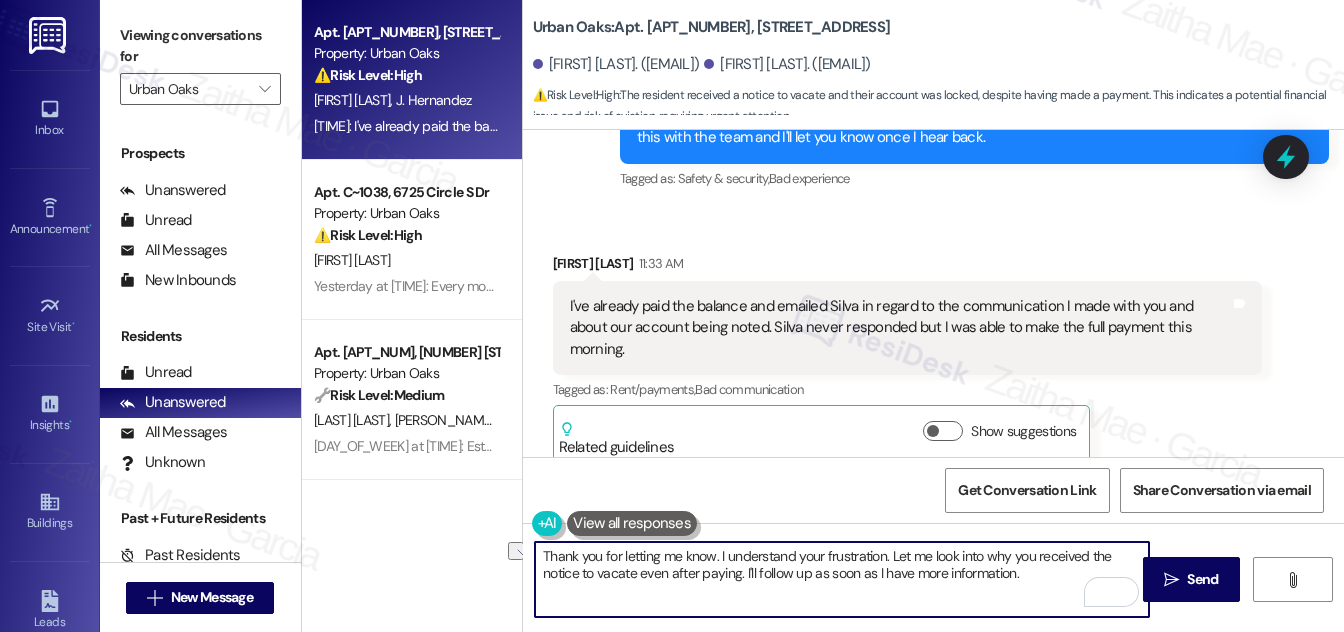 click on "Thank you for letting me know. I understand your frustration. Let me look into why you received the notice to vacate even after paying. I'll follow up as soon as I have more information." at bounding box center (842, 579) 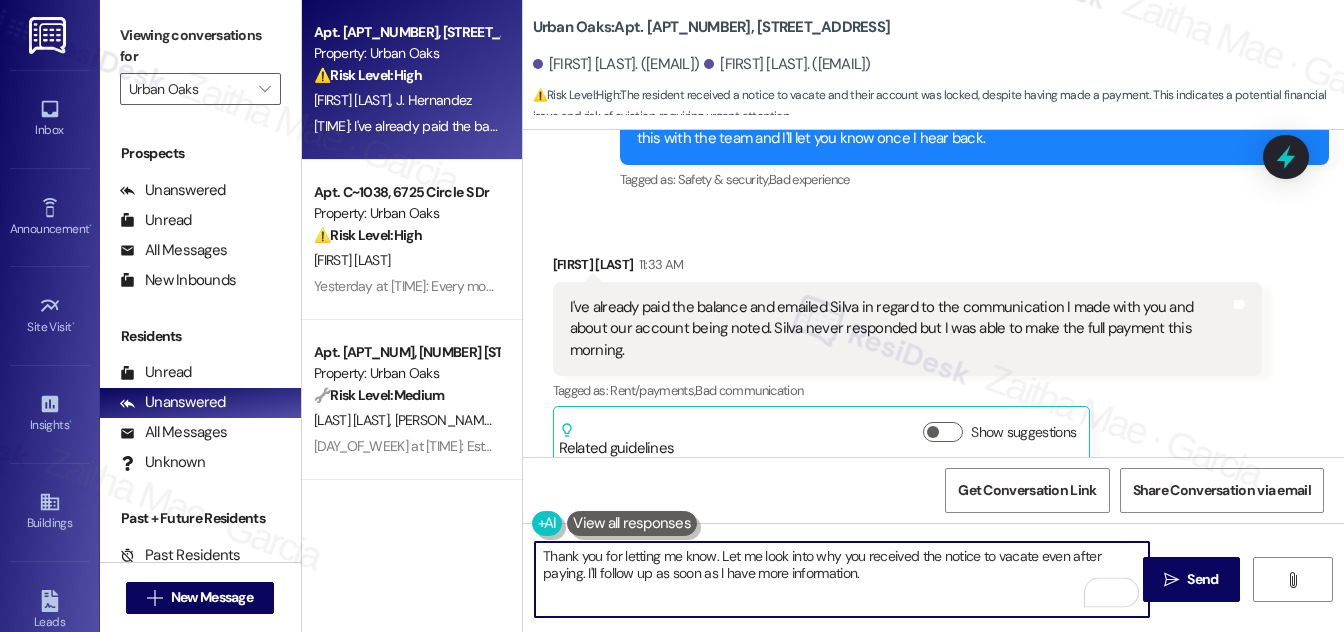 scroll, scrollTop: 6095, scrollLeft: 0, axis: vertical 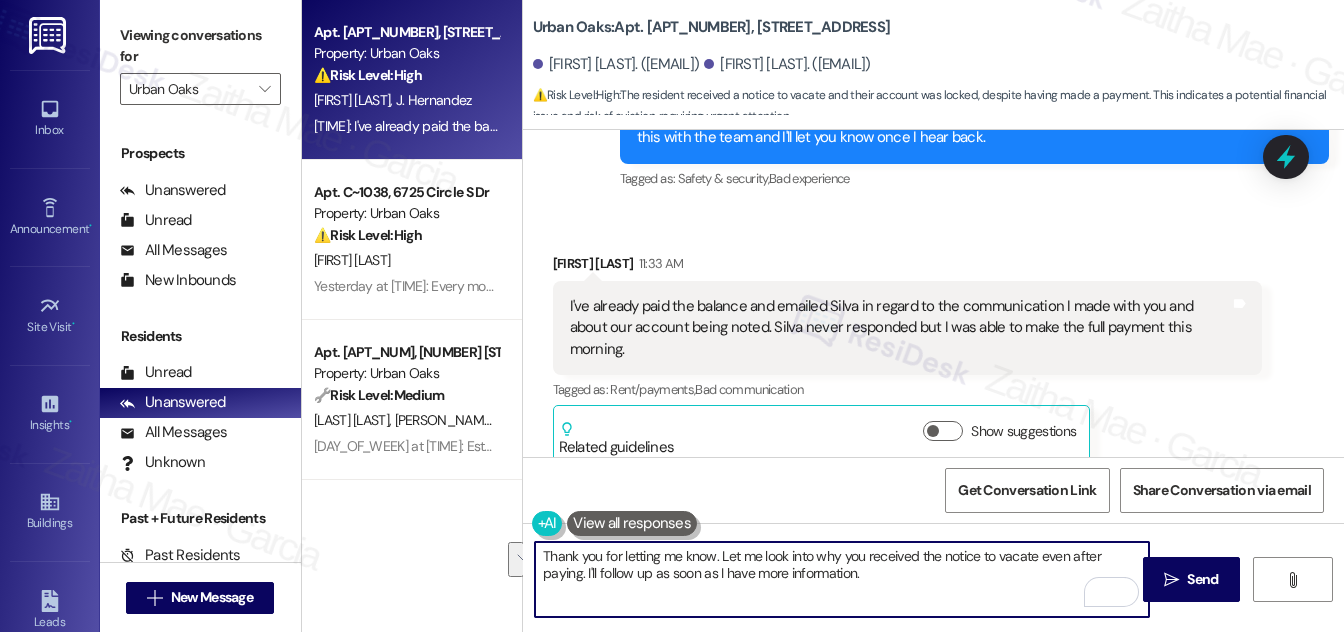 drag, startPoint x: 719, startPoint y: 555, endPoint x: 877, endPoint y: 571, distance: 158.80806 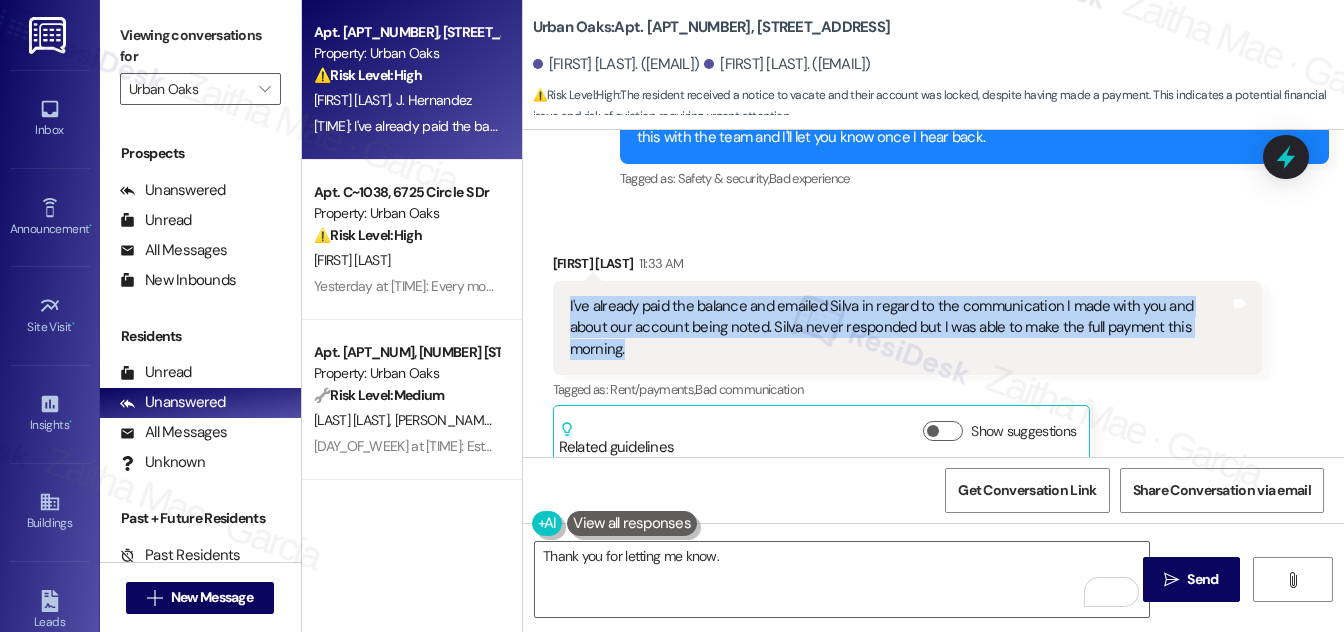 drag, startPoint x: 566, startPoint y: 282, endPoint x: 665, endPoint y: 325, distance: 107.935165 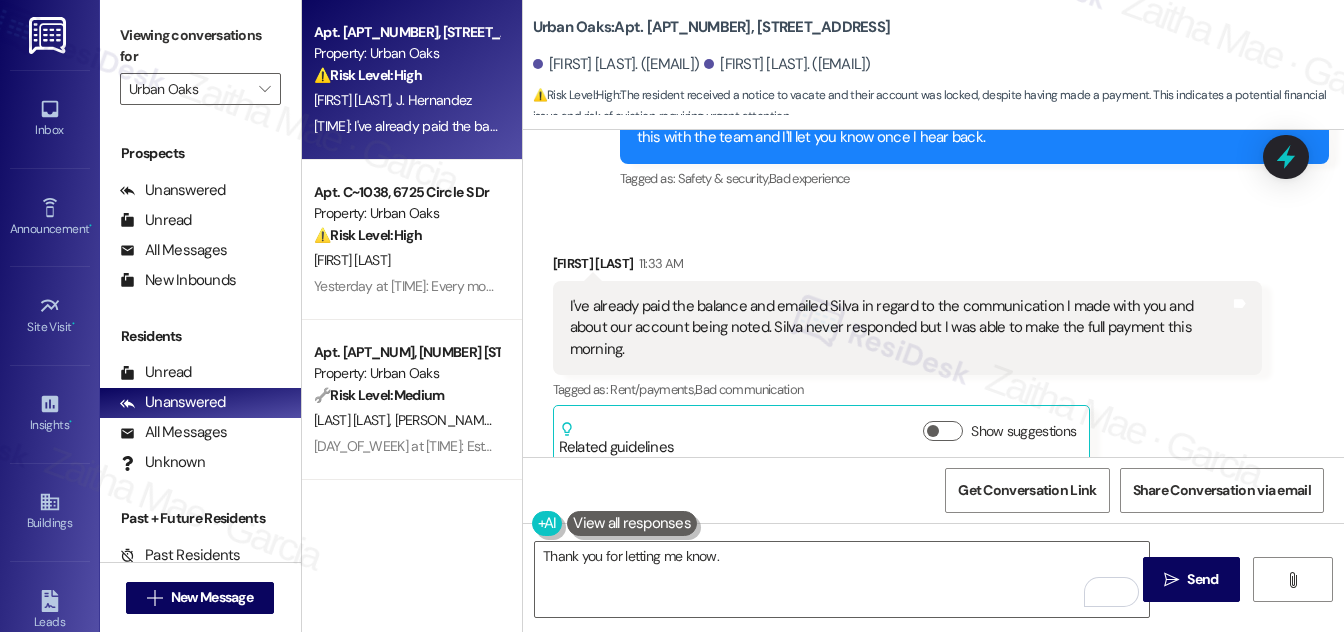 click on "Received via SMS Reyna Vasquez 11:33 AM I've already paid the balance and emailed Silva in regard to the communication I made with you and about our account being noted. Silva never responded but I was able to make the full payment this morning. Tags and notes Tagged as:   Rent/payments ,  Click to highlight conversations about Rent/payments Bad communication Click to highlight conversations about Bad communication  Related guidelines Show suggestions" at bounding box center (907, 358) 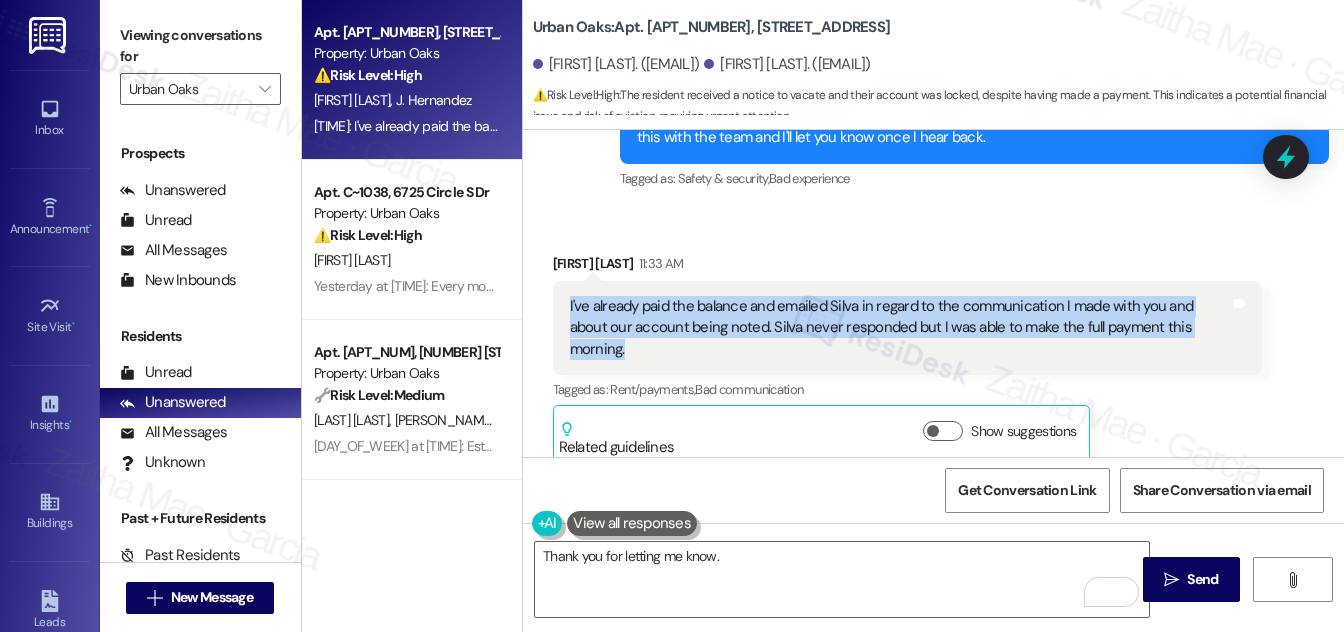 drag, startPoint x: 565, startPoint y: 284, endPoint x: 638, endPoint y: 328, distance: 85.23497 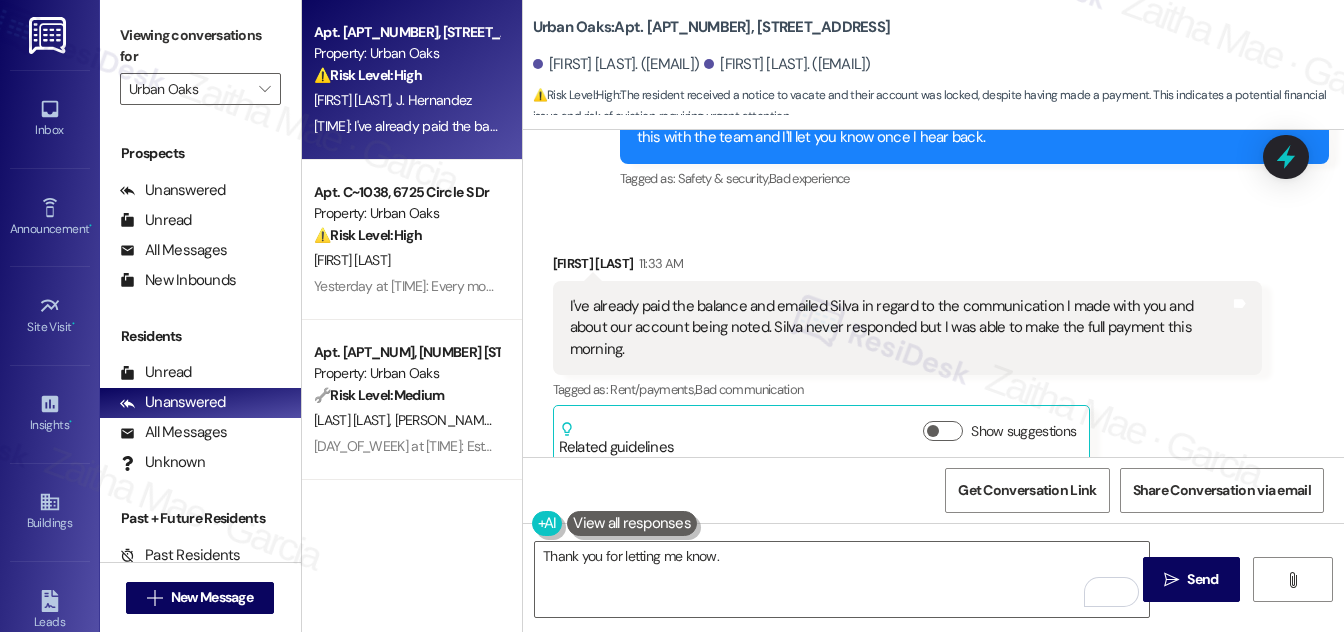 click on "Received via SMS Reyna Vasquez 11:33 AM I've already paid the balance and emailed Silva in regard to the communication I made with you and about our account being noted. Silva never responded but I was able to make the full payment this morning. Tags and notes Tagged as:   Rent/payments ,  Click to highlight conversations about Rent/payments Bad communication Click to highlight conversations about Bad communication  Related guidelines Show suggestions" at bounding box center [907, 358] 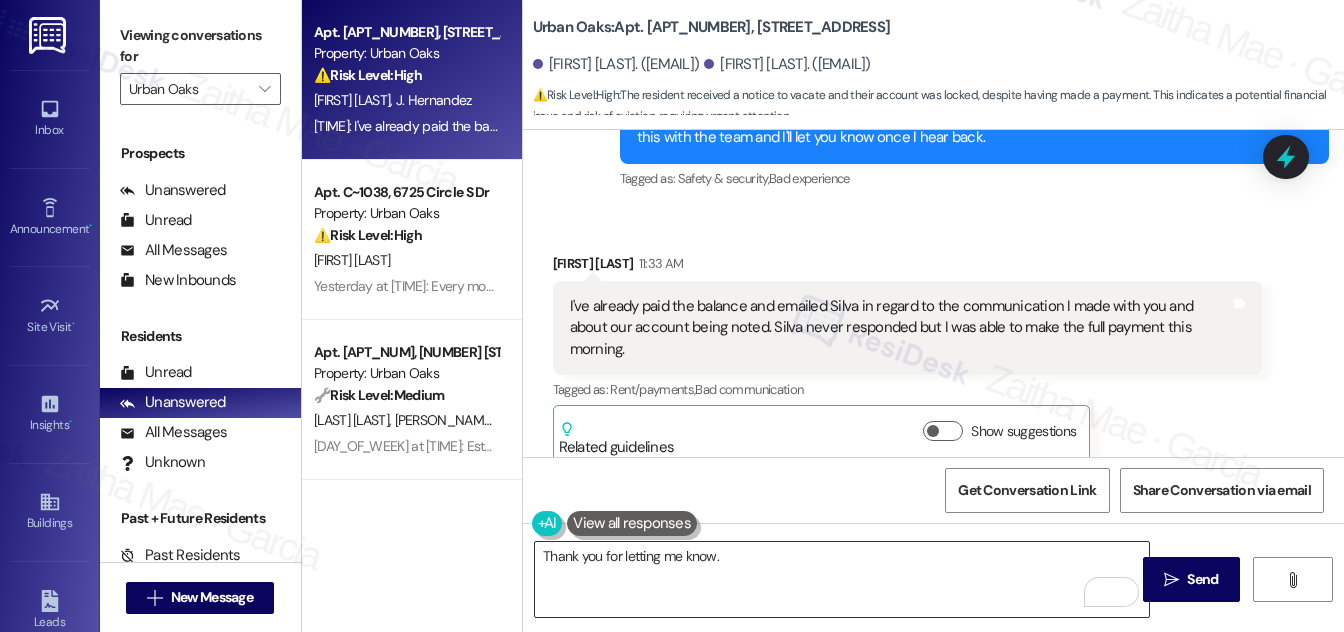 click on "Thank you for letting me know." at bounding box center (842, 579) 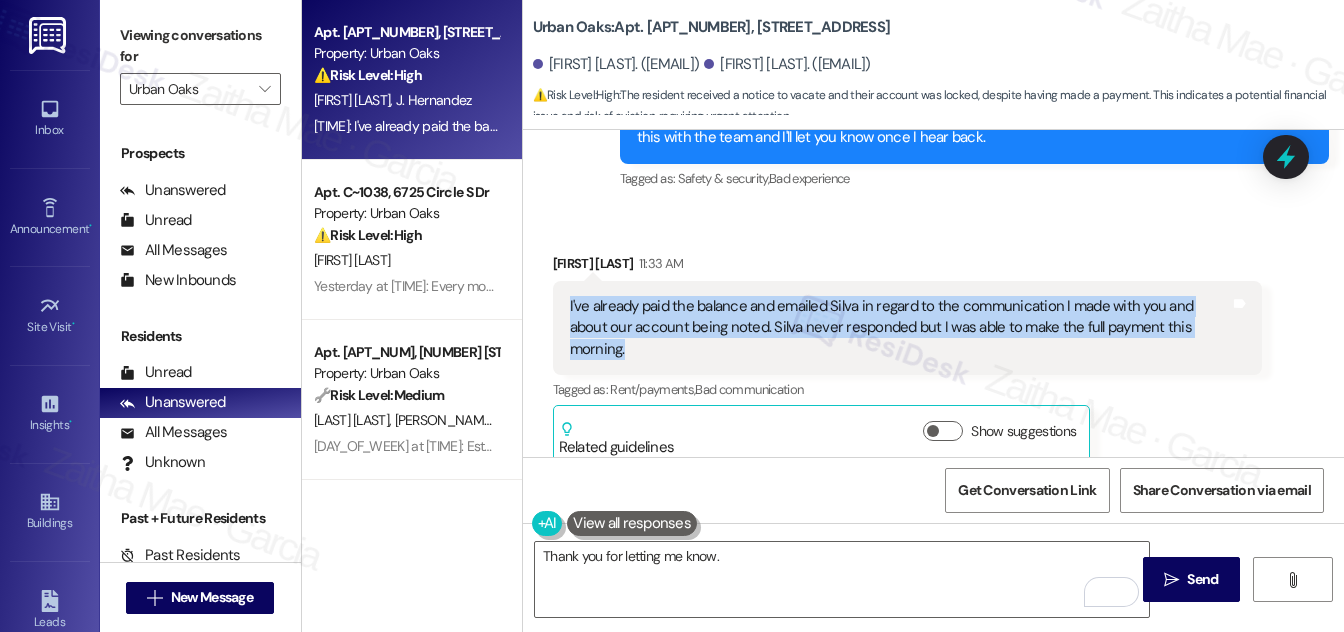 drag, startPoint x: 566, startPoint y: 277, endPoint x: 672, endPoint y: 335, distance: 120.83046 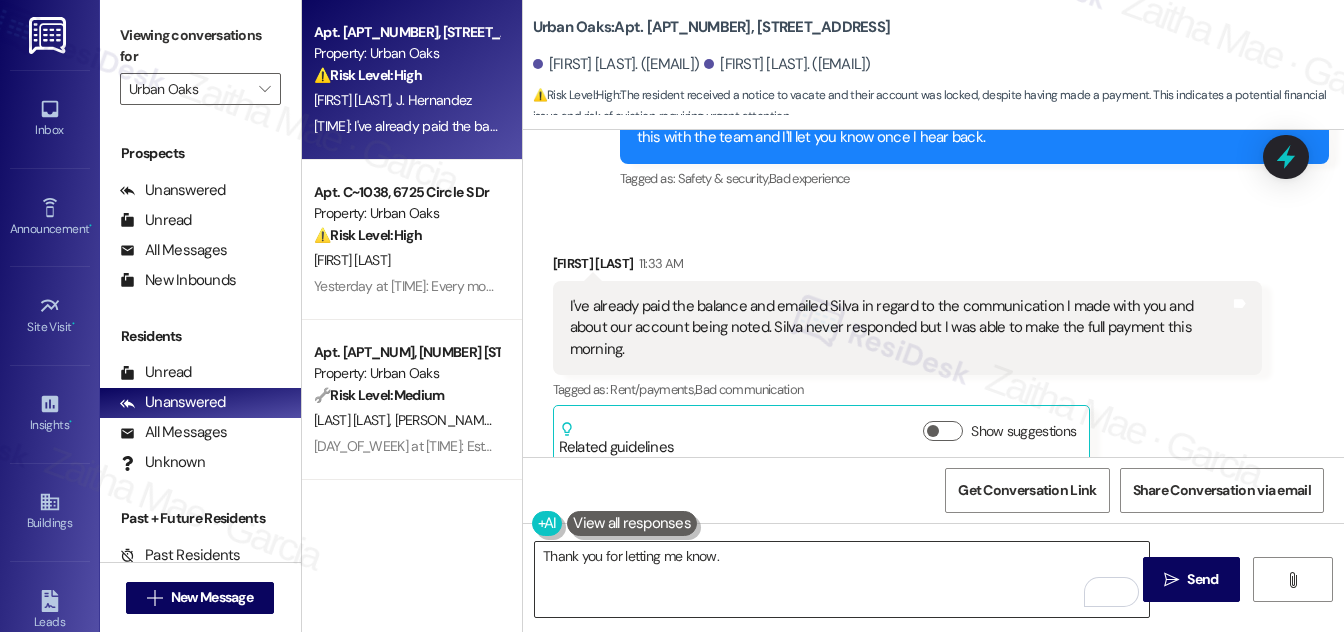 click on "Thank you for letting me know." at bounding box center (842, 579) 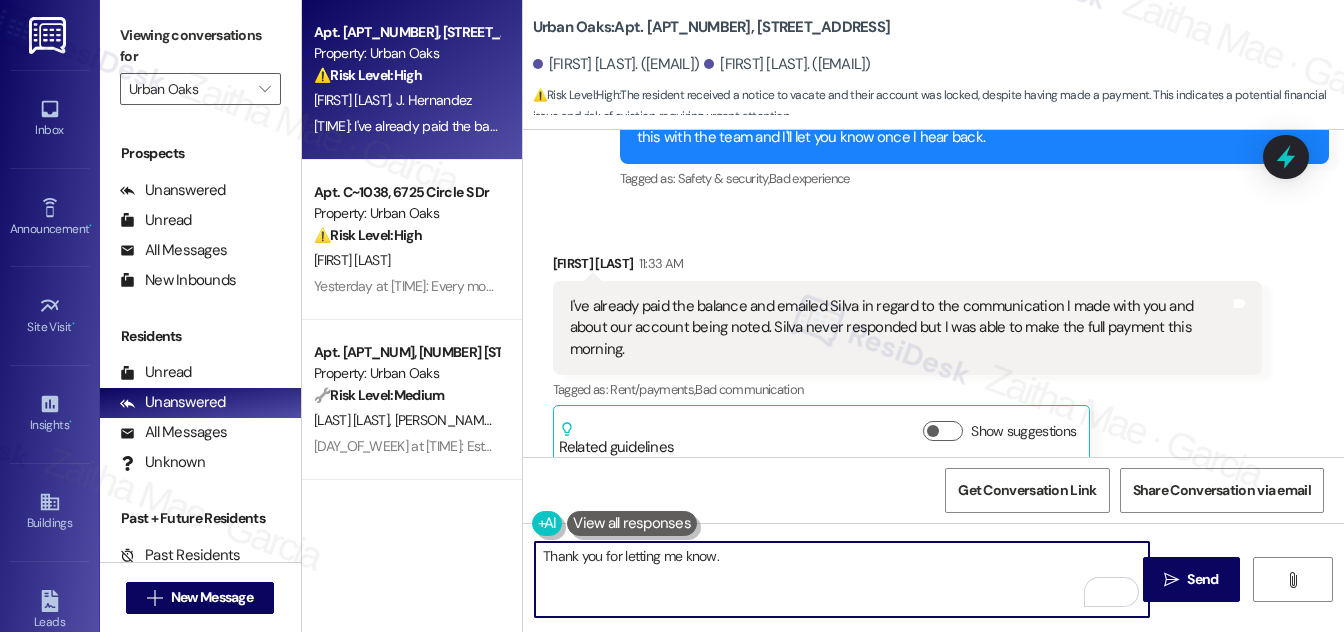 paste on "Thank you for letting me know. I’ve already relayed this information and am just waiting for confirmation. I’ll follow up with you as soon as I hear back." 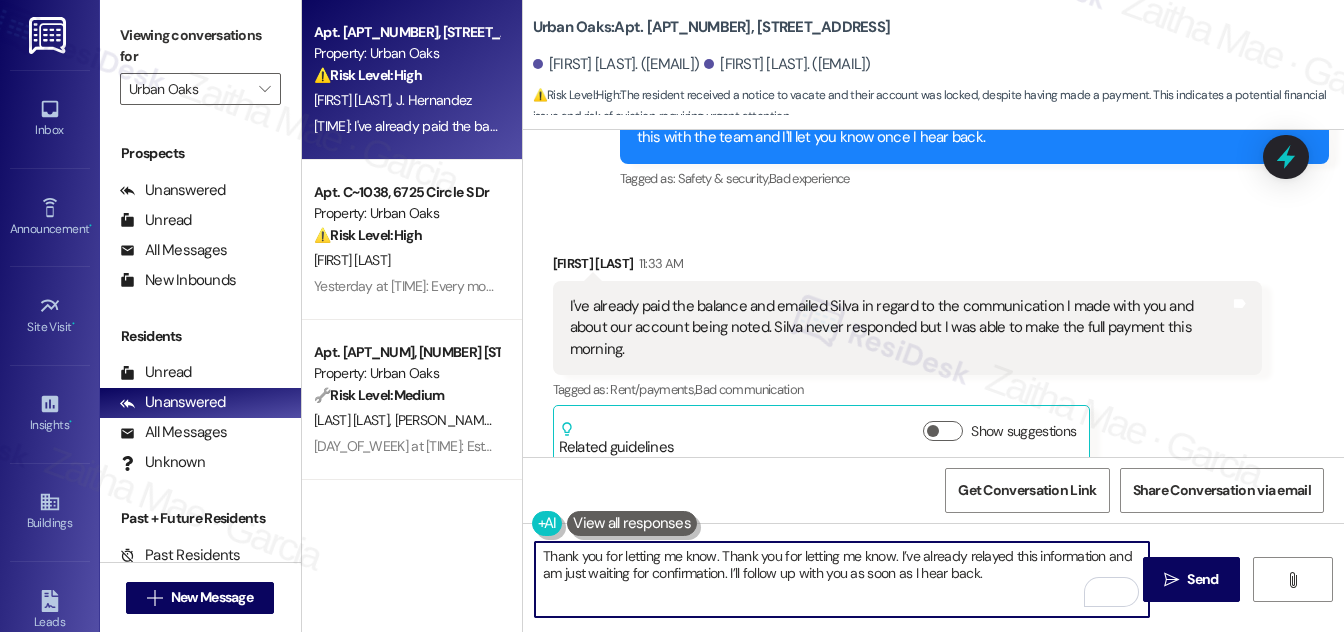click on "Thank you for letting me know. Thank you for letting me know. I’ve already relayed this information and am just waiting for confirmation. I’ll follow up with you as soon as I hear back." at bounding box center (842, 579) 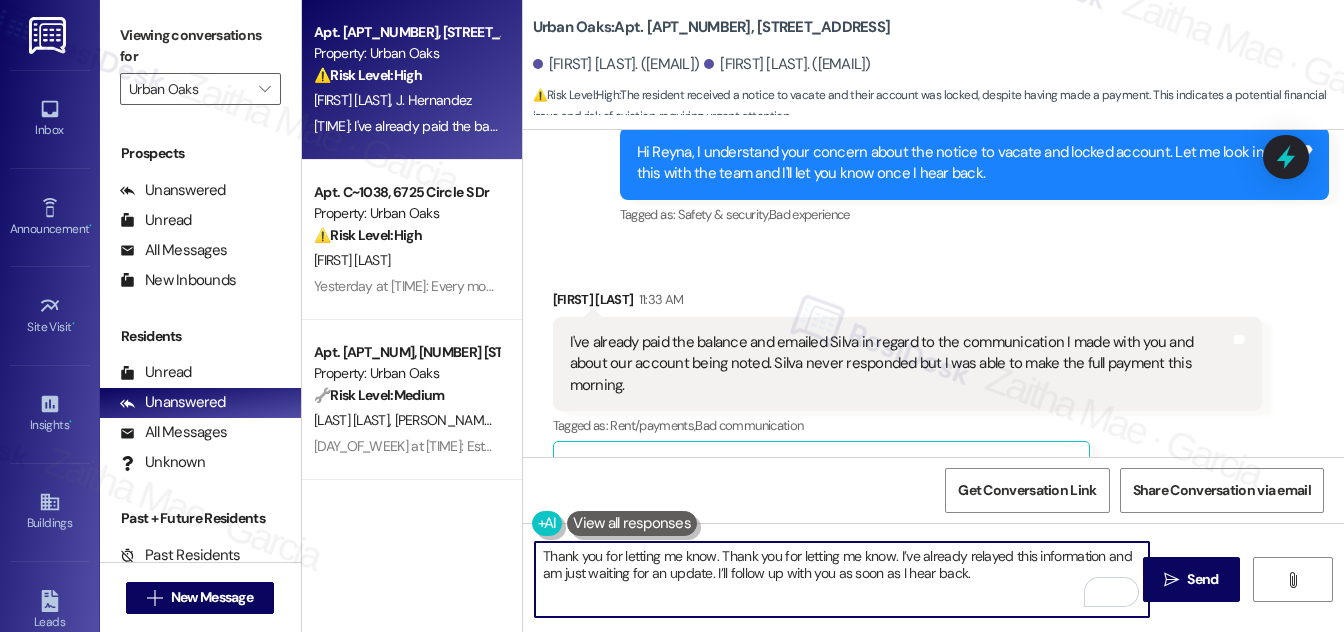 scroll, scrollTop: 6095, scrollLeft: 0, axis: vertical 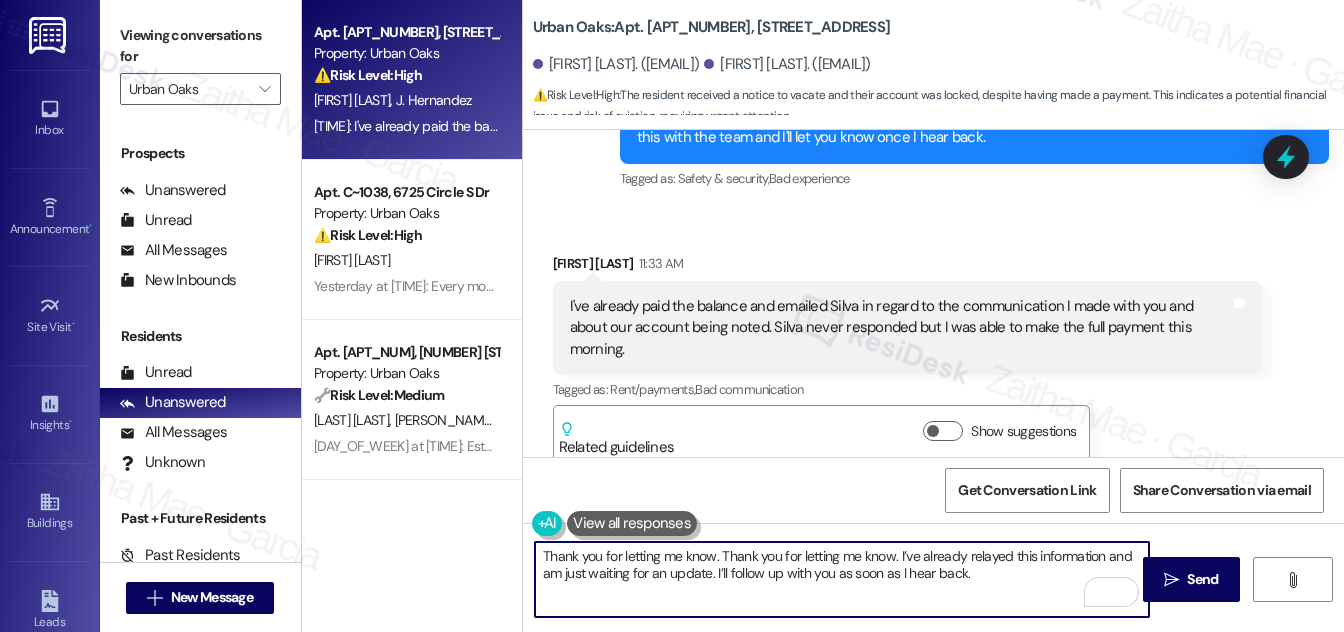 click on "Thank you for letting me know. Thank you for letting me know. I’ve already relayed this information and am just waiting for an update. I’ll follow up with you as soon as I hear back." at bounding box center (842, 579) 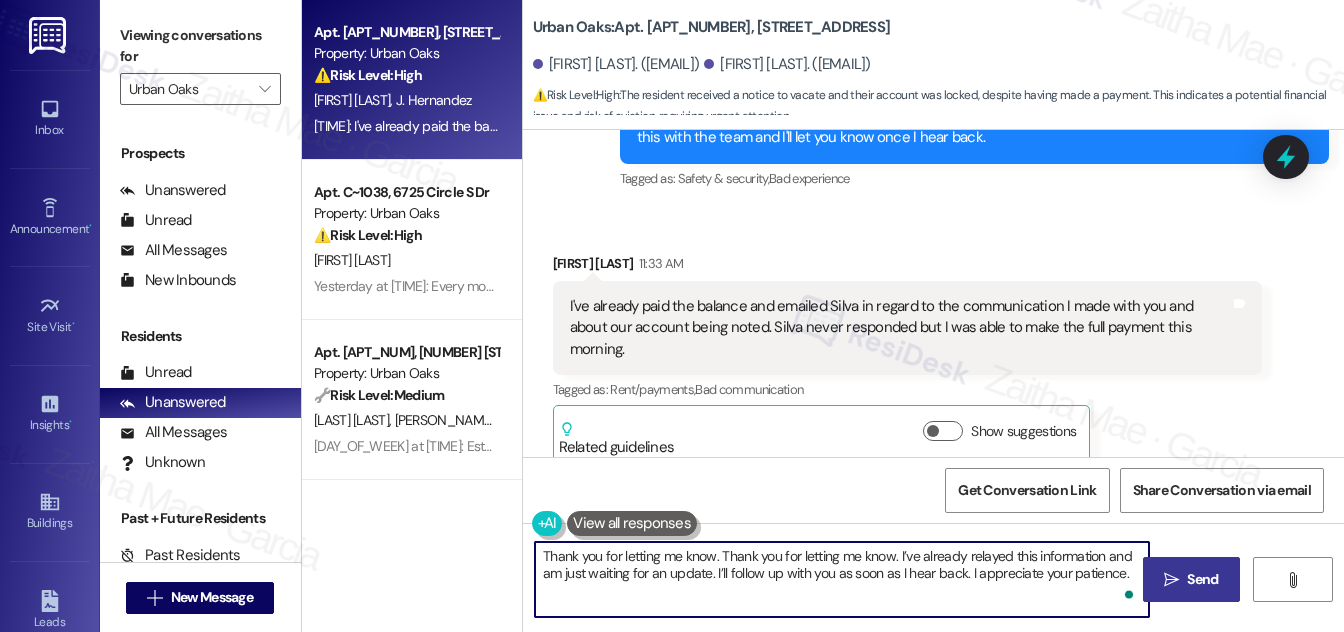 type on "Thank you for letting me know. Thank you for letting me know. I’ve already relayed this information and am just waiting for an update. I’ll follow up with you as soon as I hear back. I appreciate your patience." 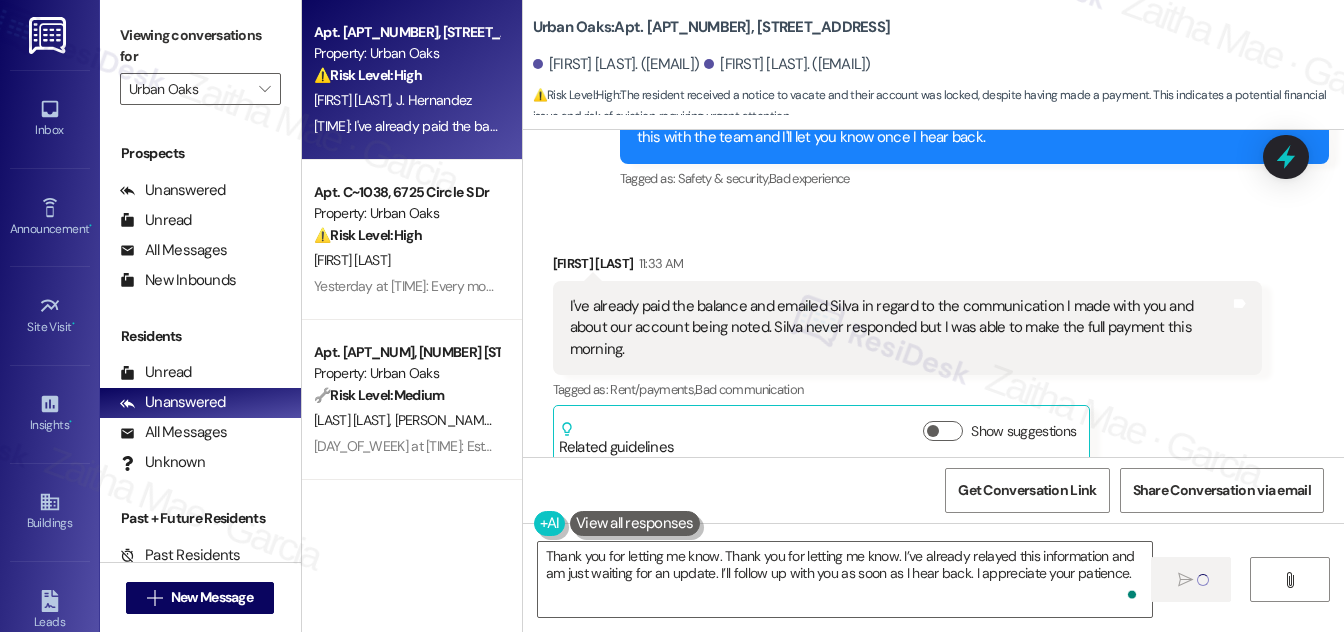 type 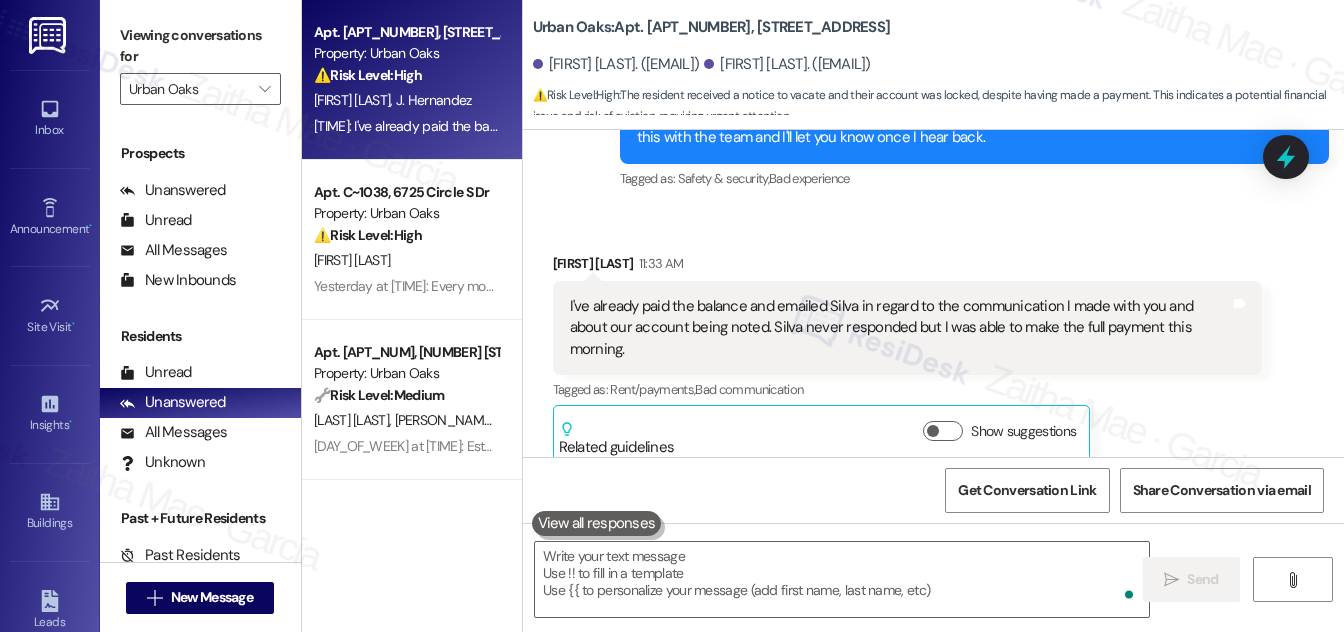 scroll, scrollTop: 6094, scrollLeft: 0, axis: vertical 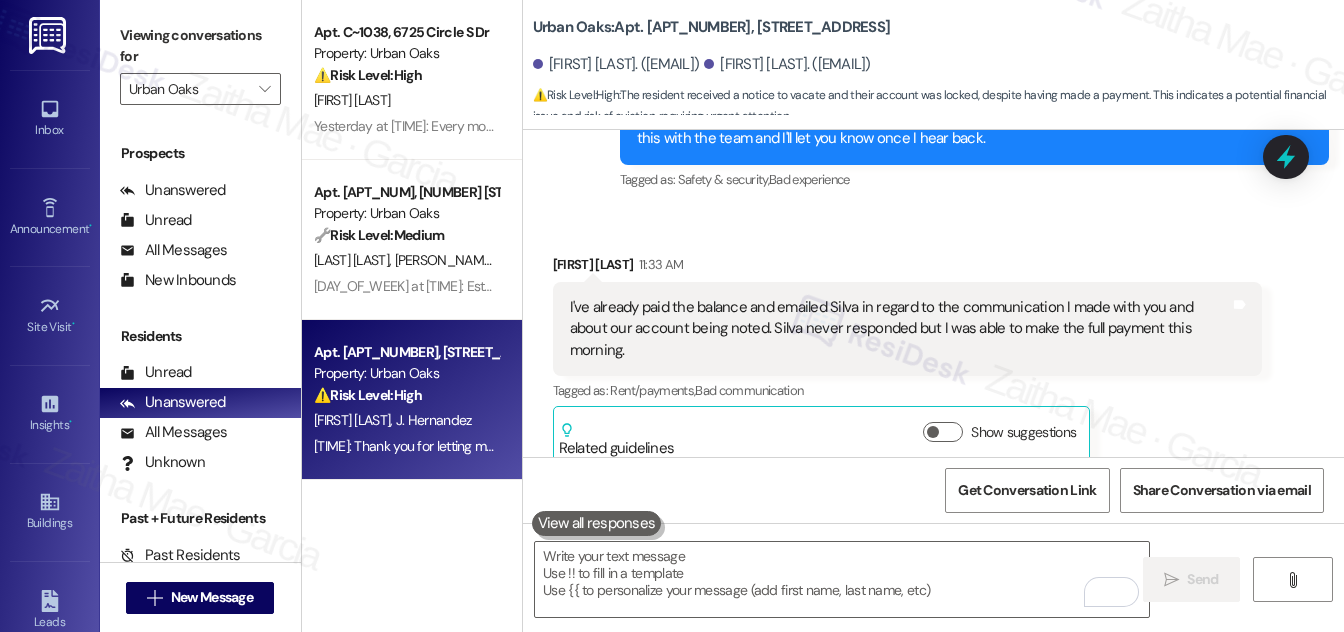click on "J. Romero Gonzalez K. Esponiza Jimenez L. Zhune Macas" at bounding box center [406, 260] 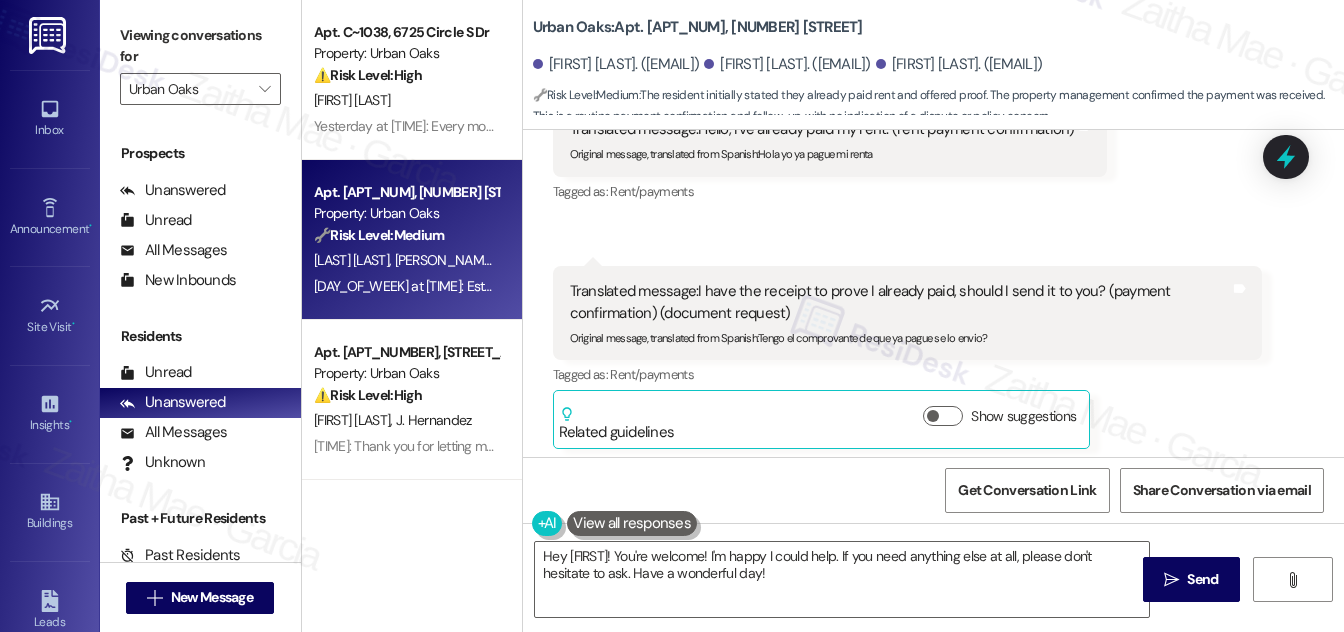 scroll, scrollTop: 3864, scrollLeft: 0, axis: vertical 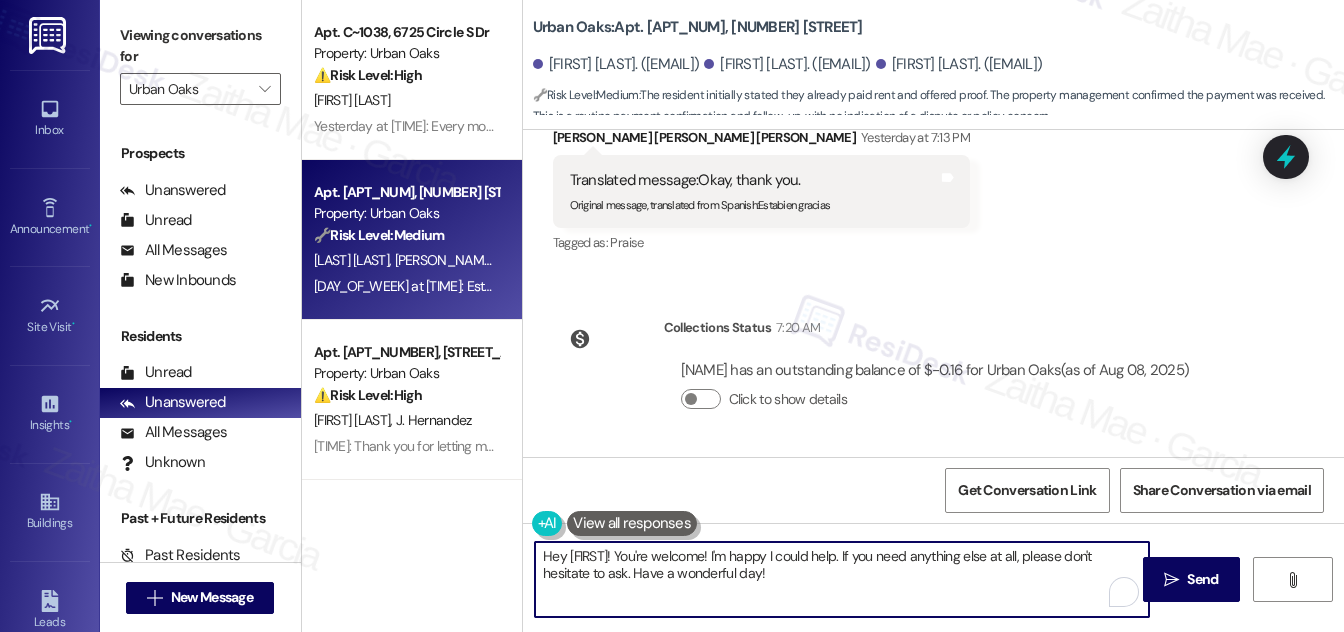 drag, startPoint x: 656, startPoint y: 556, endPoint x: 535, endPoint y: 551, distance: 121.103264 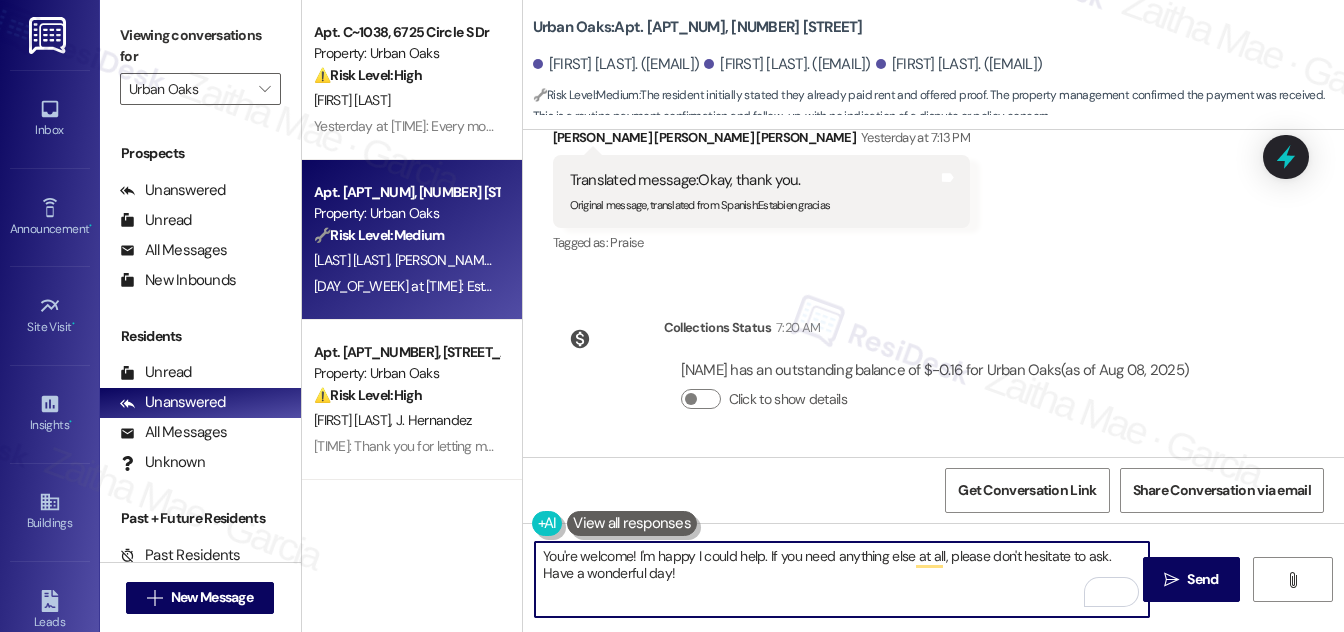 scroll, scrollTop: 3773, scrollLeft: 0, axis: vertical 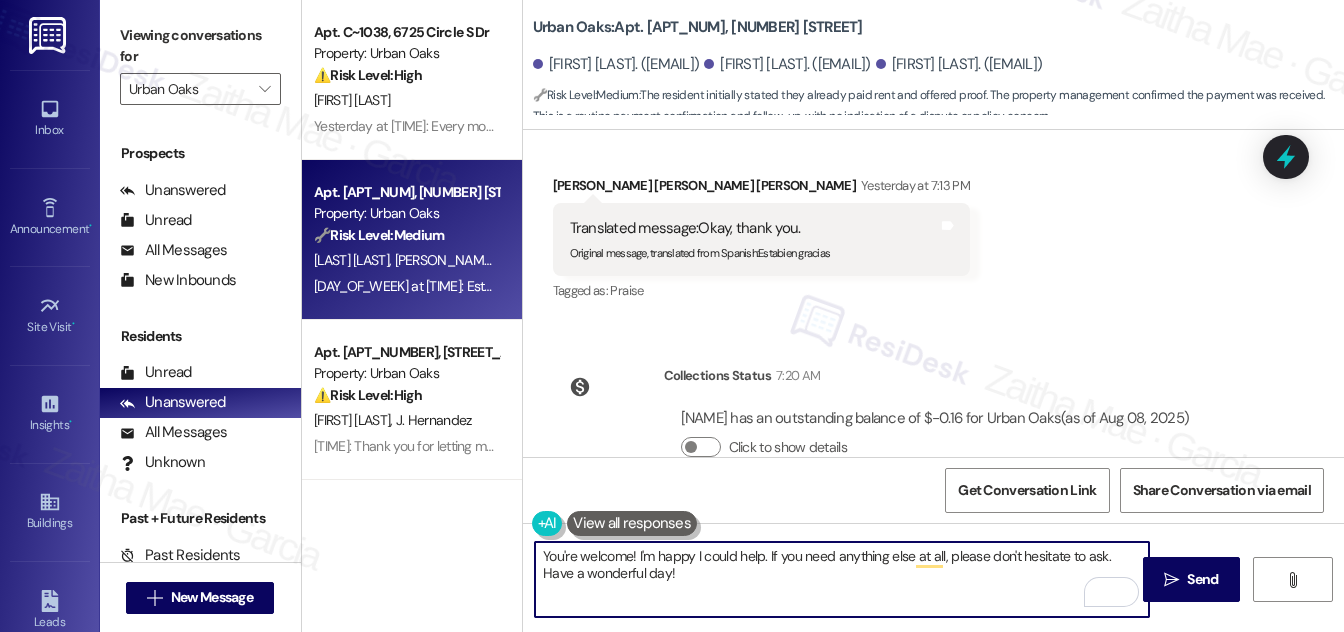 click on "Karla Esponiza Jimenez Yesterday at 7:13 PM" at bounding box center [761, 189] 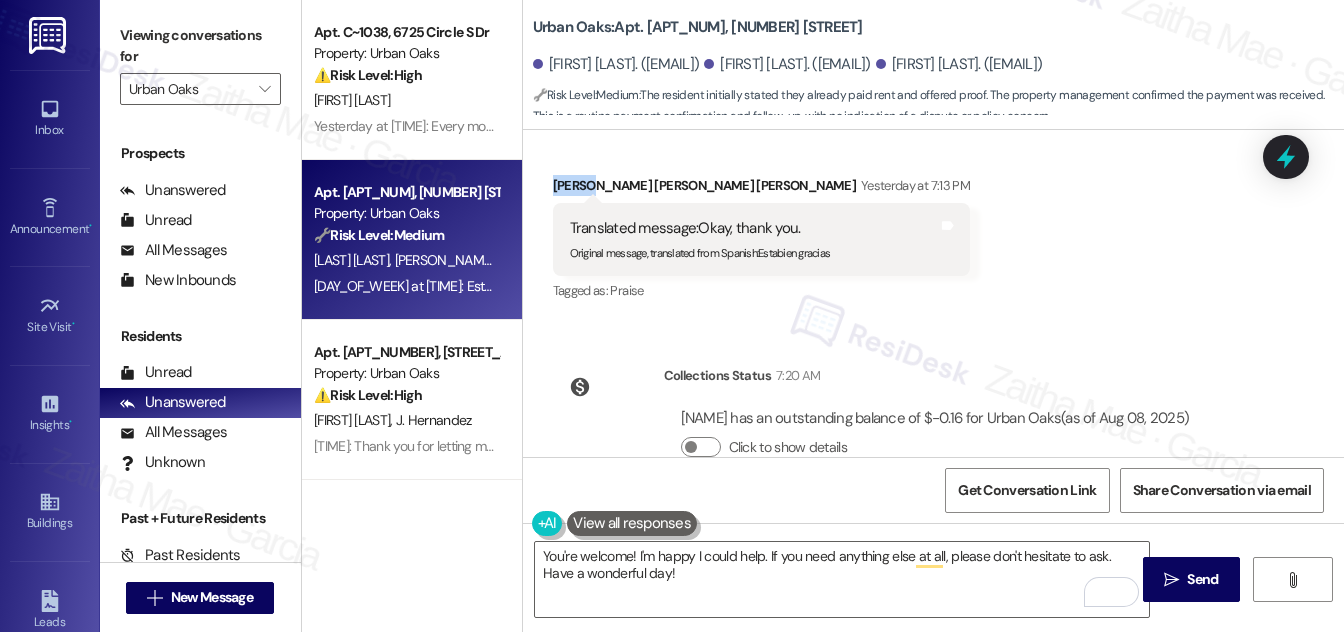 click on "Karla Esponiza Jimenez Yesterday at 7:13 PM" at bounding box center [761, 189] 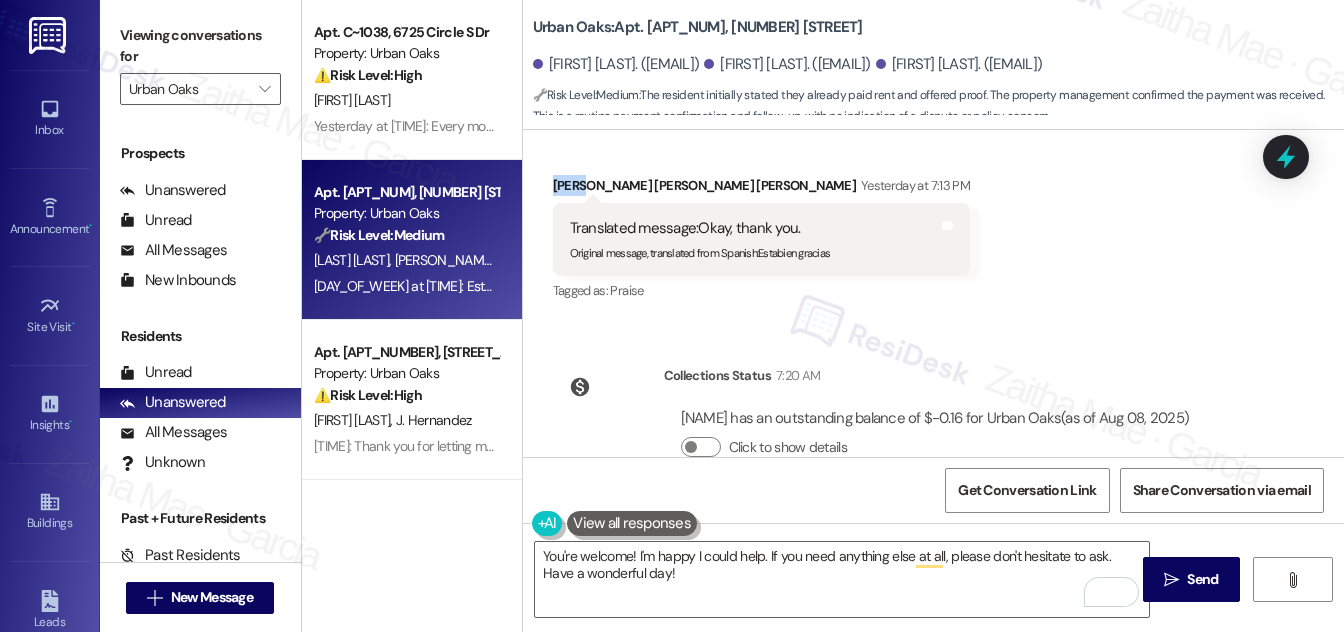 copy on "Karla" 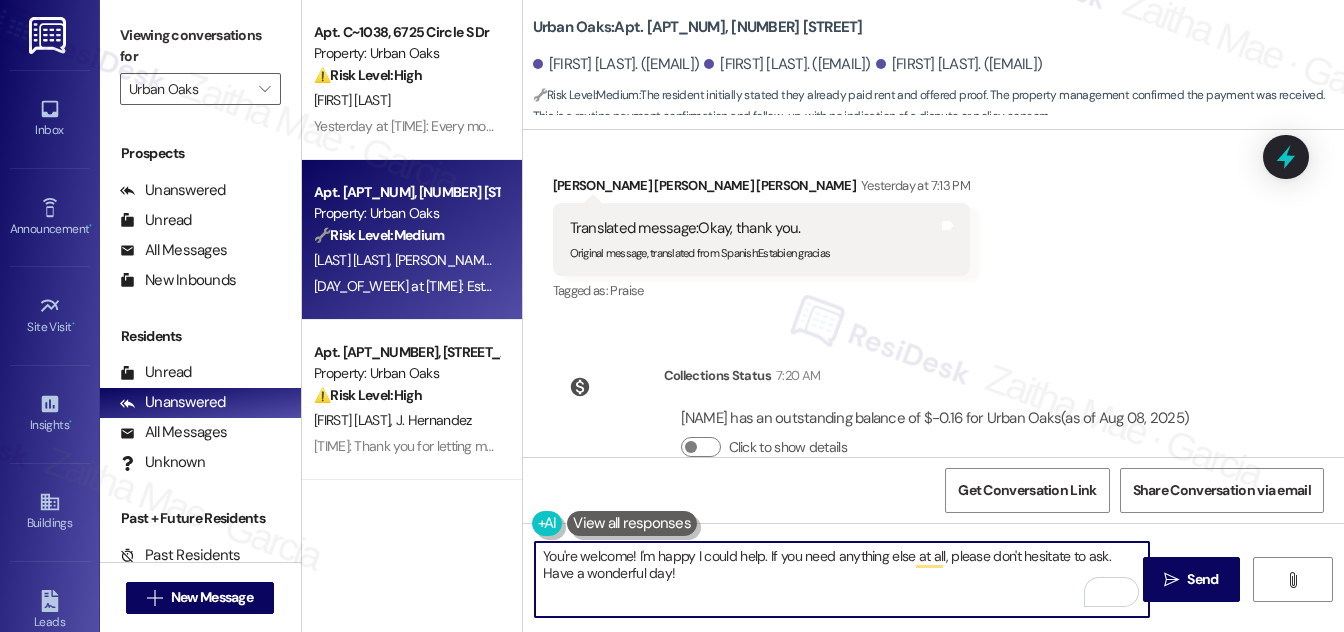 click on "You're welcome! I'm happy I could help. If you need anything else at all, please don't hesitate to ask. Have a wonderful day!" at bounding box center [842, 579] 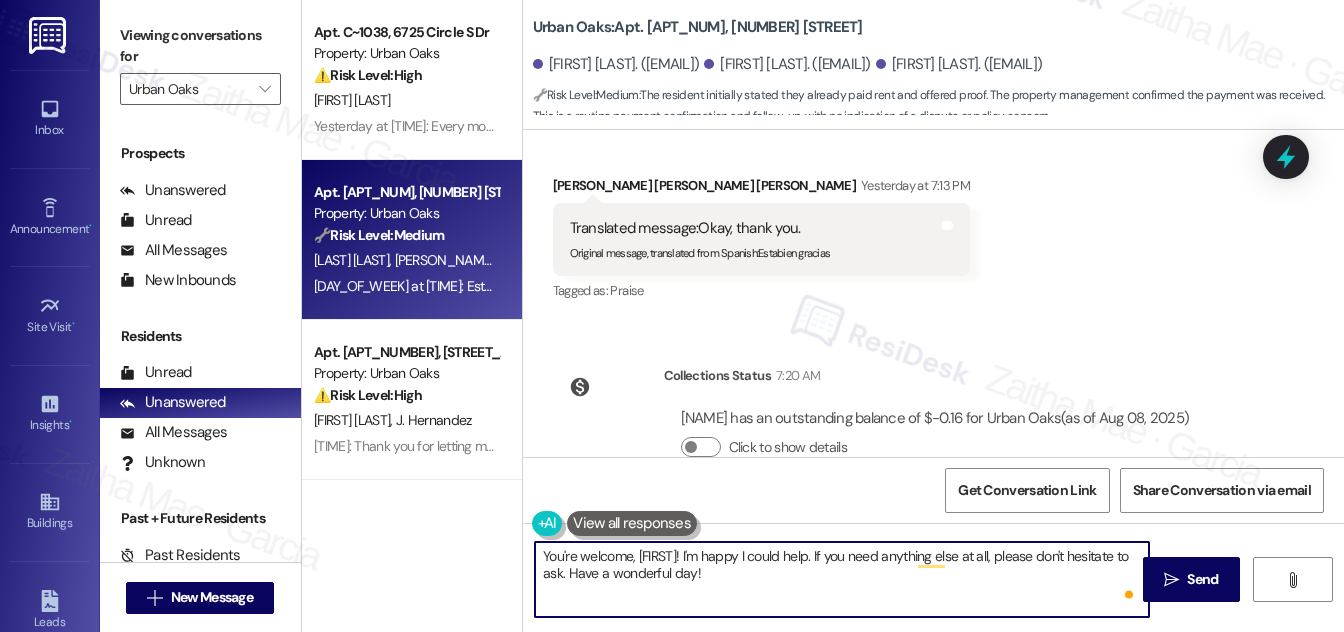 paste on "Karla" 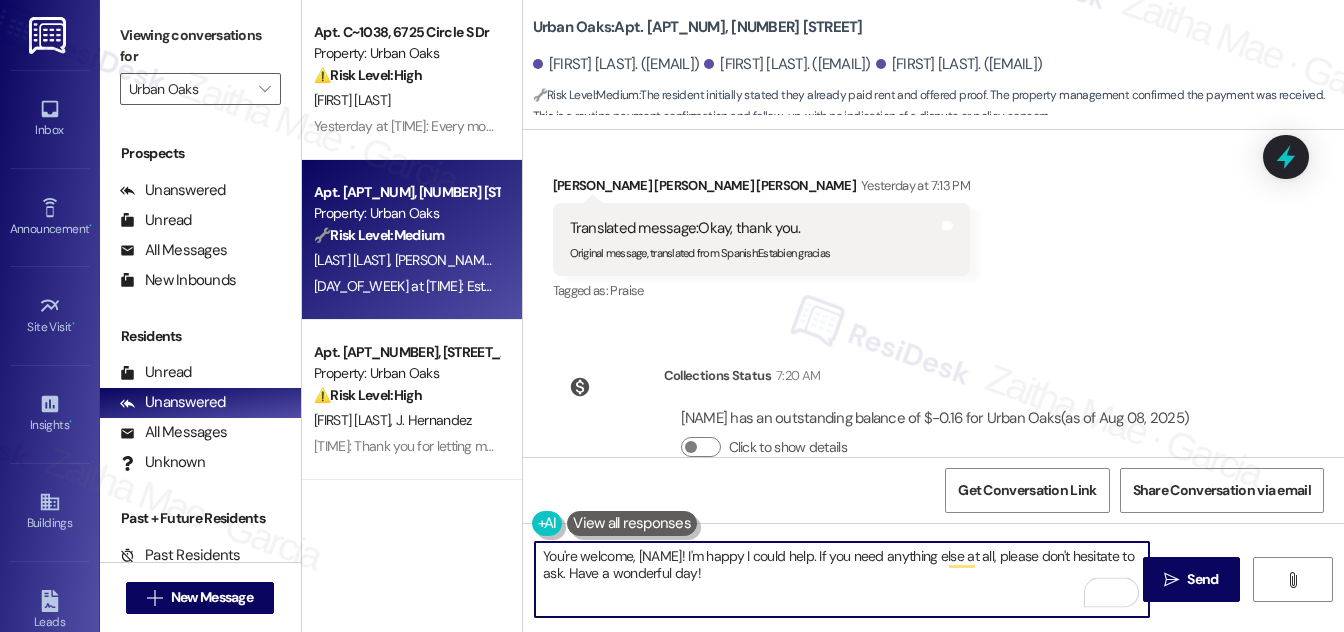 click on "You're welcome, Karla! I'm happy I could help. If you need anything else at all, please don't hesitate to ask. Have a wonderful day!" at bounding box center [842, 579] 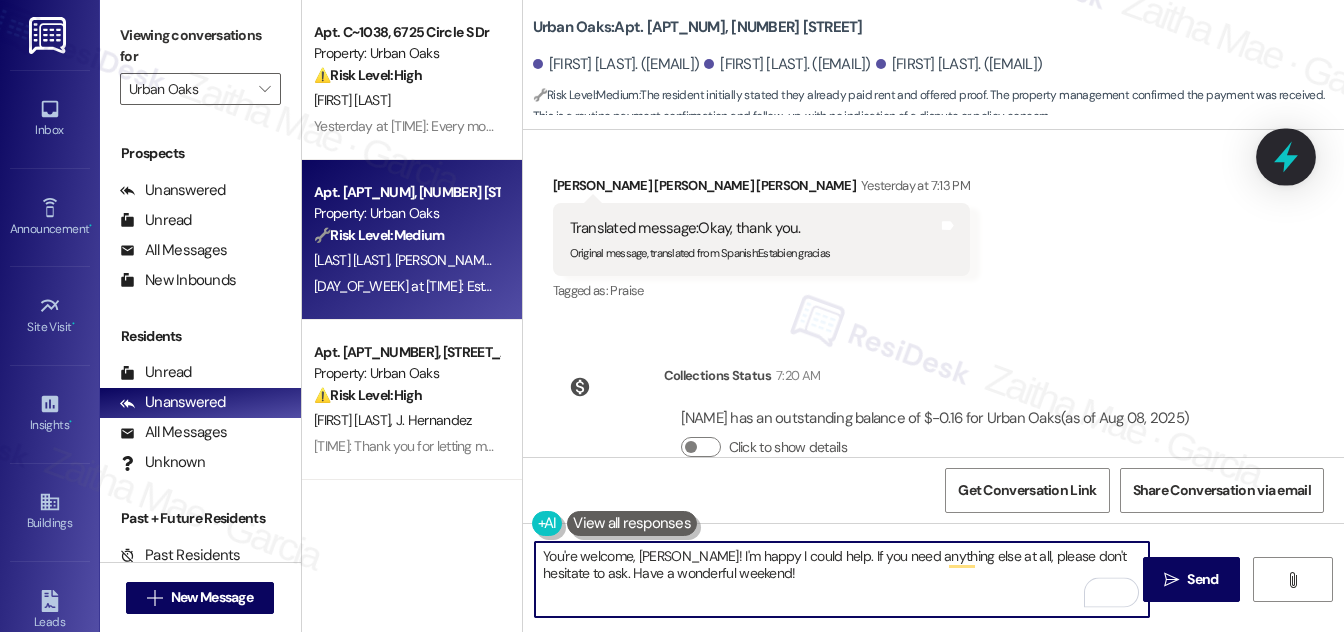type on "You're welcome, Karla! I'm happy I could help. If you need anything else at all, please don't hesitate to ask. Have a wonderful weekend!" 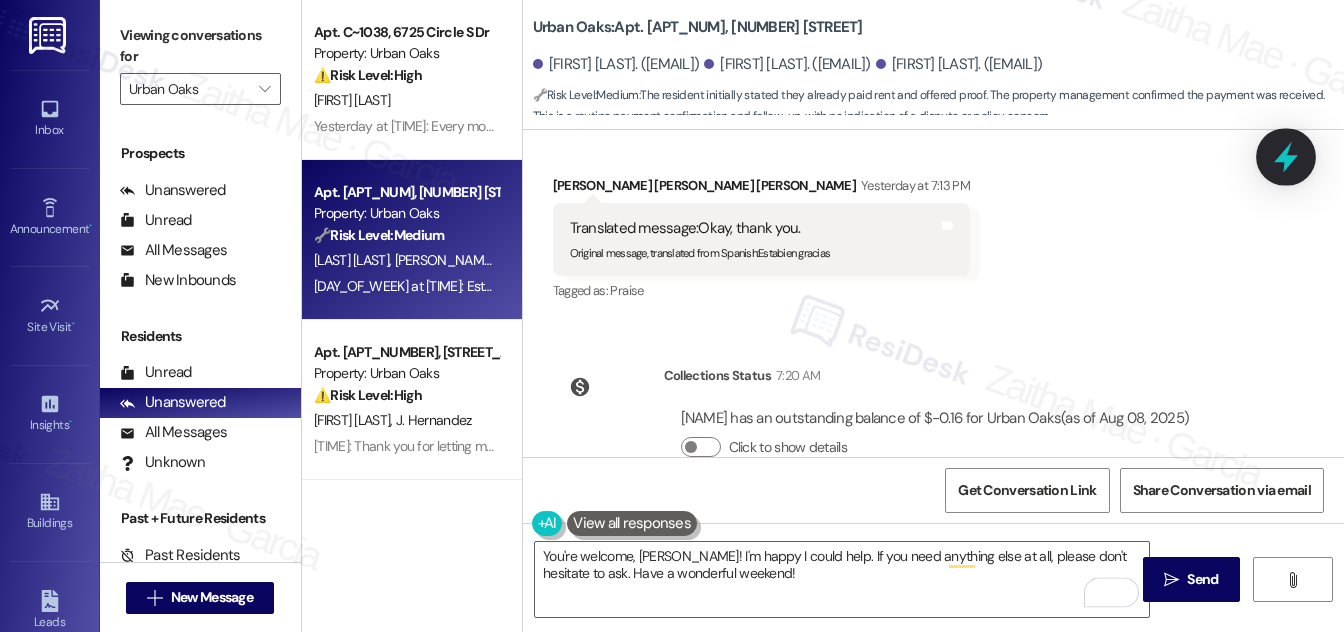 click 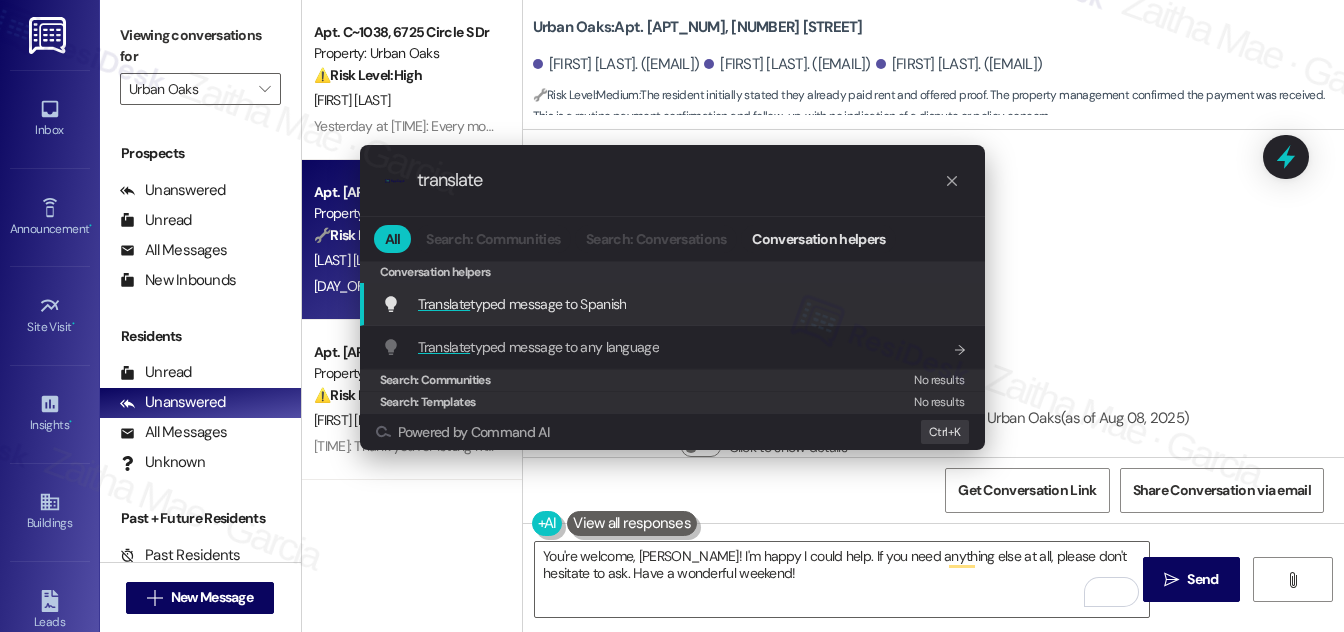 type on "translate" 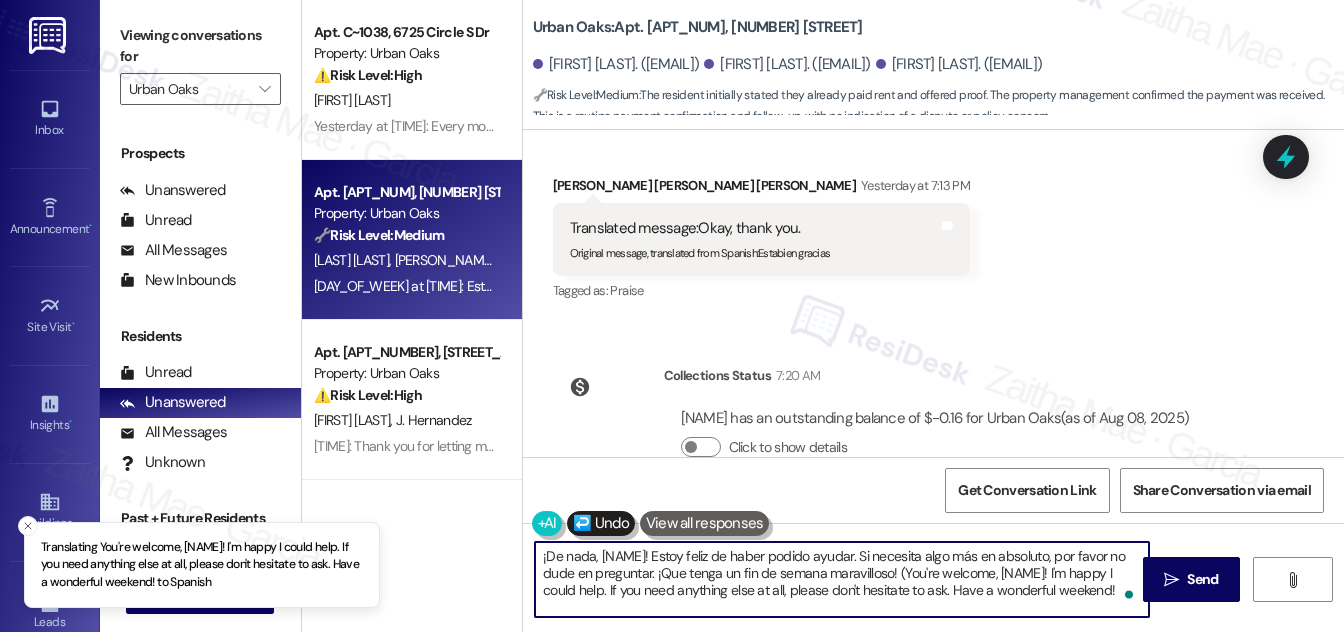 type on "¡De nada, Karla! Estoy feliz de haber podido ayudar. Si necesita algo más en absoluto, por favor no dude en preguntar. ¡Que tenga un fin de semana maravilloso! (You're welcome, Karla! I'm happy I could help. If you need anything else at all, please don't hesitate to ask. Have a wonderful weekend!)" 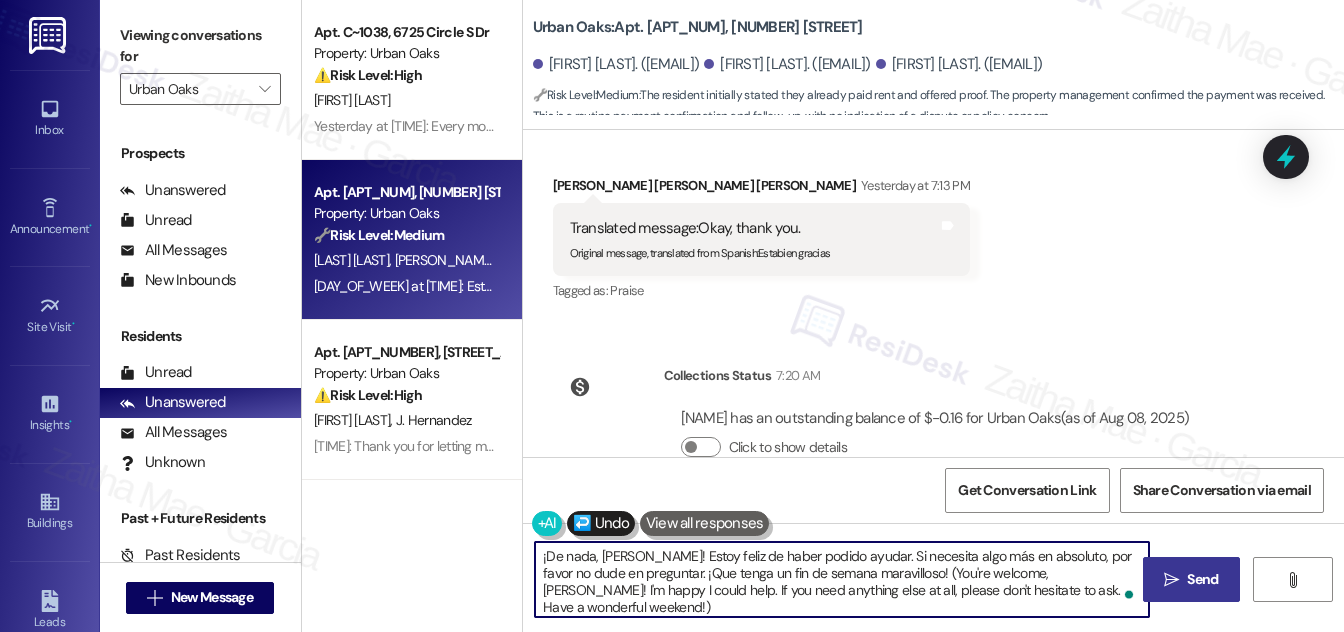click on "Send" at bounding box center [1202, 579] 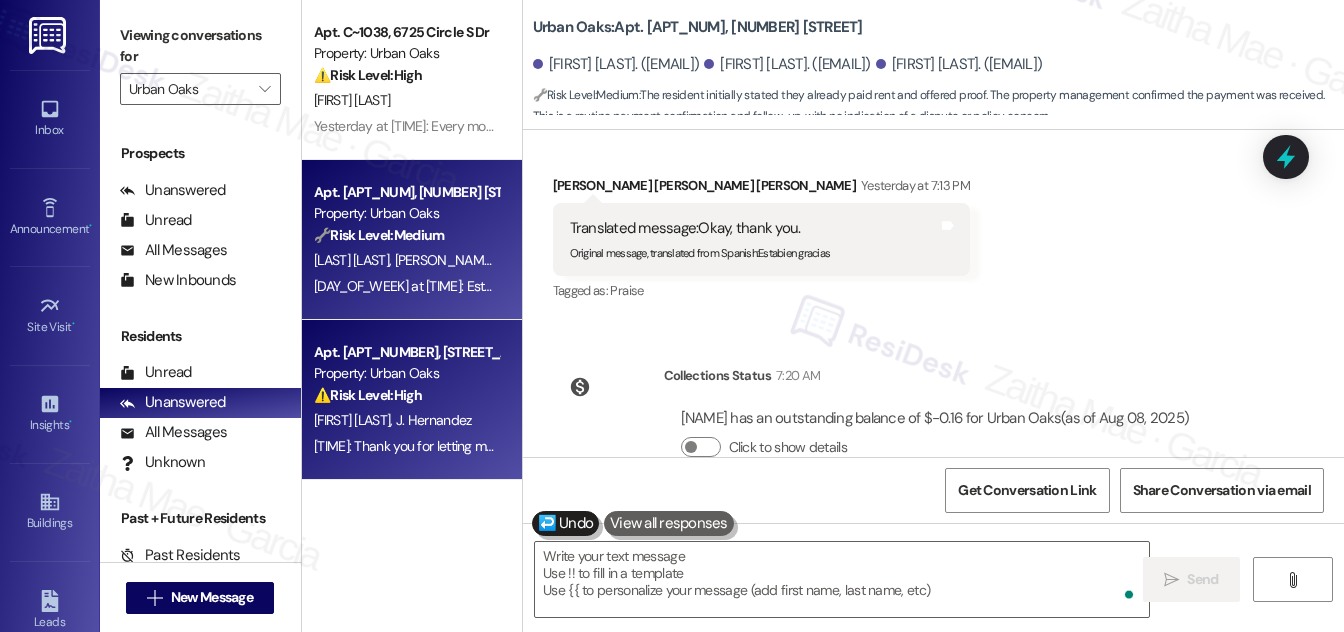 type on "Fetching suggested responses. Please feel free to read through the conversation in the meantime." 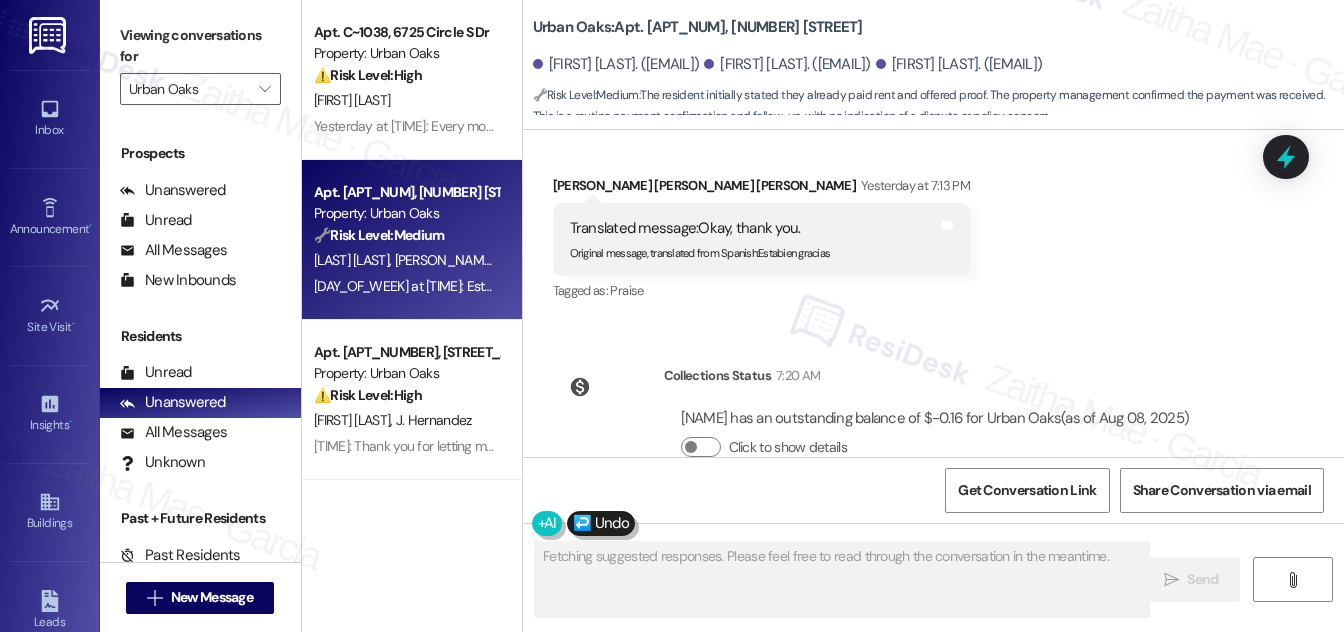 scroll, scrollTop: 3658, scrollLeft: 0, axis: vertical 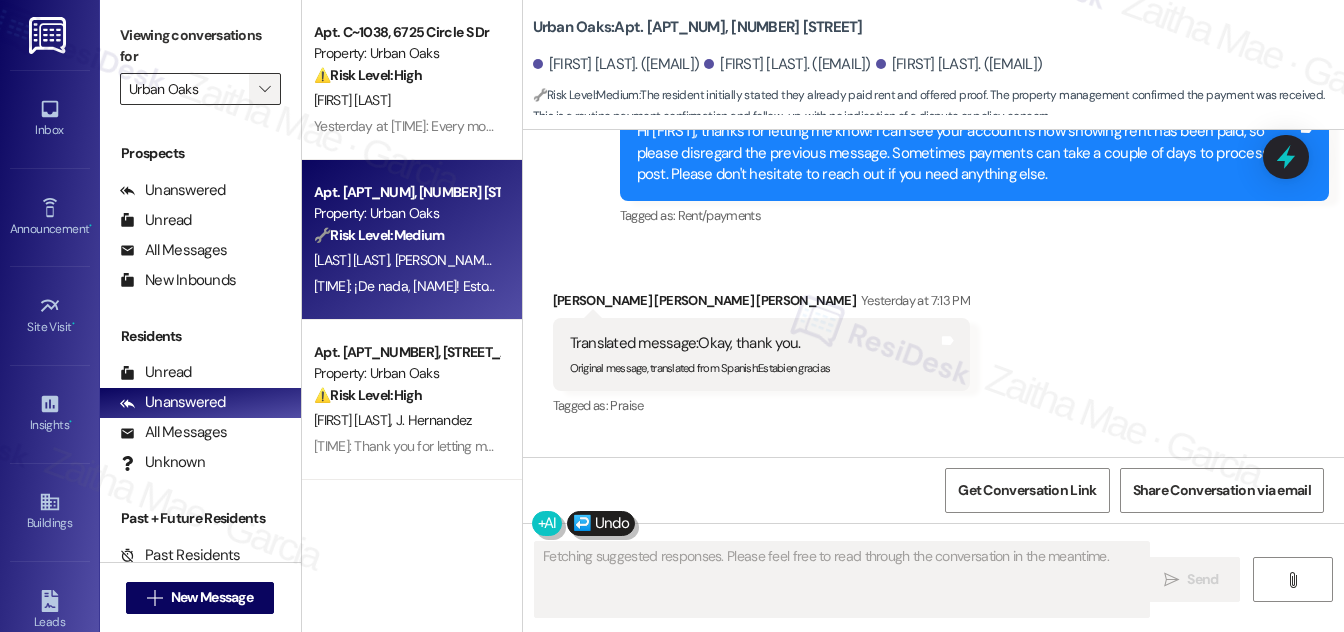 click on "" at bounding box center [264, 89] 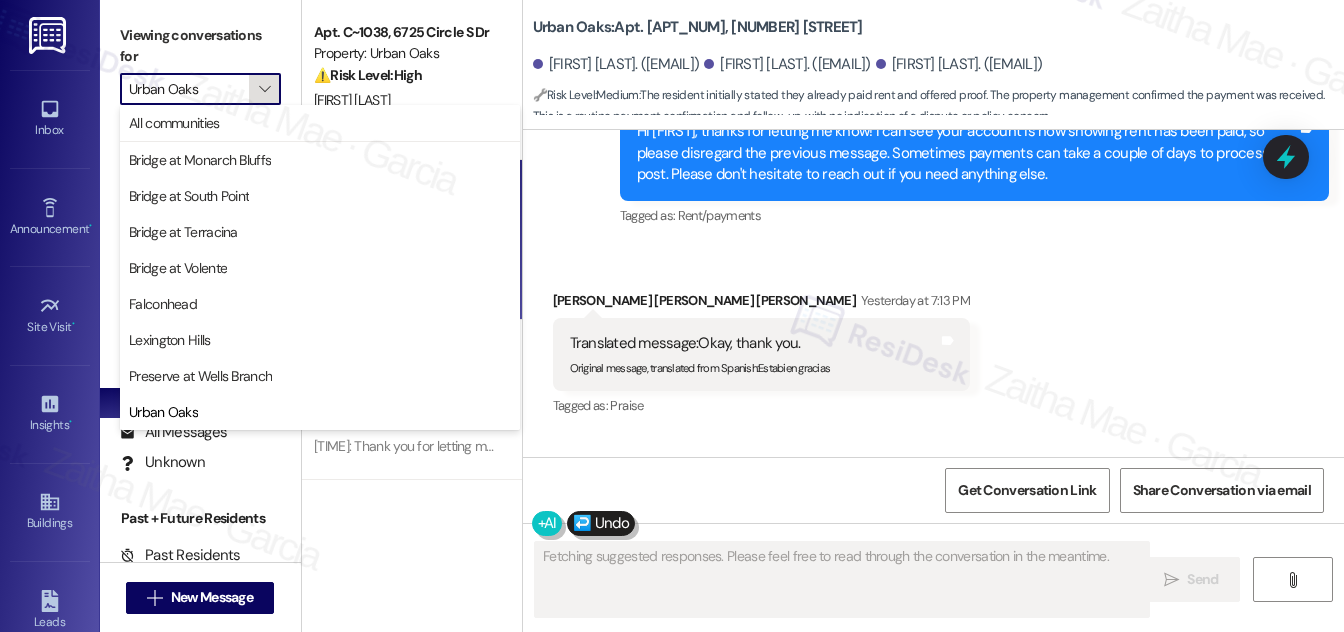 click on "" at bounding box center [264, 89] 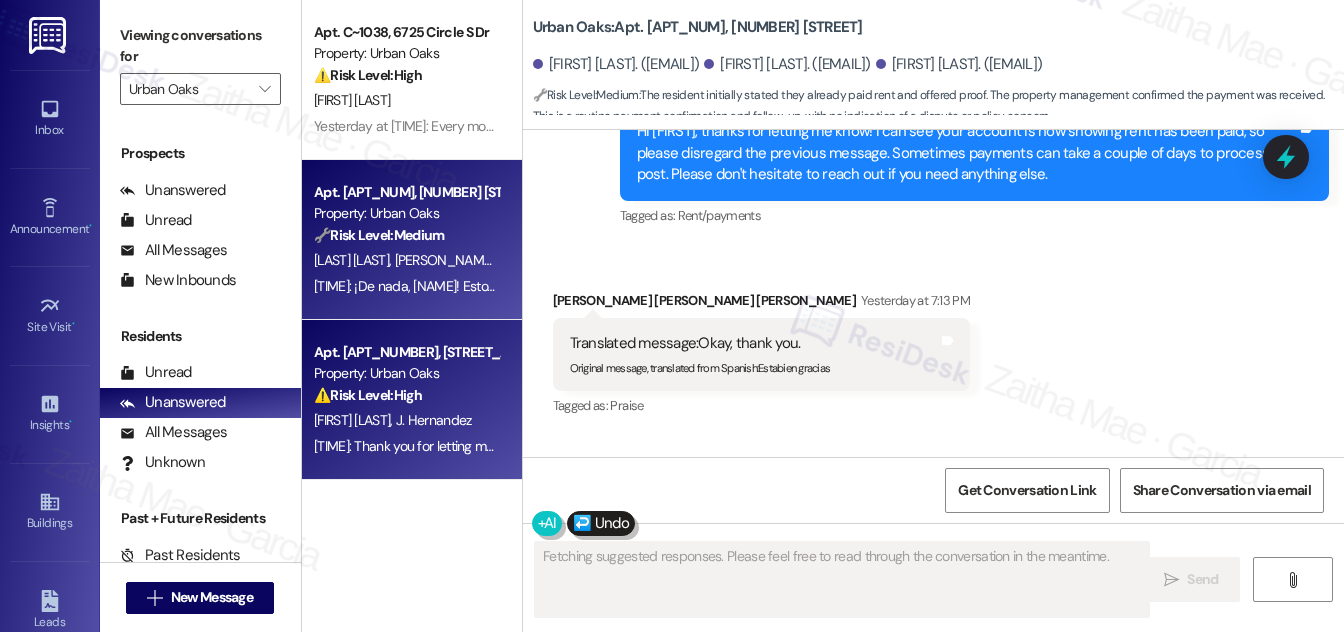 click on "⚠️  Risk Level:  High The resident received a notice to vacate and their account was locked, despite having made a payment. This indicates a potential financial issue and risk of eviction, requiring urgent attention." at bounding box center [406, 395] 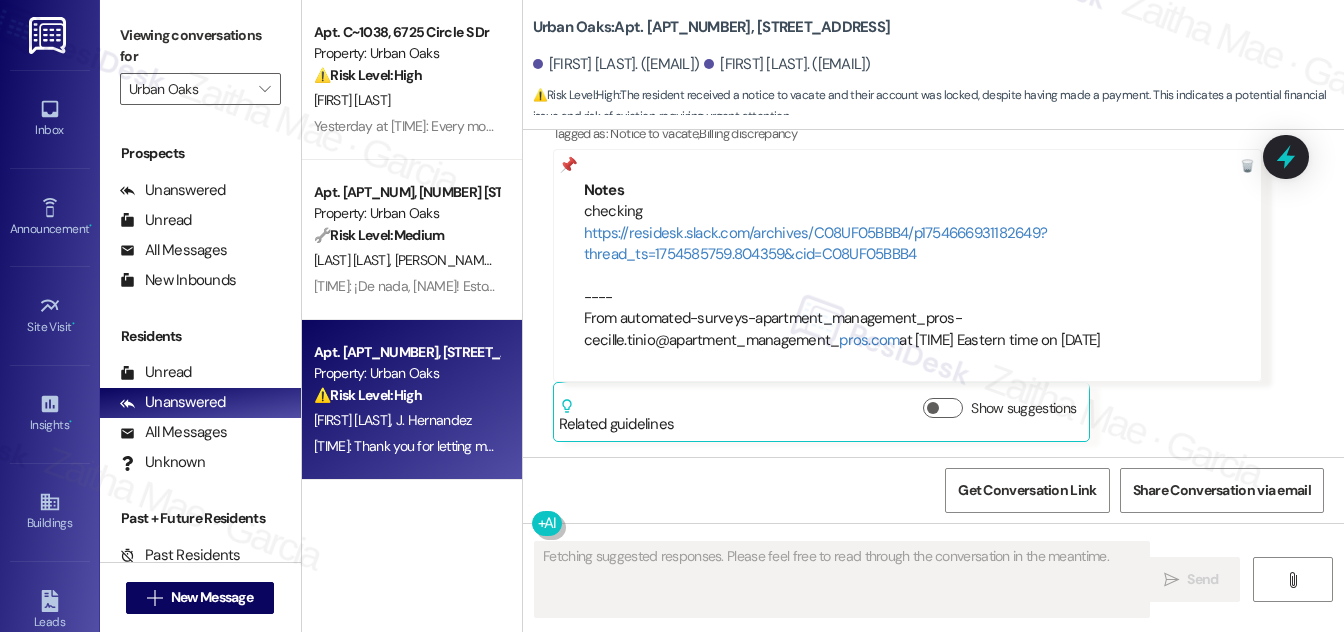 scroll, scrollTop: 6347, scrollLeft: 0, axis: vertical 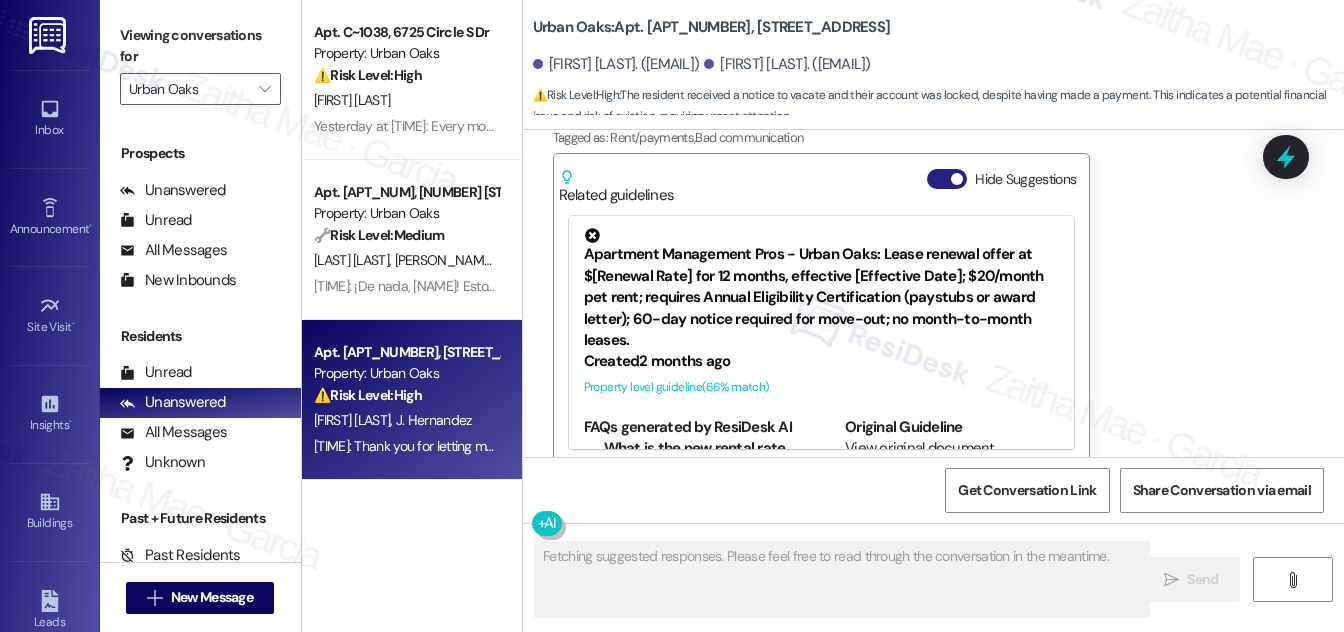 click on "Hide Suggestions" at bounding box center [947, 179] 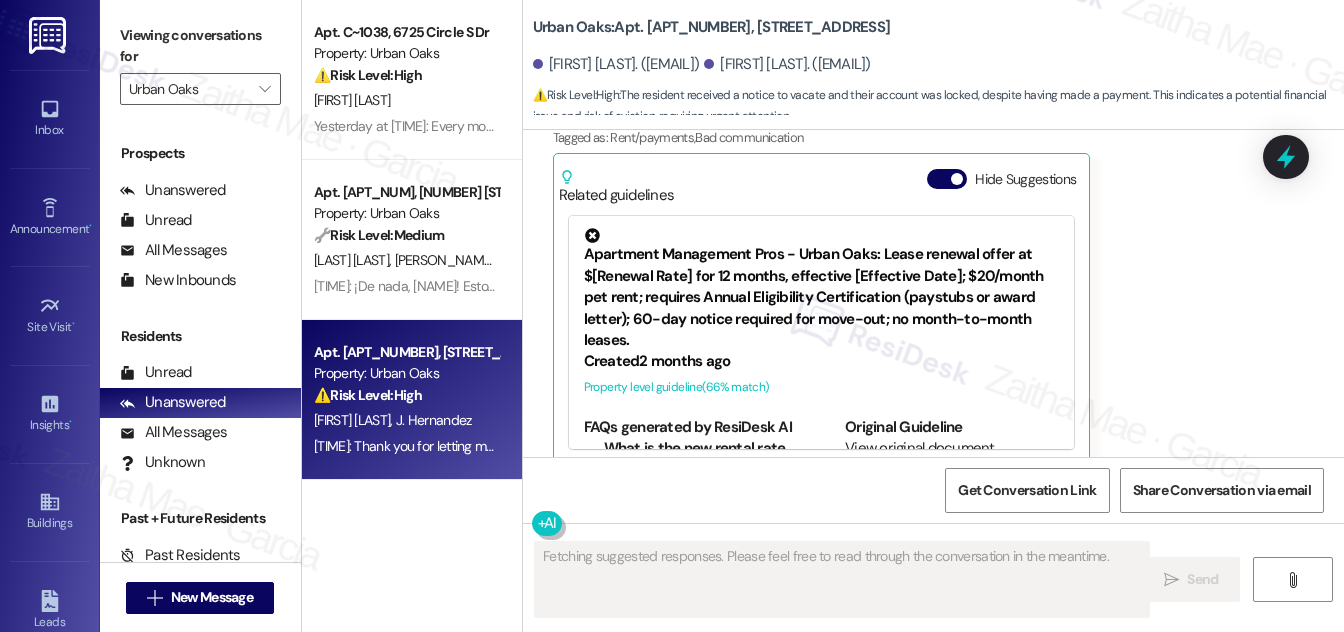 scroll, scrollTop: 6285, scrollLeft: 0, axis: vertical 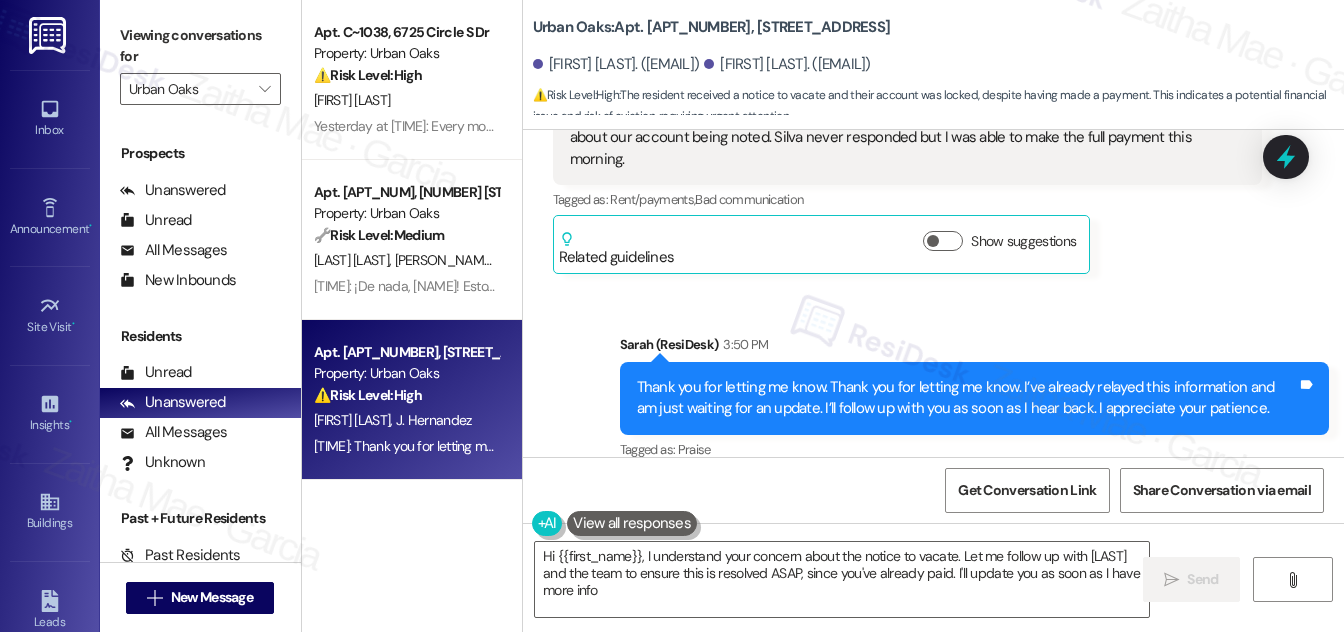 type on "Hi {{first_name}}, I understand your concern about the notice to vacate. Let me follow up with Silva and the team to ensure this is resolved ASAP, since you've already paid. I'll update you as soon as I have more info!" 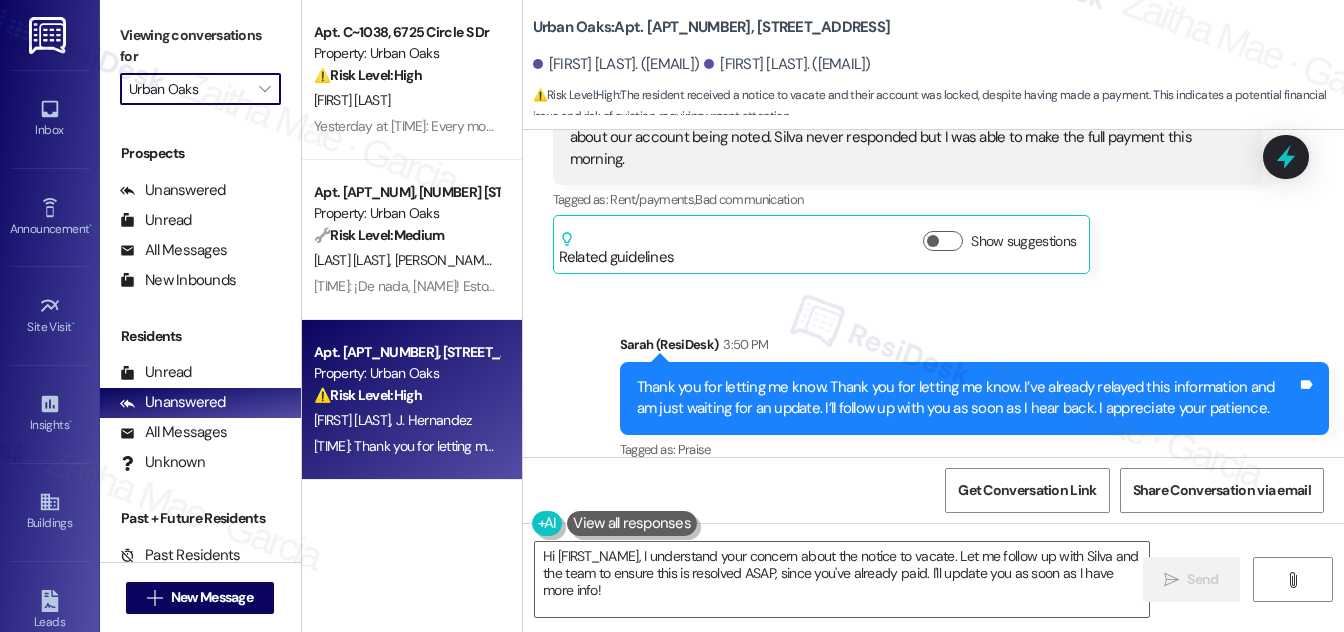 click on "Urban Oaks" at bounding box center (189, 89) 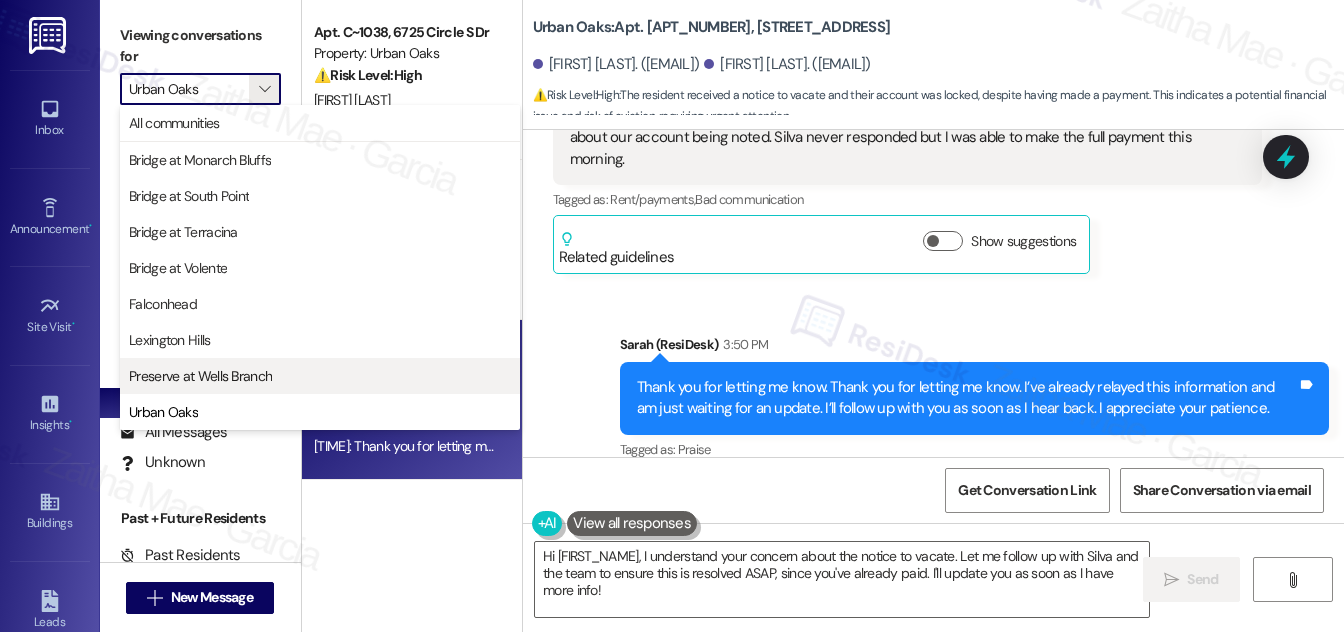 click on "Preserve at Wells Branch" at bounding box center [200, 376] 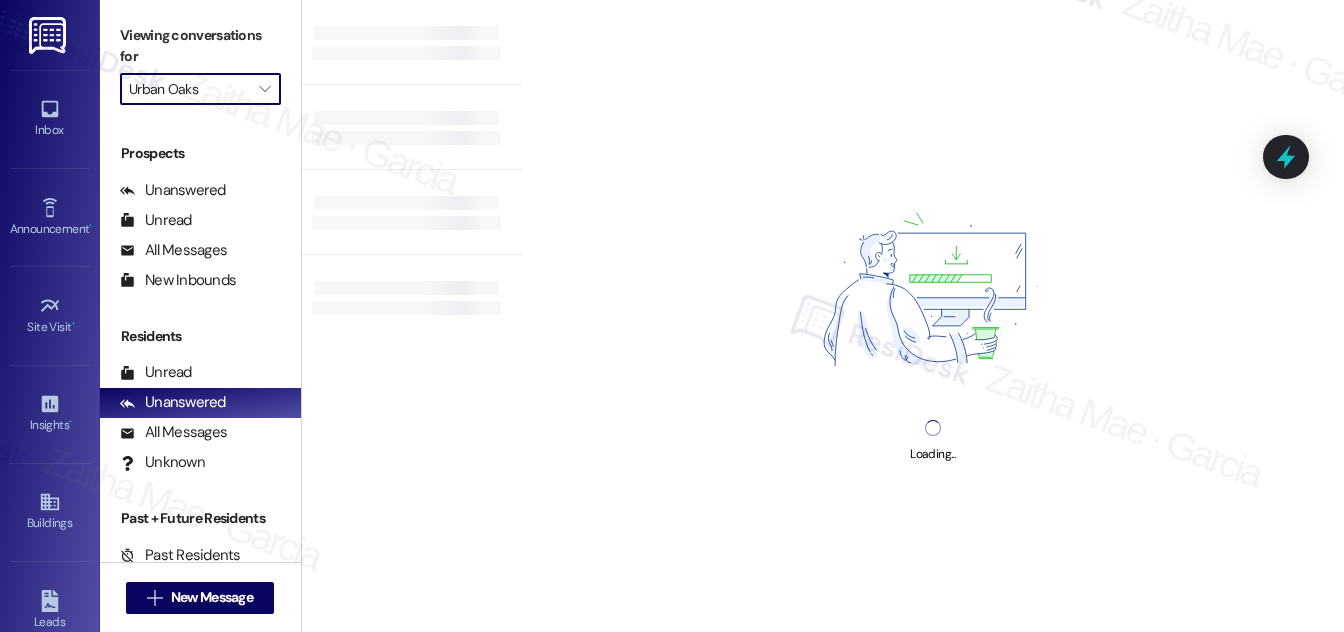 type on "Preserve at Wells Branch" 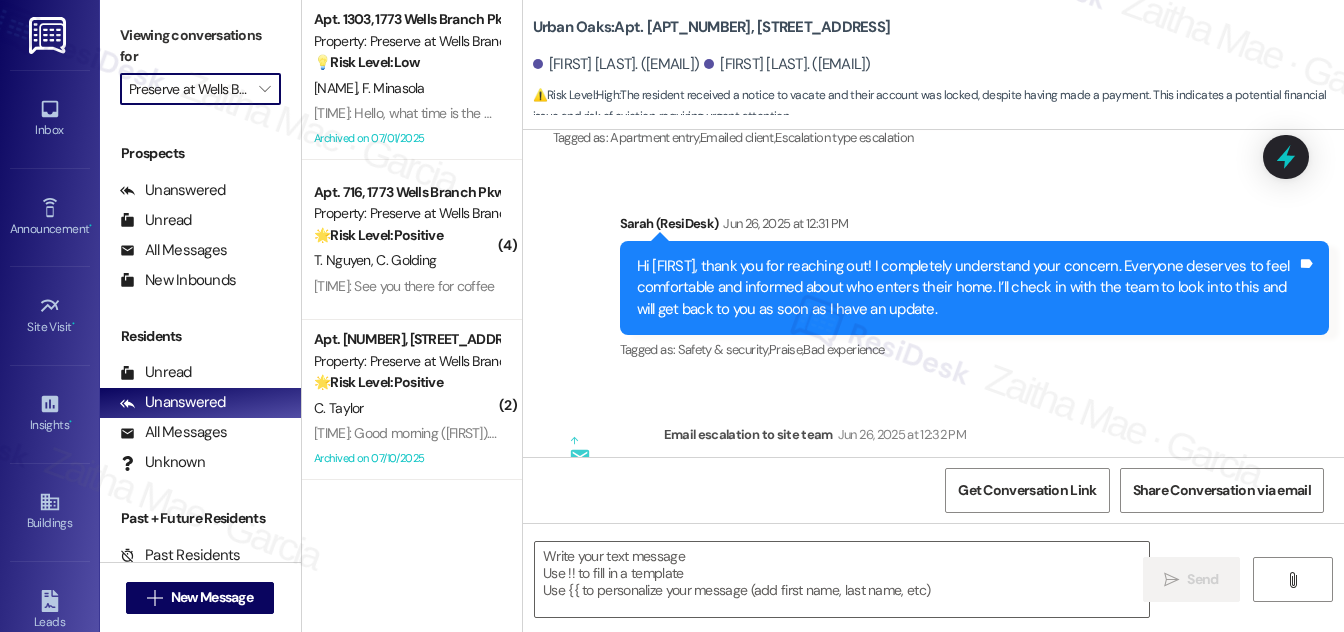 type on "Fetching suggested responses. Please feel free to read through the conversation in the meantime." 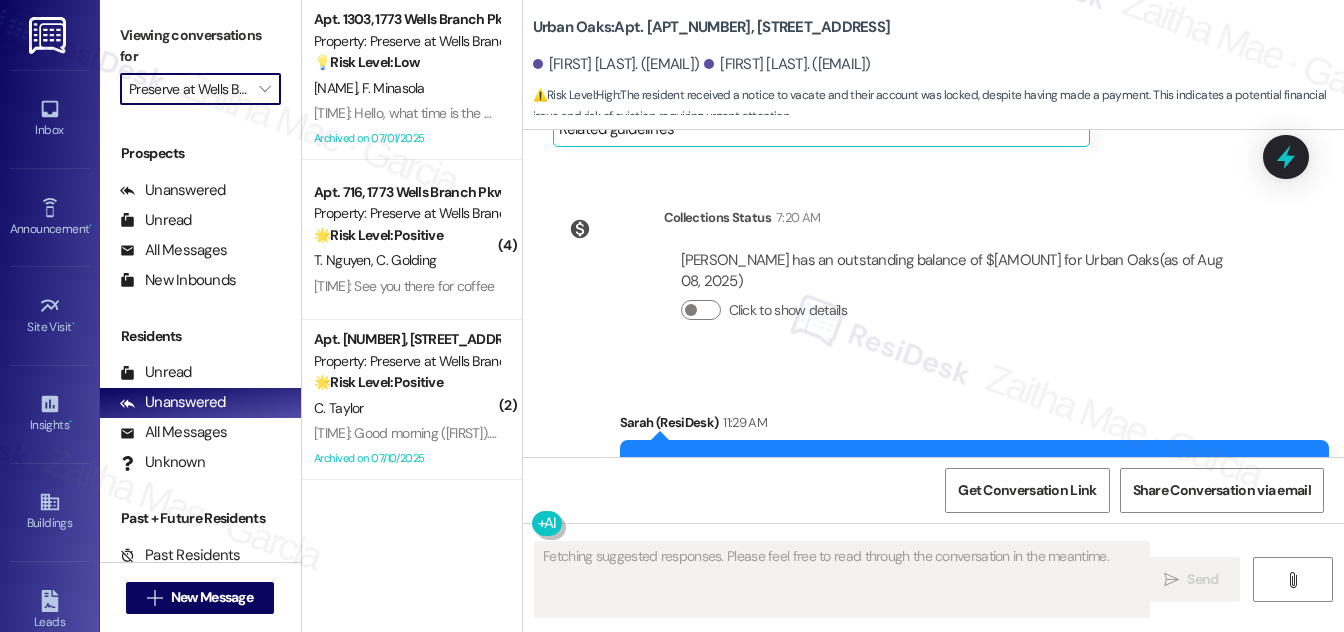scroll, scrollTop: 6347, scrollLeft: 0, axis: vertical 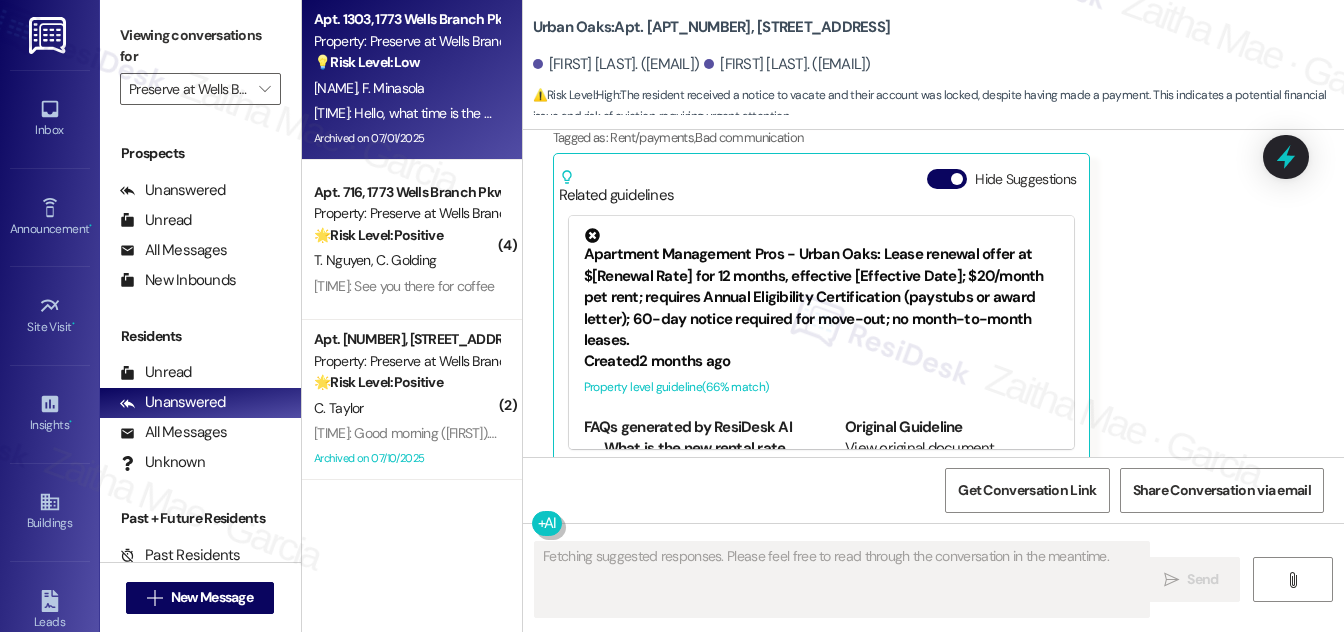click on "F. Minasola" at bounding box center [393, 88] 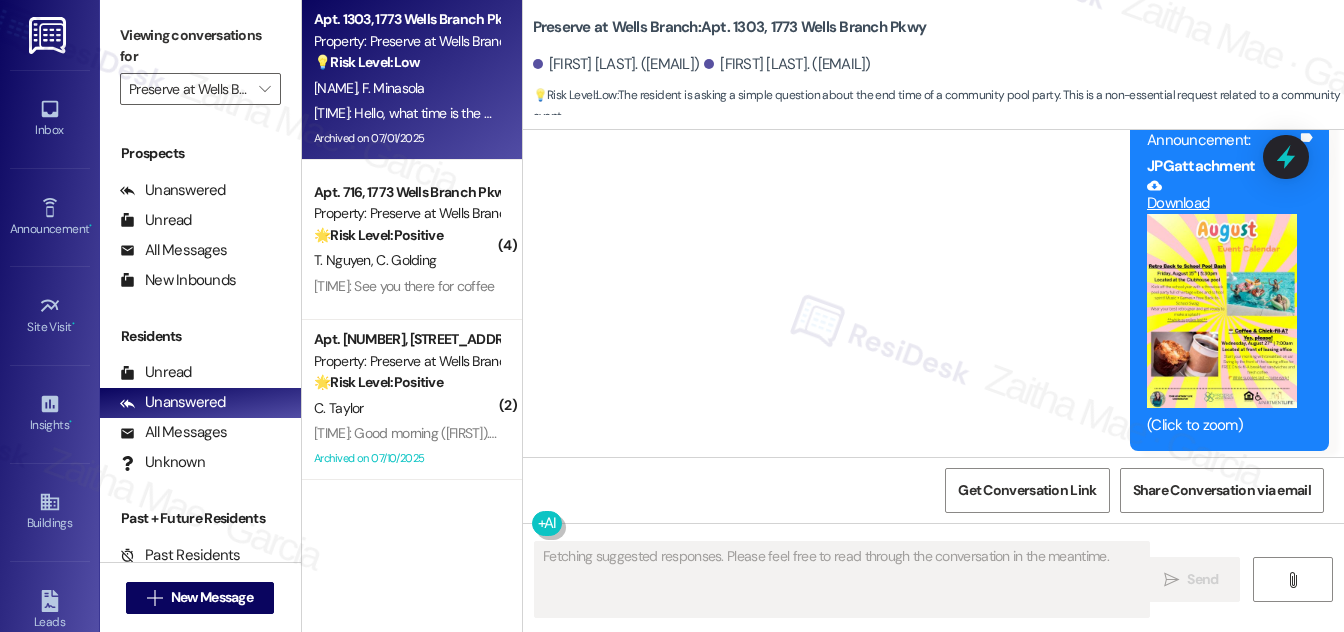 click on "Hide Suggestions" at bounding box center [947, 650] 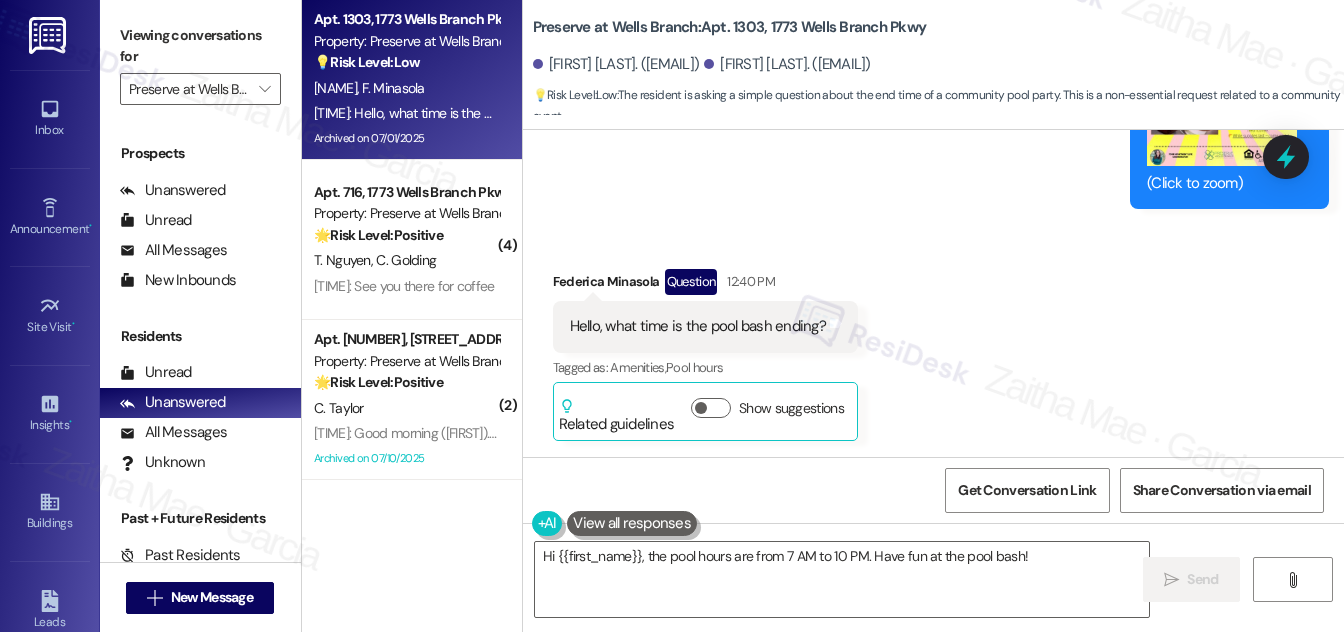 scroll, scrollTop: 14871, scrollLeft: 0, axis: vertical 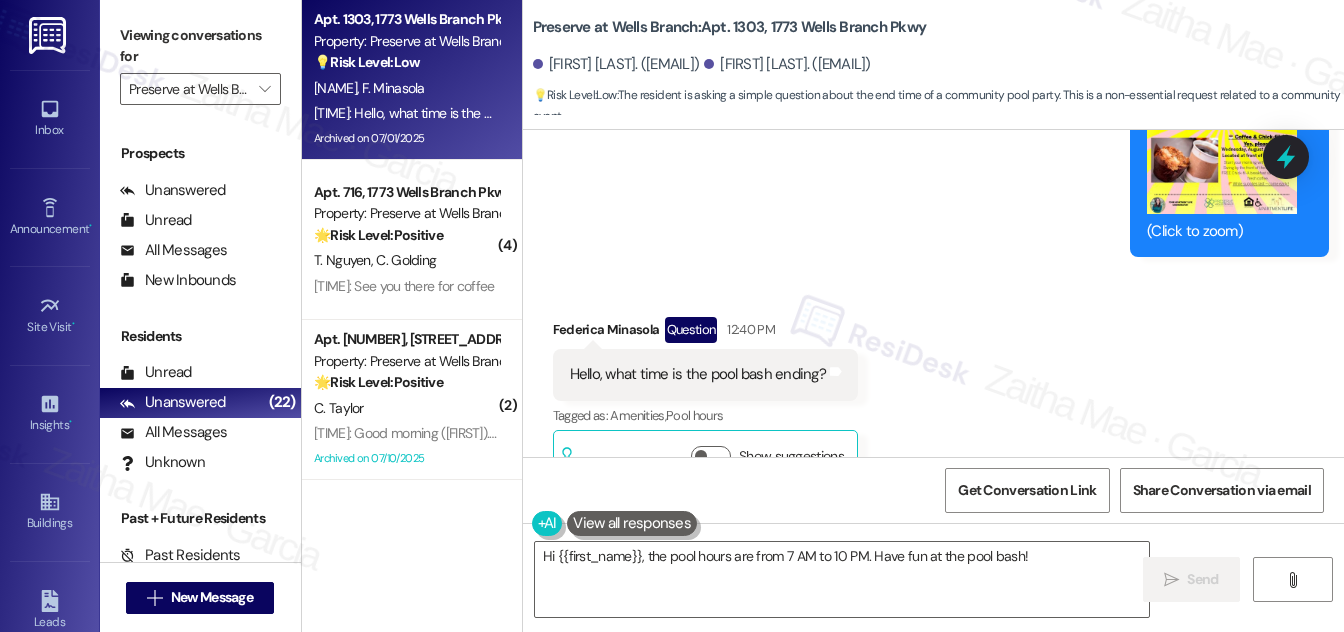 click at bounding box center [1222, 117] 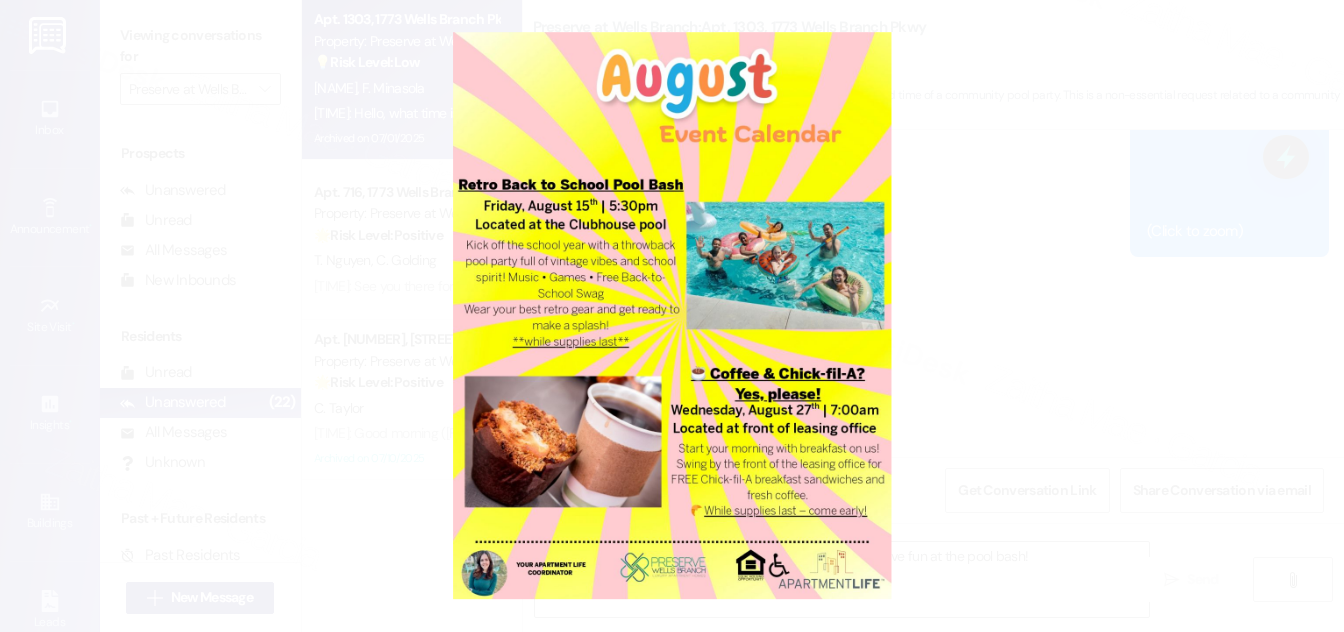 click at bounding box center (672, 316) 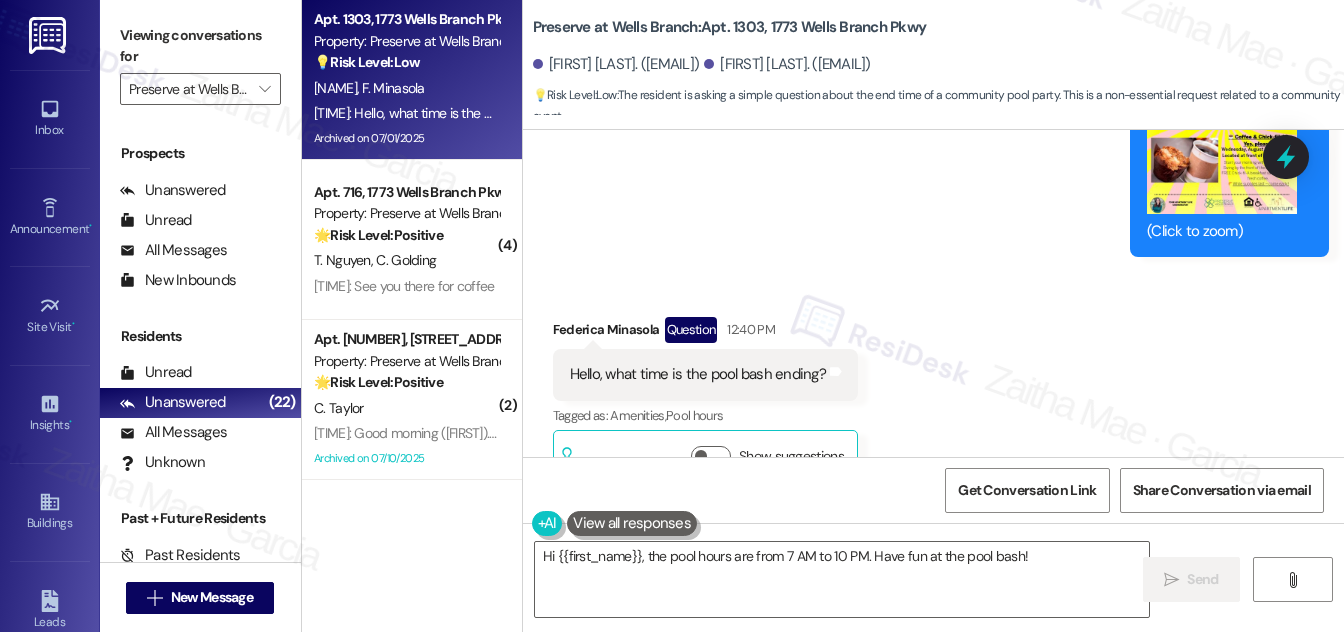 scroll, scrollTop: 14961, scrollLeft: 0, axis: vertical 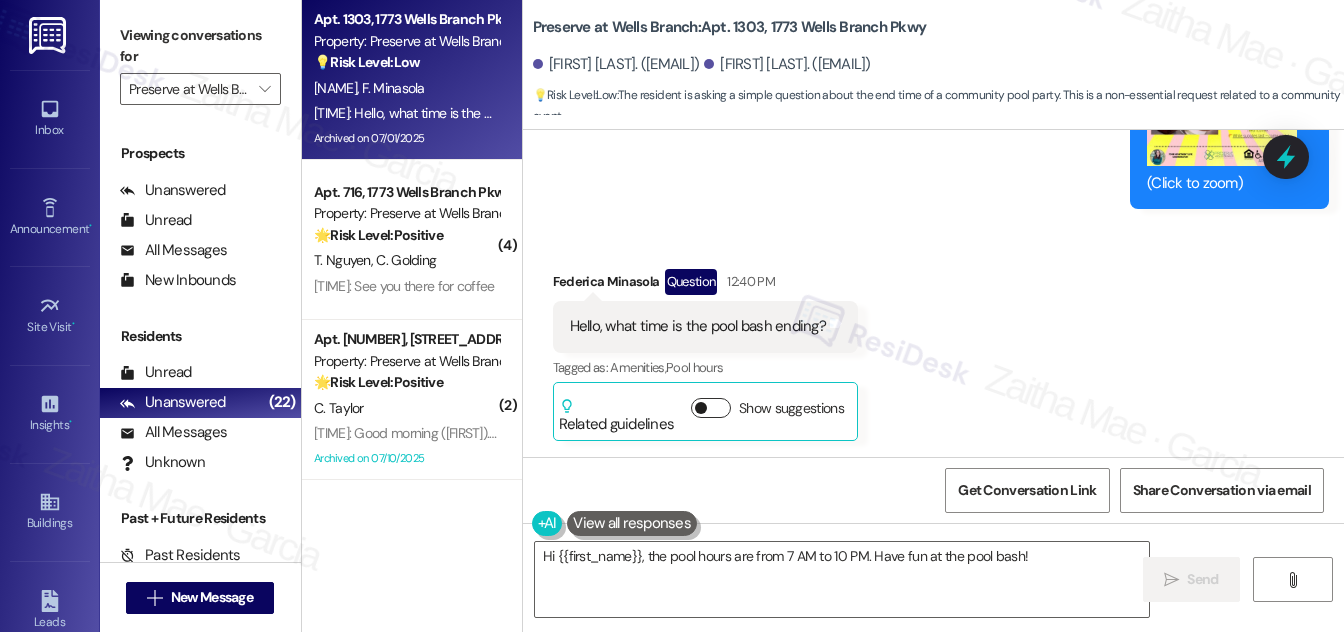 click on "Show suggestions" at bounding box center (711, 408) 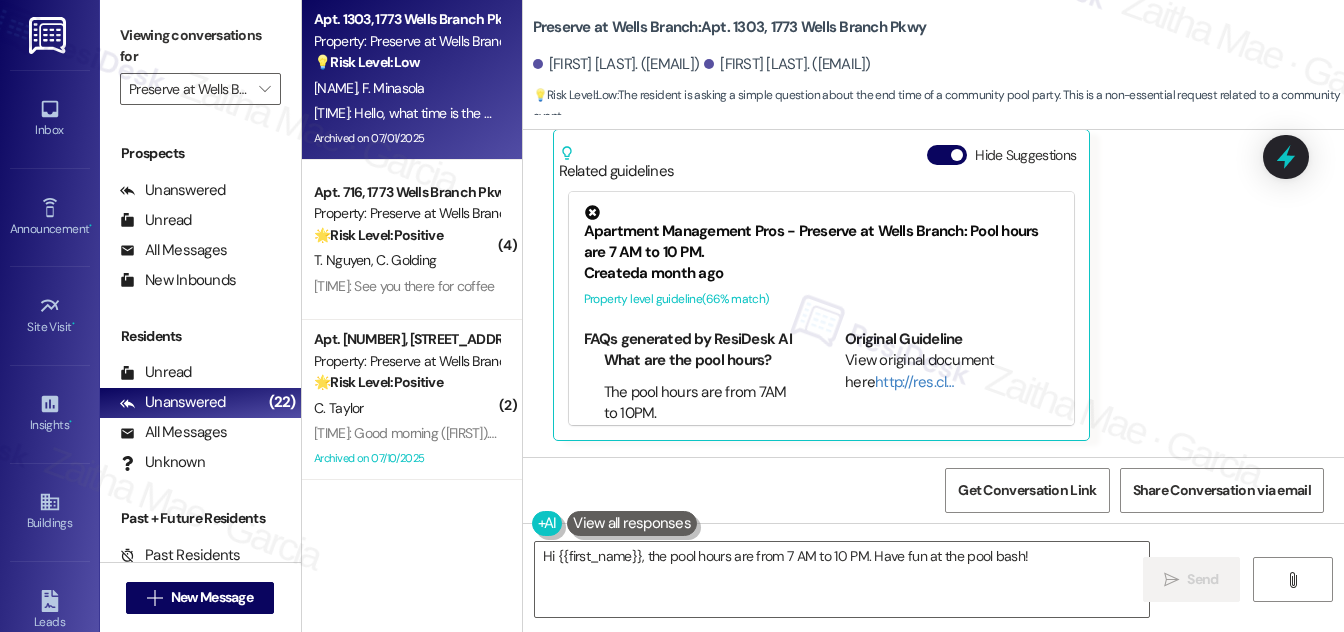 scroll, scrollTop: 15214, scrollLeft: 0, axis: vertical 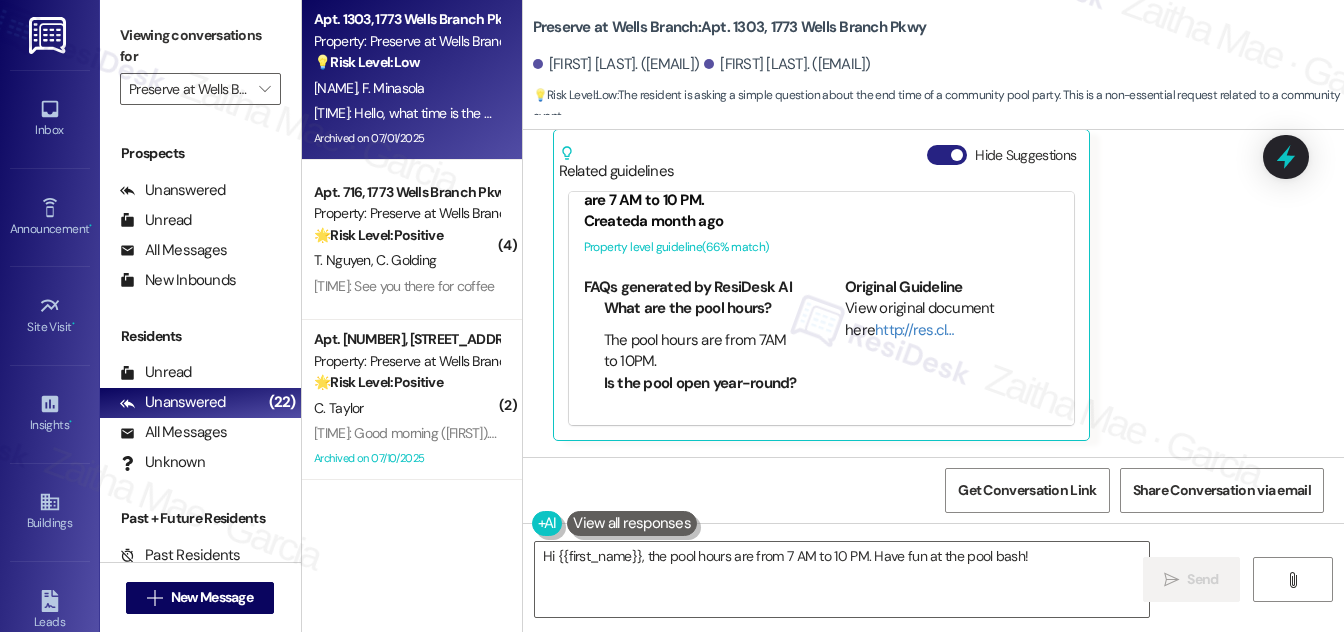 click on "Hide Suggestions" at bounding box center (947, 155) 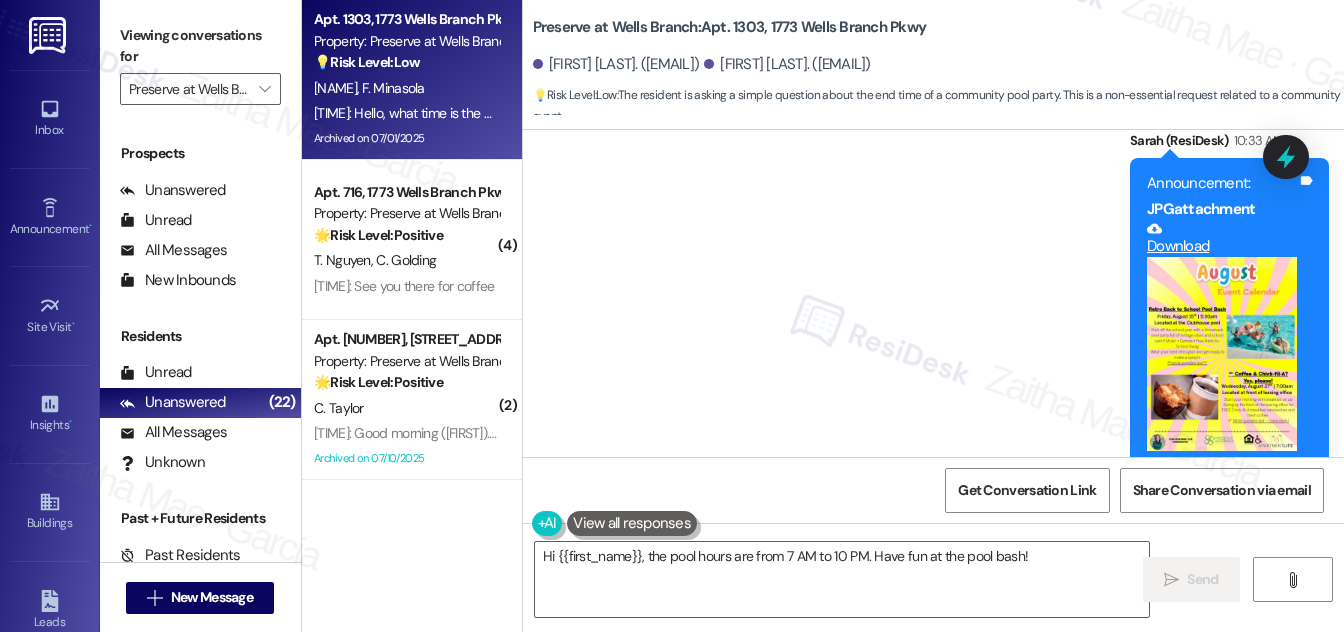 scroll, scrollTop: 14779, scrollLeft: 0, axis: vertical 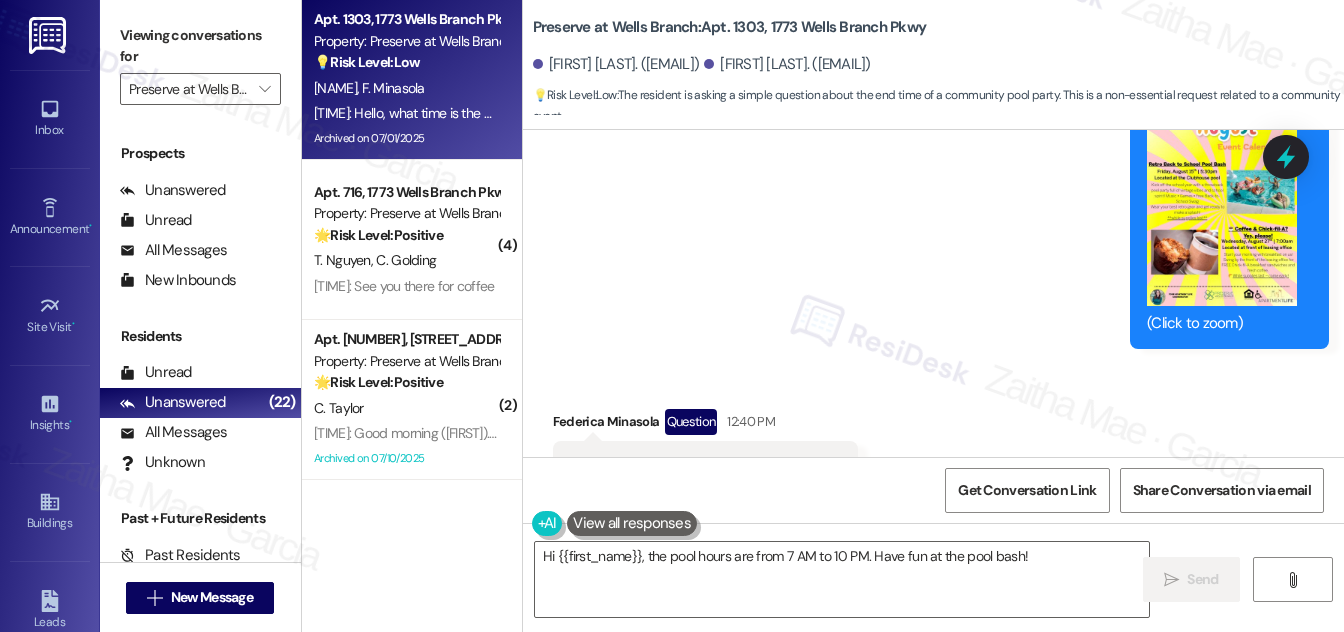 click at bounding box center [1222, 209] 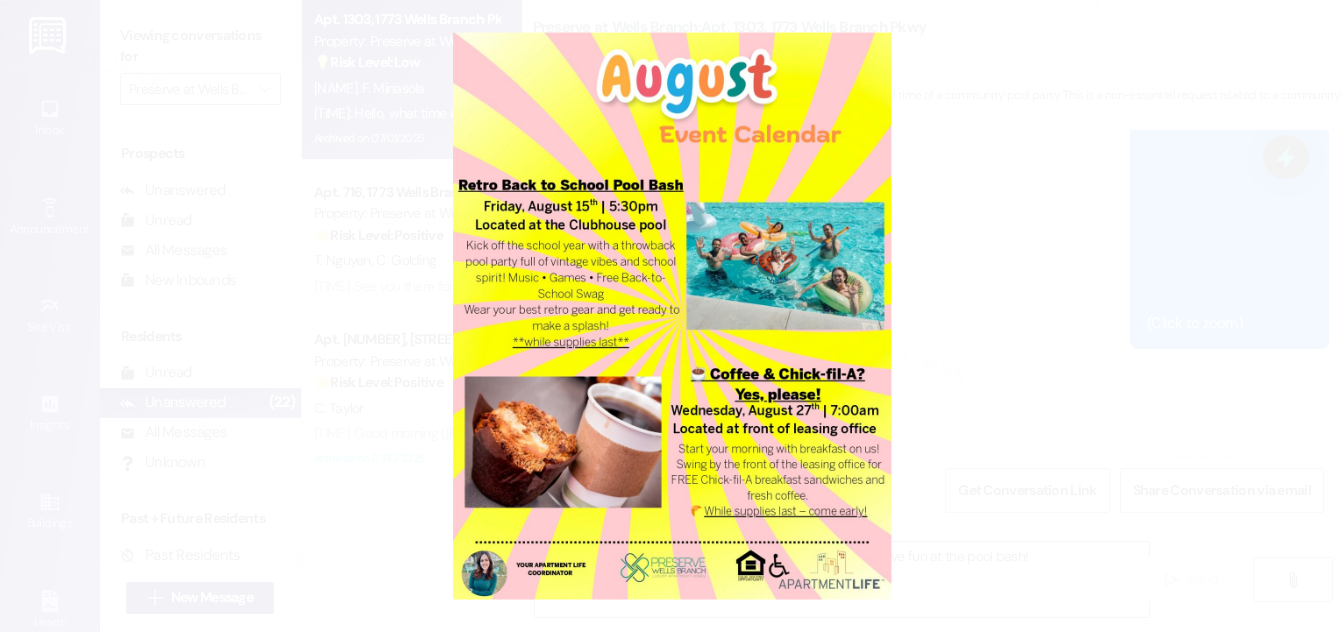 click at bounding box center (672, 316) 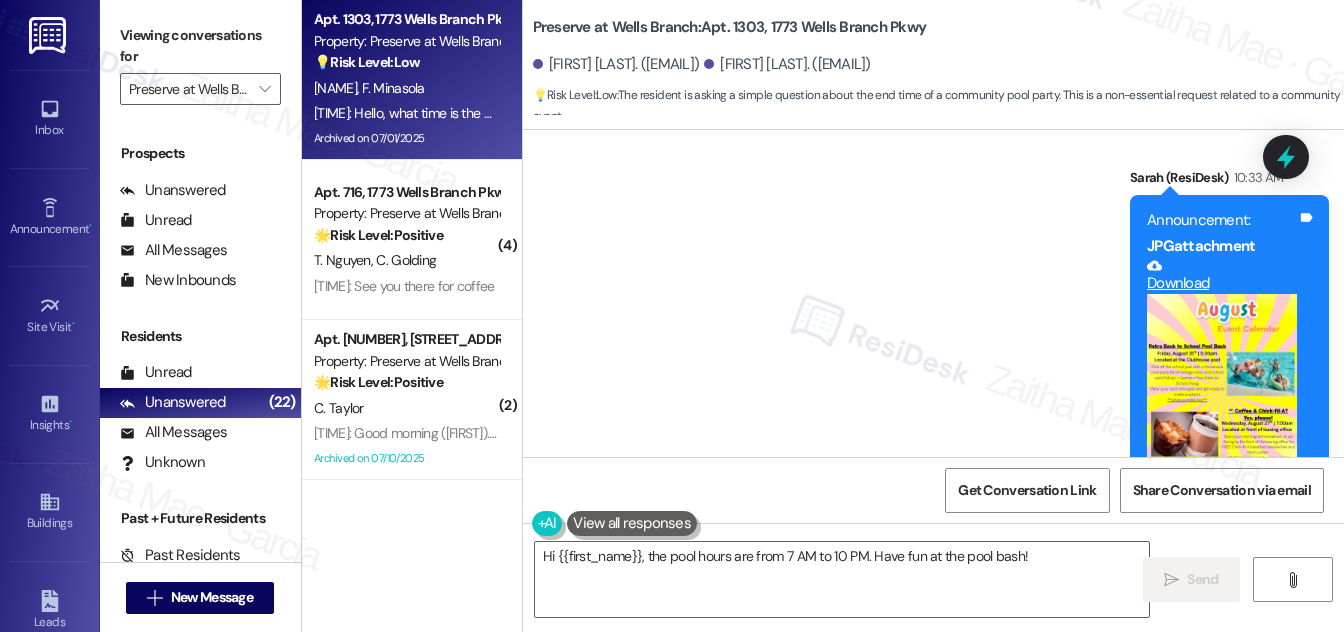 scroll, scrollTop: 14506, scrollLeft: 0, axis: vertical 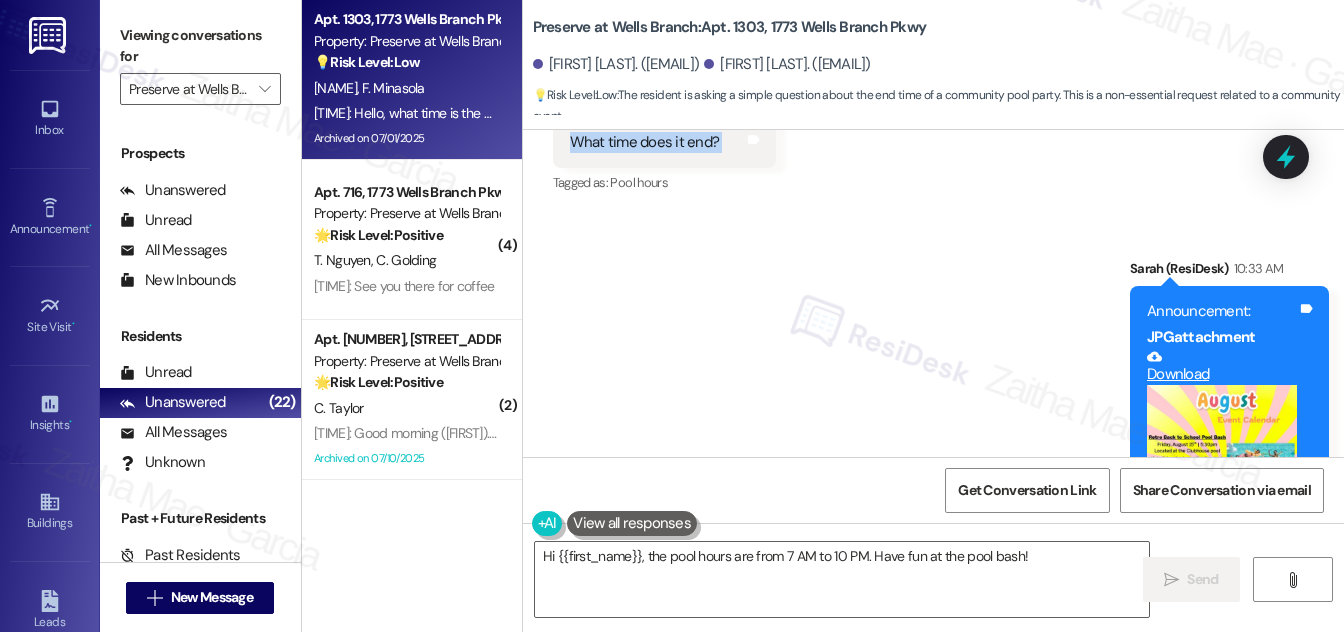 drag, startPoint x: 558, startPoint y: 177, endPoint x: 781, endPoint y: 210, distance: 225.42848 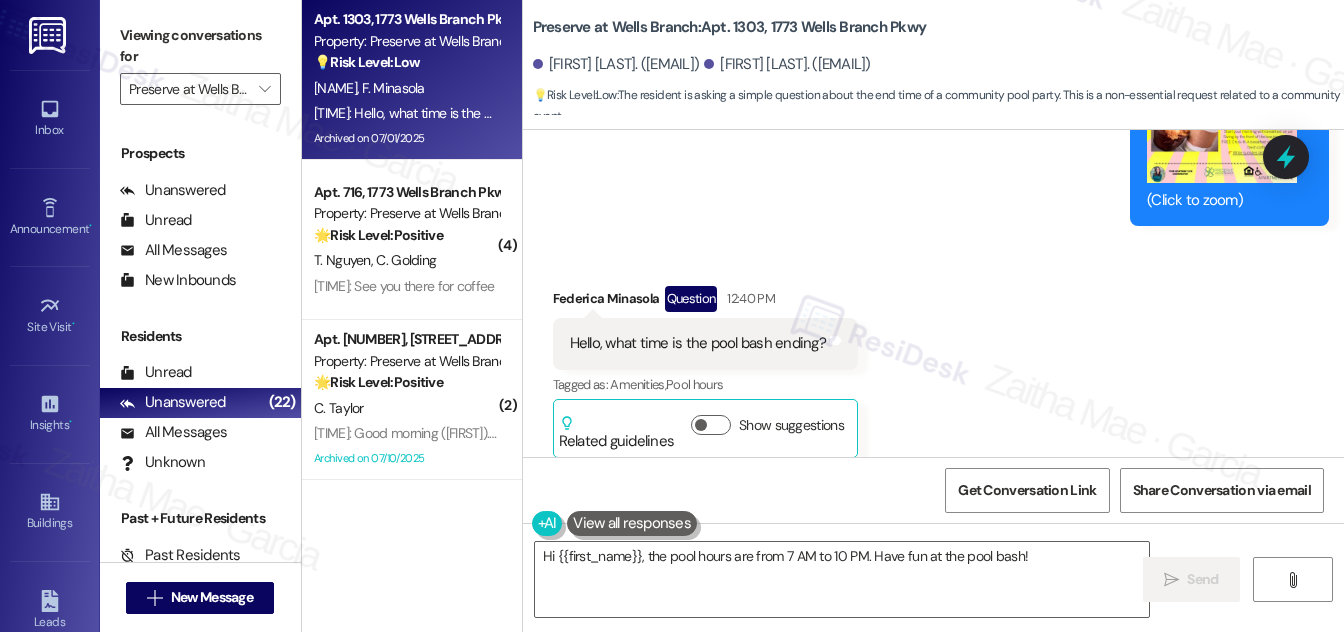 scroll, scrollTop: 14871, scrollLeft: 0, axis: vertical 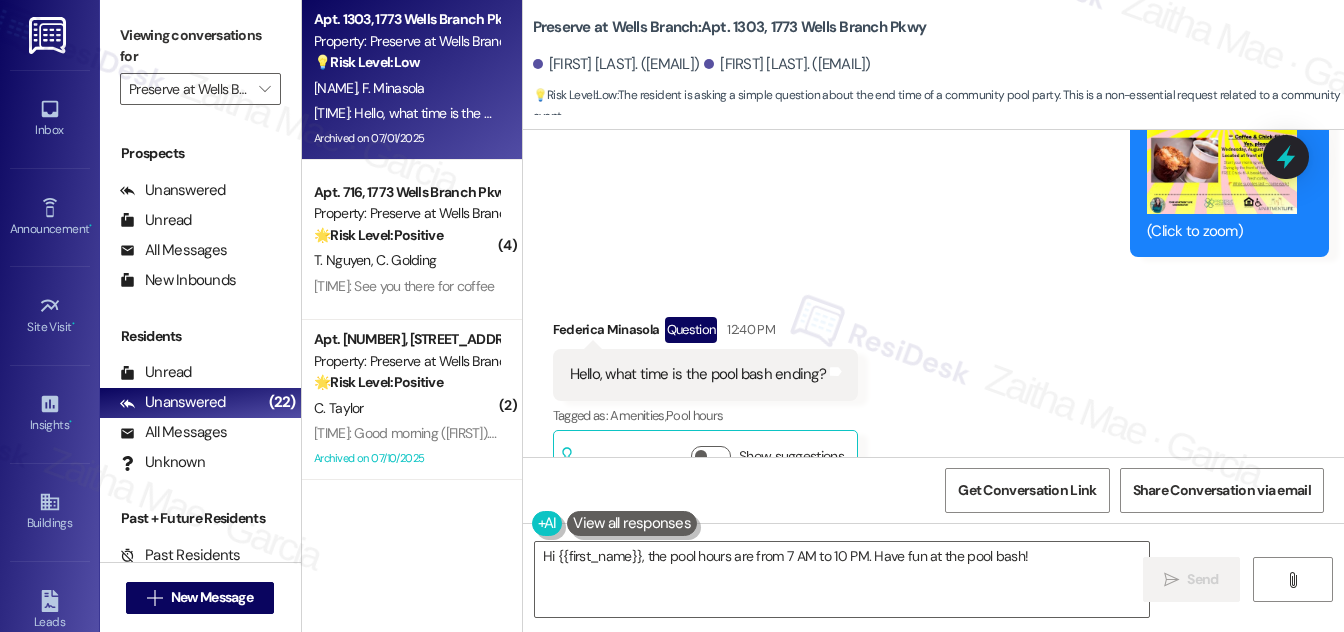 click at bounding box center (1222, 117) 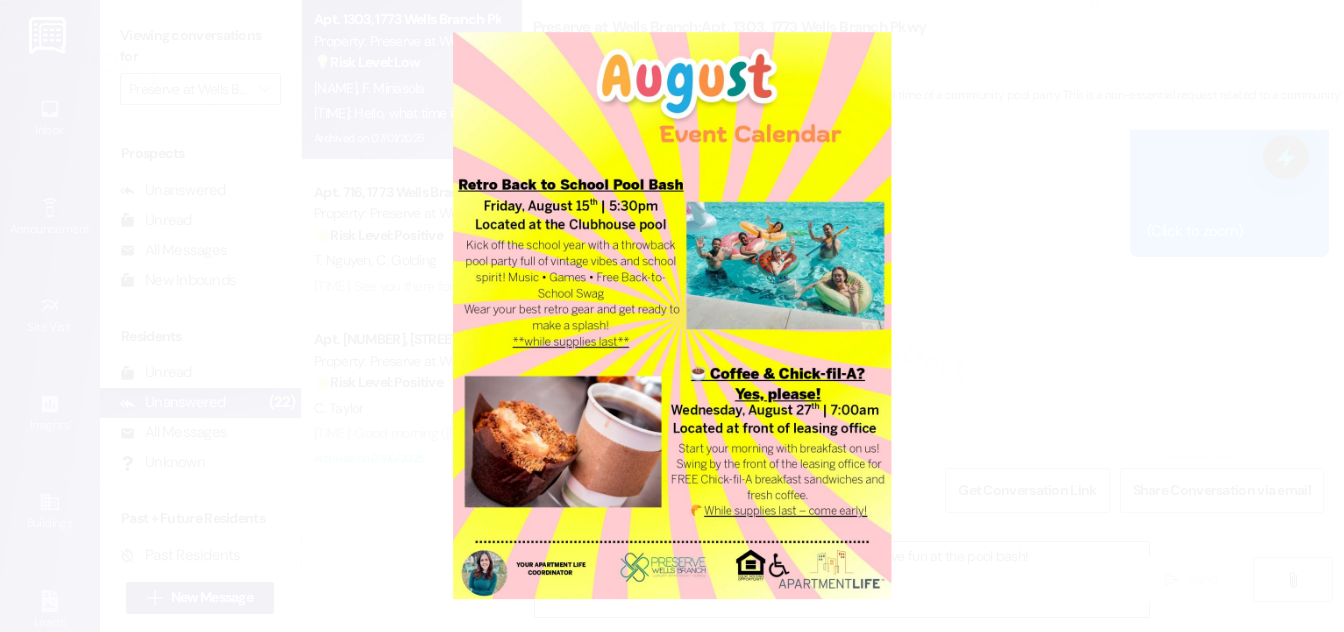 click at bounding box center (672, 316) 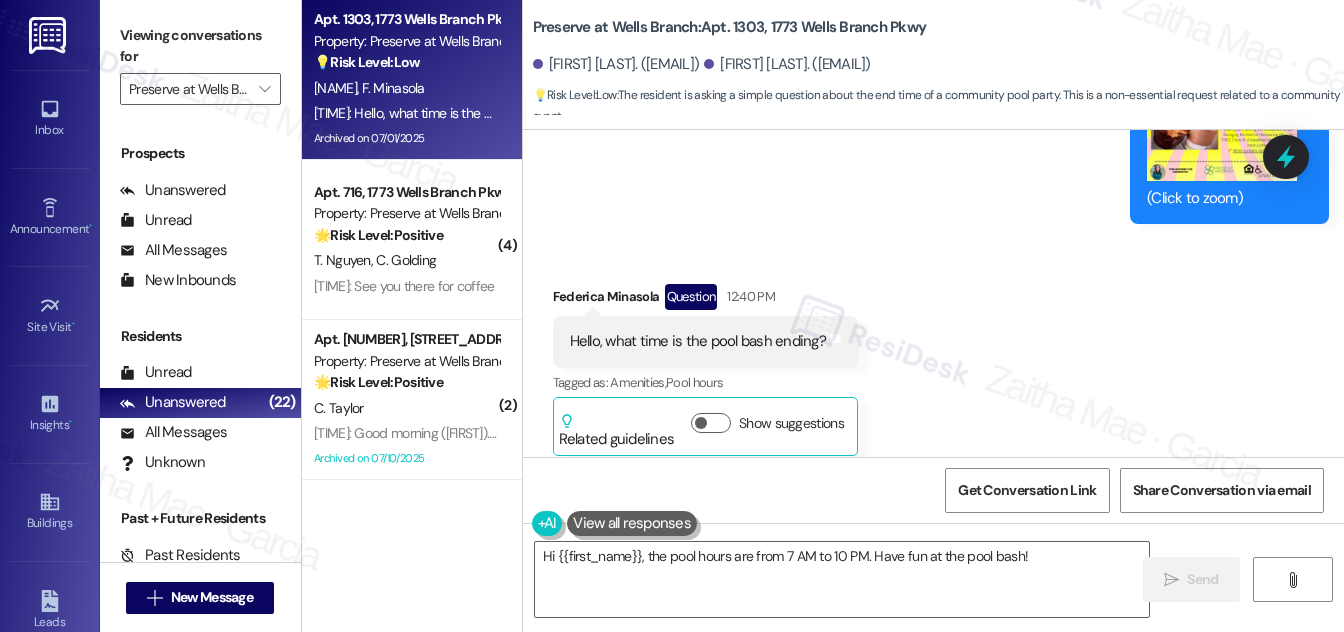 scroll, scrollTop: 14961, scrollLeft: 0, axis: vertical 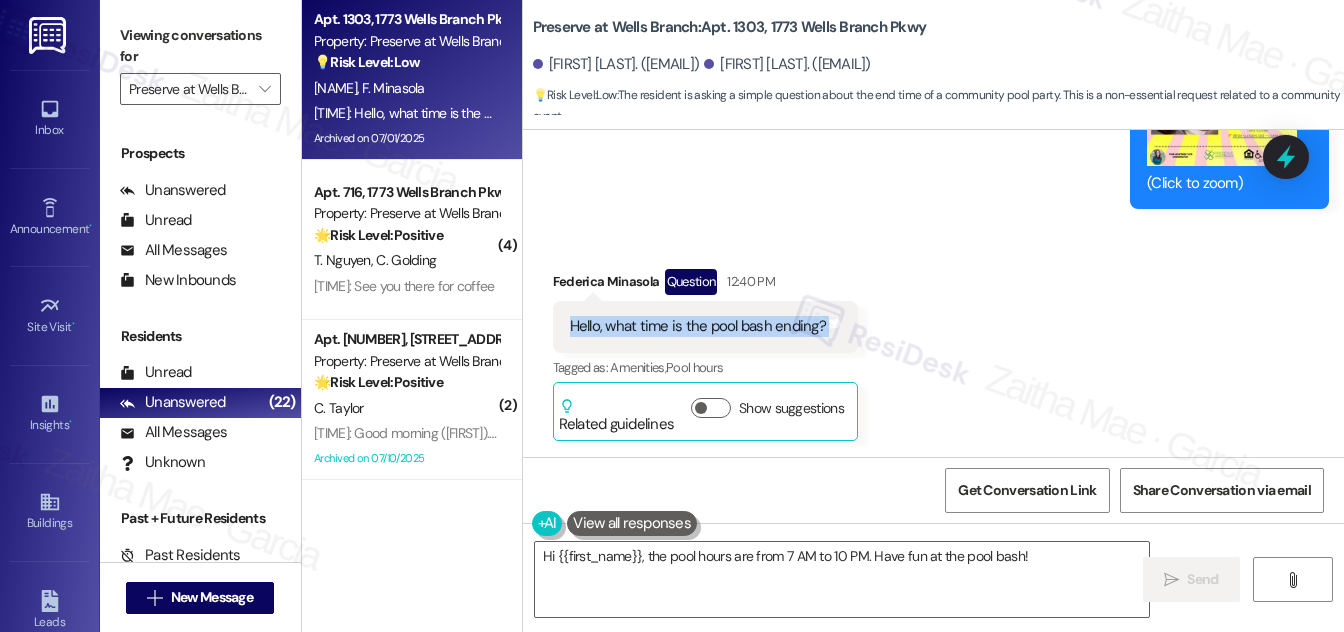 drag, startPoint x: 556, startPoint y: 323, endPoint x: 827, endPoint y: 347, distance: 272.06067 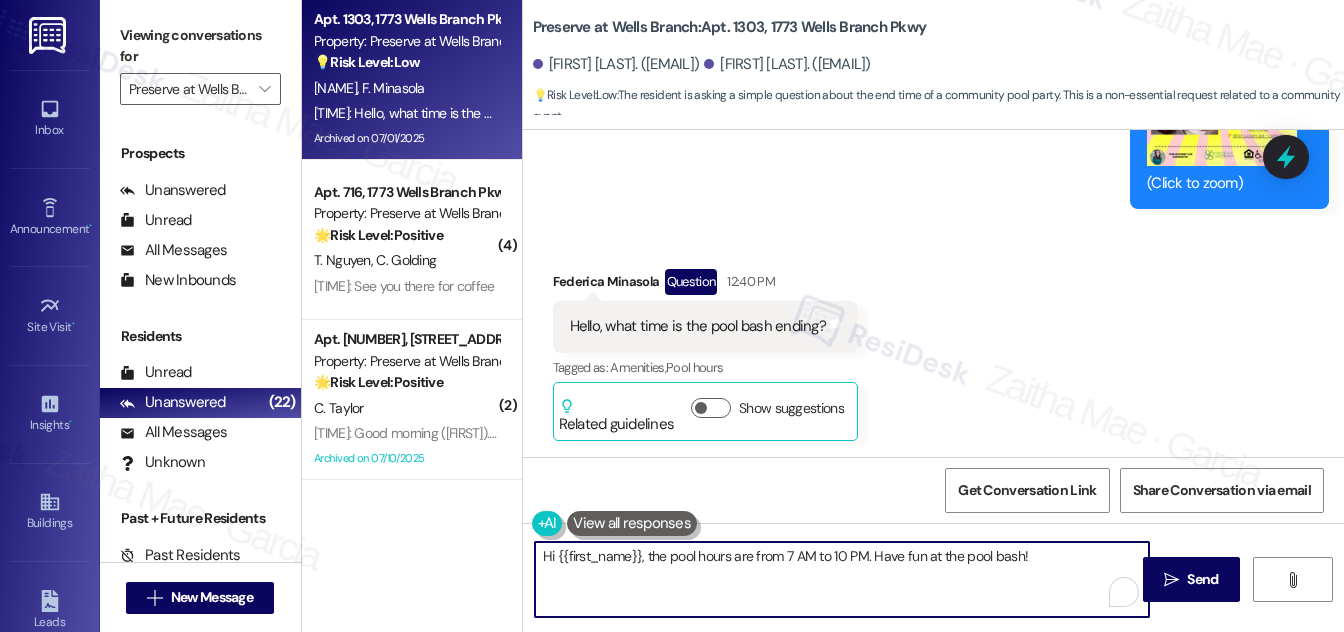 drag, startPoint x: 648, startPoint y: 552, endPoint x: 1029, endPoint y: 578, distance: 381.8861 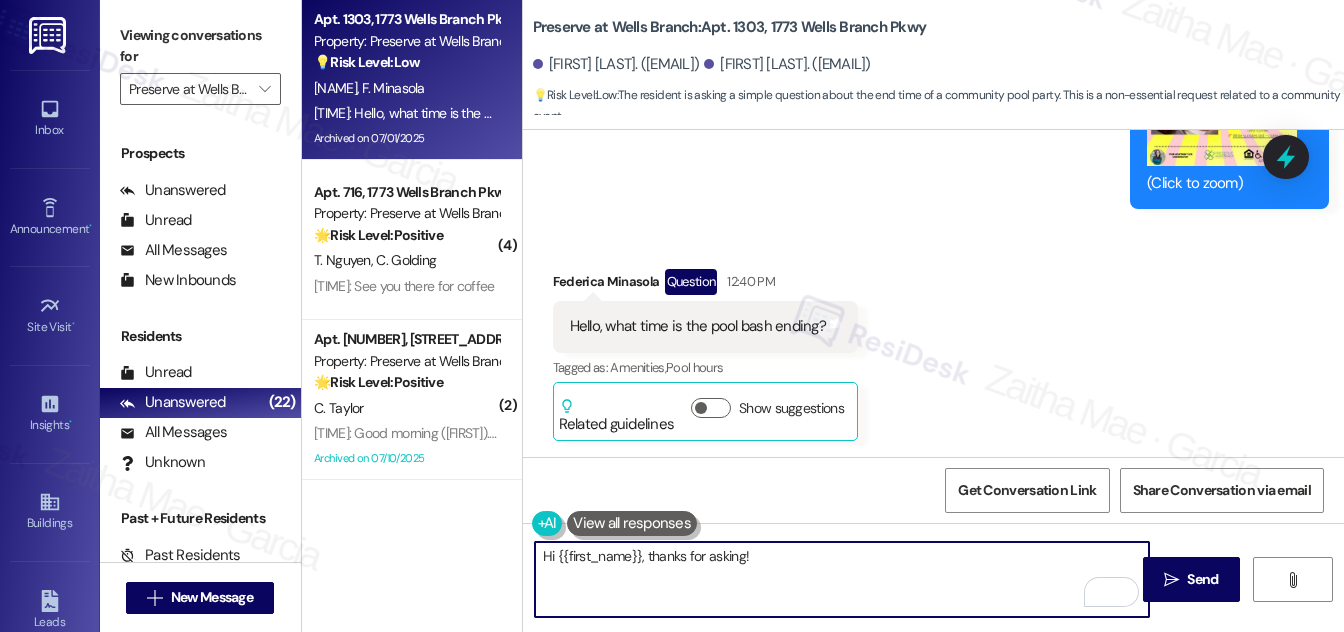 paste on "Thanks for asking! The event goes on while supplies last, but I’ll confirm with the team to be sure." 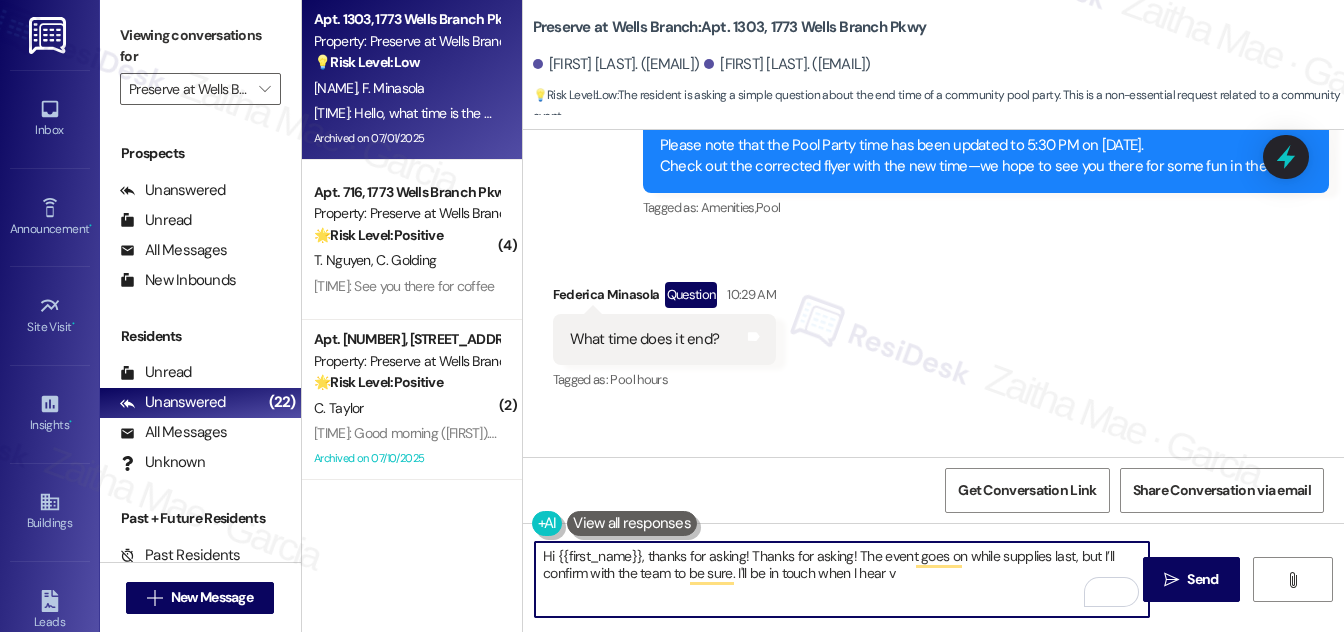 scroll, scrollTop: 14234, scrollLeft: 0, axis: vertical 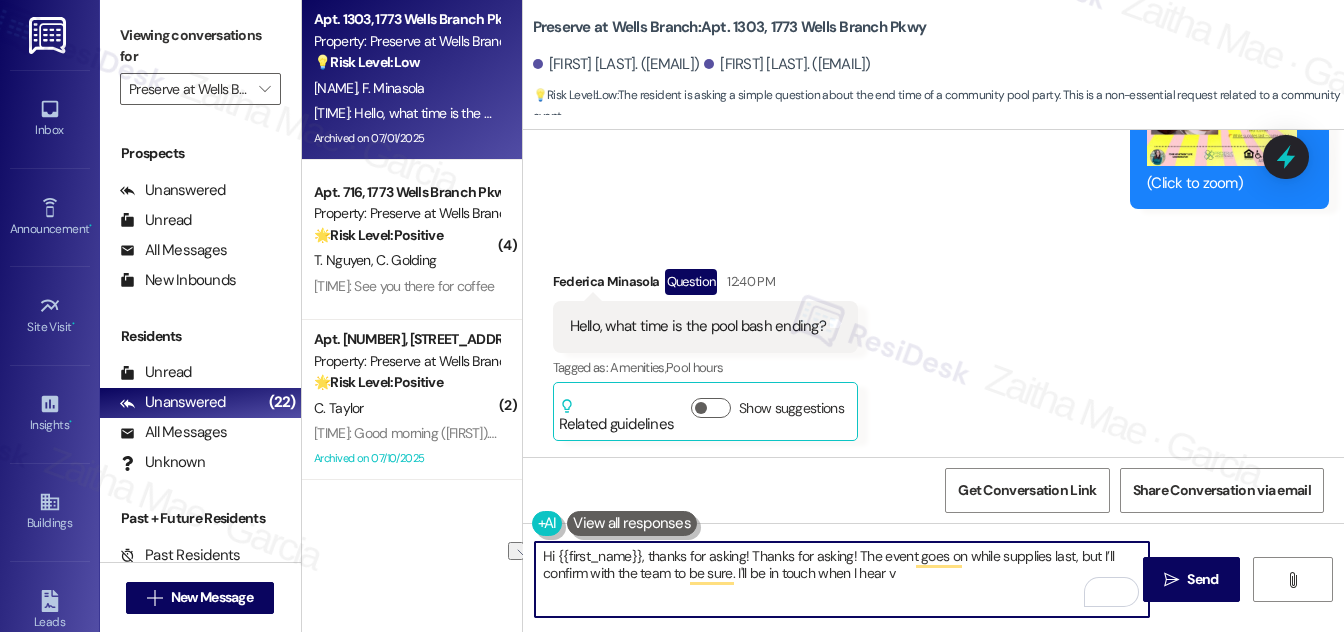 drag, startPoint x: 748, startPoint y: 553, endPoint x: 856, endPoint y: 552, distance: 108.00463 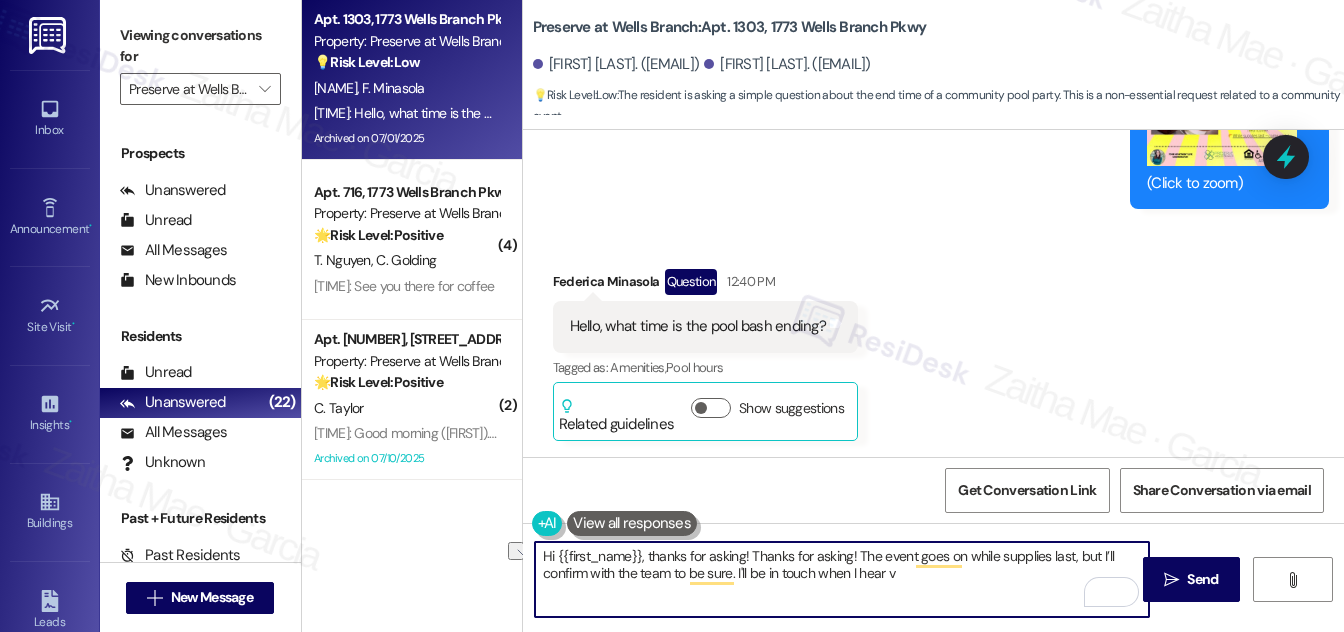 click on "Hi {{first_name}}, thanks for asking! Thanks for asking! The event goes on while supplies last, but I’ll confirm with the team to be sure. I'll be in touch when I hear v" at bounding box center [842, 579] 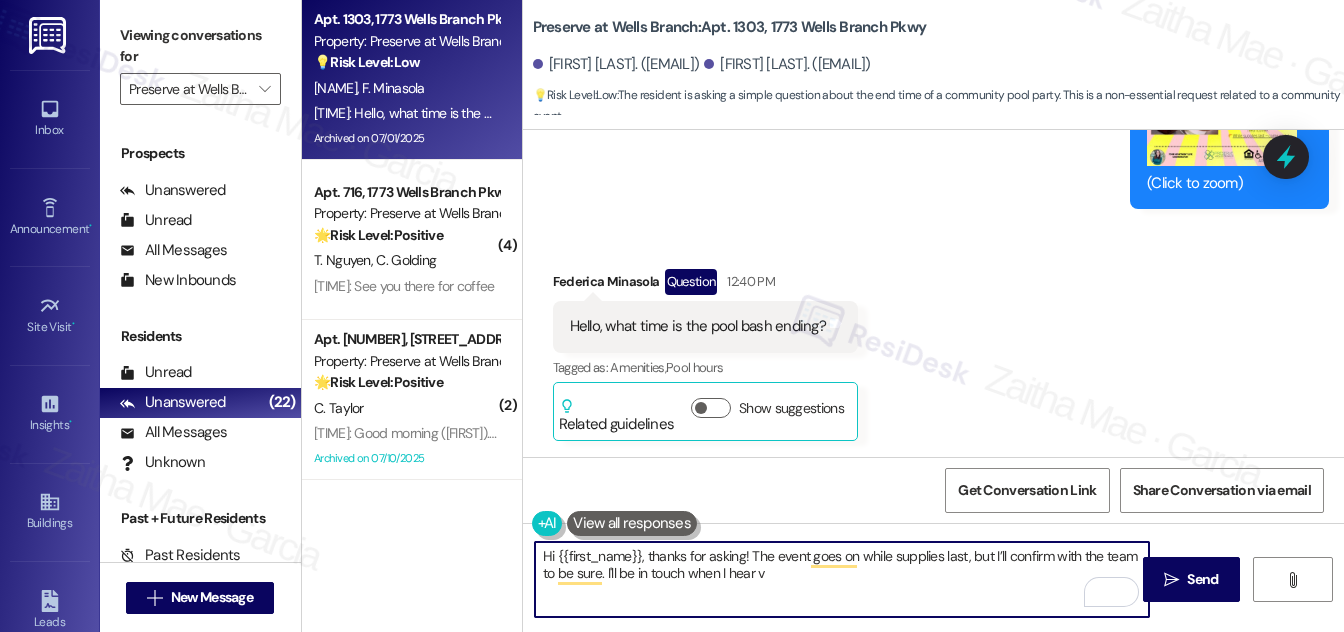 click on "Hi {{first_name}}, thanks for asking! The event goes on while supplies last, but I’ll confirm with the team to be sure. I'll be in touch when I hear v" at bounding box center [842, 579] 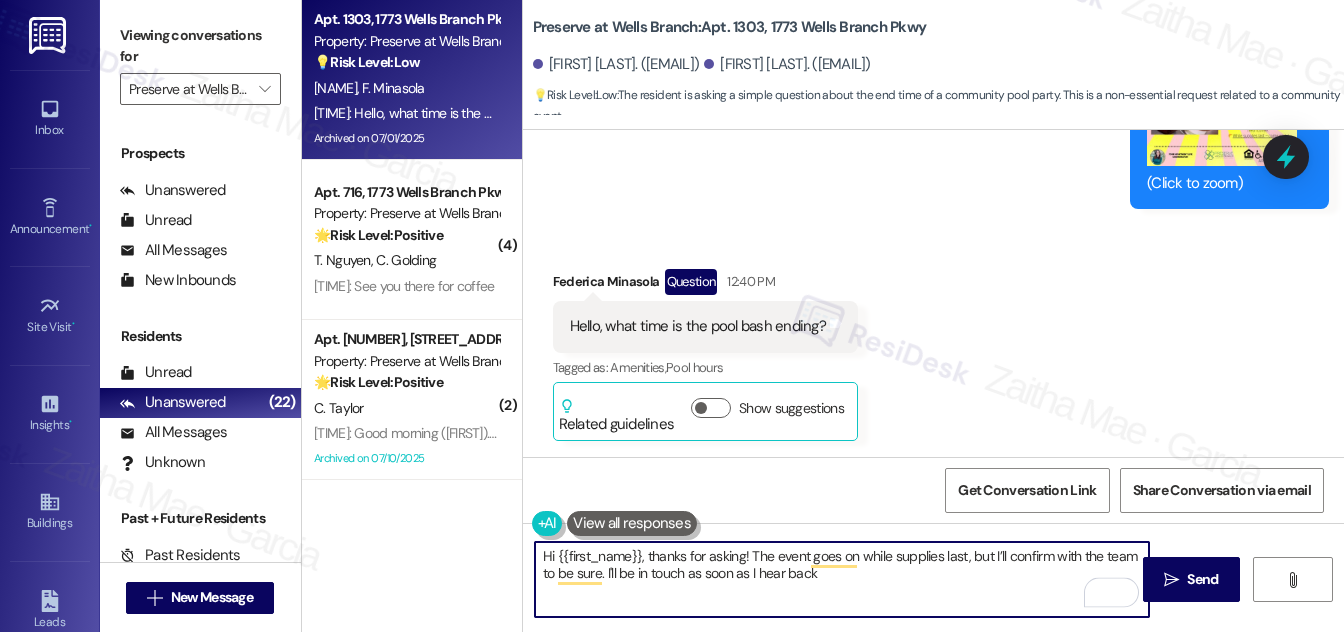 type on "Hi {{first_name}}, thanks for asking! The event goes on while supplies last, but I’ll confirm with the team to be sure. I'll be in touch as soon as I hear back" 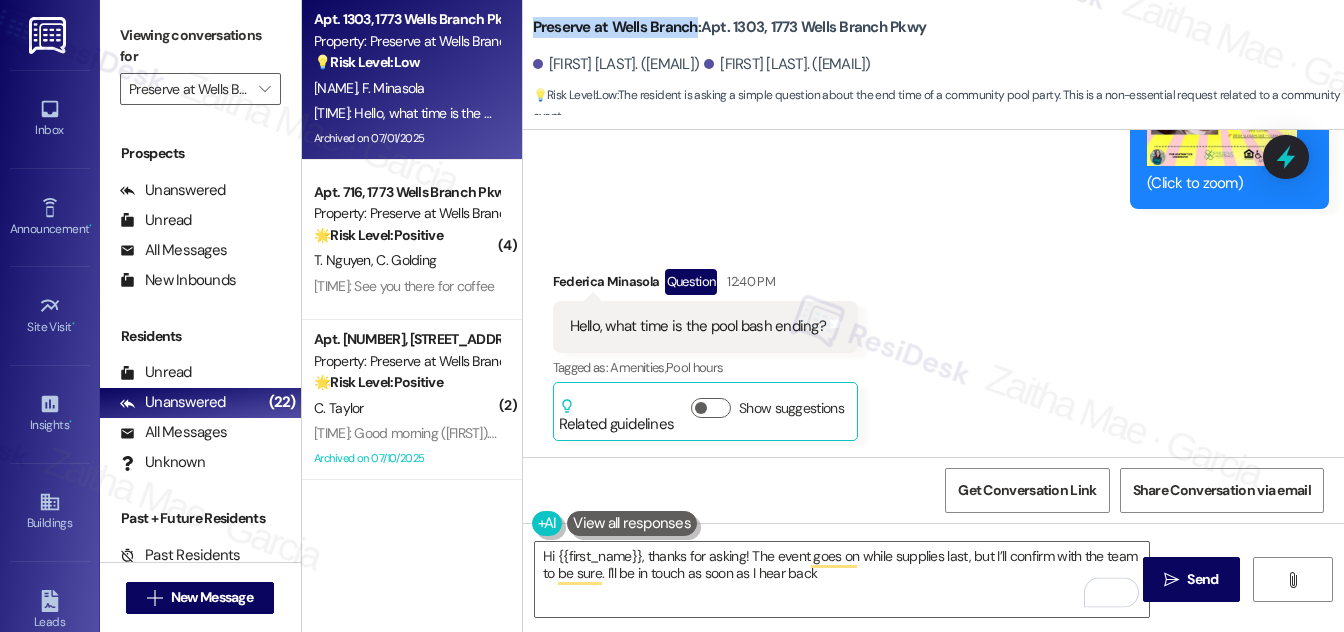 drag, startPoint x: 533, startPoint y: 25, endPoint x: 690, endPoint y: 17, distance: 157.20369 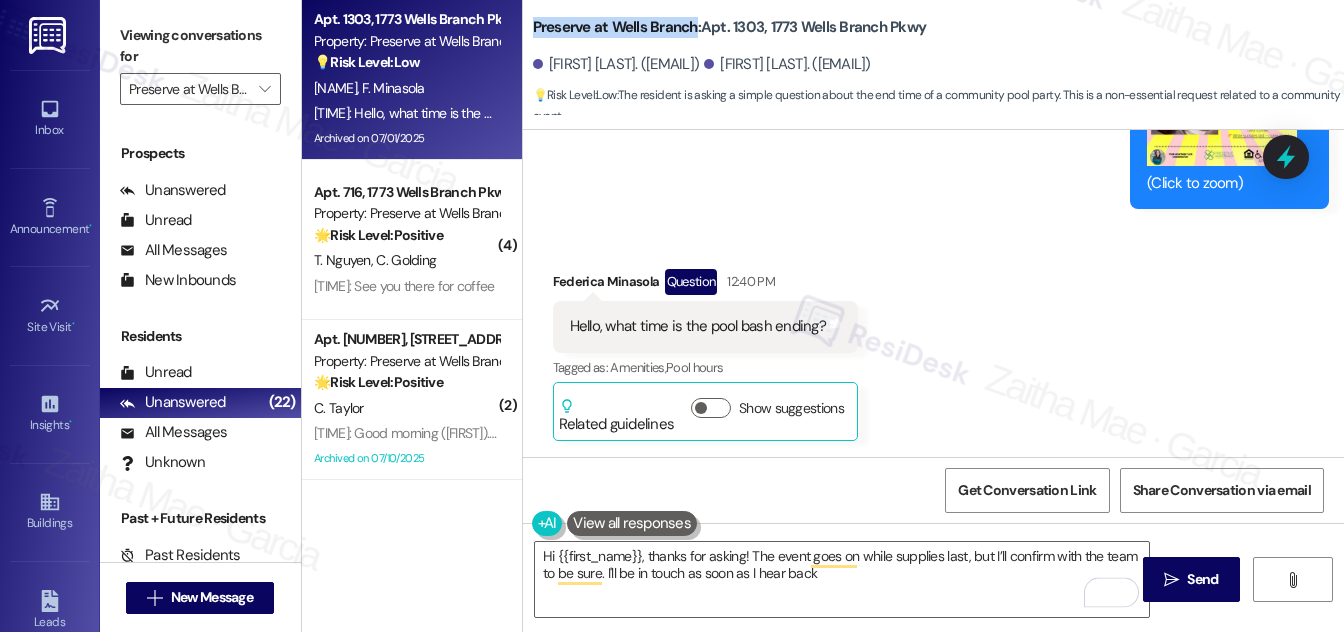 click on "Preserve at Wells Branch:  Apt. 1303, 1773 Wells Branch Pkwy" at bounding box center (730, 27) 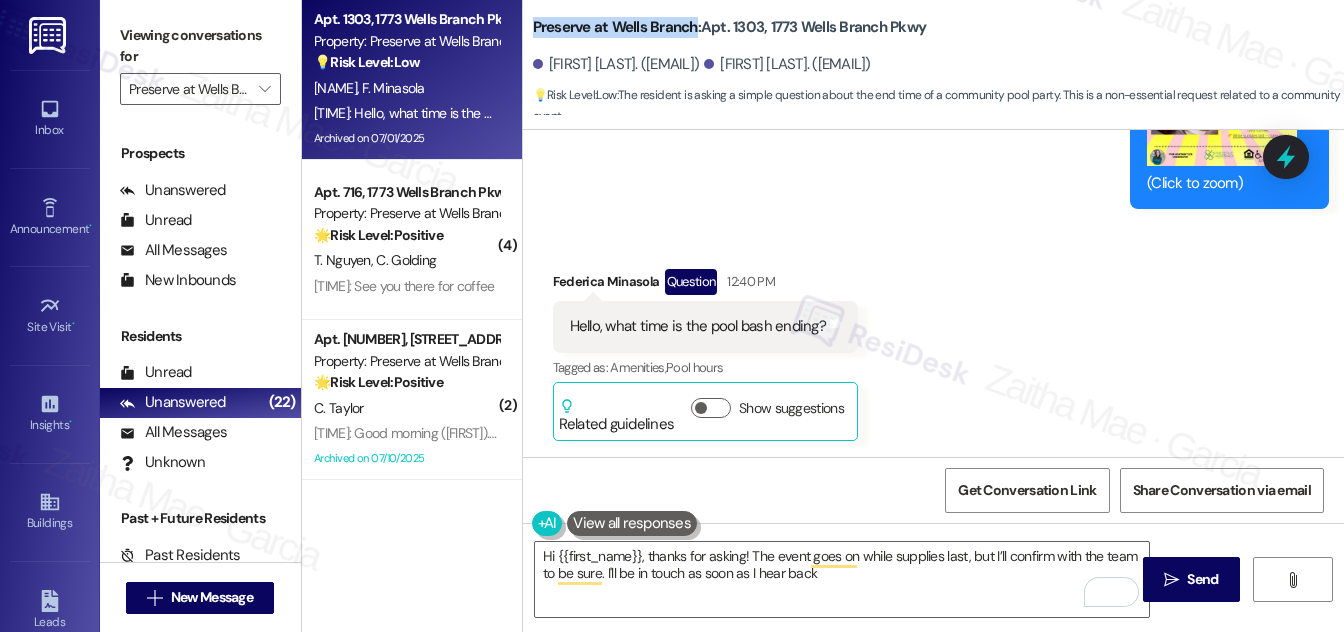 copy on "Preserve at Wells Branch" 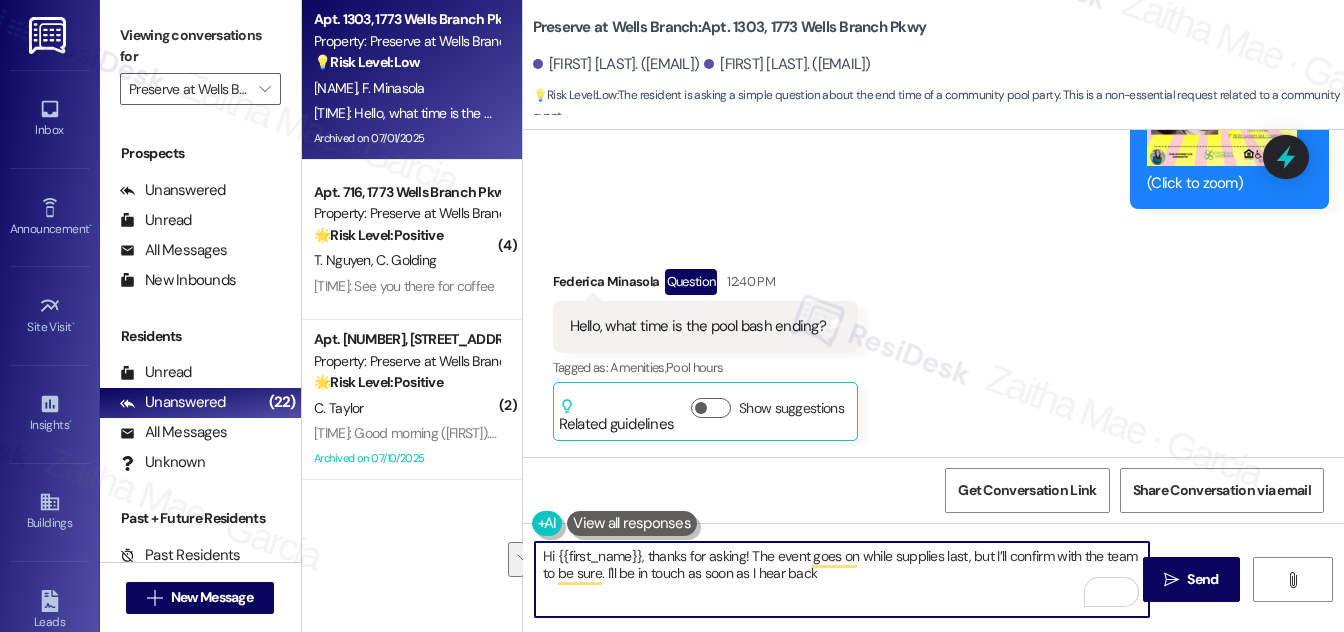drag, startPoint x: 600, startPoint y: 557, endPoint x: 884, endPoint y: 570, distance: 284.2974 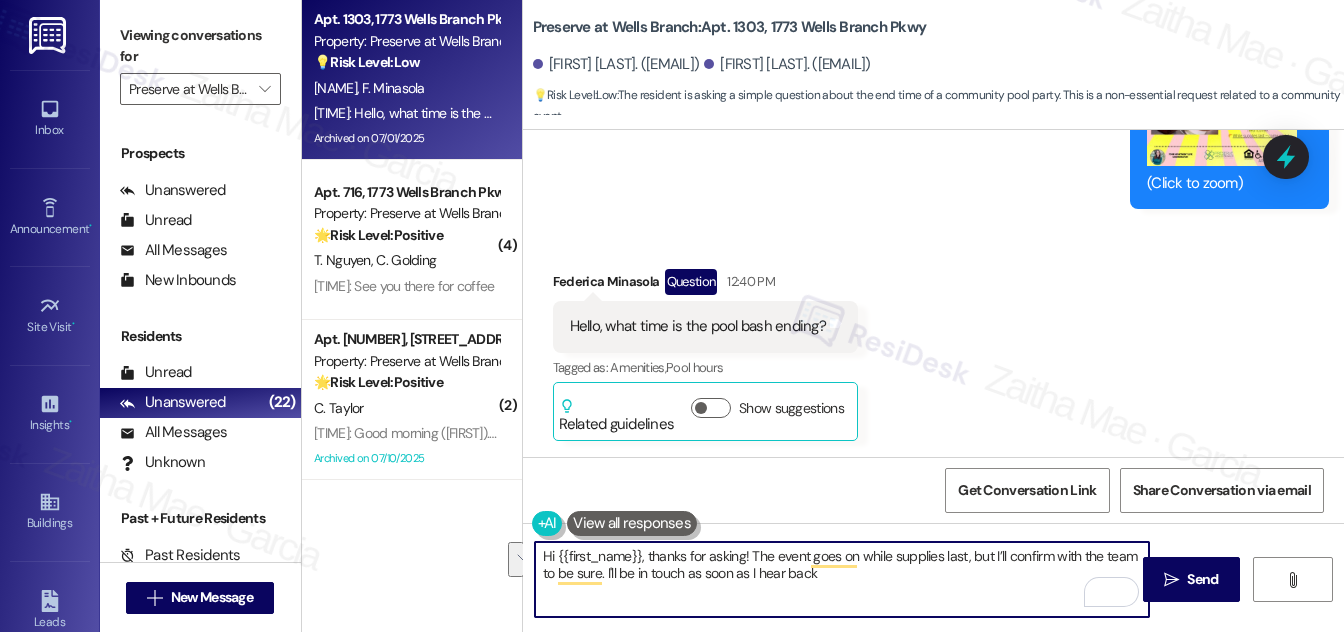click on "Hi {{first_name}}, thanks for asking! The event goes on while supplies last, but I’ll confirm with the team to be sure. I'll be in touch as soon as I hear back" at bounding box center (842, 579) 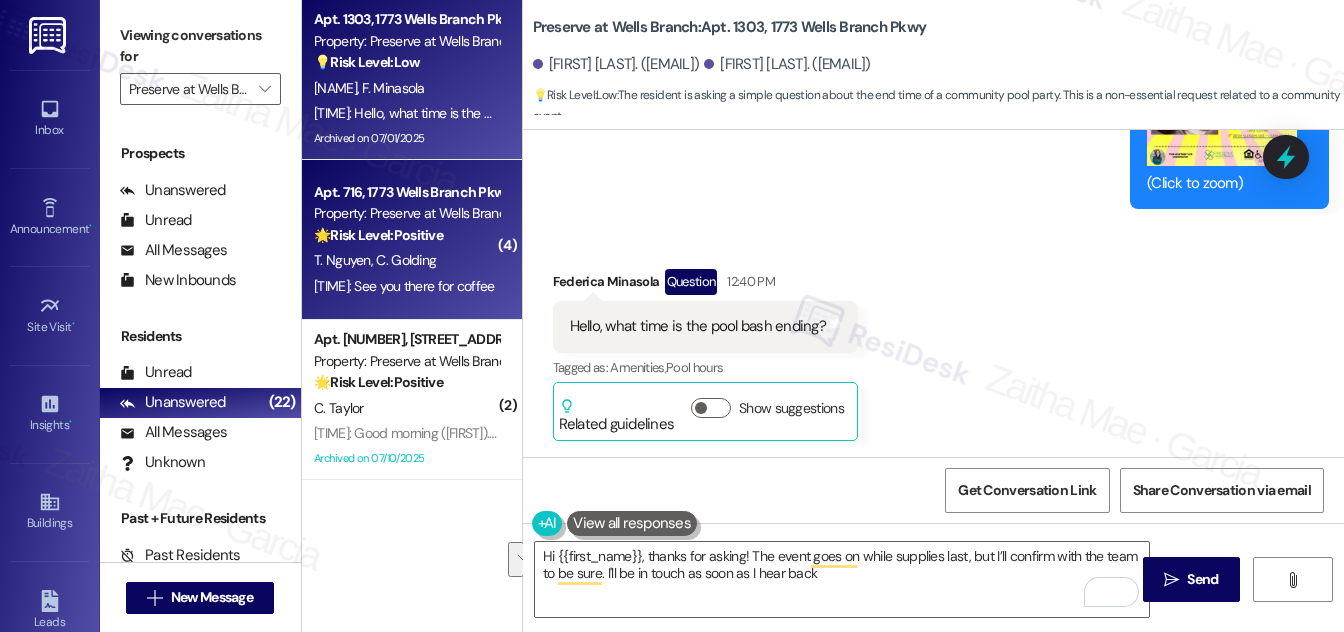 click on "C. Golding" at bounding box center (406, 260) 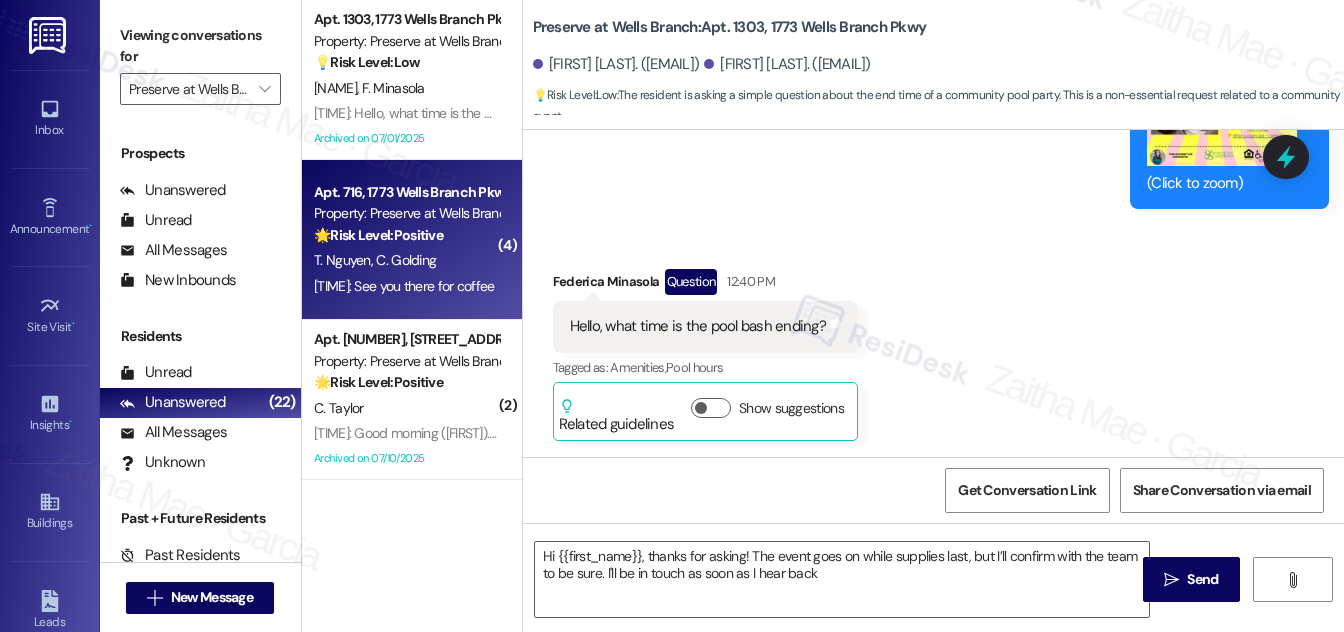 type on "Fetching suggested responses. Please feel free to read through the conversation in the meantime." 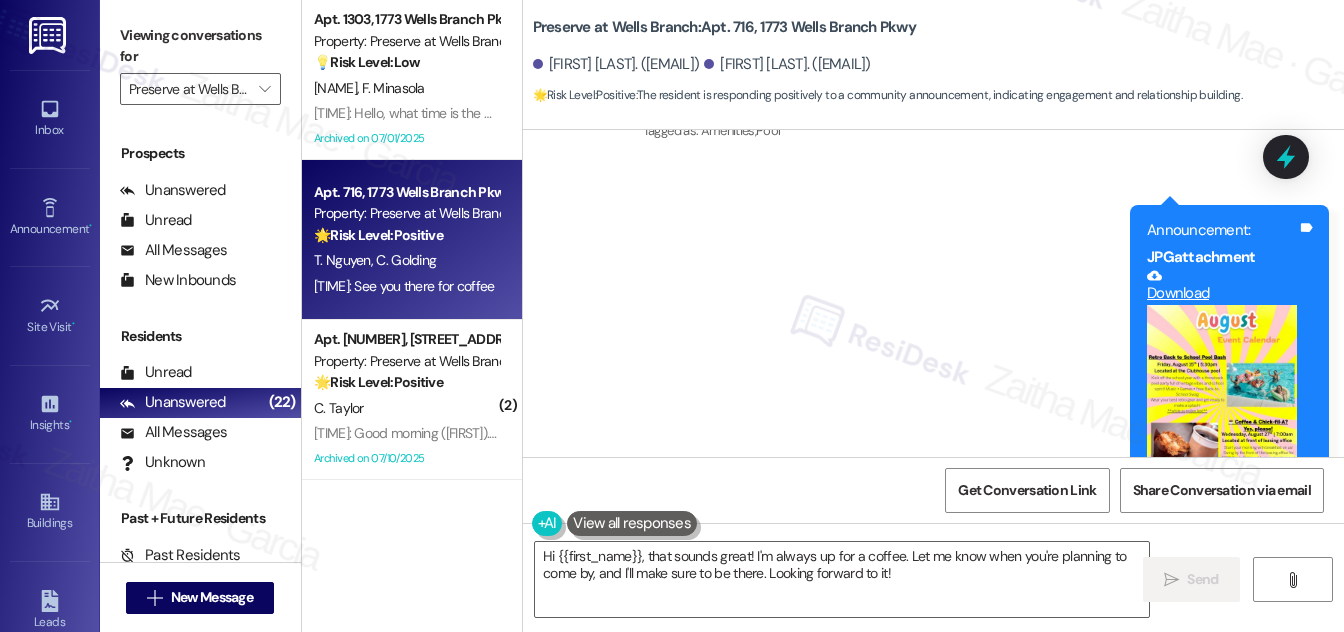 scroll, scrollTop: 8723, scrollLeft: 0, axis: vertical 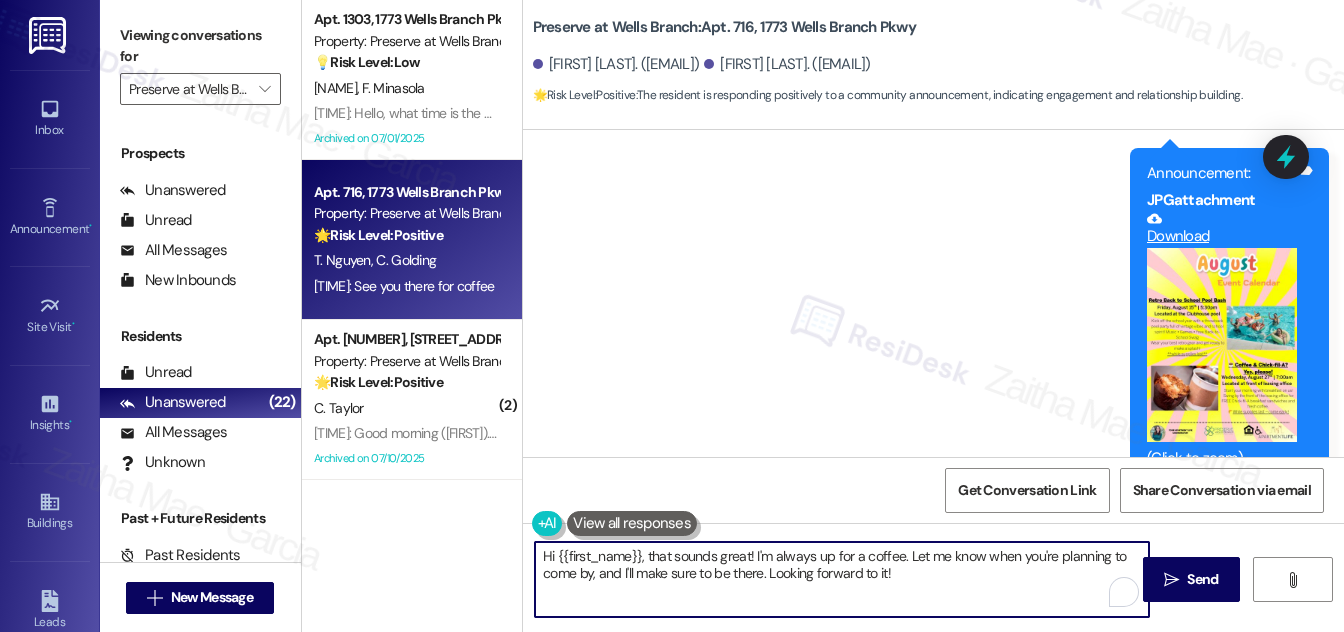 drag, startPoint x: 648, startPoint y: 555, endPoint x: 523, endPoint y: 558, distance: 125.035995 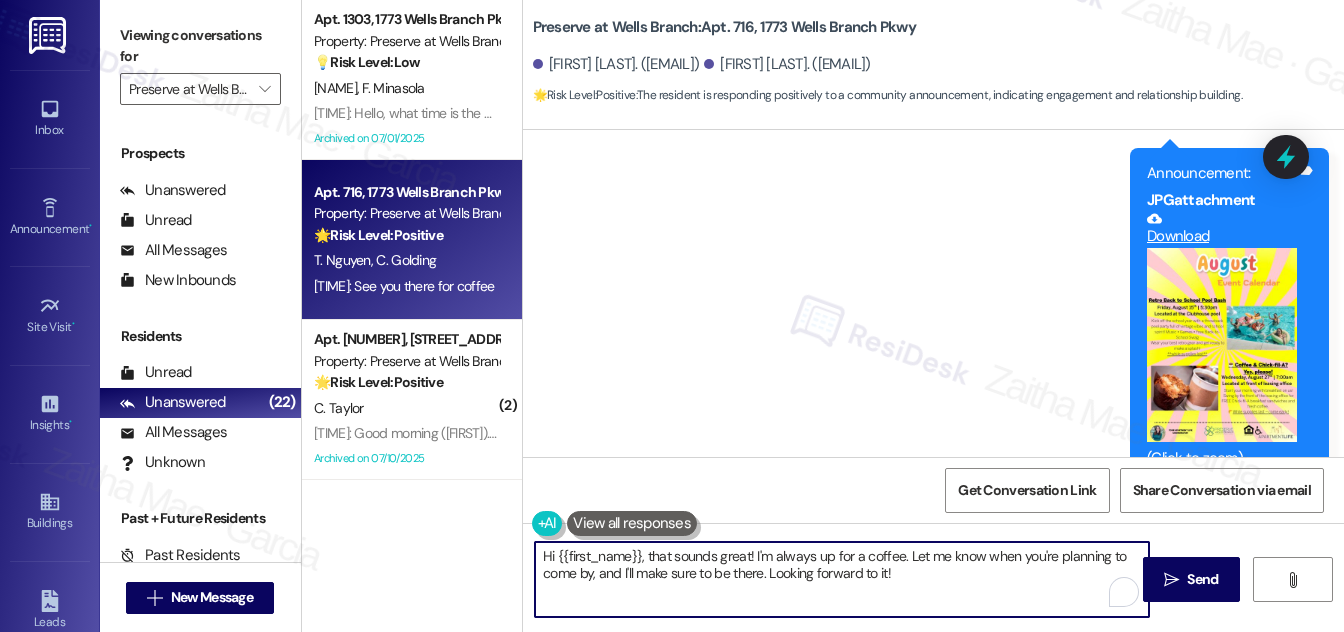click on "Hi {{first_name}}, that sounds great! I'm always up for a coffee. Let me know when you're planning to come by, and I'll make sure to be there. Looking forward to it!" at bounding box center [832, 579] 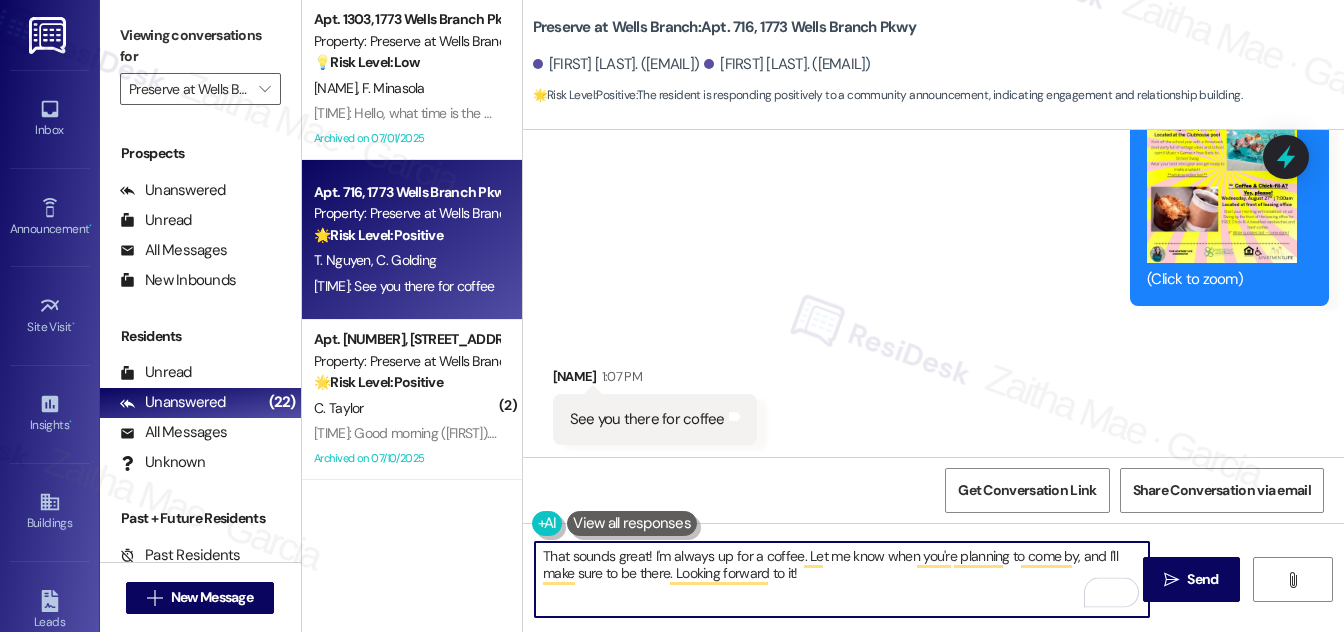scroll, scrollTop: 8904, scrollLeft: 0, axis: vertical 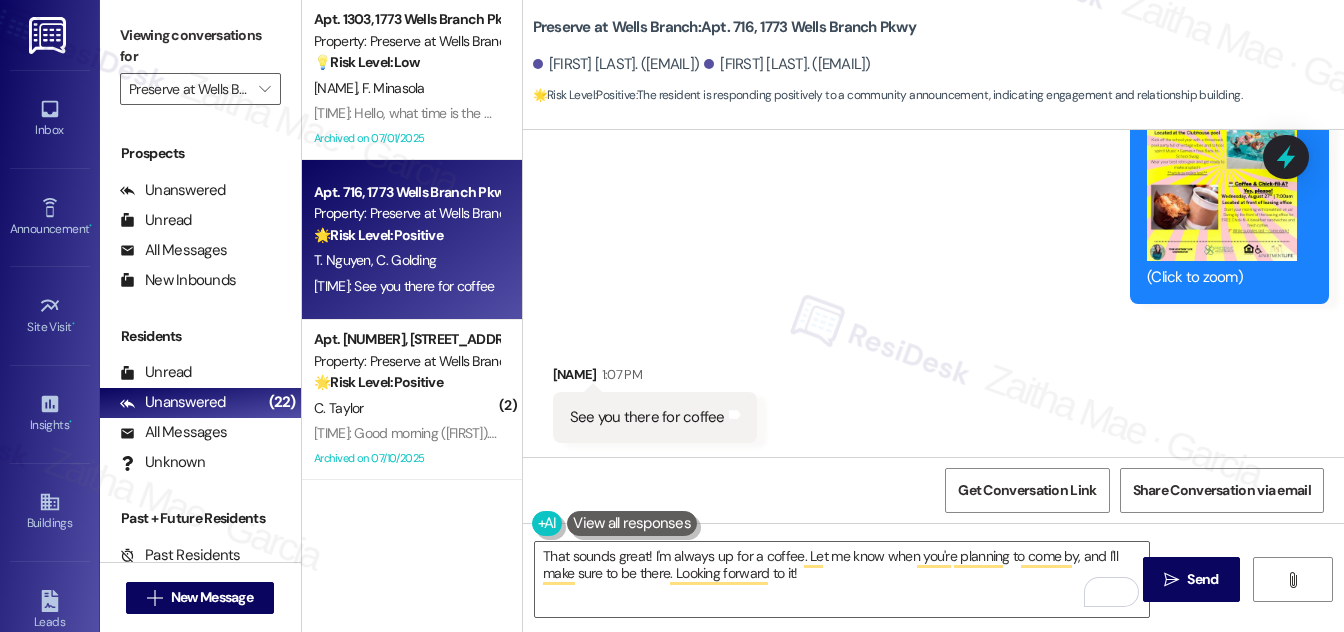click on "Thaovy Nguyen 1:07 PM" at bounding box center (655, 378) 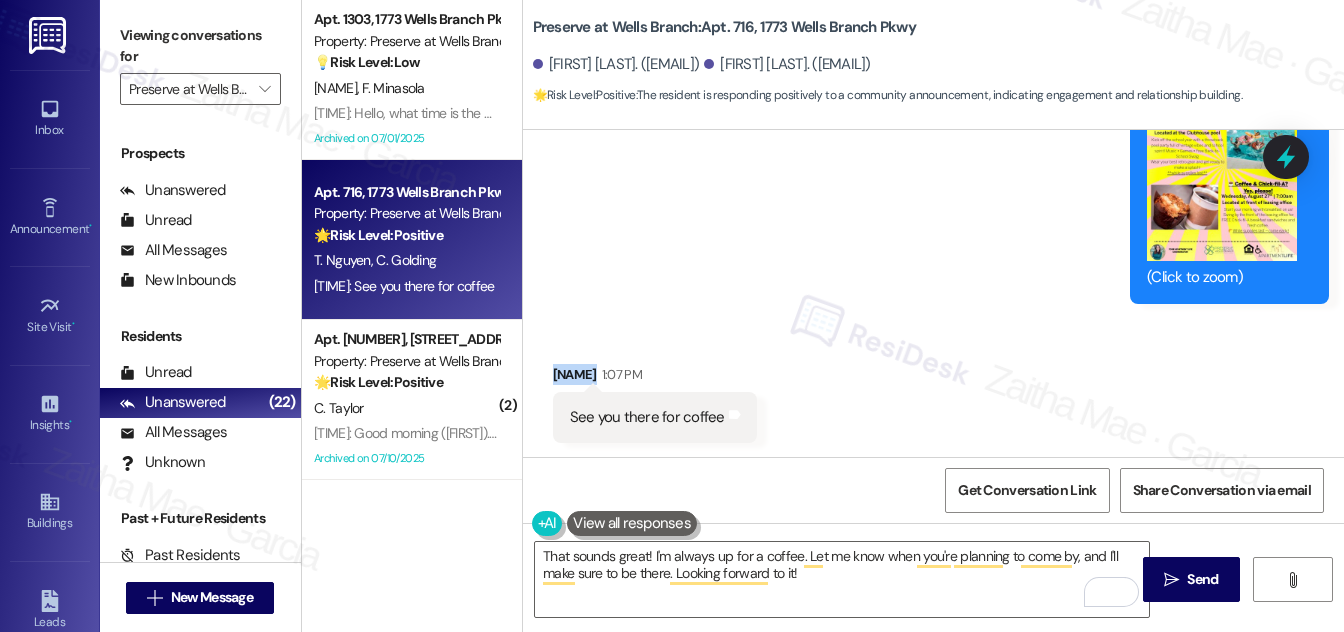 copy on "Thaovy" 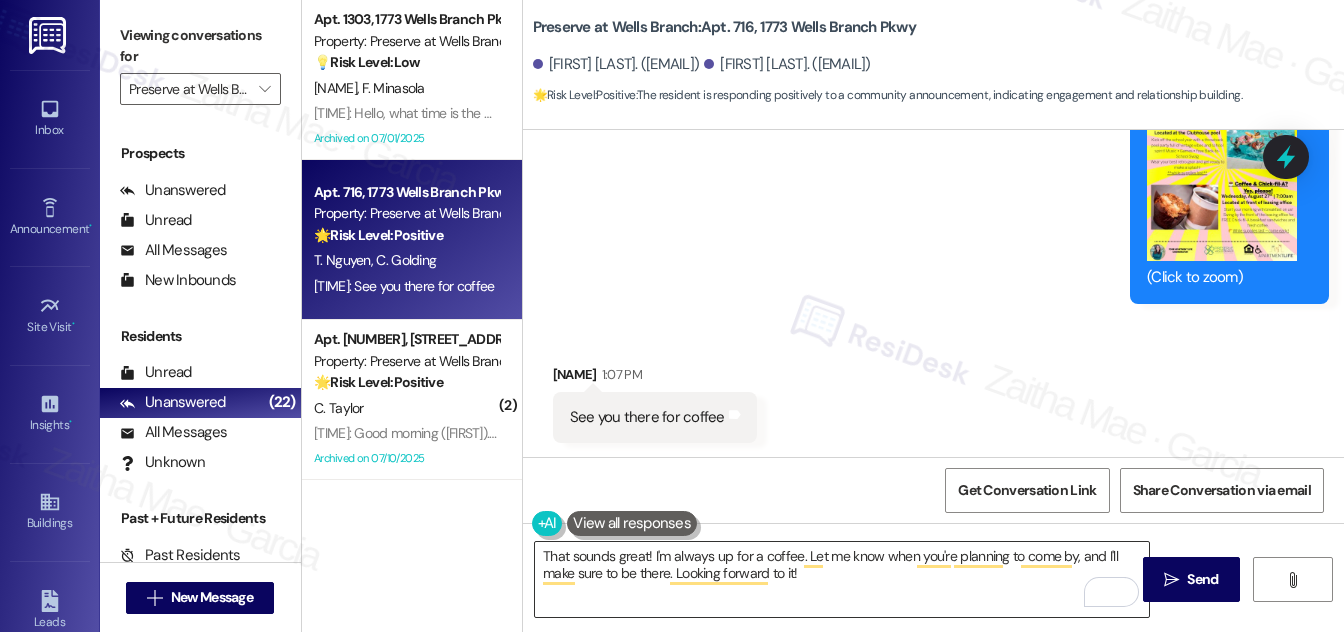 click on "That sounds great! I'm always up for a coffee. Let me know when you're planning to come by, and I'll make sure to be there. Looking forward to it!" at bounding box center [842, 579] 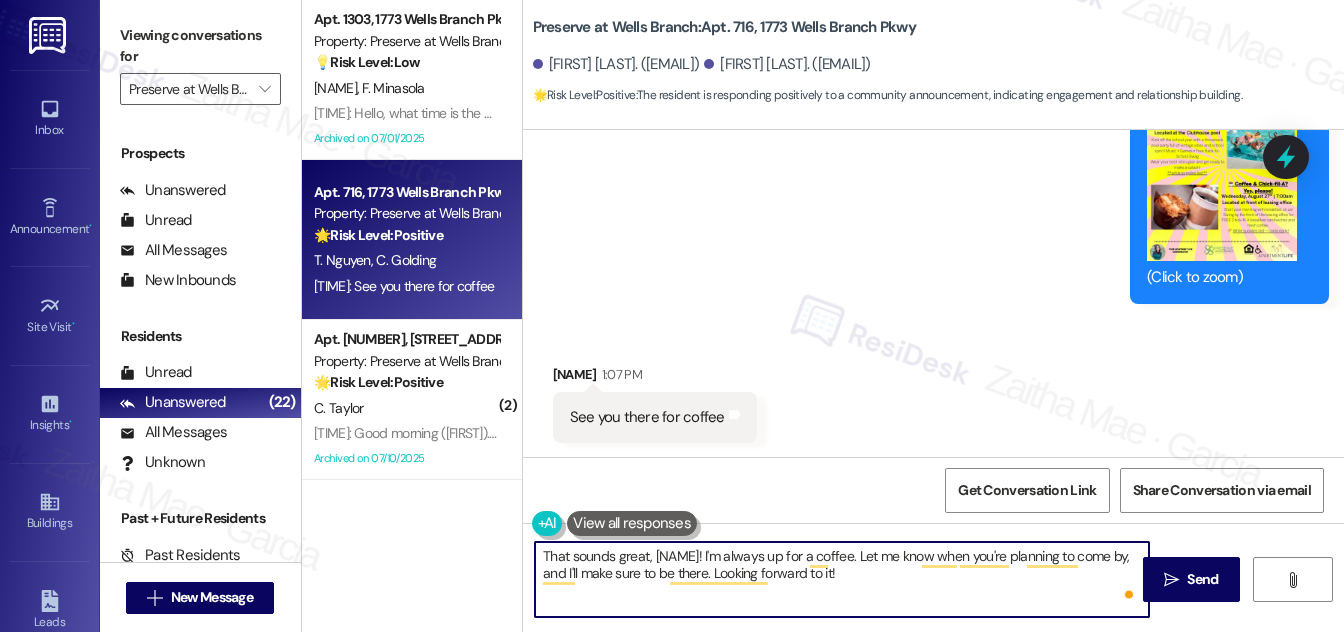 paste on "Thaovy" 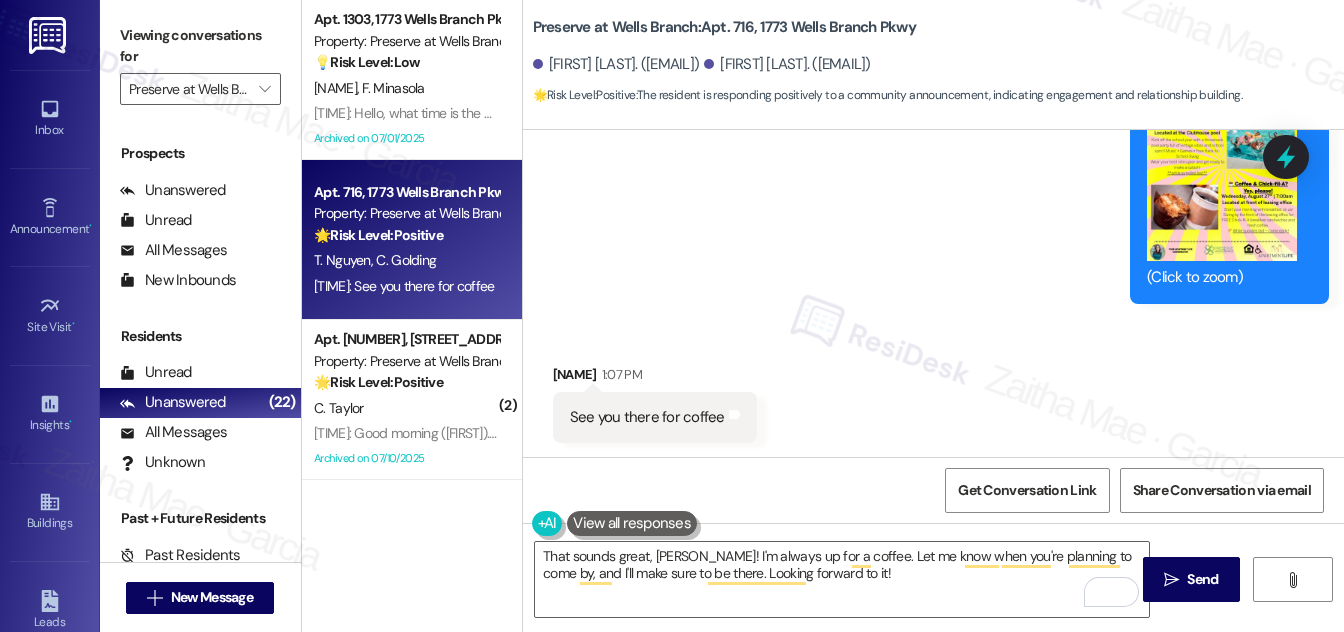 click at bounding box center [1222, 164] 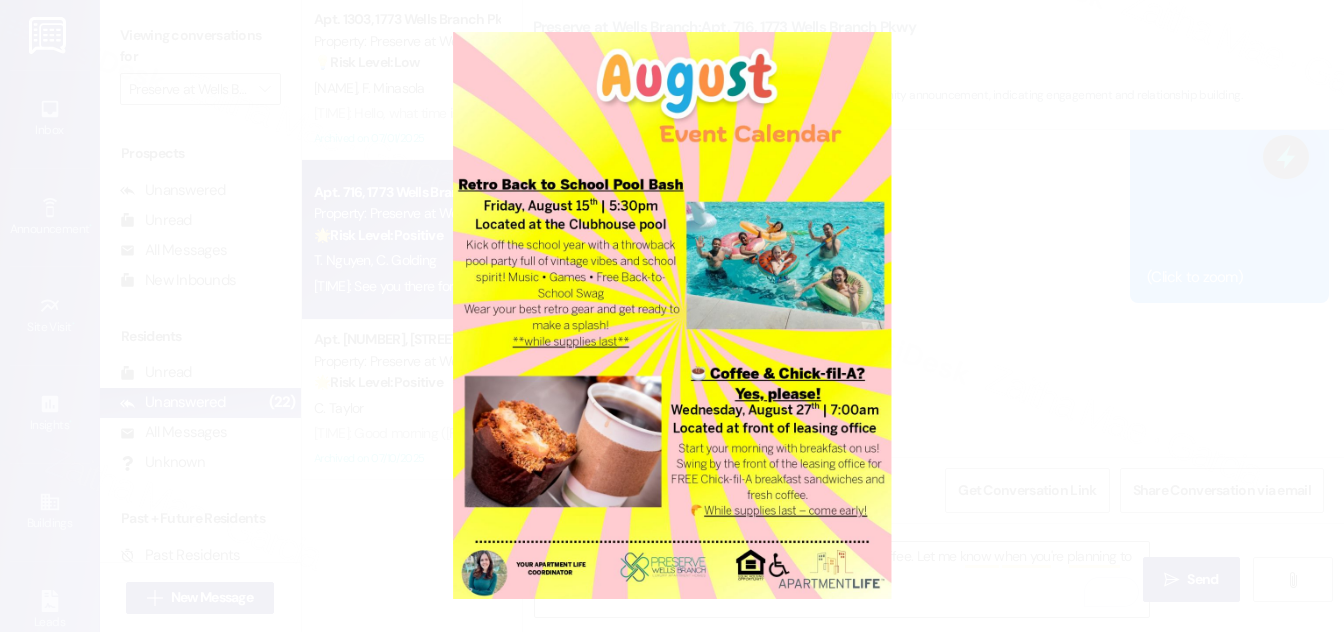 click at bounding box center (672, 316) 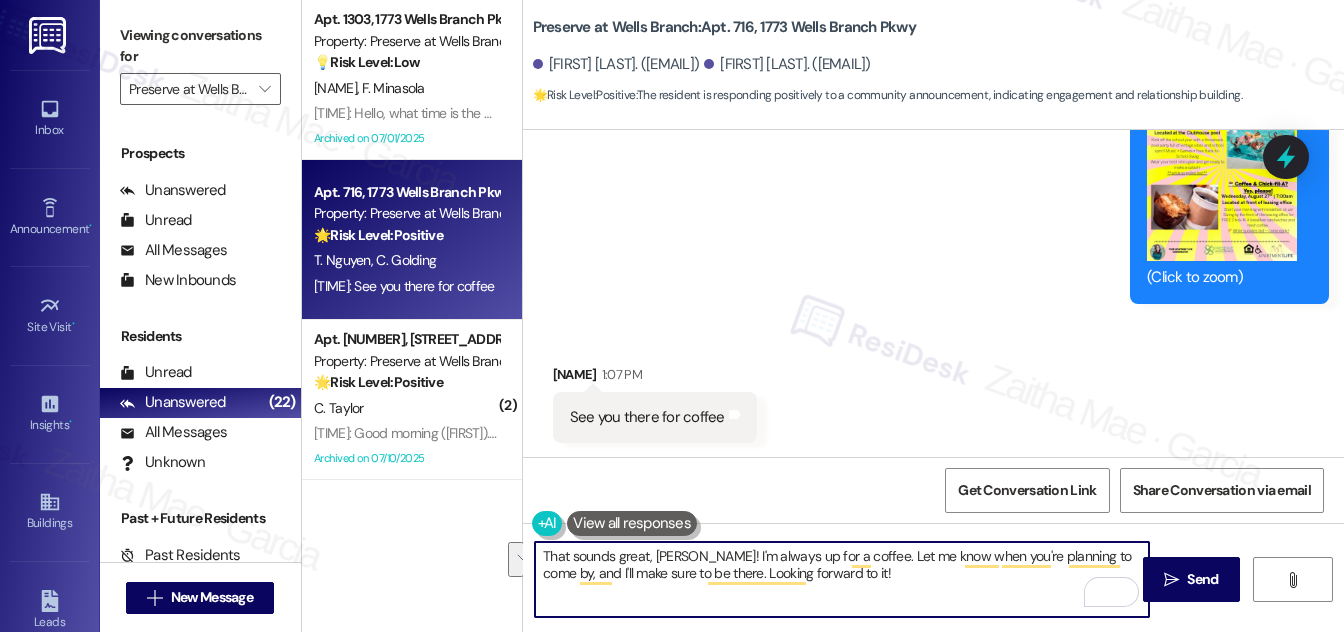 drag, startPoint x: 930, startPoint y: 554, endPoint x: 942, endPoint y: 582, distance: 30.463093 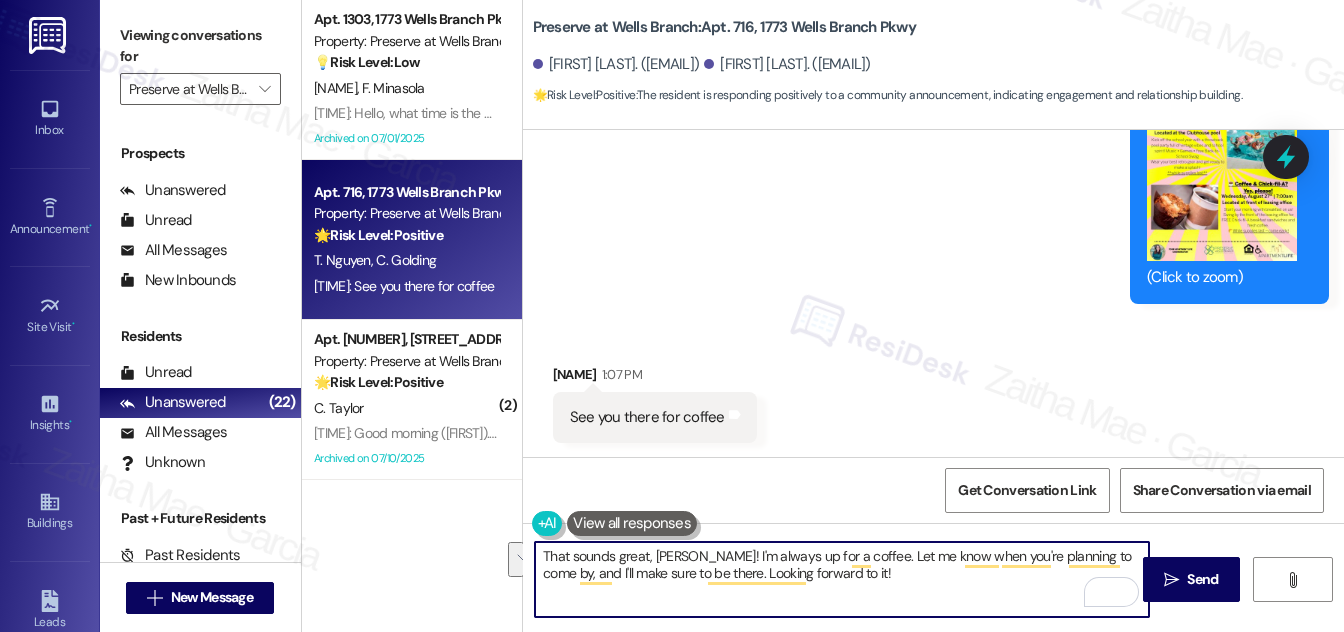 click on "That sounds great, Thaovy! I'm always up for a coffee. Let me know when you're planning to come by, and I'll make sure to be there. Looking forward to it!" at bounding box center (842, 579) 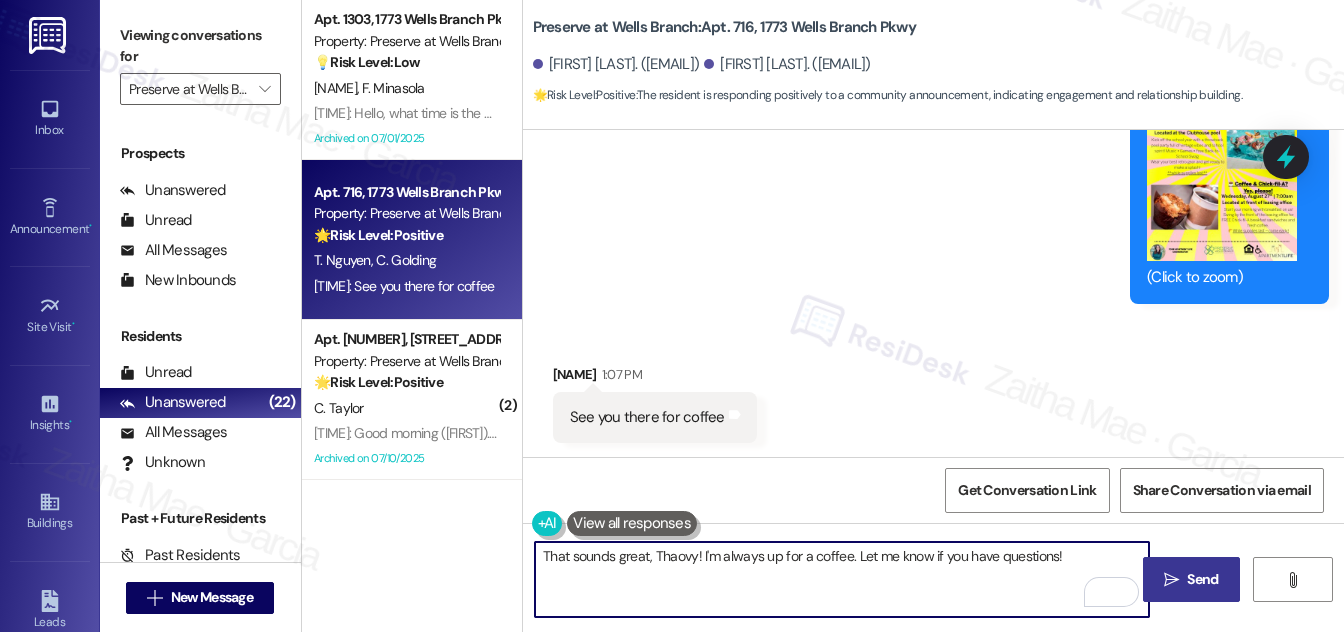 type on "That sounds great, Thaovy! I'm always up for a coffee. Let me know if you have questions!" 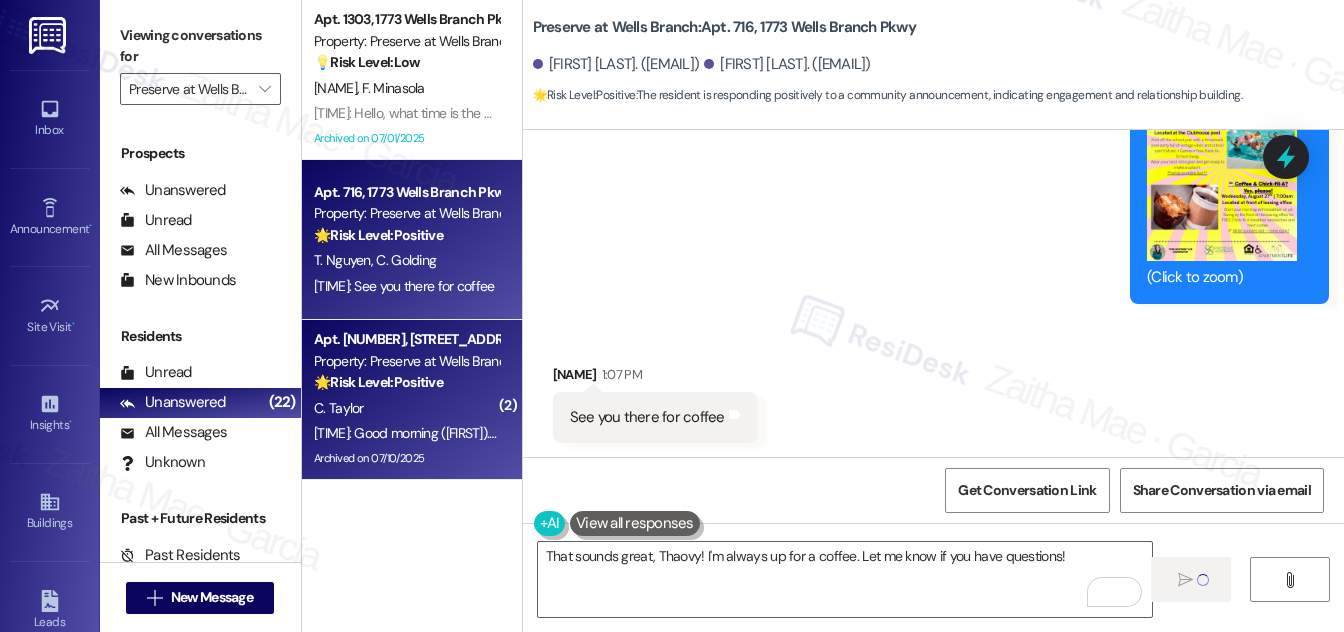 type 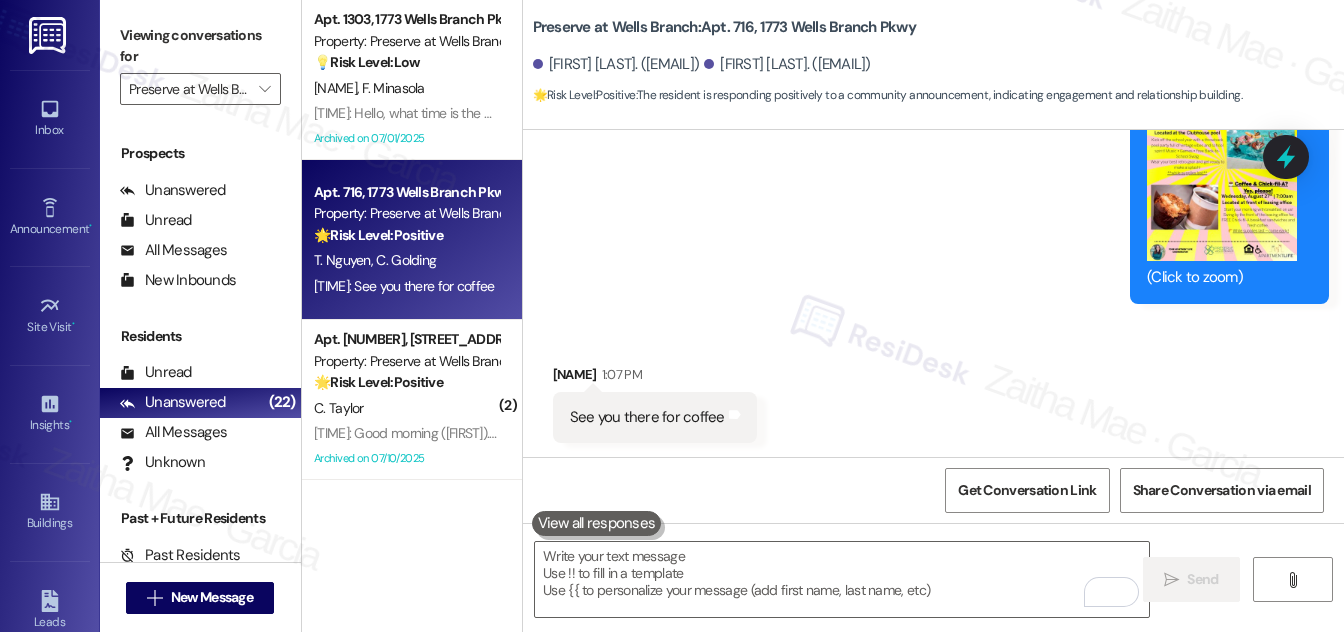 scroll, scrollTop: 8904, scrollLeft: 0, axis: vertical 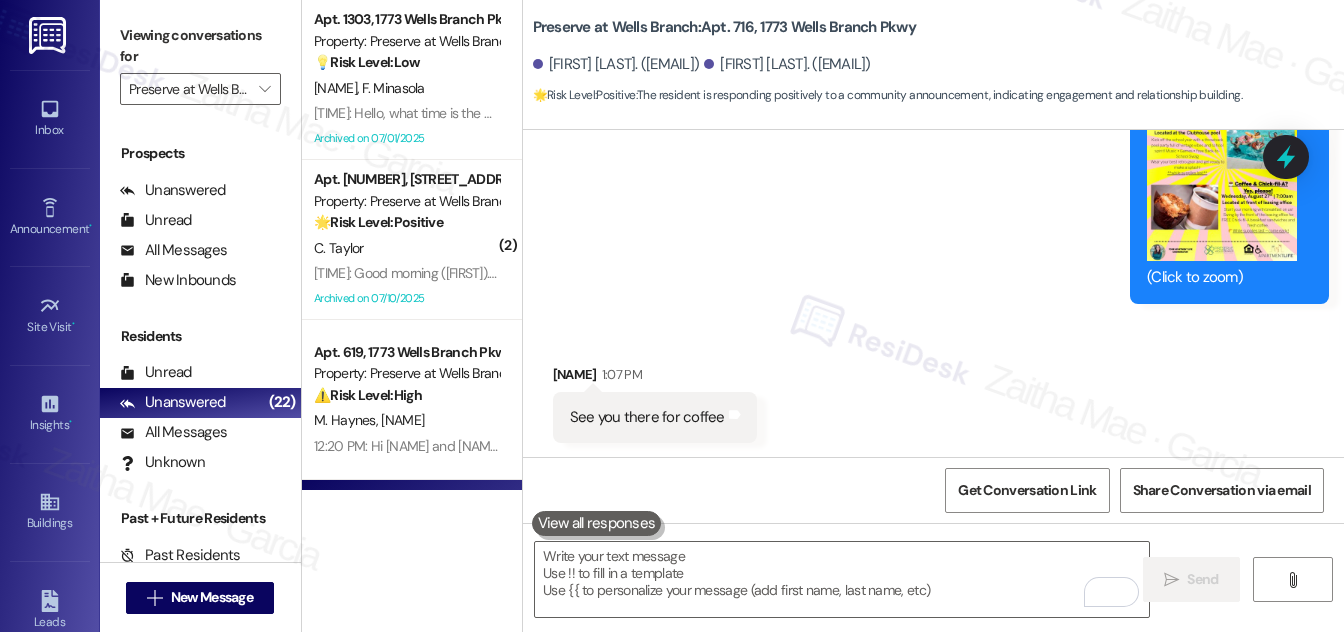 click on "M. Haynes M. Hayes" at bounding box center (406, 420) 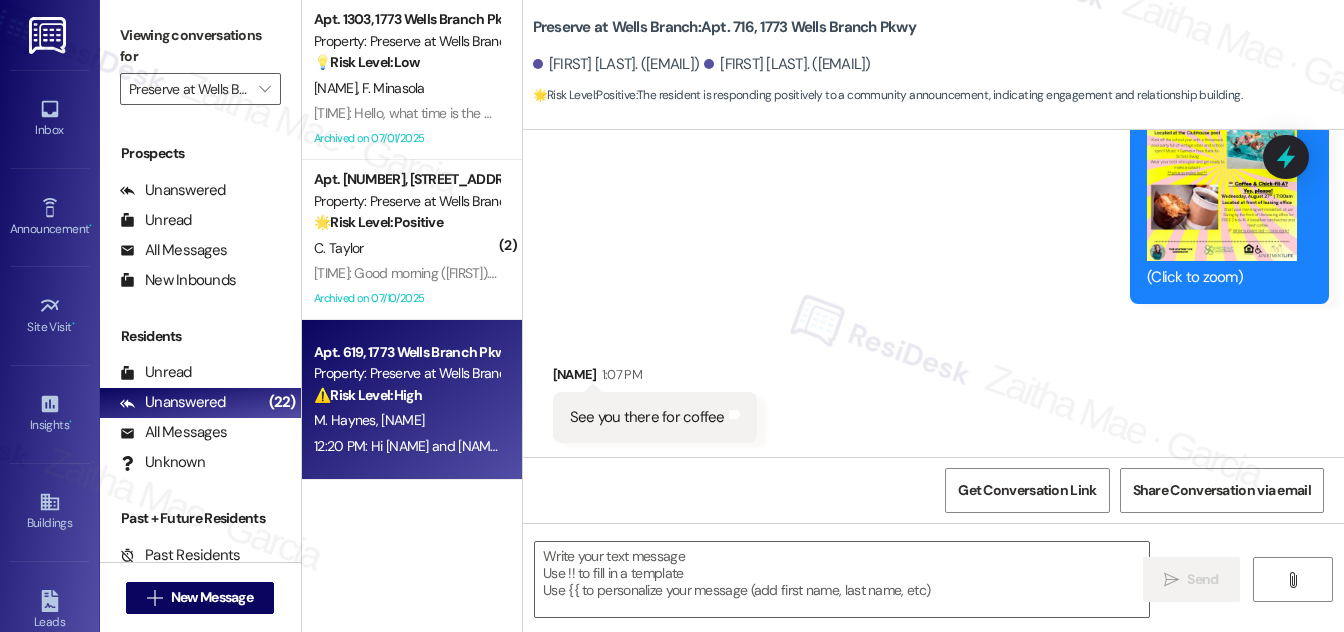 type on "Fetching suggested responses. Please feel free to read through the conversation in the meantime." 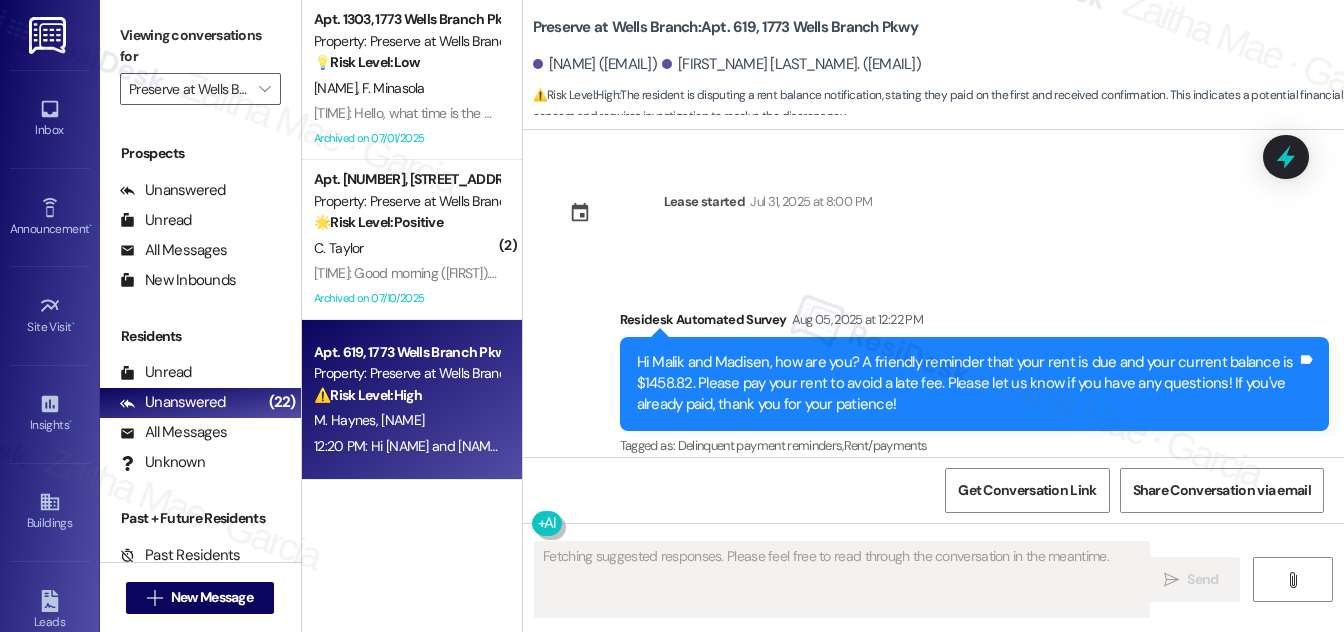 scroll, scrollTop: 5301, scrollLeft: 0, axis: vertical 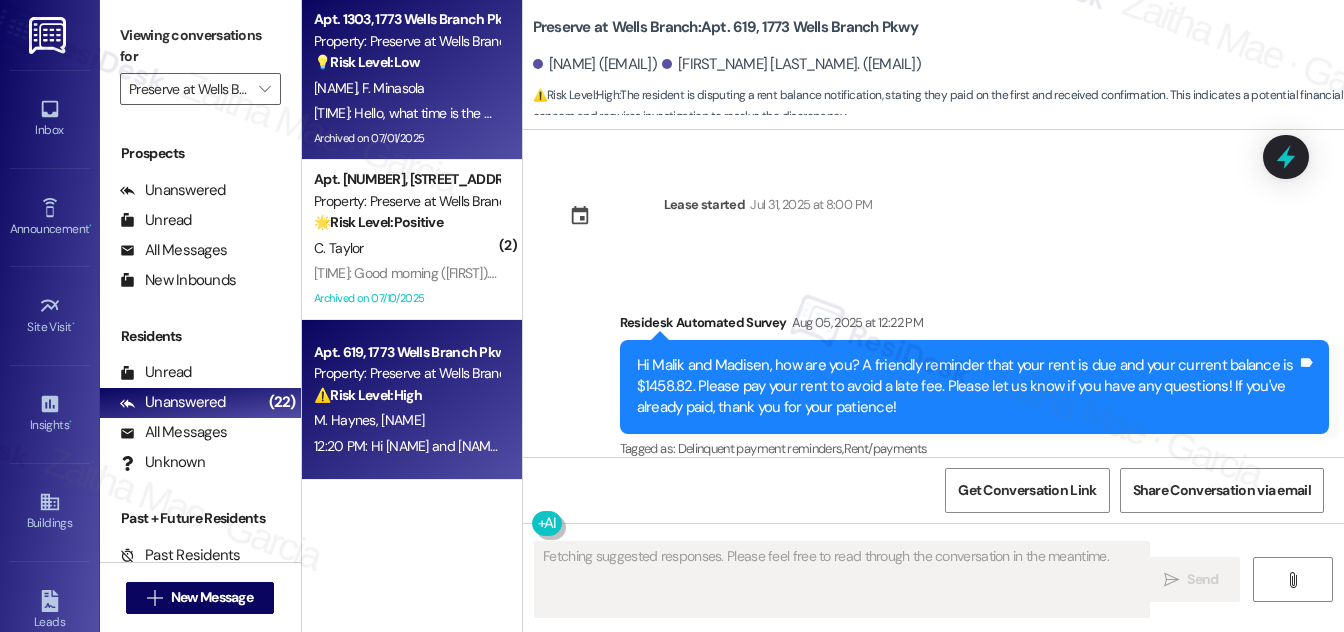 click on "G. Santonocito F. Minasola" at bounding box center [406, 88] 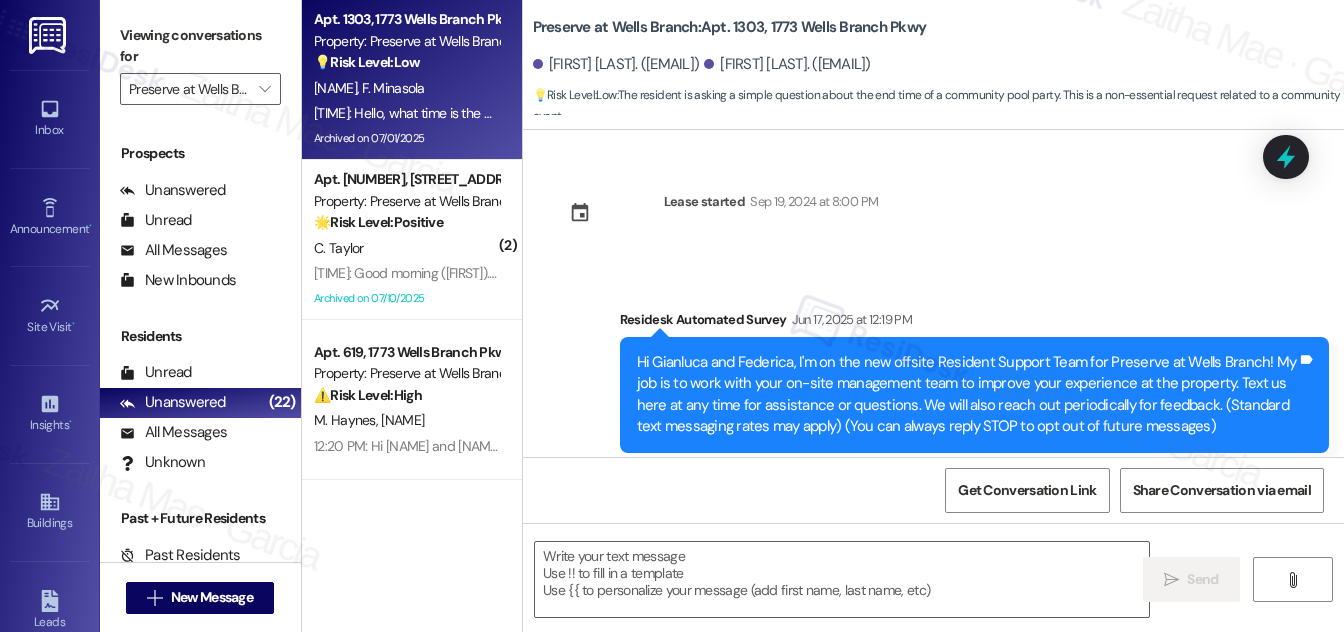 scroll, scrollTop: 15213, scrollLeft: 0, axis: vertical 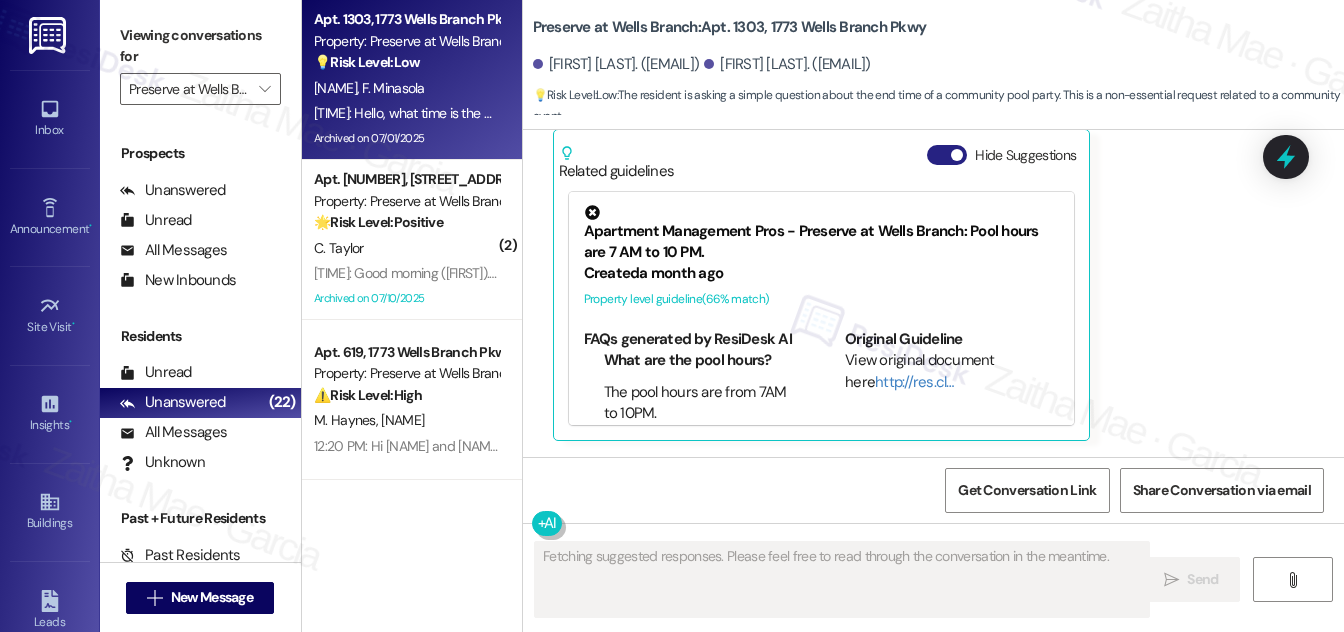 click on "Hide Suggestions" at bounding box center [947, 155] 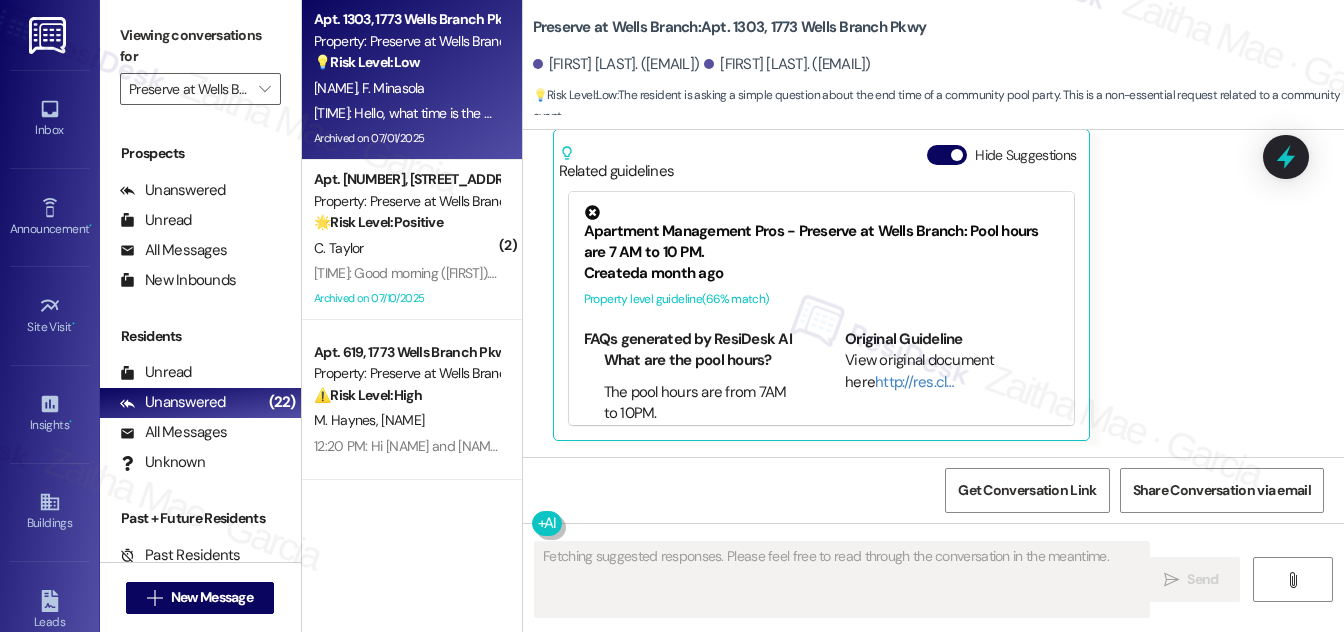 scroll, scrollTop: 14961, scrollLeft: 0, axis: vertical 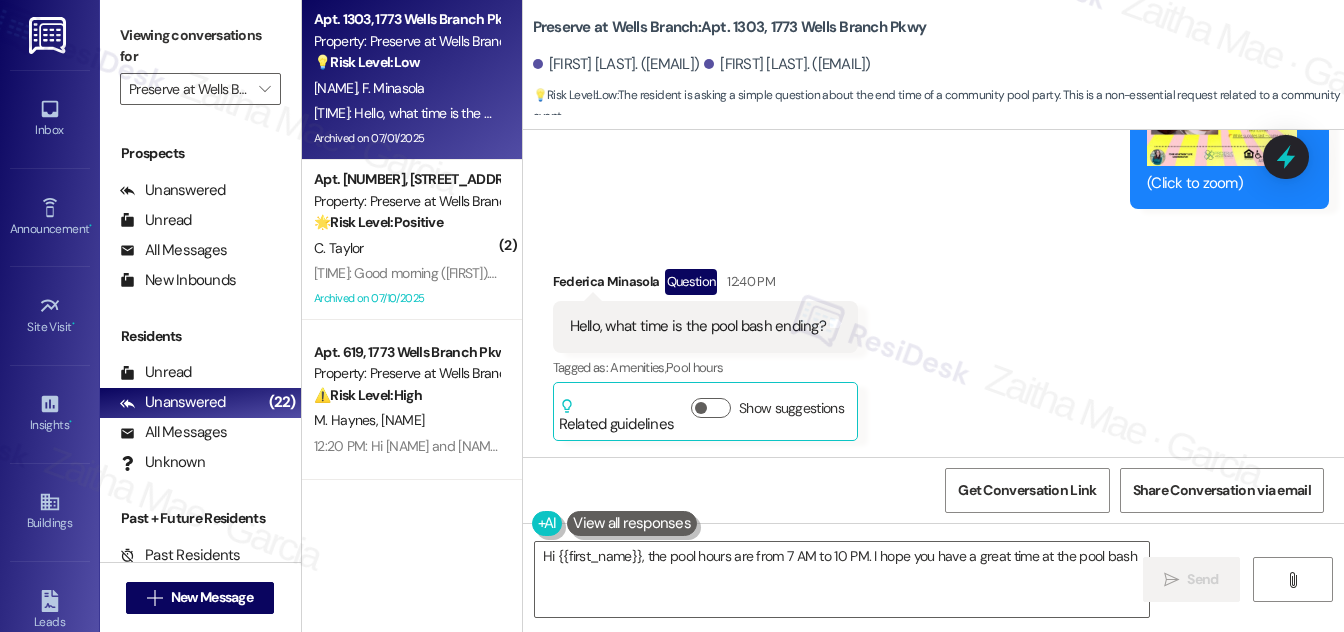 type on "Hi {{first_name}}, the pool hours are from 7 AM to 10 PM. I hope you have a great time at the pool bash!" 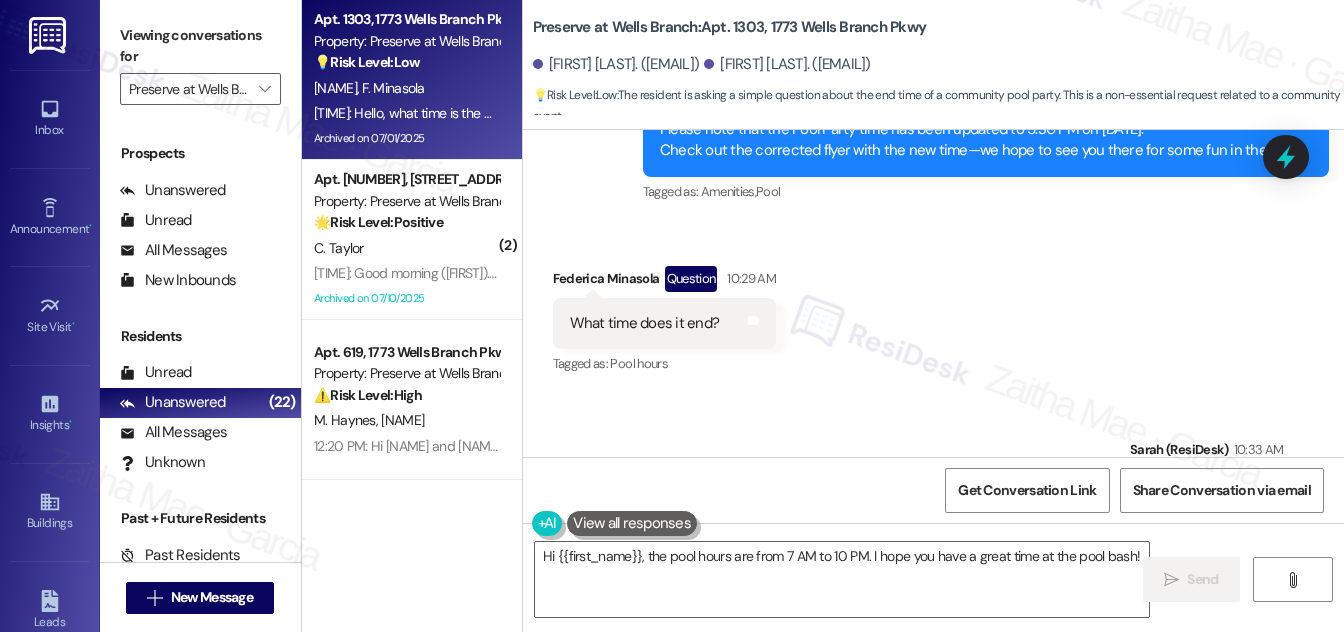 scroll, scrollTop: 14961, scrollLeft: 0, axis: vertical 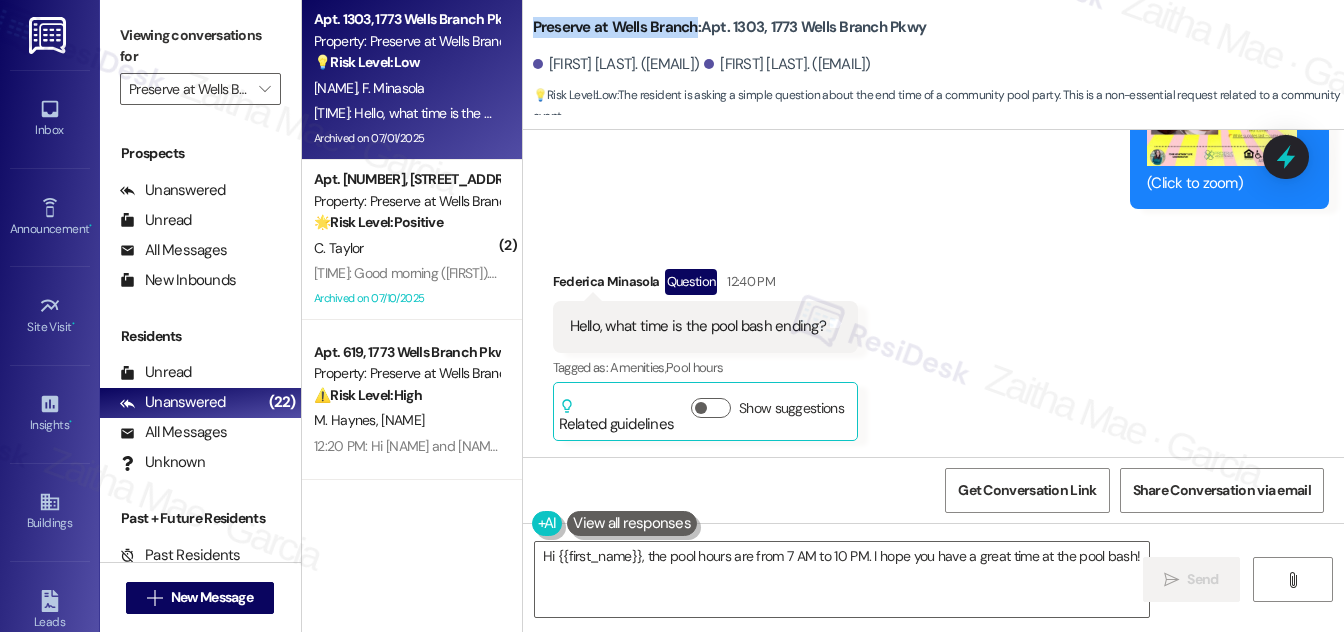 drag, startPoint x: 530, startPoint y: 29, endPoint x: 694, endPoint y: 14, distance: 164.68454 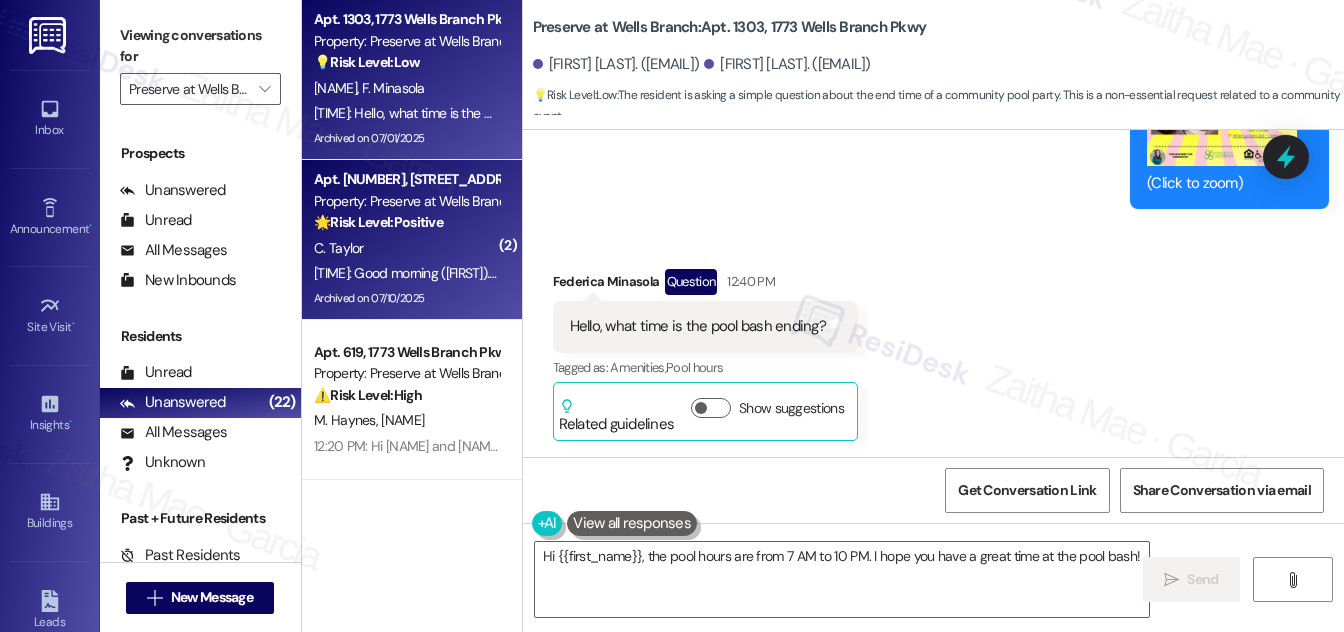 click on "Apt. 1022, 1773 Wells Branch Pkwy Property: Preserve at Wells Branch 🌟  Risk Level:  Positive The resident is expressing gratitude and wishing the staff a good day, indicating positive engagement." at bounding box center (406, 201) 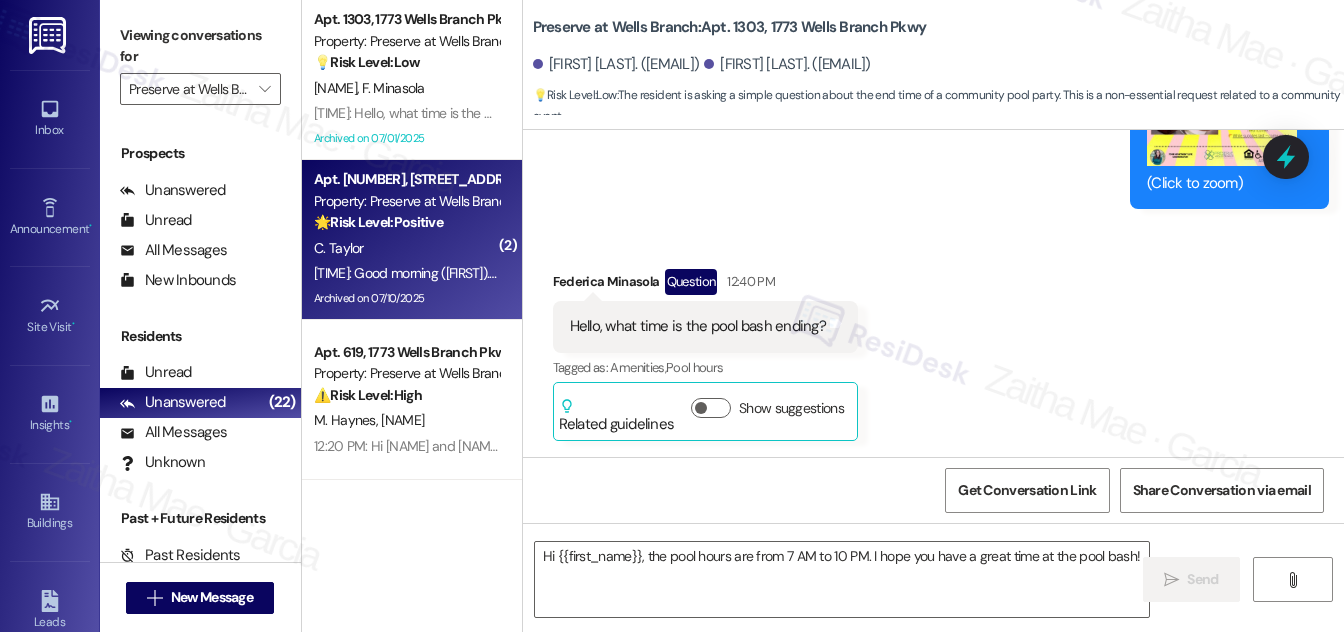 type on "Fetching suggested responses. Please feel free to read through the conversation in the meantime." 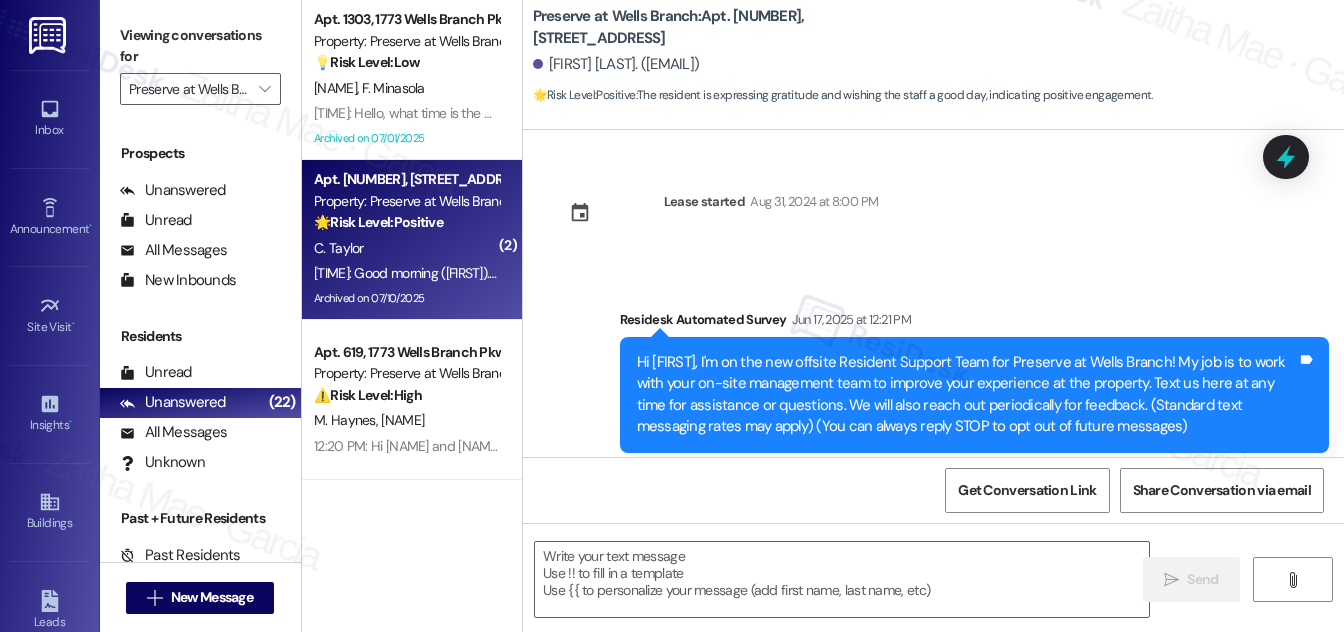 scroll, scrollTop: 10328, scrollLeft: 0, axis: vertical 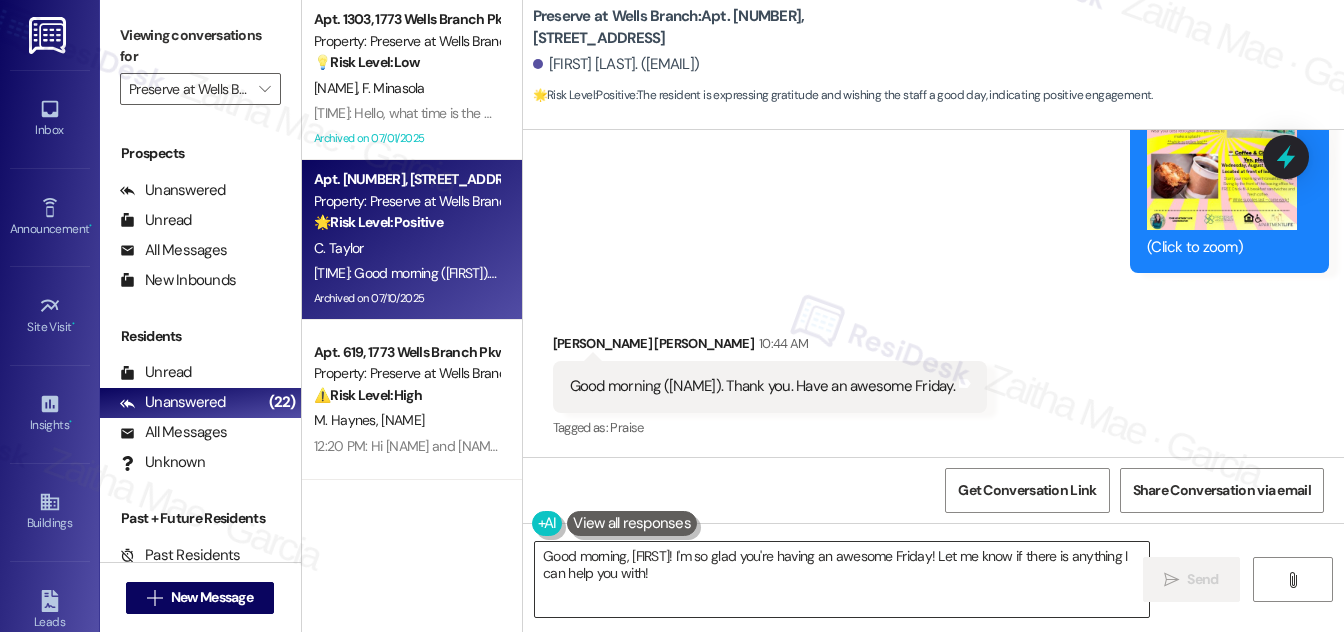 click on "Good morning, {{first_name}}! I'm so glad you're having an awesome Friday! Let me know if there is anything I can help you with!" at bounding box center [842, 579] 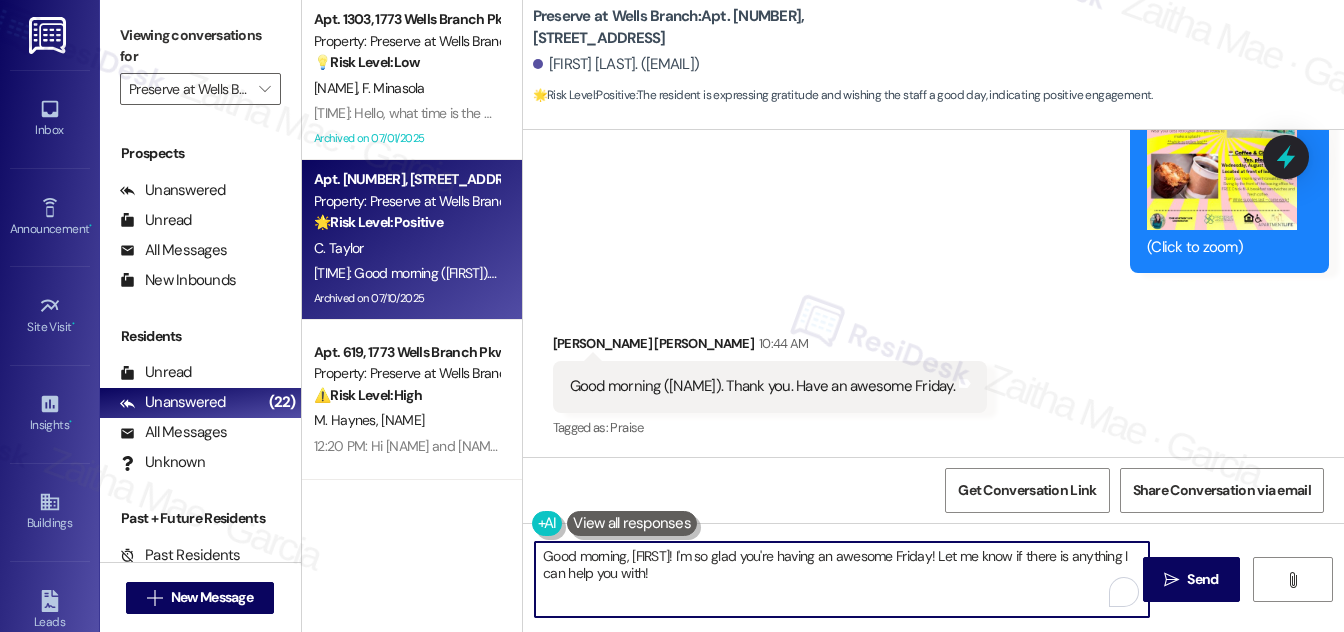 click on "Good morning, {{first_name}}! I'm so glad you're having an awesome Friday! Let me know if there is anything I can help you with!" at bounding box center [842, 579] 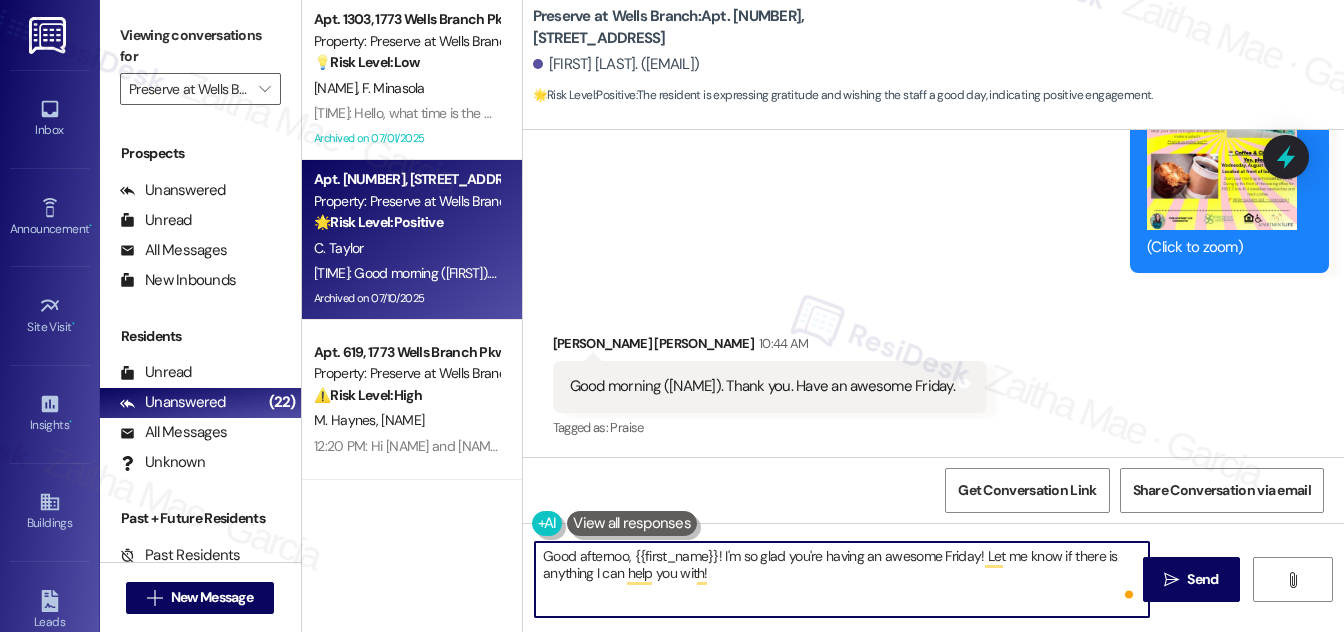 type on "Good afternoon, {{first_name}}! I'm so glad you're having an awesome Friday! Let me know if there is anything I can help you with!" 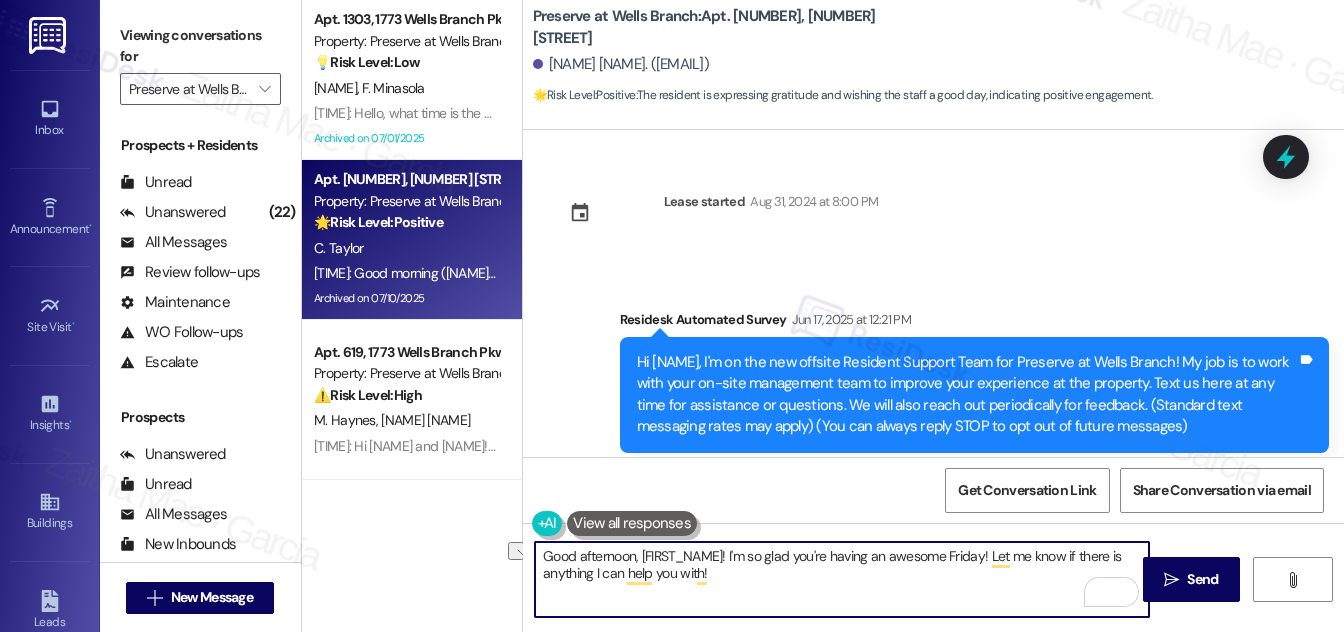 scroll, scrollTop: 0, scrollLeft: 0, axis: both 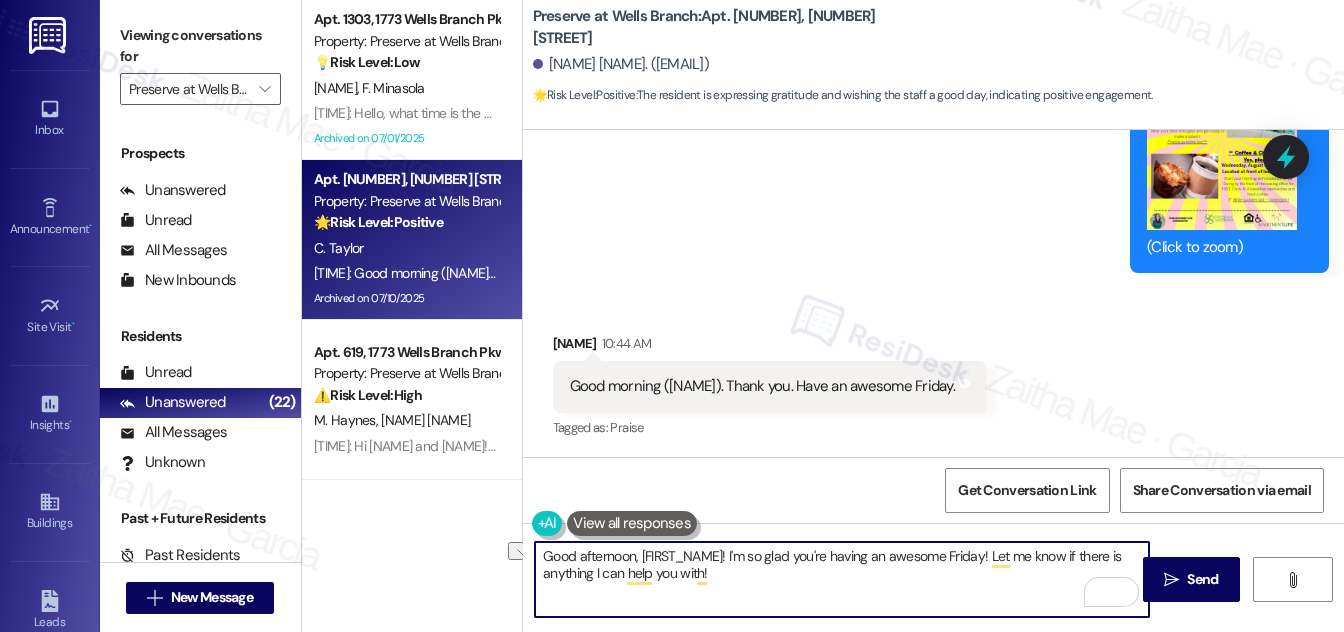click on "Good afternoon, [FIRST_NAME]! I'm so glad you're having an awesome Friday! Let me know if there is anything I can help you with!" at bounding box center [842, 579] 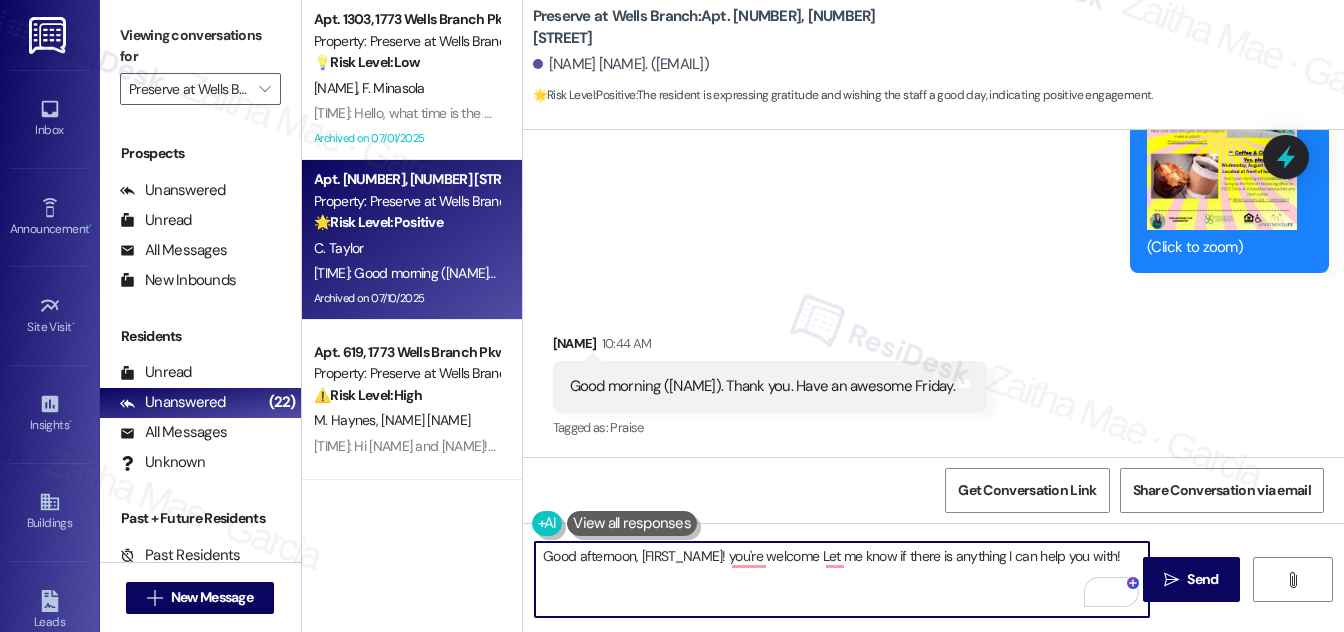 click on "Good afternoon, [FIRST_NAME]! you're welcome Let me know if there is anything I can help you with!" at bounding box center [842, 579] 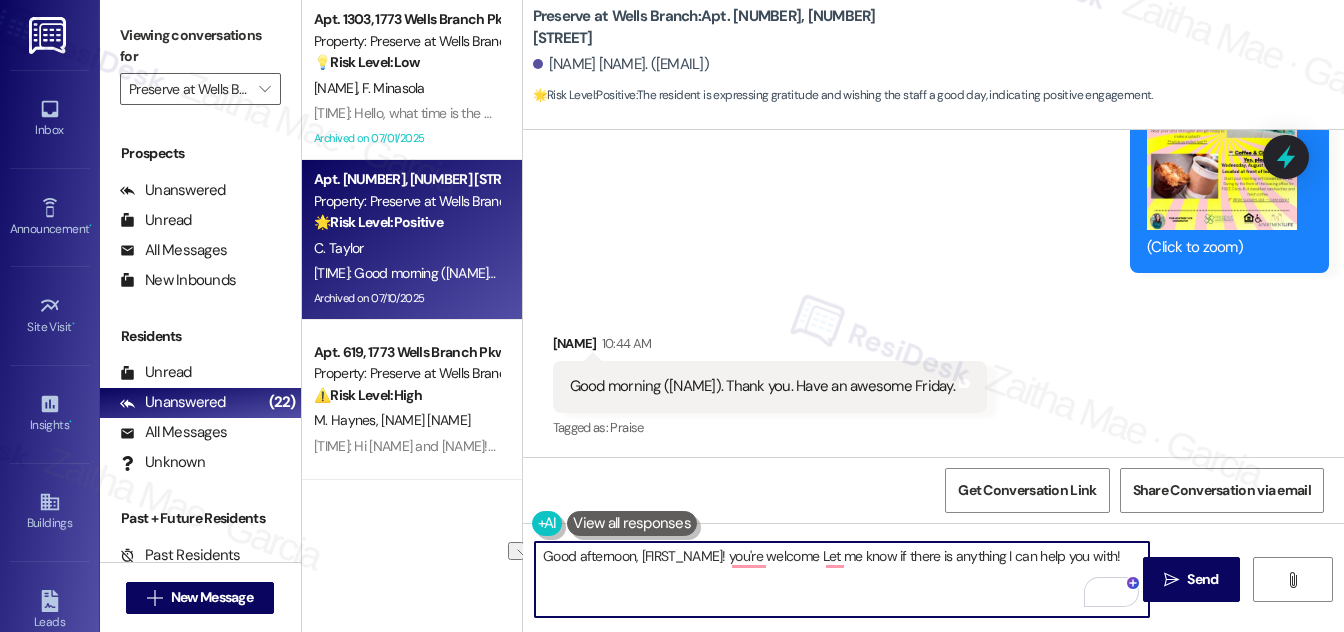 drag, startPoint x: 733, startPoint y: 554, endPoint x: 1122, endPoint y: 540, distance: 389.25186 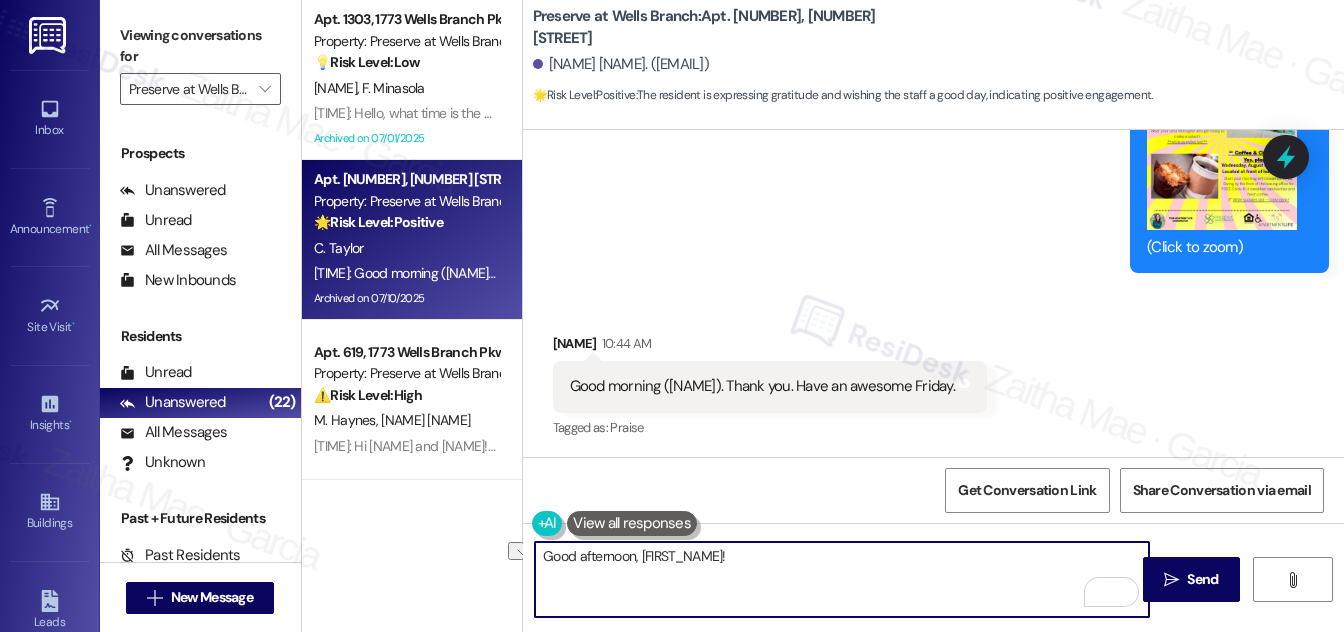 drag, startPoint x: 632, startPoint y: 554, endPoint x: 538, endPoint y: 561, distance: 94.26028 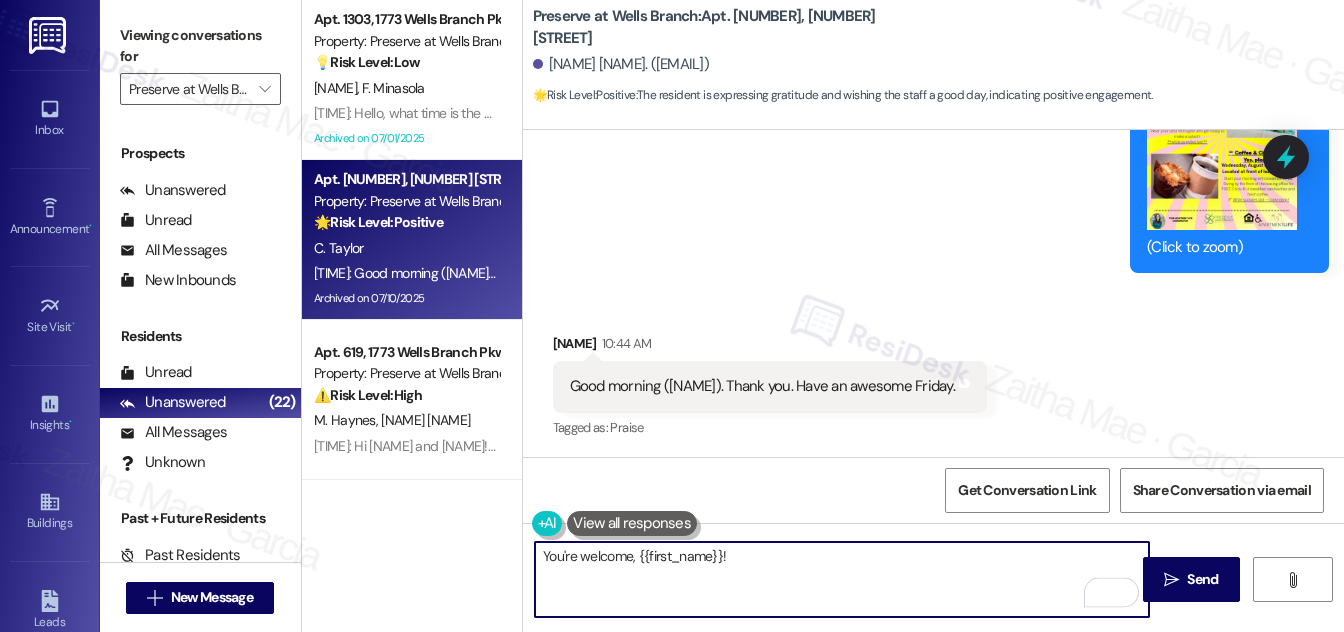 click on "You're welcome, {{first_name}}!" at bounding box center (842, 579) 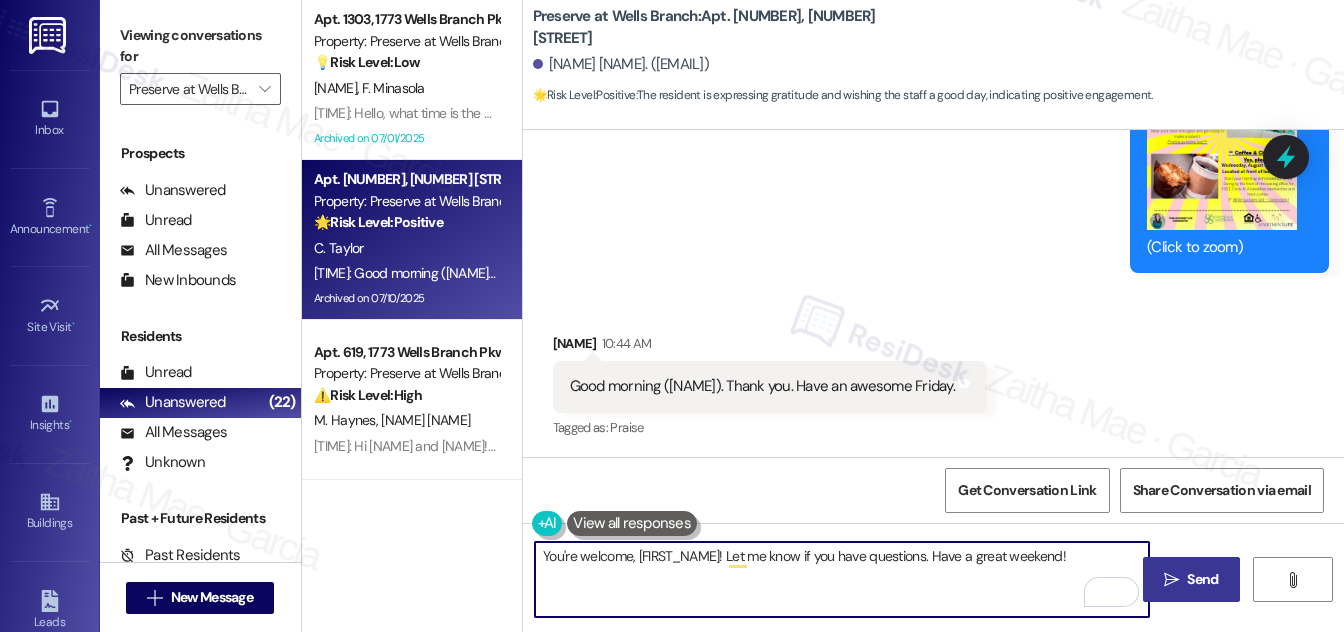 type on "You're welcome, [FIRST_NAME]! Let me know if you have questions. Have a great weekend!" 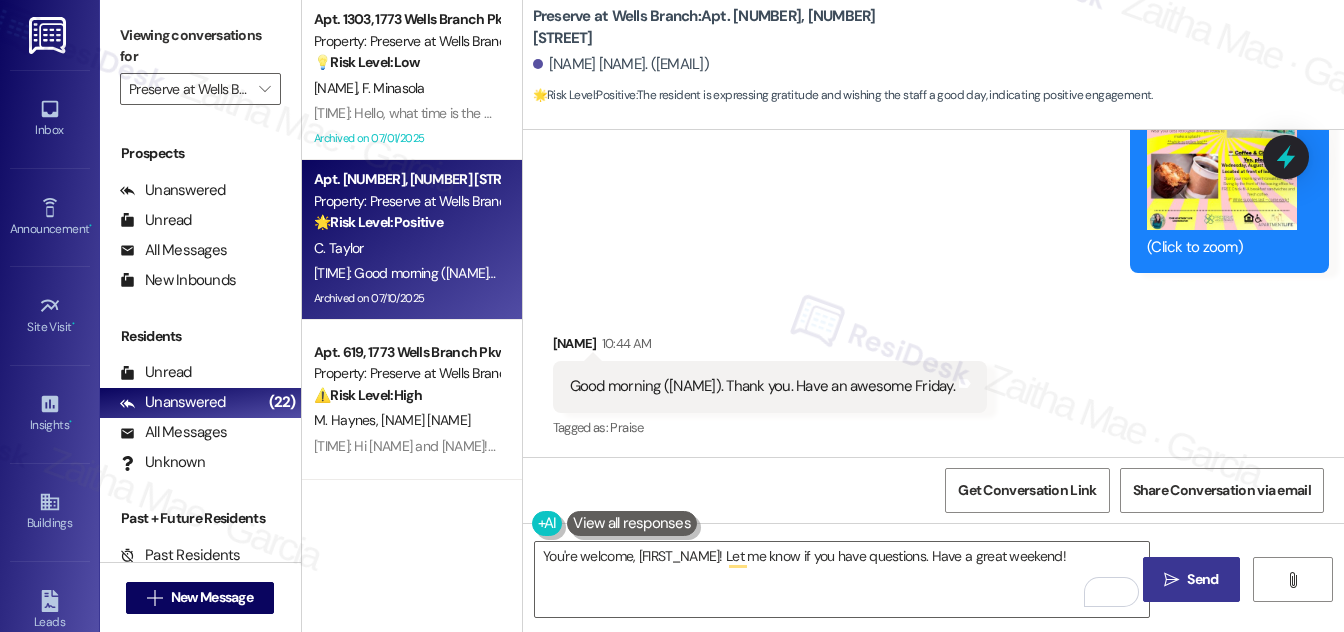 click on " Send" at bounding box center (1191, 579) 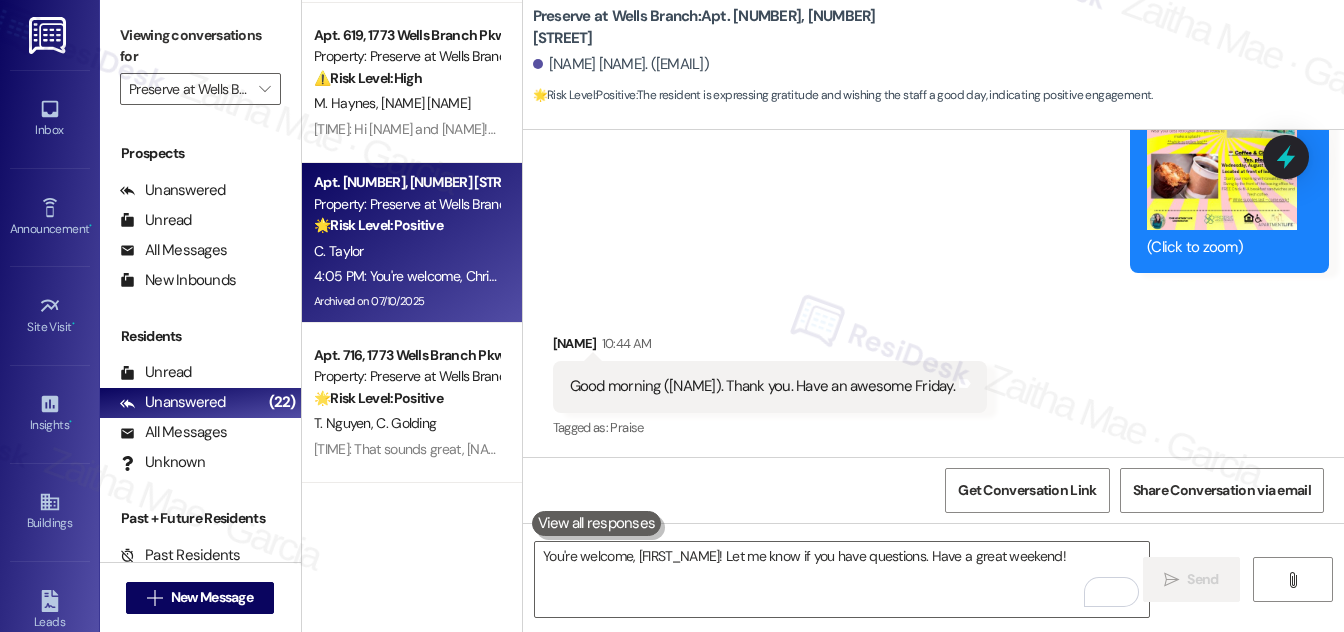 scroll, scrollTop: 181, scrollLeft: 0, axis: vertical 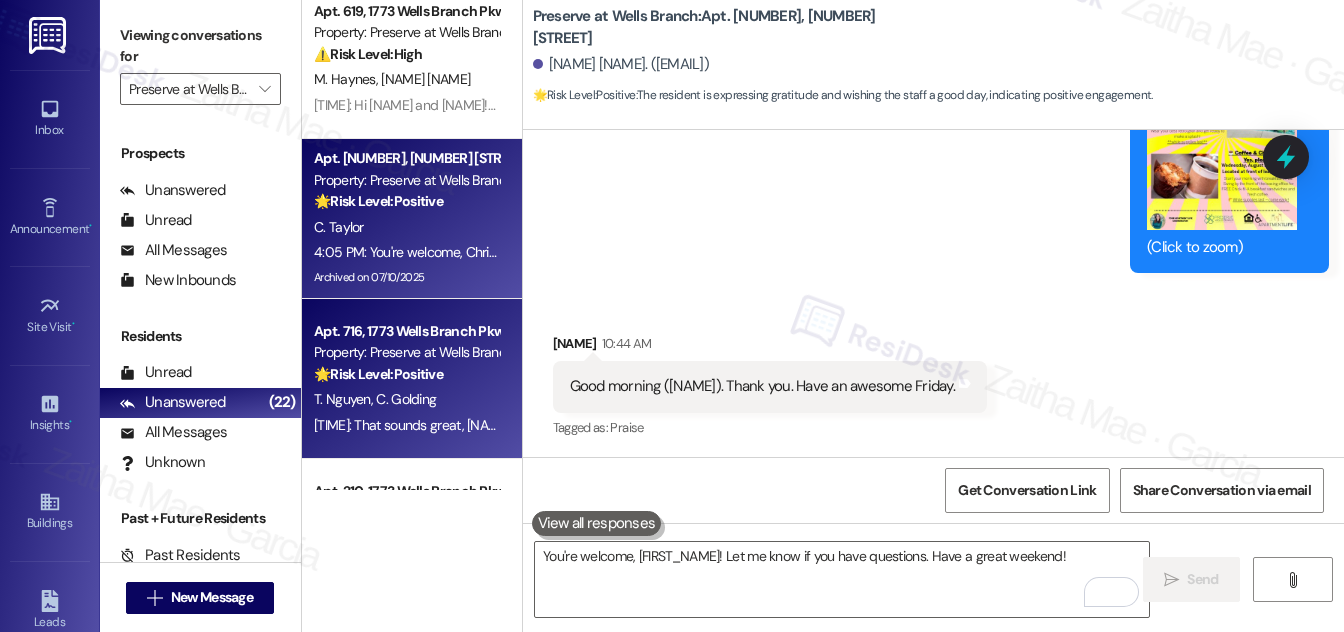 click on "Property: Preserve at Wells Branch" at bounding box center [406, 352] 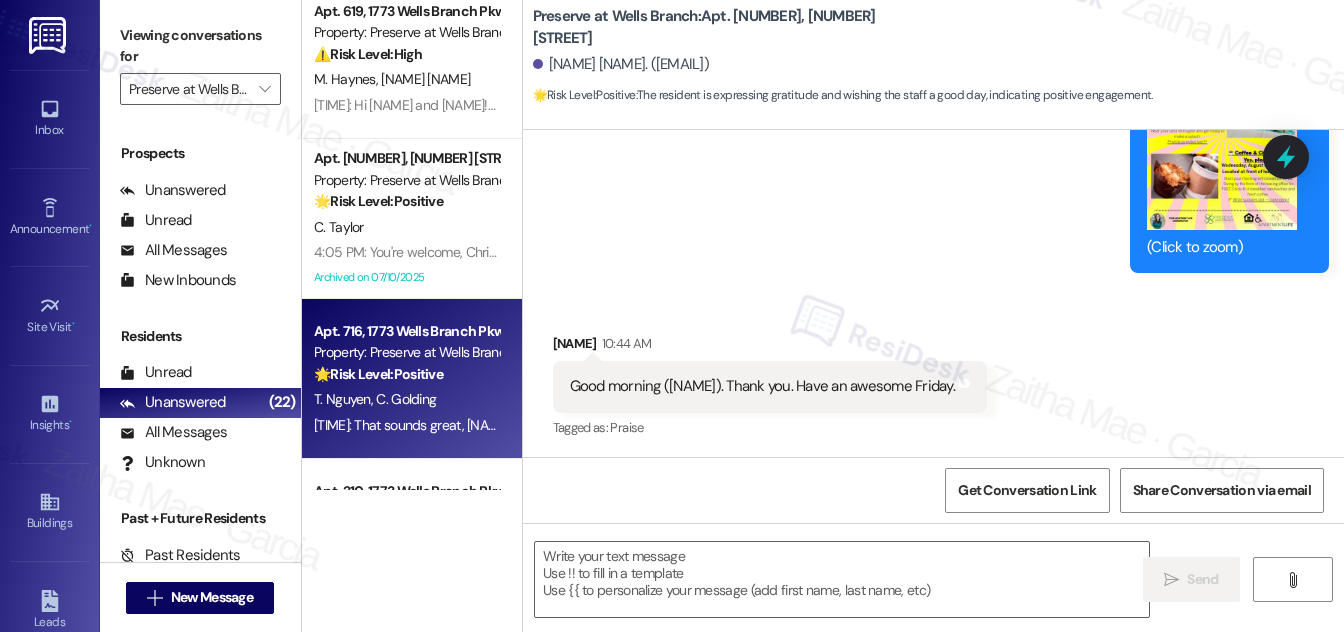 type on "Fetching suggested responses. Please feel free to read through the conversation in the meantime." 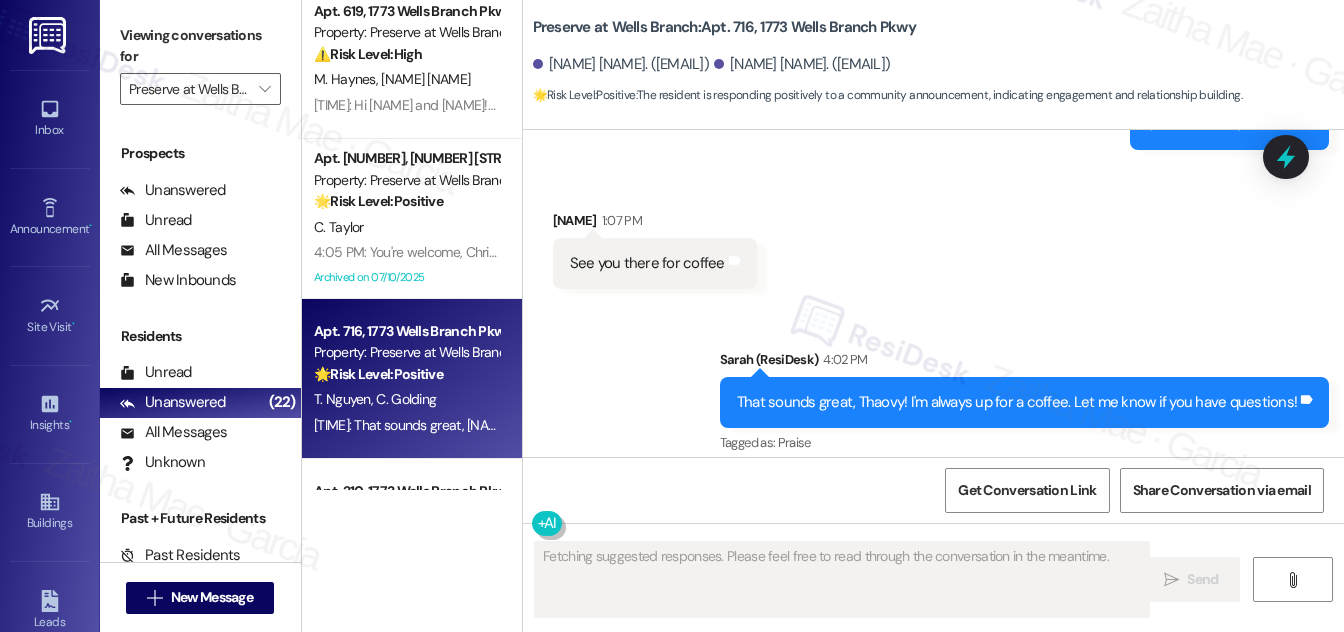 scroll, scrollTop: 9073, scrollLeft: 0, axis: vertical 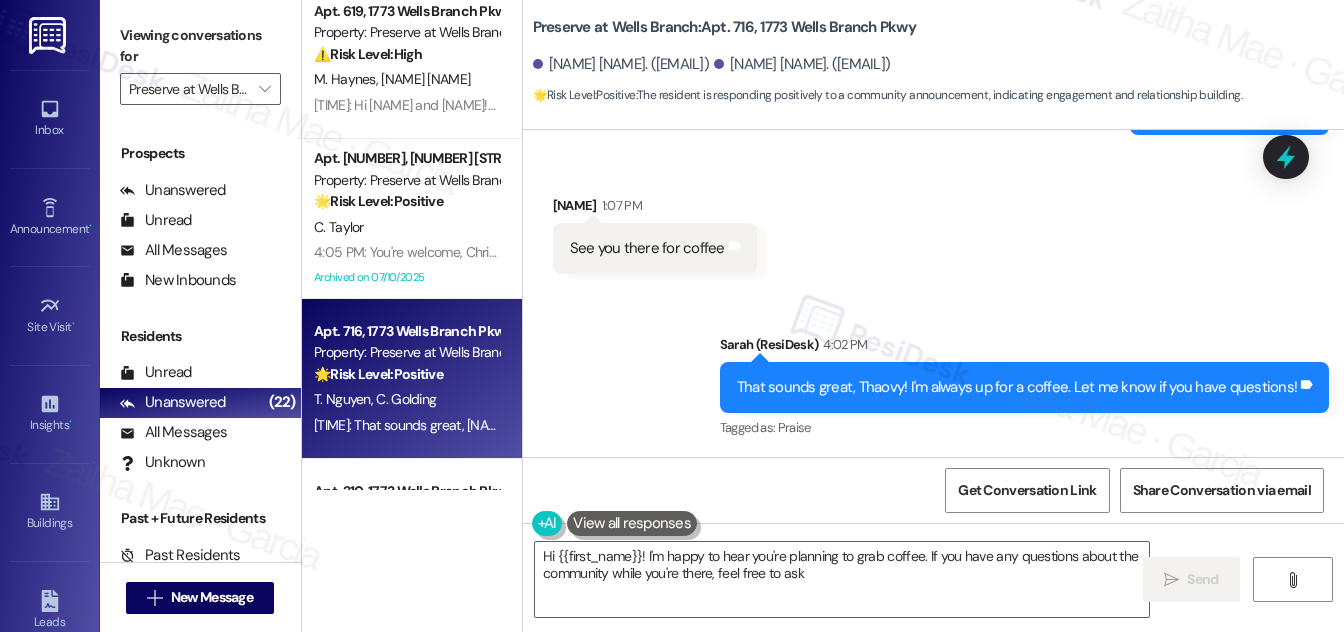 type on "Hi [FIRST_NAME]! I'm happy to hear you're planning to grab coffee. If you have any questions about the community while you're there, feel free to ask!" 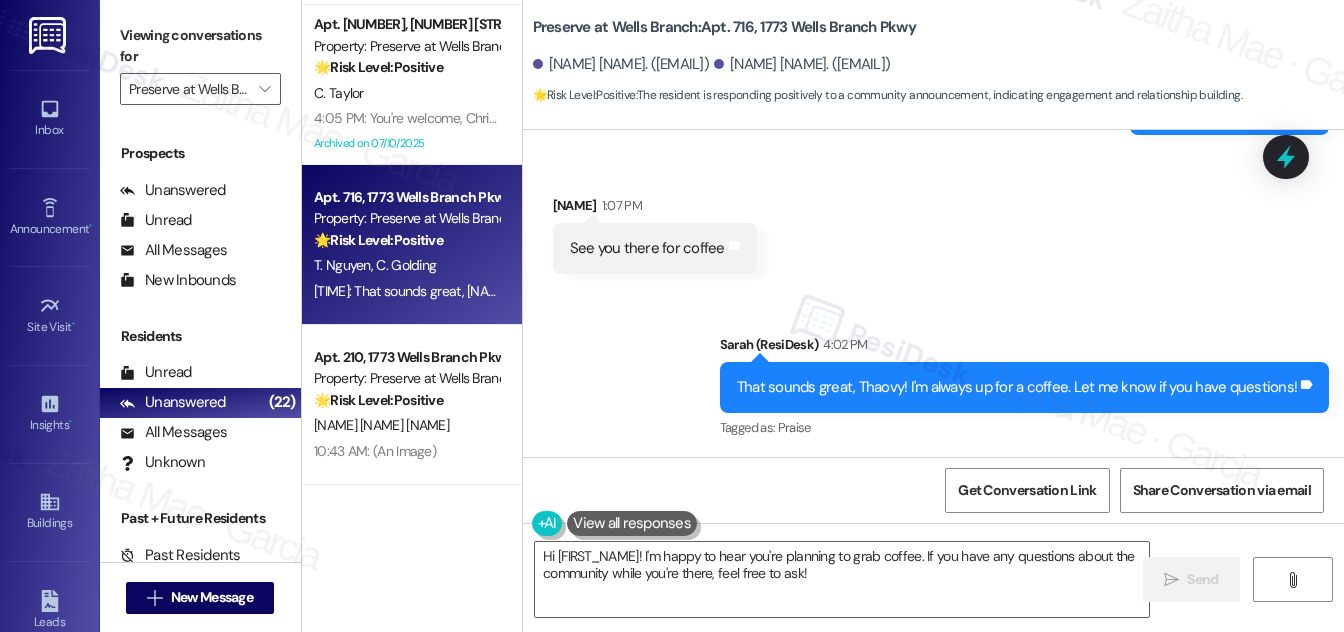 scroll, scrollTop: 454, scrollLeft: 0, axis: vertical 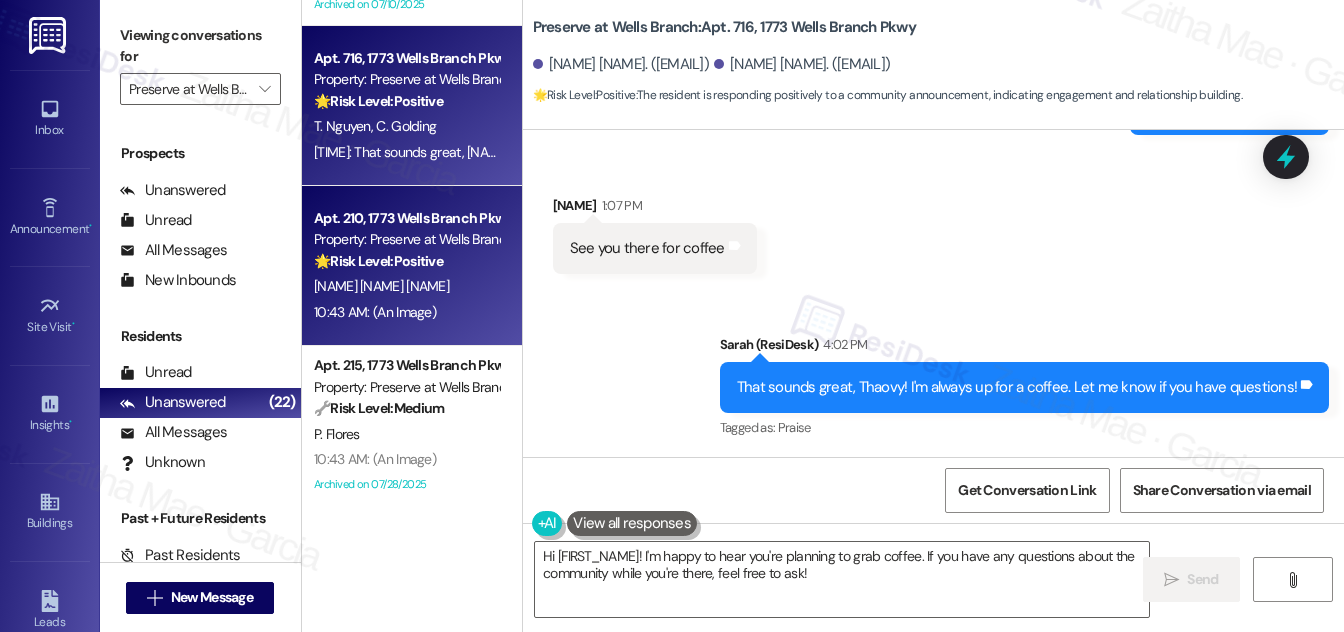 click on "[NAME] [NAME] [NAME]" at bounding box center [381, 286] 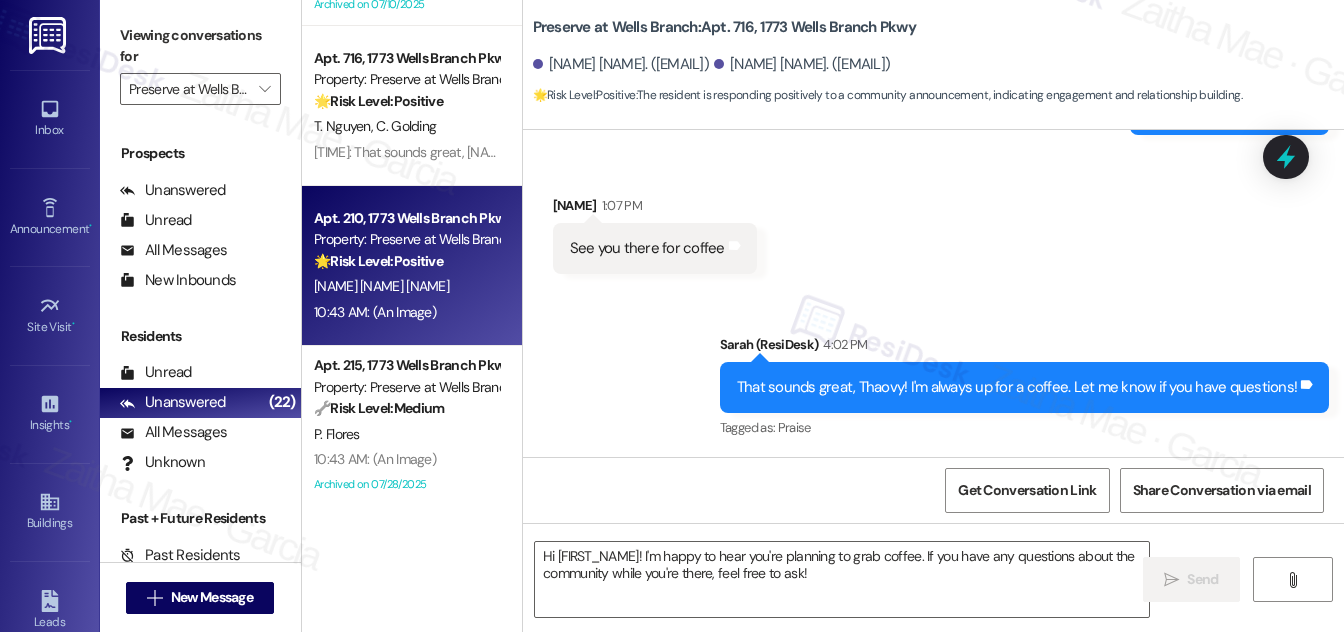 type on "Fetching suggested responses. Please feel free to read through the conversation in the meantime." 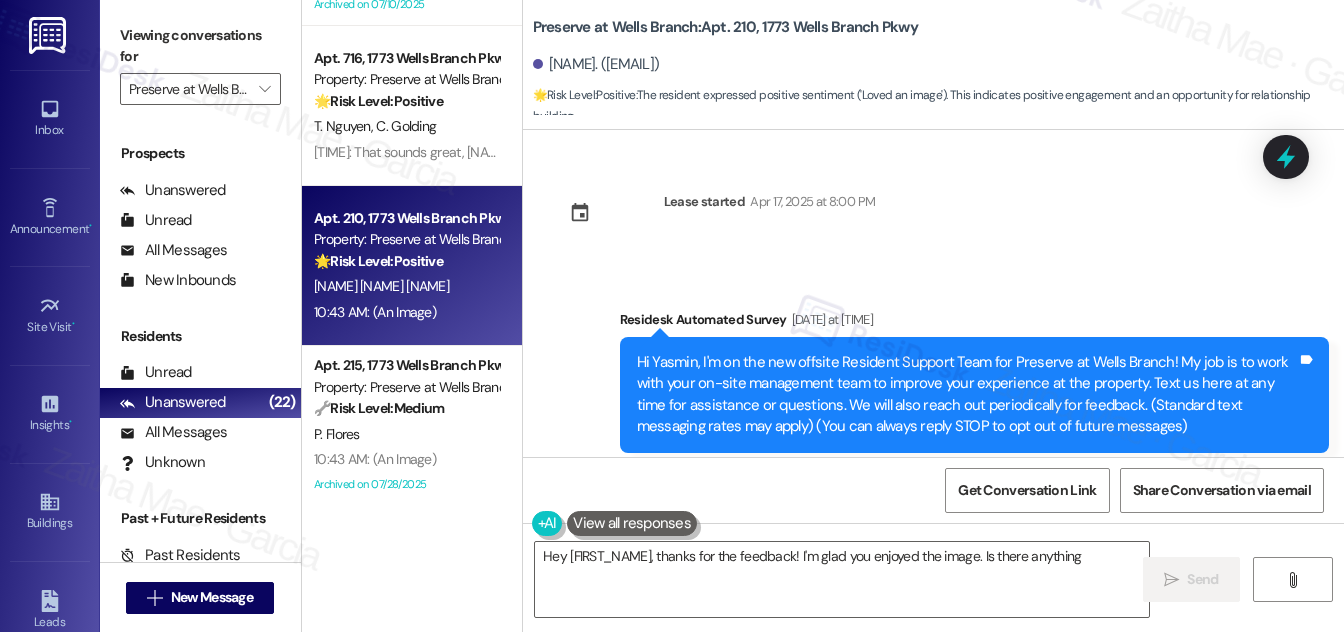 scroll, scrollTop: 11749, scrollLeft: 0, axis: vertical 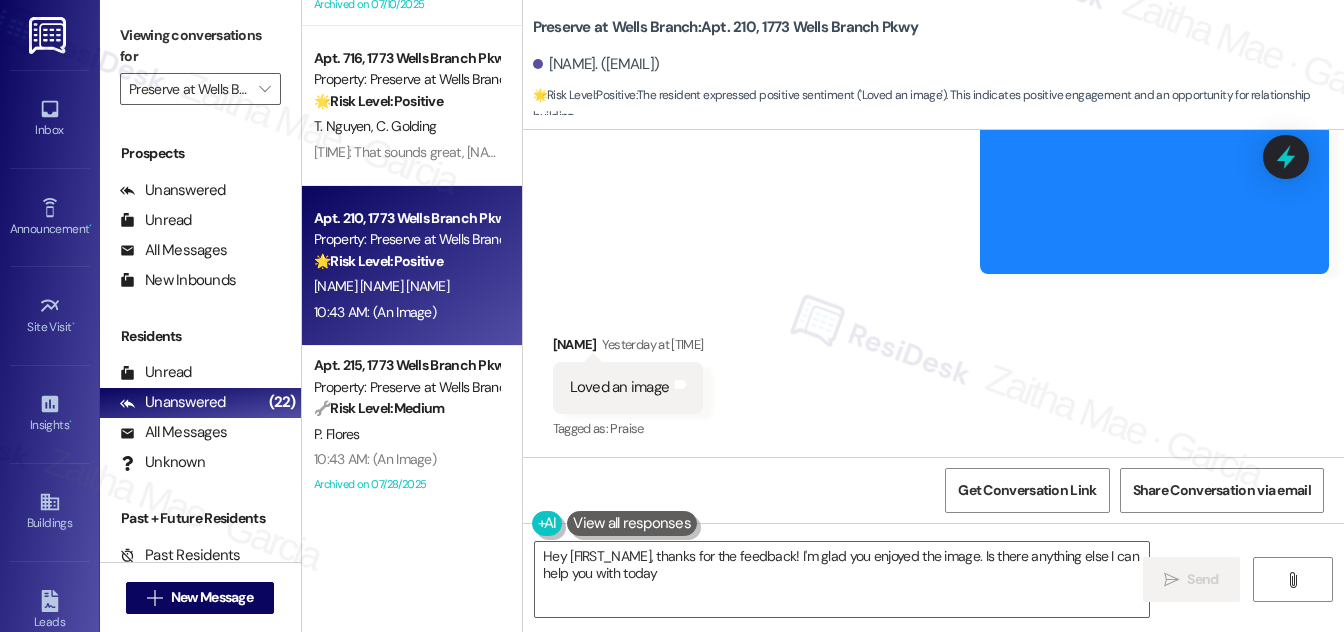 type on "Hey {{first_name}}, thanks for the feedback! I'm glad you enjoyed the image. Is there anything else I can help you with today?" 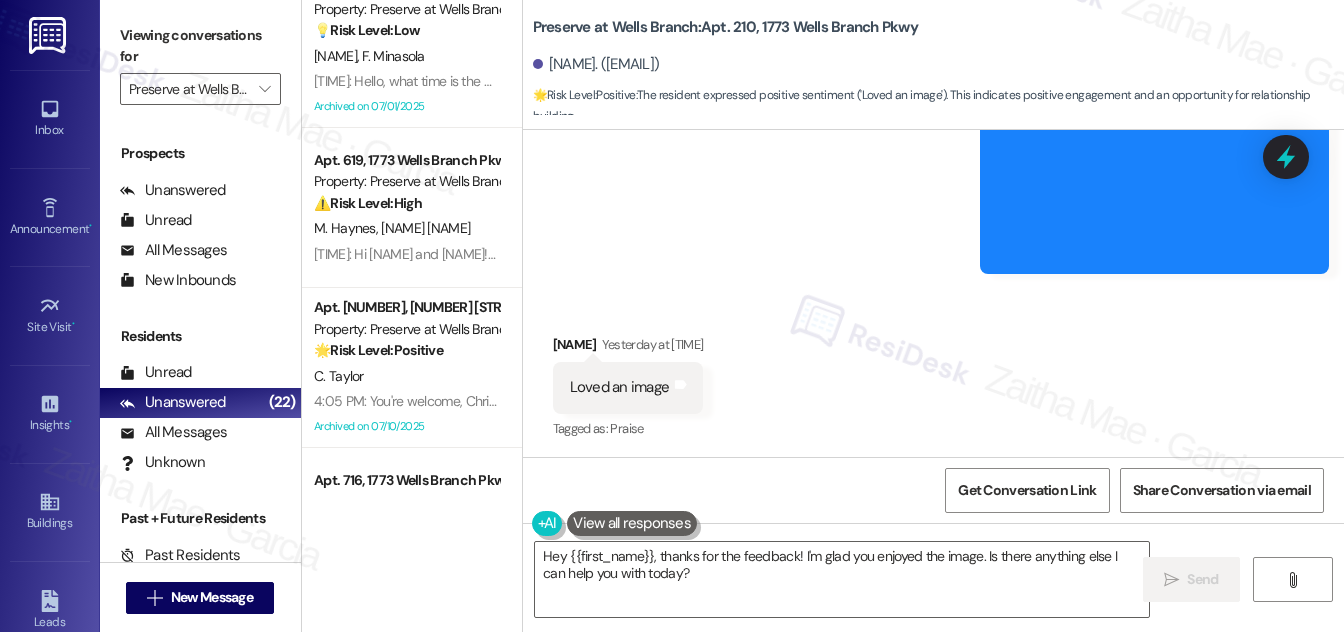 scroll, scrollTop: 0, scrollLeft: 0, axis: both 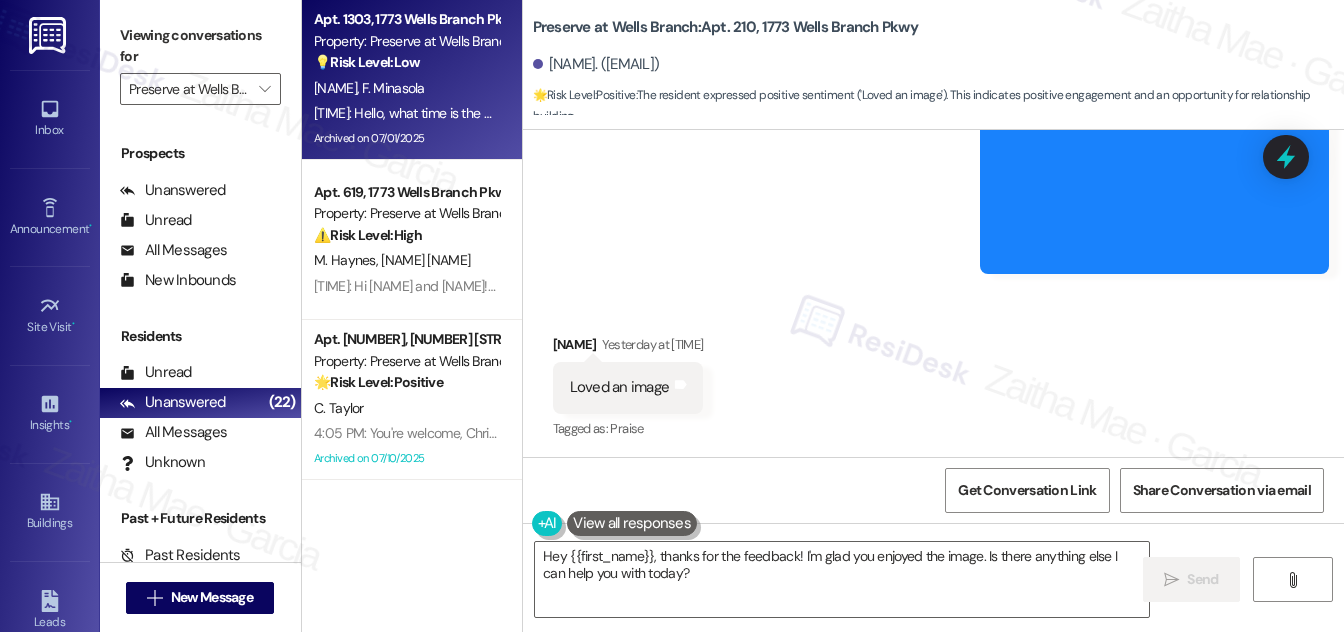 click on "Apt. 1303, 1773 Wells Branch Pkwy Property: Preserve at Wells Branch 💡  Risk Level:  Low The resident is asking a simple question about the end time of a community pool party. This is a non-essential request related to a community event." at bounding box center [406, 41] 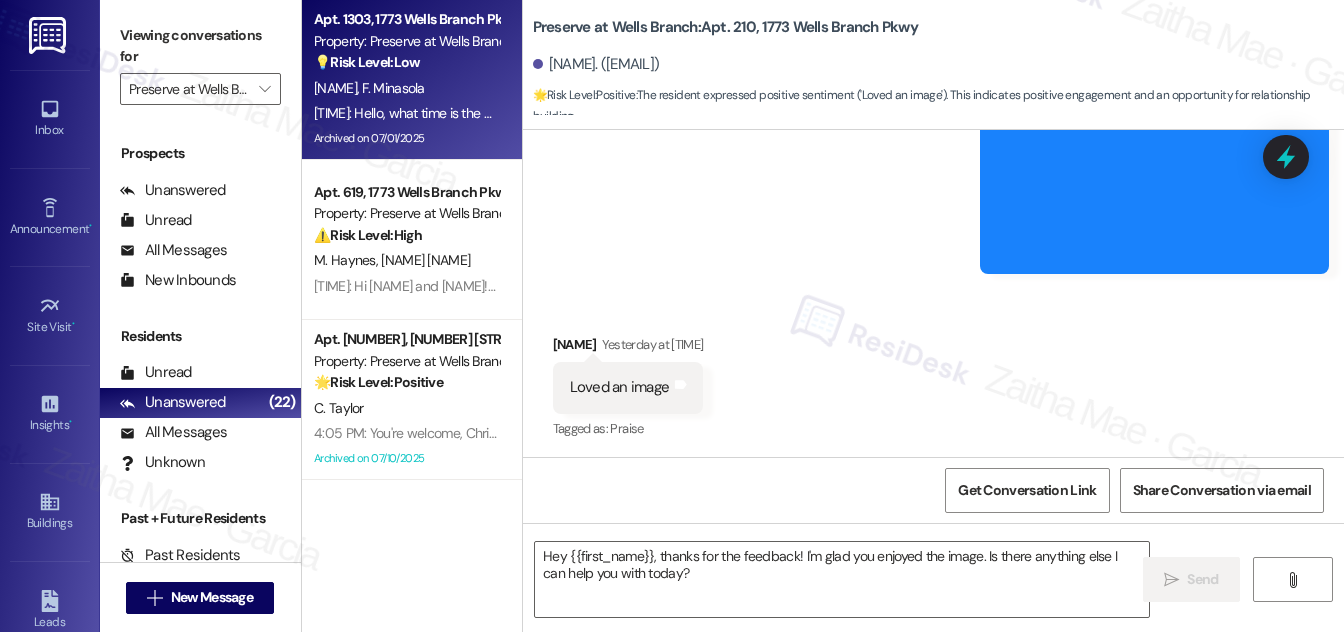 type on "Fetching suggested responses. Please feel free to read through the conversation in the meantime." 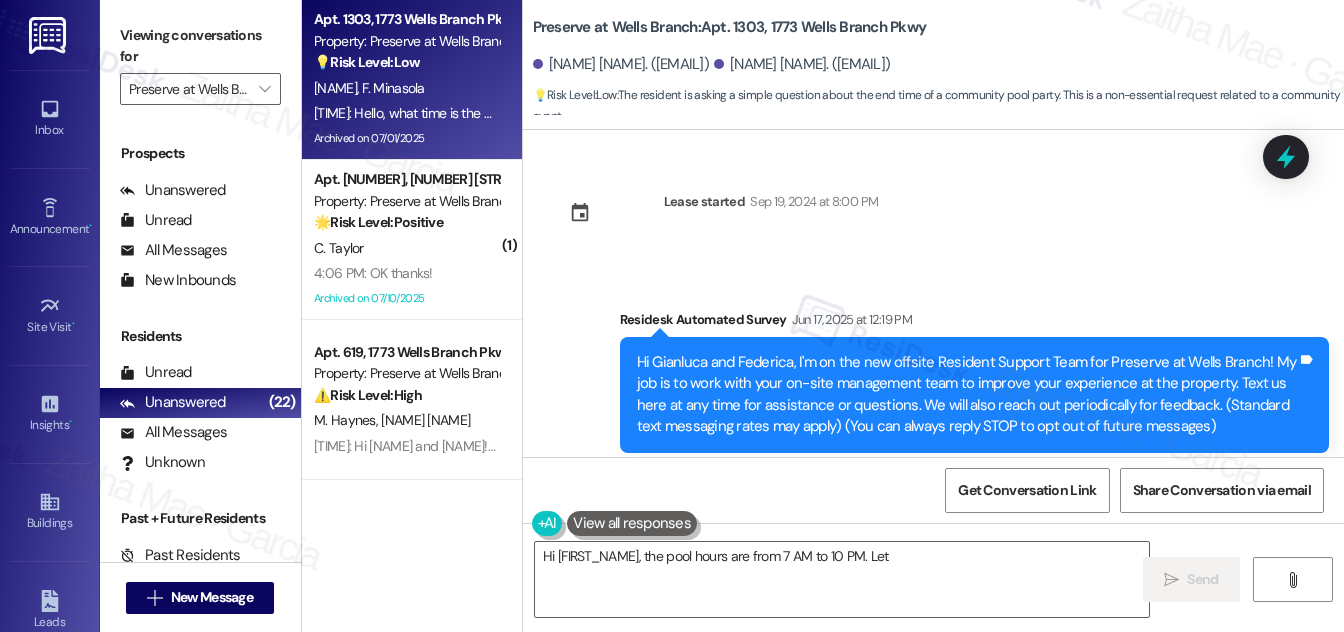 scroll, scrollTop: 15213, scrollLeft: 0, axis: vertical 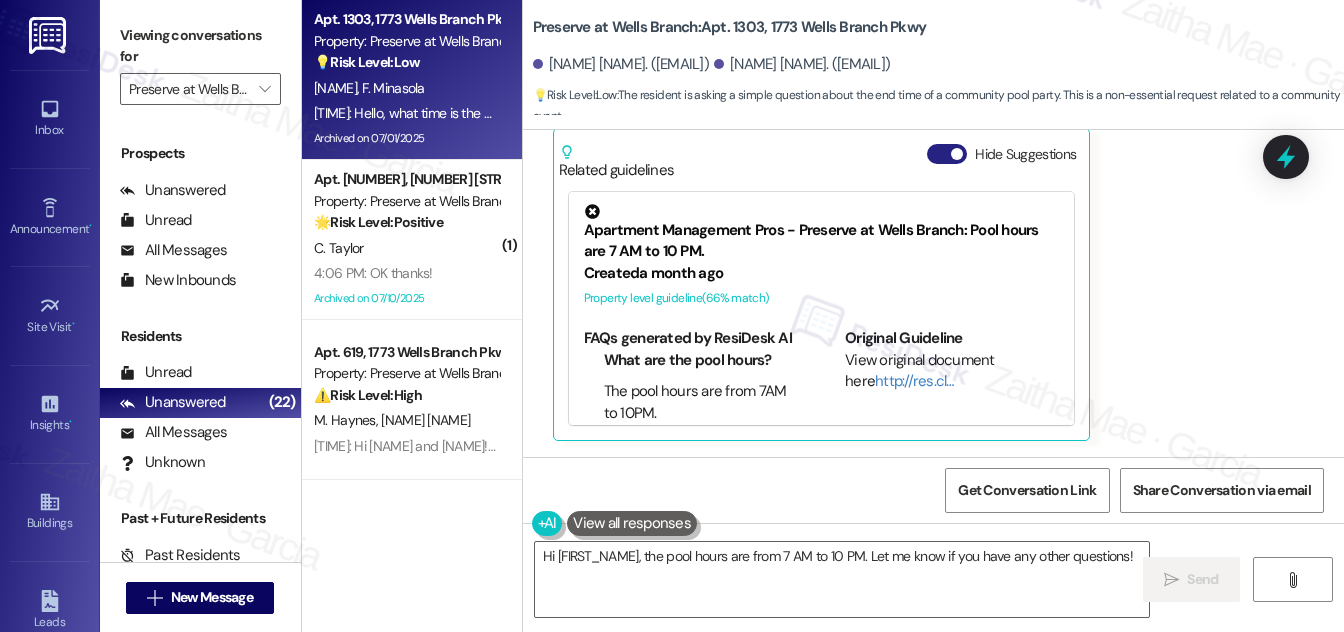click on "Hide Suggestions" at bounding box center (947, 154) 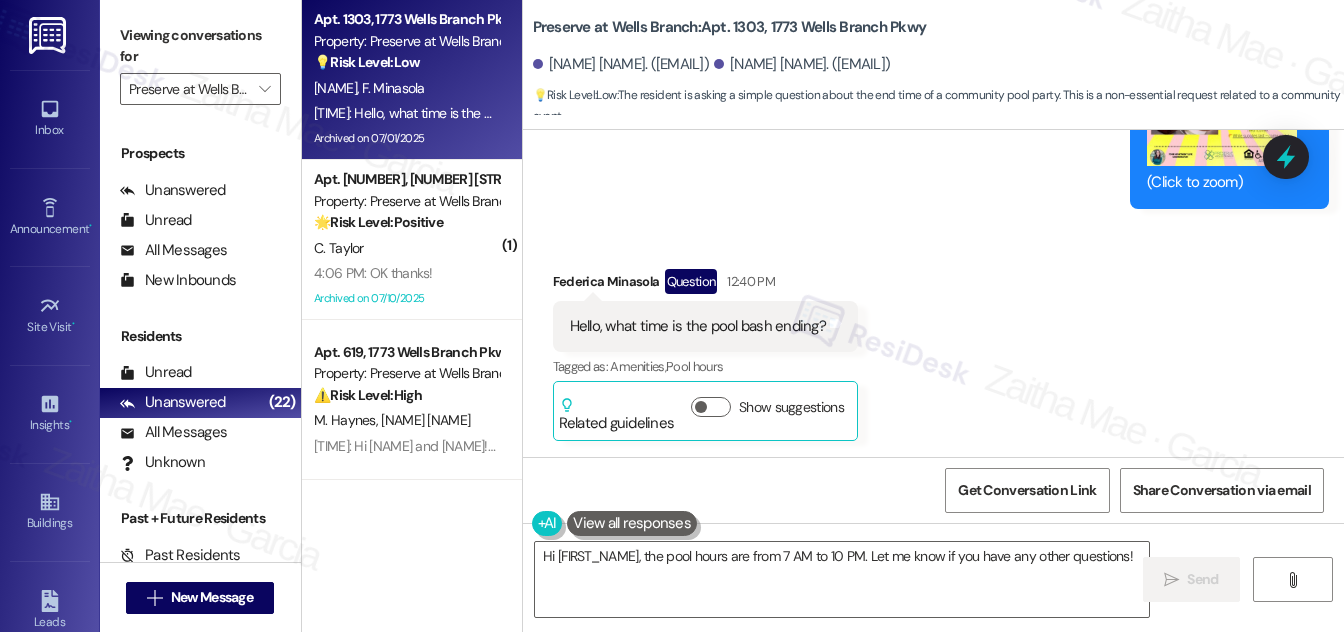 scroll, scrollTop: 14961, scrollLeft: 0, axis: vertical 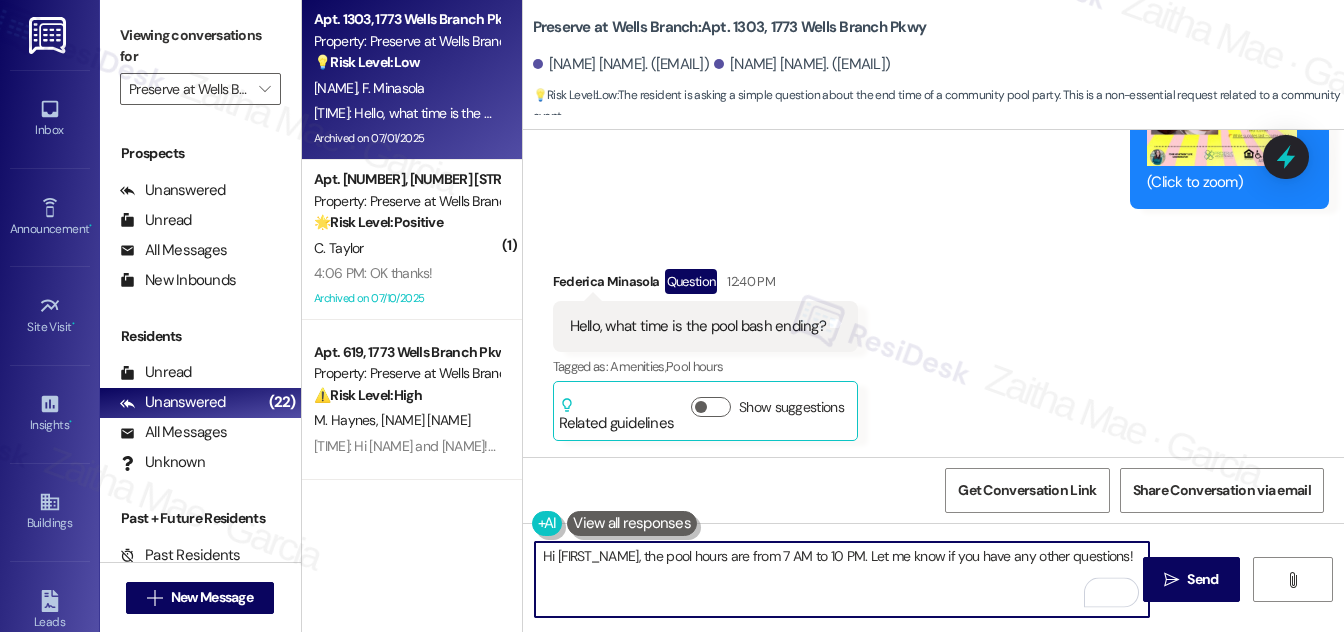 drag, startPoint x: 642, startPoint y: 554, endPoint x: 1133, endPoint y: 551, distance: 491.00916 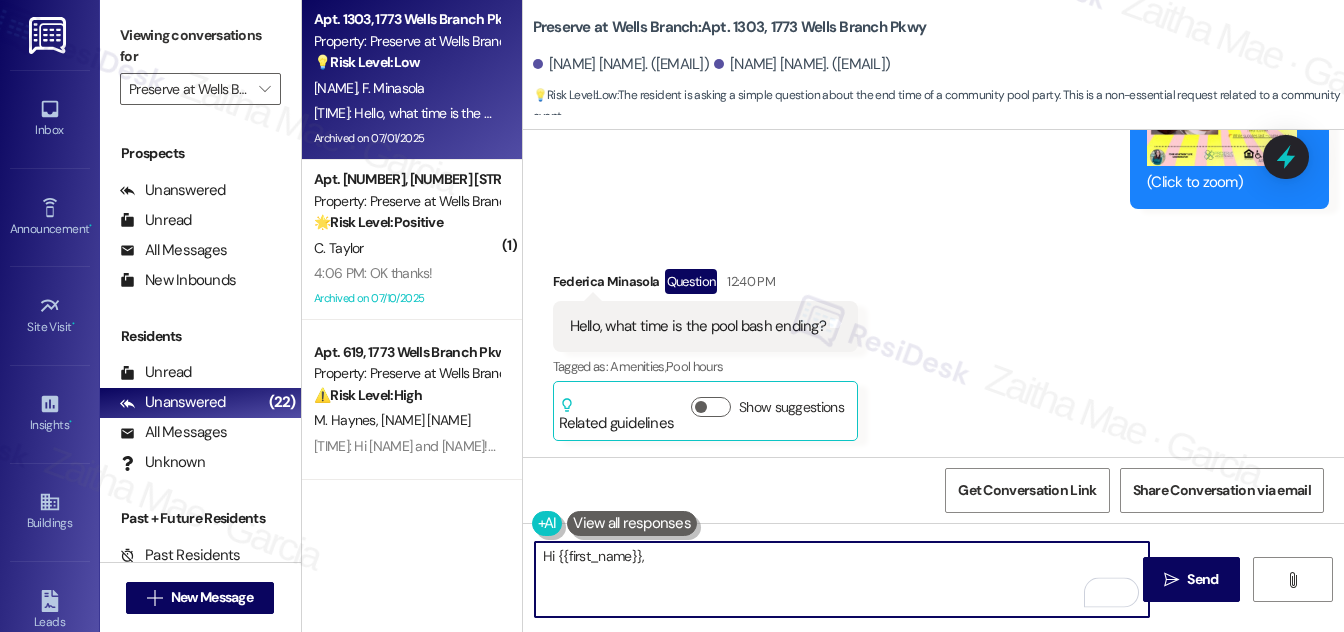 type on "Hi {{first_name}}," 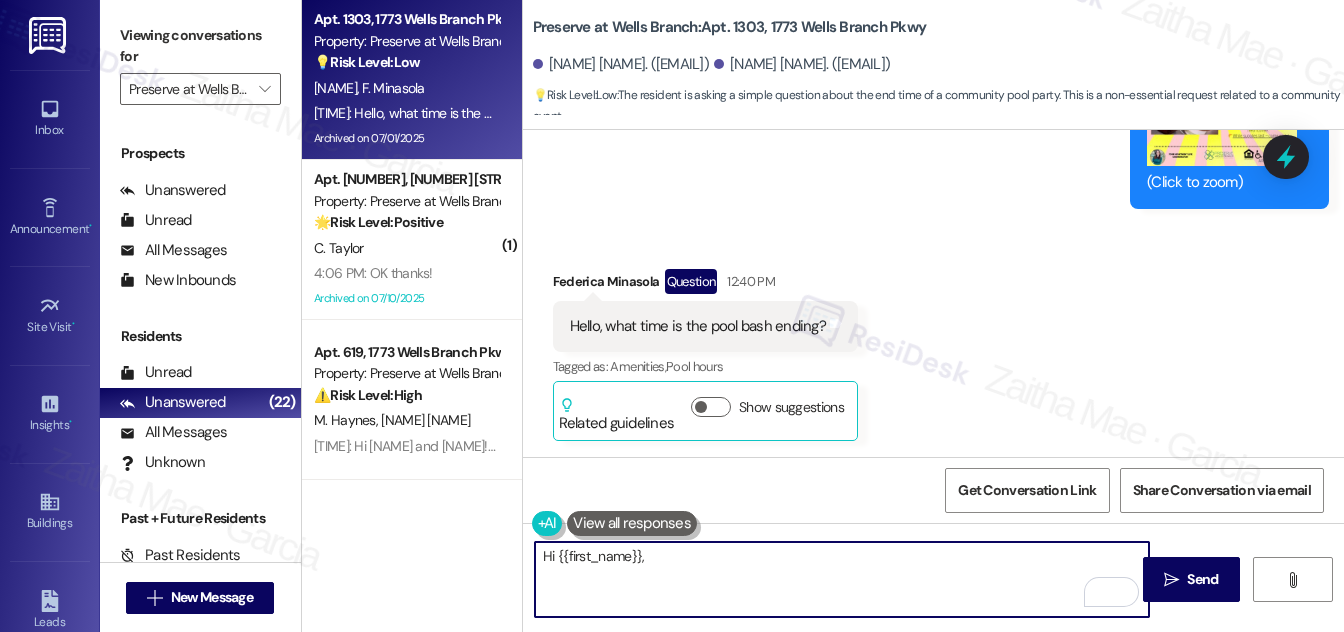 drag, startPoint x: 665, startPoint y: 554, endPoint x: 496, endPoint y: 556, distance: 169.01184 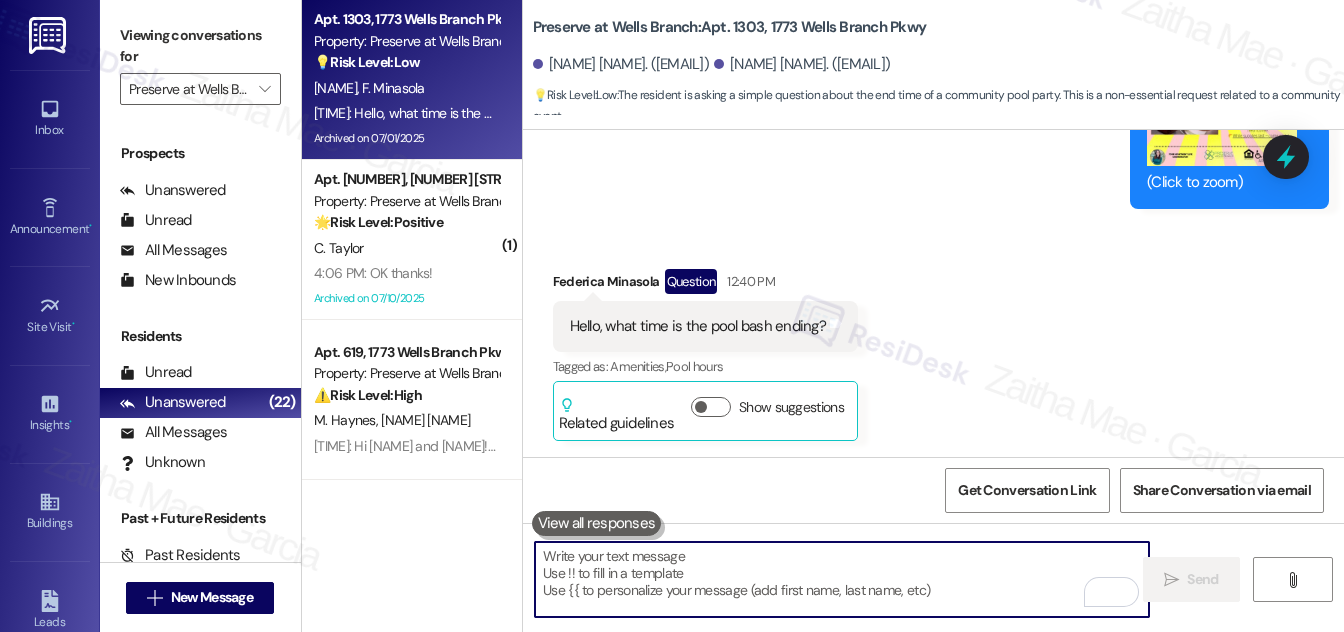 paste on "Hi {{first_name}}, thanks for asking! The event goes on while supplies last" 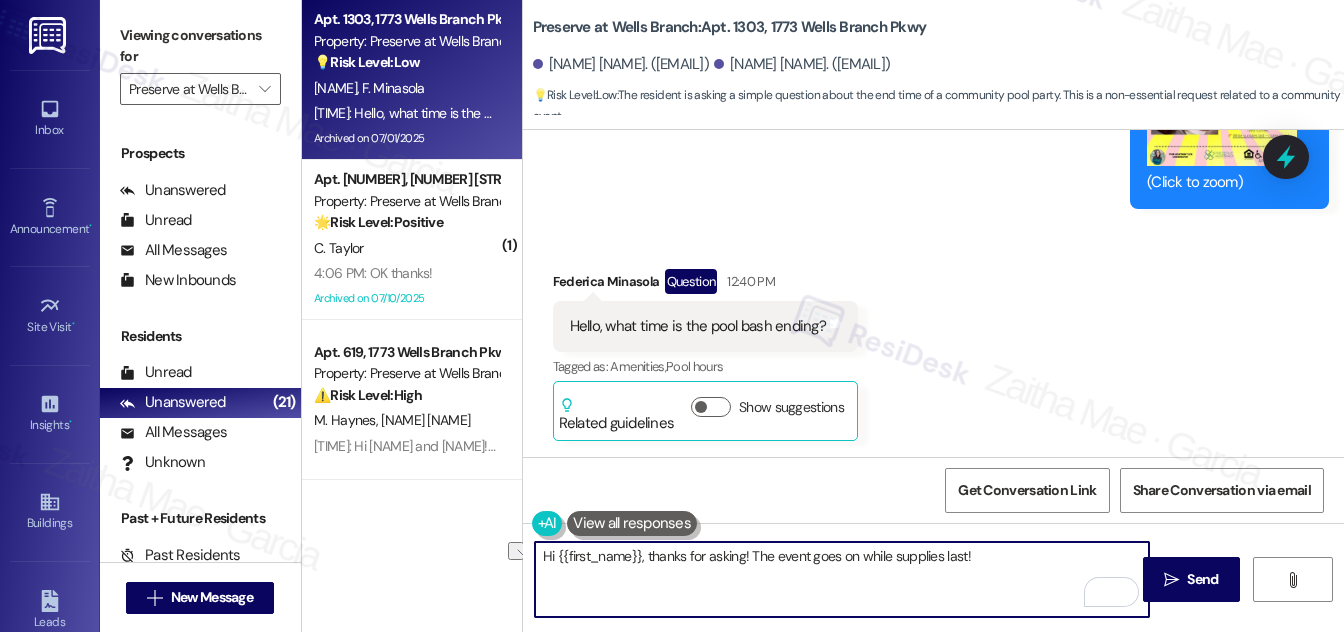 drag, startPoint x: 748, startPoint y: 554, endPoint x: 992, endPoint y: 559, distance: 244.05122 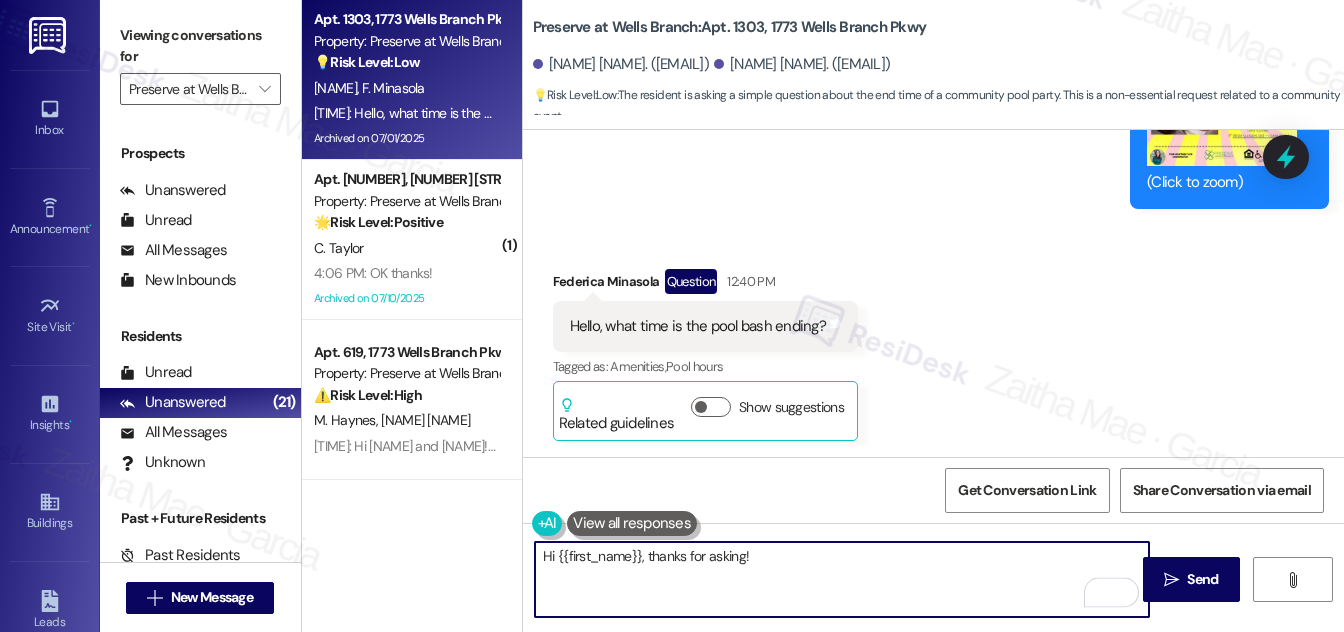 paste on "It’s while supplies last" 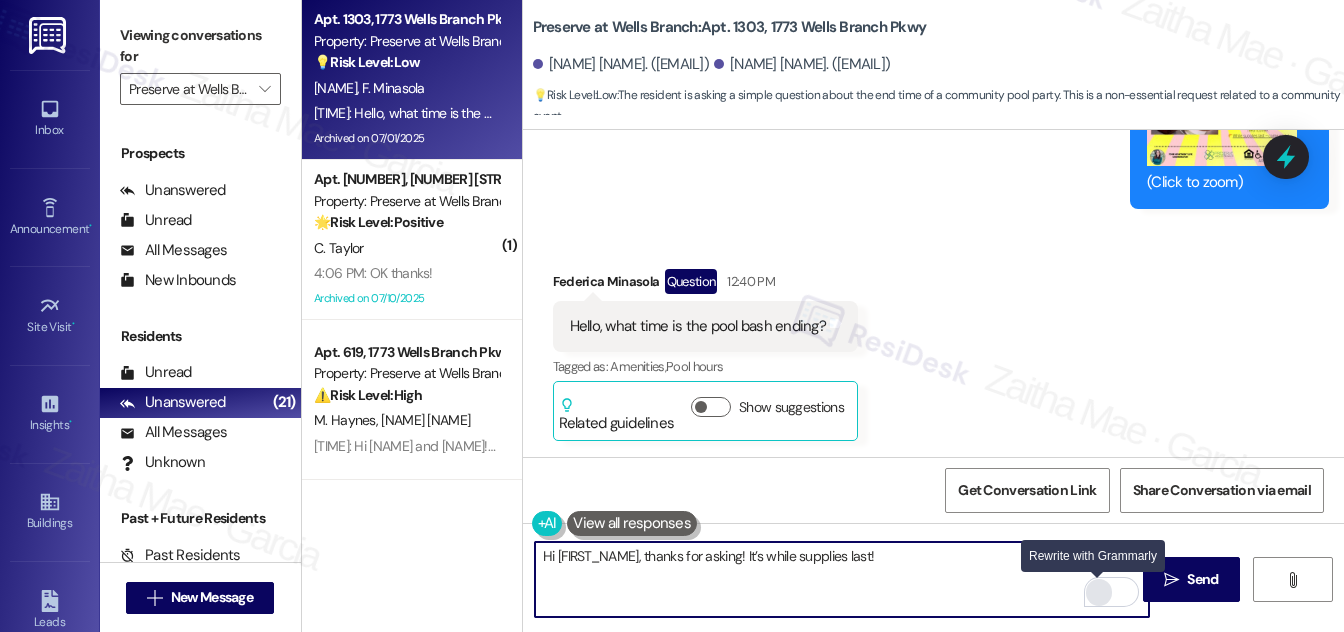 type on "Hi {{first_name}}, thanks for asking! It’s while supplies last!" 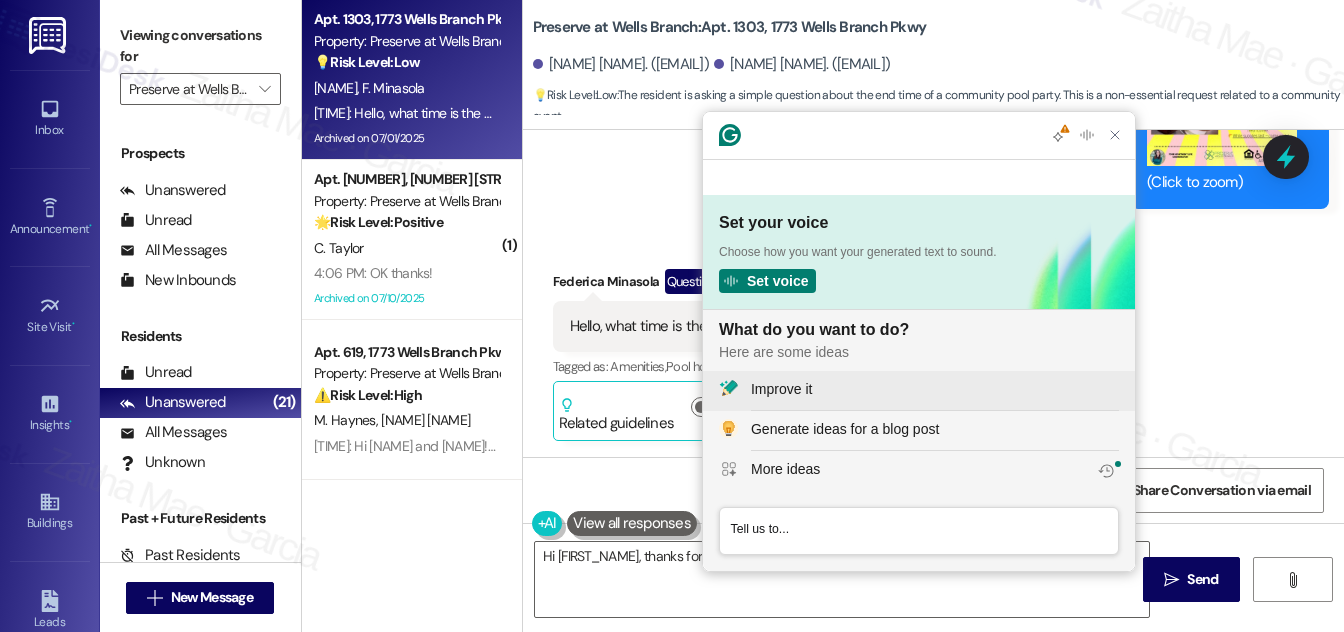 scroll, scrollTop: 0, scrollLeft: 0, axis: both 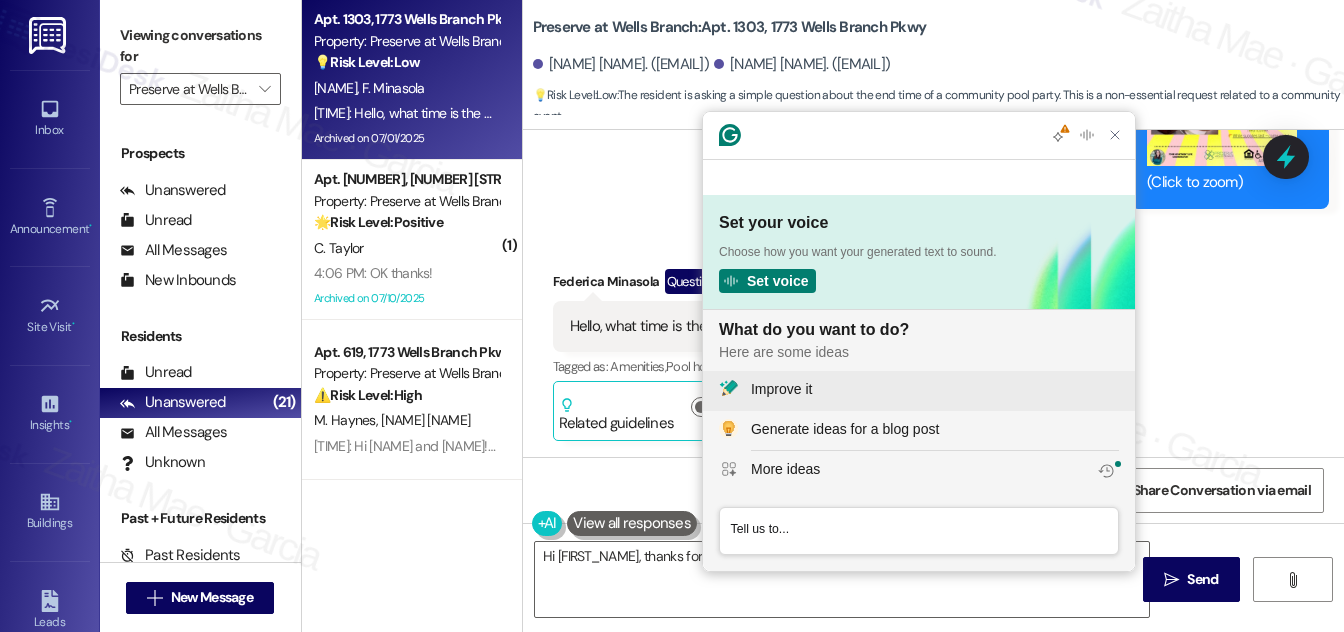click on "Improve it" 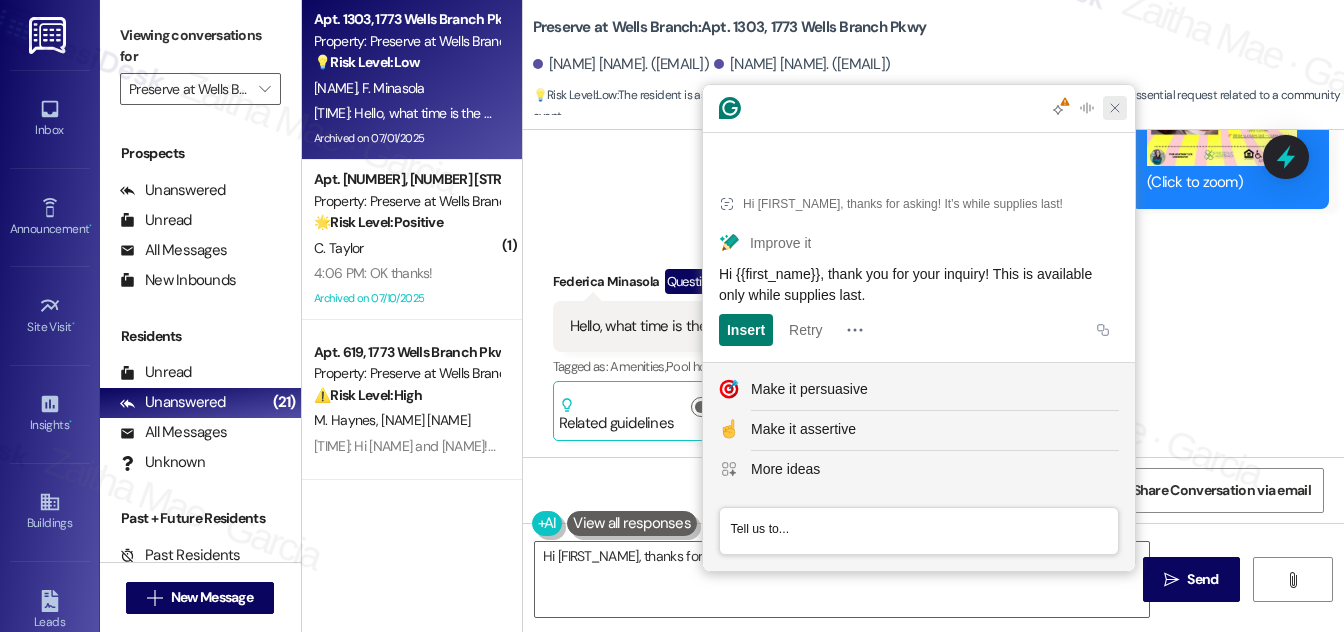 click 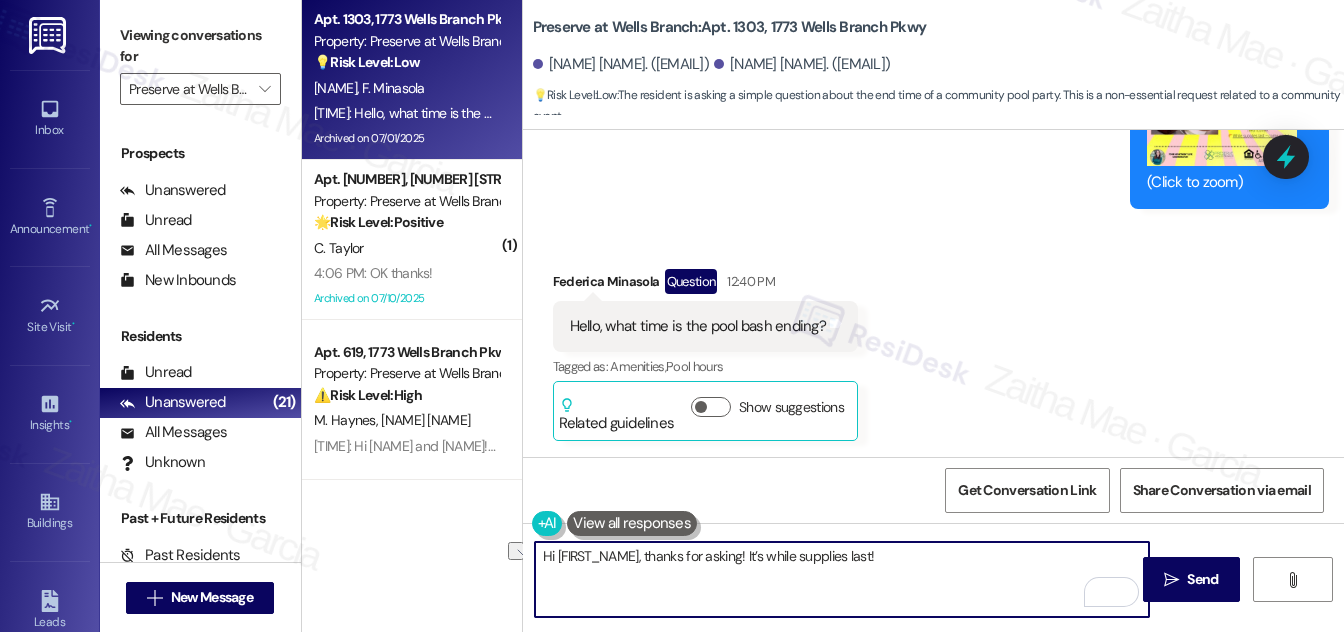drag, startPoint x: 898, startPoint y: 551, endPoint x: 531, endPoint y: 556, distance: 367.03406 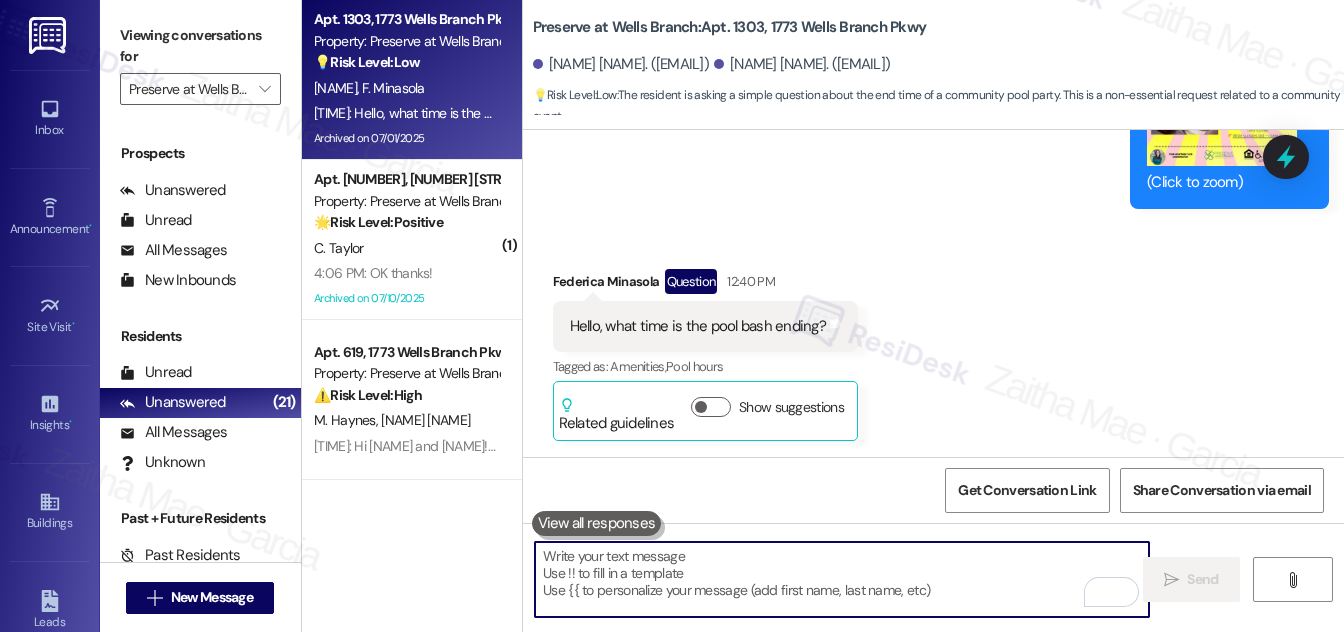 paste on "Hi {{first_name}}, thanks for asking! The event goes on while supplies last." 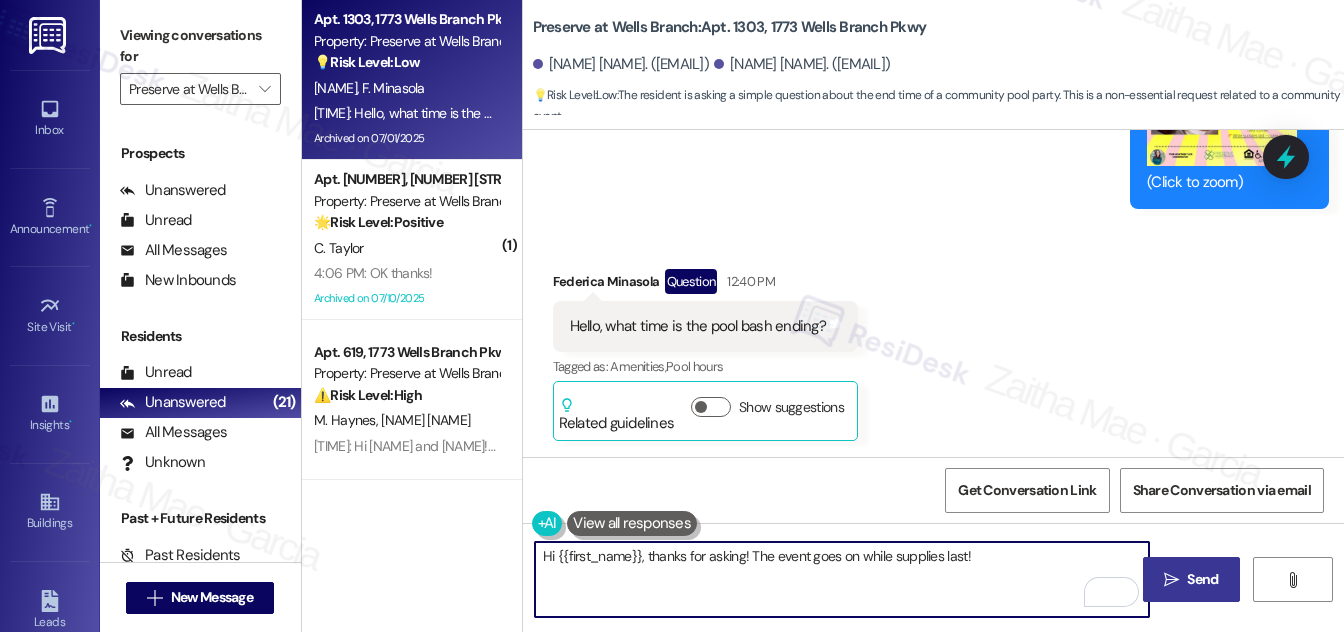 type on "Hi {{first_name}}, thanks for asking! The event goes on while supplies last!" 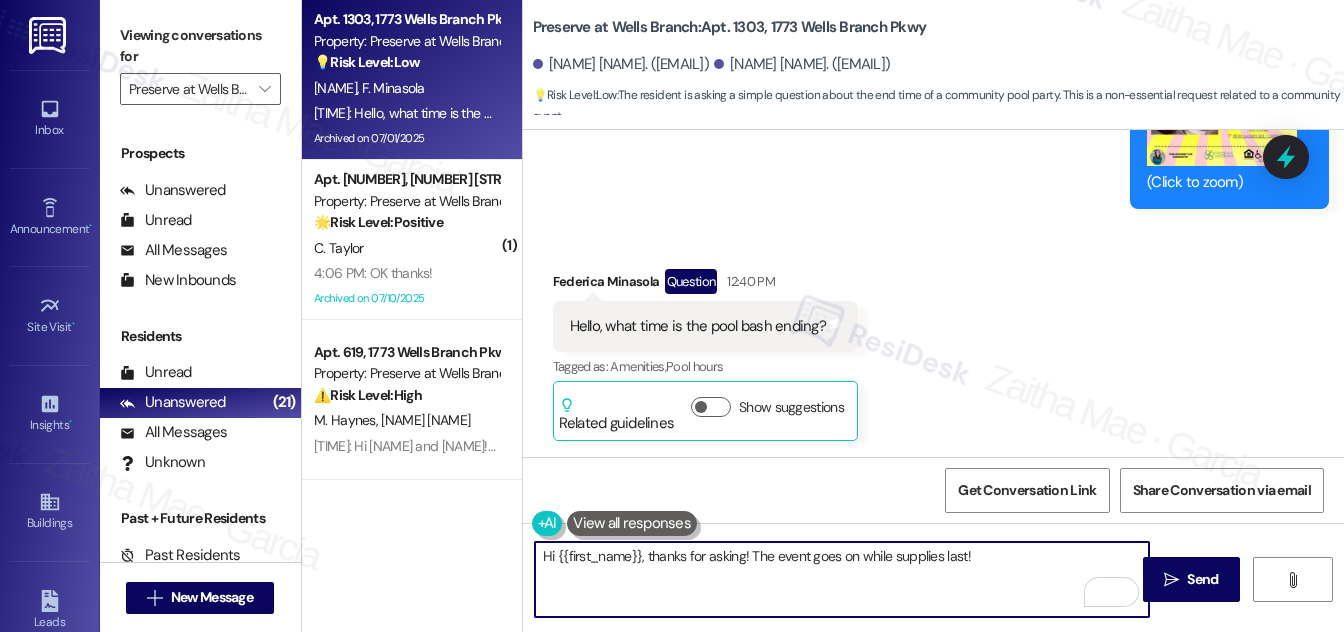 drag, startPoint x: 1203, startPoint y: 580, endPoint x: 1112, endPoint y: 519, distance: 109.55364 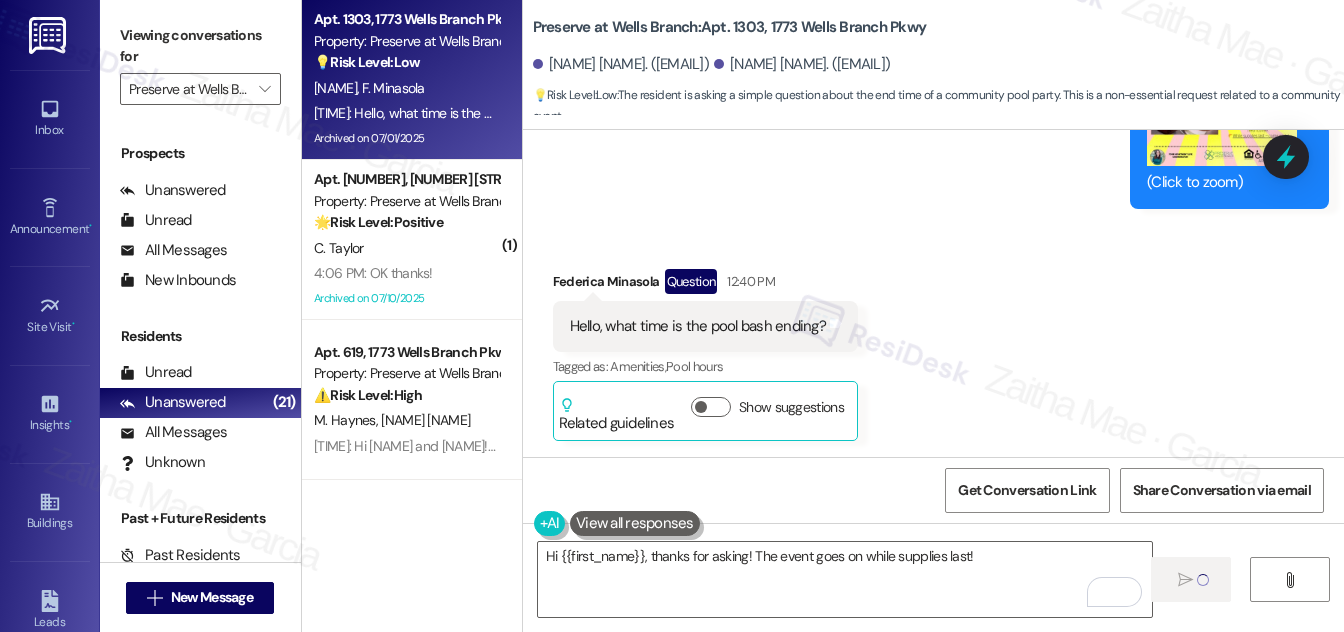 type 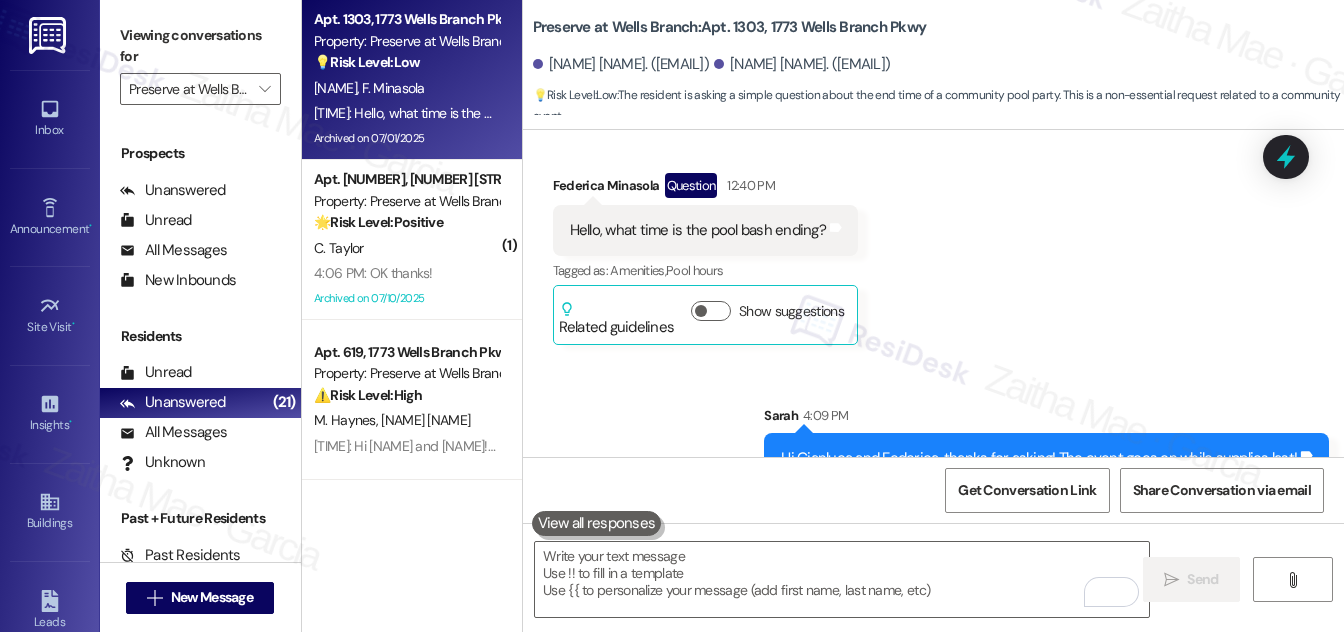 scroll, scrollTop: 15101, scrollLeft: 0, axis: vertical 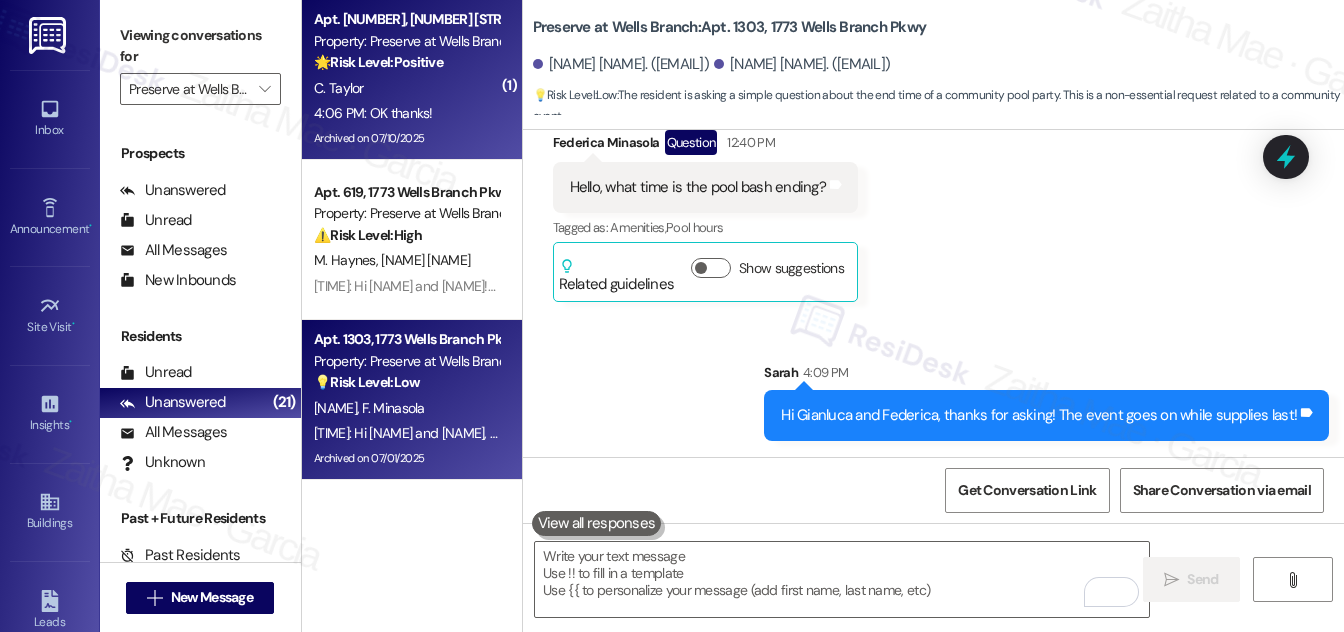 click on "4:06 PM: OK thanks! 4:06 PM: OK thanks!" at bounding box center [406, 113] 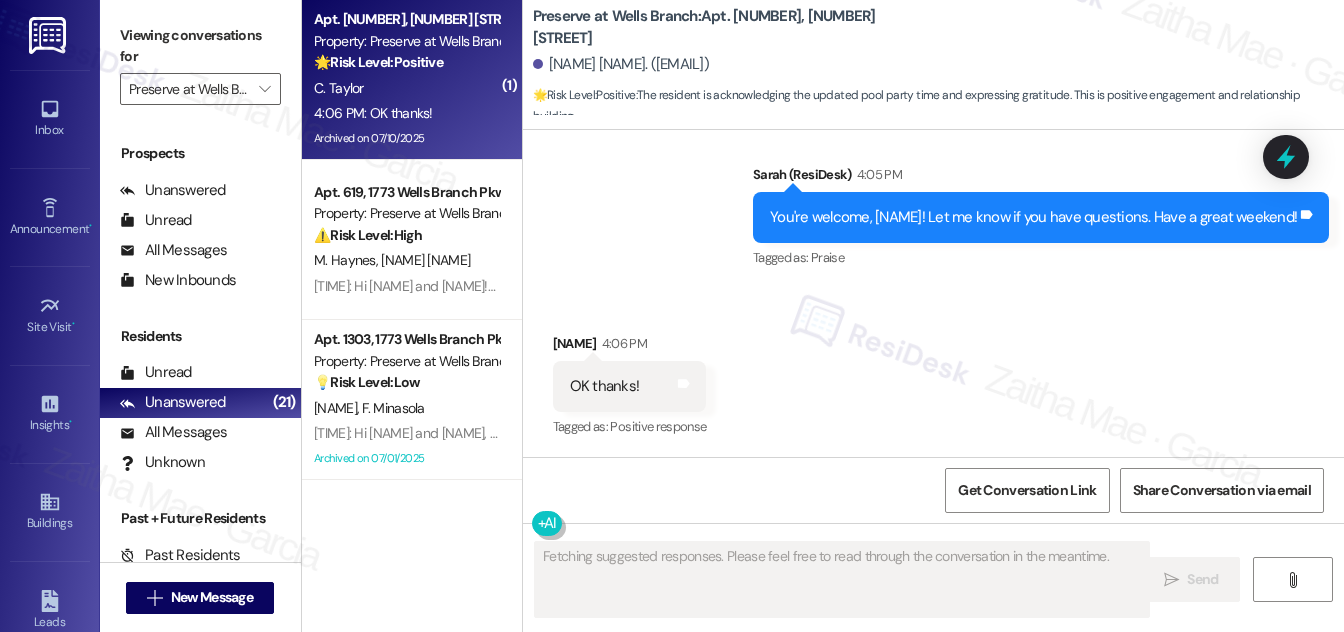 scroll, scrollTop: 10666, scrollLeft: 0, axis: vertical 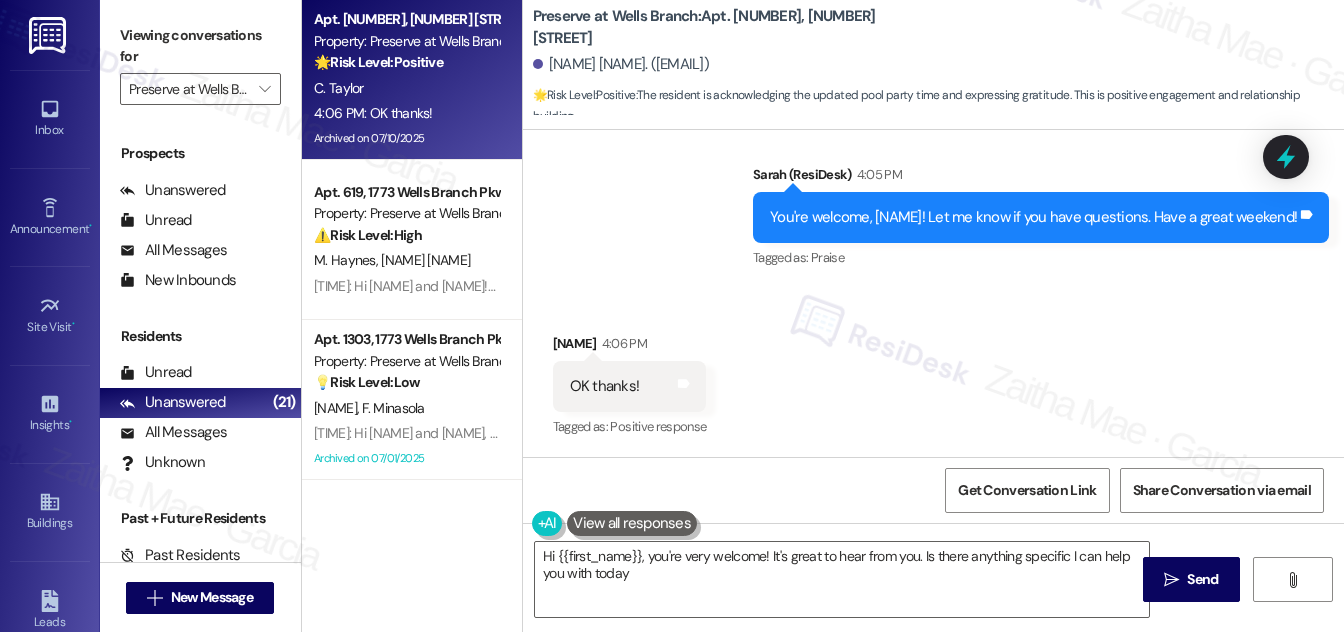 type on "Hi {{first_name}}, you're very welcome! It's great to hear from you. Is there anything specific I can help you with today?" 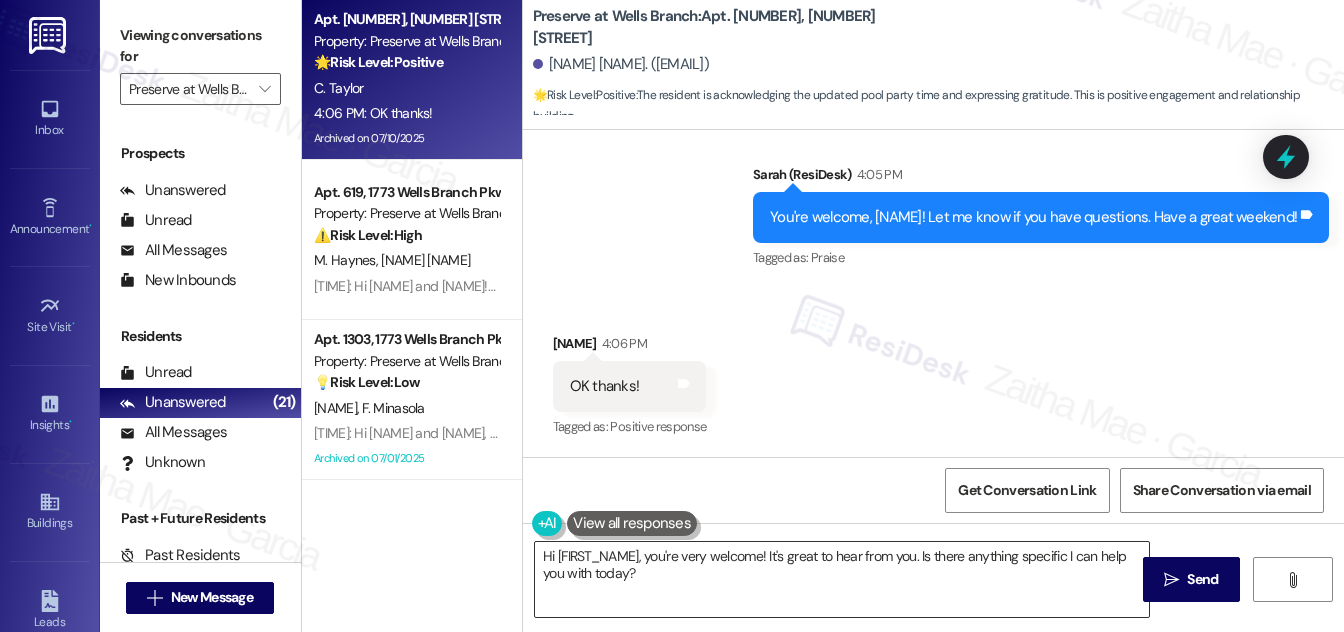 drag, startPoint x: 530, startPoint y: 556, endPoint x: 594, endPoint y: 563, distance: 64.381676 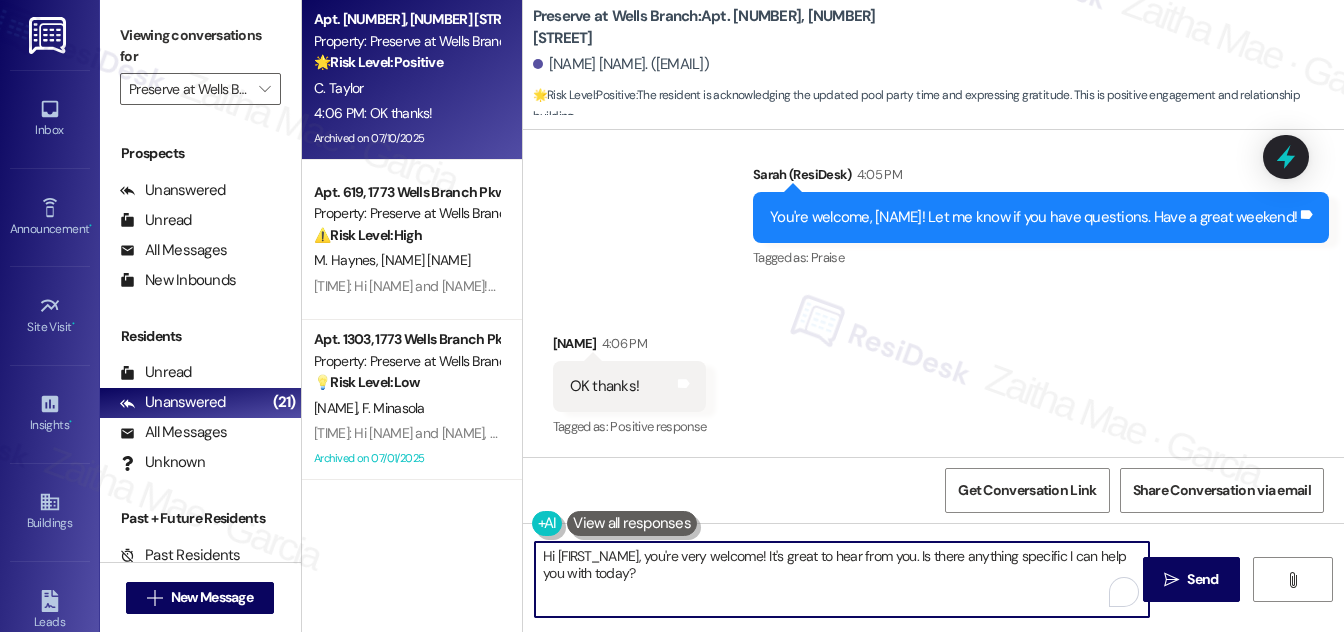 drag, startPoint x: 539, startPoint y: 554, endPoint x: 690, endPoint y: 586, distance: 154.35349 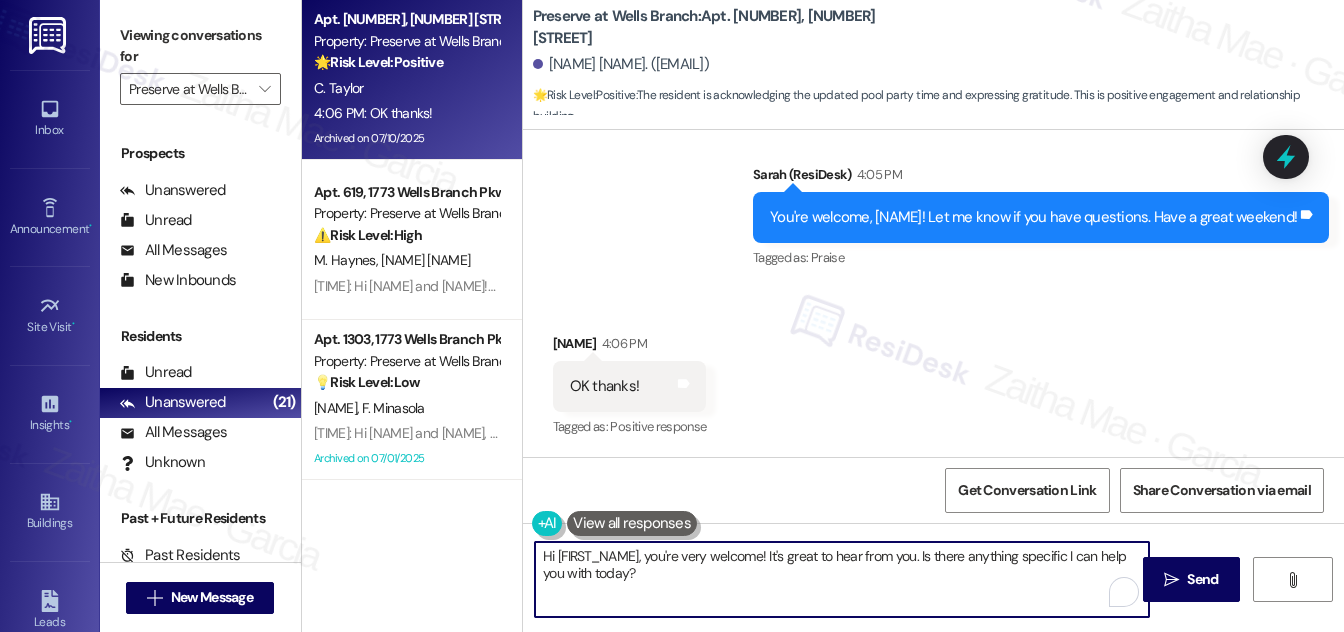 click on "Hi {{first_name}}, you're very welcome! It's great to hear from you. Is there anything specific I can help you with today?" at bounding box center [842, 579] 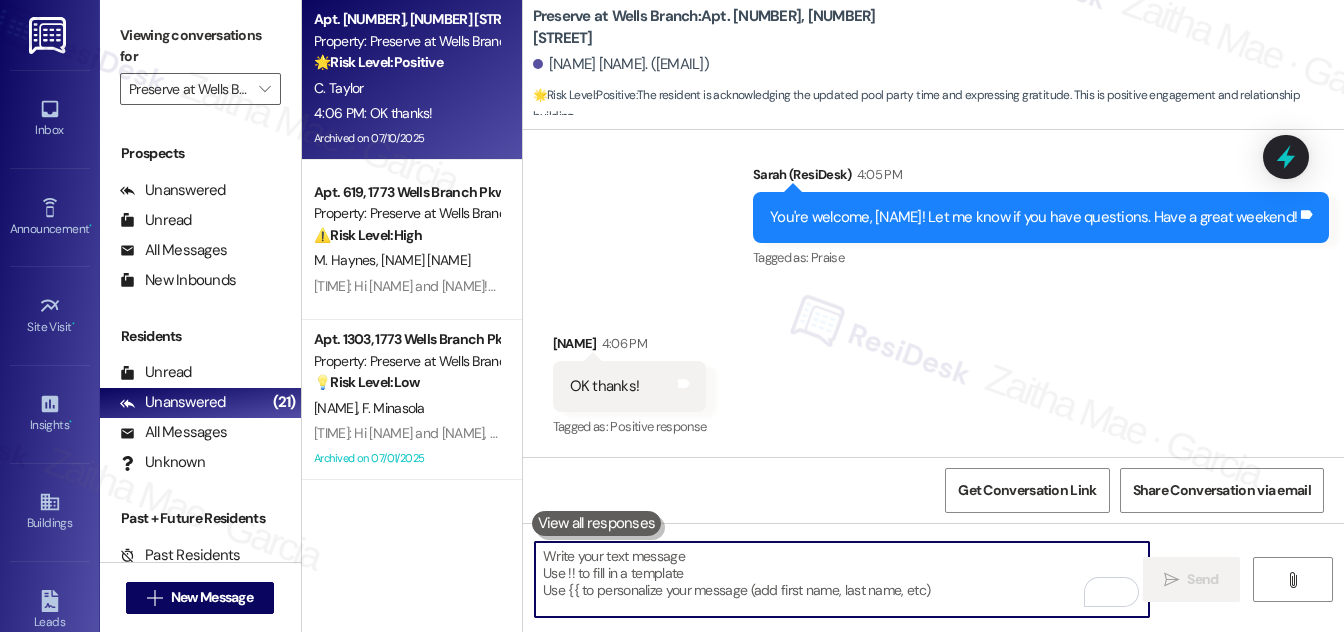 click at bounding box center [842, 579] 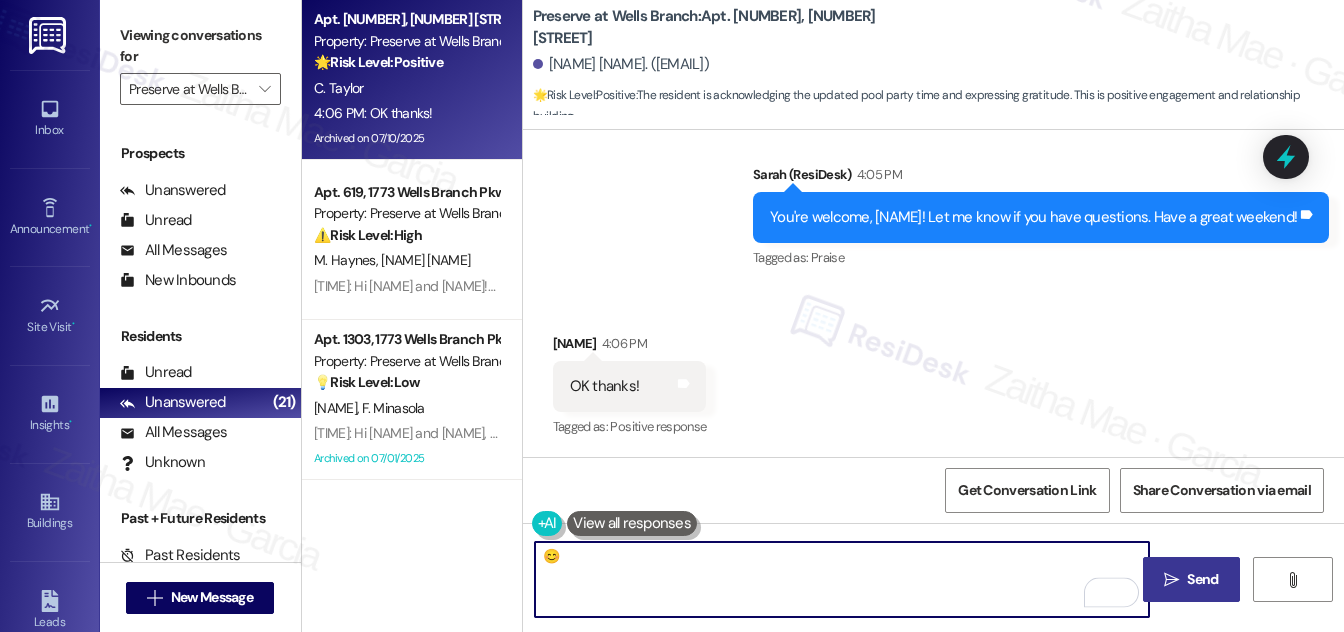 type on "😊" 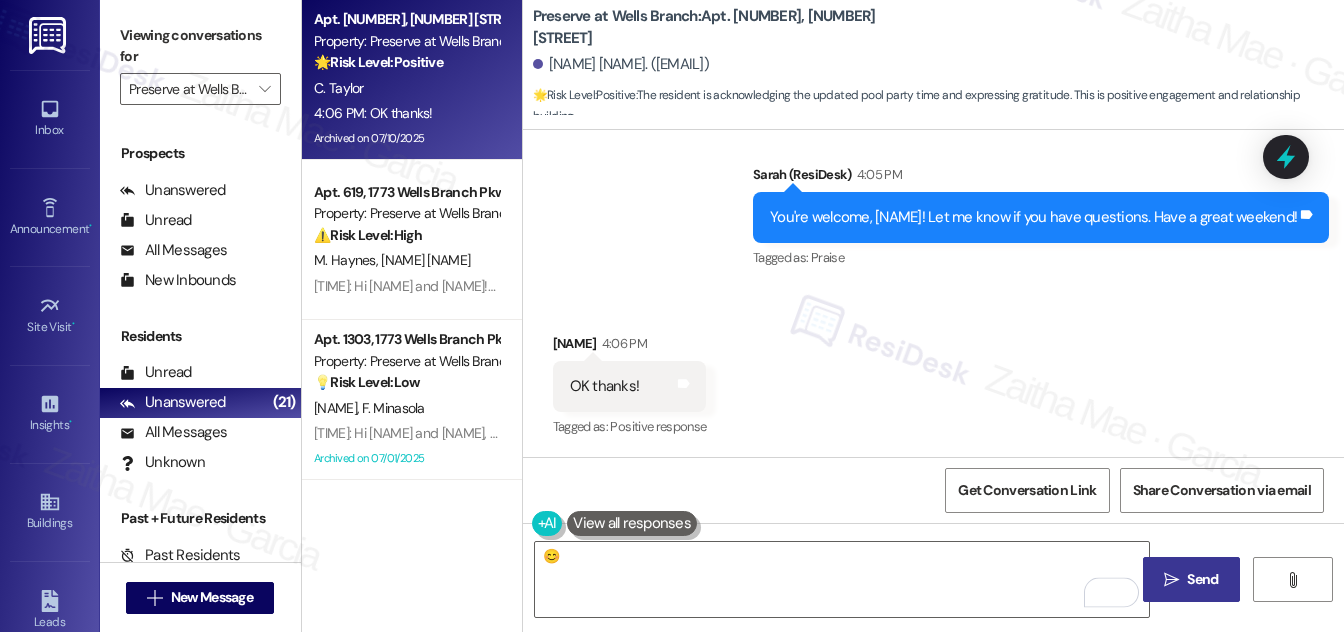 click on "Send" at bounding box center (1202, 579) 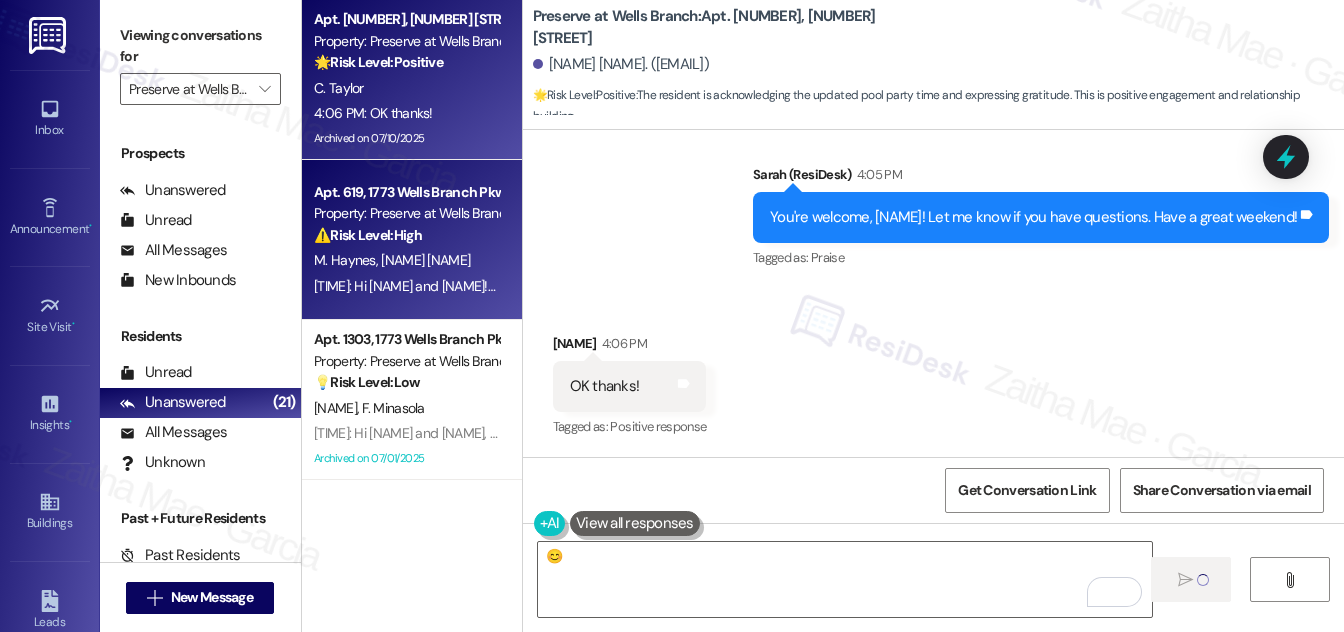 type 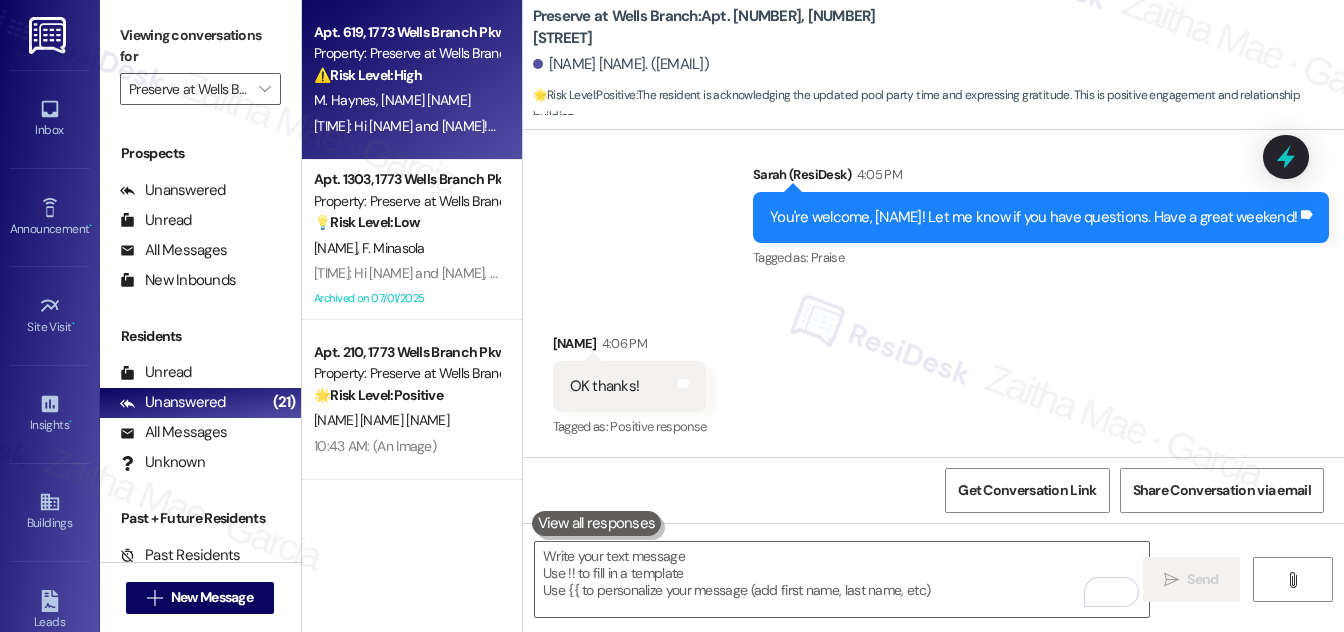click on "M. Haynes M. Hayes" at bounding box center [406, 100] 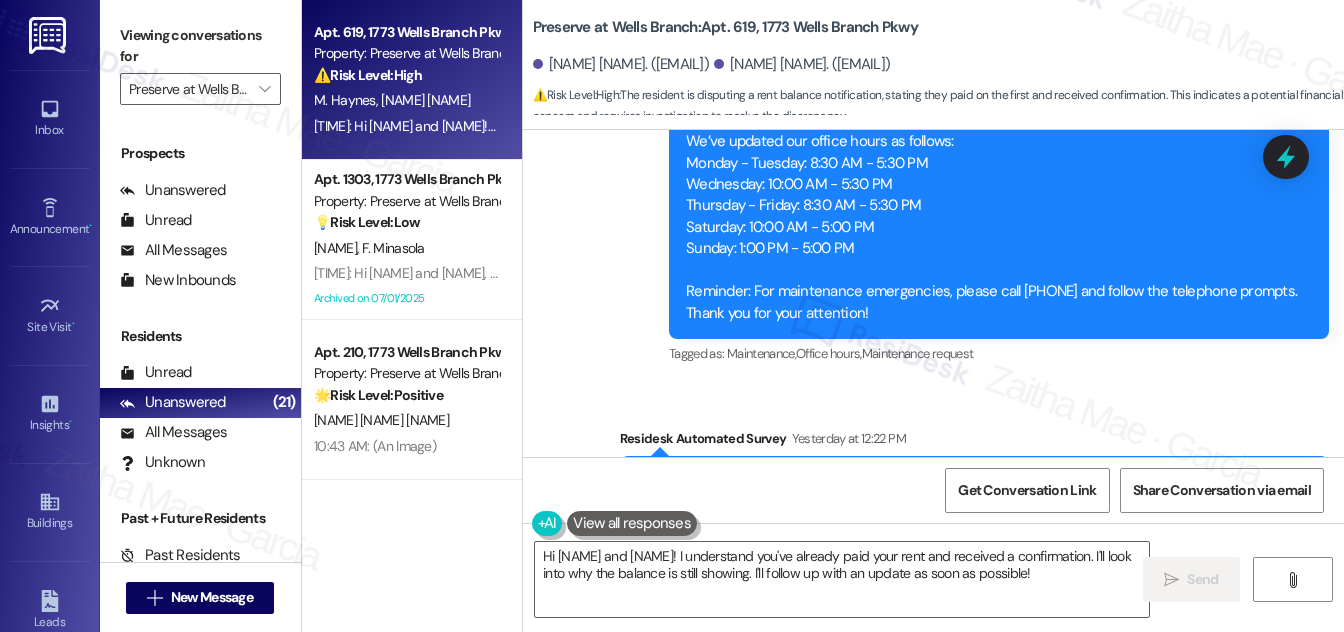 scroll, scrollTop: 6101, scrollLeft: 0, axis: vertical 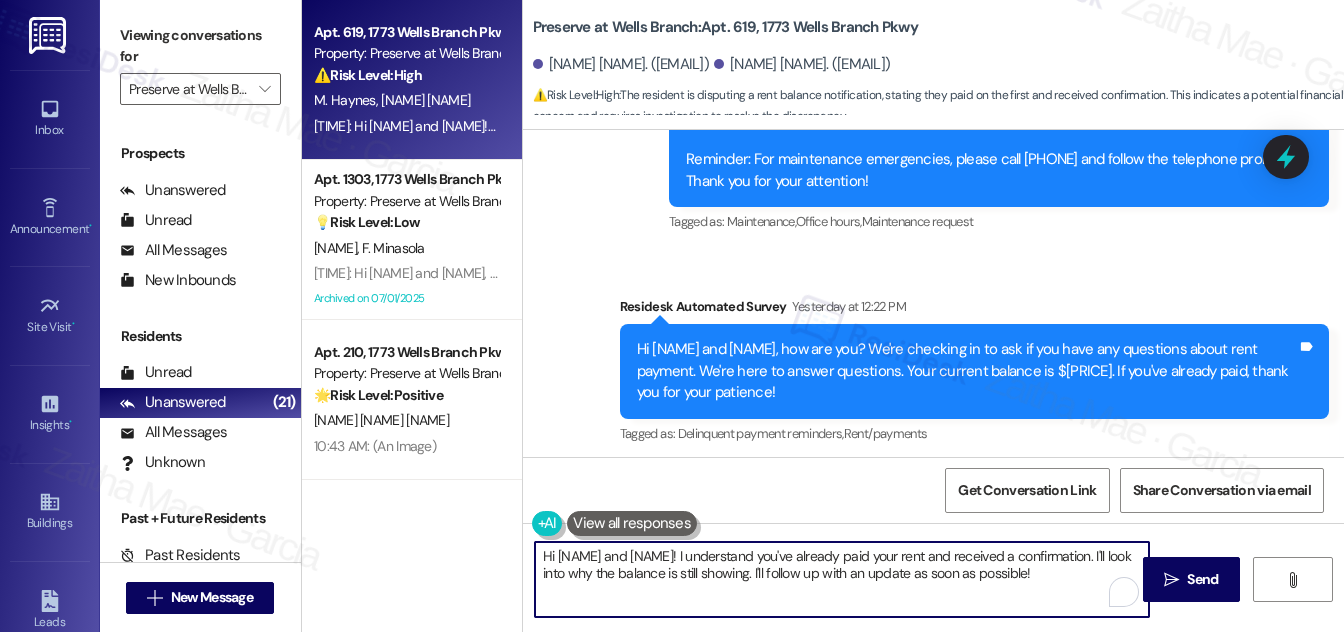 drag, startPoint x: 611, startPoint y: 556, endPoint x: 554, endPoint y: 546, distance: 57.870544 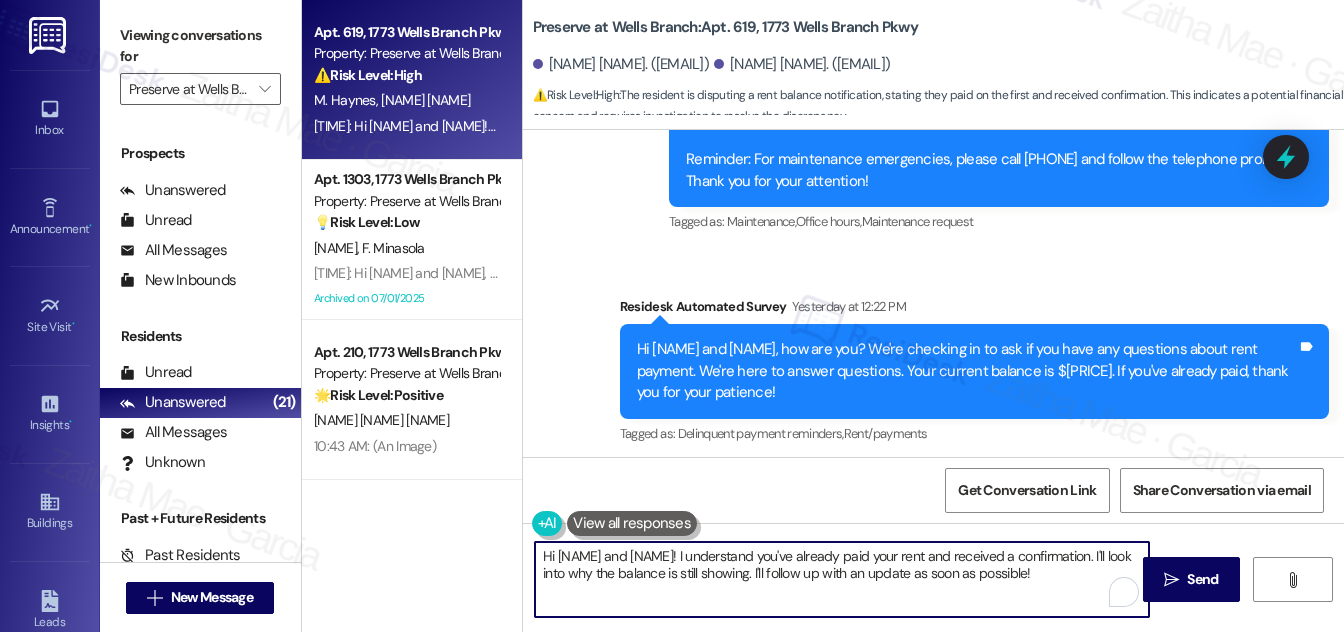 click on "Hi Malik and Madisen! I understand you've already paid your rent and received a confirmation. I'll look into why the balance is still showing. I'll follow up with an update as soon as possible!" at bounding box center (842, 579) 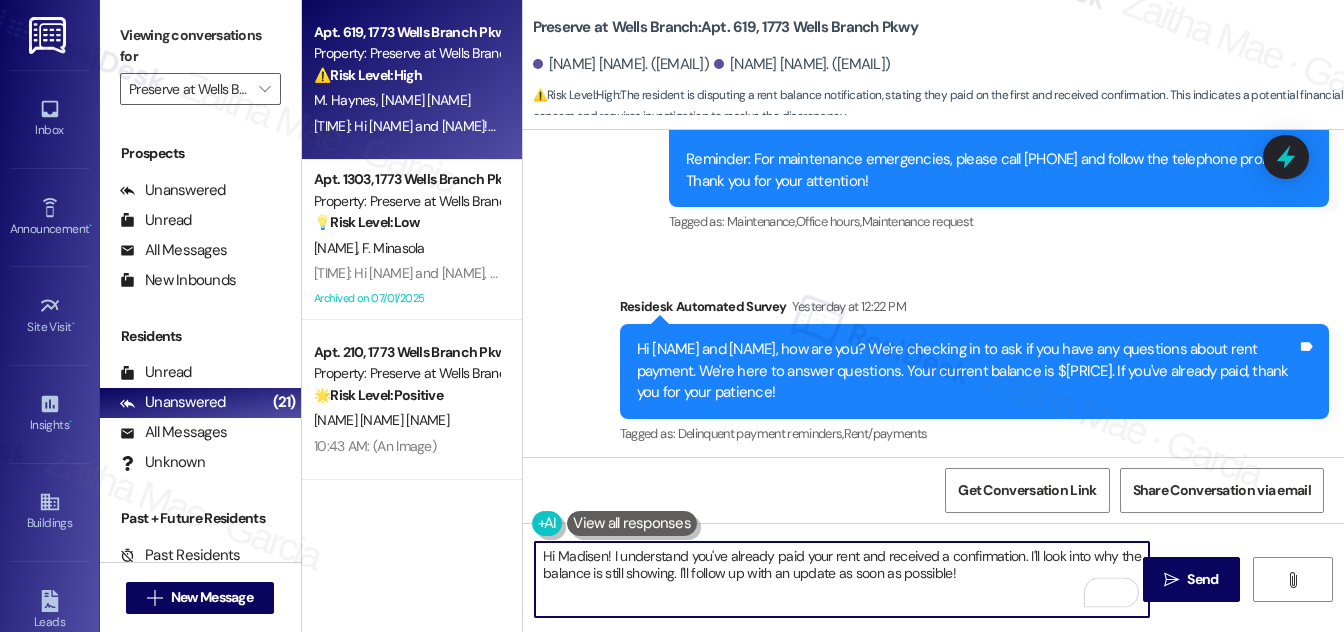 type on "Hi Madisen! I understand you've already paid your rent and received a confirmation. I'll look into why the balance is still showing. I'll follow up with an update as soon as possible!" 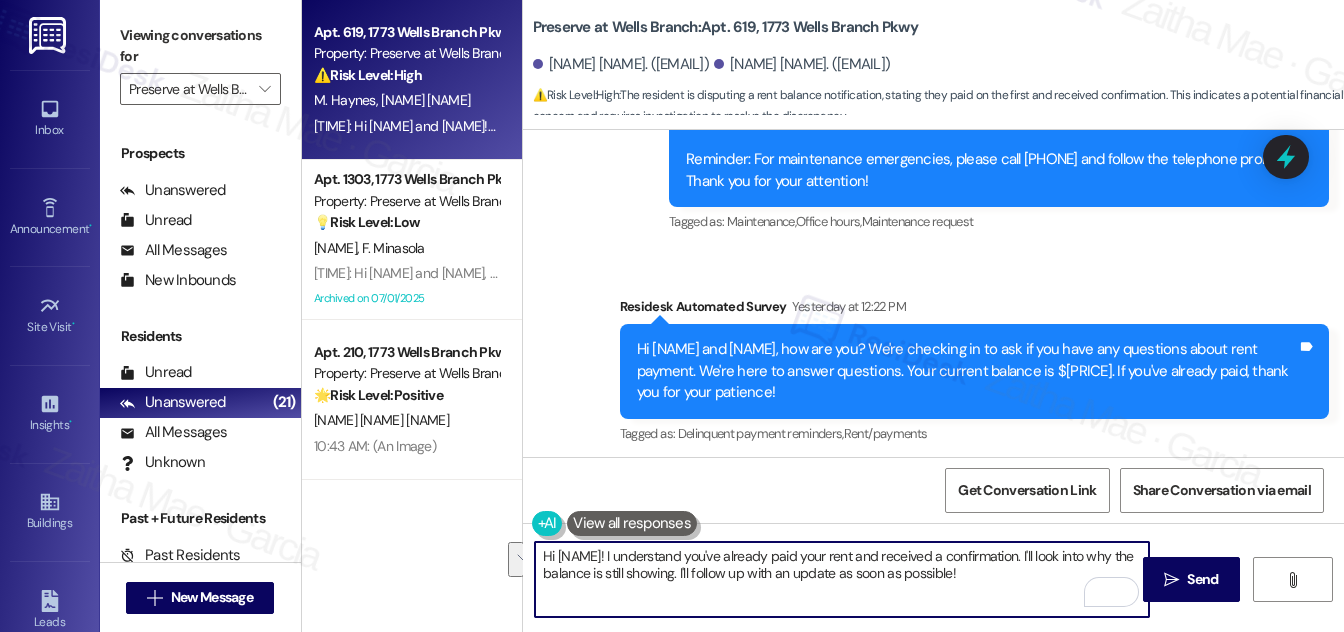 drag, startPoint x: 1026, startPoint y: 554, endPoint x: 1027, endPoint y: 583, distance: 29.017237 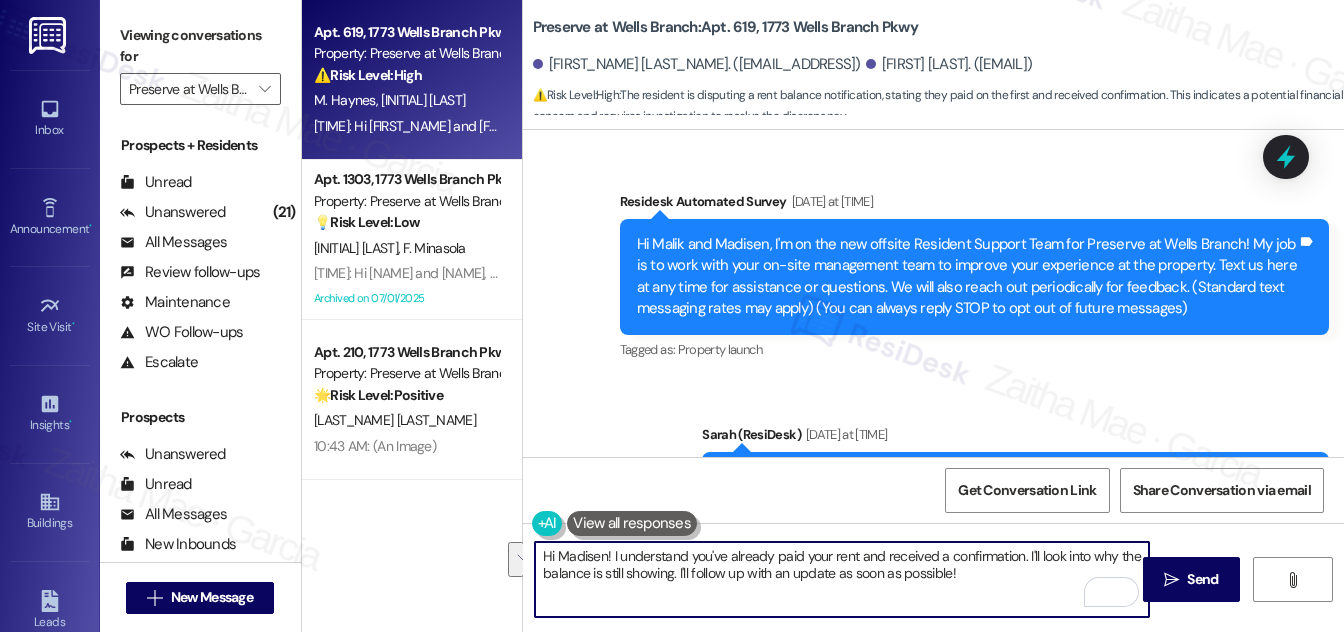 scroll, scrollTop: 0, scrollLeft: 0, axis: both 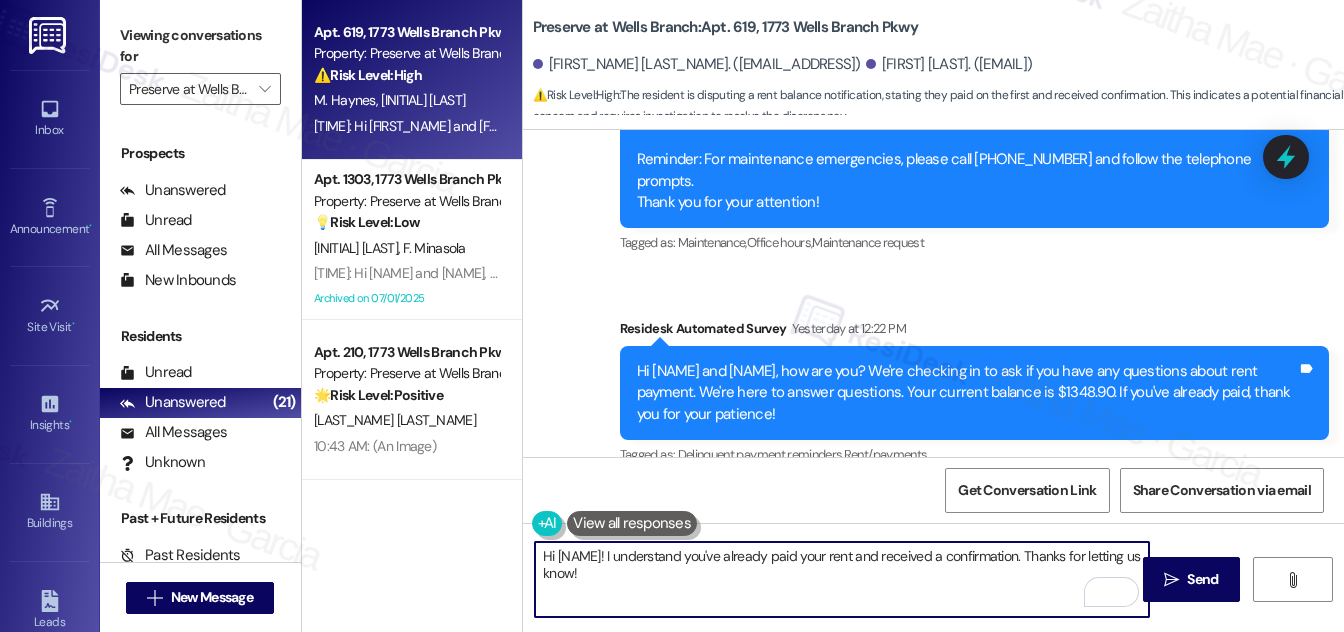 click on "Hi [NAME]! I understand you've already paid your rent and received a confirmation. Thanks for letting us know!" at bounding box center (842, 579) 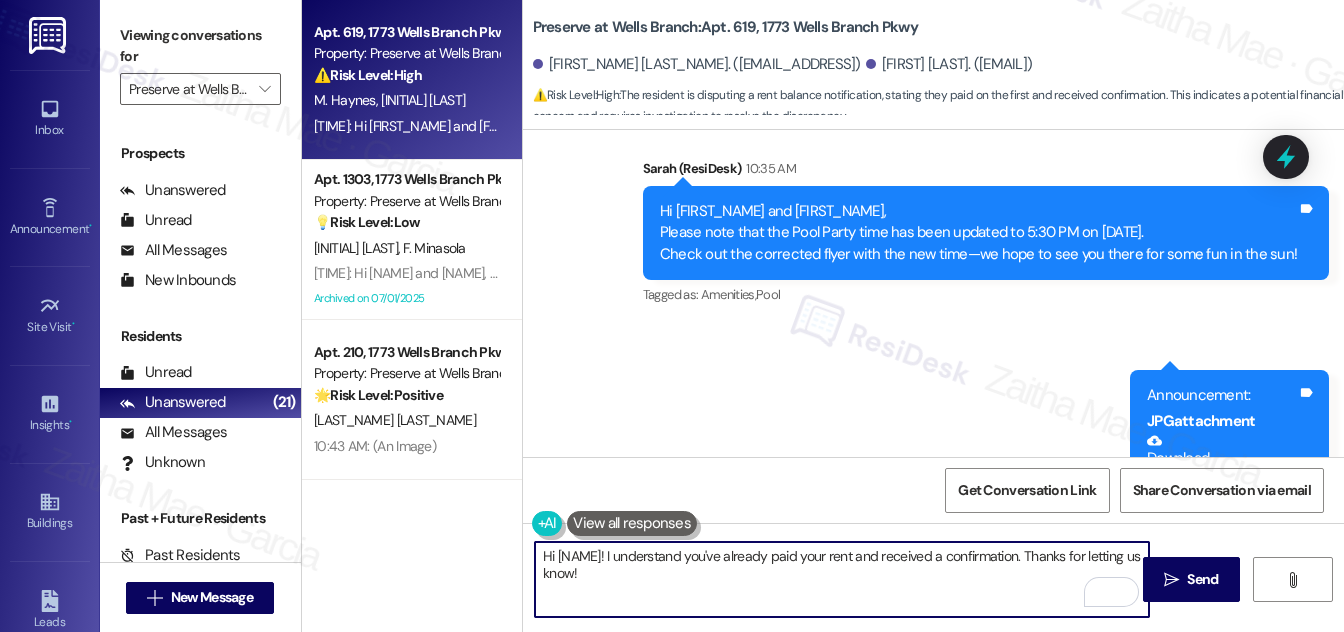 scroll, scrollTop: 8647, scrollLeft: 0, axis: vertical 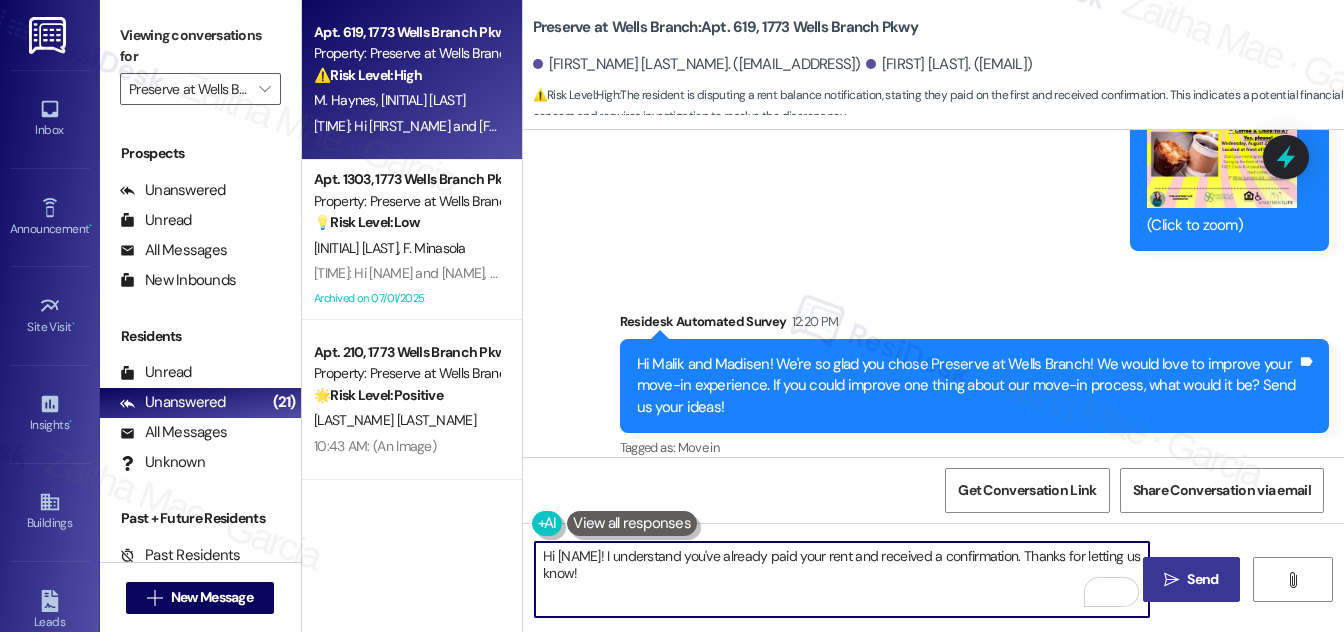 type on "Hi [NAME]! I understand you've already paid your rent and received a confirmation. Thanks for letting us know!" 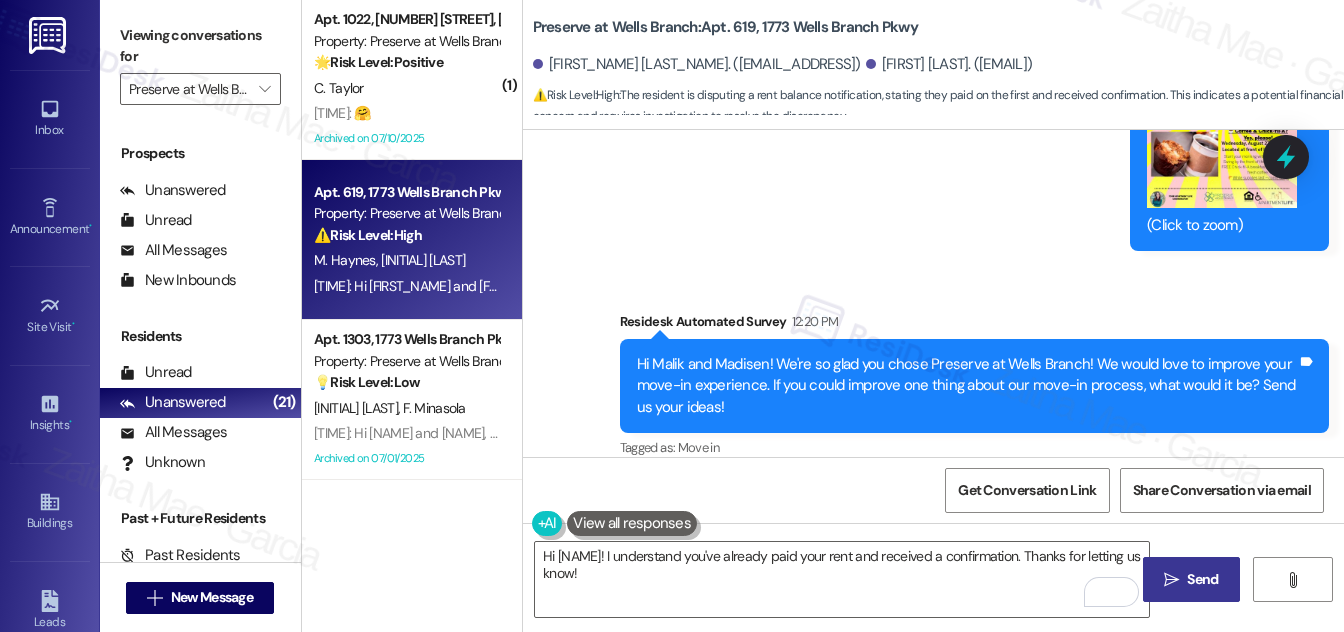 click on "Send" at bounding box center [1202, 579] 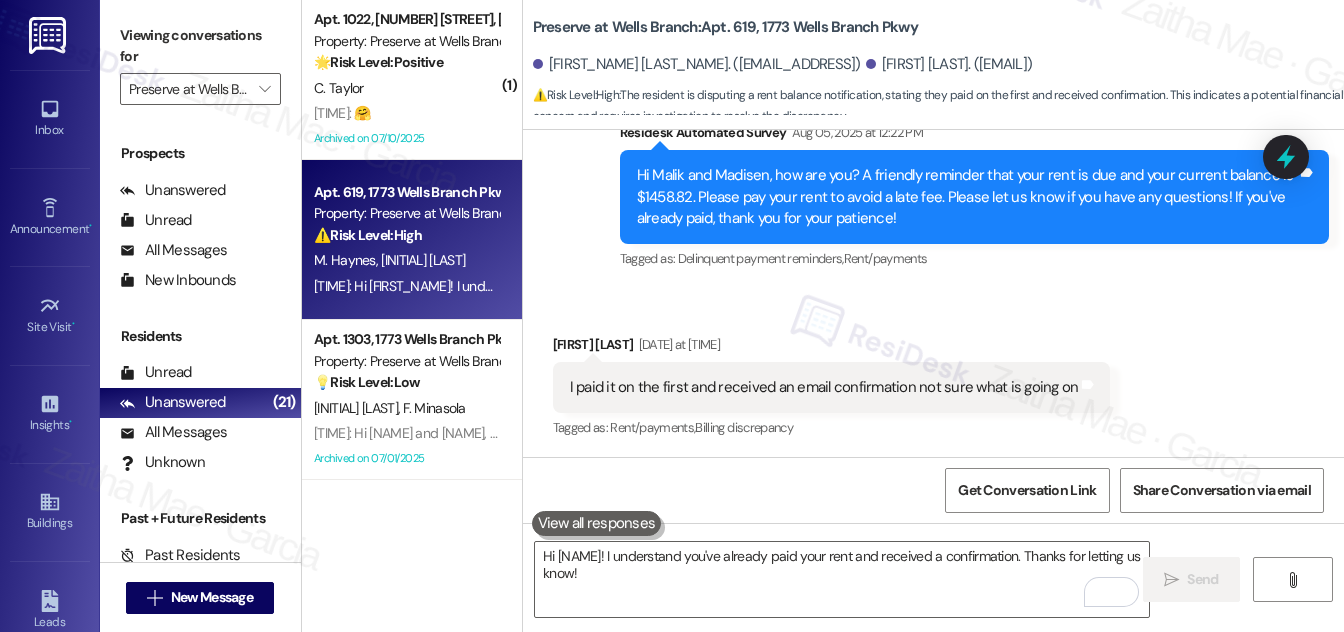 scroll, scrollTop: 7095, scrollLeft: 0, axis: vertical 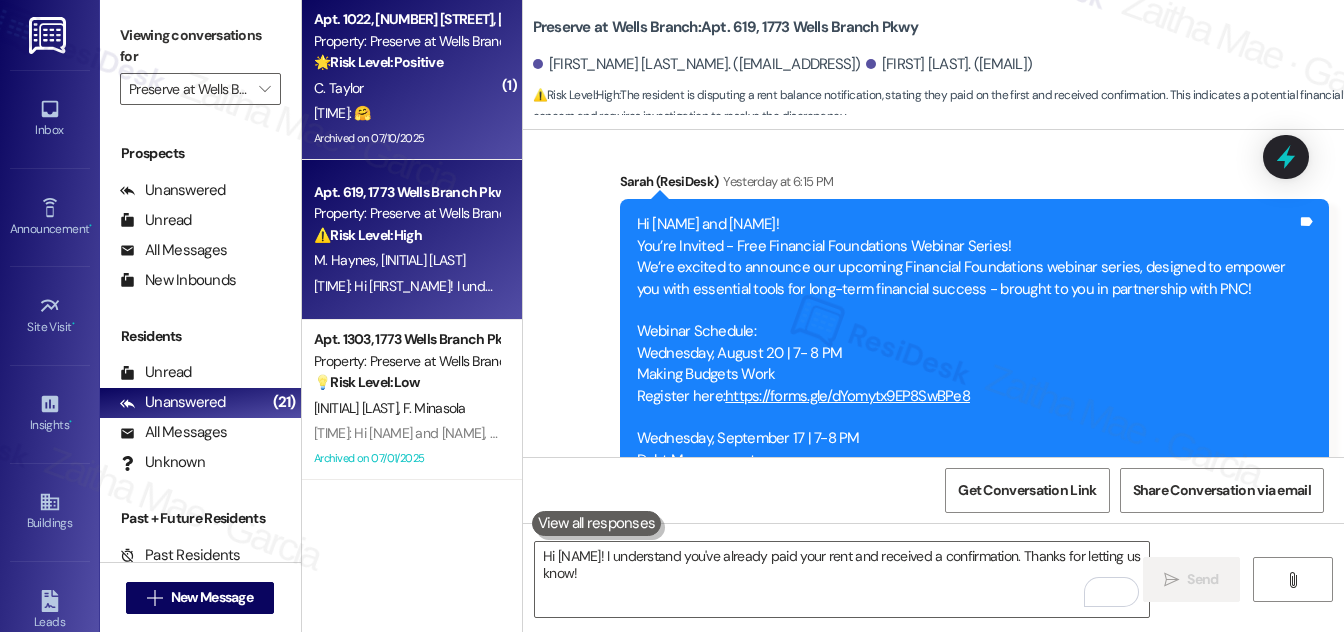click on "[TIME]: 🤗 [TIME]: 🤗" at bounding box center [406, 113] 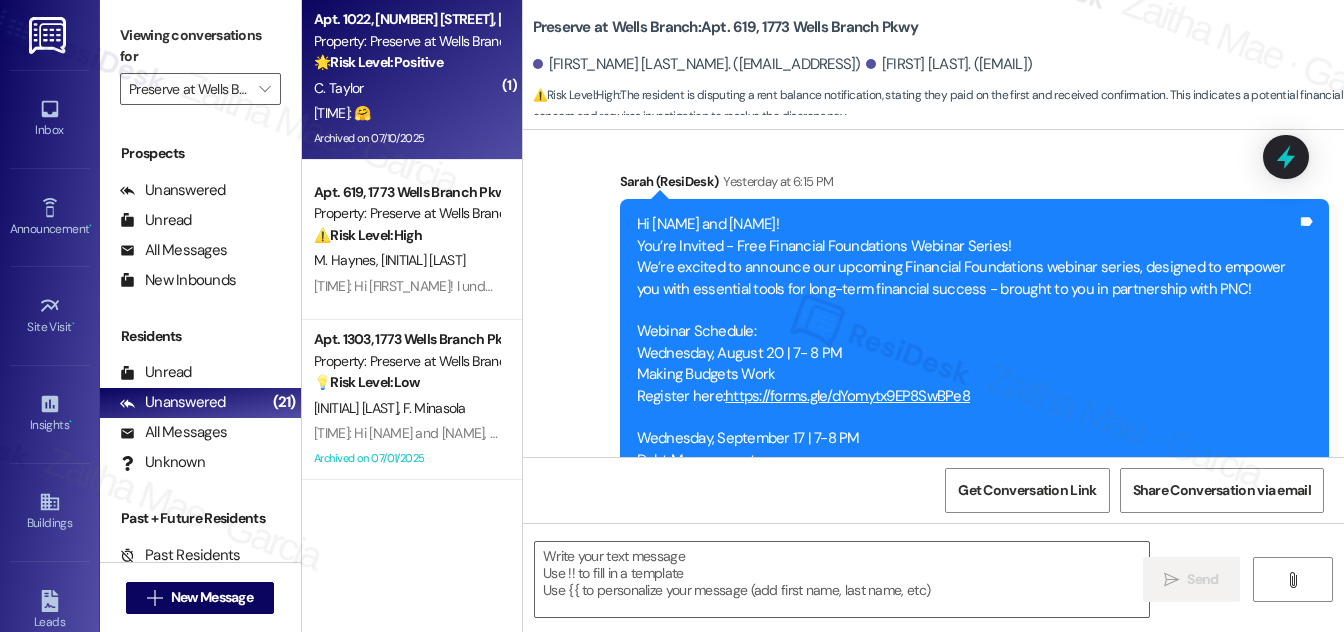 type on "Fetching suggested responses. Please feel free to read through the conversation in the meantime." 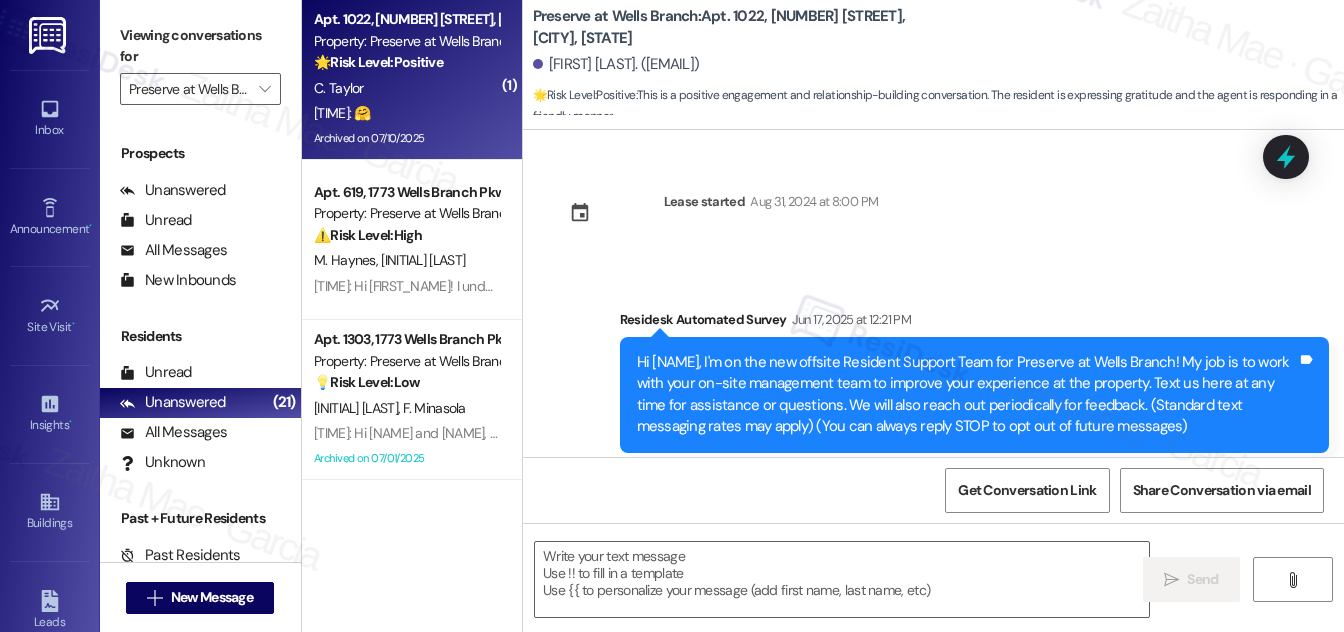 scroll, scrollTop: 11003, scrollLeft: 0, axis: vertical 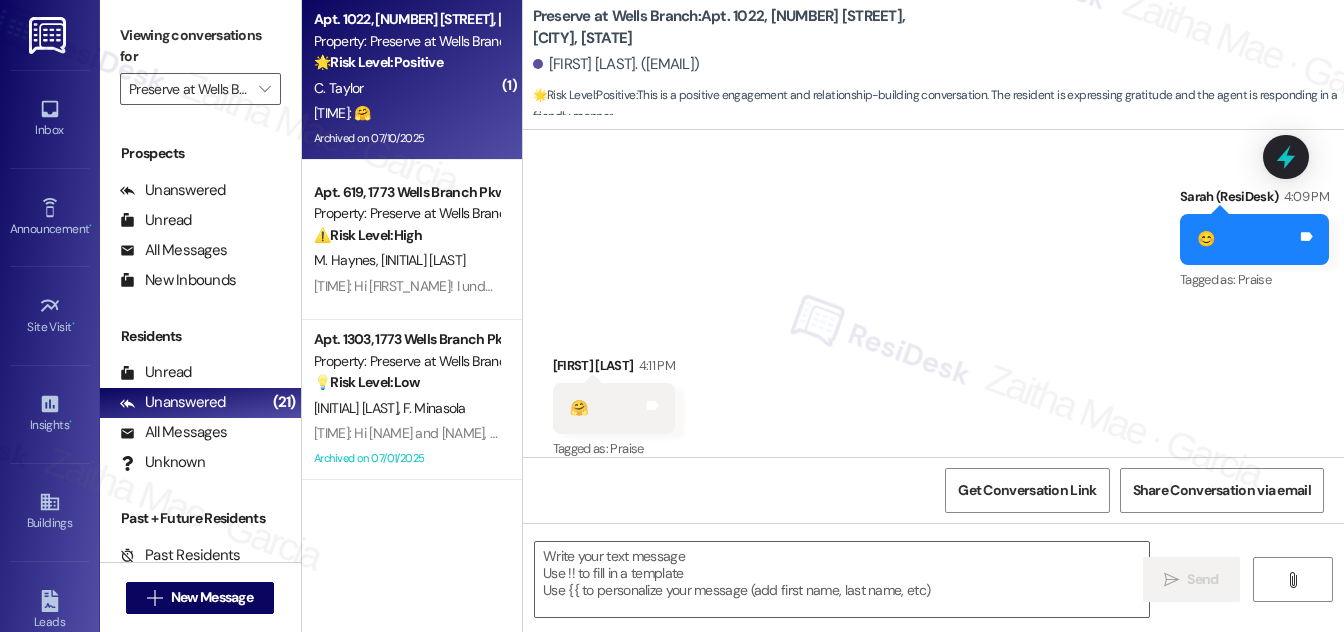 type on "Fetching suggested responses. Please feel free to read through the conversation in the meantime." 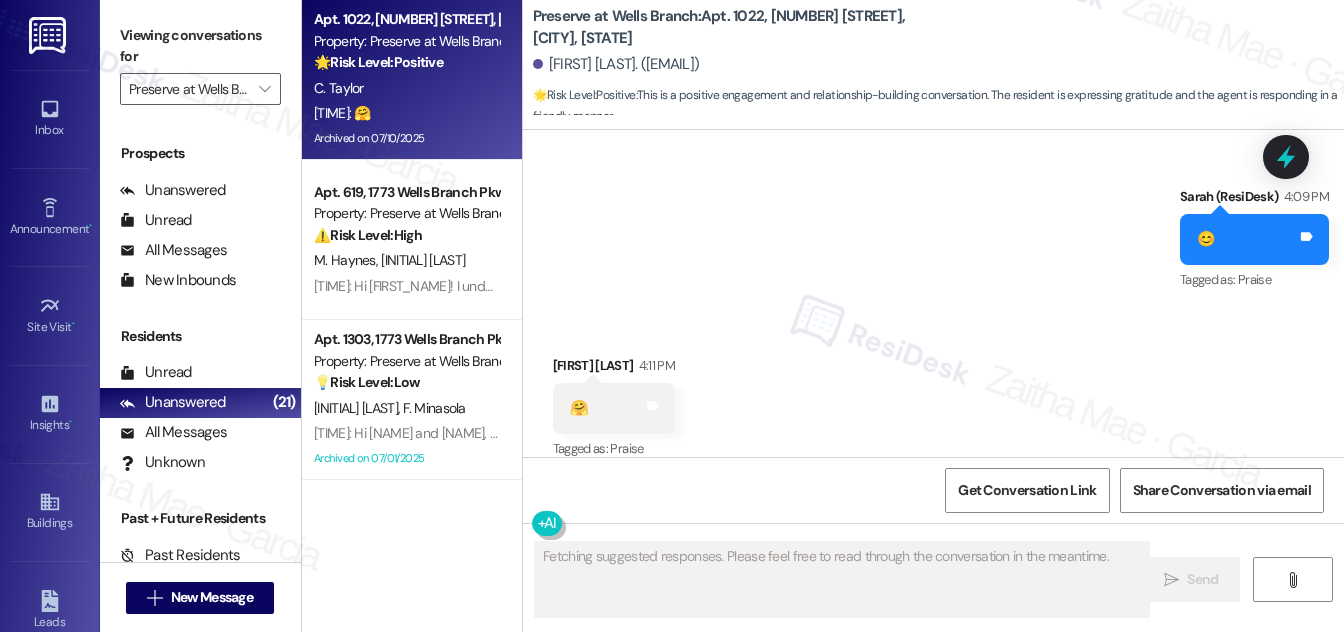 type 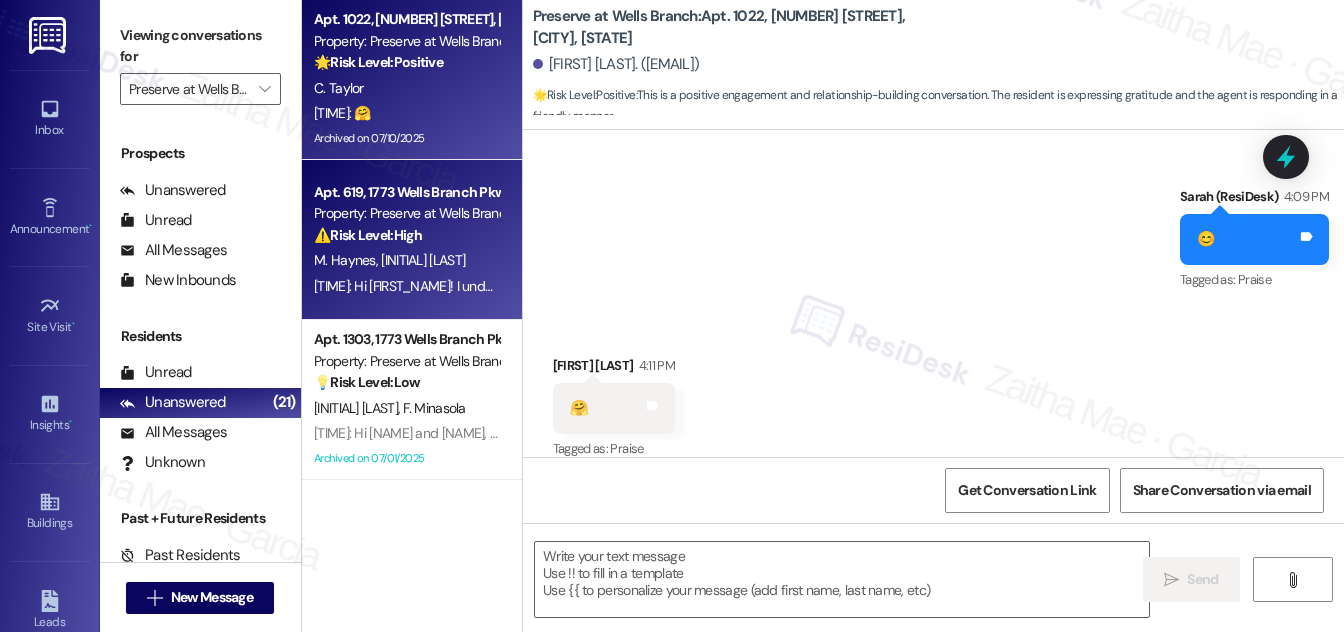 click on "⚠️  Risk Level:  High The resident is disputing a rent balance notification, stating they paid on the first and received confirmation. This indicates a potential financial concern and requires investigation to resolve the discrepancy." at bounding box center (406, 235) 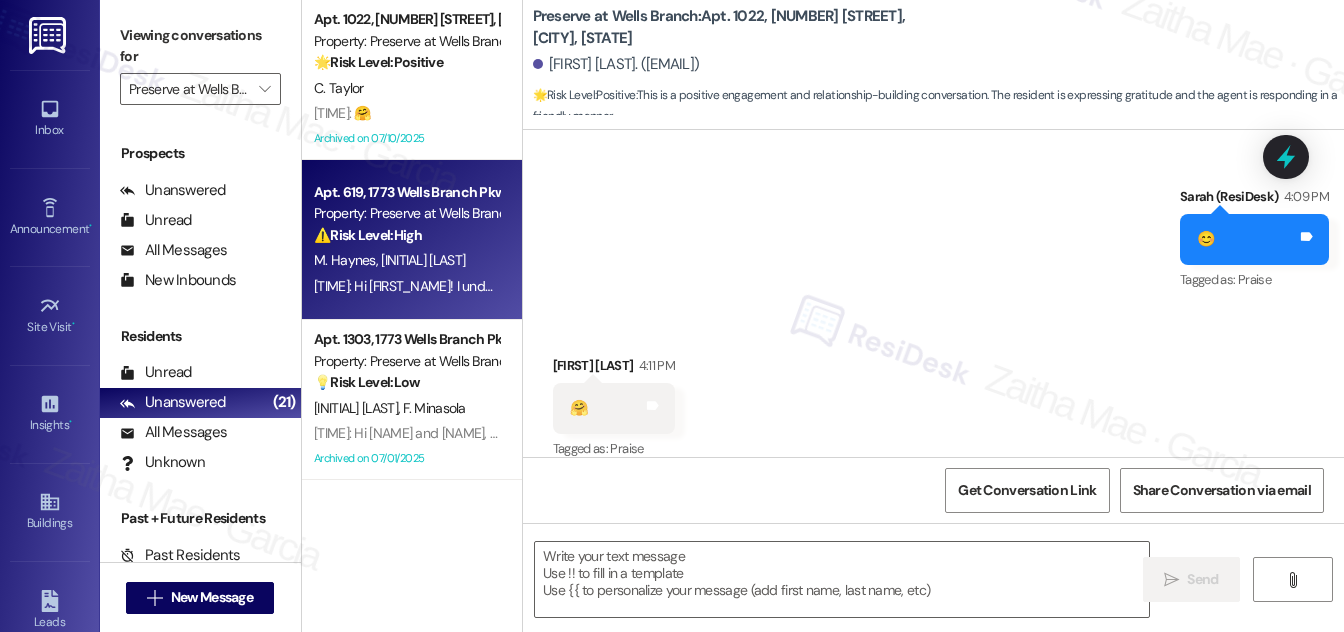 type on "Fetching suggested responses. Please feel free to read through the conversation in the meantime." 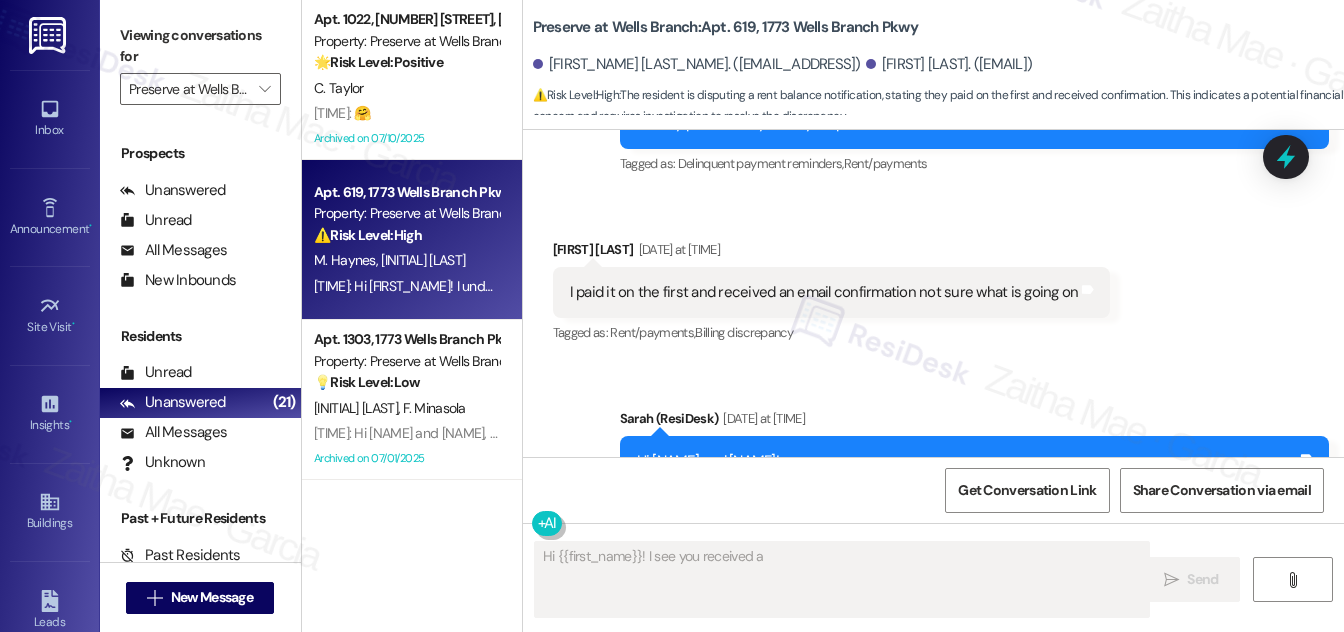 scroll, scrollTop: 5560, scrollLeft: 0, axis: vertical 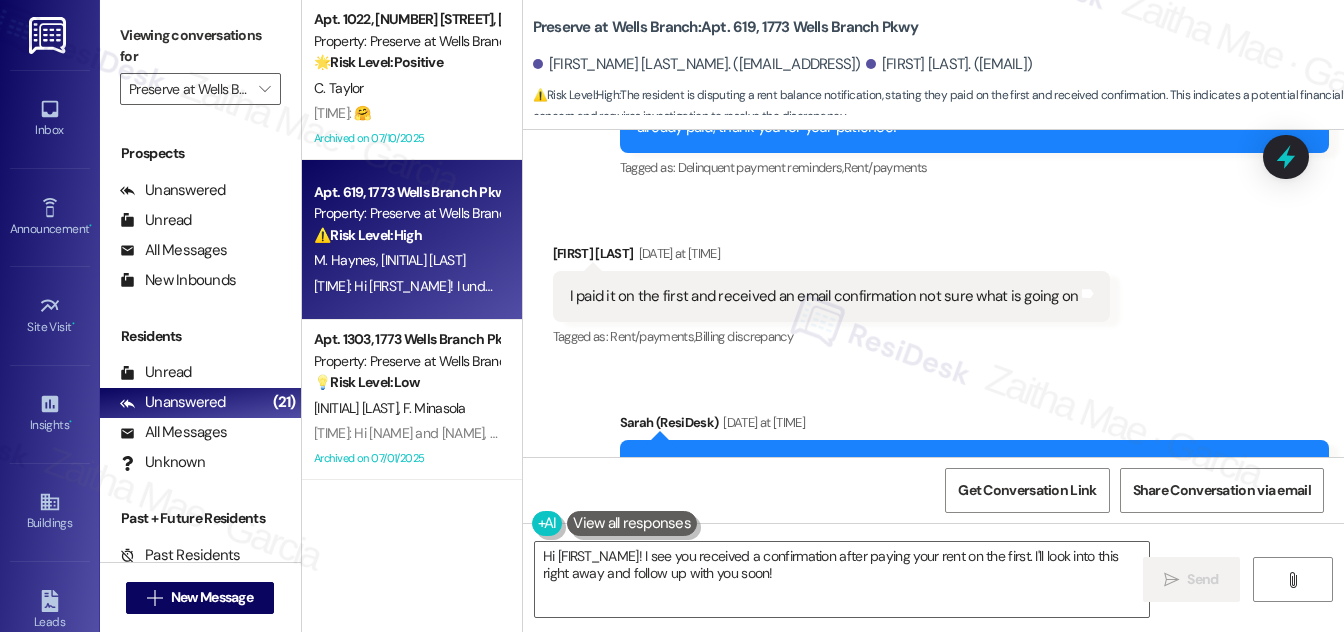 click on "[NAME] [DATE] at [TIME]" at bounding box center (832, 257) 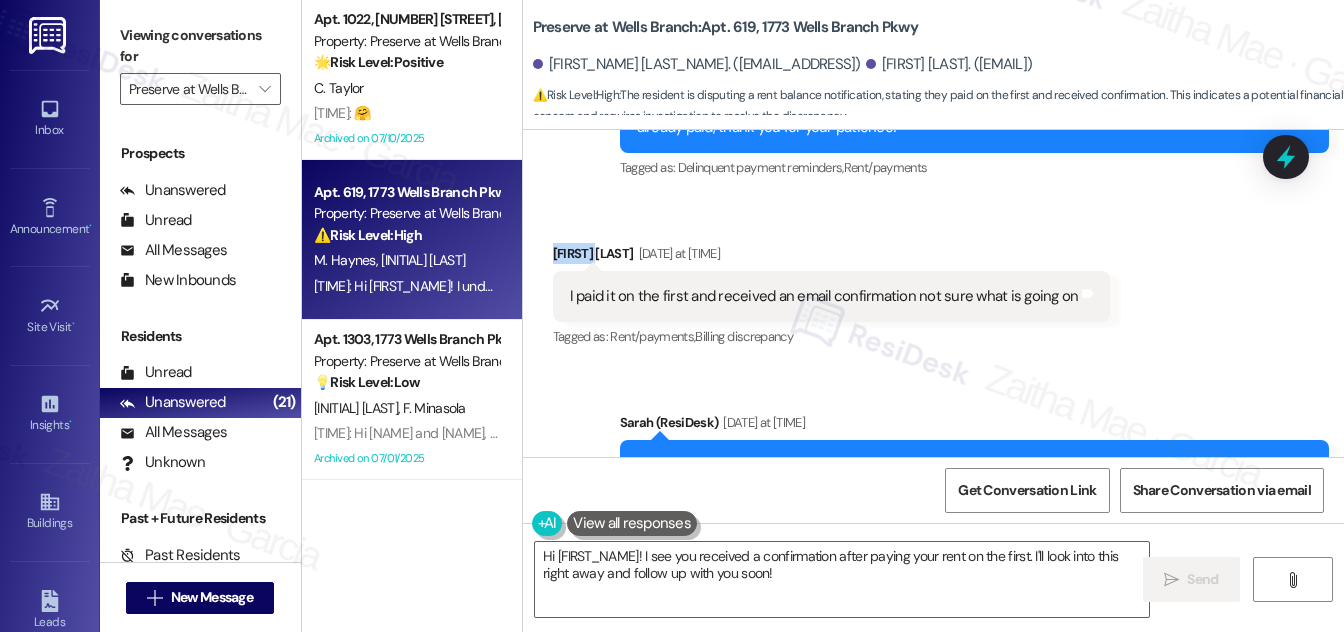 click on "[NAME] [DATE] at [TIME]" at bounding box center (832, 257) 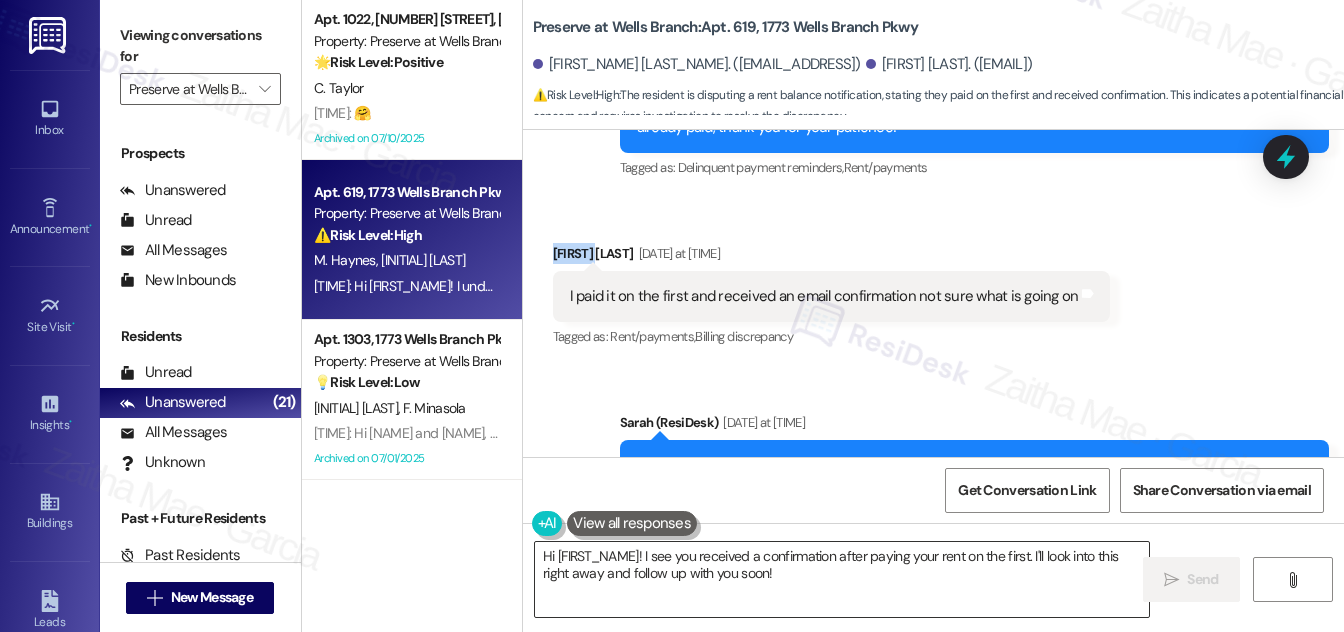 click on "Hi [FIRST_NAME]! I see you received a confirmation after paying your rent on the first. I'll look into this right away and follow up with you soon!" at bounding box center (842, 579) 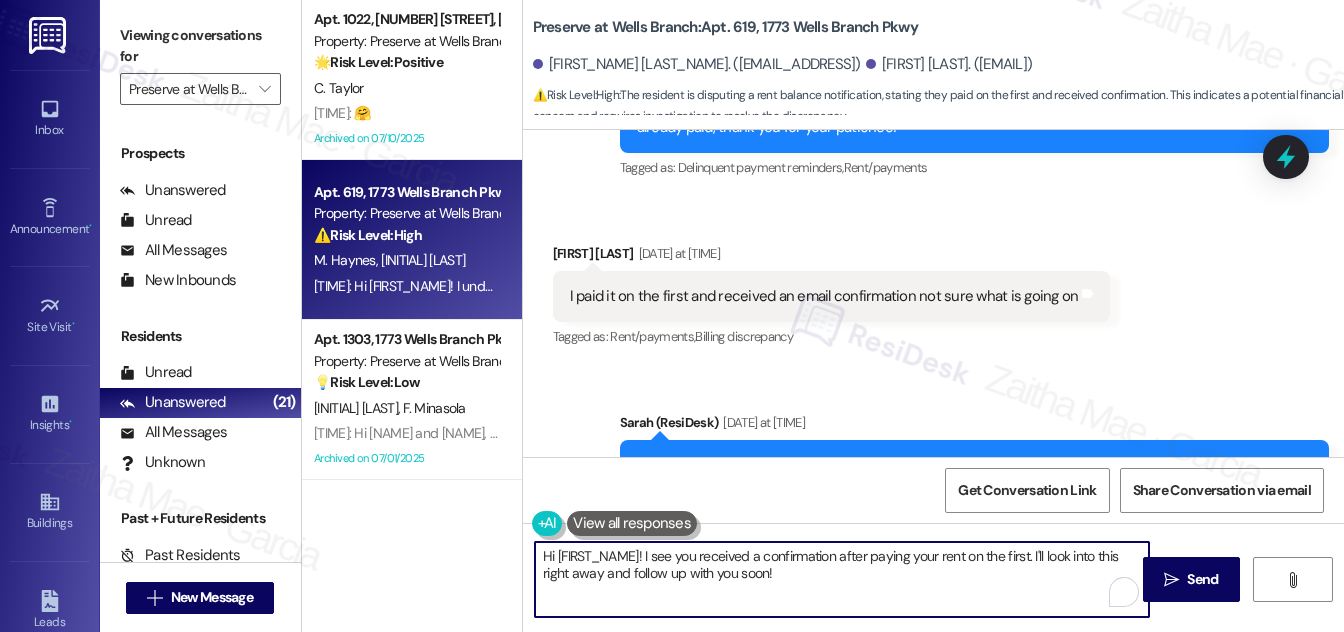click on "Hi [FIRST_NAME]! I see you received a confirmation after paying your rent on the first. I'll look into this right away and follow up with you soon!" at bounding box center [842, 579] 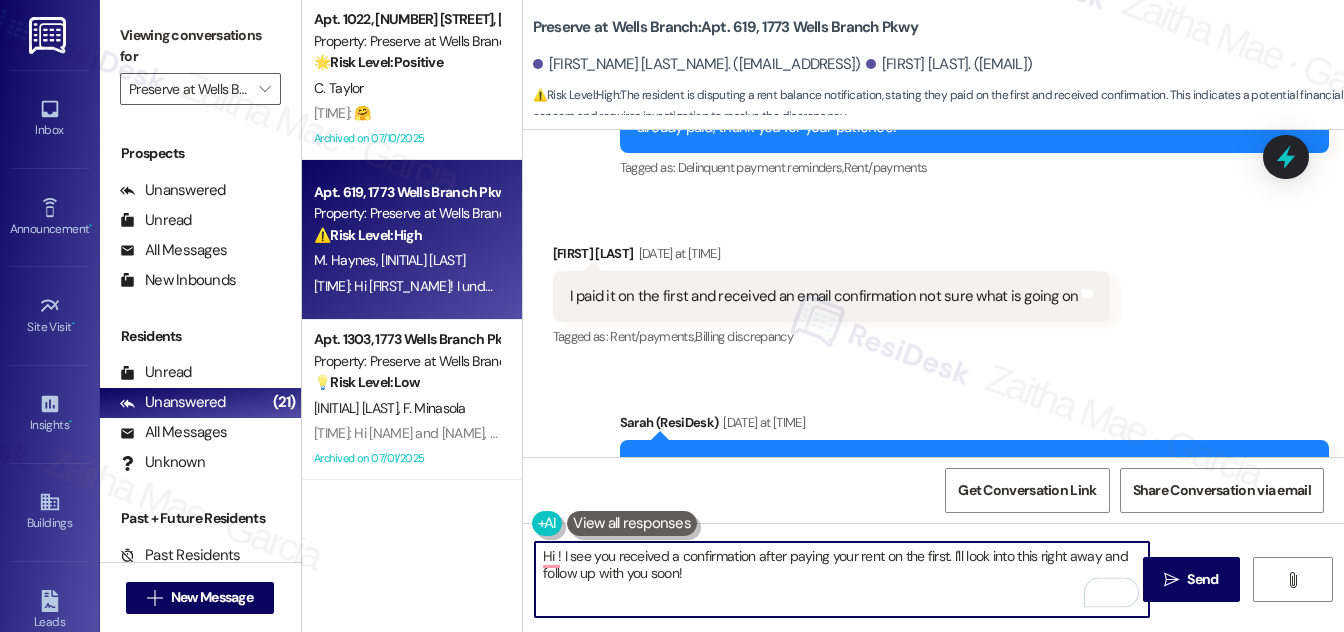 paste on "Madisen" 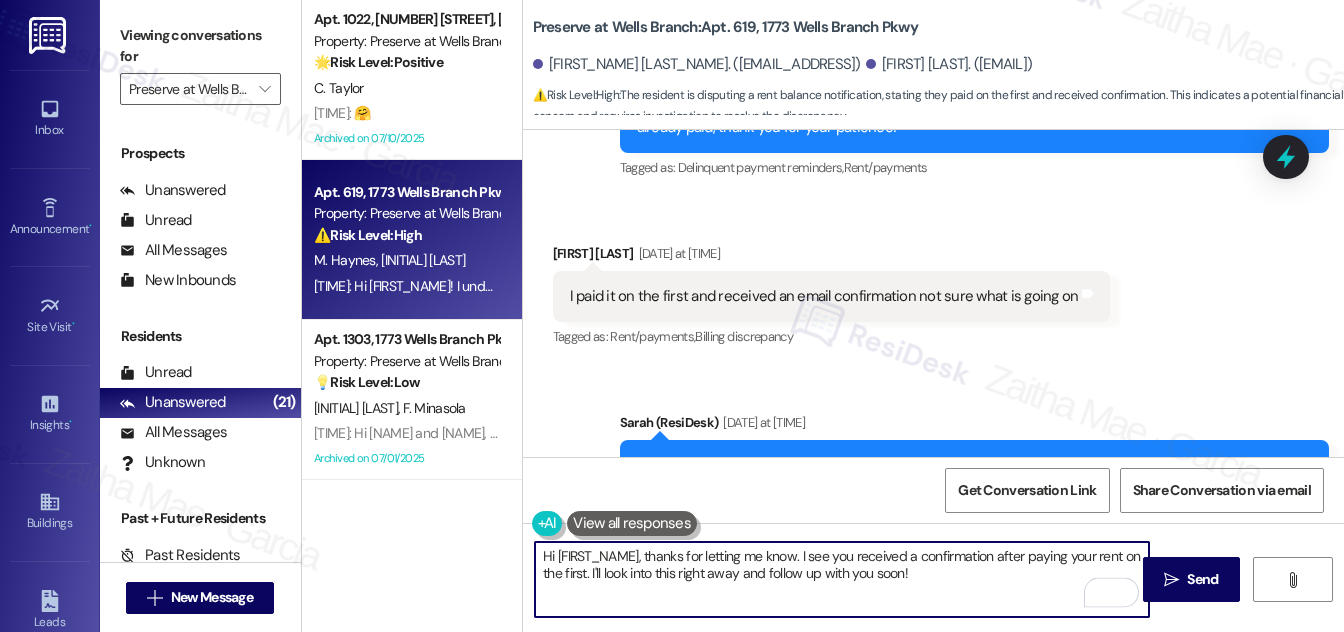 click on "Hi [FIRST_NAME], thanks for letting me know. I see you received a confirmation after paying your rent on the first. I'll look into this right away and follow up with you soon!" at bounding box center (842, 579) 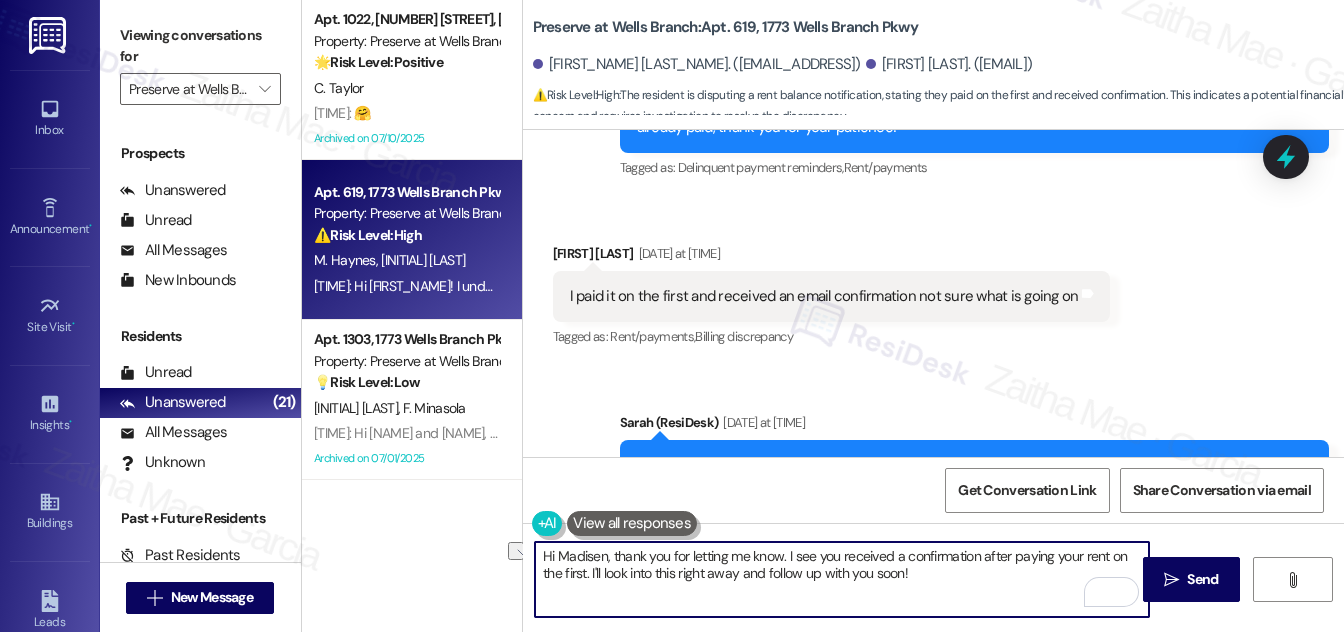drag, startPoint x: 589, startPoint y: 570, endPoint x: 952, endPoint y: 592, distance: 363.66605 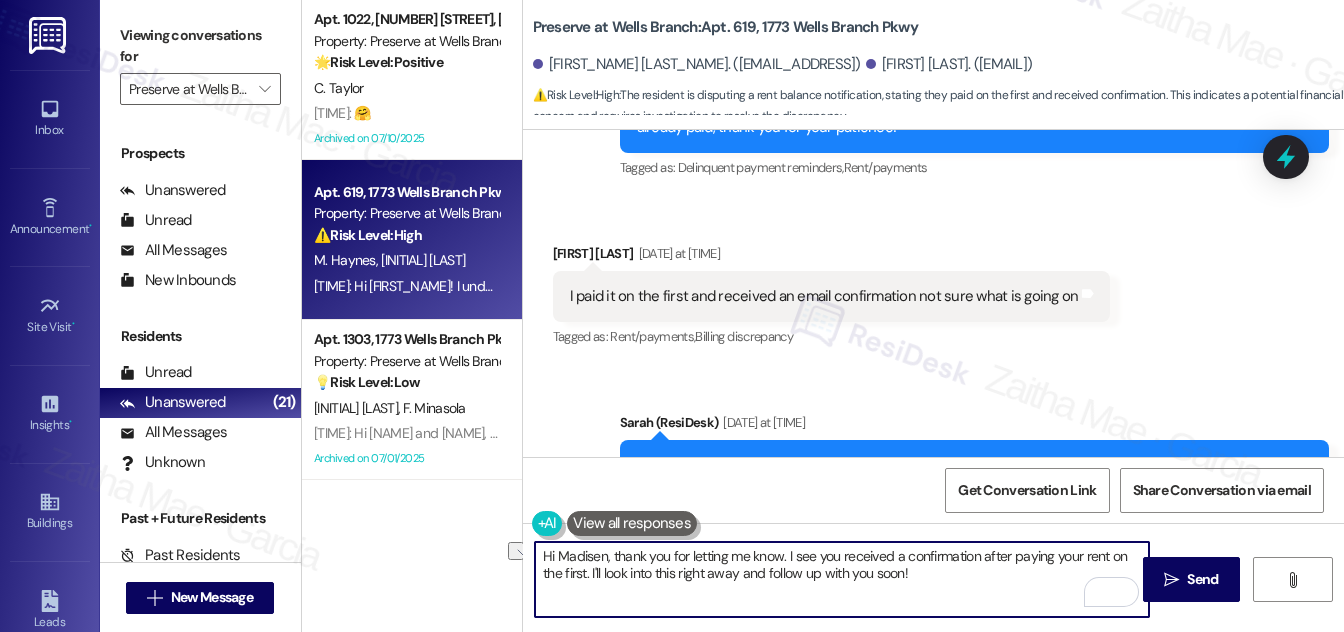 click on "Hi Madisen, thank you for letting me know. I see you received a confirmation after paying your rent on the first. I'll look into this right away and follow up with you soon!" at bounding box center (842, 579) 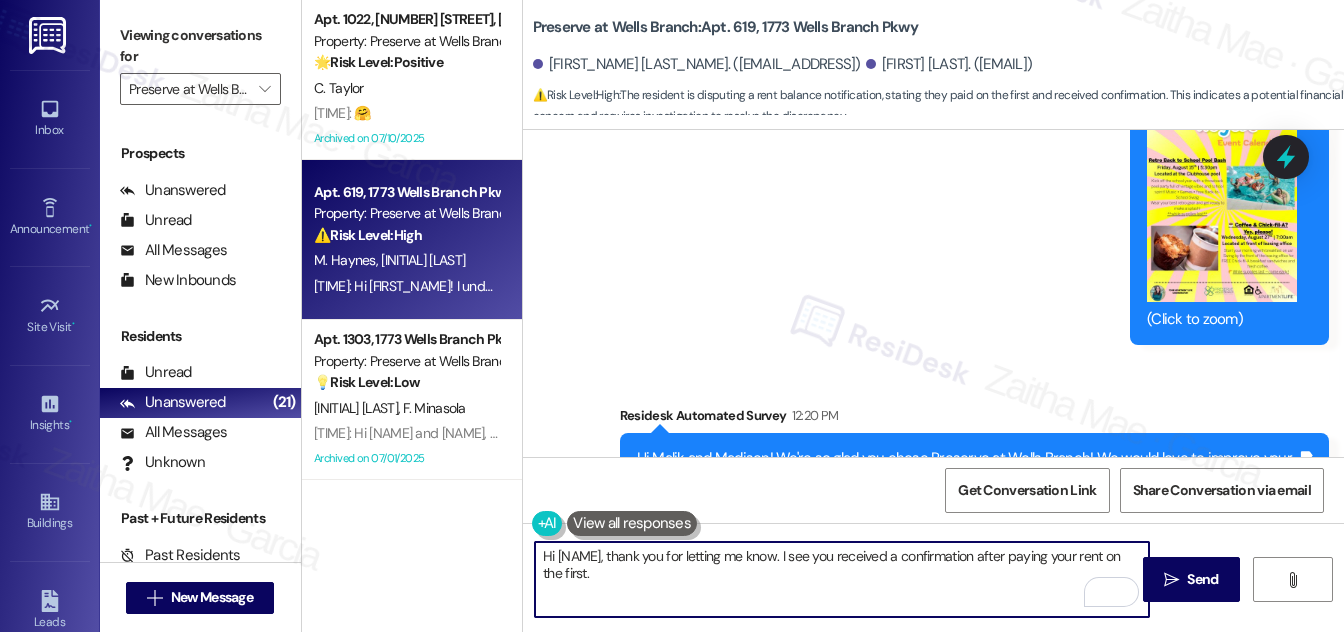 scroll, scrollTop: 8837, scrollLeft: 0, axis: vertical 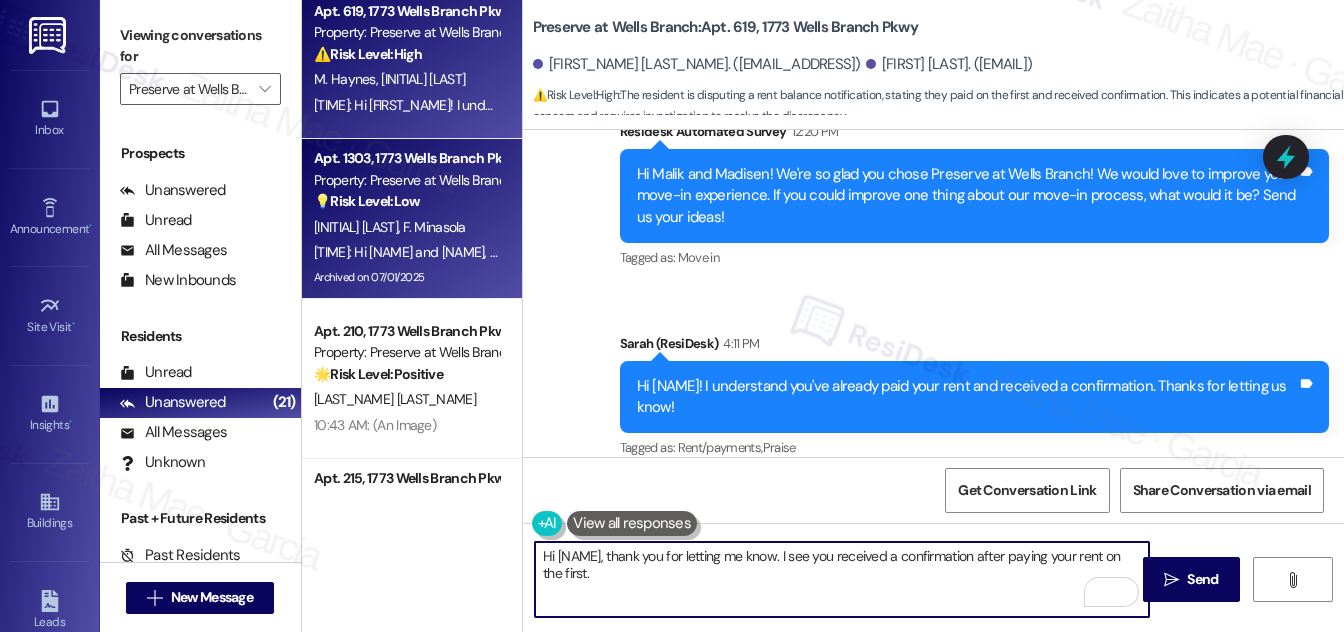 type on "Hi [NAME], thank you for letting me know. I see you received a confirmation after paying your rent on the first." 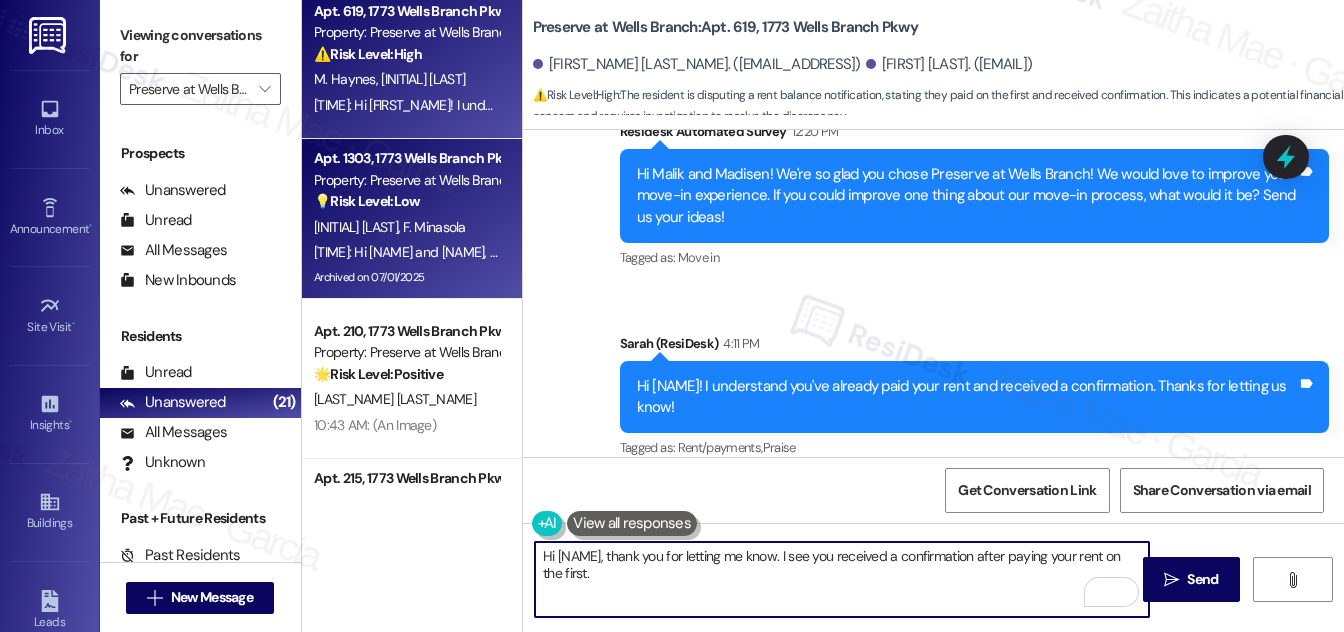 click on "[FIRST] [LAST] [FIRST] [LAST]" at bounding box center (406, 227) 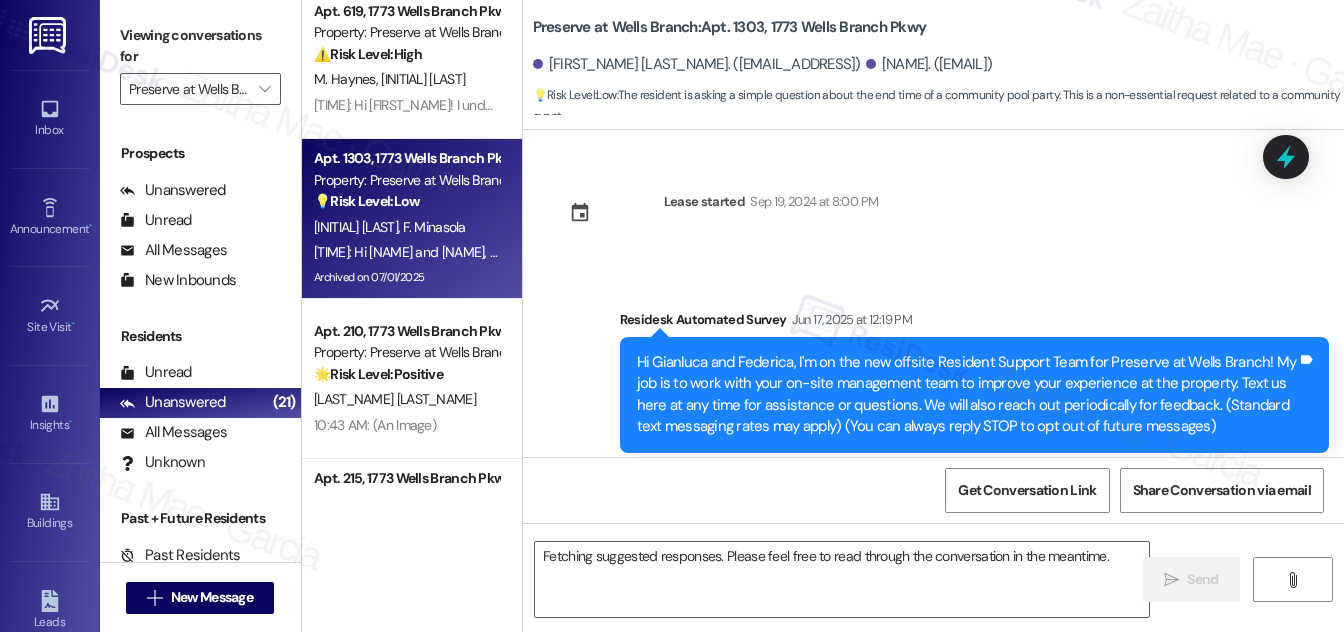 scroll, scrollTop: 15213, scrollLeft: 0, axis: vertical 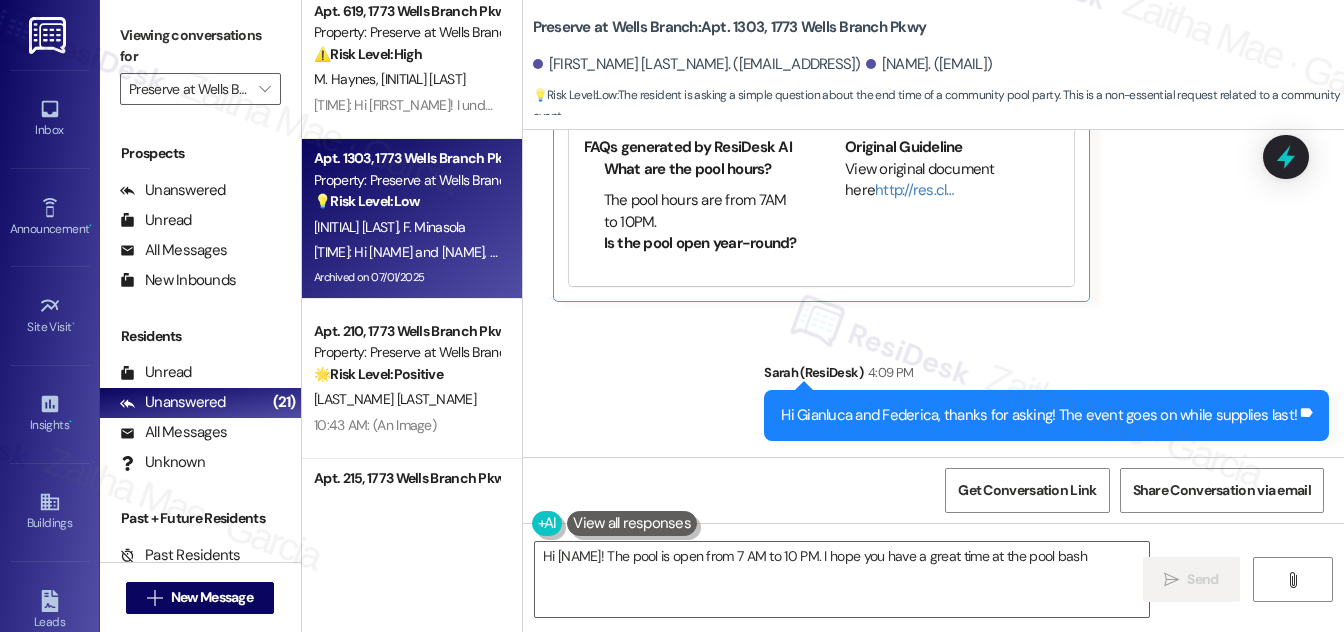 type on "Hi [FIRST_NAME]! The pool is open from 7 AM to 10 PM. I hope you have a great time at the pool bash!" 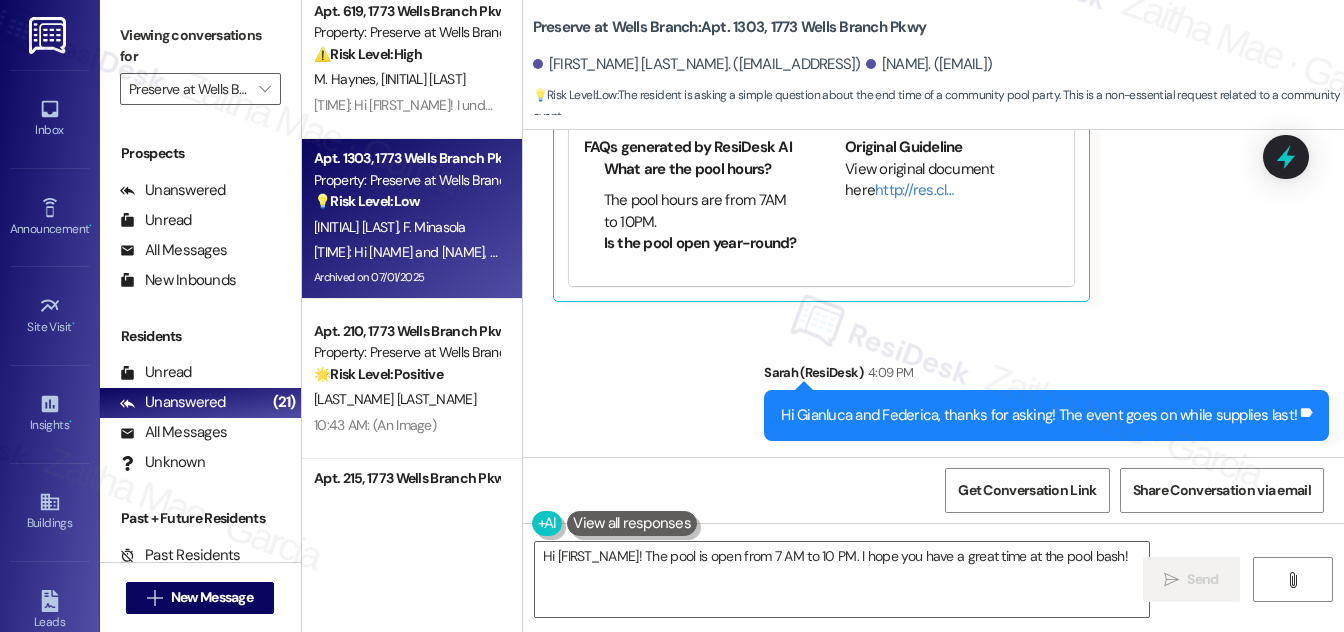 scroll, scrollTop: 272, scrollLeft: 0, axis: vertical 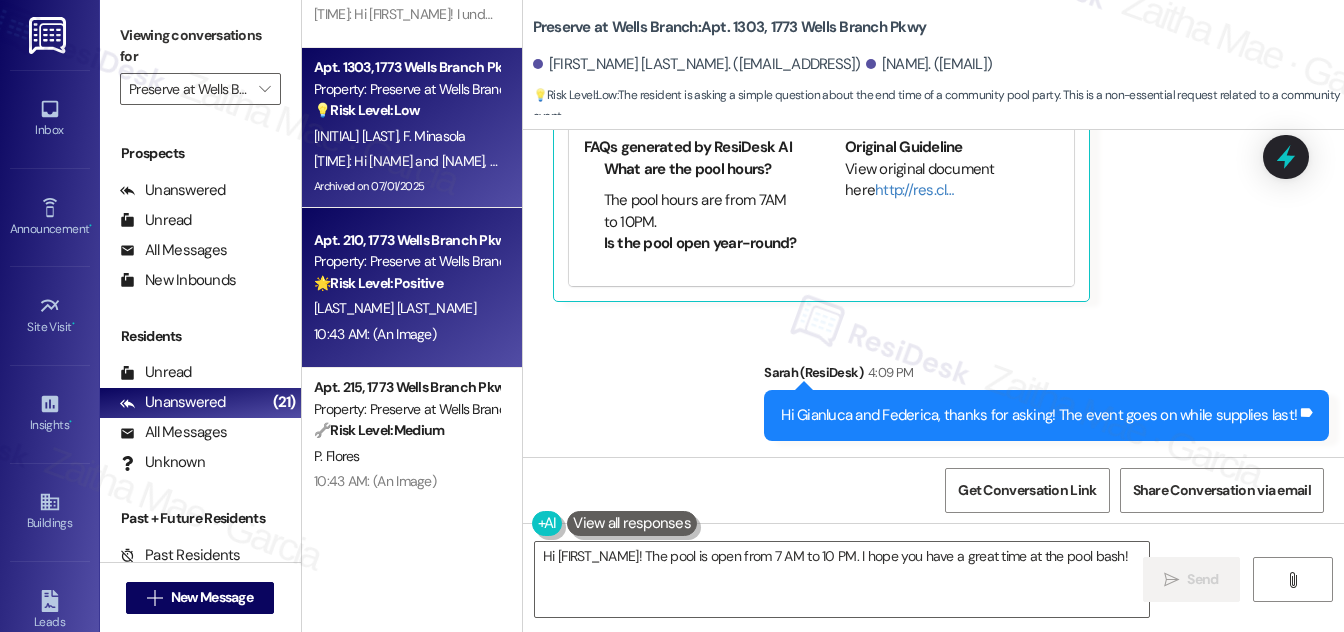 click on "🌟  Risk Level:  Positive" at bounding box center (378, 283) 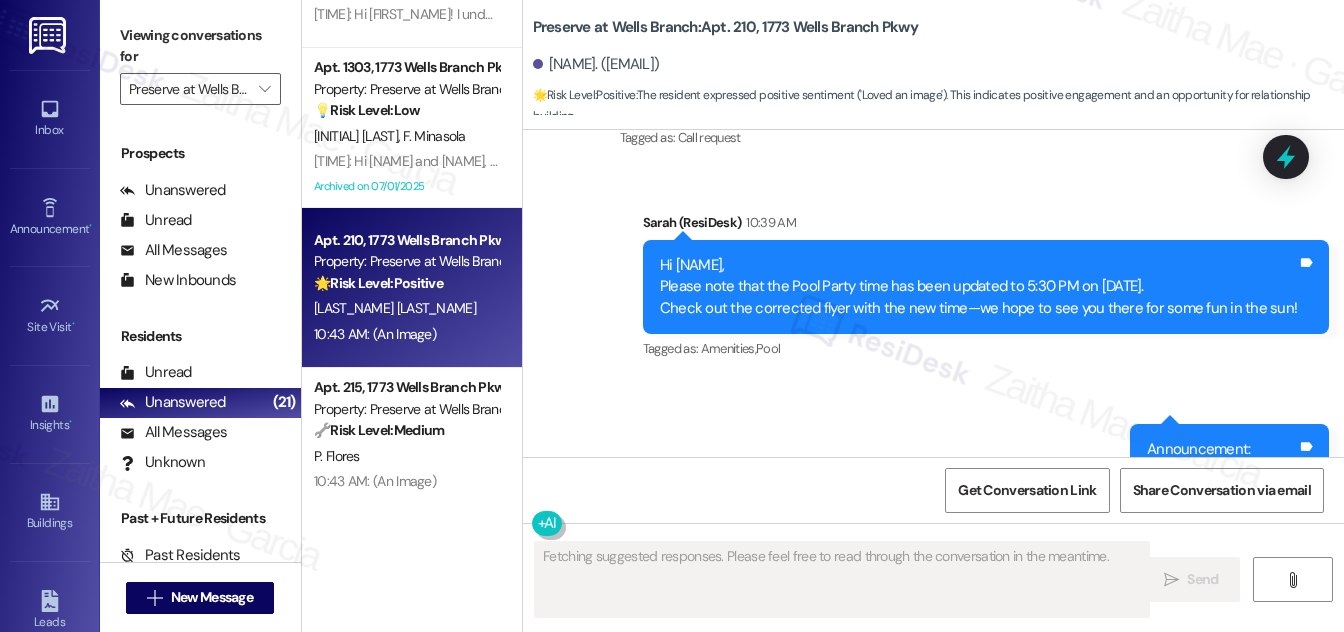 scroll, scrollTop: 12548, scrollLeft: 0, axis: vertical 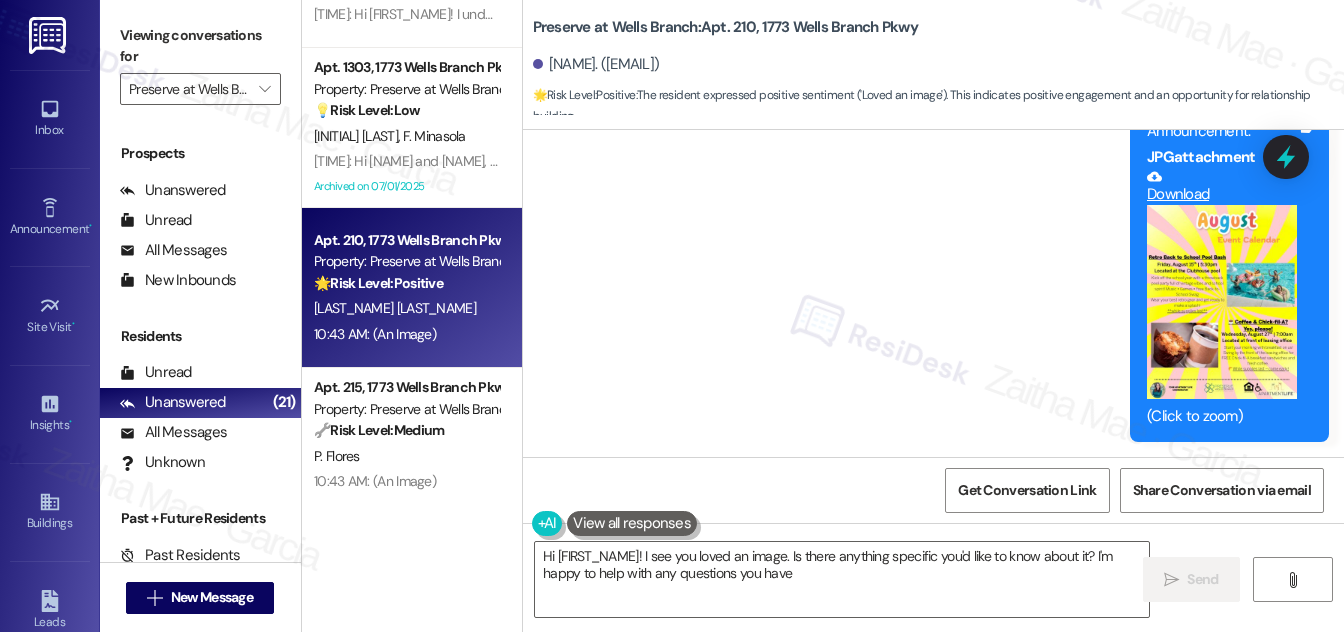 type on "Hi [FIRST_NAME]! I see you loved an image. Is there anything specific you'd like to know about it? I'm happy to help with any questions you have!" 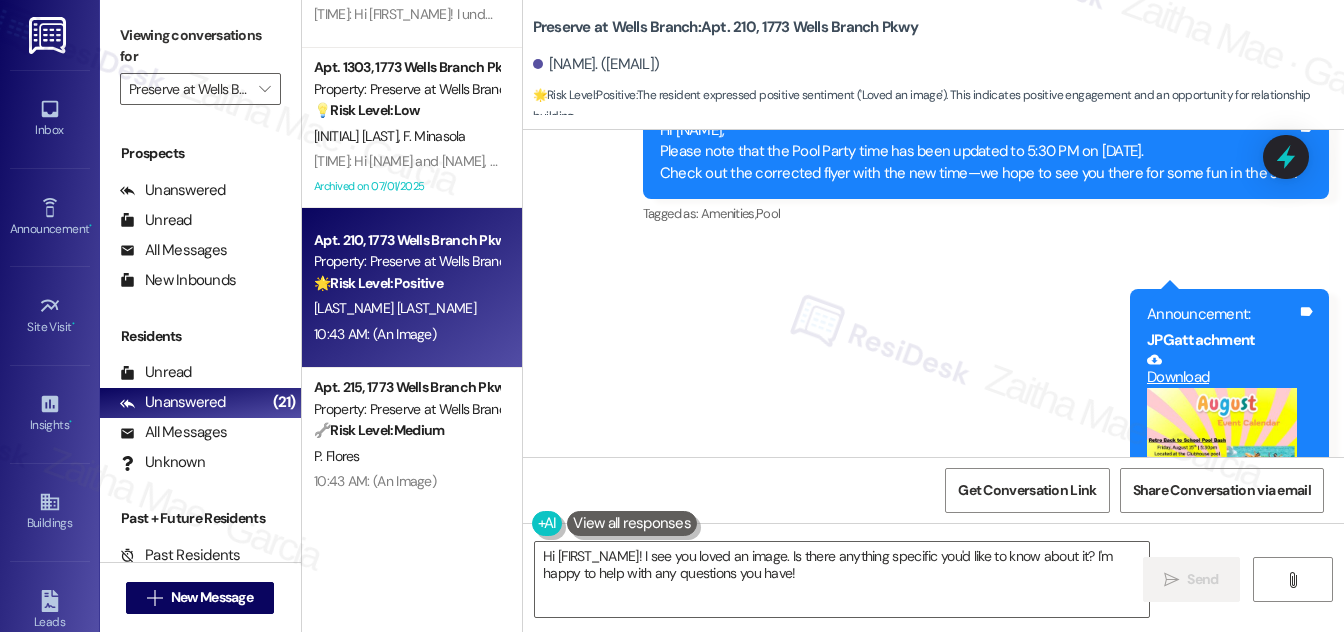 scroll, scrollTop: 12548, scrollLeft: 0, axis: vertical 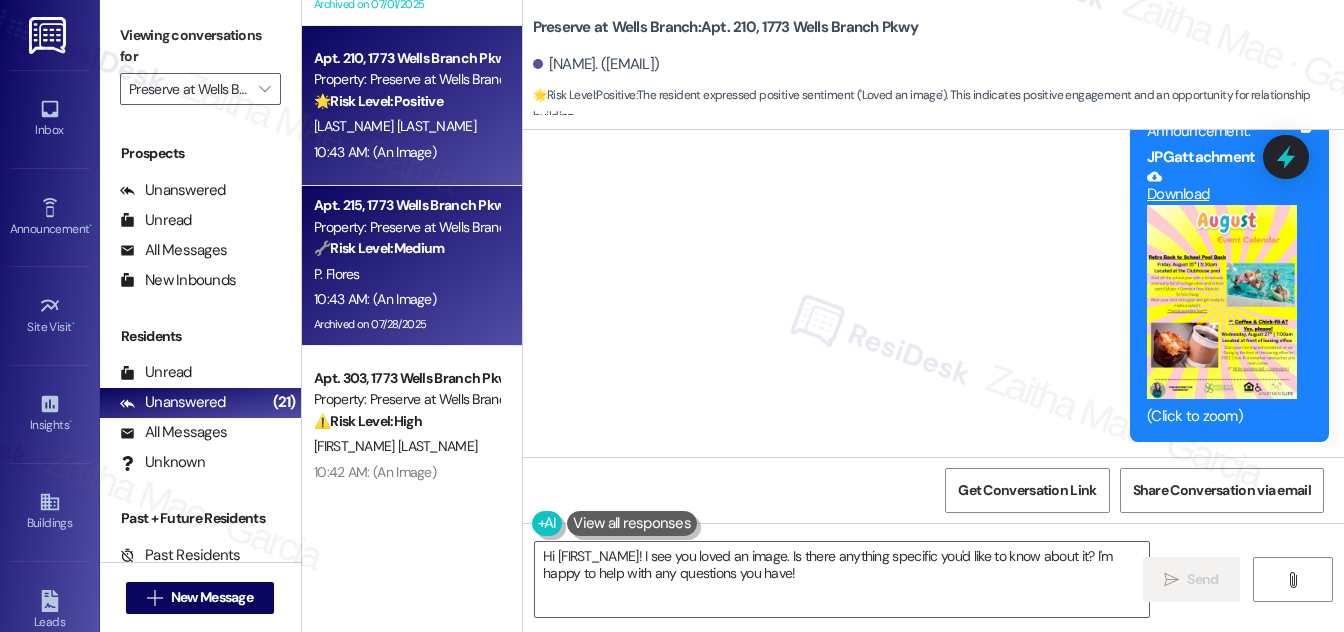 click on "P. Flores" at bounding box center [406, 274] 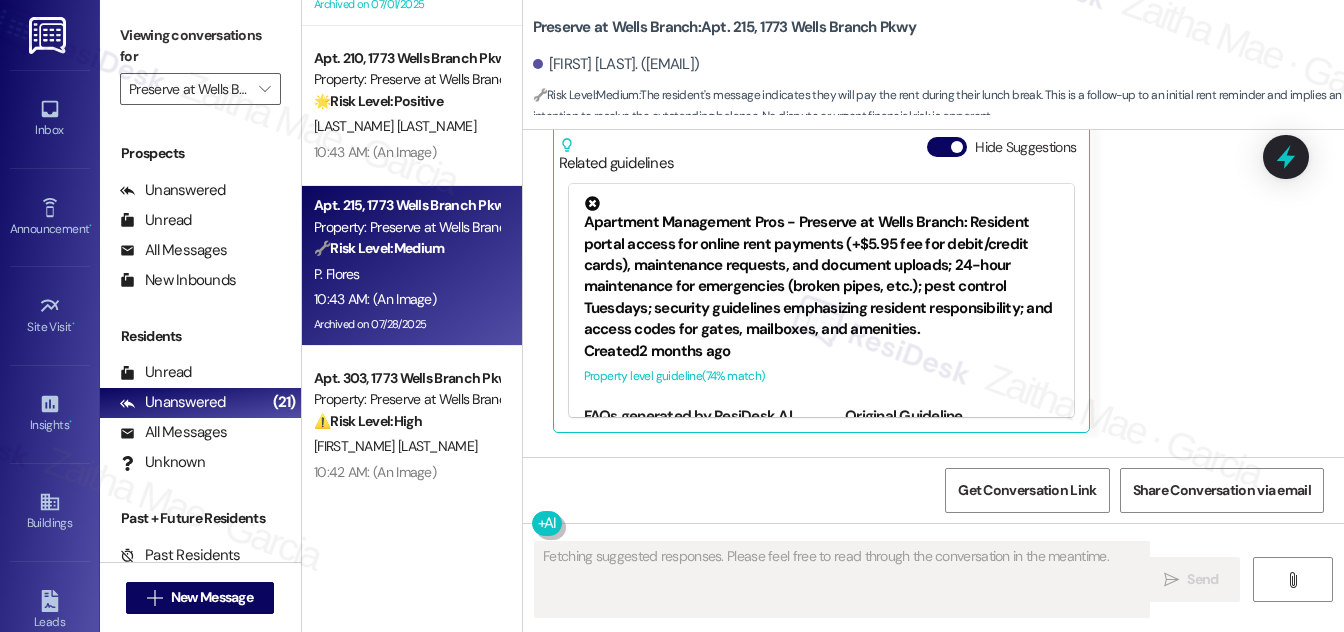 scroll, scrollTop: 9834, scrollLeft: 0, axis: vertical 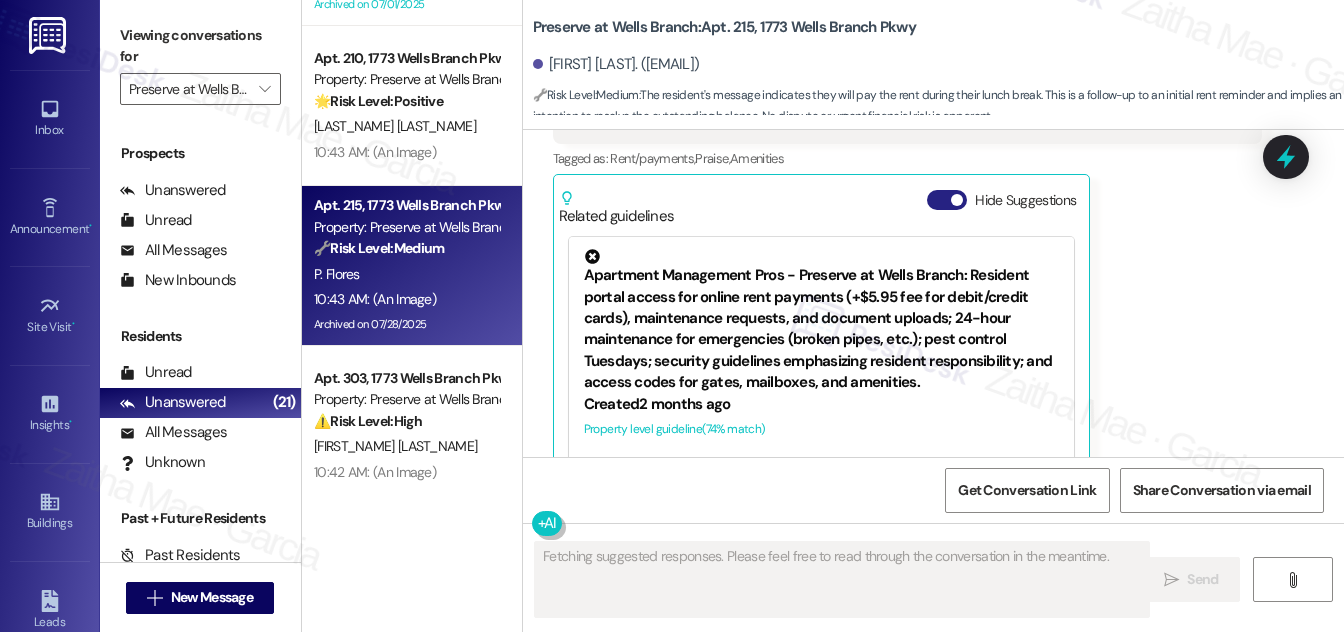 click on "Hide Suggestions" at bounding box center (947, 200) 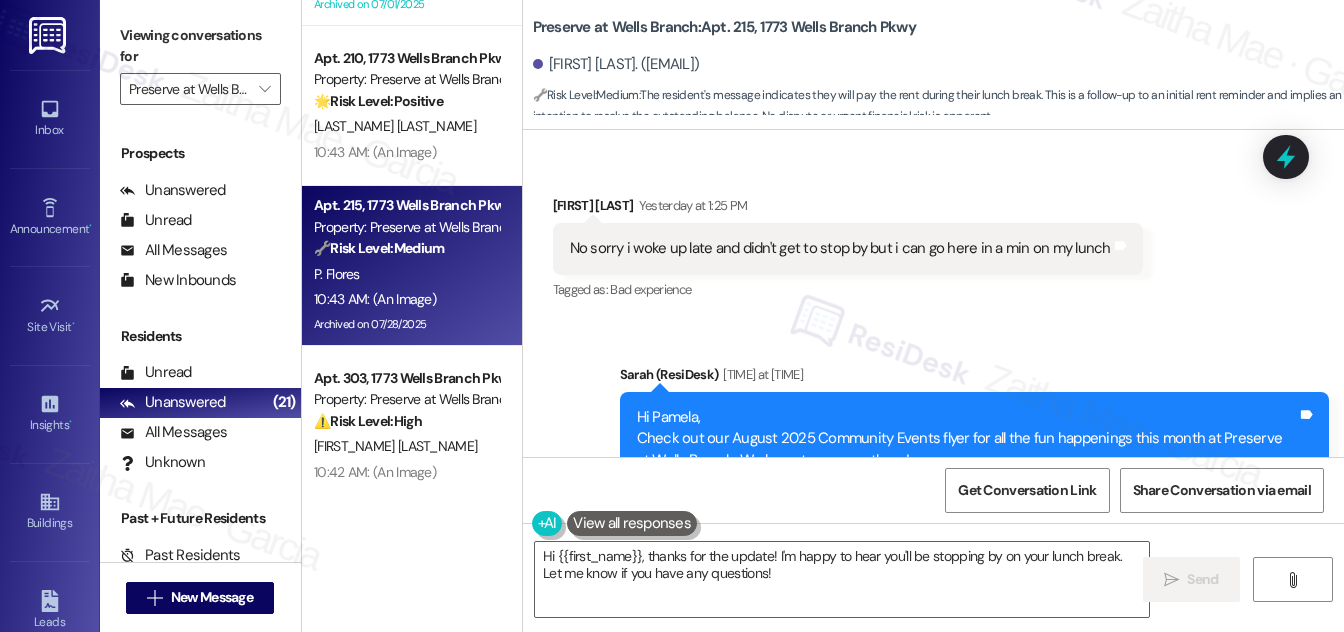 scroll, scrollTop: 7929, scrollLeft: 0, axis: vertical 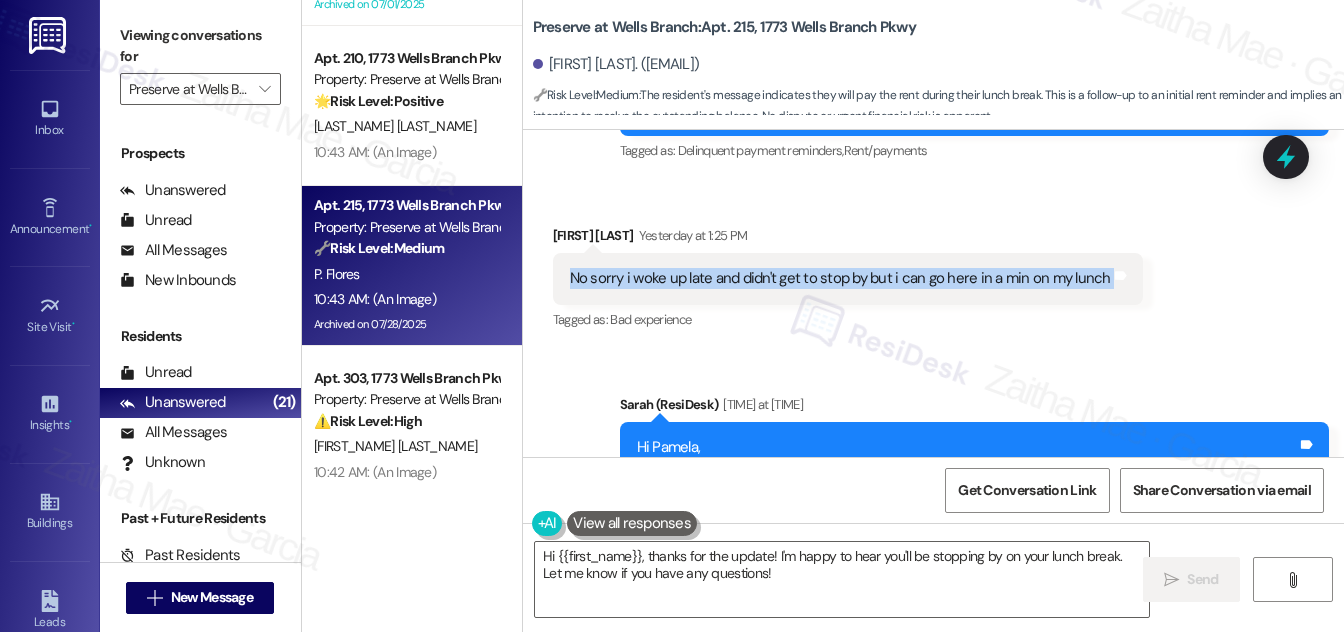 drag, startPoint x: 560, startPoint y: 234, endPoint x: 1131, endPoint y: 234, distance: 571 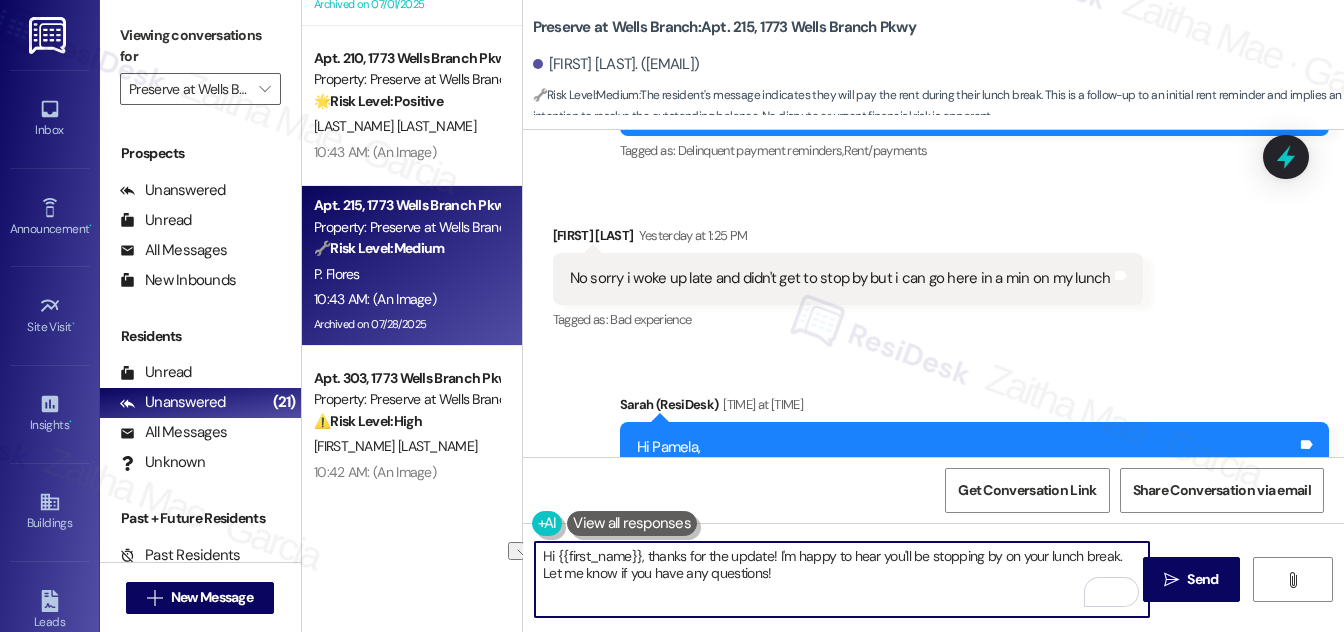 drag, startPoint x: 776, startPoint y: 555, endPoint x: 1118, endPoint y: 559, distance: 342.02338 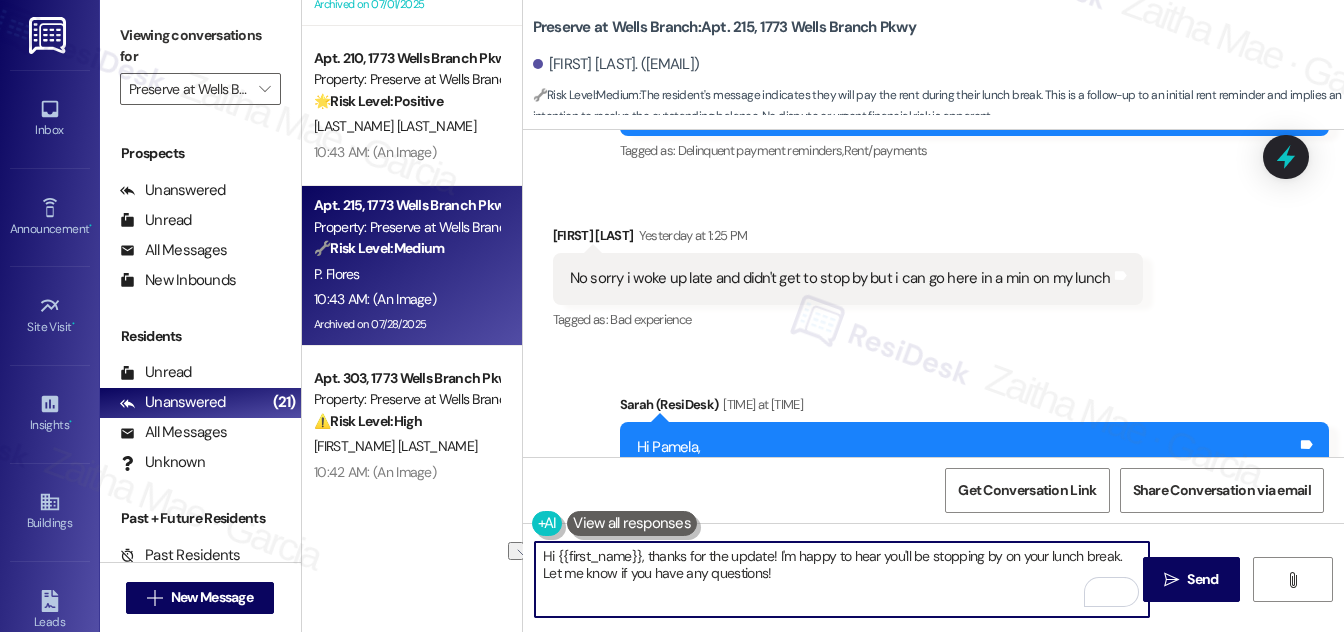 click on "Hi {{first_name}}, thanks for the update! I'm happy to hear you'll be stopping by on your lunch break. Let me know if you have any questions!" at bounding box center (842, 579) 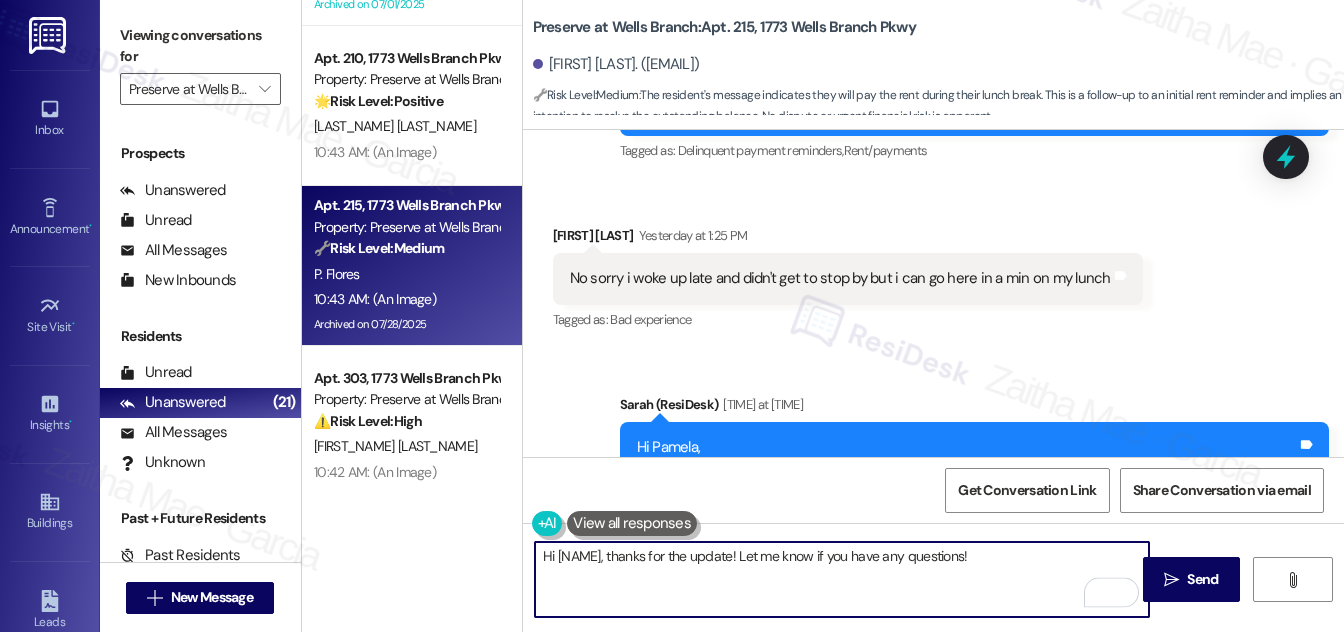 paste on "were you able to stop by during lunch?" 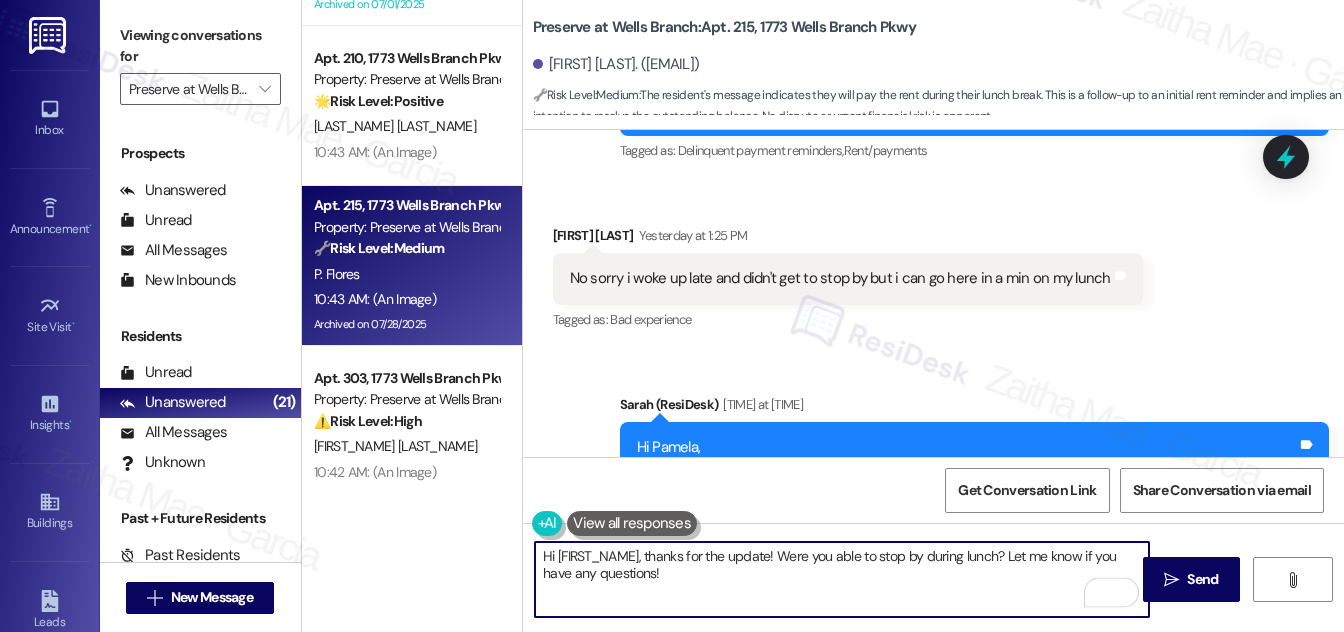 click on "Hi [FIRST_NAME], thanks for the update! Were you able to stop by during lunch? Let me know if you have any questions!" at bounding box center (842, 579) 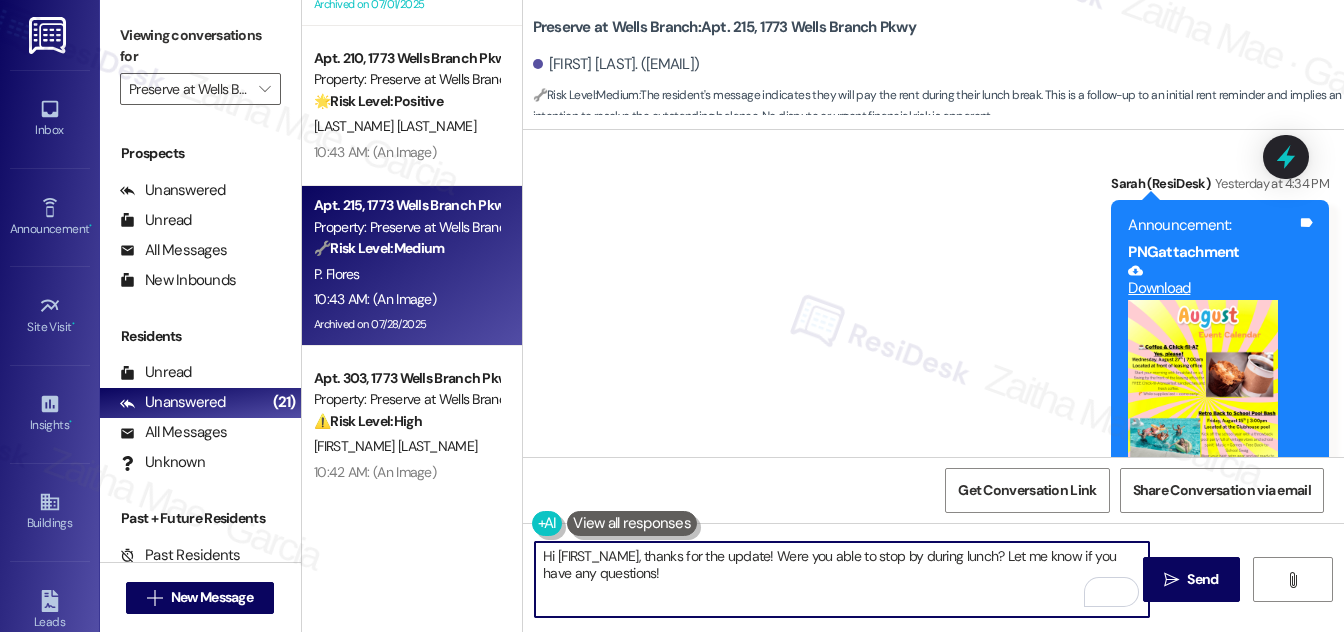 scroll, scrollTop: 8474, scrollLeft: 0, axis: vertical 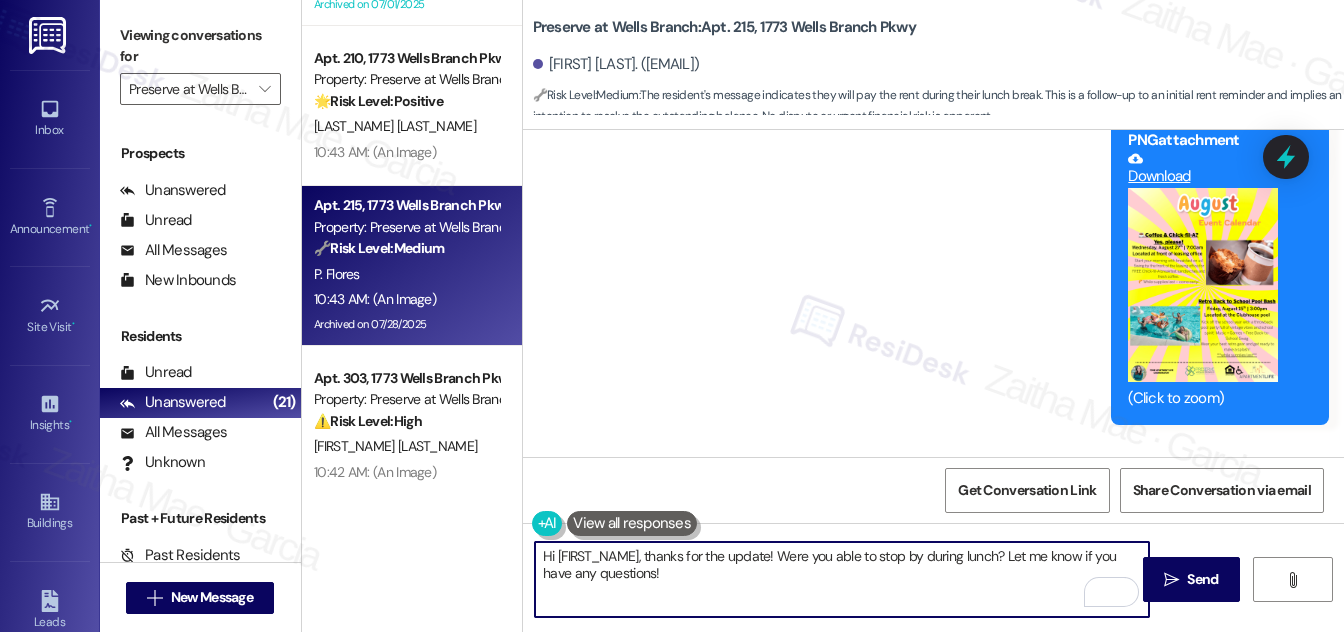 click on "Hi [FIRST_NAME], thanks for the update! Were you able to stop by during lunch? Let me know if you have any questions!" at bounding box center [842, 579] 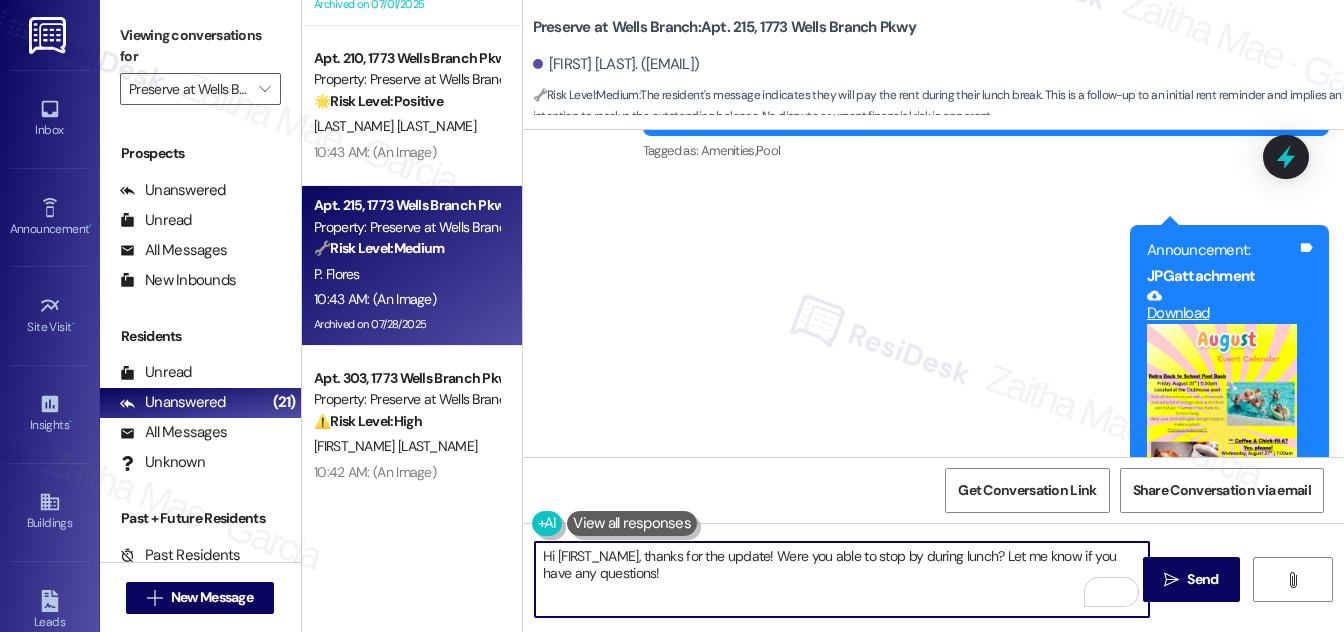 scroll, scrollTop: 10746, scrollLeft: 0, axis: vertical 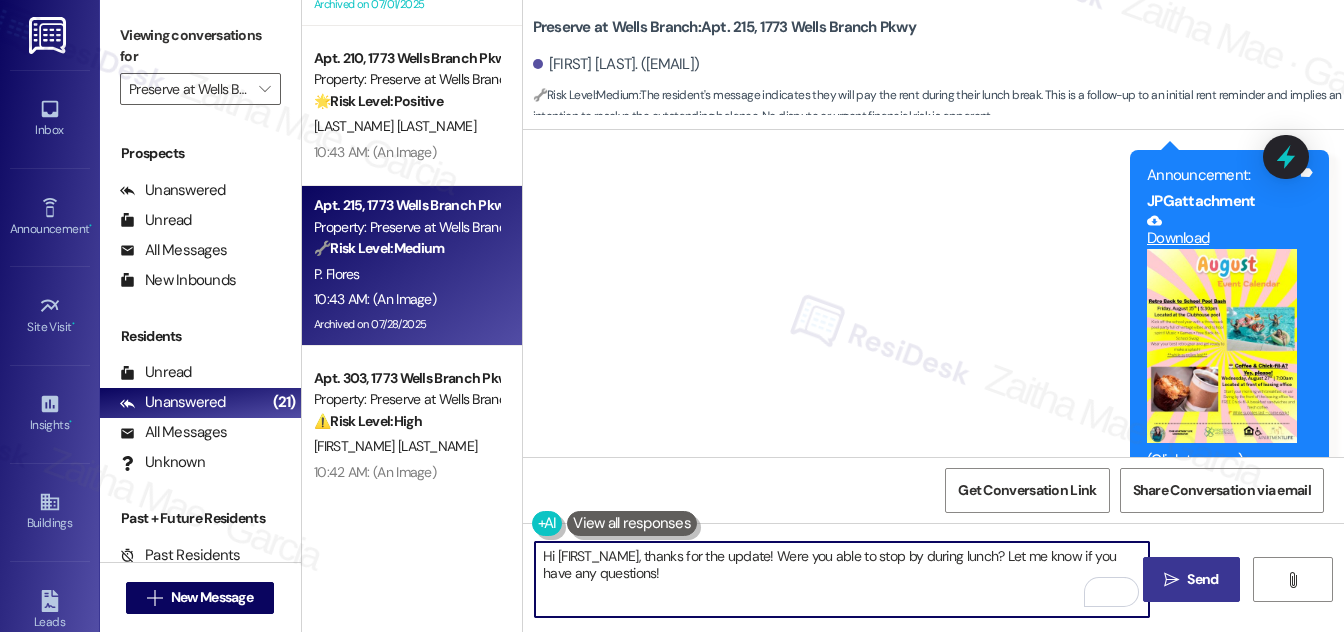 type on "Hi [FIRST_NAME], thanks for the update! Were you able to stop by during lunch? Let me know if you have any questions!" 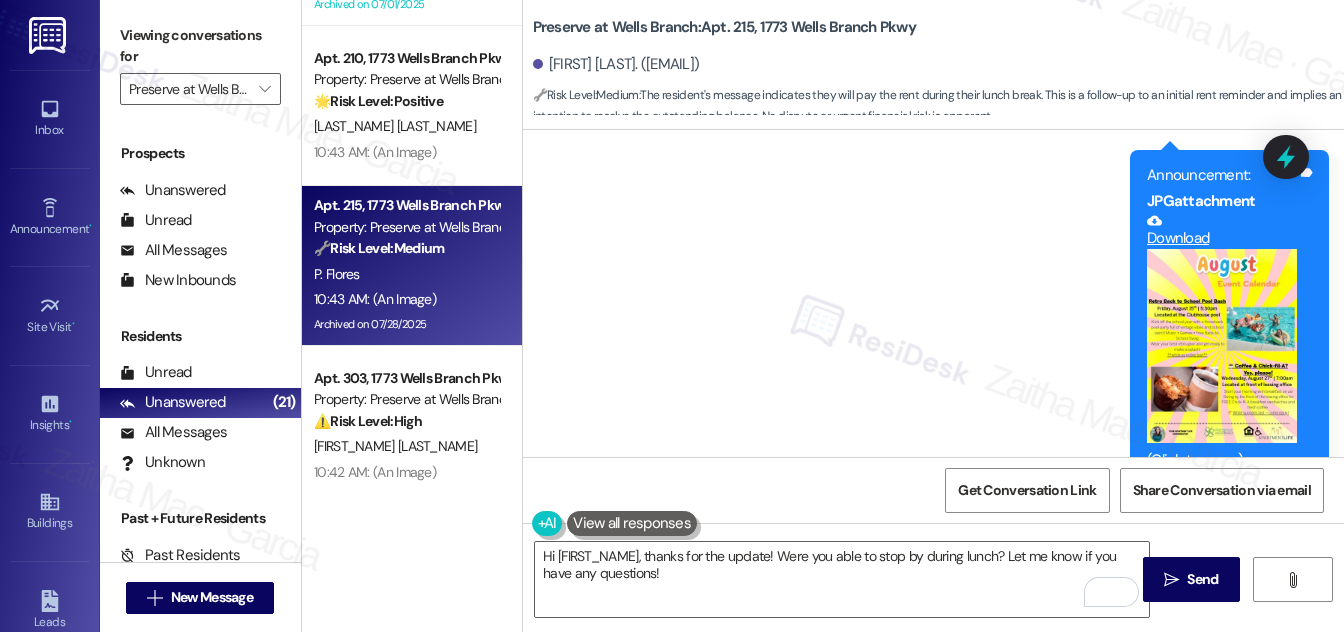 drag, startPoint x: 1194, startPoint y: 572, endPoint x: 980, endPoint y: 520, distance: 220.22716 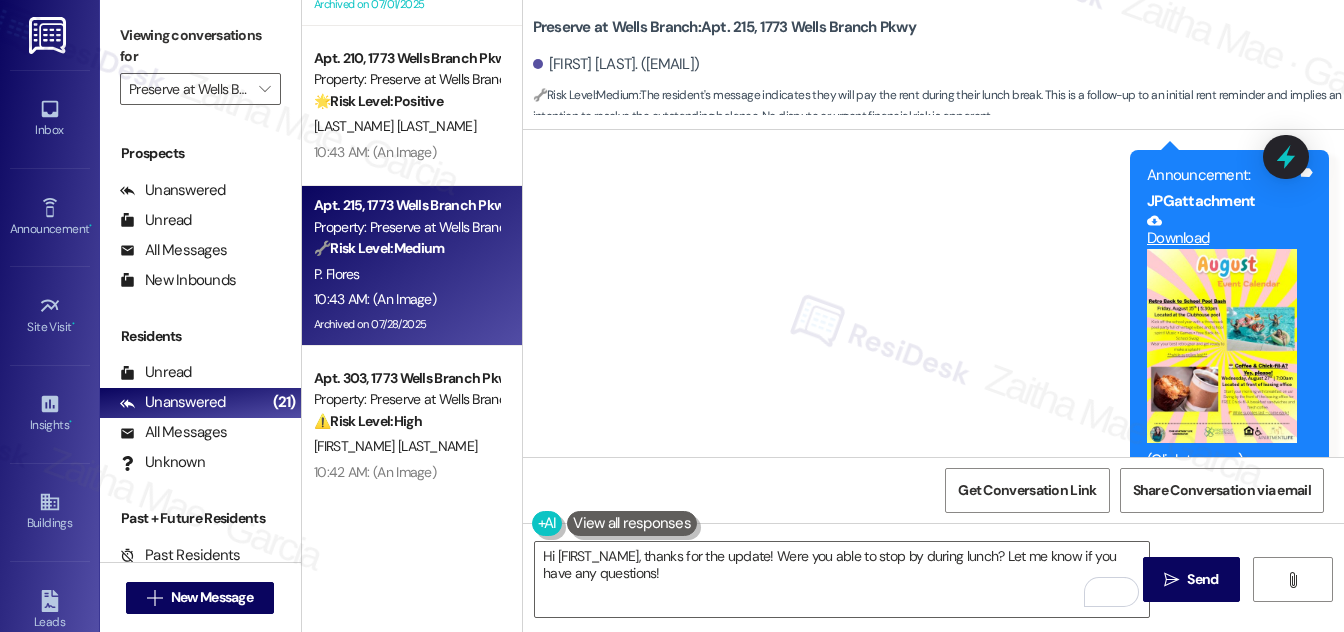 click on "Send" at bounding box center (1202, 579) 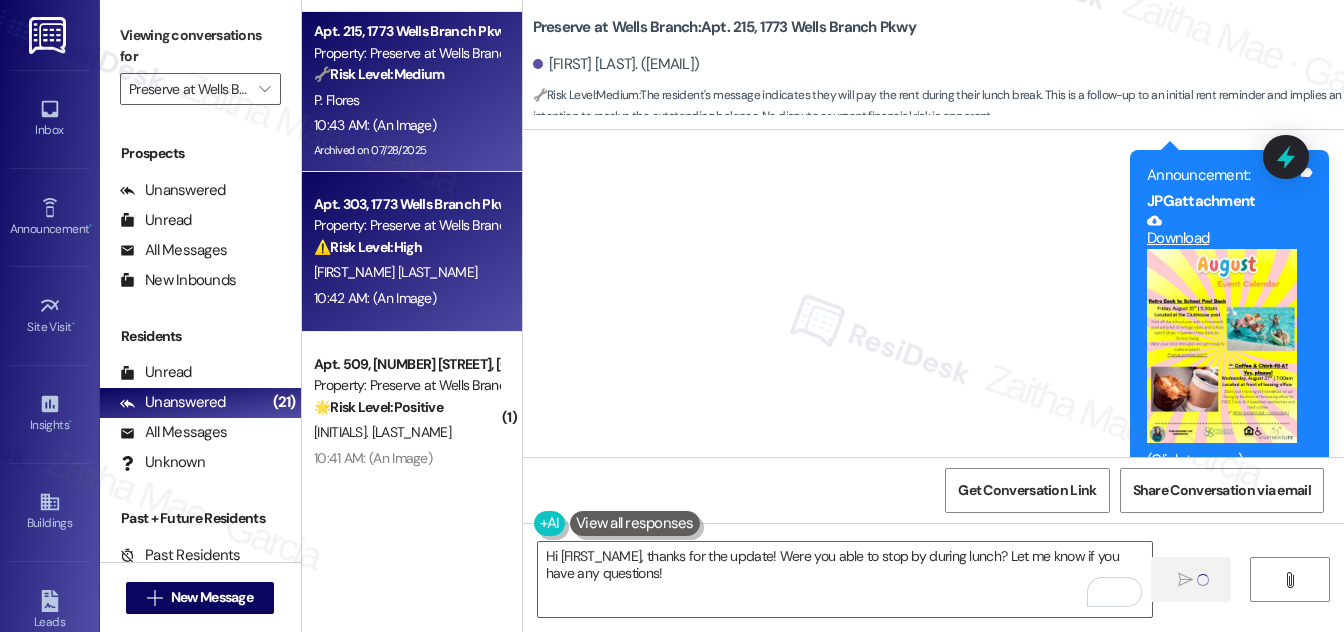 scroll, scrollTop: 636, scrollLeft: 0, axis: vertical 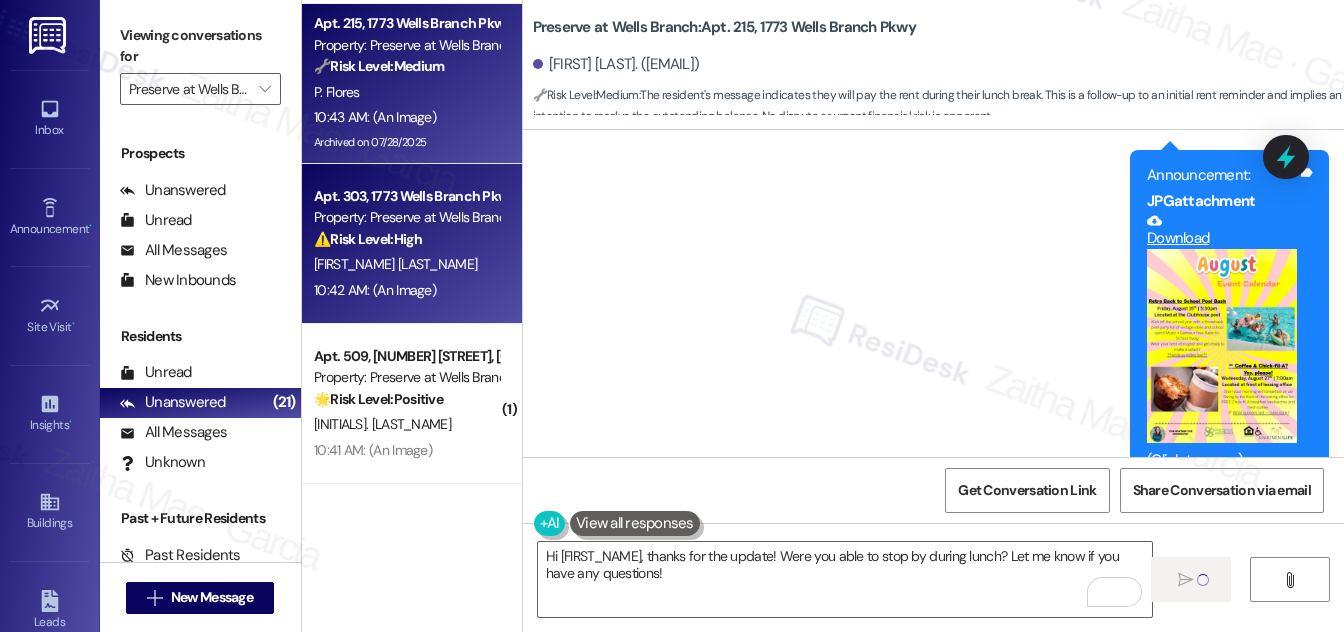 type 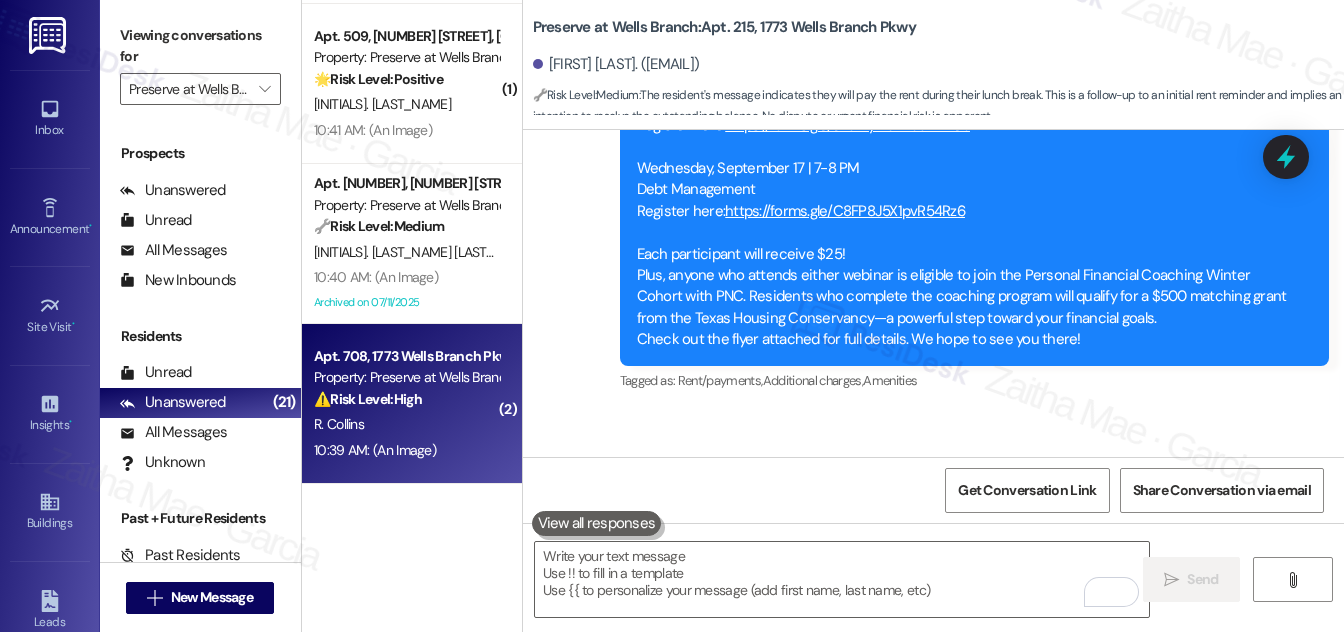 scroll, scrollTop: 9035, scrollLeft: 0, axis: vertical 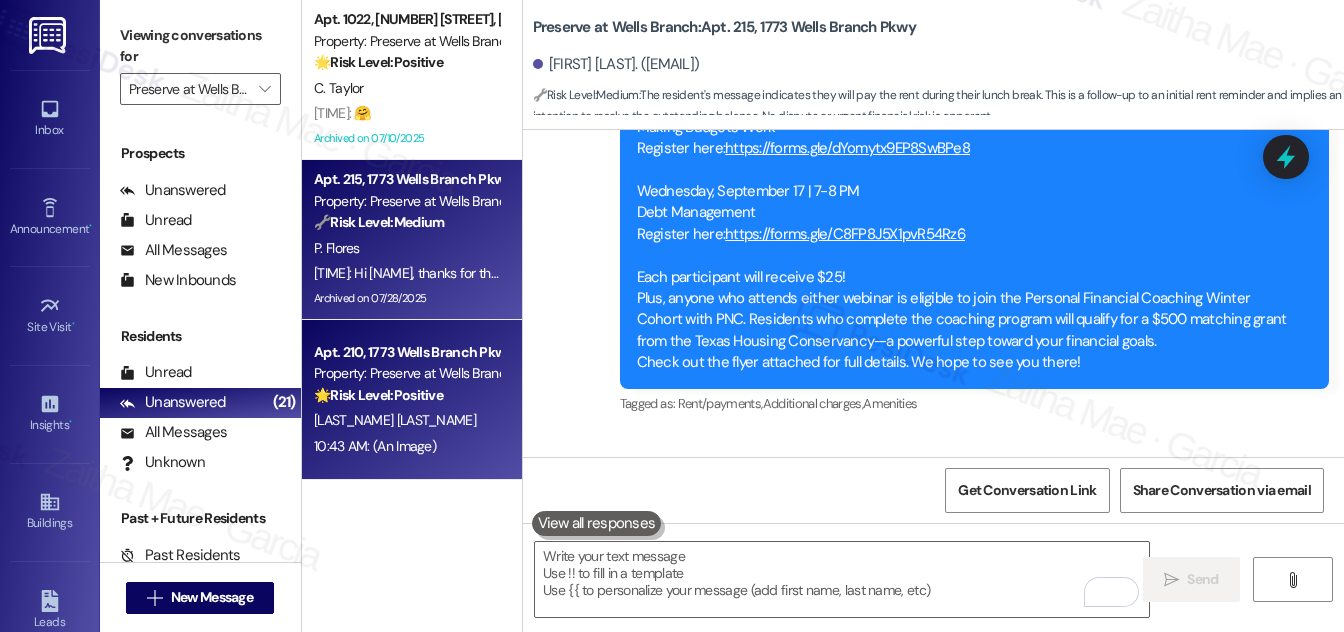click on "🌟  Risk Level:  Positive The resident expressed positive sentiment ('Loved an image'). This indicates positive engagement and an opportunity for relationship building." at bounding box center [406, 395] 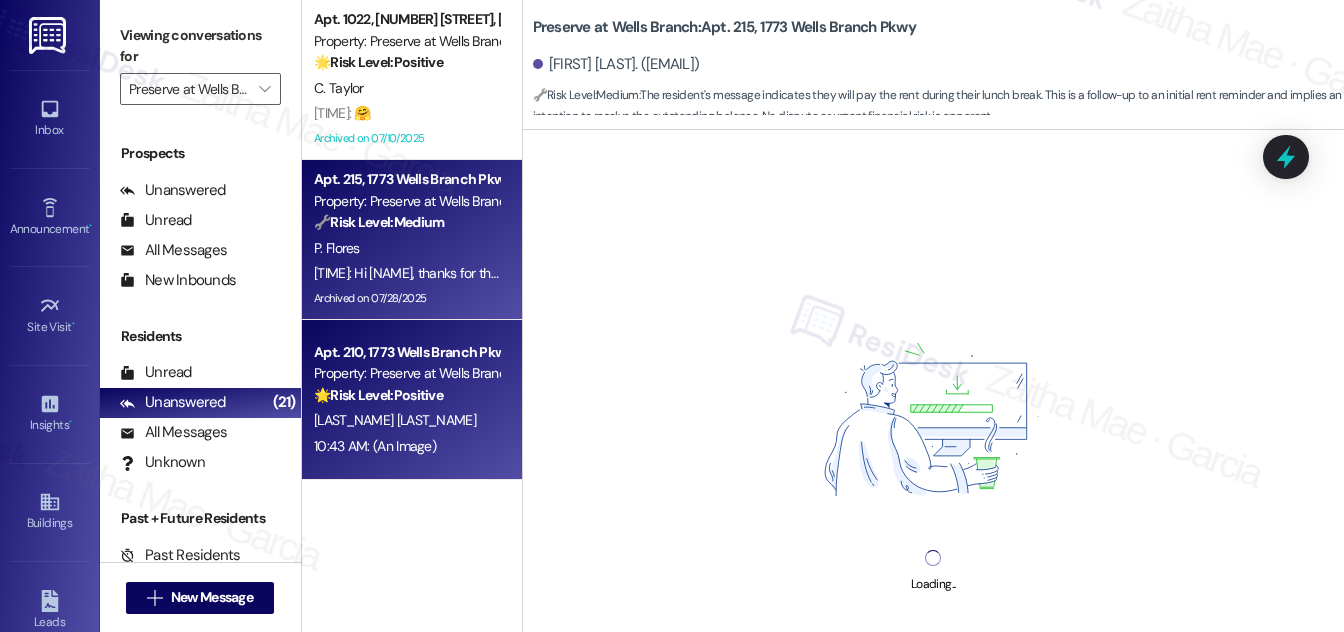 click on "P. Flores" at bounding box center [406, 248] 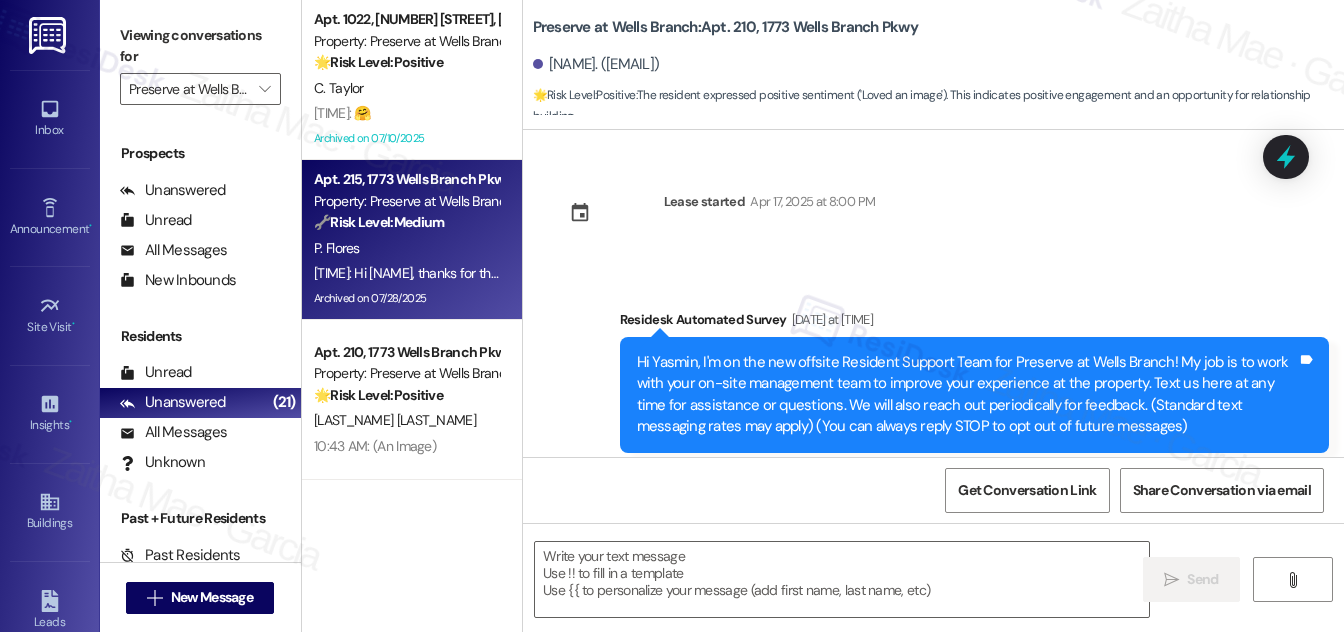 scroll, scrollTop: 0, scrollLeft: 0, axis: both 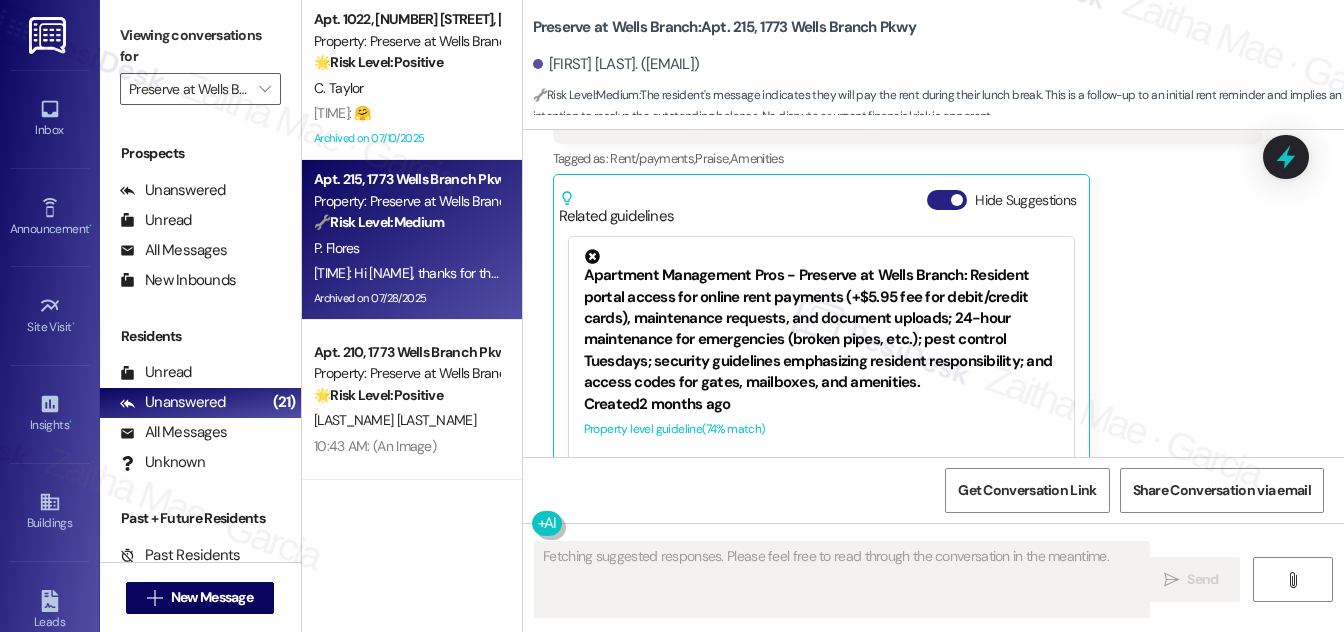 click on "Hide Suggestions" at bounding box center (947, 200) 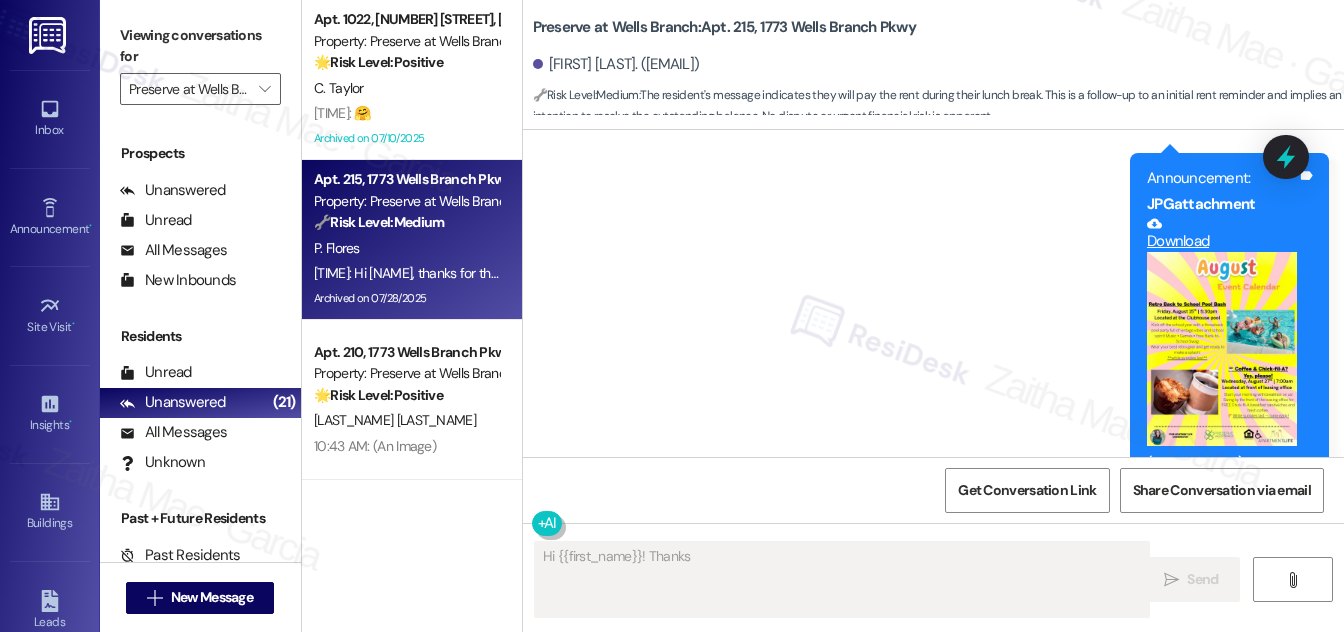 scroll, scrollTop: 10937, scrollLeft: 0, axis: vertical 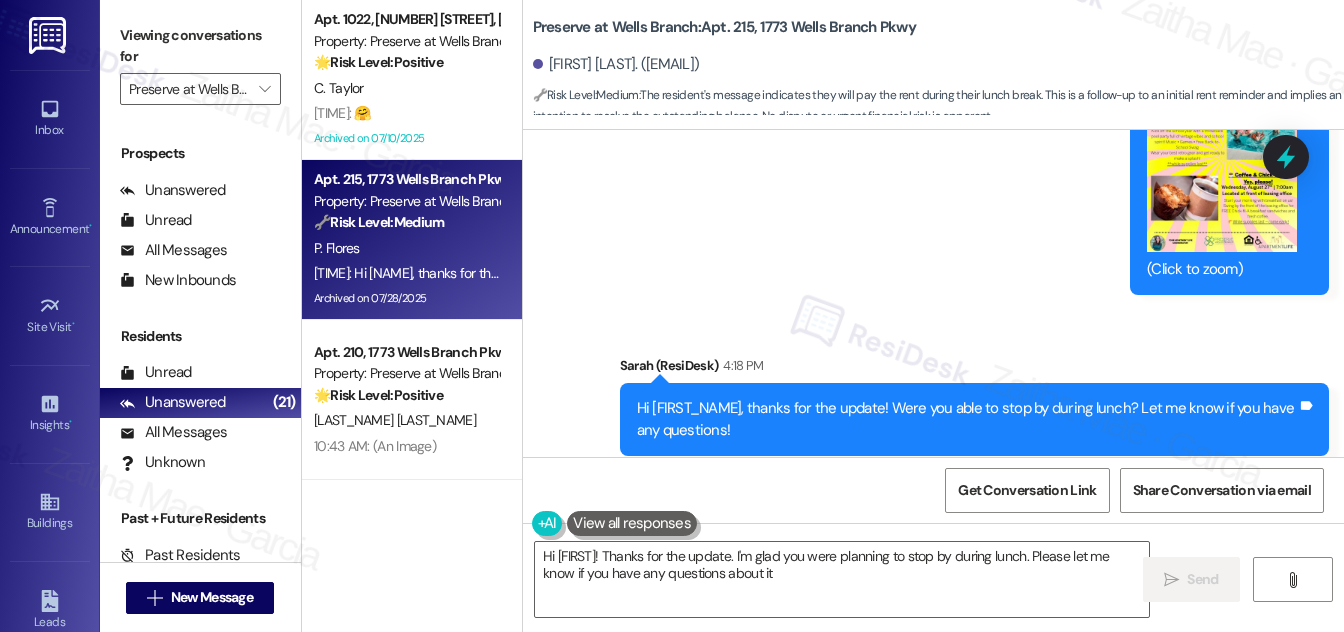 type on "Hi {{first_name}}! Thanks for the update. I'm glad you were planning to stop by during lunch. Please let me know if you have any questions about it!" 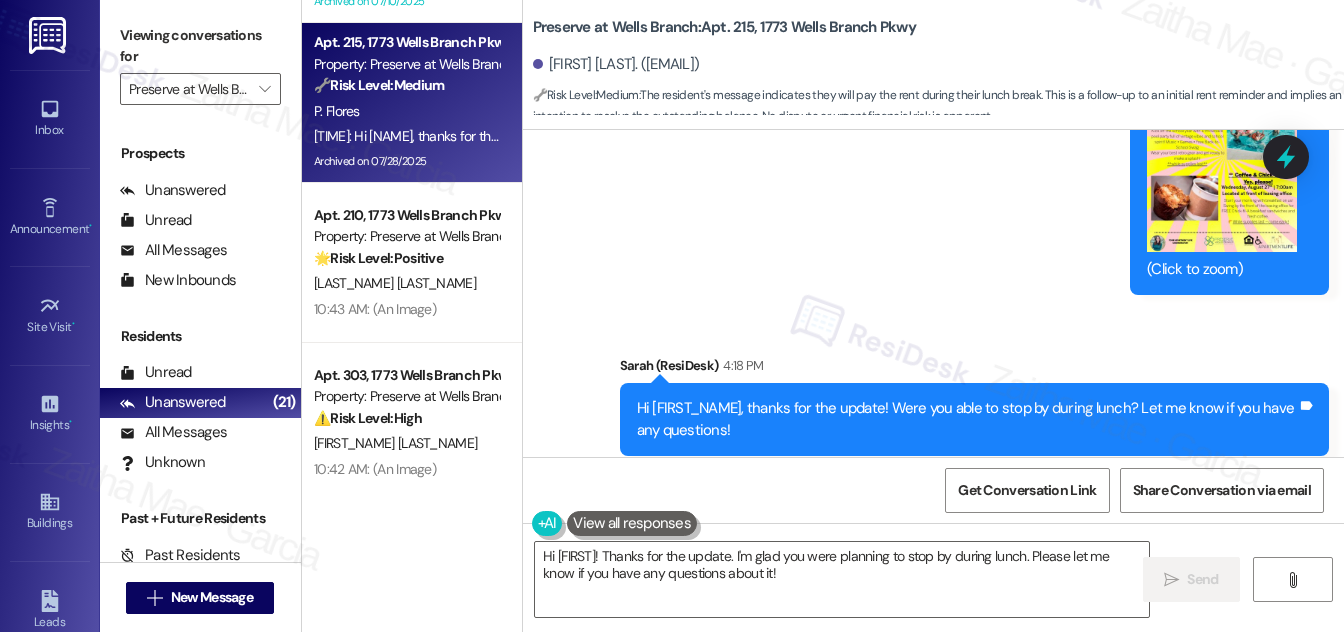 scroll, scrollTop: 181, scrollLeft: 0, axis: vertical 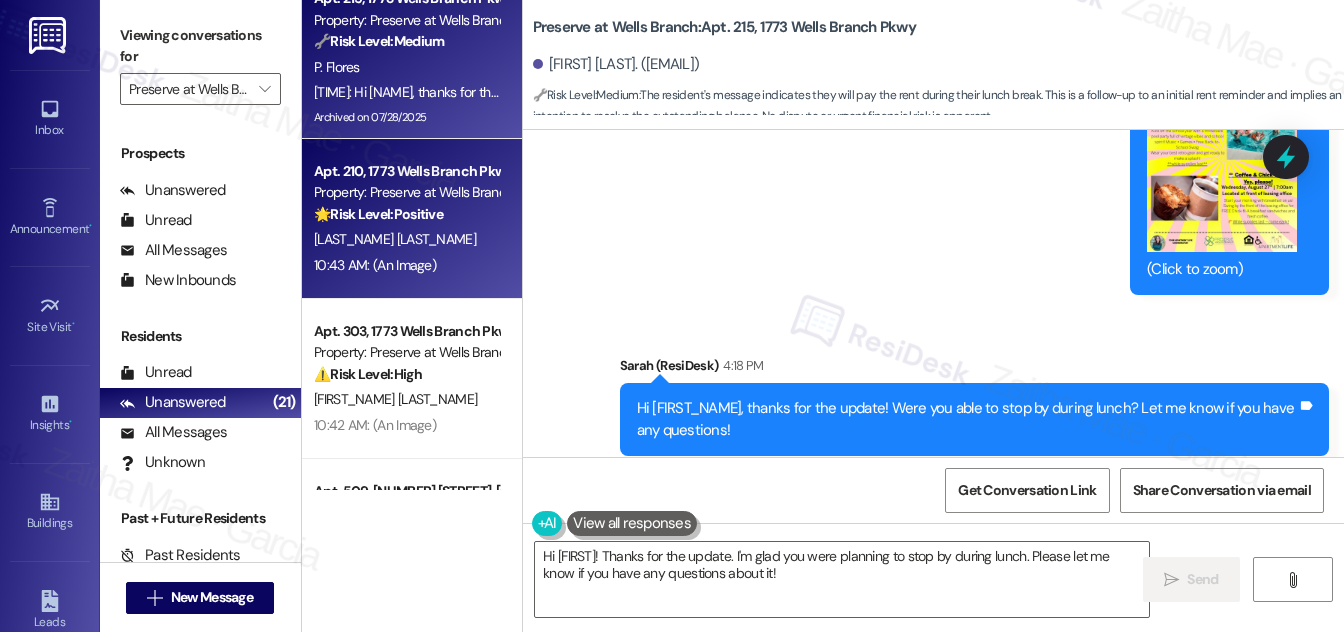 click on "10:43 AM: (An Image) 10:43 AM: (An Image)" at bounding box center [406, 265] 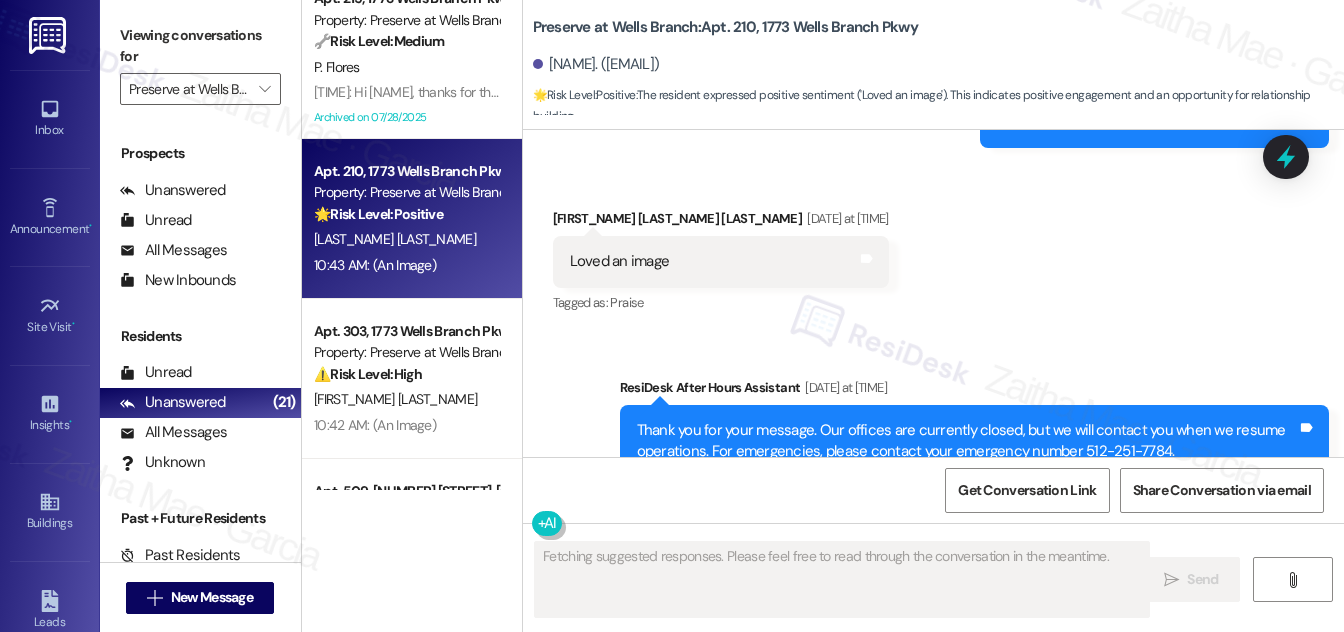 scroll, scrollTop: 11749, scrollLeft: 0, axis: vertical 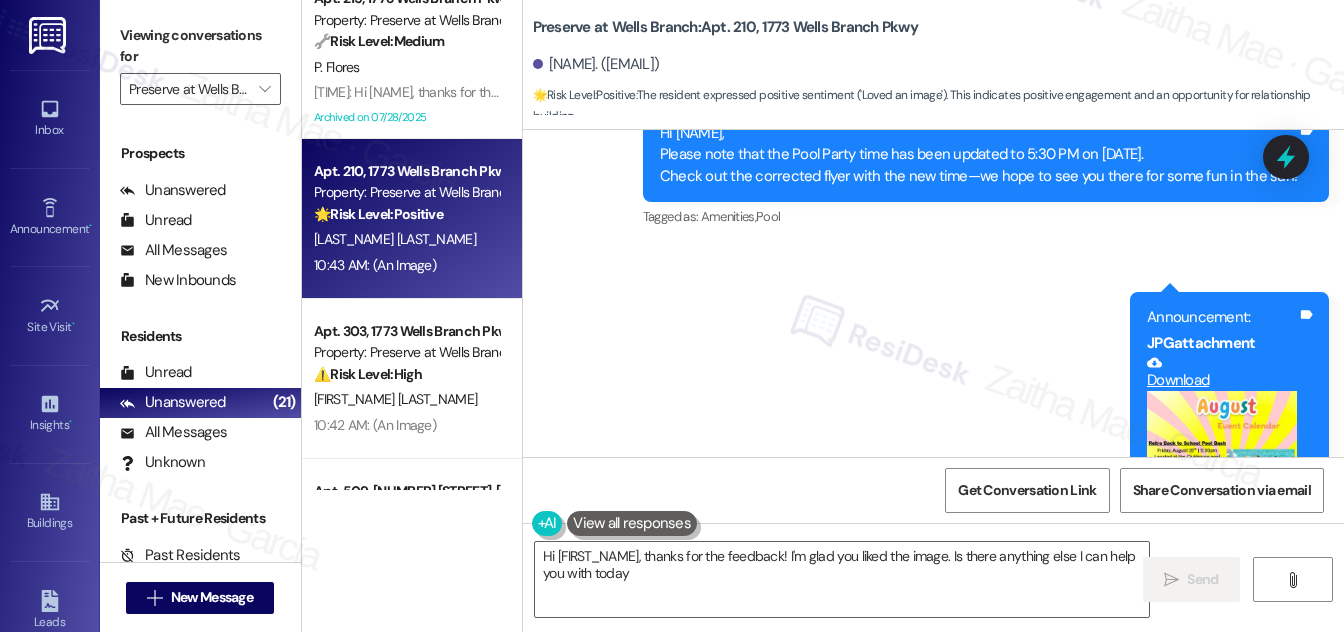 type on "Hi {{first_name}}, thanks for the feedback! I'm glad you liked the image. Is there anything else I can help you with today?" 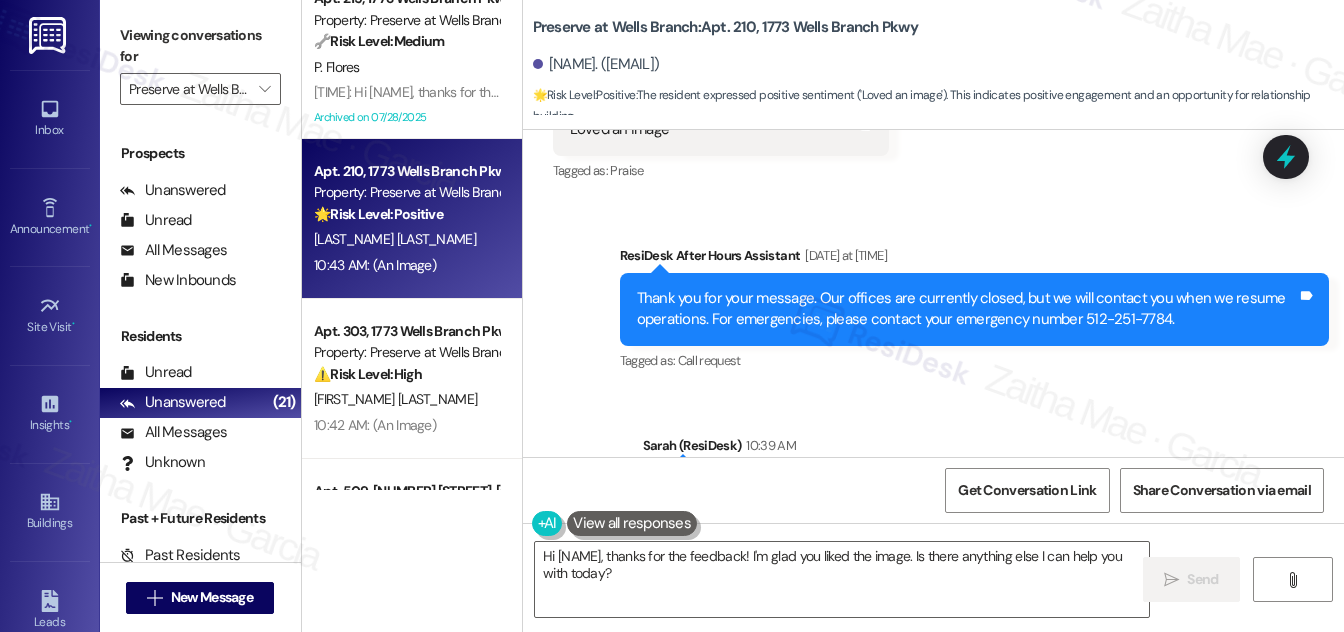 scroll, scrollTop: 12002, scrollLeft: 0, axis: vertical 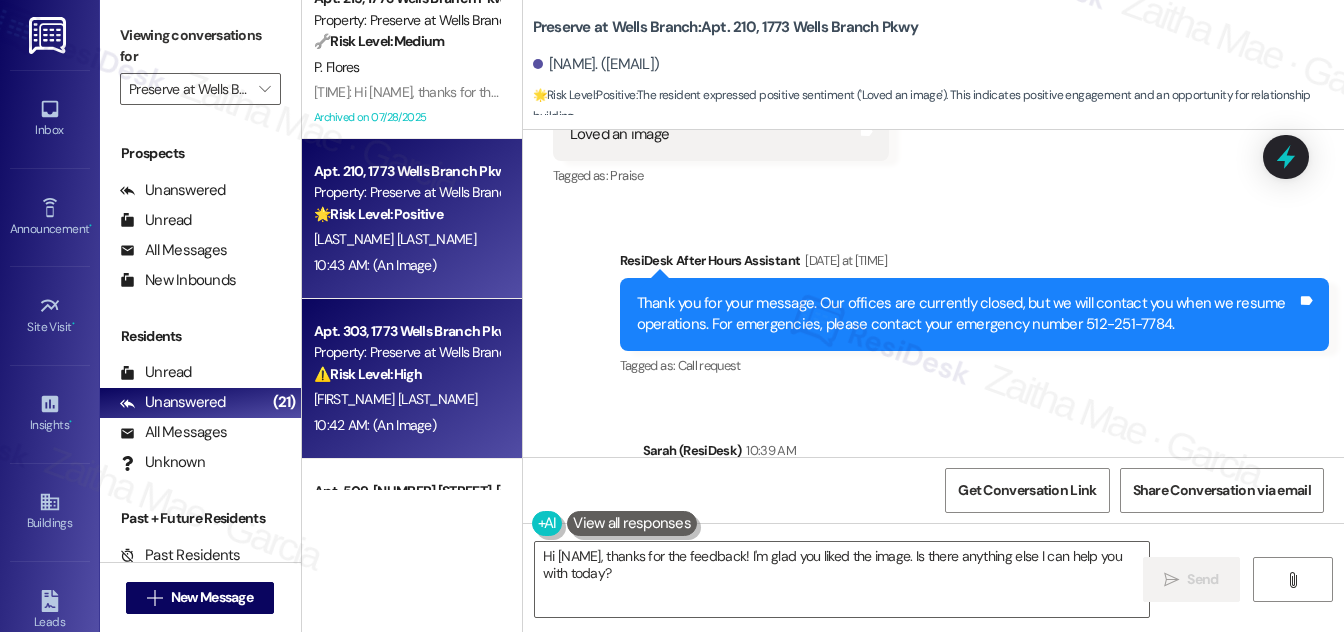 click on "10:42 AM: (An Image) 10:42 AM: (An Image)" at bounding box center (406, 425) 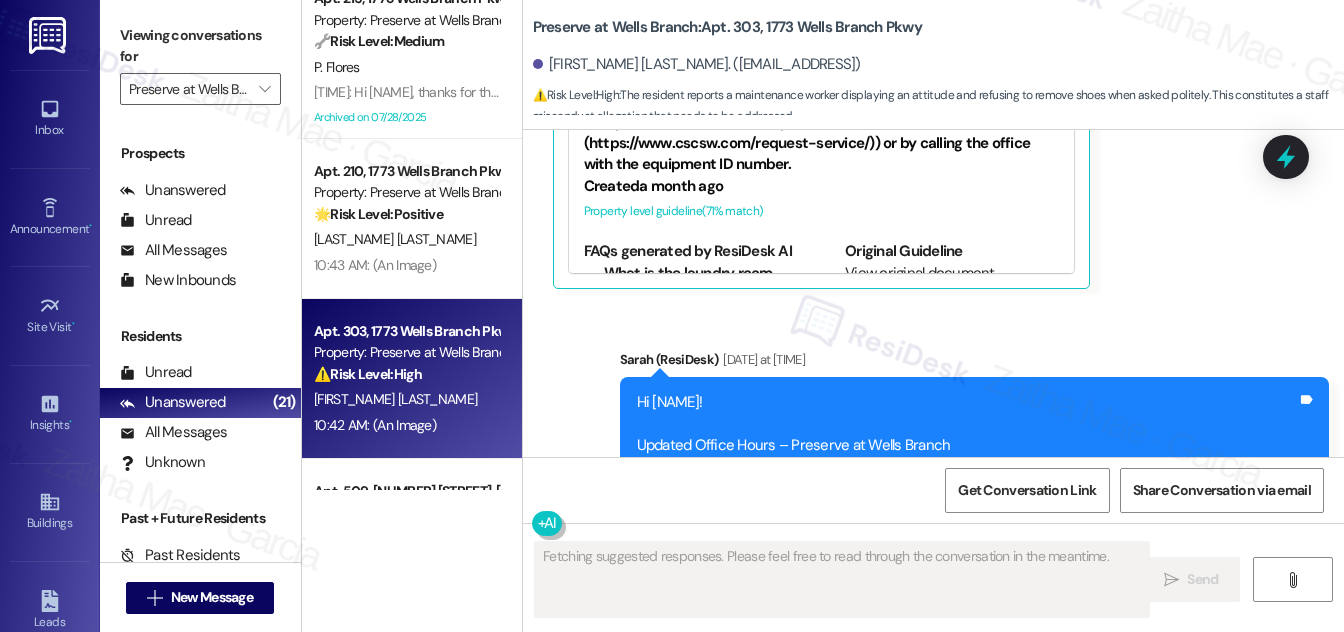scroll, scrollTop: 584, scrollLeft: 0, axis: vertical 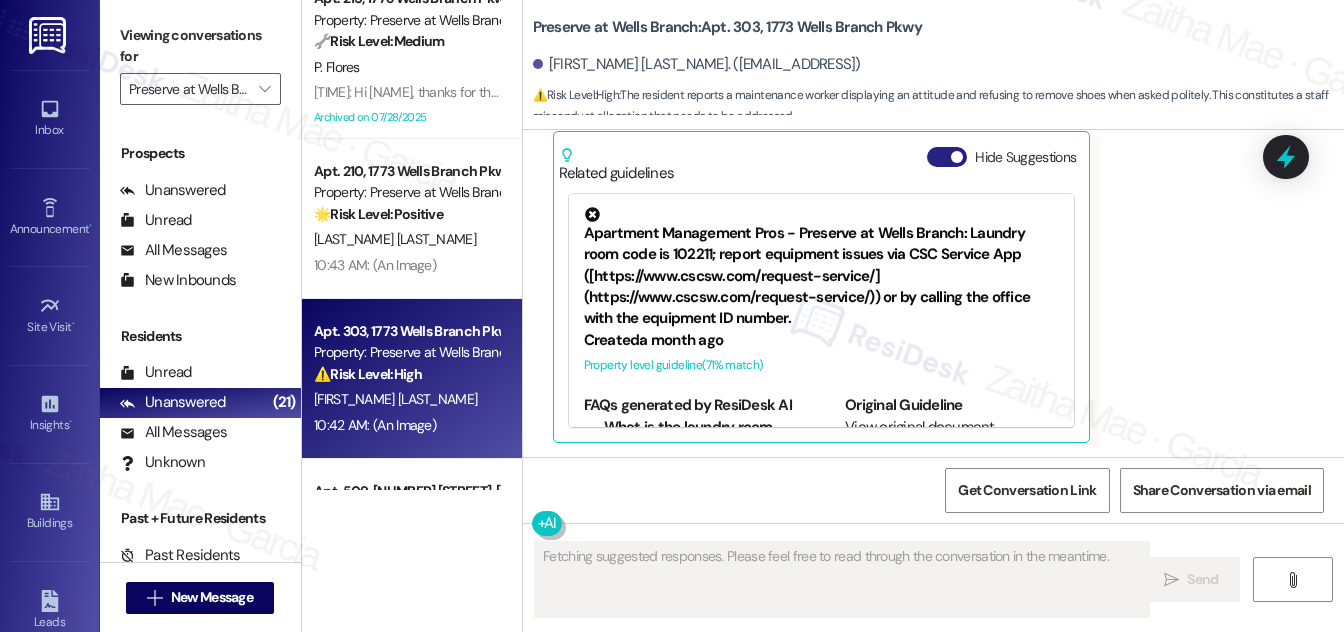 click on "Hide Suggestions" at bounding box center (947, 157) 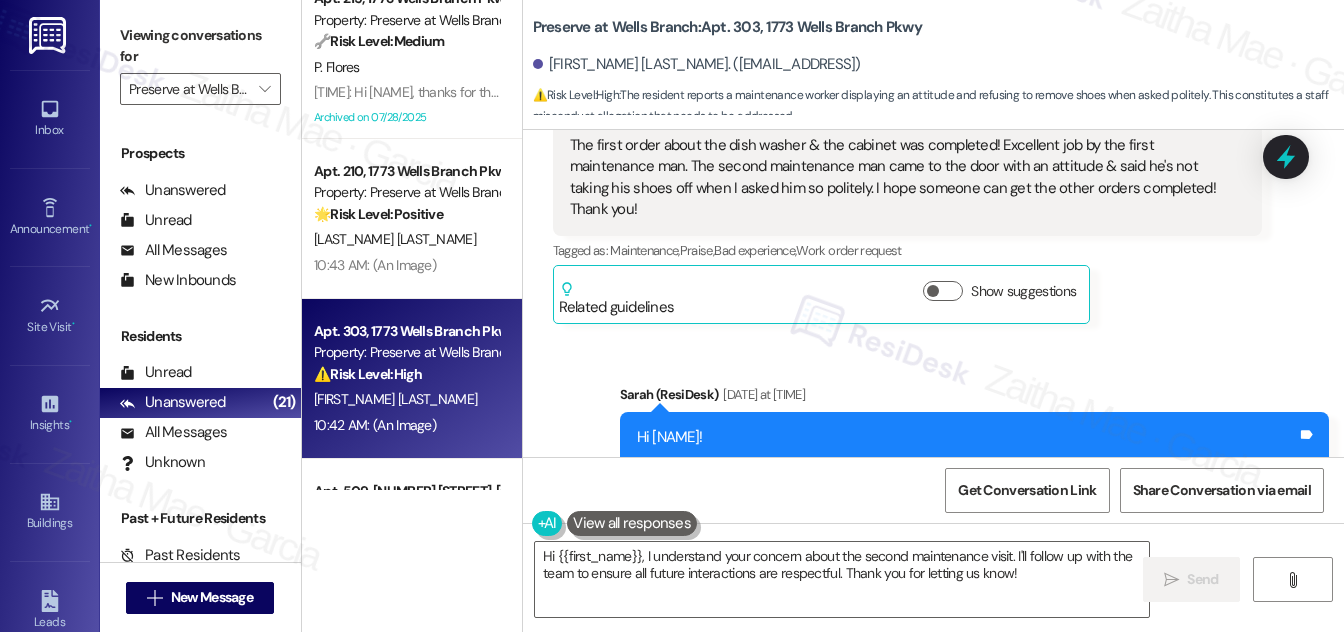 scroll, scrollTop: 268, scrollLeft: 0, axis: vertical 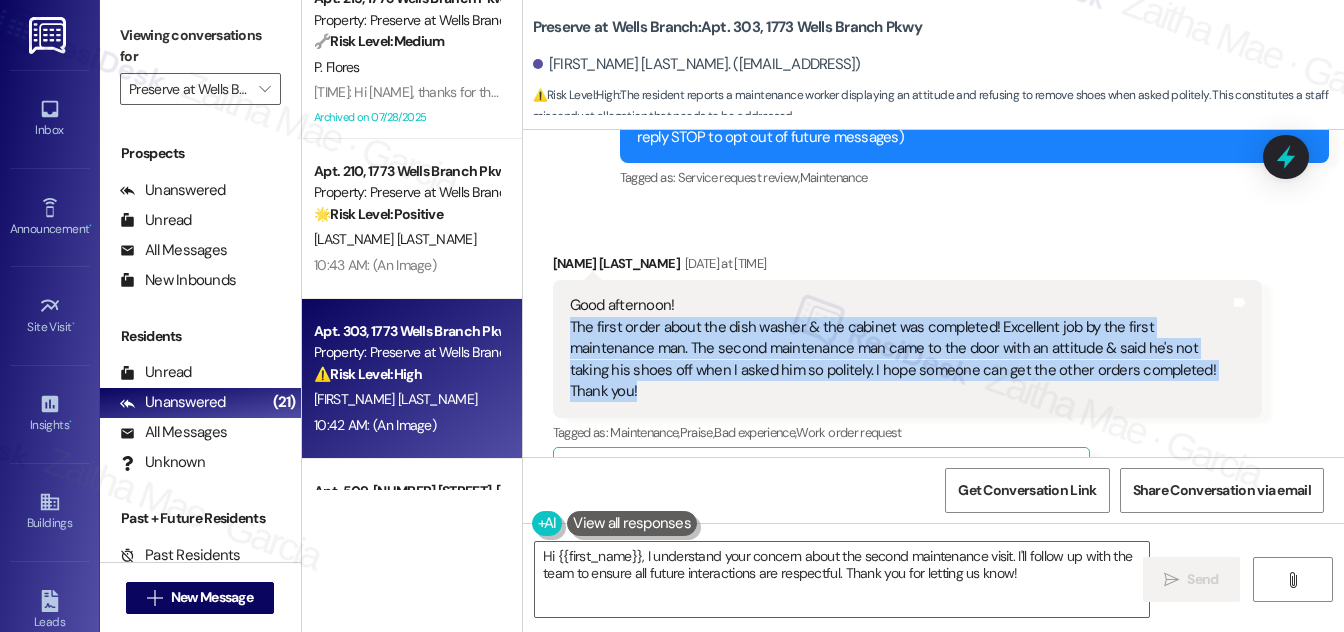 drag, startPoint x: 555, startPoint y: 322, endPoint x: 641, endPoint y: 386, distance: 107.200745 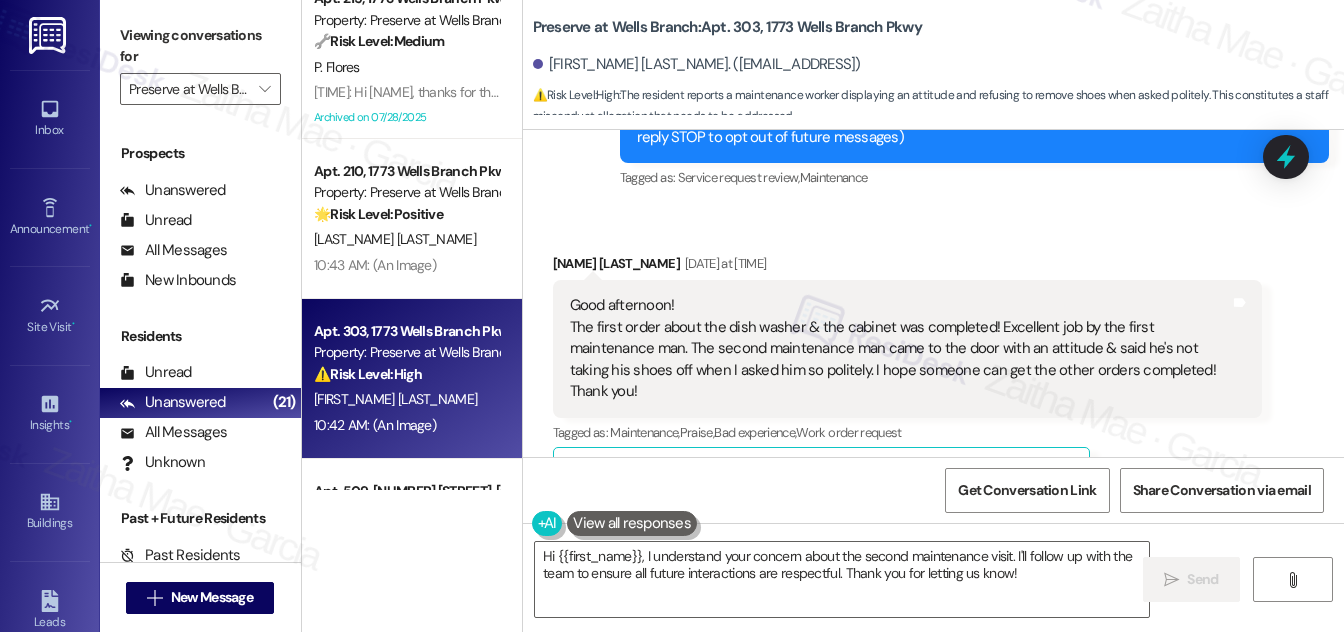 click on "Received via SMS Javon Thomas Aug 05, 2025 at 2:09 PM Good afternoon!
The first order about the dish washer & the cabinet was completed! Excellent job by the first maintenance man. The second maintenance man came to the door with an attitude & said he's not taking his shoes off when I asked him so politely. I hope someone can get the other orders completed! Thank you! Tags and notes Tagged as:   Maintenance ,  Click to highlight conversations about Maintenance Praise ,  Click to highlight conversations about Praise Bad experience ,  Click to highlight conversations about Bad experience Work order request Click to highlight conversations about Work order request  Related guidelines Show suggestions" at bounding box center [933, 365] 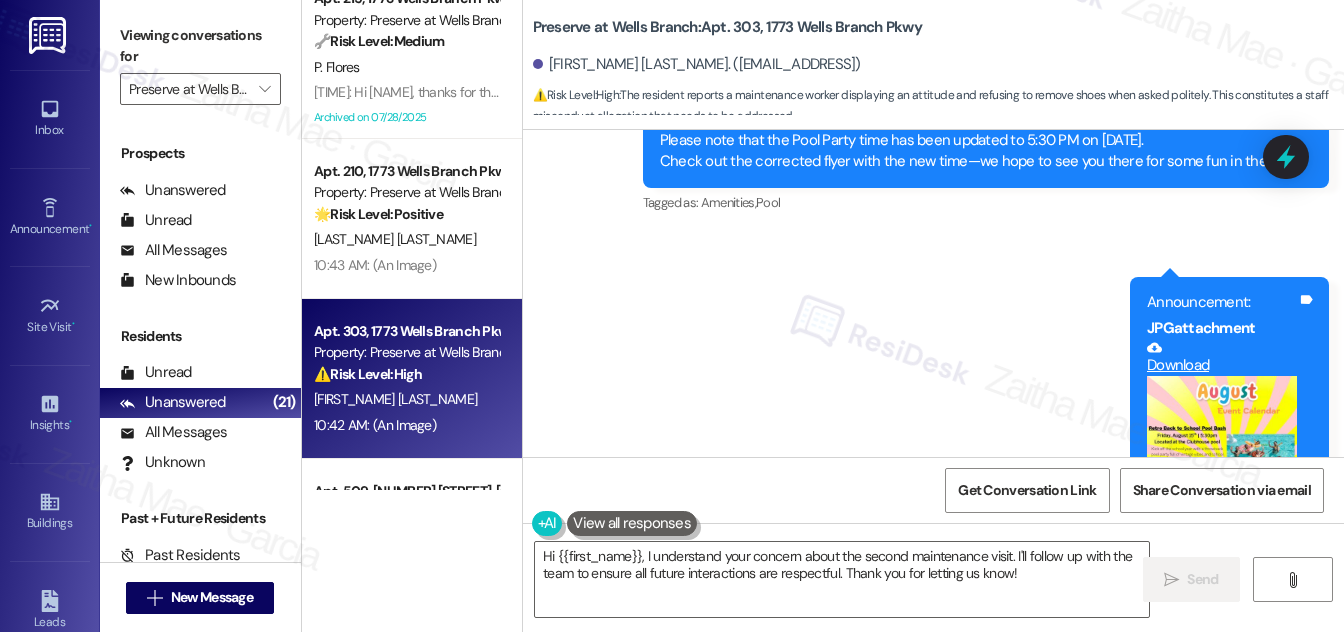 scroll, scrollTop: 3086, scrollLeft: 0, axis: vertical 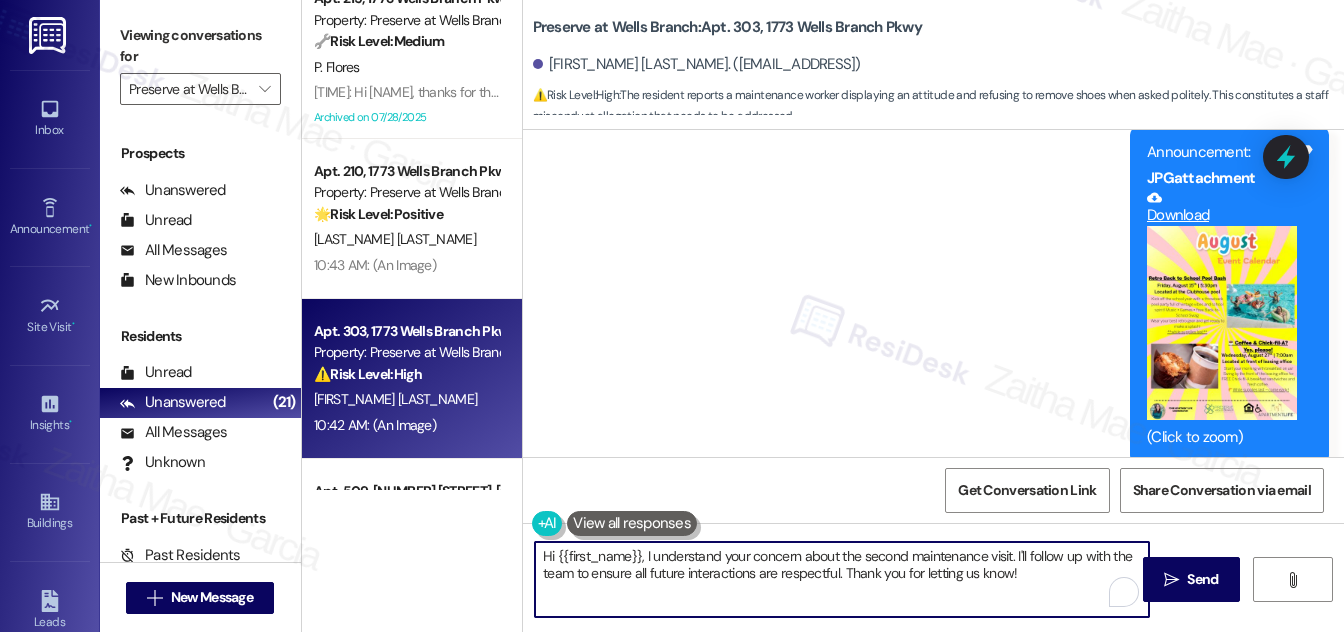 drag, startPoint x: 842, startPoint y: 573, endPoint x: 1045, endPoint y: 574, distance: 203.00246 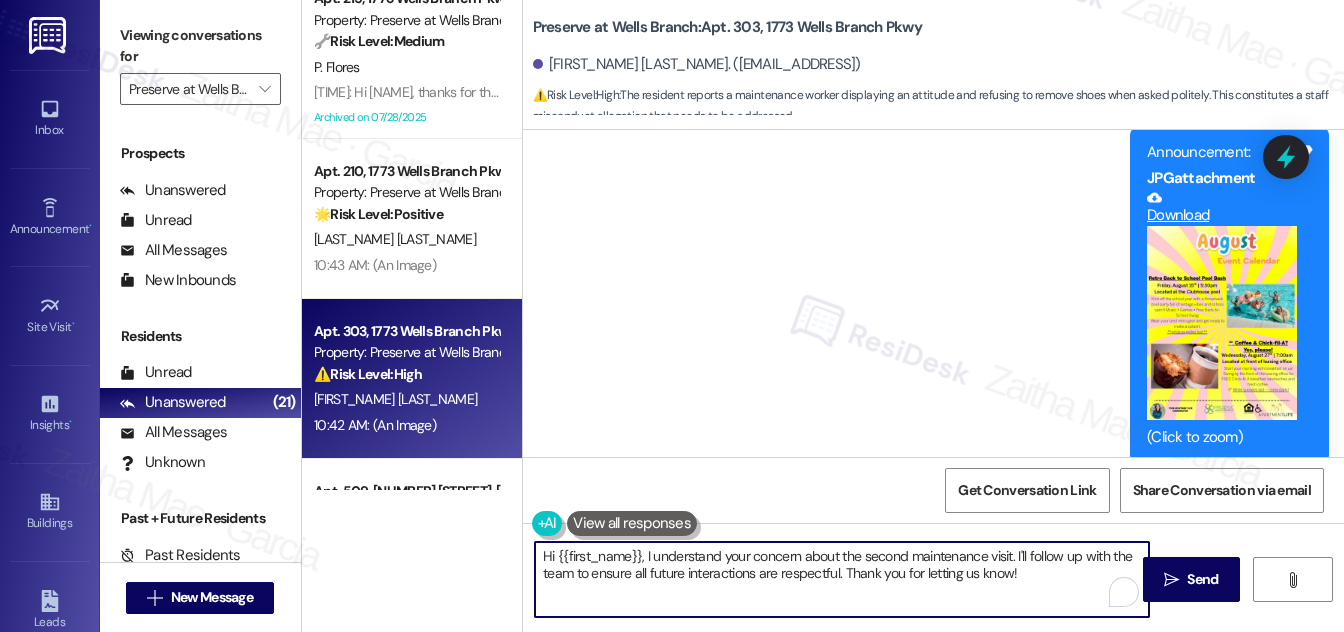 click on "Hi {{first_name}}, I understand your concern about the second maintenance visit. I'll follow up with the team to ensure all future interactions are respectful. Thank you for letting us know!" at bounding box center (842, 579) 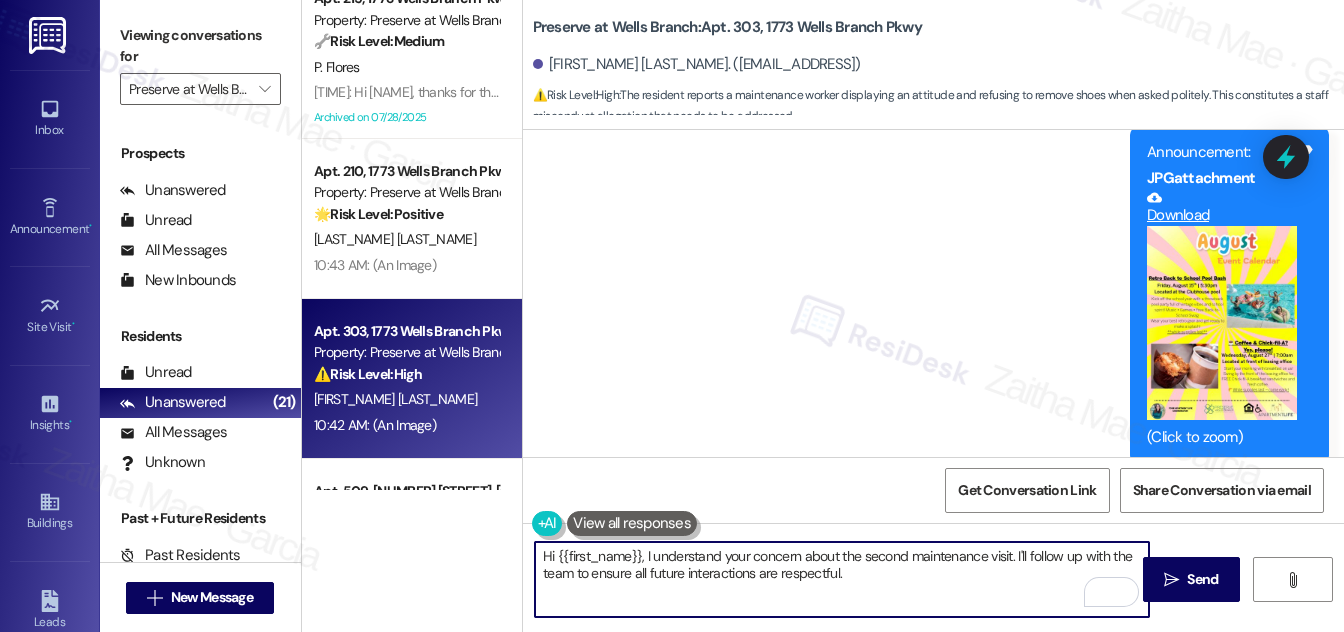 type on "Hi {{first_name}}, I understand your concern about the second maintenance visit. I'll follow up with the team to ensure all future interactions are respectful." 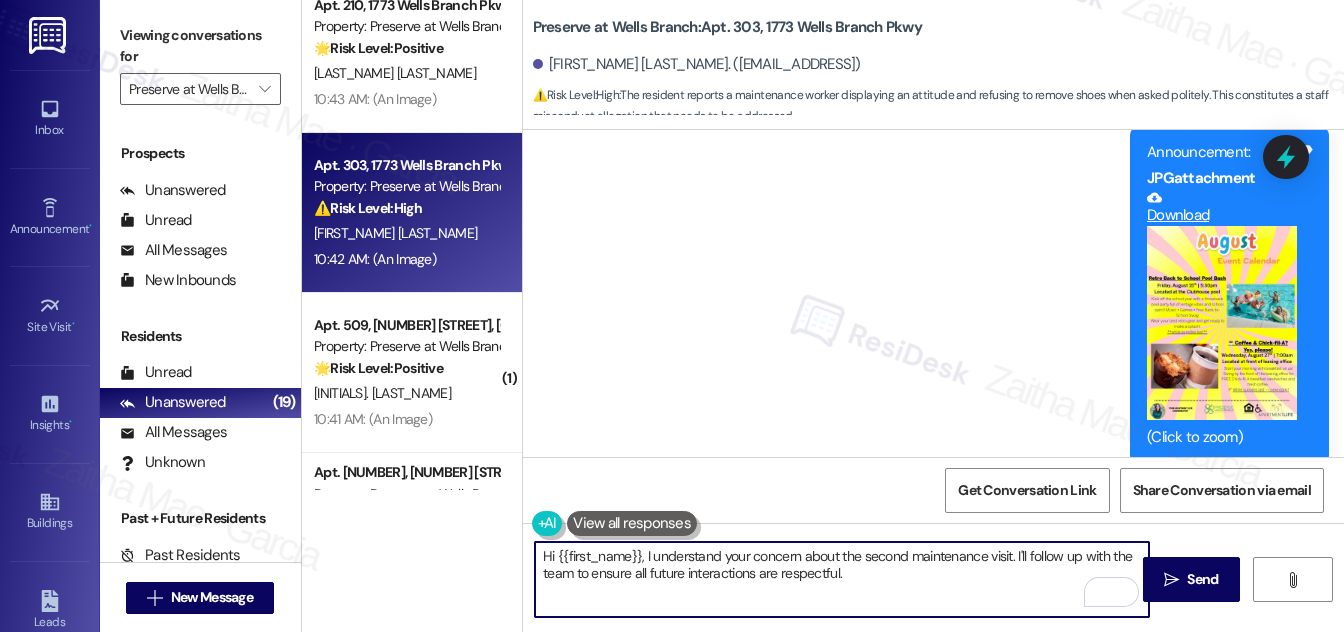 scroll, scrollTop: 363, scrollLeft: 0, axis: vertical 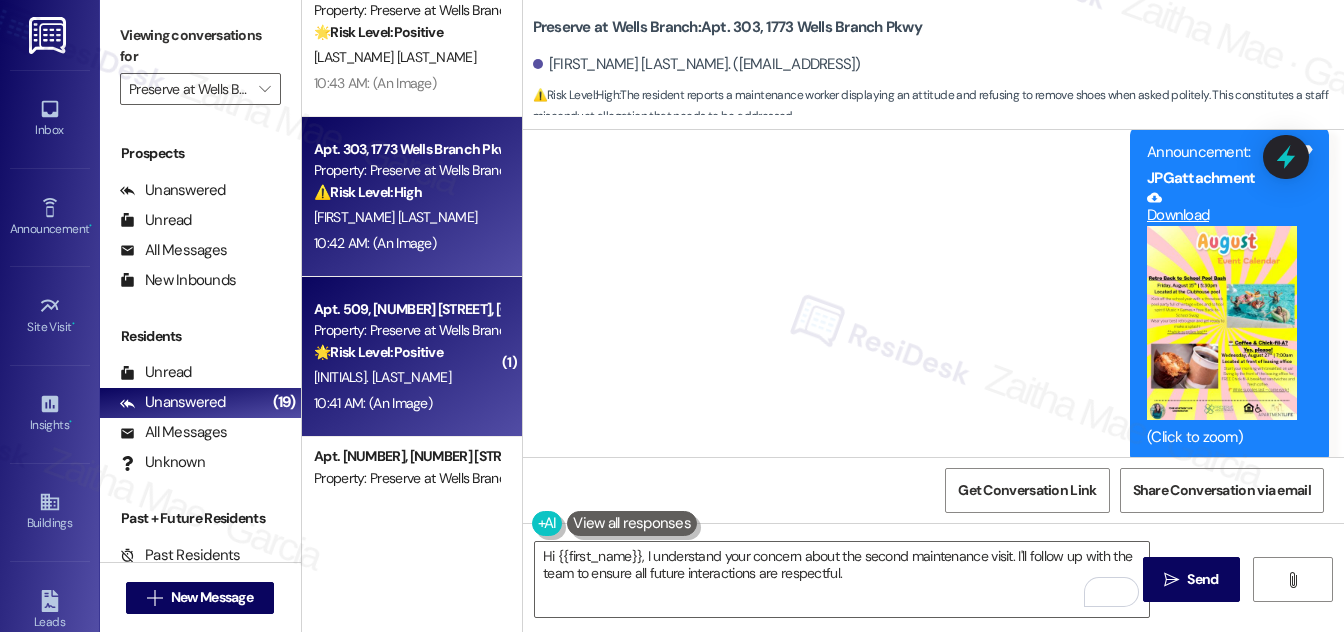 click on "E. Reyes" at bounding box center (406, 377) 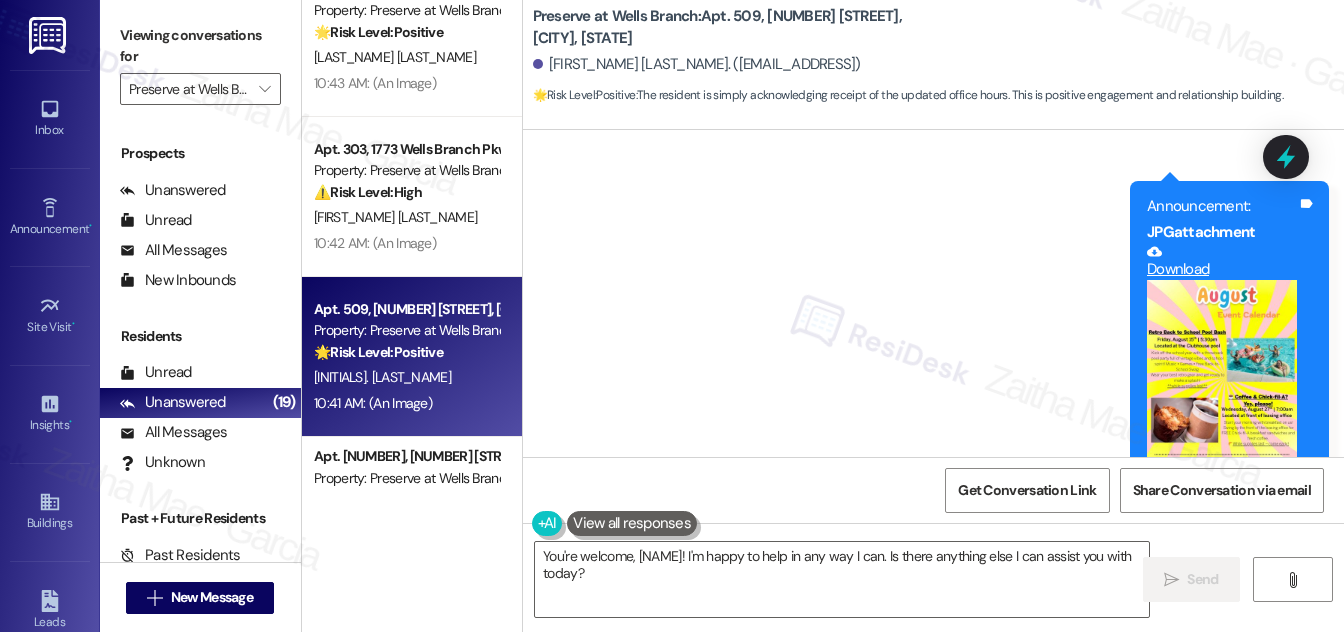 scroll, scrollTop: 8317, scrollLeft: 0, axis: vertical 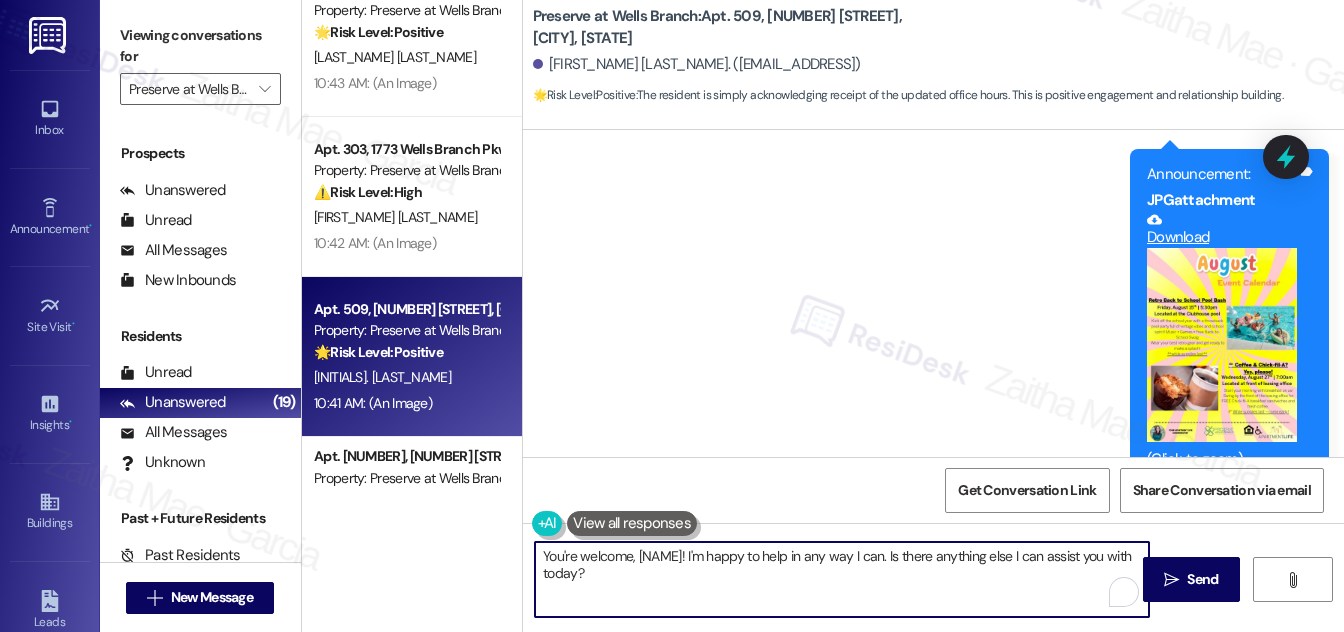 drag, startPoint x: 727, startPoint y: 552, endPoint x: 781, endPoint y: 595, distance: 69.02898 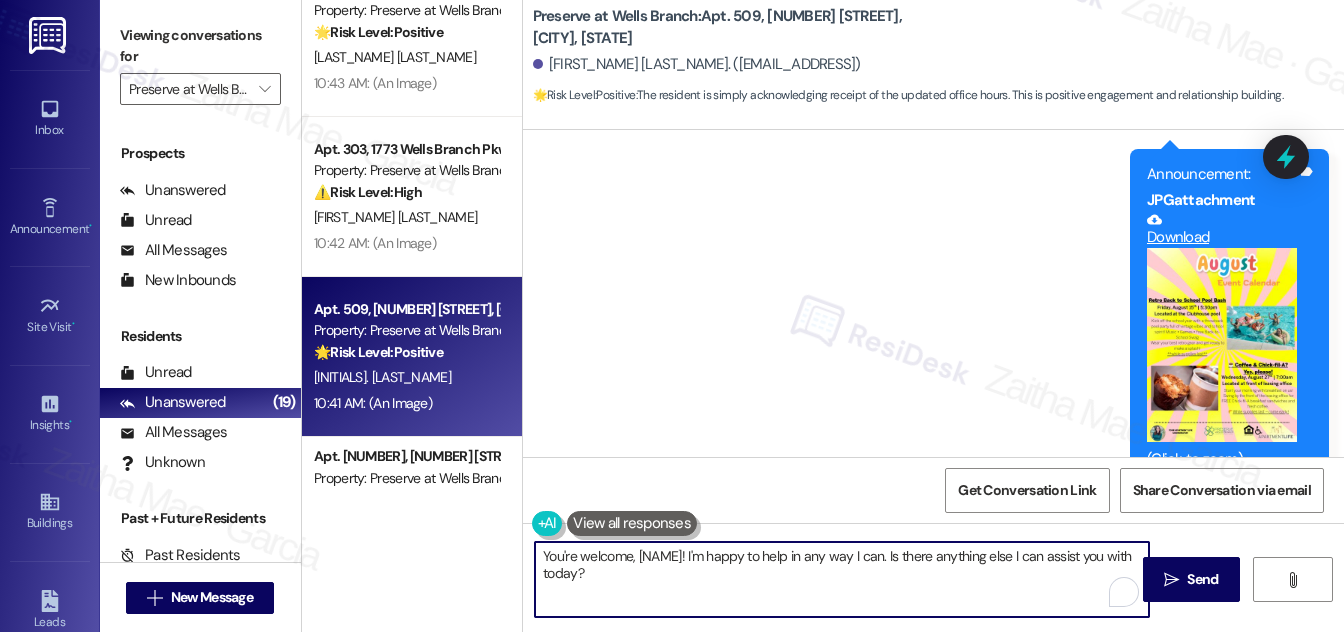 click on "You're welcome, {{first_name}}! I'm happy to help in any way I can. Is there anything else I can assist you with today?" at bounding box center (842, 579) 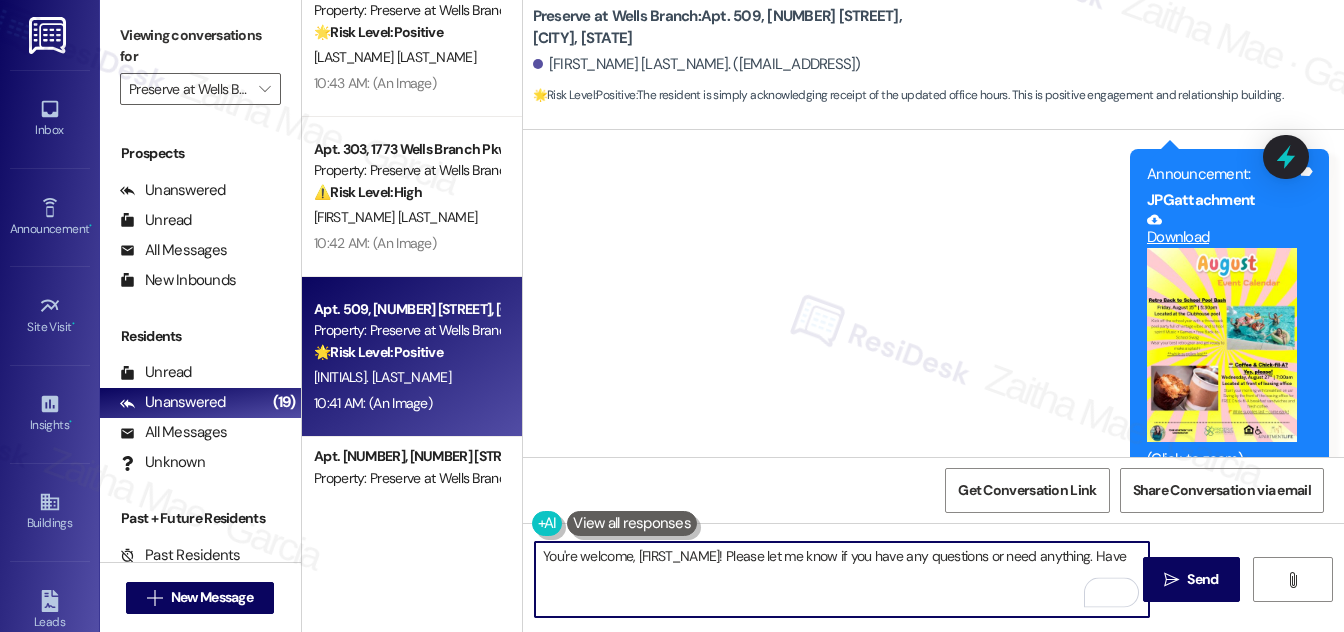click on "You're welcome, {{first_name}}! Please let me know if you have any questions or need anything. Have" at bounding box center (842, 579) 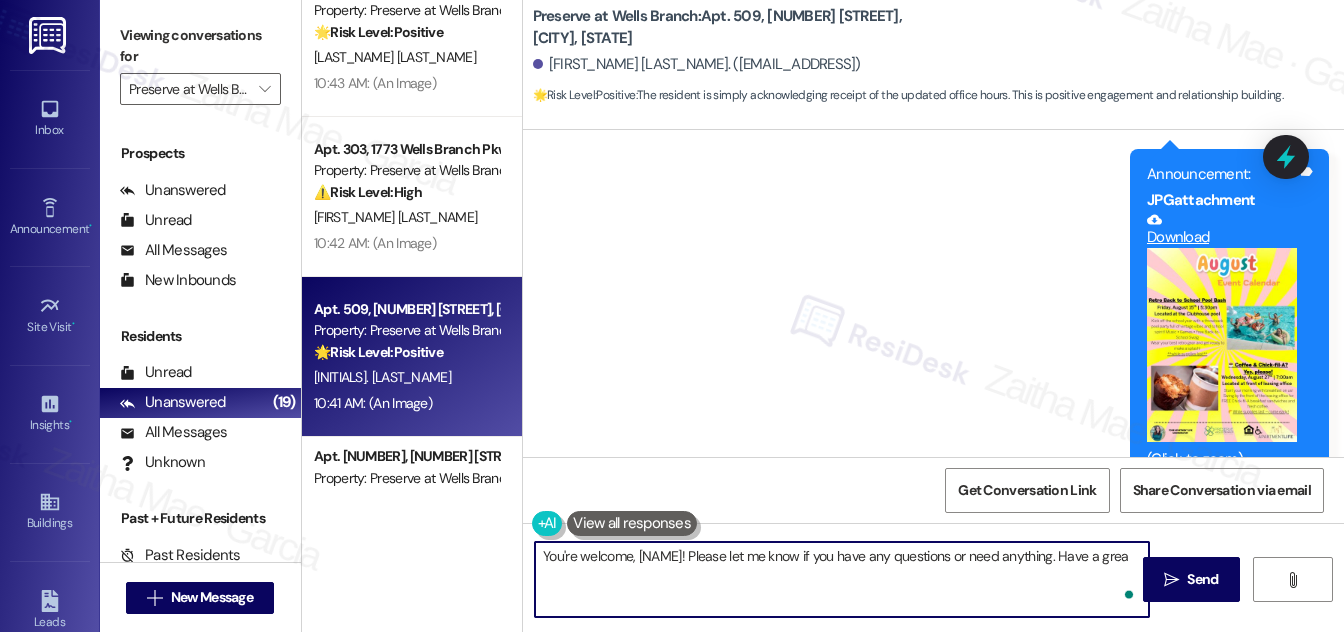 type on "You're welcome, {{first_name}}! Please let me know if you have any questions or need anything. Have a great" 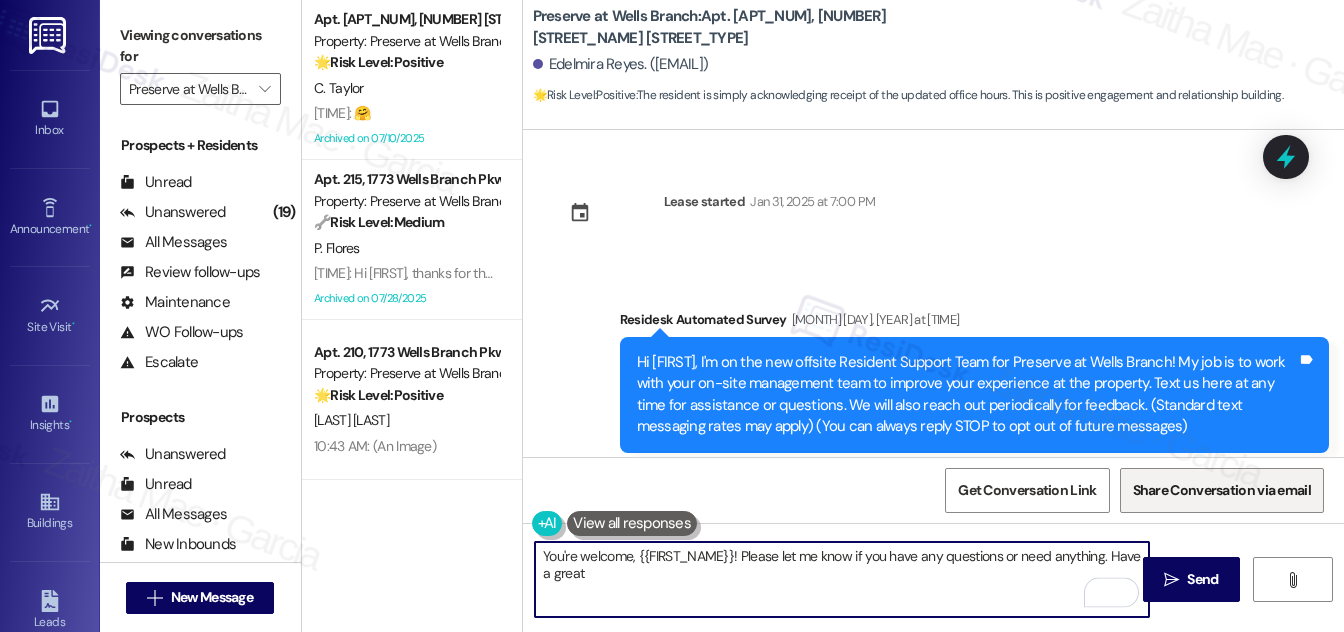 scroll, scrollTop: 0, scrollLeft: 0, axis: both 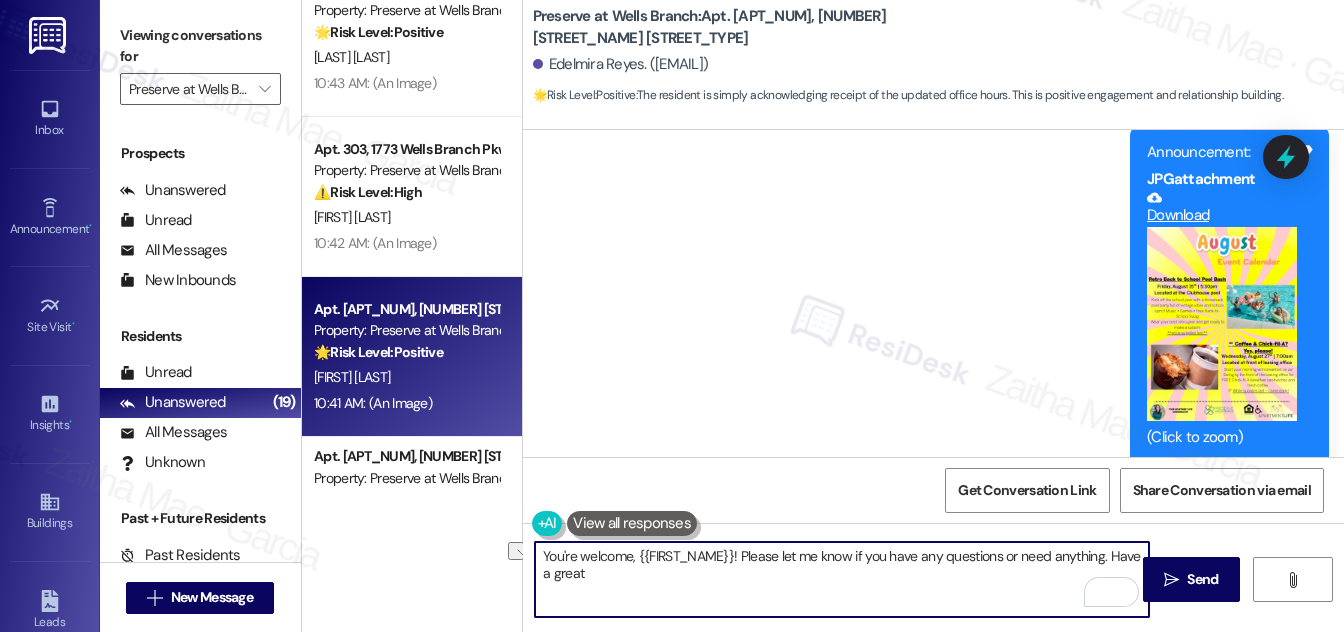 drag, startPoint x: 767, startPoint y: 556, endPoint x: 839, endPoint y: 556, distance: 72 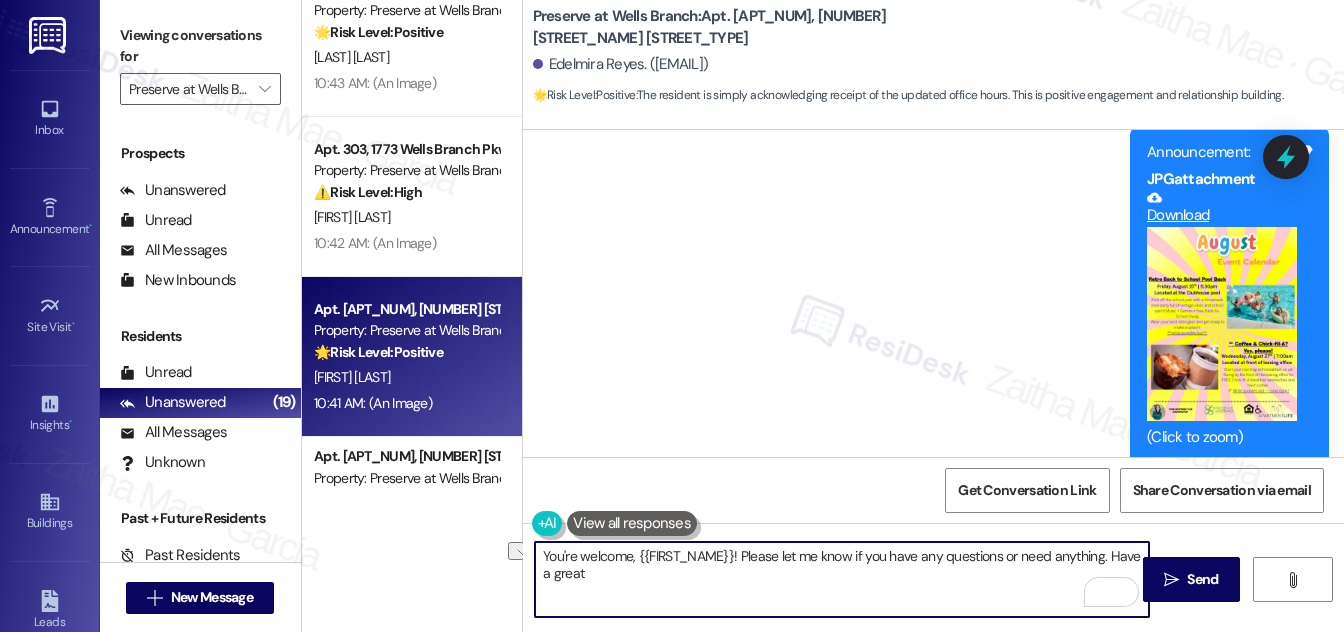 click on "You're welcome, [FIRST_NAME]! Please let me know if you have any questions or need anything. Have a great" at bounding box center [842, 579] 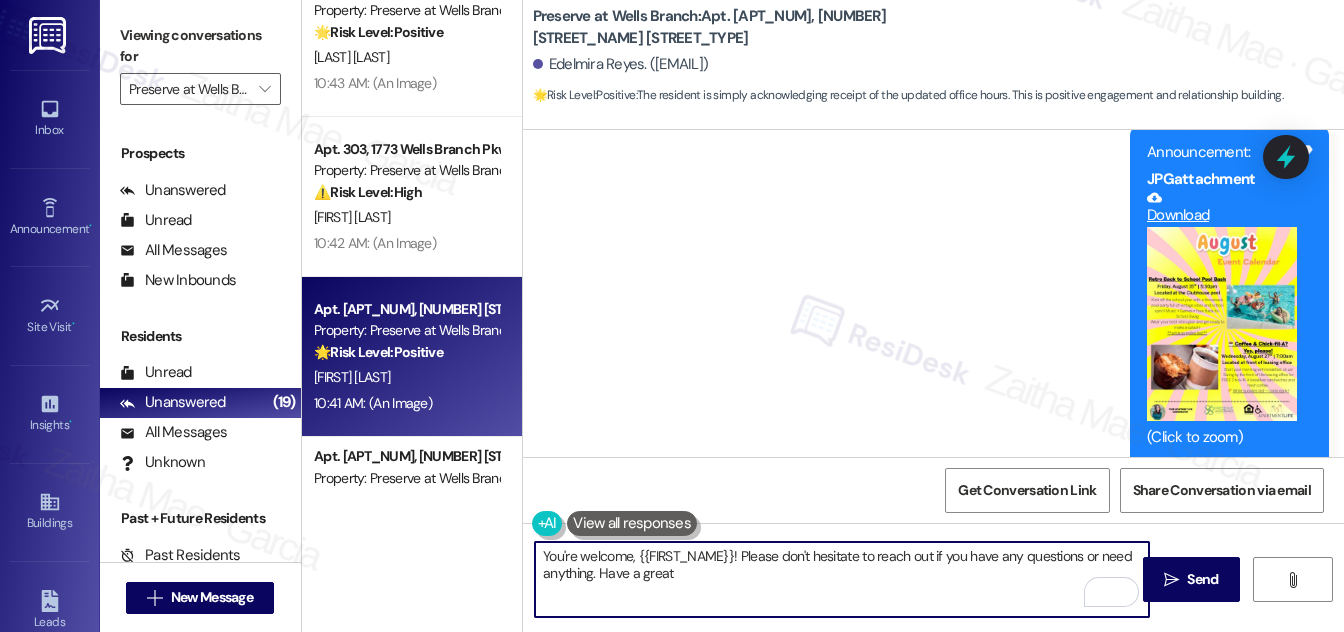 click on "You're welcome, {{first_name}}! Please don't hesitate to reach out if you have any questions or need anything. Have a great" at bounding box center (842, 579) 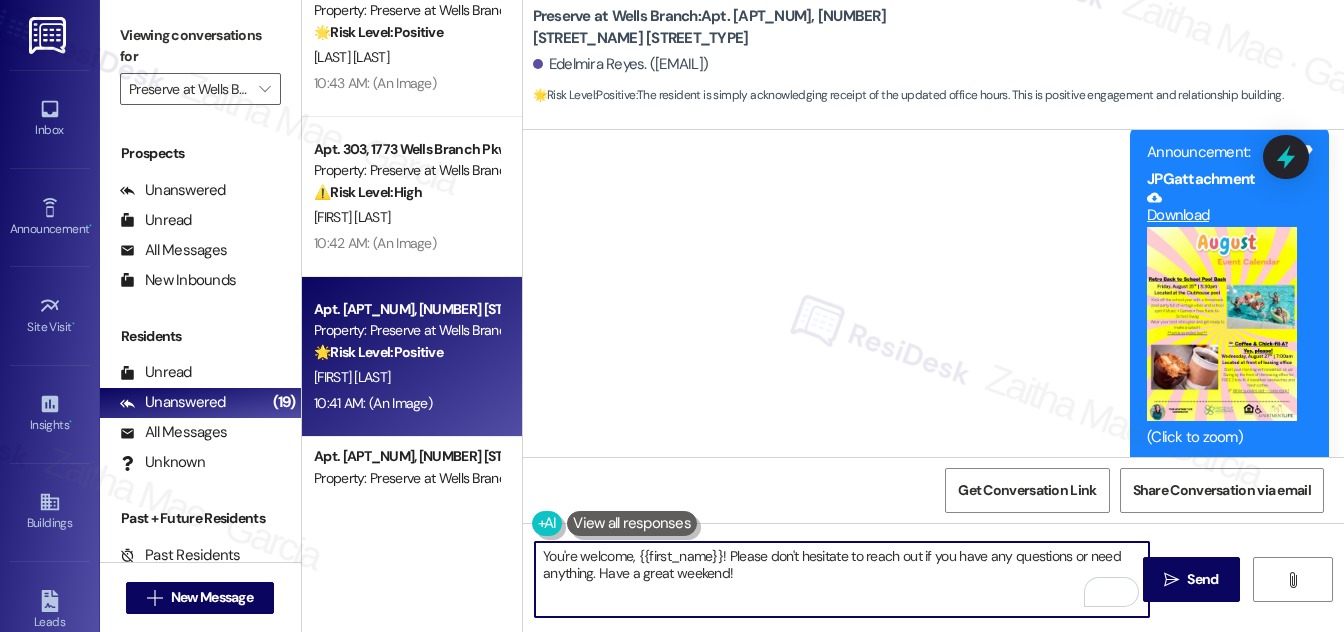 click on "You're welcome, {{first_name}}! Please don't hesitate to reach out if you have any questions or need anything. Have a great weekend!" at bounding box center [842, 579] 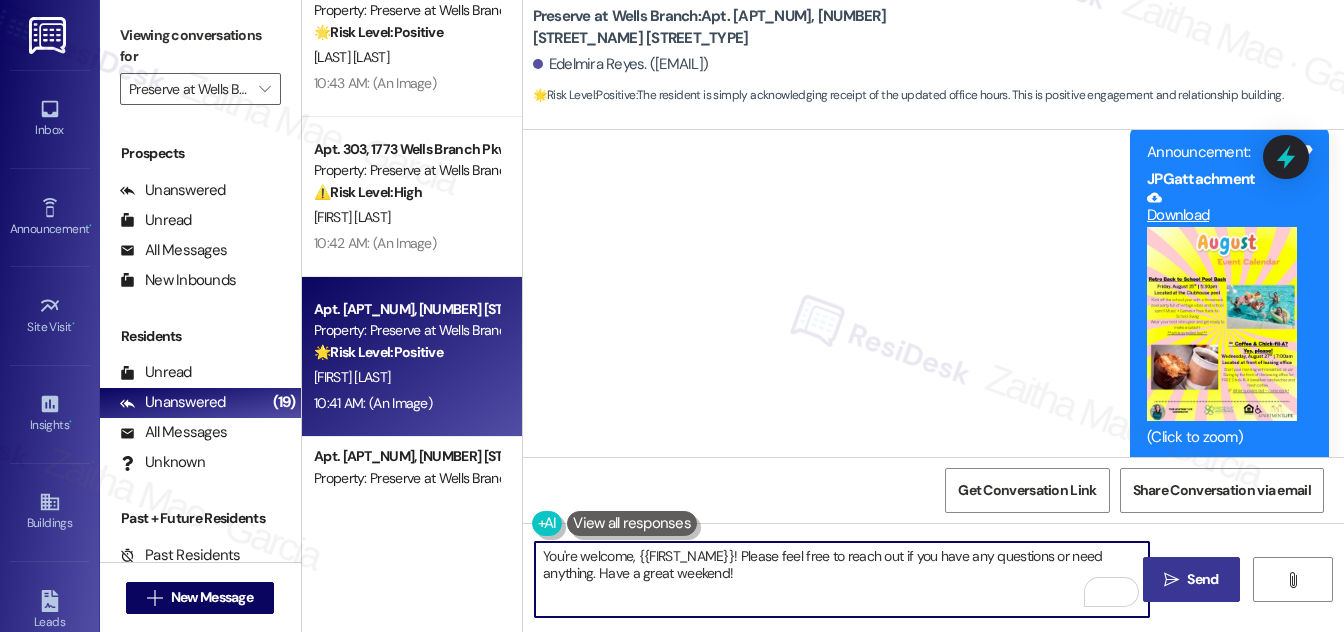 type on "You're welcome, {{first_name}}! Please feel free to reach out if you have any questions or need anything. Have a great weekend!" 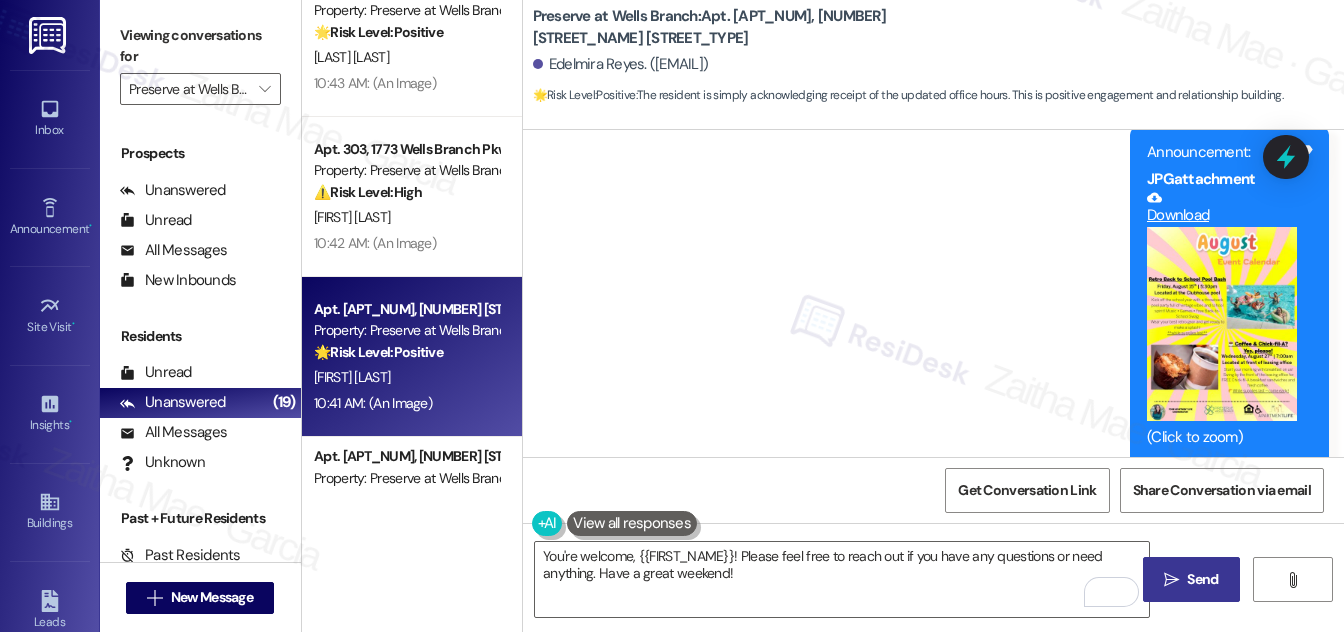 click on " Send" at bounding box center [1191, 579] 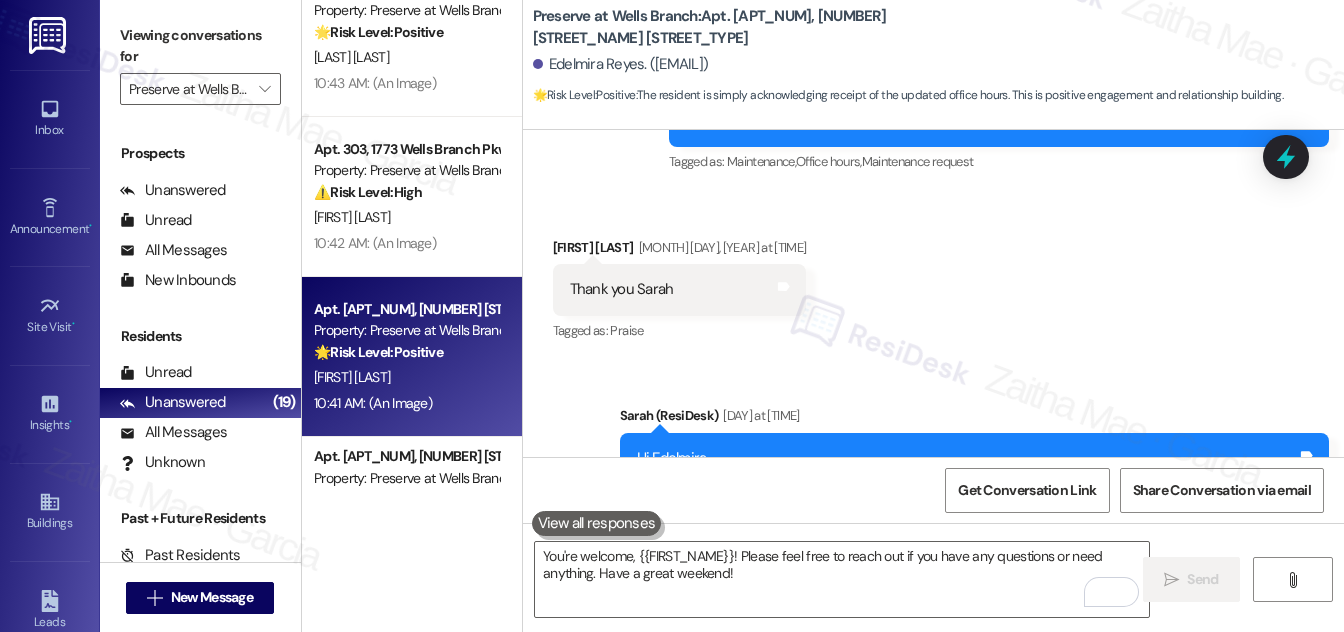 scroll, scrollTop: 6194, scrollLeft: 0, axis: vertical 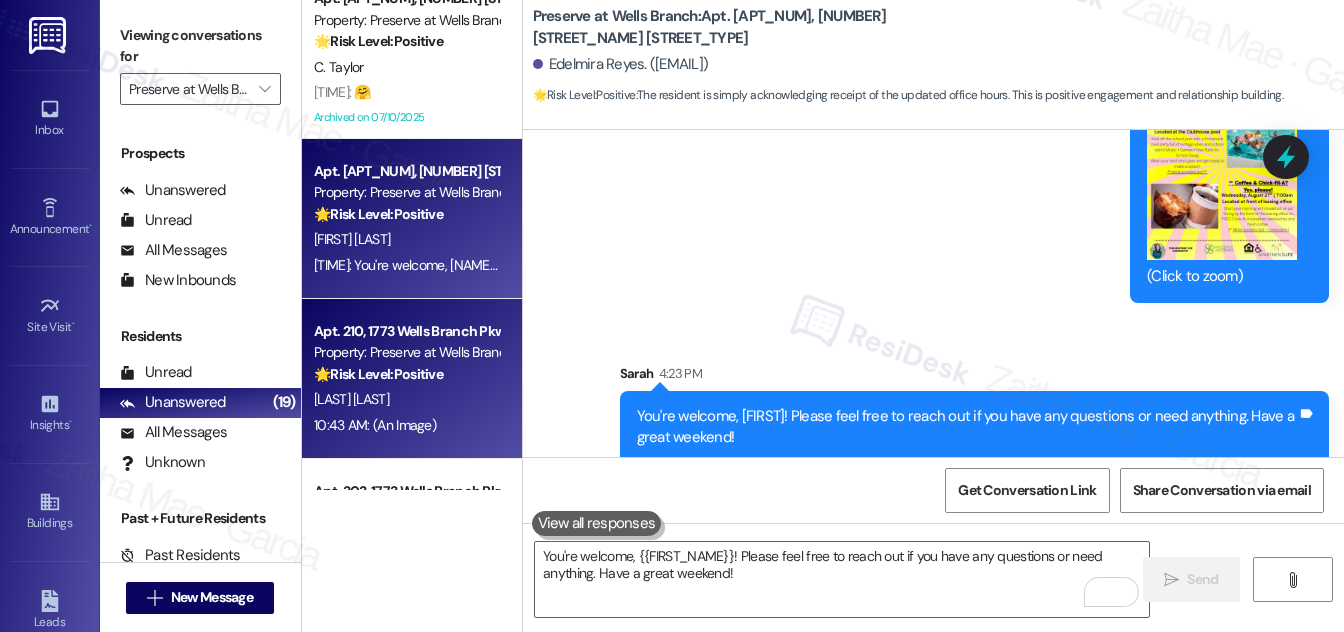 click on "[LAST_NAME] [LAST_NAME]" at bounding box center [351, 399] 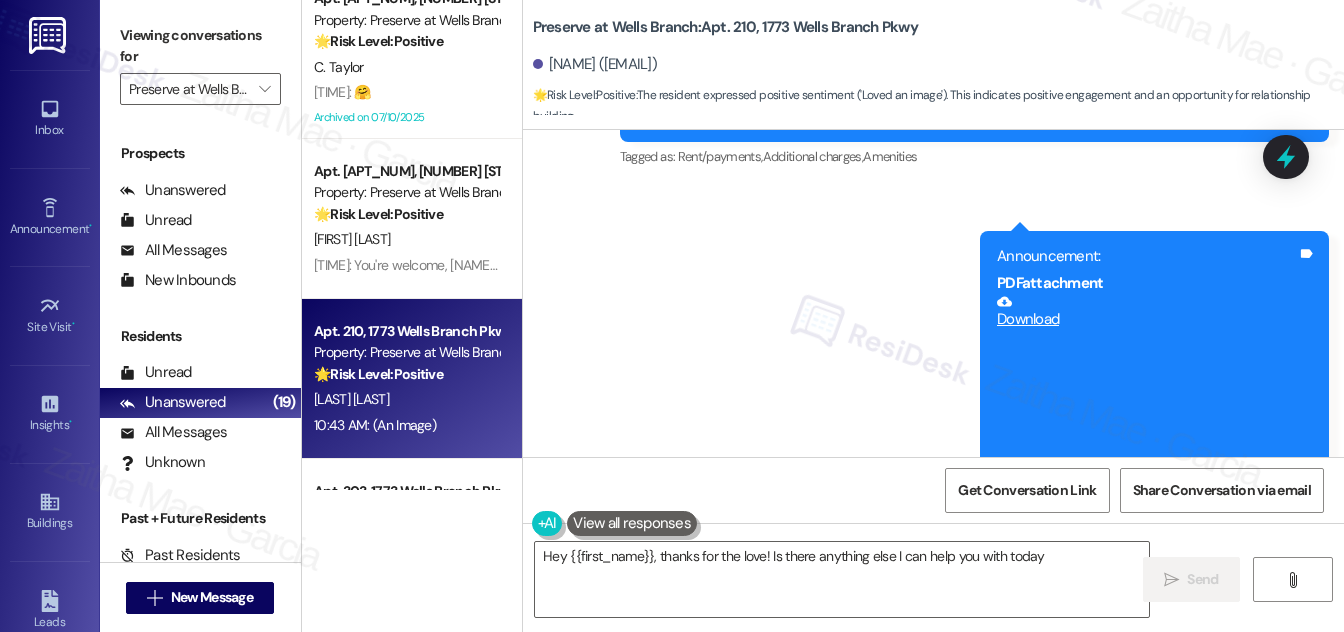 type on "Hey {{first_name}}, thanks for the love! Is there anything else I can help you with today?" 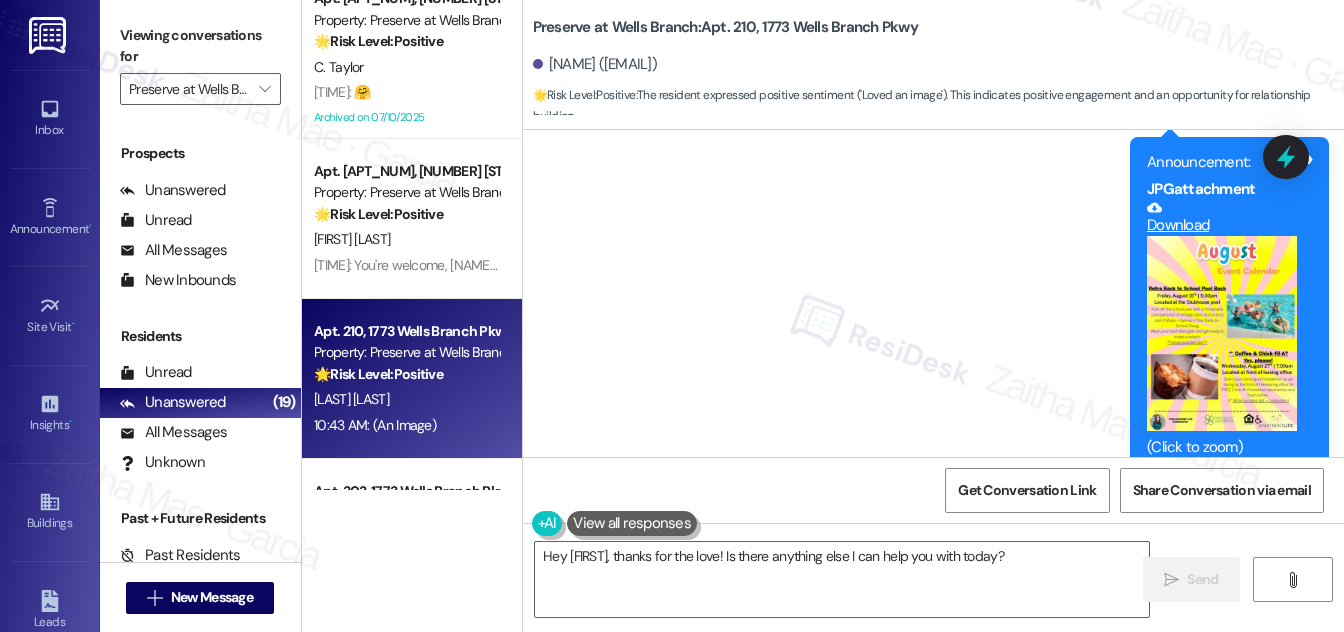 scroll, scrollTop: 12548, scrollLeft: 0, axis: vertical 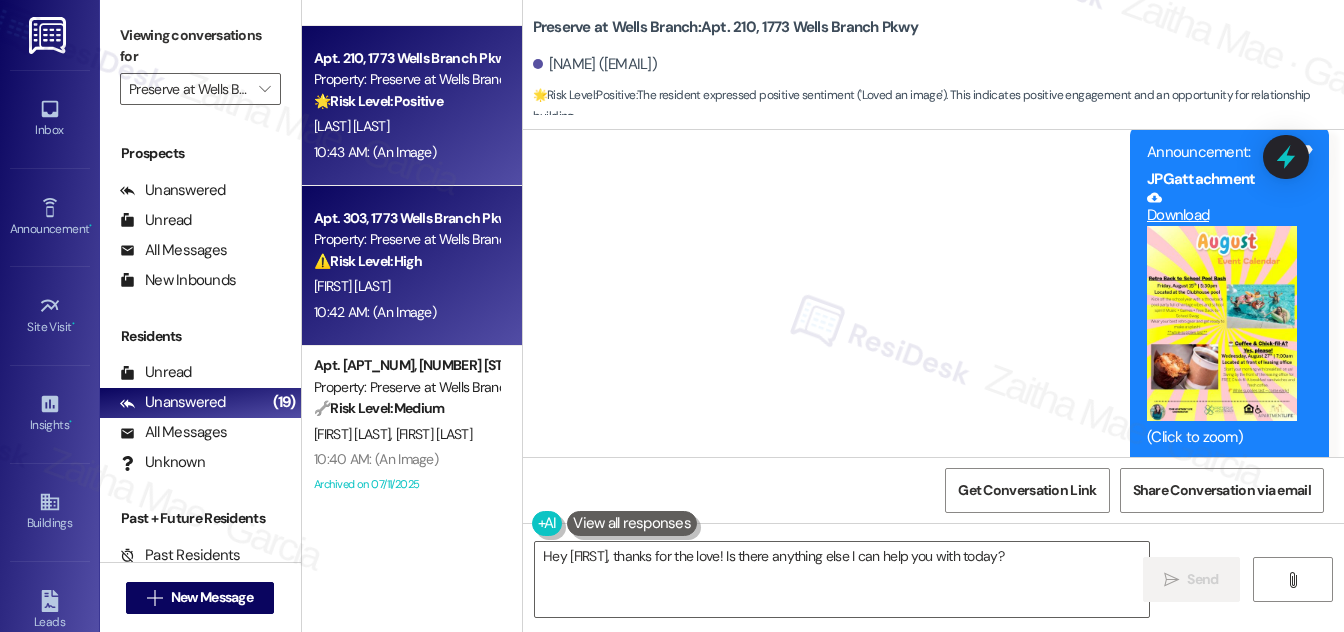 click on "[TIME]: (An Image) [TIME]: (An Image)" at bounding box center [406, 312] 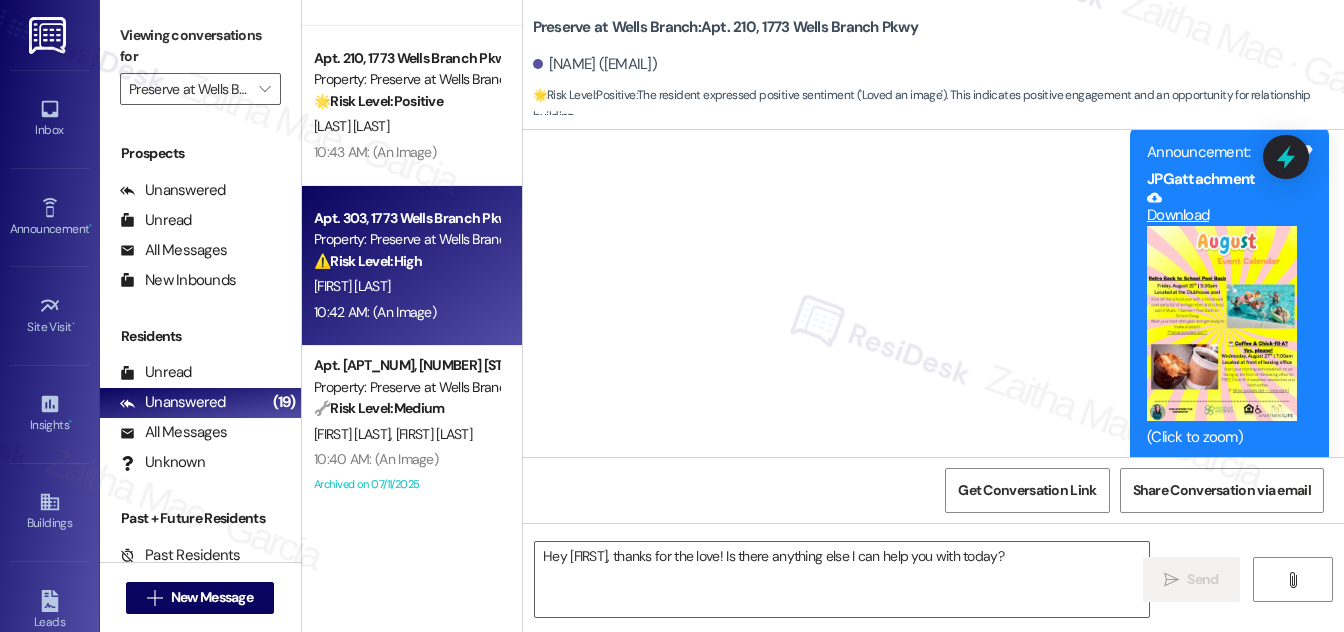 type on "Fetching suggested responses. Please feel free to read through the conversation in the meantime." 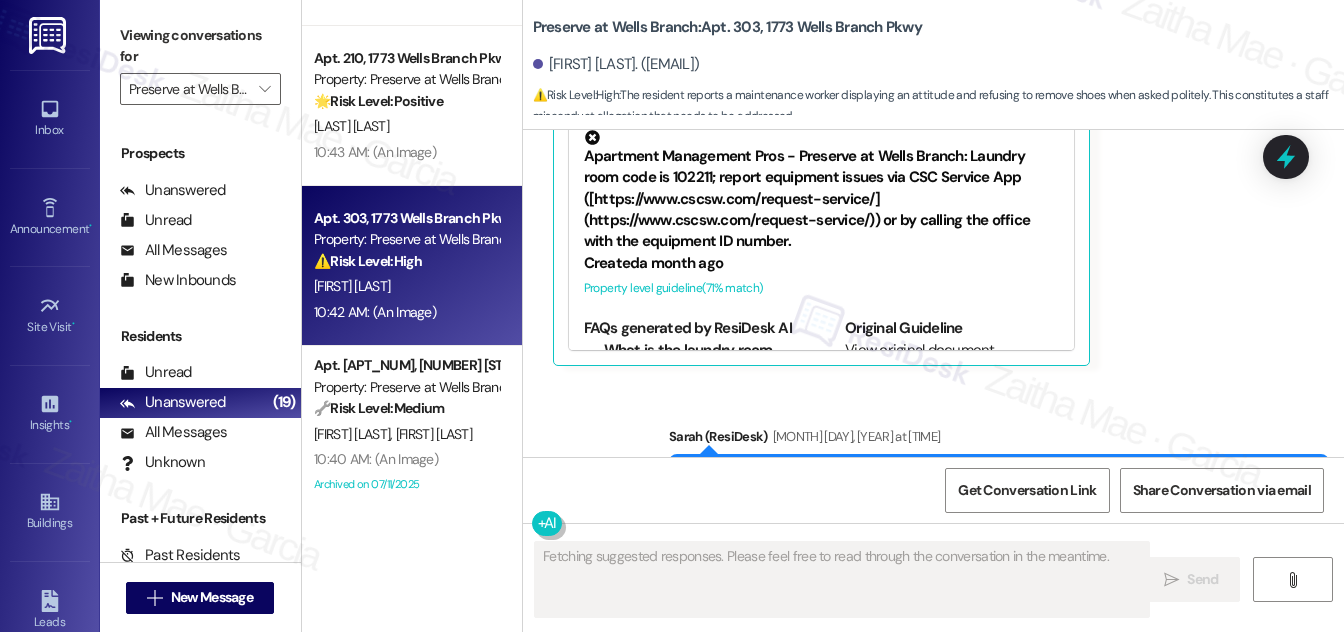 scroll, scrollTop: 584, scrollLeft: 0, axis: vertical 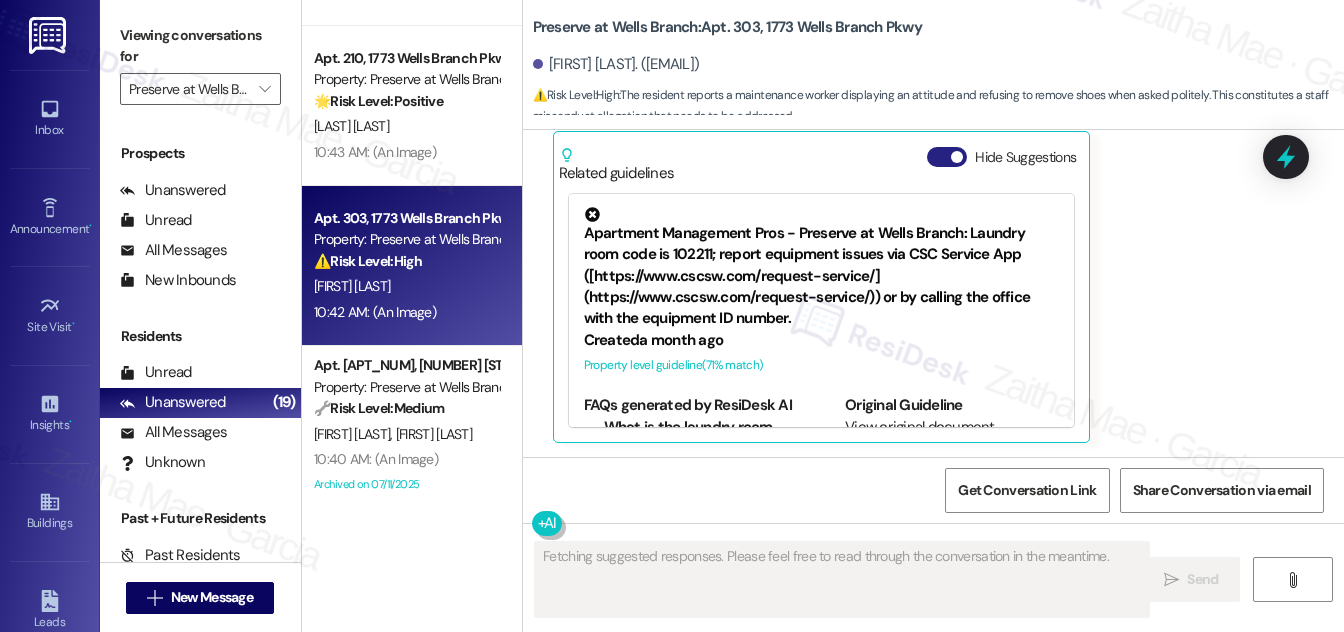 click on "Hide Suggestions" at bounding box center [947, 157] 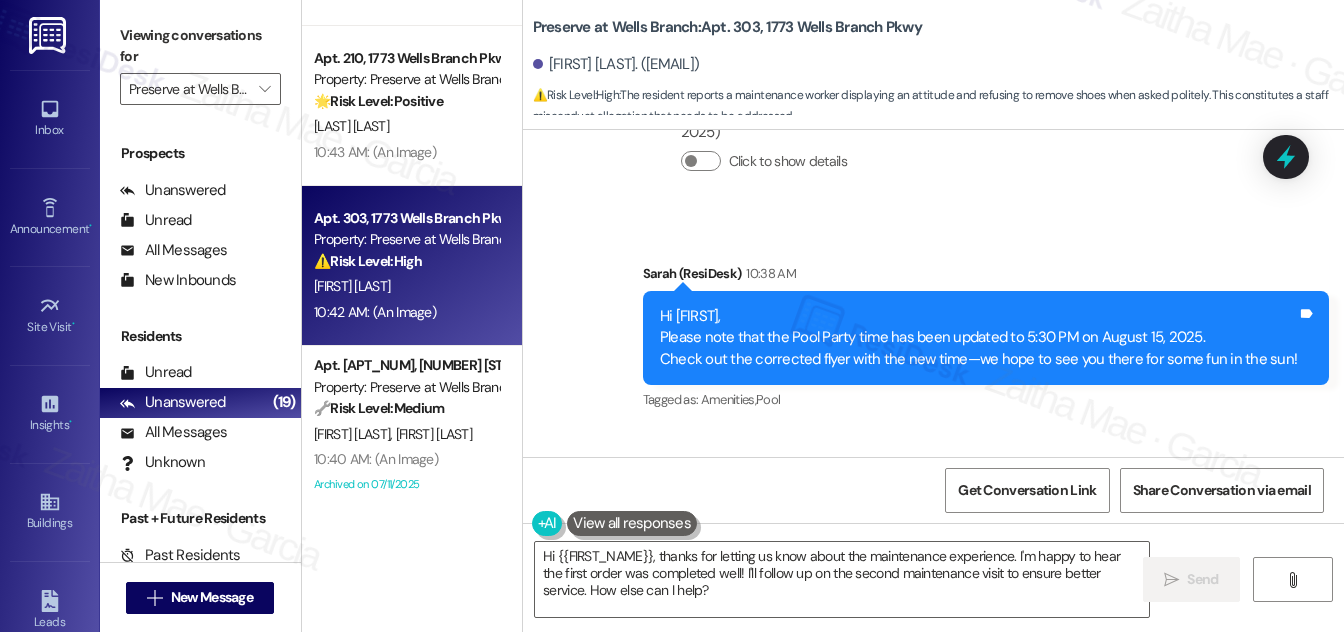 scroll, scrollTop: 2632, scrollLeft: 0, axis: vertical 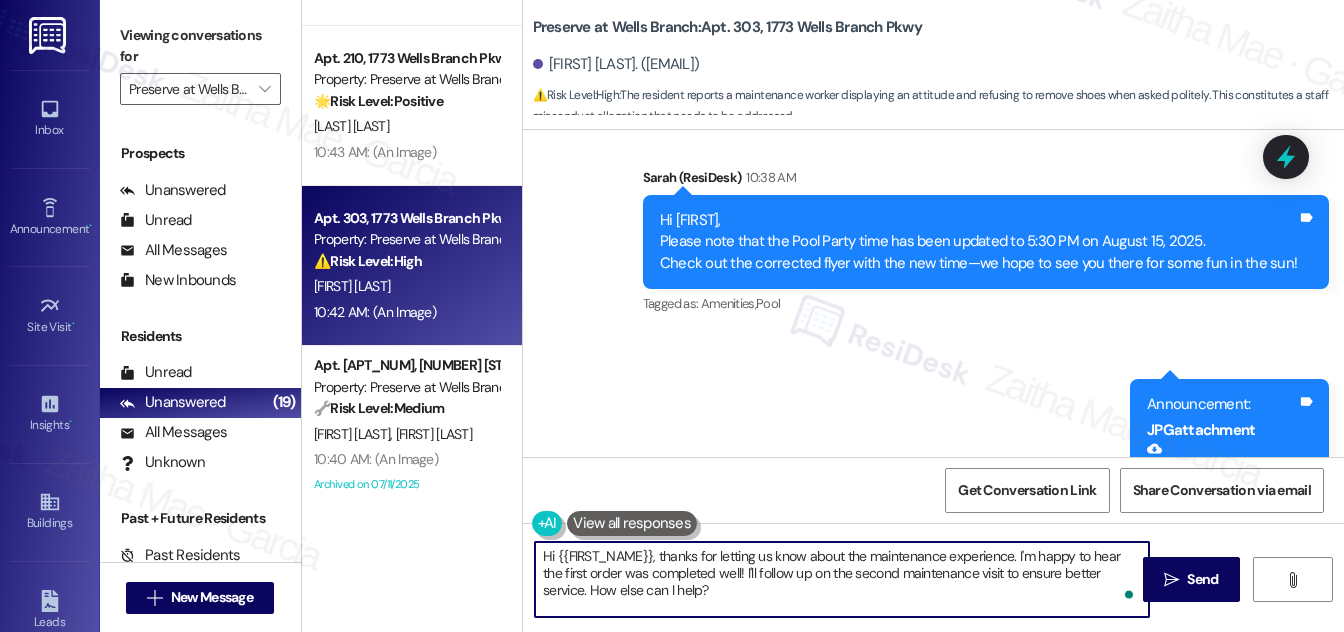 drag, startPoint x: 793, startPoint y: 554, endPoint x: 811, endPoint y: 598, distance: 47.539455 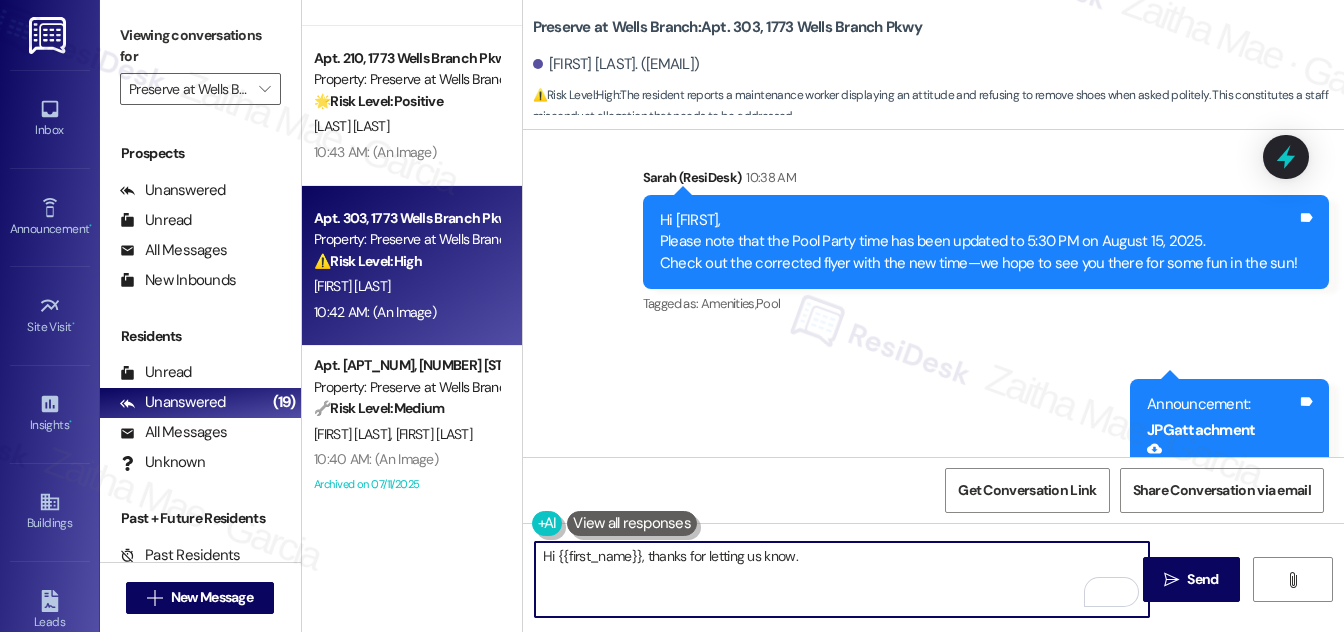 paste on "I’m glad to hear the first order was completed well, though I’m sorry about your experience with the second visit—I understand that must’ve been frustrating. Were the rest of the orders finished," 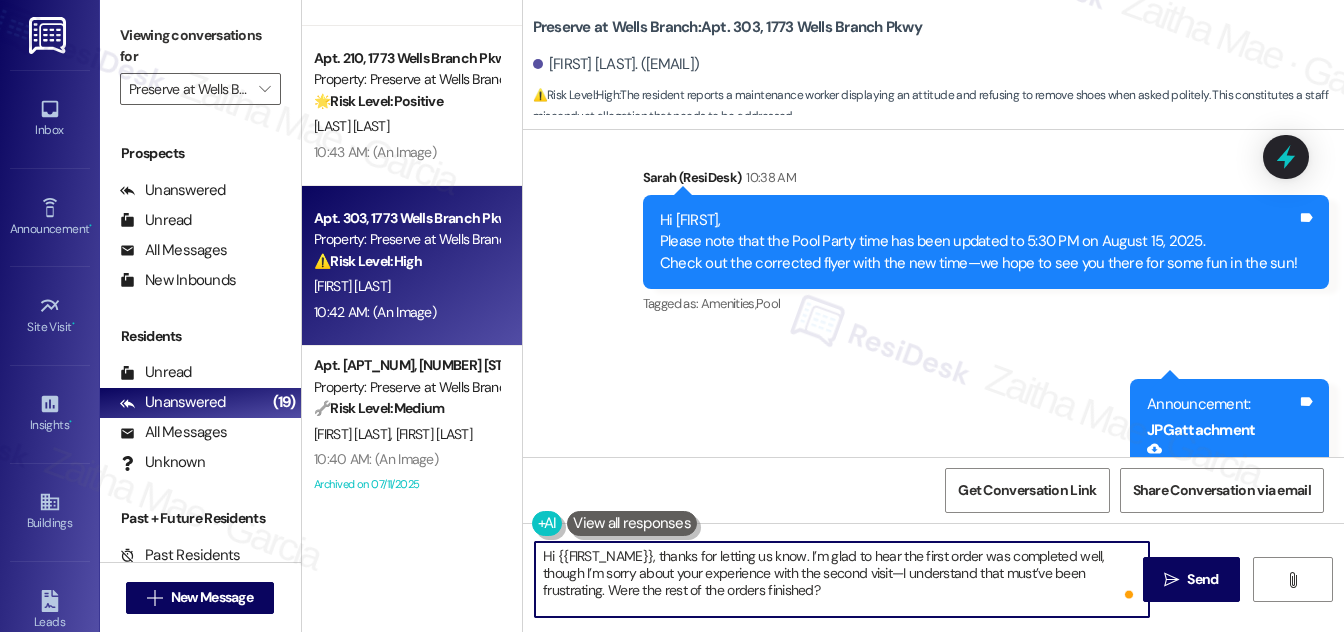 click on "Hi {{first_name}}, thanks for letting us know. I’m glad to hear the first order was completed well, though I’m sorry about your experience with the second visit—I understand that must’ve been frustrating. Were the rest of the orders finished?" at bounding box center [842, 579] 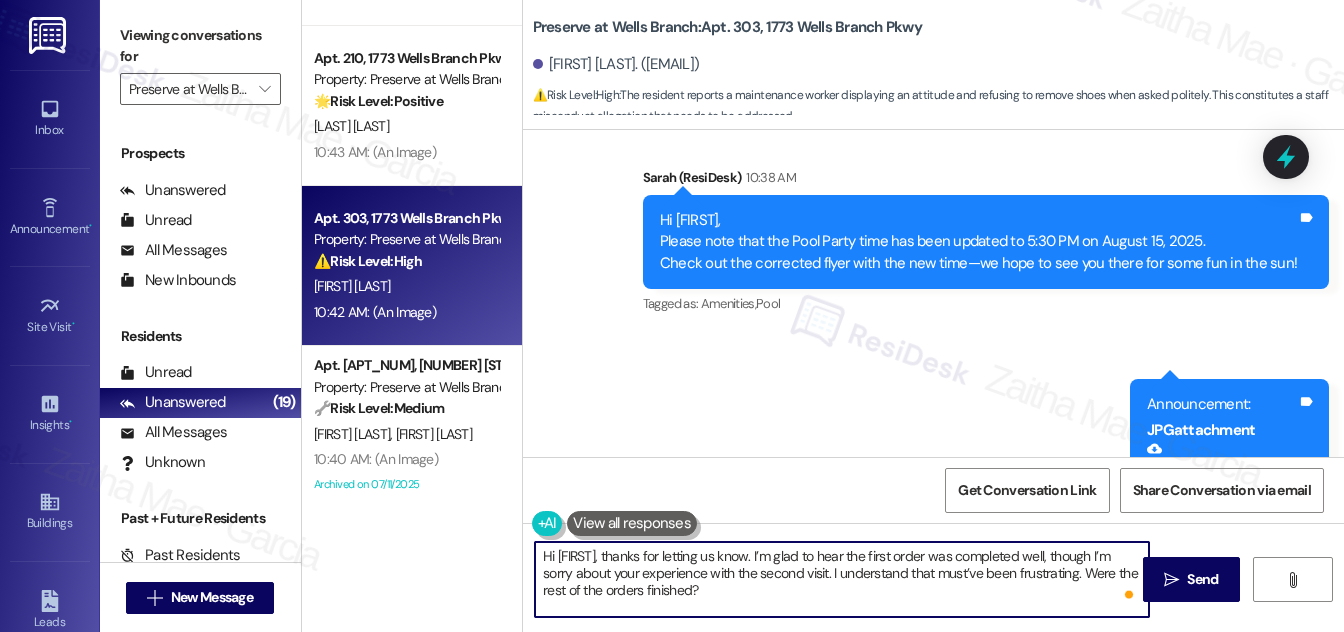 click on "Hi {{first_name}}, thanks for letting us know. I’m glad to hear the first order was completed well, though I’m sorry about your experience with the second visit. I understand that must’ve been frustrating. Were the rest of the orders finished?" at bounding box center (842, 579) 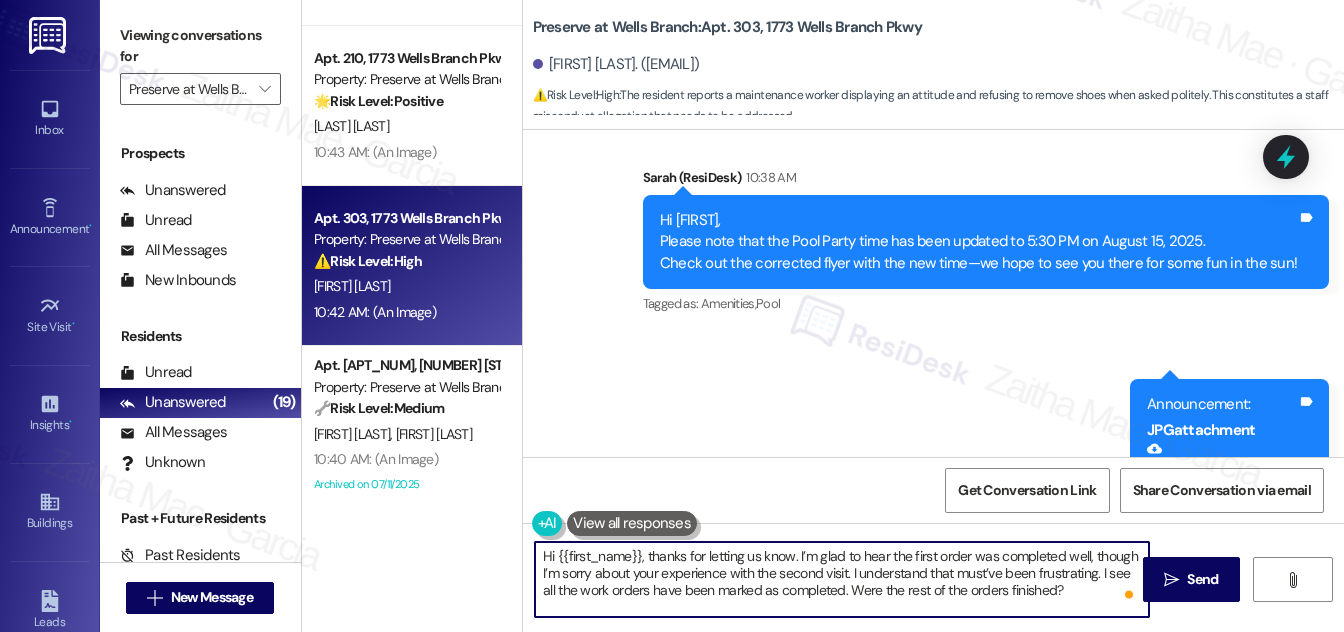 click on "Hi {{first_name}}, thanks for letting us know. I’m glad to hear the first order was completed well, though I’m sorry about your experience with the second visit. I understand that must’ve been frustrating. I see all the work orders have been marked as completed. Were the rest of the orders finished?" at bounding box center [842, 579] 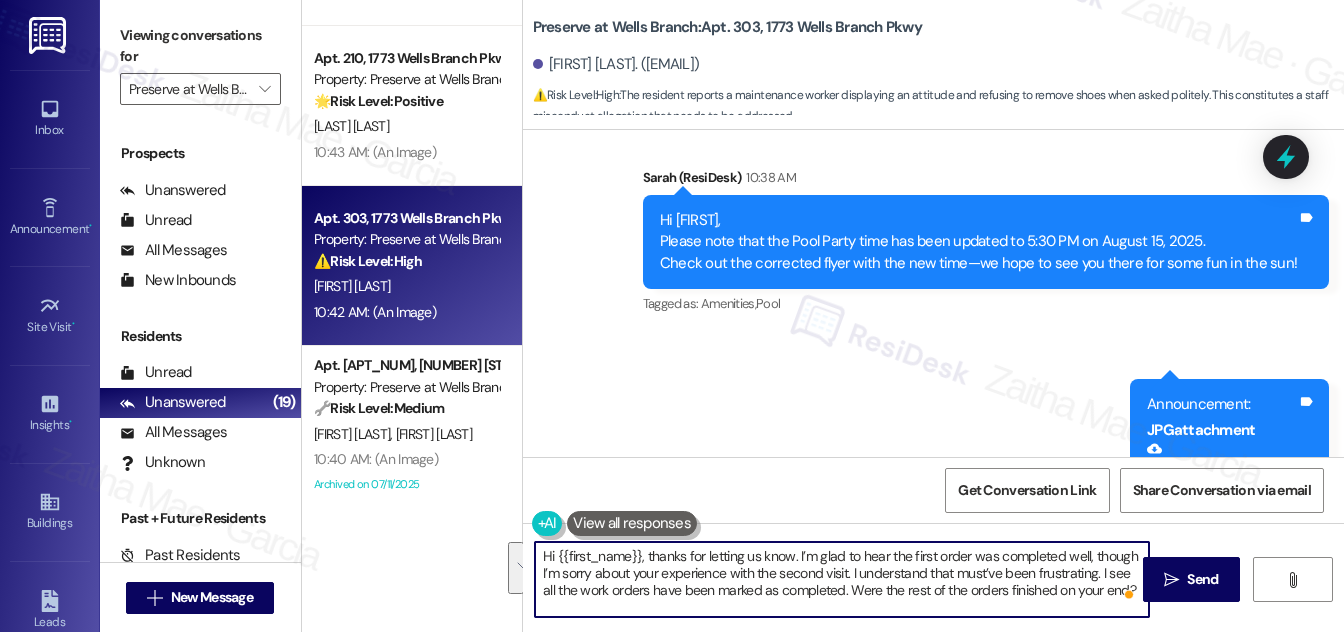 click on "Inbox   Go to Inbox Announcement   • Send A Text Announcement Site Visit   • Go to Site Visit Insights   • Go to Insights Buildings   Go to Buildings Leads   Go to Leads Templates   • Go to Templates Account   Go to Account Support   Go to Support Viewing conversations for Preserve at Wells Branch  Prospects + Residents Unread (0) Unread: Any message you haven't read yet will show up here Unanswered (19) Unanswered: ResiDesk identifies open questions and unanswered conversations so you can respond to them. All Messages (undefined) All Messages: This is your inbox. All of your tenant messages will show up here. Review follow-ups (undefined) Review follow-ups: ResiDesk identifies open review candidates and conversations so you can respond to them. Maintenance (undefined) Maintenance: ResiDesk identifies conversations around maintenance or work orders from the last 14 days so you can respond to them. WO Follow-ups (undefined) Escalate (undefined) Prospects Unanswered (0) Unread (0) All Messages (0) (" at bounding box center (672, 316) 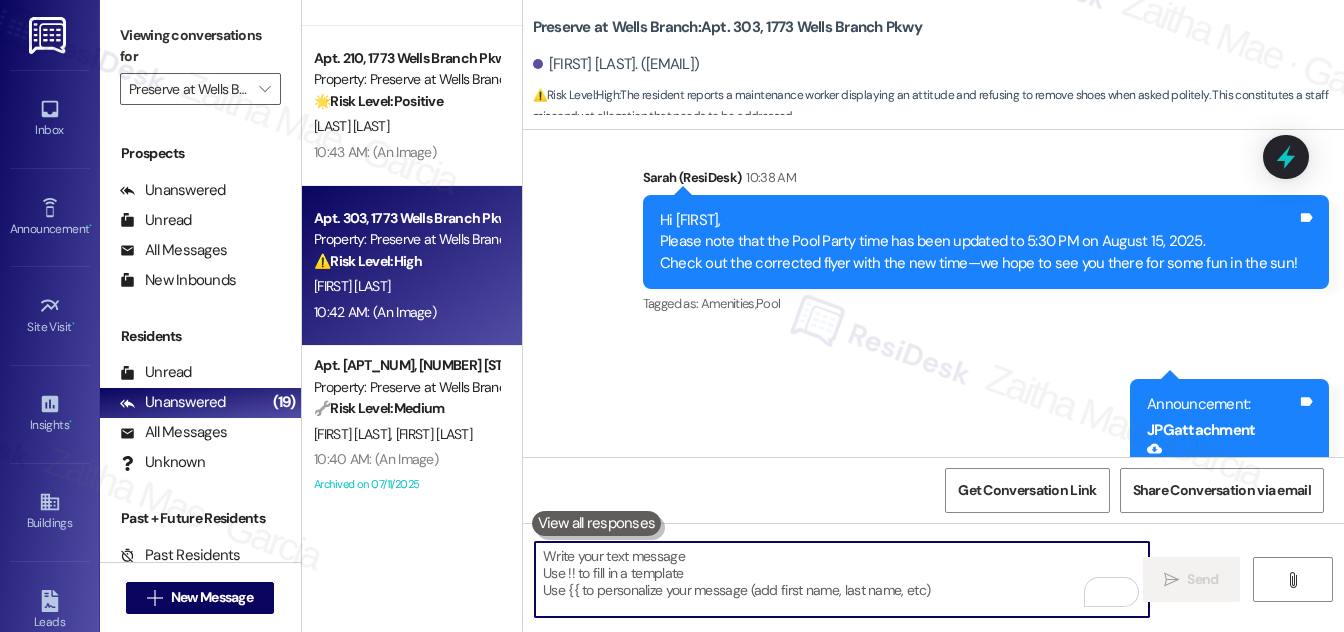 paste on "Hi {{first_name}}, thanks for letting us know. I’m glad to hear the first order was completed well, and I’m sorry about your experience with the second visit. I understand that must’ve been frustrating. I see all the work orders are marked as completed. Were the rest of the orders finished on your end as well?" 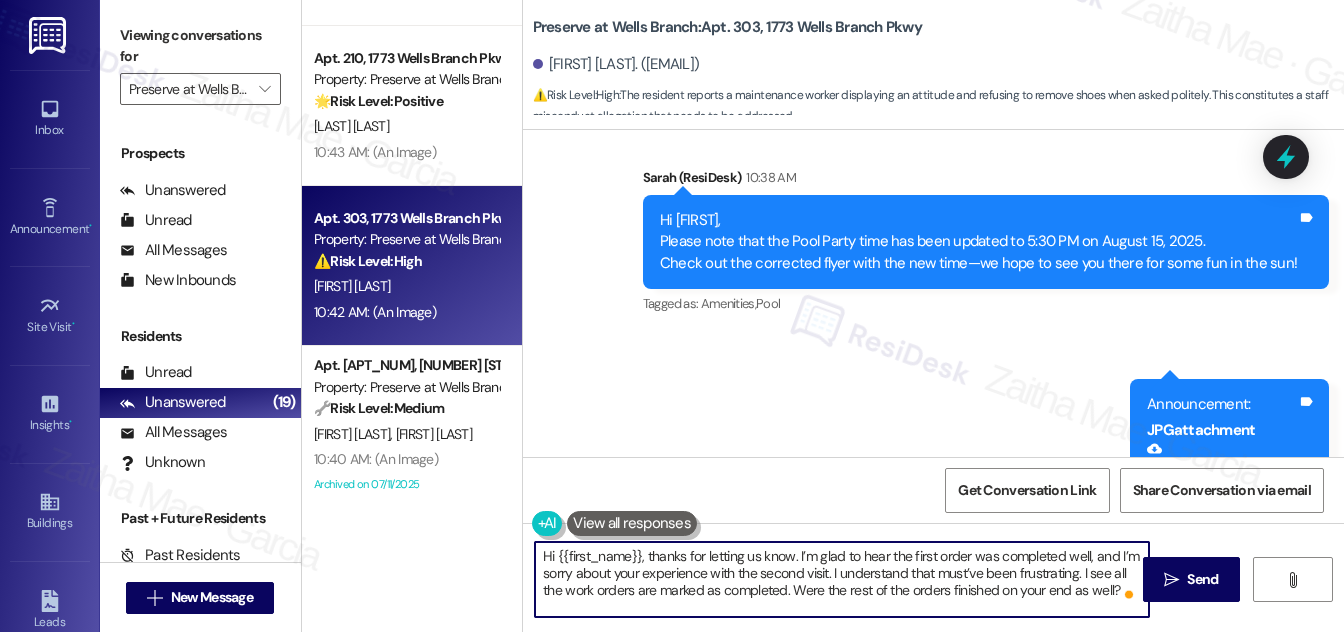 type on "Hi {{first_name}}, thanks for letting us know. I’m glad to hear the first order was completed well, and I’m sorry about your experience with the second visit. I understand that must’ve been frustrating. I see all the work orders are marked as completed. Were the rest of the orders finished on your end as well?" 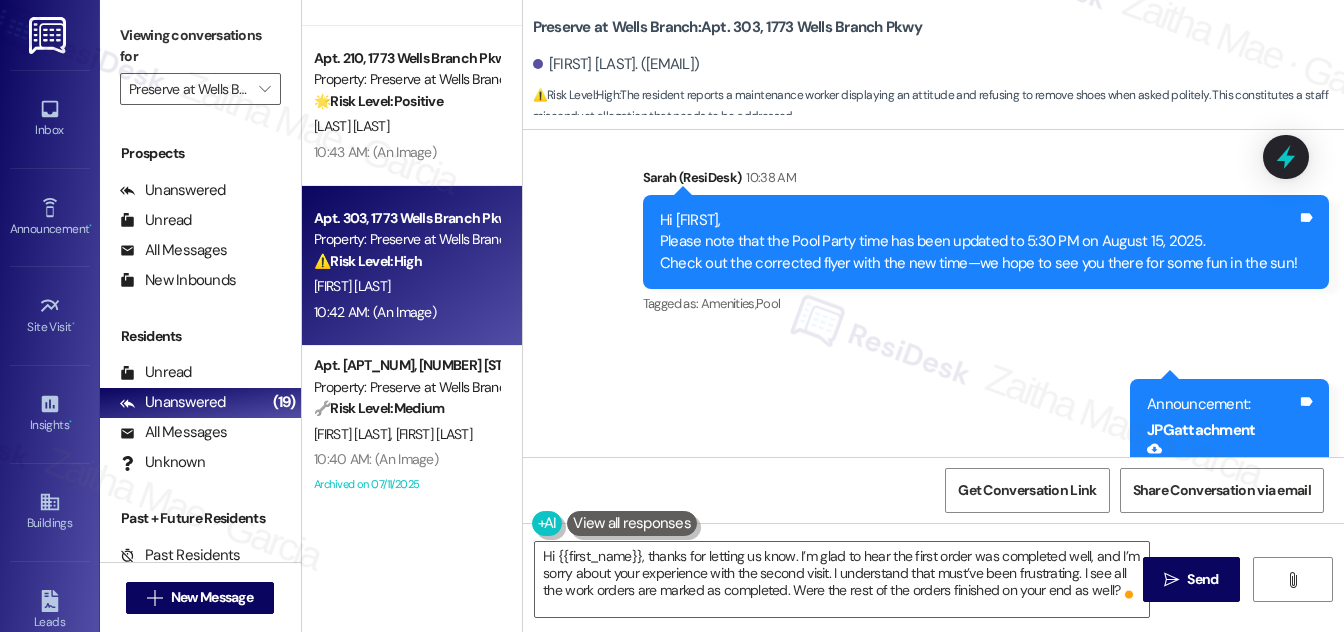 click at bounding box center [632, 523] 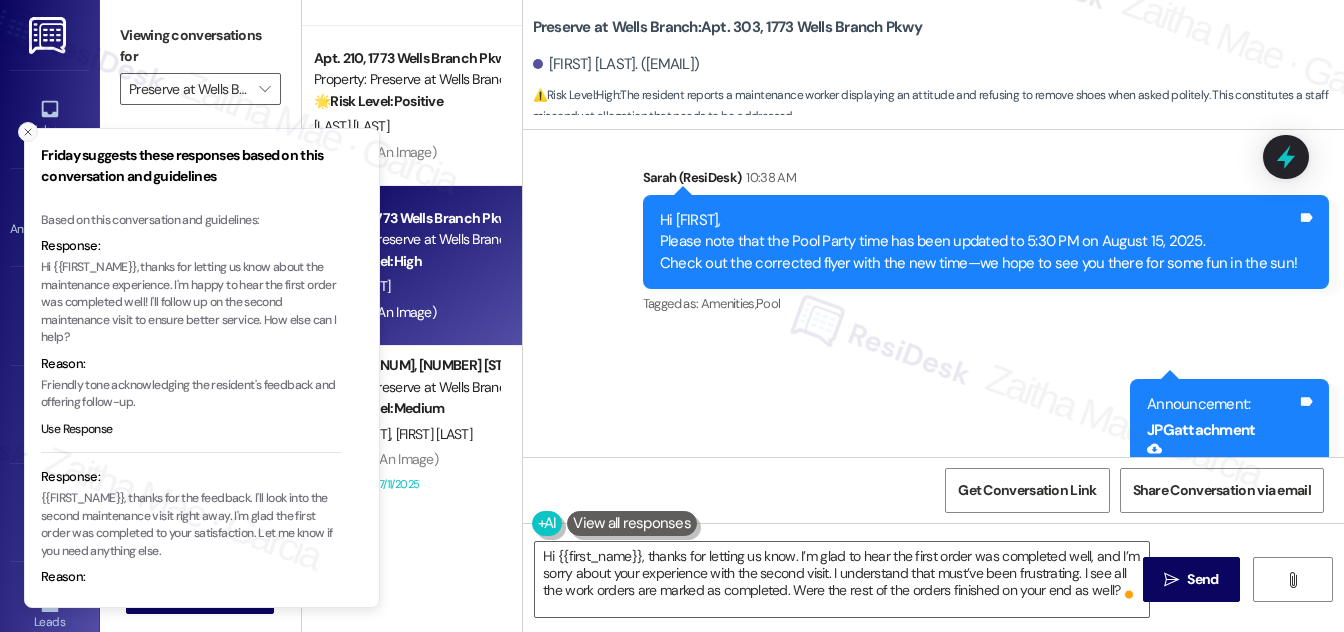 click 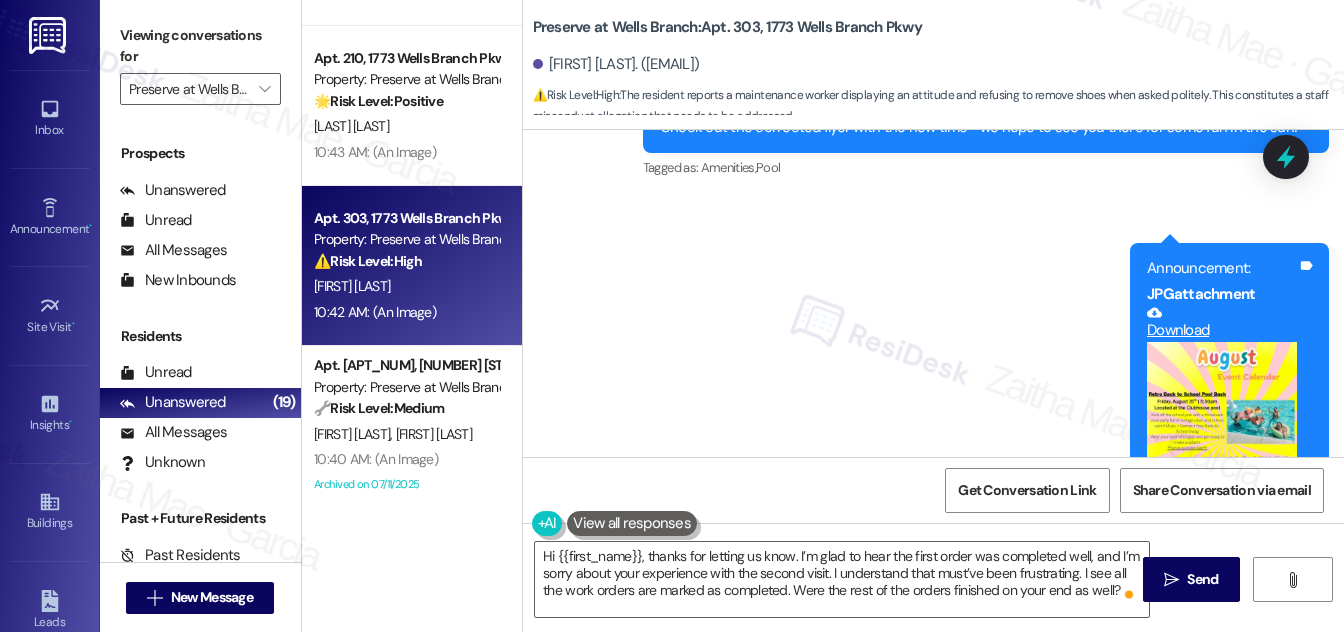 scroll, scrollTop: 3086, scrollLeft: 0, axis: vertical 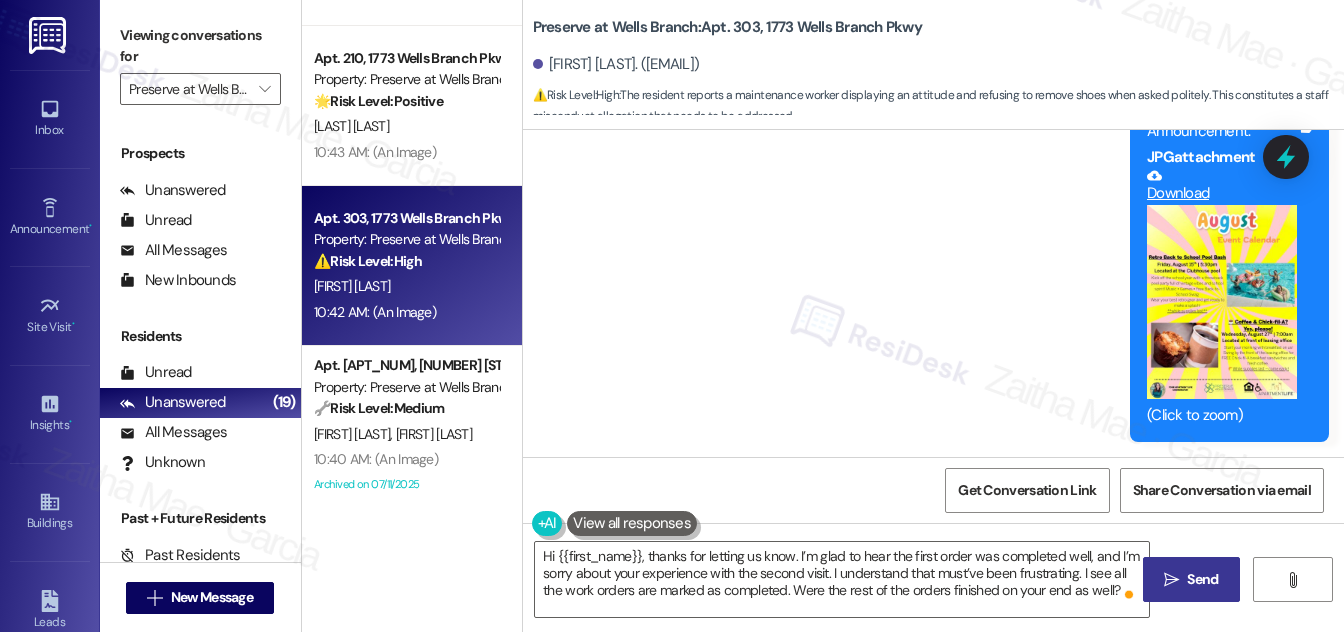 click on "Send" at bounding box center [1202, 579] 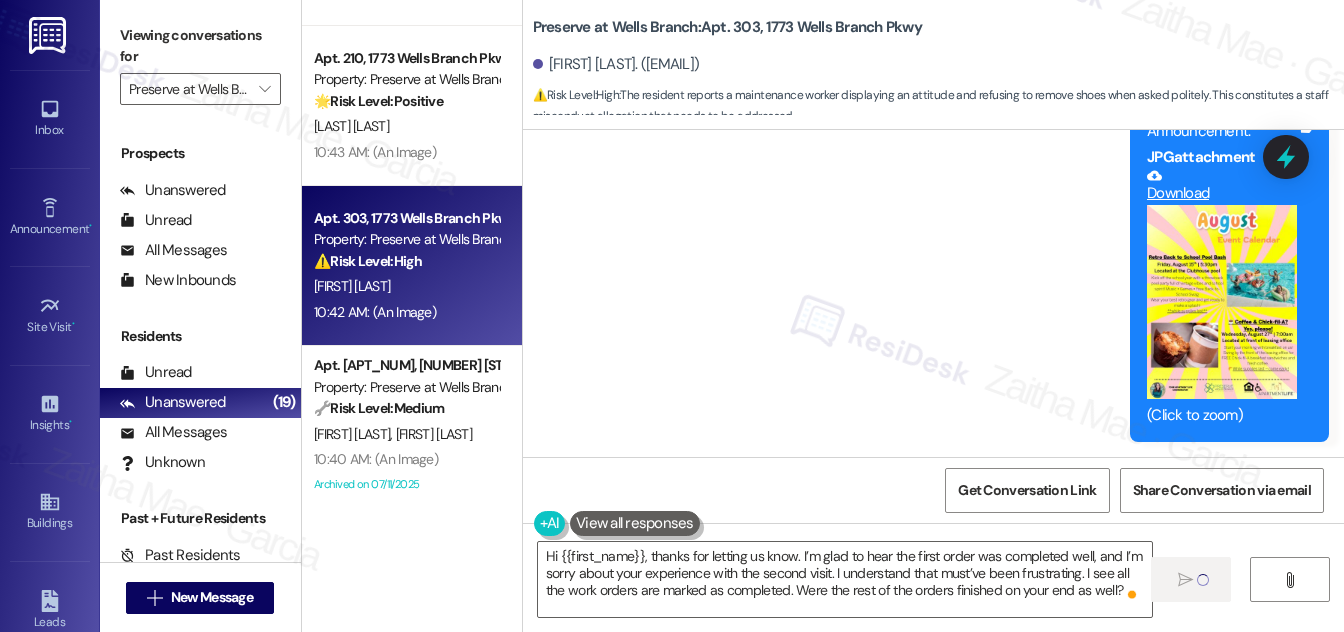 type 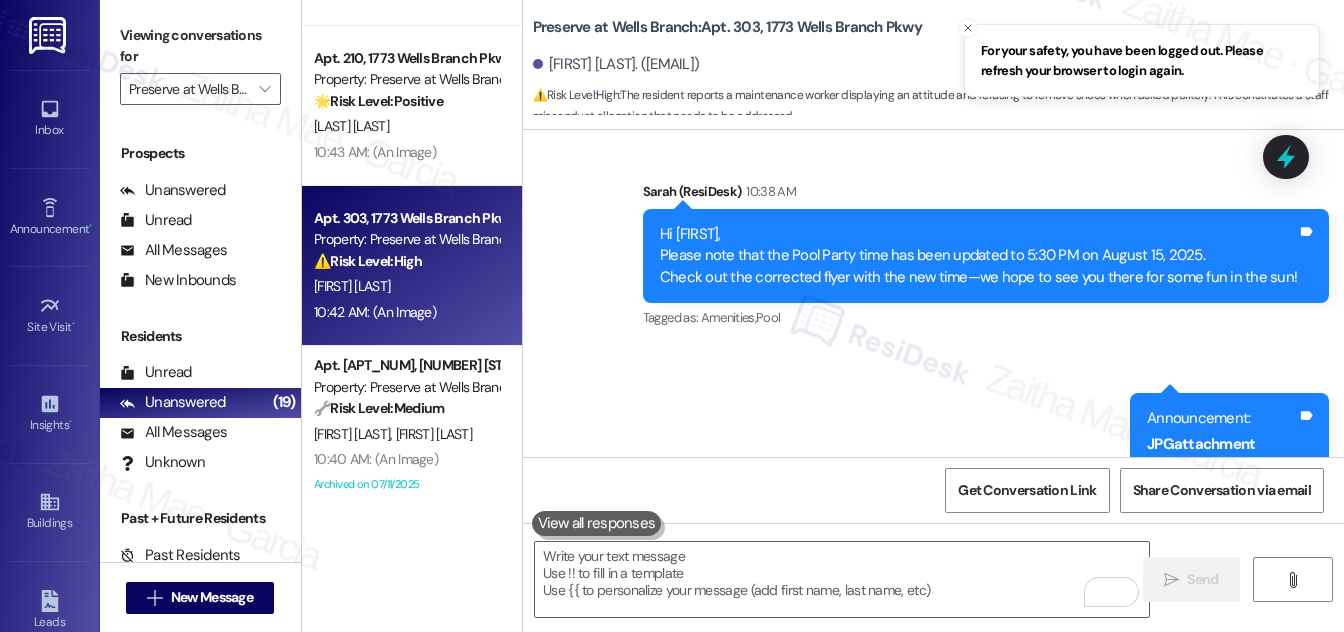 scroll, scrollTop: 3086, scrollLeft: 0, axis: vertical 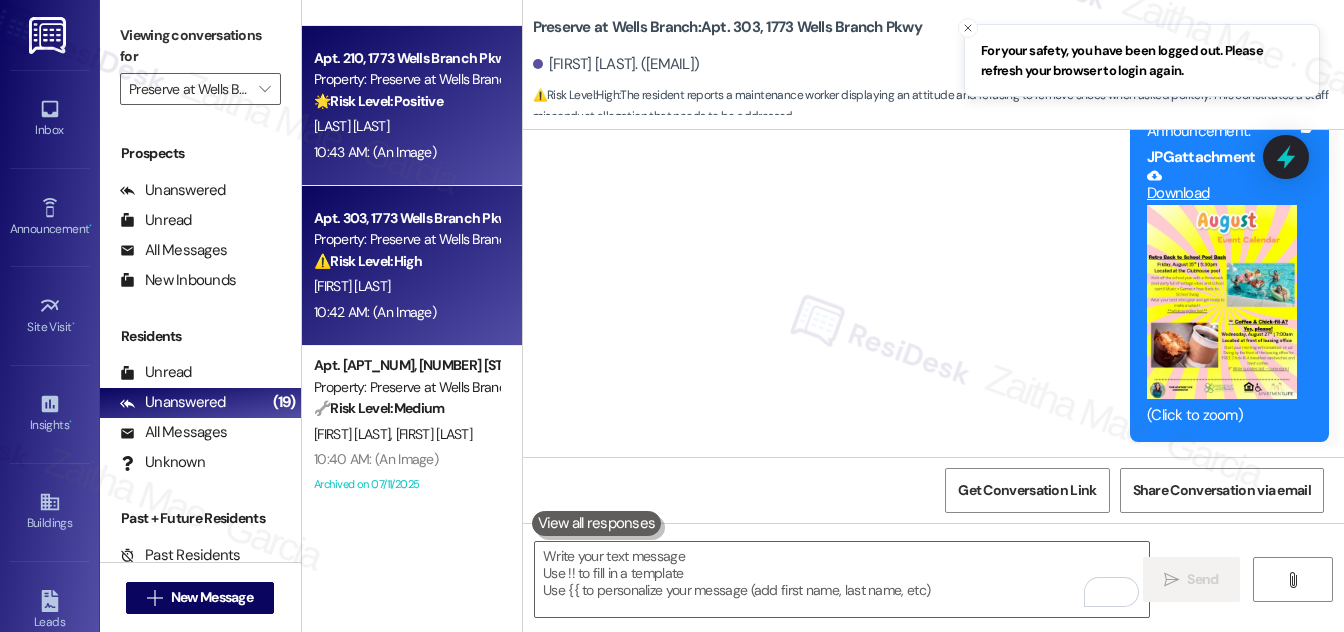 click on "10:43 AM: (An Image) 10:43 AM: (An Image)" at bounding box center [406, 152] 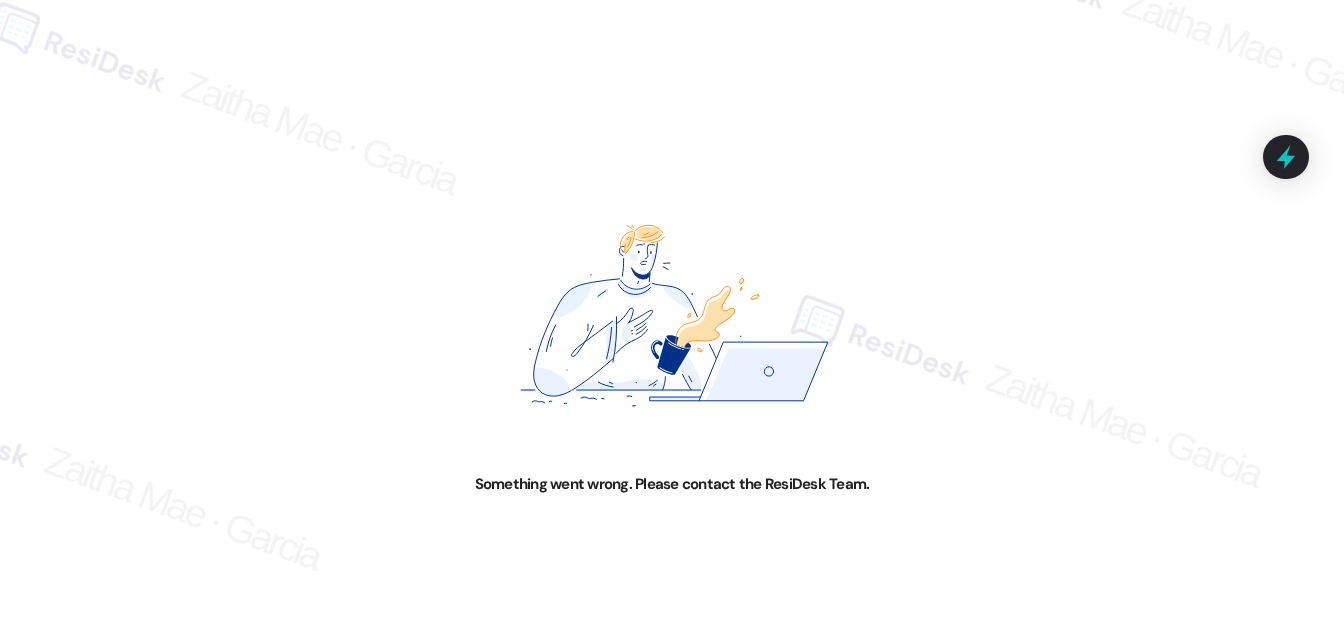 click on "Something went wrong. Please contact the ResiDesk Team." at bounding box center [672, 316] 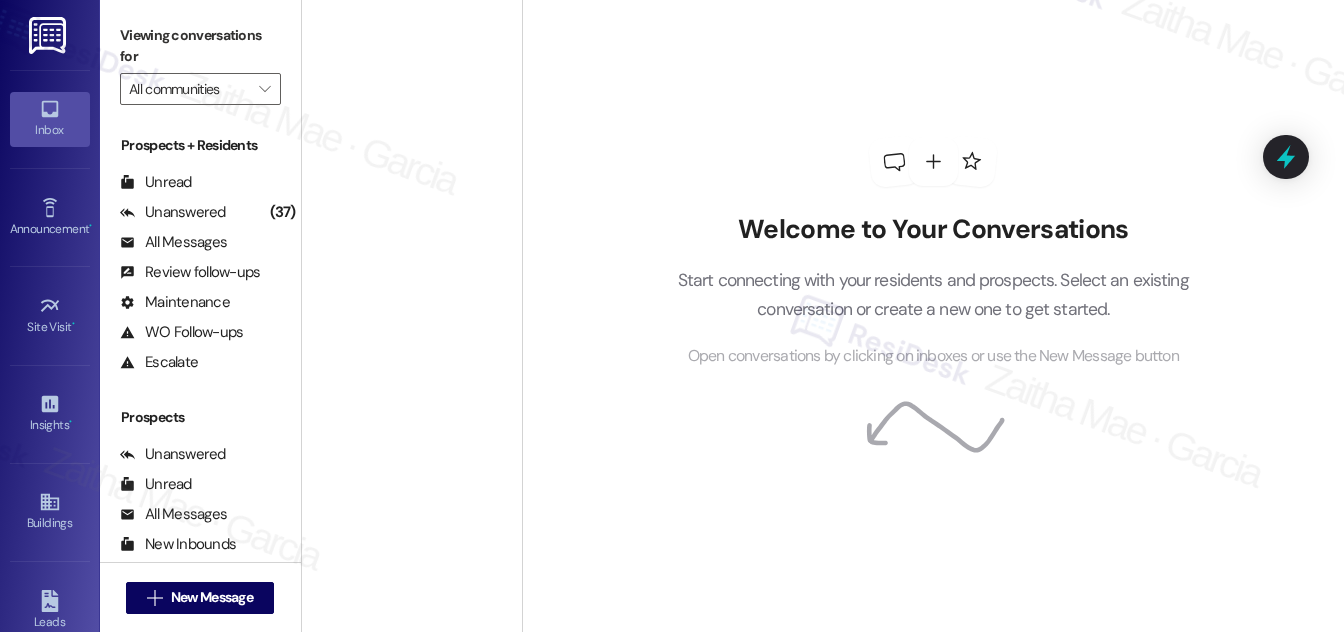 scroll, scrollTop: 0, scrollLeft: 0, axis: both 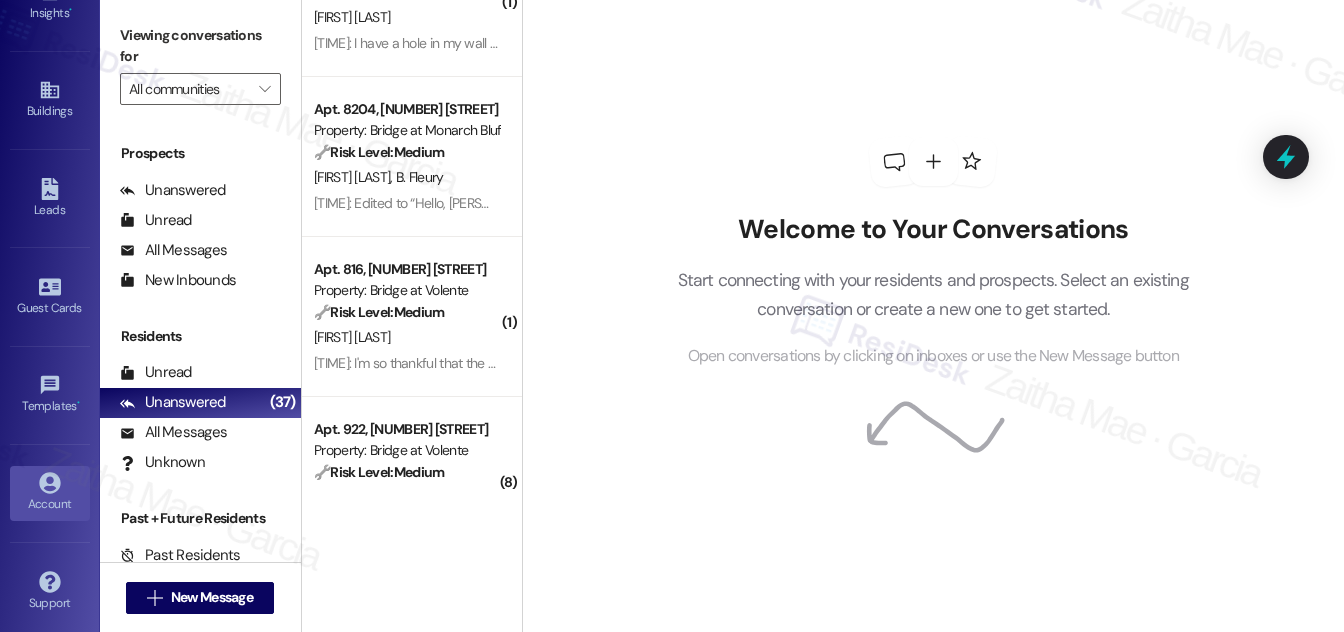 click on "Account" at bounding box center (50, 504) 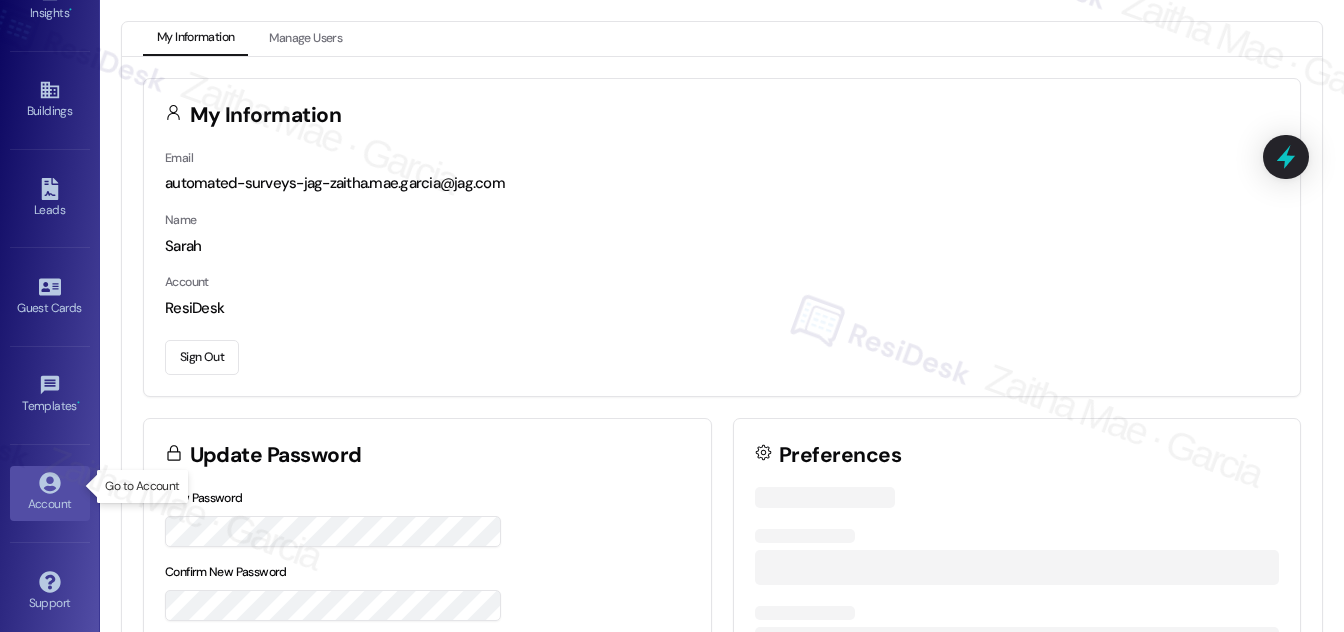 click on "Sign Out" at bounding box center [202, 357] 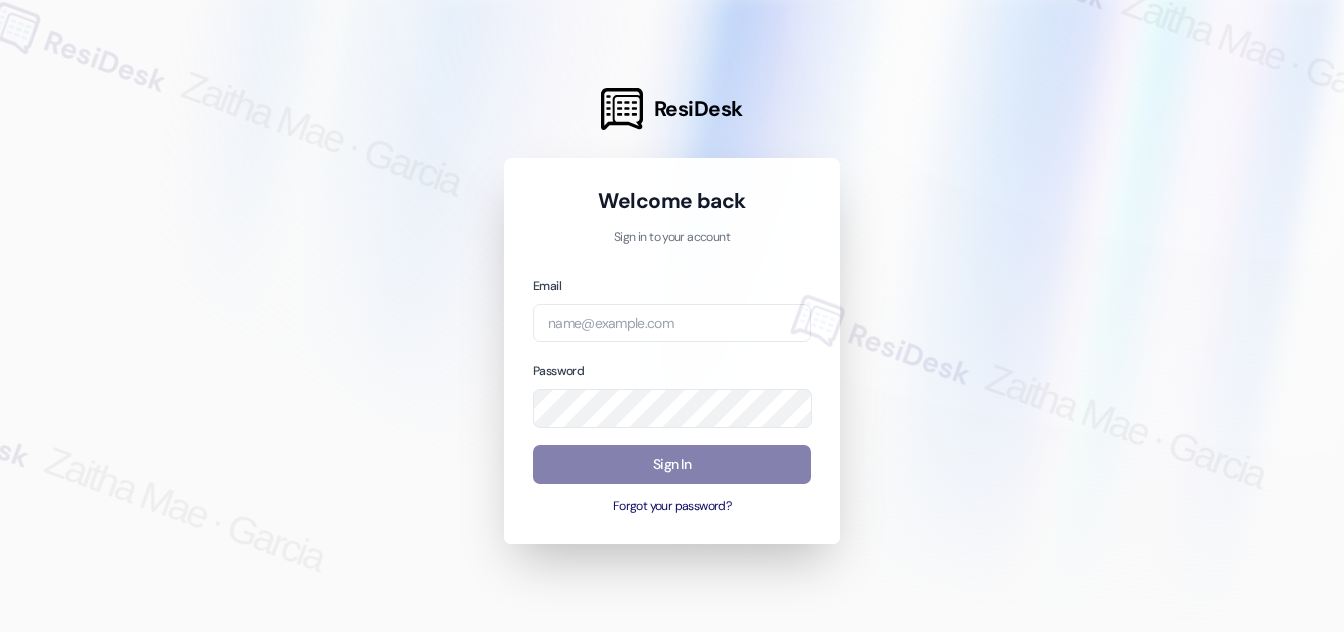 scroll, scrollTop: 0, scrollLeft: 0, axis: both 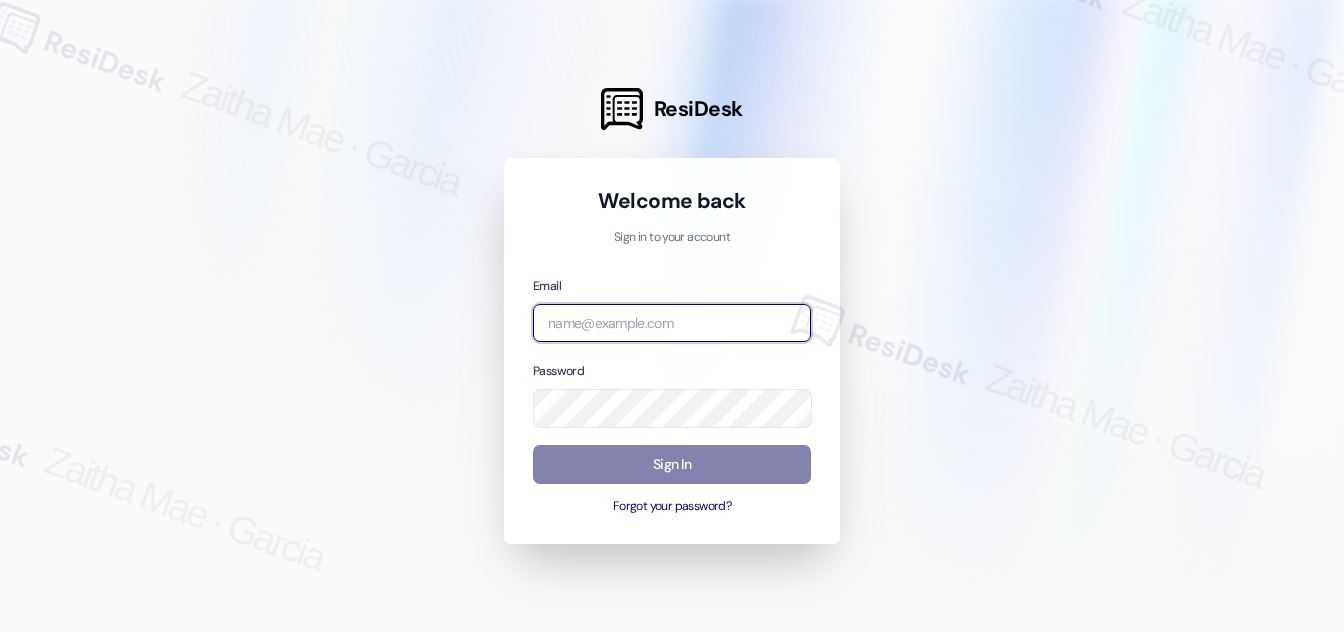 click at bounding box center [672, 323] 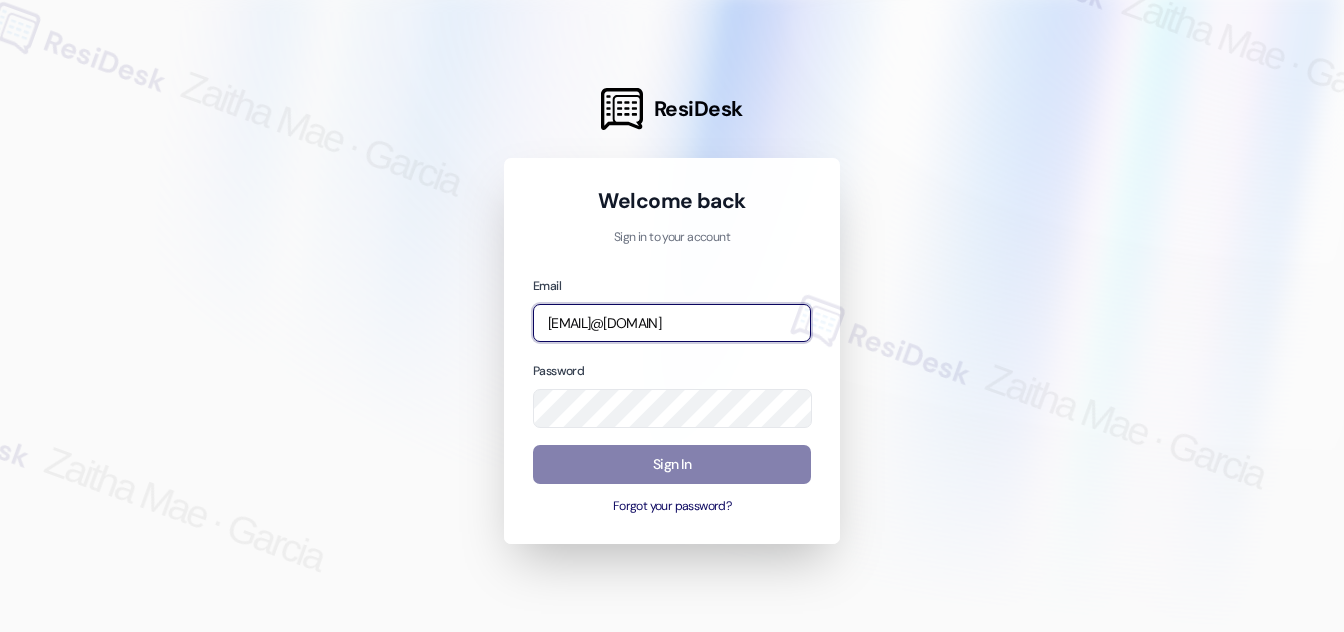 type on "[EMAIL]@[DOMAIN]" 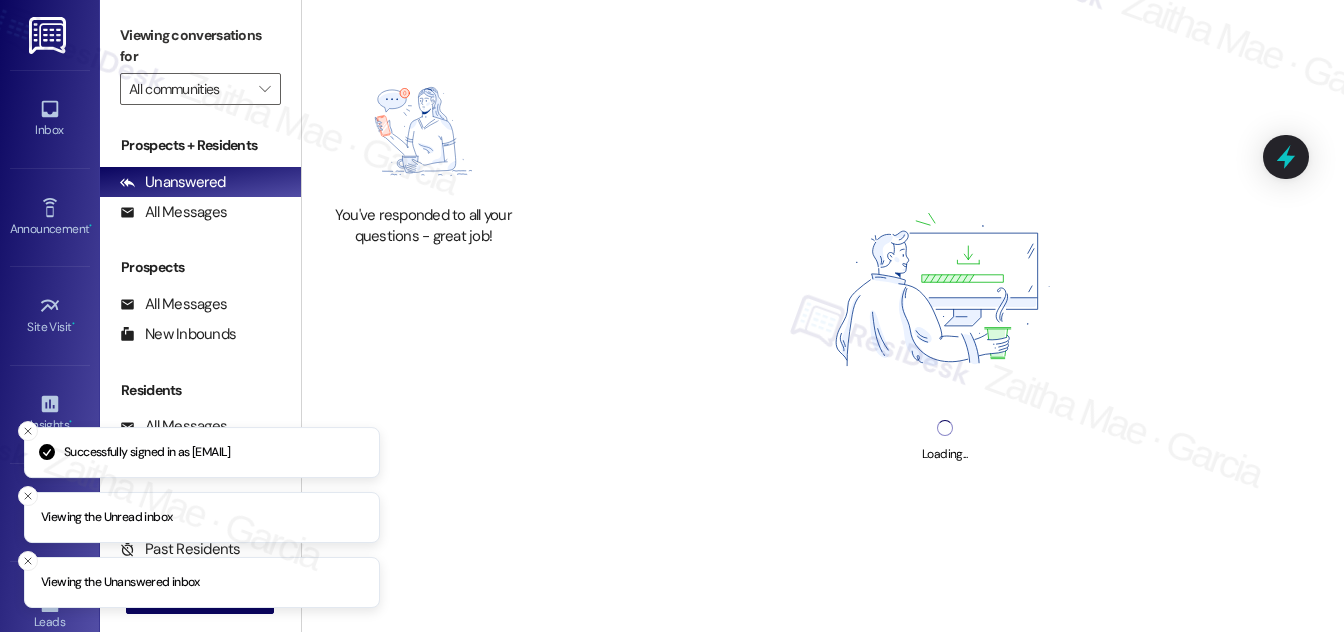 type on "Preserve at Wells Branch" 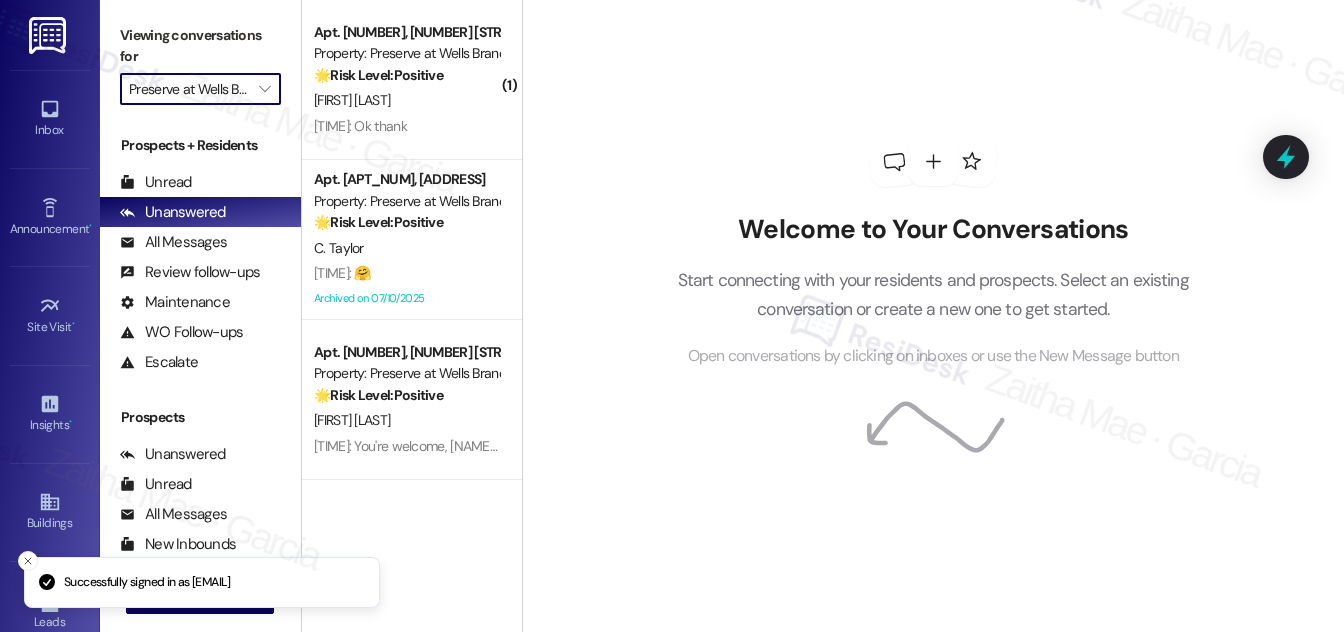 click on "Preserve at Wells Branch" at bounding box center [189, 89] 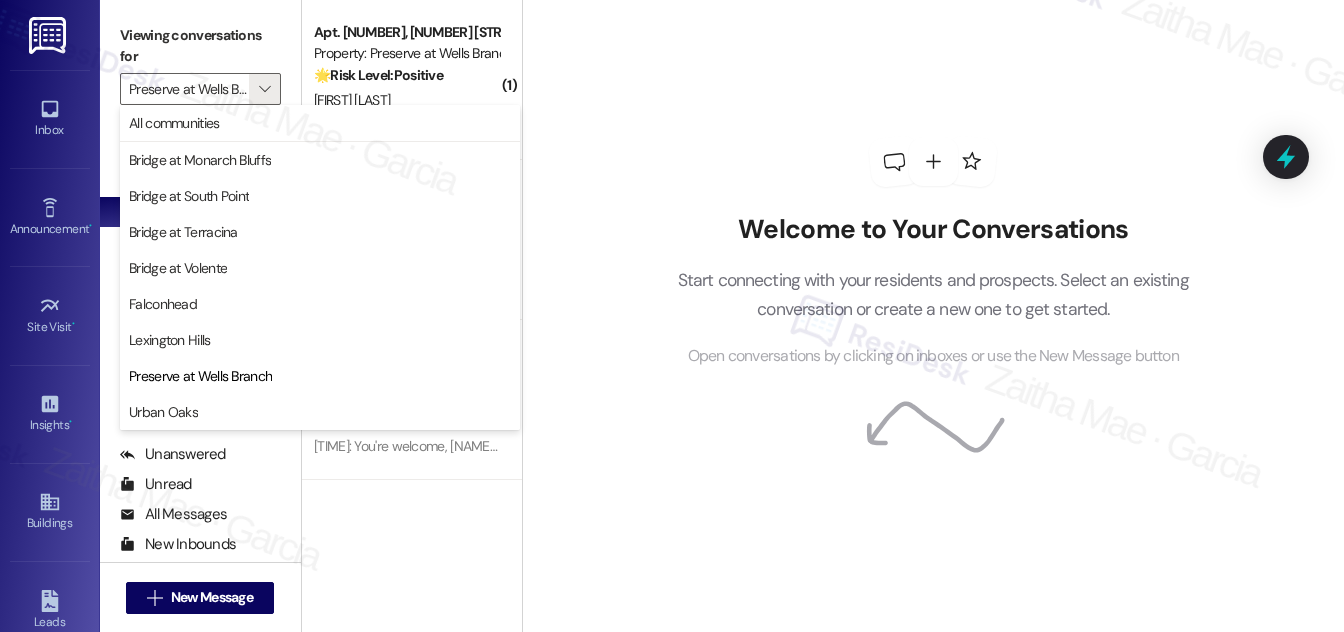 click on "Welcome to Your Conversations Start connecting with your residents and prospects. Select an existing conversation or create a new one to get started. Open conversations by clicking on inboxes or use the New Message button" at bounding box center [933, 253] 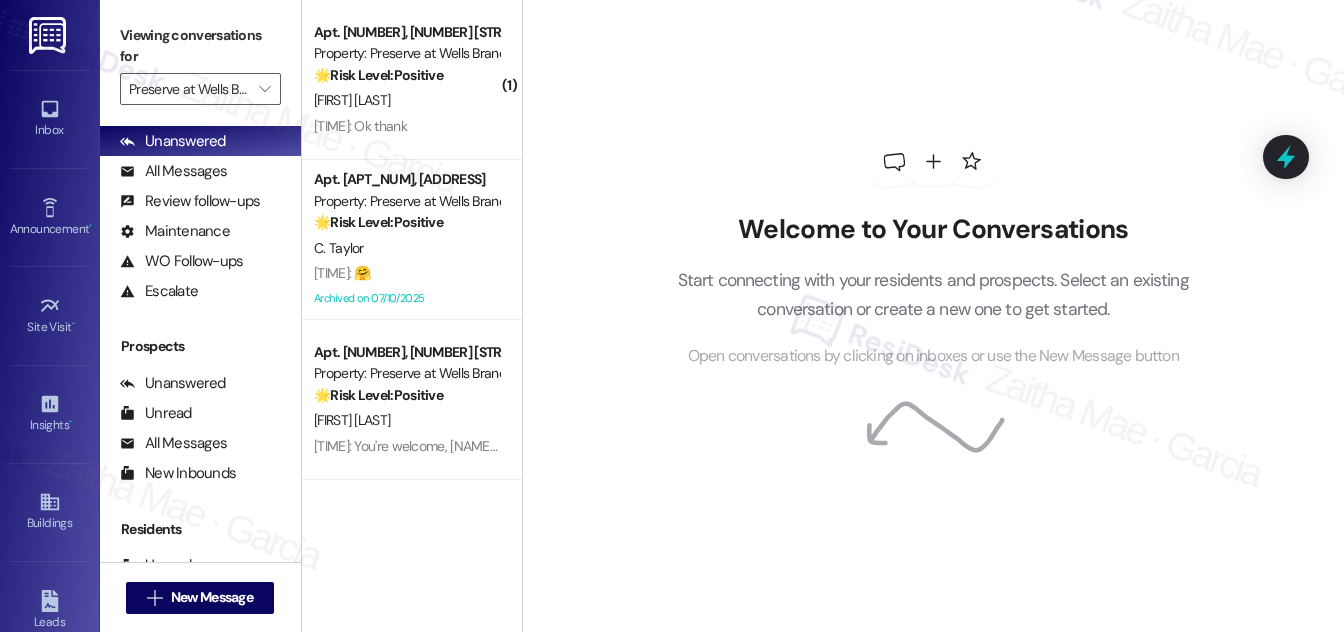 scroll, scrollTop: 264, scrollLeft: 0, axis: vertical 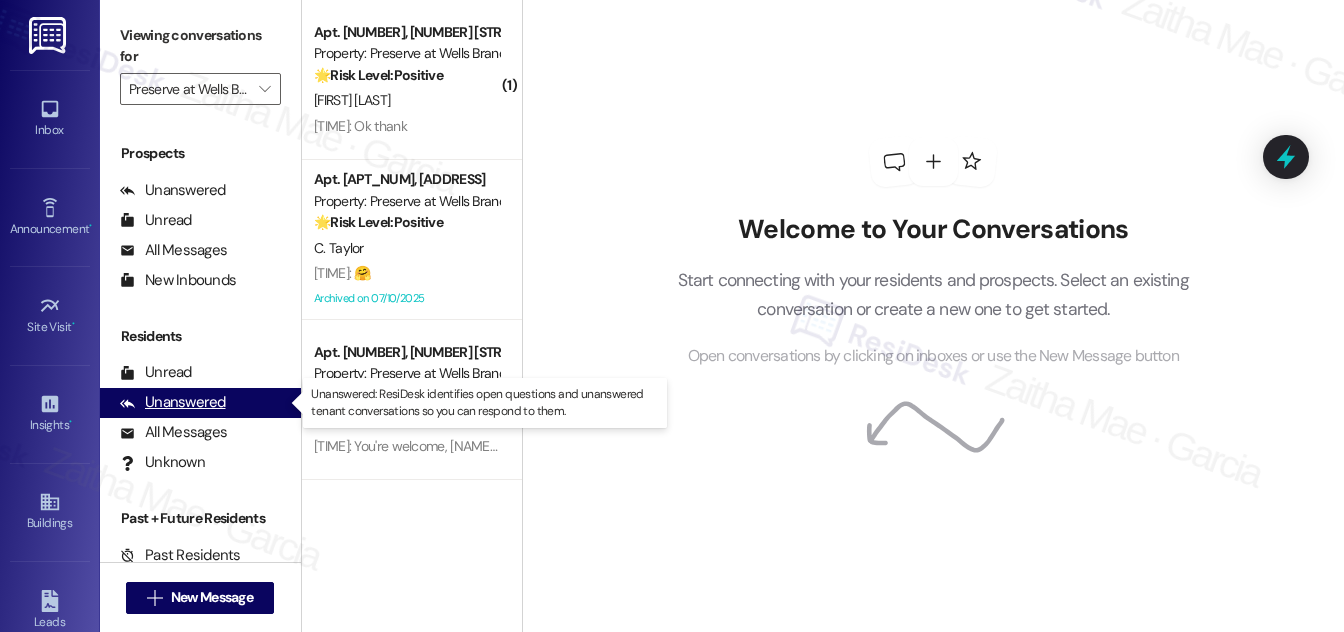click on "Unanswered" at bounding box center [173, 402] 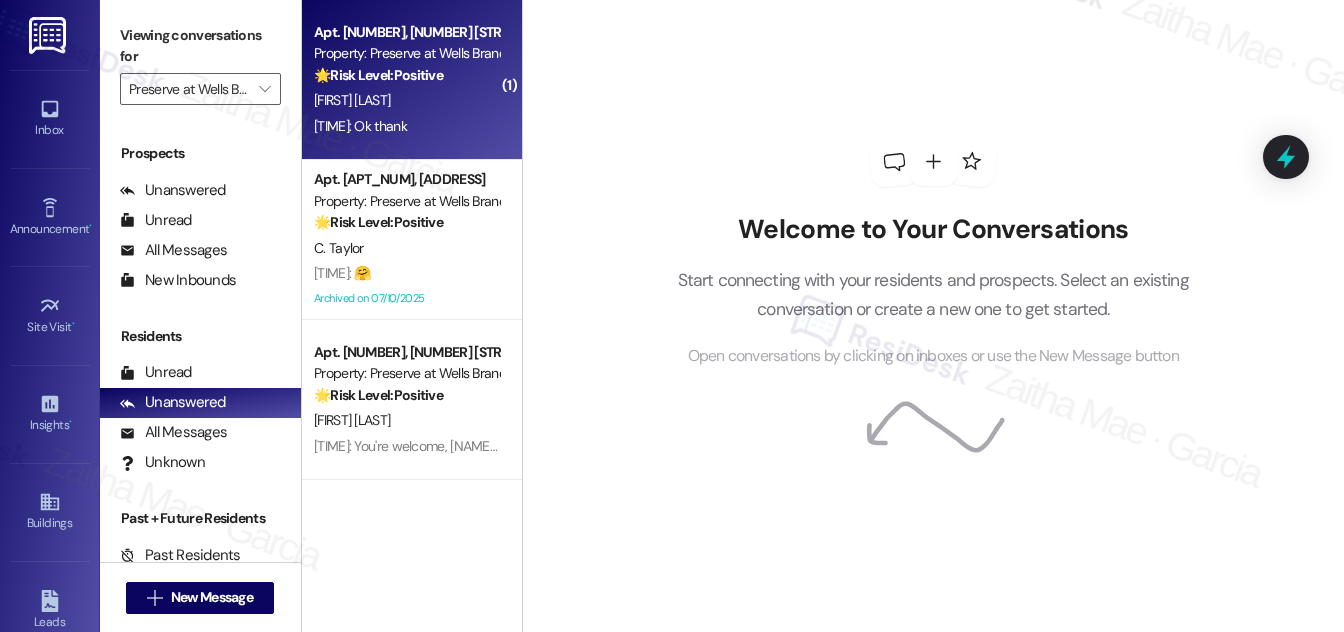 click on "[TIME]: Ok thank [TIME]: Ok thank" at bounding box center [406, 126] 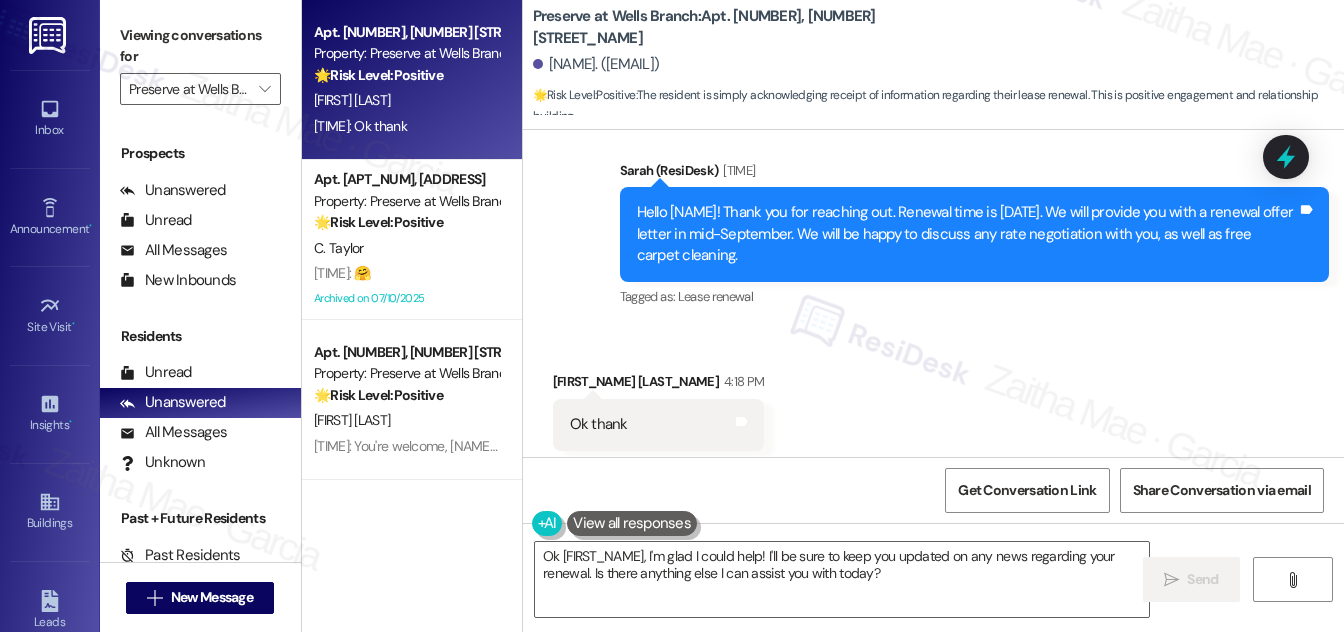 scroll, scrollTop: 8901, scrollLeft: 0, axis: vertical 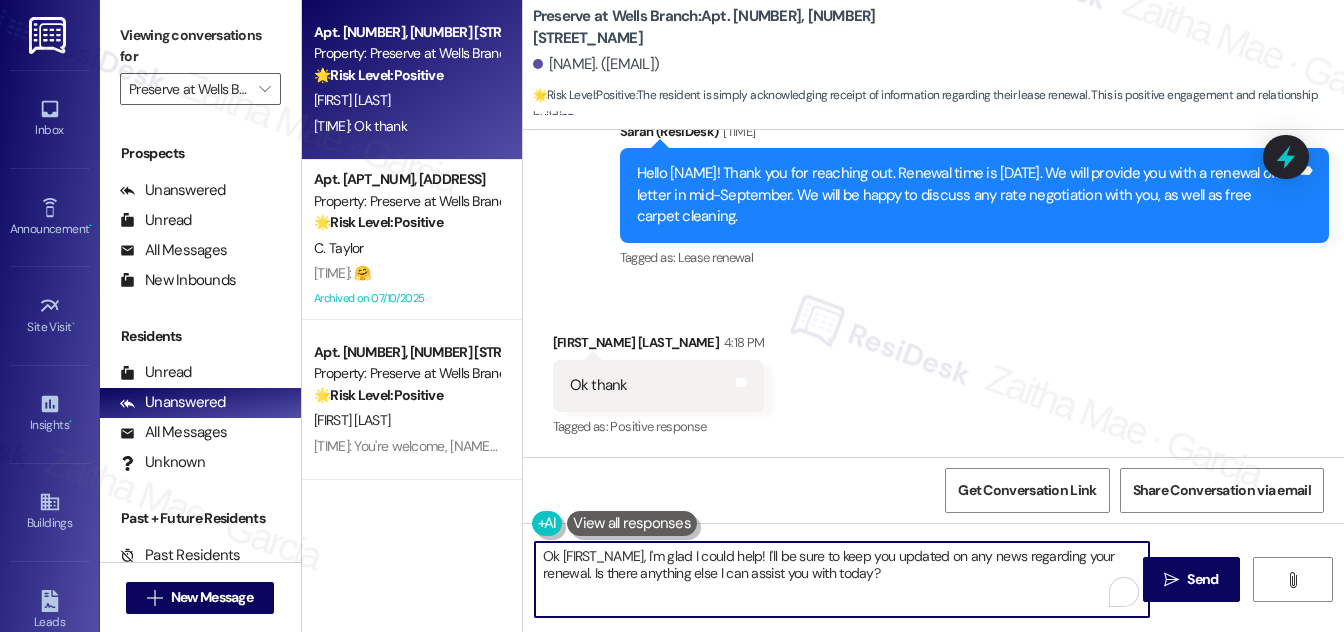 drag, startPoint x: 555, startPoint y: 556, endPoint x: 540, endPoint y: 553, distance: 15.297058 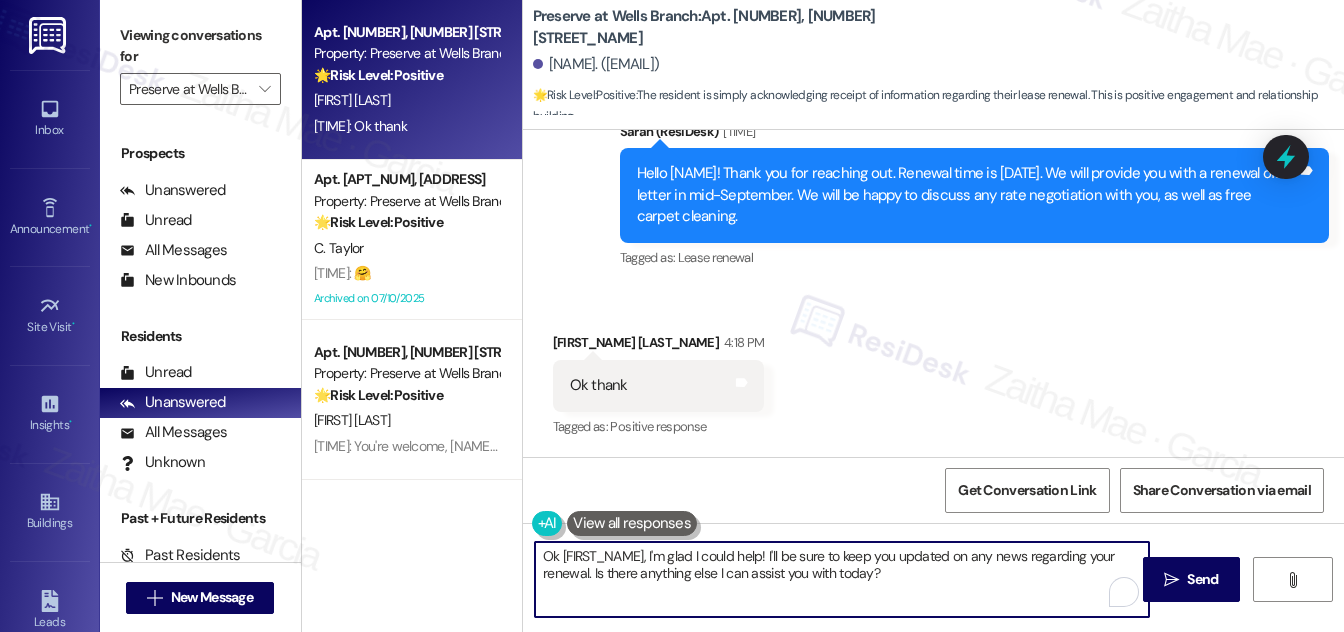 click on "Ok [FIRST_NAME], I'm glad I could help! I'll be sure to keep you updated on any news regarding your renewal. Is there anything else I can assist you with today?" at bounding box center [842, 579] 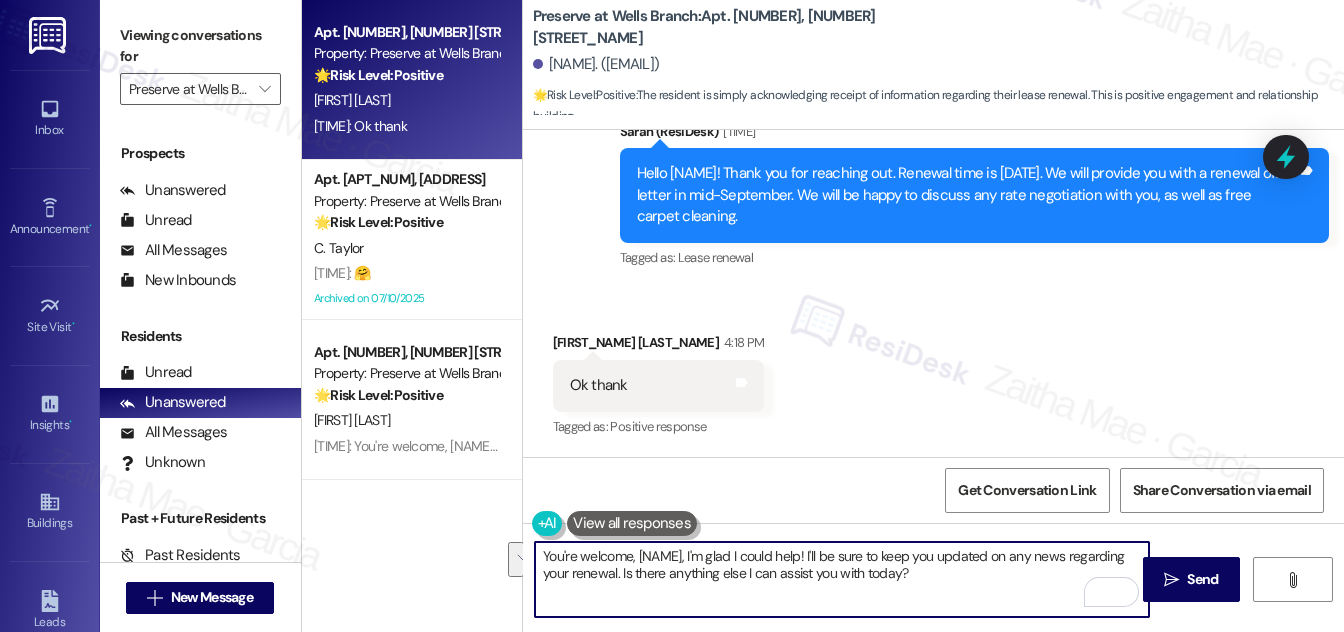 drag, startPoint x: 842, startPoint y: 555, endPoint x: 674, endPoint y: 578, distance: 169.5671 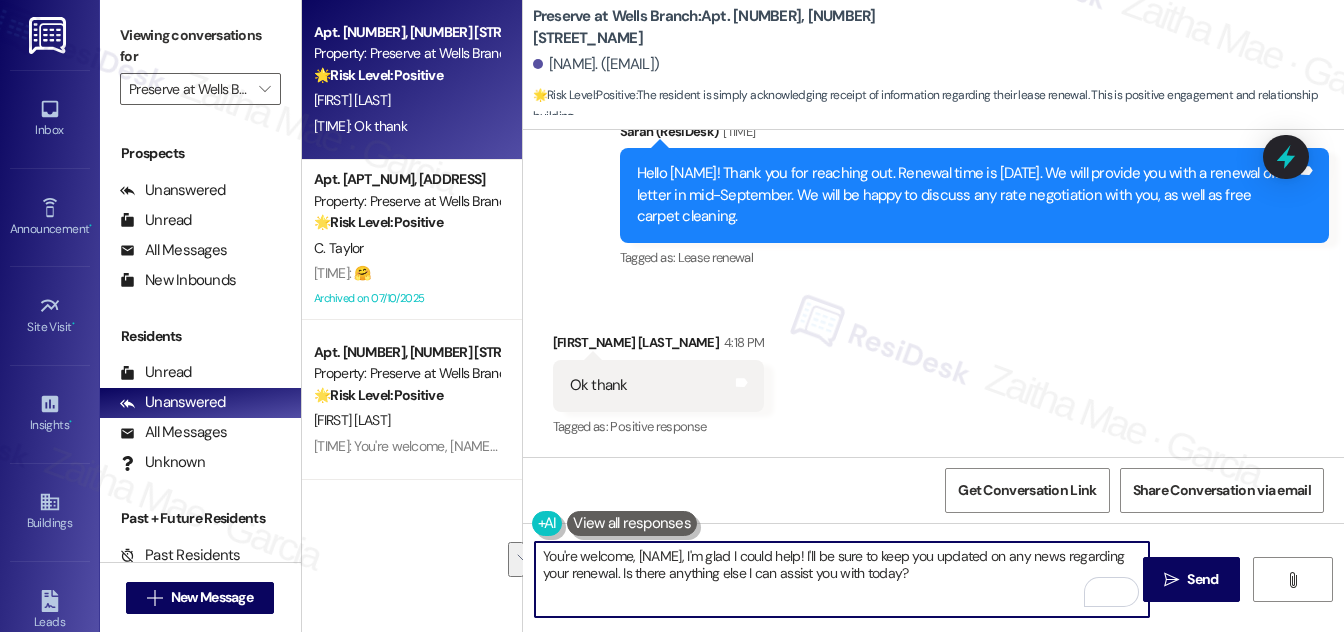 click on "You're welcome, [NAME], I'm glad I could help! I'll be sure to keep you updated on any news regarding your renewal. Is there anything else I can assist you with today?" at bounding box center [842, 579] 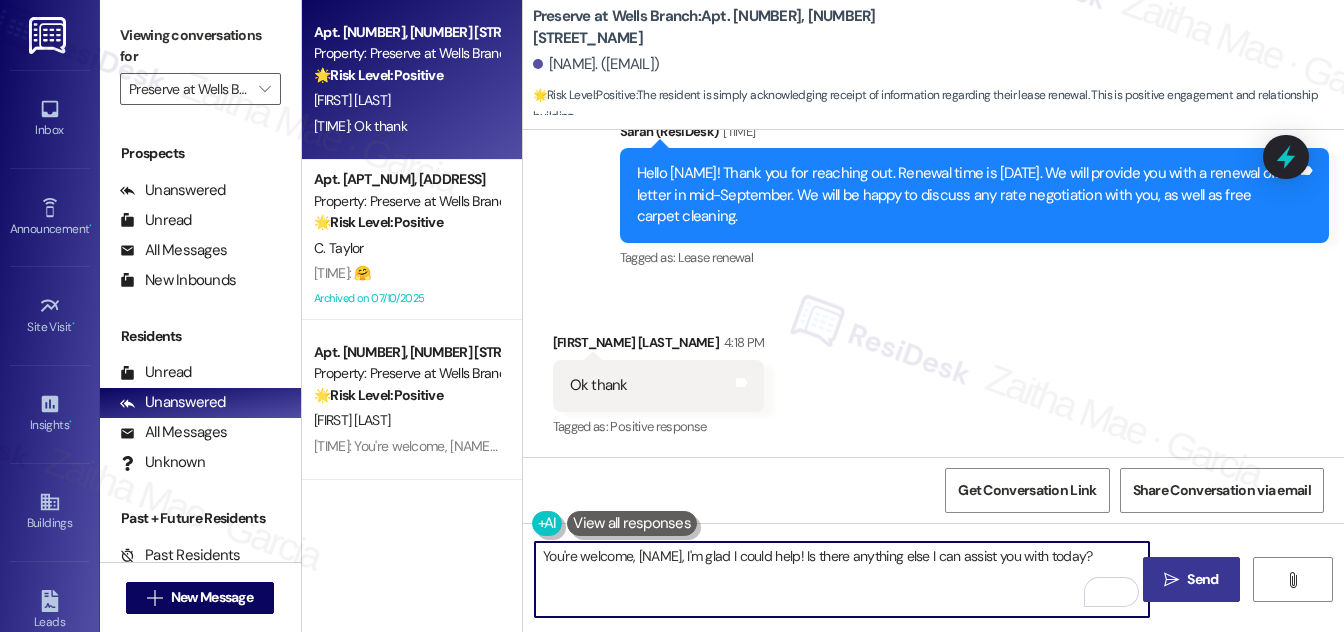 type on "You're welcome, {{first_name}}, I'm glad I could help! Is there anything else I can assist you with today?" 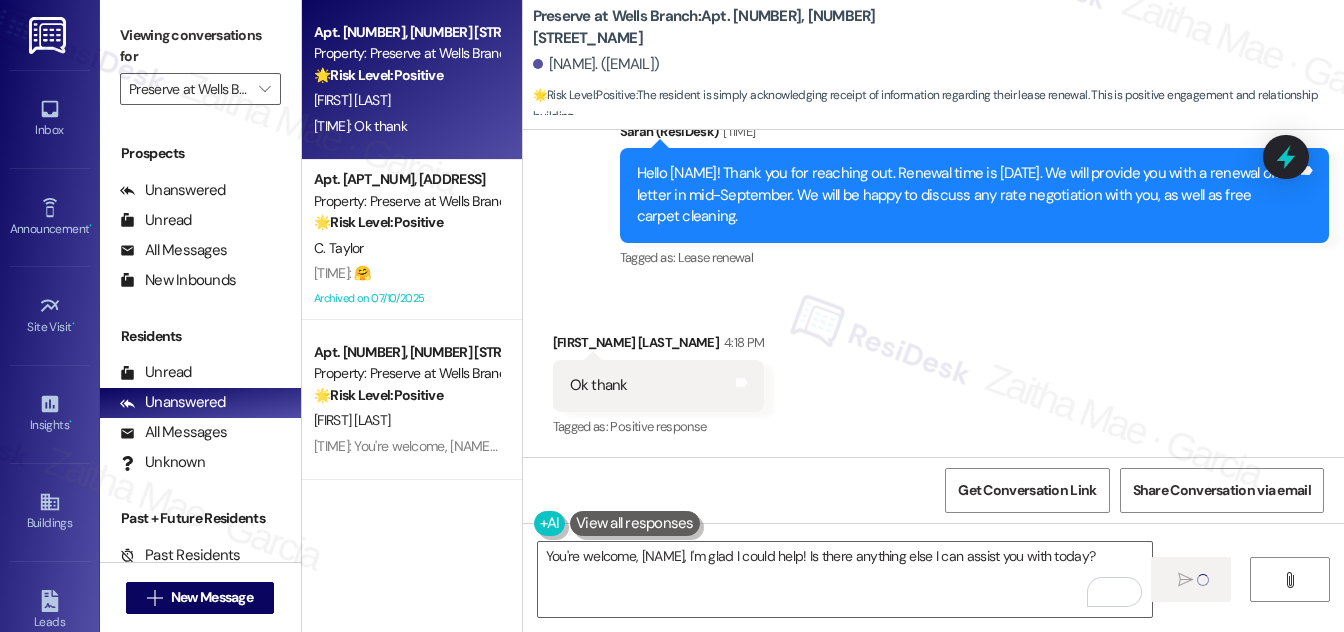type 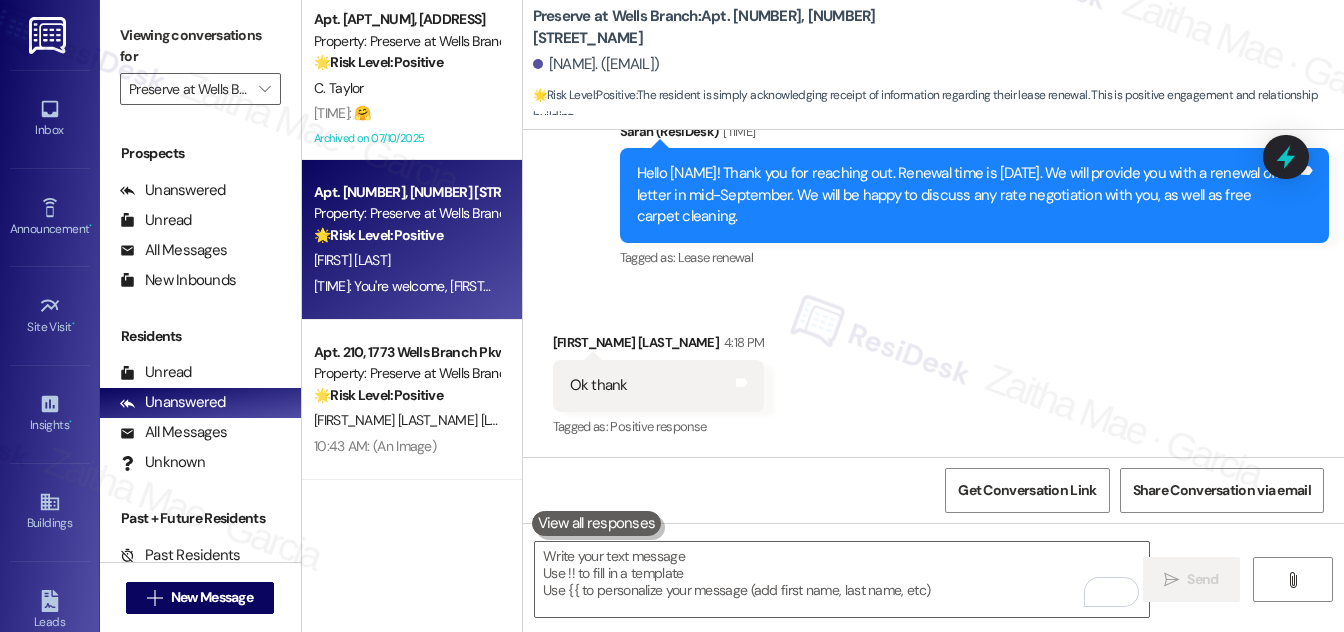 scroll, scrollTop: 8900, scrollLeft: 0, axis: vertical 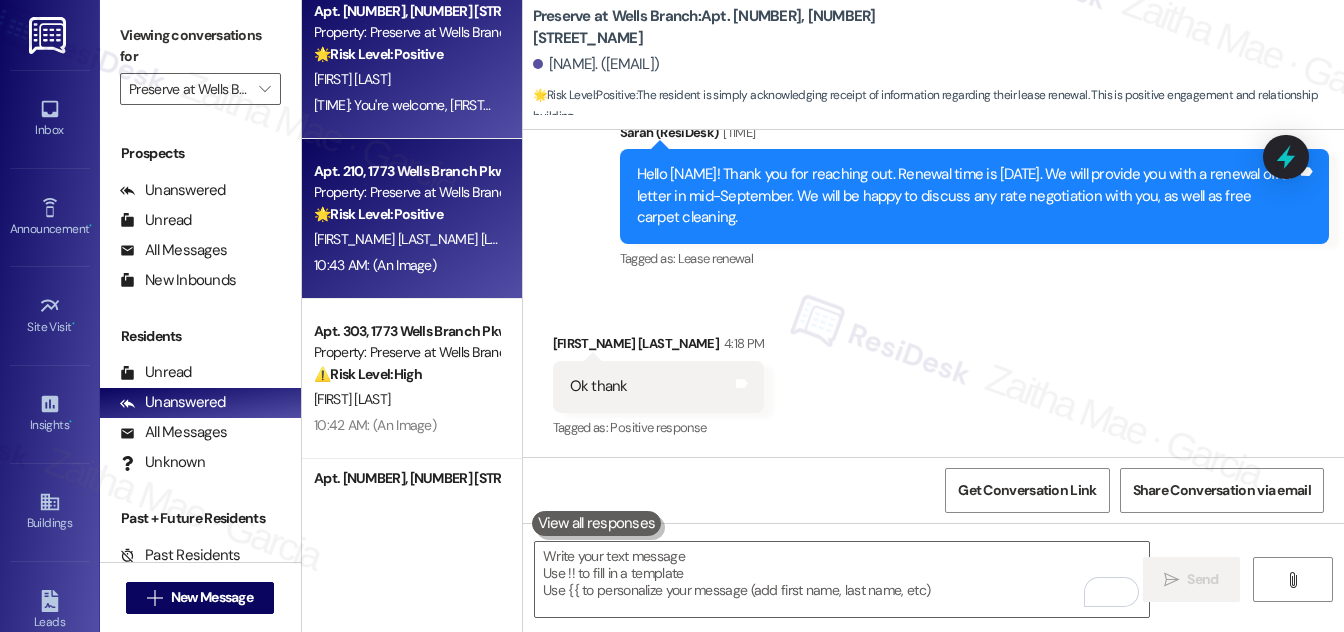 click on "10:43 AM: (An Image) 10:43 AM: (An Image)" at bounding box center [406, 265] 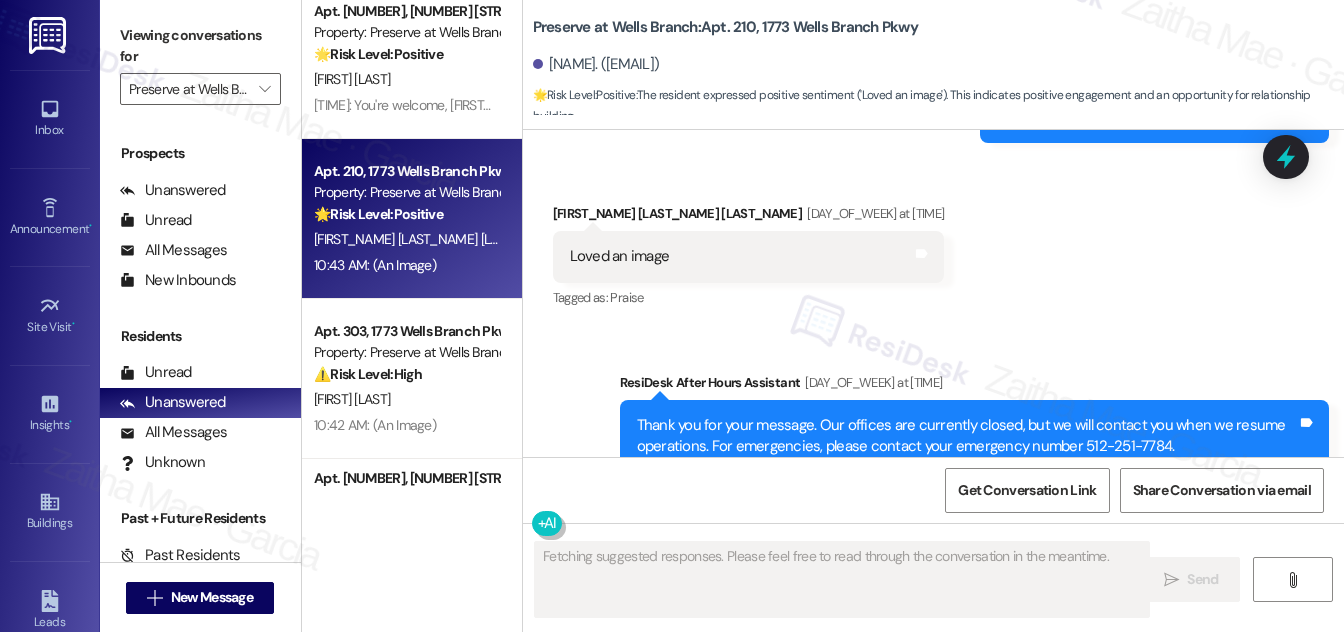 scroll, scrollTop: 11821, scrollLeft: 0, axis: vertical 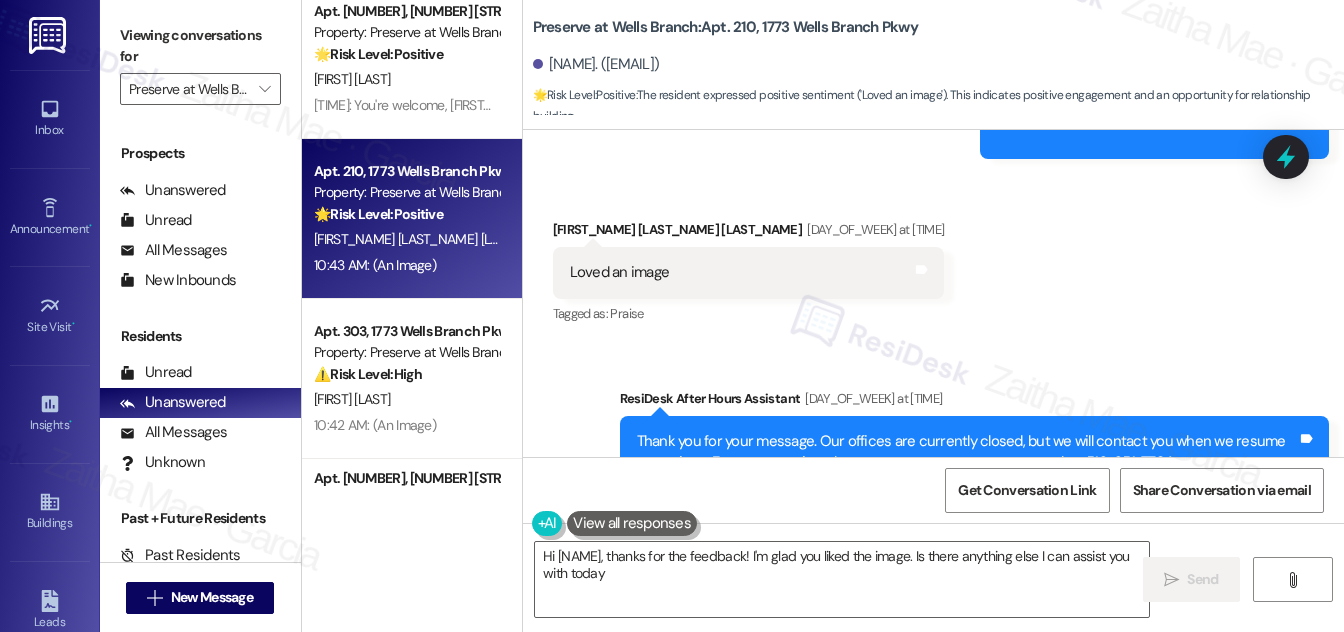 type on "Hi {{first_name}}, thanks for the feedback! I'm glad you liked the image. Is there anything else I can assist you with today?" 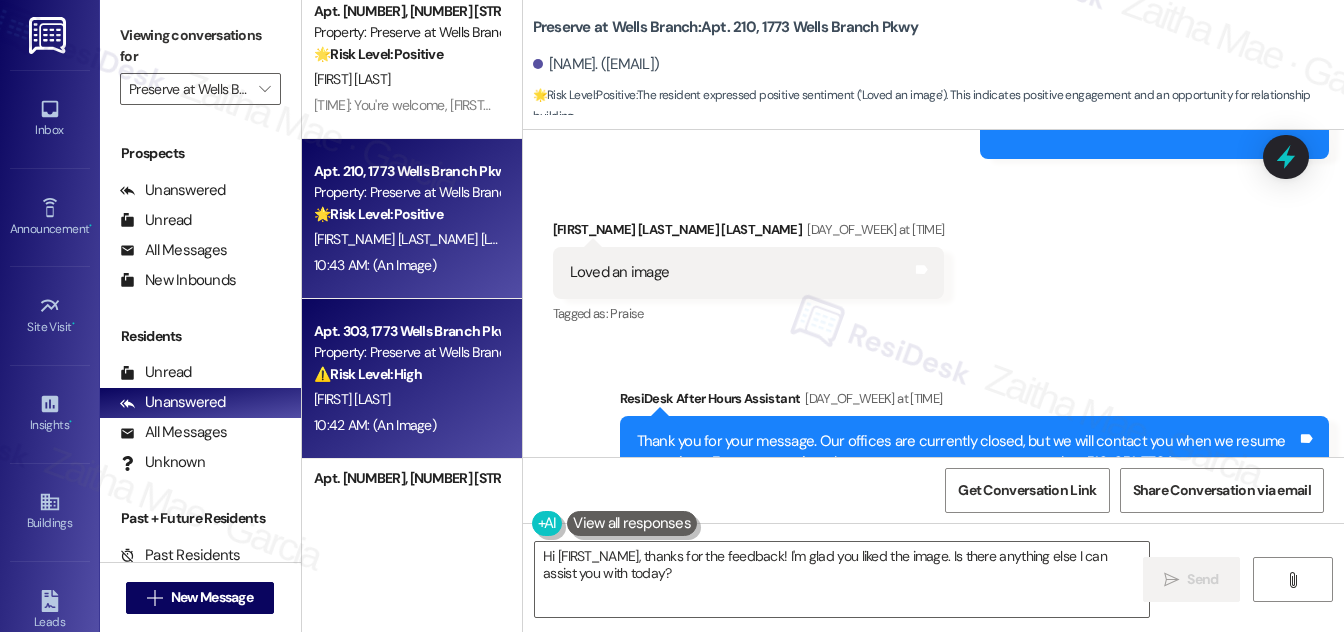 click on "J. Thomas" at bounding box center (406, 399) 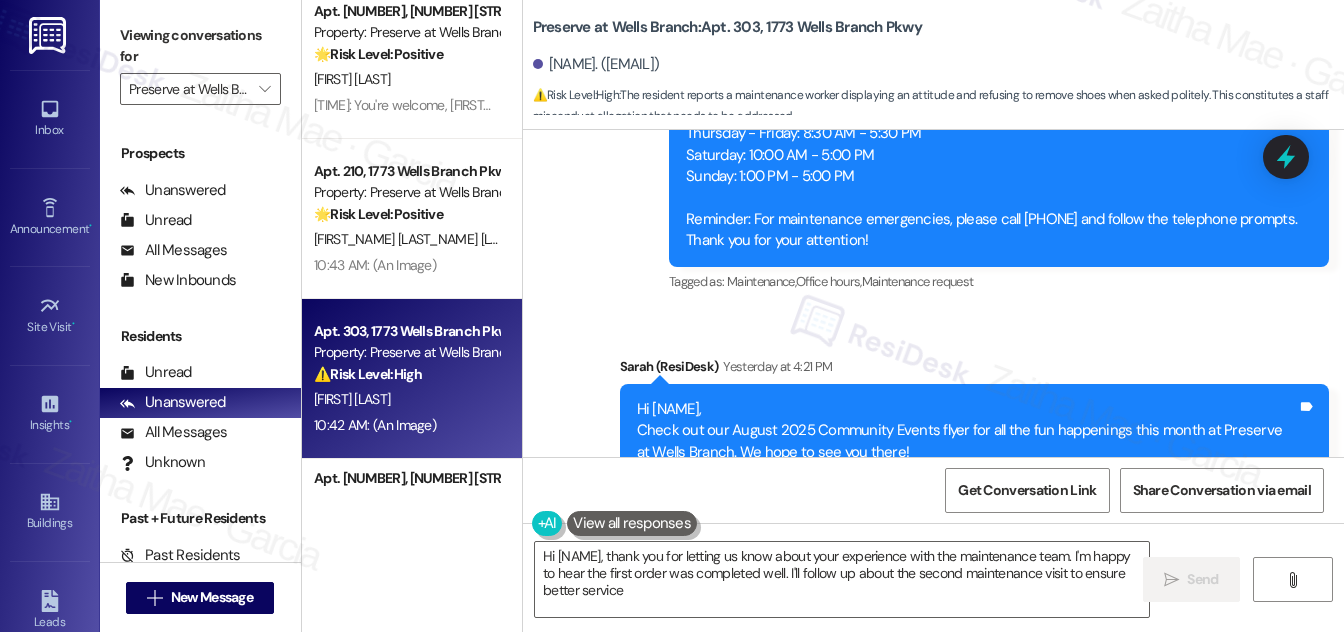 type on "Hi {{first_name}}, thank you for letting us know about your experience with the maintenance team. I'm happy to hear the first order was completed well. I'll follow up about the second maintenance visit to ensure better service." 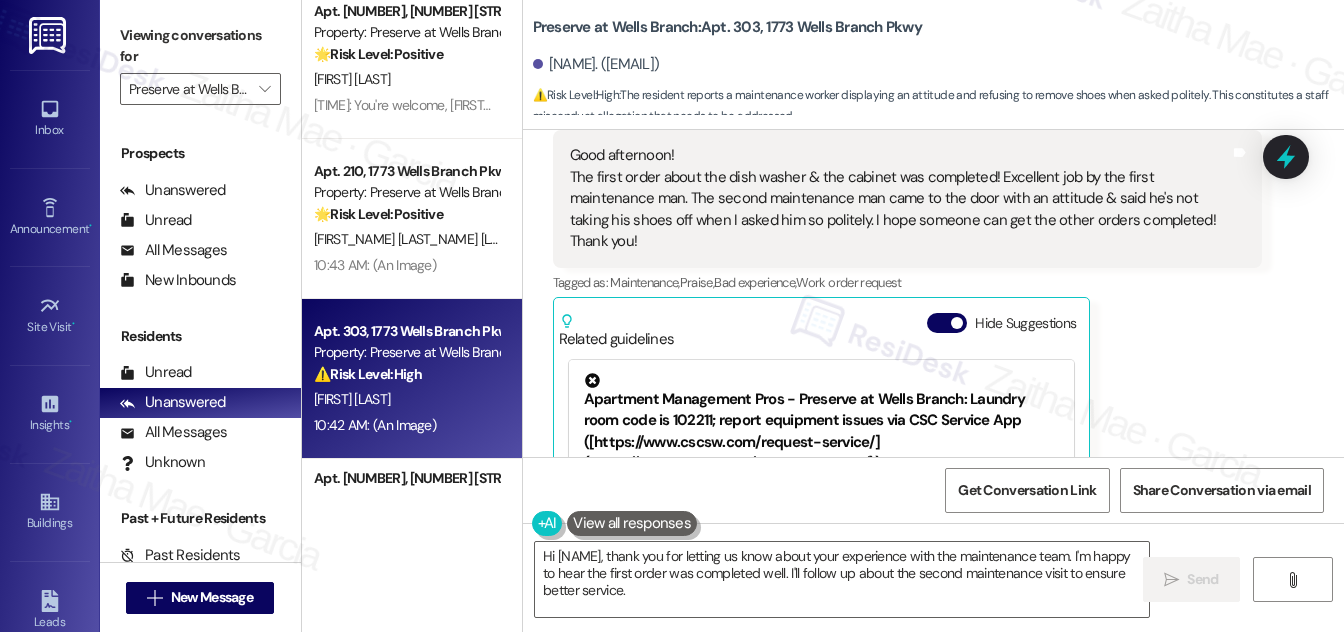 scroll, scrollTop: 430, scrollLeft: 0, axis: vertical 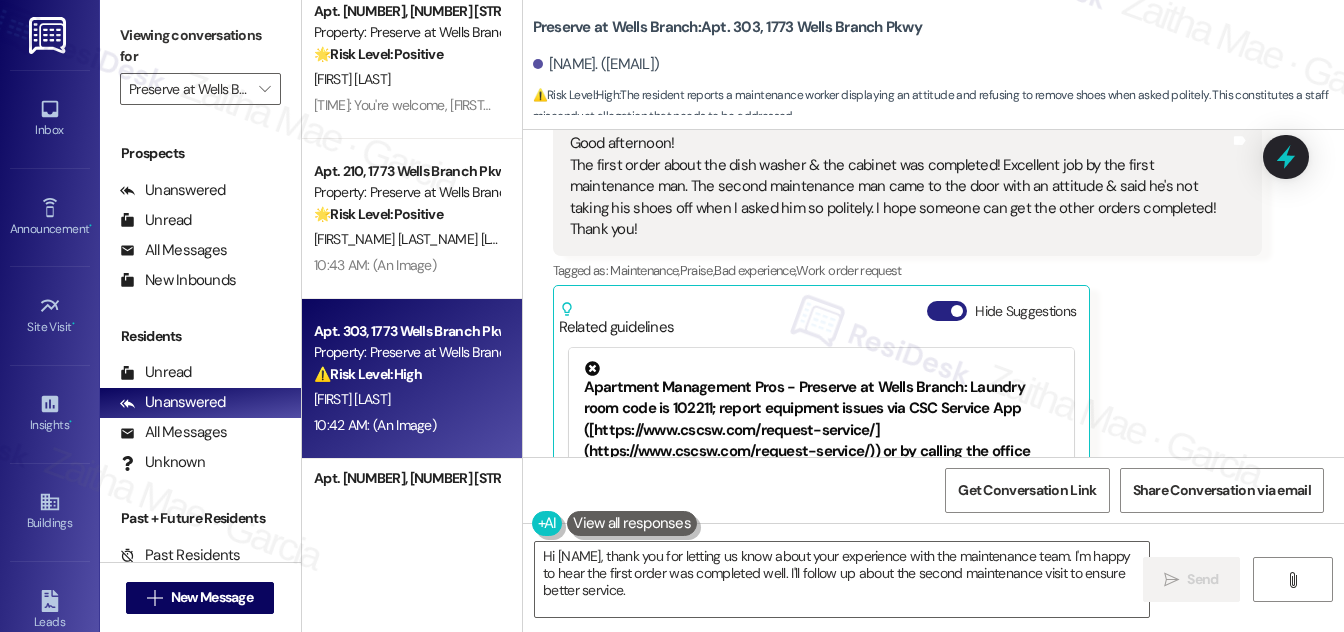 click on "Hide Suggestions" at bounding box center [947, 311] 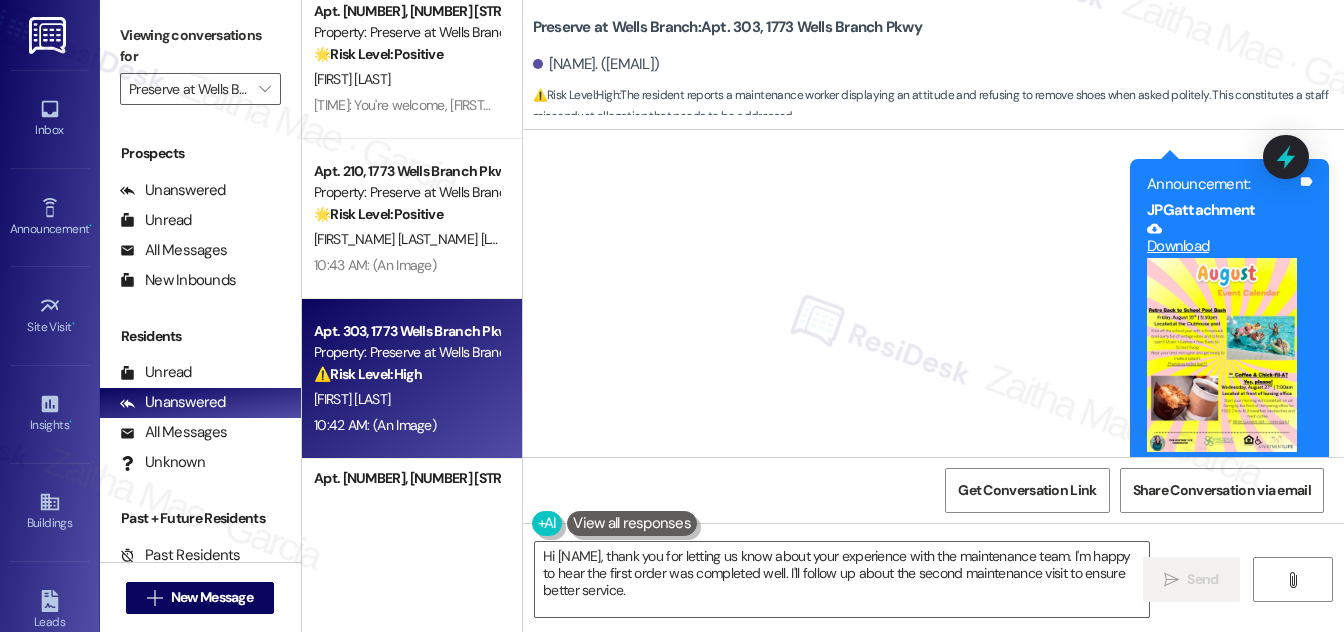 scroll, scrollTop: 3086, scrollLeft: 0, axis: vertical 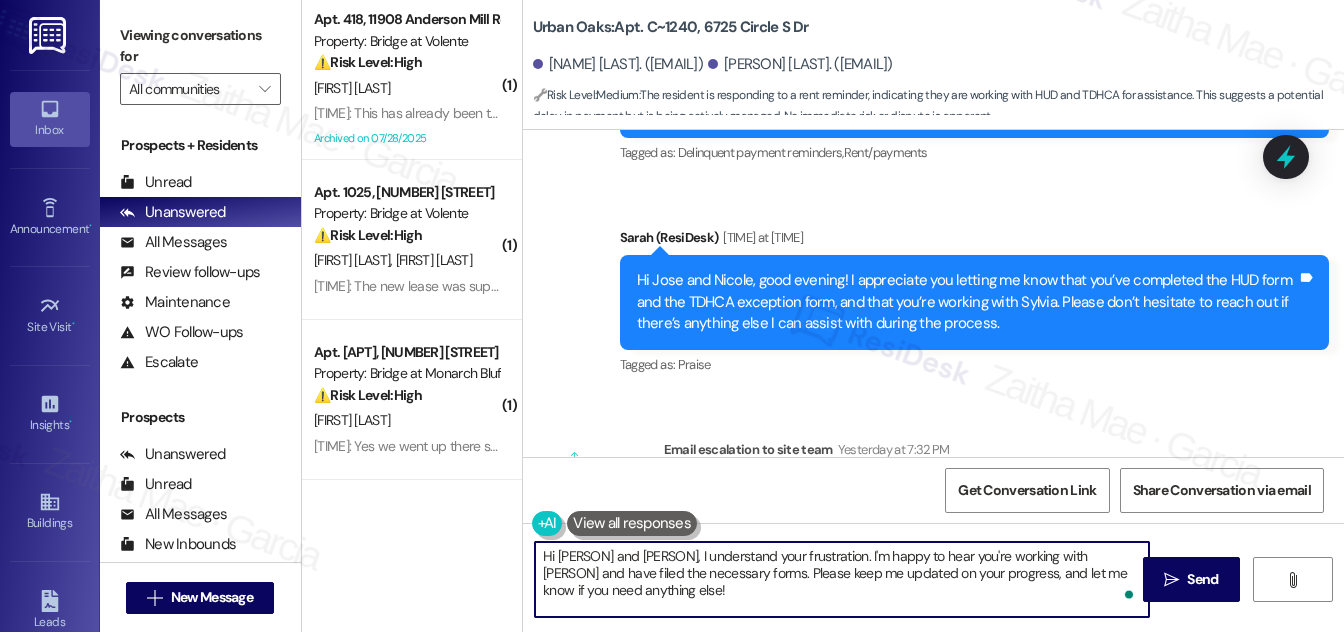 drag, startPoint x: 650, startPoint y: 551, endPoint x: 682, endPoint y: 602, distance: 60.207973 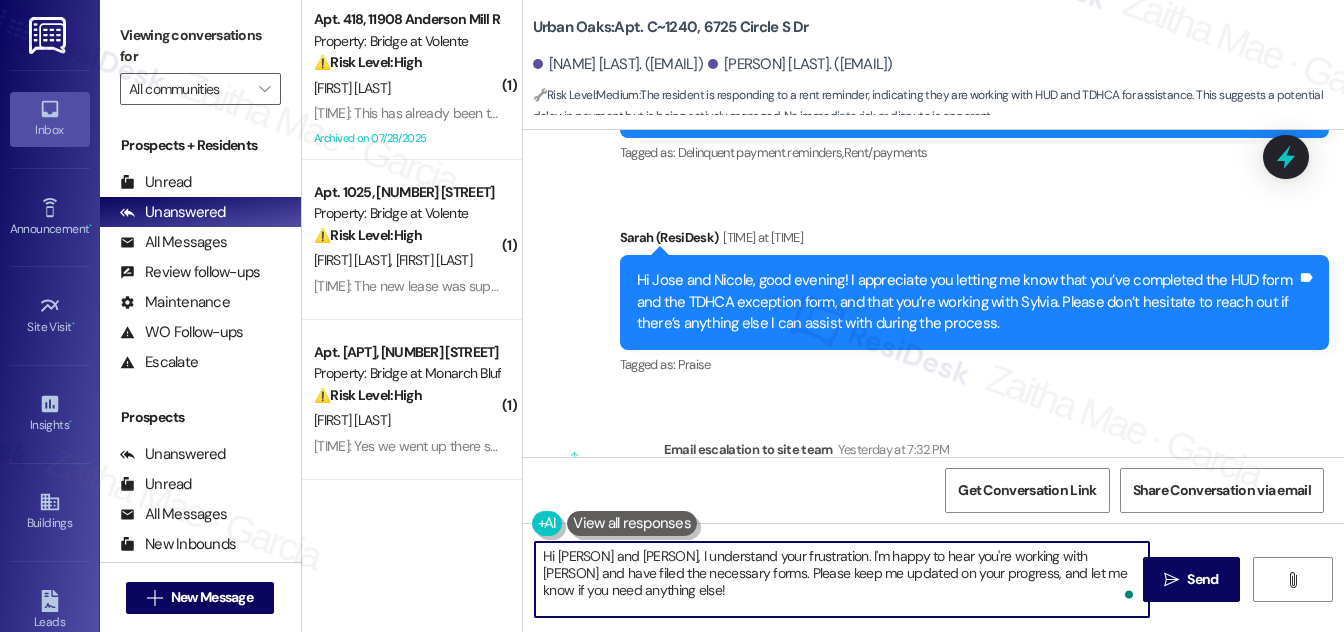 click on "Hi [PERSON] and [PERSON], I understand your frustration. I'm happy to hear you're working with [PERSON] and have filed the necessary forms. Please keep me updated on your progress, and let me know if you need anything else!" at bounding box center (842, 579) 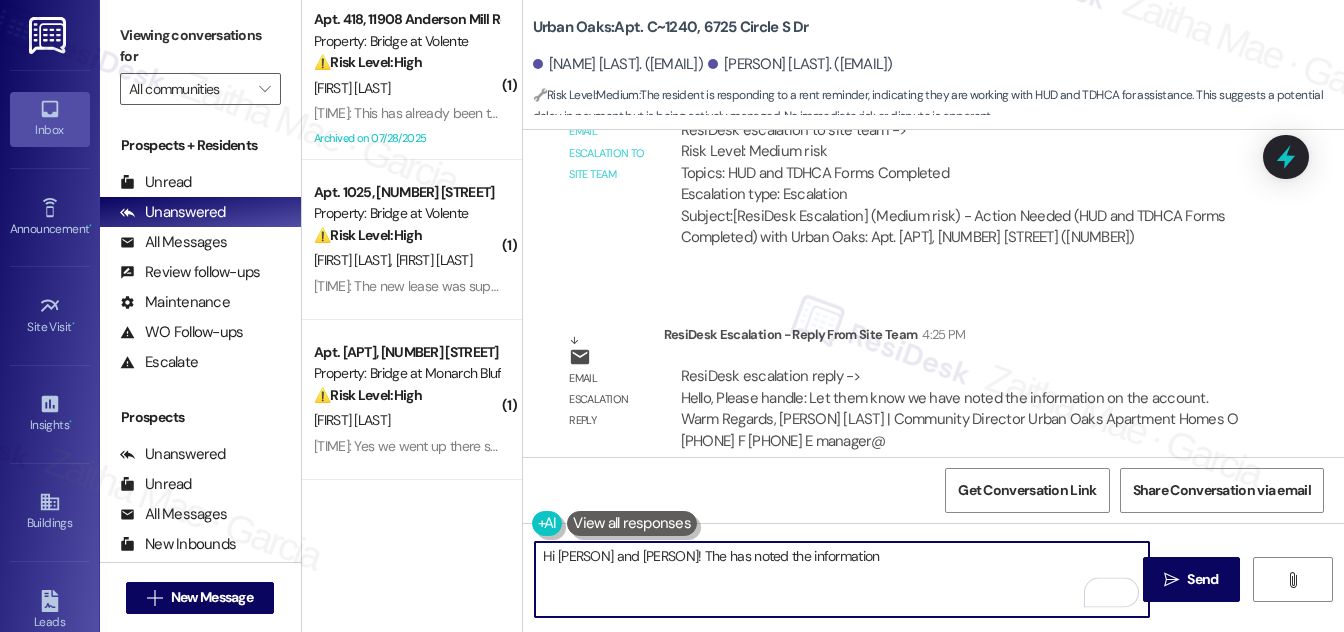 scroll, scrollTop: 8547, scrollLeft: 0, axis: vertical 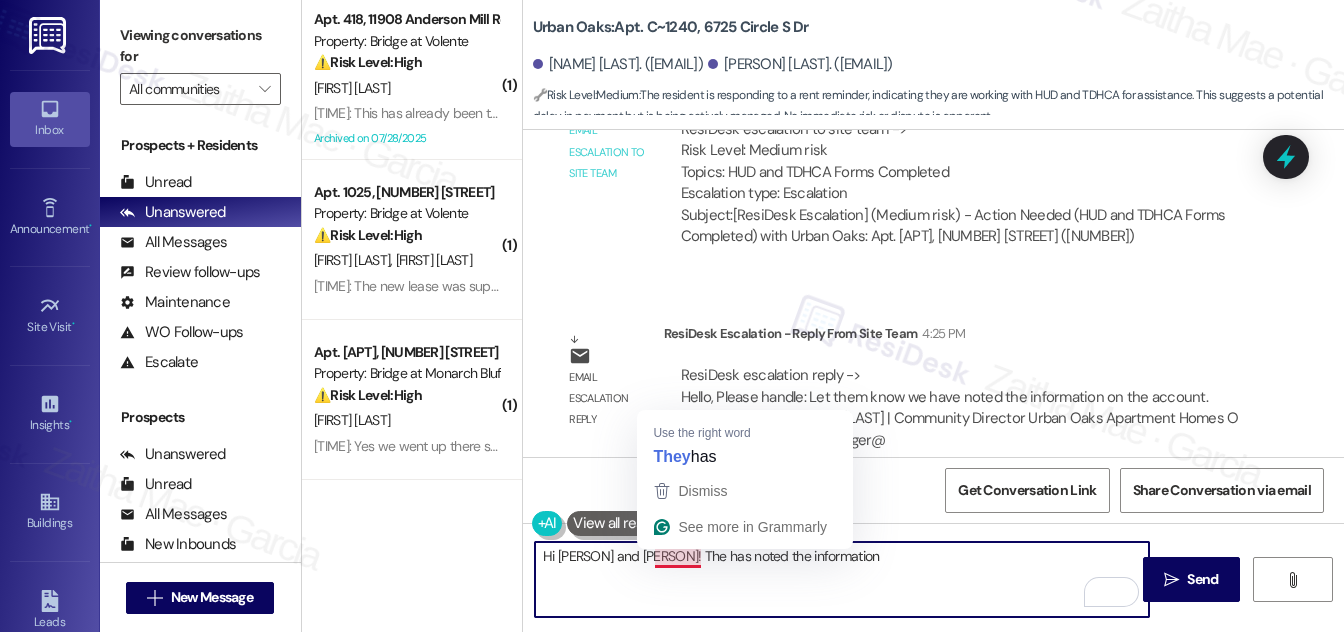 click on "Hi [PERSON] and [PERSON]! The has noted the information" at bounding box center [842, 579] 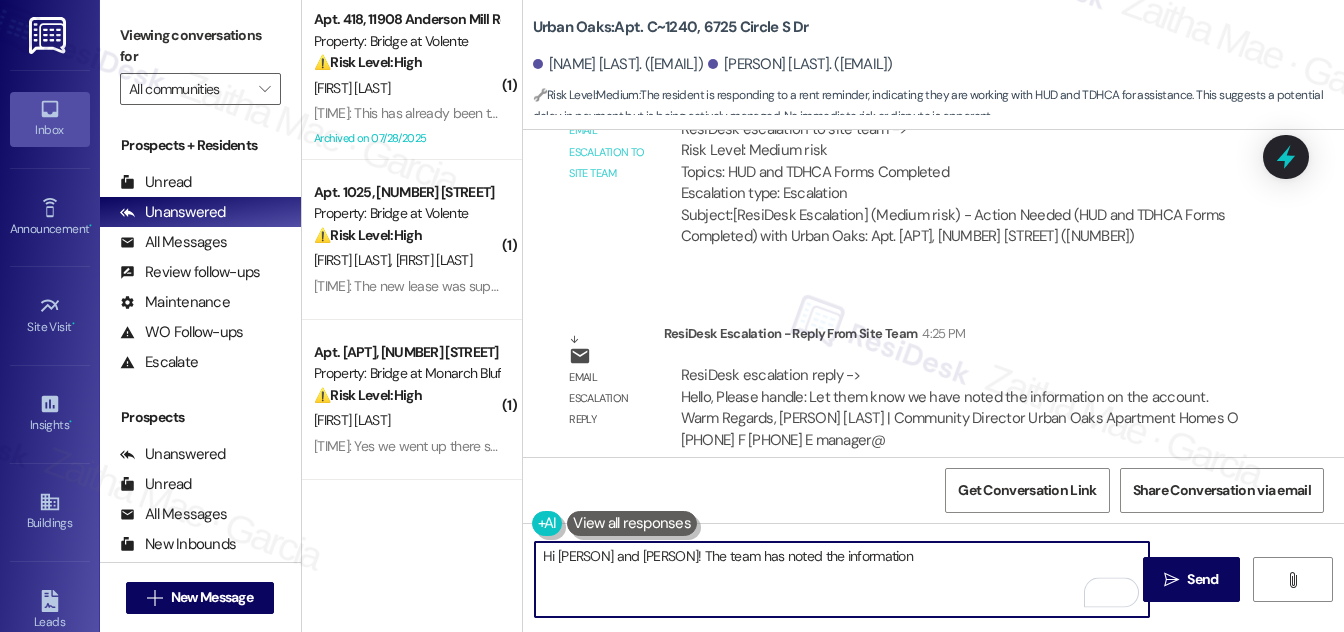 click on "Hi [PERSON] and [PERSON]! The team has noted the information" at bounding box center (842, 579) 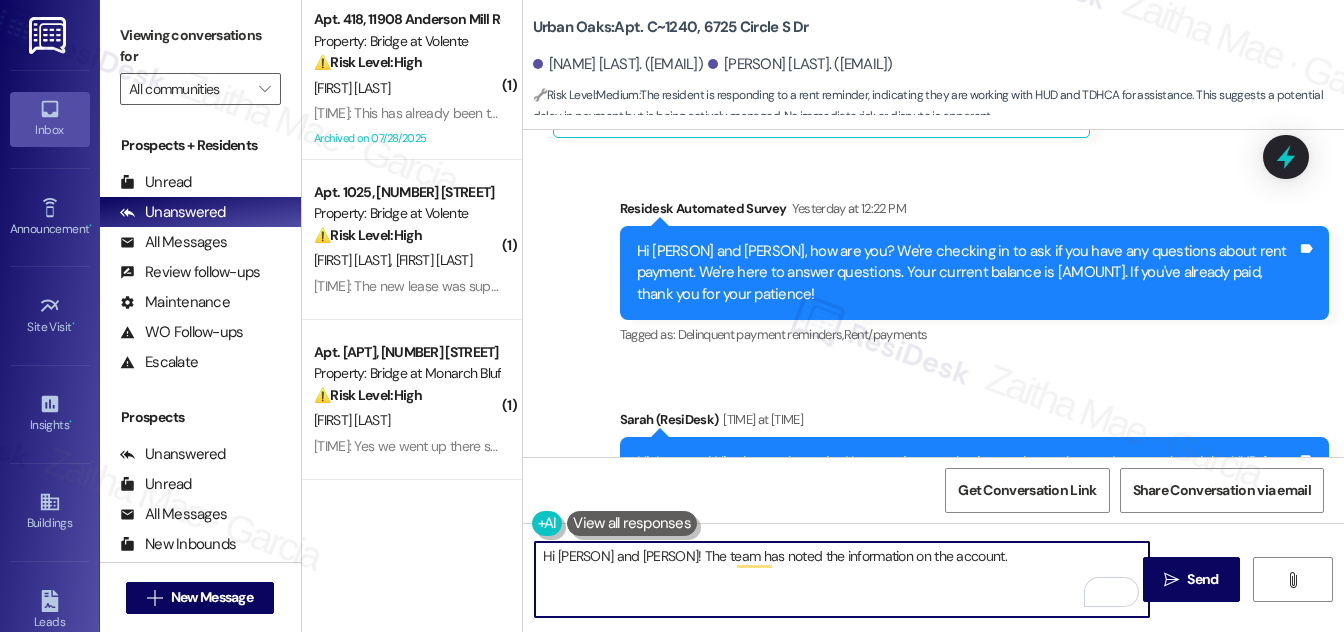 scroll, scrollTop: 8547, scrollLeft: 0, axis: vertical 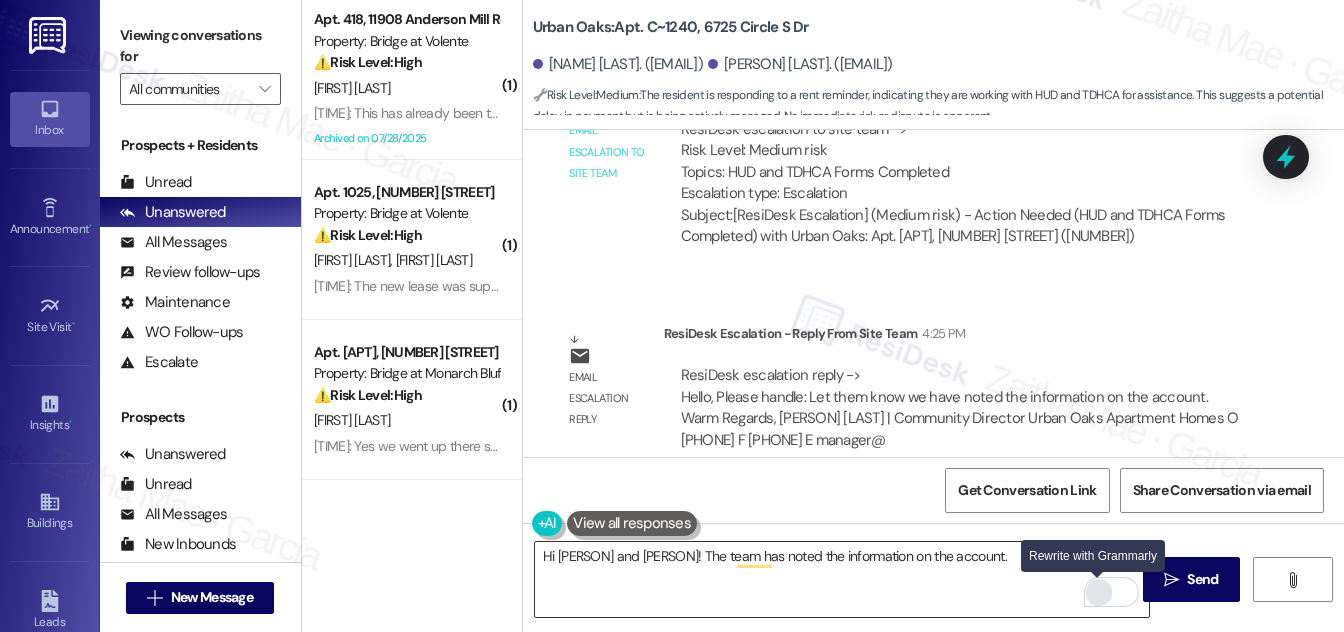 click at bounding box center (1099, 592) 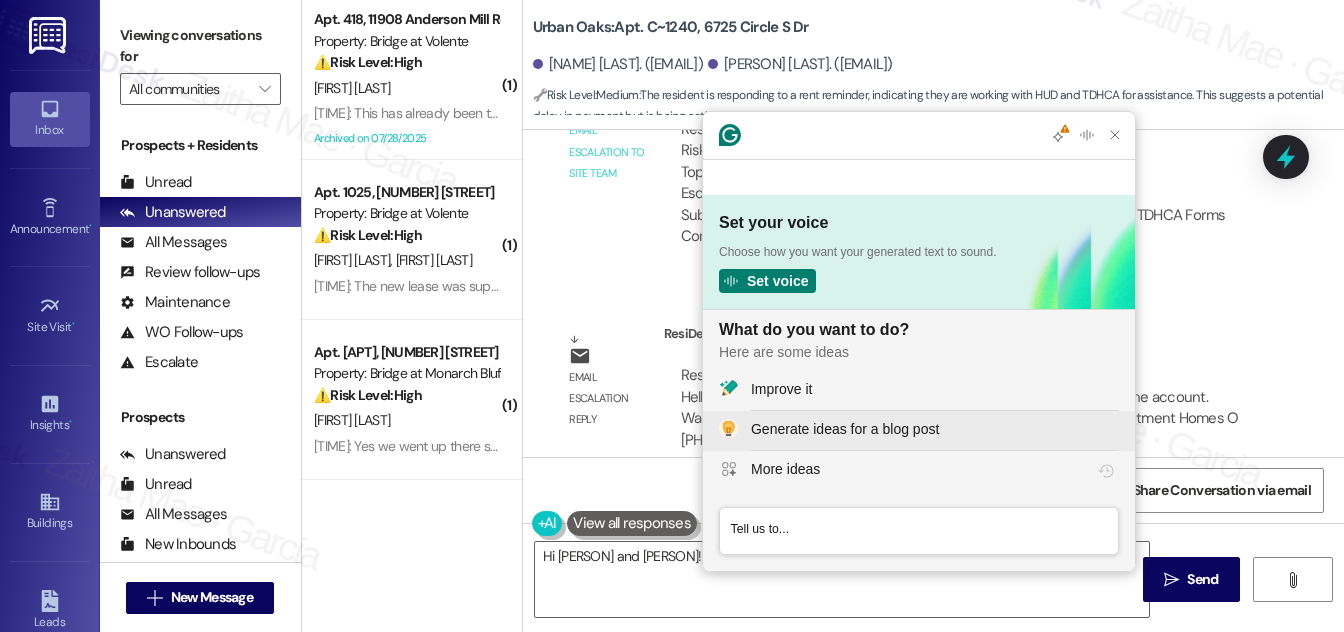 scroll, scrollTop: 0, scrollLeft: 0, axis: both 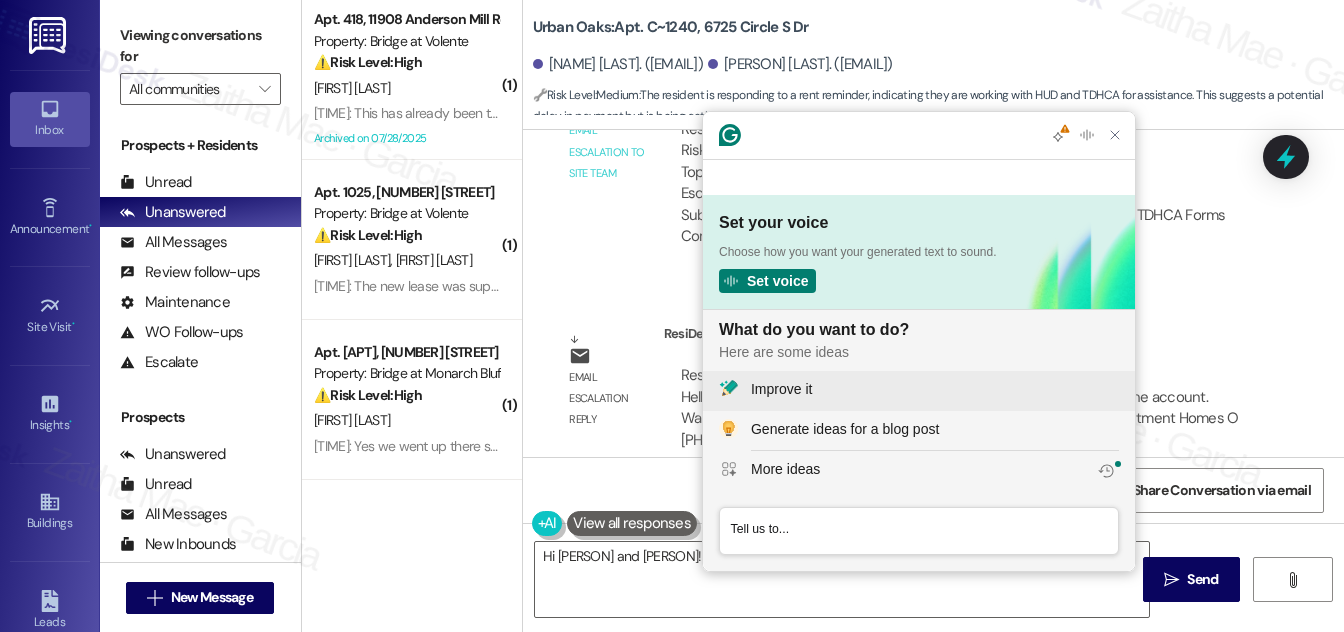 click on "Improve it" 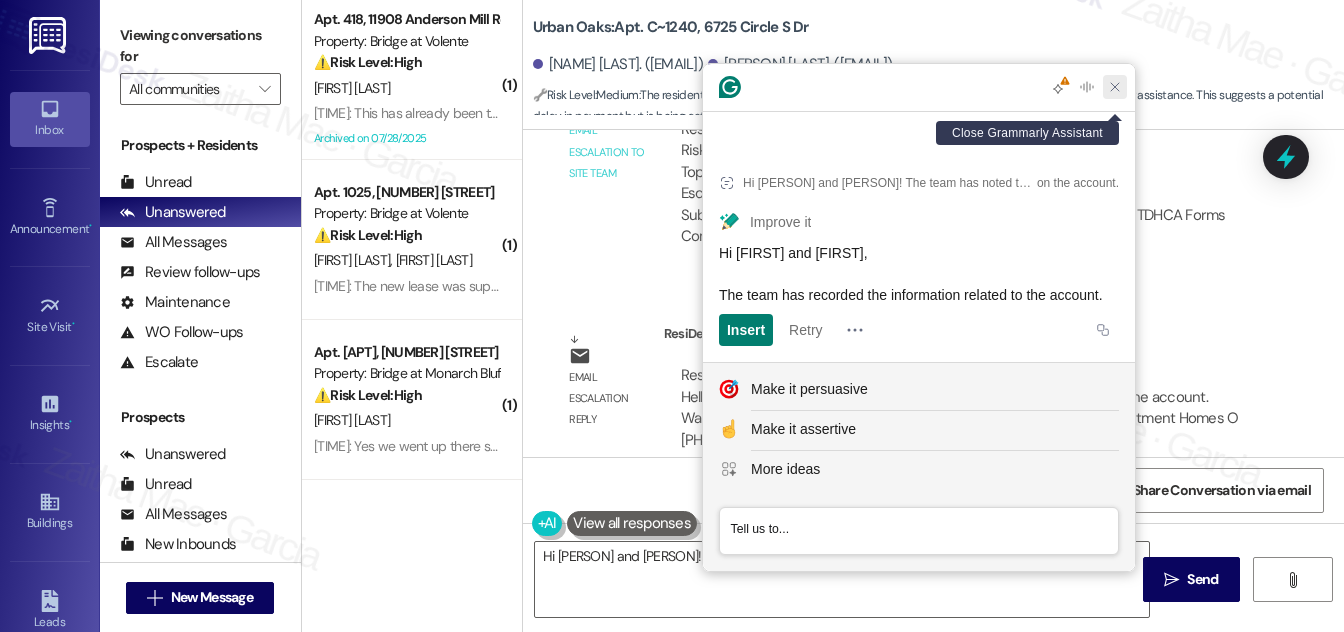 drag, startPoint x: 1118, startPoint y: 110, endPoint x: 1106, endPoint y: 130, distance: 23.323807 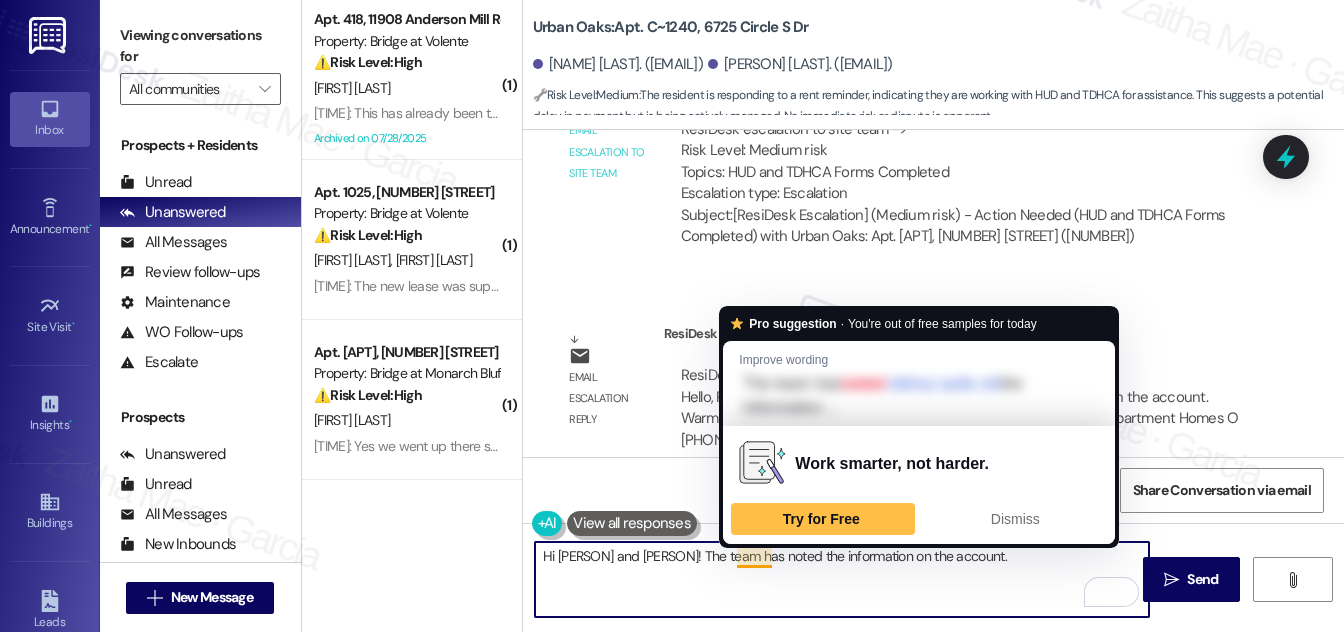 click on "Hi Nicole and Jose! The team has noted the information on the account." at bounding box center [842, 579] 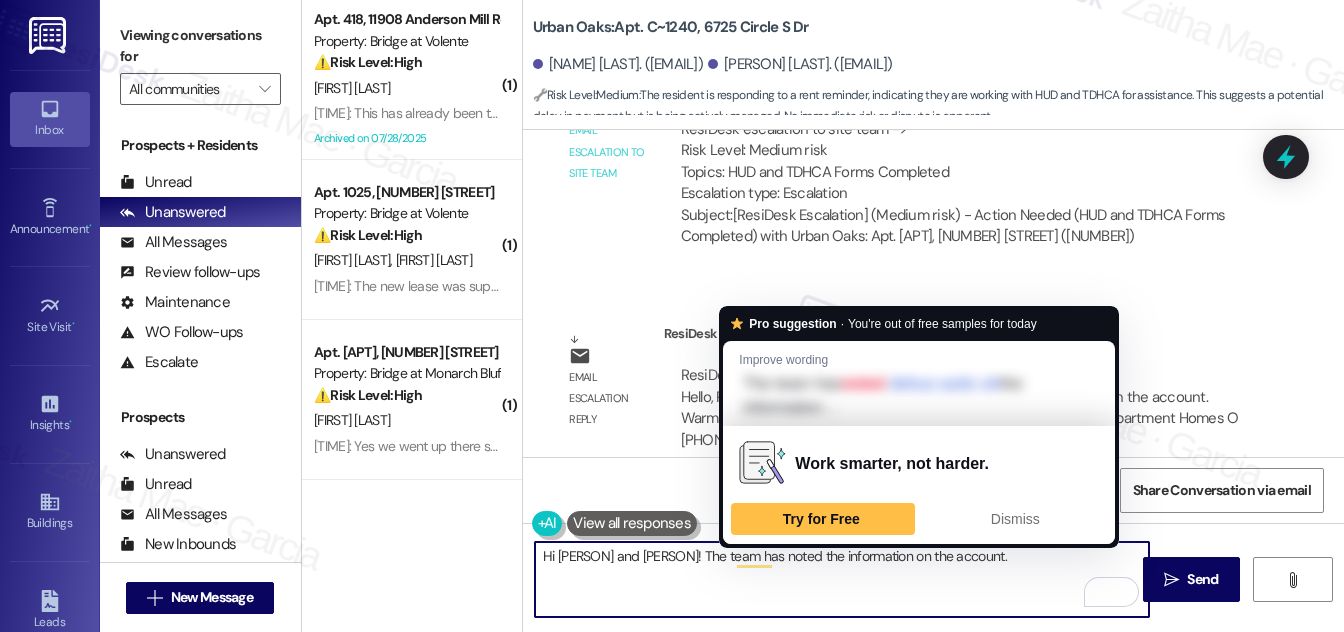 click on "Hi Nicole and Jose! The team has noted the information on the account." at bounding box center [842, 579] 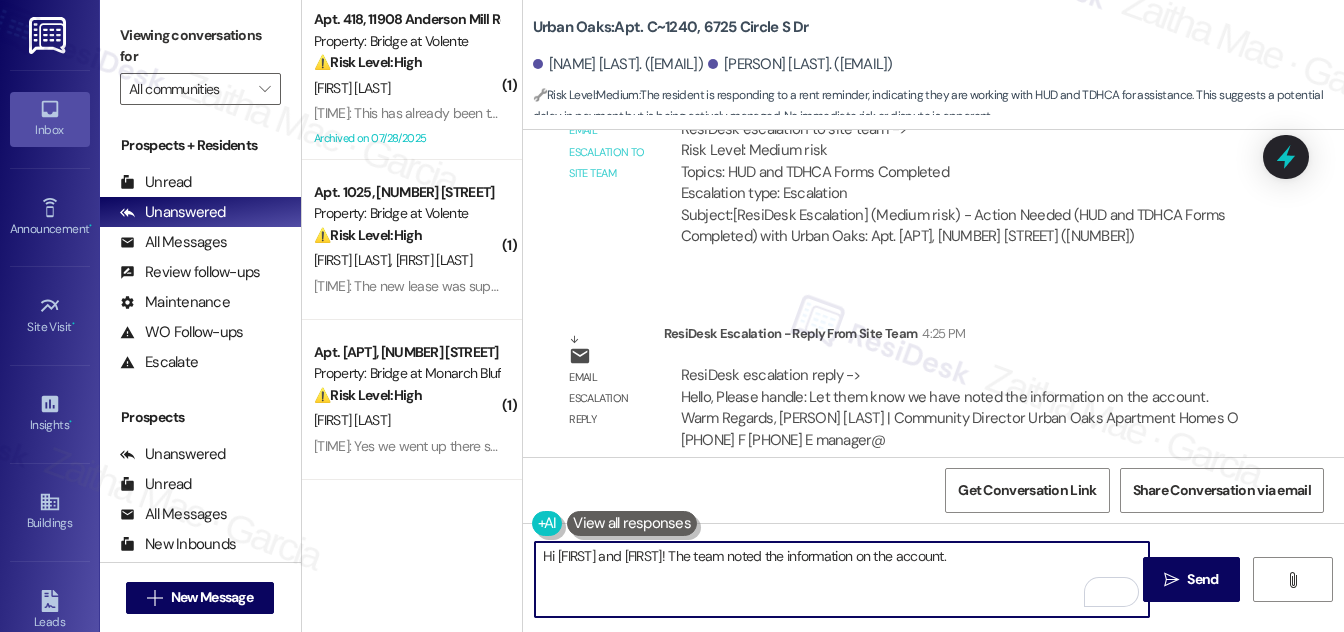 click on "Hi Nicole and Jose! The team noted the information on the account." at bounding box center [842, 579] 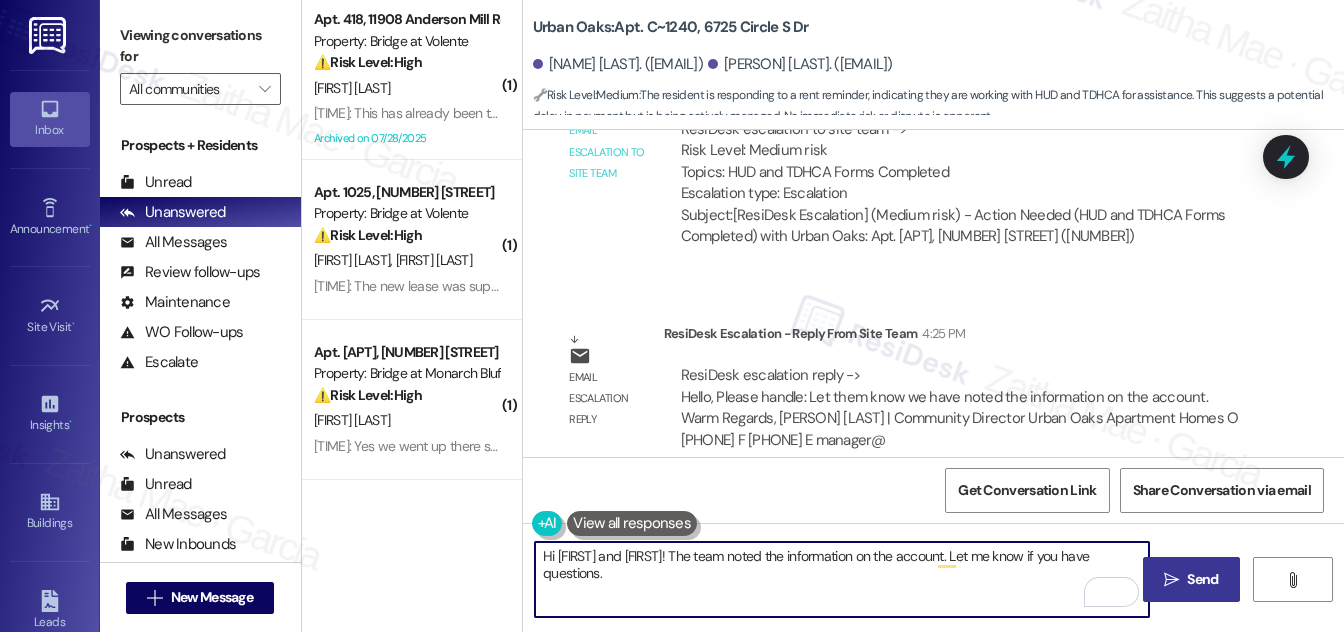 type on "Hi Nicole and Jose! The team noted the information on the account. Let me know if you have questions." 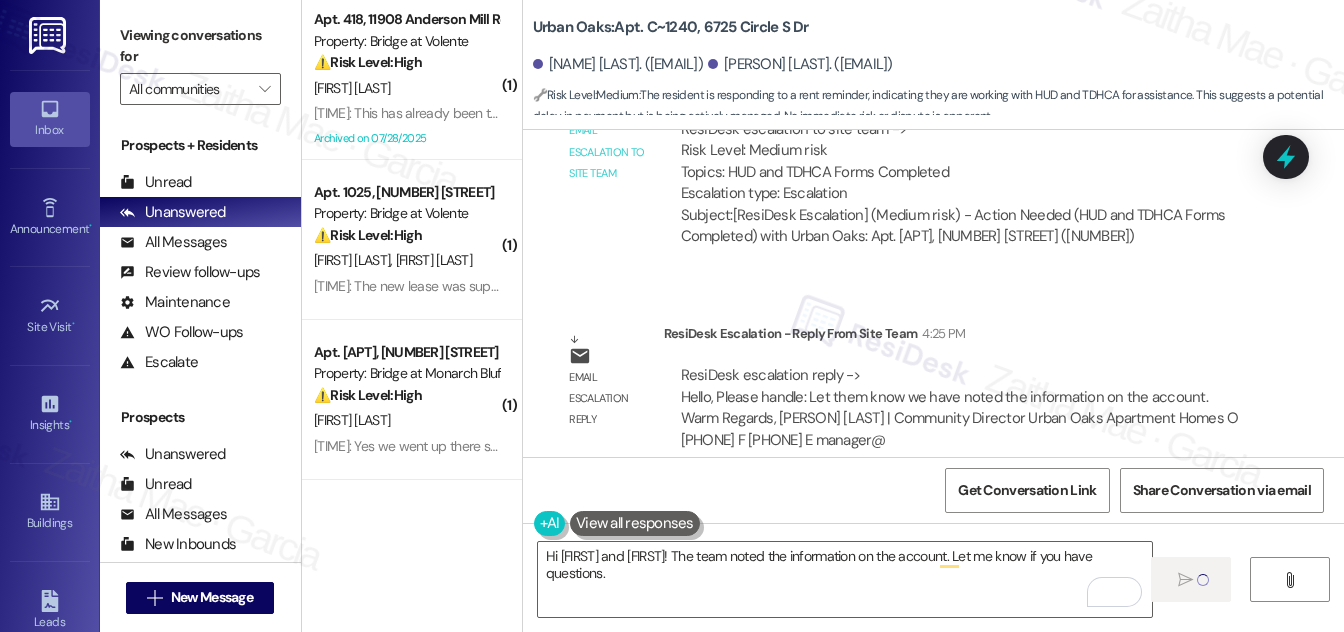 type 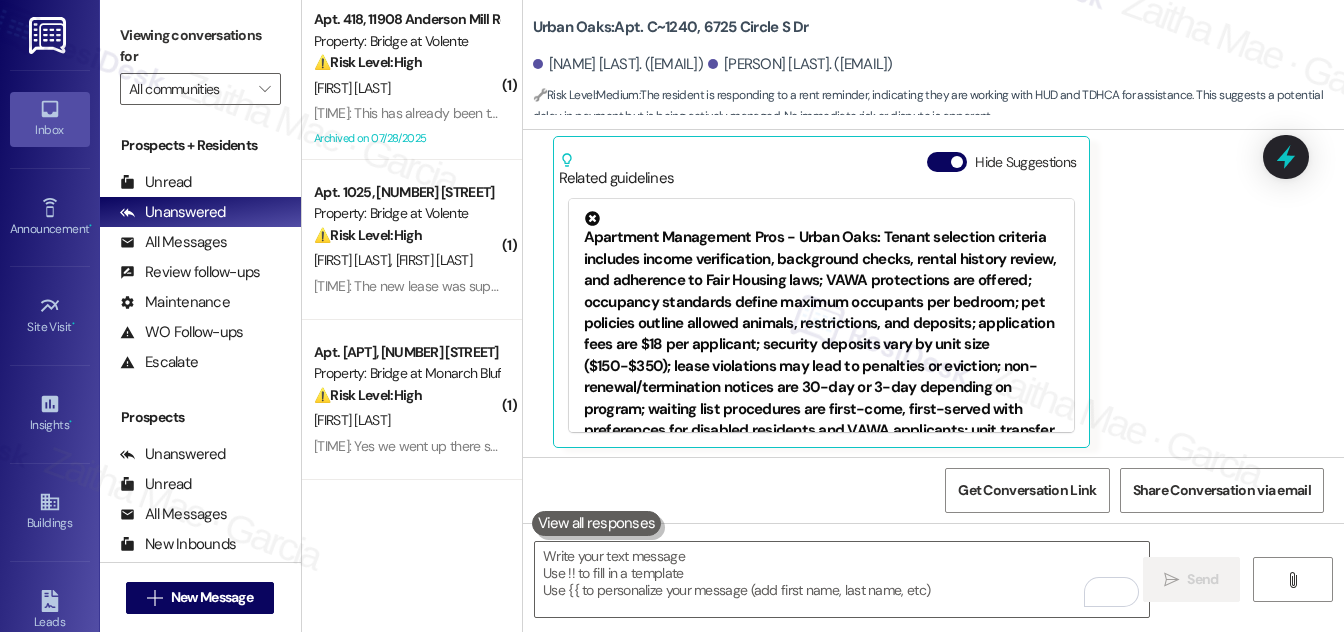 scroll, scrollTop: 7673, scrollLeft: 0, axis: vertical 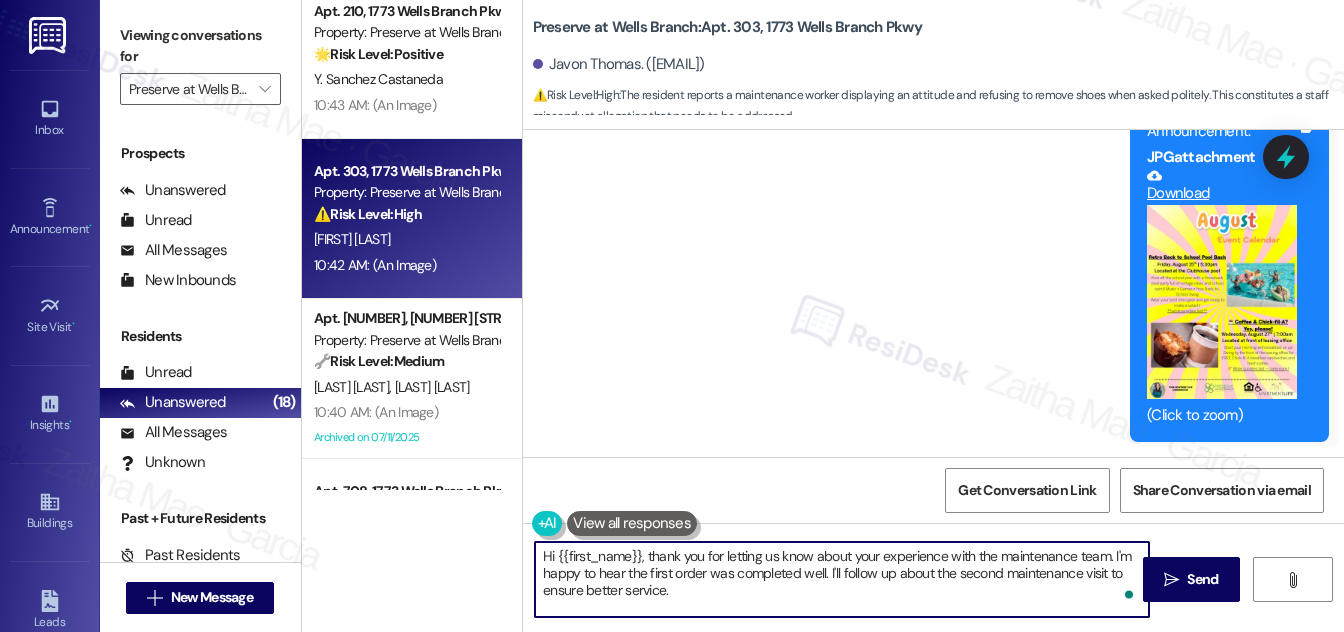 drag, startPoint x: 541, startPoint y: 554, endPoint x: 687, endPoint y: 591, distance: 150.6154 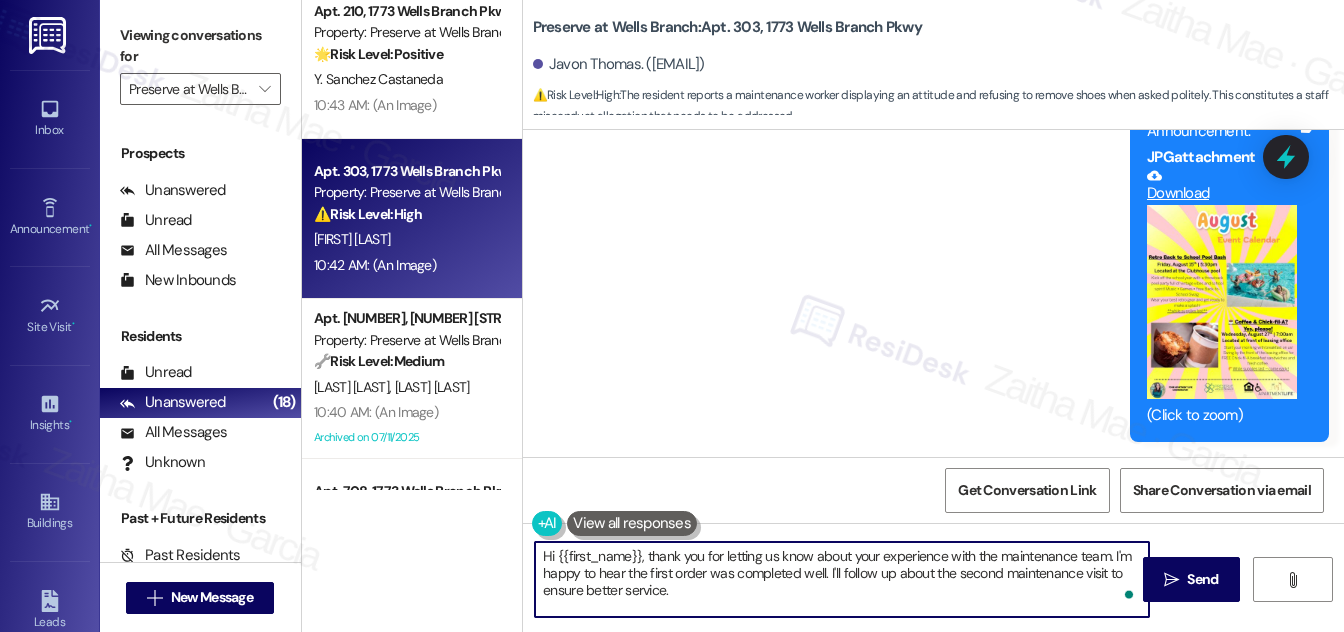 click on "Hi {{first_name}}, thank you for letting us know about your experience with the maintenance team. I'm happy to hear the first order was completed well. I'll follow up about the second maintenance visit to ensure better service." at bounding box center (842, 579) 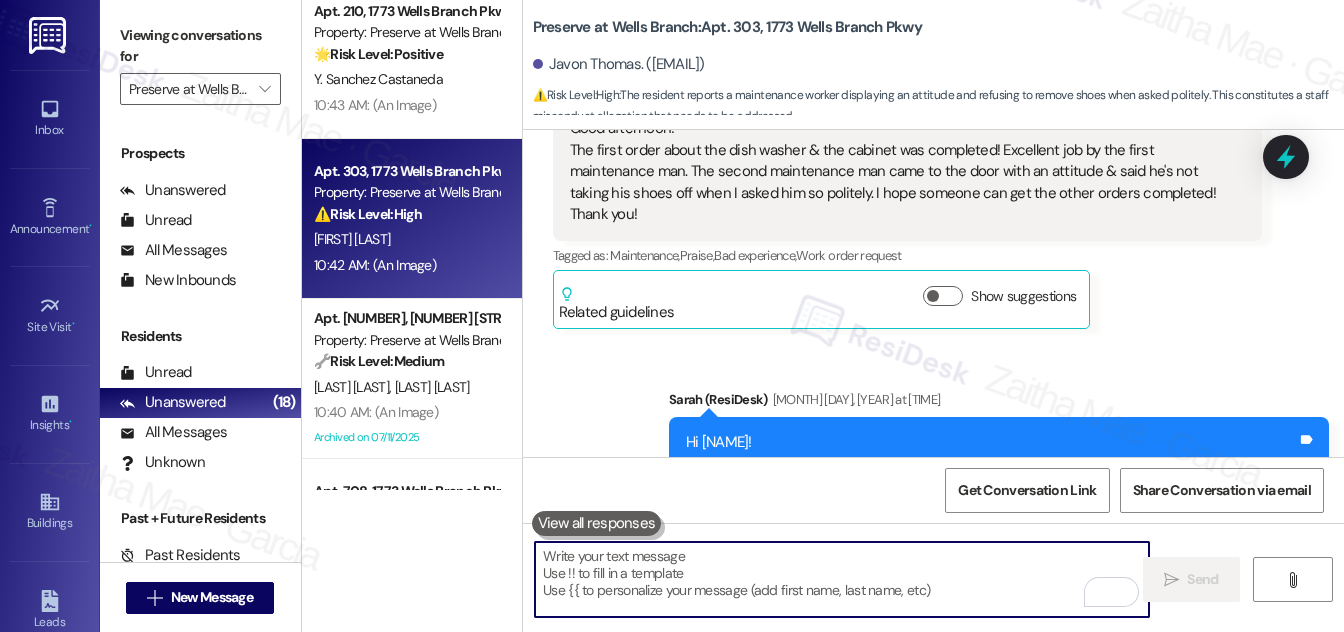 scroll, scrollTop: 359, scrollLeft: 0, axis: vertical 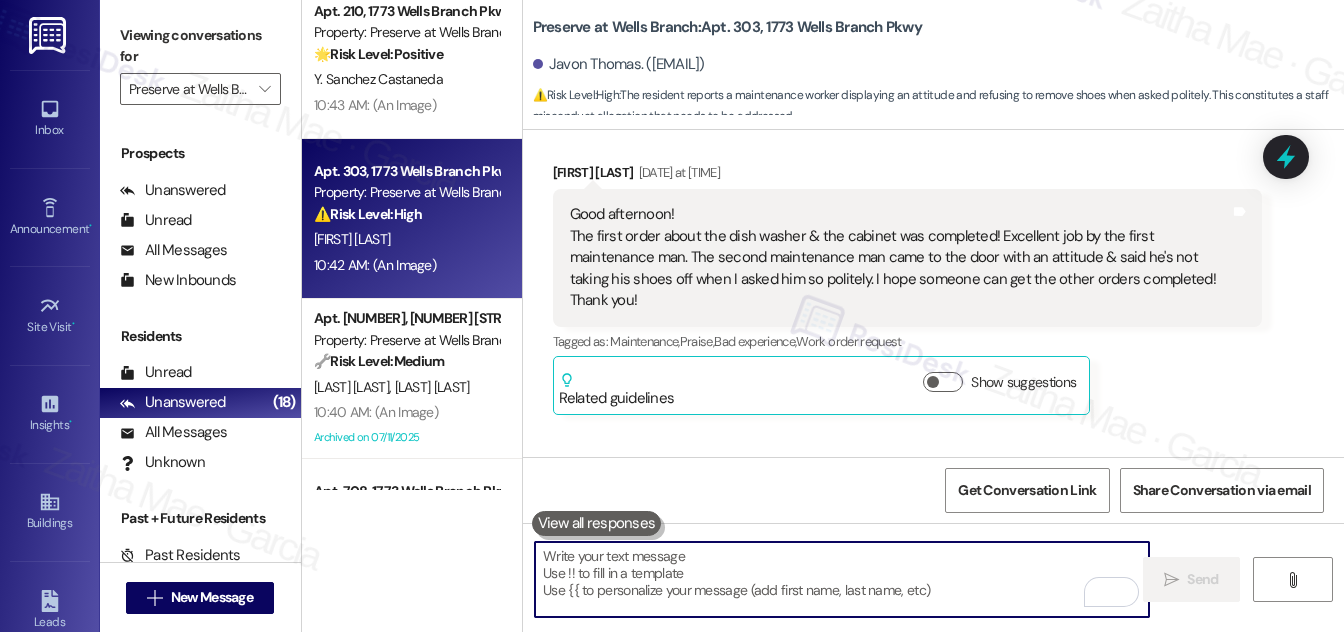 paste on "Hi {{first_name}}, thanks for letting us know. I’m glad to hear the first order was completed well, and I’m sorry about your experience with the second visit. I understand that must’ve been frustrating. I see all the work orders are marked as completed. Were the rest of the orders finished on your end as well?" 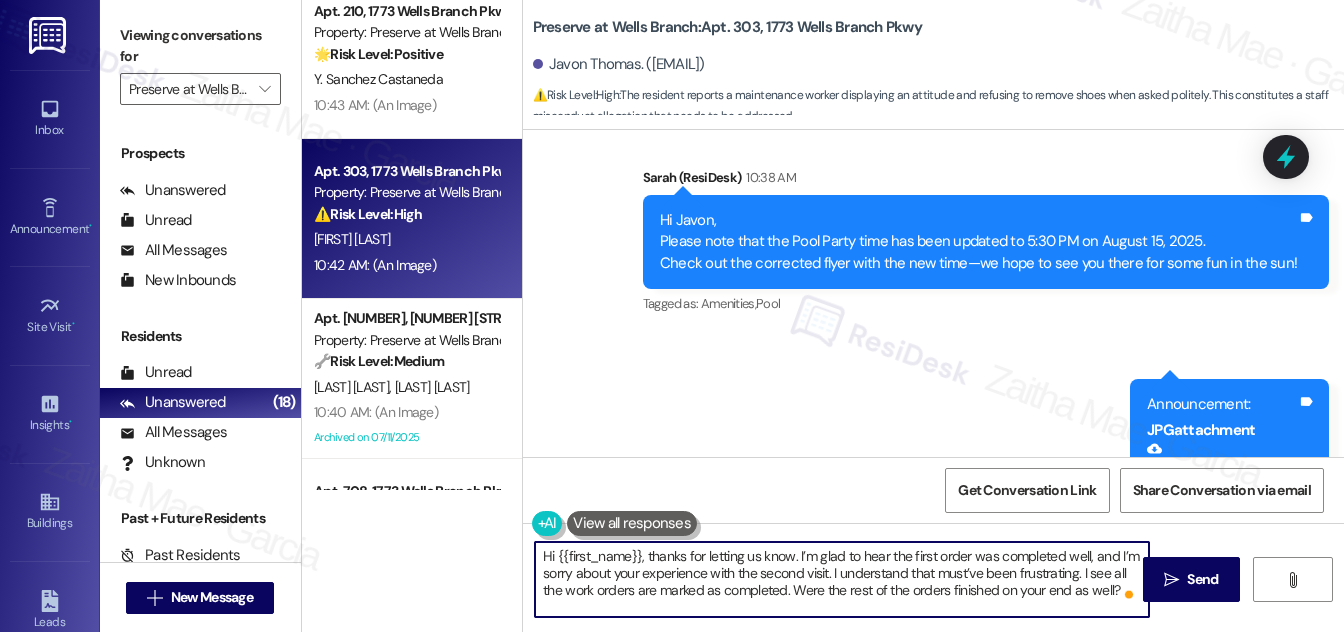 scroll, scrollTop: 3086, scrollLeft: 0, axis: vertical 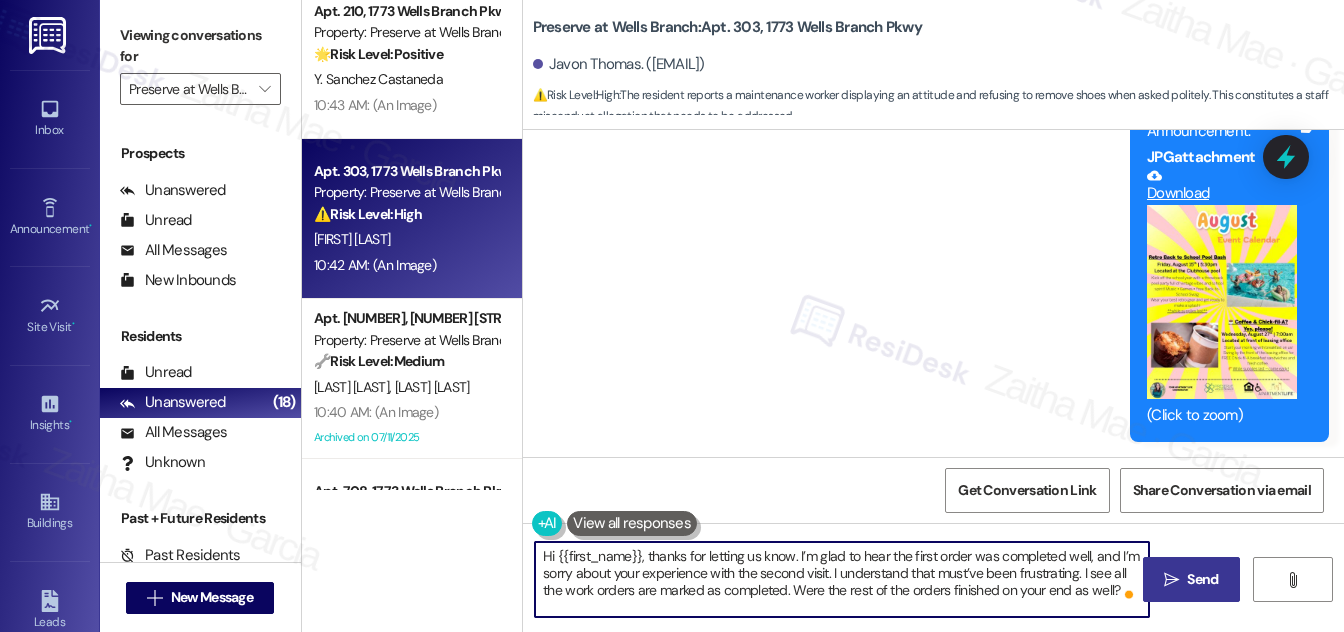 type on "Hi {{first_name}}, thanks for letting us know. I’m glad to hear the first order was completed well, and I’m sorry about your experience with the second visit. I understand that must’ve been frustrating. I see all the work orders are marked as completed. Were the rest of the orders finished on your end as well?" 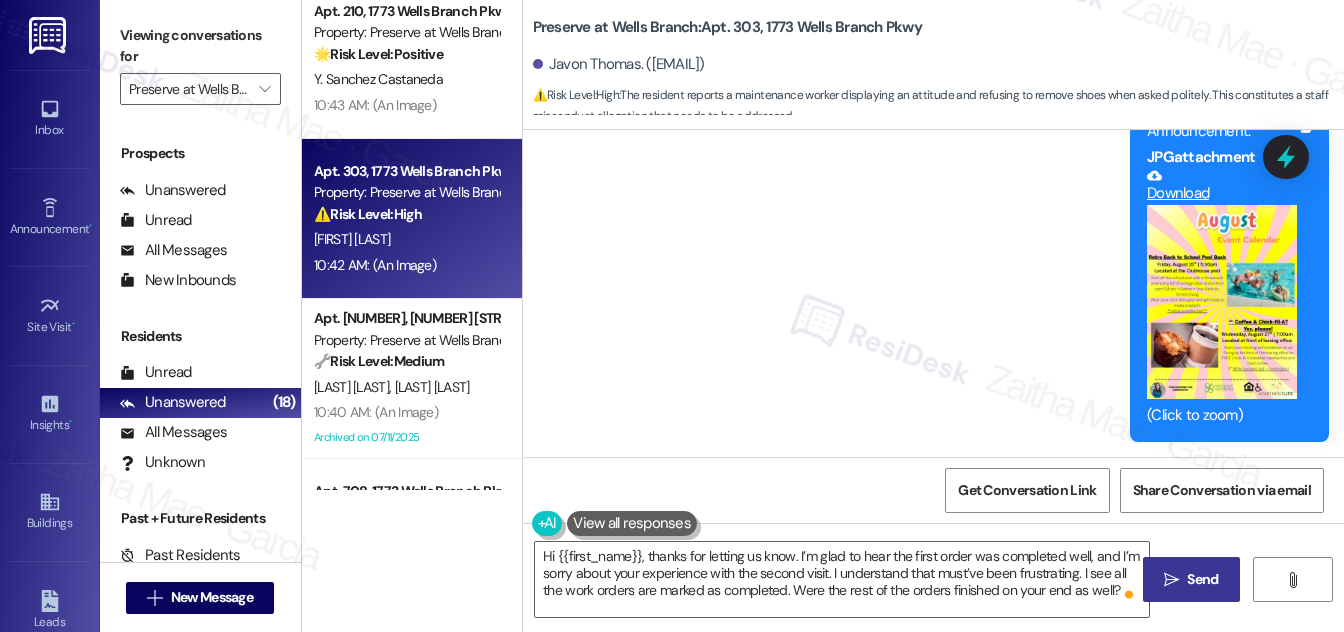 click on "Send" at bounding box center (1202, 579) 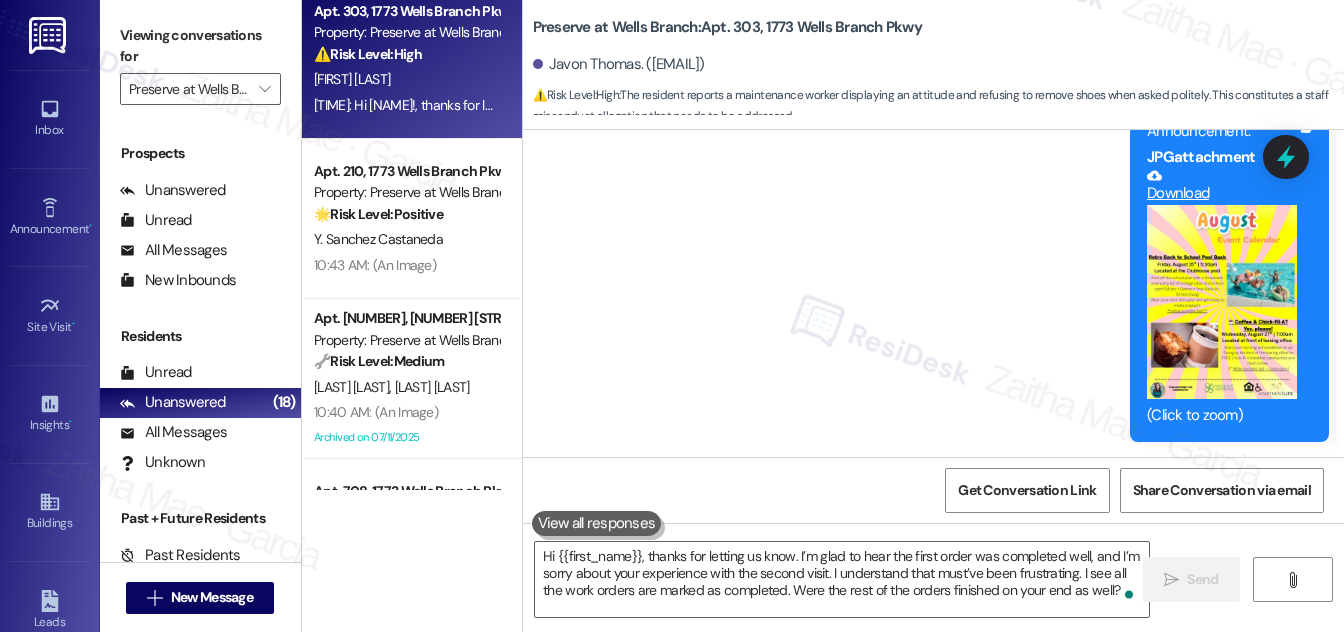 scroll, scrollTop: 3268, scrollLeft: 0, axis: vertical 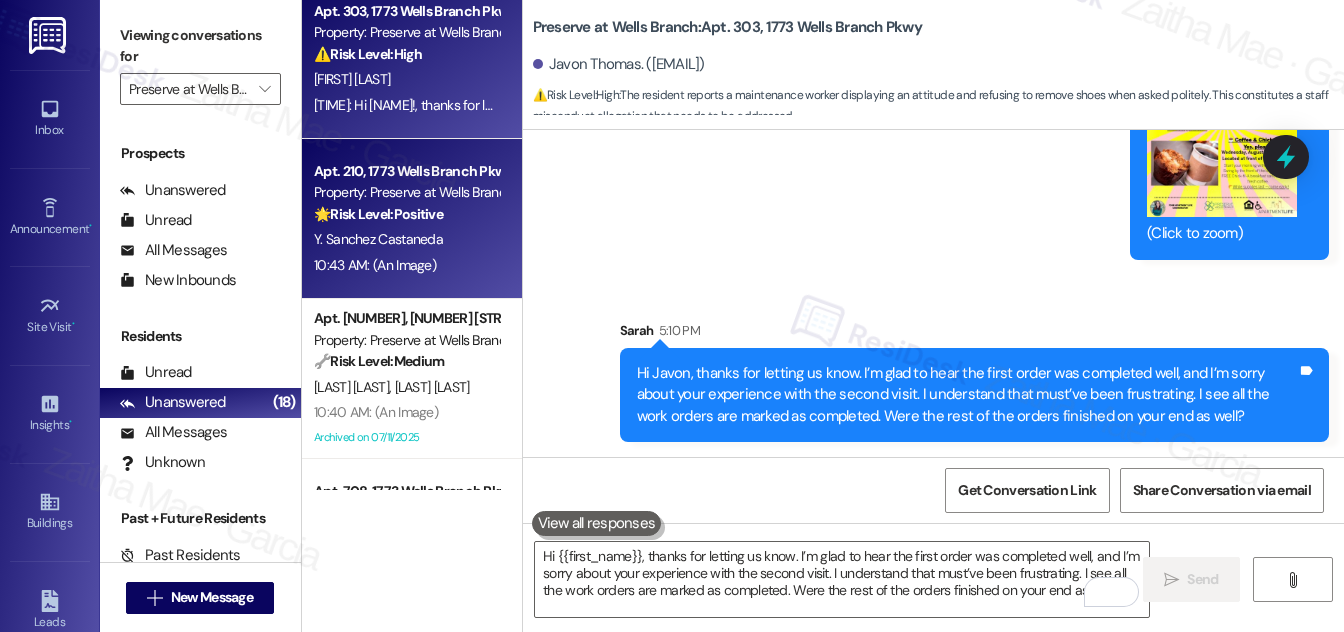 click on "[TIME]: (An Image) [TIME]: (An Image)" at bounding box center (406, 265) 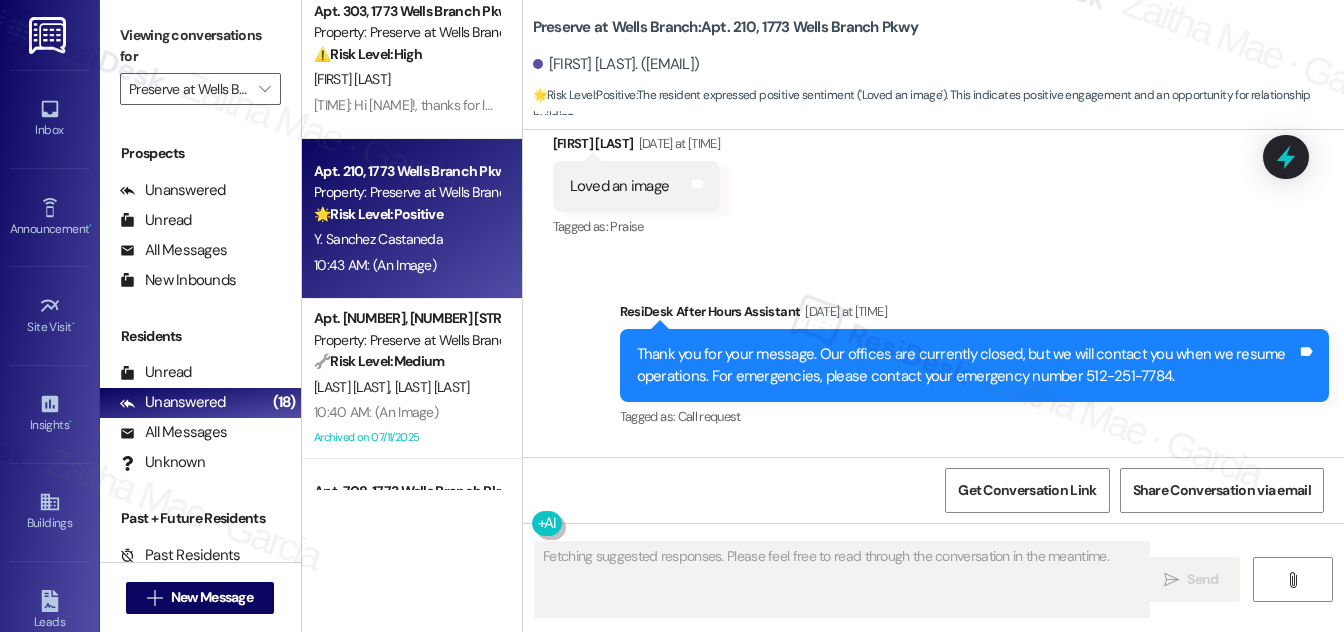 scroll, scrollTop: 11749, scrollLeft: 0, axis: vertical 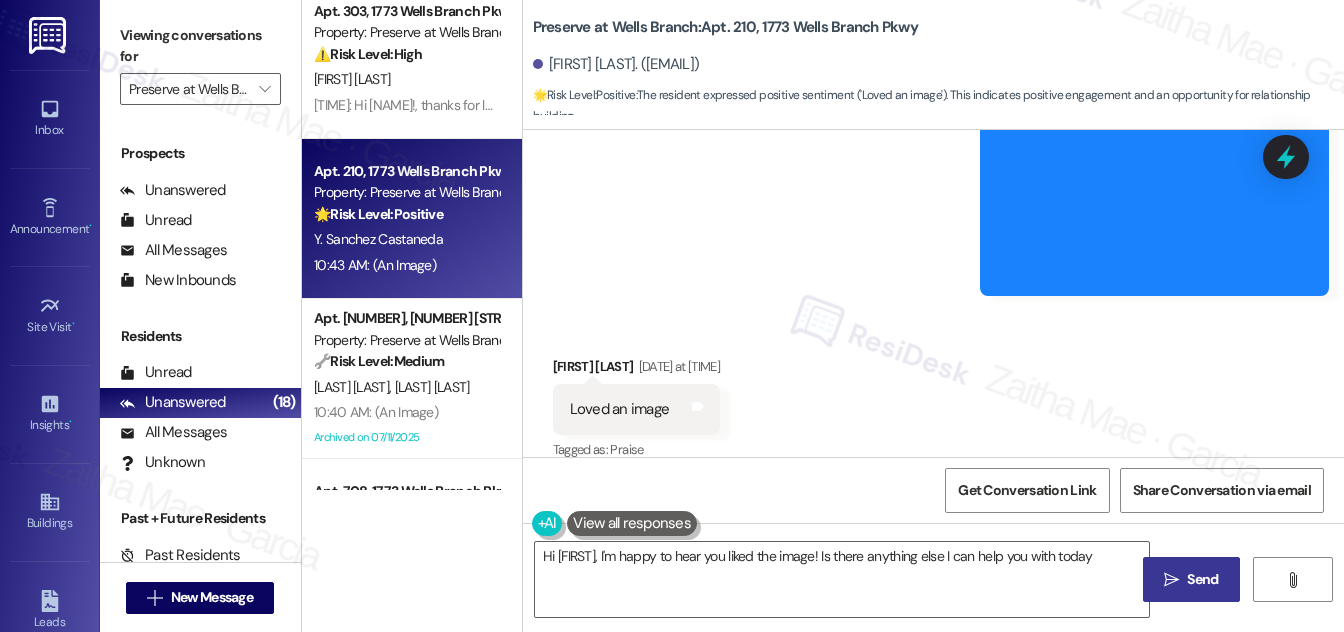 type on "Hi {{first_name}}, I'm happy to hear you liked the image! Is there anything else I can help you with today?" 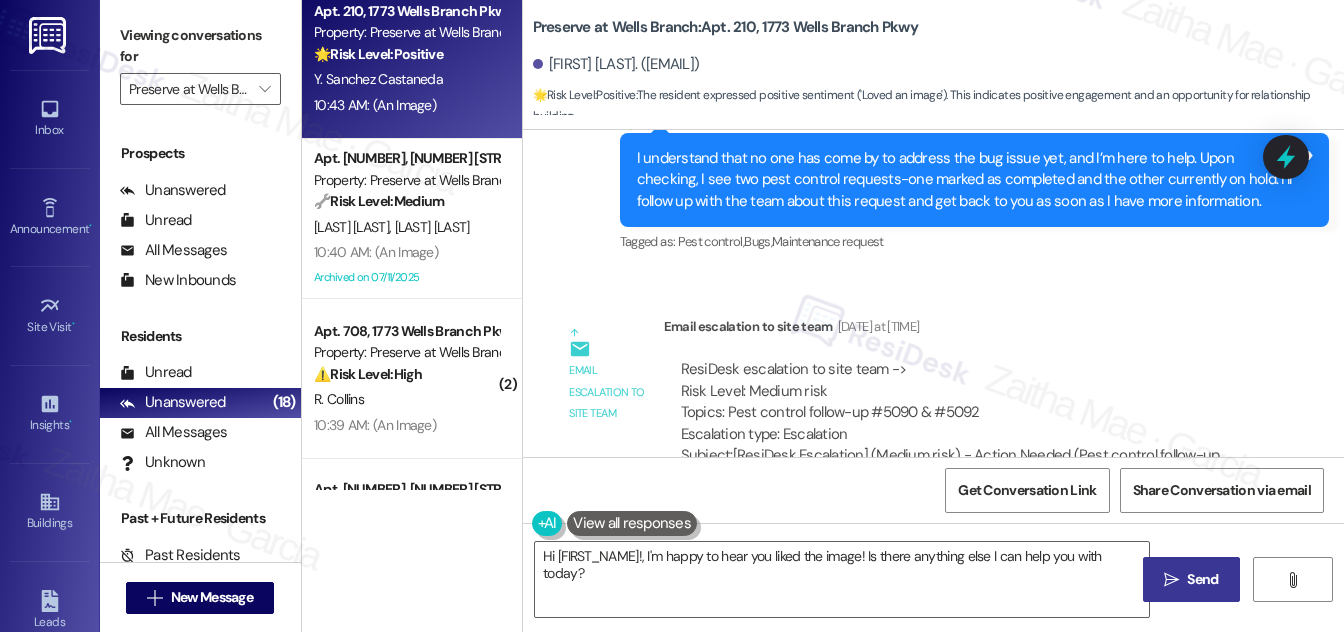 scroll, scrollTop: 9549, scrollLeft: 0, axis: vertical 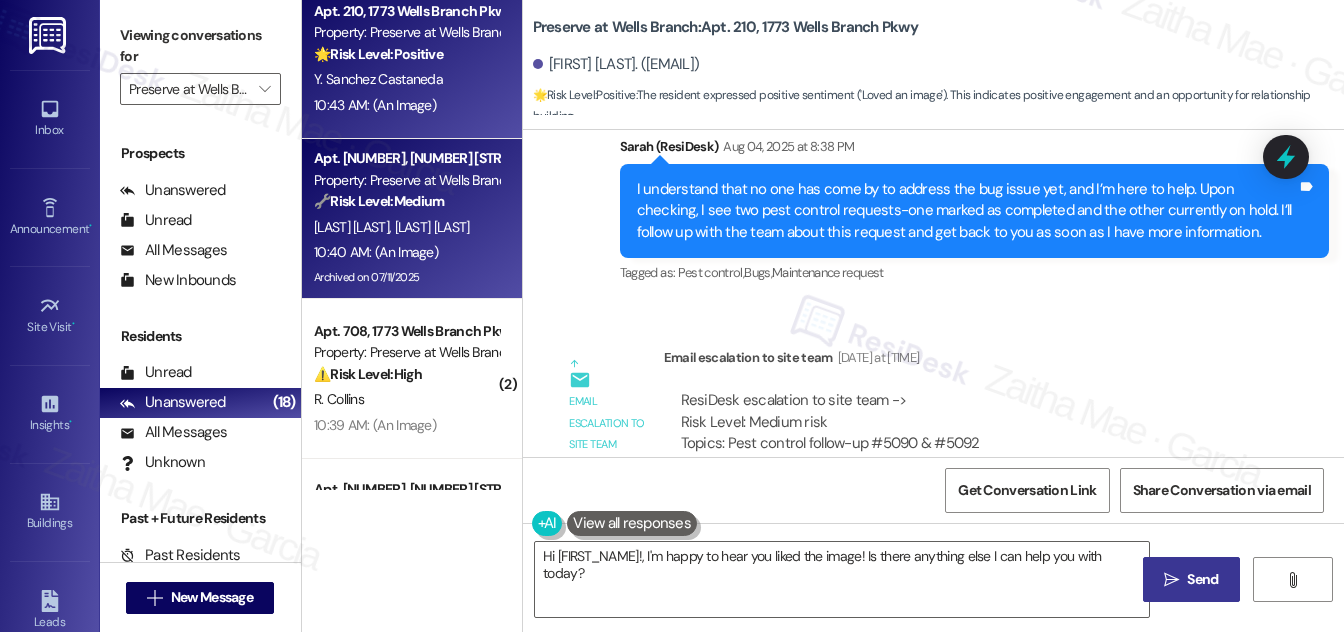 click on "10:40 AM: (An Image) 10:40 AM: (An Image)" at bounding box center (406, 252) 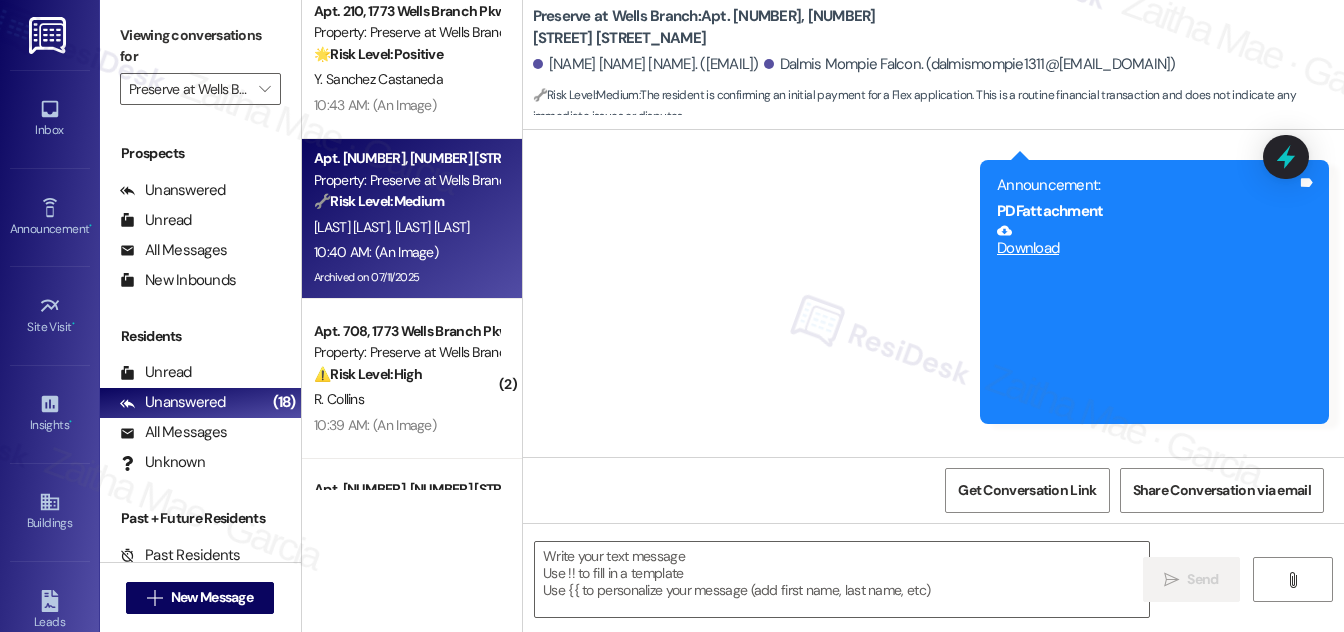type on "Fetching suggested responses. Please feel free to read through the conversation in the meantime." 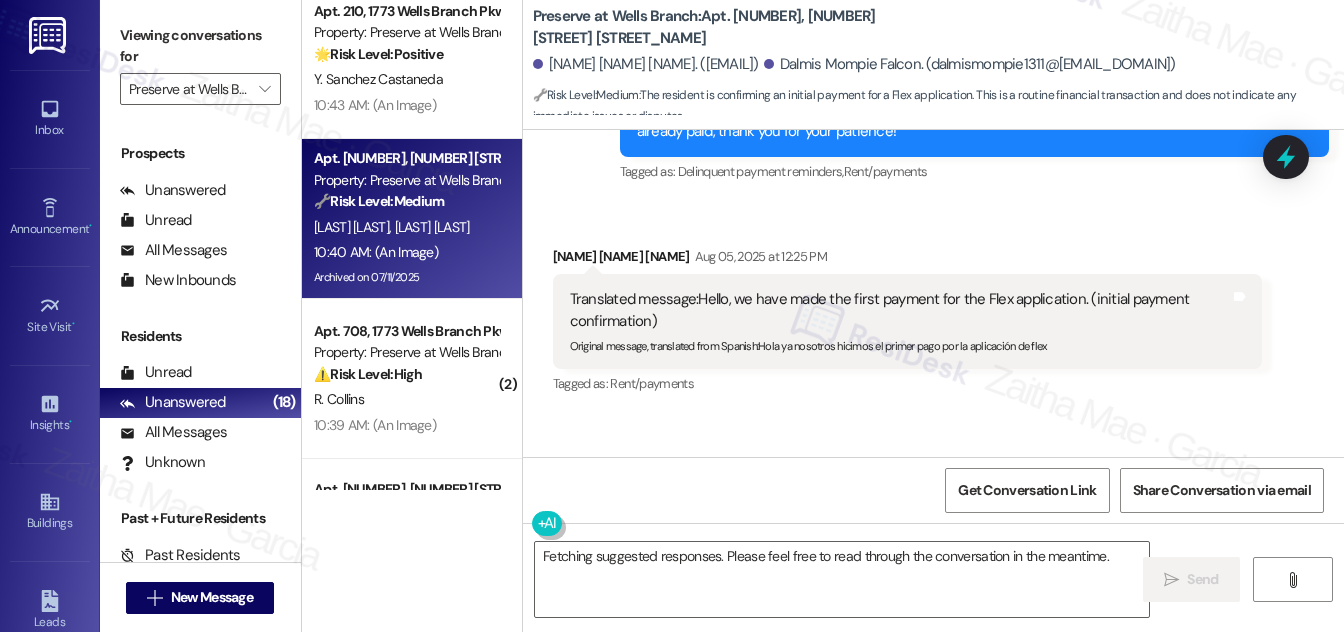 scroll, scrollTop: 5912, scrollLeft: 0, axis: vertical 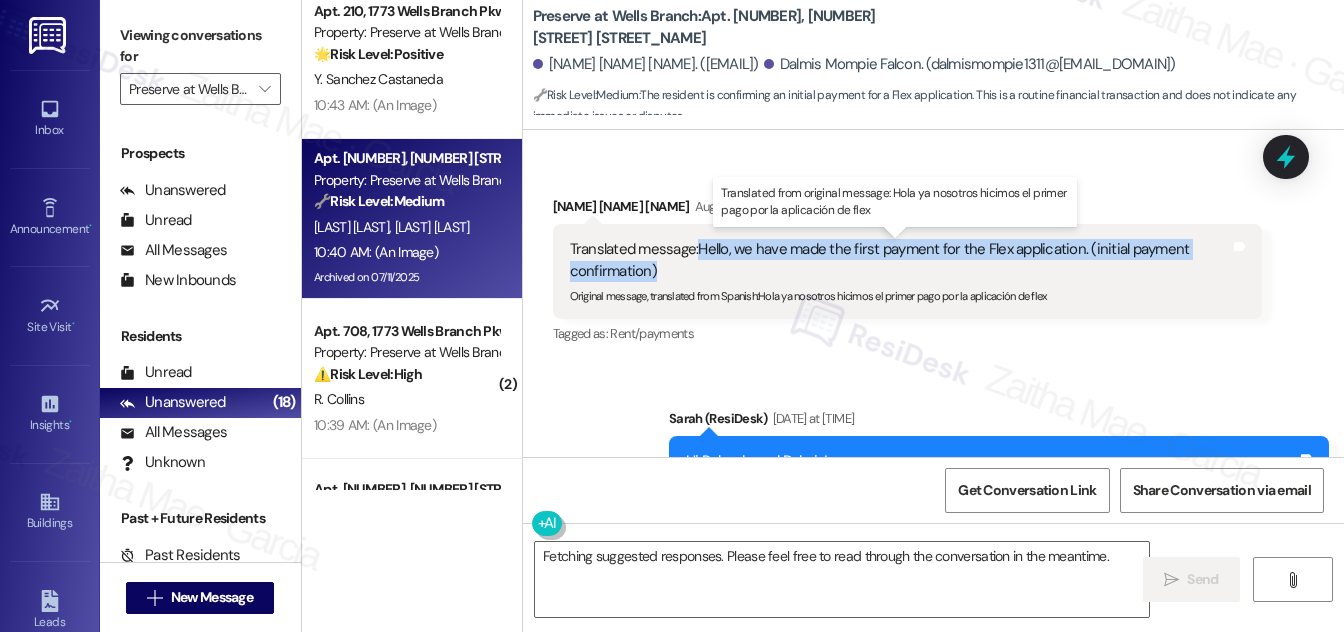 drag, startPoint x: 701, startPoint y: 247, endPoint x: 709, endPoint y: 268, distance: 22.472204 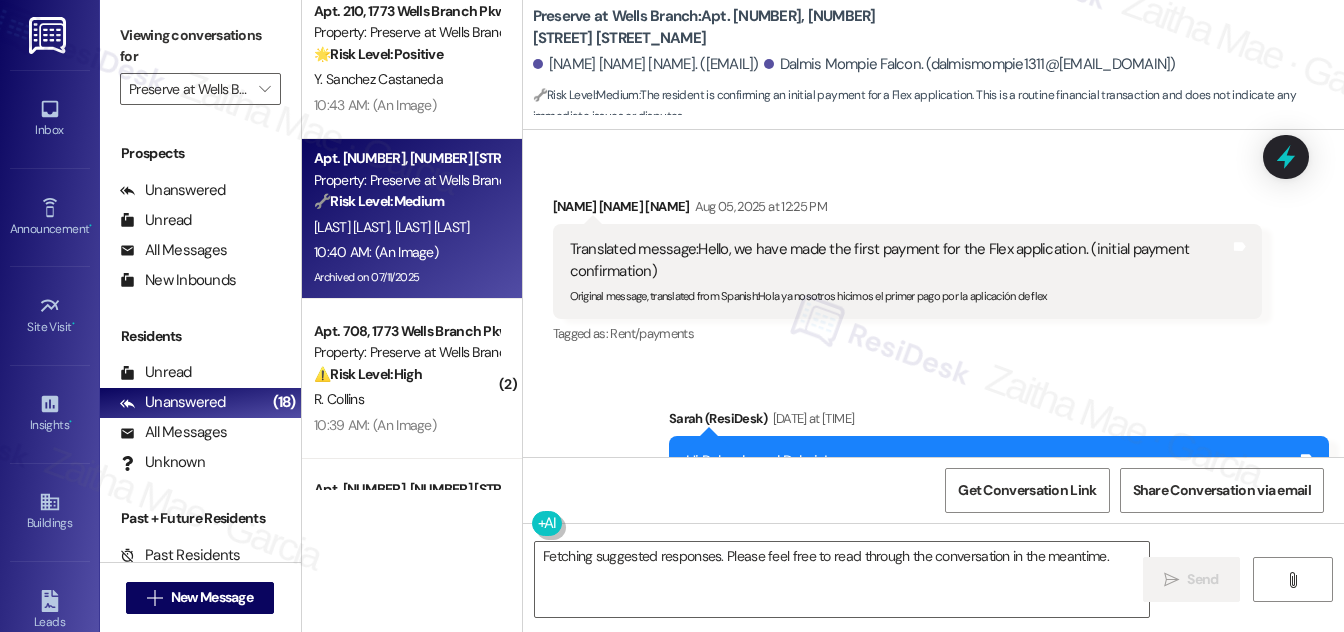 click on "Received via SMS Dalmis Mompie Falcon Aug 05, 2025 at 12:25 PM Translated message:  Hello, we have made the first payment for the Flex application. (initial payment confirmation) Original message, translated from   Spanish :  Hola ya nosotros hicimos el primer pago por la aplicación de flex Translated from original message: Hola ya nosotros hicimos el primer pago por la aplicación de flex Tags and notes Tagged as:   Rent/payments Click to highlight conversations about Rent/payments" at bounding box center [907, 272] 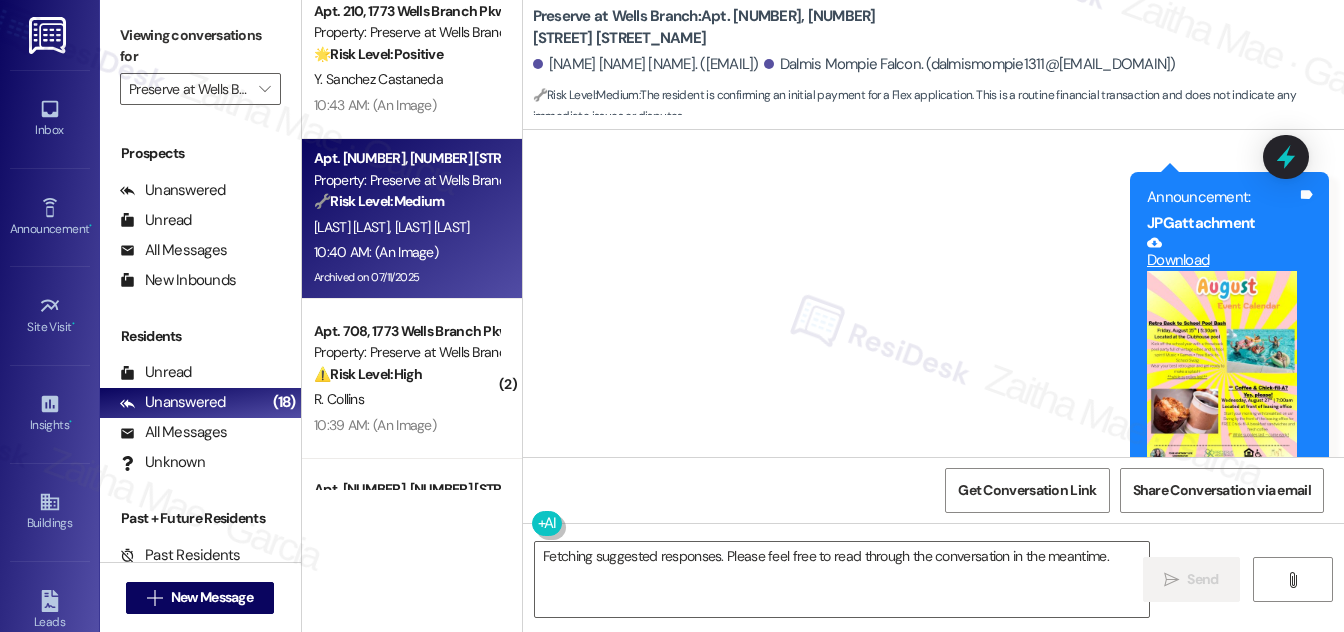 scroll, scrollTop: 8367, scrollLeft: 0, axis: vertical 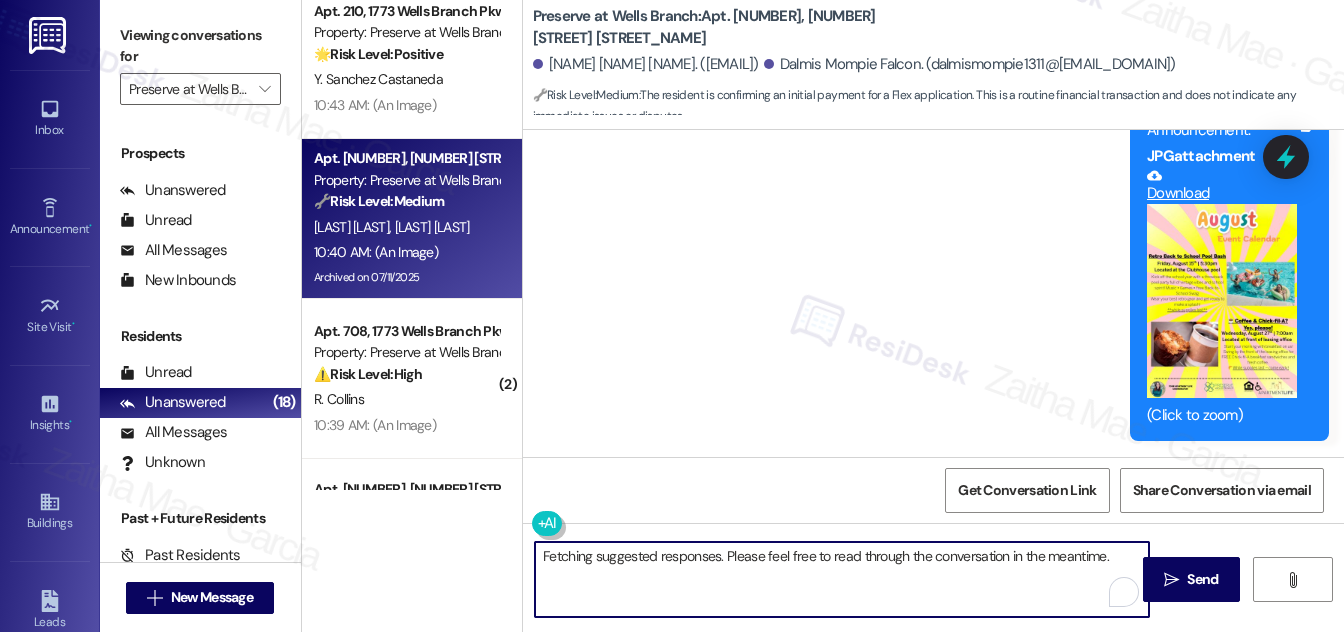 drag, startPoint x: 538, startPoint y: 557, endPoint x: 1112, endPoint y: 566, distance: 574.07056 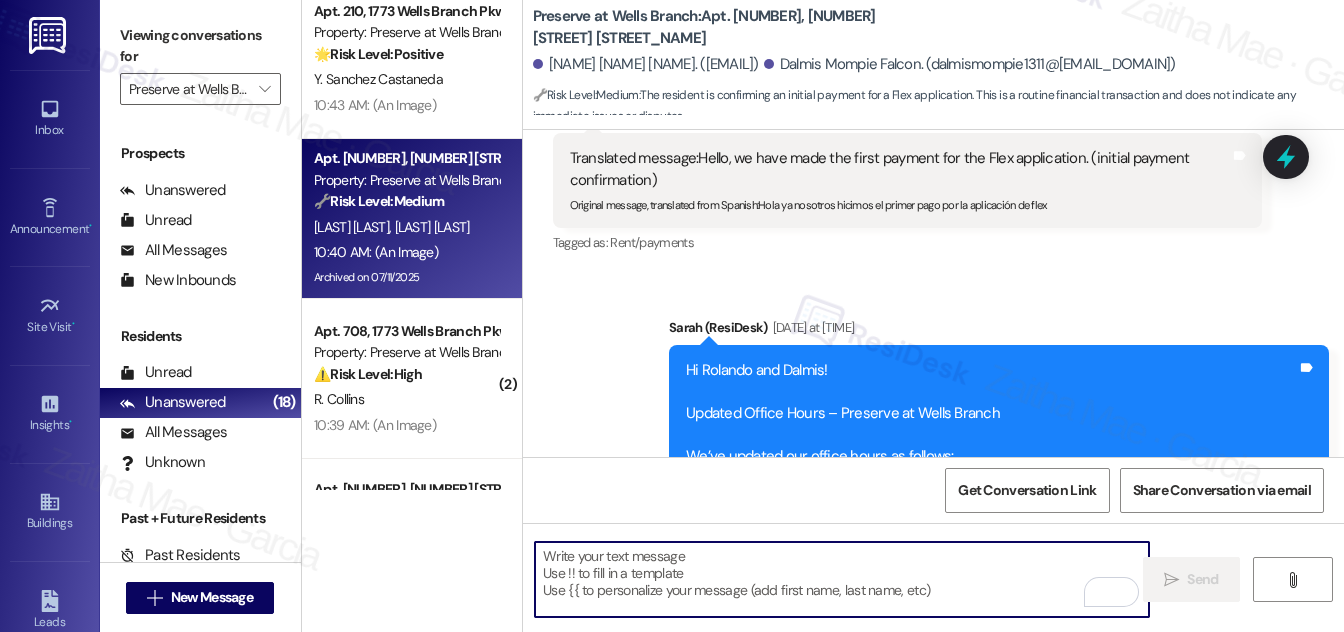 scroll, scrollTop: 5912, scrollLeft: 0, axis: vertical 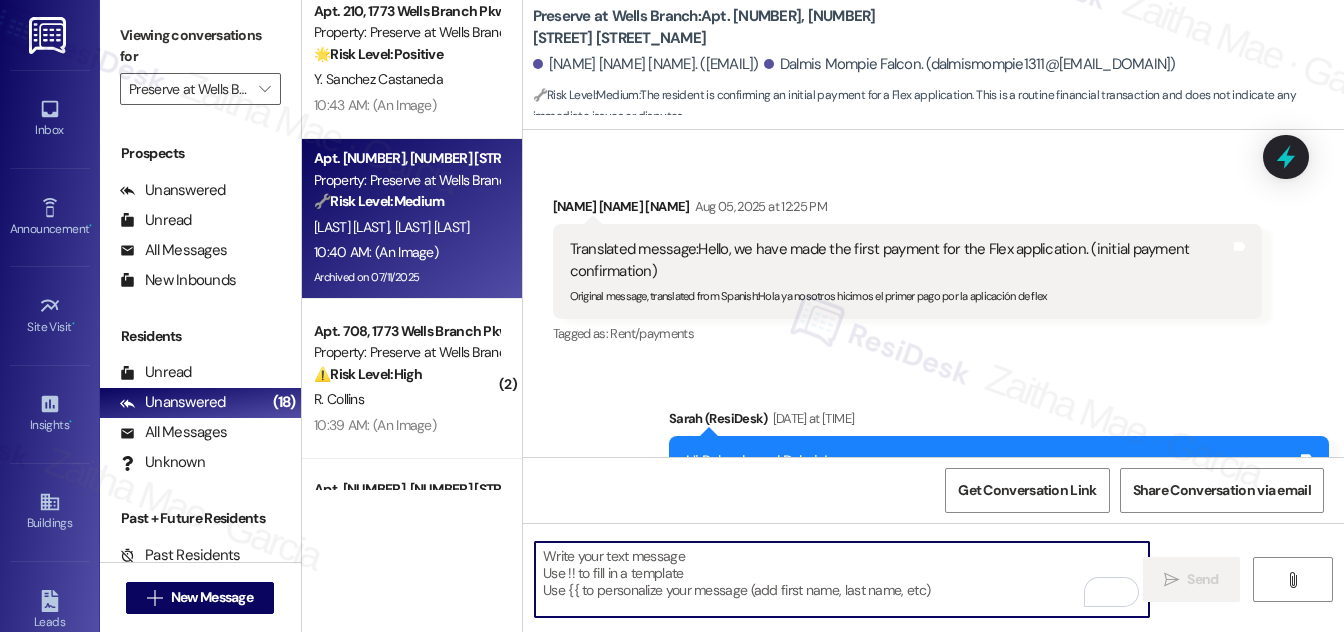 click on "Dalmis Mompie Falcon Aug 05, 2025 at 12:25 PM" at bounding box center [907, 210] 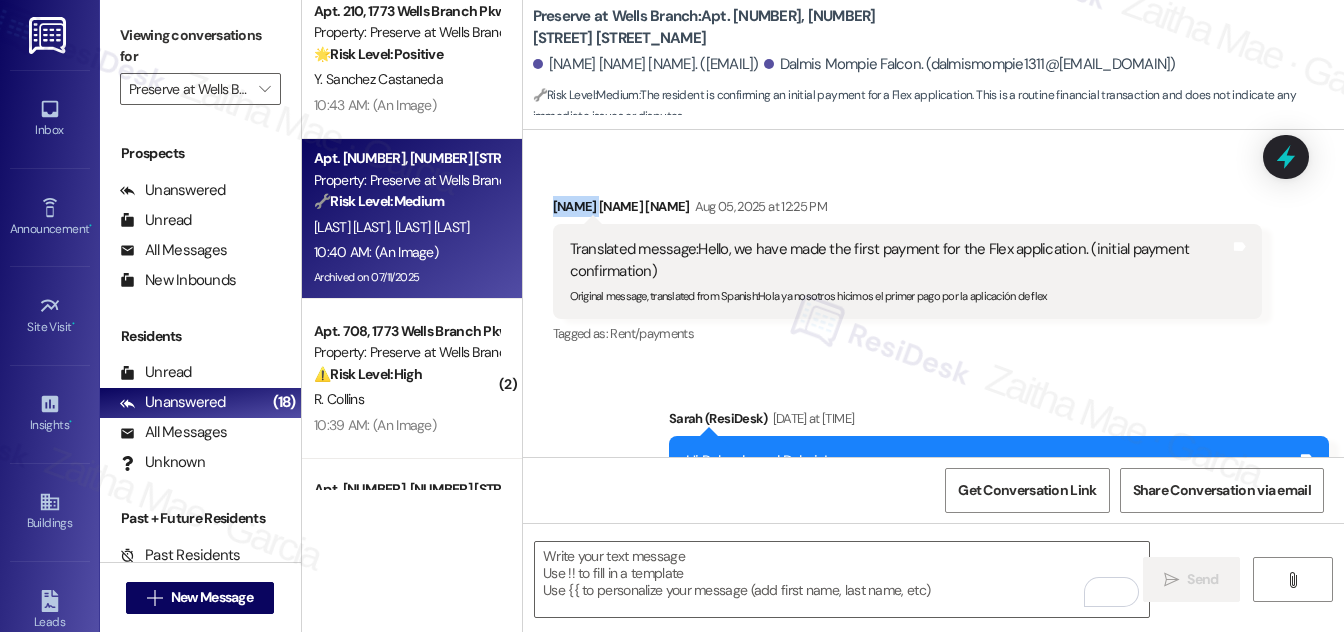 click on "Dalmis Mompie Falcon Aug 05, 2025 at 12:25 PM" at bounding box center (907, 210) 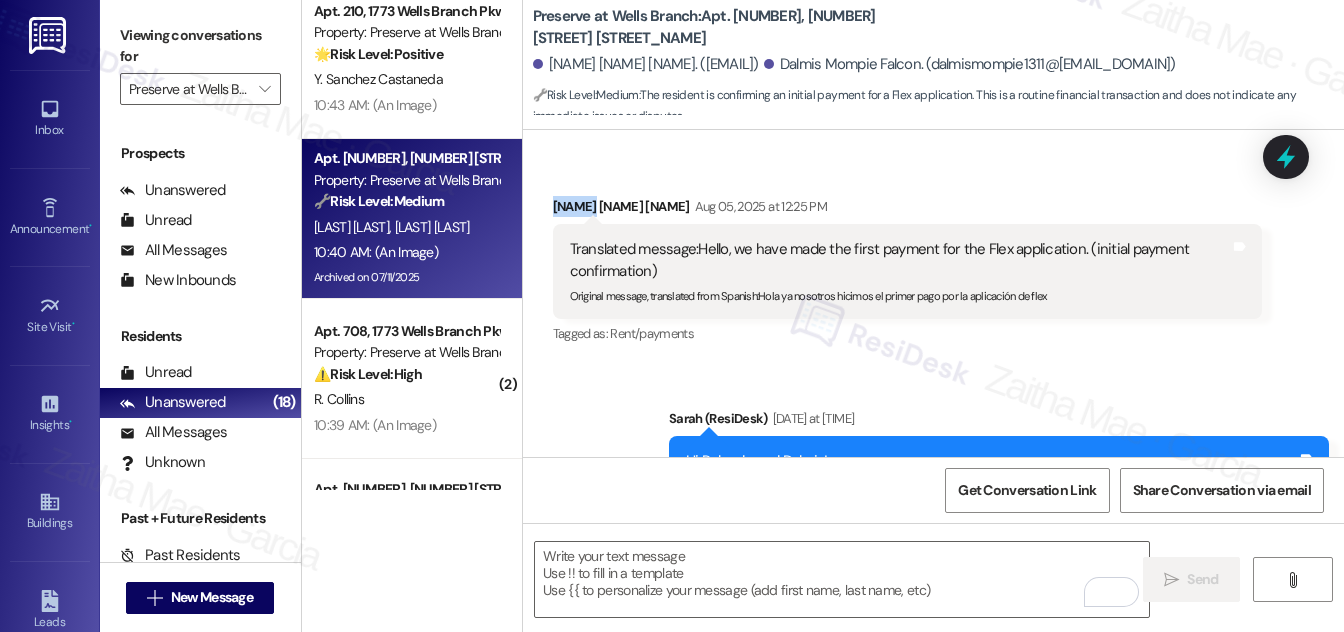 copy on "Dalmis" 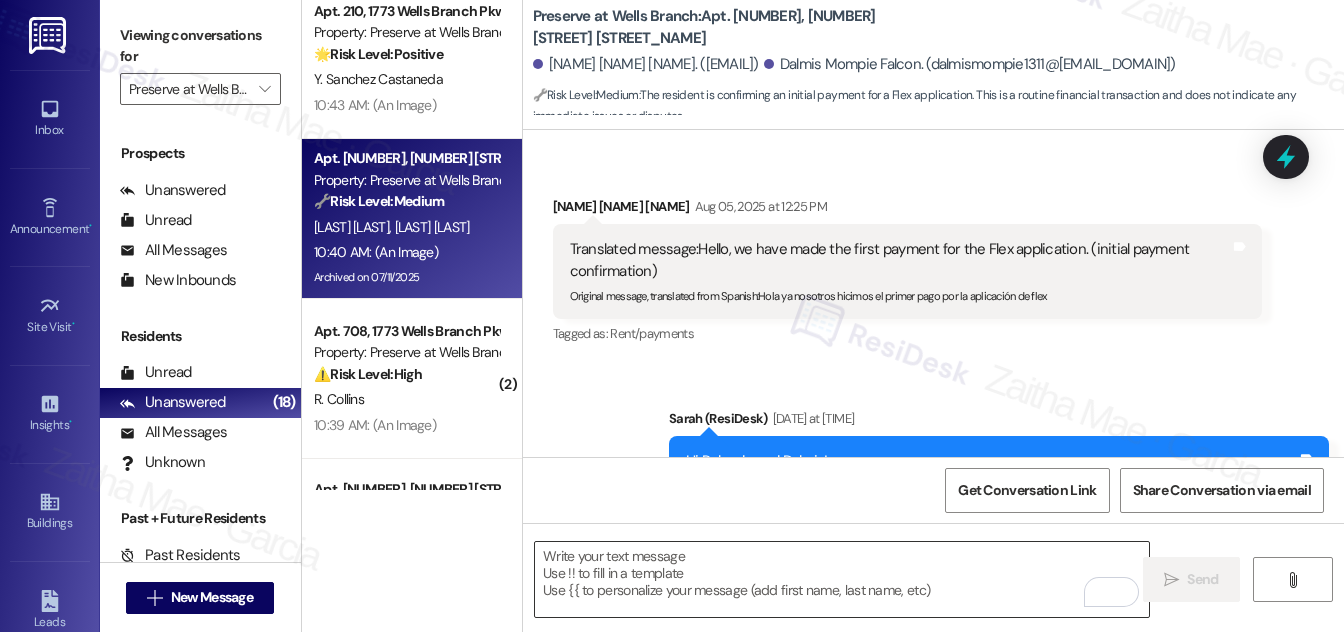 click at bounding box center [842, 579] 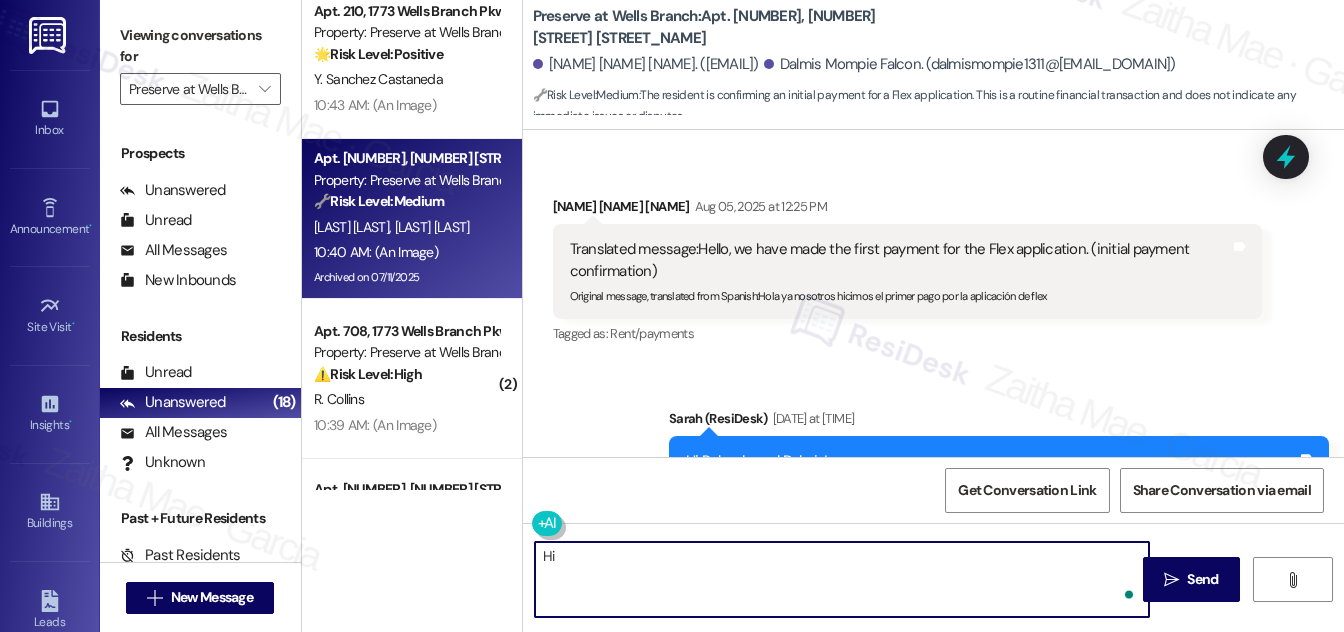 paste on "Dalmis" 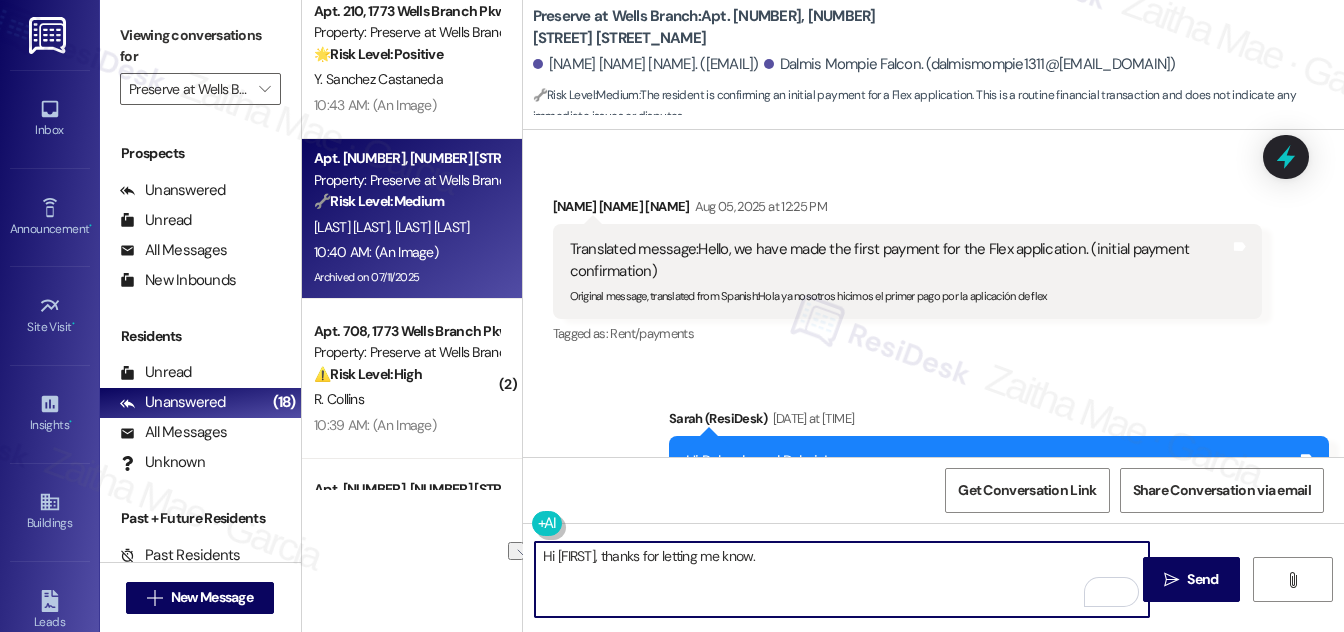 drag, startPoint x: 598, startPoint y: 553, endPoint x: 804, endPoint y: 562, distance: 206.1965 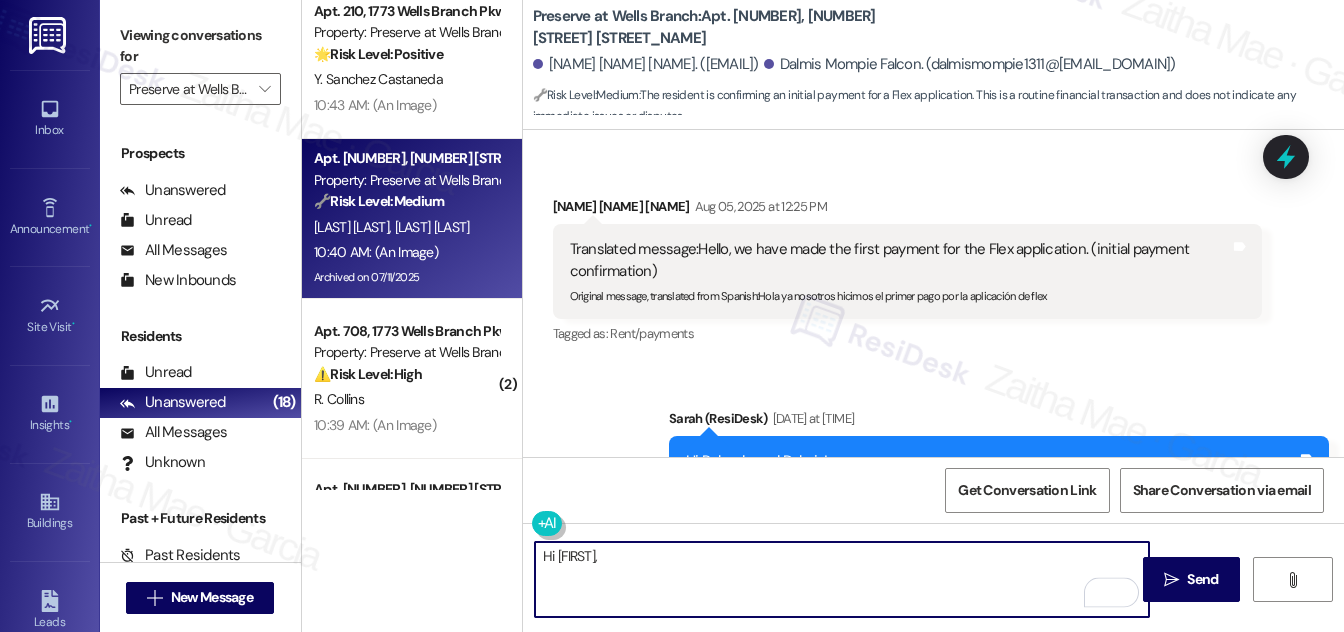 paste on "Thank you for confirming the initial payment for the Flex application." 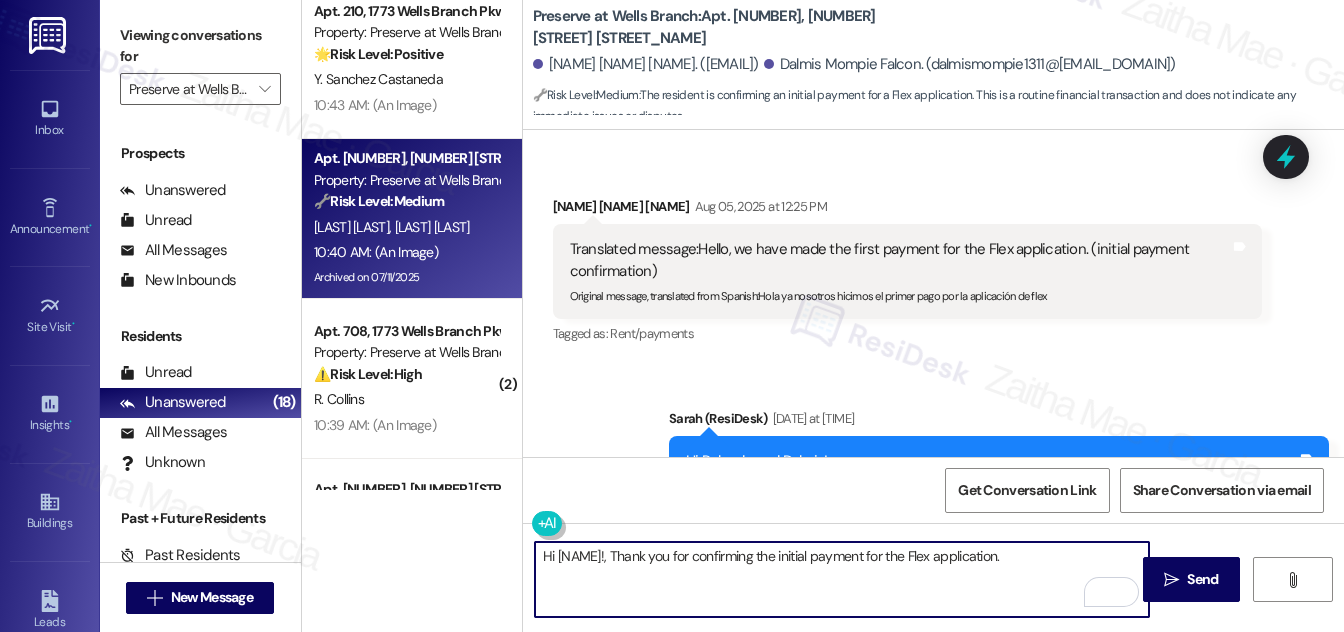 click on "Hi Dalmis, Thank you for confirming the initial payment for the Flex application." at bounding box center [842, 579] 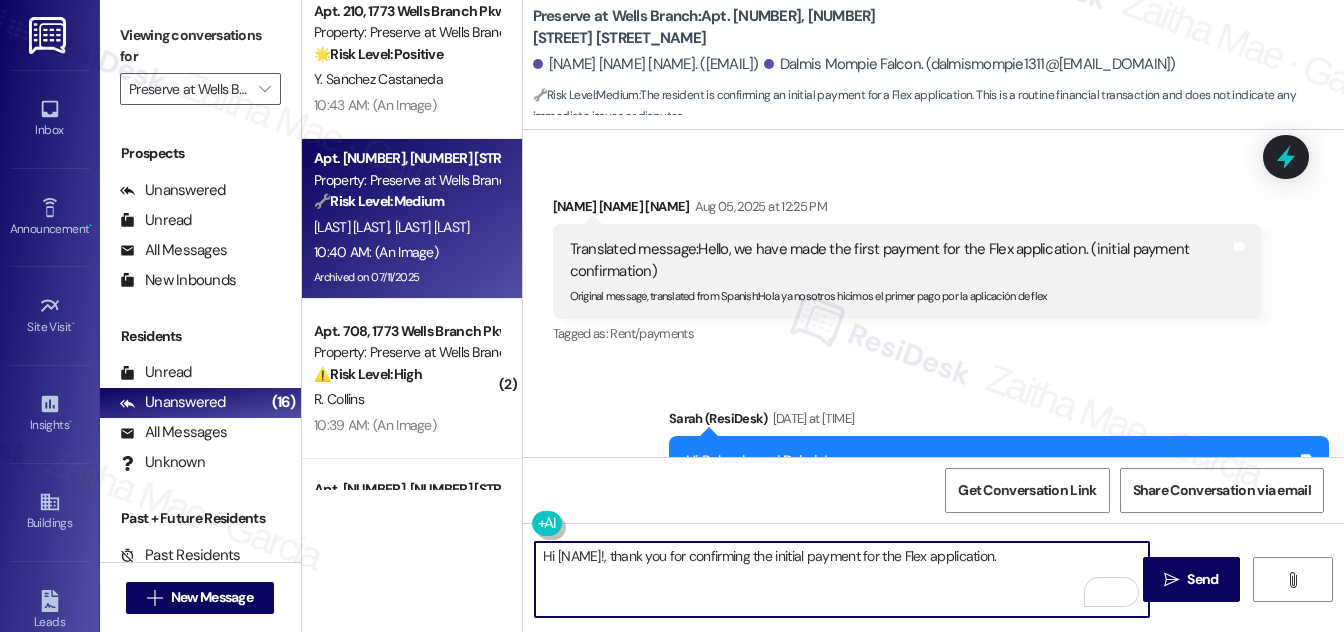 click on "Hi Dalmis, thank you for confirming the initial payment for the Flex application." at bounding box center (842, 579) 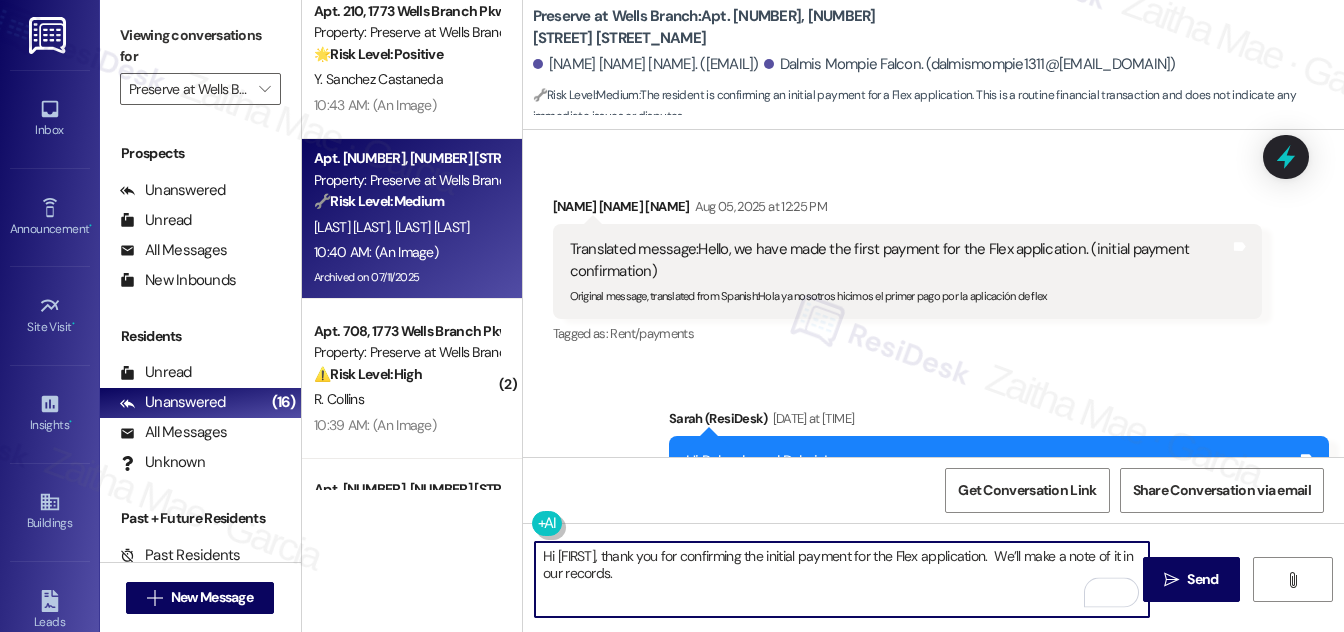 click on "Hi Dalmis, thank you for confirming the initial payment for the Flex application.  We’ll make a note of it in our records." at bounding box center (842, 579) 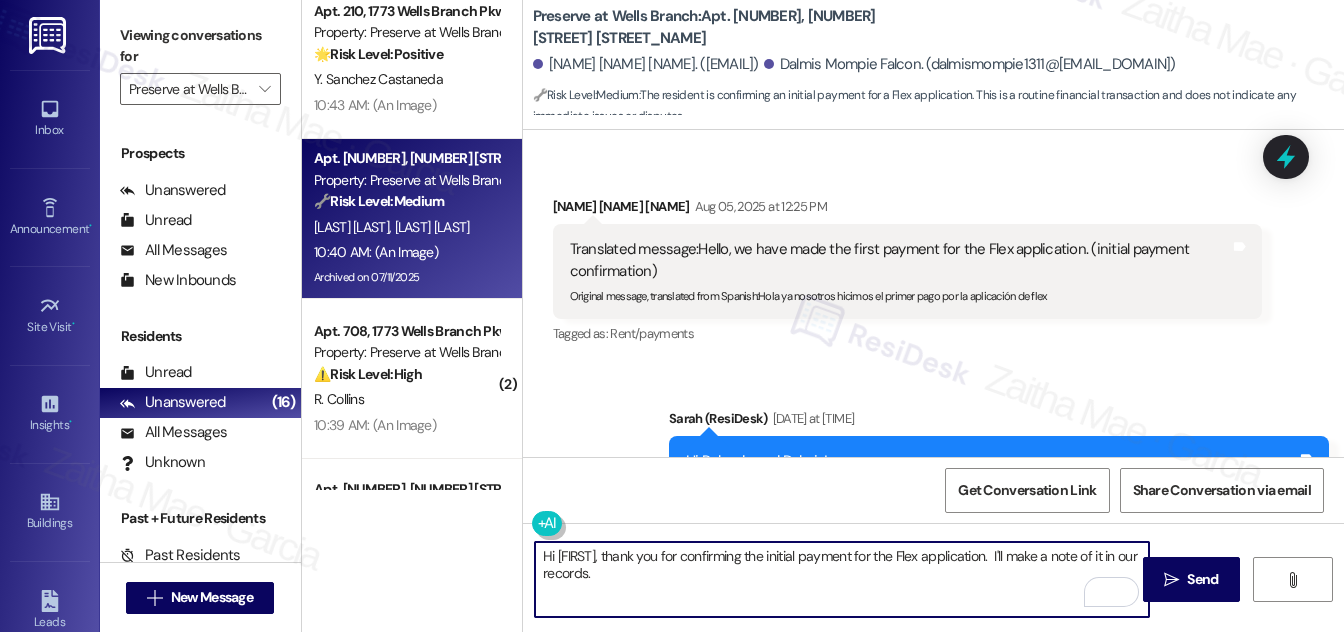 click on "Hi Dalmis, thank you for confirming the initial payment for the Flex application.  I'll make a note of it in our records." at bounding box center (842, 579) 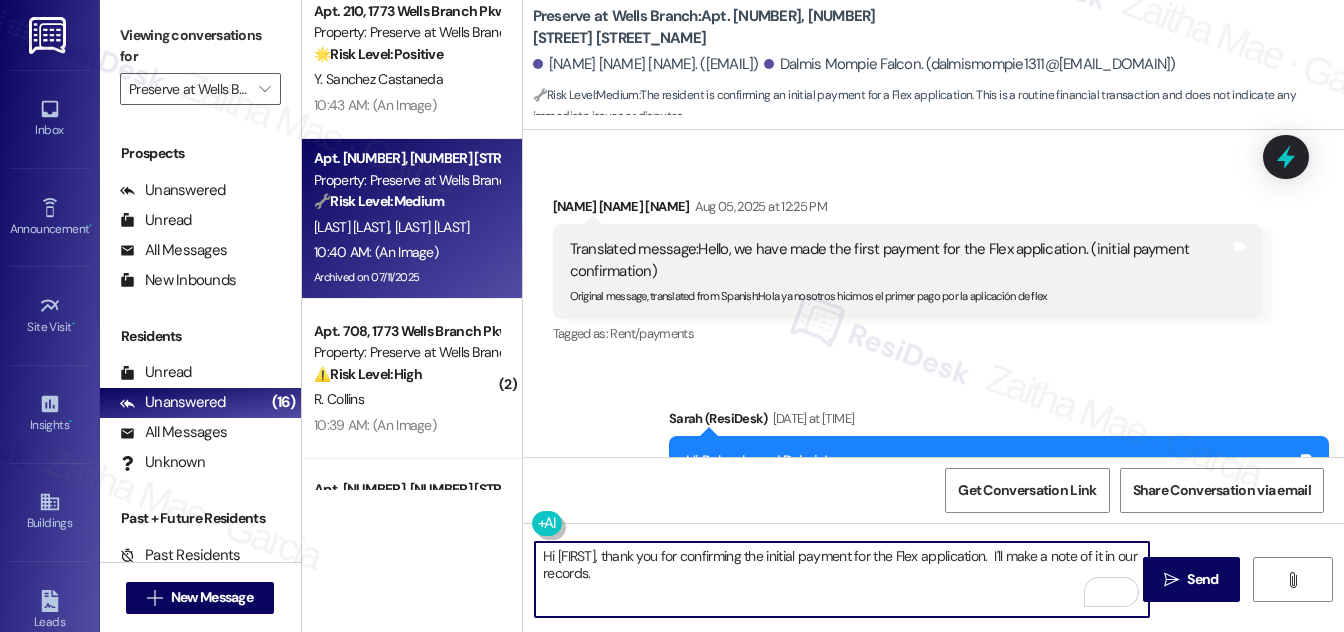 paste on "Please let us know if you need anything further." 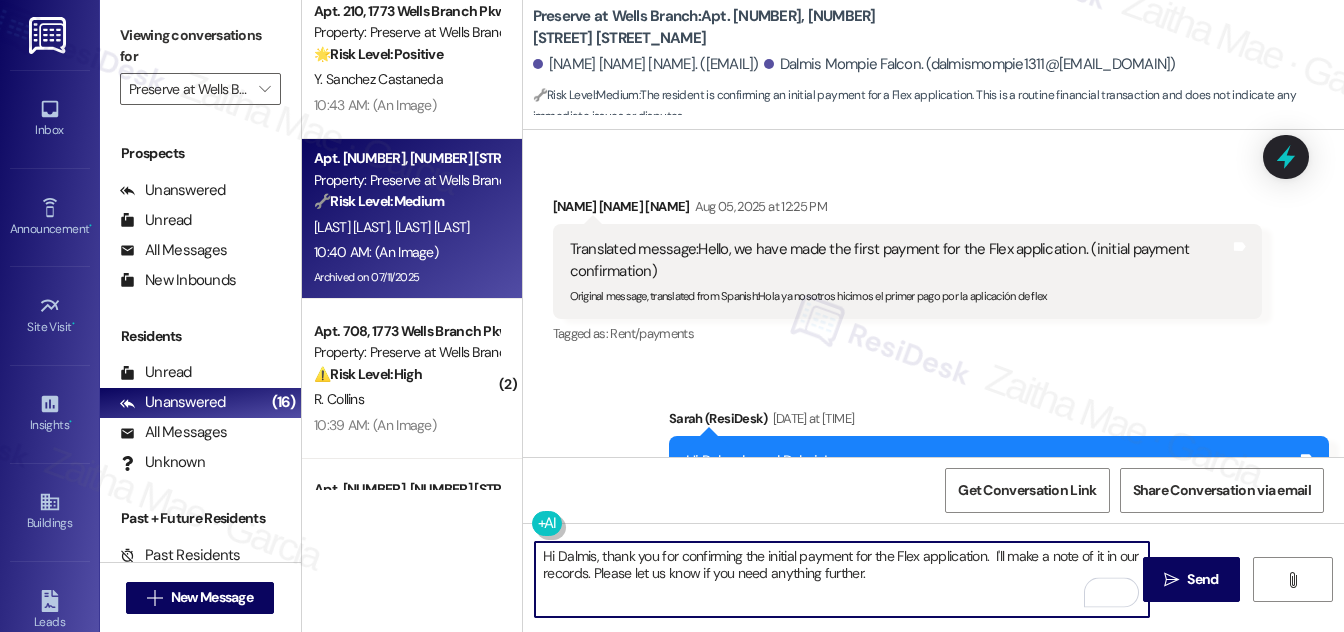 click on "Hi Dalmis, thank you for confirming the initial payment for the Flex application.  I'll make a note of it in our records. Please let us know if you need anything further." at bounding box center (842, 579) 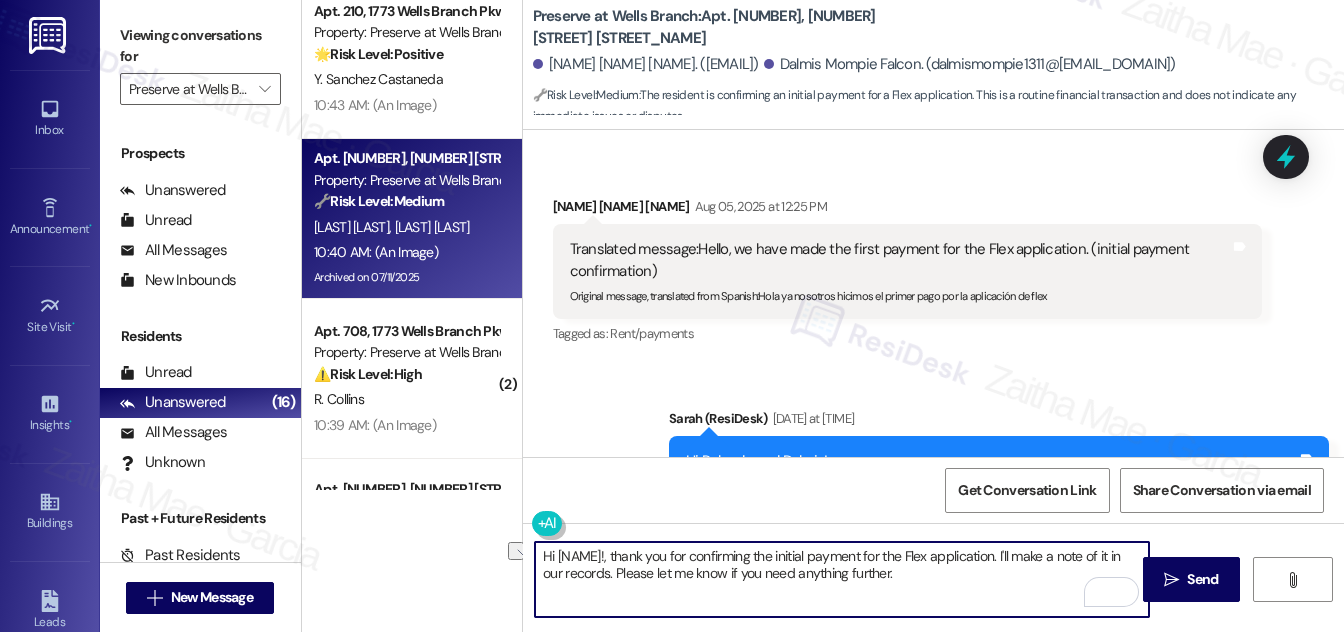 drag, startPoint x: 600, startPoint y: 554, endPoint x: 985, endPoint y: 548, distance: 385.04675 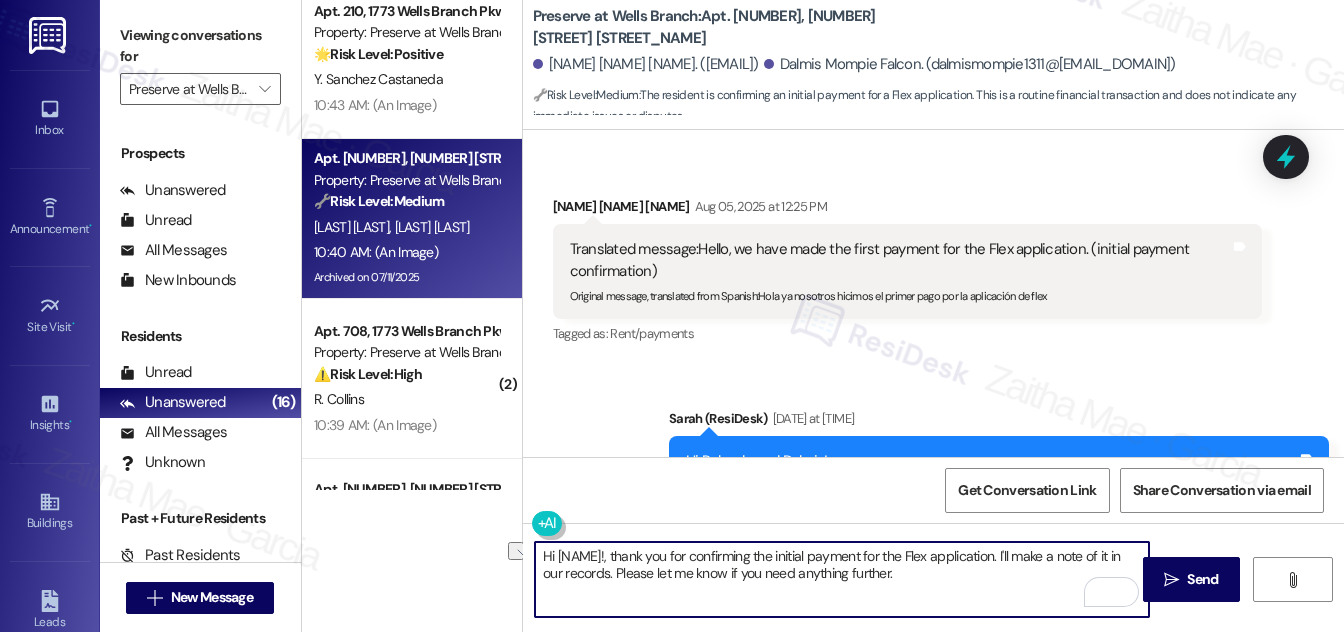 click on "Hi Dalmis, thank you for confirming the initial payment for the Flex application.  I'll make a note of it in our records. Please let me know if you need anything further." at bounding box center [842, 579] 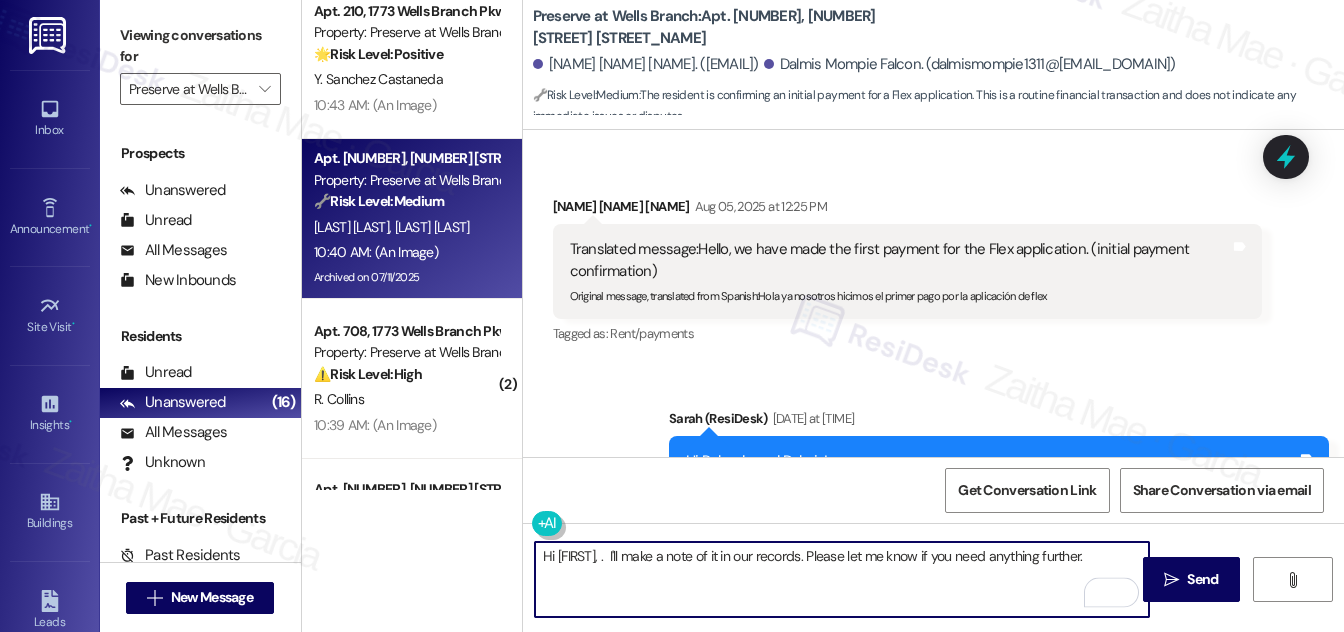 paste on "Thank you for letting us know you’ve made your first rent payment through Flex." 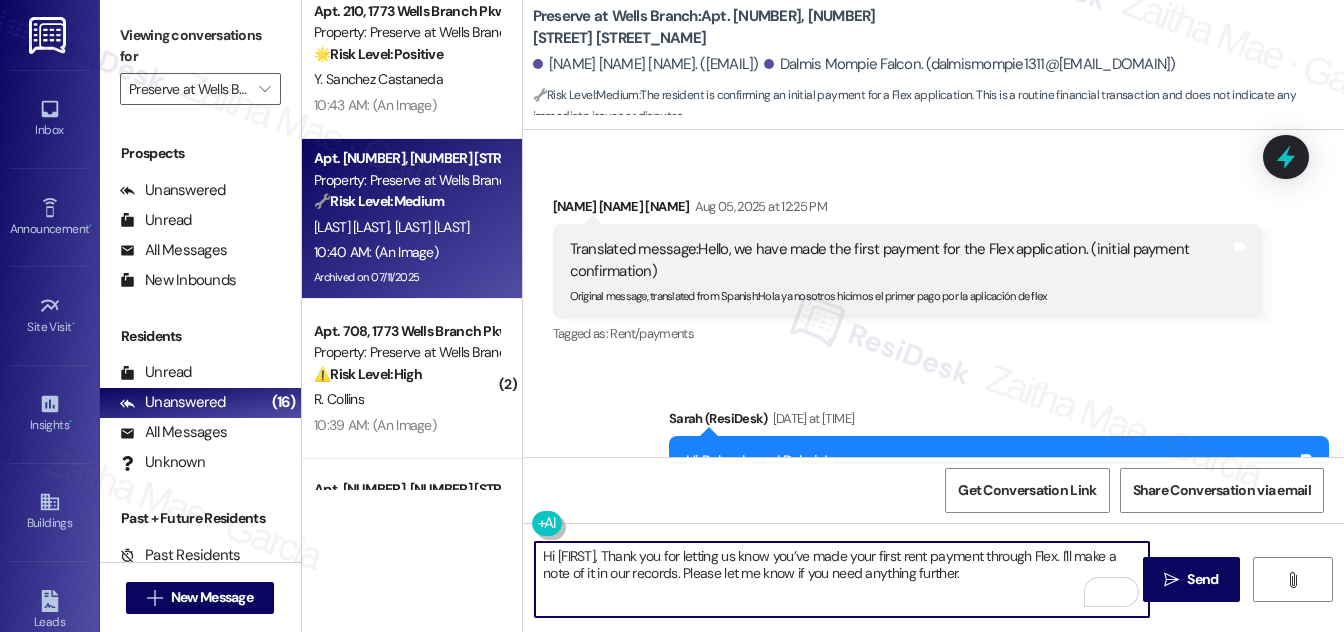 click on "Hi Dalmis, Thank you for letting us know you’ve made your first rent payment through Flex. I'll make a note of it in our records. Please let me know if you need anything further." at bounding box center (842, 579) 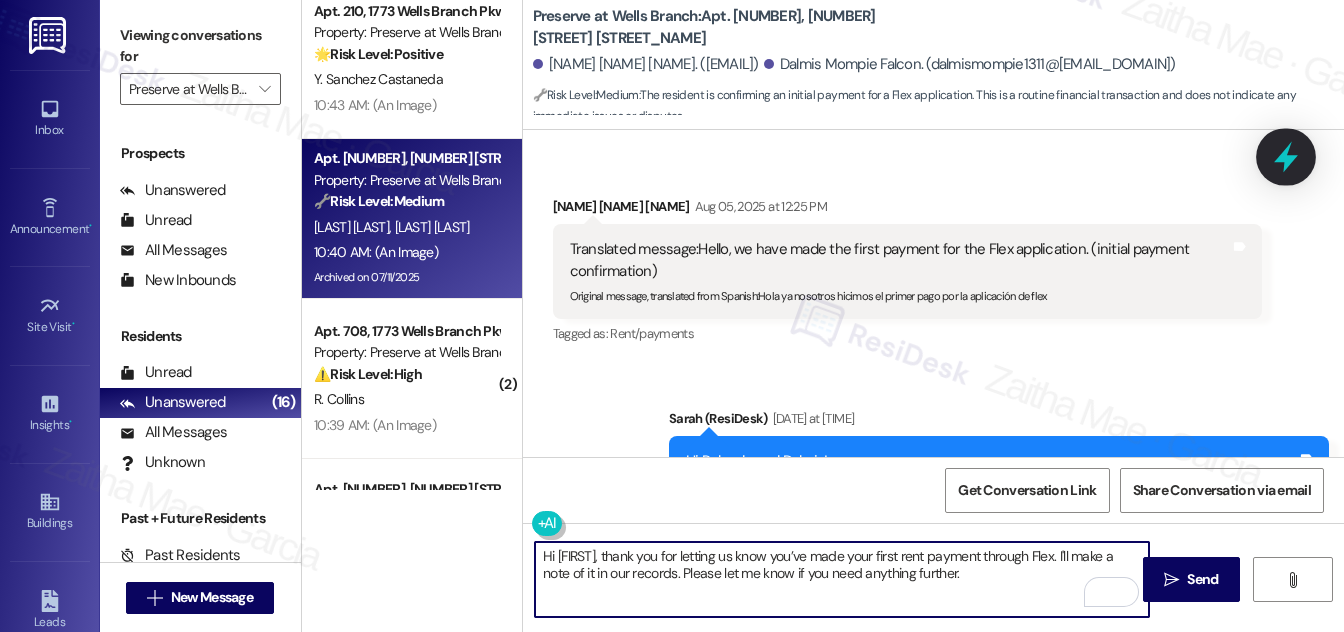 type on "Hi Dalmis, thank you for letting us know you’ve made your first rent payment through Flex. I'll make a note of it in our records. Please let me know if you need anything further." 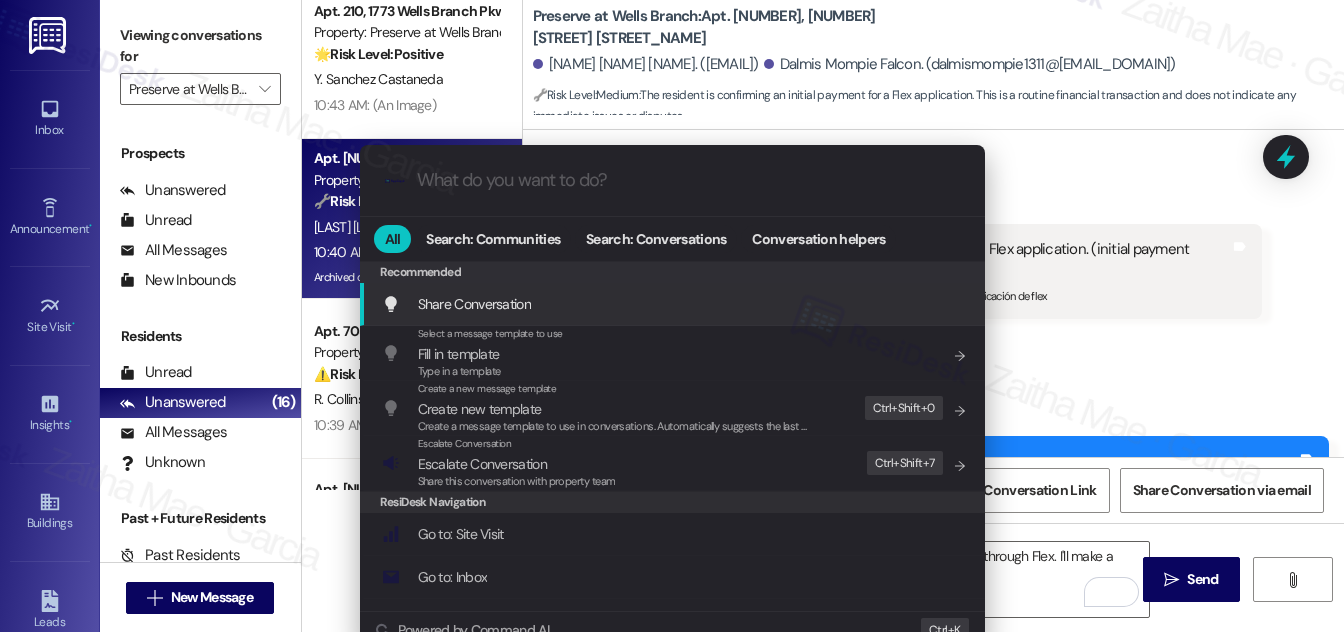 click on ".cls-1{fill:#0a055f;}.cls-2{fill:#0cc4c4;} resideskLogoBlueOrange All Search: Communities Search: Conversations Conversation helpers Recommended Recommended Share Conversation Add shortcut Select a message template to use Fill in template Type in a template Add shortcut Create a new message template Create new template Create a message template to use in conversations. Automatically suggests the last message you sent. Edit Ctrl+ Shift+ 0 Escalate Conversation Escalate Conversation Share this conversation with property team Edit Ctrl+ Shift+ 7 ResiDesk Navigation Go to: Site Visit Add shortcut Go to: Inbox Add shortcut Go to: Settings Add shortcut Go to: Message Templates Add shortcut Go to: Buildings Add shortcut Help Getting Started: What you can do with ResiDesk How to message a tenant
How to send an announcement
How to attach a file on messages and announcements
How to message a prospect
How to message an inbound prospect
How to send an internal message
How to use the ResiDesk Outlook Add-in Settings" at bounding box center [672, 316] 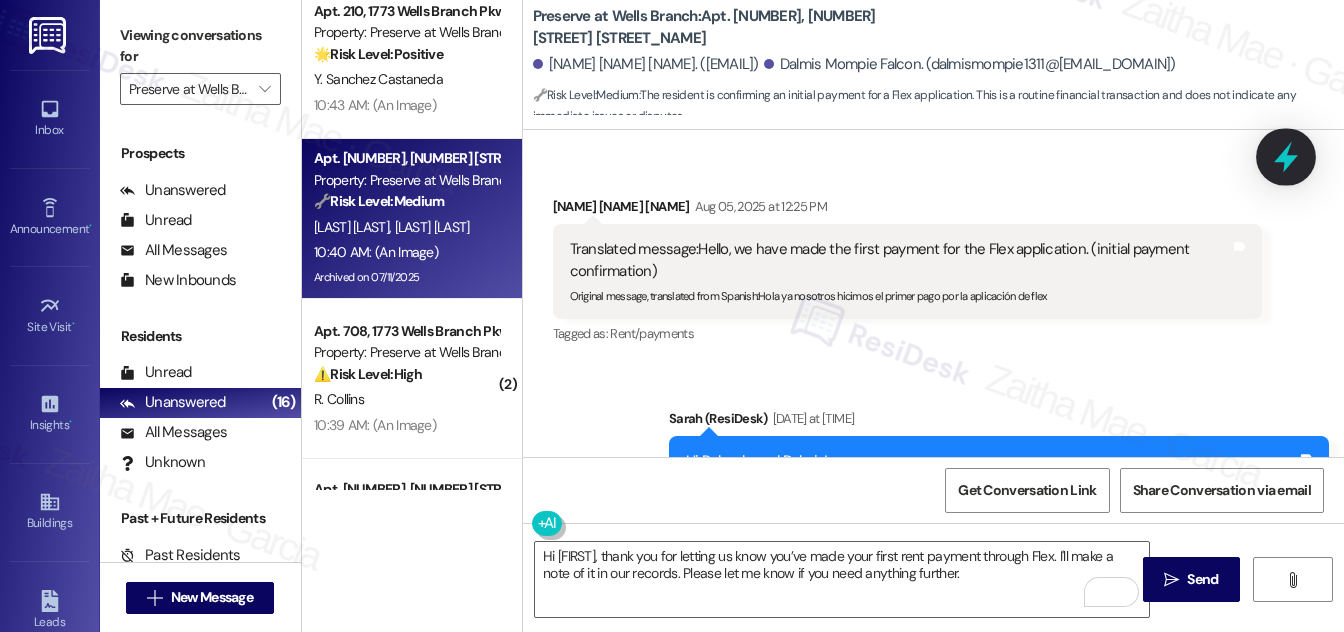 click 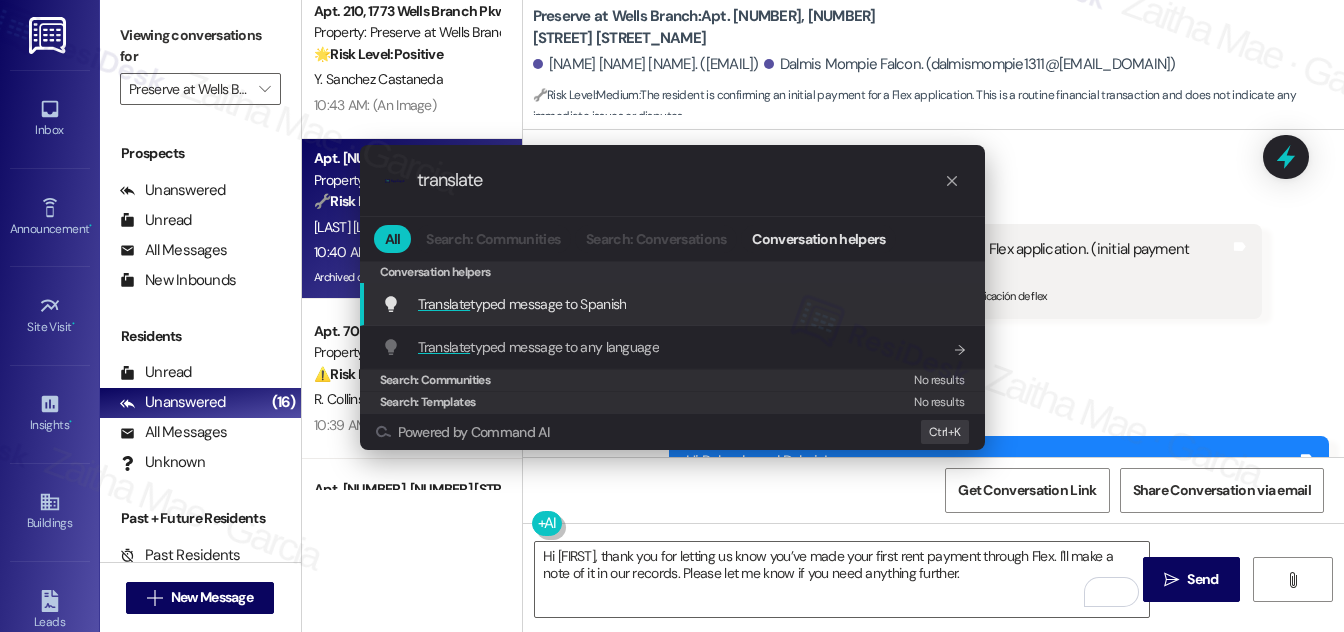 type on "translate" 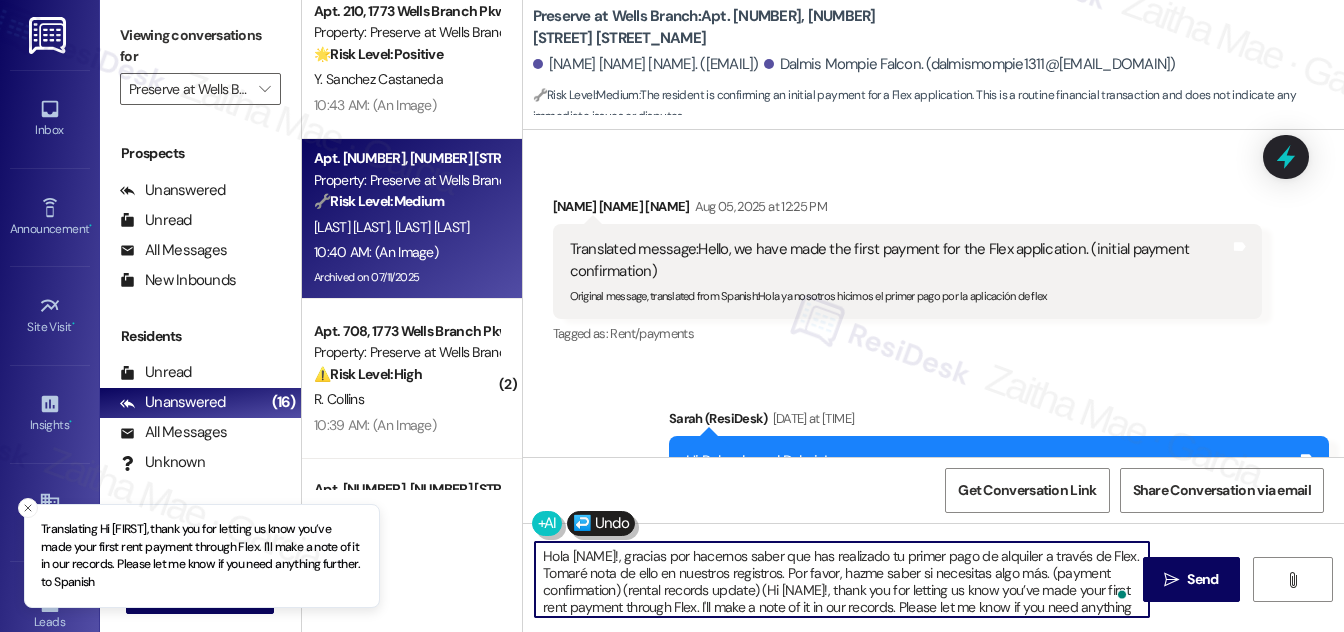 type on "Hola Dalmis, gracias por hacernos saber que has realizado tu primer pago de alquiler a través de Flex. Tomaré nota de ello en nuestros registros. Por favor, hazme saber si necesitas algo más. (payment confirmation) (rental records update) (Hi Dalmis, thank you for letting us know you’ve made your first rent payment through Flex. I'll make a note of it in our records. Please let me know if you need anything further.)" 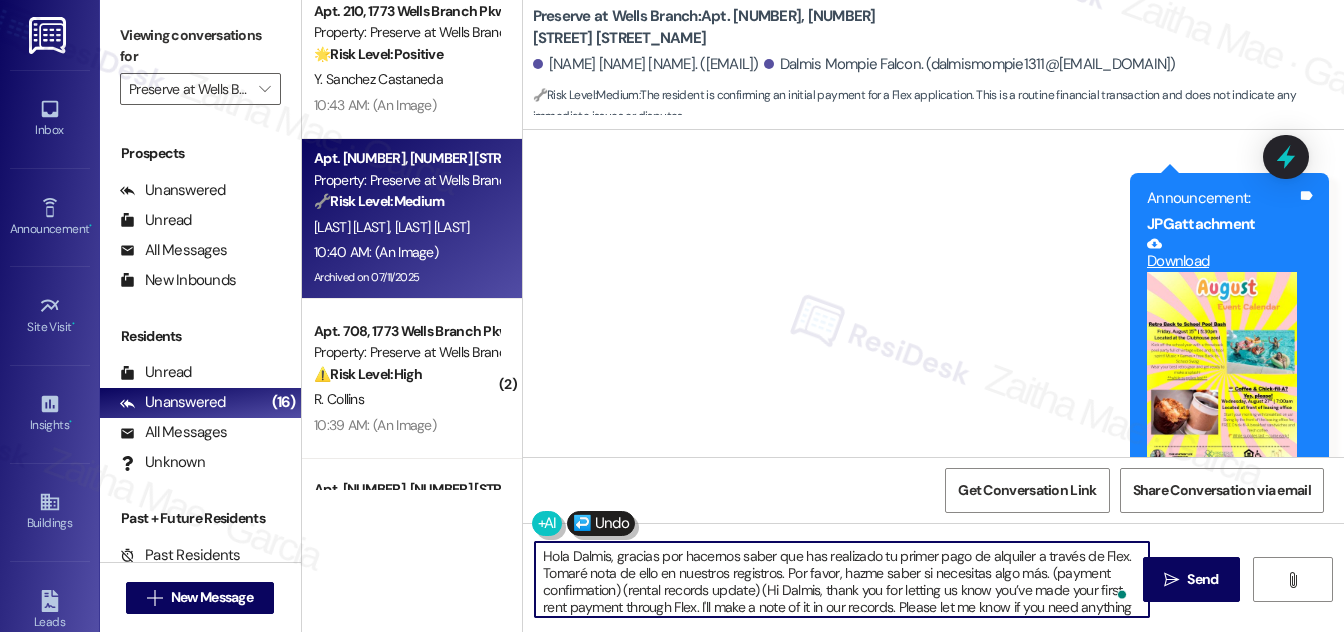 scroll, scrollTop: 8367, scrollLeft: 0, axis: vertical 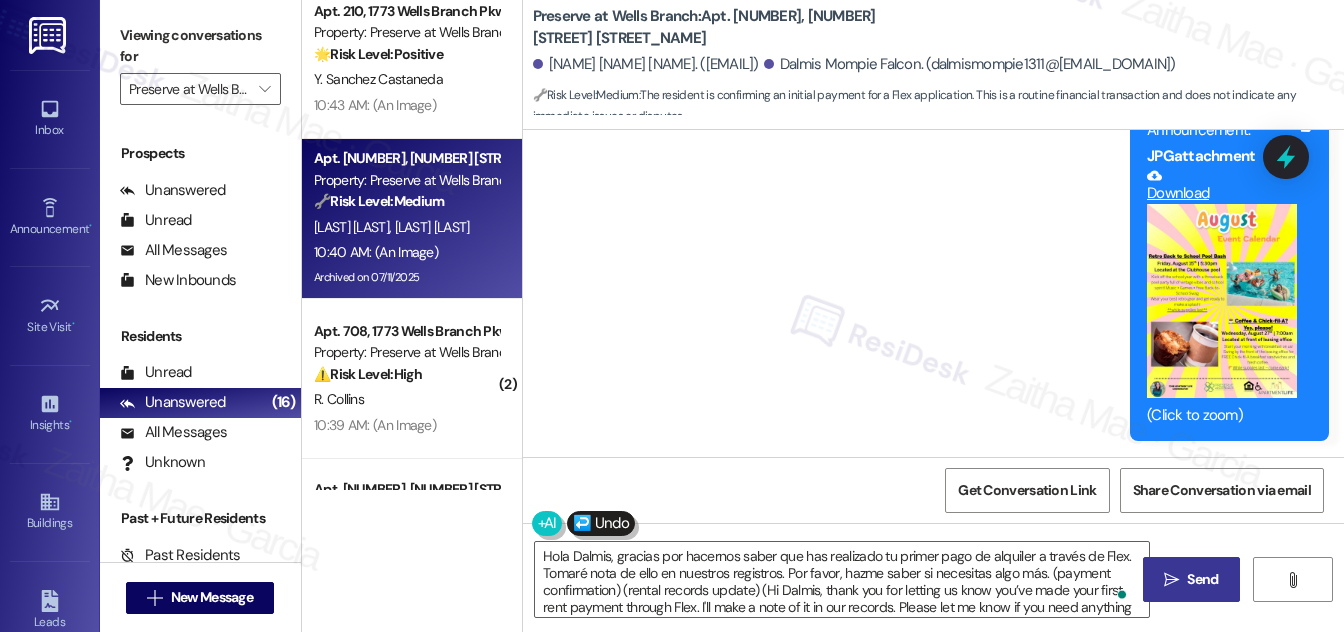 click on "Send" at bounding box center [1202, 579] 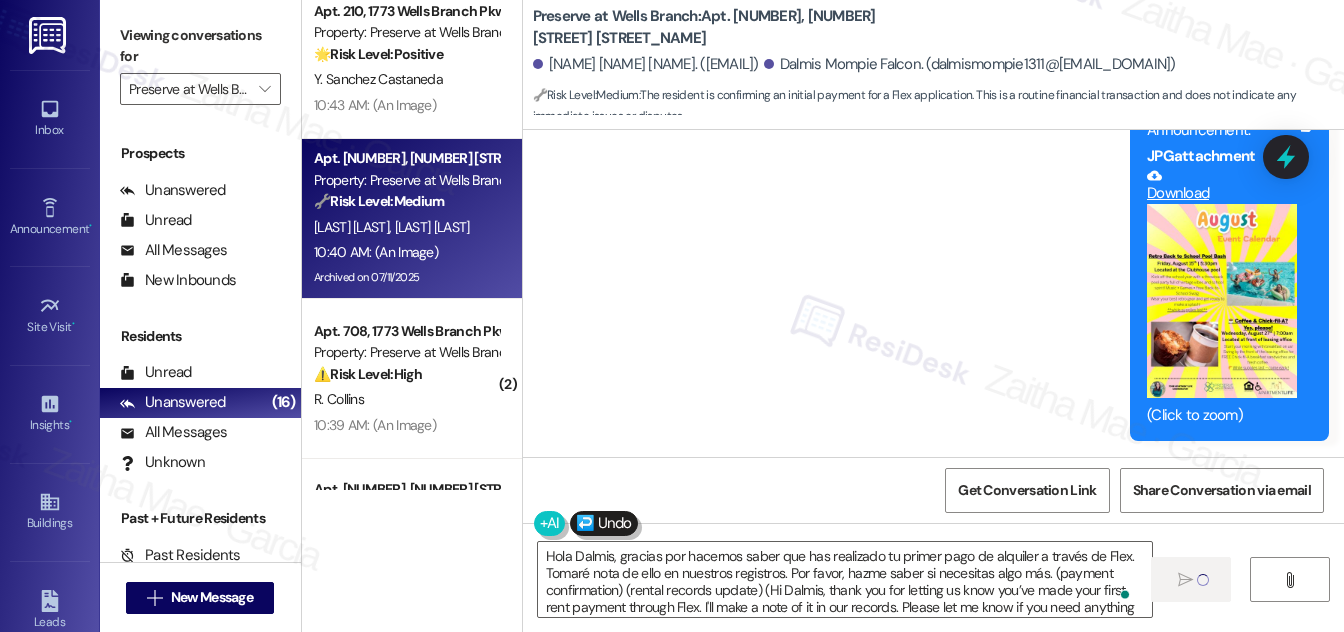 type 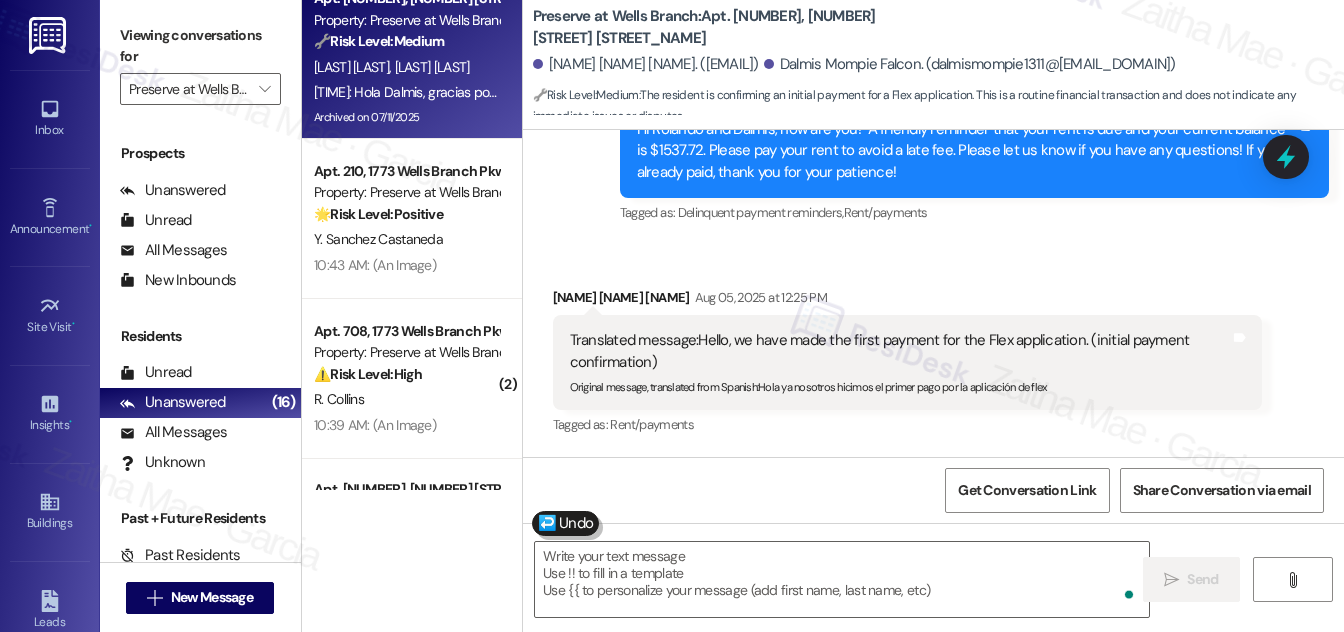 scroll, scrollTop: 5818, scrollLeft: 0, axis: vertical 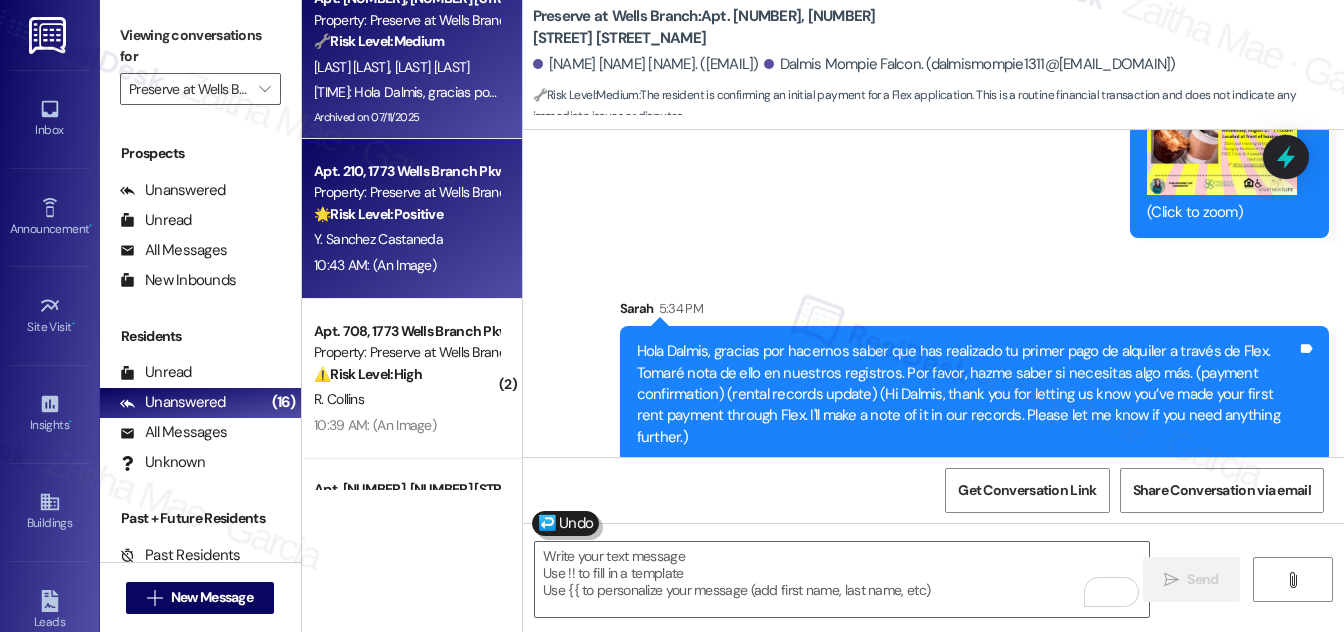 click on "Y. Sanchez Castaneda" at bounding box center [406, 239] 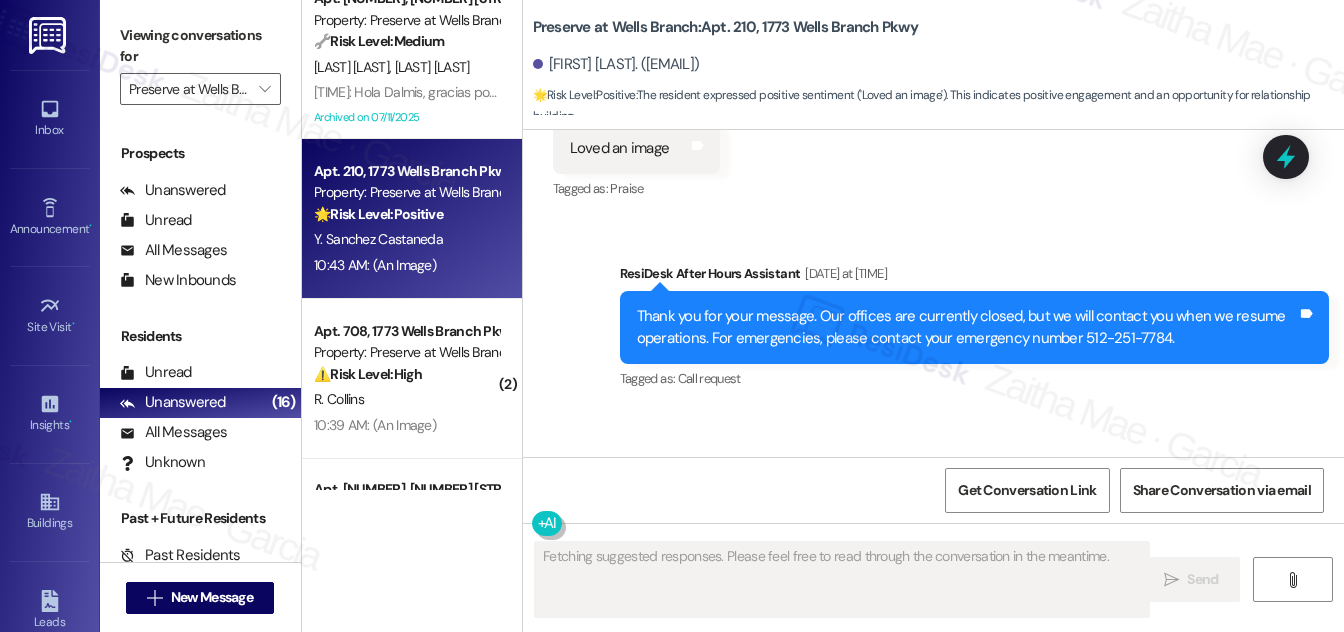 scroll, scrollTop: 11749, scrollLeft: 0, axis: vertical 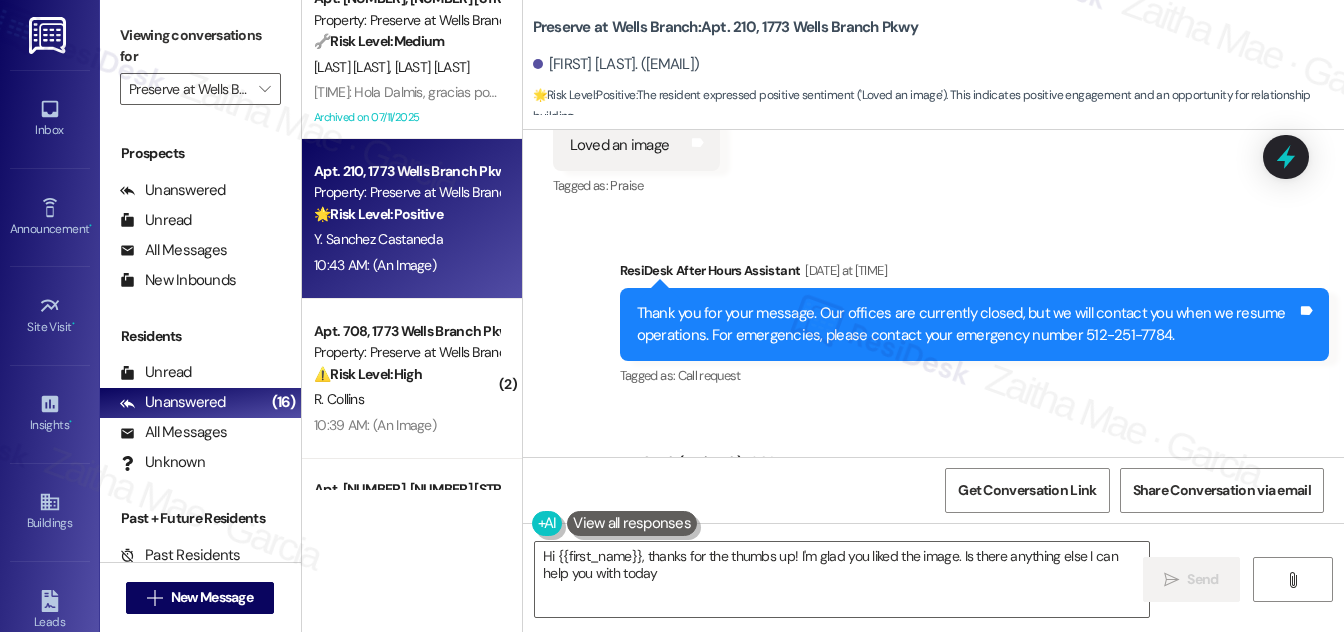 type on "Hi {{first_name}}, thanks for the thumbs up! I'm glad you liked the image. Is there anything else I can help you with today?" 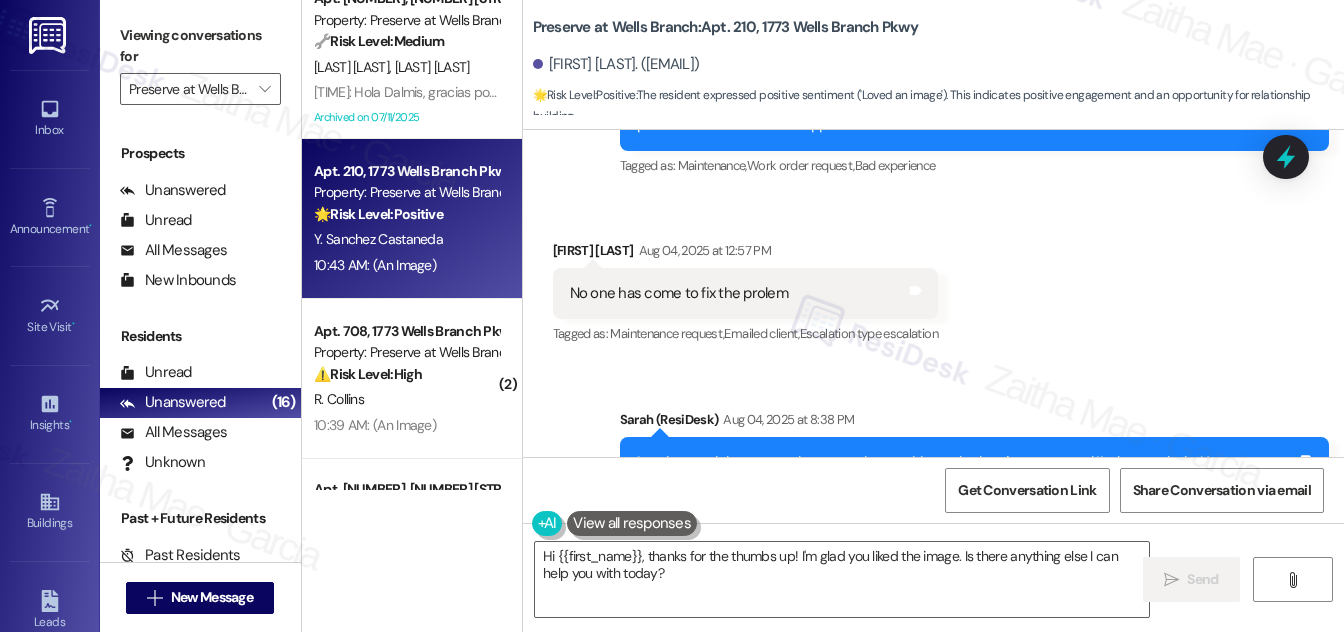 scroll, scrollTop: 9458, scrollLeft: 0, axis: vertical 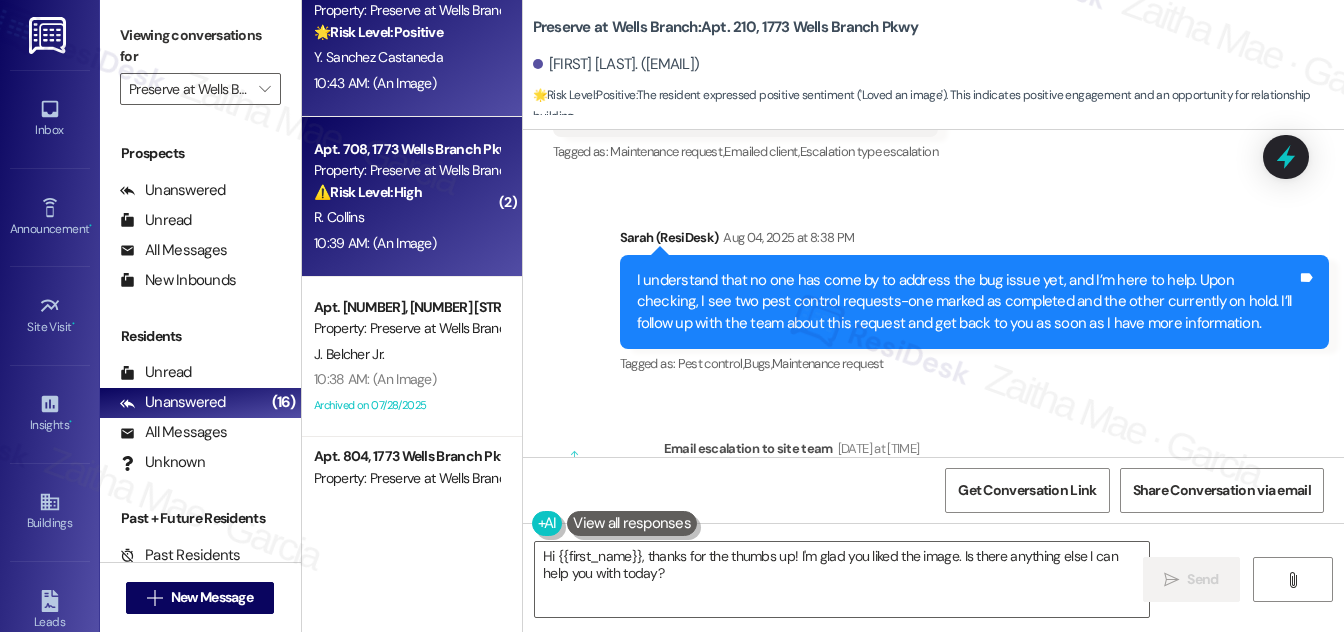 click on "R. Collins" at bounding box center [406, 217] 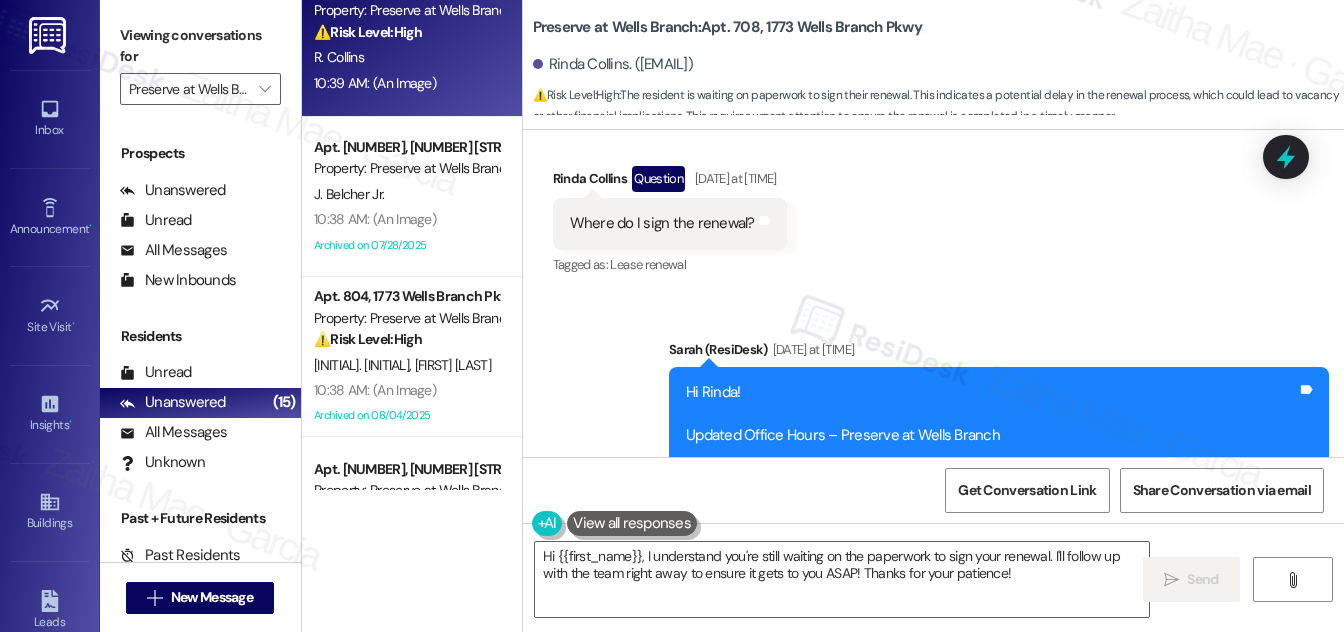 scroll, scrollTop: 8573, scrollLeft: 0, axis: vertical 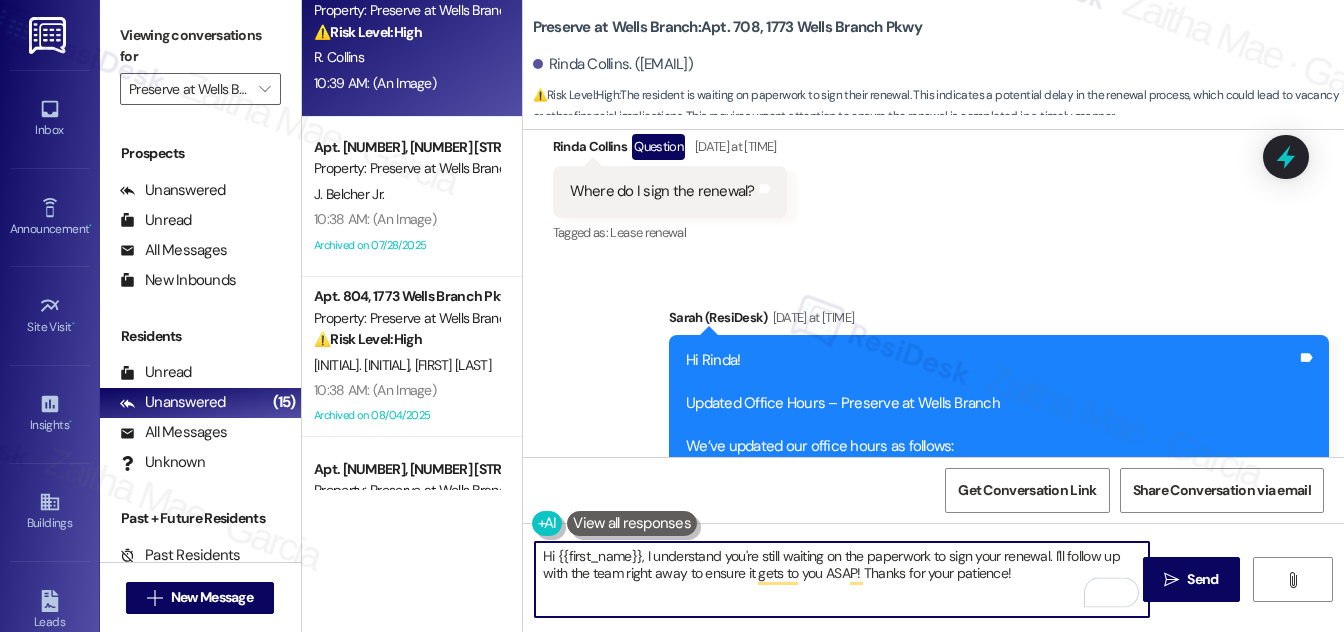 drag, startPoint x: 628, startPoint y: 572, endPoint x: 854, endPoint y: 575, distance: 226.01991 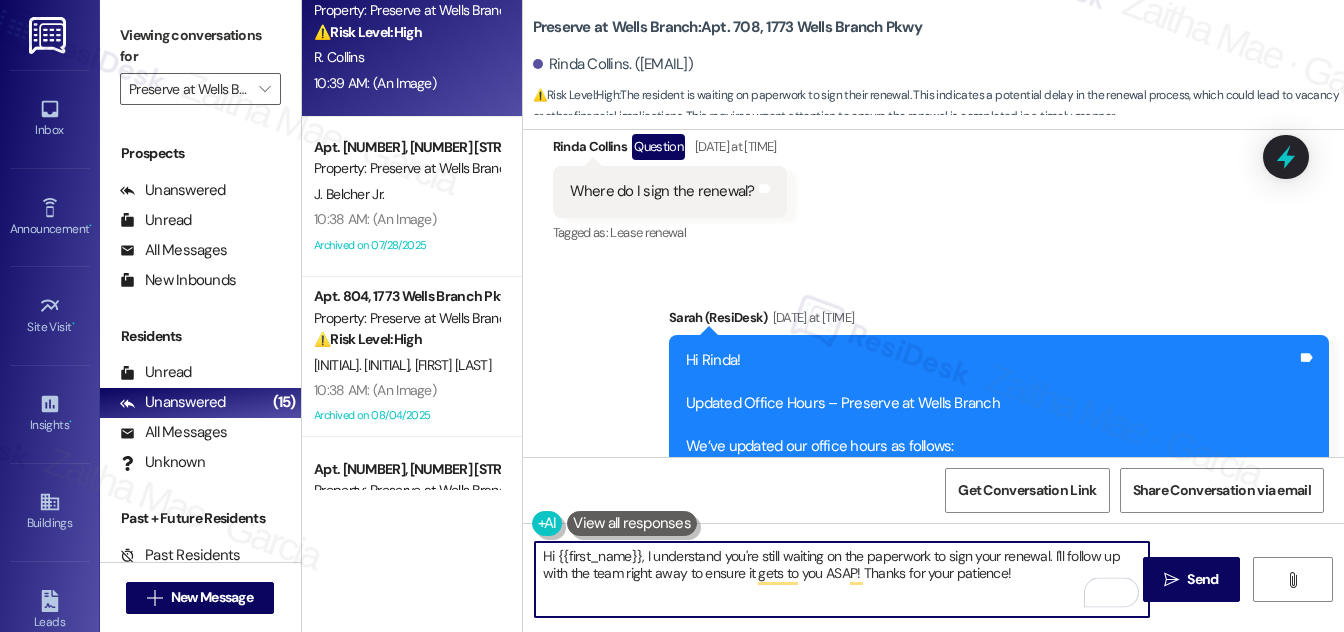 click on "Hi {{first_name}}, I understand you're still waiting on the paperwork to sign your renewal. I'll follow up with the team right away to ensure it gets to you ASAP! Thanks for your patience!" at bounding box center (842, 579) 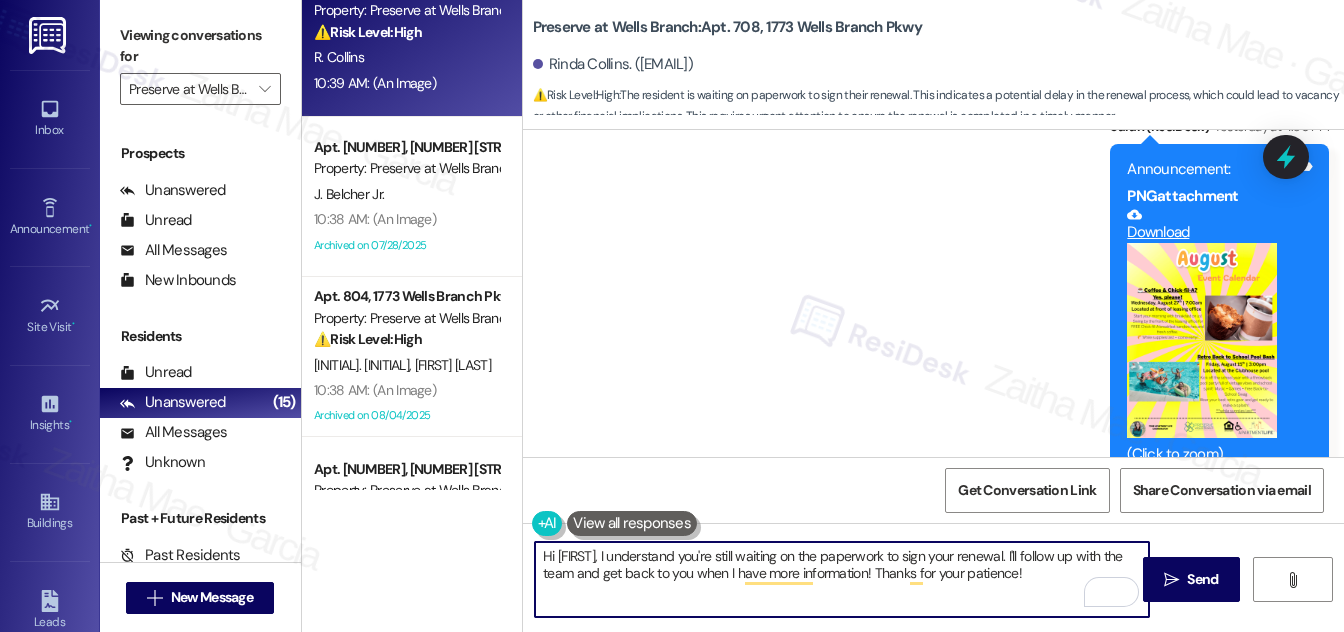scroll, scrollTop: 9573, scrollLeft: 0, axis: vertical 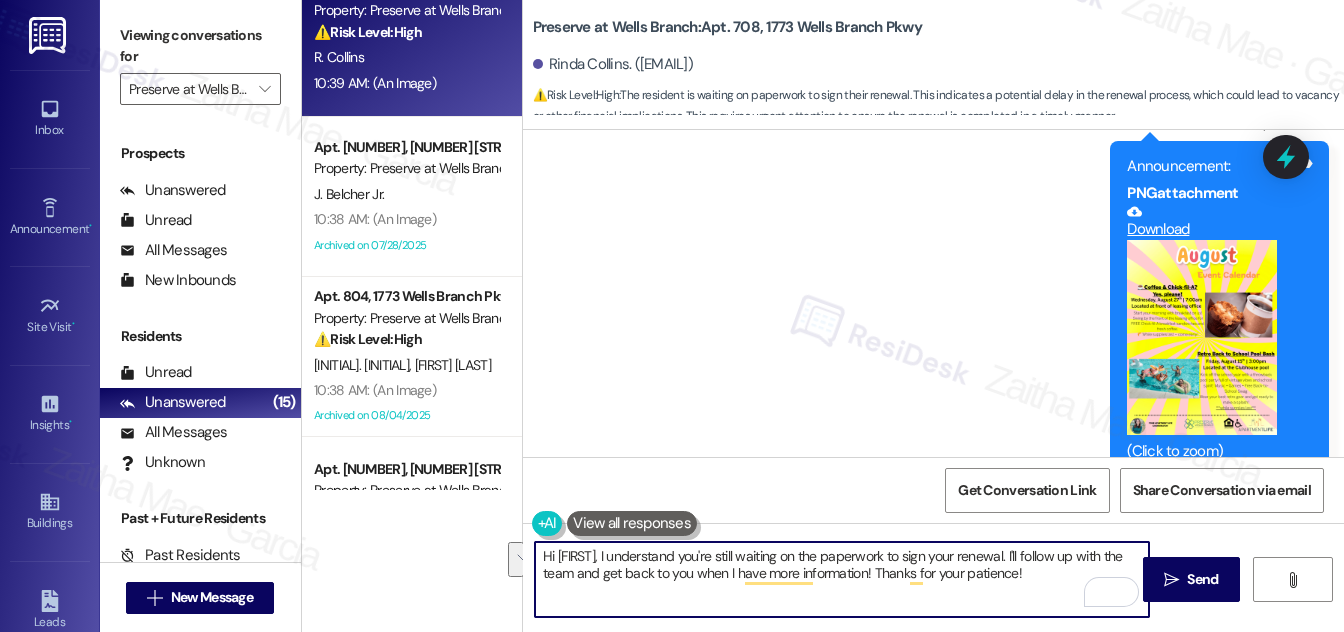 drag, startPoint x: 544, startPoint y: 559, endPoint x: 1069, endPoint y: 588, distance: 525.80035 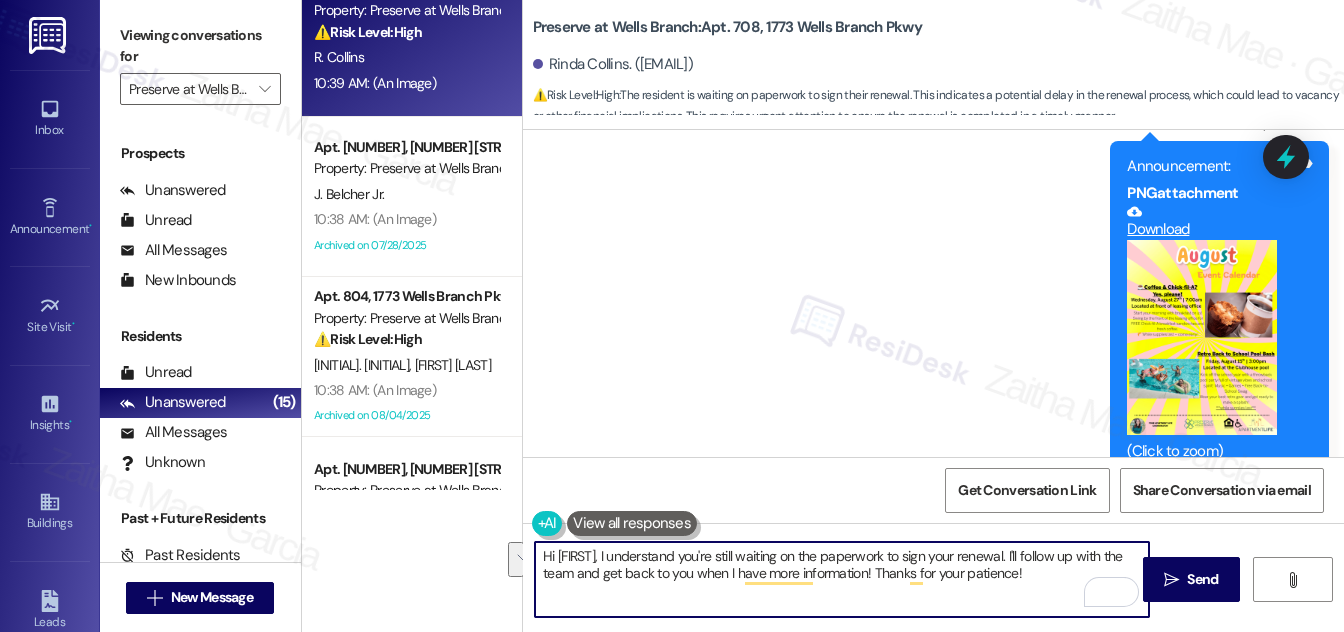 click on "Hi {{first_name}}, I understand you're still waiting on the paperwork to sign your renewal. I'll follow up with the team and get back to you when I have more information! Thanks for your patience!" at bounding box center [842, 579] 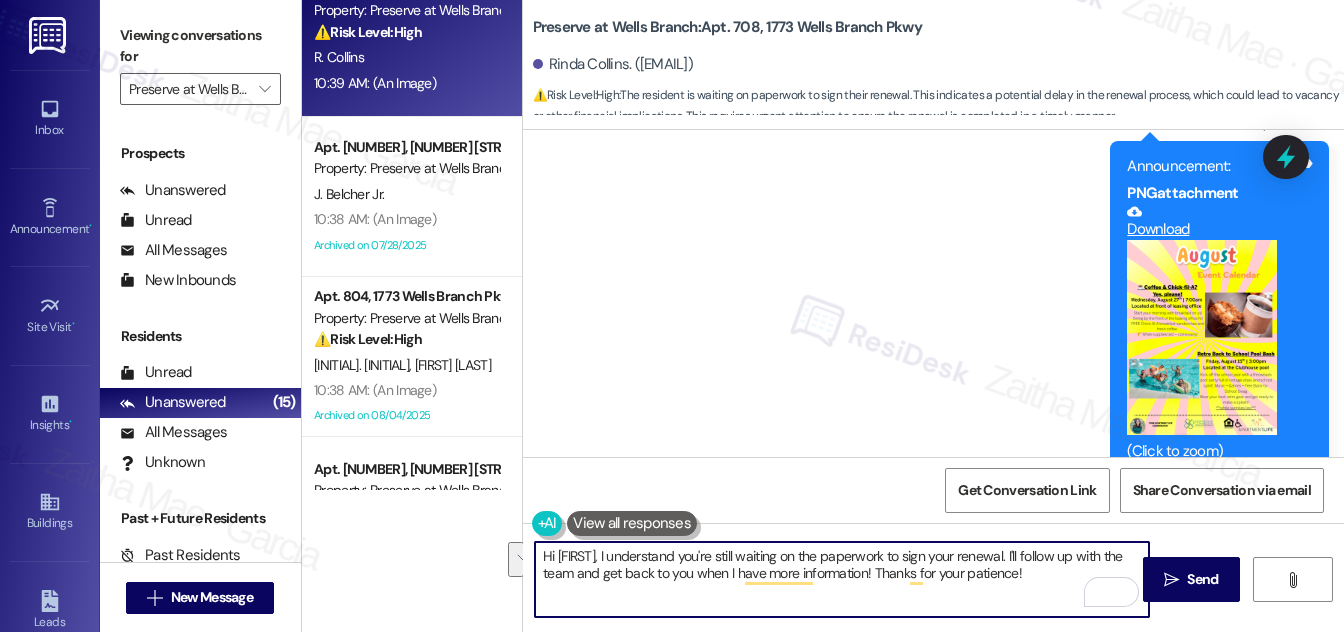 type on "Hi {{first_name}}, I understand you're still waiting on the paperwork to sign your renewal. I'll follow up with the team and get back to you when I have more information! Thanks for your patience!" 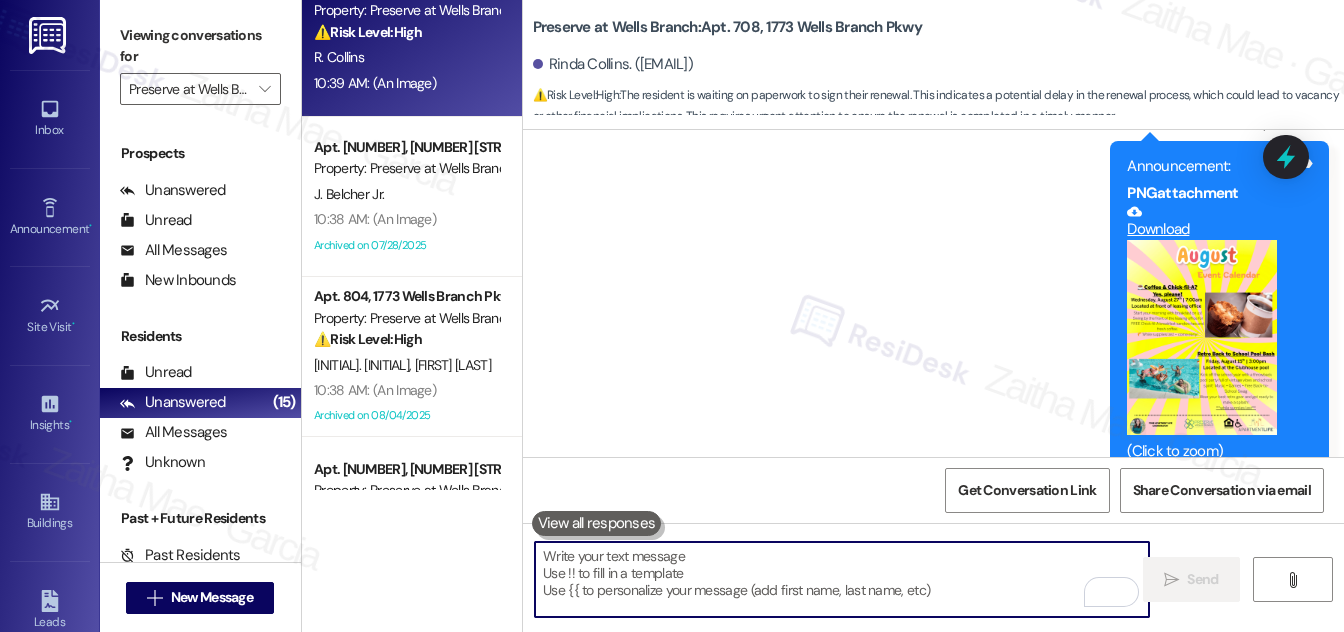 paste on "Hi {{first_name}}, I understand you’re still waiting on the paperwork to sign your renewal. I’ll follow up with the team and get back to you as soon as I have more information. Thanks so much for your patience!" 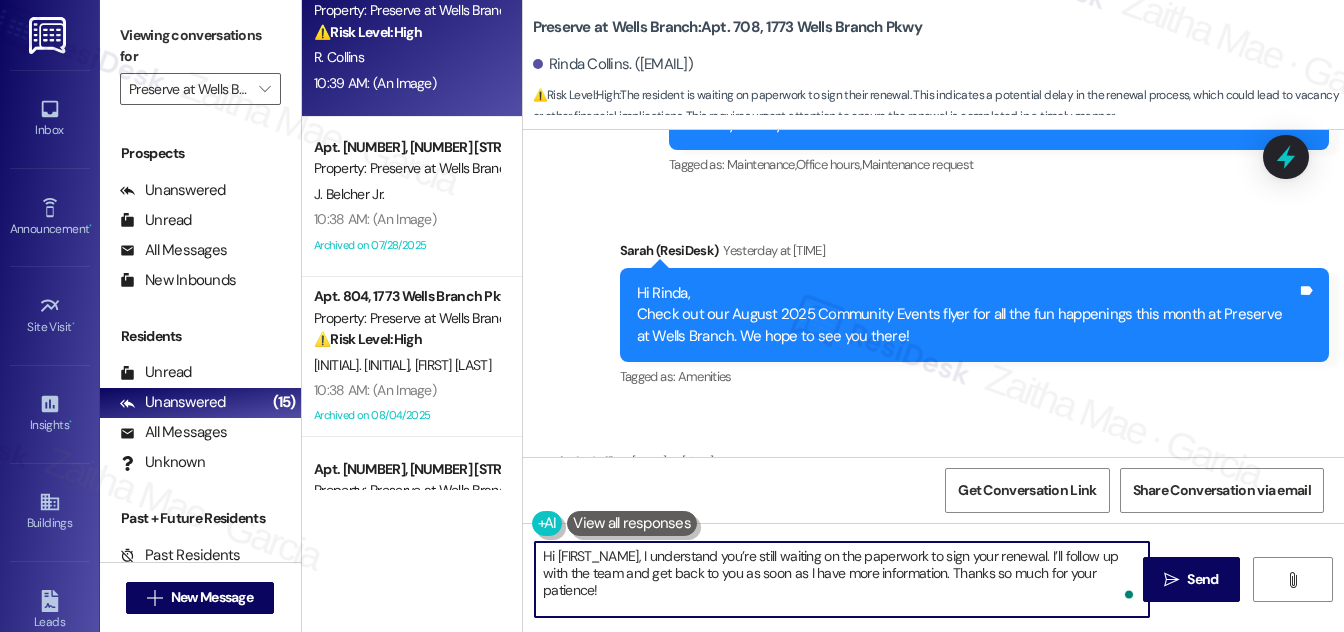 scroll, scrollTop: 9027, scrollLeft: 0, axis: vertical 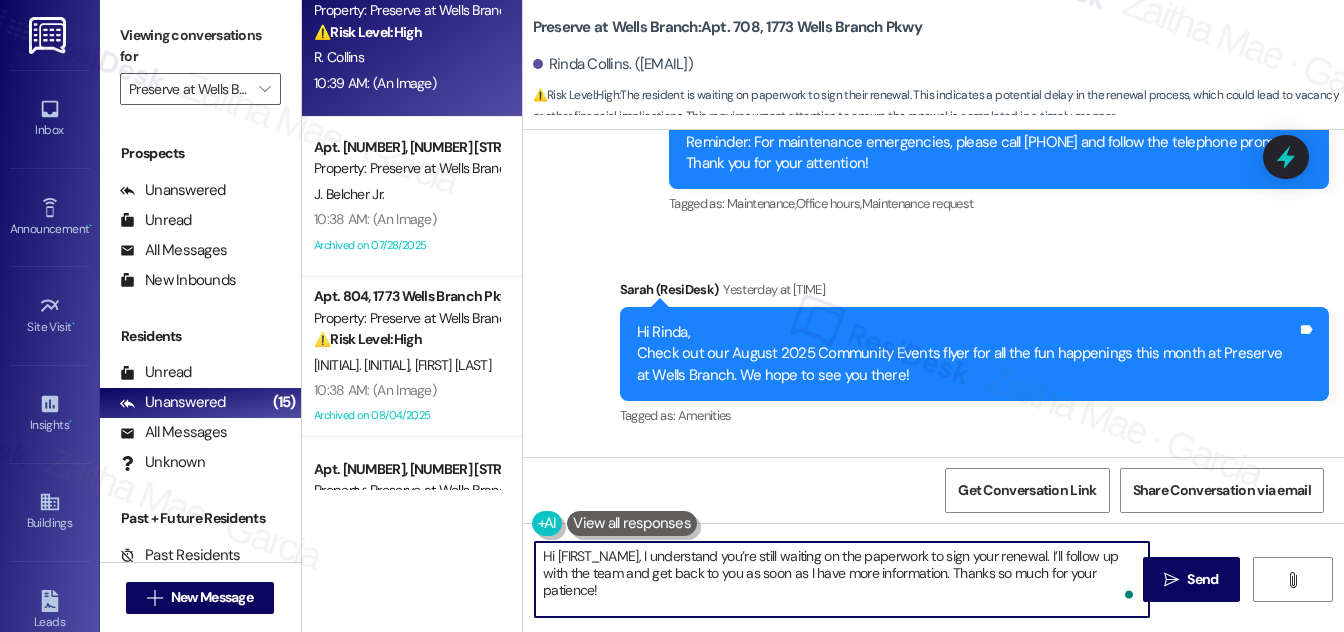 type on "Hi {{first_name}}, I understand you’re still waiting on the paperwork to sign your renewal. I’ll follow up with the team and get back to you as soon as I have more information. Thanks so much for your patience!" 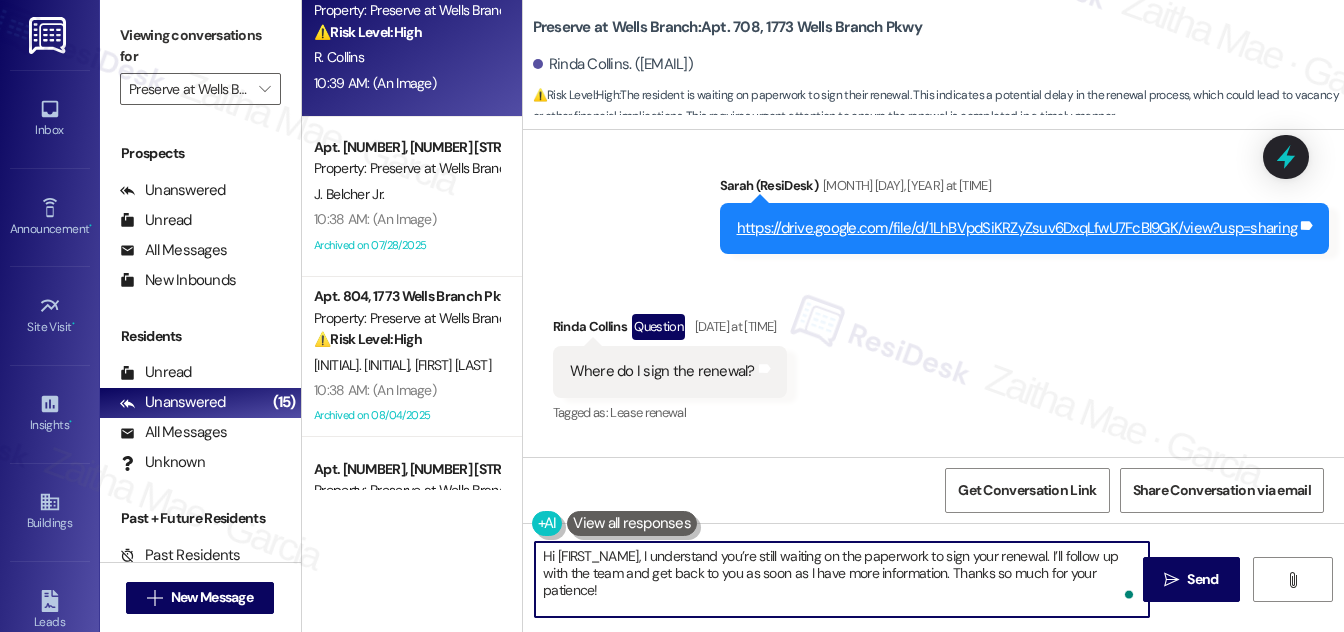 scroll, scrollTop: 8391, scrollLeft: 0, axis: vertical 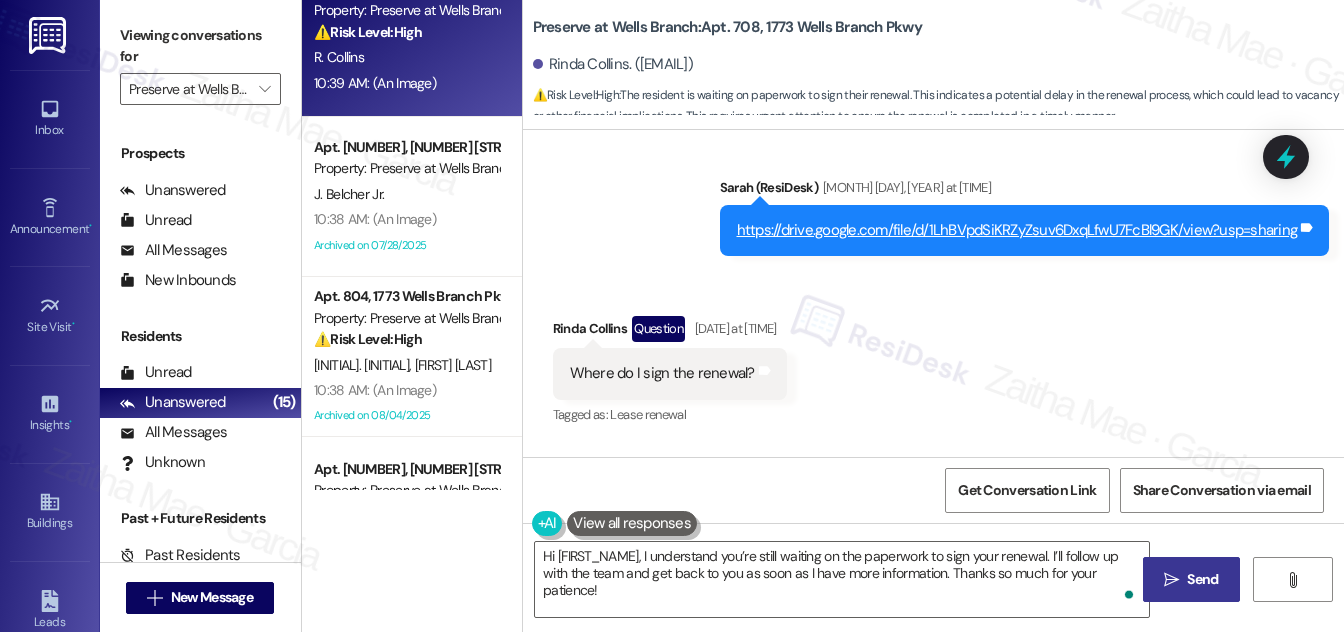 click on "Send" at bounding box center [1202, 579] 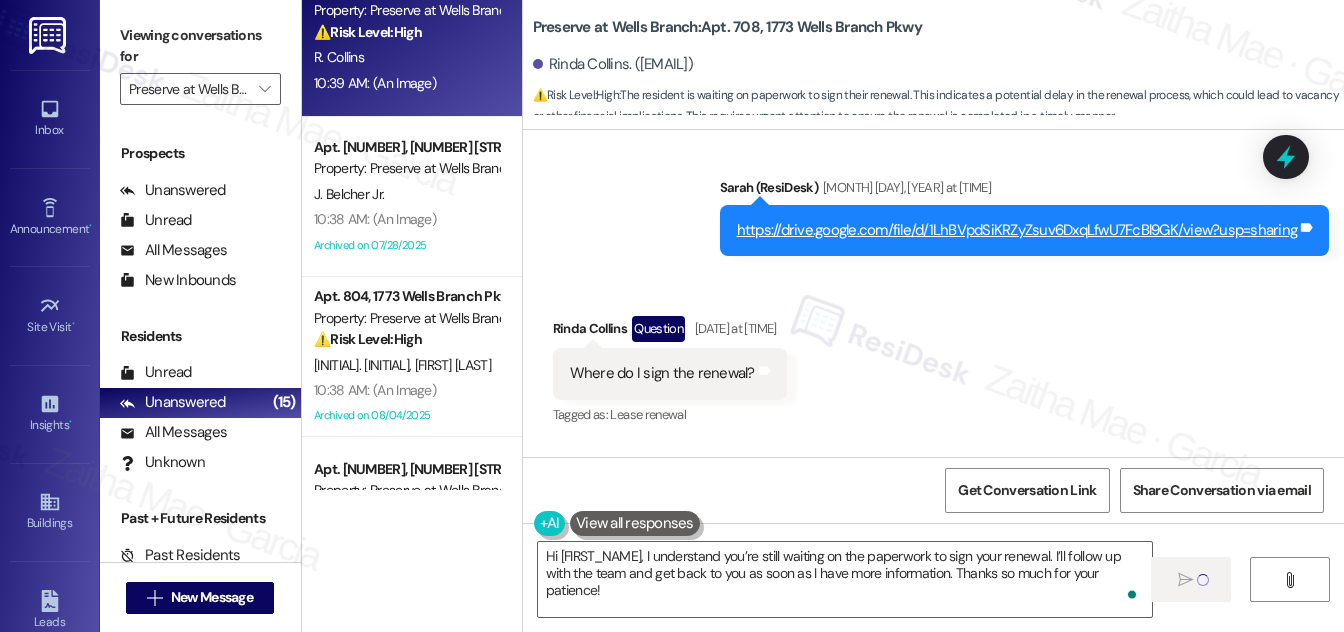type 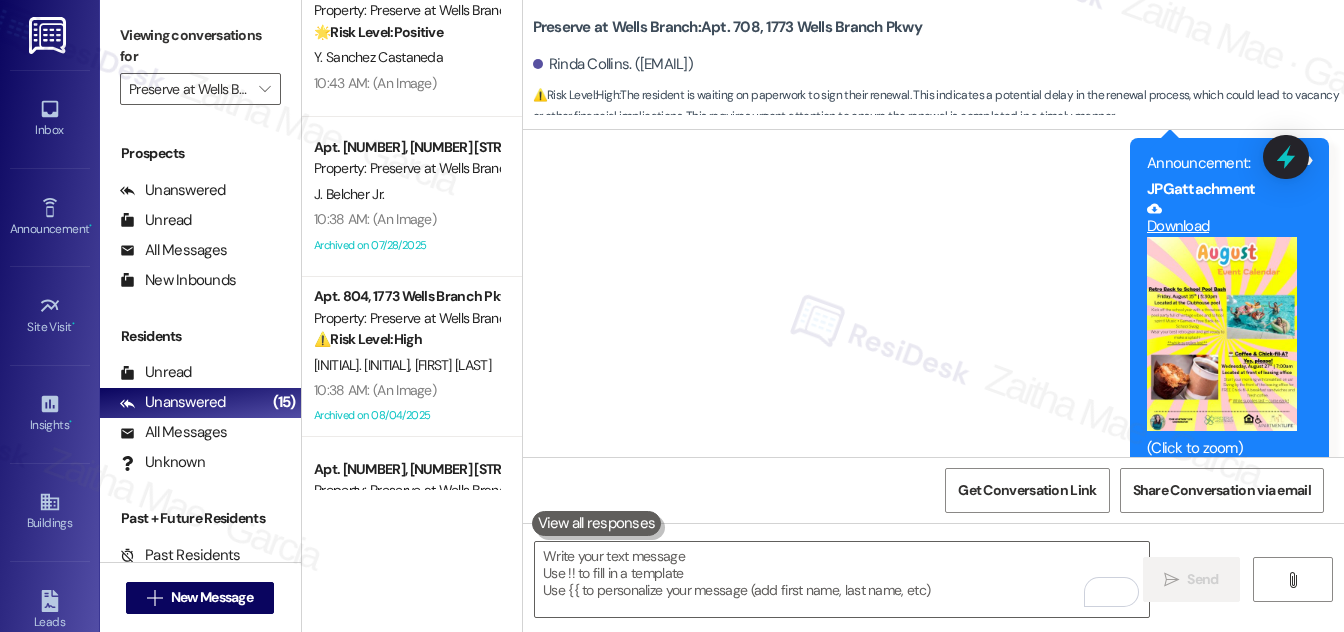 scroll, scrollTop: 11279, scrollLeft: 0, axis: vertical 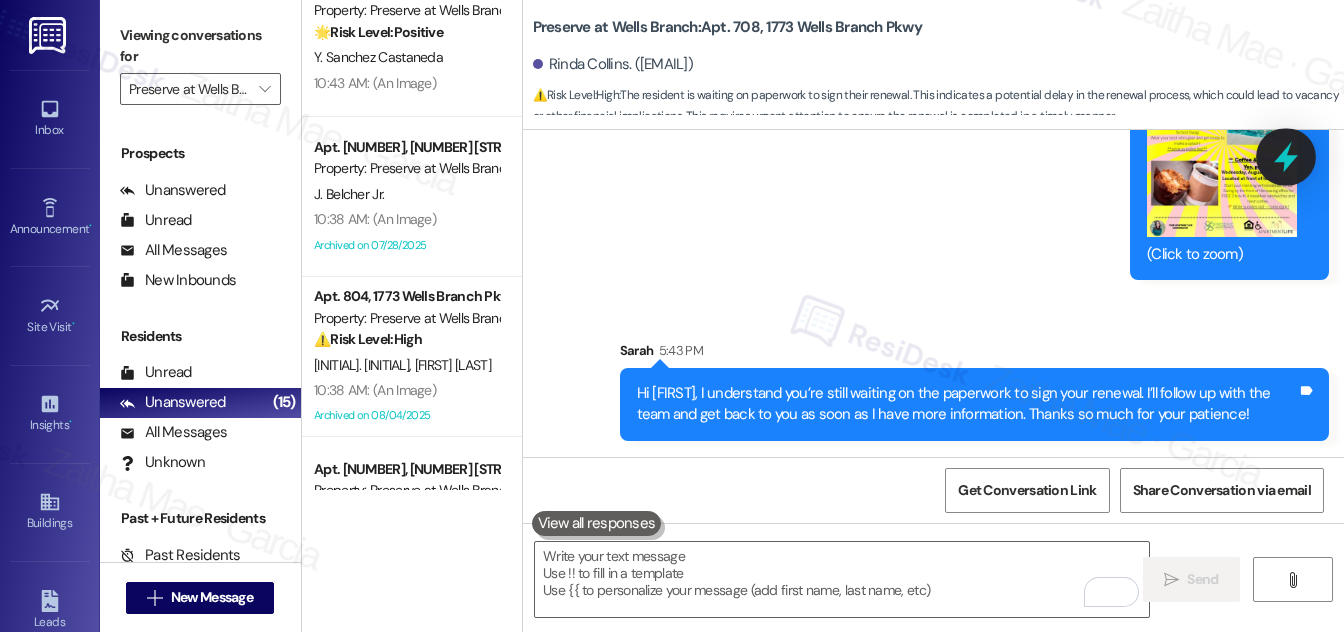 click 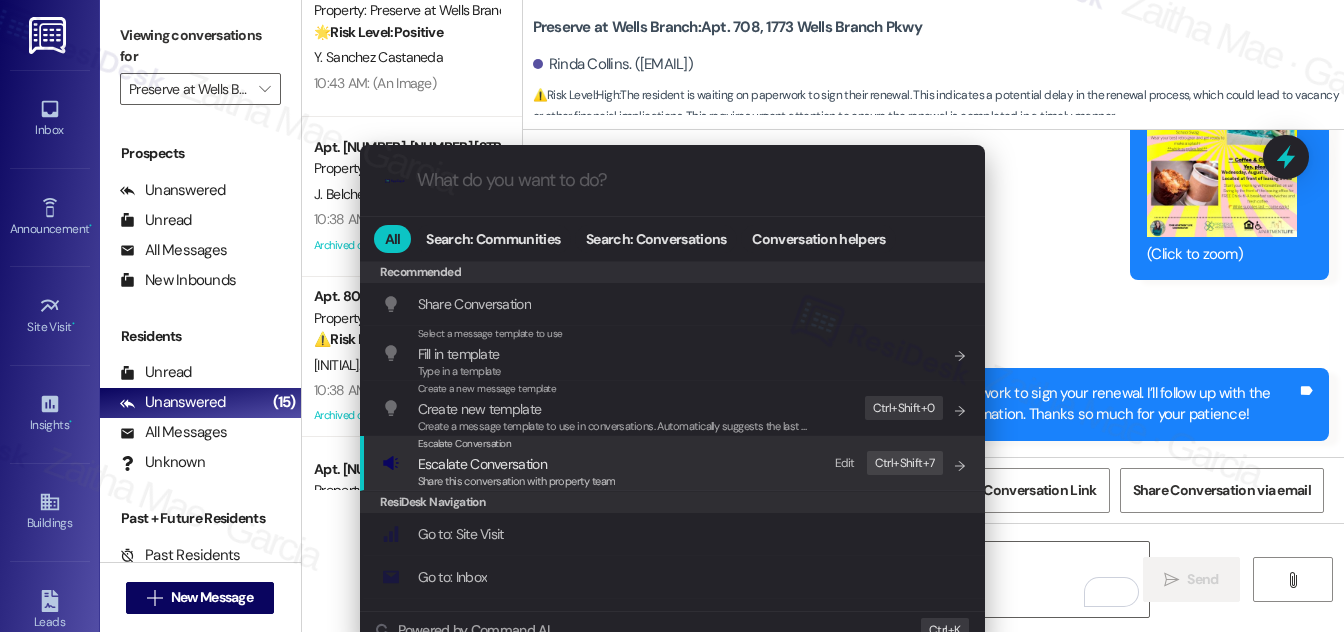 click on "Escalate Conversation" at bounding box center [482, 464] 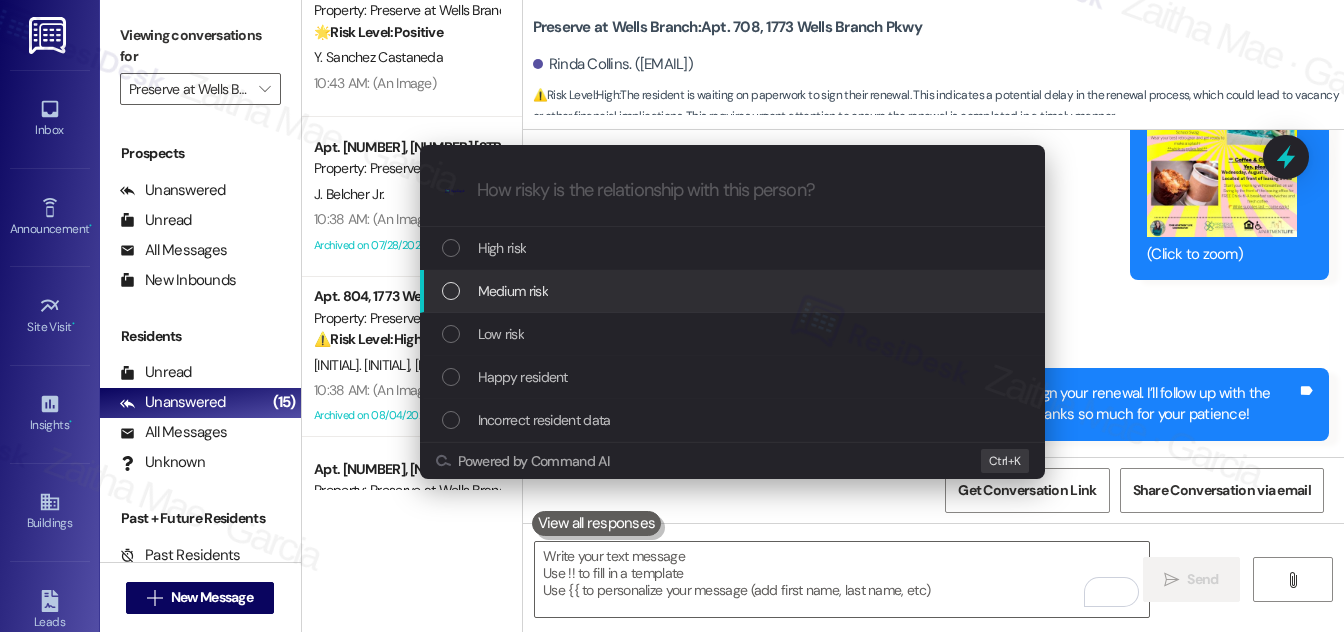 click on "Medium risk" at bounding box center [734, 291] 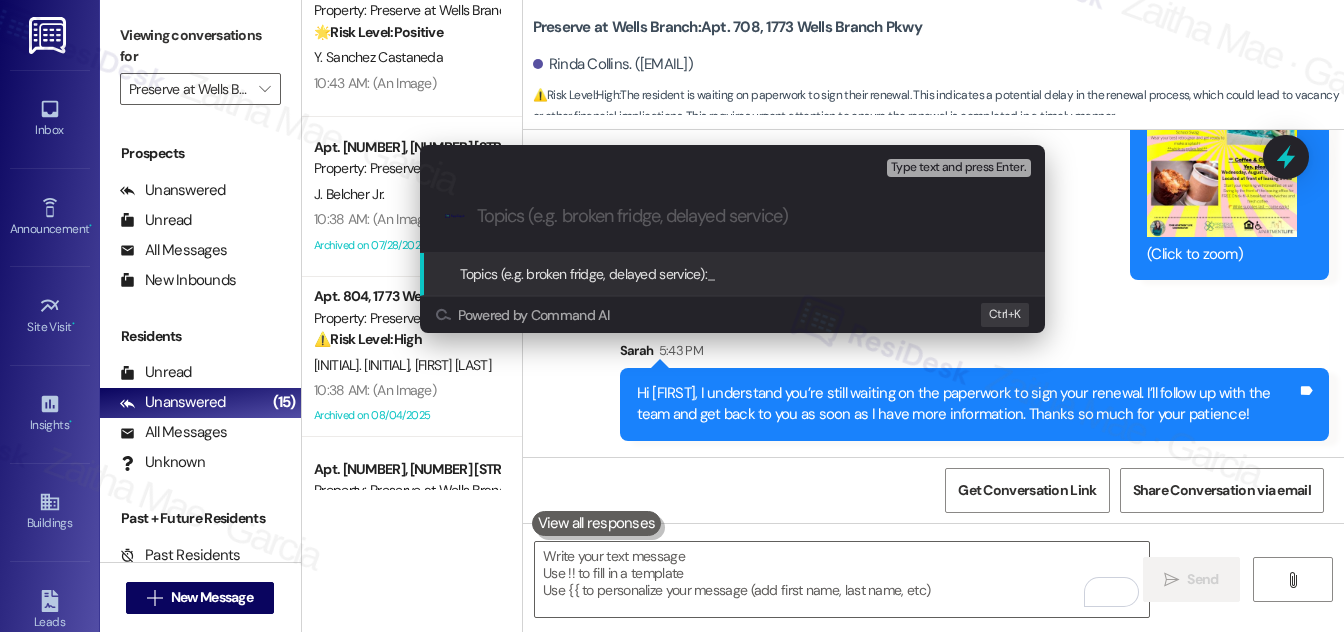 paste on "Following Up on Renewal Documents" 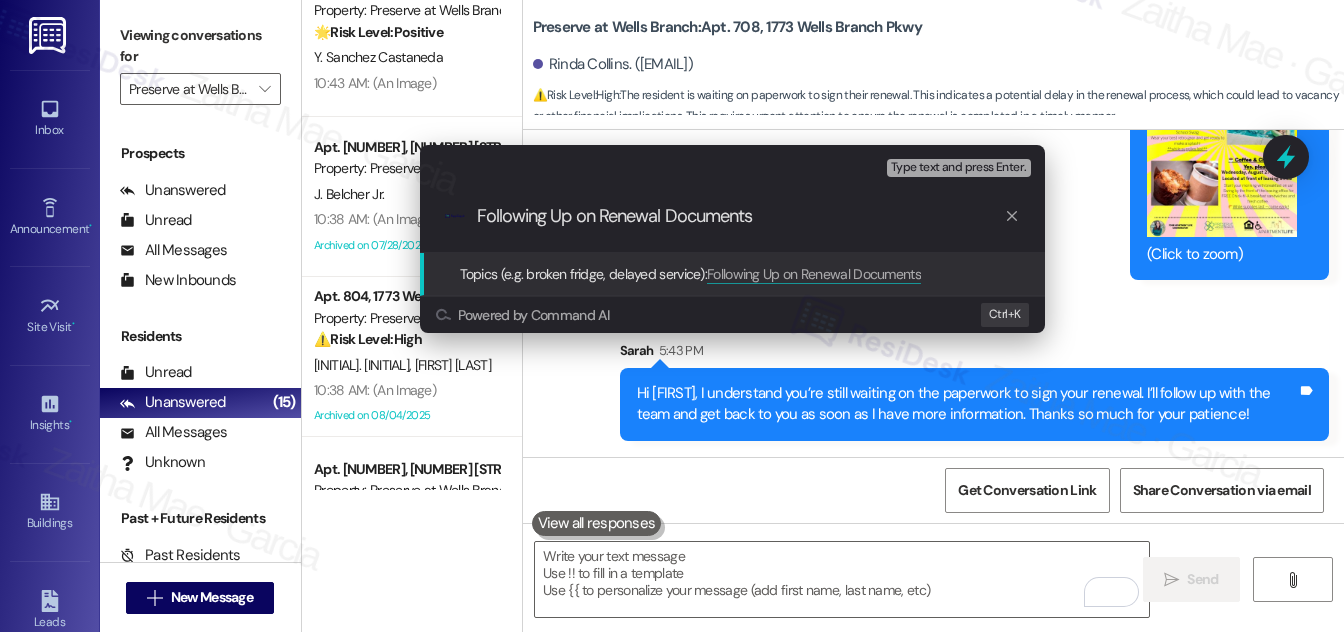 type on "Following Up on Renewal Documents" 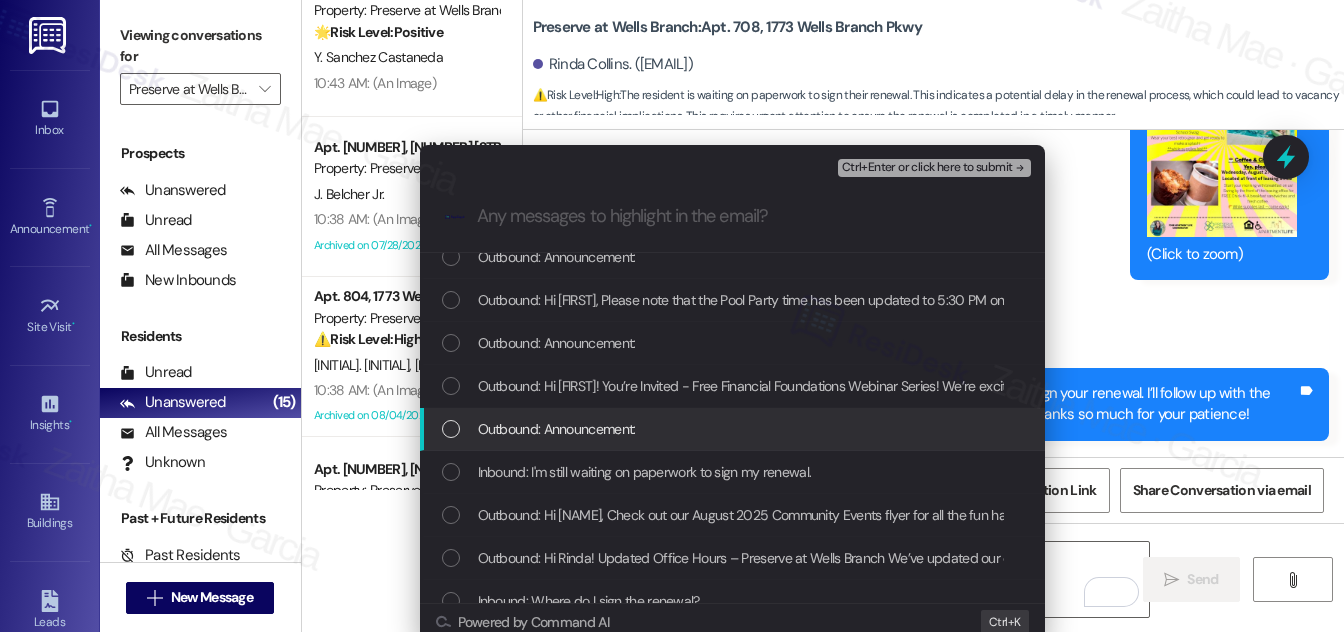 scroll, scrollTop: 90, scrollLeft: 0, axis: vertical 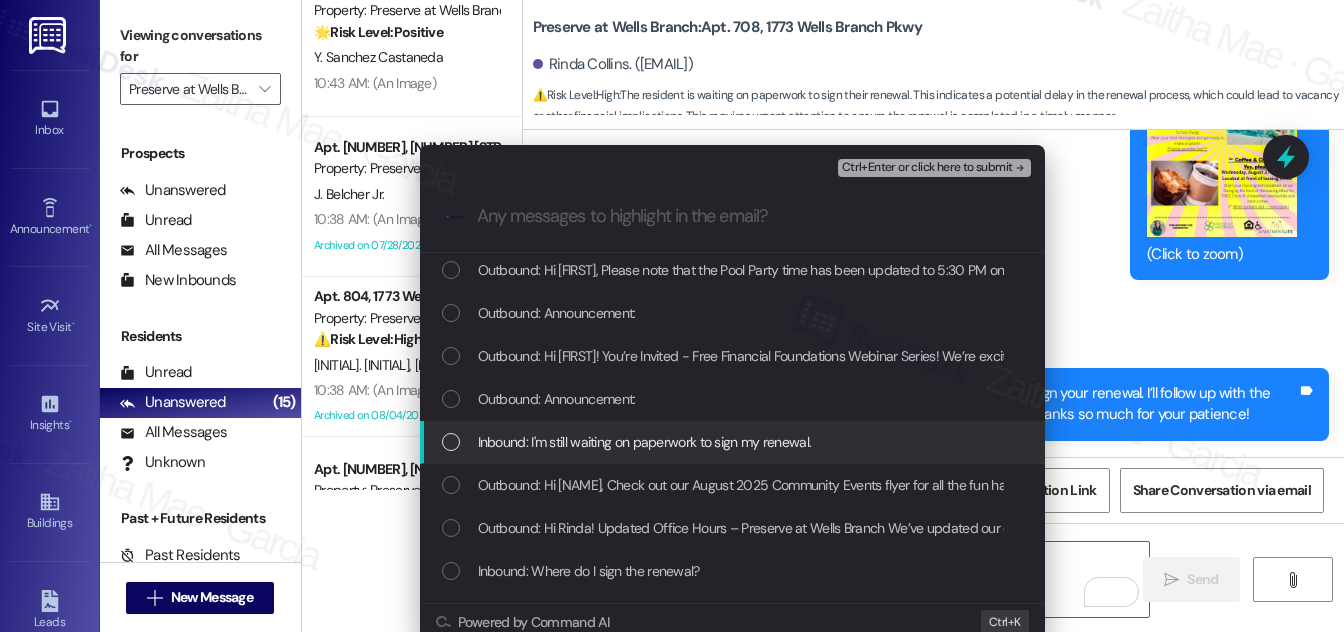click at bounding box center (451, 442) 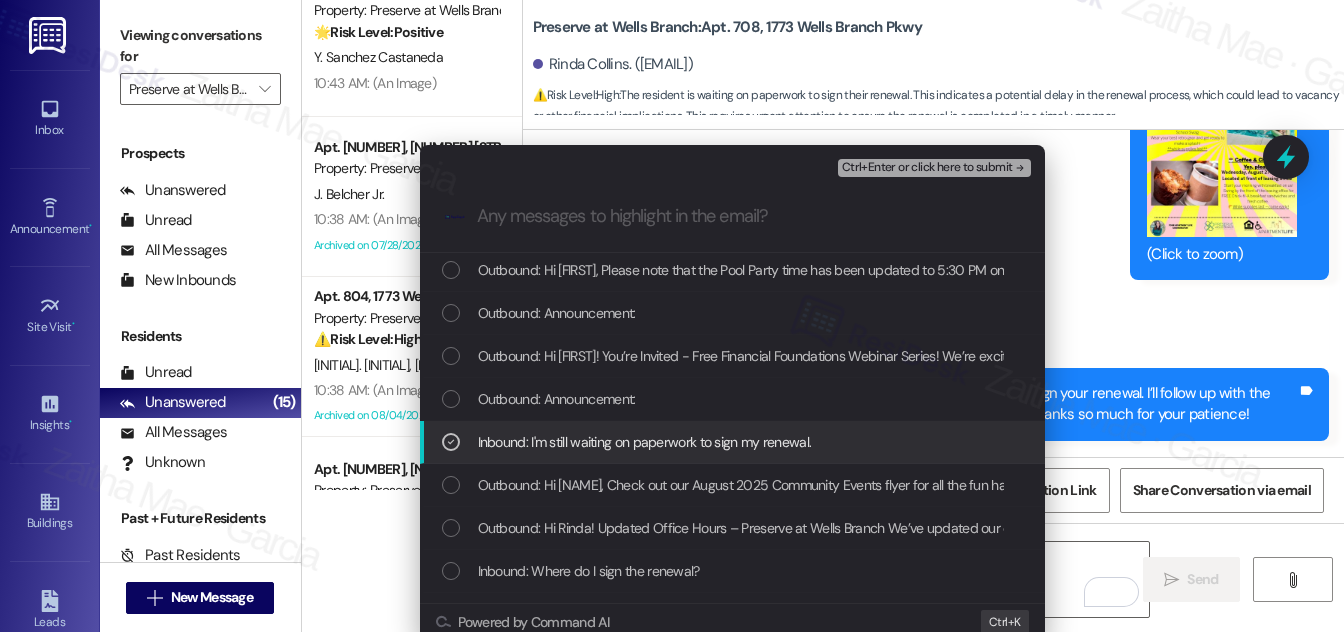 scroll, scrollTop: 181, scrollLeft: 0, axis: vertical 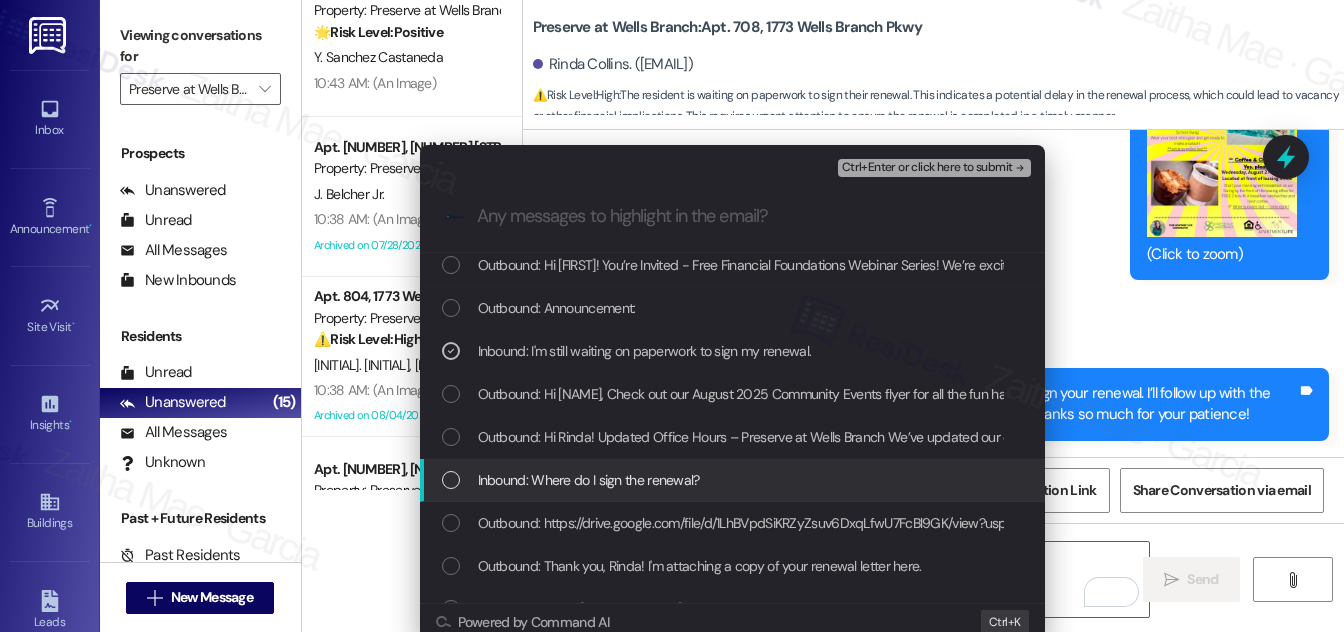 click at bounding box center (451, 480) 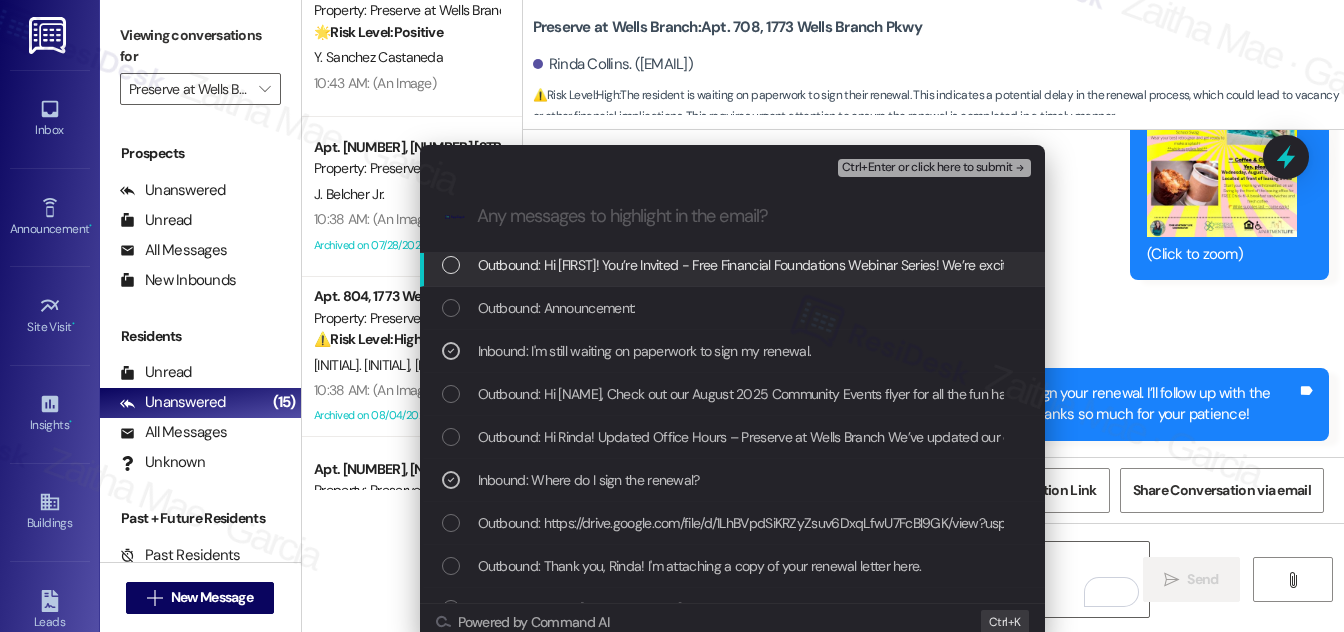 click on "Ctrl+Enter or click here to submit" at bounding box center [927, 168] 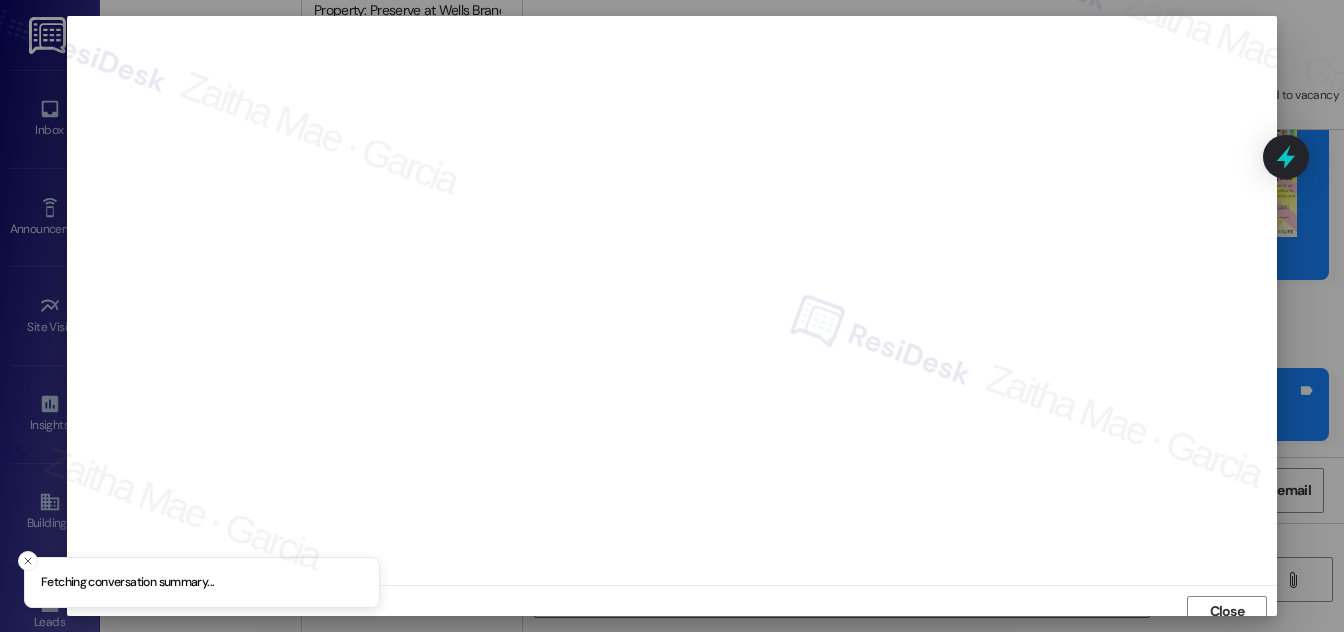 scroll, scrollTop: 11, scrollLeft: 0, axis: vertical 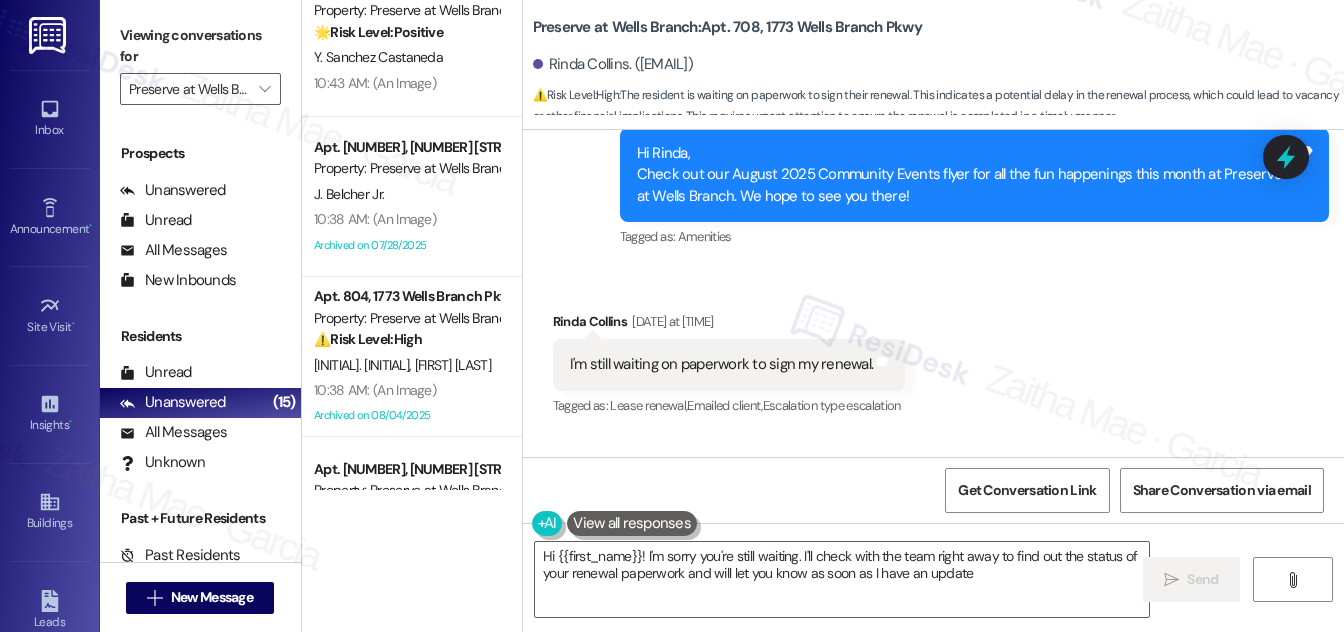 type on "Hi {{first_name}}! I'm sorry you're still waiting. I'll check with the team right away to find out the status of your renewal paperwork and will let you know as soon as I have an update!" 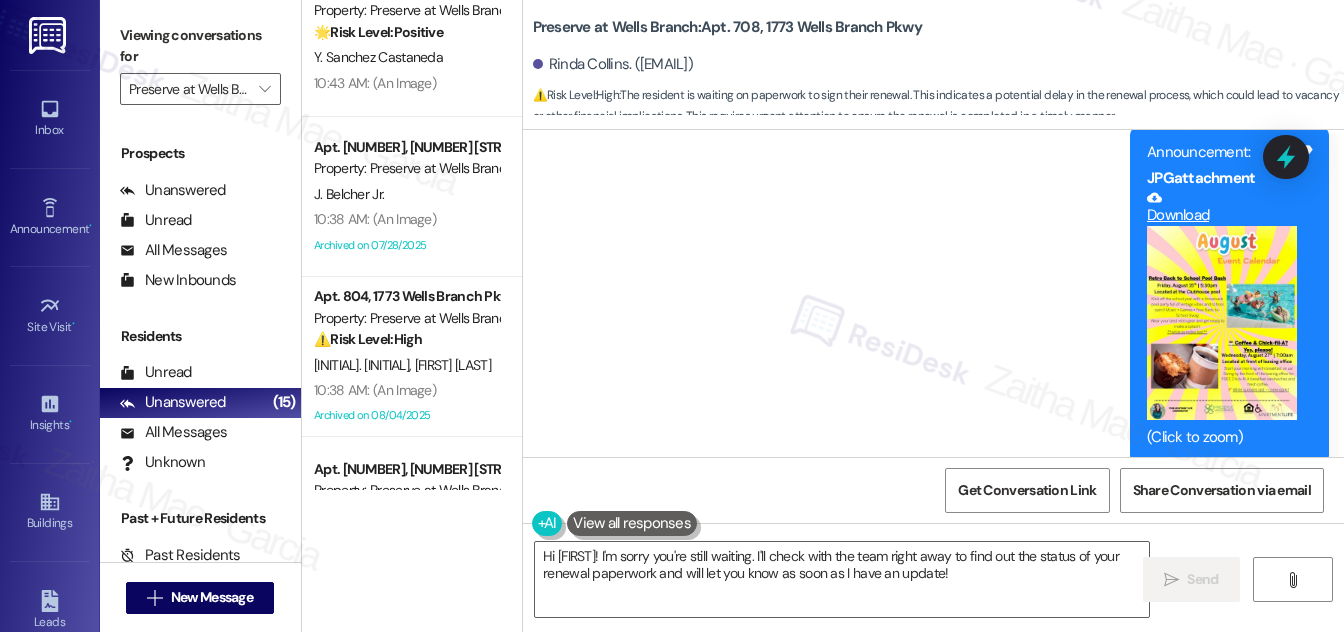 scroll, scrollTop: 11308, scrollLeft: 0, axis: vertical 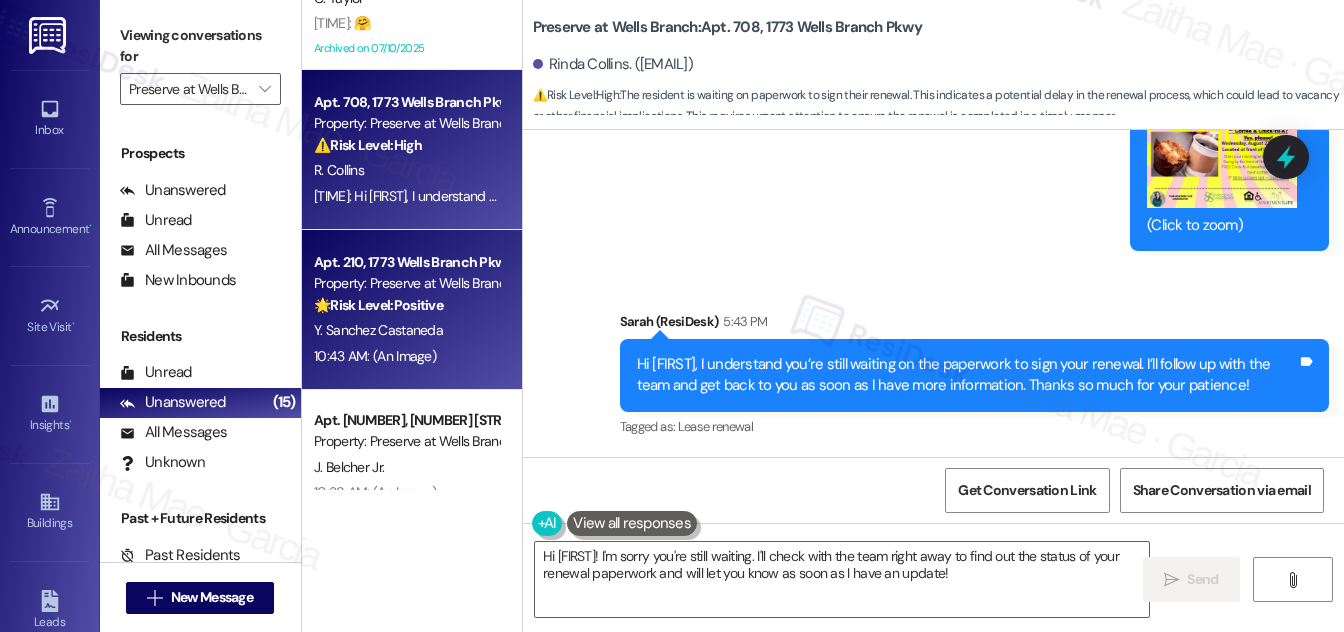 click on "Y. Sanchez Castaneda" at bounding box center [406, 330] 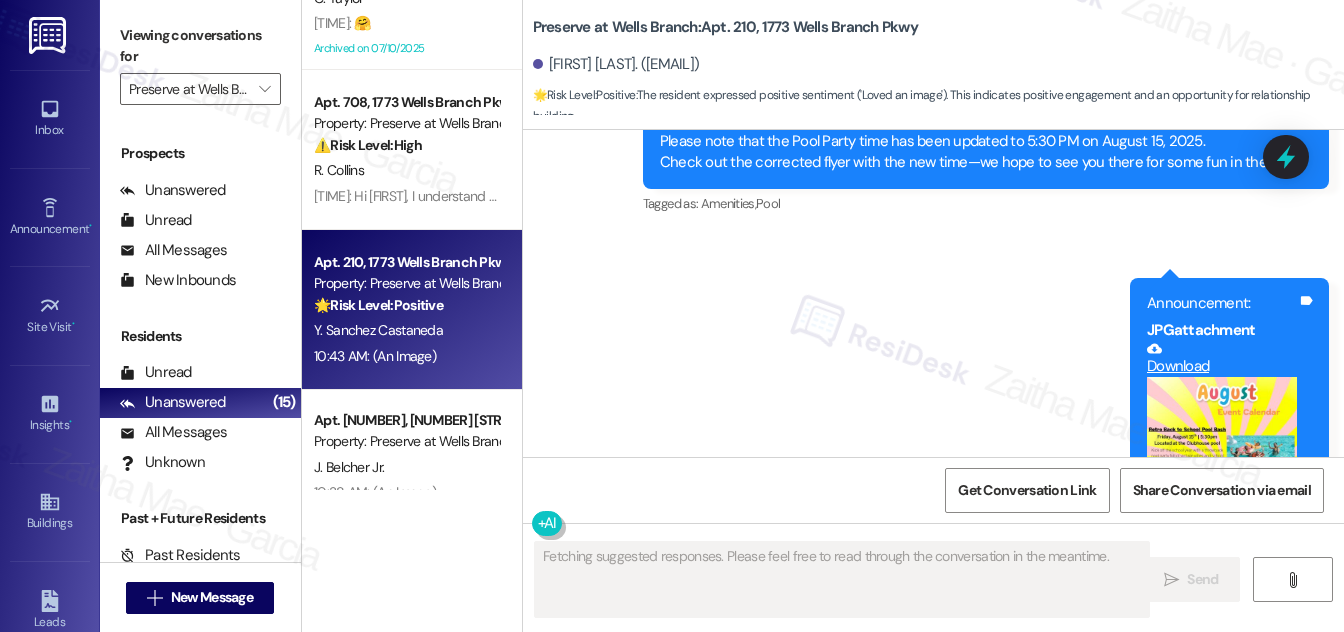 scroll, scrollTop: 11749, scrollLeft: 0, axis: vertical 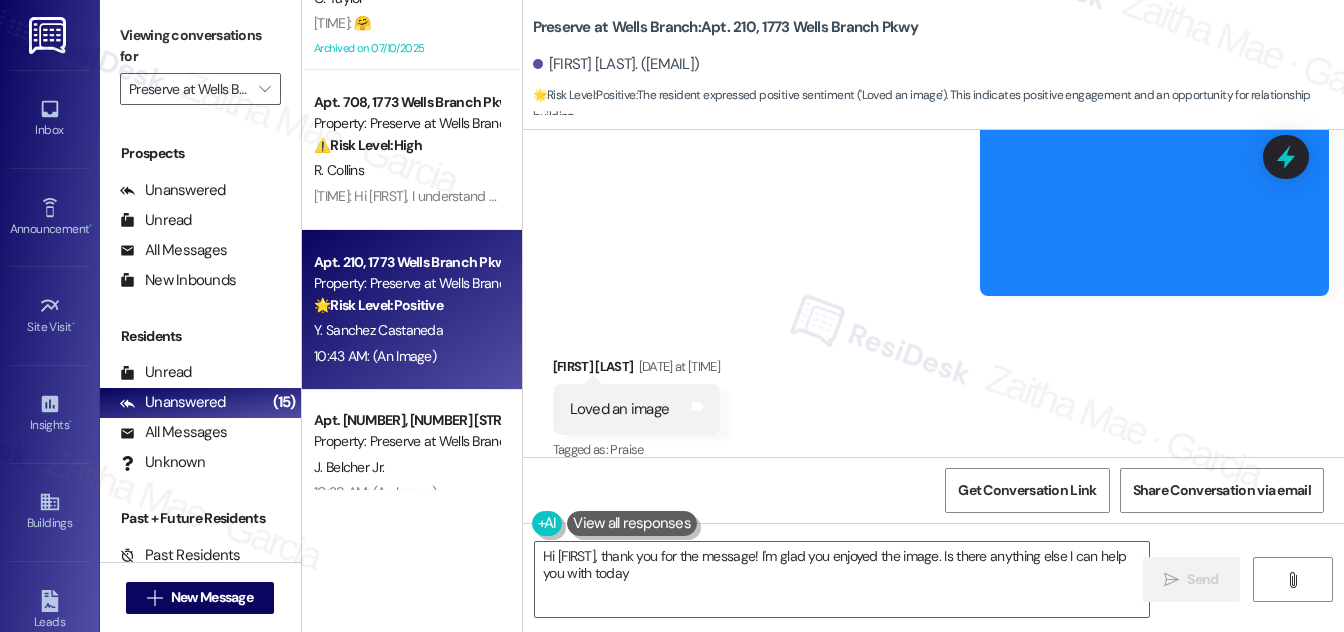 type on "Hi {{first_name}}, thank you for the message! I'm glad you enjoyed the image. Is there anything else I can help you with today?" 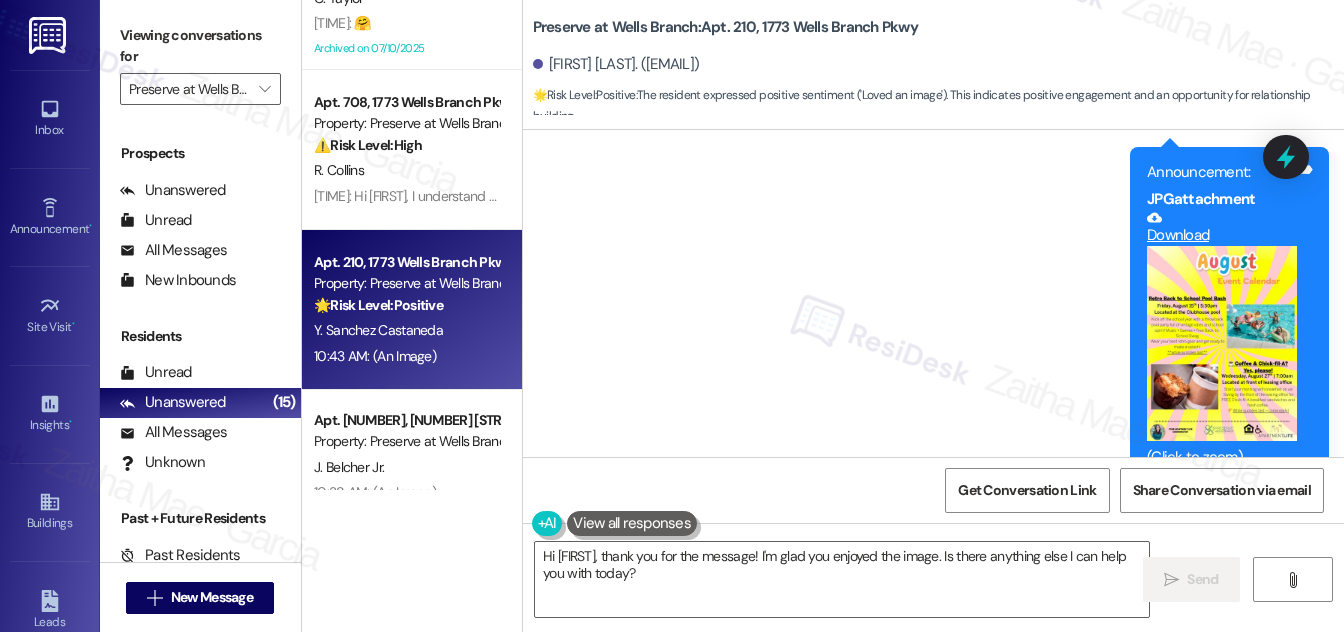 scroll, scrollTop: 12548, scrollLeft: 0, axis: vertical 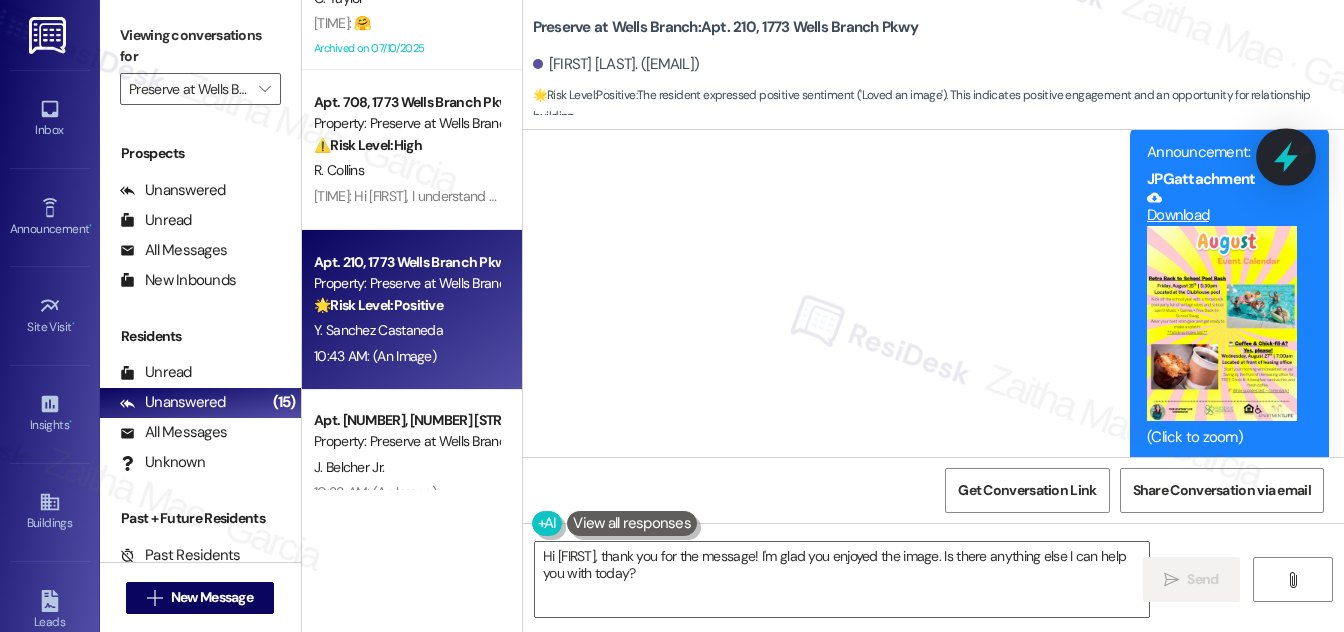 click 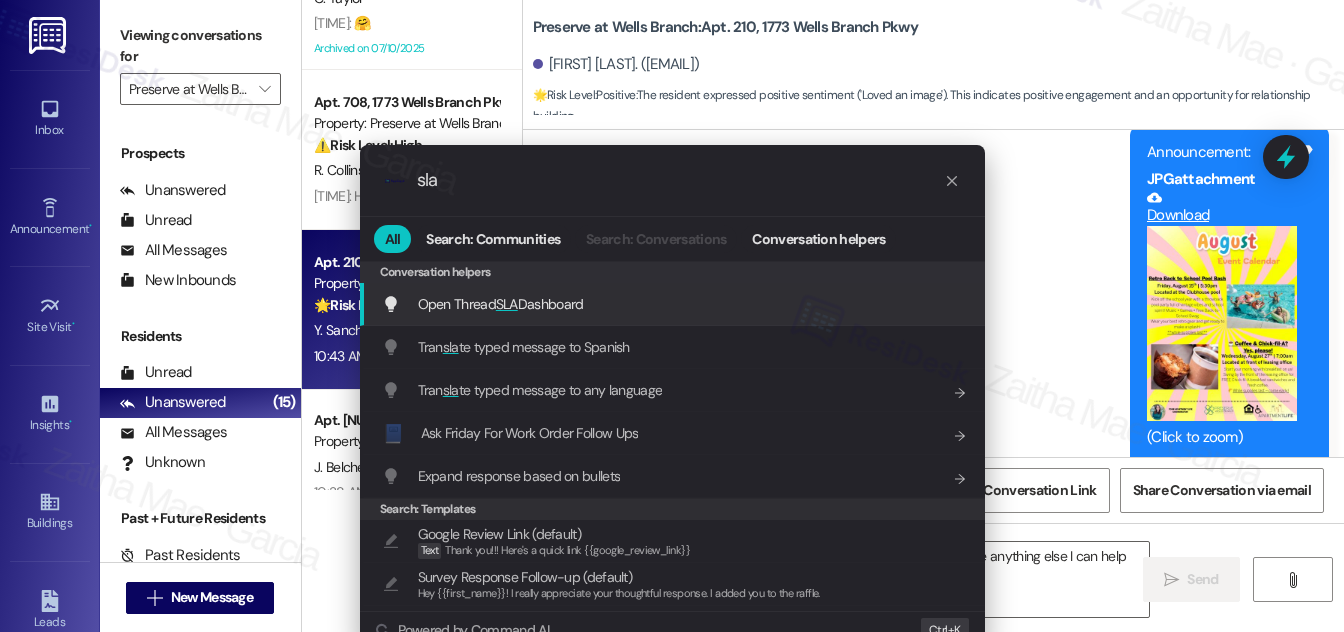 click on "Open Thread  SLA  Dashboard" at bounding box center (501, 304) 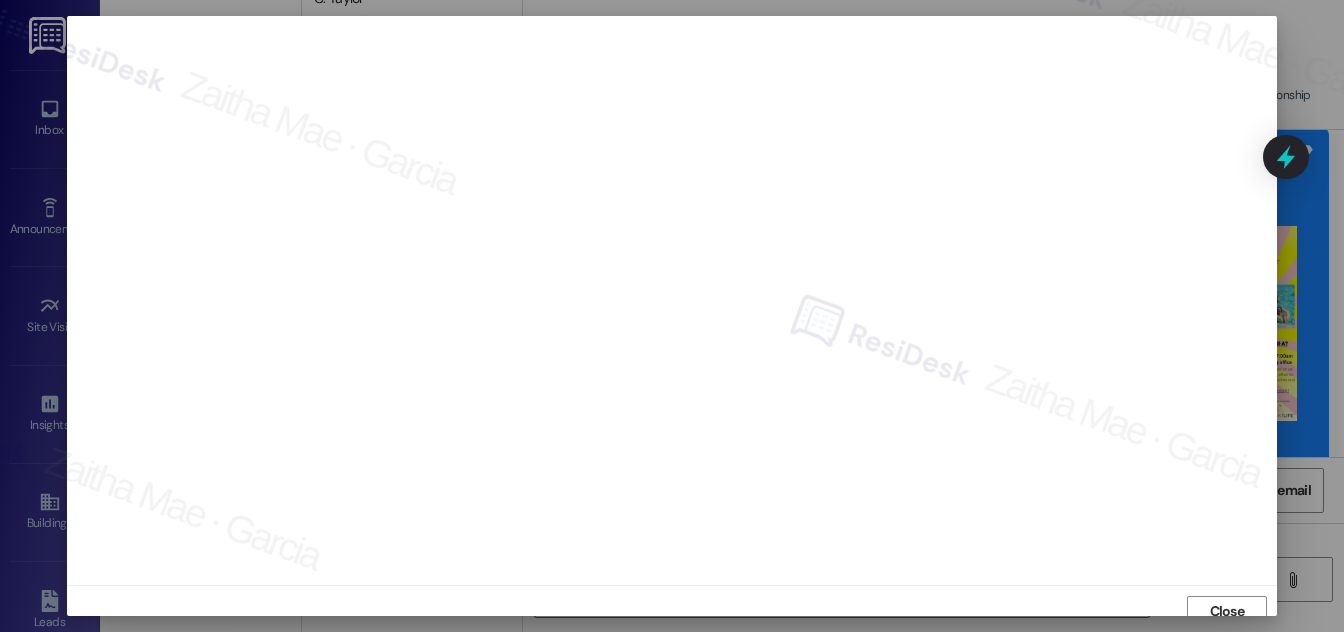 scroll, scrollTop: 11, scrollLeft: 0, axis: vertical 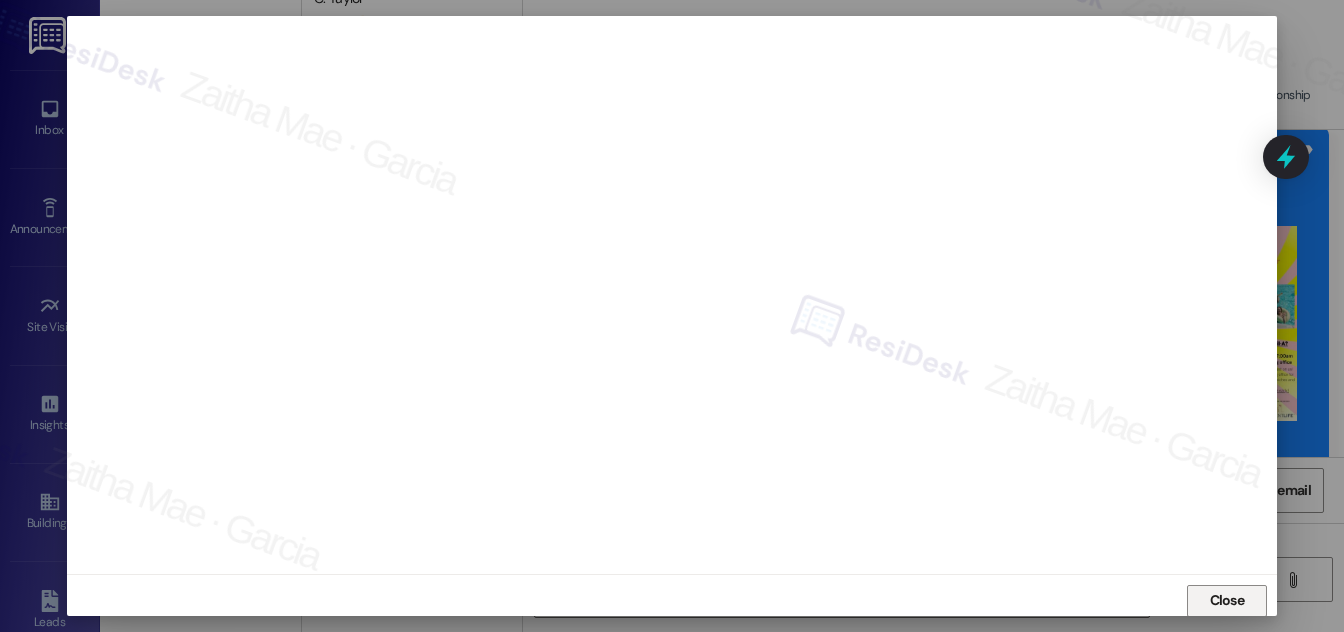 click on "Close" at bounding box center [1227, 600] 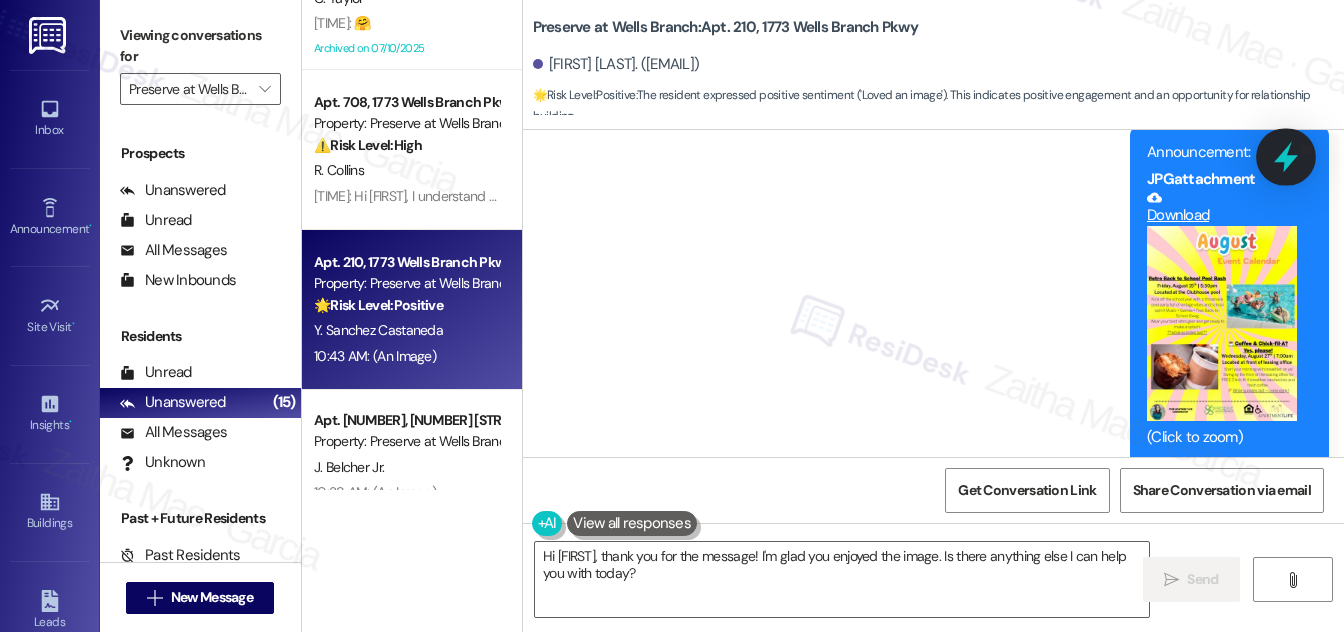 drag, startPoint x: 1292, startPoint y: 168, endPoint x: 1000, endPoint y: 196, distance: 293.3394 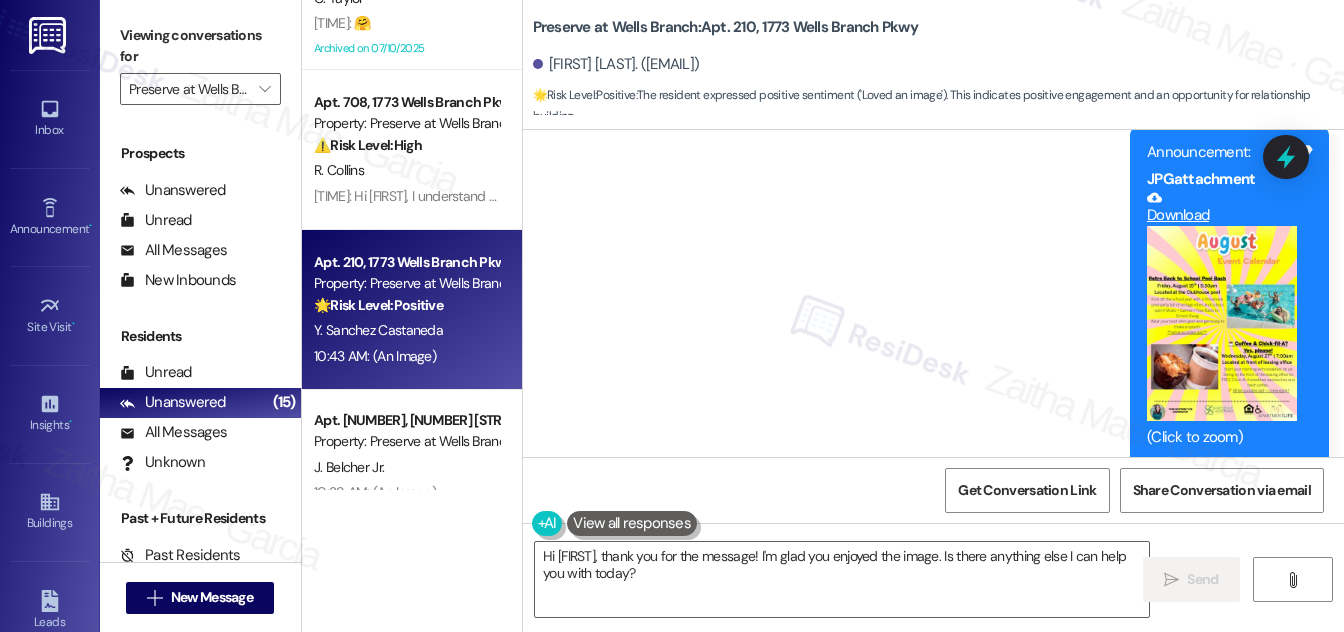 click 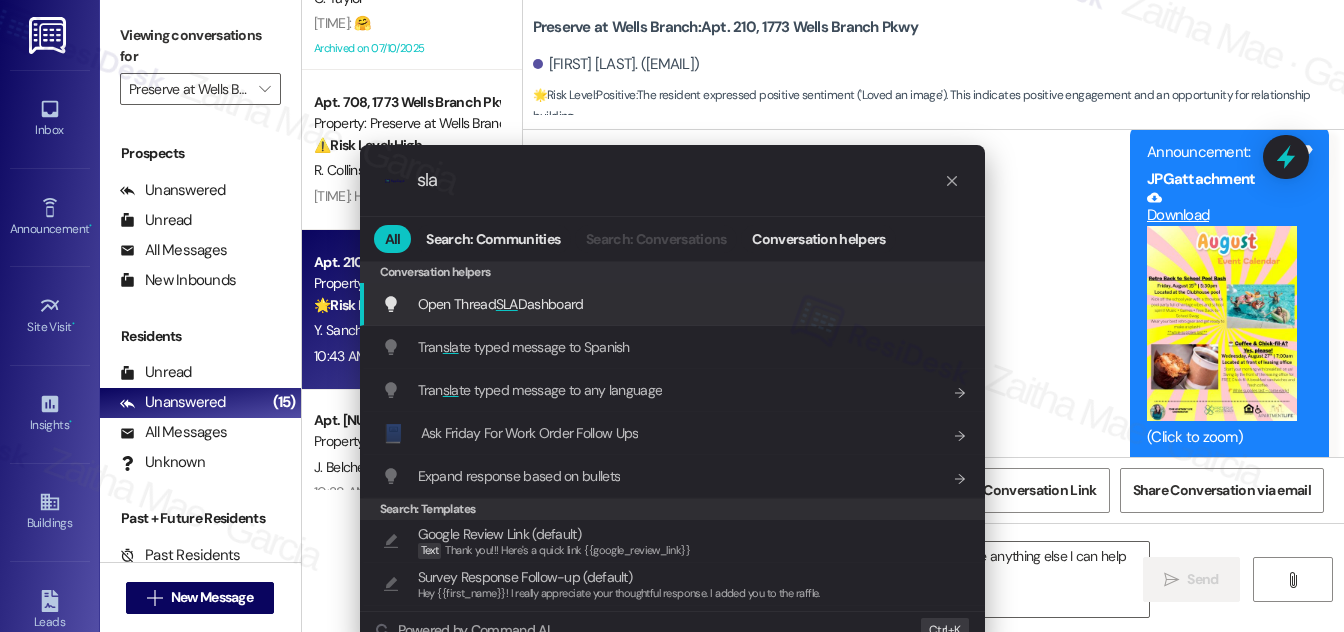 type on "sla" 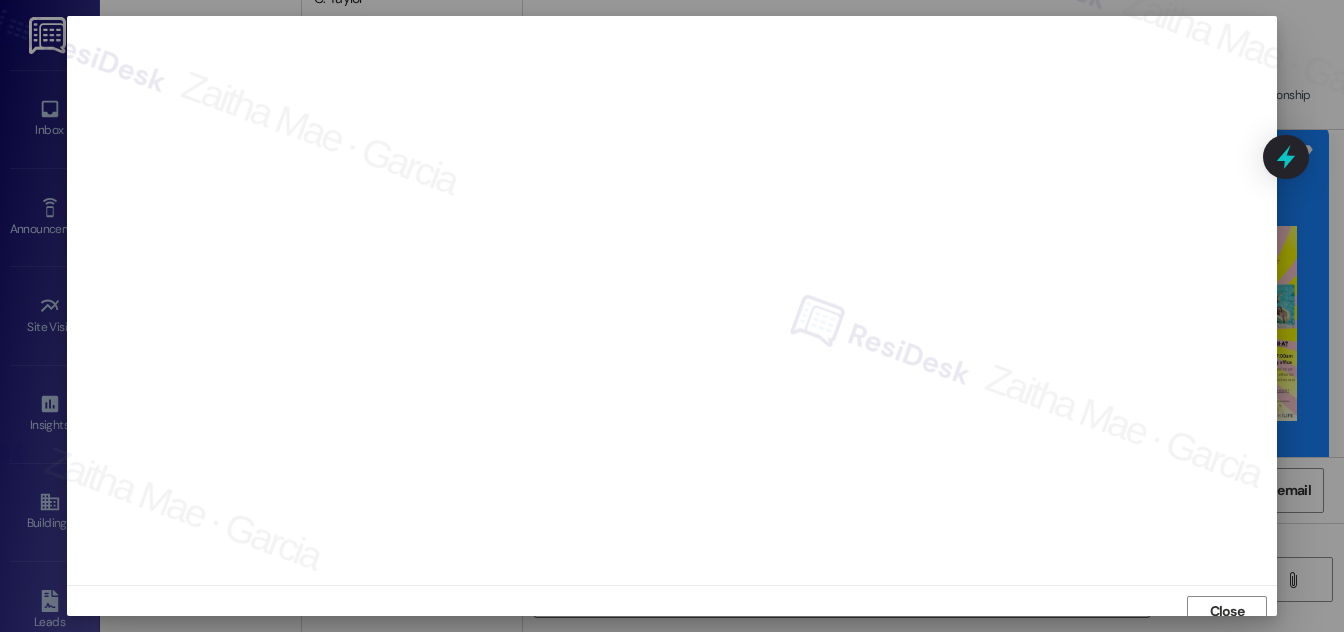 scroll, scrollTop: 11, scrollLeft: 0, axis: vertical 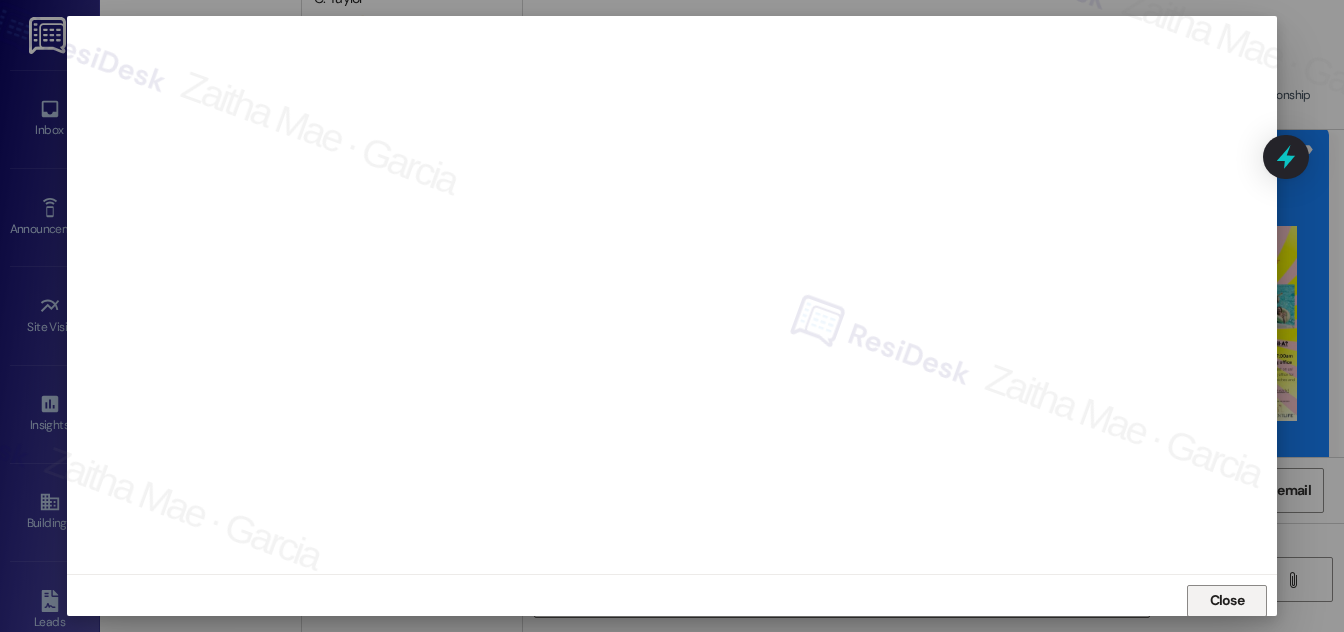 click on "Close" at bounding box center [1227, 600] 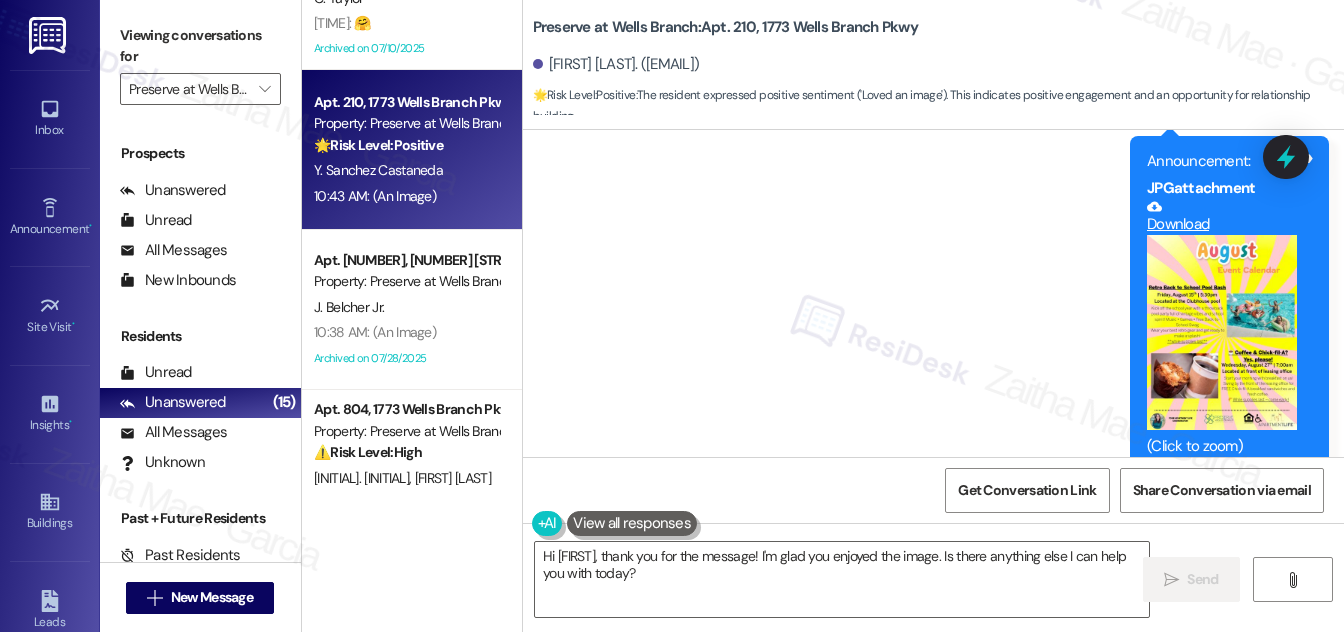 scroll, scrollTop: 12548, scrollLeft: 0, axis: vertical 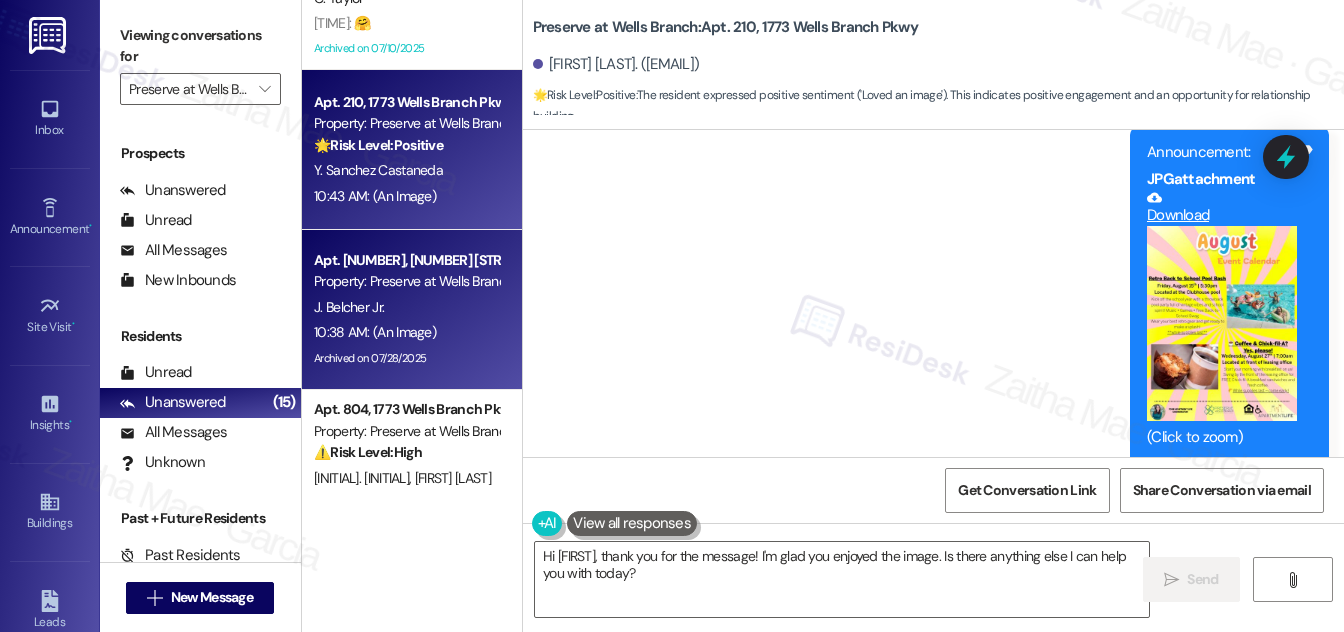 click on "10:38 AM: (An Image) 10:38 AM: (An Image)" at bounding box center (406, 332) 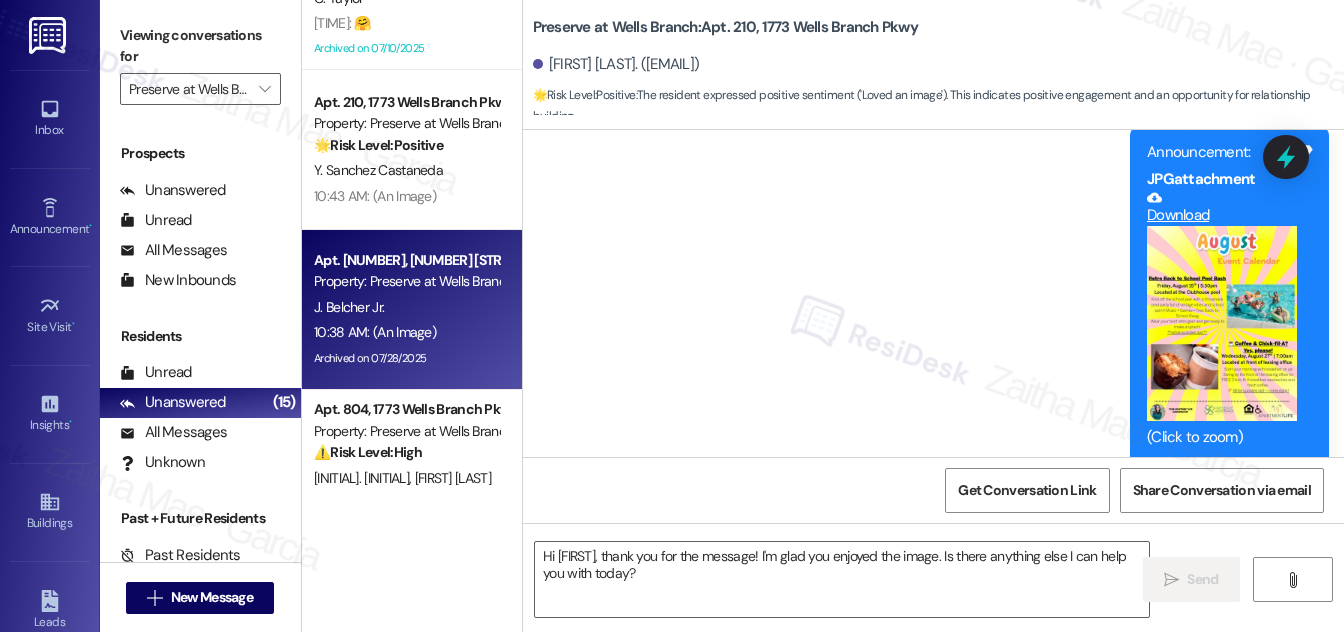 type on "Fetching suggested responses. Please feel free to read through the conversation in the meantime." 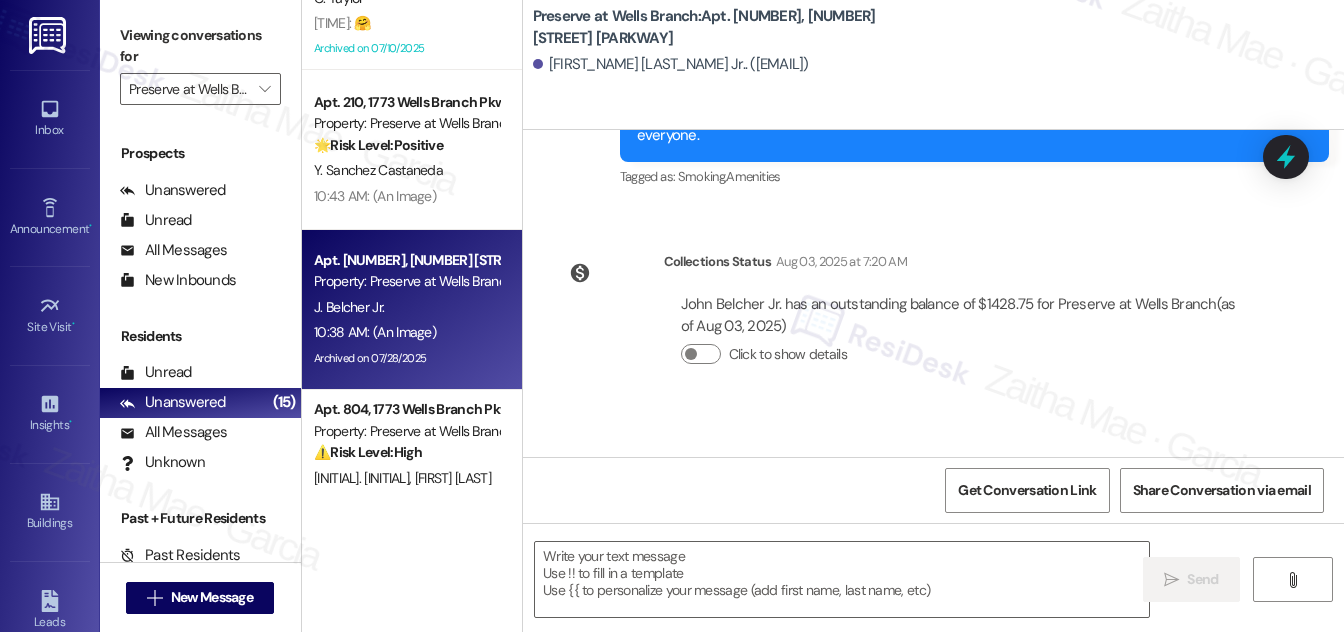 type on "Fetching suggested responses. Please feel free to read through the conversation in the meantime." 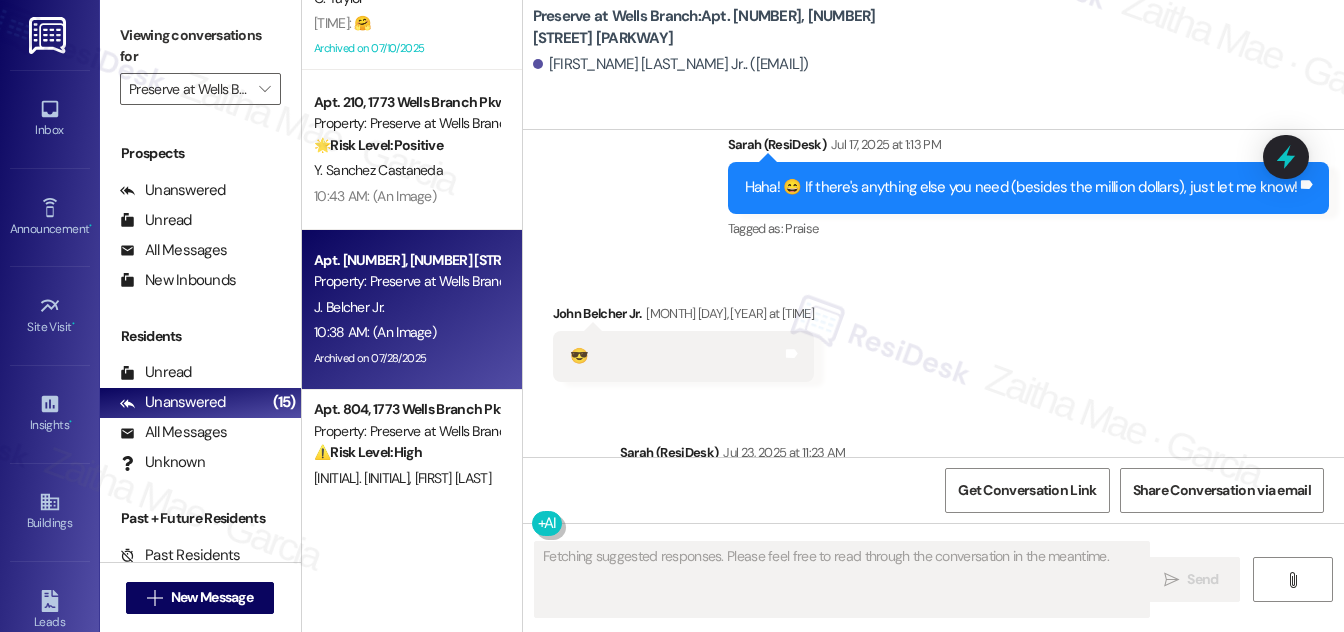 scroll, scrollTop: 4876, scrollLeft: 0, axis: vertical 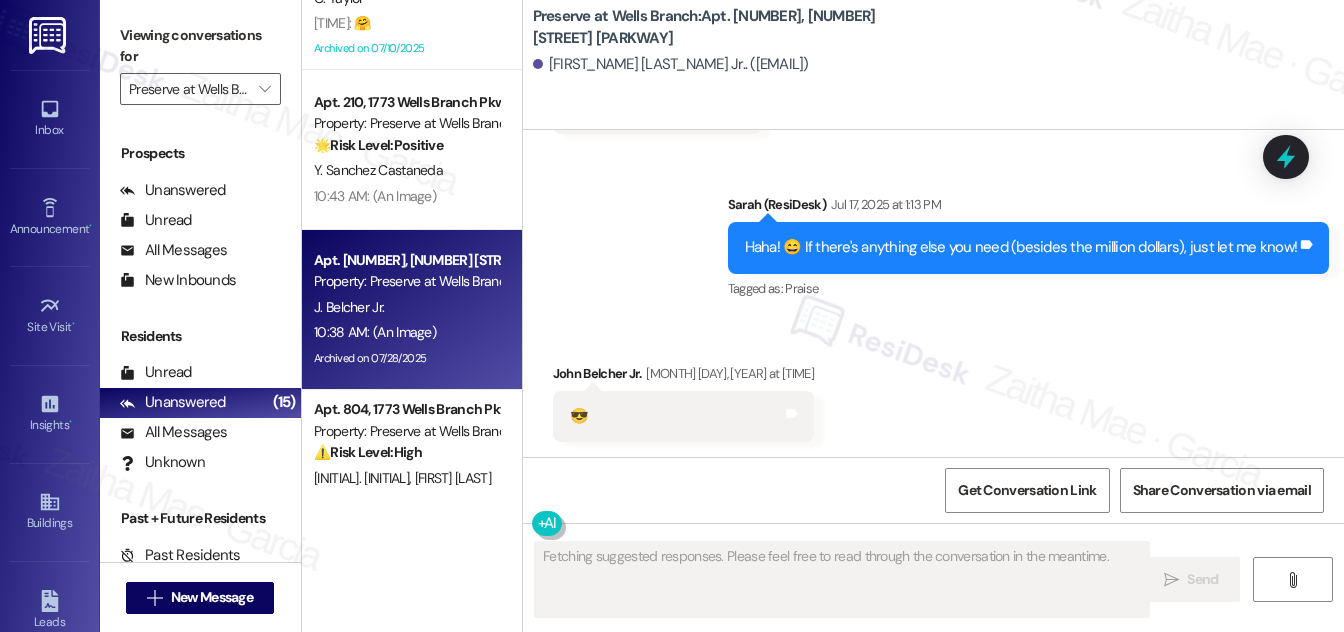 type 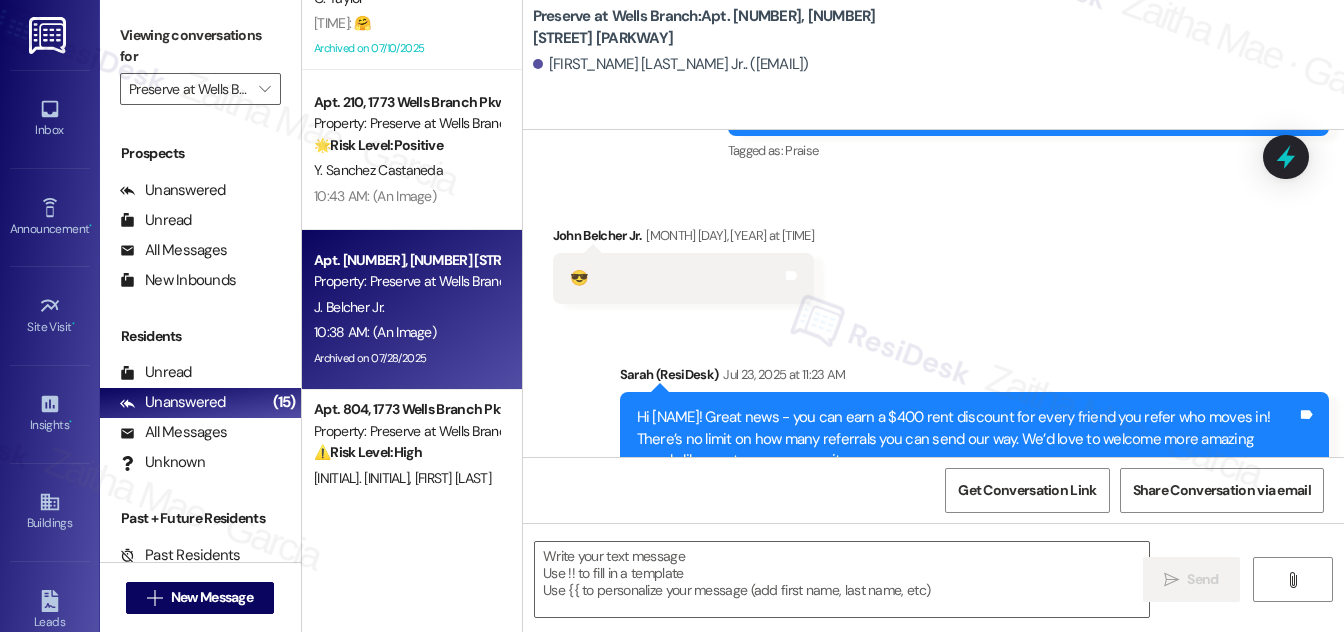 scroll, scrollTop: 5469, scrollLeft: 0, axis: vertical 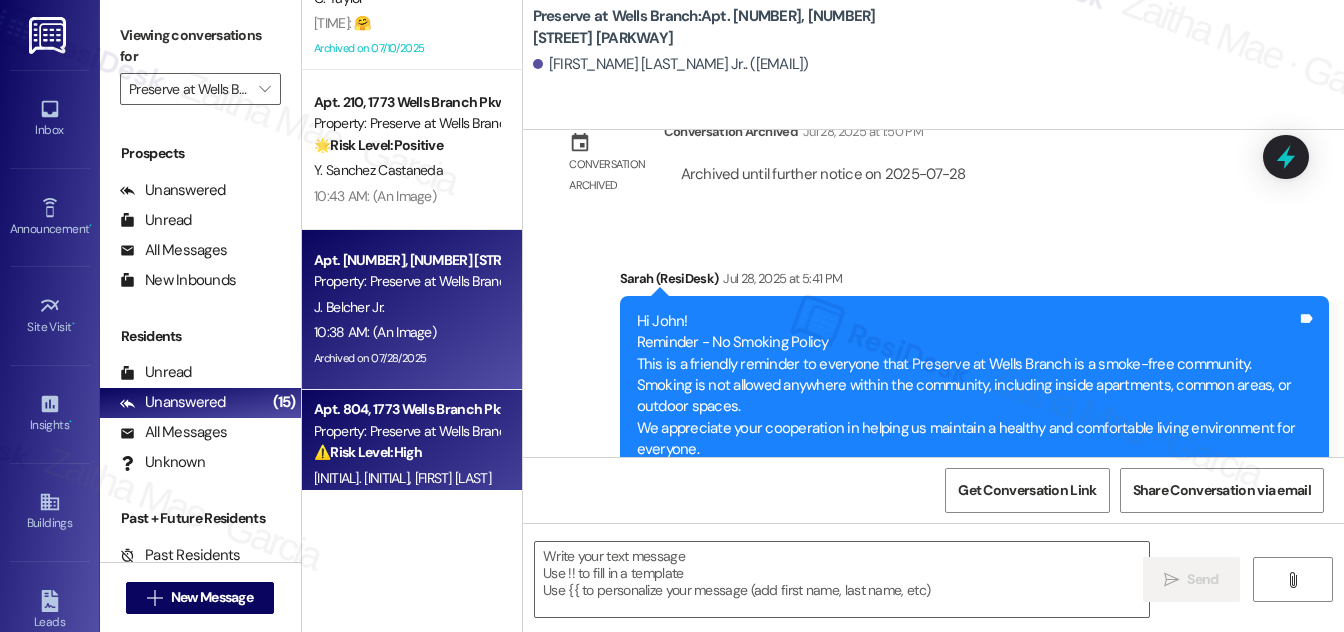 click on "K. Nisbett R. Shumake" at bounding box center [406, 478] 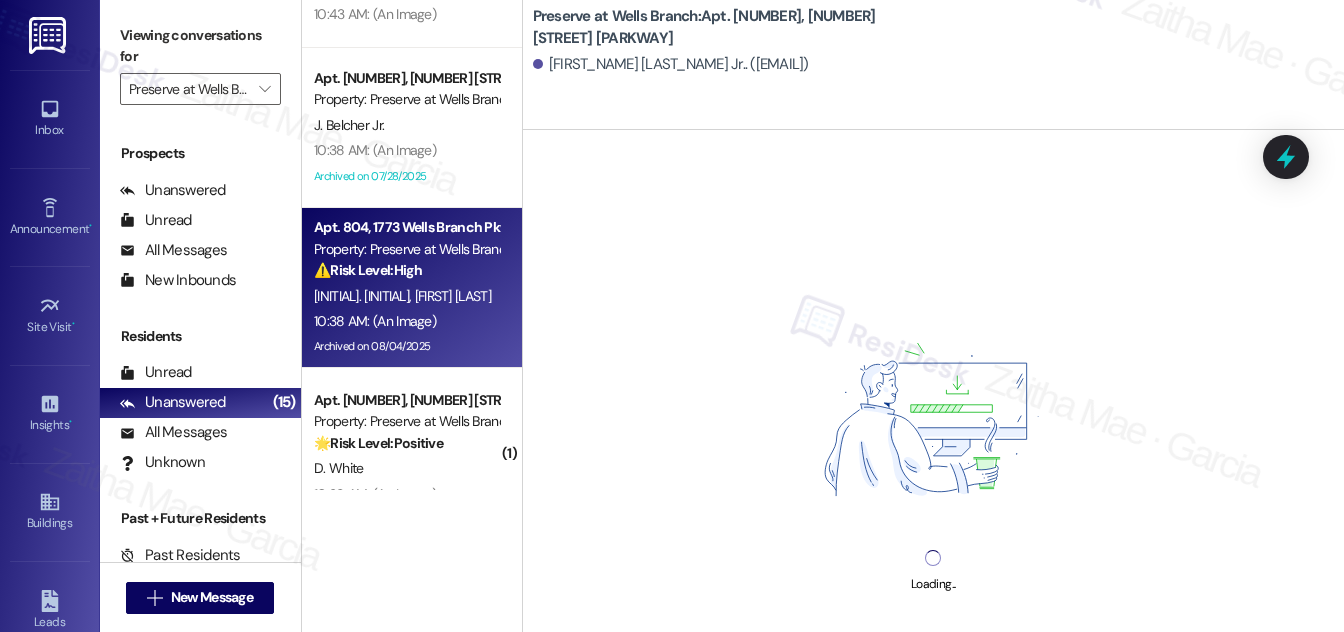scroll, scrollTop: 363, scrollLeft: 0, axis: vertical 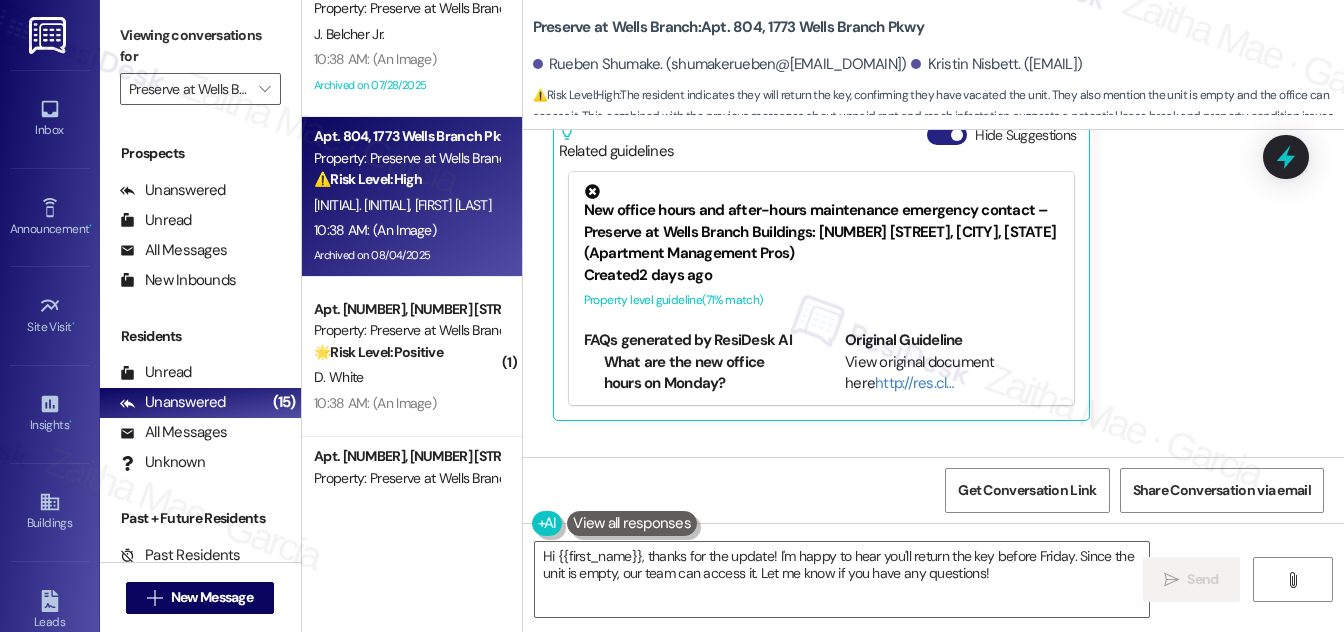 click on "Hide Suggestions" at bounding box center (947, 135) 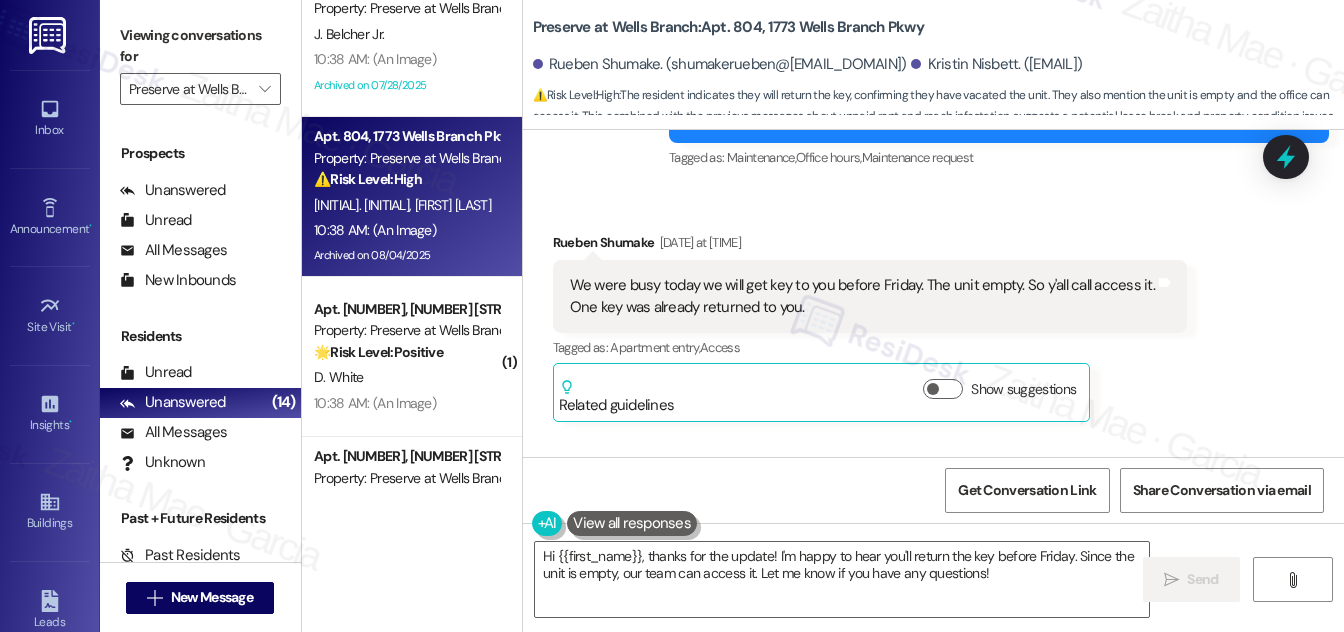 scroll, scrollTop: 9840, scrollLeft: 0, axis: vertical 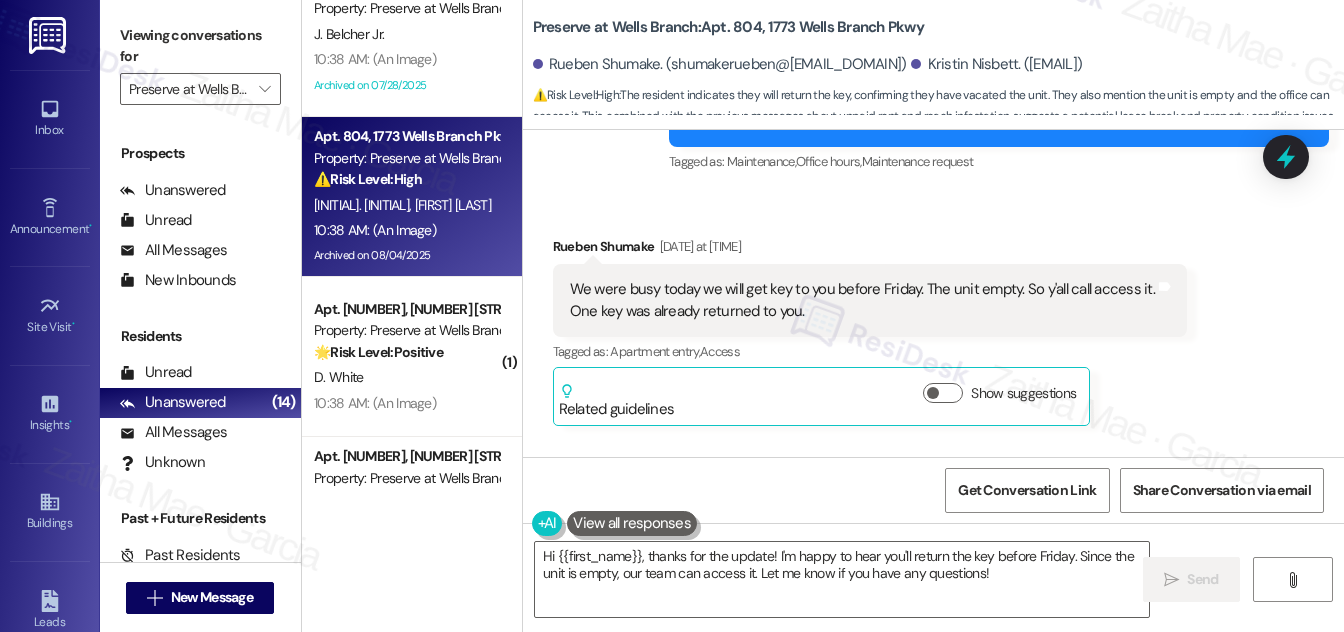 click on "Rueben Shumake Aug 06, 2025 at 7:10 PM" at bounding box center [870, 250] 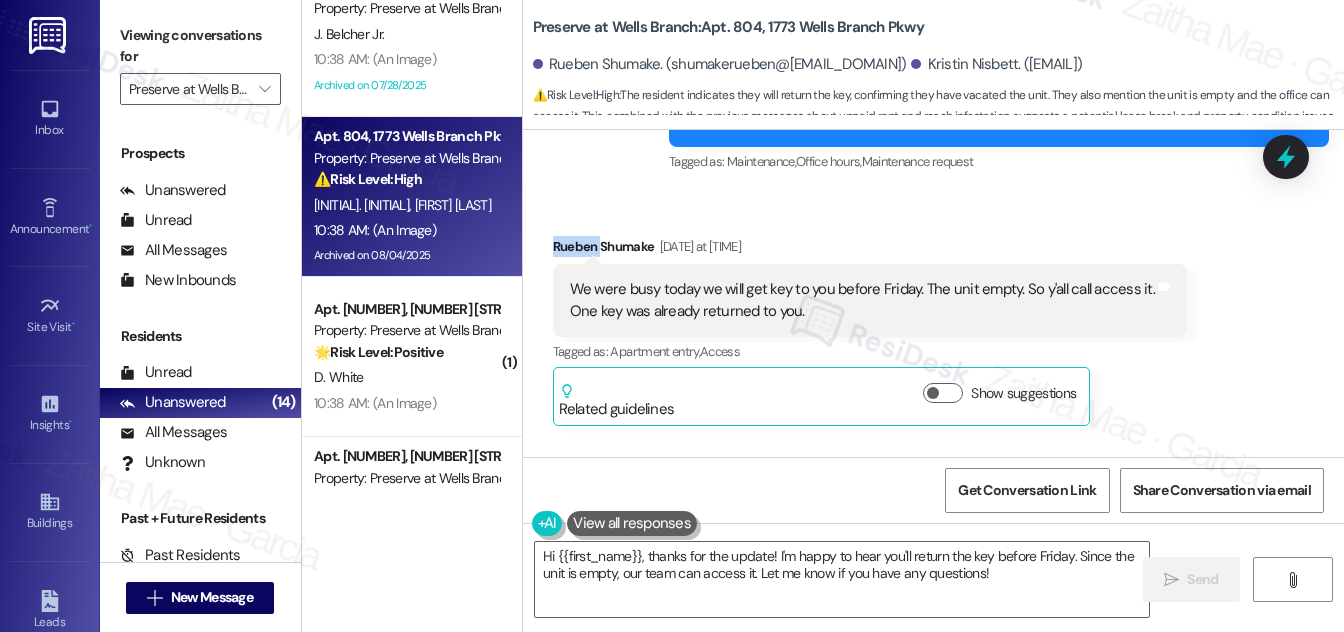 click on "Rueben Shumake Aug 06, 2025 at 7:10 PM" at bounding box center [870, 250] 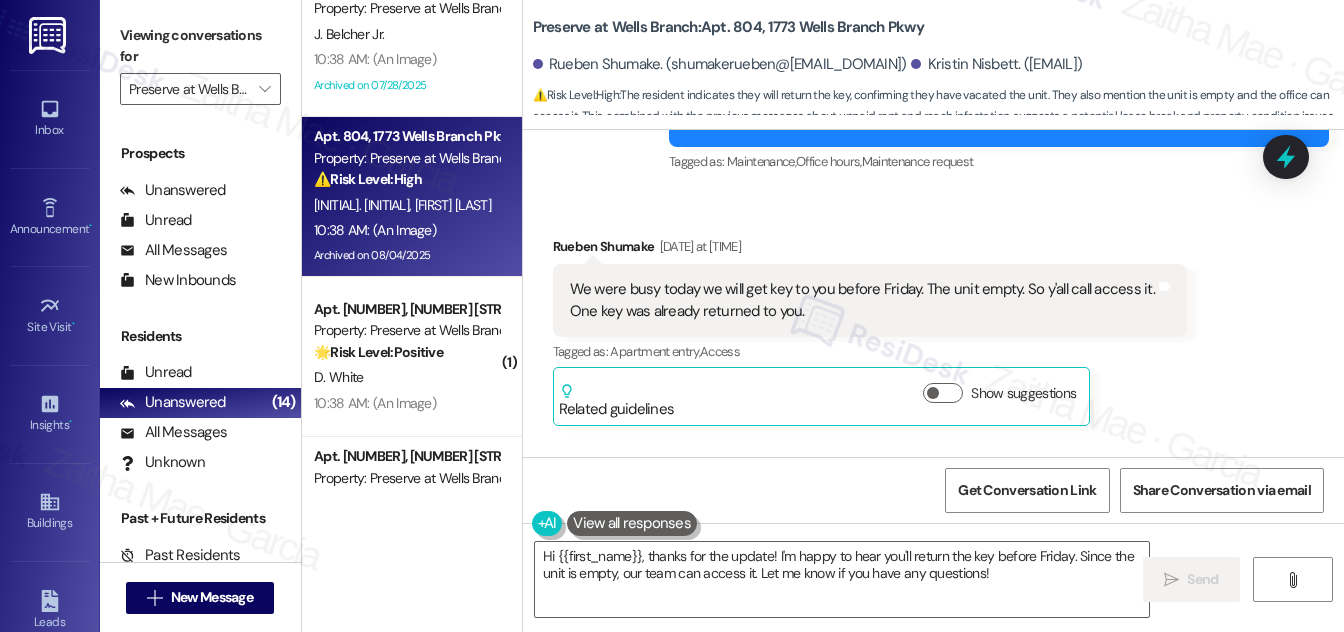 click on "We were busy today we will get key to you before Friday. The unit empty. So y'all call access it.
One key was already returned to you. Tags and notes" at bounding box center [870, 300] 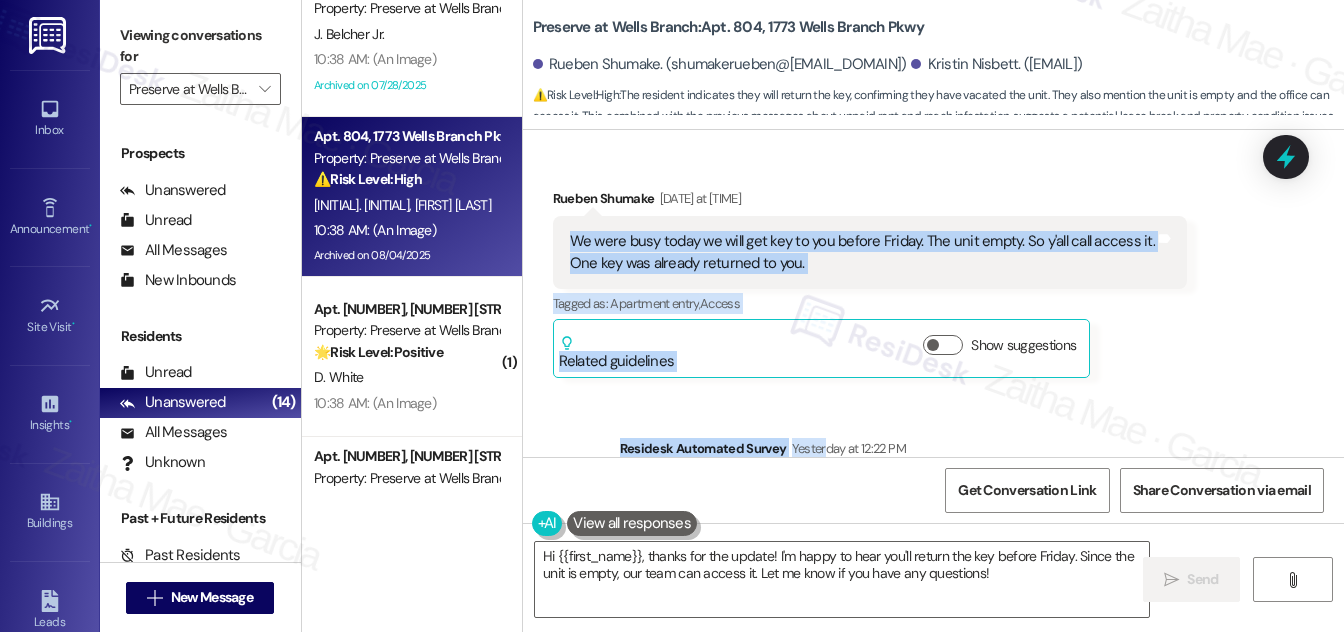 scroll, scrollTop: 9911, scrollLeft: 0, axis: vertical 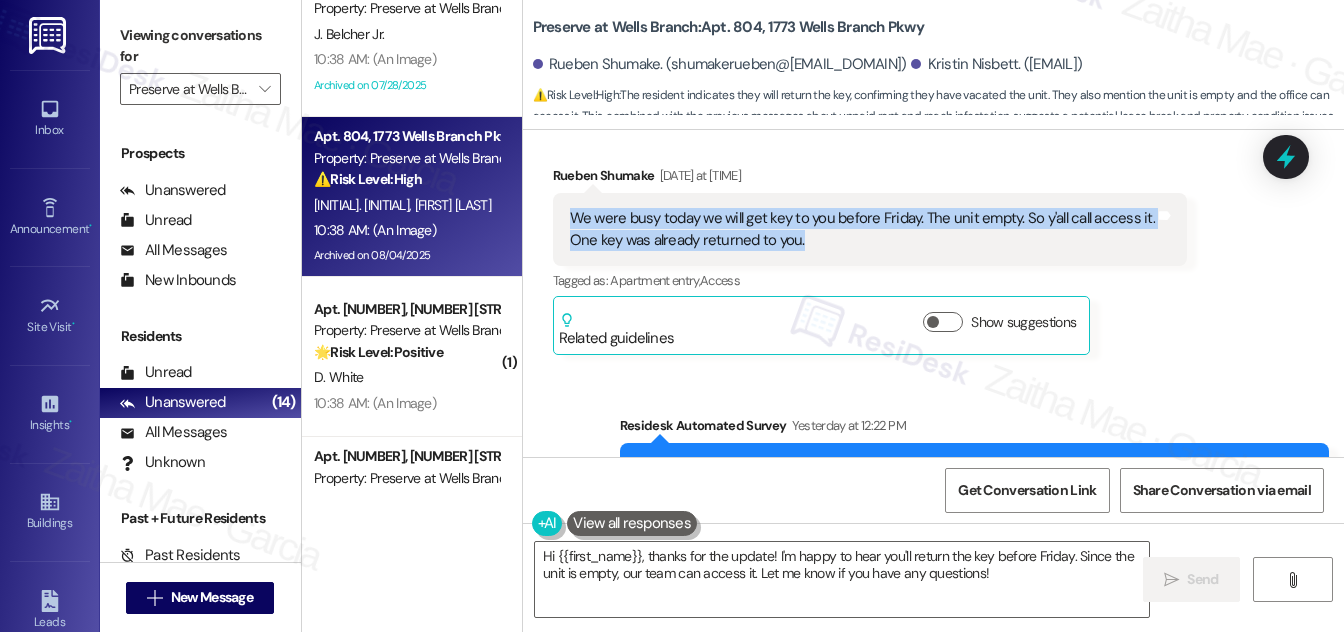 drag, startPoint x: 568, startPoint y: 400, endPoint x: 822, endPoint y: 269, distance: 285.79187 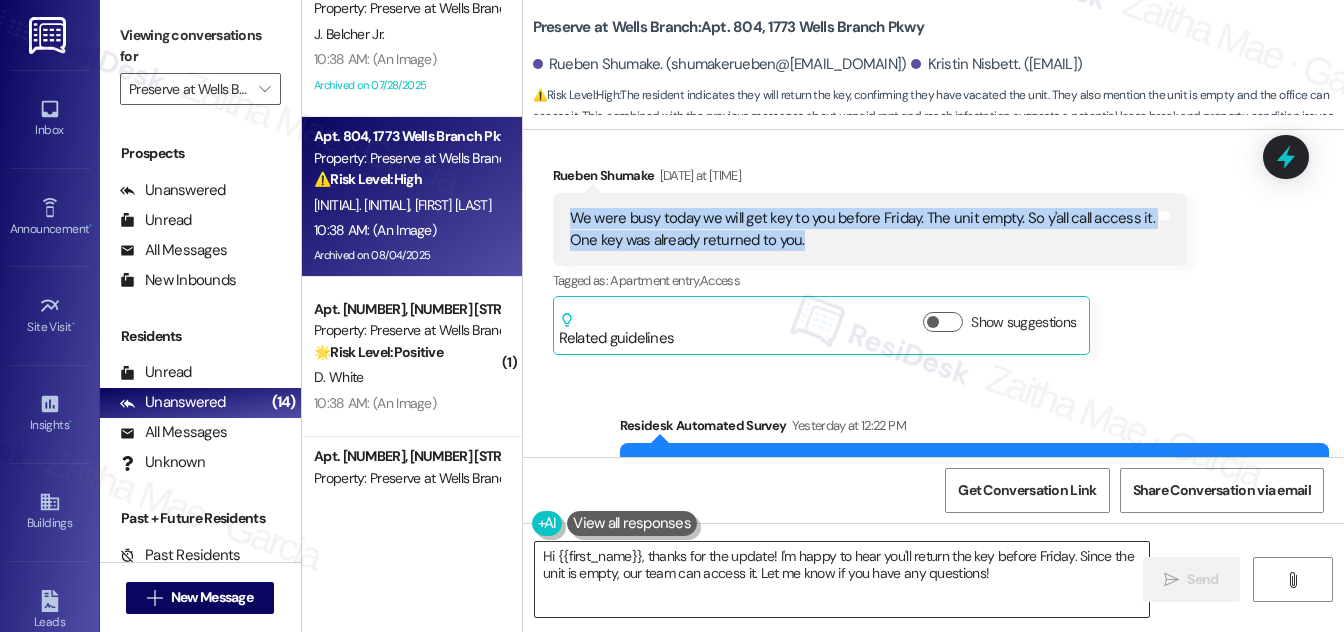click on "Hi {{first_name}}, thanks for the update! I'm happy to hear you'll return the key before Friday. Since the unit is empty, our team can access it. Let me know if you have any questions!" at bounding box center (842, 579) 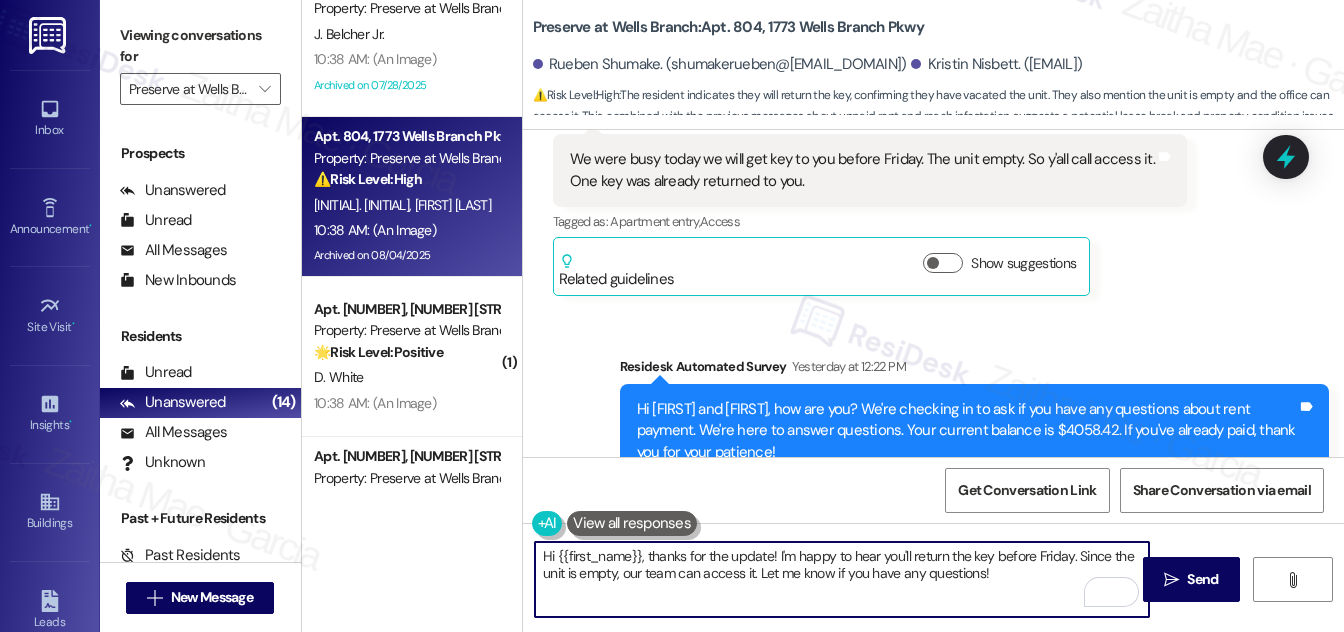 scroll, scrollTop: 10002, scrollLeft: 0, axis: vertical 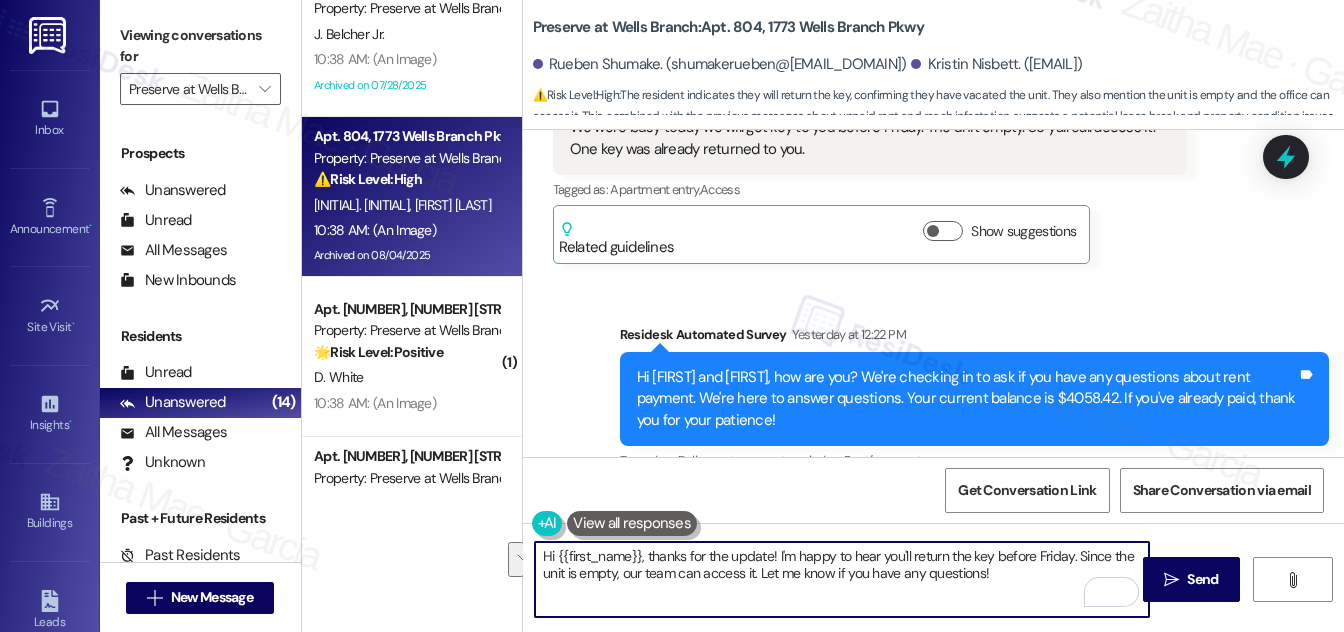 drag, startPoint x: 775, startPoint y: 550, endPoint x: 994, endPoint y: 586, distance: 221.93918 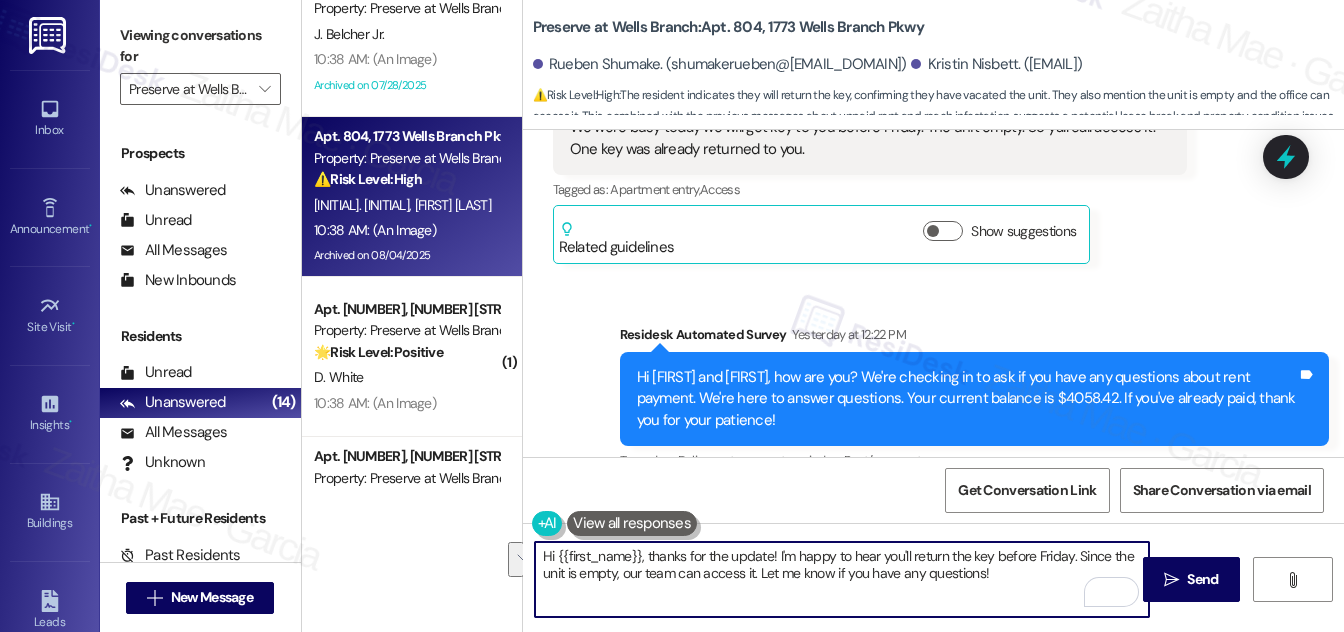 click on "Hi {{first_name}}, thanks for the update! I'm happy to hear you'll return the key before Friday. Since the unit is empty, our team can access it. Let me know if you have any questions!" at bounding box center [842, 579] 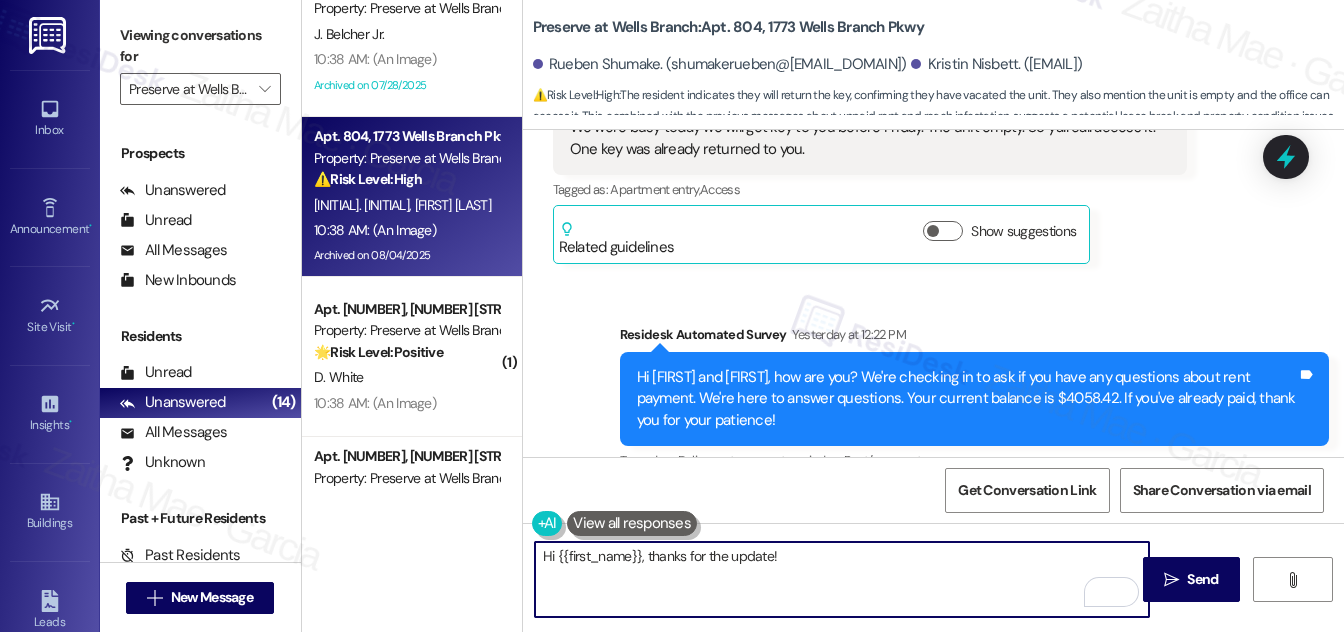 paste on "I just wanted to check if you were able to bring the remaining key today as planned." 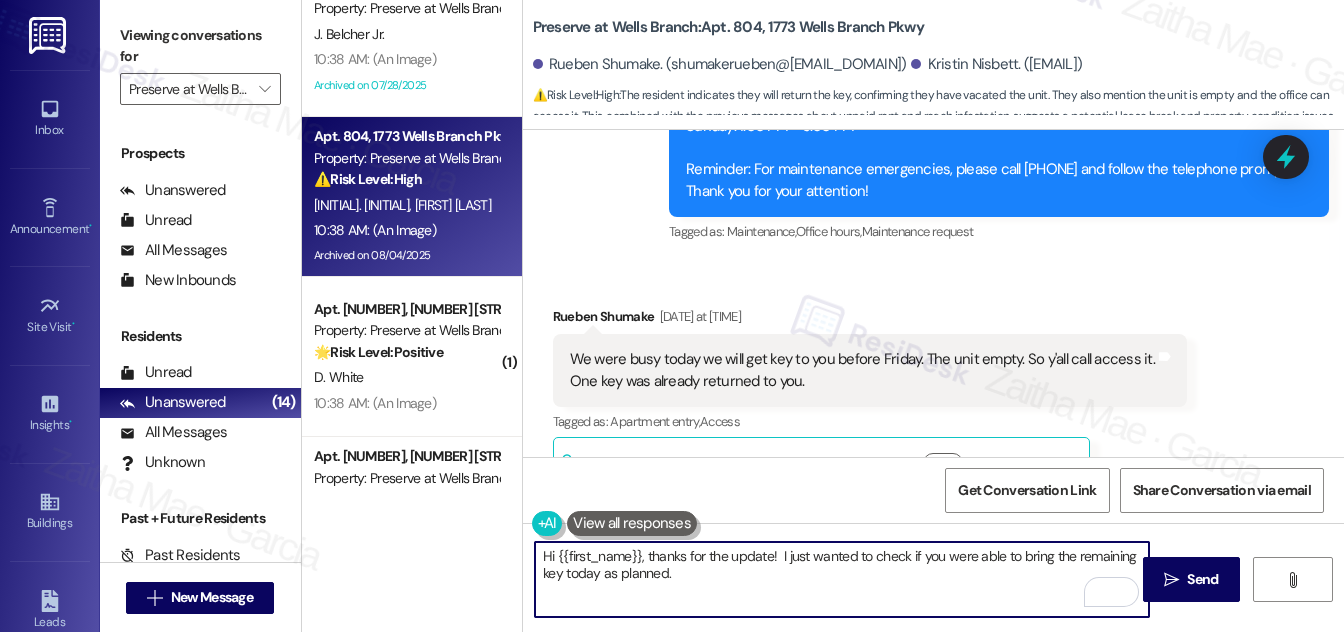 scroll, scrollTop: 9729, scrollLeft: 0, axis: vertical 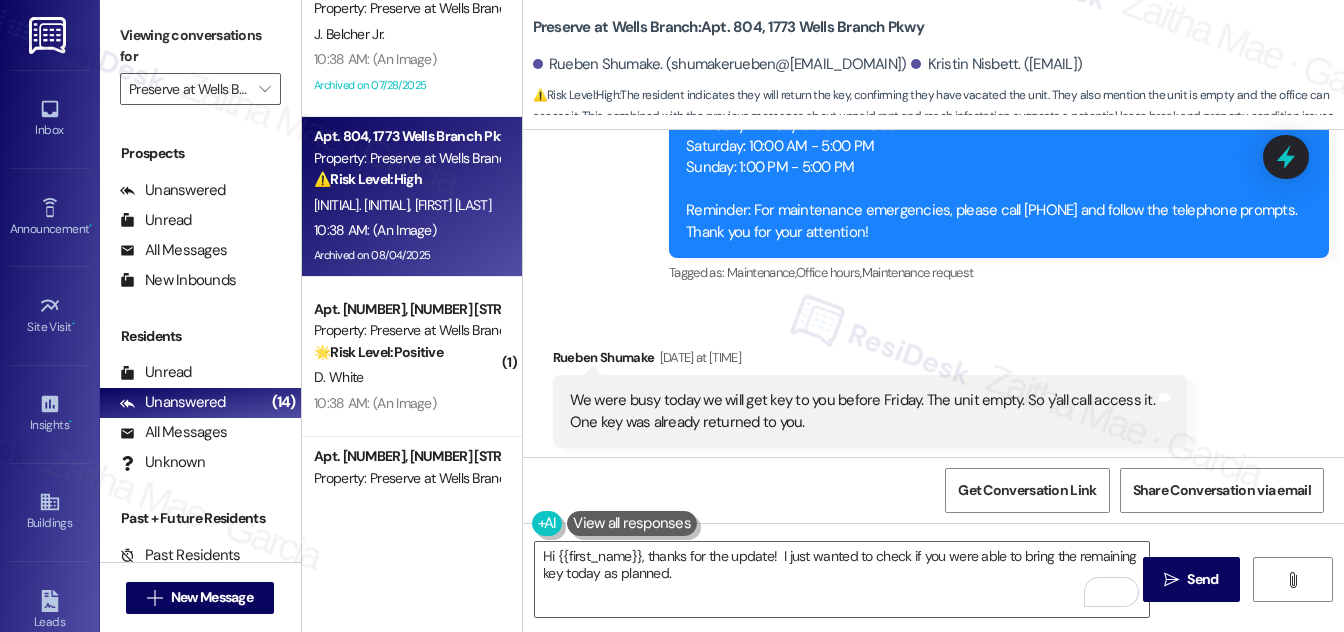 click on "Received via SMS Rueben Shumake Aug 06, 2025 at 7:10 PM We were busy today we will get key to you before Friday. The unit empty. So y'all call access it.
One key was already returned to you. Tags and notes Tagged as:   Apartment entry ,  Click to highlight conversations about Apartment entry Access Click to highlight conversations about Access  Related guidelines Show suggestions" at bounding box center (870, 442) 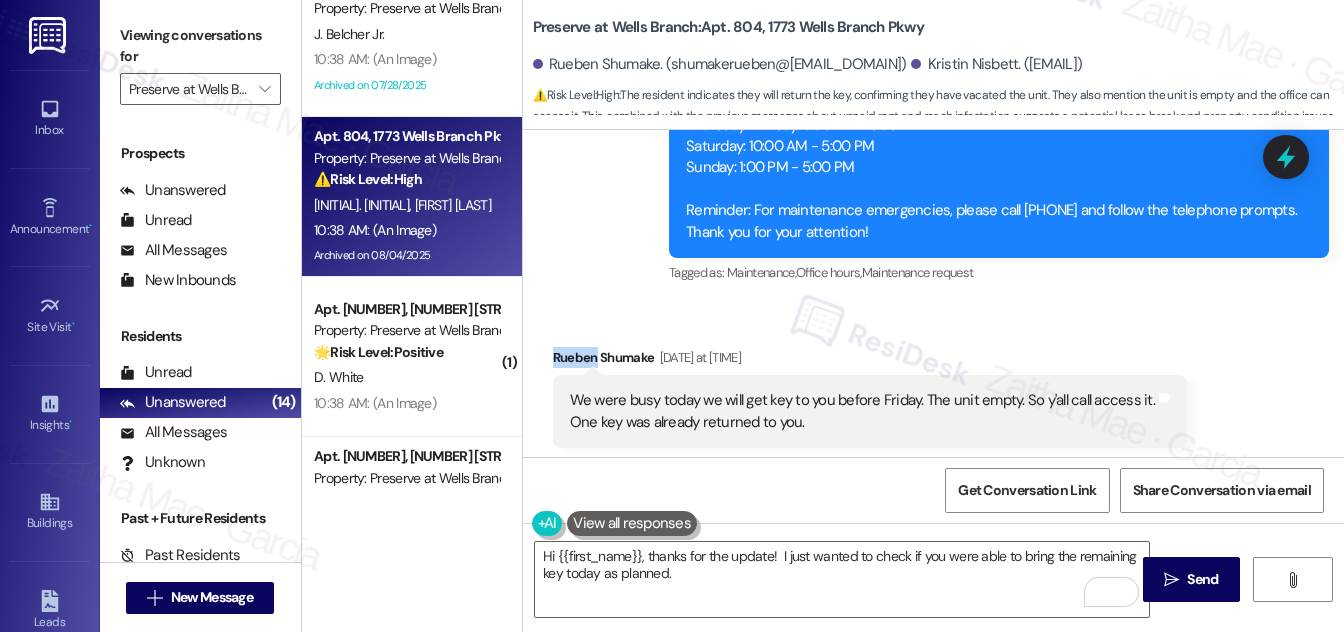 click on "Rueben Shumake Aug 06, 2025 at 7:10 PM" at bounding box center [870, 361] 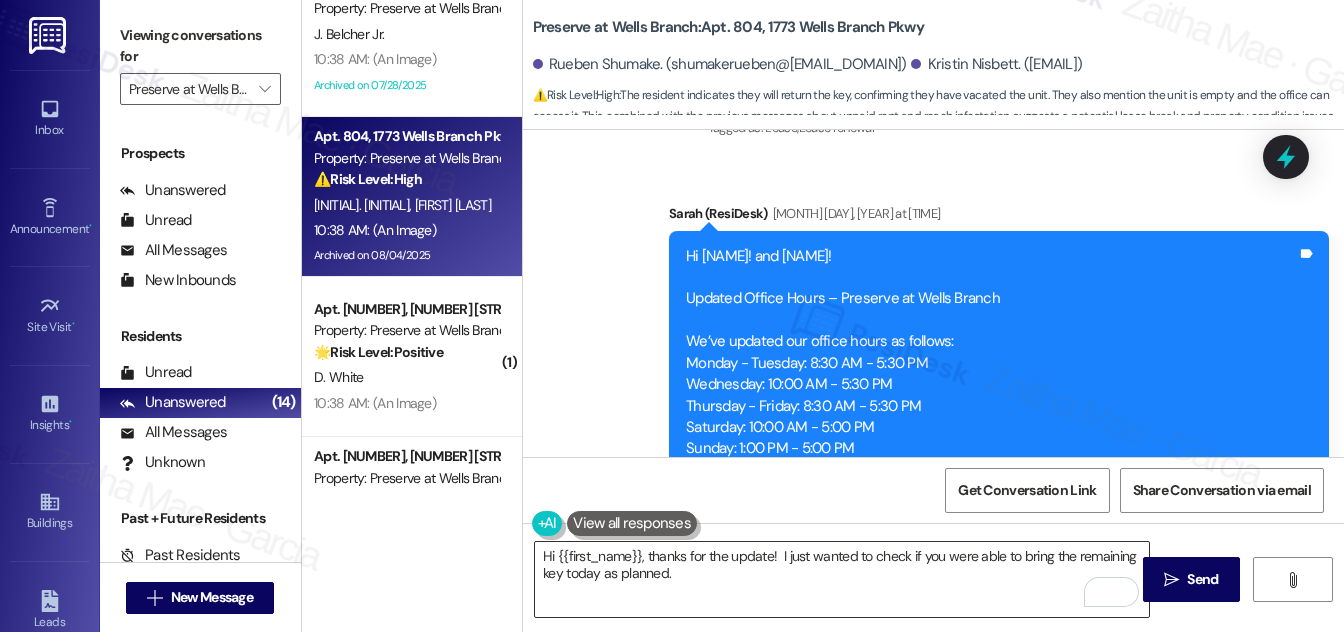 scroll, scrollTop: 9456, scrollLeft: 0, axis: vertical 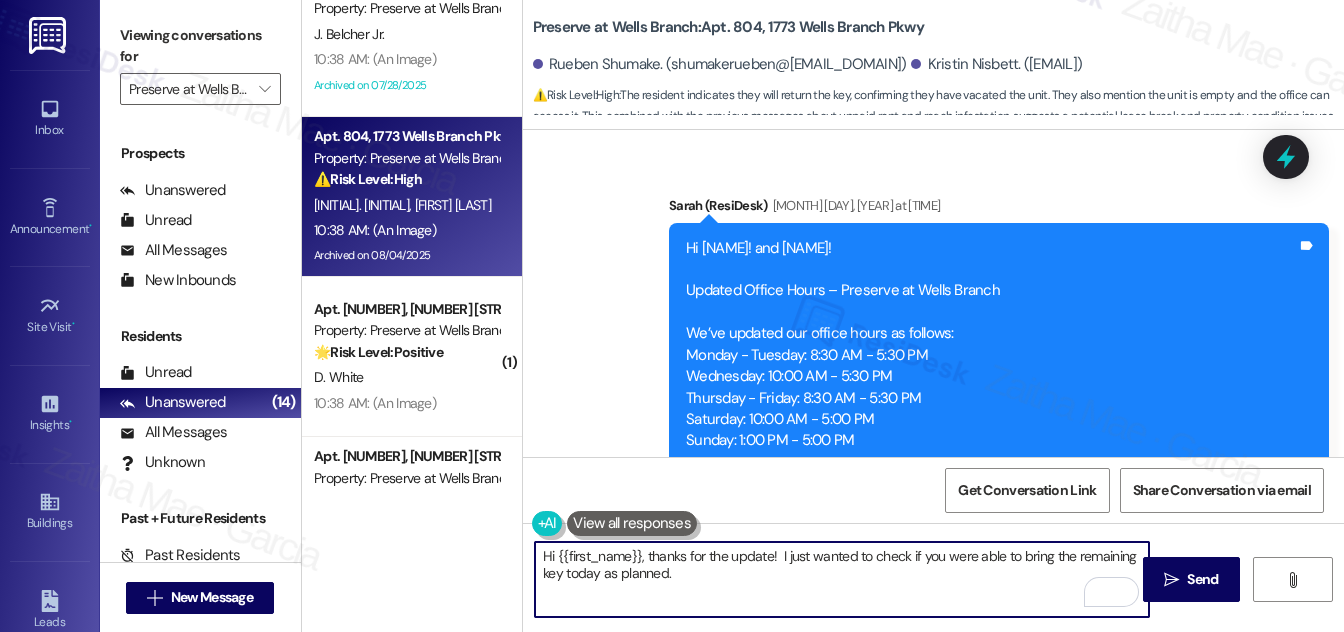 click on "Hi {{first_name}}, thanks for the update!  I just wanted to check if you were able to bring the remaining key today as planned." at bounding box center [842, 579] 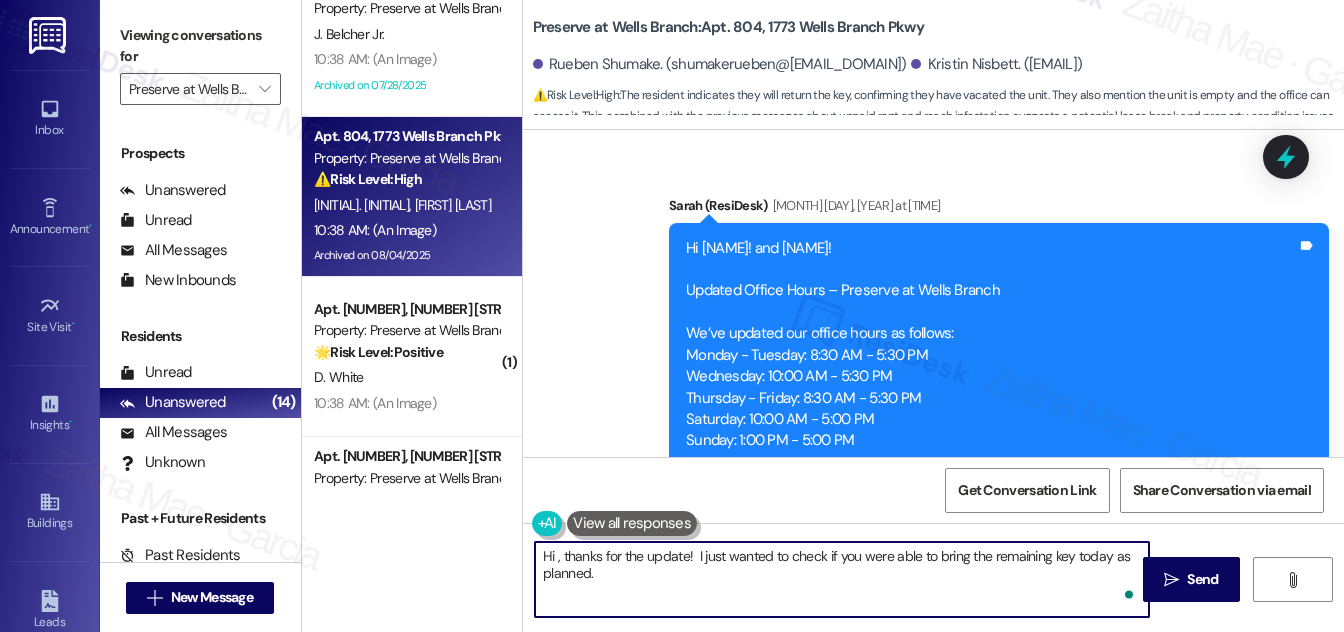 paste on "Rueben" 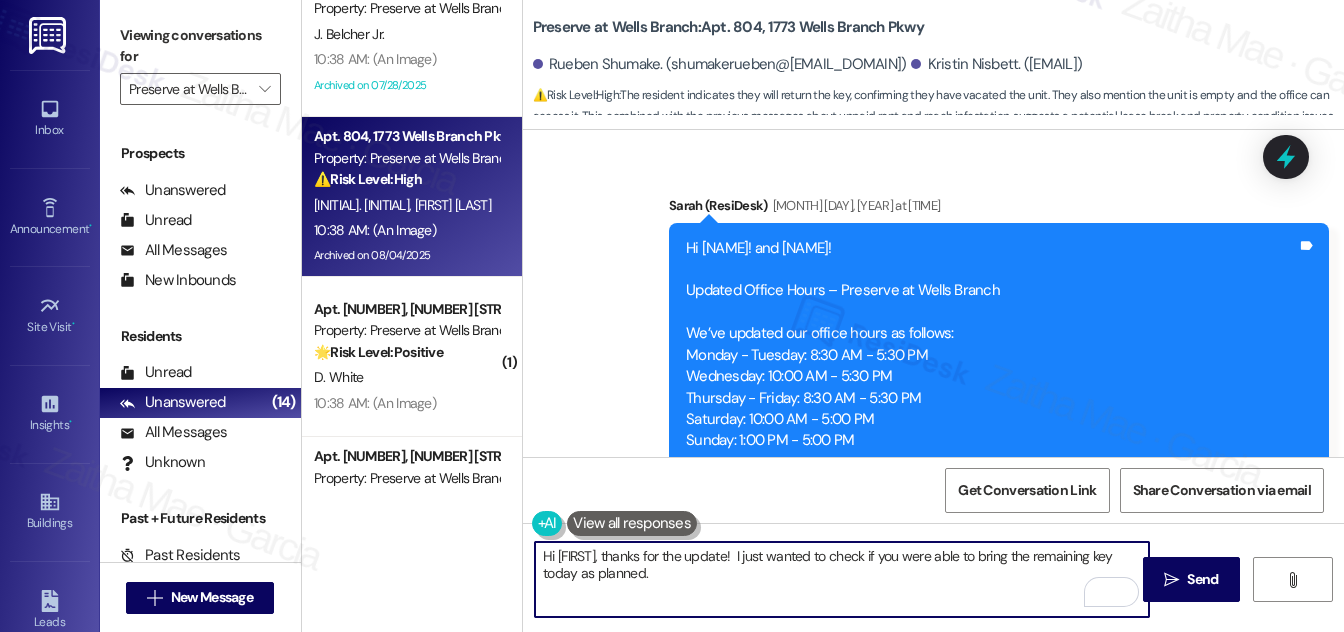 click on "Hi Rueben, thanks for the update!  I just wanted to check if you were able to bring the remaining key today as planned." at bounding box center (842, 579) 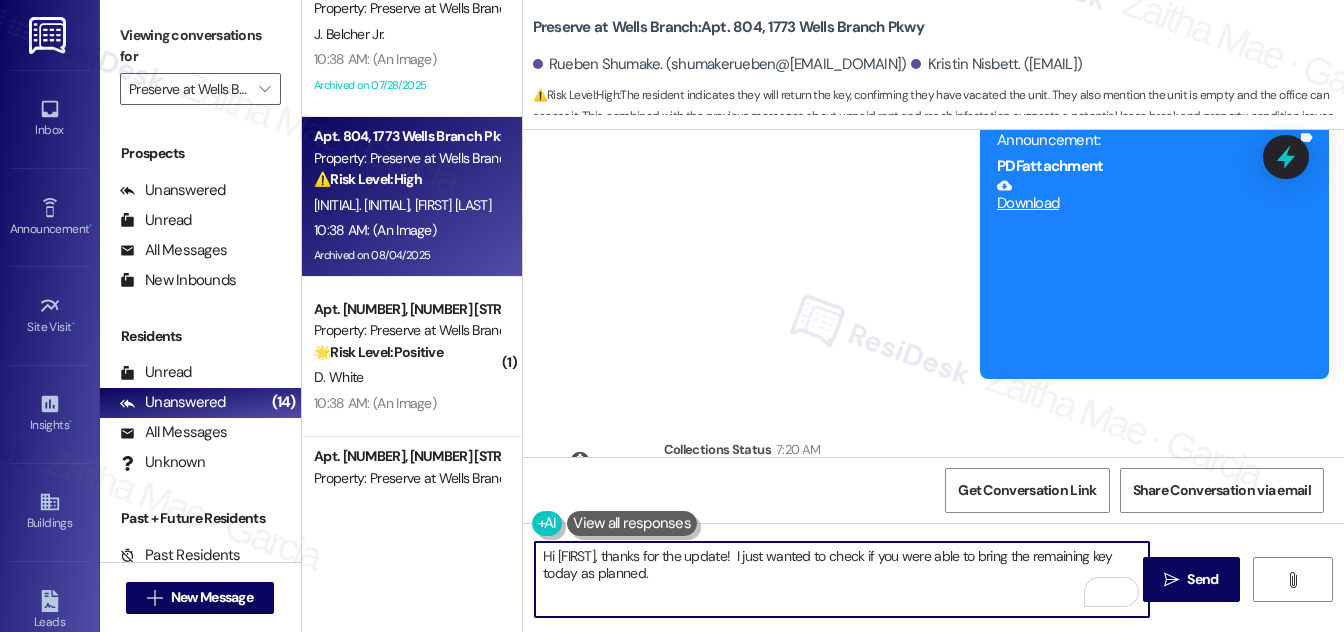 scroll, scrollTop: 11638, scrollLeft: 0, axis: vertical 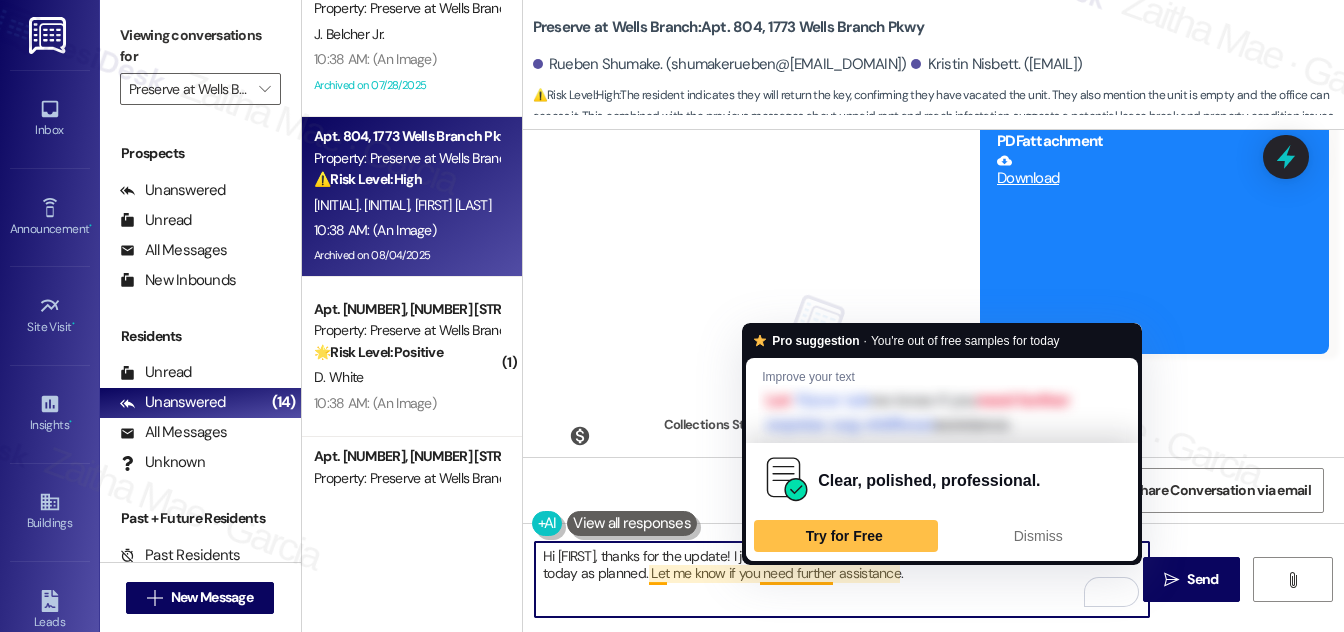 click on "Hi Rueben, thanks for the update!  I just wanted to check if you were able to bring the remaining key today as planned. Let me know if you need further assistance." at bounding box center [842, 579] 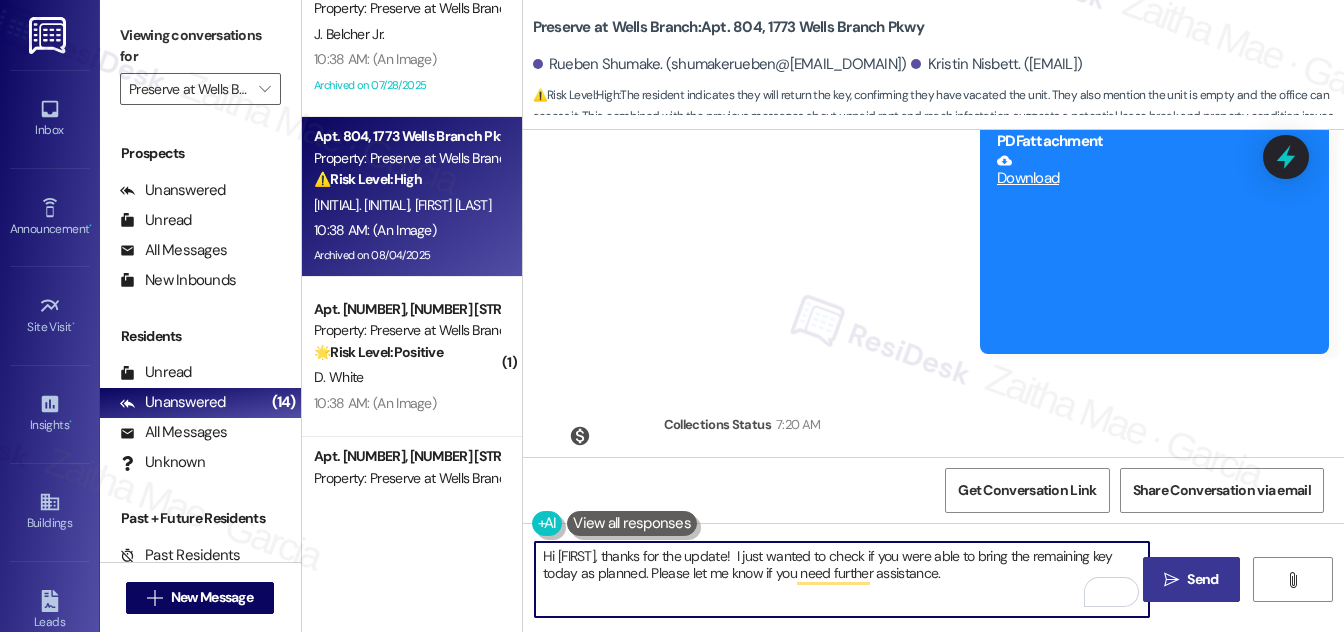 type on "Hi Rueben, thanks for the update!  I just wanted to check if you were able to bring the remaining key today as planned. Please let me know if you need further assistance." 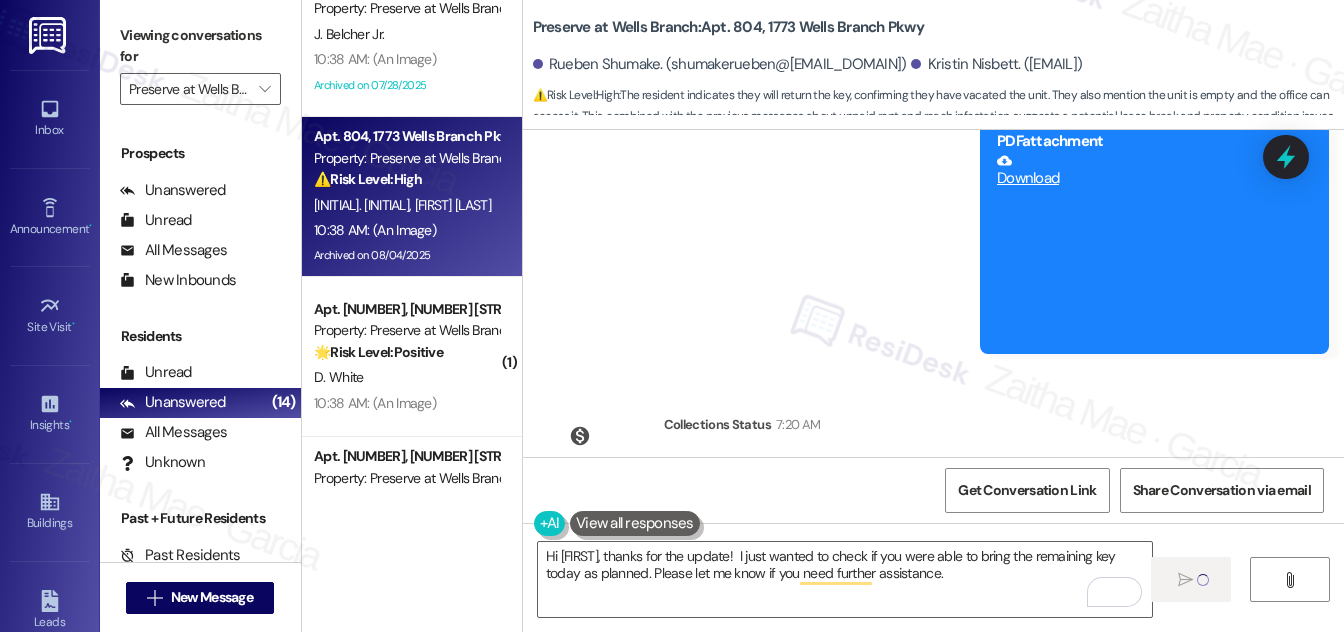 type 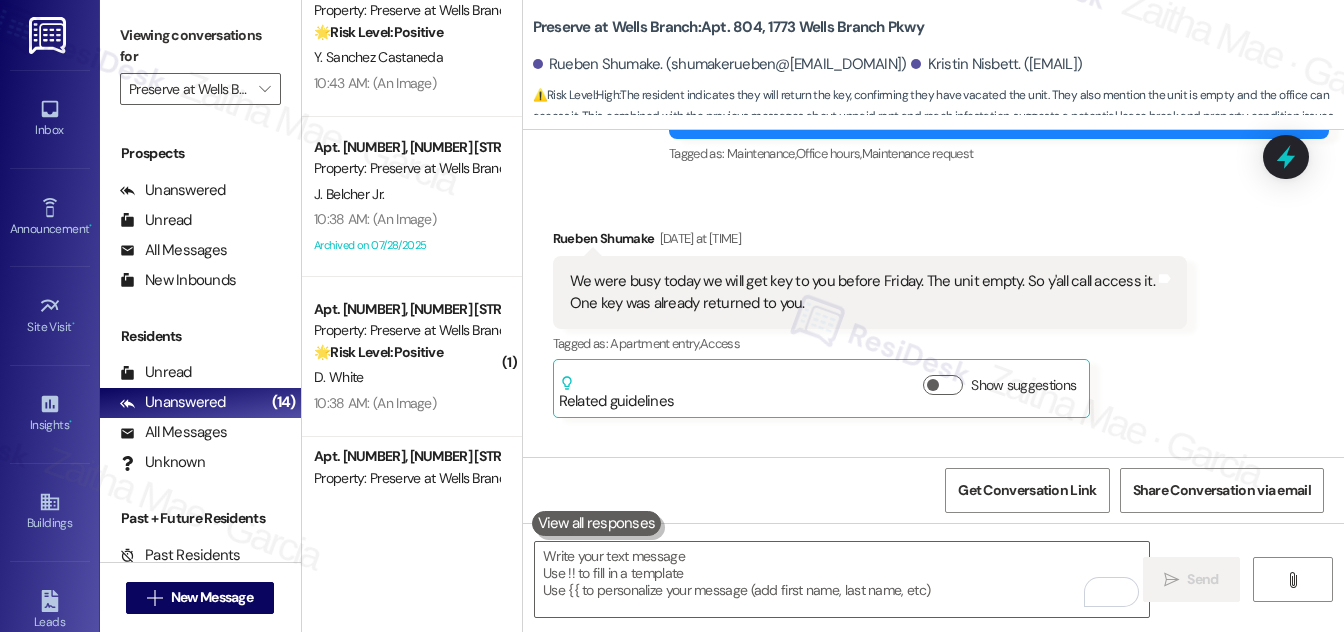 scroll, scrollTop: 9845, scrollLeft: 0, axis: vertical 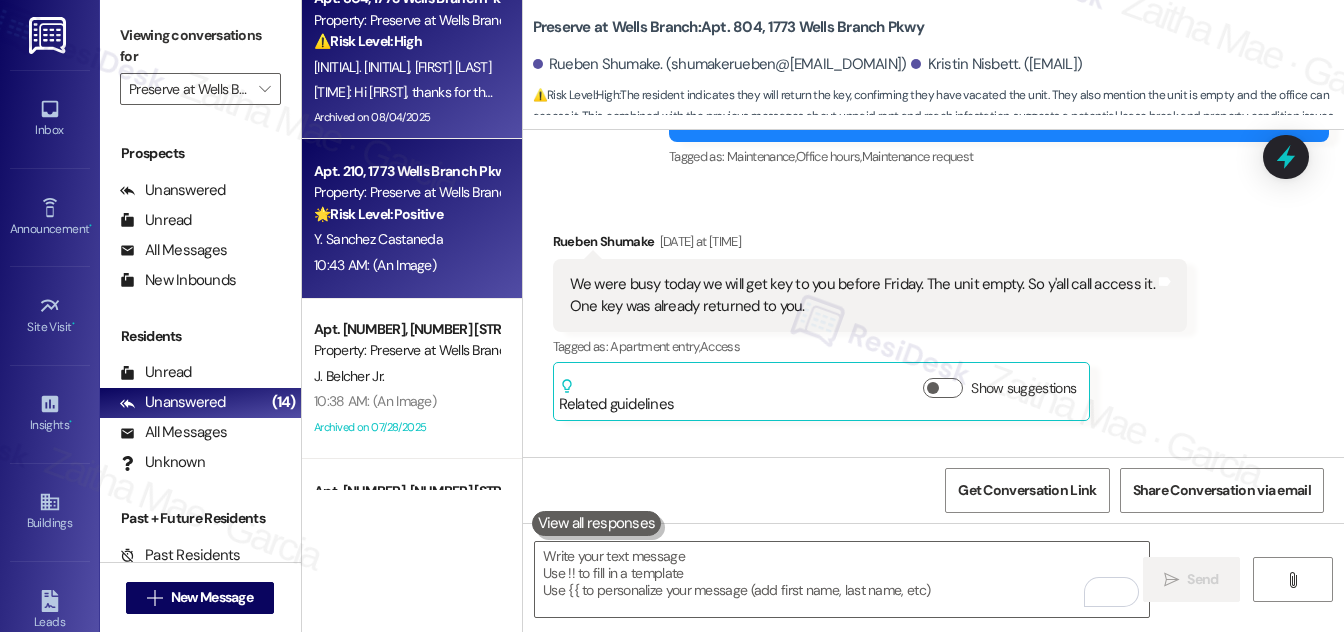 click on "10:43 AM: (An Image) 10:43 AM: (An Image)" at bounding box center (406, 265) 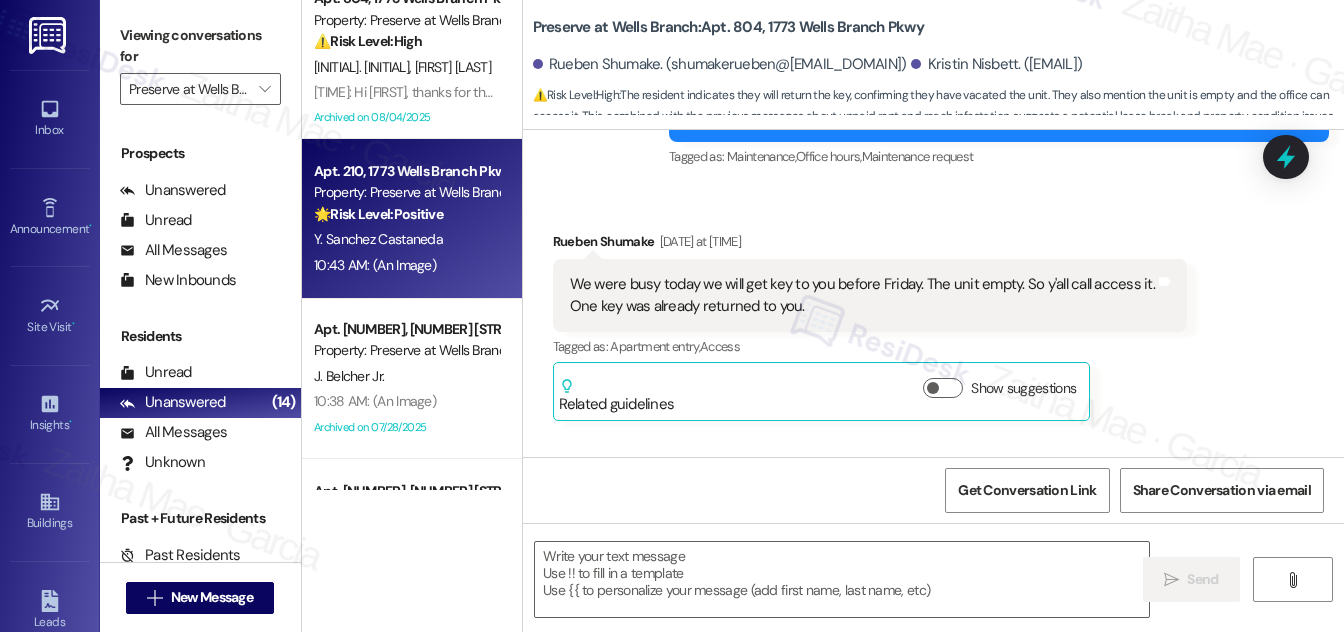 type on "Fetching suggested responses. Please feel free to read through the conversation in the meantime." 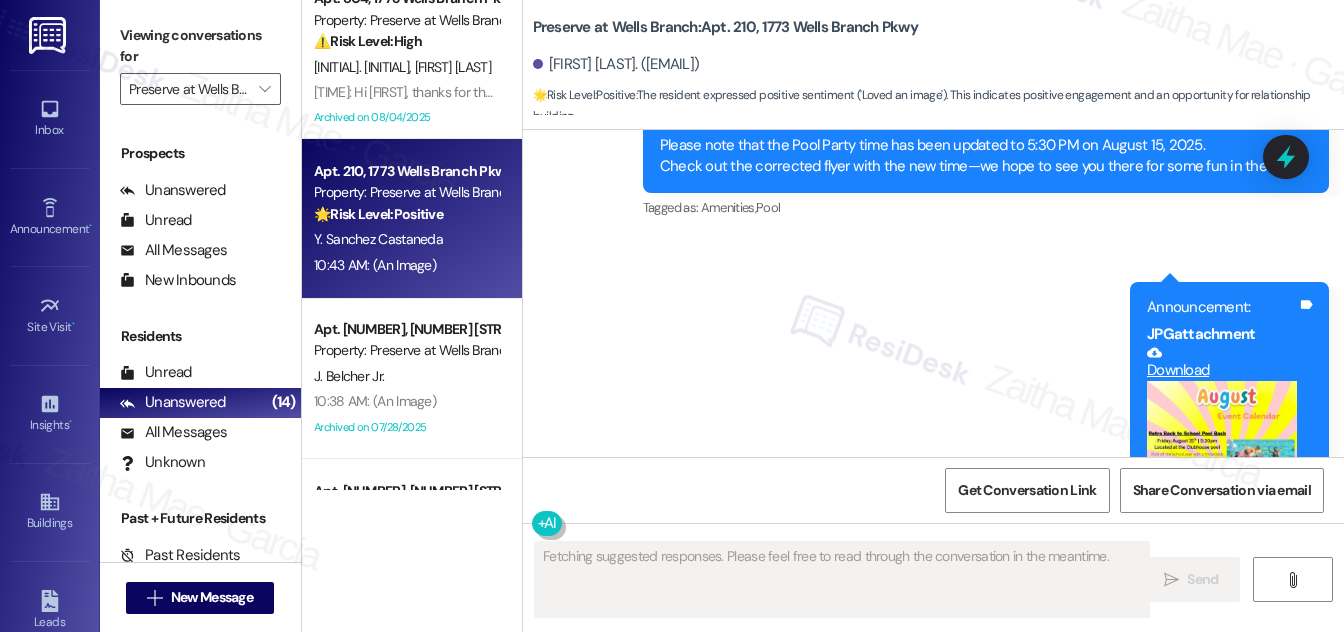 scroll, scrollTop: 12548, scrollLeft: 0, axis: vertical 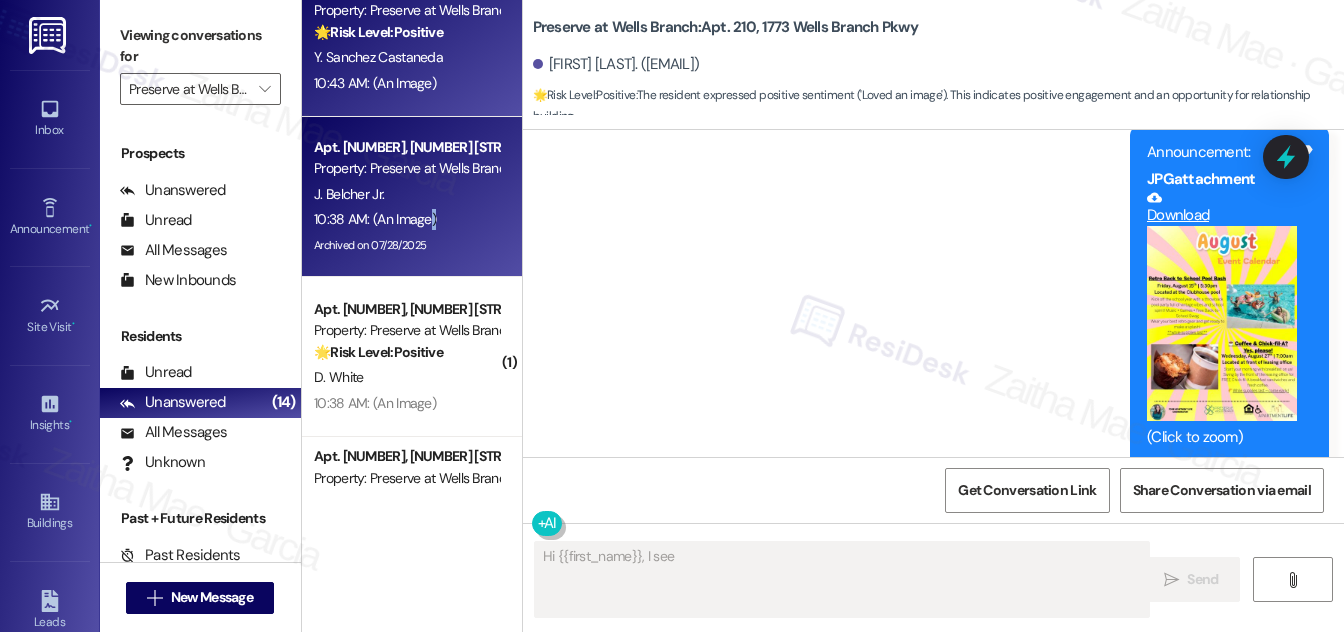 type on "Hi {{first_name}}, I see" 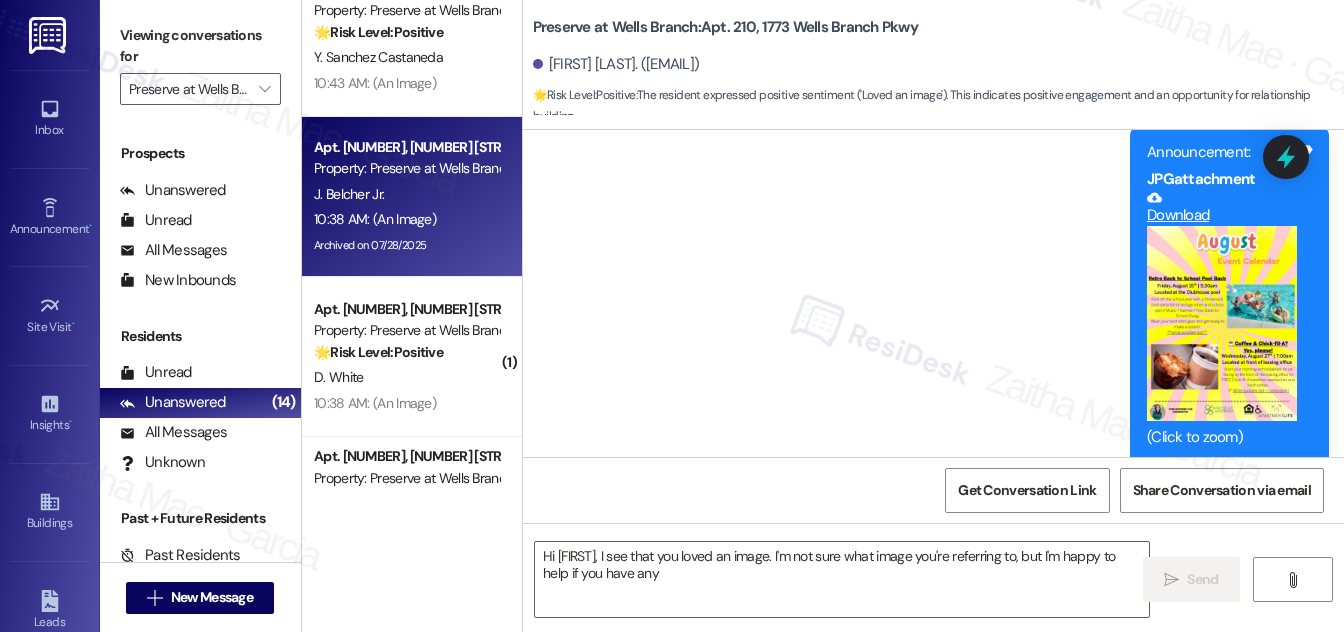 type on "Hi {{first_name}}, I see that you loved an image. I'm not sure what image you're referring to, but I'm happy to help if you have any questions" 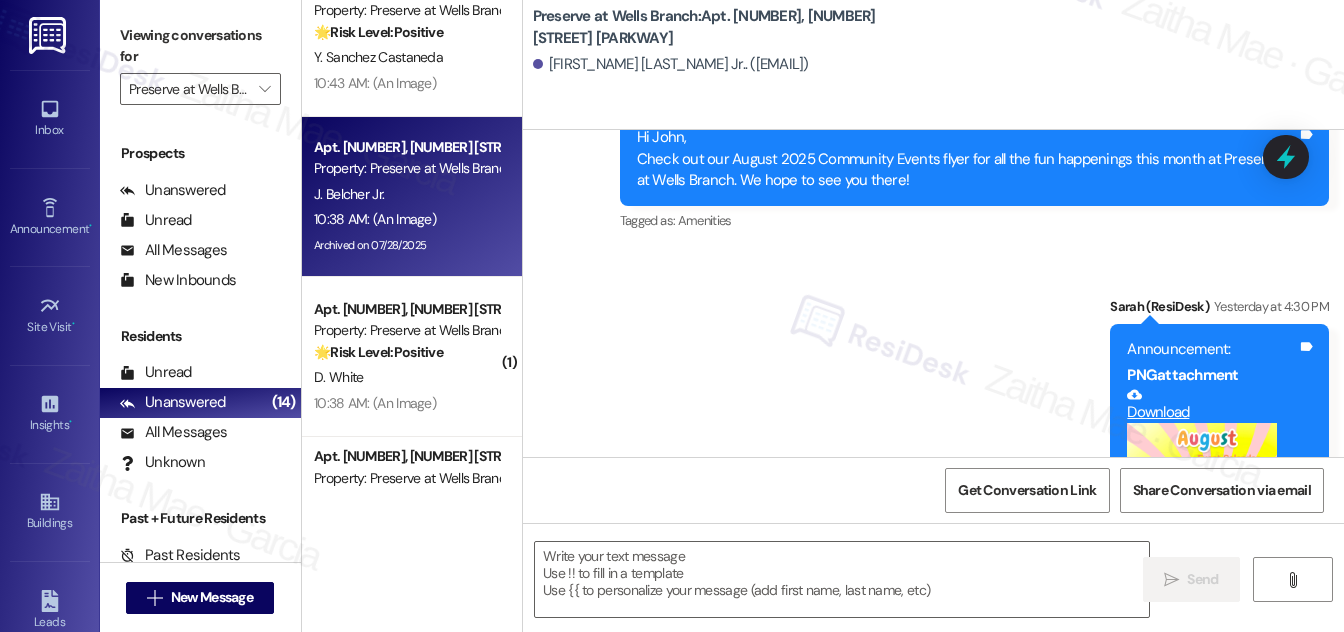 type on "Fetching suggested responses. Please feel free to read through the conversation in the meantime." 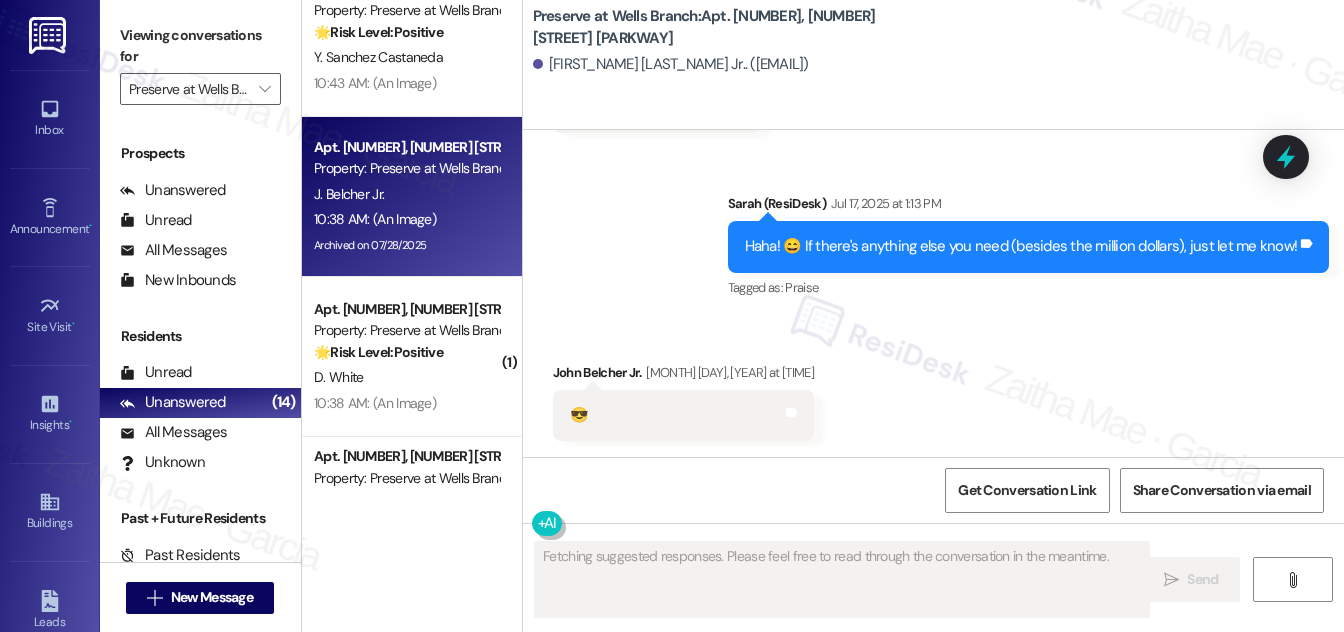 type 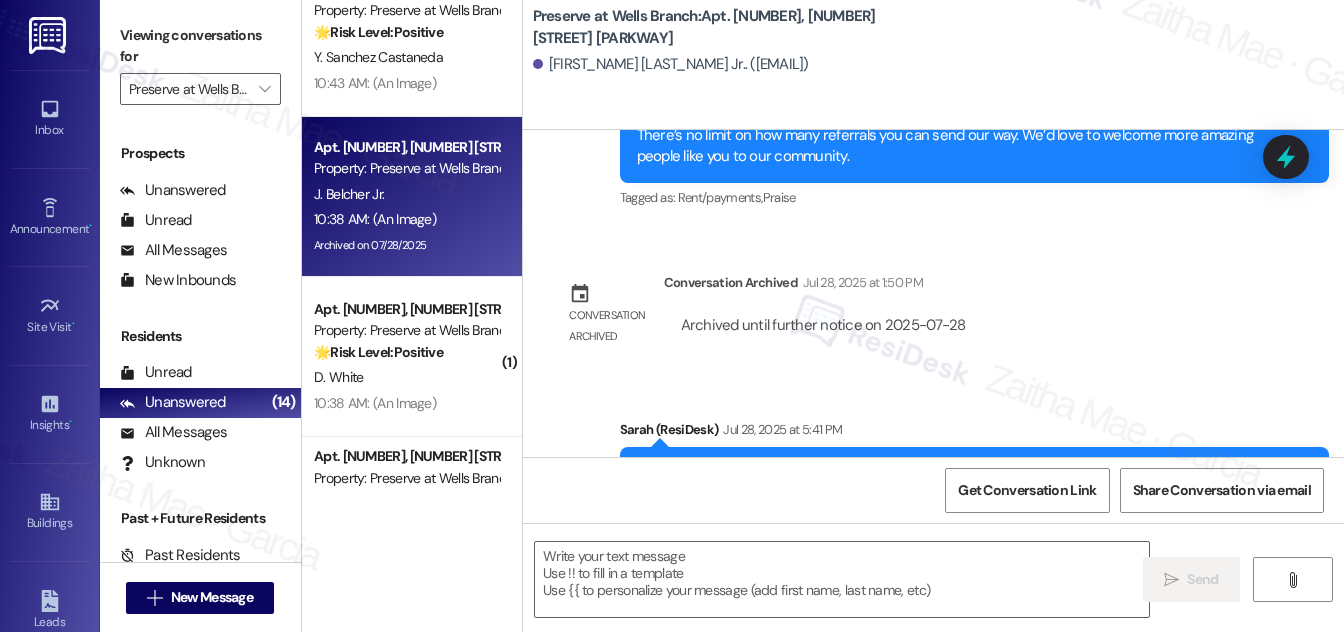 scroll, scrollTop: 5512, scrollLeft: 0, axis: vertical 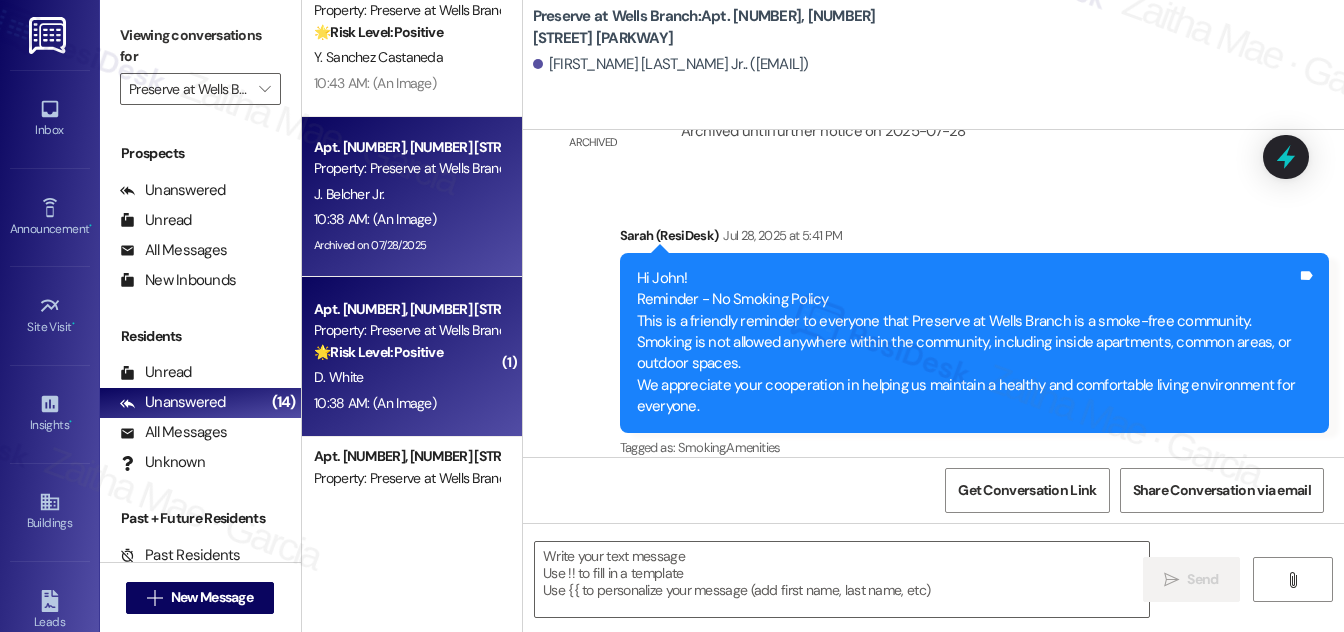 click on "10:38 AM: (An Image) 10:38 AM: (An Image)" at bounding box center [375, 403] 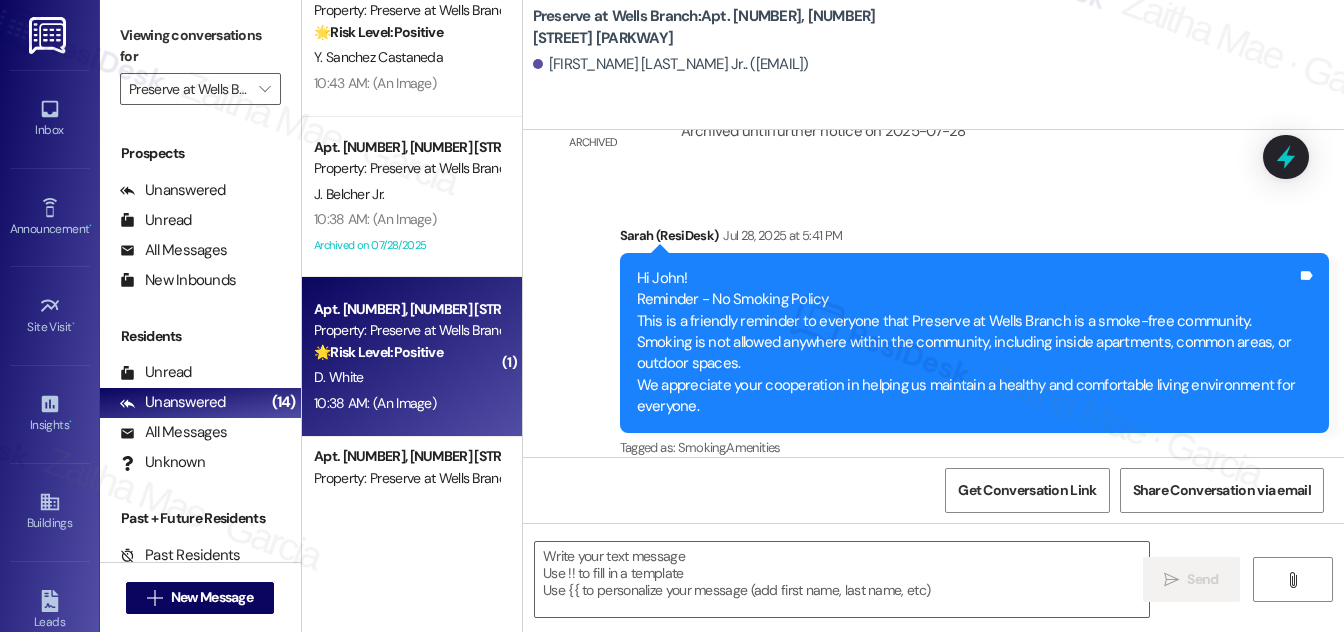 type on "Fetching suggested responses. Please feel free to read through the conversation in the meantime." 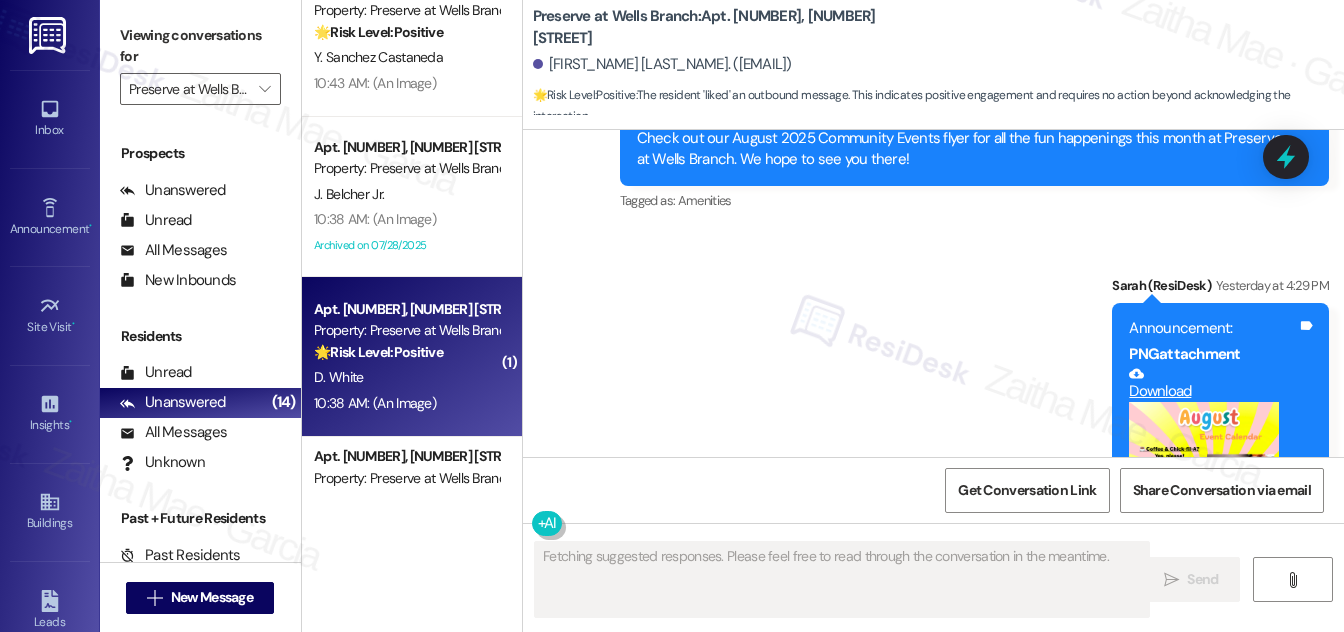 scroll, scrollTop: 7196, scrollLeft: 0, axis: vertical 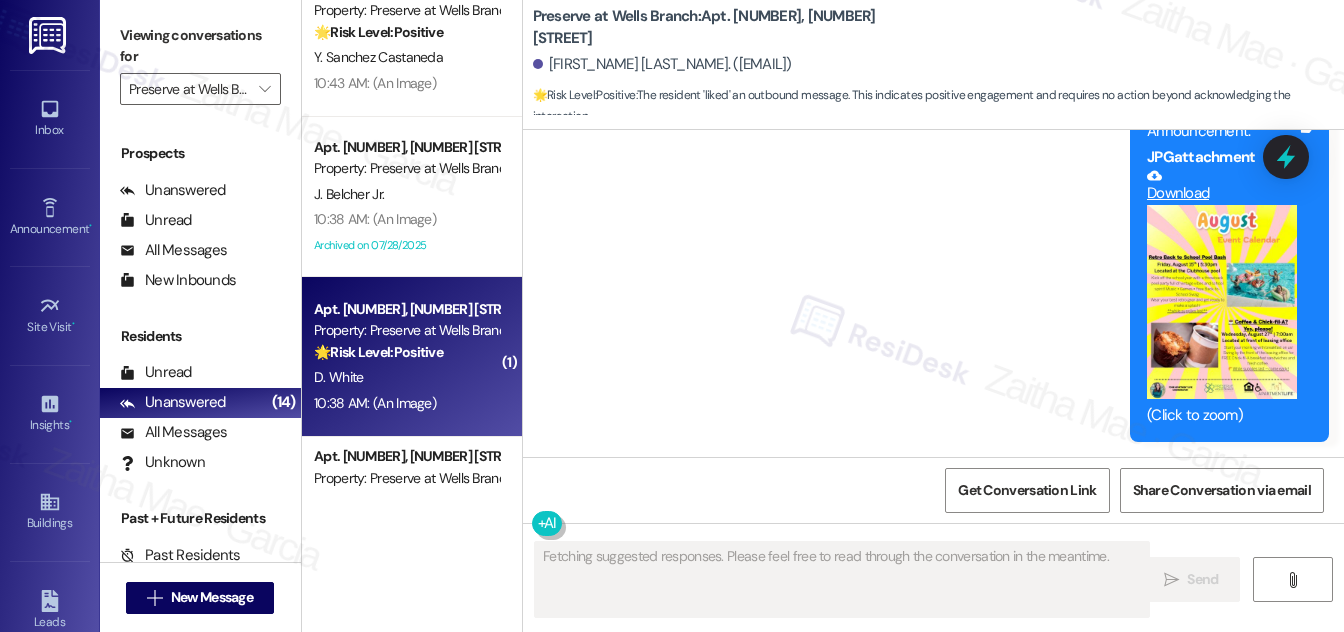 type 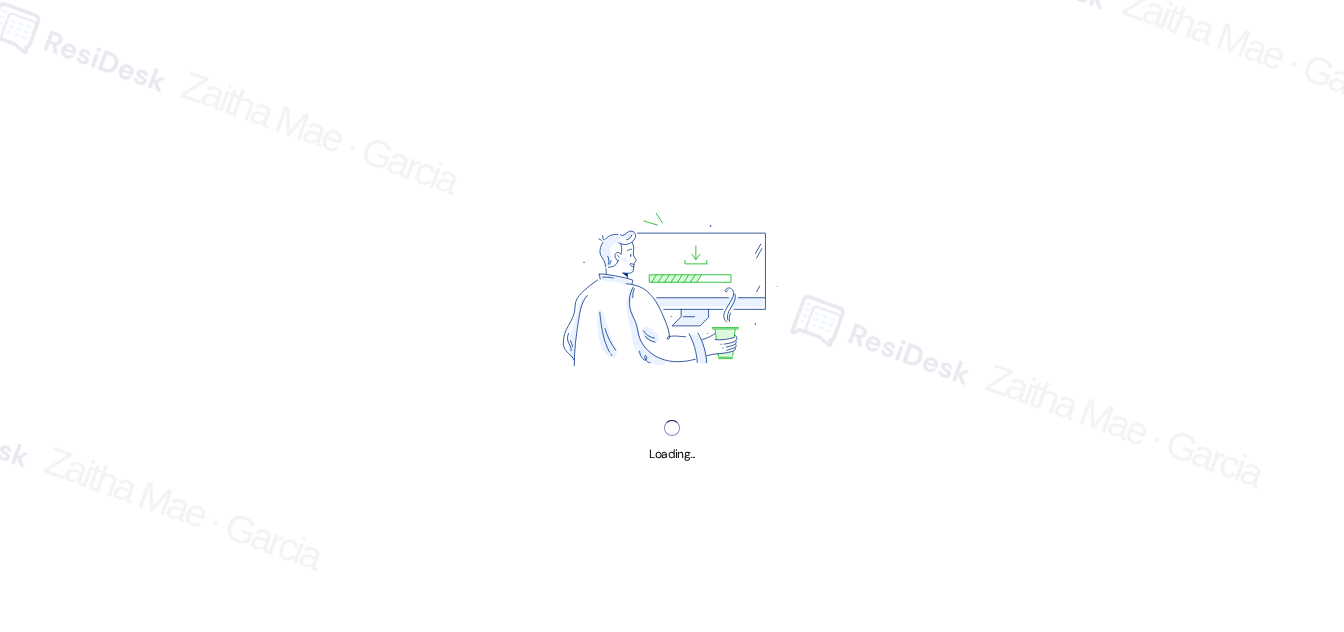 scroll, scrollTop: 0, scrollLeft: 0, axis: both 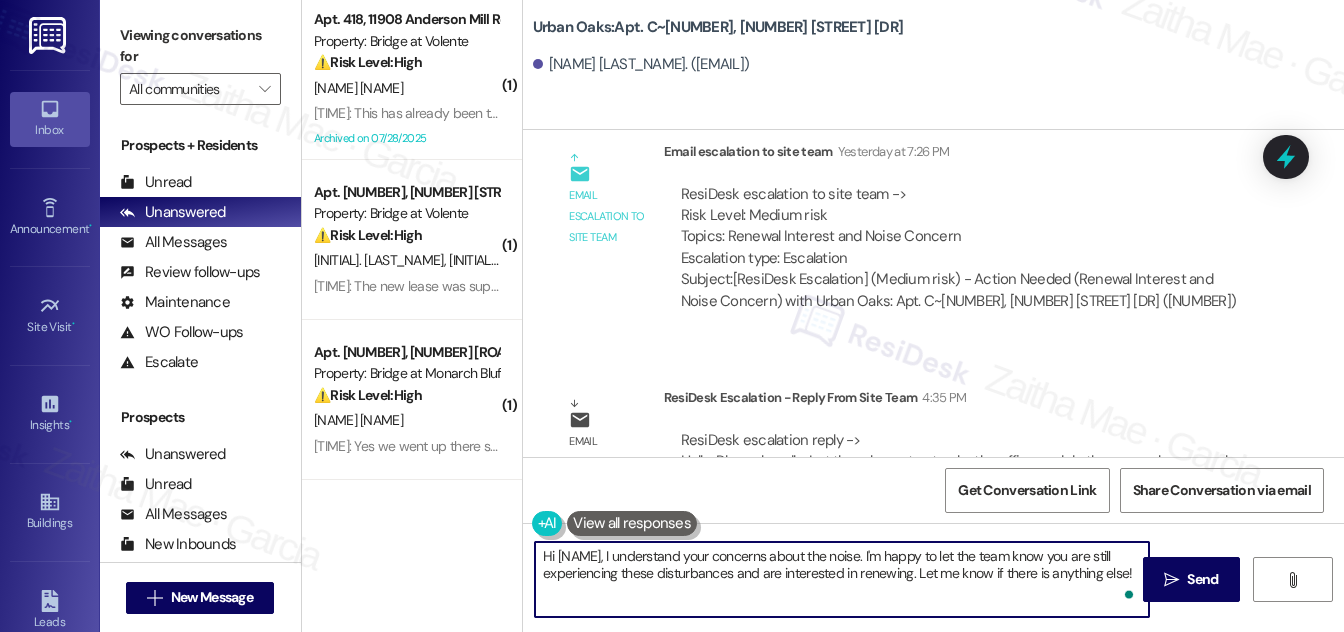 drag, startPoint x: 640, startPoint y: 556, endPoint x: 664, endPoint y: 593, distance: 44.102154 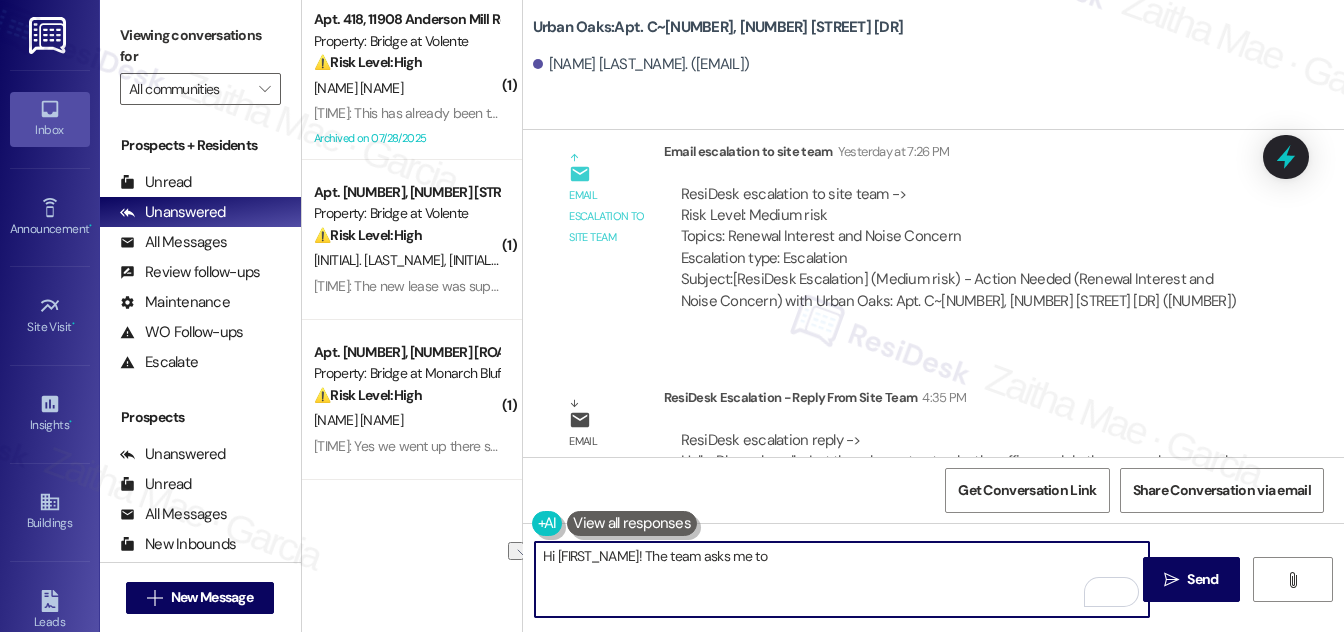 drag, startPoint x: 650, startPoint y: 554, endPoint x: 837, endPoint y: 566, distance: 187.38463 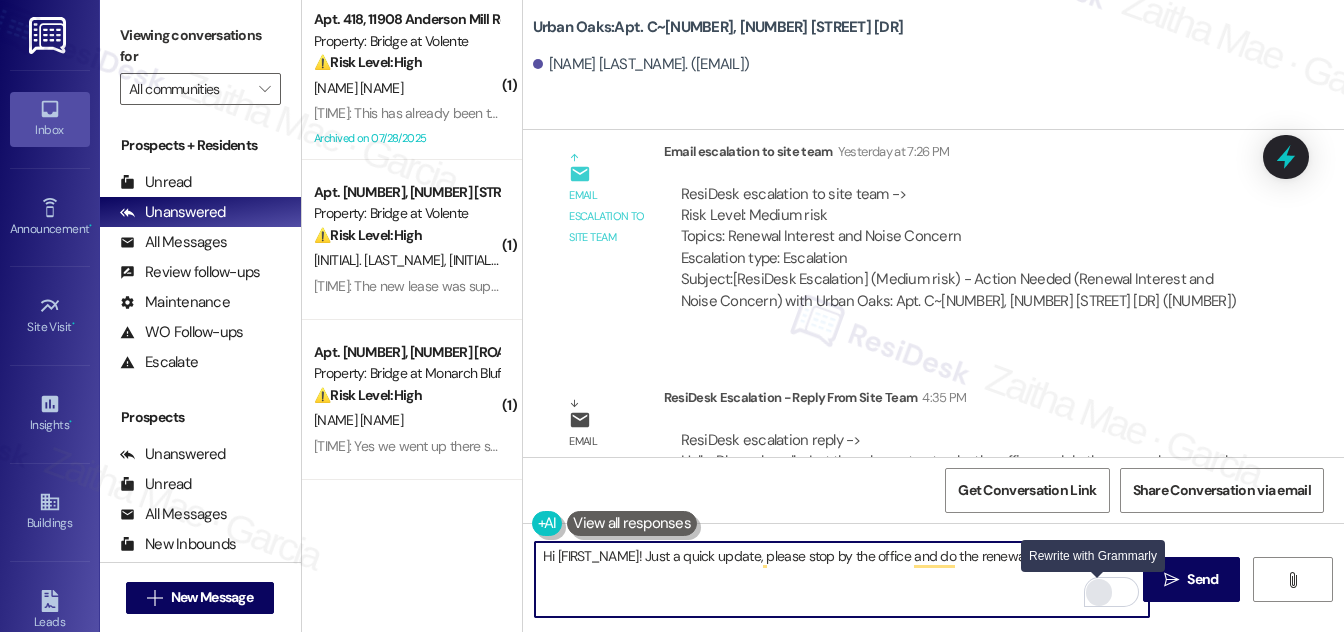 click at bounding box center [1099, 592] 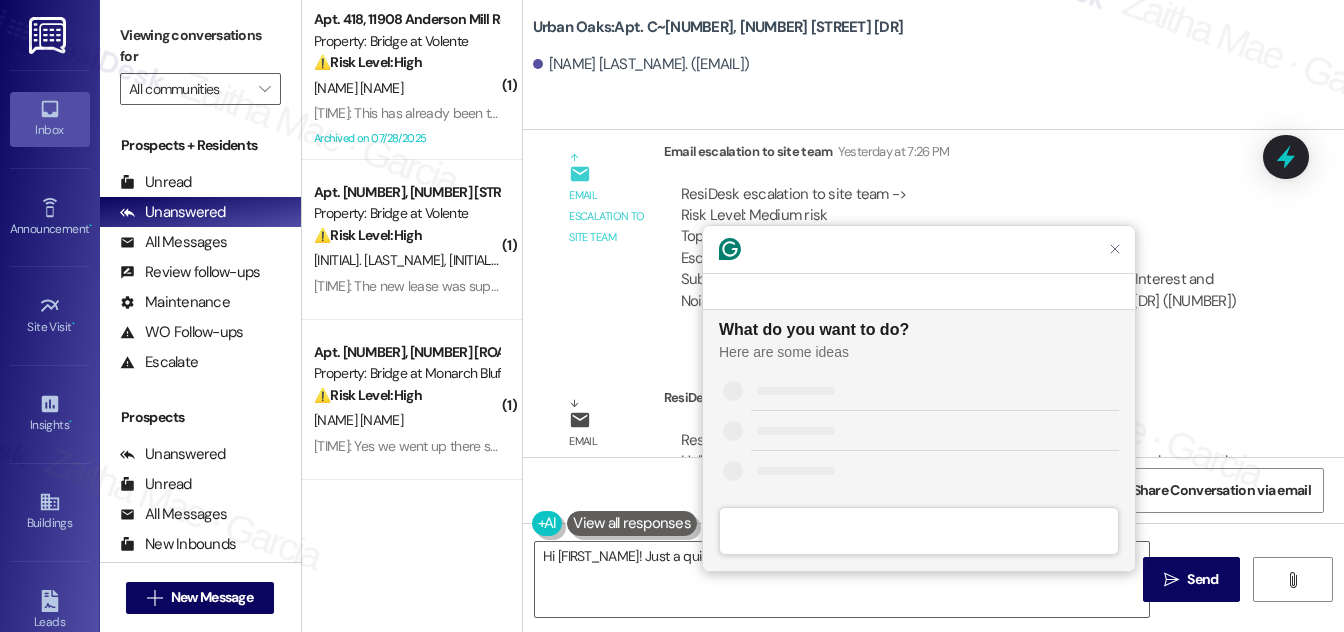 scroll, scrollTop: 0, scrollLeft: 0, axis: both 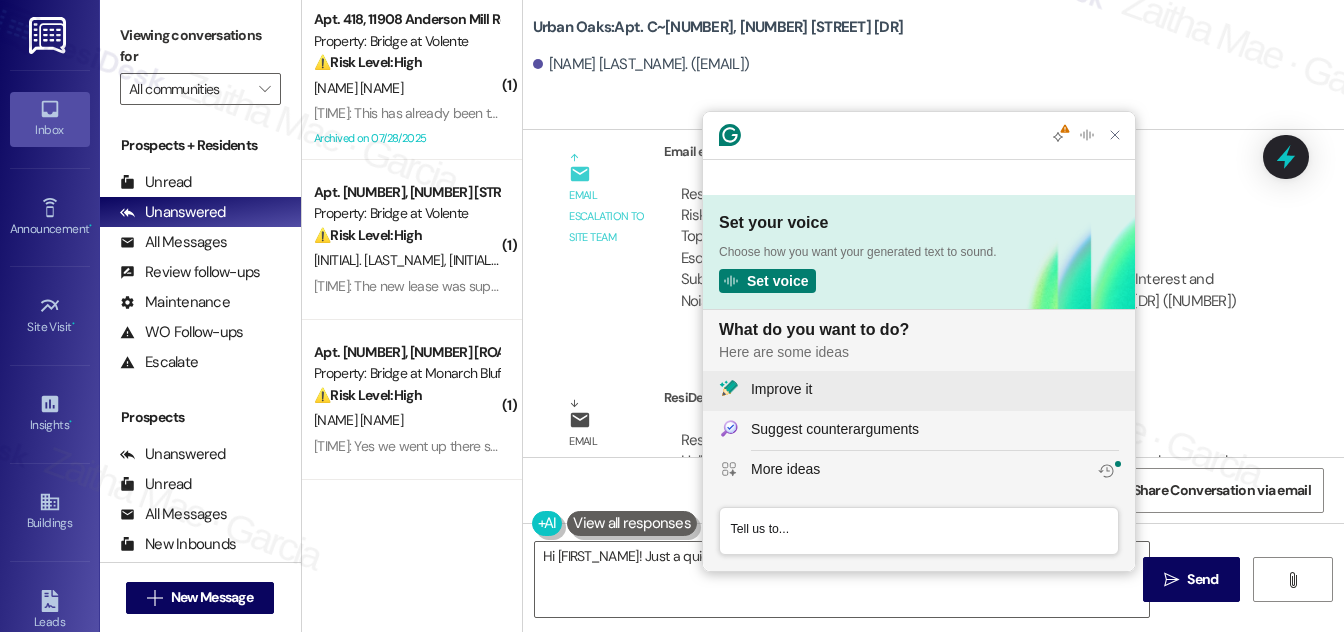 click on "Improve it" 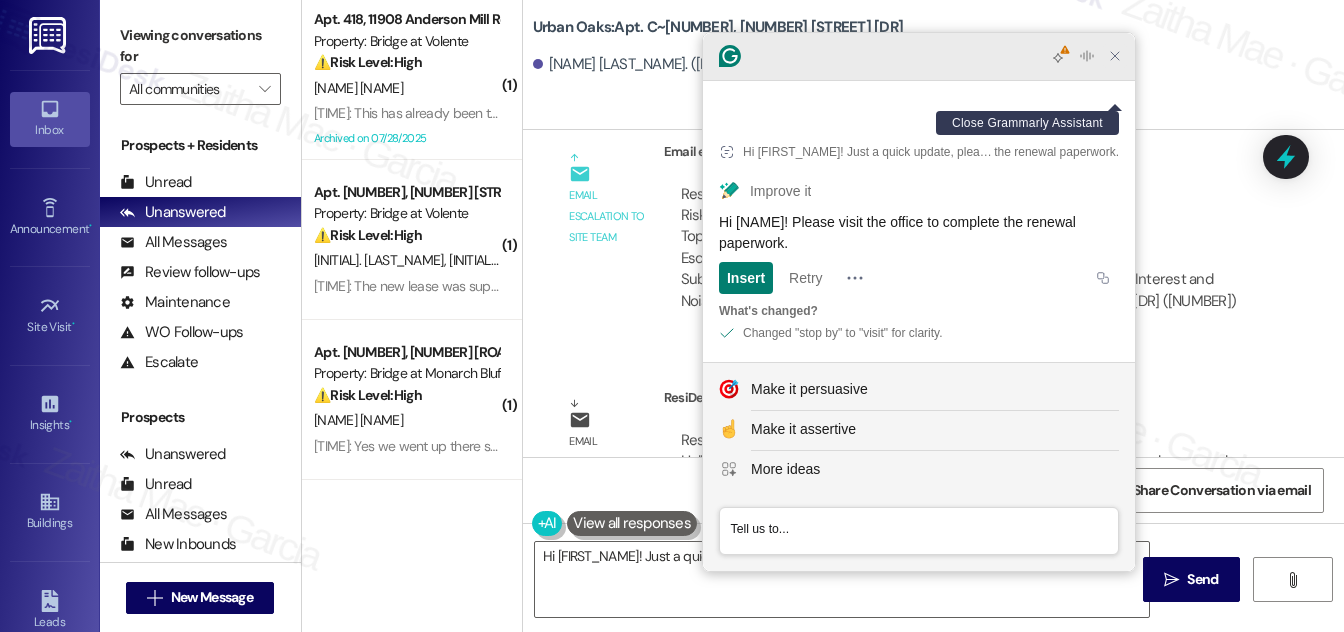 click 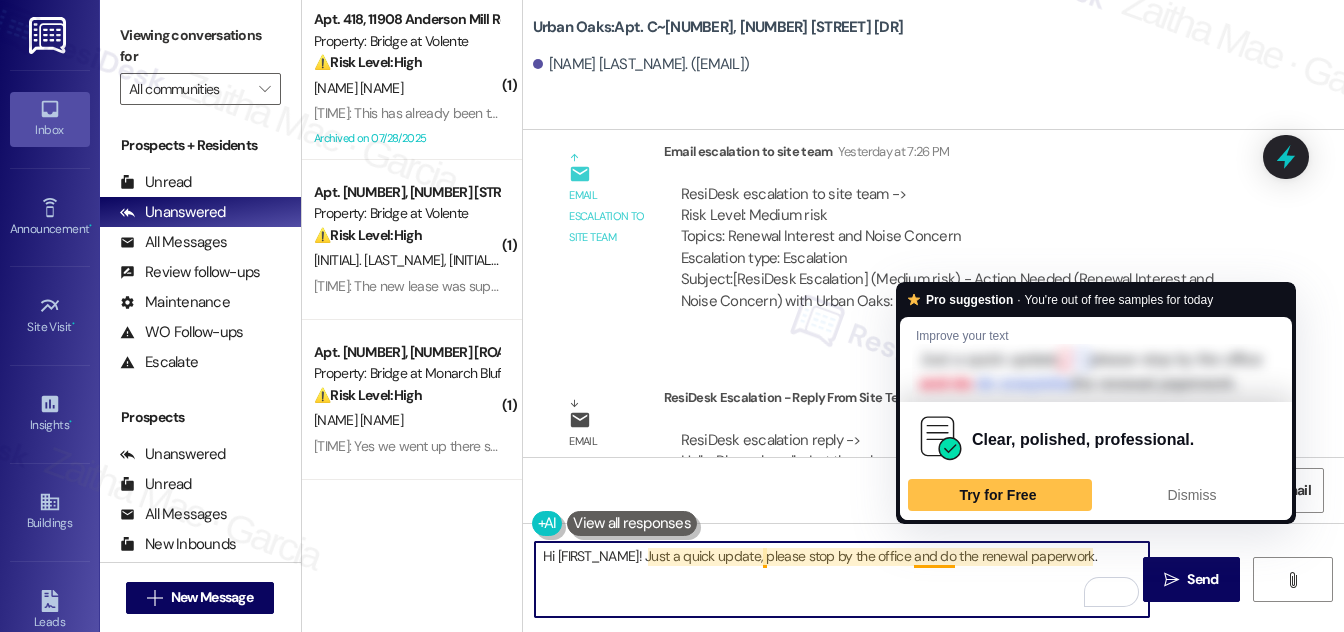 click on "Hi [FIRST_NAME]! Just a quick update, please stop by the office and do the renewal paperwork." at bounding box center (842, 579) 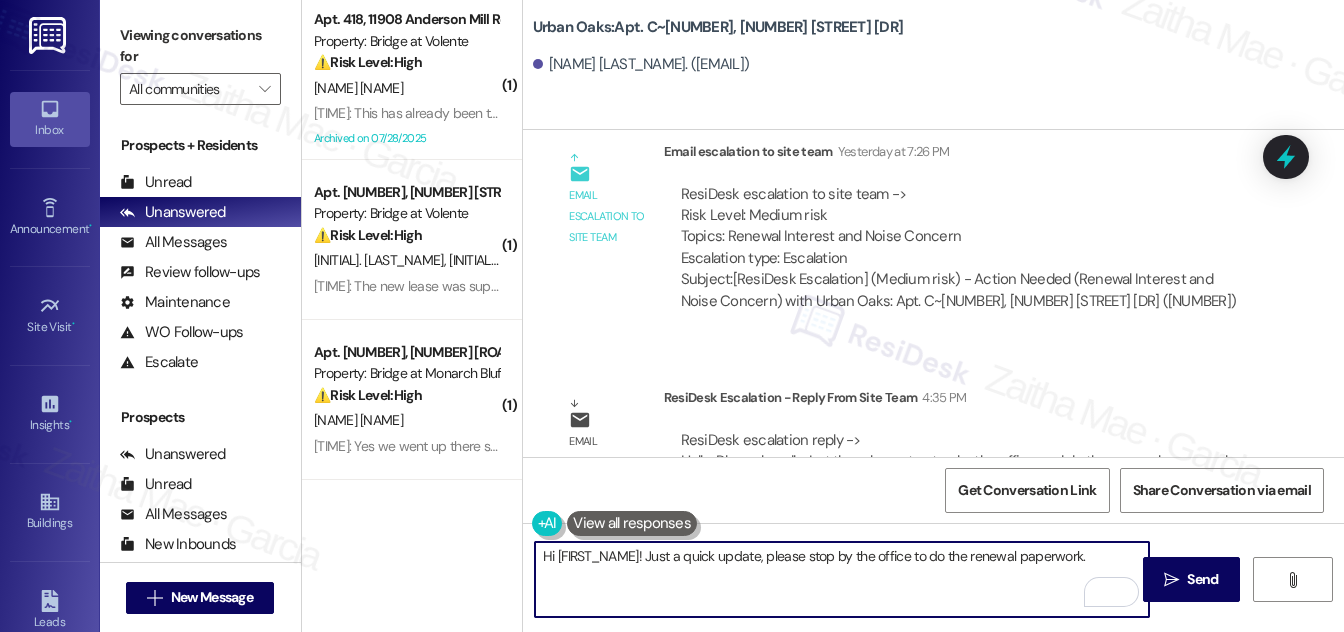 click on "Hi [FIRST_NAME]! Just a quick update, please stop by the office to do the renewal paperwork." at bounding box center (842, 579) 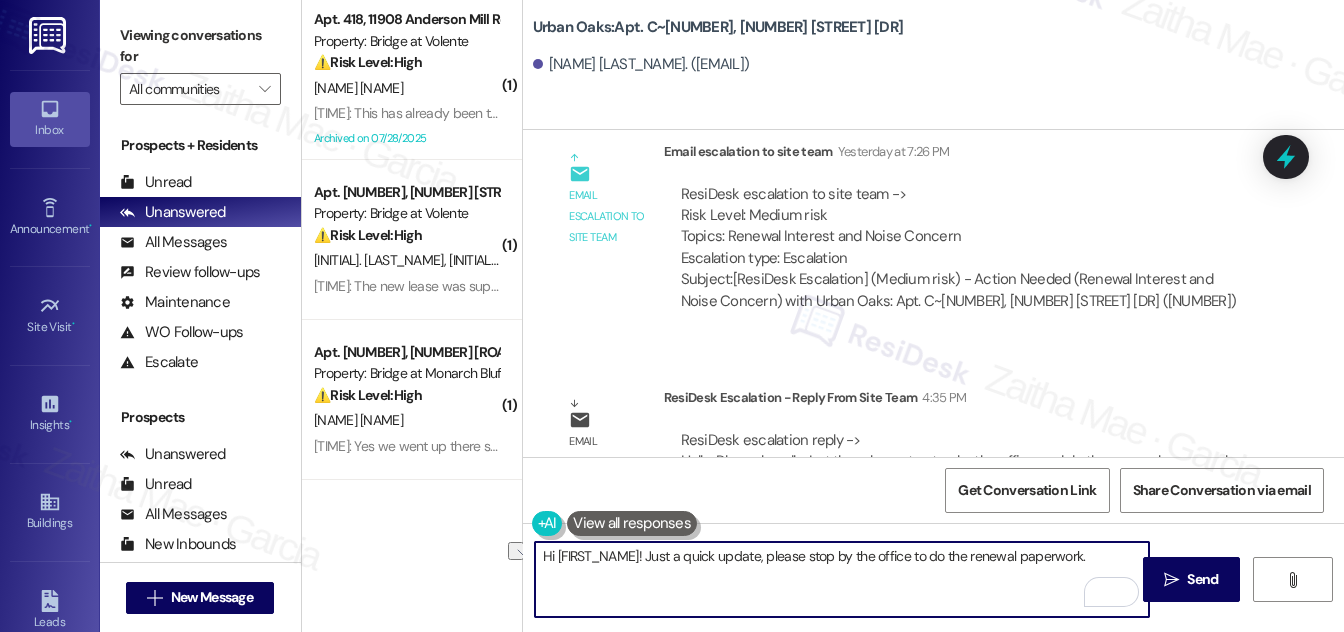 drag, startPoint x: 754, startPoint y: 555, endPoint x: 650, endPoint y: 555, distance: 104 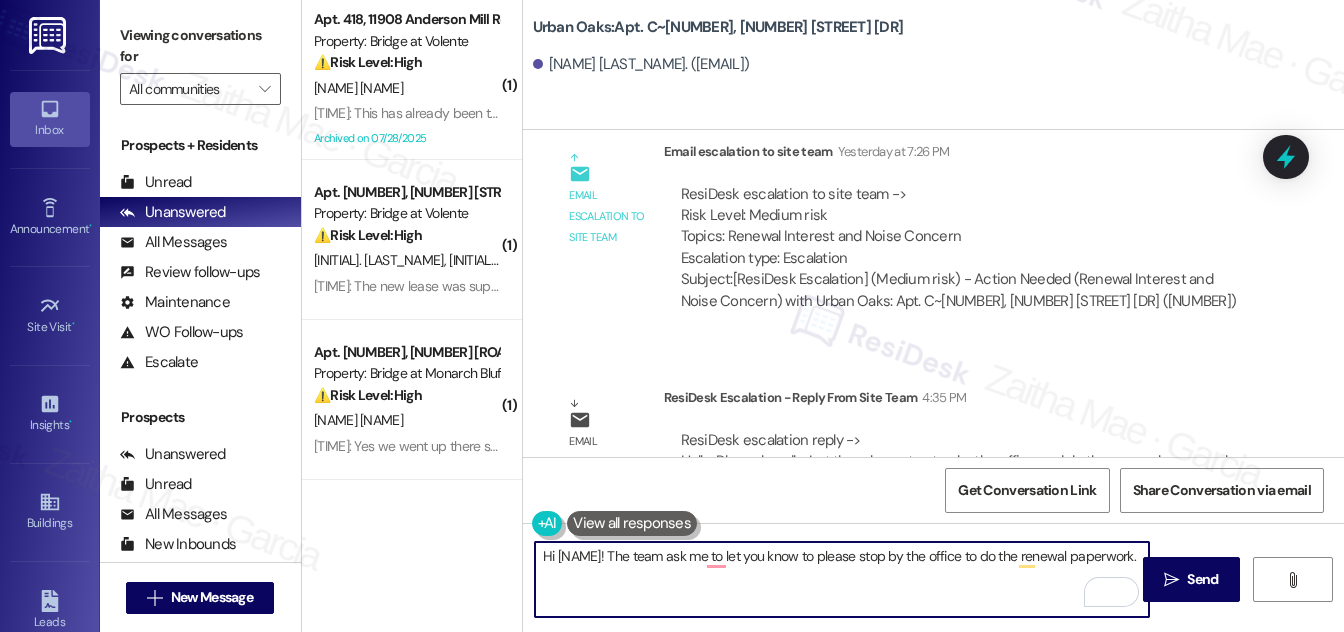 type on "Hi [FIRST_NAME]! The team asks me to let you know to please stop by the office to do the renewal paperwork." 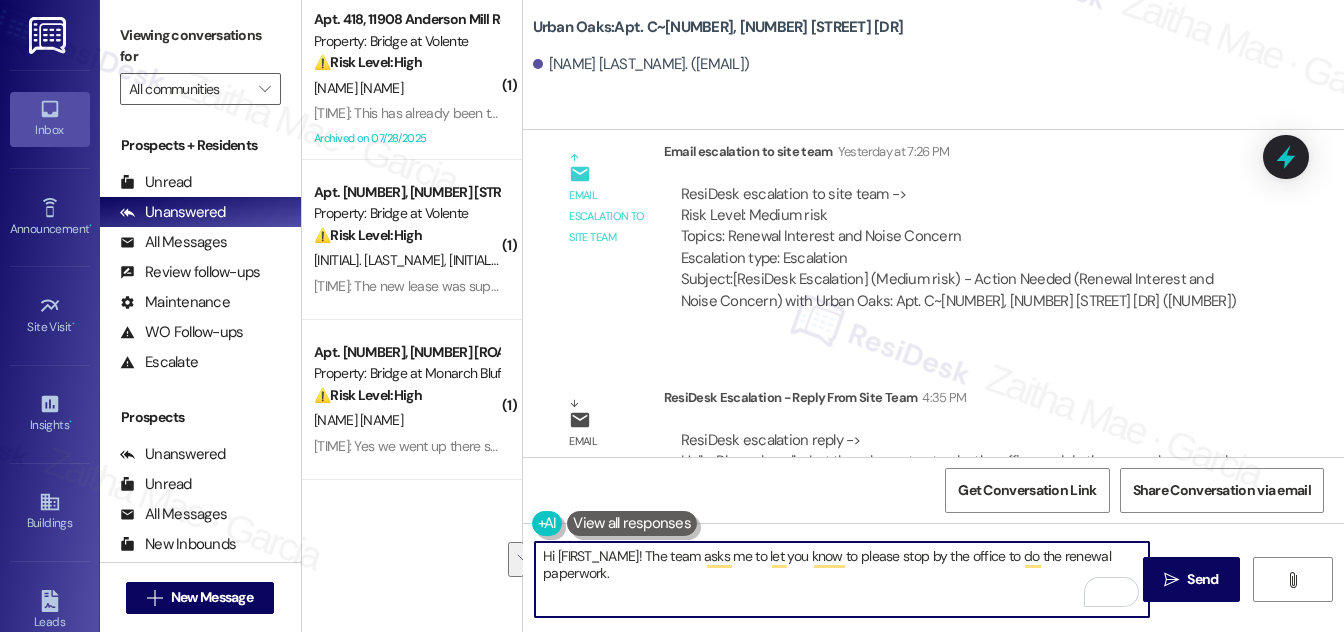 drag, startPoint x: 533, startPoint y: 556, endPoint x: 646, endPoint y: 590, distance: 118.004234 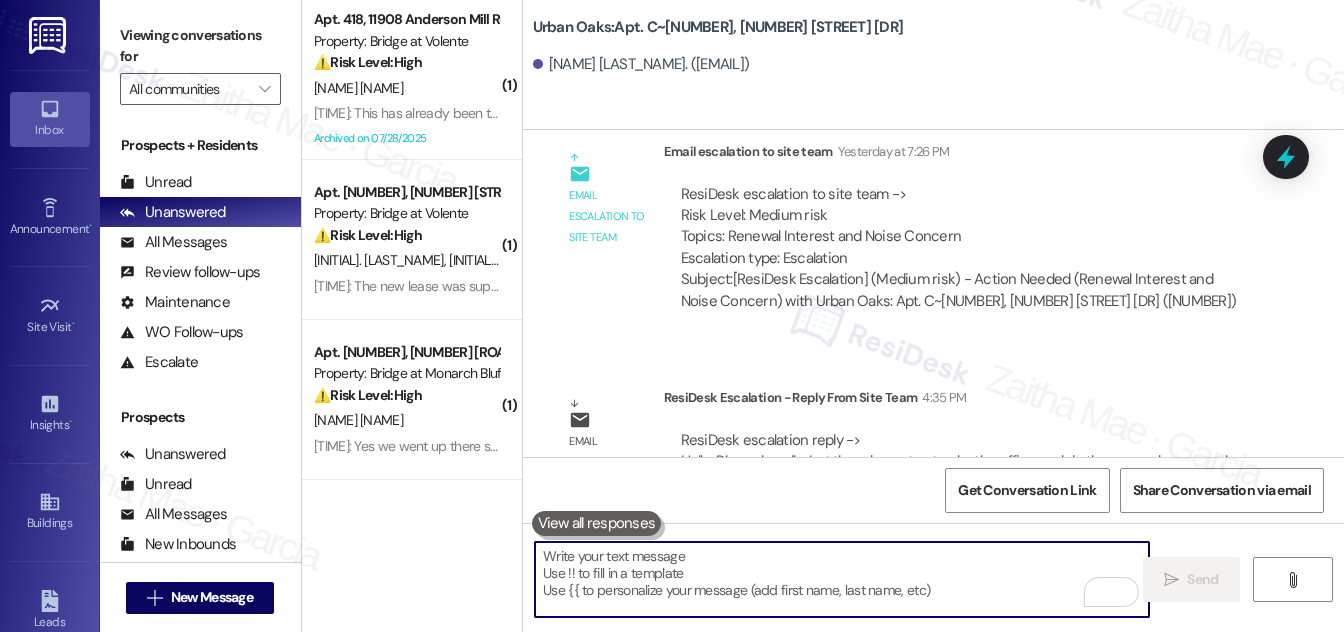 paste on "Hi [NAME]! The team asked me to let you know to please stop by the office at your convenience to complete your renewal paperwork." 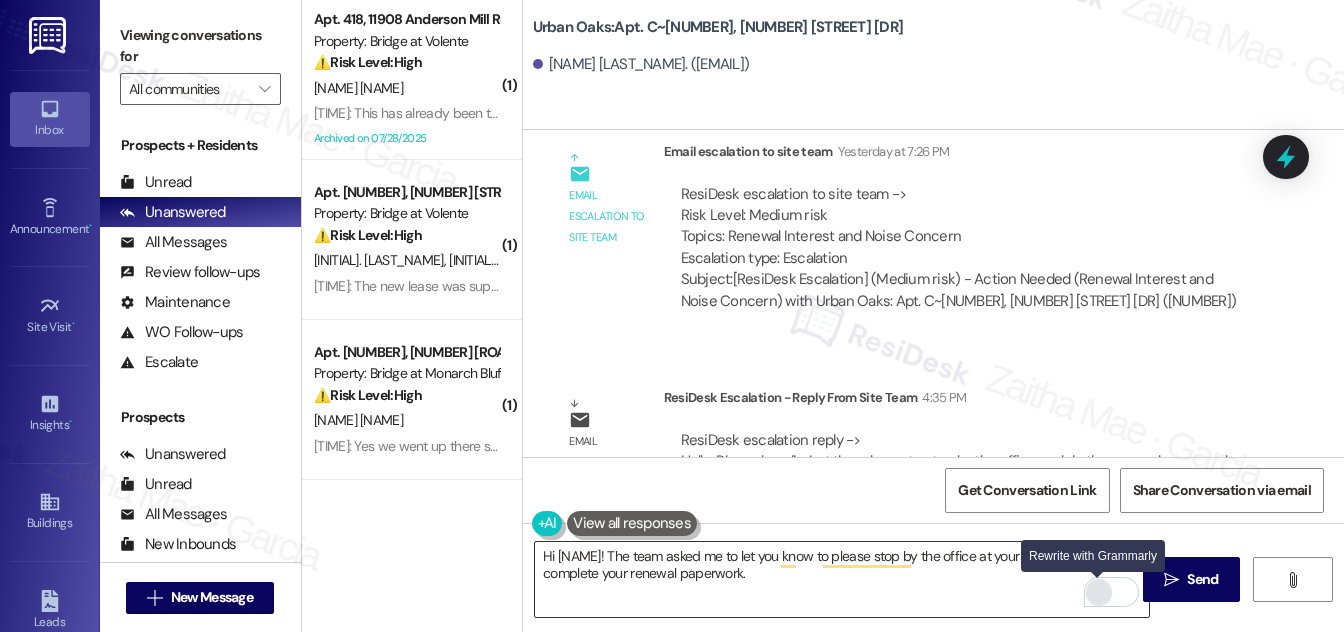 click at bounding box center [1099, 592] 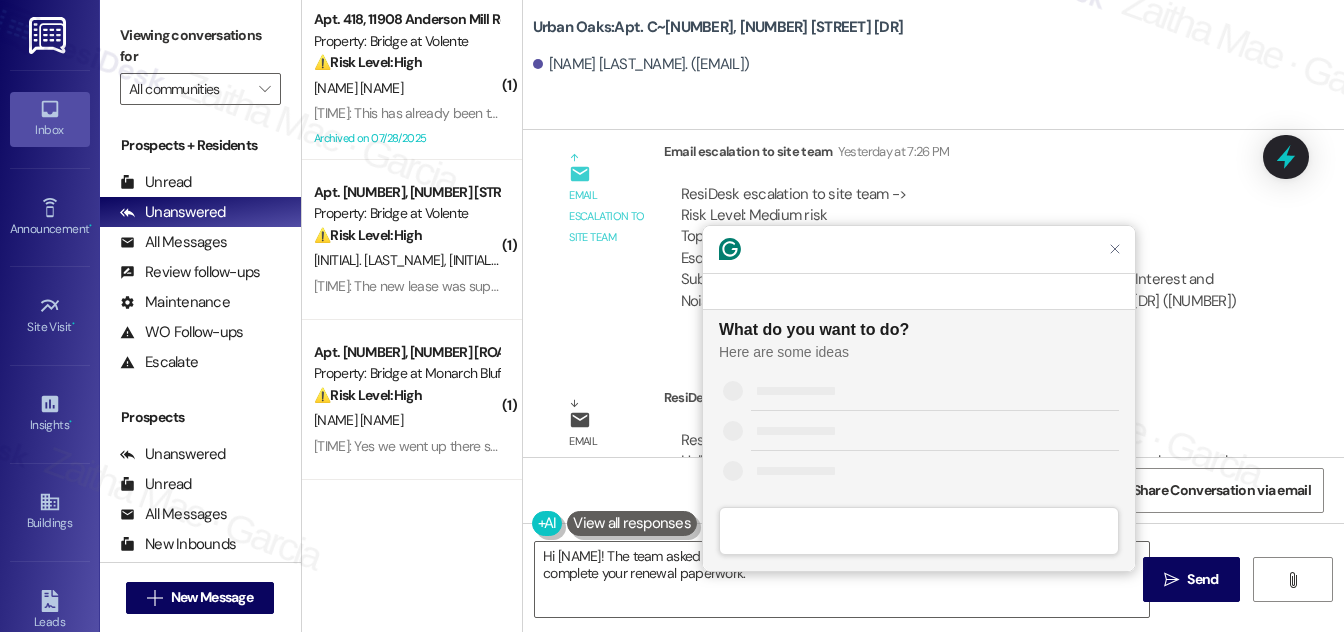 scroll, scrollTop: 0, scrollLeft: 0, axis: both 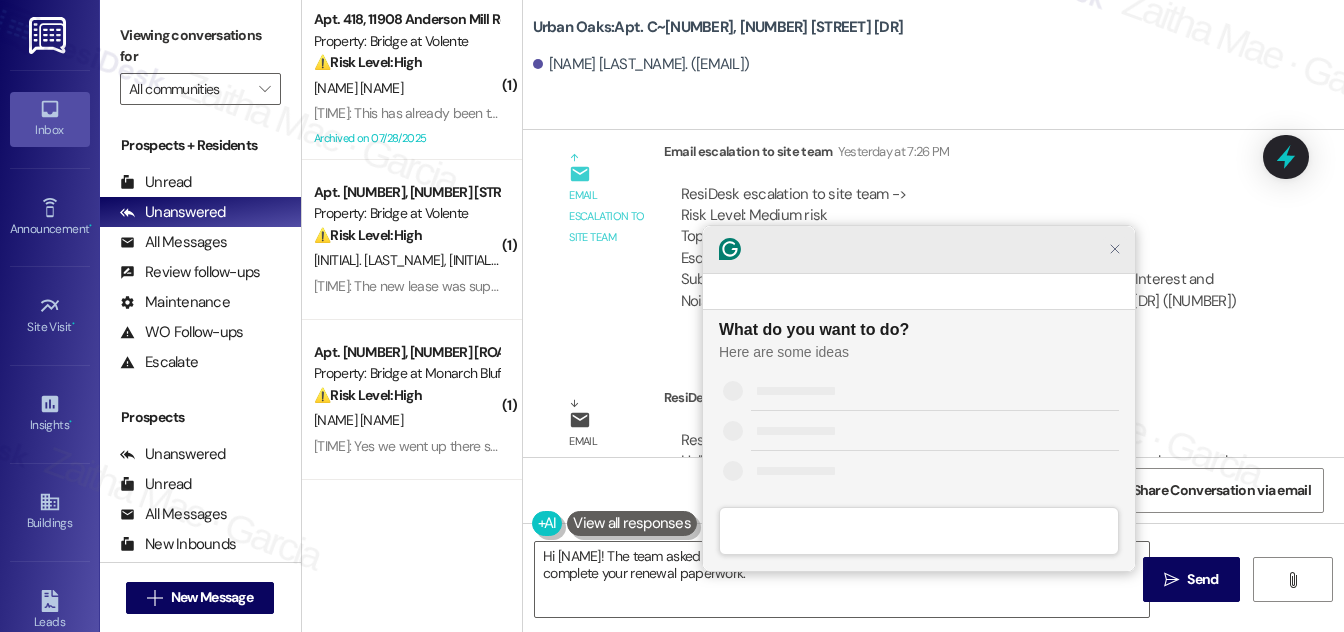 click 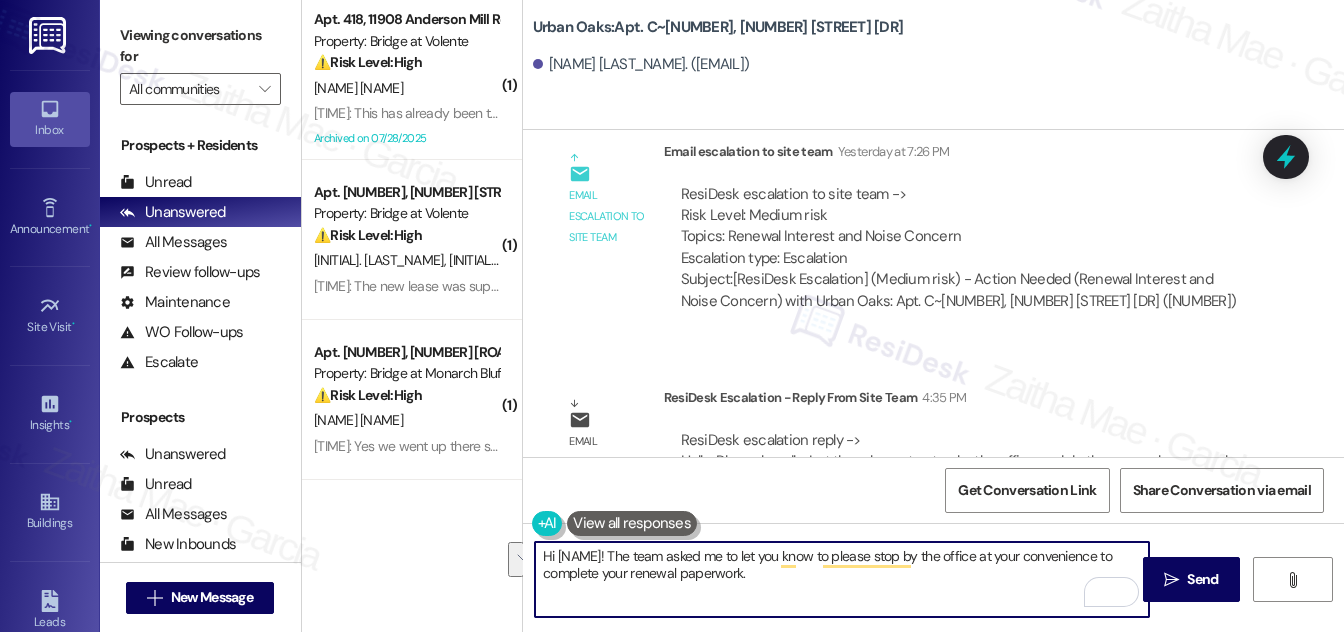 drag, startPoint x: 651, startPoint y: 551, endPoint x: 782, endPoint y: 572, distance: 132.67253 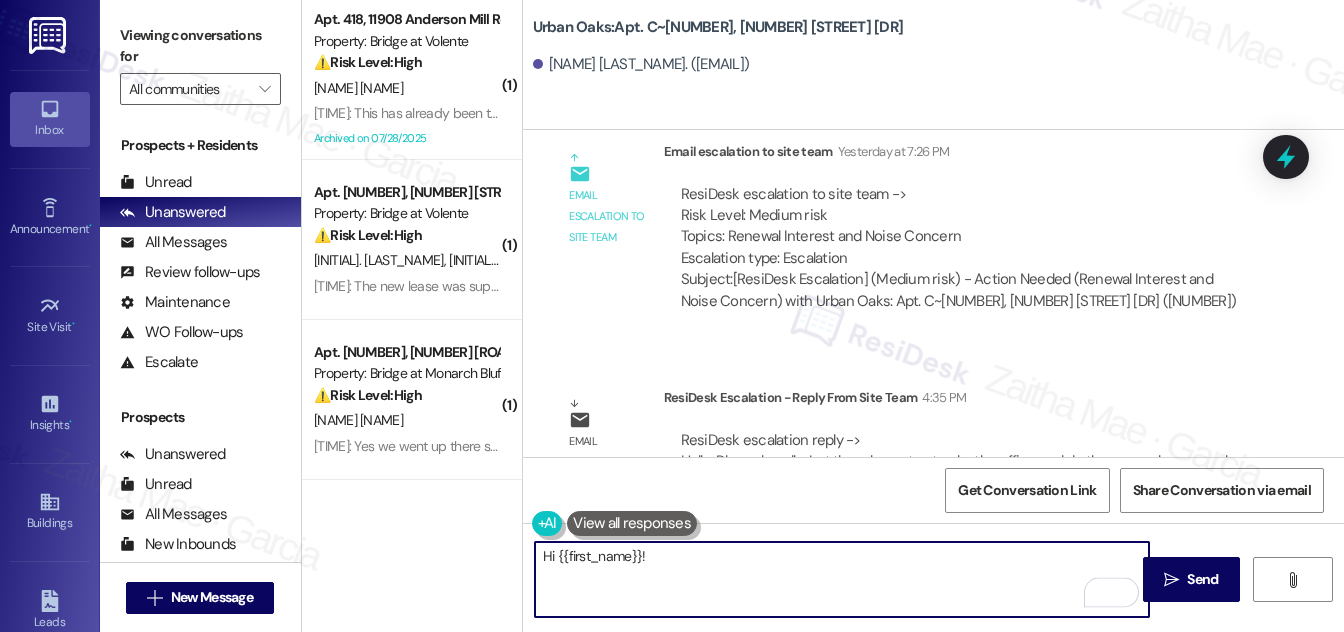 paste on "Hi {{first_name}}! Please stop by the office when you can to complete your renewal paperwork." 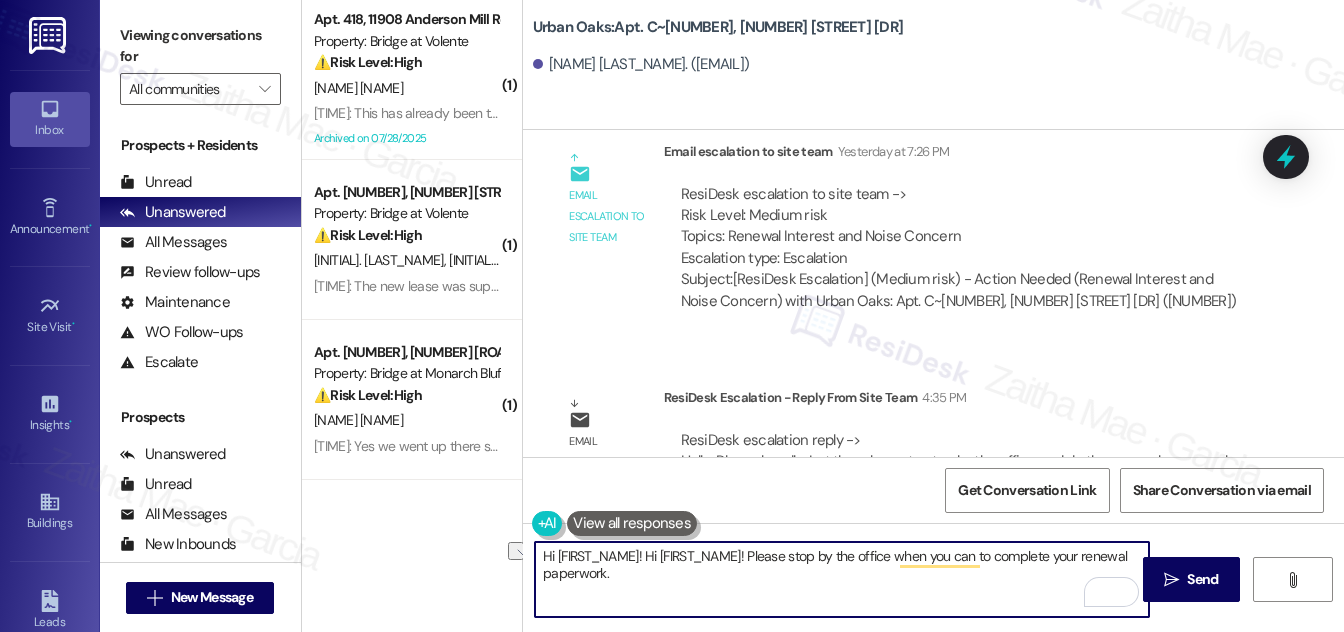 drag, startPoint x: 749, startPoint y: 555, endPoint x: 651, endPoint y: 555, distance: 98 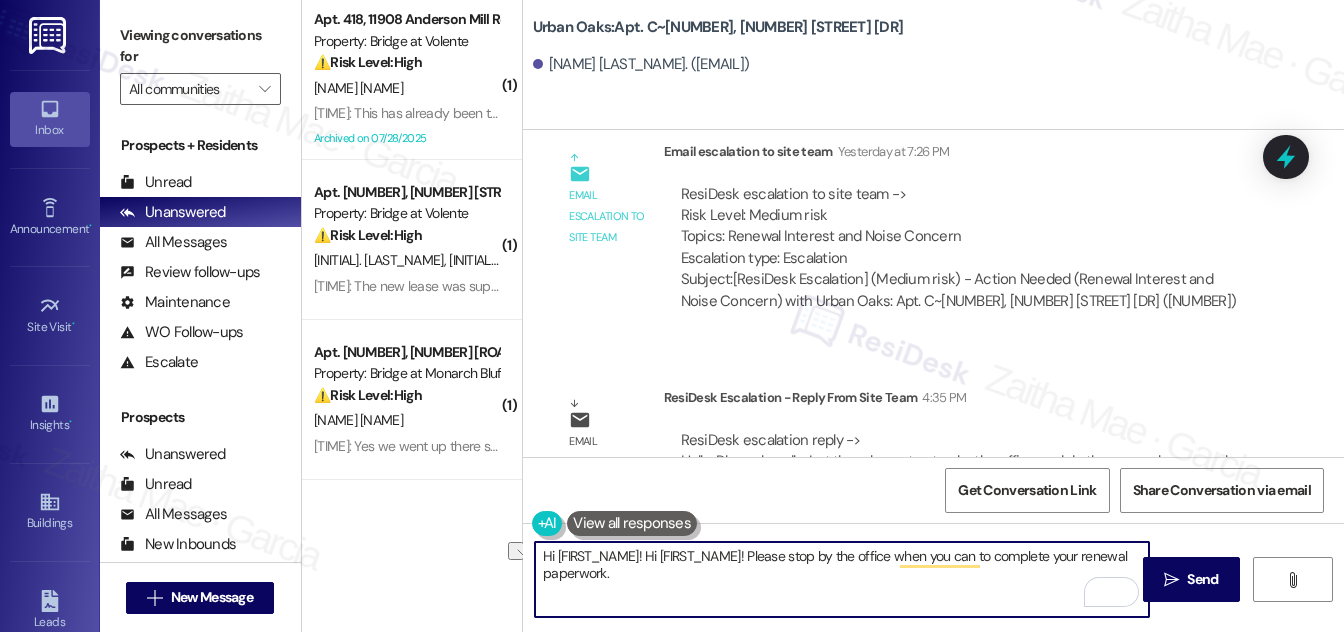 click on "Hi {{first_name}}! Hi {{first_name}}! Please stop by the office when you can to complete your renewal paperwork." at bounding box center (842, 579) 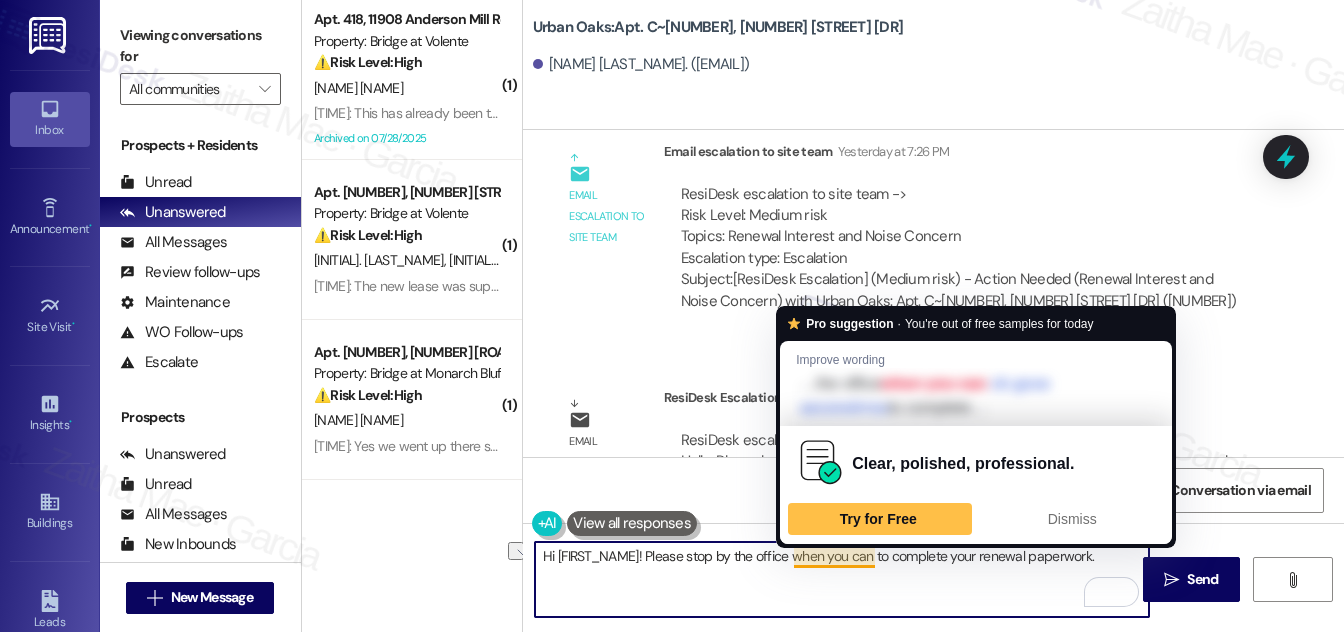 drag, startPoint x: 876, startPoint y: 557, endPoint x: 794, endPoint y: 557, distance: 82 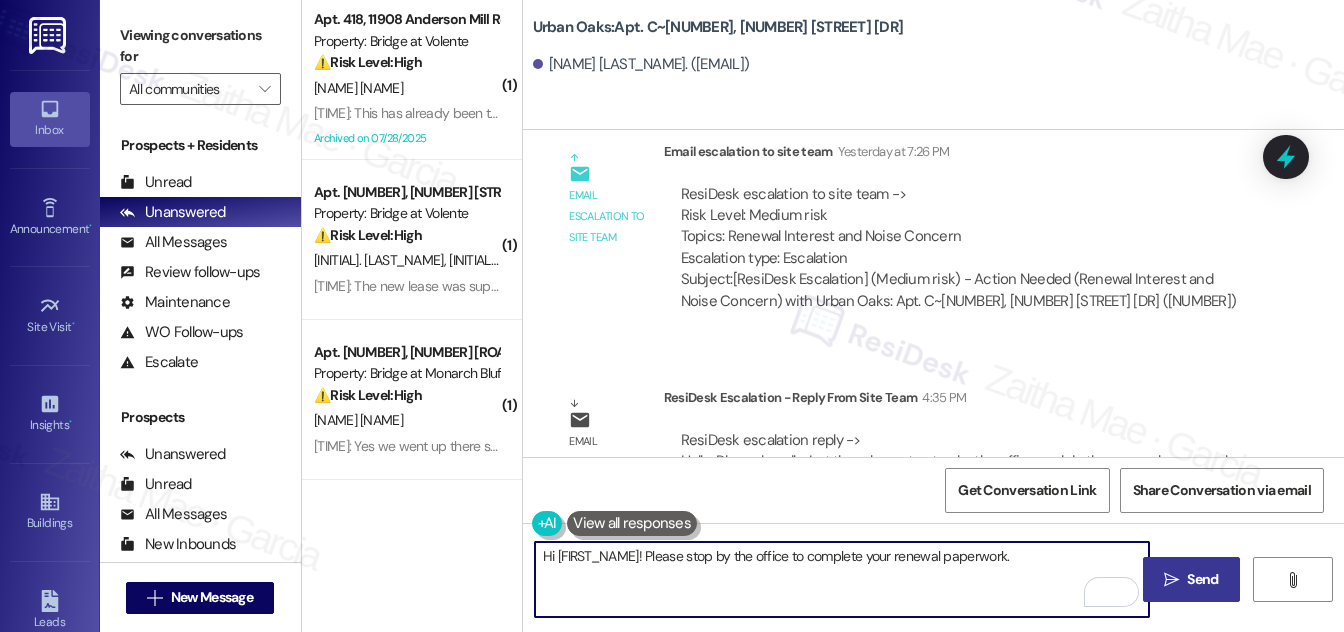 type on "Hi {{first_name}}! Please stop by the office to complete your renewal paperwork." 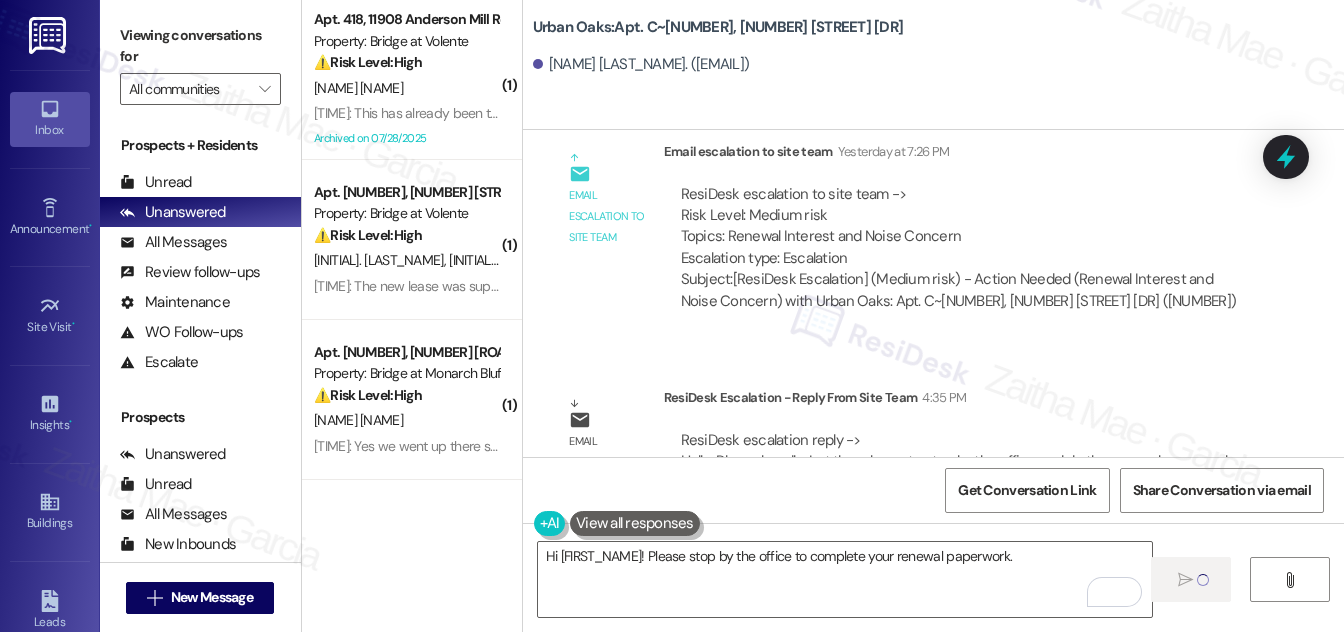 type 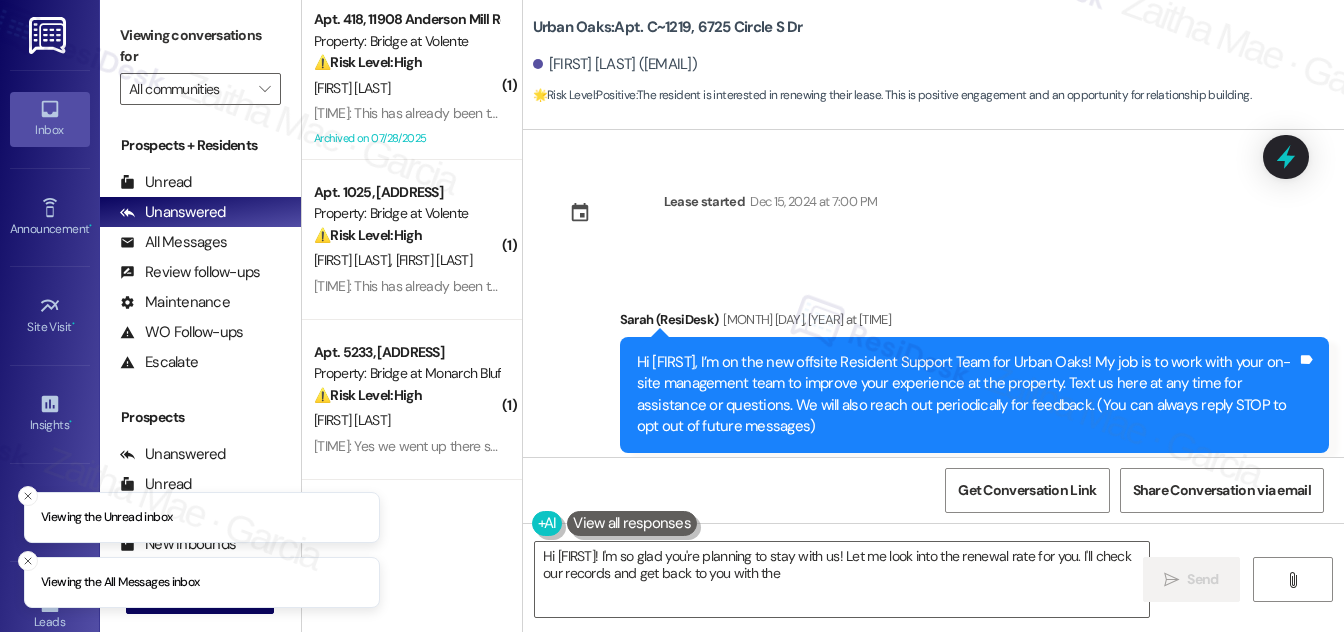 scroll, scrollTop: 0, scrollLeft: 0, axis: both 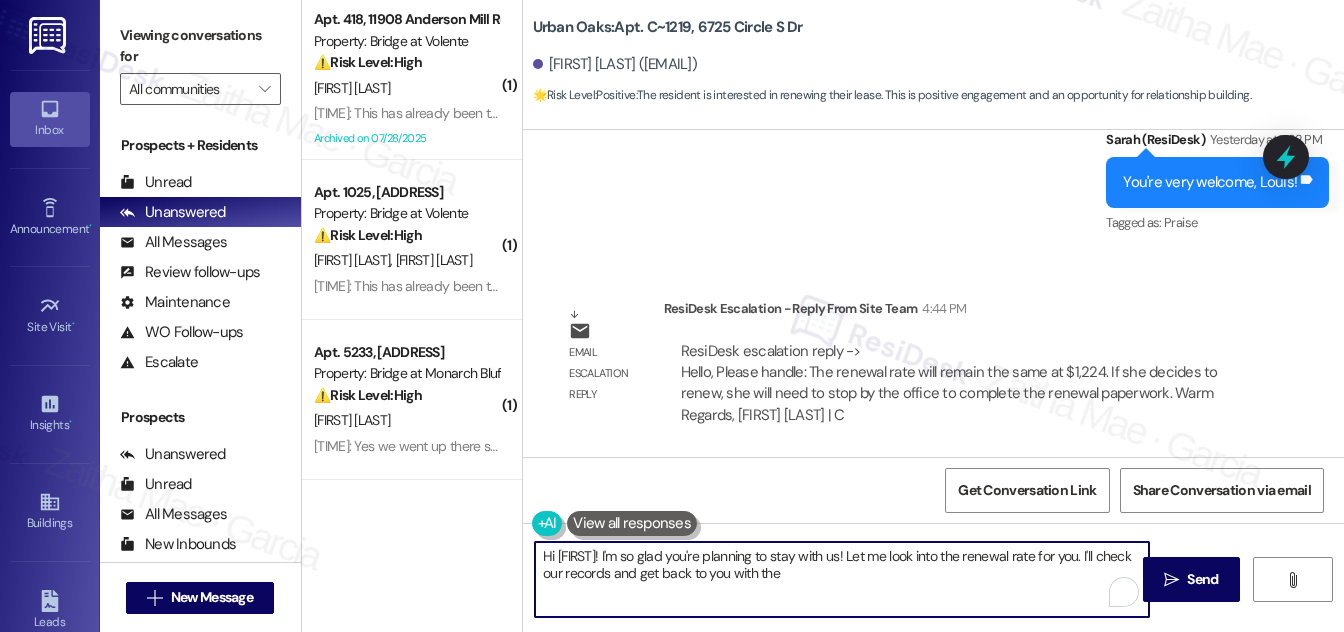 drag, startPoint x: 645, startPoint y: 557, endPoint x: 905, endPoint y: 592, distance: 262.34518 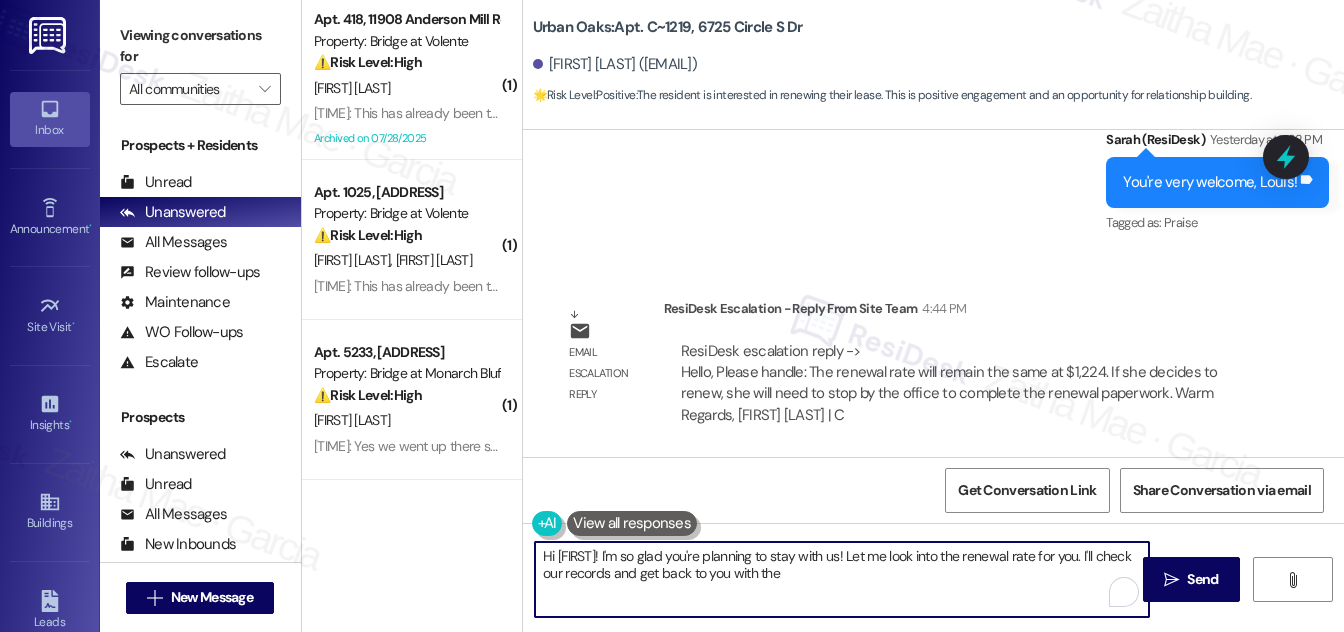 click on "Hi [FIRST]! I'm so glad you're planning to stay with us! Let me look into the renewal rate for you. I'll check our records and get back to you with the details ASAP!" at bounding box center (842, 579) 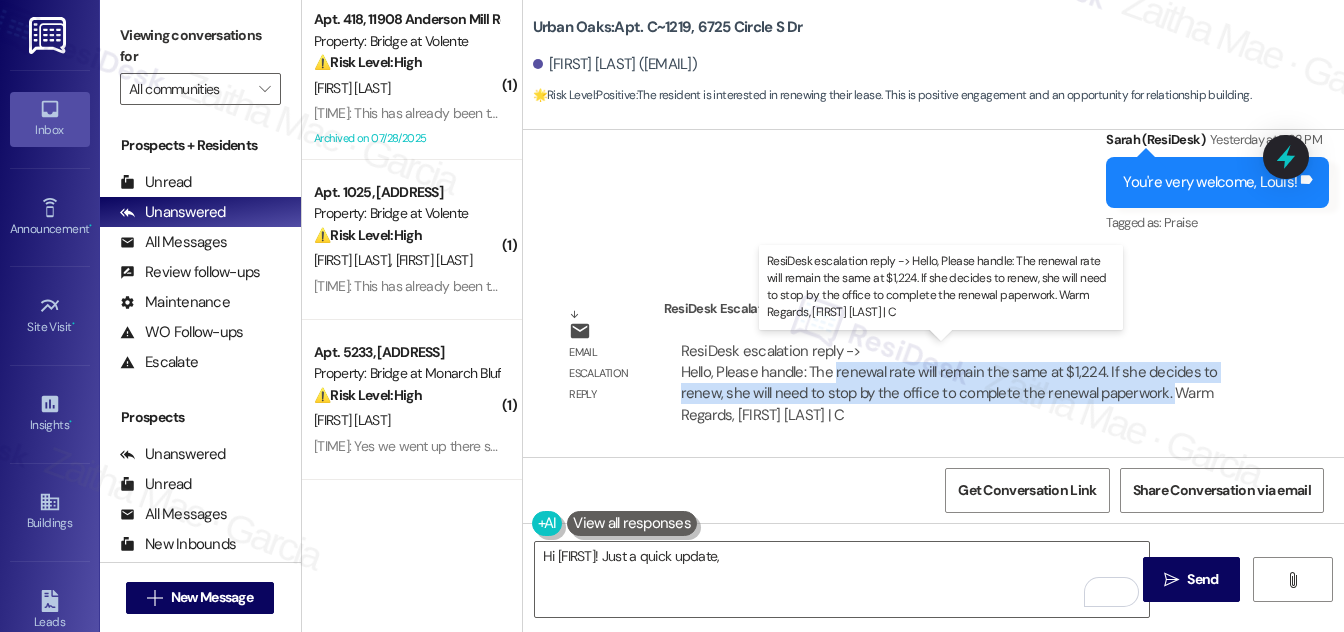 drag, startPoint x: 832, startPoint y: 368, endPoint x: 1163, endPoint y: 390, distance: 331.73032 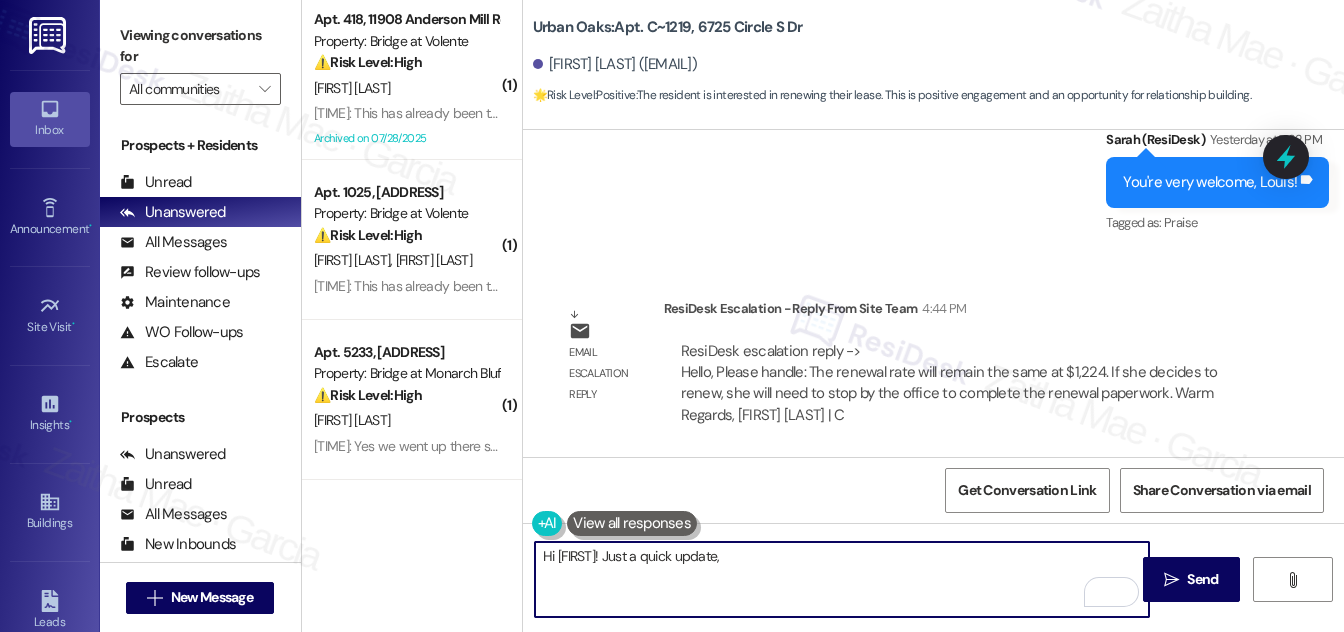 click on "Hi [FIRST]! Just a quick update," at bounding box center [842, 579] 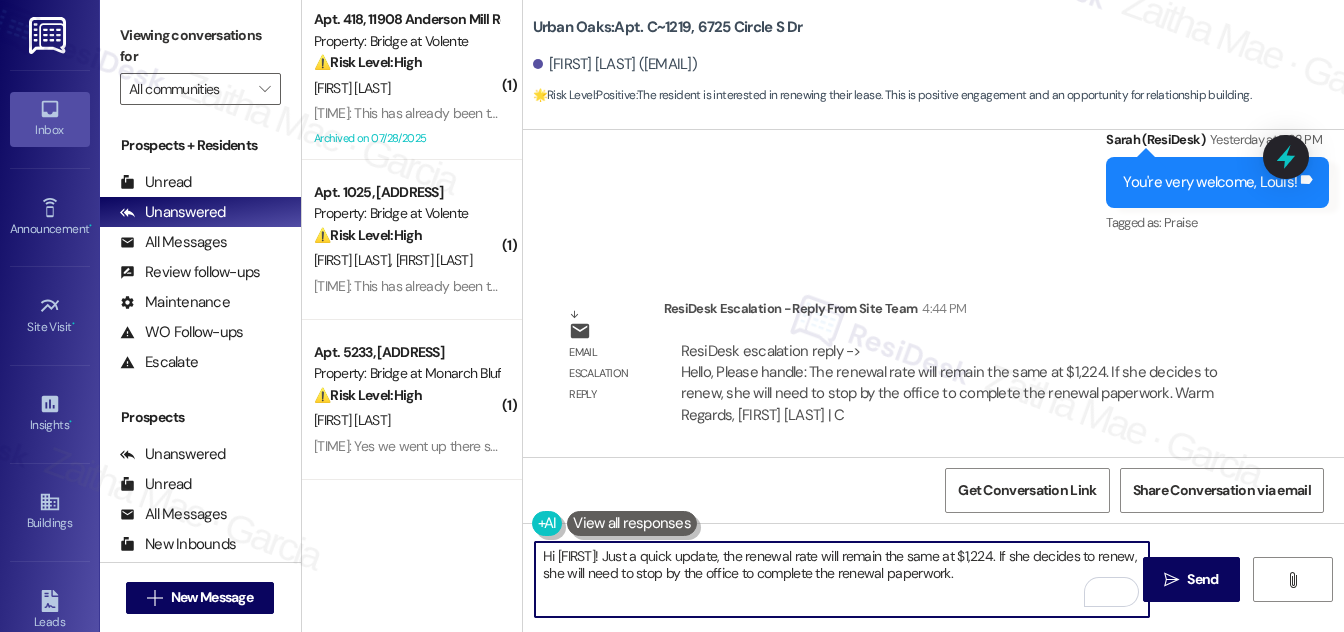 click on "Hi {{first_name}}! Just a quick update, the renewal rate will remain the same at $1,224. If she decides to renew, she will need to stop by the office to complete the renewal paperwork." at bounding box center [842, 579] 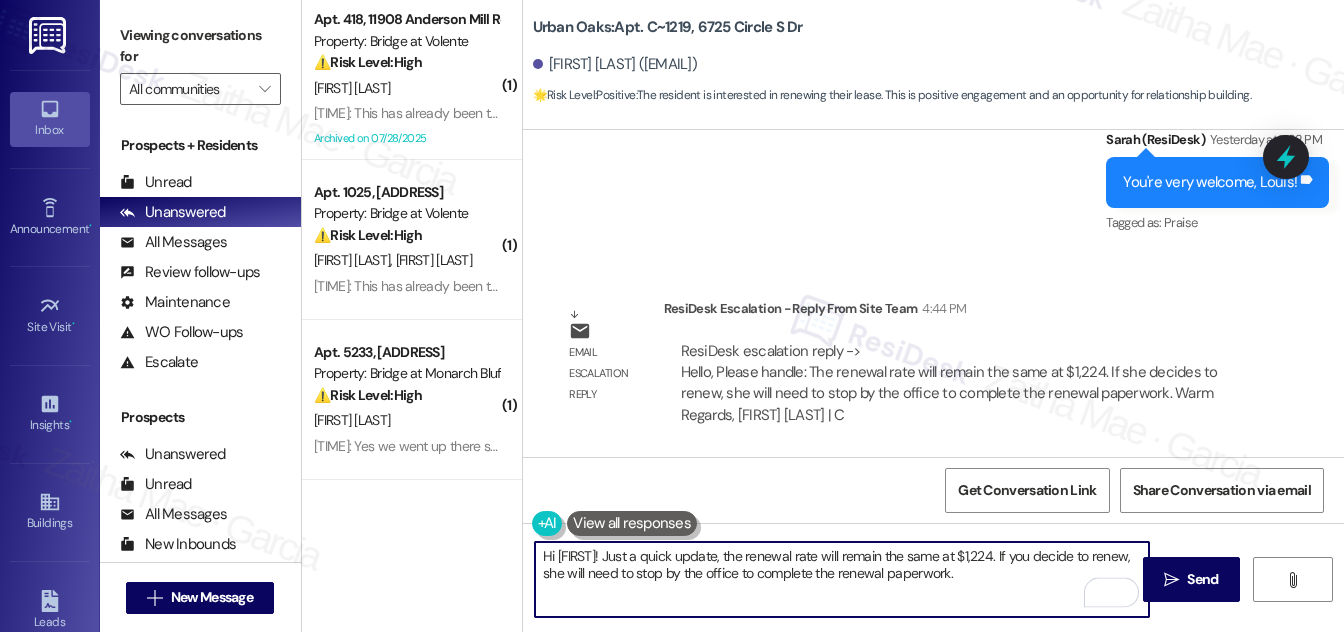 click on "Hi {{first_name}}! Just a quick update, the renewal rate will remain the same at $1,224. If you decide to renew, she will need to stop by the office to complete the renewal paperwork." at bounding box center (842, 579) 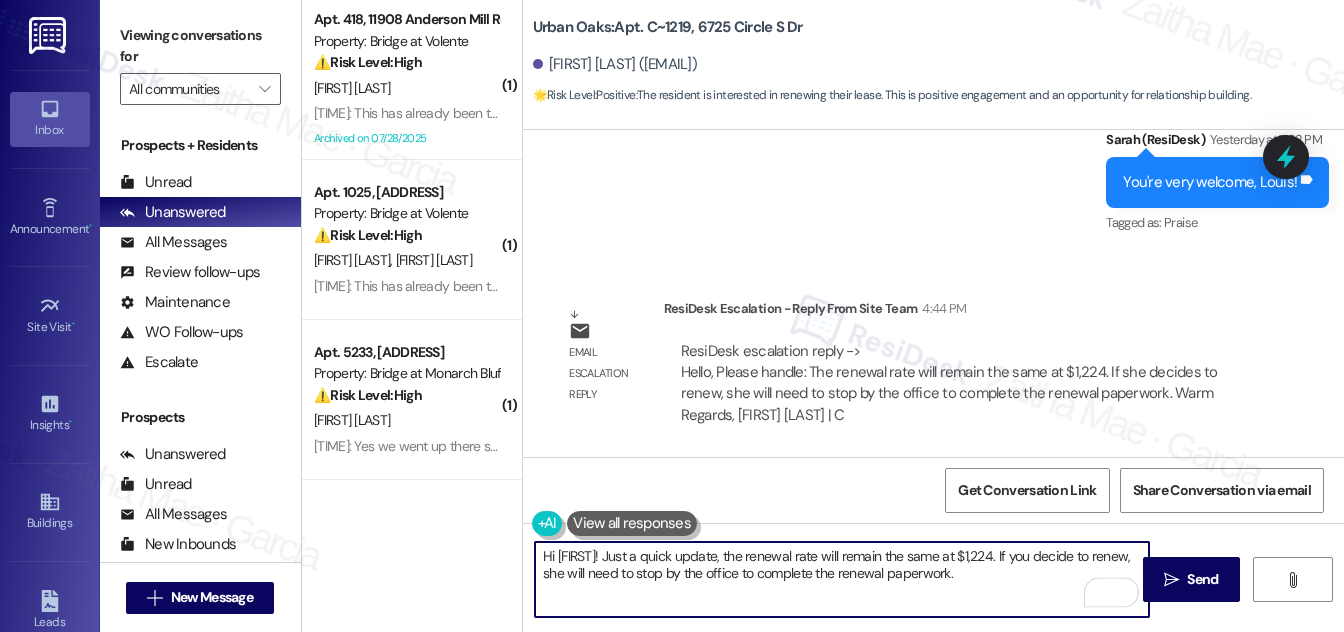 click on "Hi {{first_name}}! Just a quick update, the renewal rate will remain the same at $1,224. If you decide to renew, she will need to stop by the office to complete the renewal paperwork." at bounding box center [842, 579] 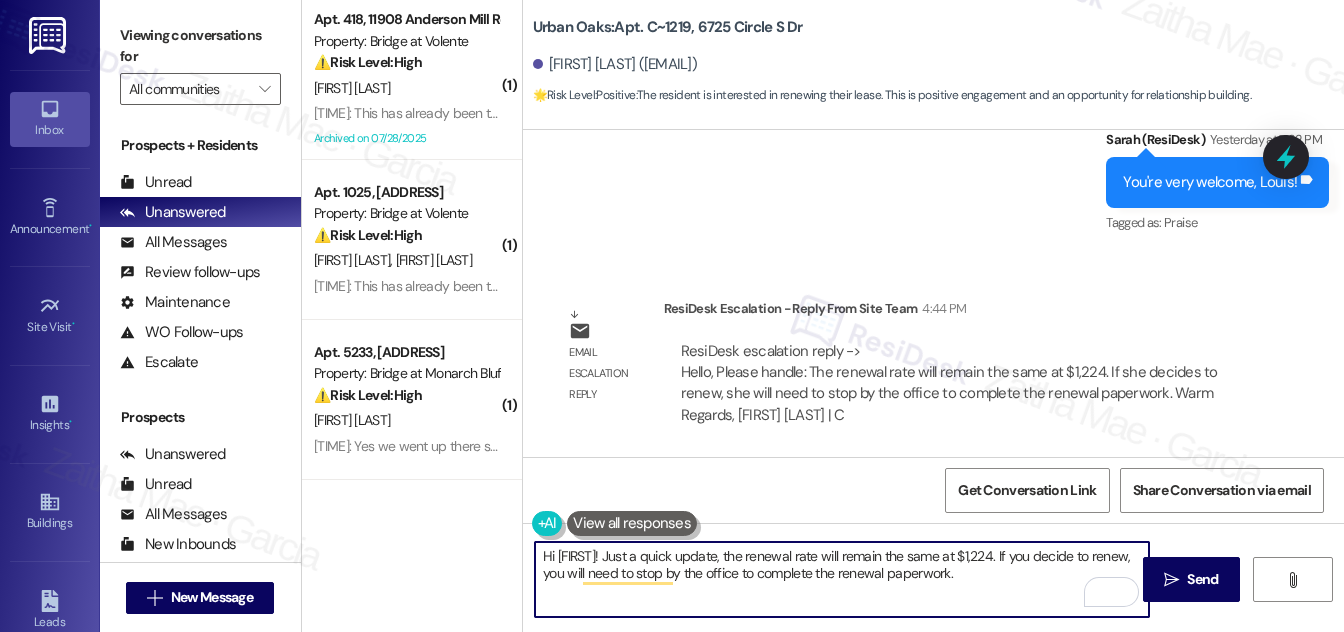 click on "Hi {{first_name}}! Just a quick update, the renewal rate will remain the same at $1,224. If you decide to renew, you will need to stop by the office to complete the renewal paperwork." at bounding box center [842, 579] 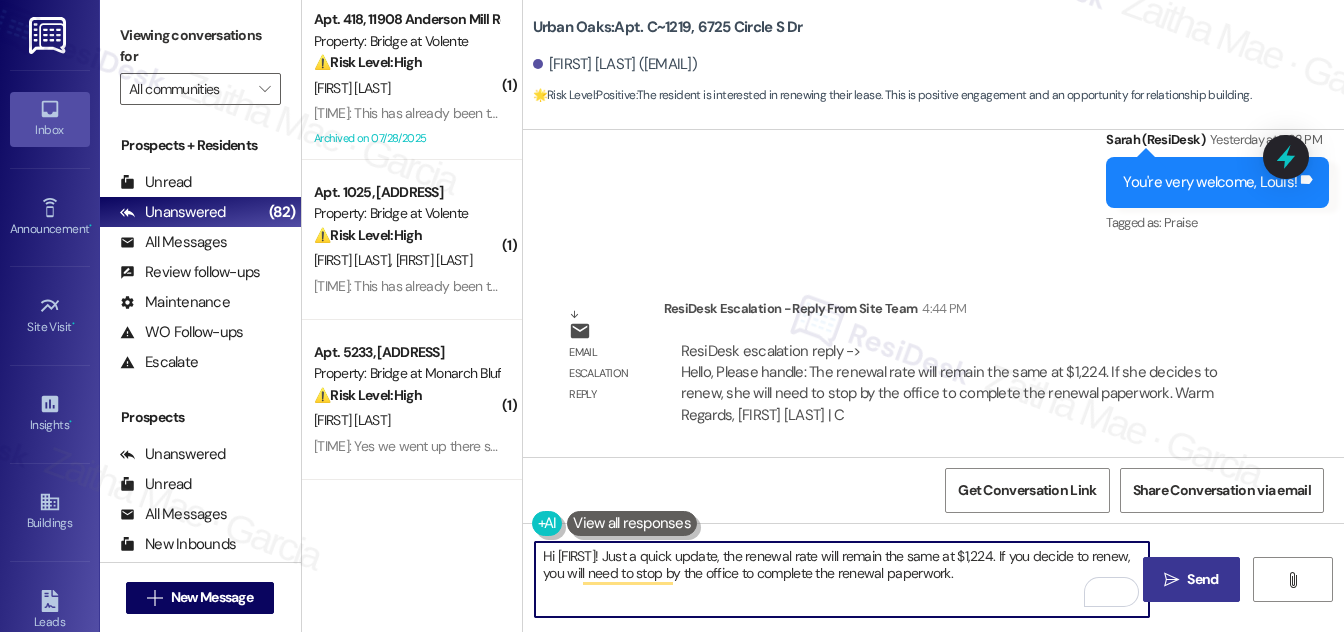 type on "Hi {{first_name}}! Just a quick update, the renewal rate will remain the same at $1,224. If you decide to renew, you will need to stop by the office to complete the renewal paperwork." 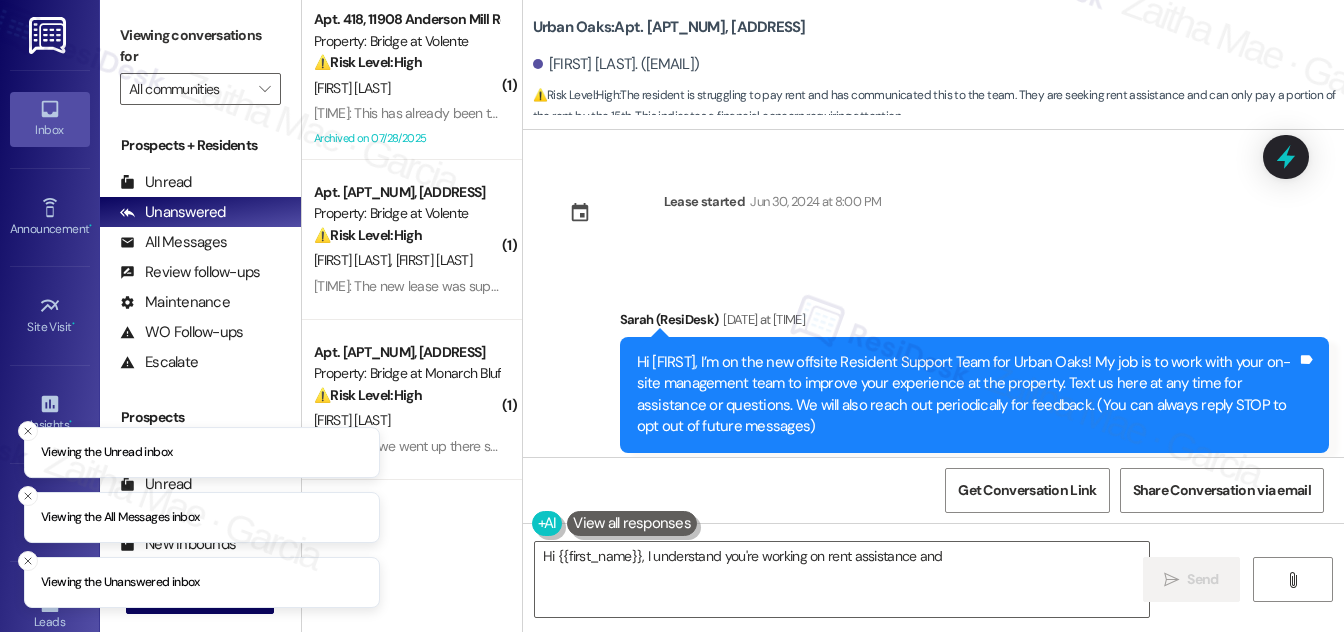 scroll, scrollTop: 0, scrollLeft: 0, axis: both 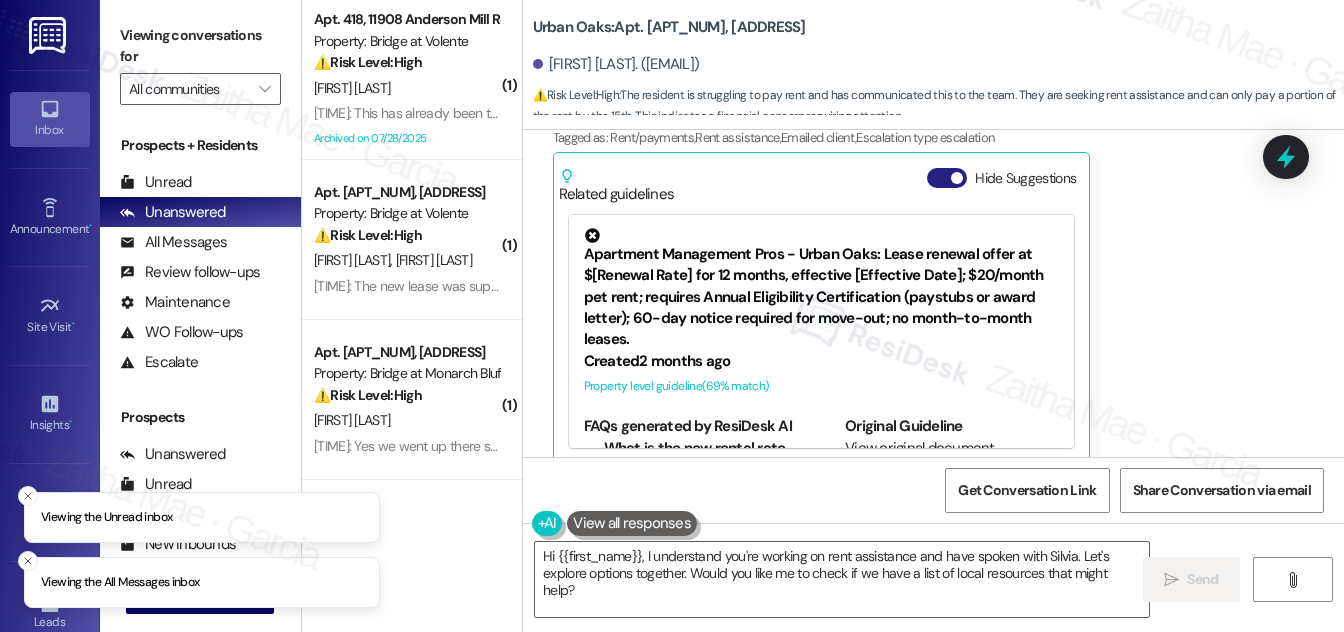click on "Hide Suggestions" at bounding box center [947, 178] 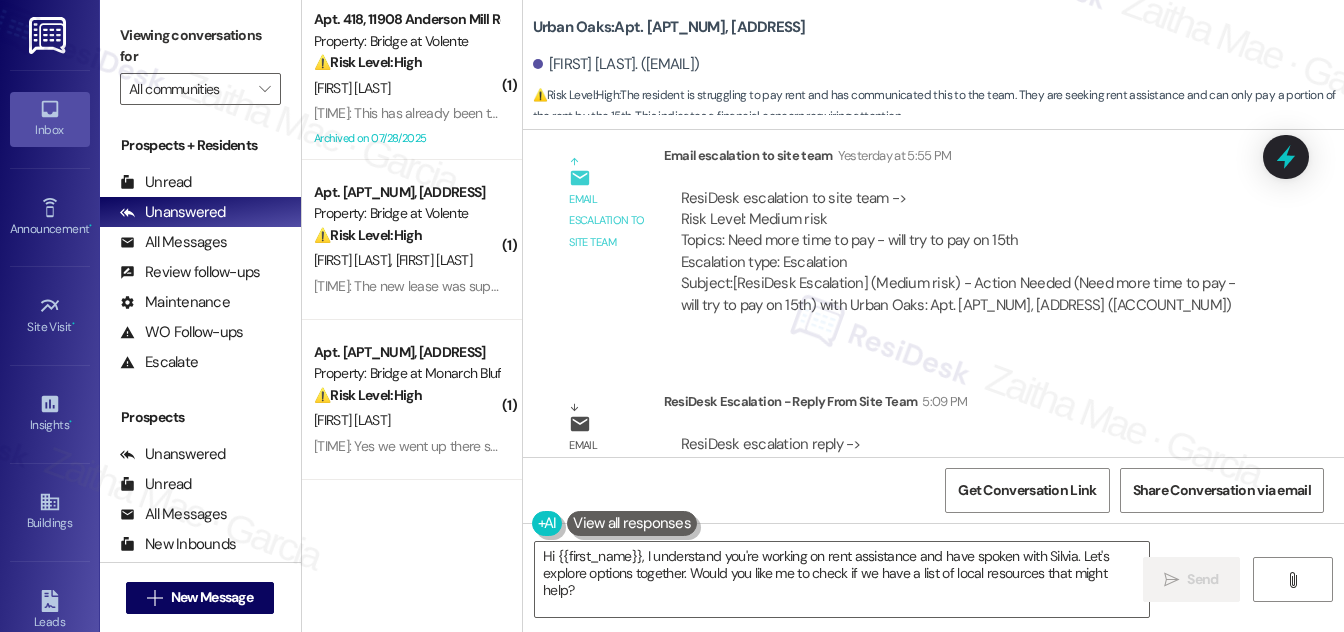 scroll, scrollTop: 2506, scrollLeft: 0, axis: vertical 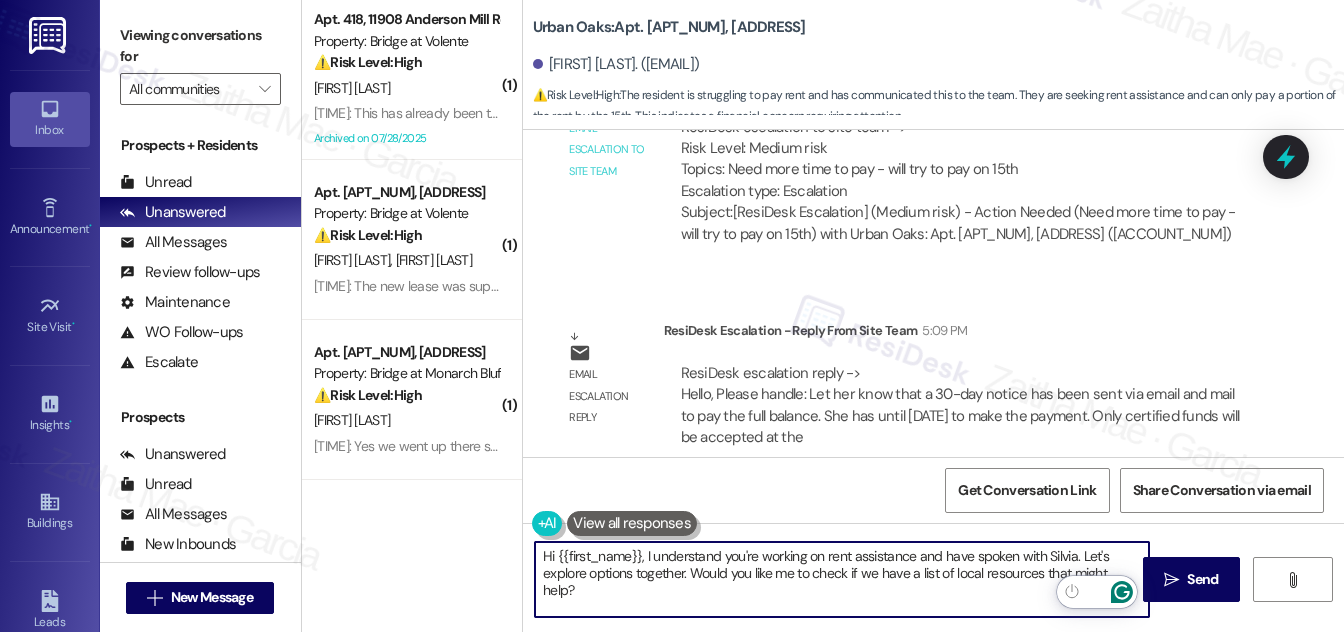 drag, startPoint x: 643, startPoint y: 554, endPoint x: 1128, endPoint y: 593, distance: 486.56552 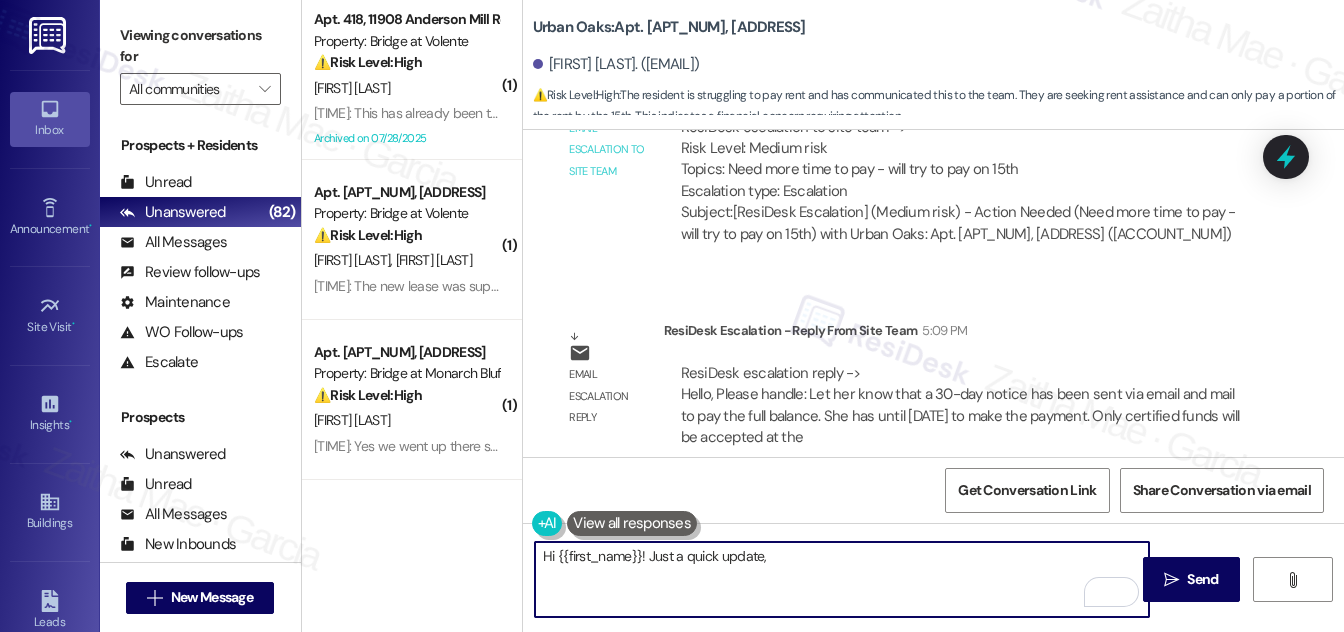 paste on "a 30-day notice has been sent via email and mail to pay the full balance. You have until [DATE] to make the payment. Only certified funds will be accepted at the leasing office." 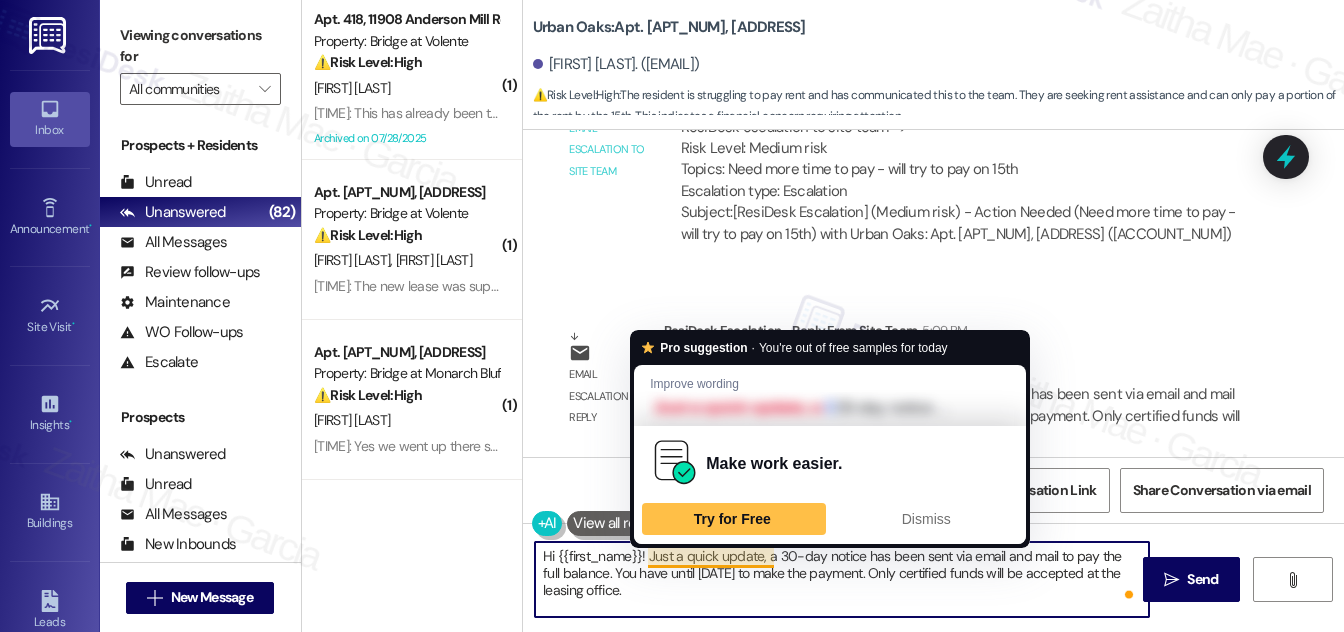 click on "Hi {{first_name}}! Just a quick update, a 30-day notice has been sent via email and mail to pay the full balance. You have until [DATE] to make the payment. Only certified funds will be accepted at the leasing office." at bounding box center (842, 579) 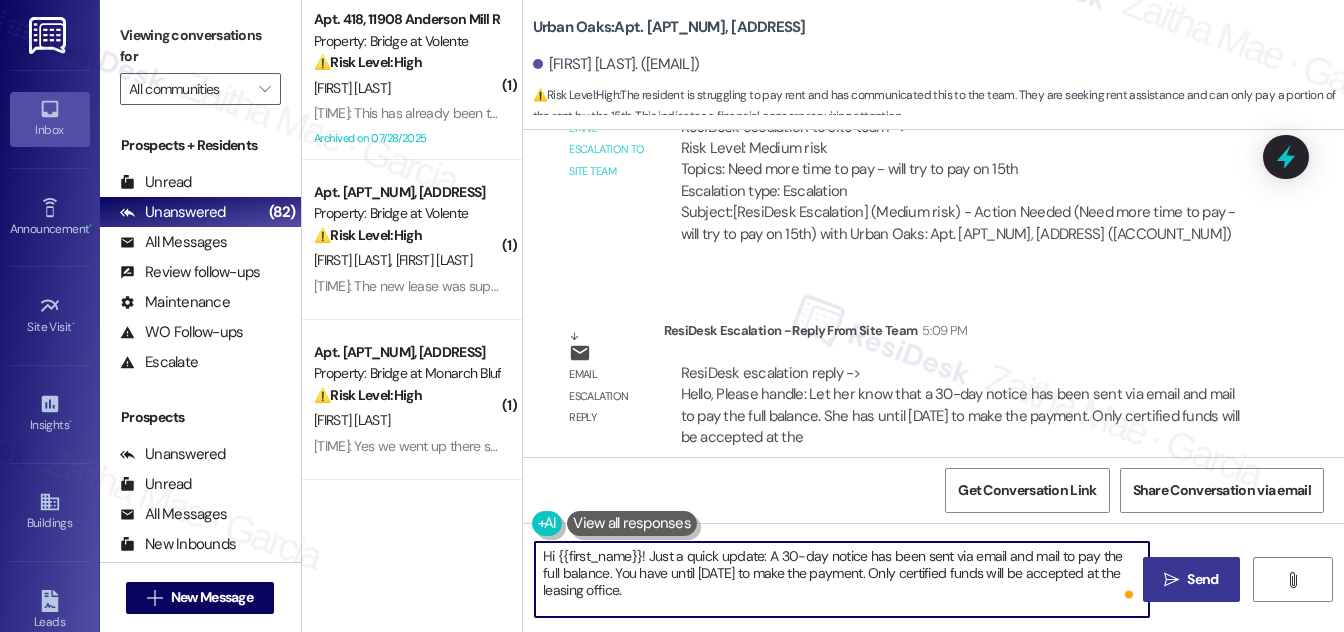type on "Hi {{first_name}}! Just a quick update: A 30-day notice has been sent via email and mail to pay the full balance. You have until [DATE] to make the payment. Only certified funds will be accepted at the leasing office." 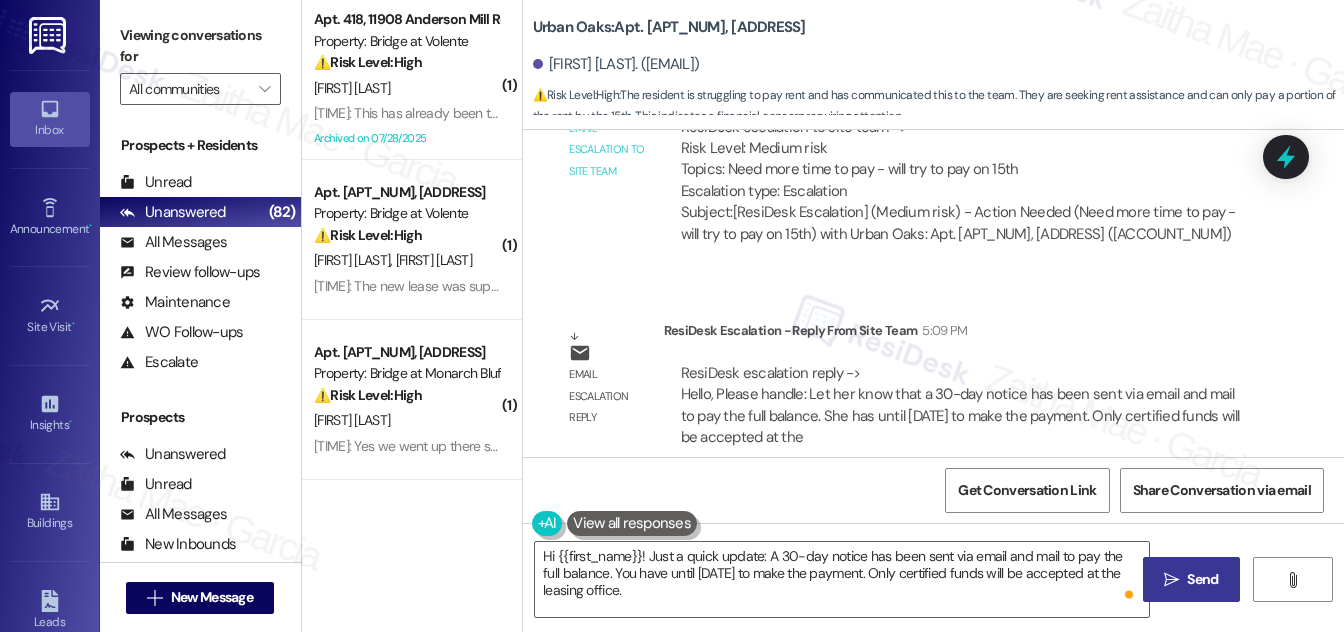 drag, startPoint x: 1185, startPoint y: 579, endPoint x: 1165, endPoint y: 558, distance: 29 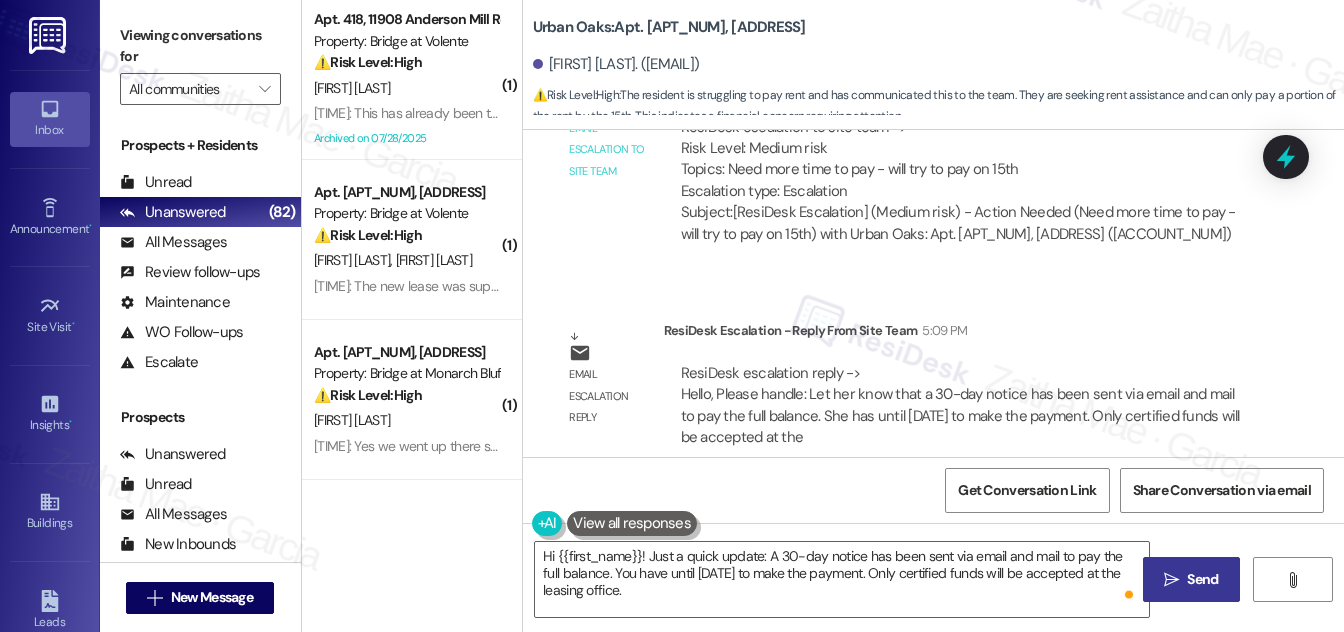 click on "Send" at bounding box center (1202, 579) 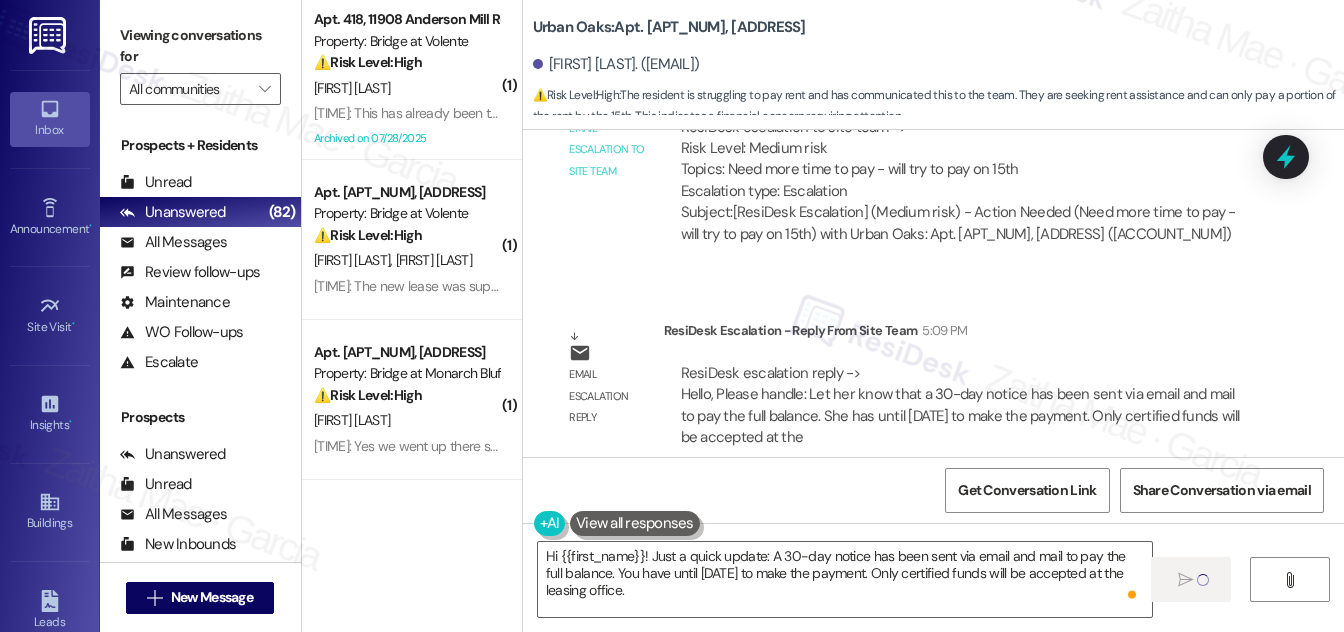 type 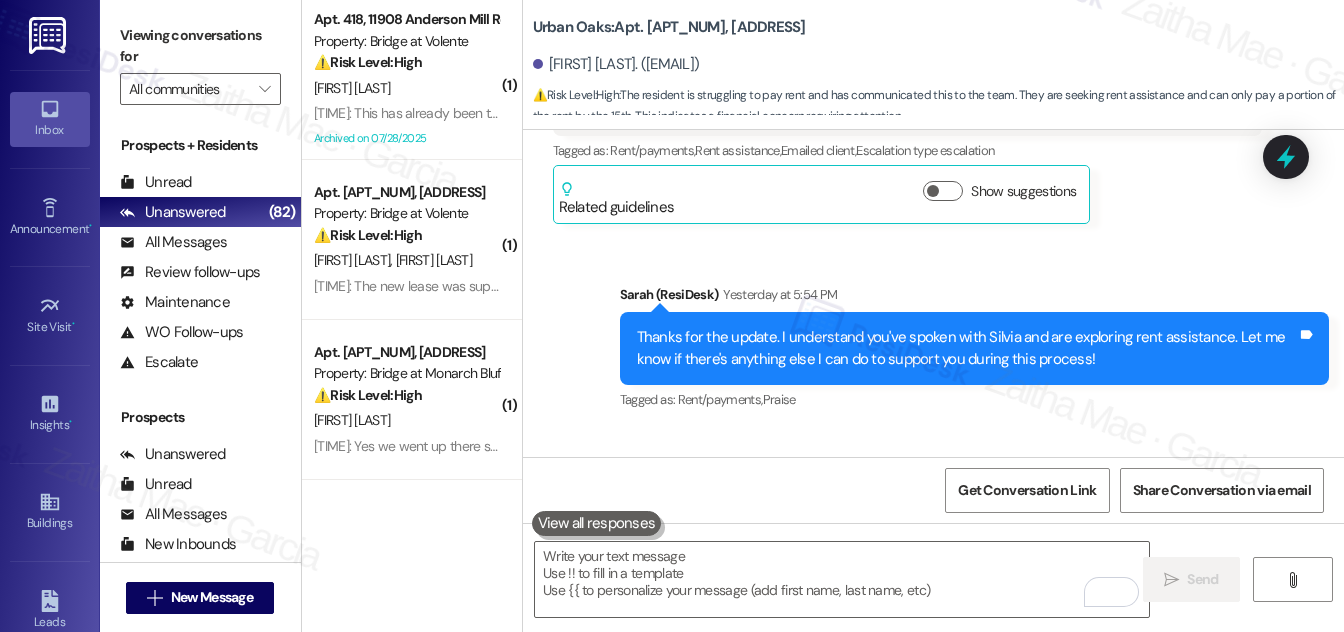 scroll, scrollTop: 1866, scrollLeft: 0, axis: vertical 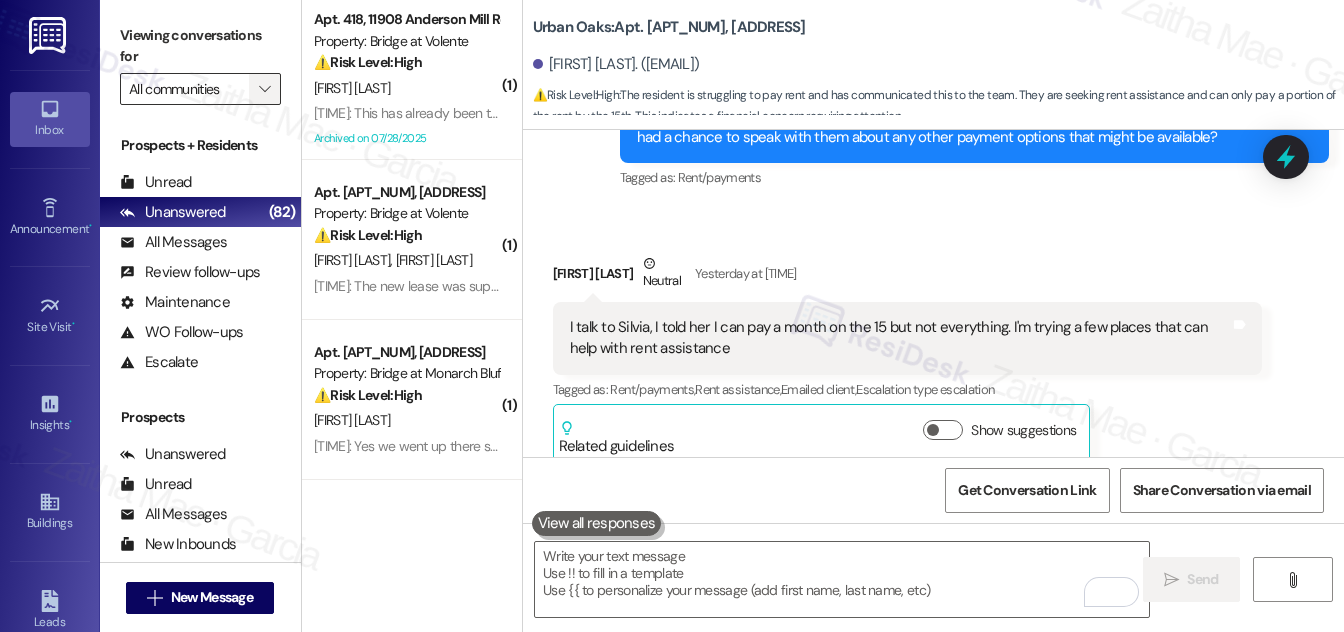 click on "" at bounding box center (265, 89) 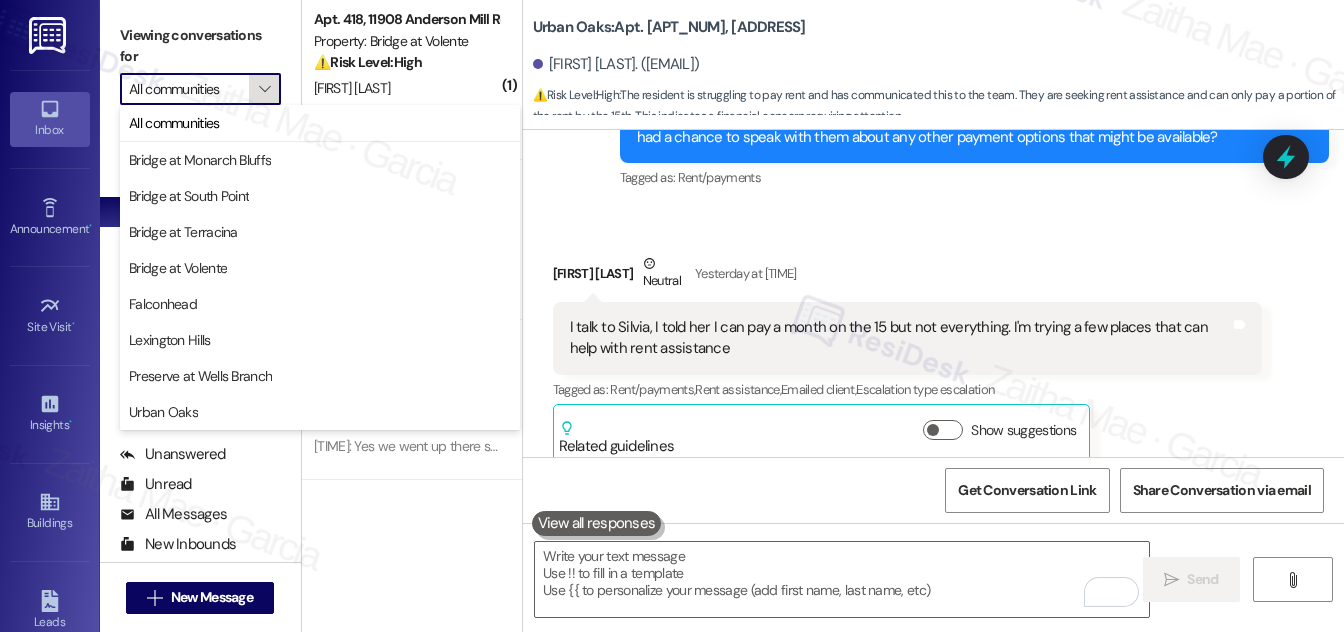click on "" at bounding box center [264, 89] 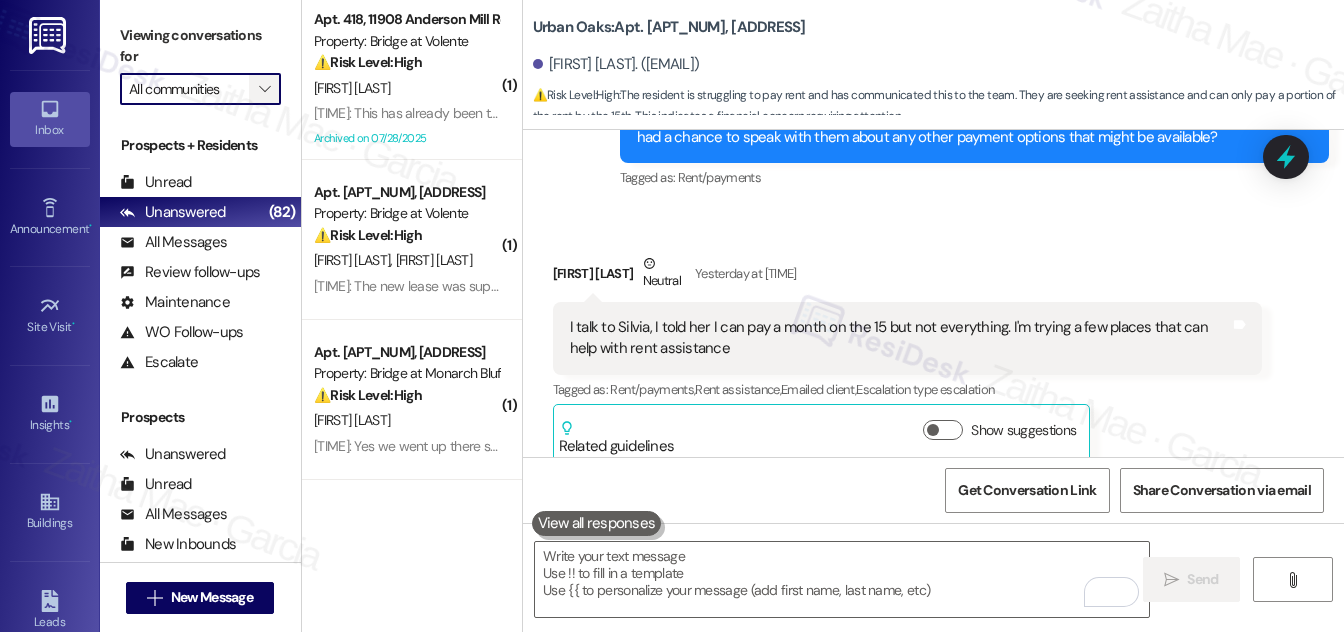 click on "" at bounding box center (264, 89) 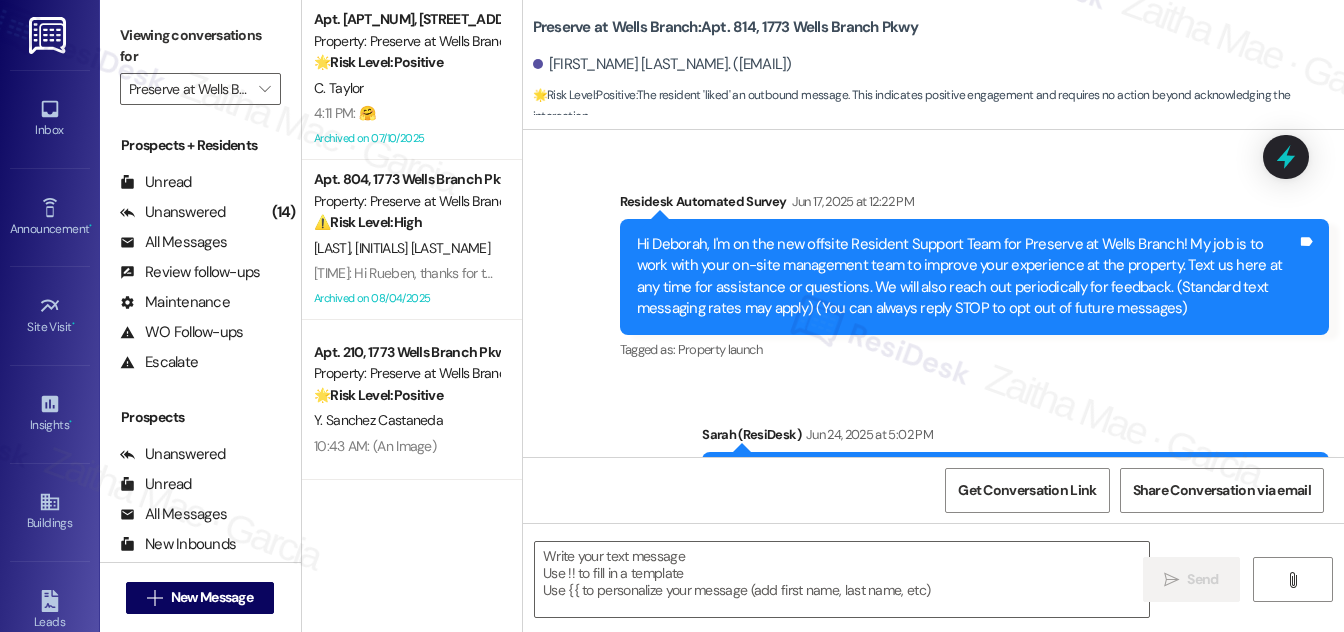 scroll, scrollTop: 0, scrollLeft: 0, axis: both 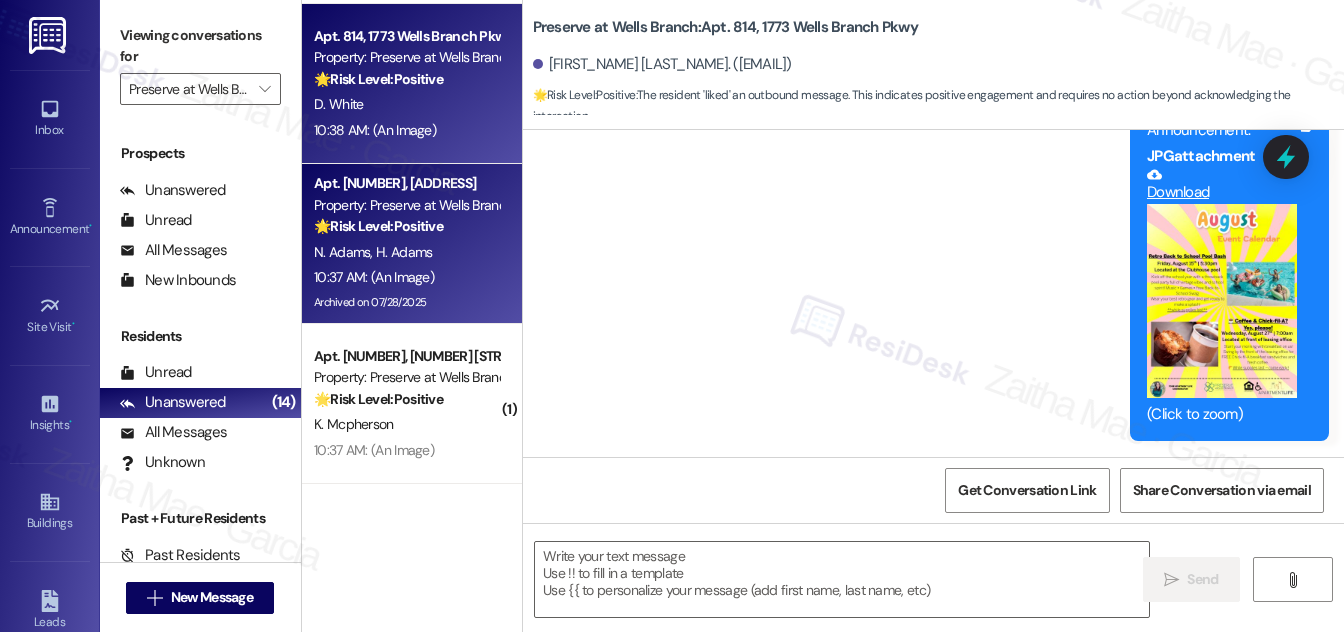 click on "N. Adams H. Adams" at bounding box center (406, 252) 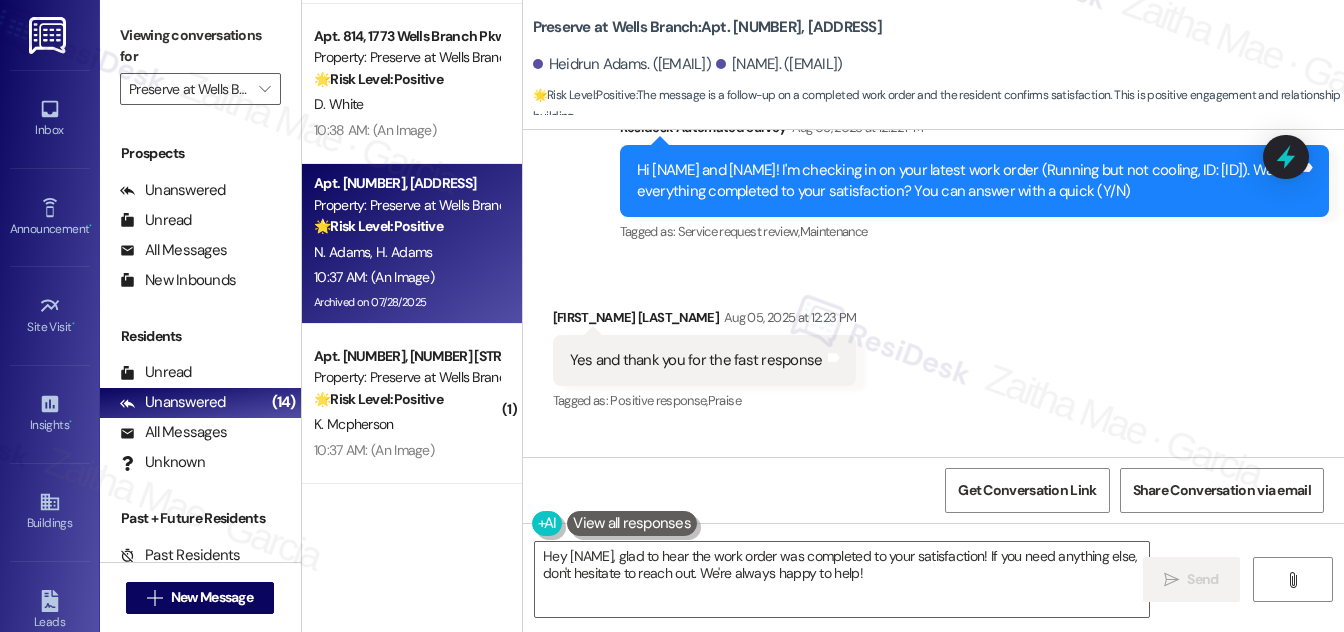 scroll, scrollTop: 4905, scrollLeft: 0, axis: vertical 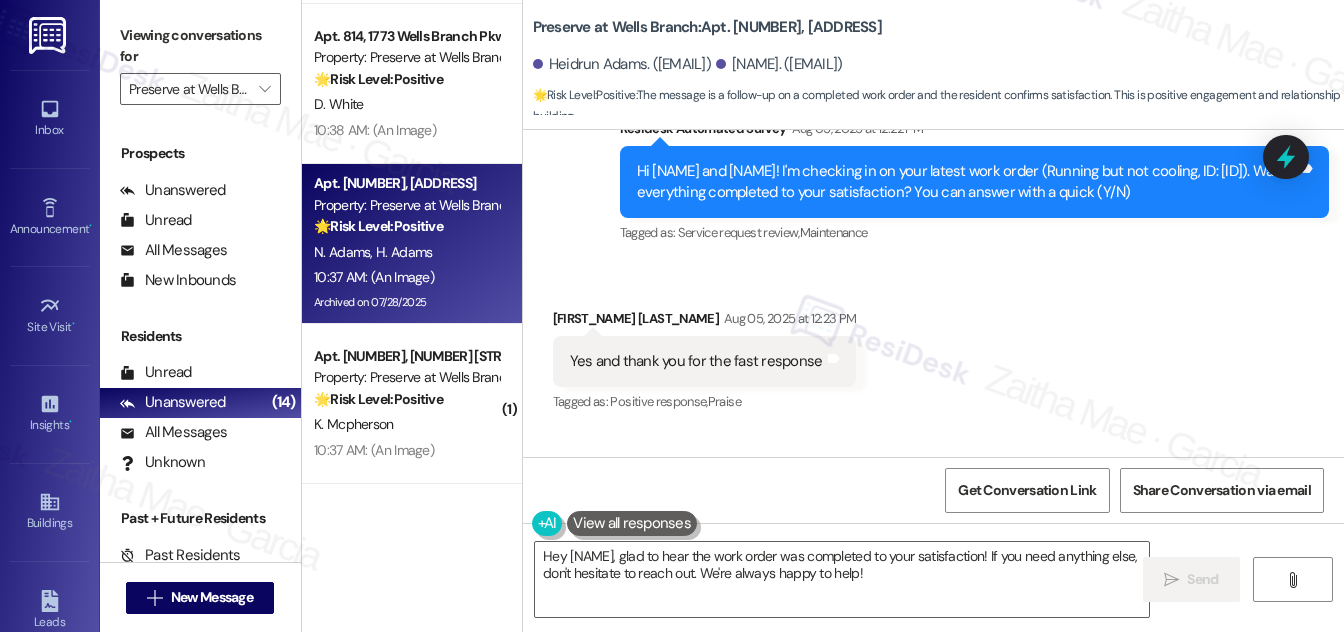 click on "Heidrun Adams Aug 05, 2025 at 12:23 PM" at bounding box center [705, 322] 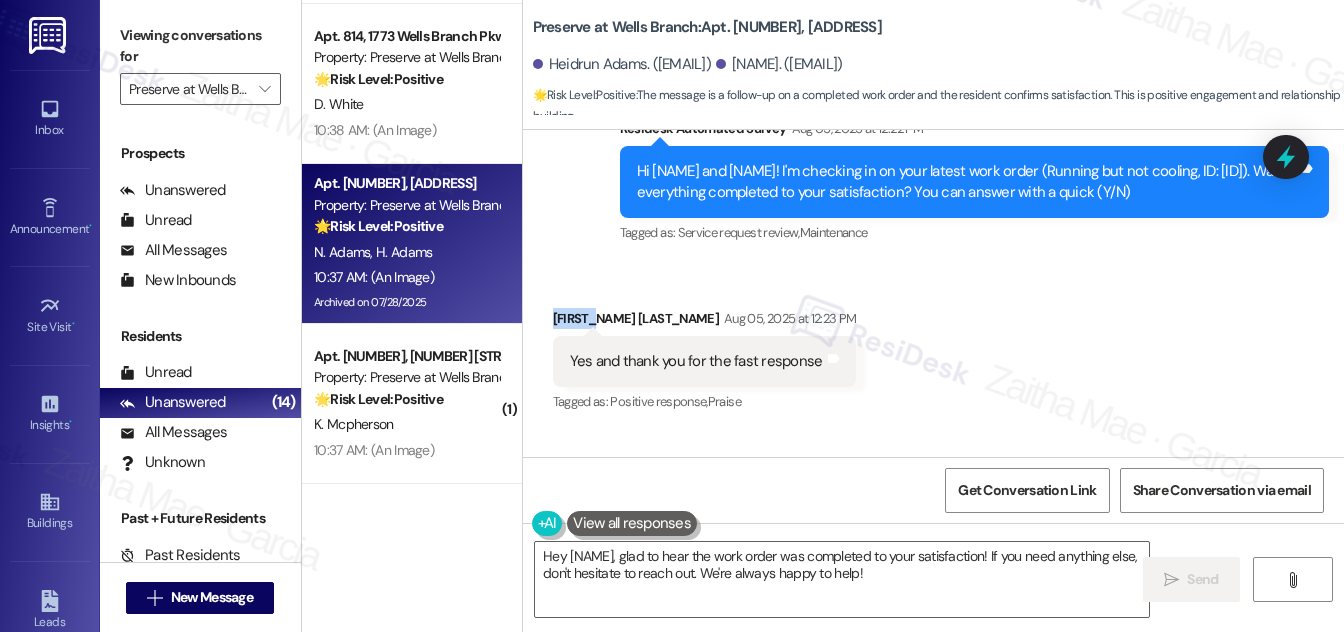 click on "Heidrun Adams Aug 05, 2025 at 12:23 PM" at bounding box center [705, 322] 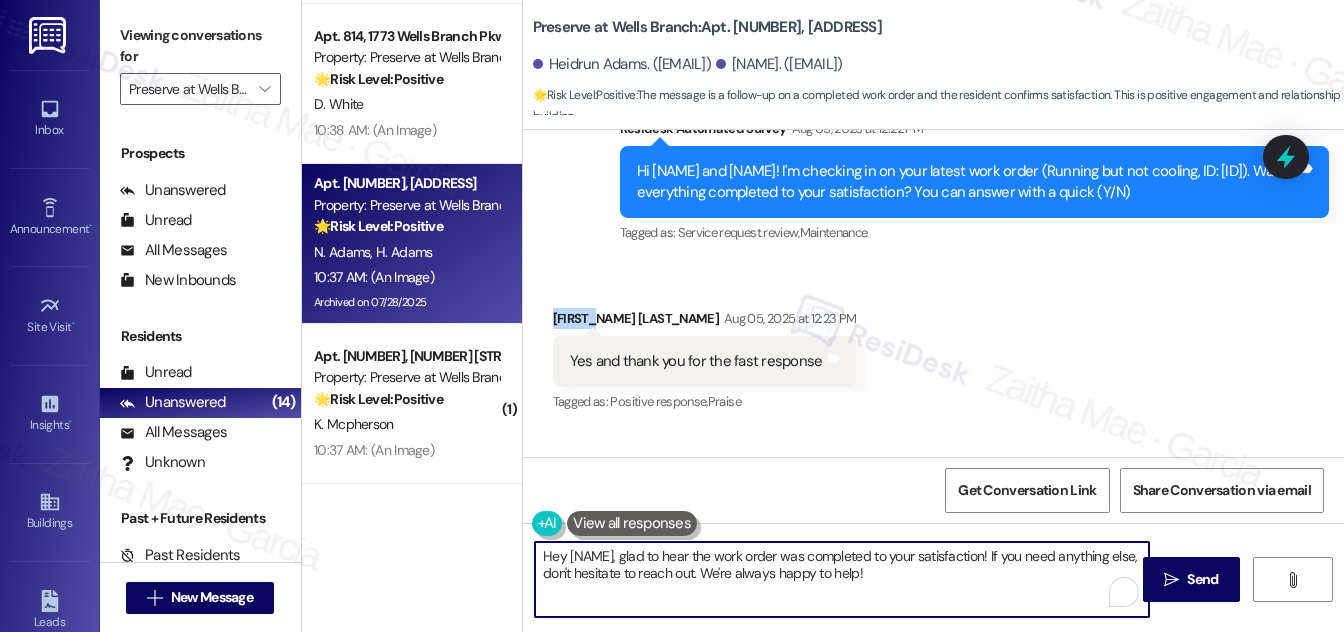 click on "Hey {{first_name}}, glad to hear the work order was completed to your satisfaction! If you need anything else, don't hesitate to reach out. We're always happy to help!" at bounding box center (842, 579) 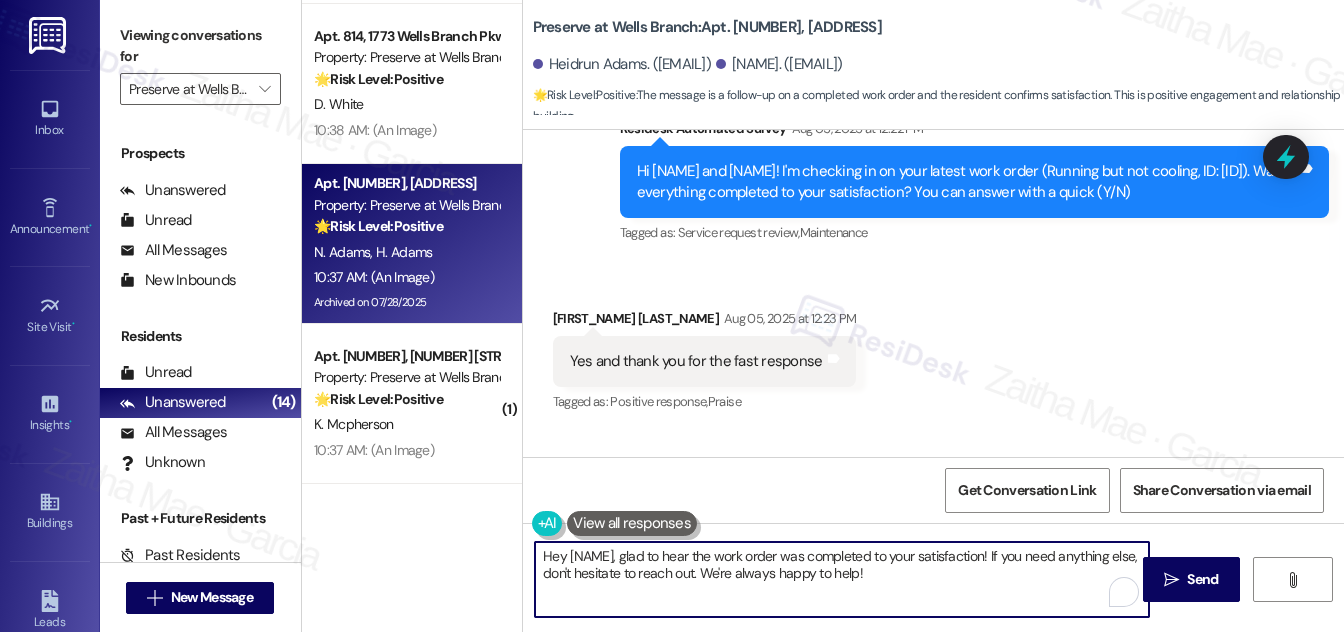 click on "Hey {{first_name}}, glad to hear the work order was completed to your satisfaction! If you need anything else, don't hesitate to reach out. We're always happy to help!" at bounding box center (842, 579) 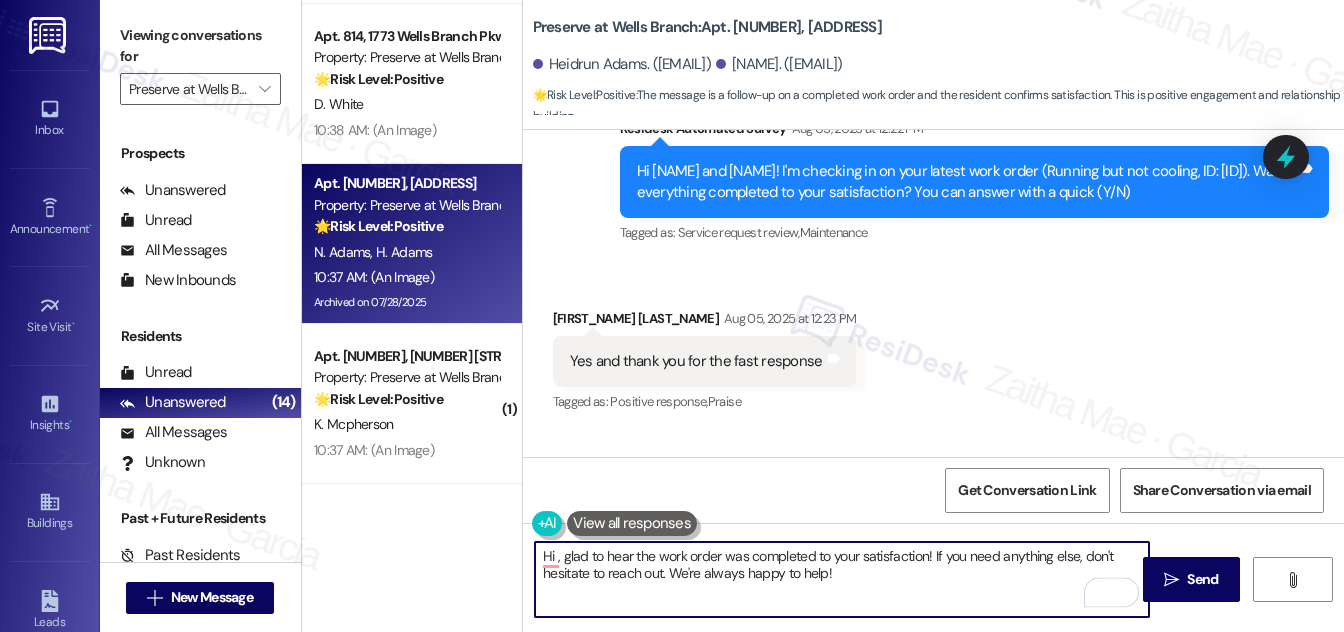 paste on "Heidrun" 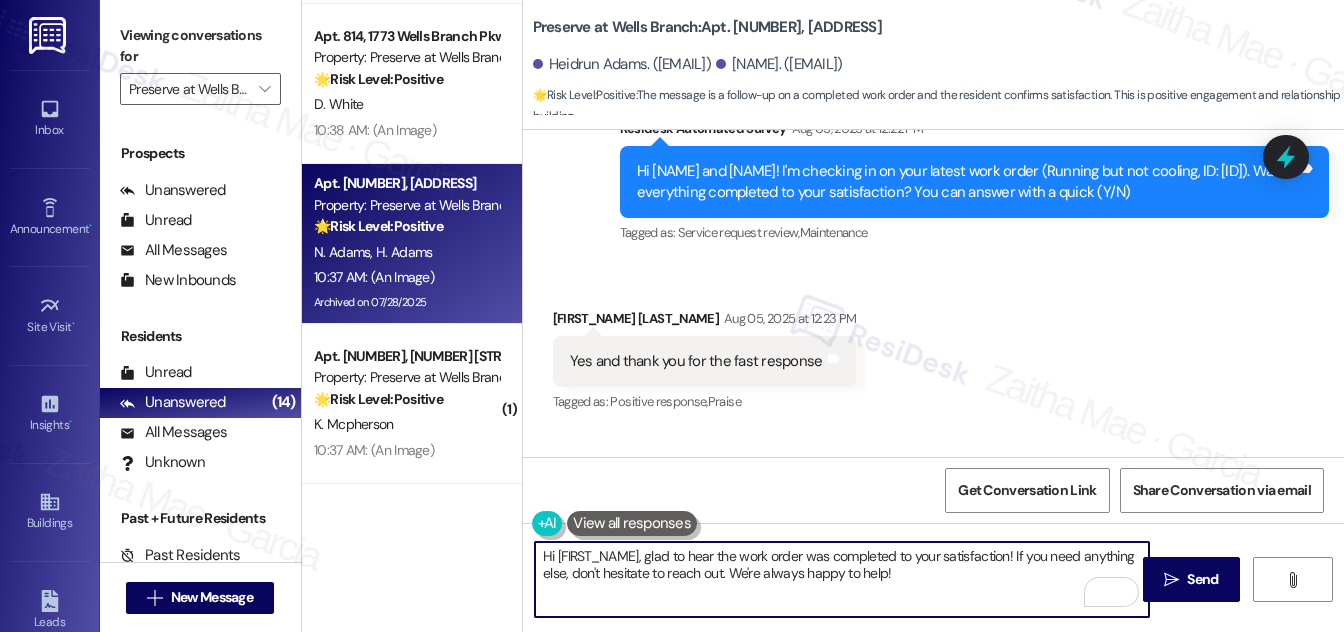 click on "Hi Heidrun, glad to hear the work order was completed to your satisfaction! If you need anything else, don't hesitate to reach out. We're always happy to help!" at bounding box center [842, 579] 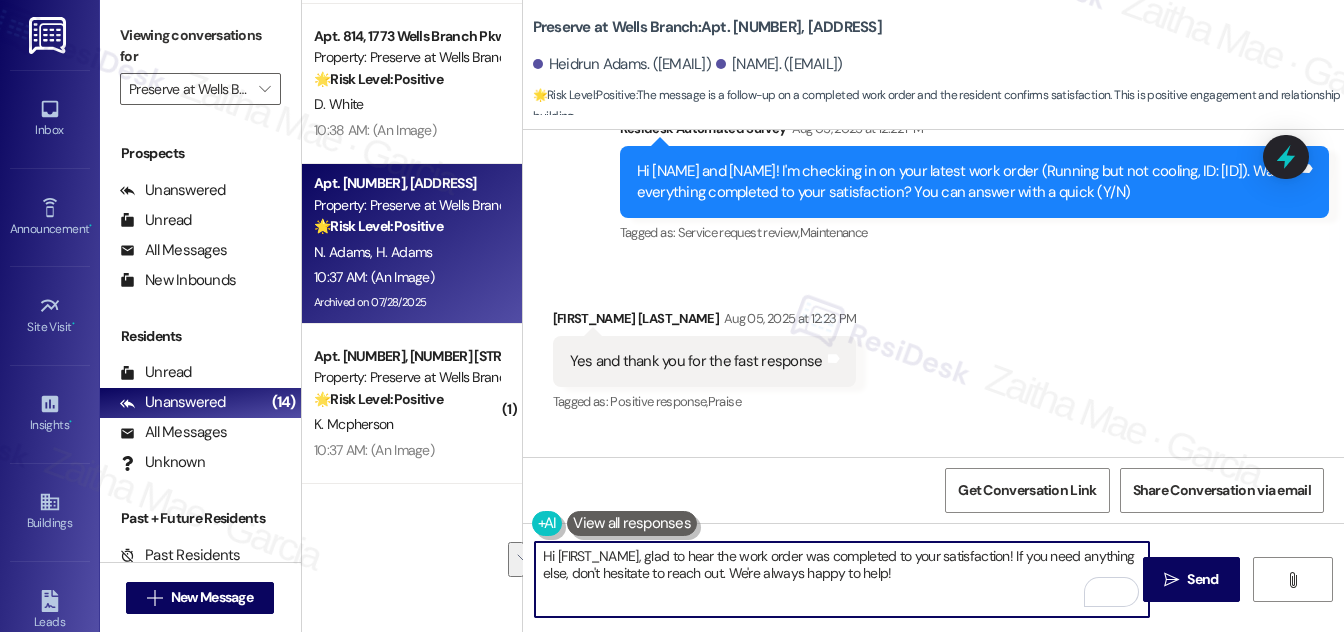 drag, startPoint x: 975, startPoint y: 553, endPoint x: 986, endPoint y: 597, distance: 45.35416 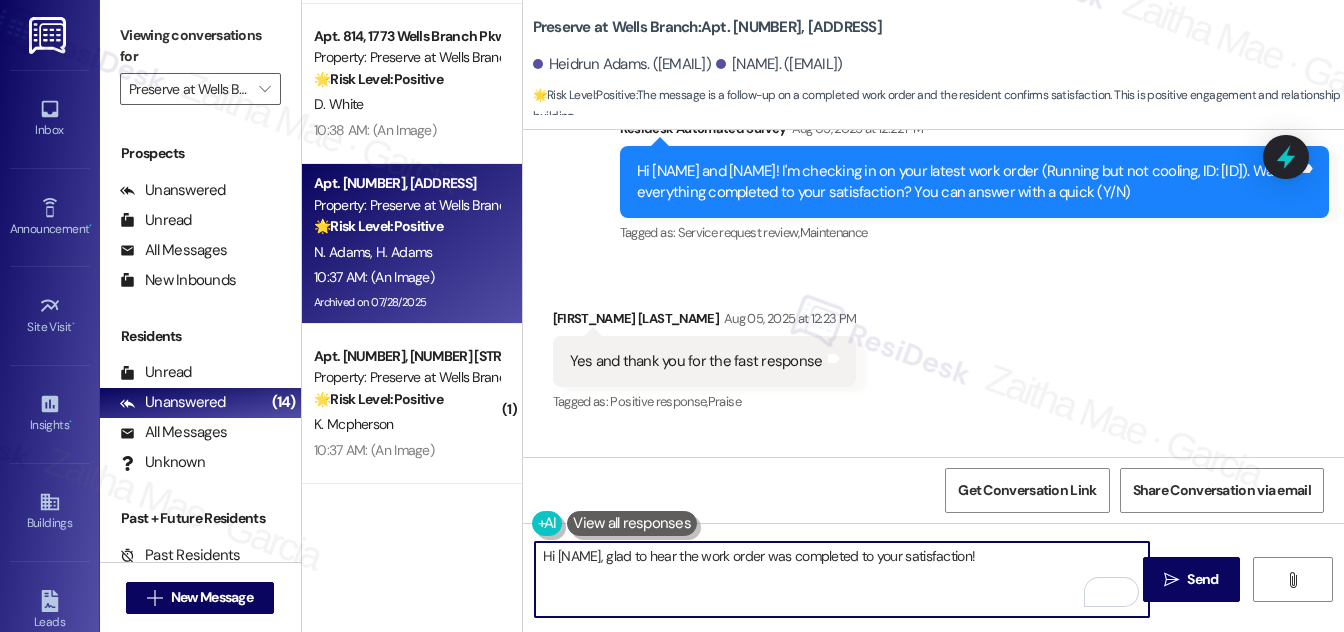 paste on "We'd also love to hear your thoughts, has {{property}} lived up to your expectations?" 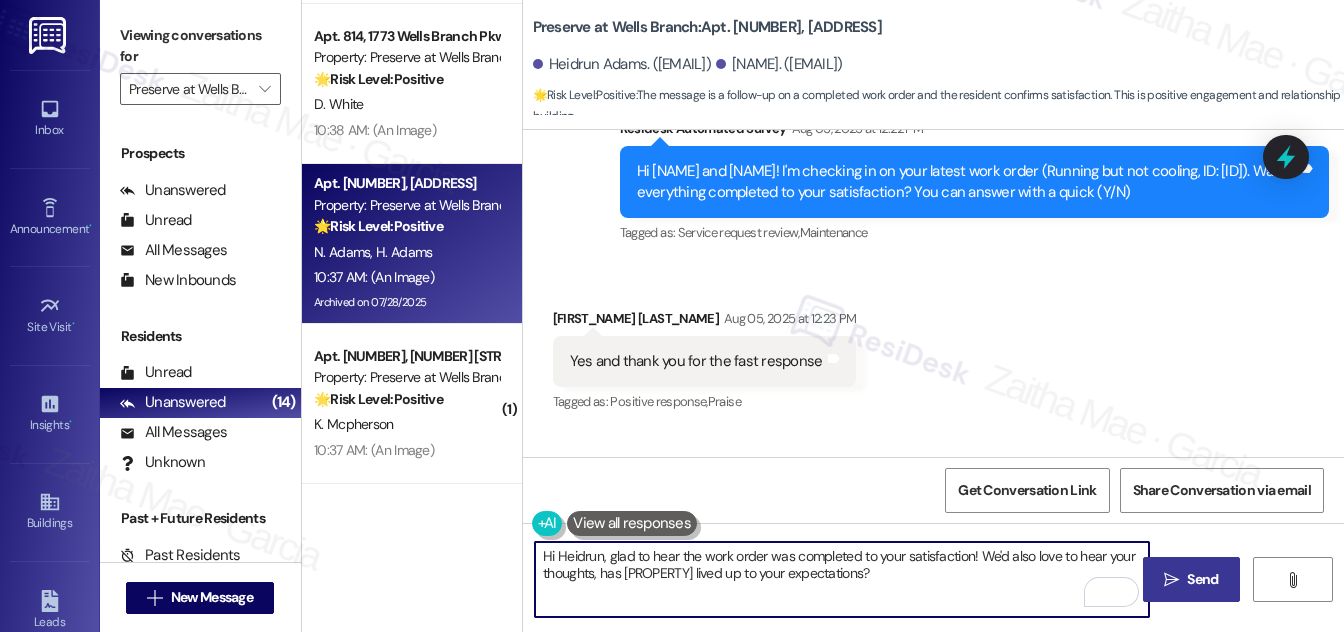 type on "Hi Heidrun, glad to hear the work order was completed to your satisfaction! We'd also love to hear your thoughts, has {{property}} lived up to your expectations?" 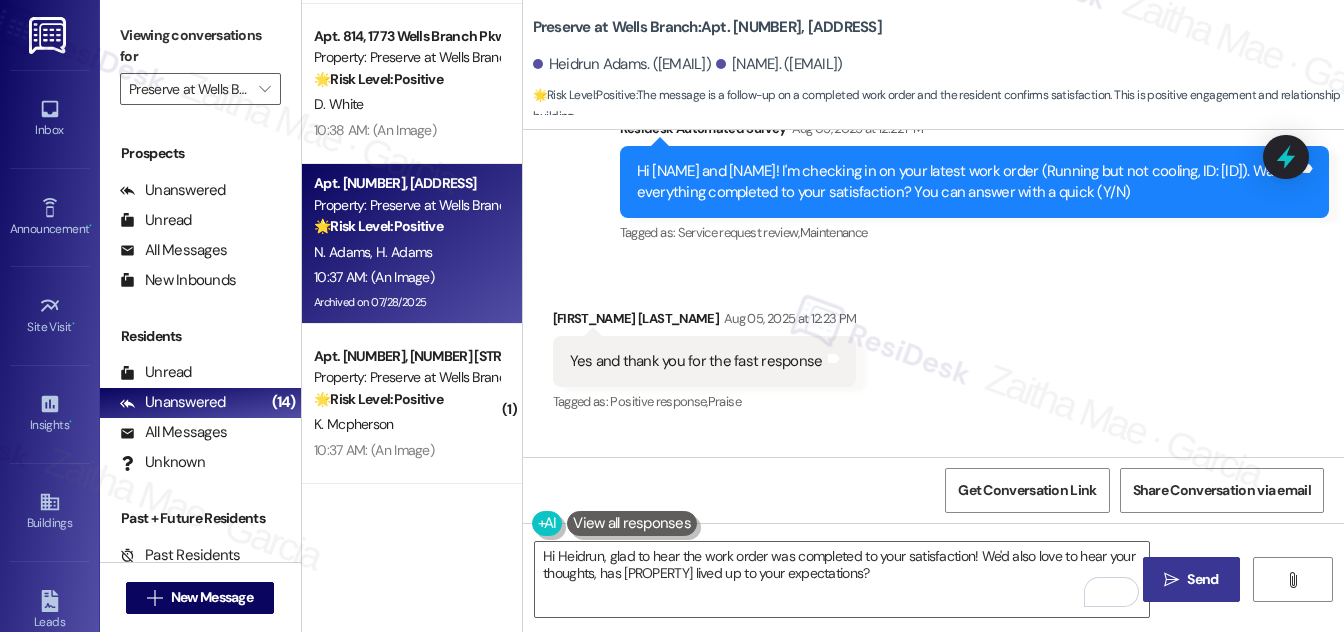 click on "Send" at bounding box center (1202, 579) 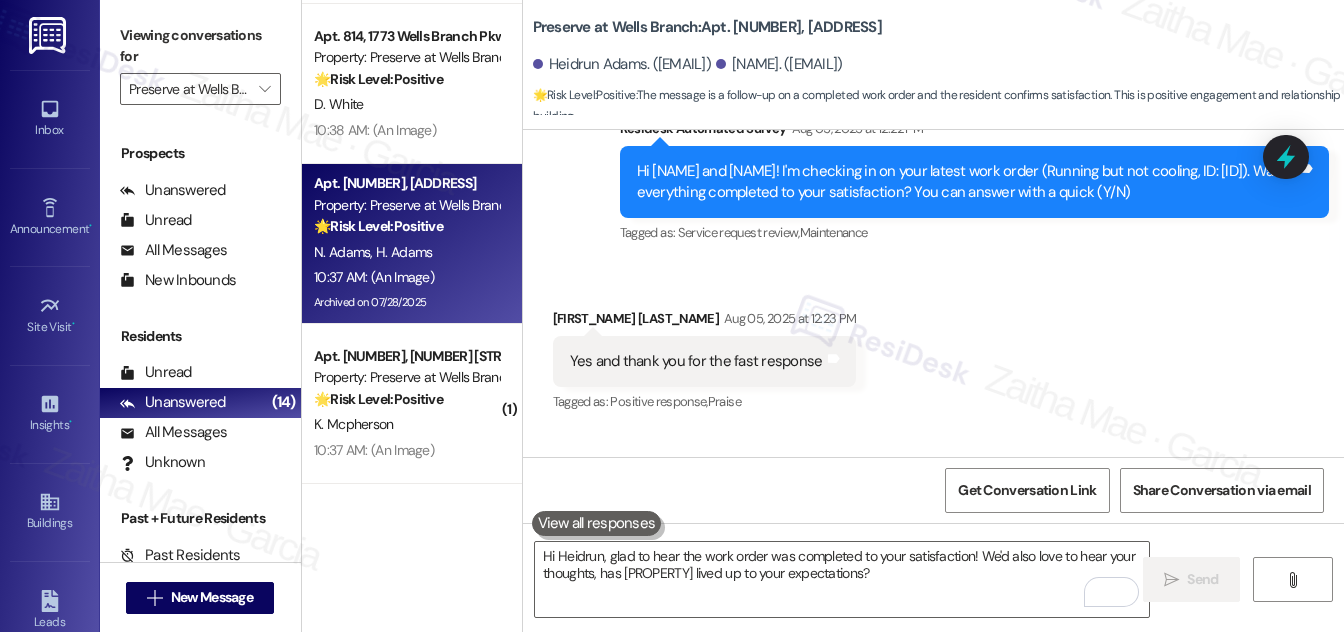 type 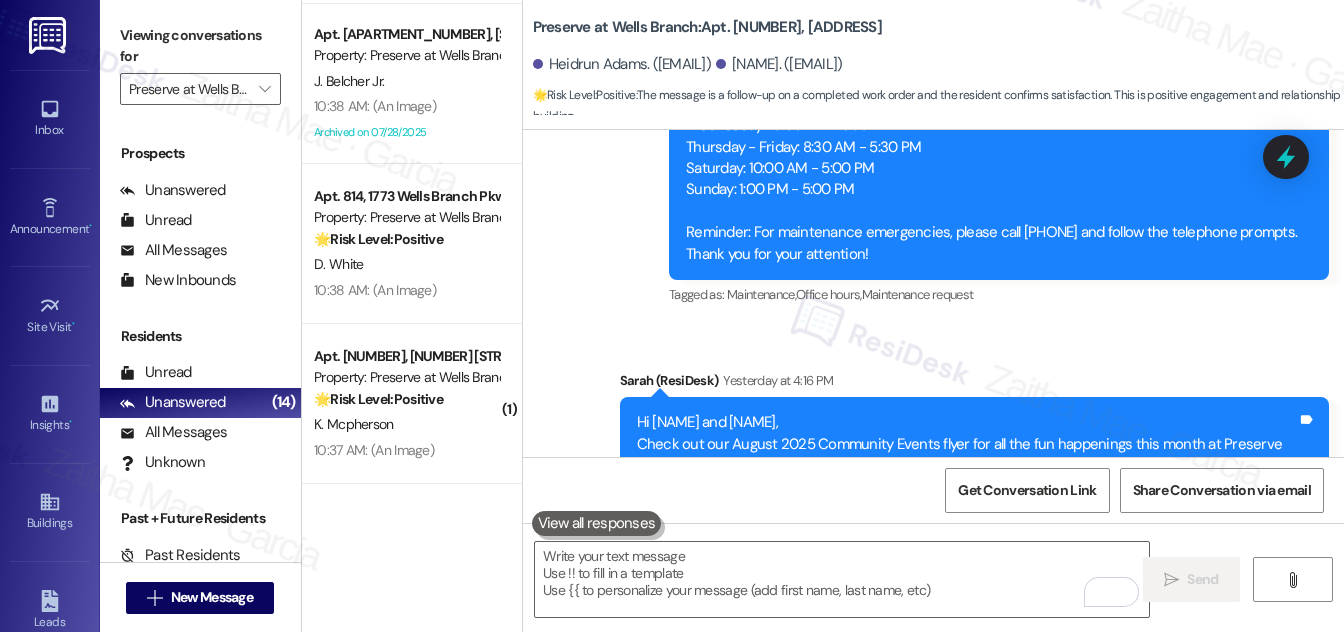 scroll, scrollTop: 5537, scrollLeft: 0, axis: vertical 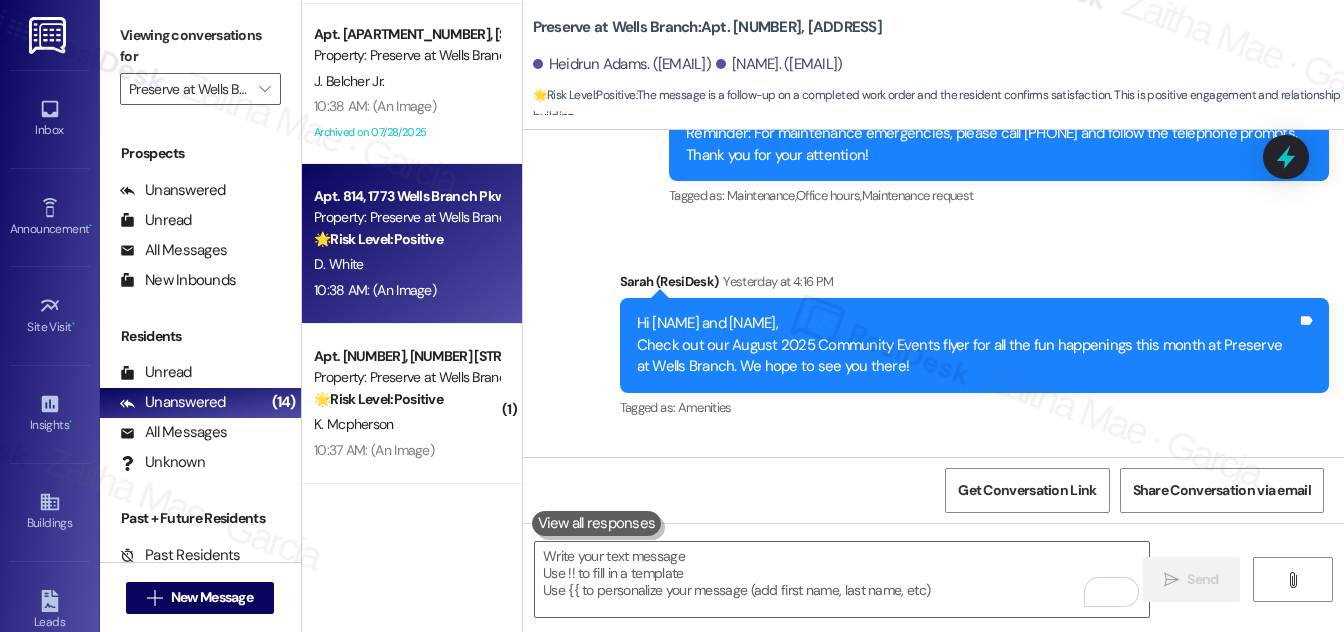 click on "D. White" at bounding box center (406, 264) 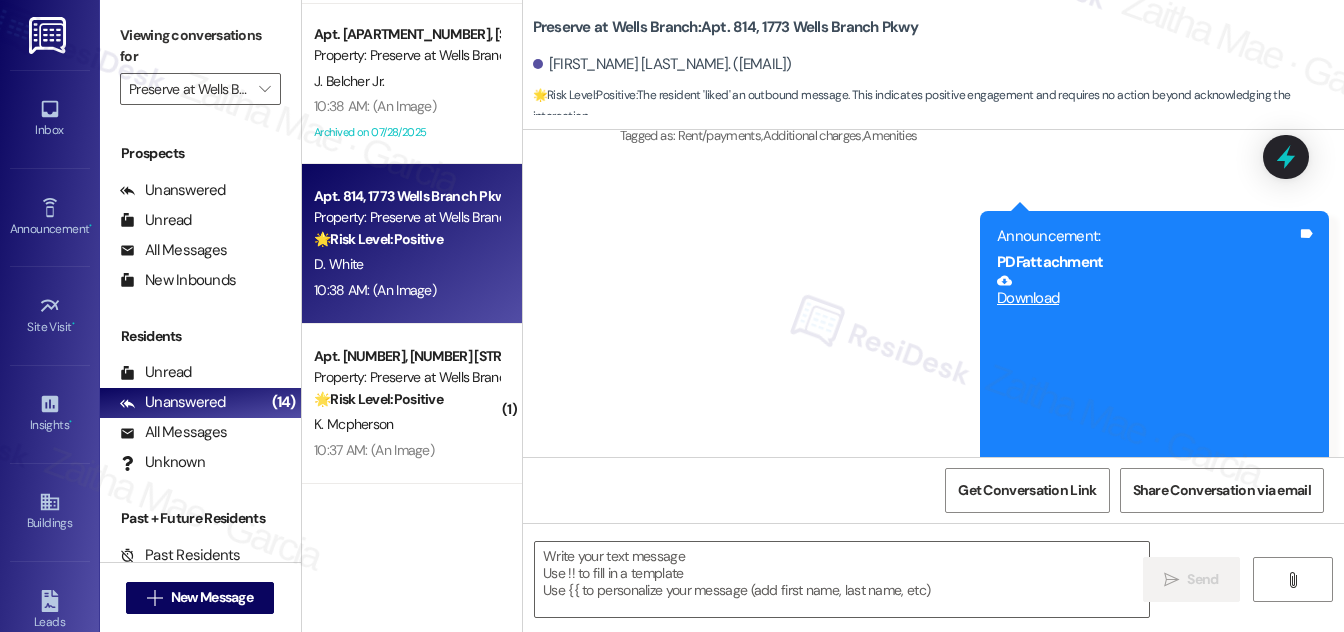 type on "Fetching suggested responses. Please feel free to read through the conversation in the meantime." 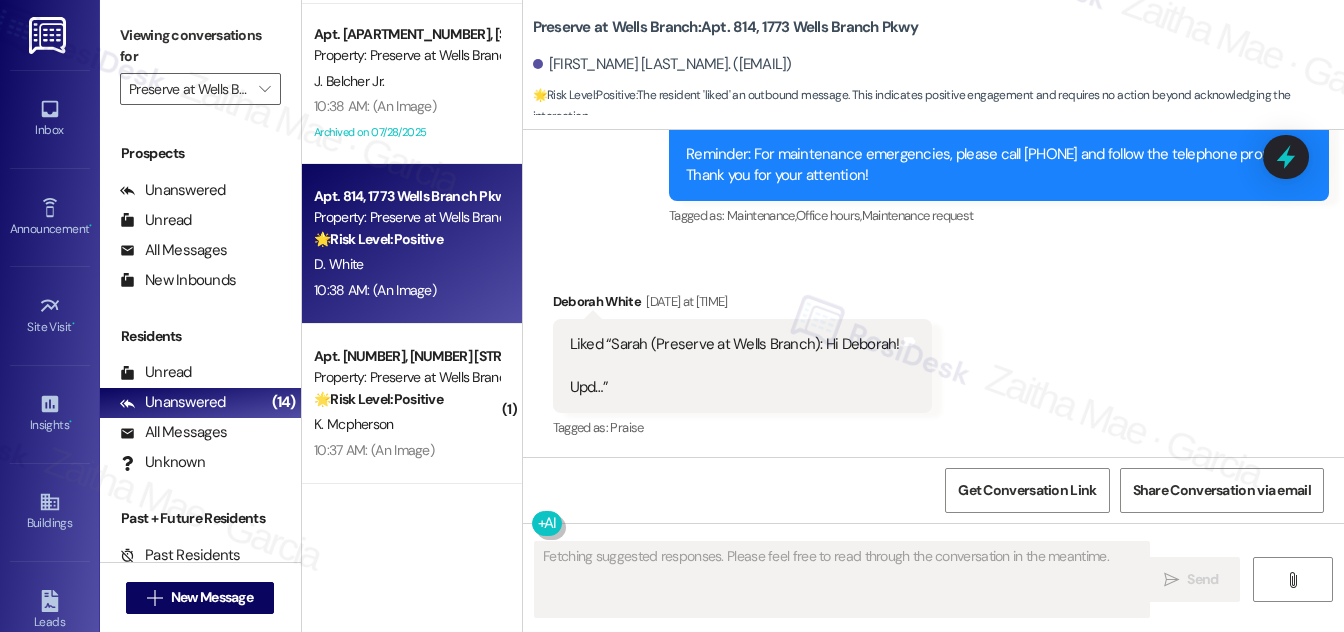 type 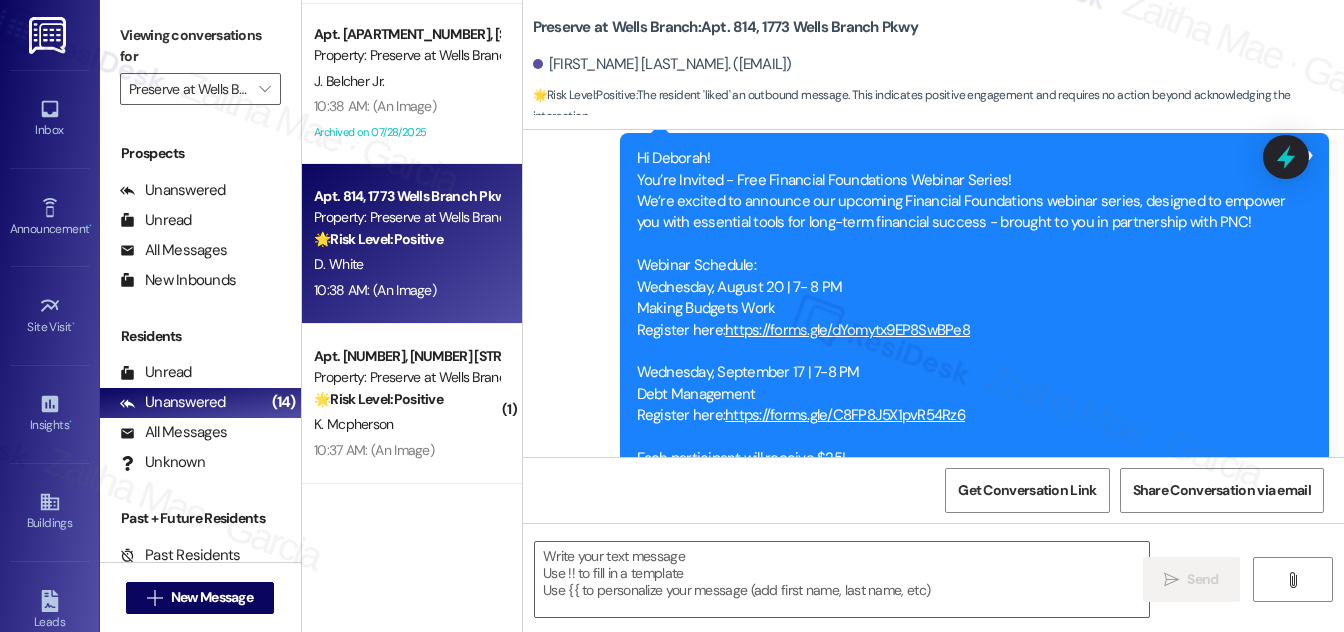scroll, scrollTop: 6164, scrollLeft: 0, axis: vertical 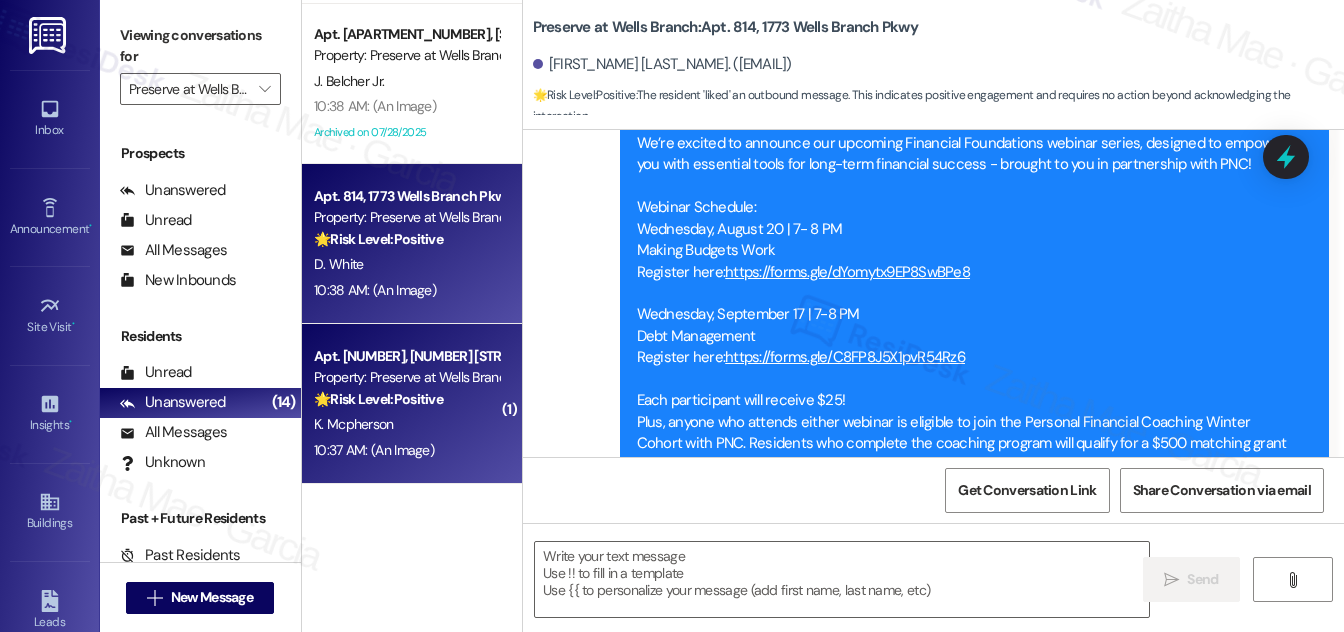 click on "🌟  Risk Level:  Positive The resident responded positively to the satisfaction check-in regarding the completed work order and overall satisfaction with the property. This indicates positive engagement and an opportunity for relationship building." at bounding box center [406, 399] 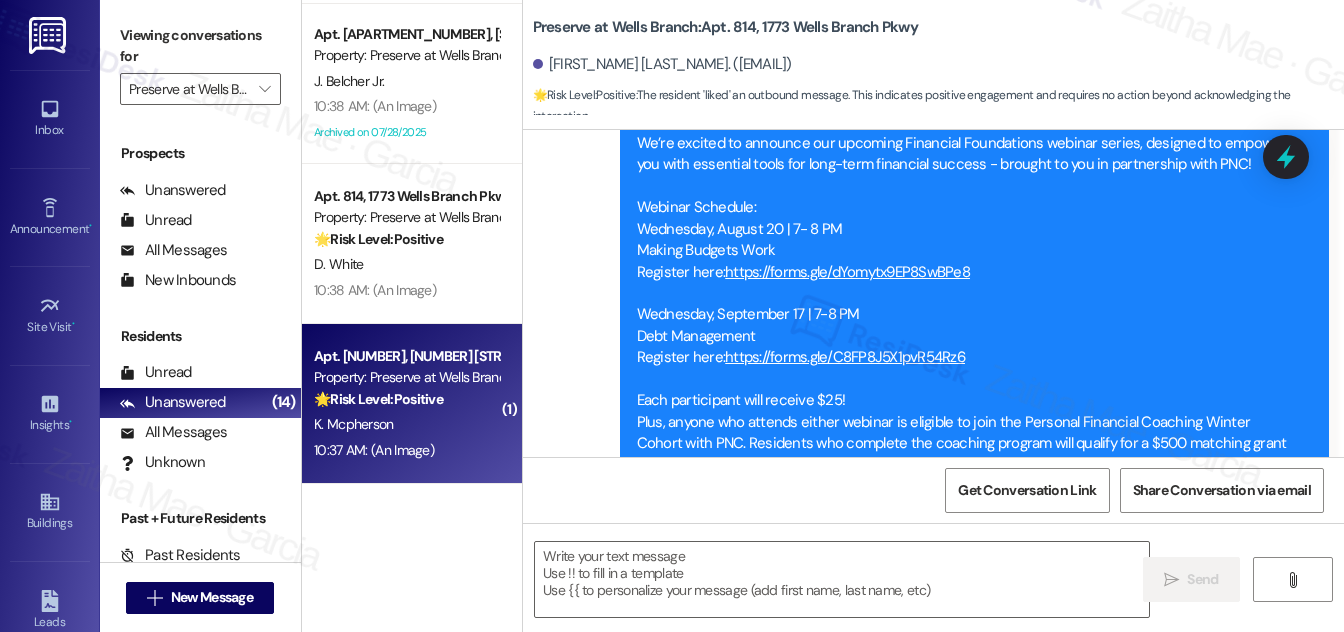 type on "Fetching suggested responses. Please feel free to read through the conversation in the meantime." 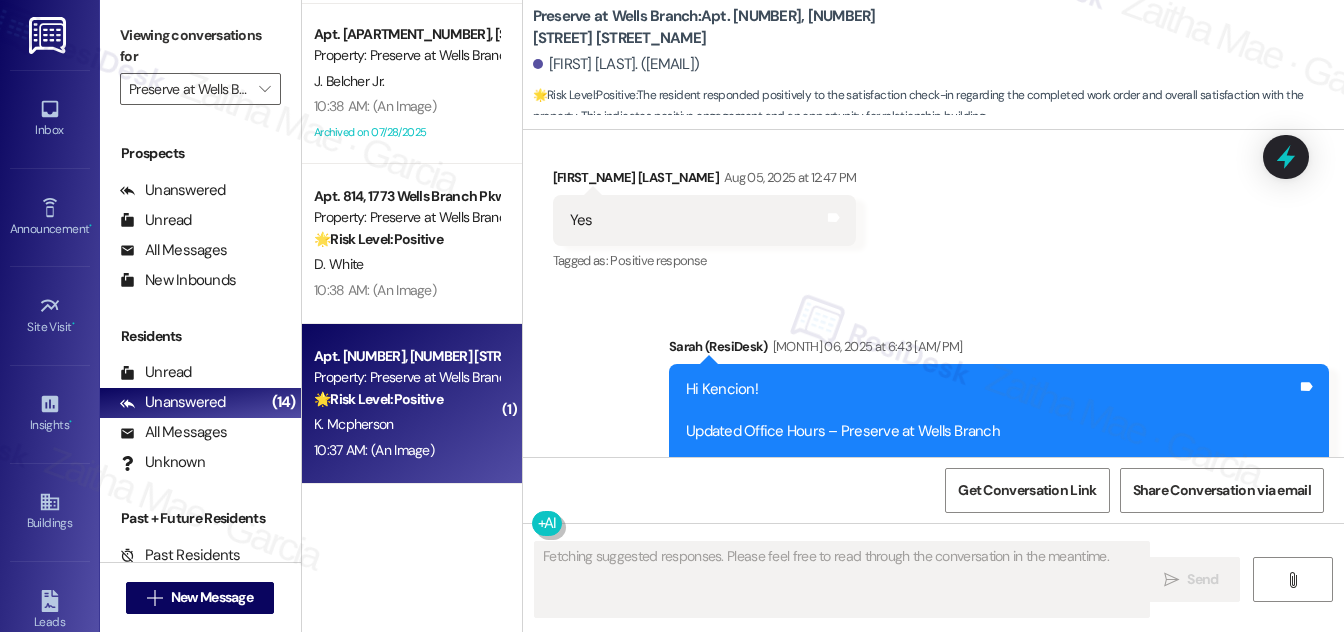 scroll, scrollTop: 5431, scrollLeft: 0, axis: vertical 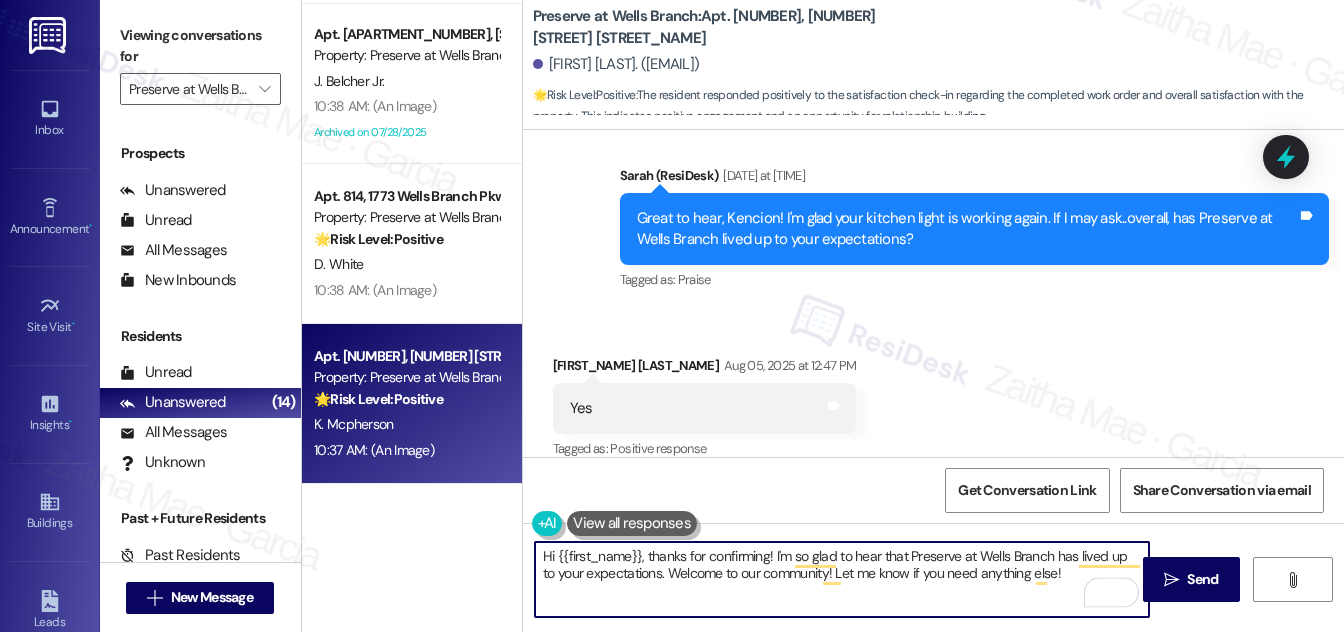 drag, startPoint x: 651, startPoint y: 573, endPoint x: 1060, endPoint y: 580, distance: 409.0599 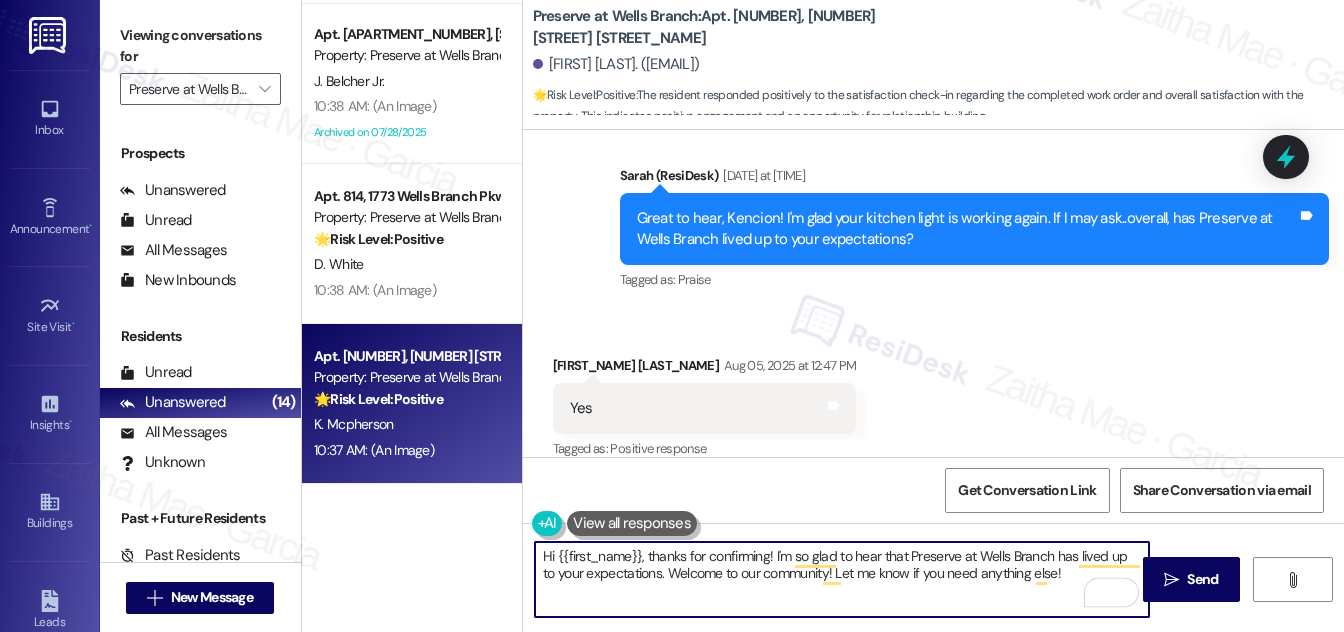 click on "Hi {{first_name}}, thanks for confirming! I'm so glad to hear that Preserve at Wells Branch has lived up to your expectations. Welcome to our community! Let me know if you need anything else!" at bounding box center (842, 579) 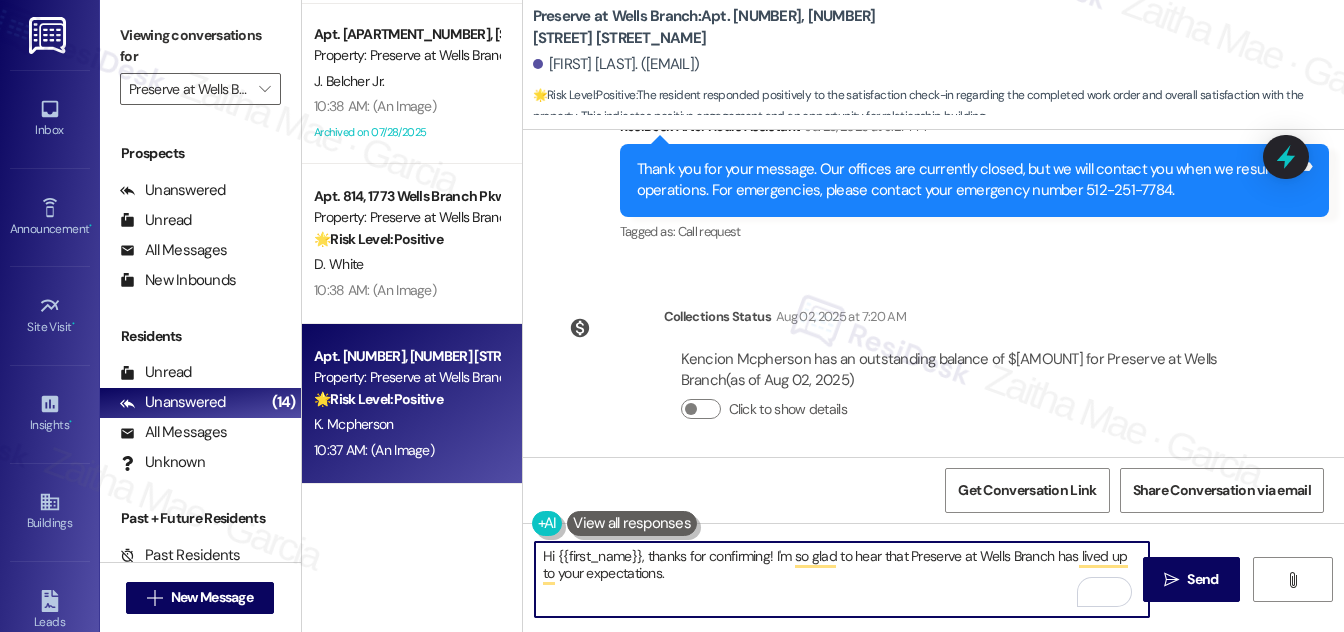 scroll, scrollTop: 4613, scrollLeft: 0, axis: vertical 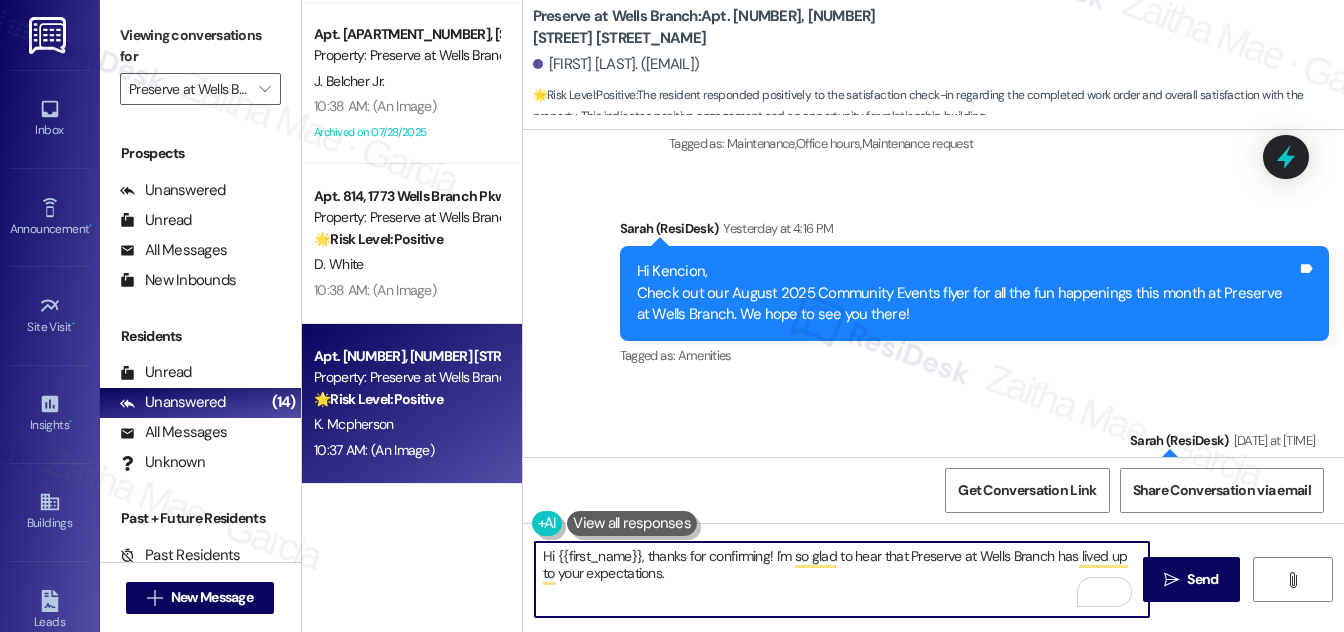 paste on "Could I ask a quick favor? If you don’t mind, would you be willing to share your feedback in a Google review? It only takes a few minutes and would mean a lot to us! I’m happy to send you the link if you're up for it!" 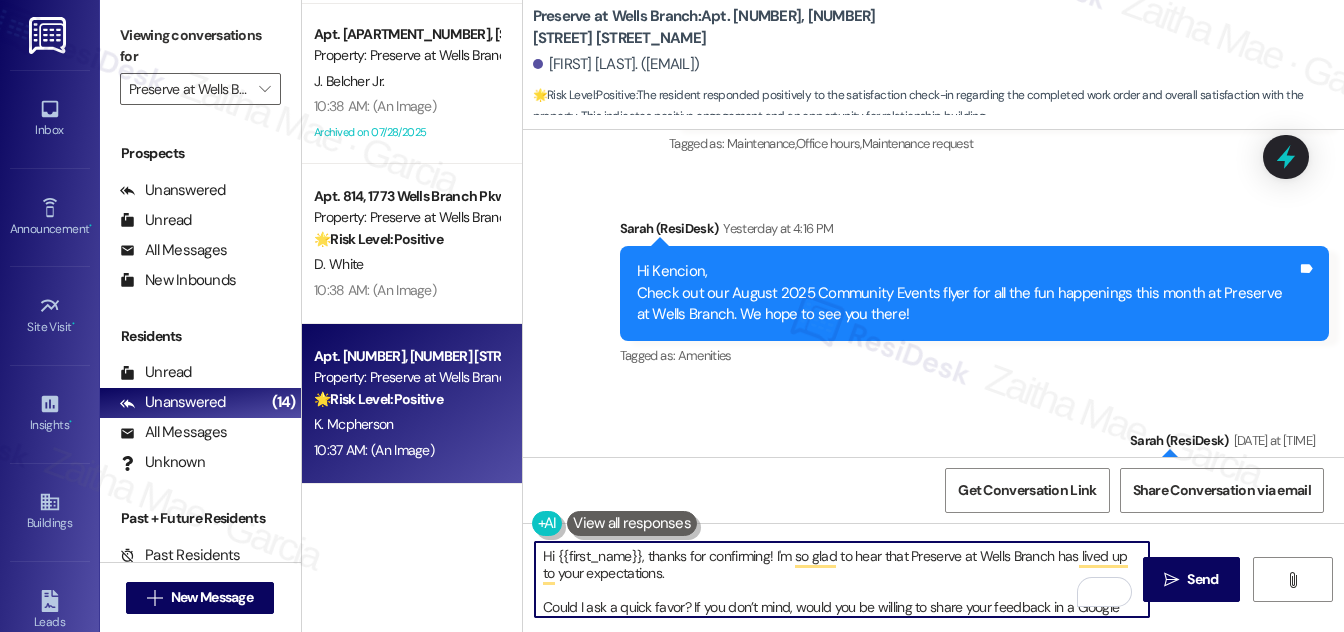 scroll, scrollTop: 34, scrollLeft: 0, axis: vertical 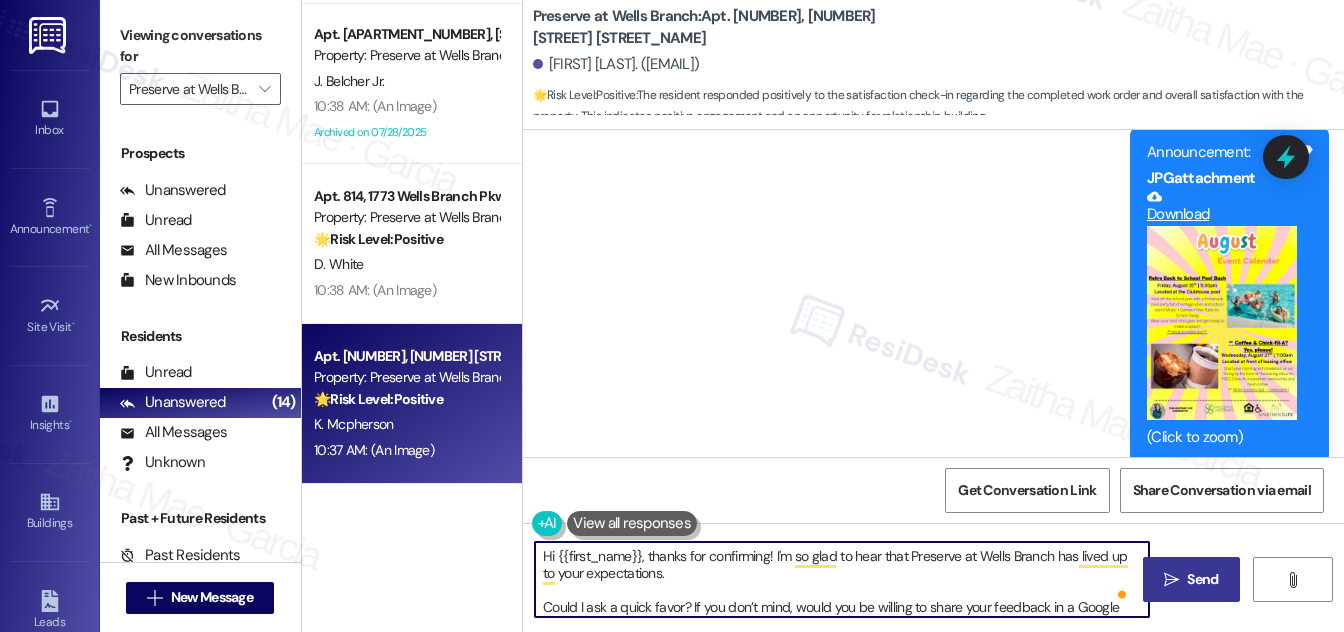 type on "Hi {{first_name}}, thanks for confirming! I'm so glad to hear that Preserve at Wells Branch has lived up to your expectations.
Could I ask a quick favor? If you don’t mind, would you be willing to share your feedback in a Google review? It only takes a few minutes and would mean a lot to us! I’m happy to send you the link if you're up for it!" 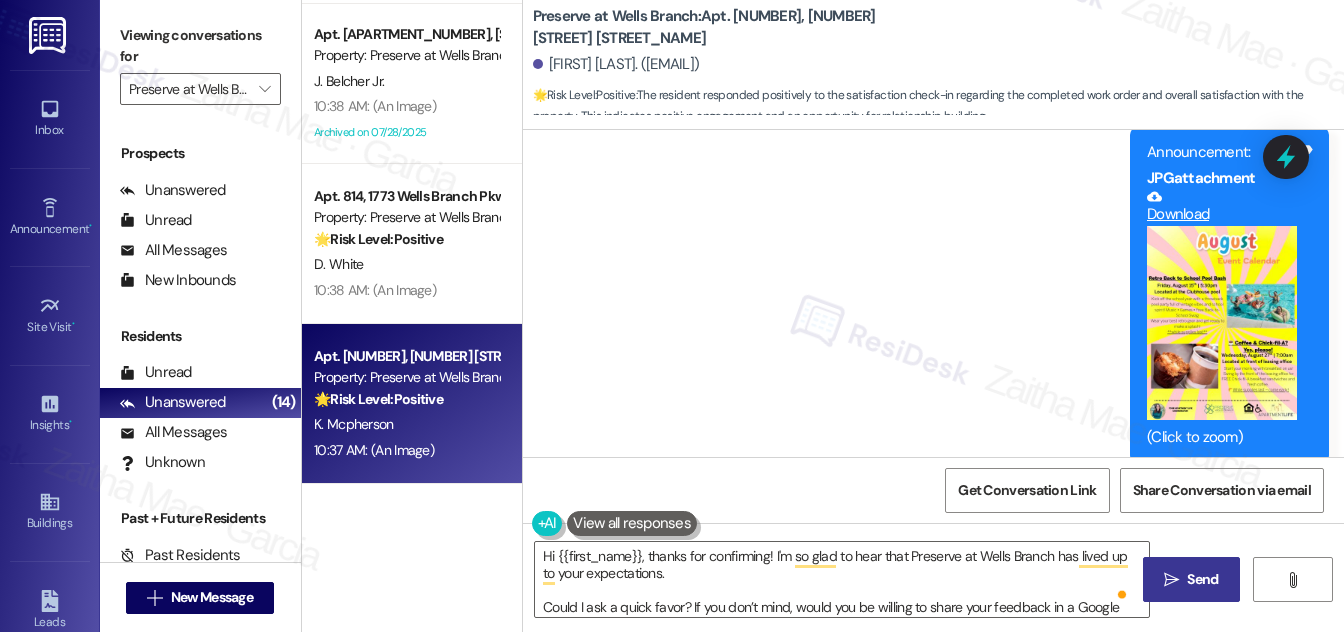 click on "Send" at bounding box center [1202, 579] 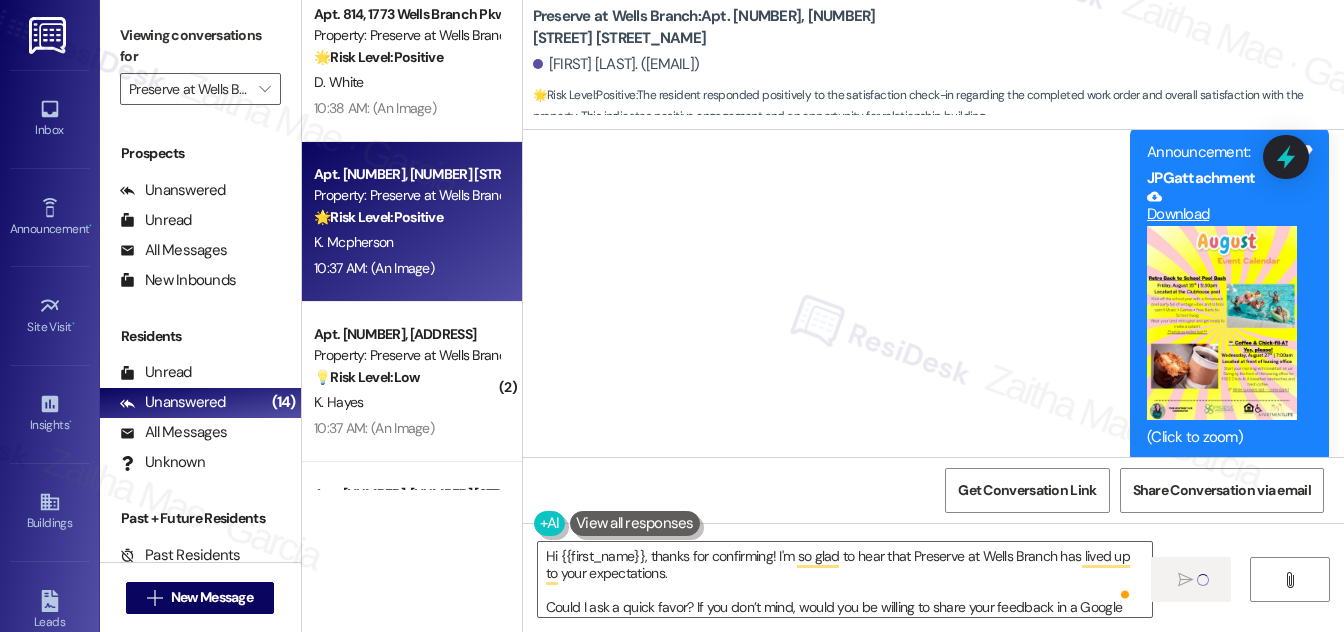 type 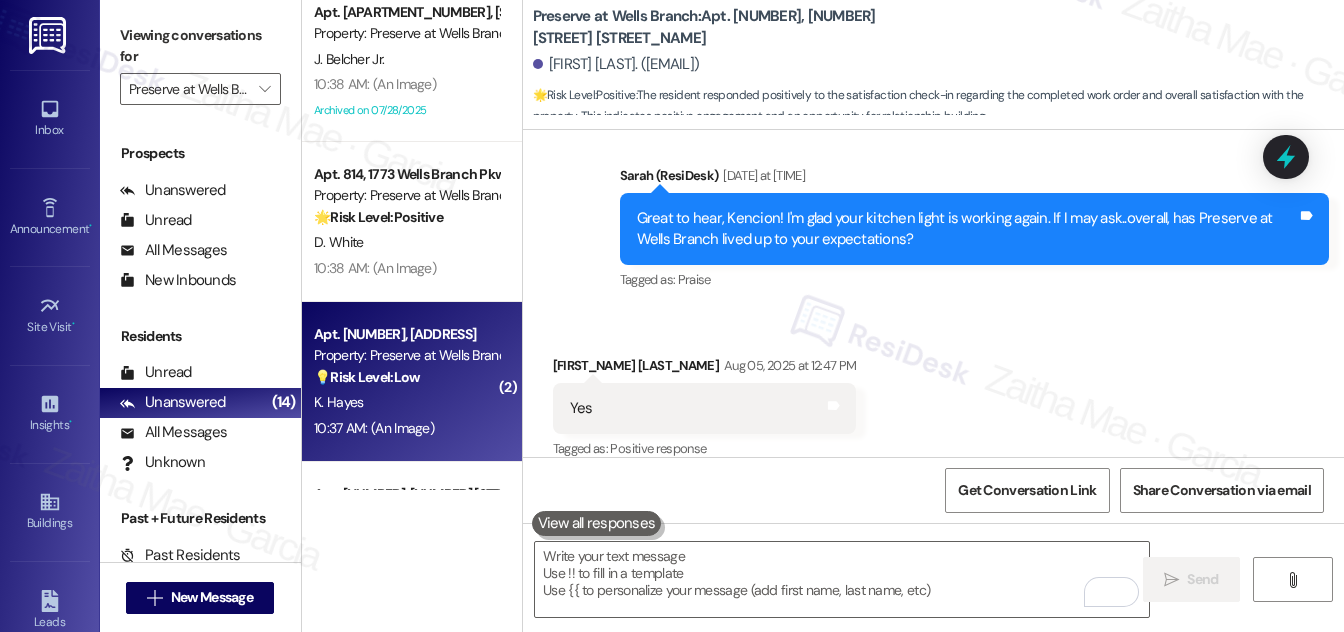 click on "K. Hayes" at bounding box center (406, 402) 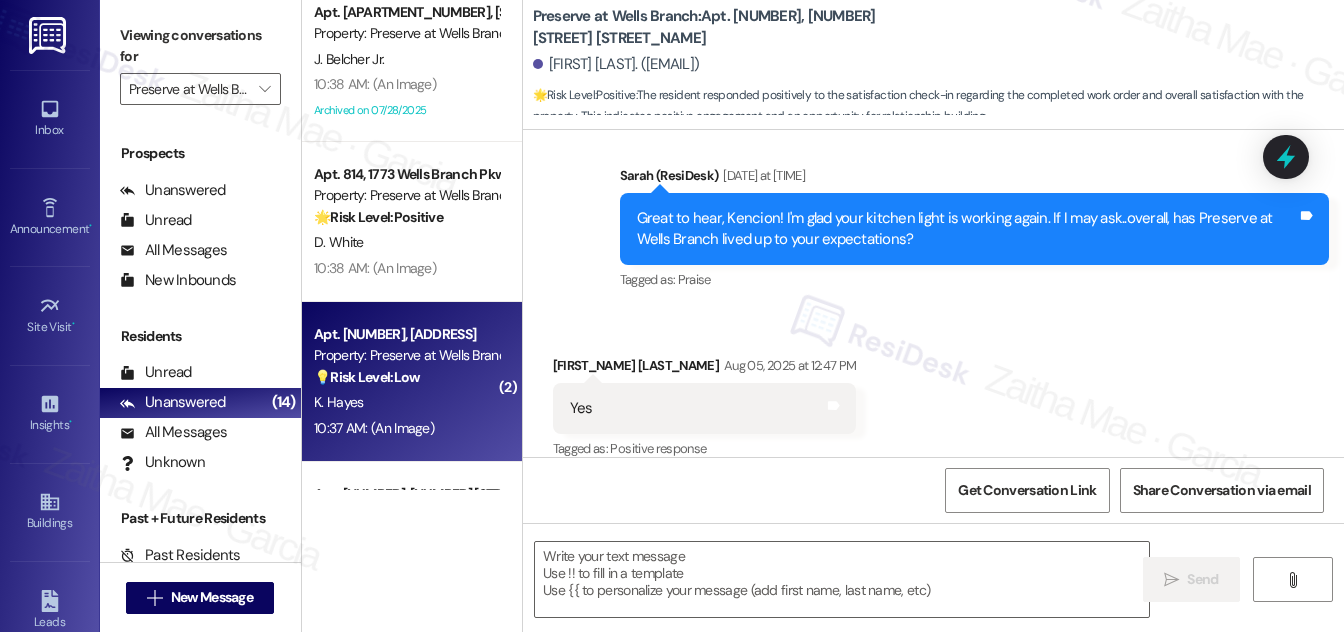 type on "Fetching suggested responses. Please feel free to read through the conversation in the meantime." 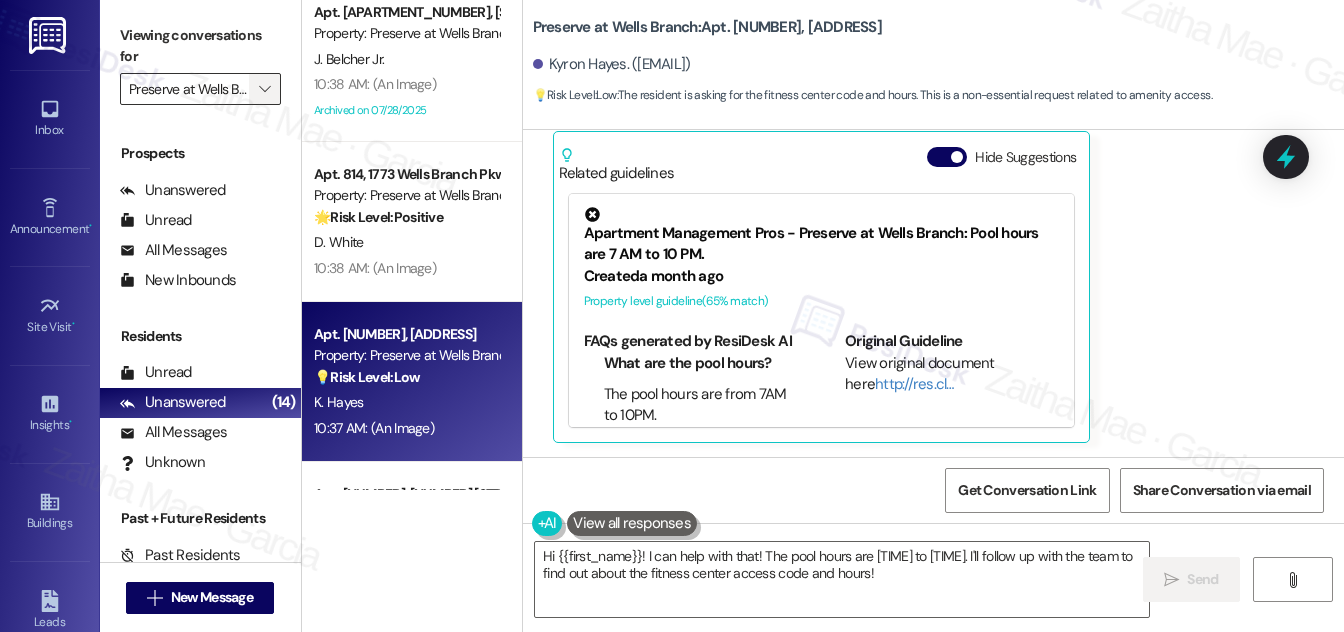click on "" at bounding box center (264, 89) 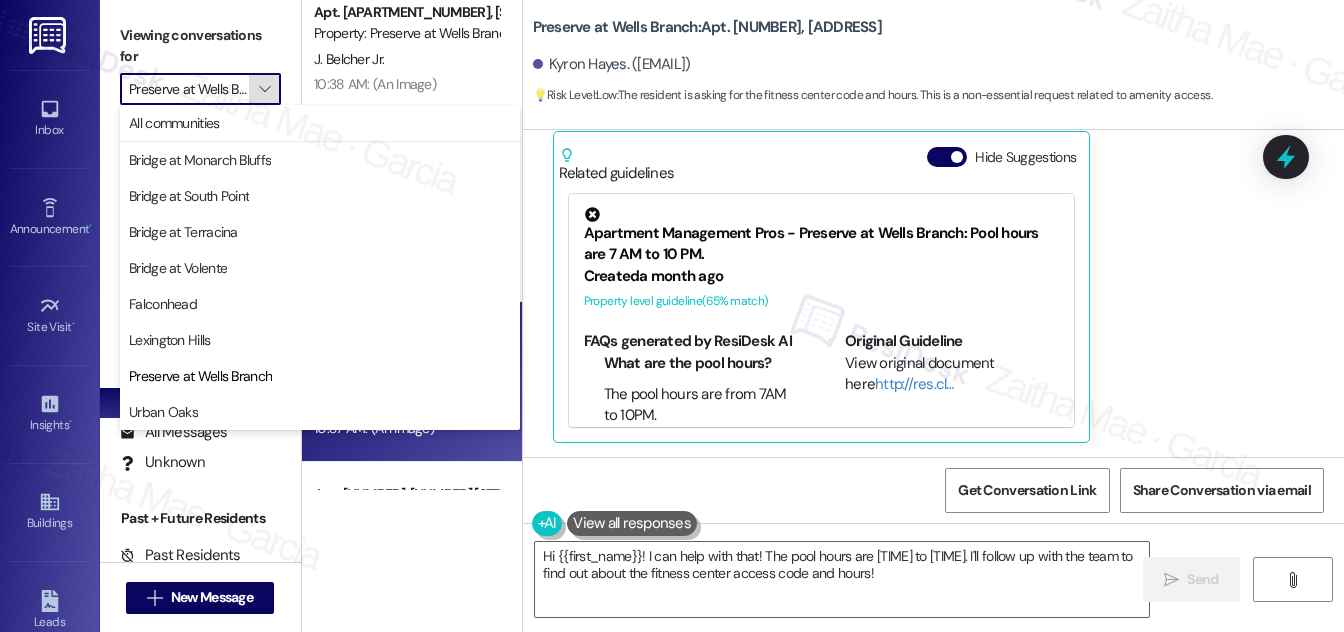 click on "" at bounding box center [264, 89] 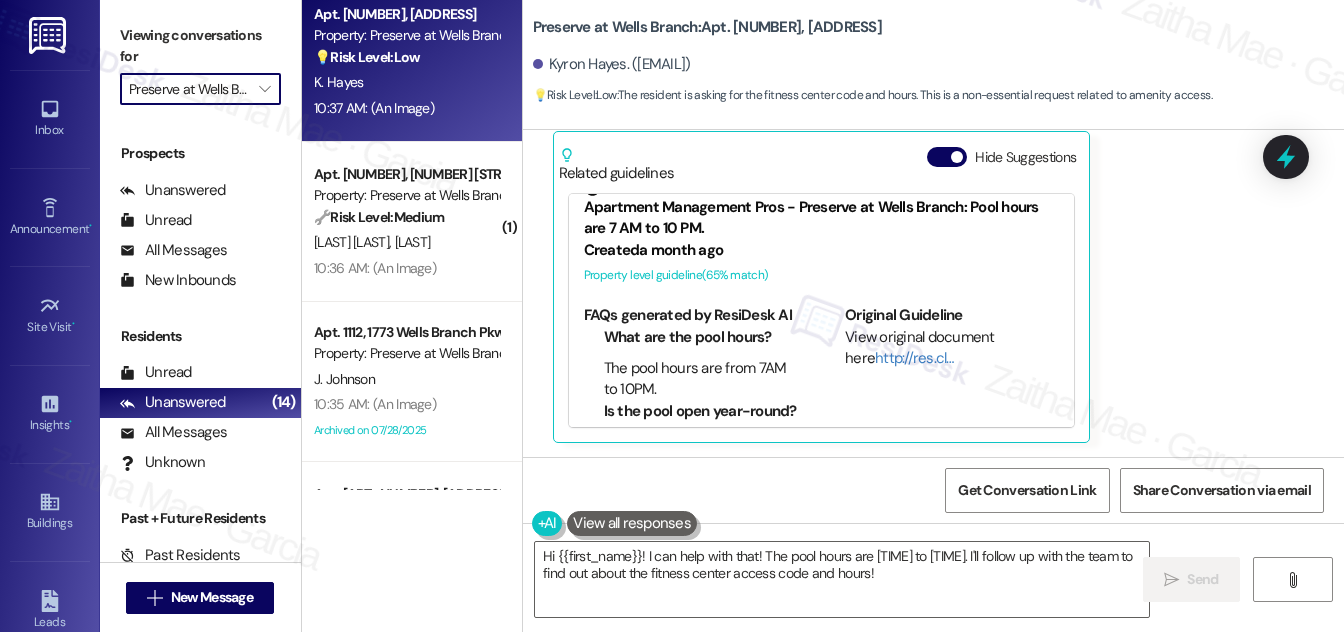 scroll, scrollTop: 52, scrollLeft: 0, axis: vertical 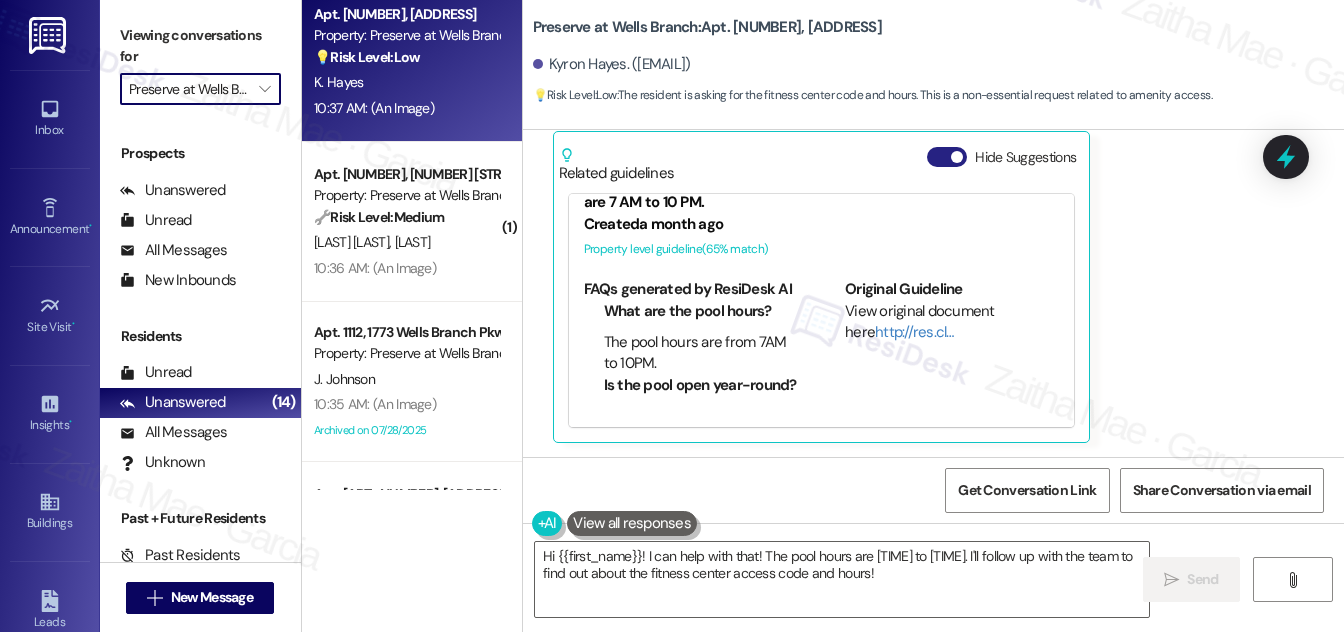 click on "Hide Suggestions" at bounding box center [947, 157] 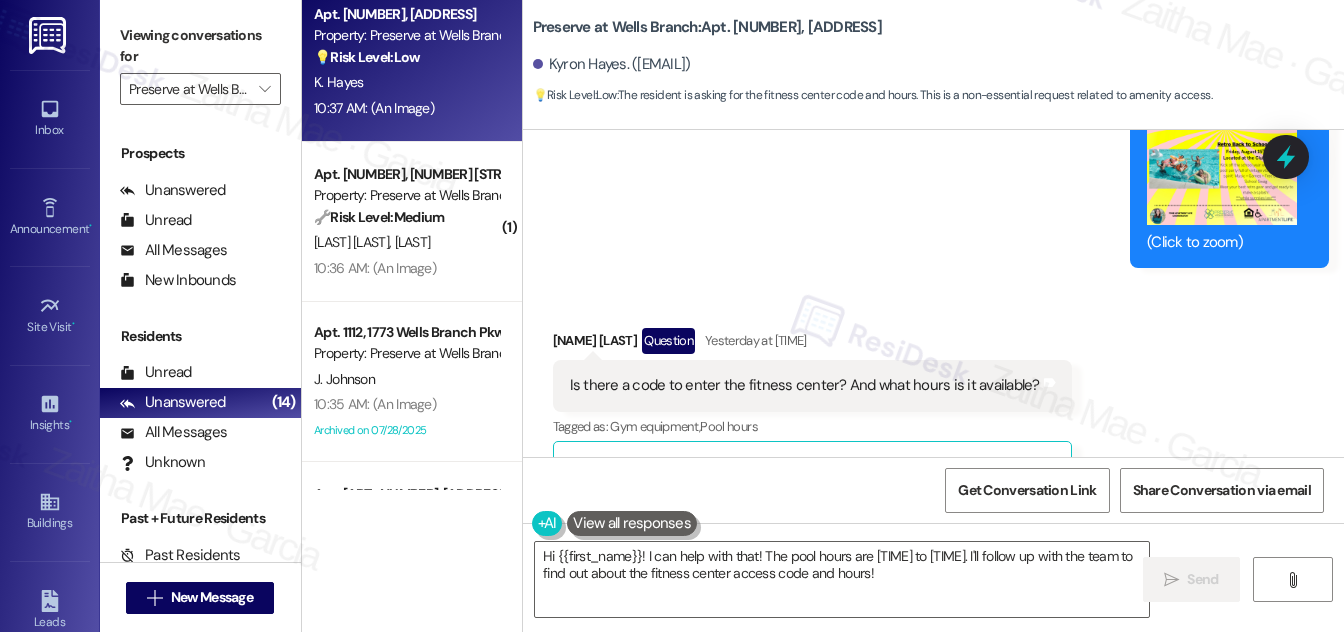 scroll, scrollTop: 7441, scrollLeft: 0, axis: vertical 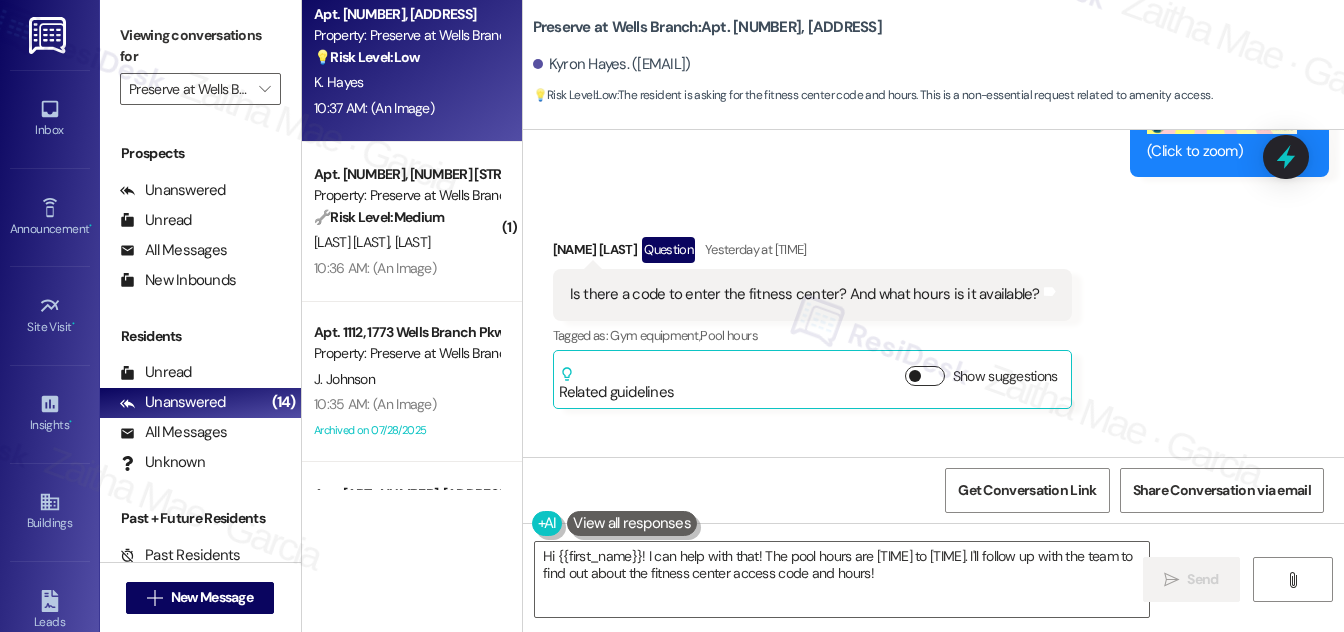 click on "Show suggestions" at bounding box center (925, 376) 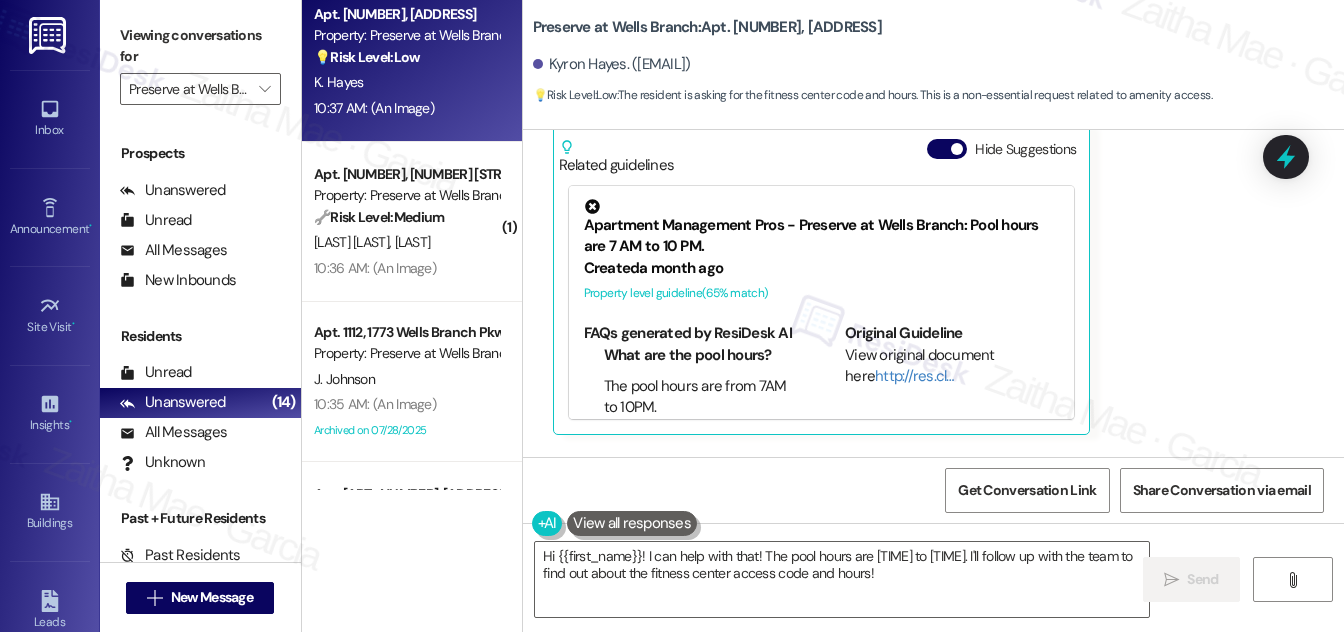 scroll, scrollTop: 7623, scrollLeft: 0, axis: vertical 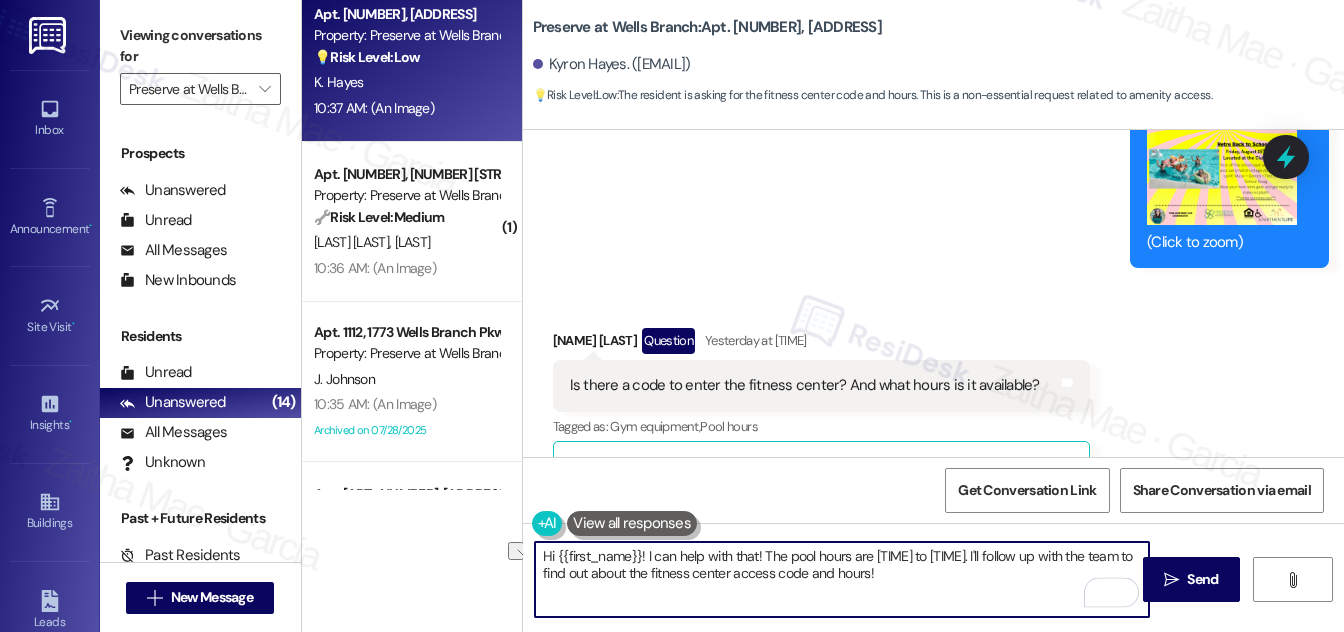 drag, startPoint x: 645, startPoint y: 553, endPoint x: 954, endPoint y: 554, distance: 309.00162 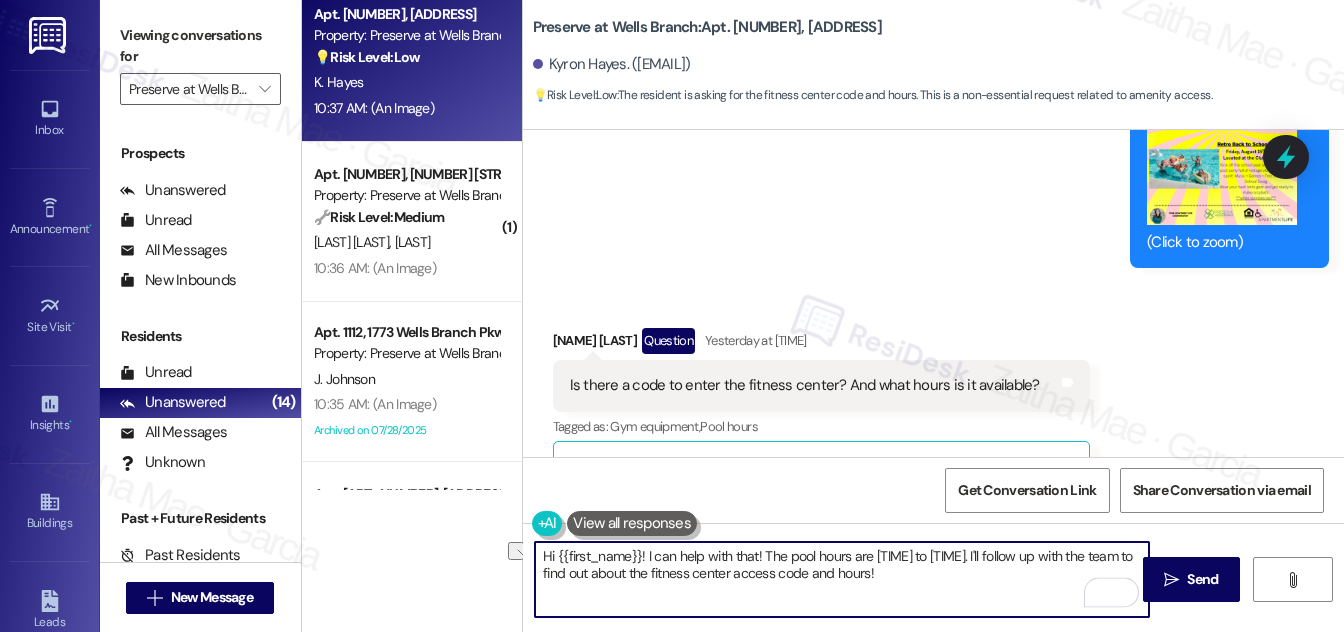 click on "Hi {{first_name}}! I can help with that! The pool hours are 7 AM to 10 PM. I'll follow up with the team to find out about the fitness center access code and hours!" at bounding box center (842, 579) 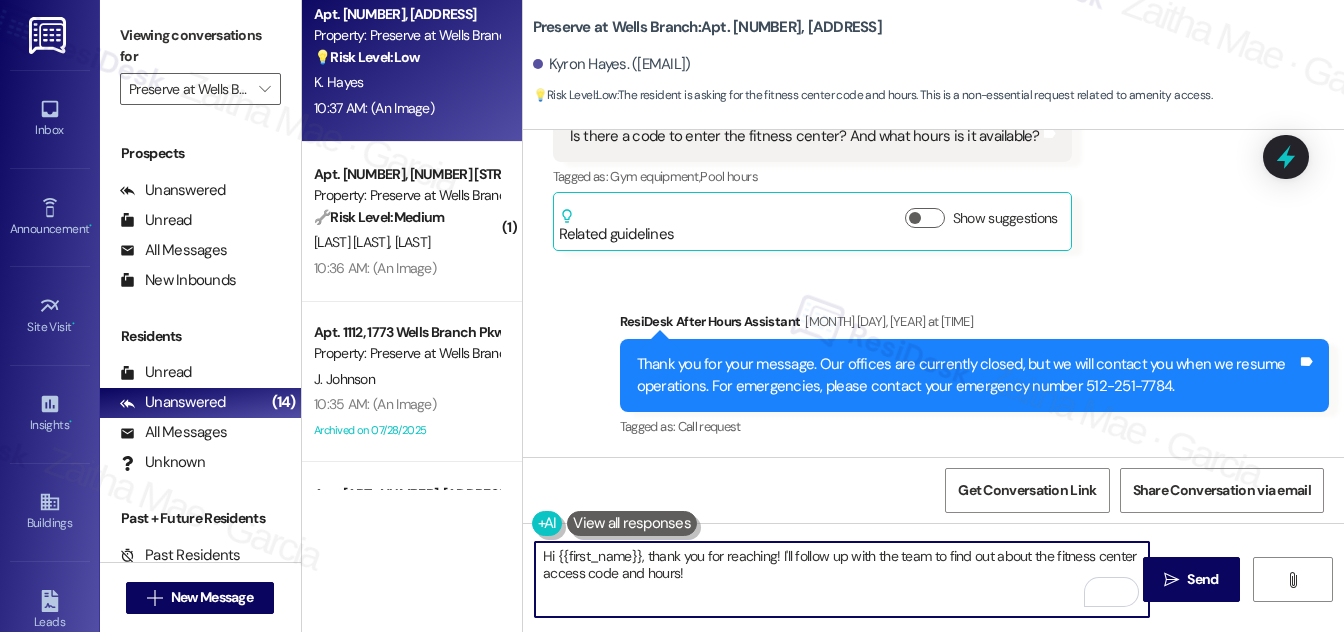 scroll, scrollTop: 6532, scrollLeft: 0, axis: vertical 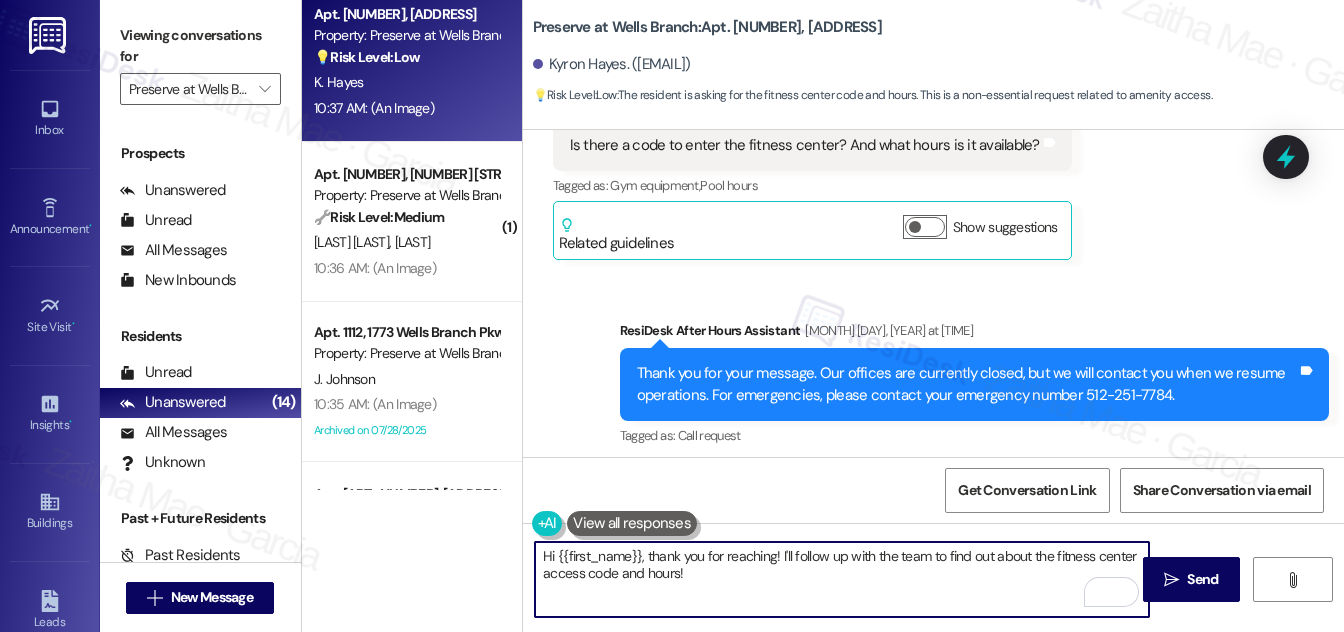 click on "Show suggestions" at bounding box center (925, 227) 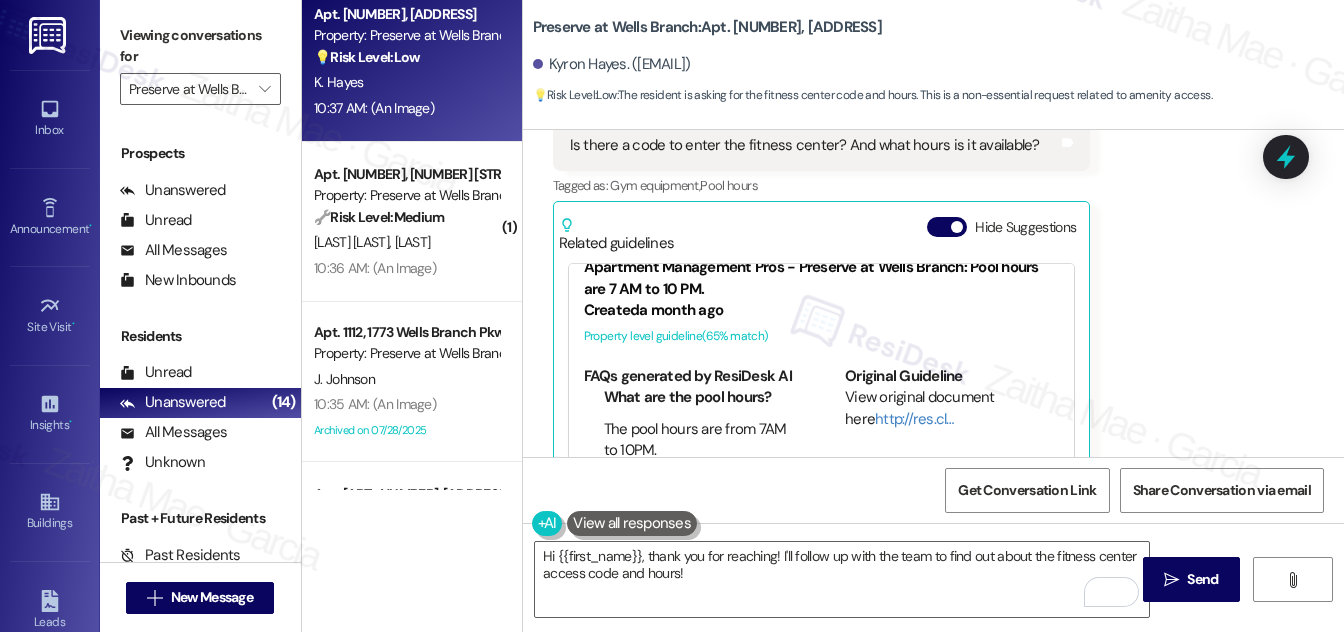 scroll, scrollTop: 53, scrollLeft: 0, axis: vertical 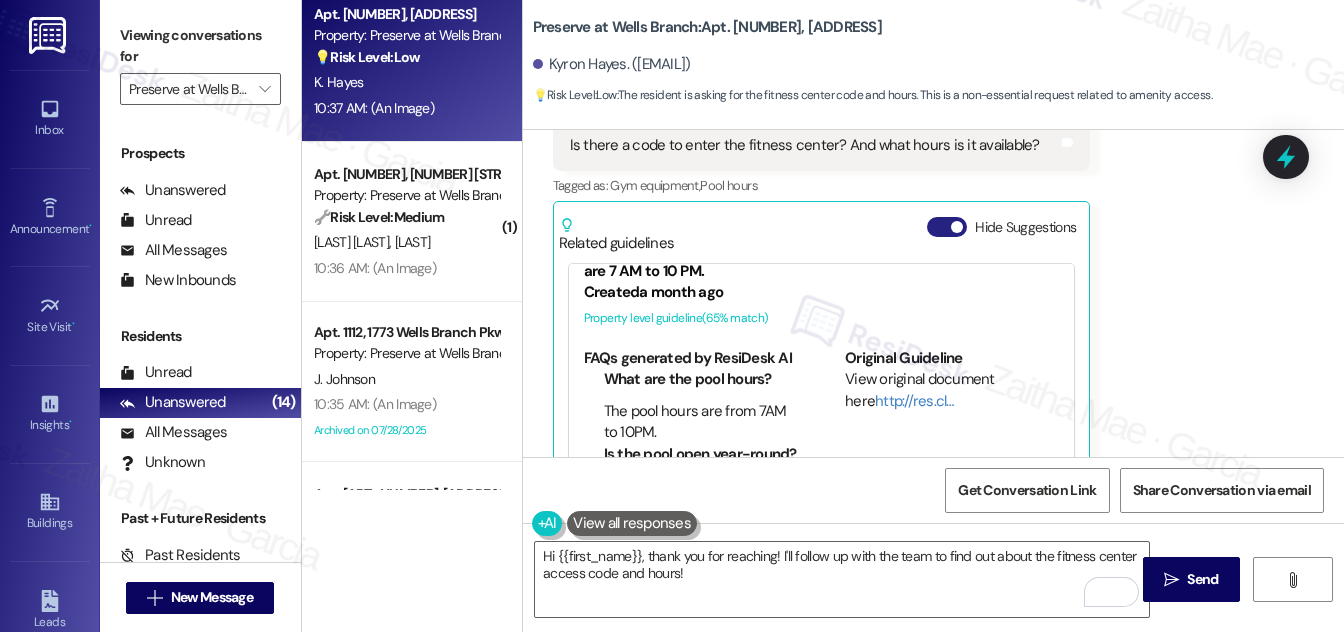 click on "Hide Suggestions" at bounding box center (947, 227) 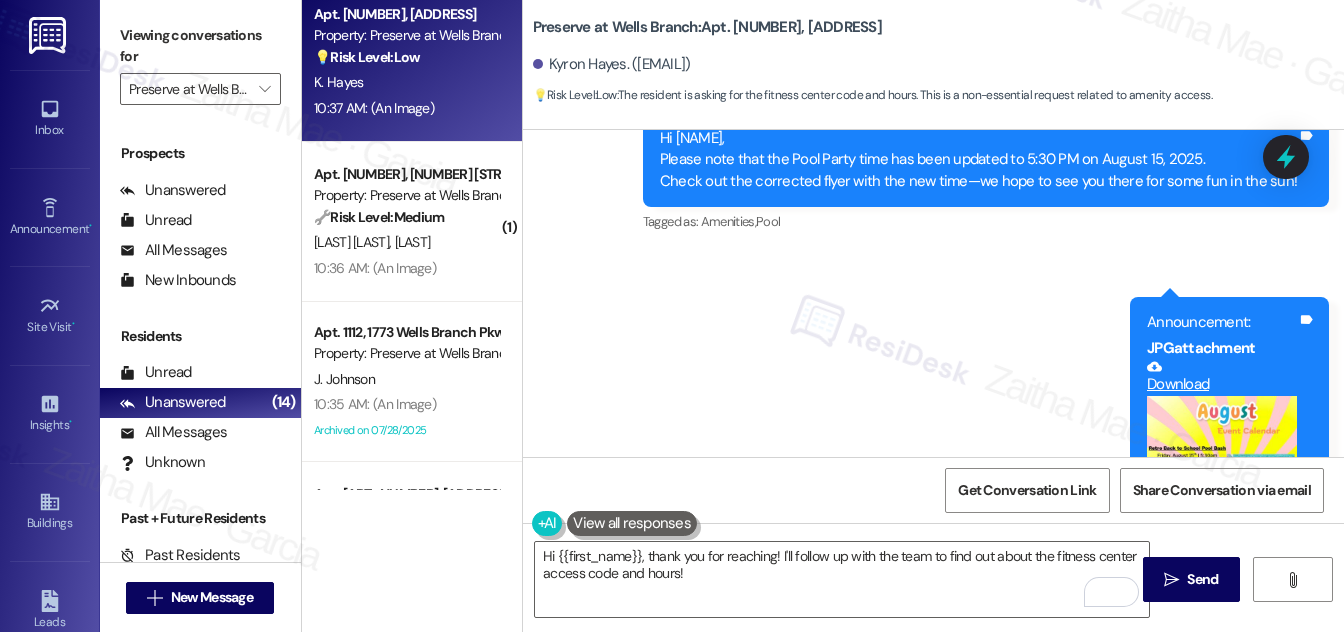 scroll, scrollTop: 9148, scrollLeft: 0, axis: vertical 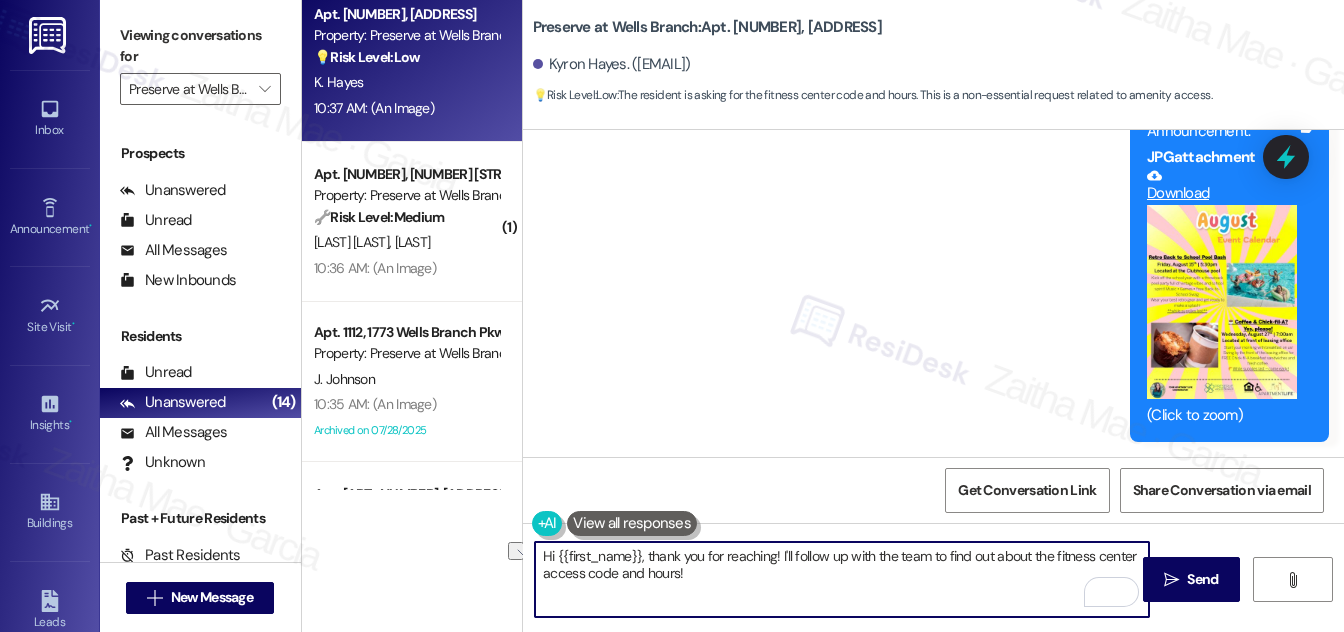 drag, startPoint x: 792, startPoint y: 556, endPoint x: 845, endPoint y: 553, distance: 53.08484 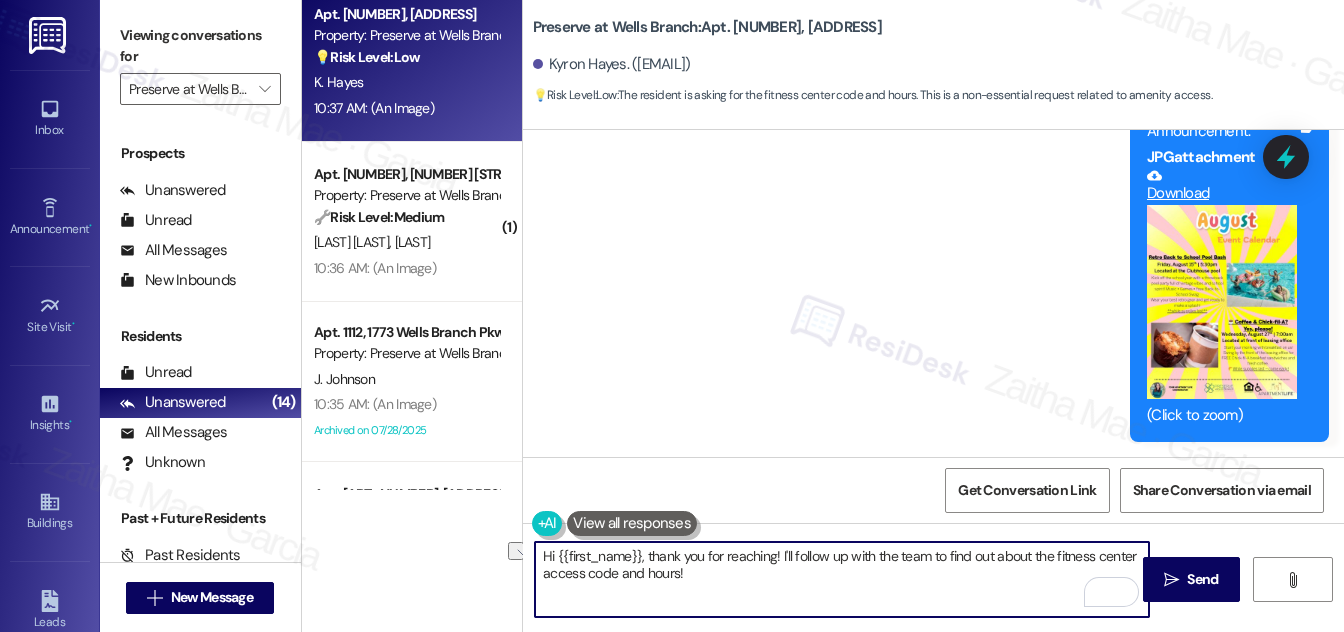click on "Hi {{first_name}}, thank you for reaching! I'll follow up with the team to find out about the fitness center access code and hours!" at bounding box center [842, 579] 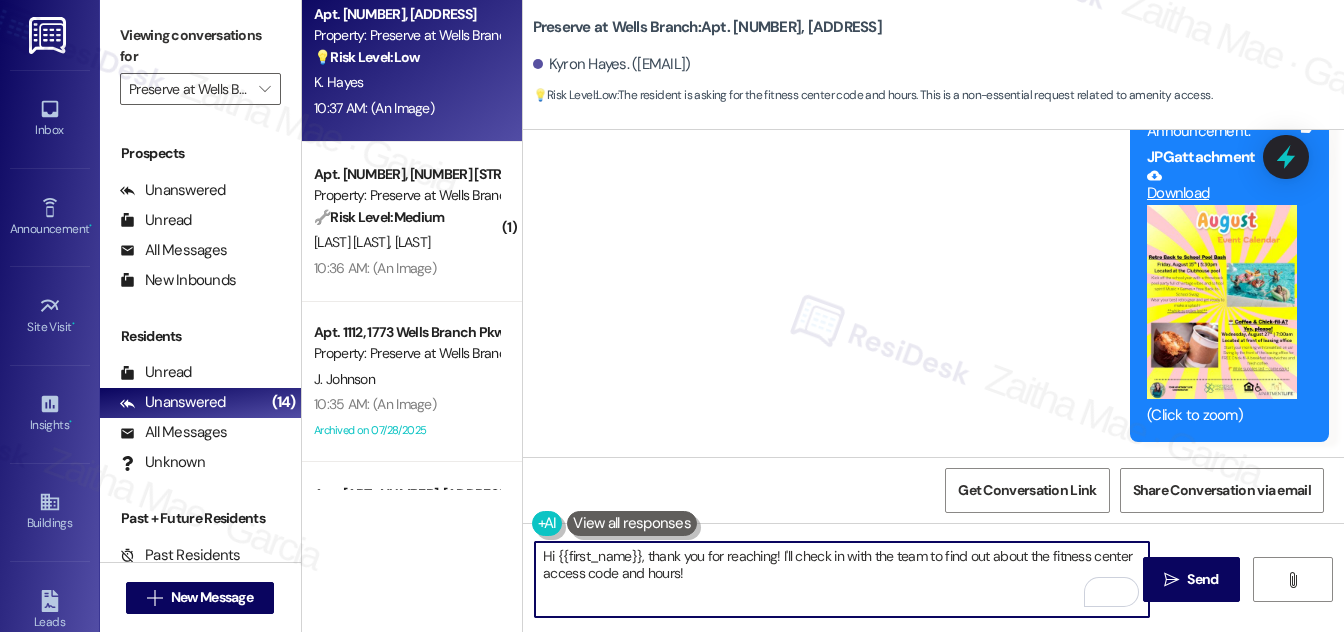 click on "Hi {{first_name}}, thank you for reaching! I'll check in with the team to find out about the fitness center access code and hours!" at bounding box center (842, 579) 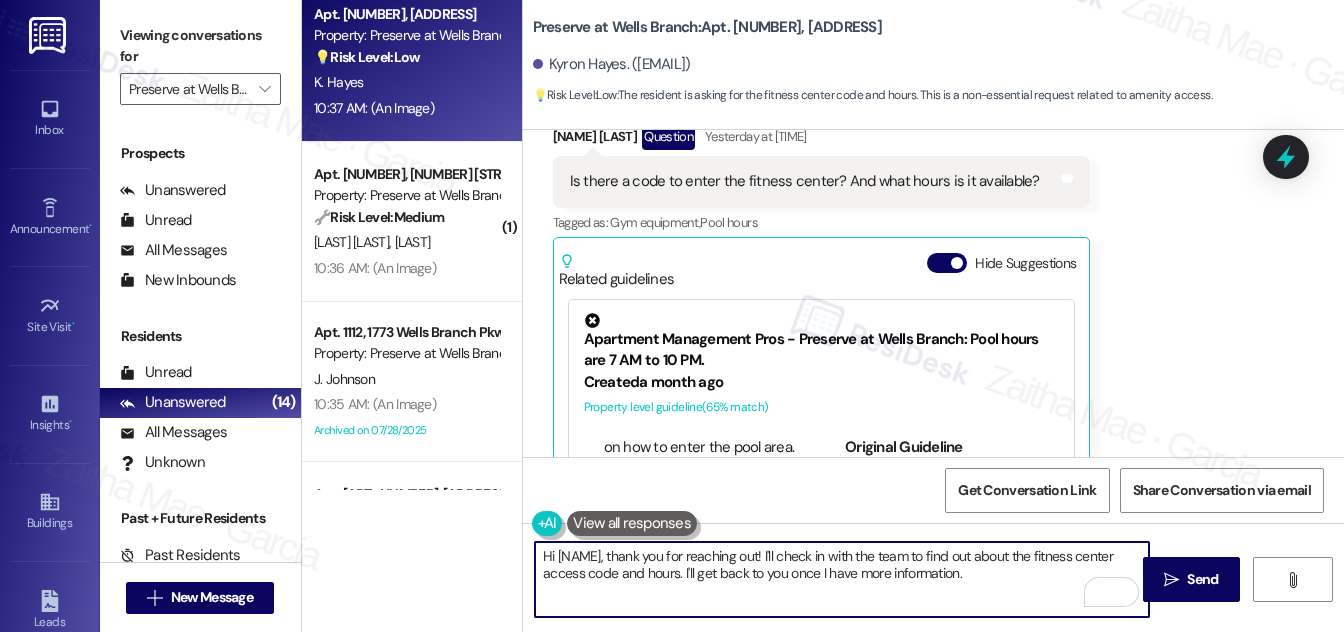 scroll, scrollTop: 7512, scrollLeft: 0, axis: vertical 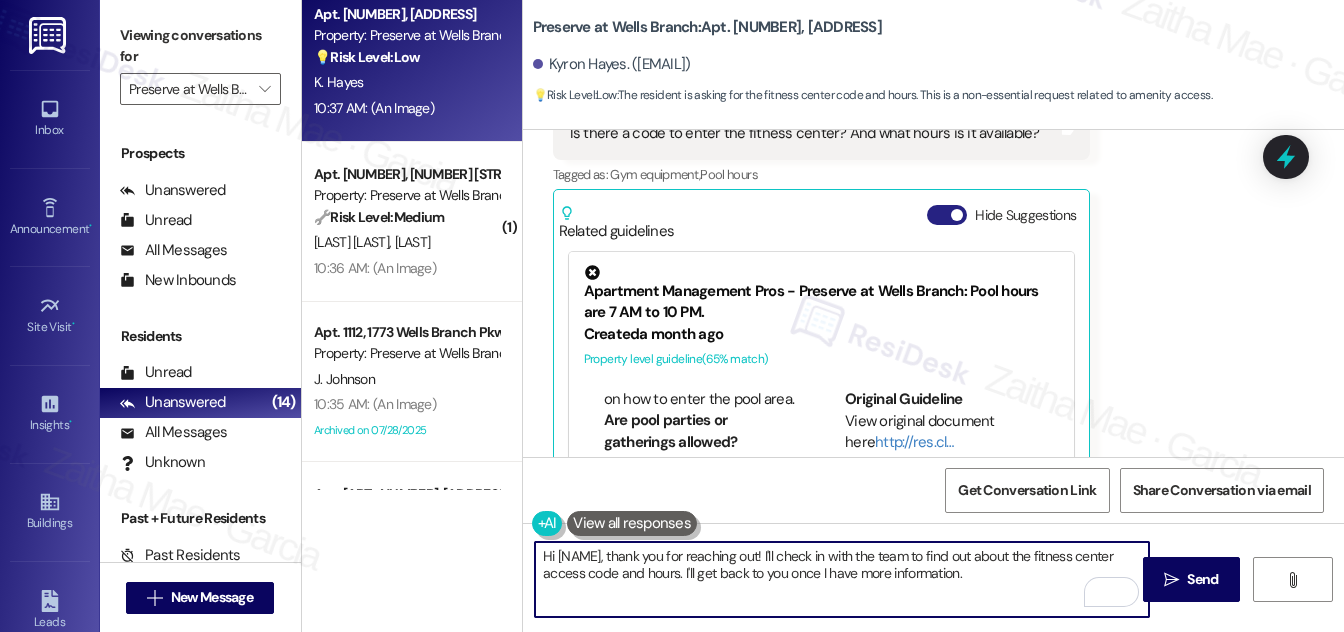 type on "Hi {{first_name}}, thank you for reaching out! I'll check in with the team to find out about the fitness center access code and hours. I'll get back to you once I have more information." 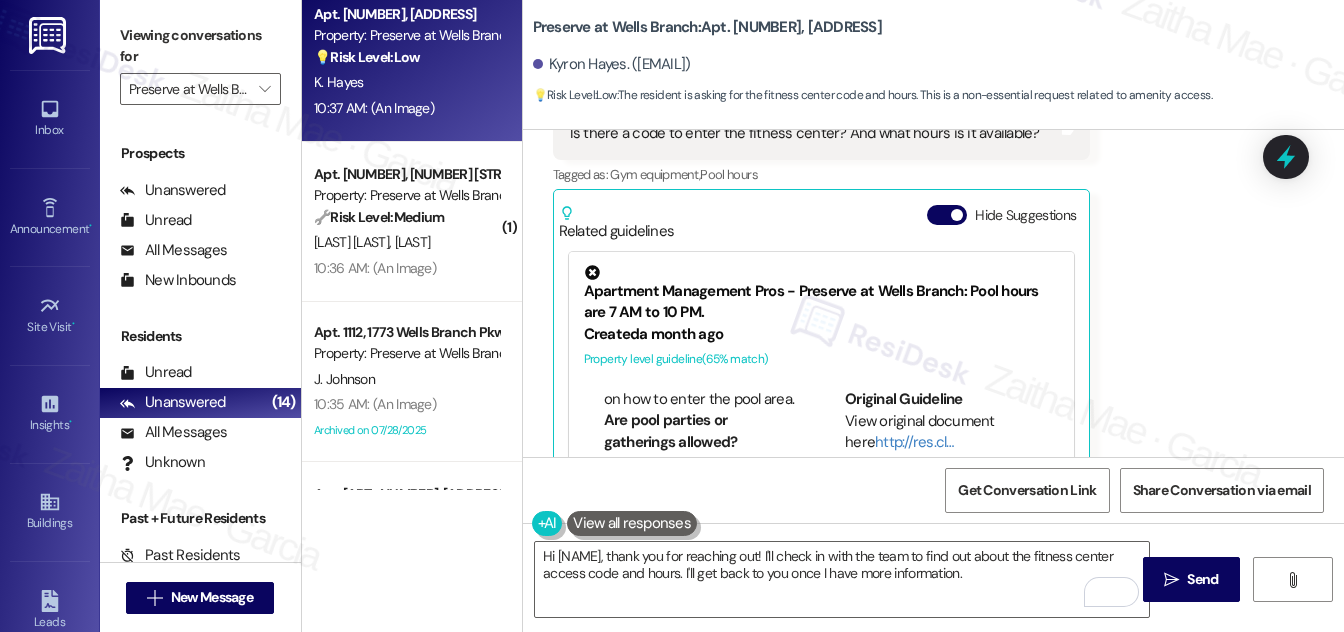 drag, startPoint x: 944, startPoint y: 215, endPoint x: 937, endPoint y: 228, distance: 14.764823 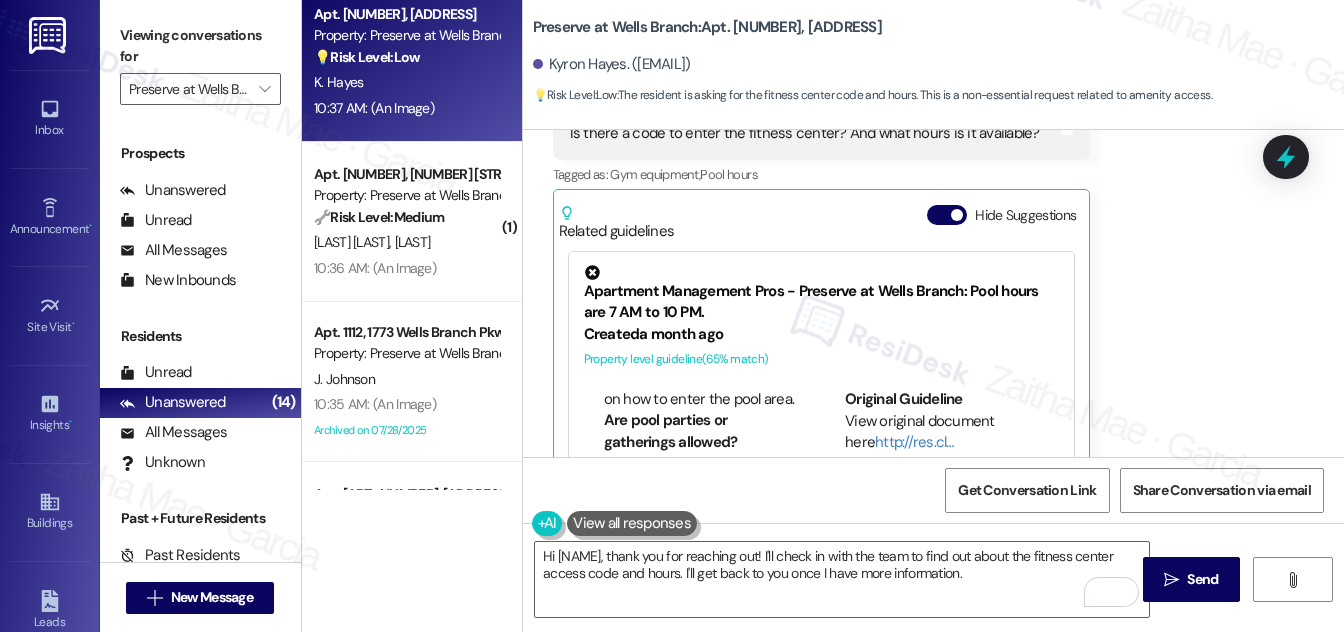 click on "Hide Suggestions" at bounding box center [947, 215] 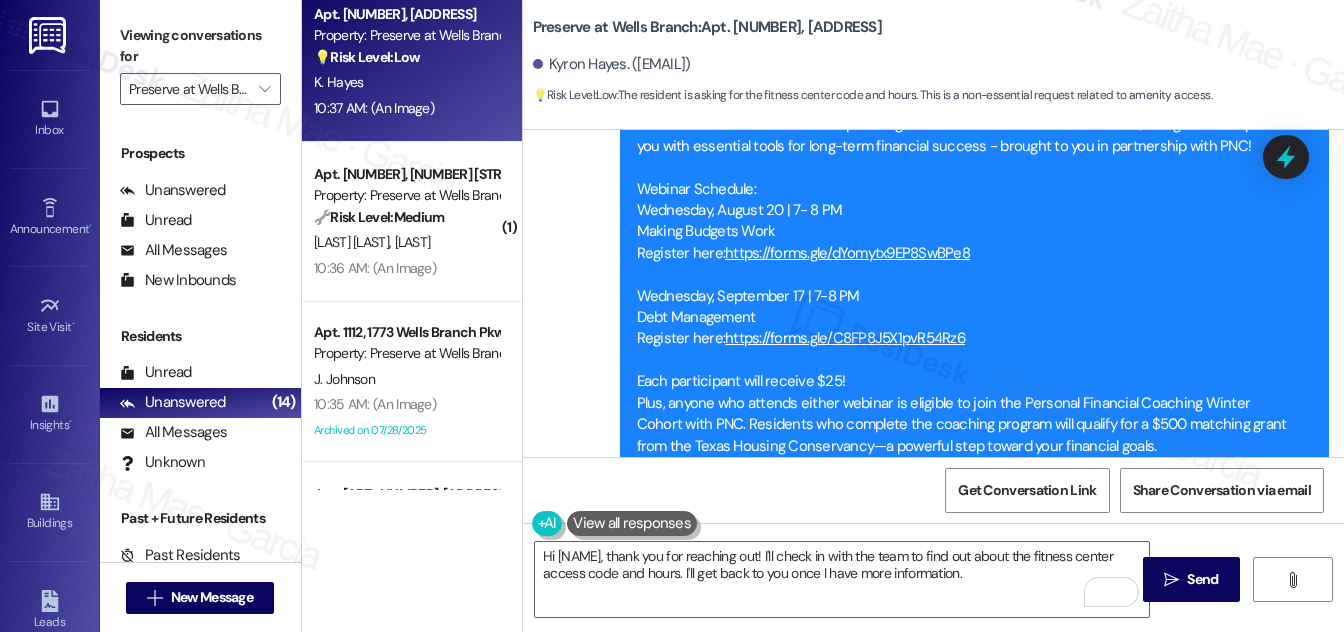 scroll, scrollTop: 8148, scrollLeft: 0, axis: vertical 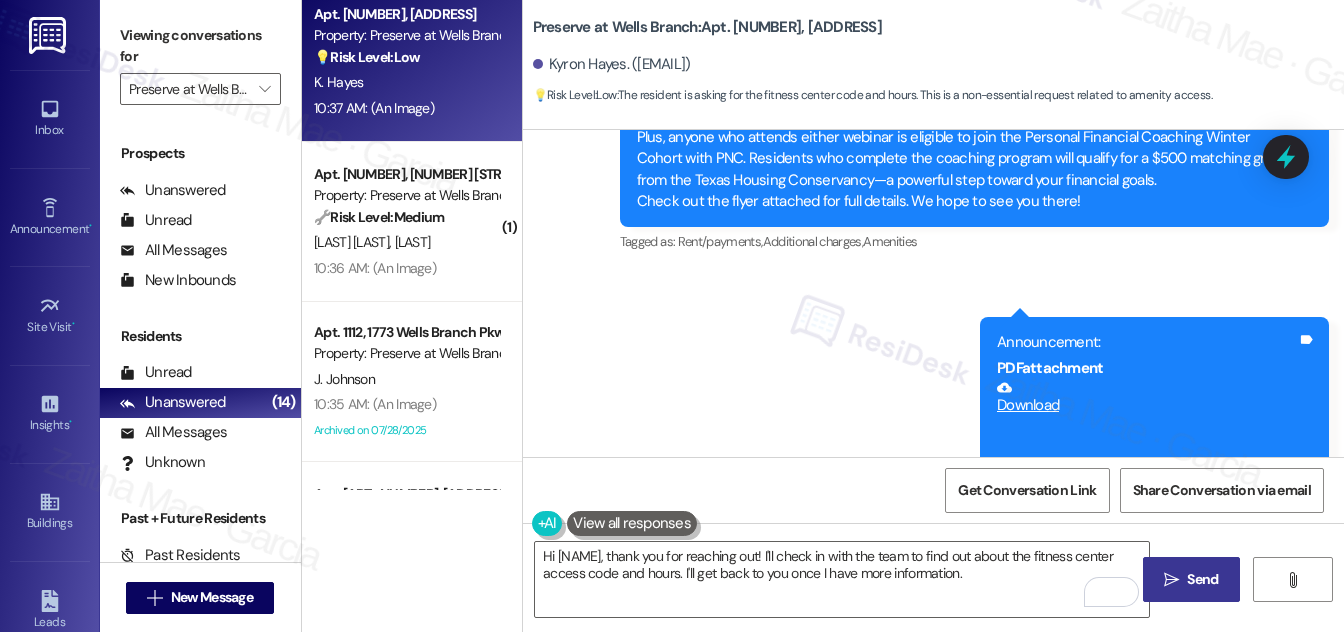 click on "Send" at bounding box center [1202, 579] 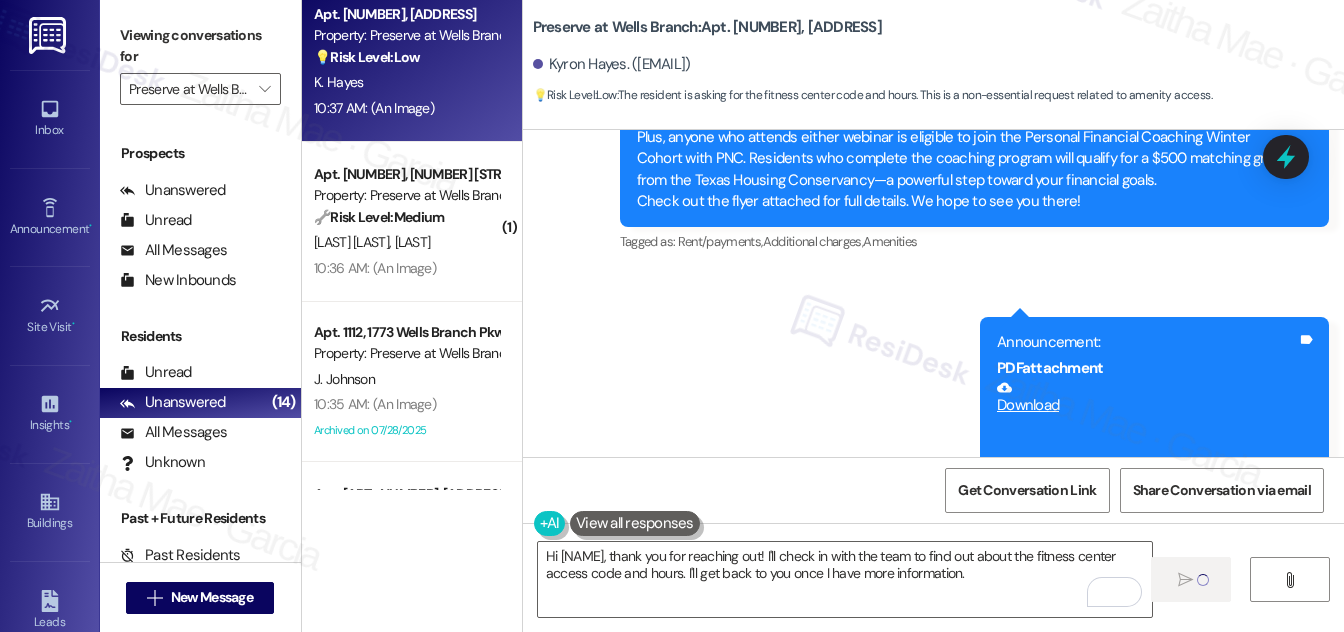 type 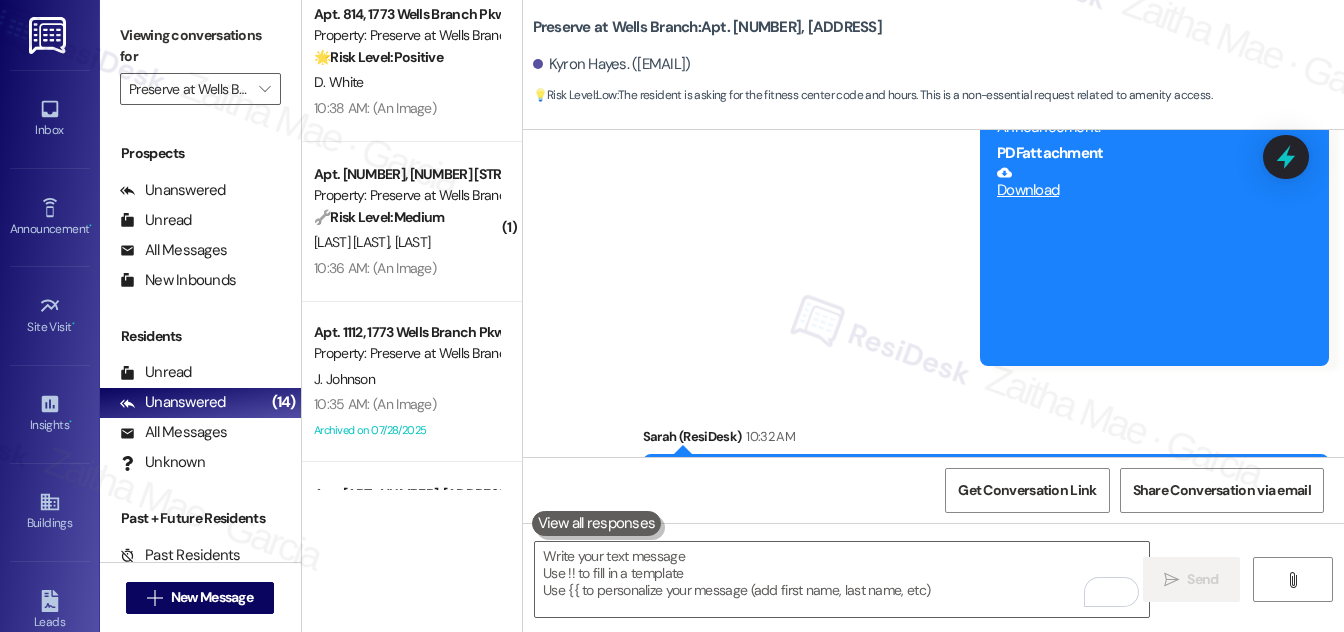 scroll, scrollTop: 8498, scrollLeft: 0, axis: vertical 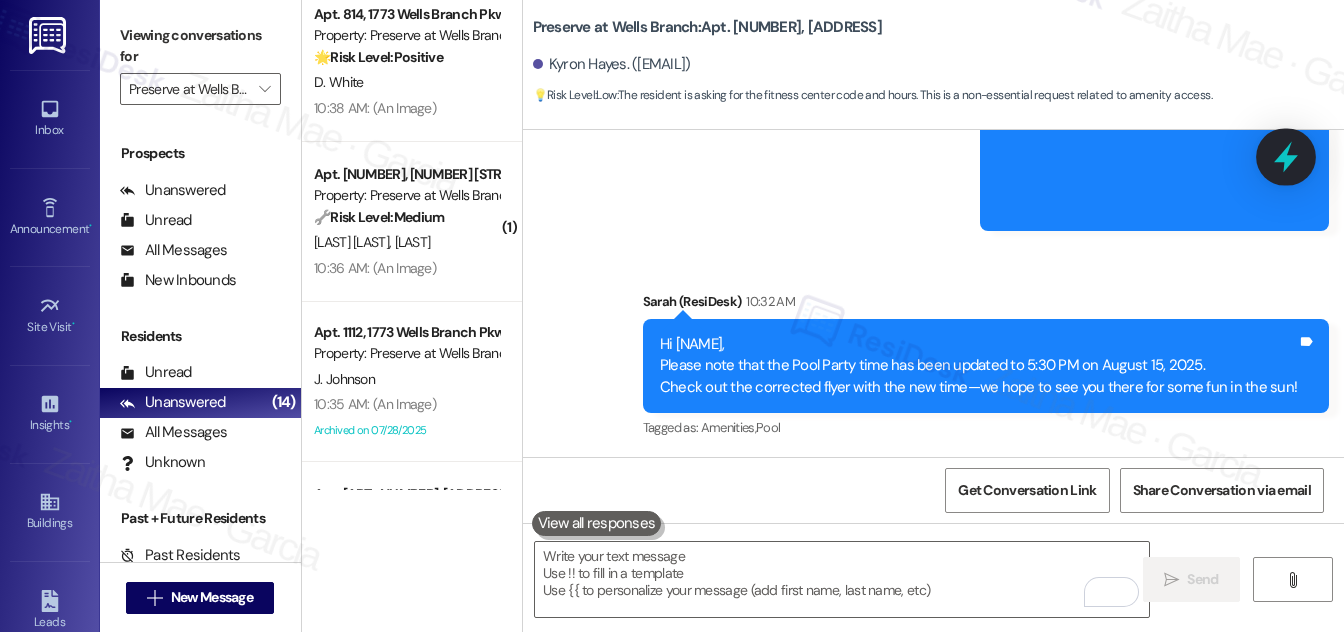 click 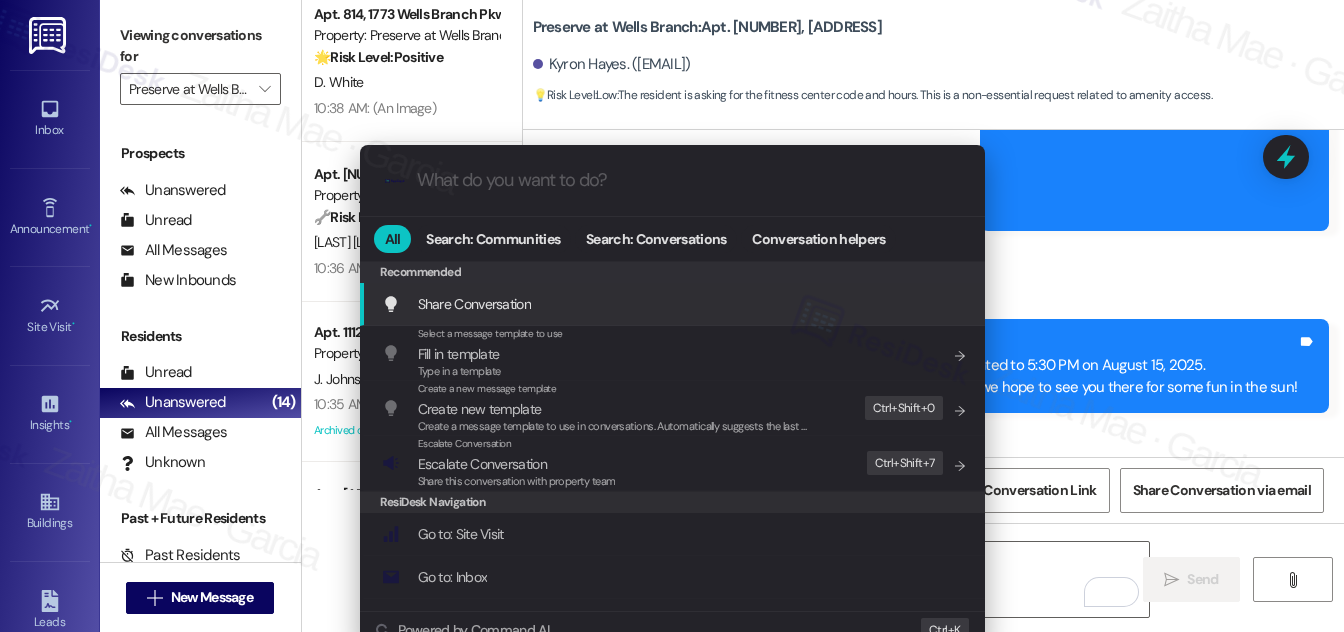 click on ".cls-1{fill:#0a055f;}.cls-2{fill:#0cc4c4;} resideskLogoBlueOrange All Search: Communities Search: Conversations Conversation helpers Recommended Recommended Share Conversation Add shortcut Select a message template to use Fill in template Type in a template Add shortcut Create a new message template Create new template Create a message template to use in conversations. Automatically suggests the last message you sent. Edit Ctrl+ Shift+ 0 Escalate Conversation Escalate Conversation Share this conversation with property team Edit Ctrl+ Shift+ 7 ResiDesk Navigation Go to: Site Visit Add shortcut Go to: Inbox Add shortcut Go to: Settings Add shortcut Go to: Message Templates Add shortcut Go to: Buildings Add shortcut Help Getting Started: What you can do with ResiDesk How to message a tenant
How to send an announcement
How to attach a file on messages and announcements
How to message a prospect
How to message an inbound prospect
How to send an internal message
How to use the ResiDesk Outlook Add-in Settings" at bounding box center [672, 316] 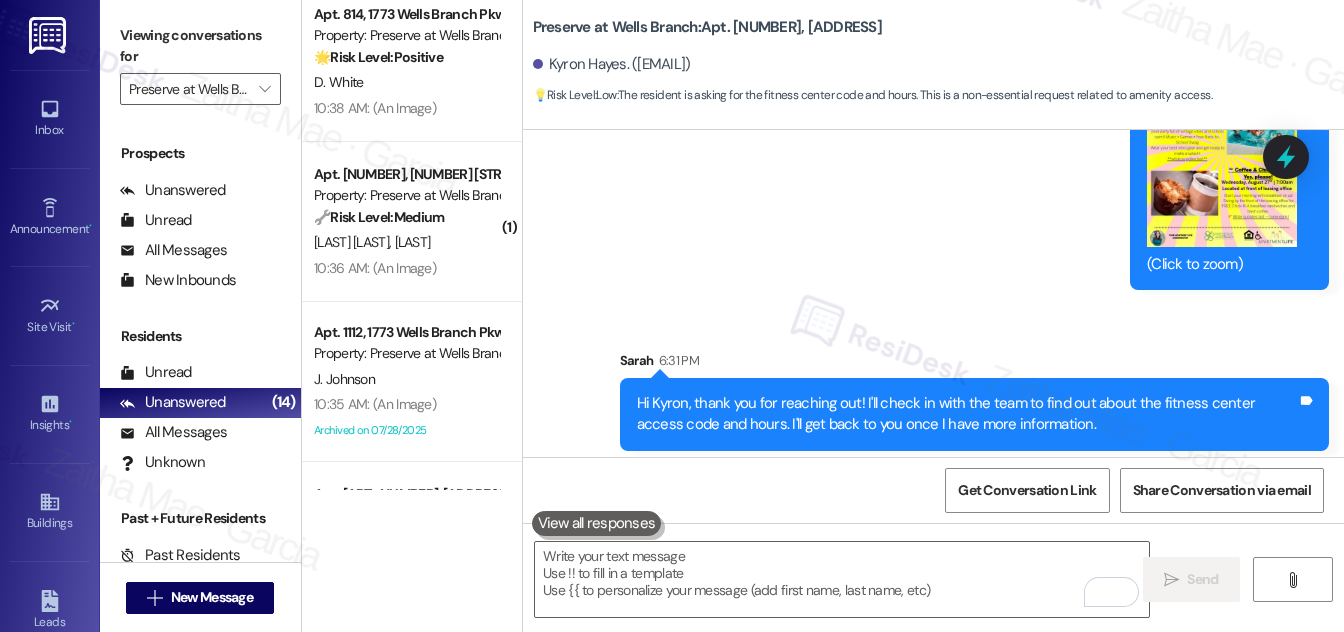 scroll, scrollTop: 9056, scrollLeft: 0, axis: vertical 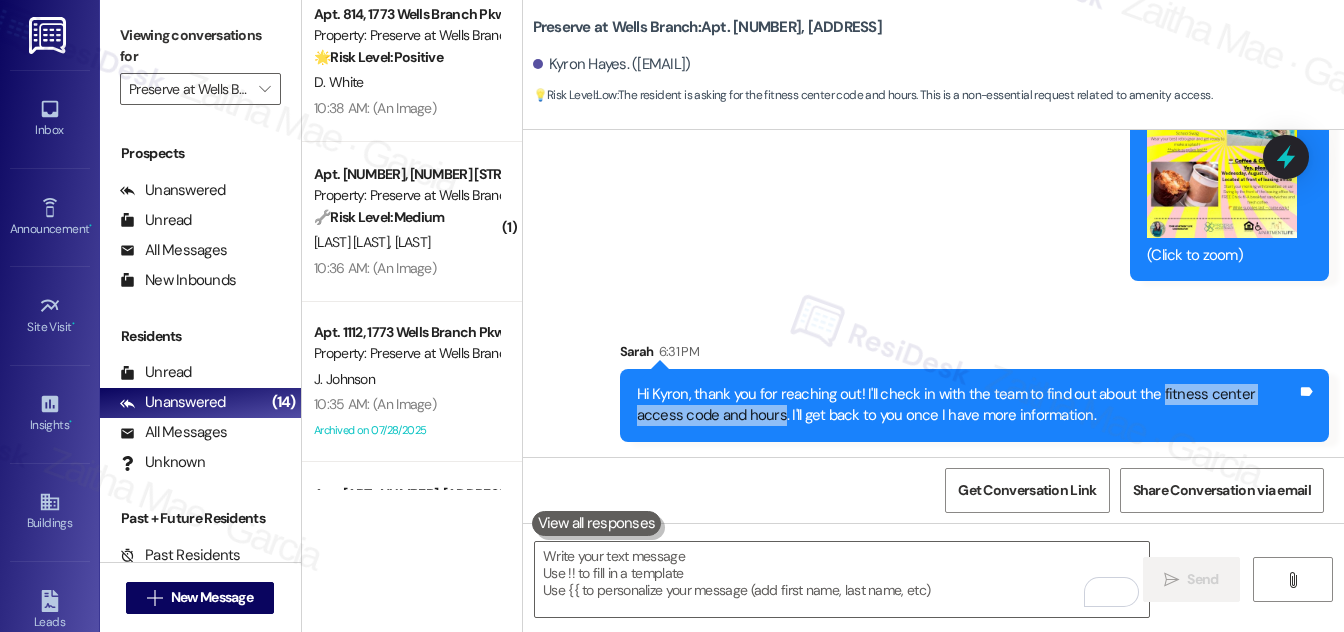 drag, startPoint x: 1149, startPoint y: 391, endPoint x: 731, endPoint y: 409, distance: 418.3874 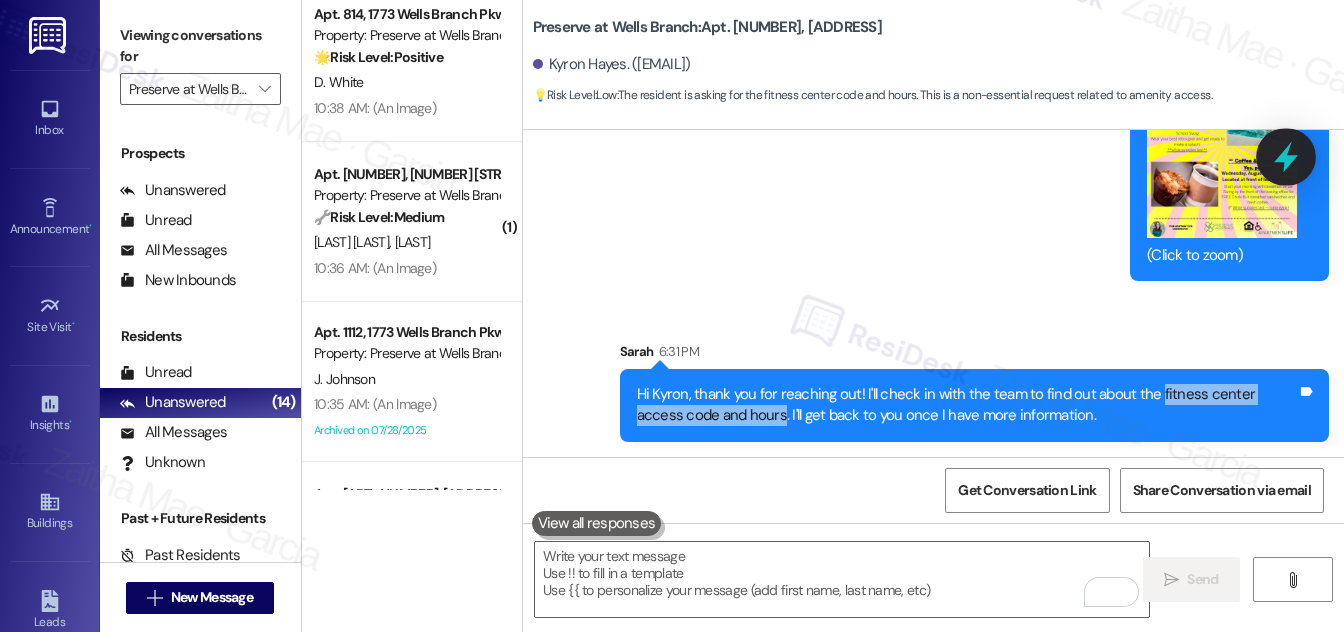 click 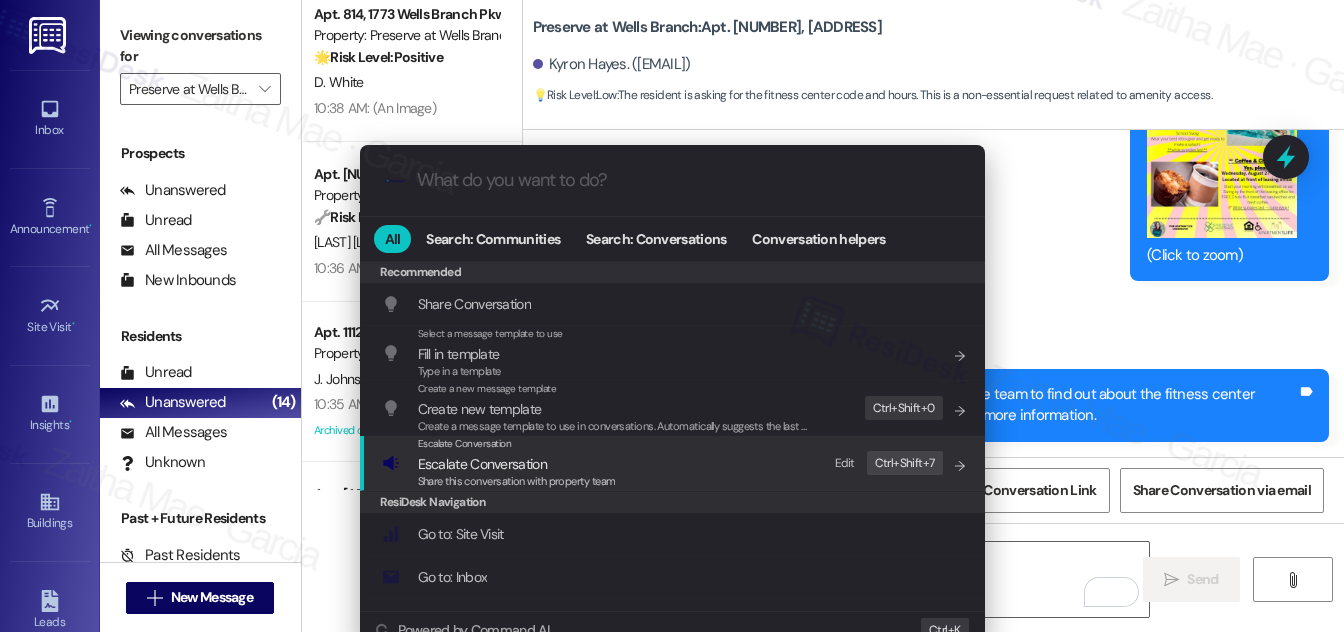 click on "Escalate Conversation" at bounding box center [482, 464] 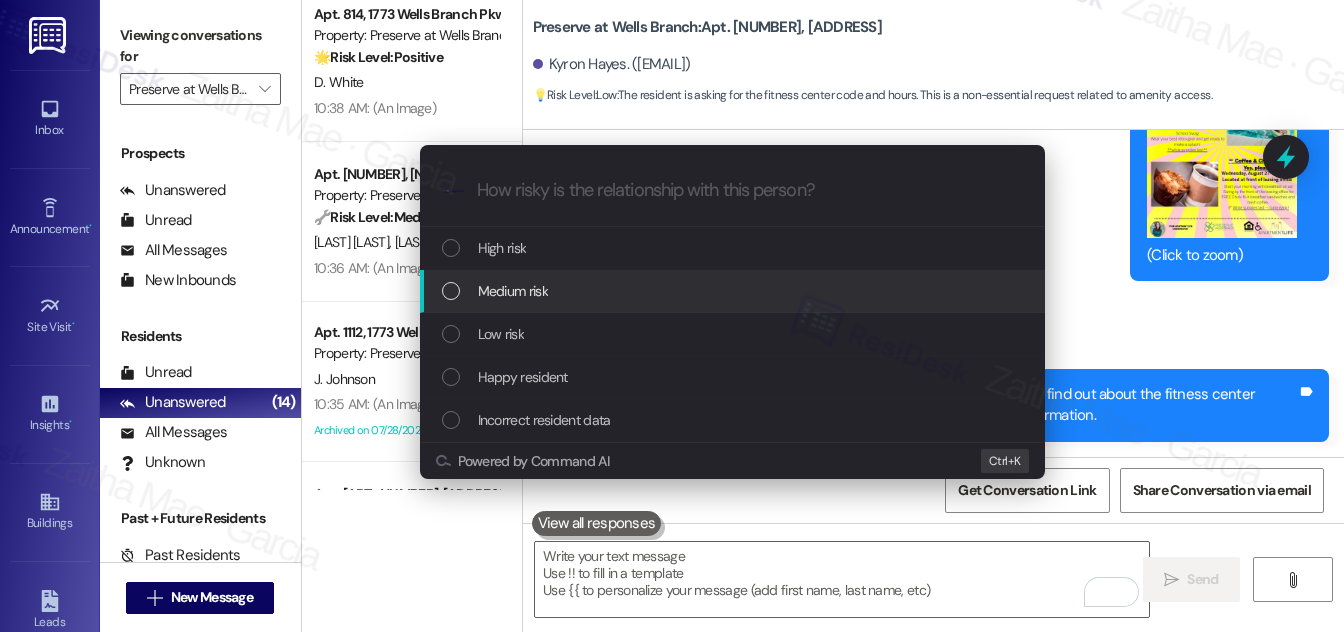click on "Medium risk" at bounding box center (513, 291) 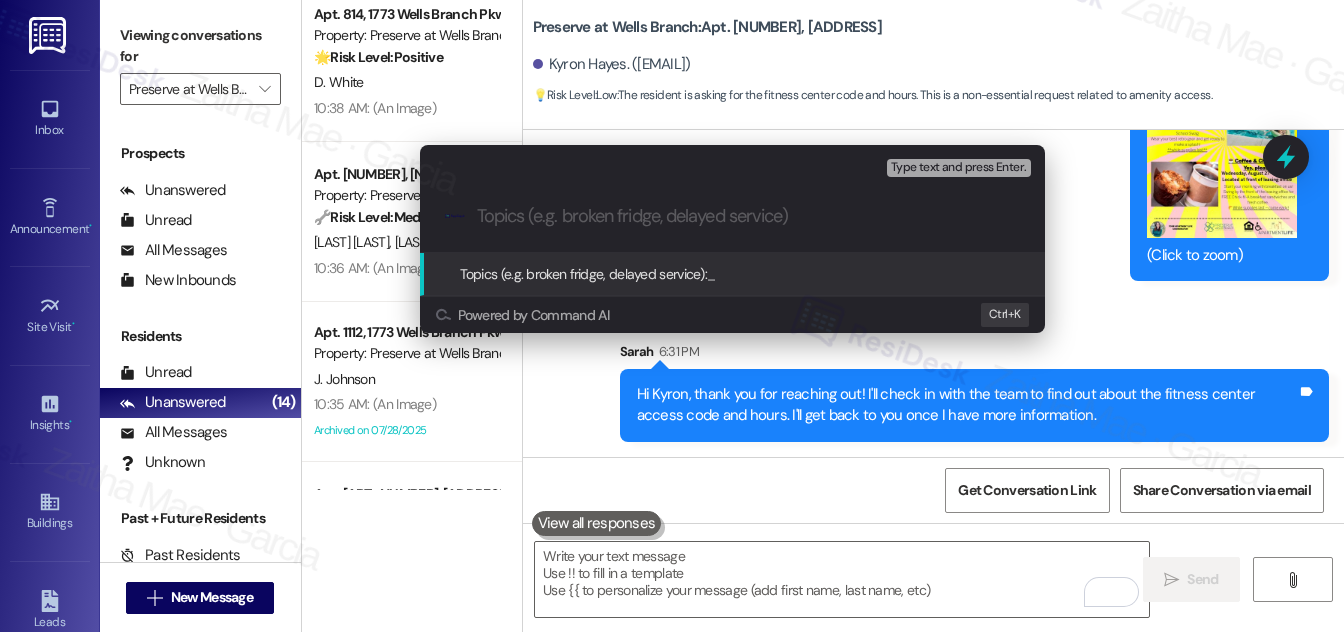 click on "Escalate Conversation Medium risk Topics (e.g. broken fridge, delayed service) Any messages to highlight in the email? Type text and press Enter. .cls-1{fill:#0a055f;}.cls-2{fill:#0cc4c4;} resideskLogoBlueOrange Topics (e.g. broken fridge, delayed service):  _ Powered by Command AI Ctrl+ K" at bounding box center [672, 316] 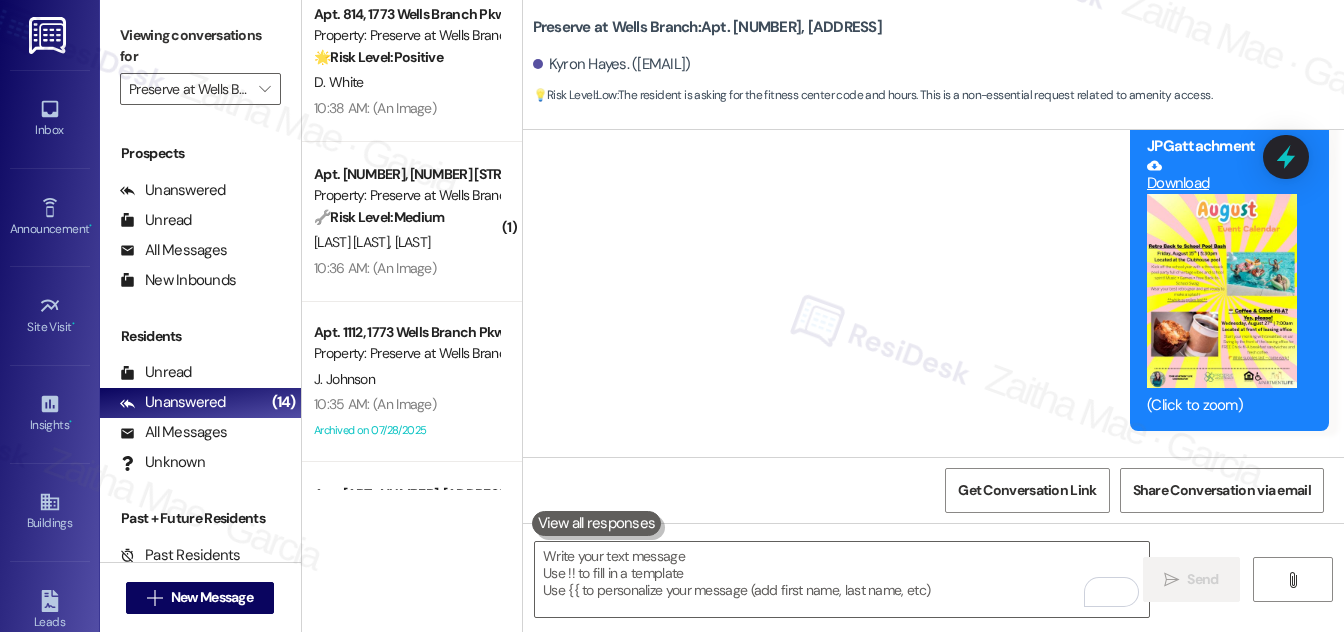 scroll, scrollTop: 9056, scrollLeft: 0, axis: vertical 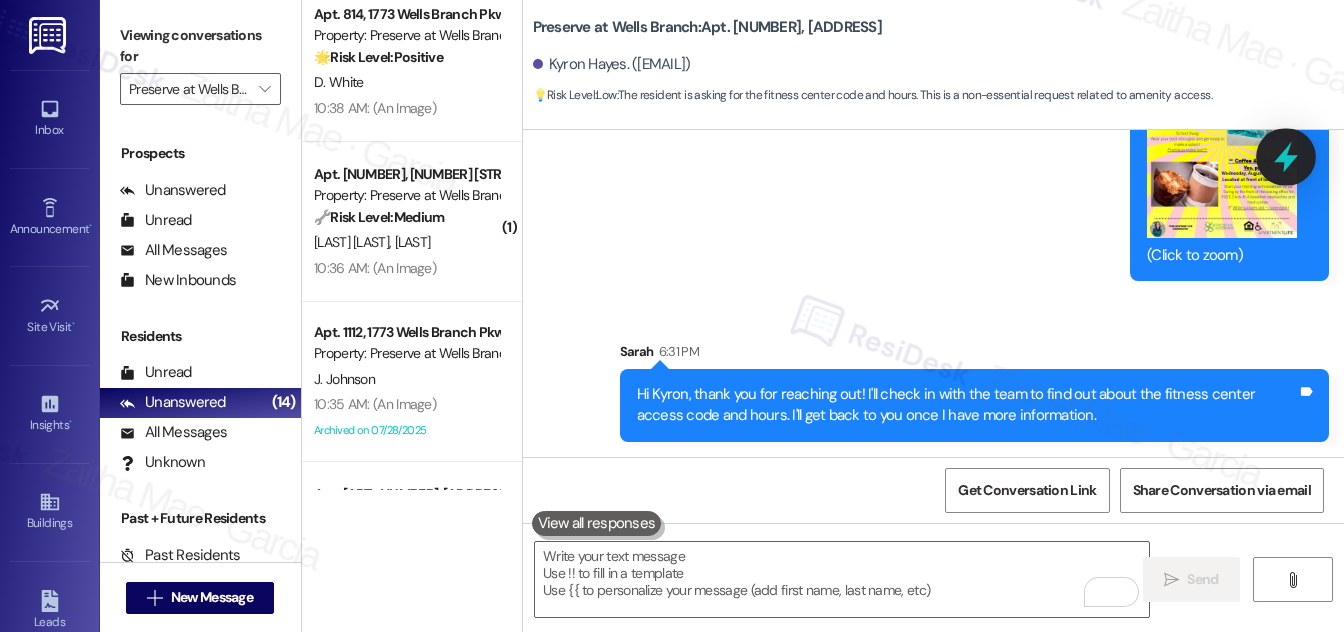 click 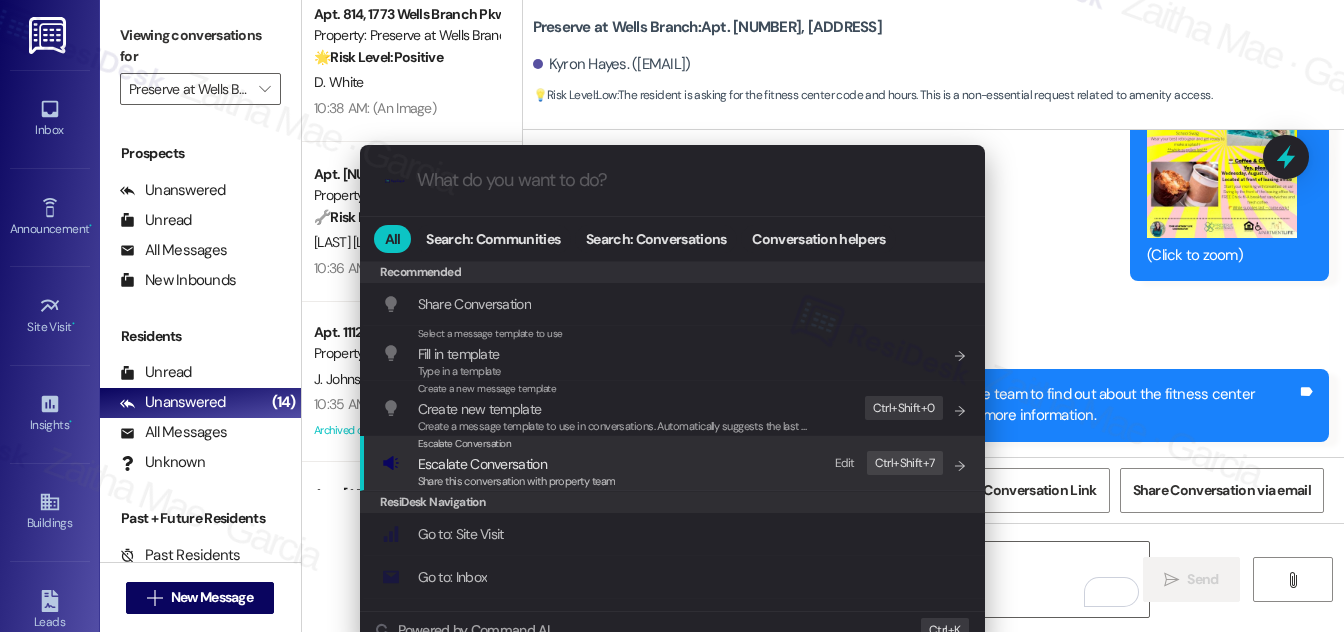 click on "Escalate Conversation" at bounding box center (482, 464) 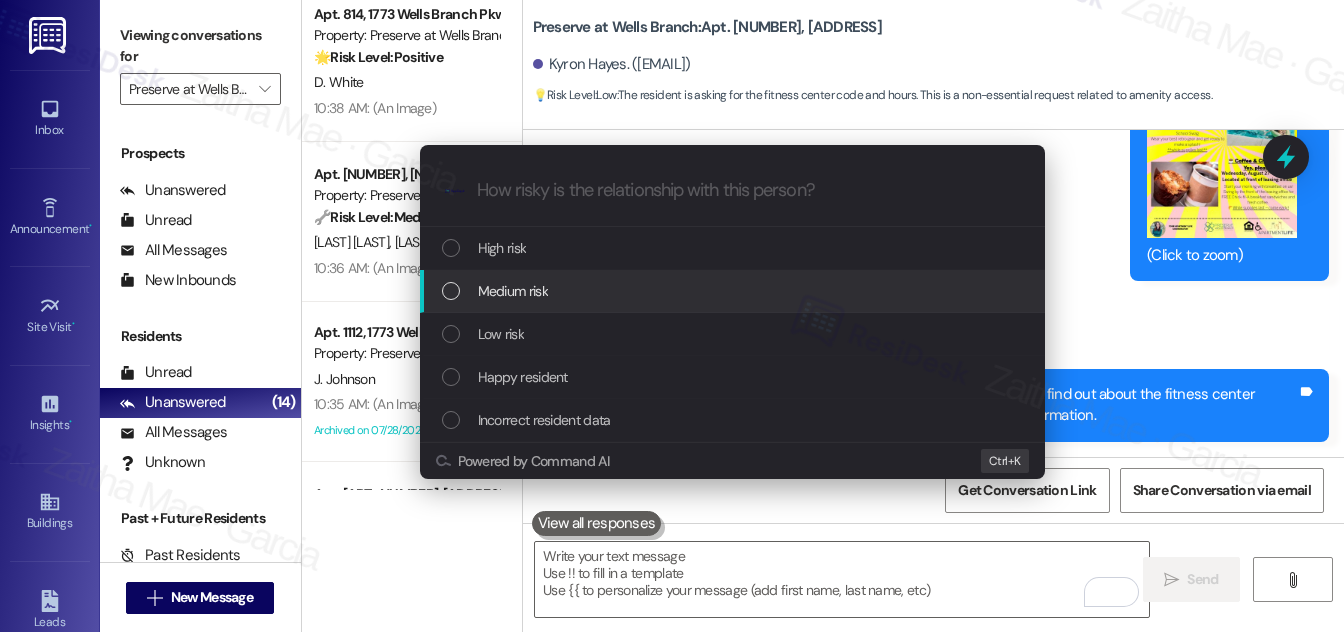 click on "Medium risk" at bounding box center [734, 291] 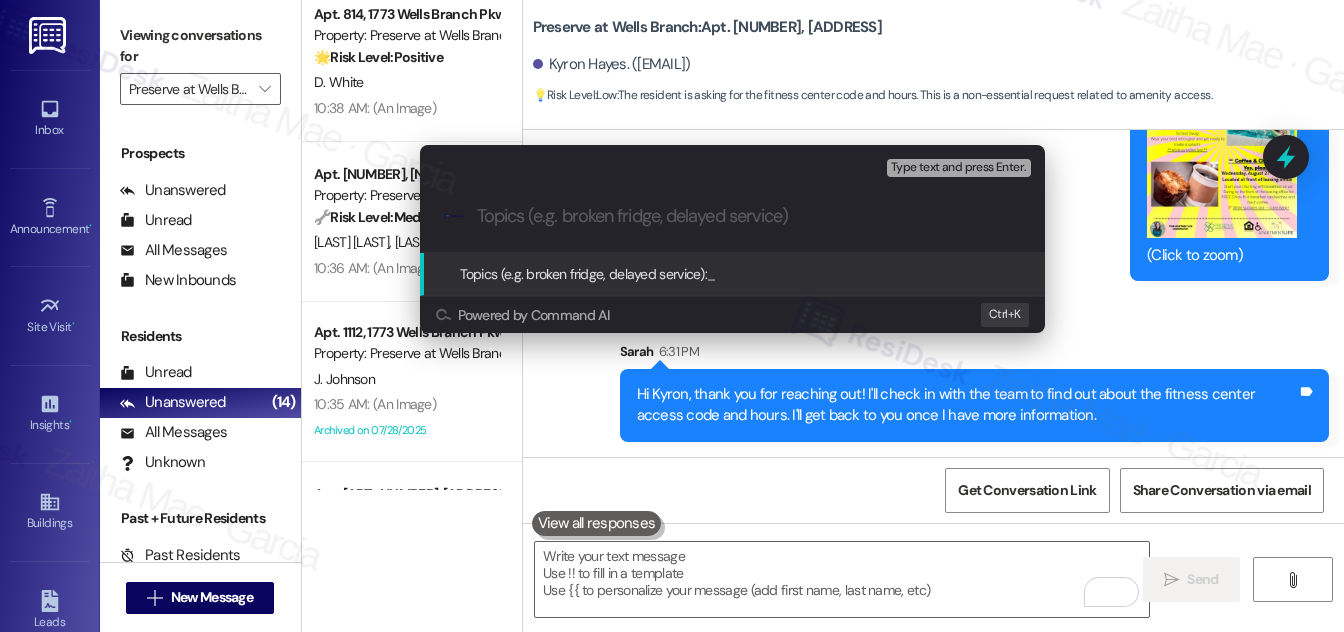 paste on "fitness center access code and hours" 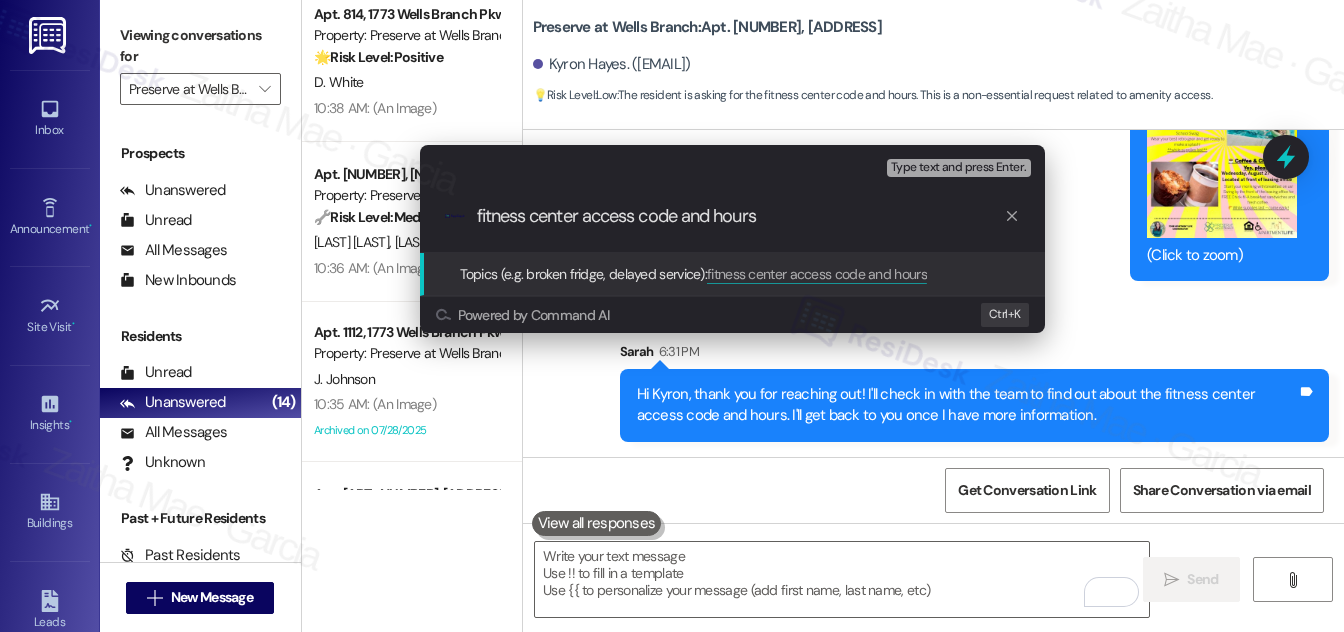 click on "fitness center access code and hours" at bounding box center (740, 216) 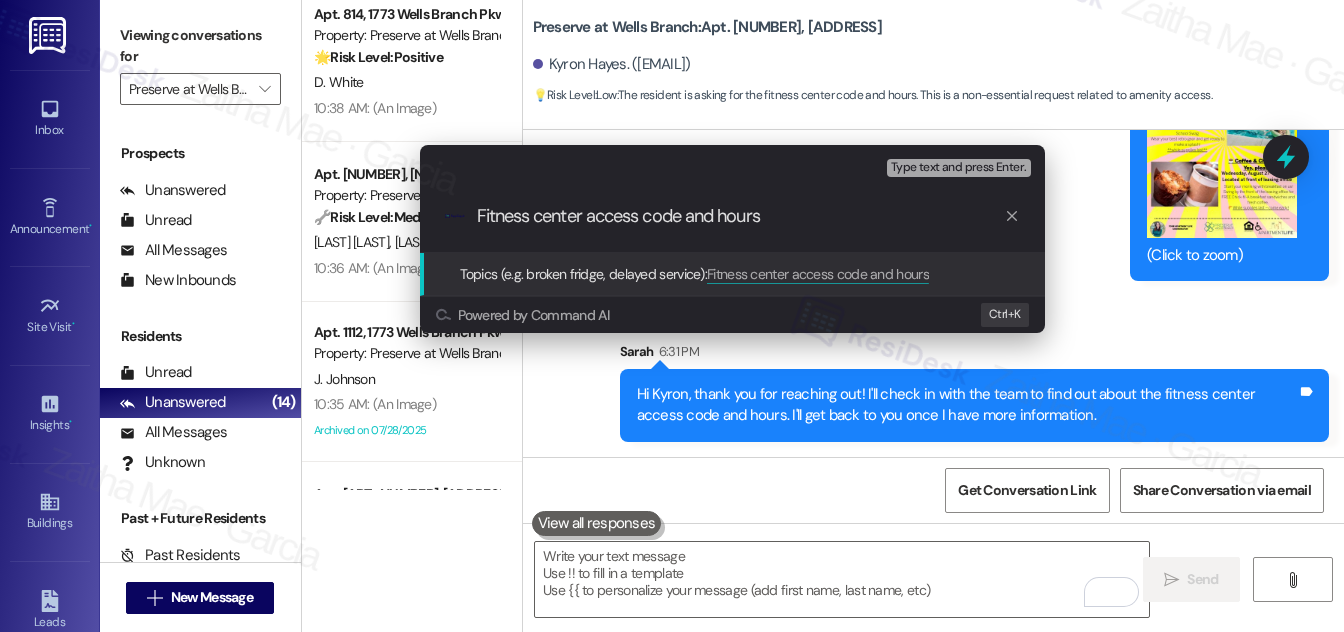 click on "Fitness center access code and hours" at bounding box center (740, 216) 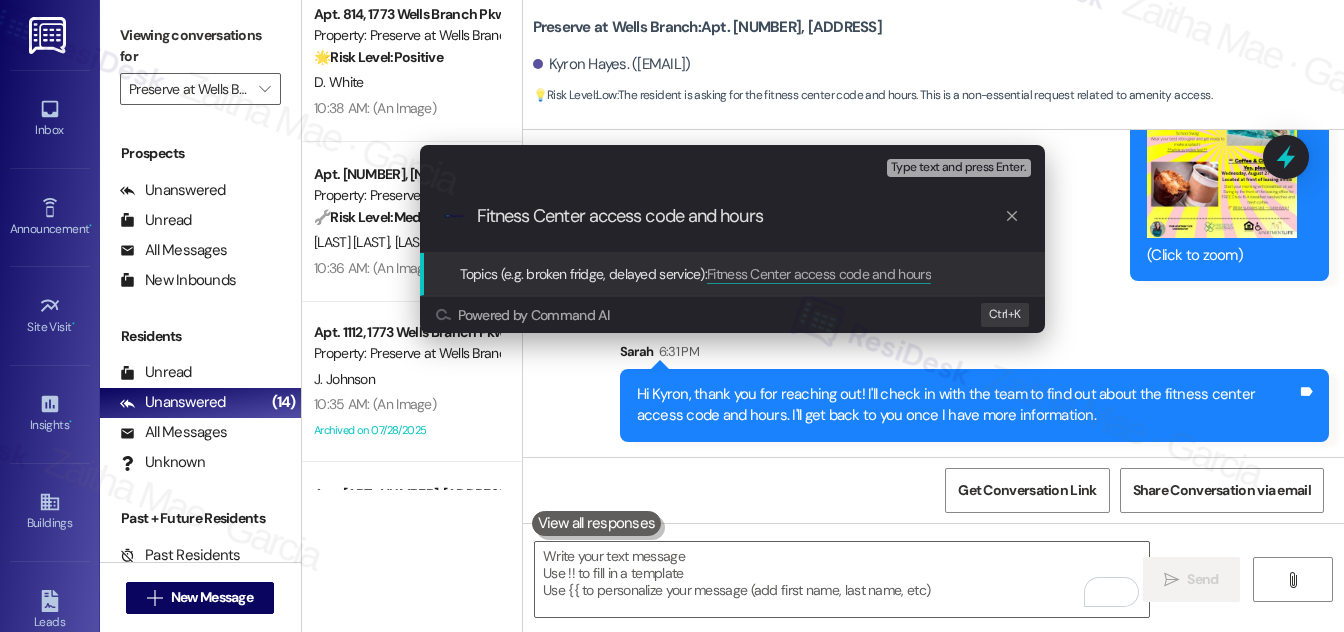 click on "Fitness Center access code and hours" at bounding box center (740, 216) 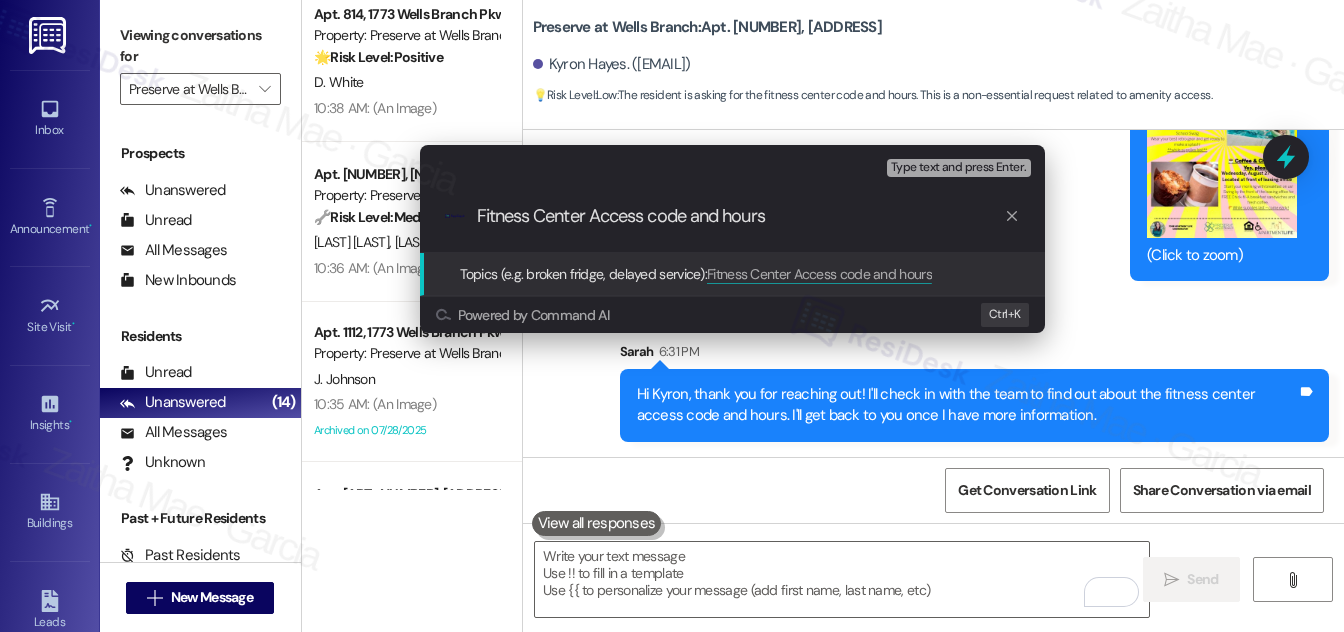 click on "Fitness Center Access code and hours" at bounding box center [740, 216] 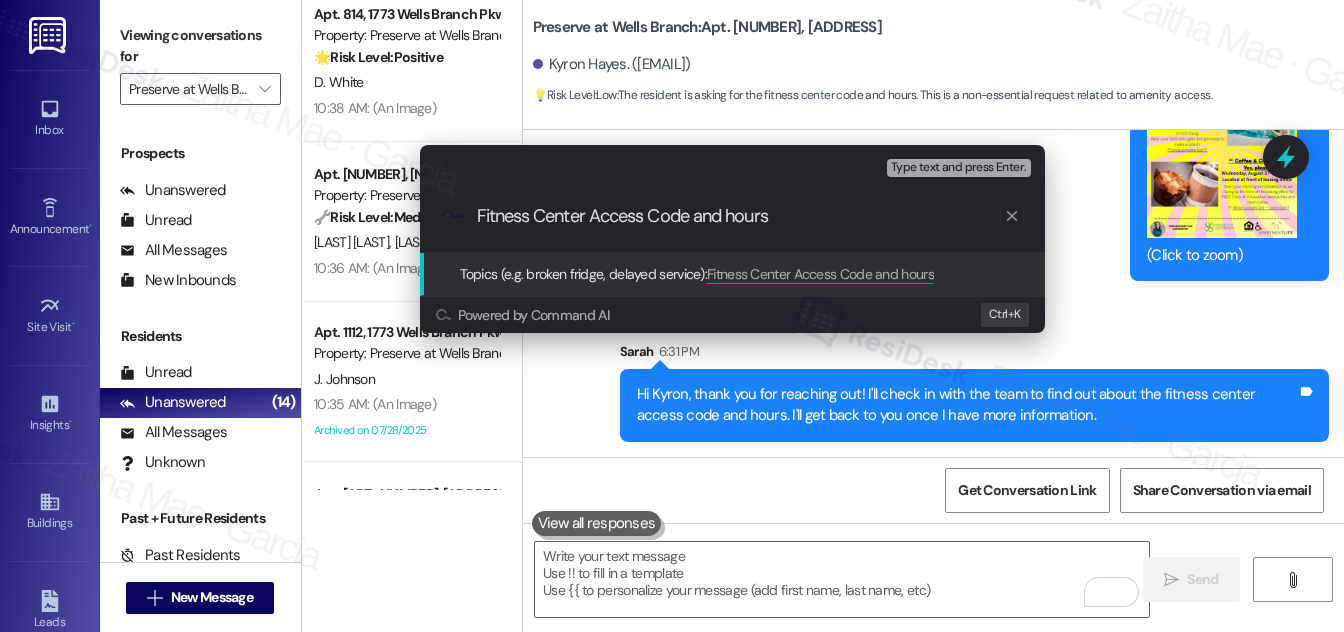 click on "Fitness Center Access Code and hours" at bounding box center (740, 216) 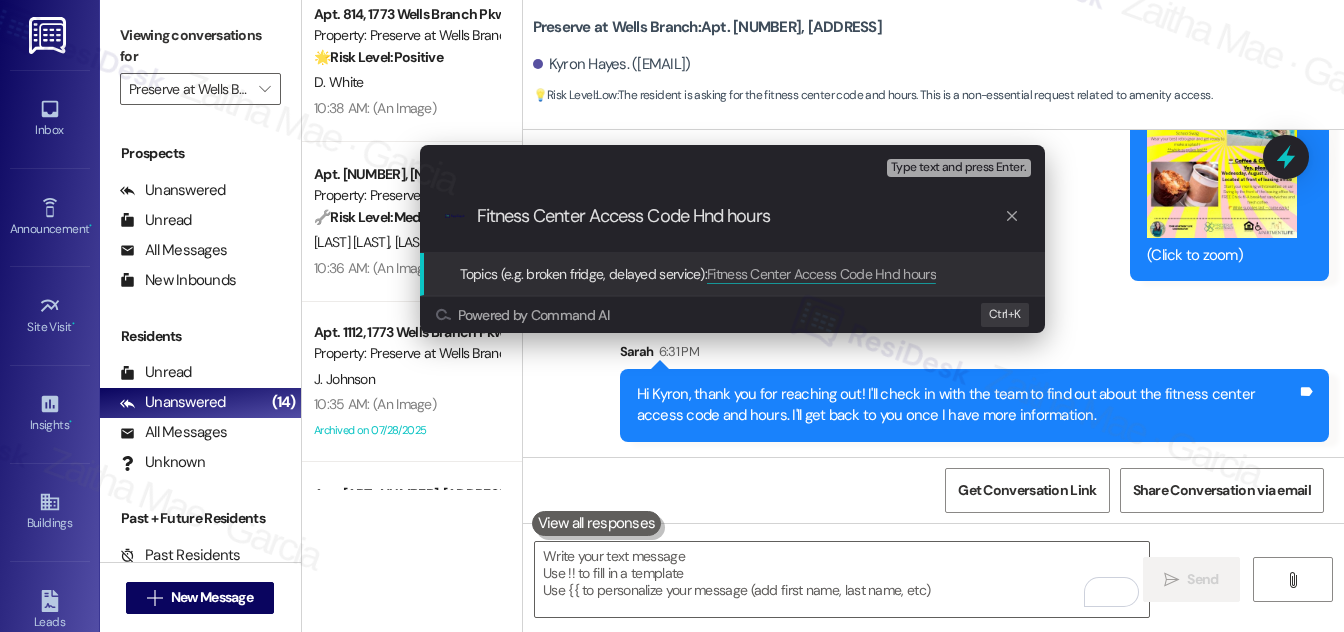 click on "Fitness Center Access Code Hnd hours" at bounding box center [740, 216] 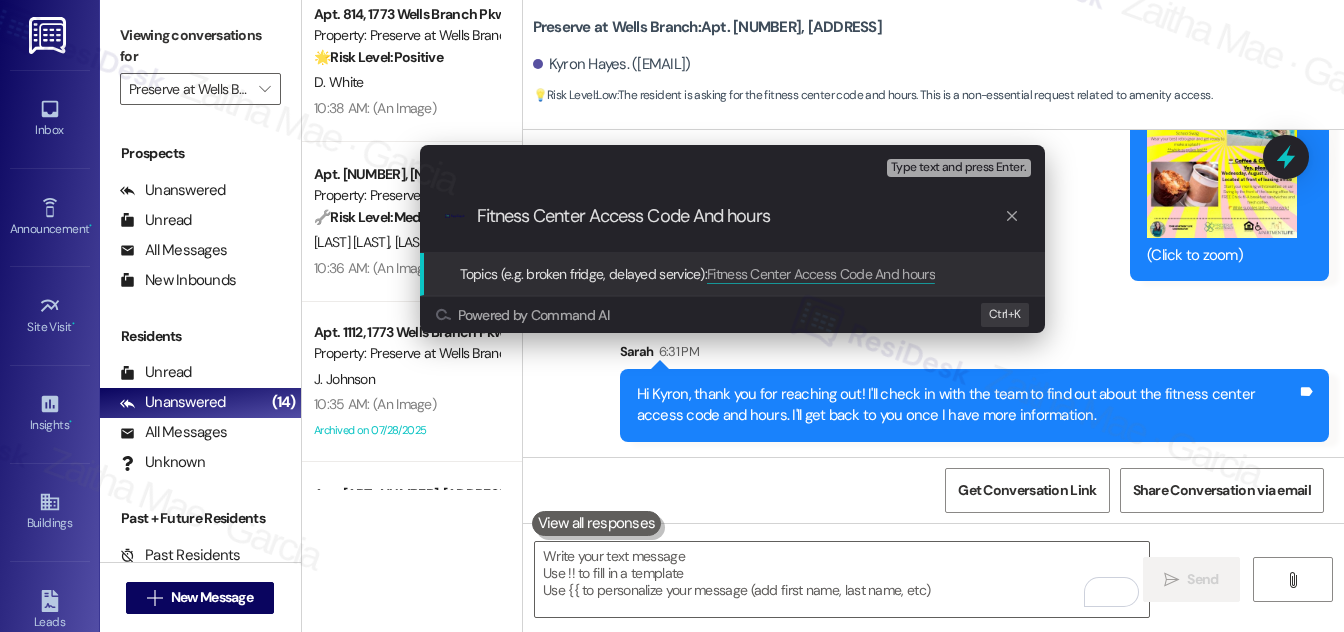click on "Fitness Center Access Code And hours" at bounding box center [740, 216] 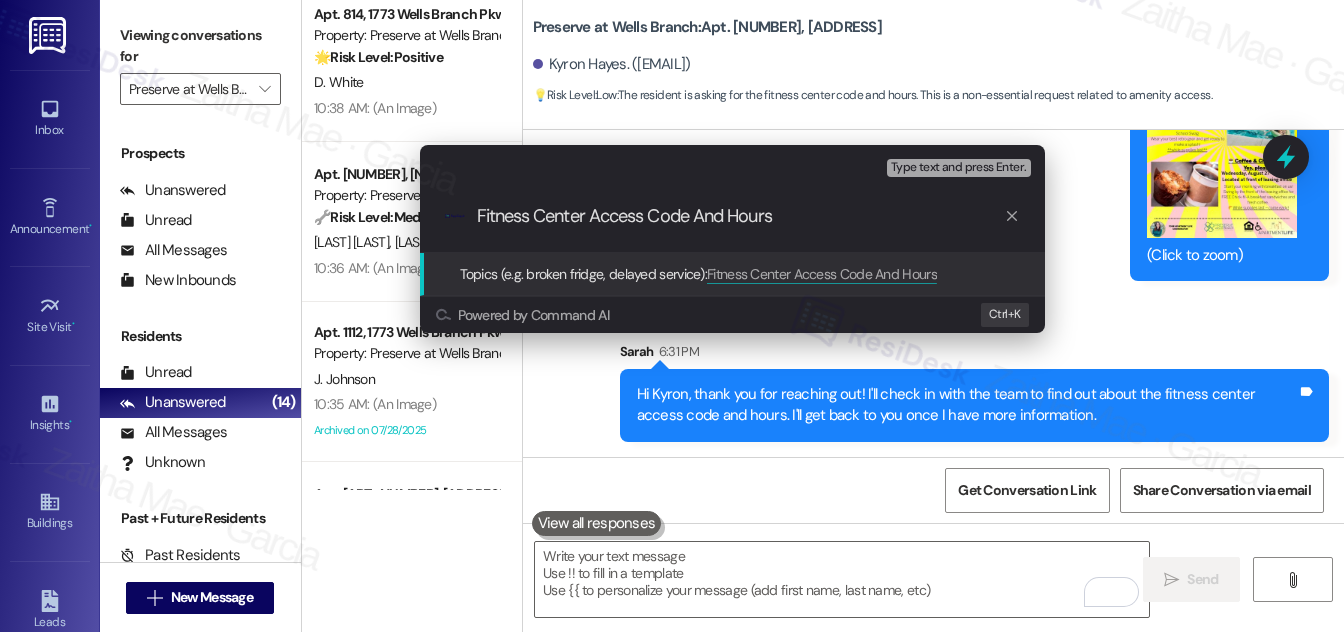 click on "Fitness Center Access Code And Hours" at bounding box center (740, 216) 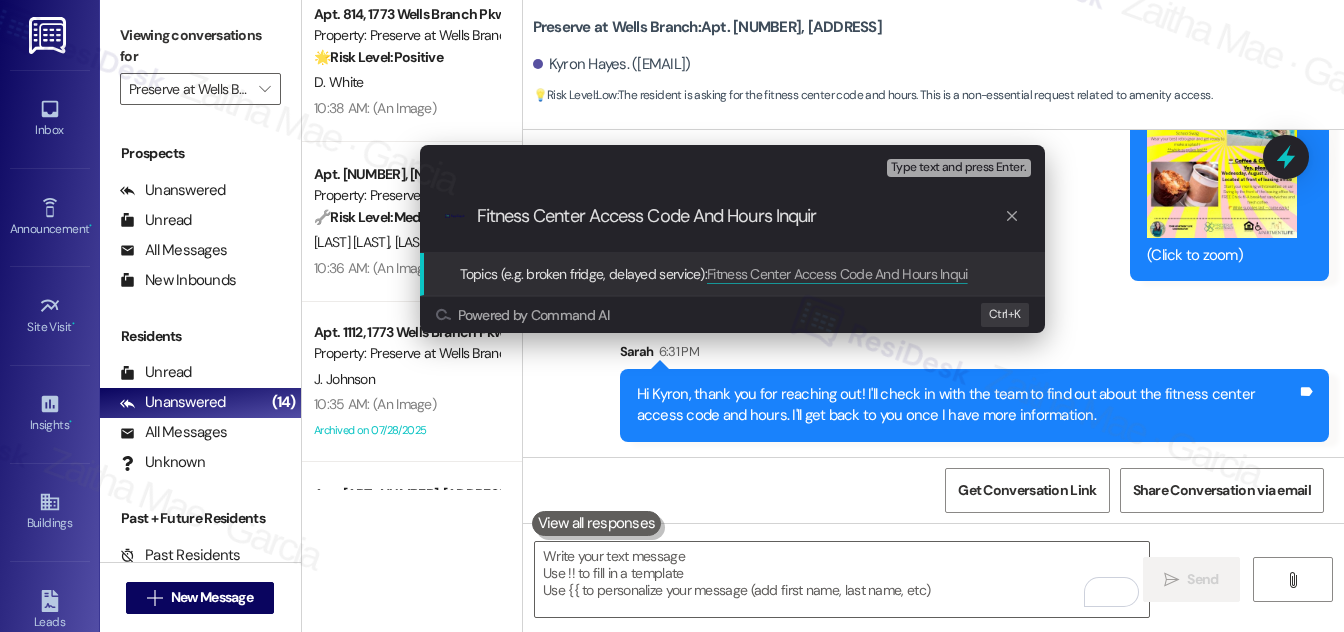 type on "Fitness Center Access Code And Hours Inquiry" 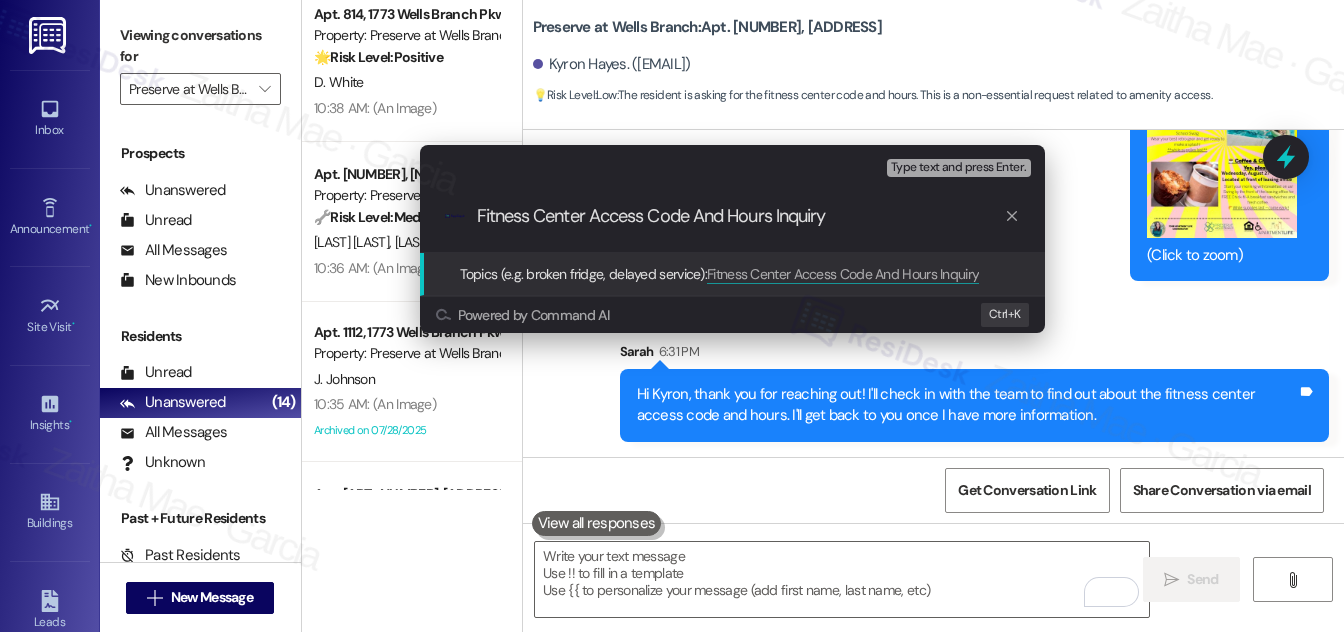 type 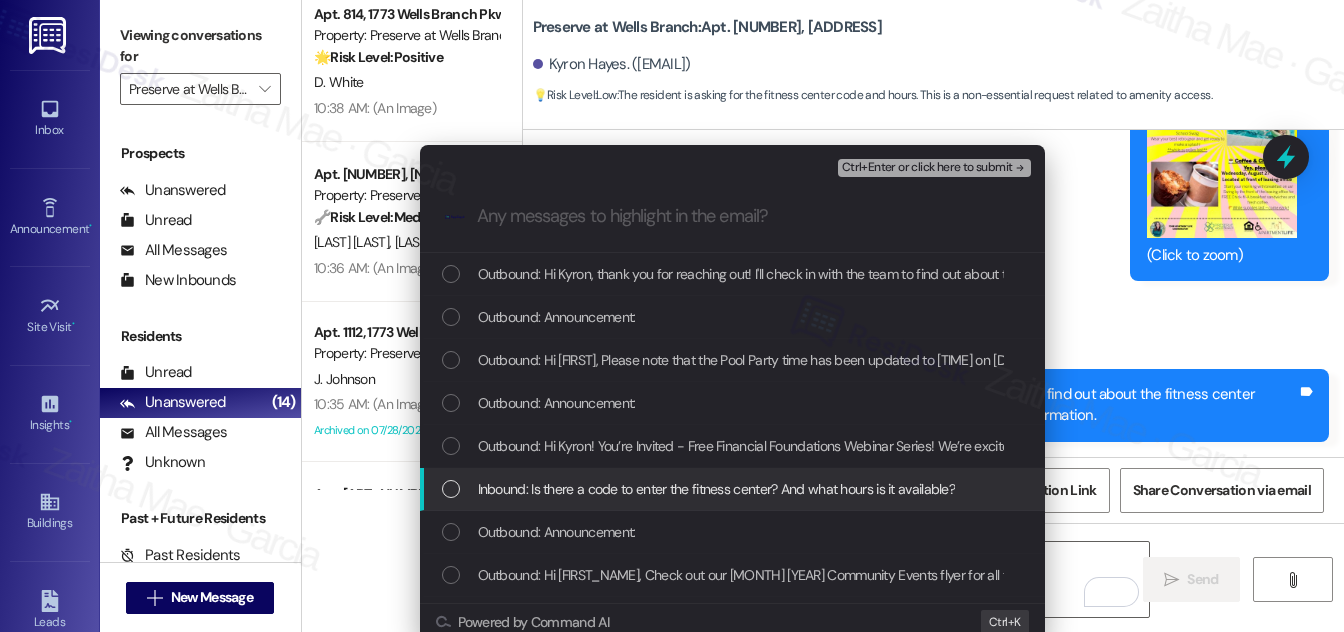 click at bounding box center [451, 489] 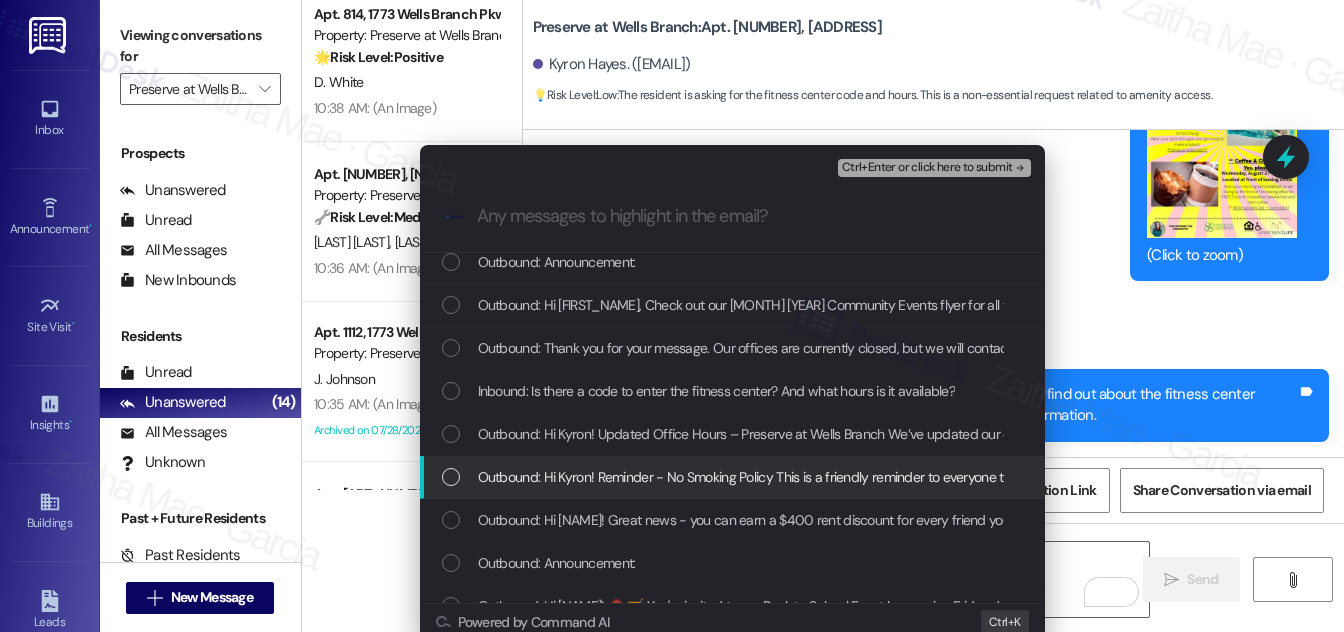 scroll, scrollTop: 272, scrollLeft: 0, axis: vertical 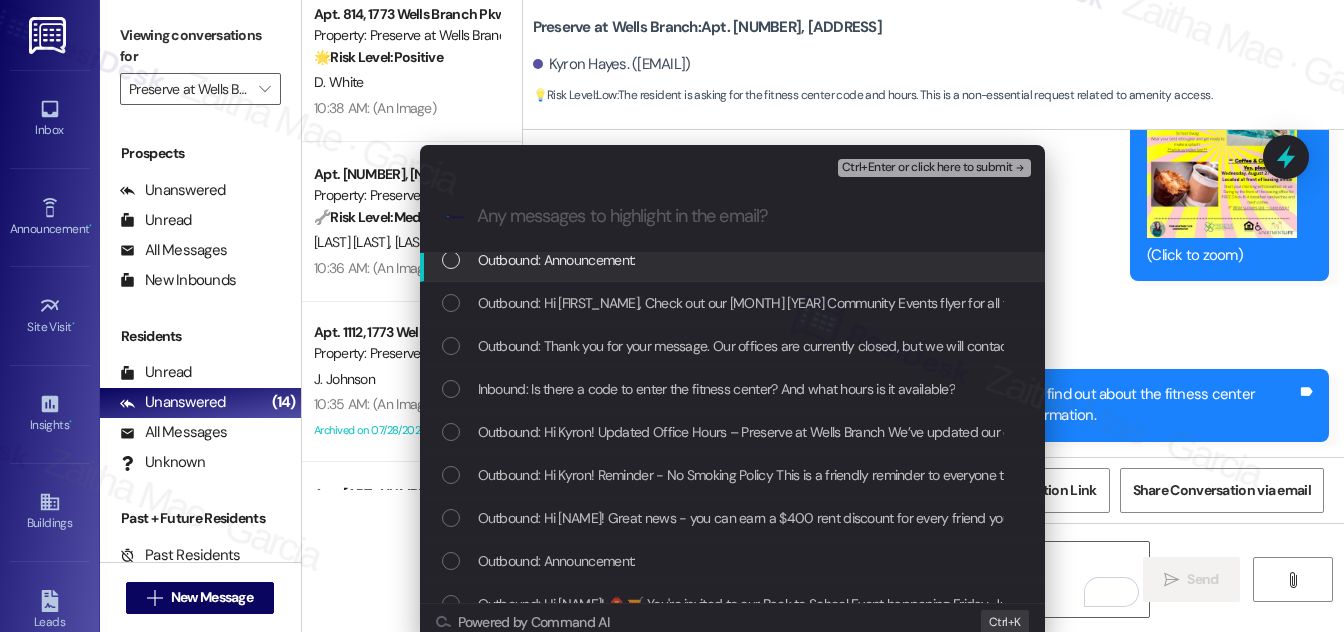 click on "Ctrl+Enter or click here to submit" at bounding box center (927, 168) 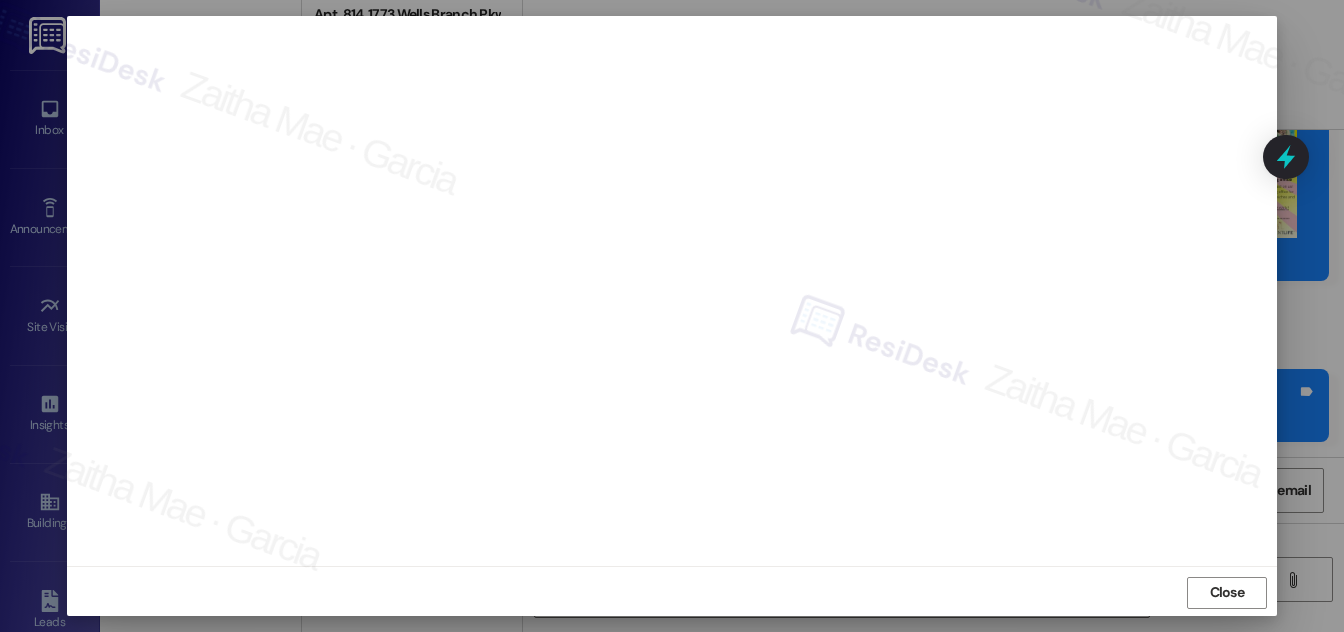 scroll, scrollTop: 21, scrollLeft: 0, axis: vertical 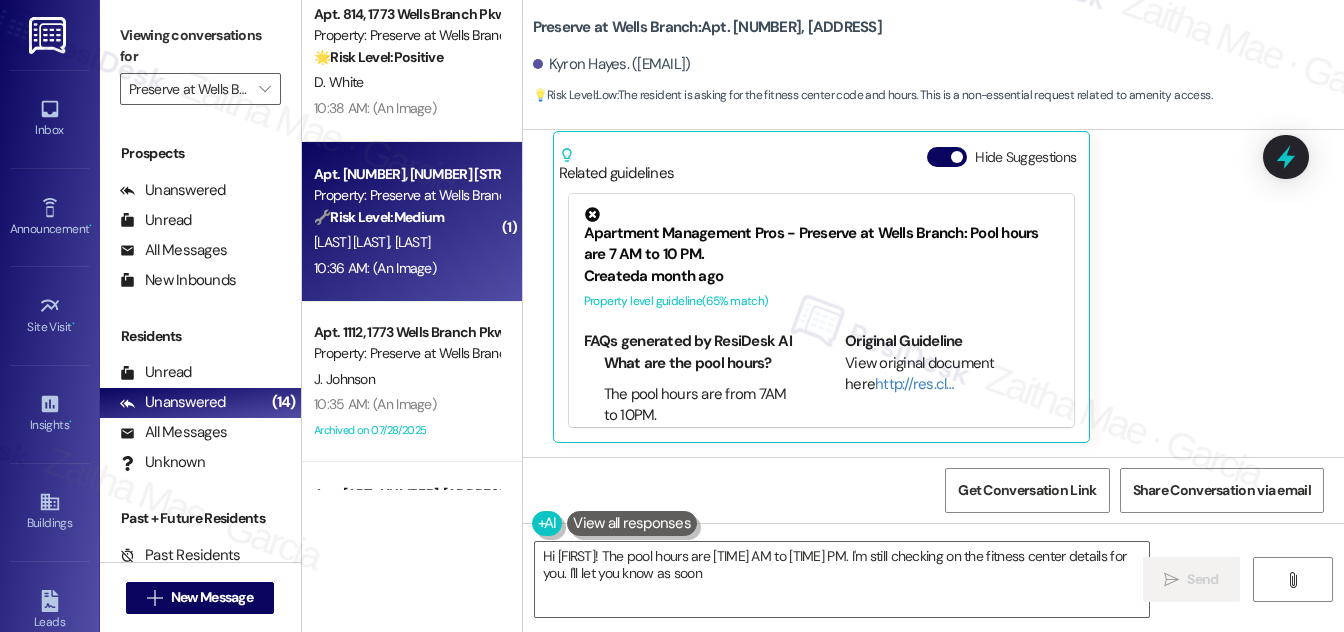 type on "Hi {{first_name}}! The pool hours are 7 AM to 10 PM. I'm still checking on the fitness center details for you. I'll let you know as soon" 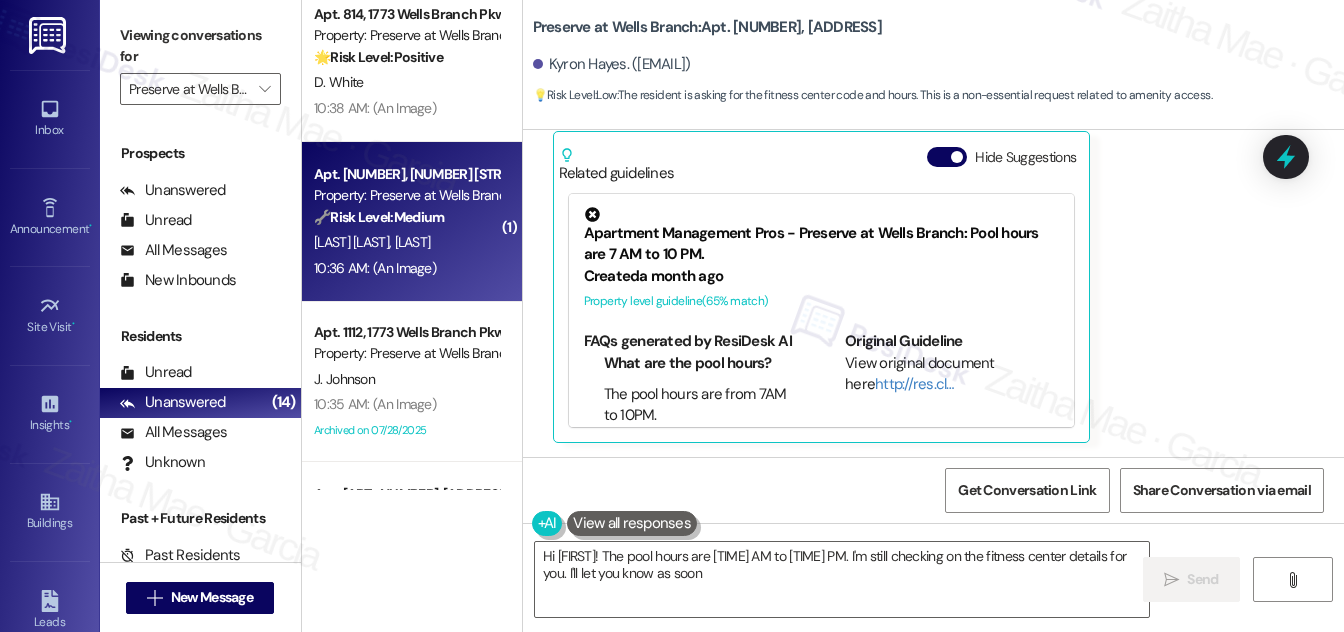 click on "10:36 AM: (An Image) 10:36 AM: (An Image)" at bounding box center (406, 268) 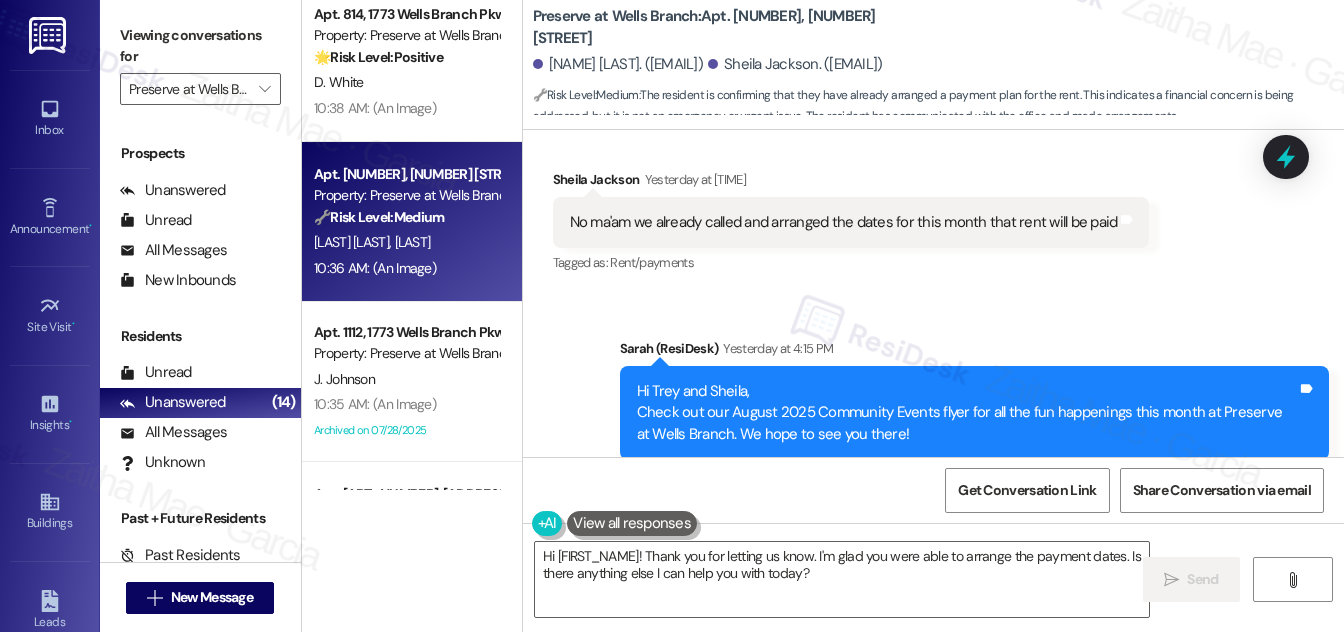 scroll, scrollTop: 5392, scrollLeft: 0, axis: vertical 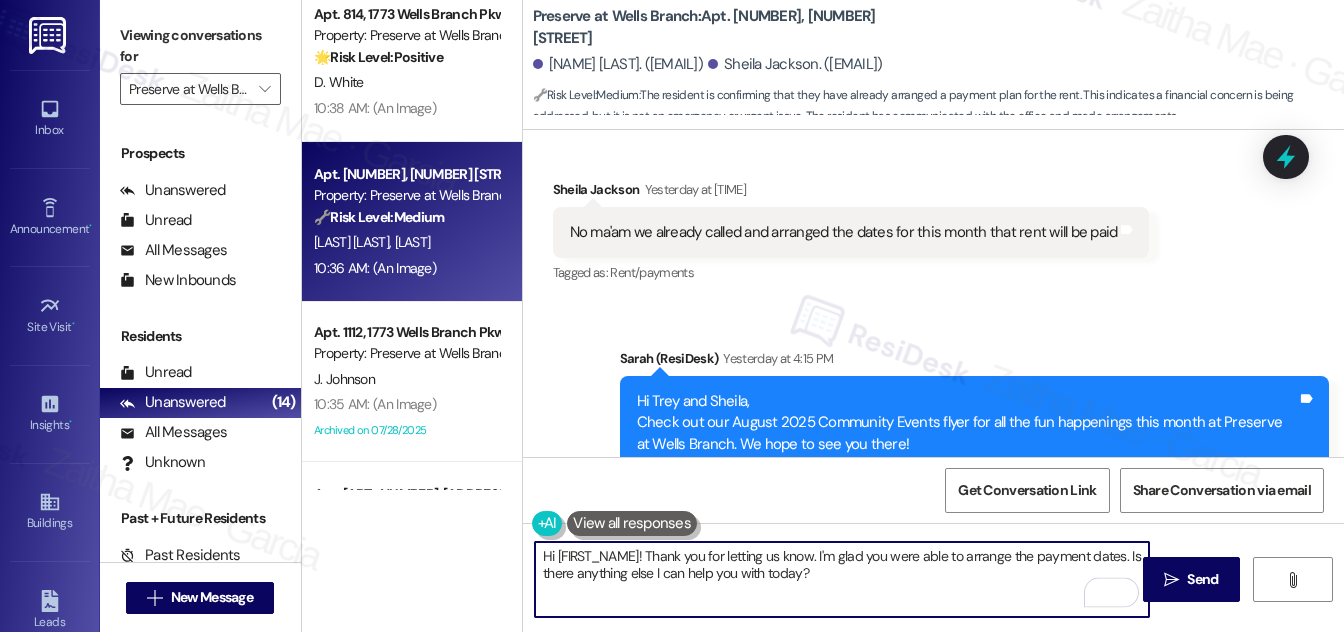drag, startPoint x: 850, startPoint y: 568, endPoint x: 968, endPoint y: 412, distance: 195.60164 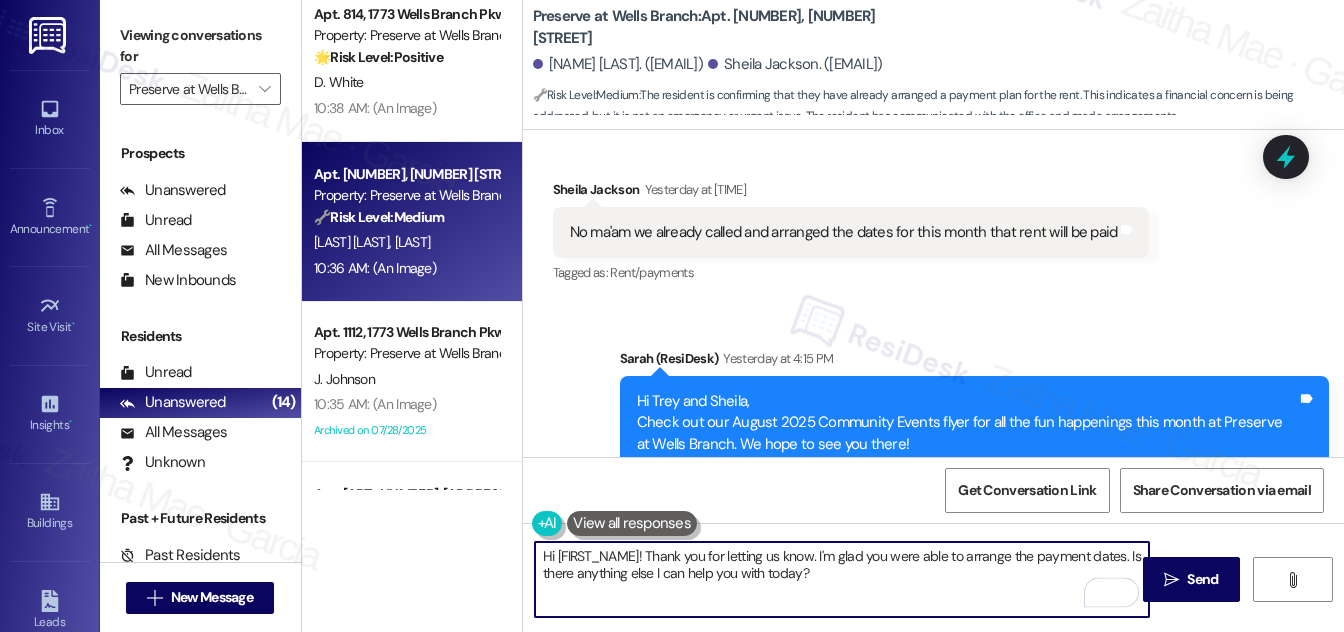 click on "Lease started Sep 05, 2024 at 8:00 PM Survey, sent via SMS Residesk Automated Survey Jun 17, 2025 at 12:21 PM Hi Trey and Sheila, I'm on the new offsite Resident Support Team for Preserve at Wells Branch! My job is to work with your on-site management team to improve your experience at the property. Text us here at any time for assistance or questions. We will also reach out periodically for feedback. (Standard text messaging rates may apply) (You can always reply STOP to opt out of future messages) Tags and notes Tagged as:   Property launch Click to highlight conversations about Property launch Announcement, sent via SMS Sarah   (ResiDesk) Jun 24, 2025 at 5:01 PM Hi Trey and Sheila! The Pool is Now Open!
We’re happy to share that the community pool is officially open again!
Thank you all for your patience and understanding while we worked to make it ready for use. Tags and notes Tagged as:   Amenities ,  Click to highlight conversations about Amenities Pool ,  Praise Survey, sent via SMS Tagged as:" at bounding box center [933, 446] 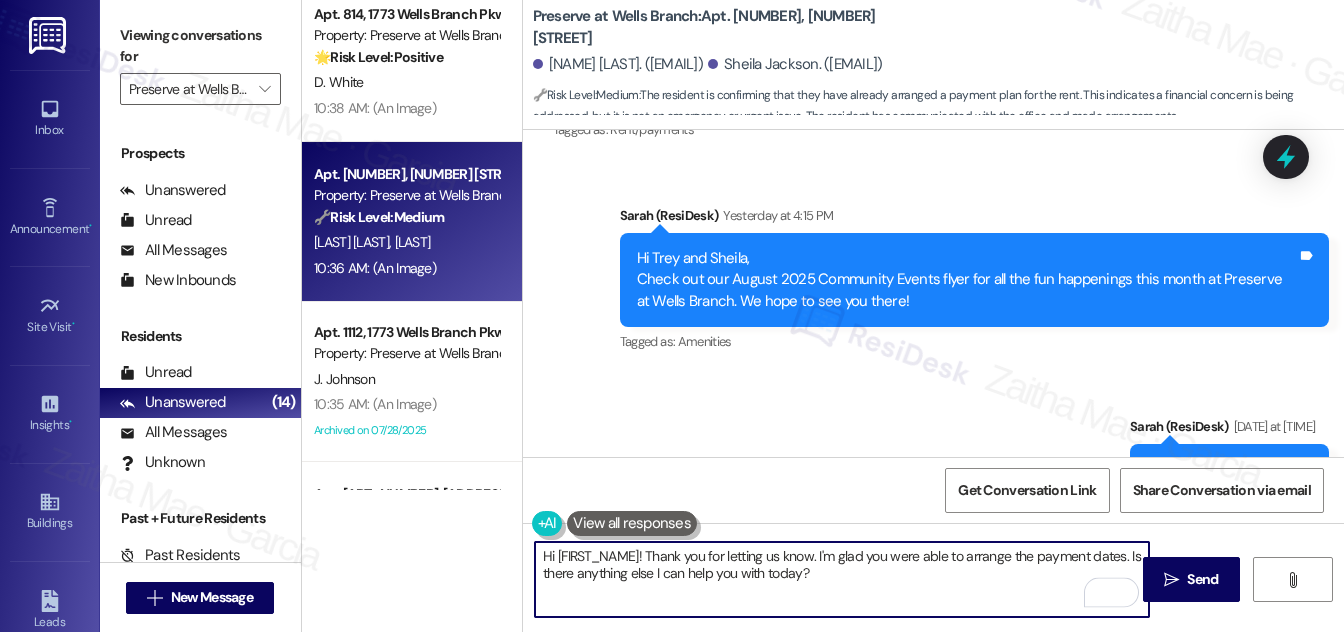 scroll, scrollTop: 5664, scrollLeft: 0, axis: vertical 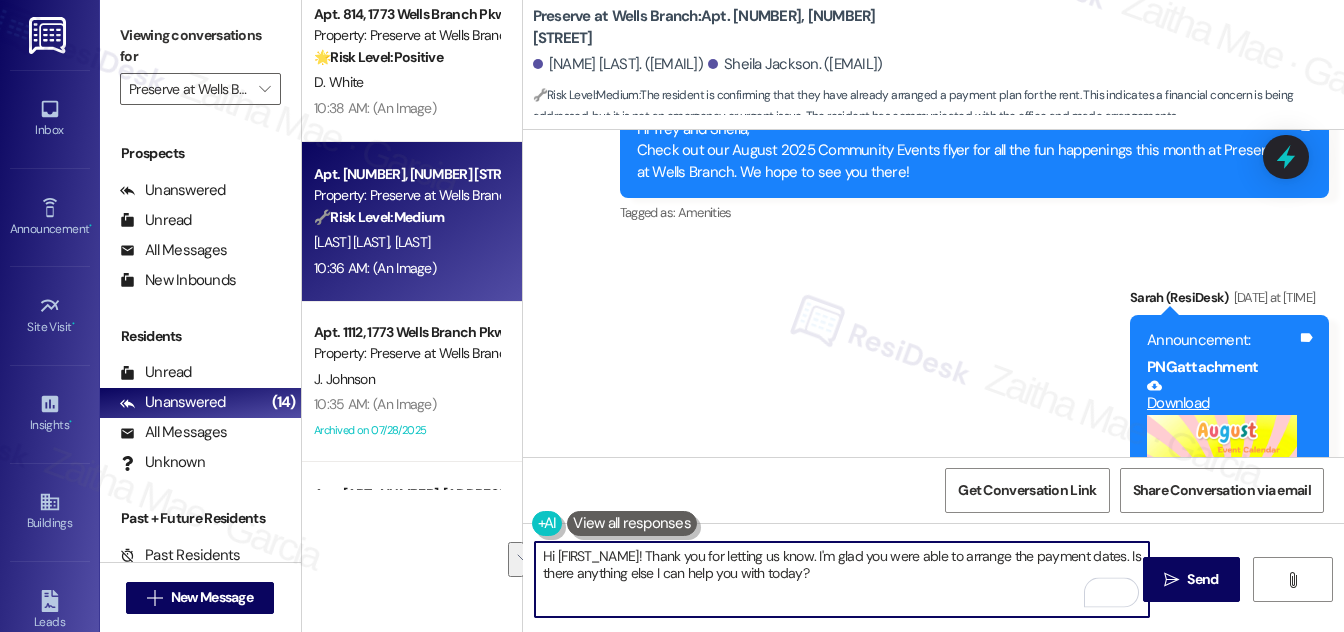 click on "Hi {{first_name}}! Thank you for letting us know. I'm glad you were able to arrange the payment dates. Is there anything else I can help you with today?" at bounding box center [842, 579] 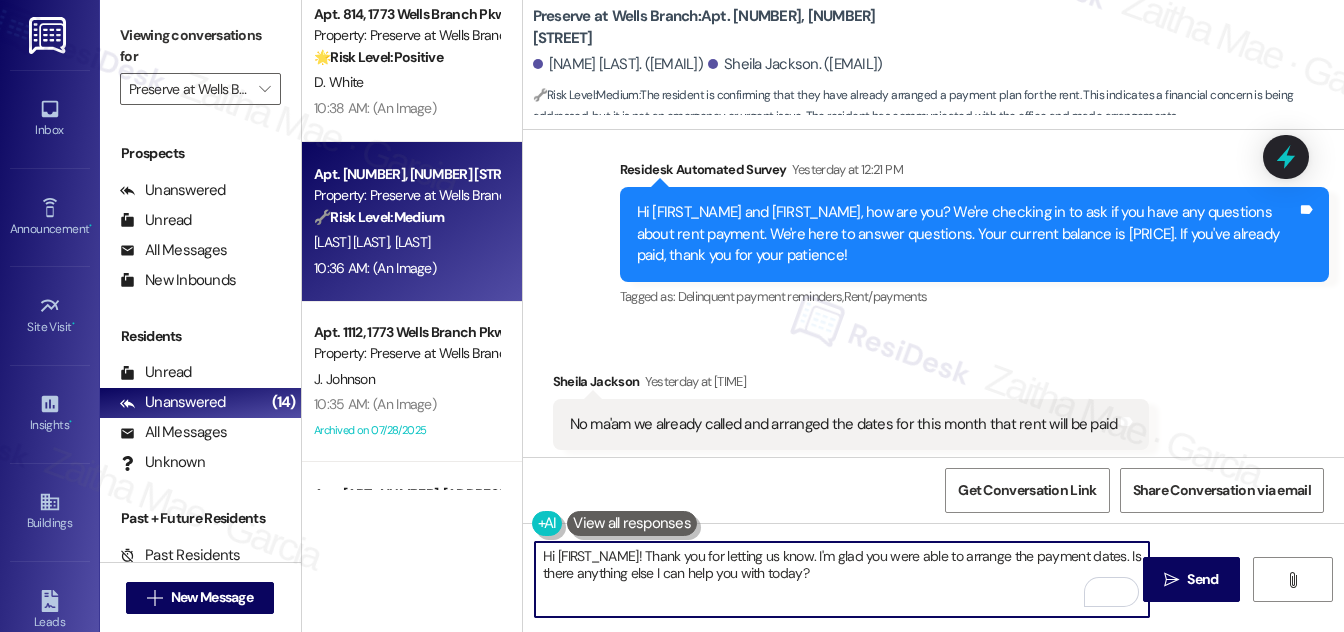 scroll, scrollTop: 5210, scrollLeft: 0, axis: vertical 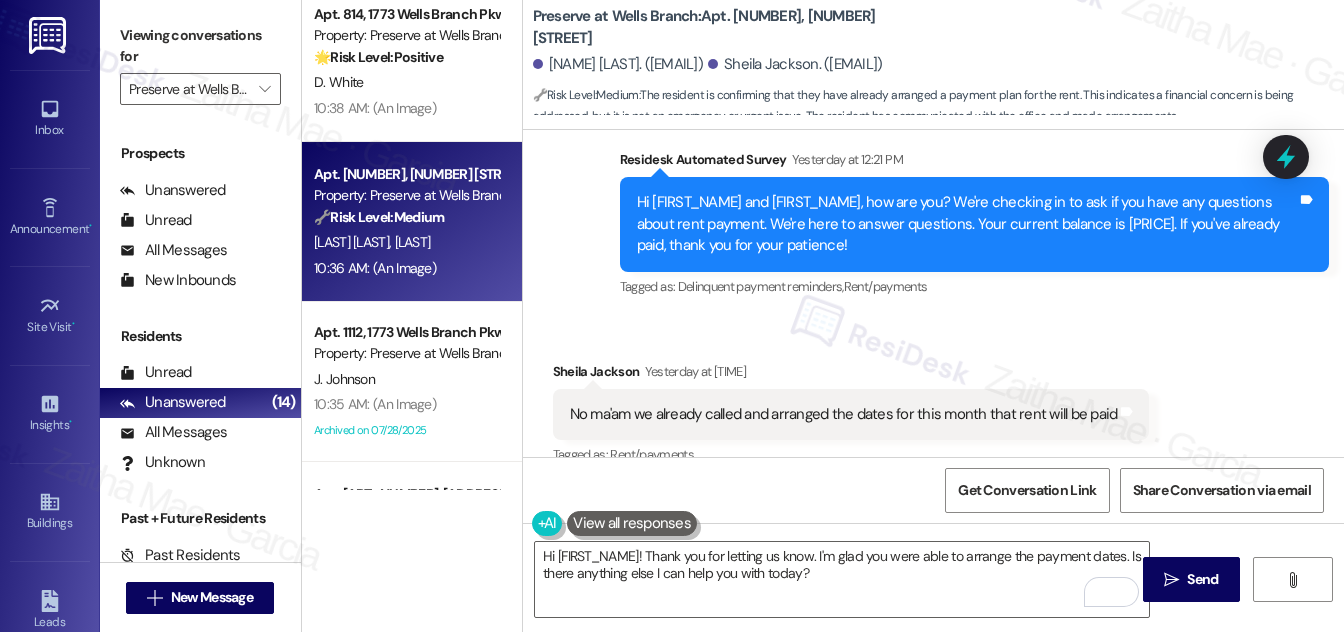 click on "Sheila Jackson Yesterday at 1:00 PM" at bounding box center [851, 375] 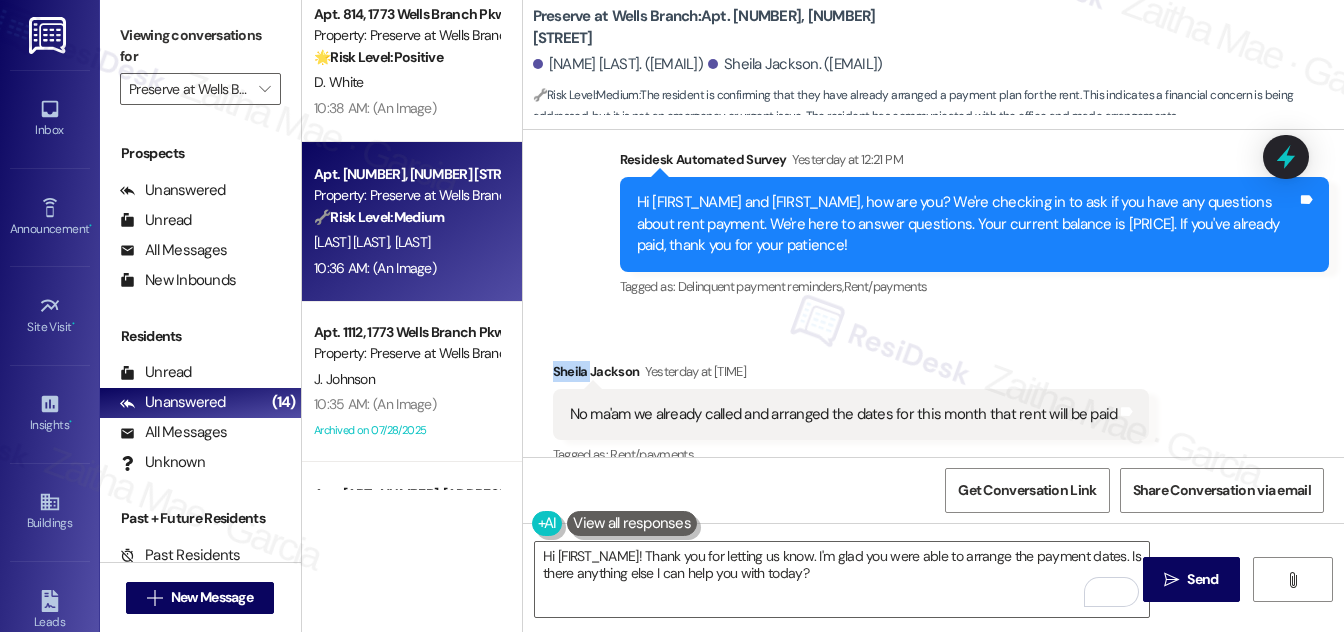 click on "Sheila Jackson Yesterday at 1:00 PM" at bounding box center [851, 375] 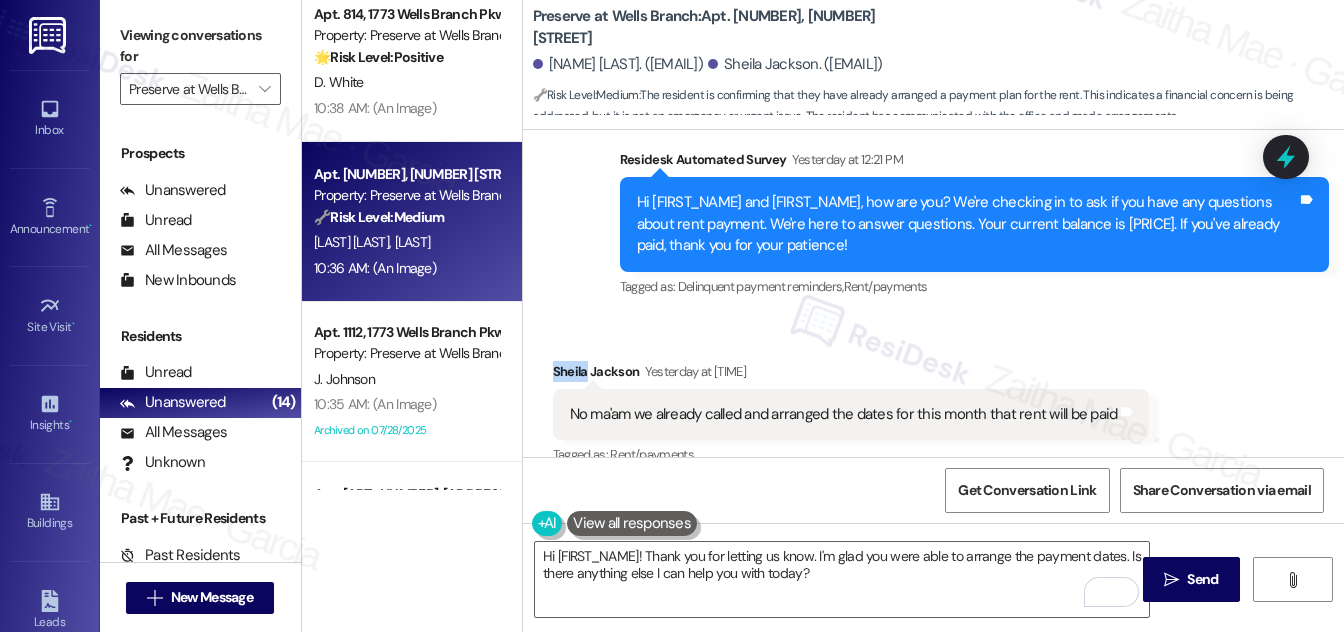 copy on "Sheila" 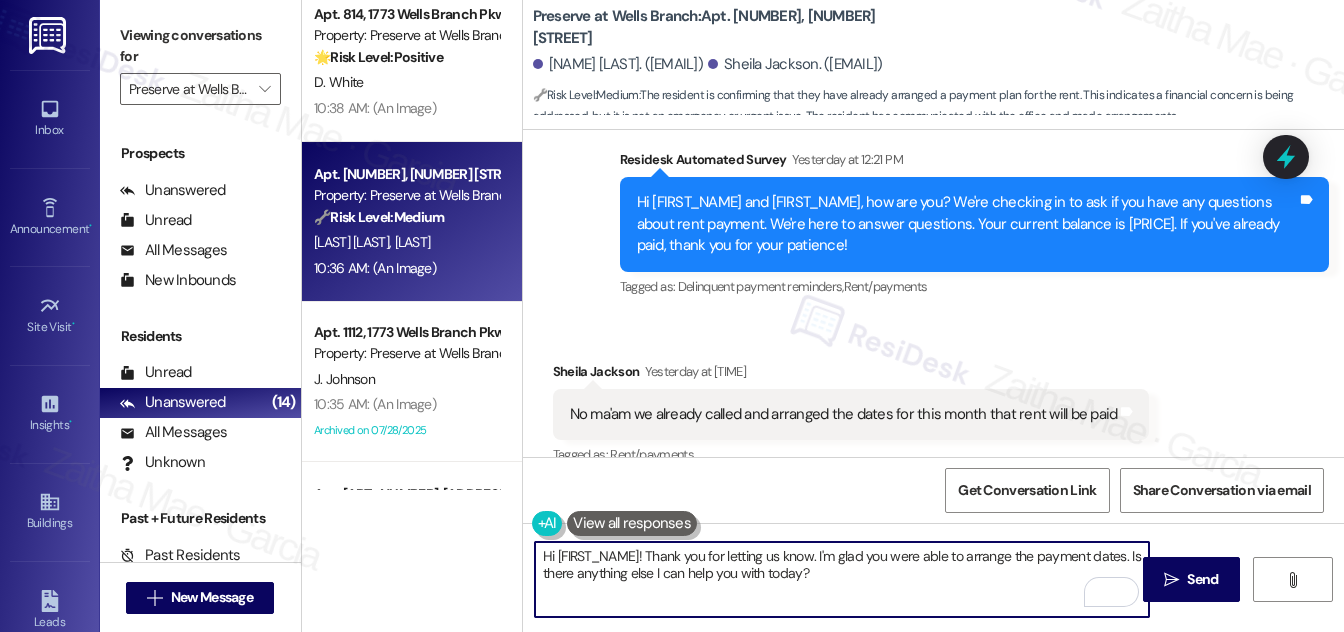 click on "Hi {{first_name}}! Thank you for letting us know. I'm glad you were able to arrange the payment dates. Is there anything else I can help you with today?" at bounding box center [842, 579] 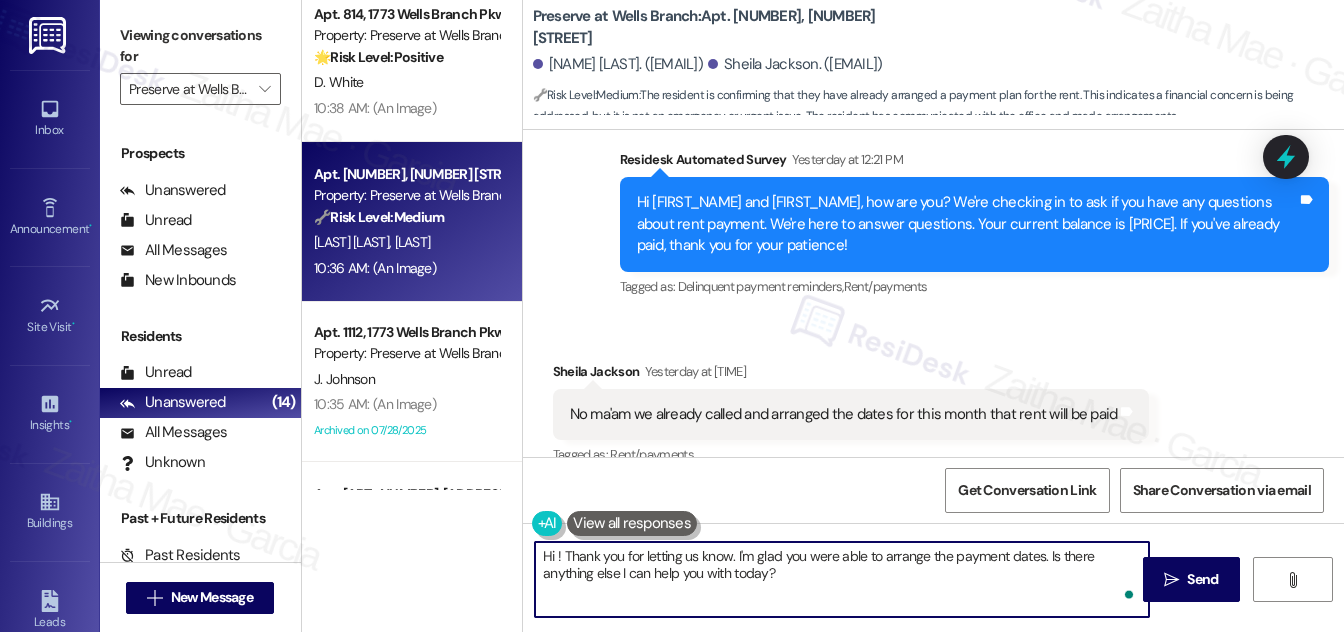 paste on "Sheila" 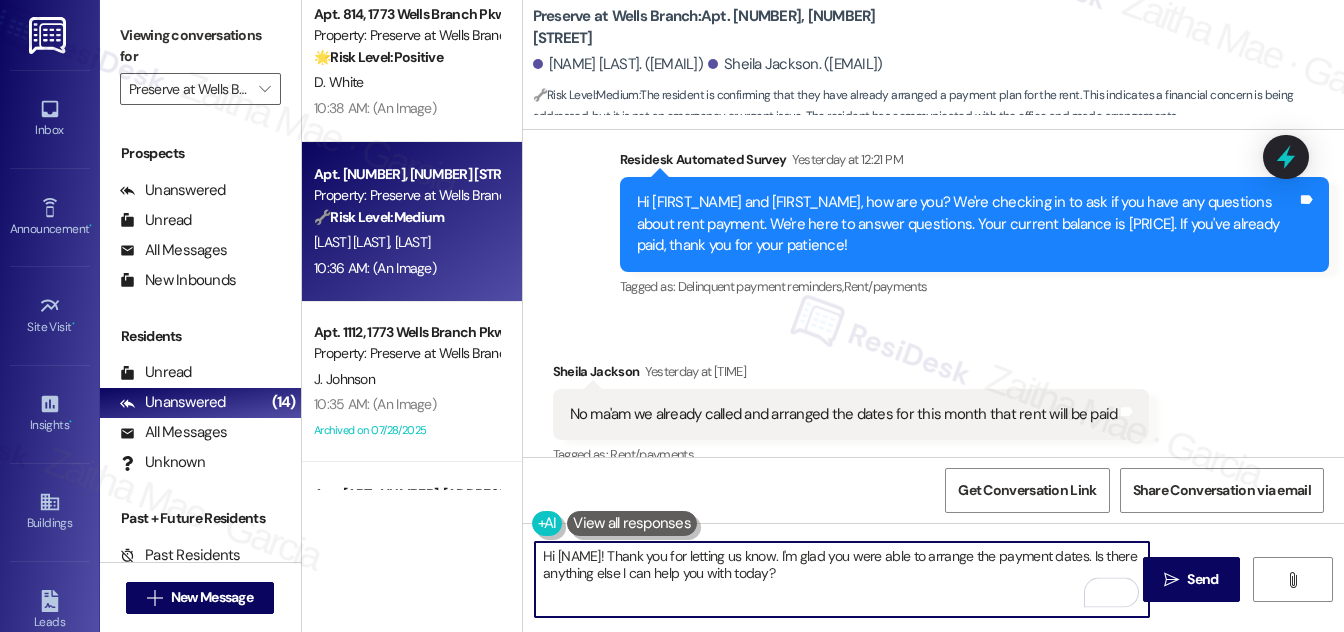 click on "Hi Sheila! Thank you for letting us know. I'm glad you were able to arrange the payment dates. Is there anything else I can help you with today?" at bounding box center (842, 579) 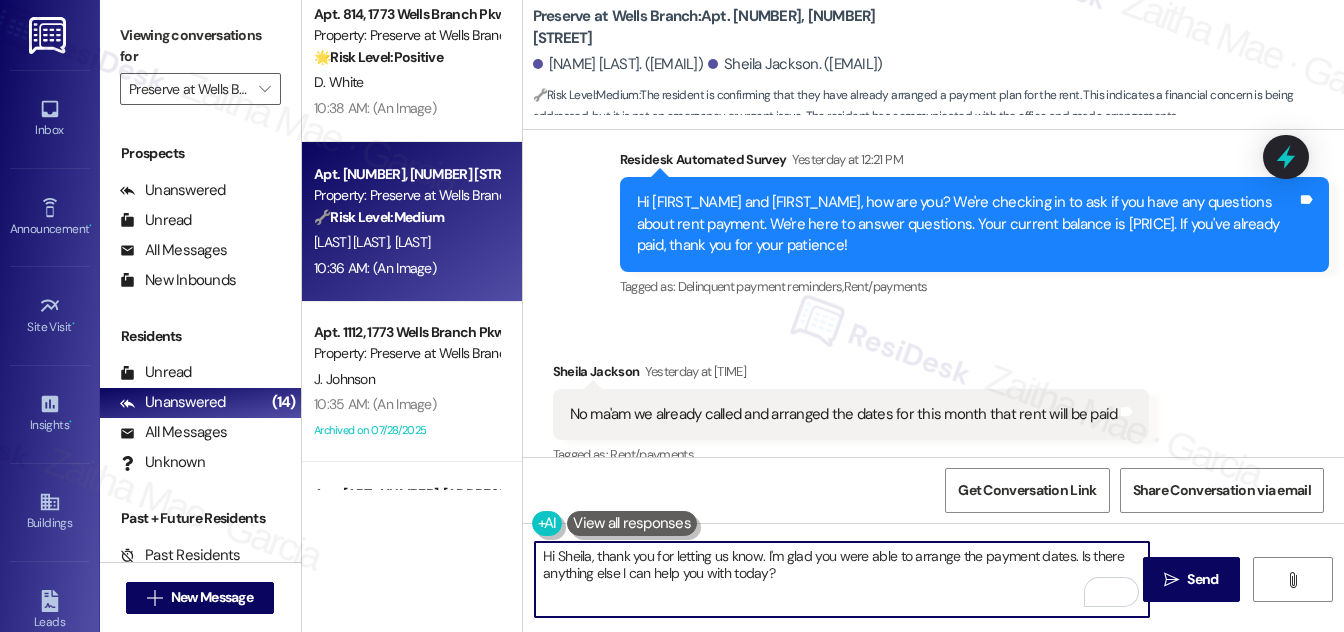 drag, startPoint x: 1075, startPoint y: 559, endPoint x: 1077, endPoint y: 580, distance: 21.095022 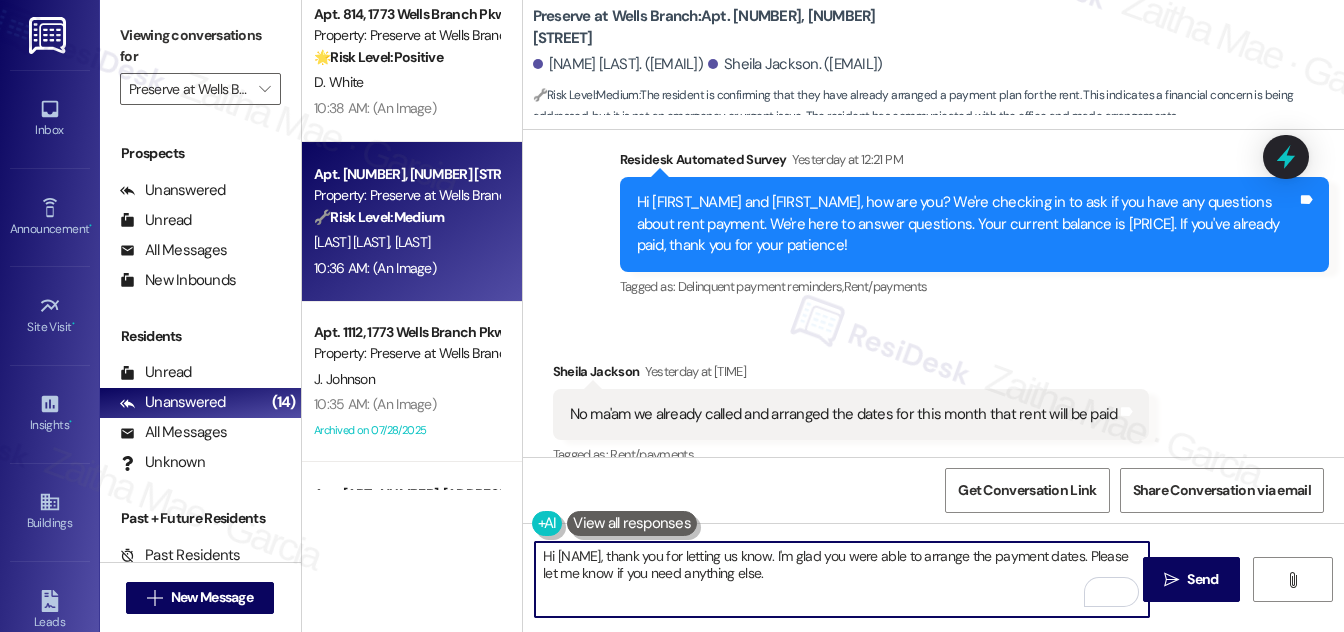 click on "Hi Sheila, thank you for letting us know. I'm glad you were able to arrange the payment dates. Please let me know if you need anything else." at bounding box center (842, 579) 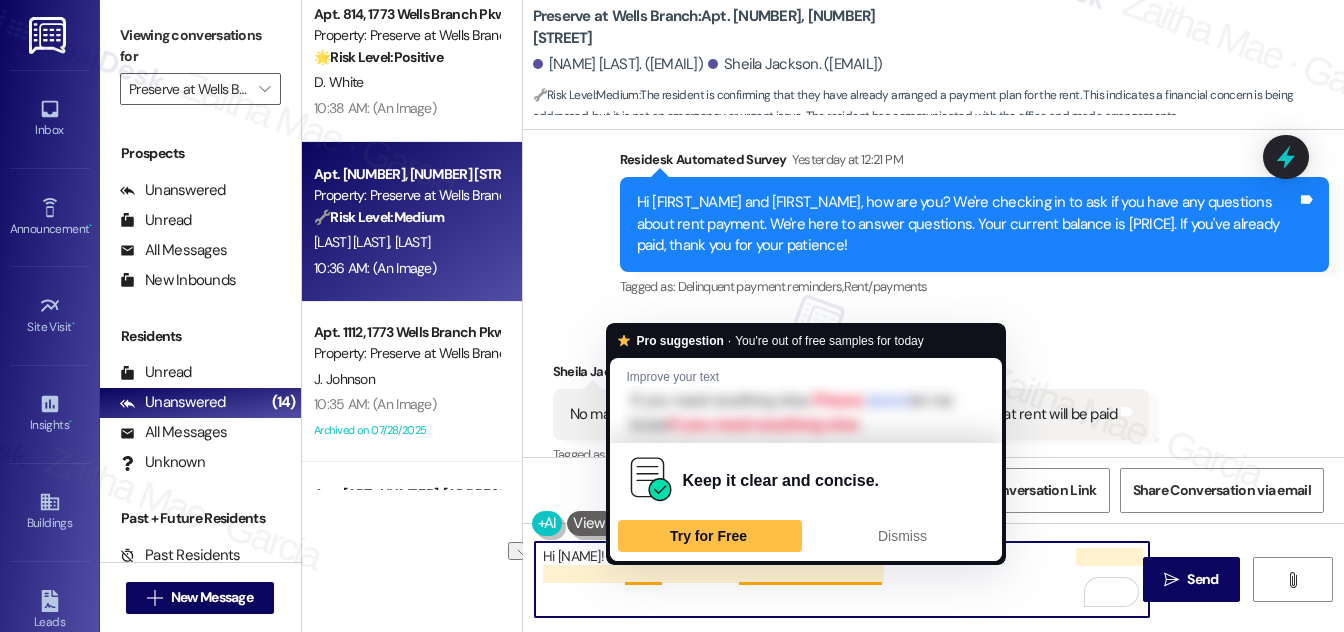 drag, startPoint x: 617, startPoint y: 572, endPoint x: 955, endPoint y: 593, distance: 338.65173 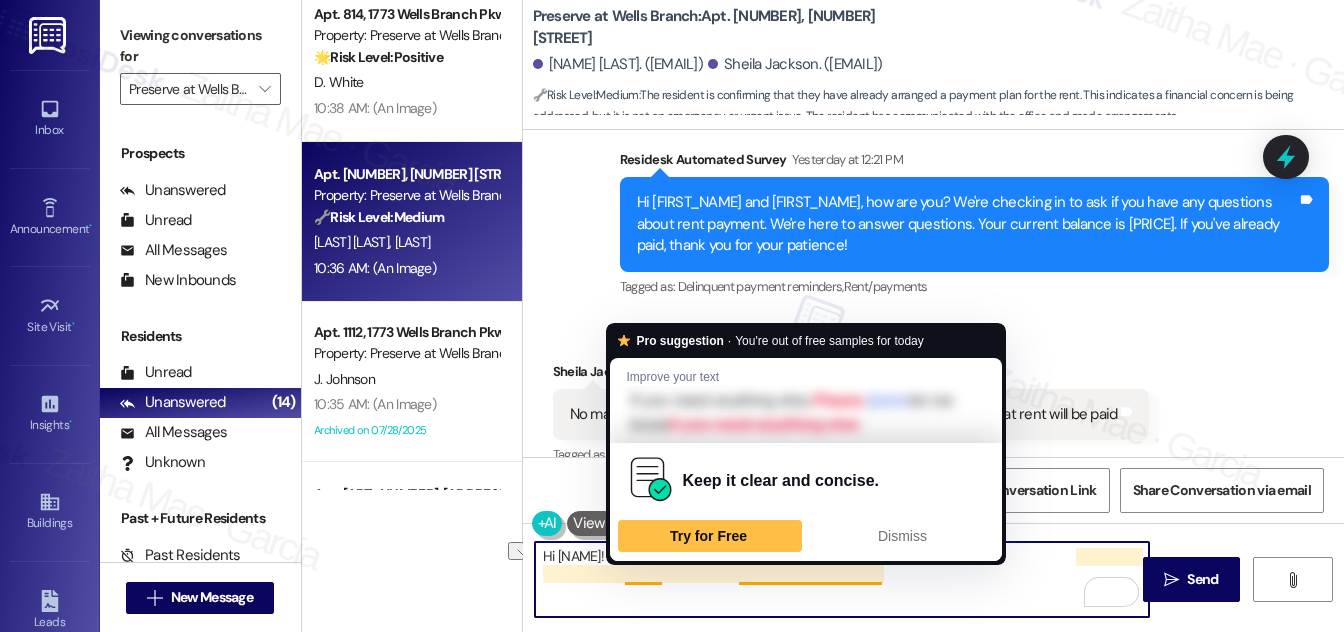 click on "Hi Sheila, thank you for letting us know. I'm glad you were able to arrange the payment dates. If you need anything else, Please let me know if you need anything else." at bounding box center [842, 579] 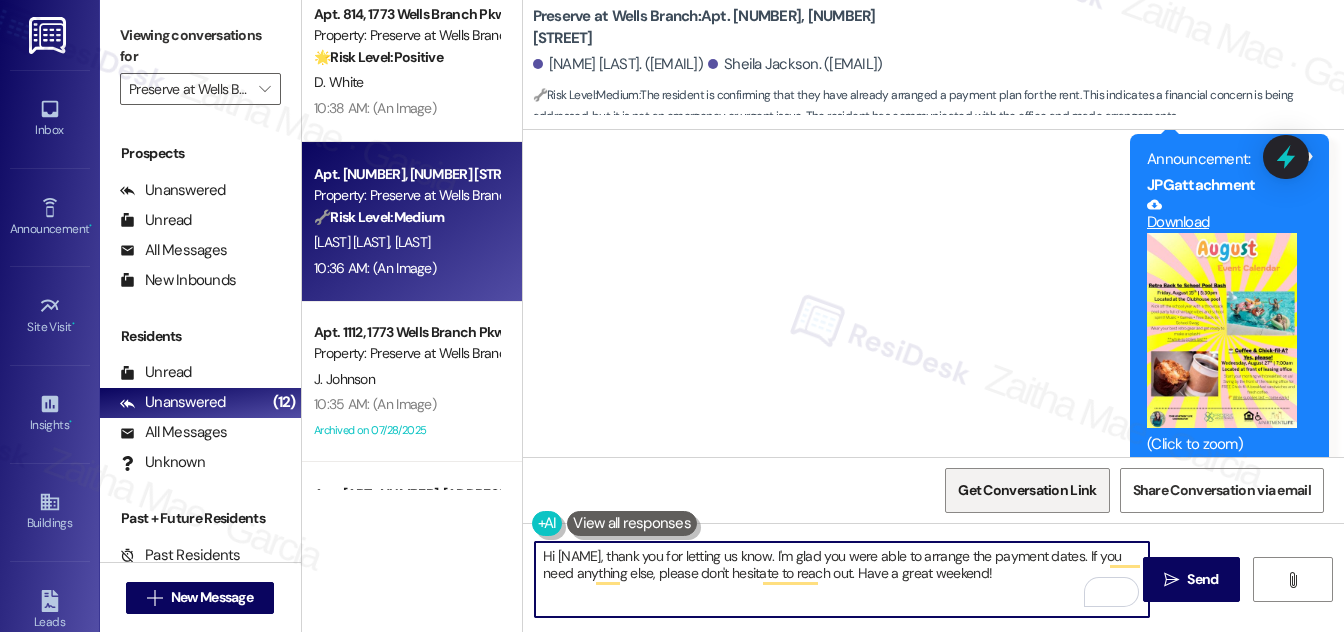 scroll, scrollTop: 7573, scrollLeft: 0, axis: vertical 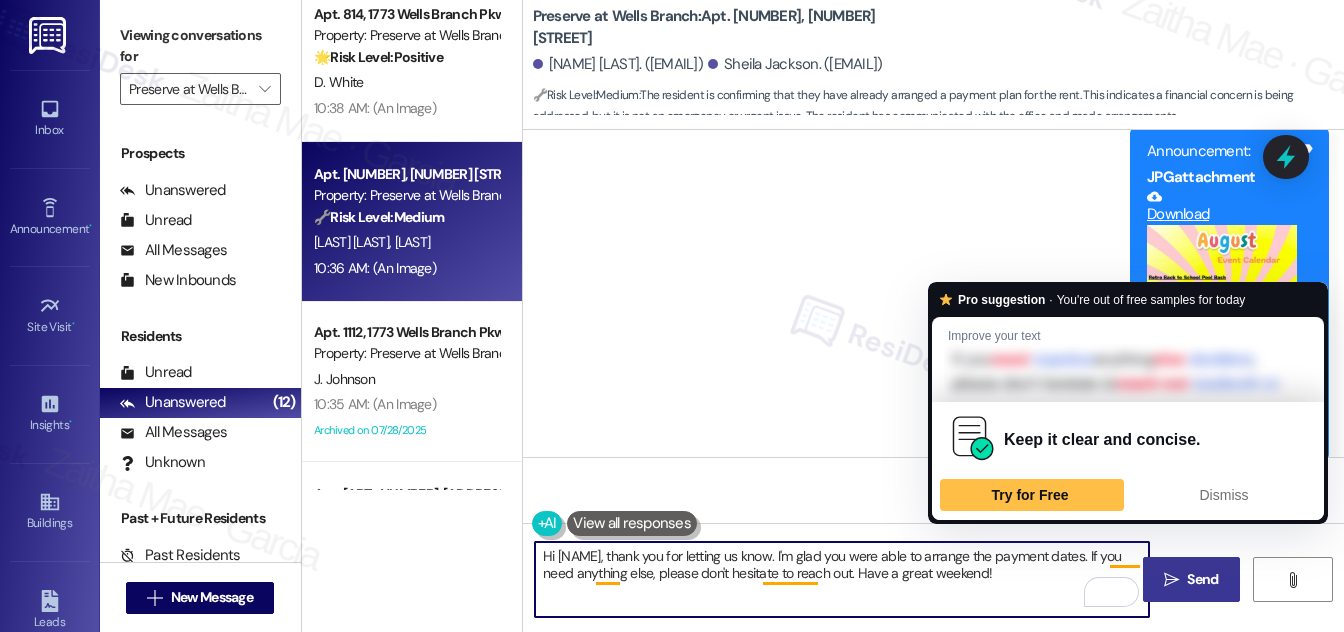 type on "Hi Sheila, thank you for letting us know. I'm glad you were able to arrange the payment dates. If you need anything else, please don't hesitate to reach out. Have a great weekend!" 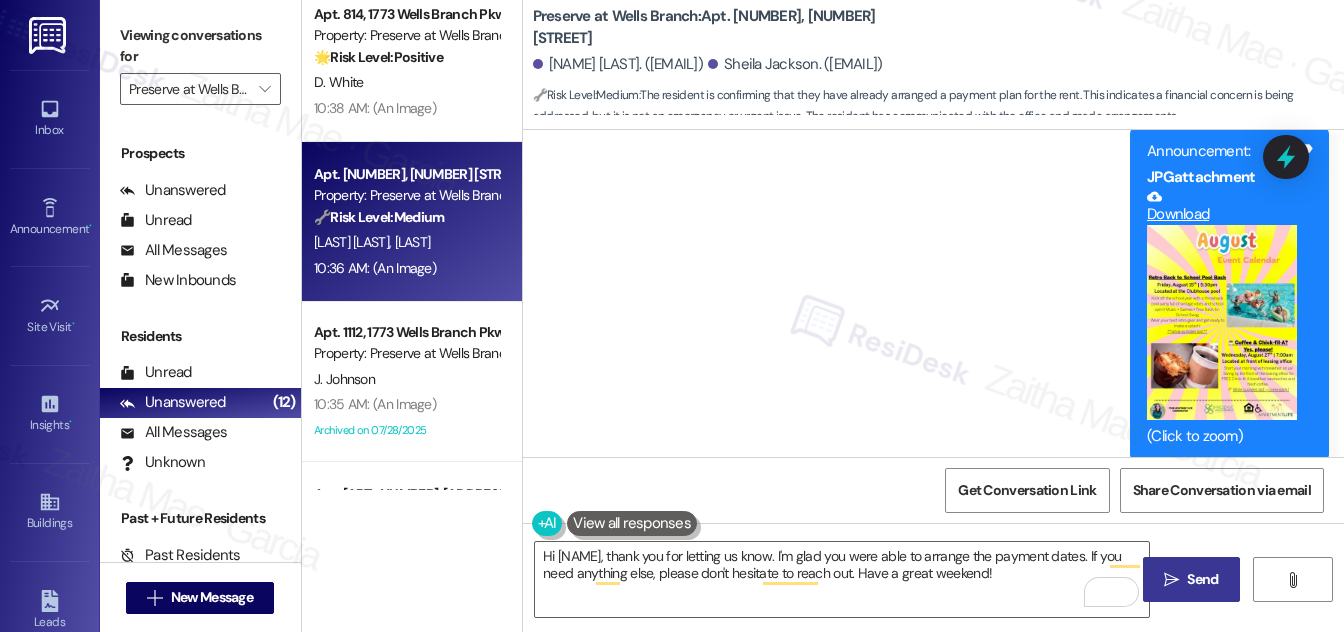 click on "" at bounding box center [1171, 580] 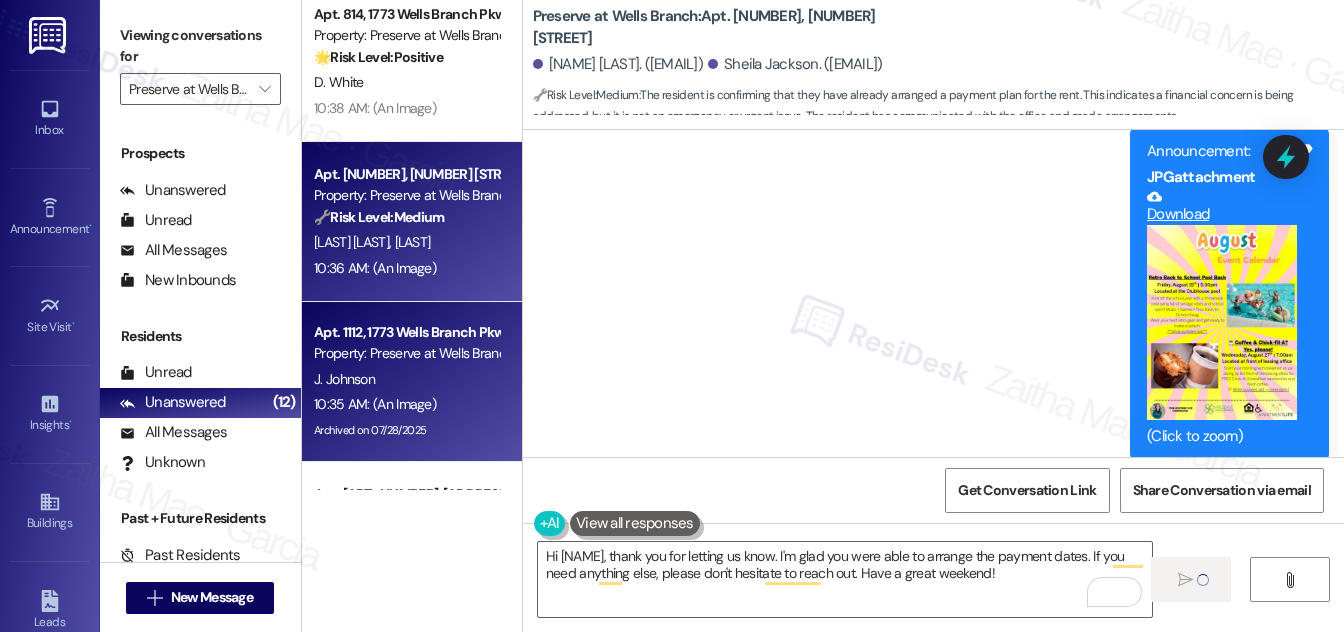type 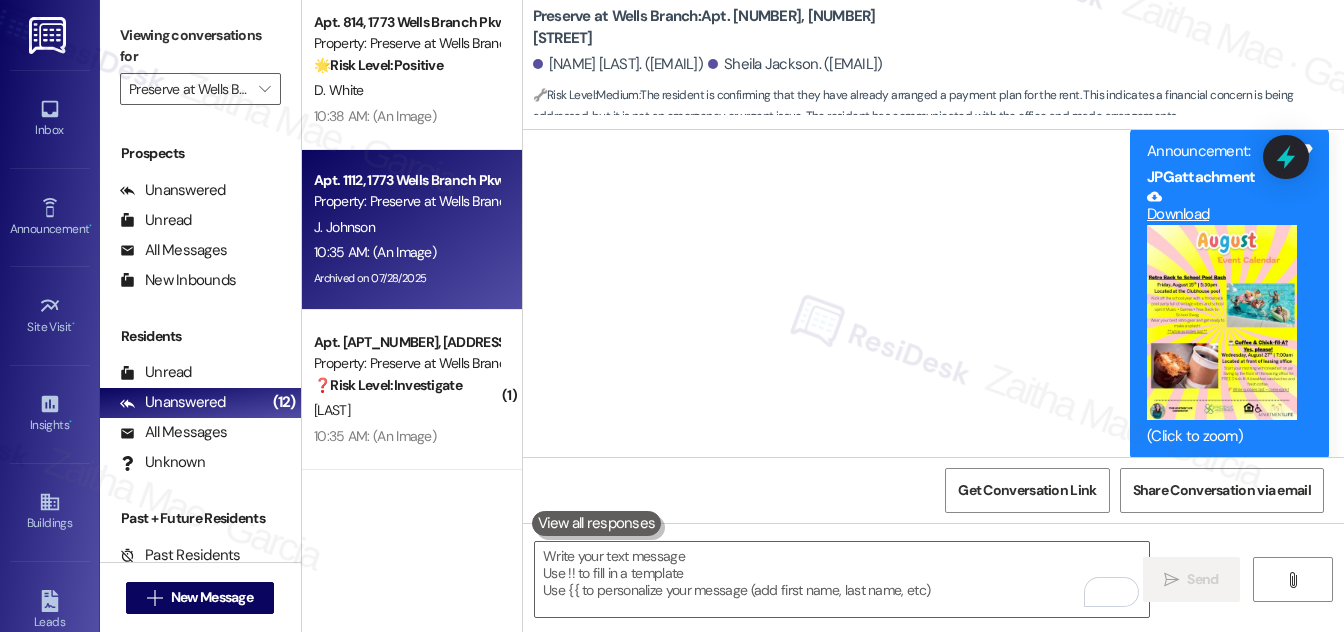 scroll, scrollTop: 1000, scrollLeft: 0, axis: vertical 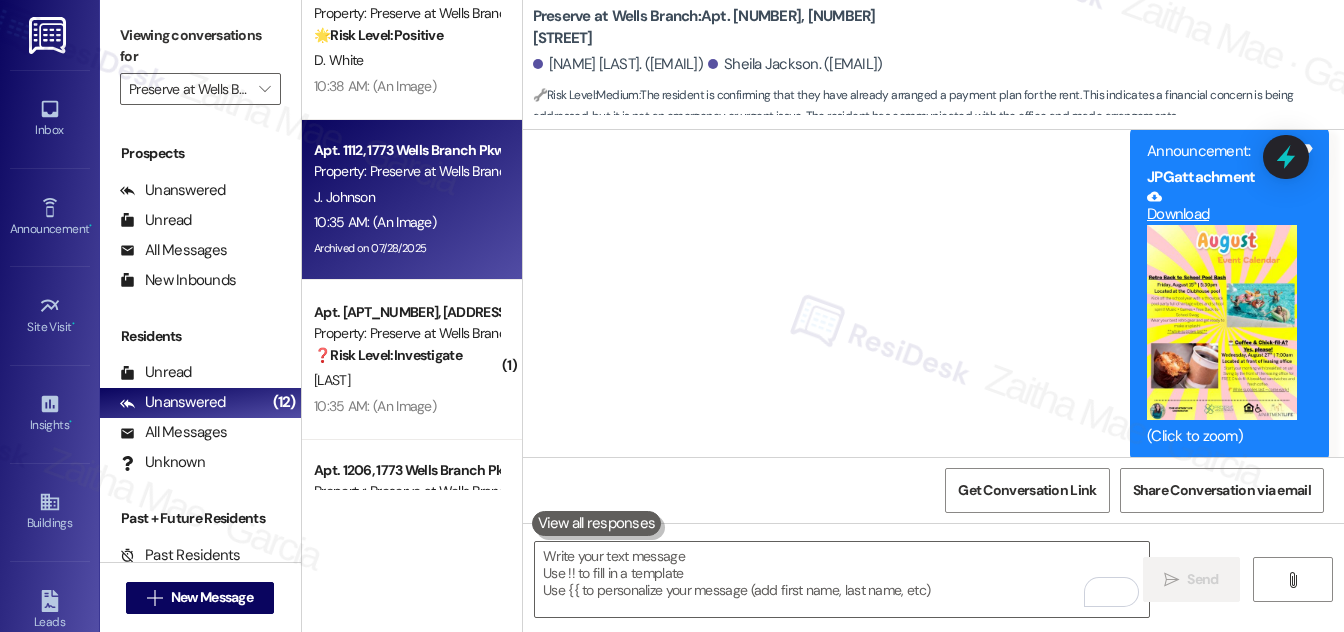 click on "Archived on 07/28/2025" at bounding box center [406, 248] 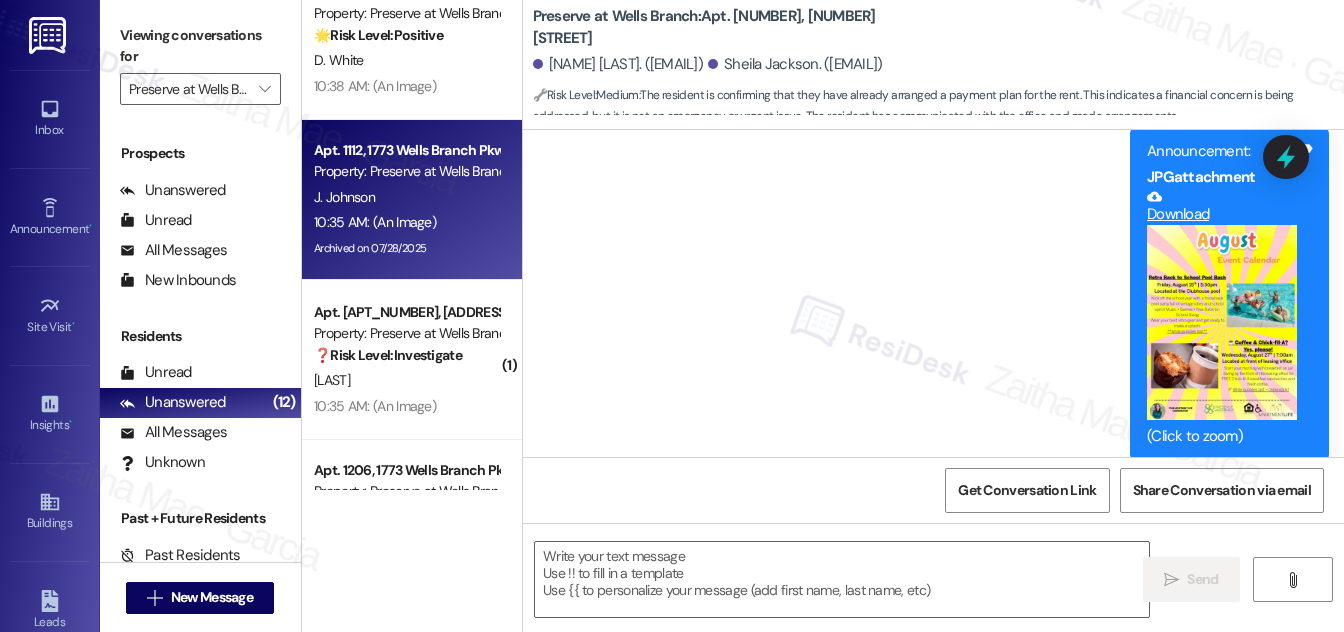 type on "Fetching suggested responses. Please feel free to read through the conversation in the meantime." 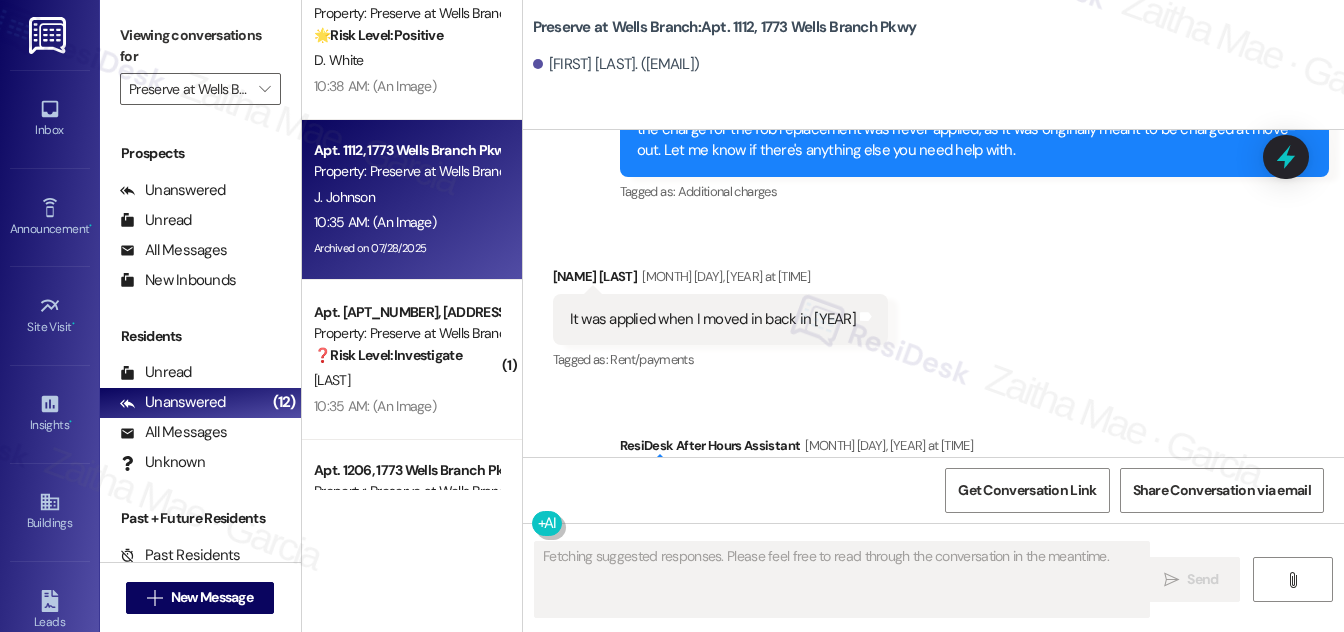 scroll, scrollTop: 21362, scrollLeft: 0, axis: vertical 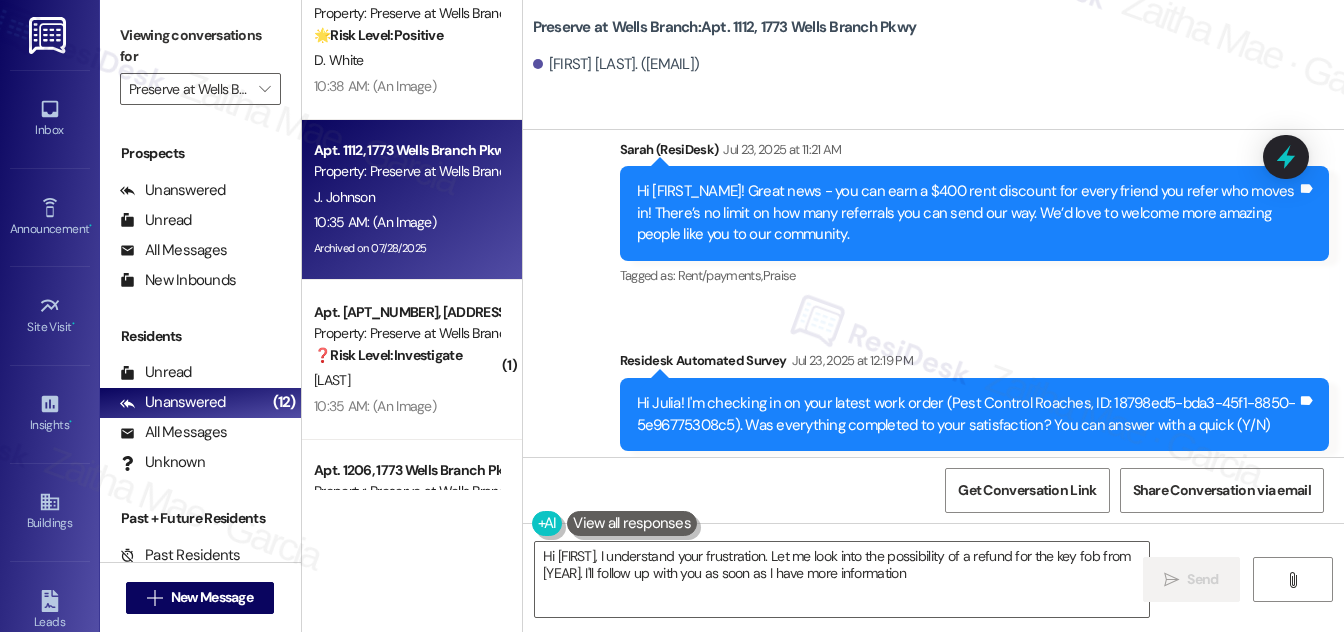 type on "Hi {{first_name}}, I understand your frustration. Let me look into the possibility of a refund for the key fob from 2015. I'll follow up with you as soon as I have more information!" 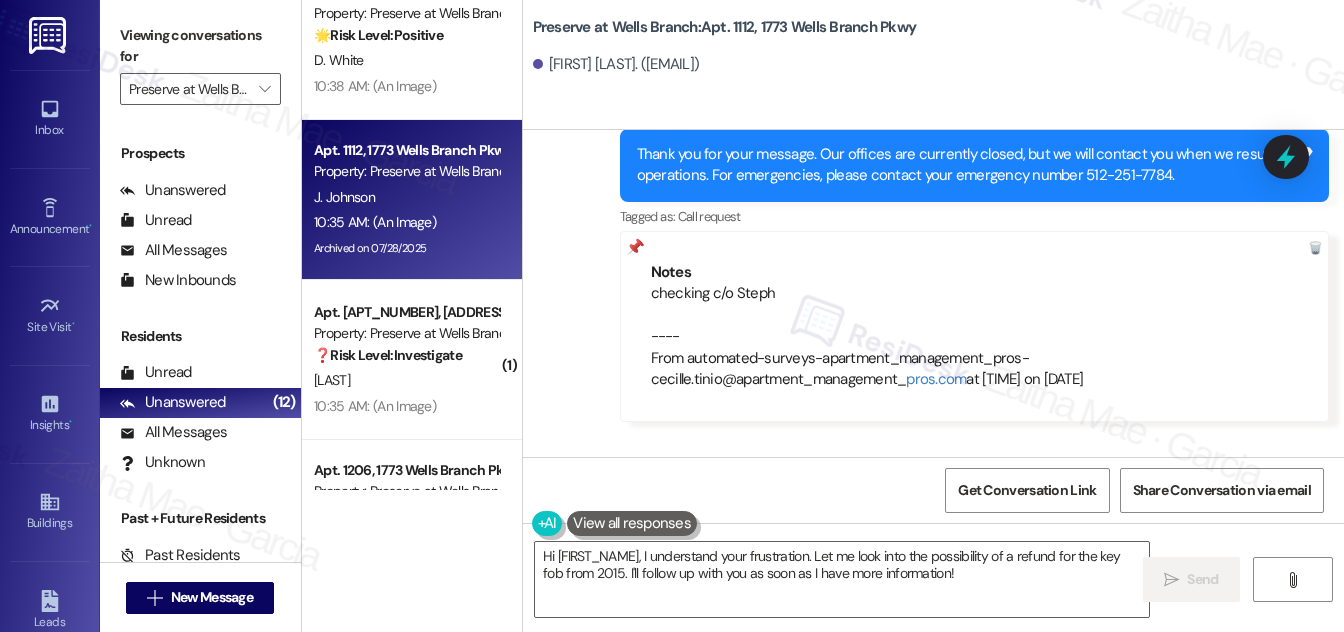 scroll, scrollTop: 21706, scrollLeft: 0, axis: vertical 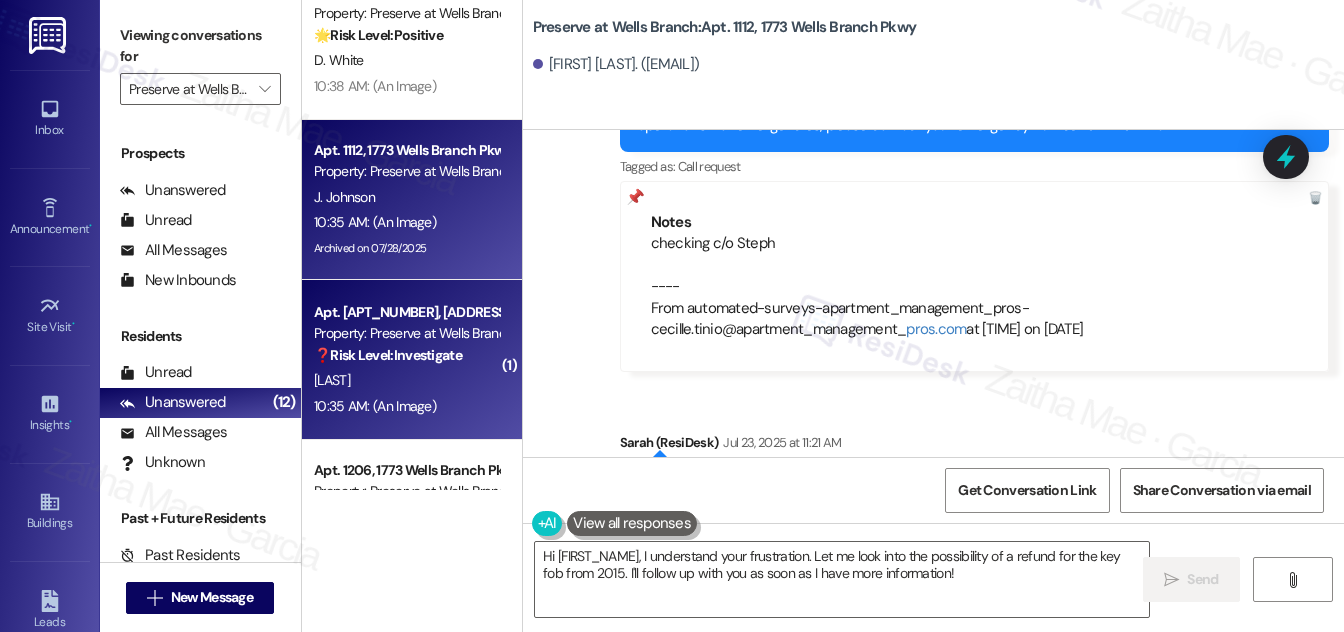 click on "M. Thakur" at bounding box center [406, 380] 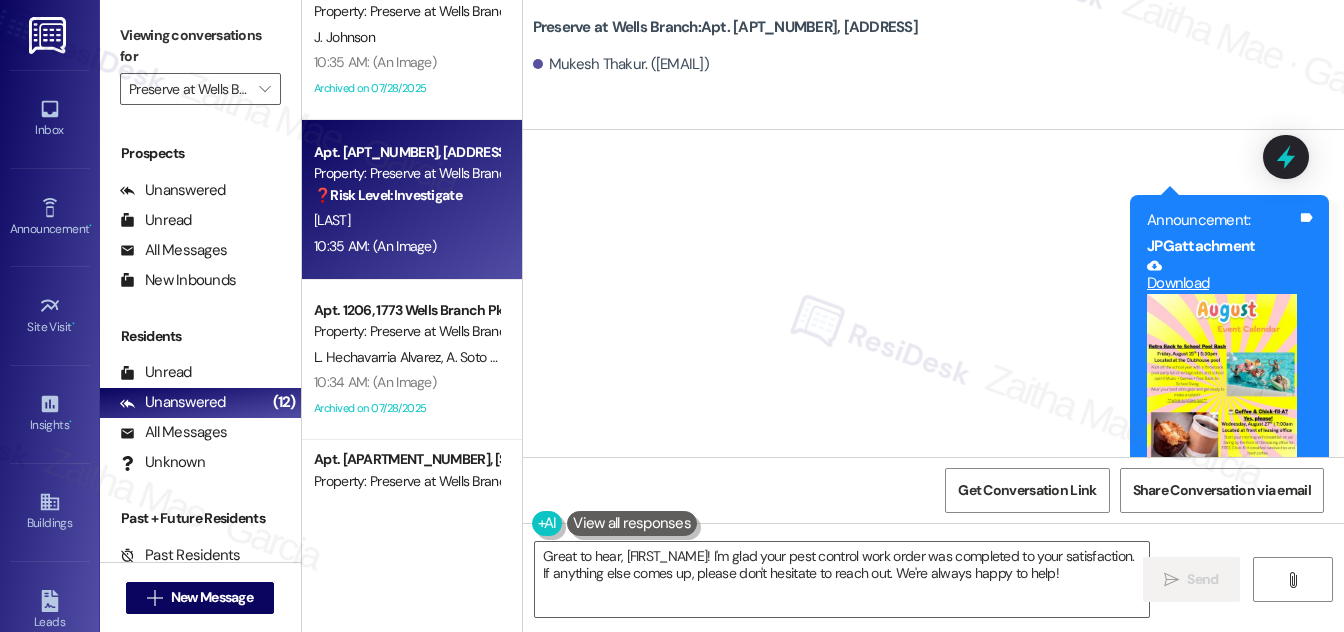 scroll, scrollTop: 8516, scrollLeft: 0, axis: vertical 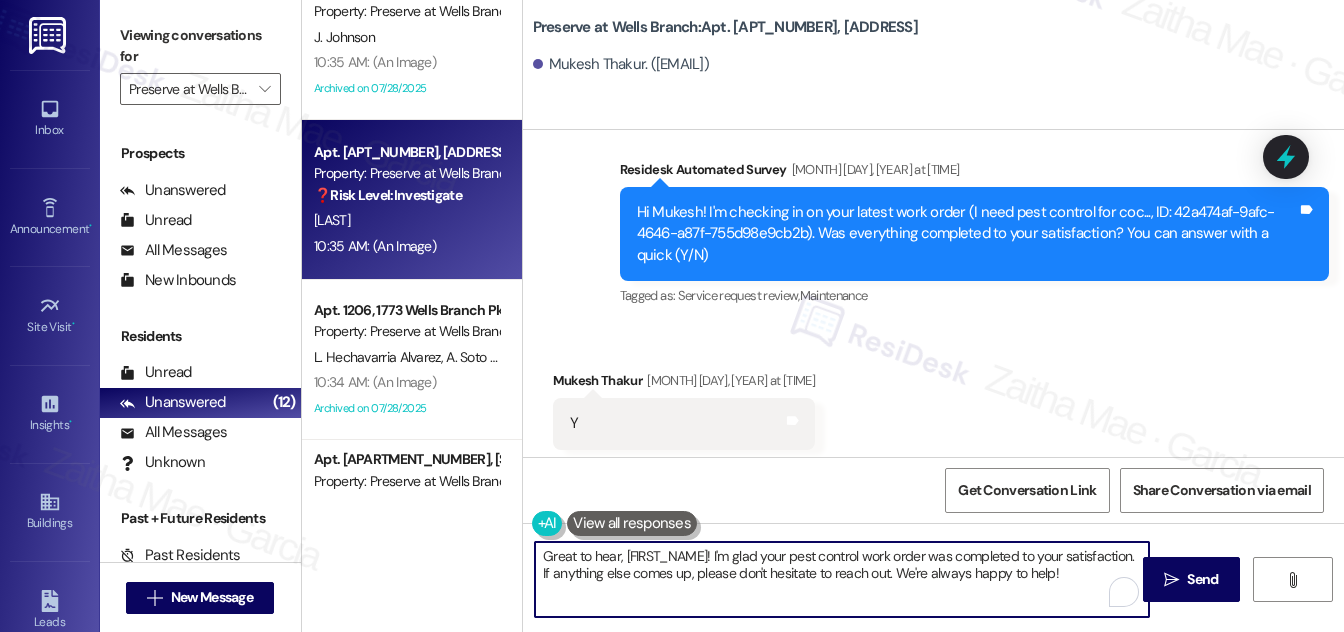 drag, startPoint x: 536, startPoint y: 572, endPoint x: 1074, endPoint y: 569, distance: 538.00836 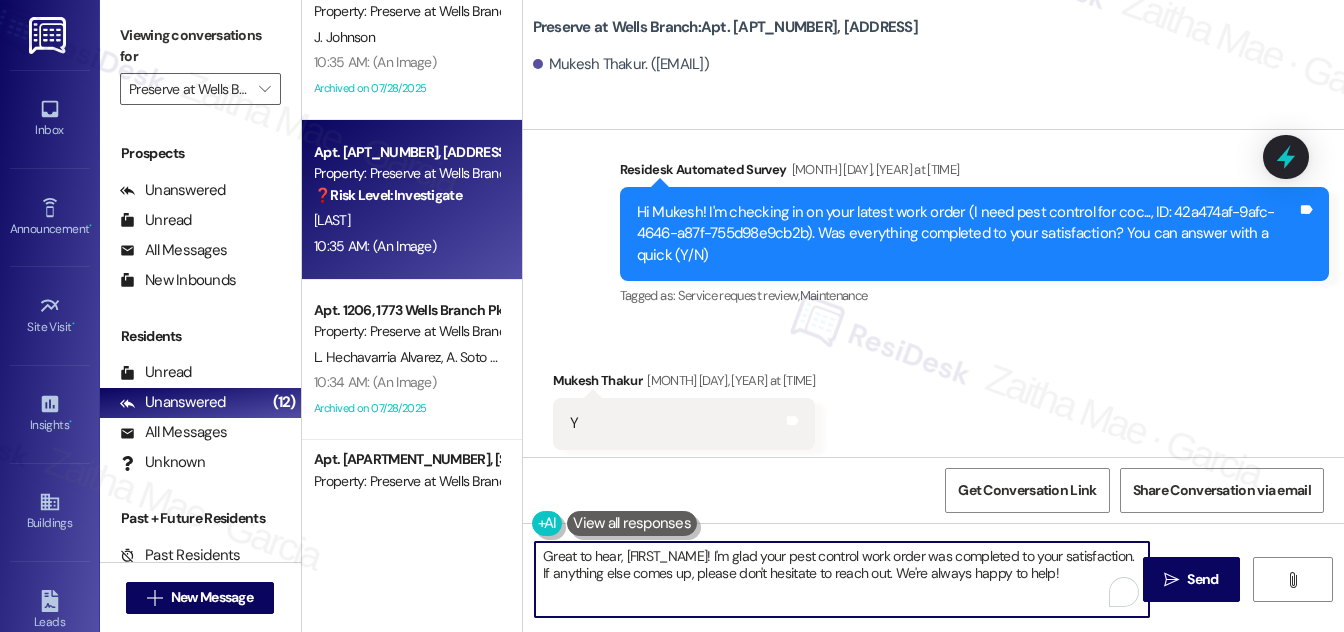click on "Great to hear, {{first_name}}! I'm glad your pest control work order was completed to your satisfaction. If anything else comes up, please don't hesitate to reach out. We're always happy to help!" at bounding box center [842, 579] 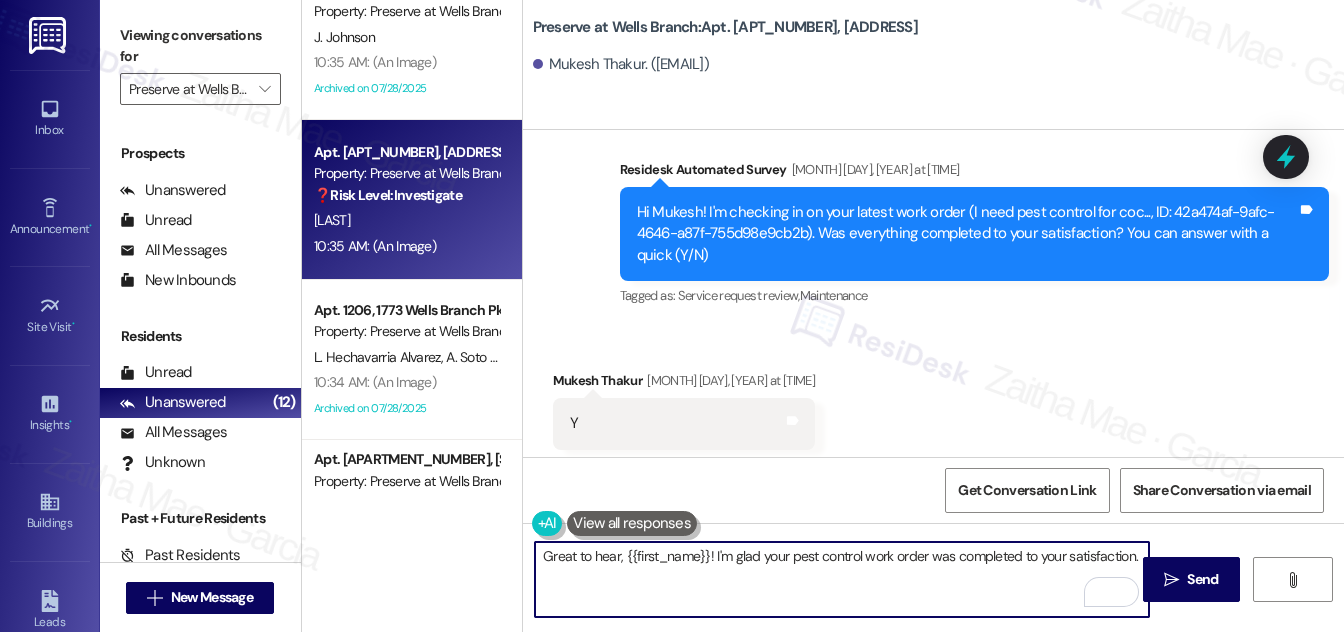 paste on "We'd also love to hear your thoughts, has {{property}} lived up to your expectations?" 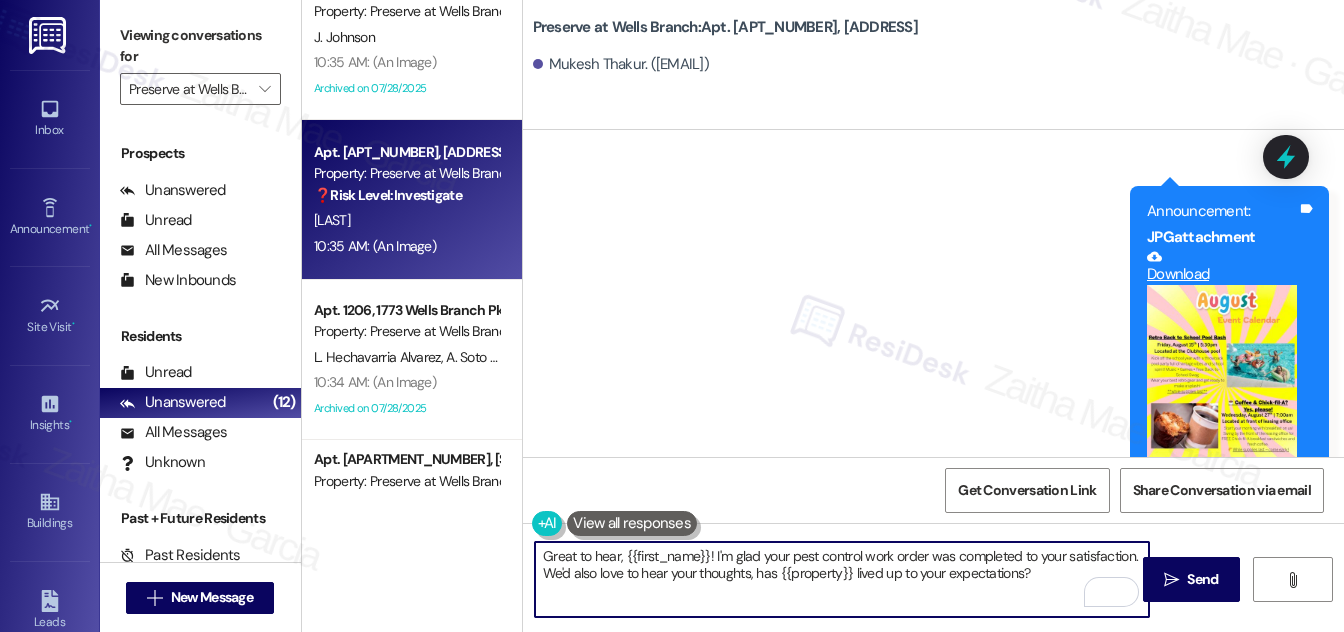 scroll, scrollTop: 8425, scrollLeft: 0, axis: vertical 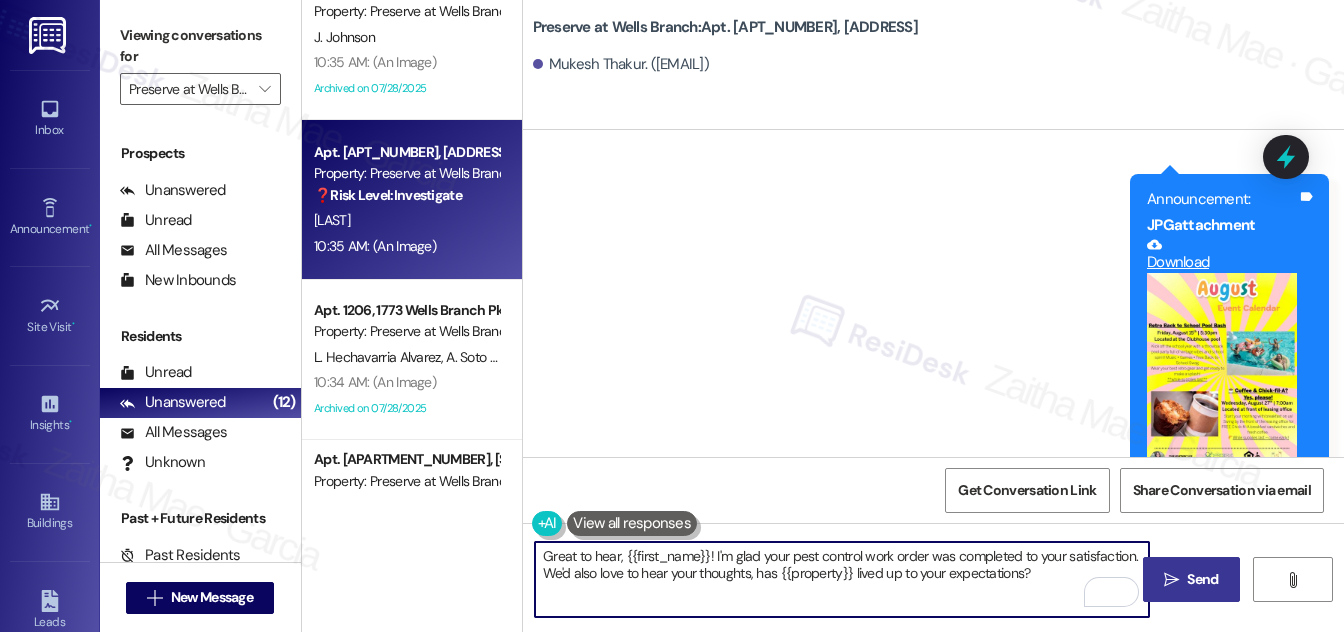 type on "Great to hear, {{first_name}}! I'm glad your pest control work order was completed to your satisfaction. We'd also love to hear your thoughts, has {{property}} lived up to your expectations?" 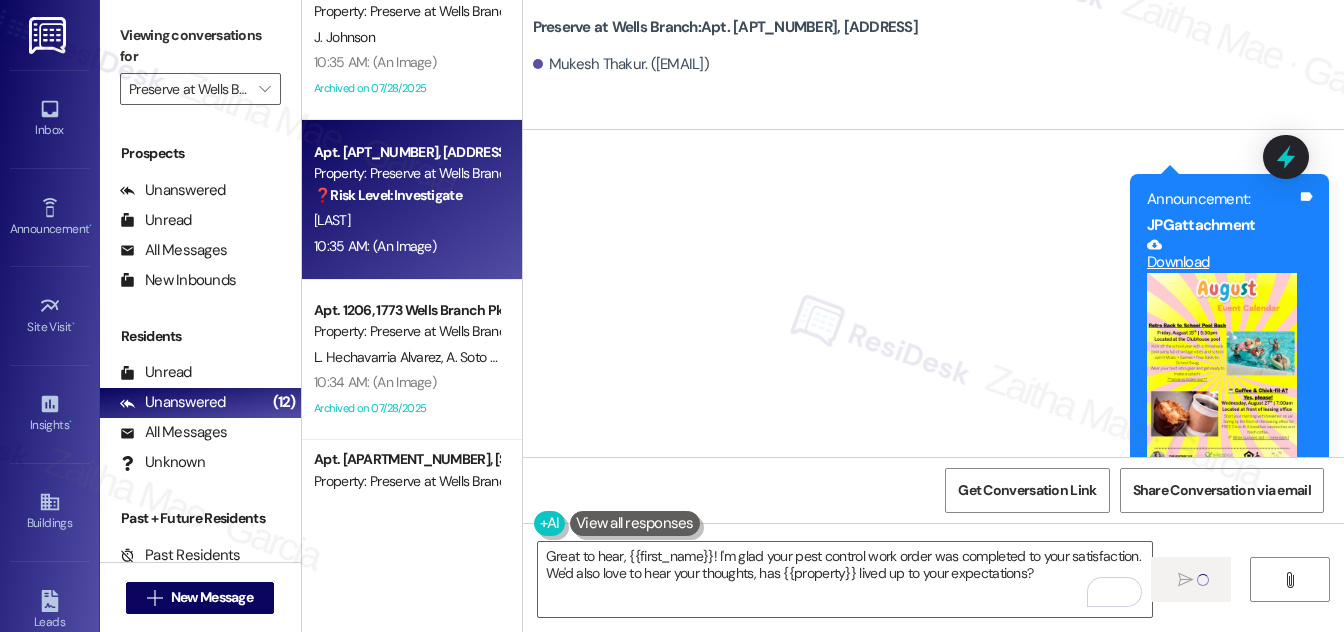type 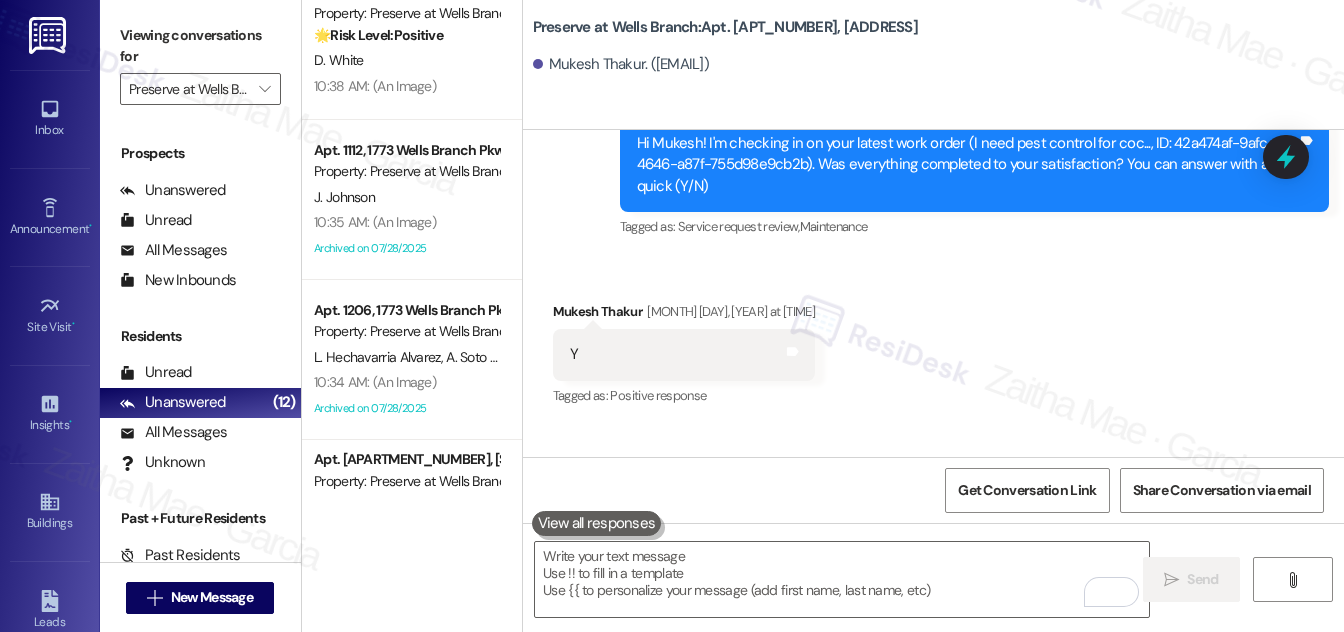 scroll, scrollTop: 5938, scrollLeft: 0, axis: vertical 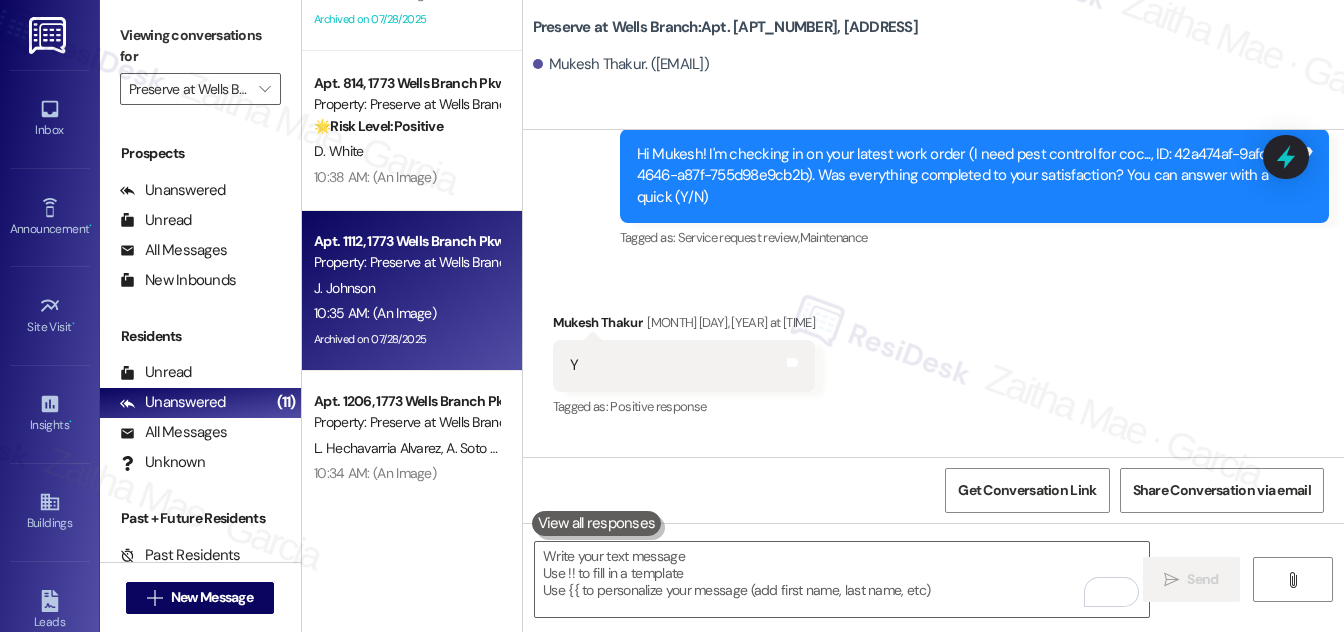 click on "10:35 AM: (An Image) 10:35 AM: (An Image)" at bounding box center [406, 313] 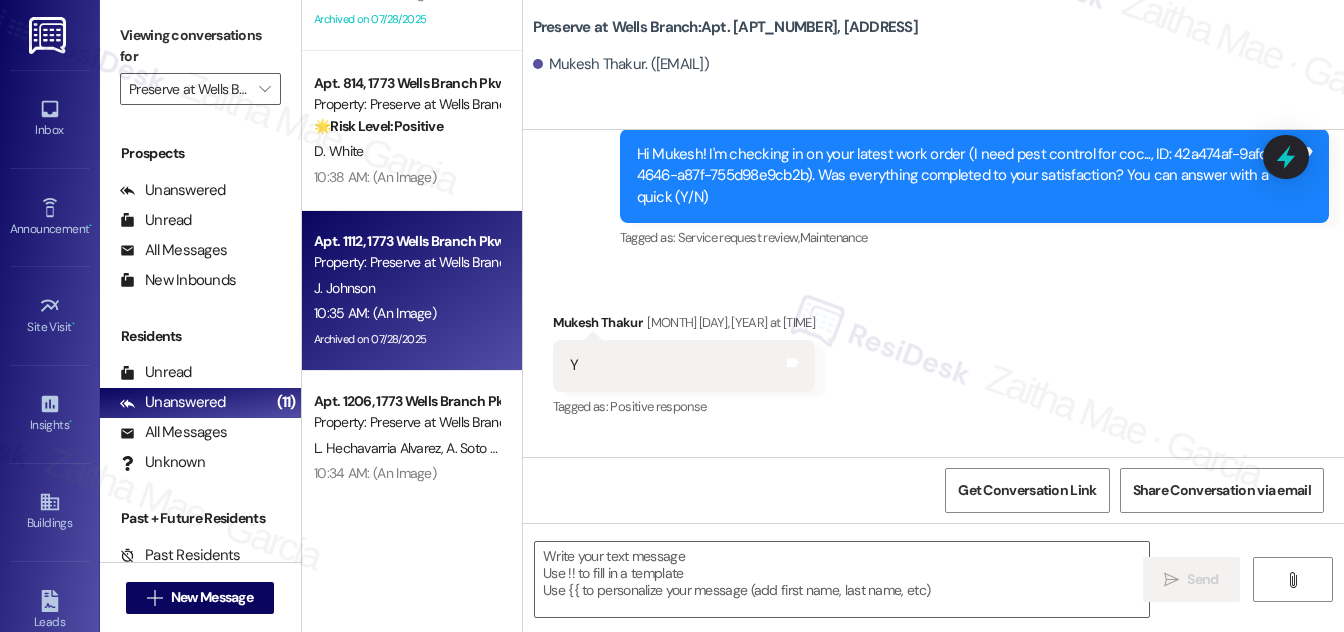 type on "Fetching suggested responses. Please feel free to read through the conversation in the meantime." 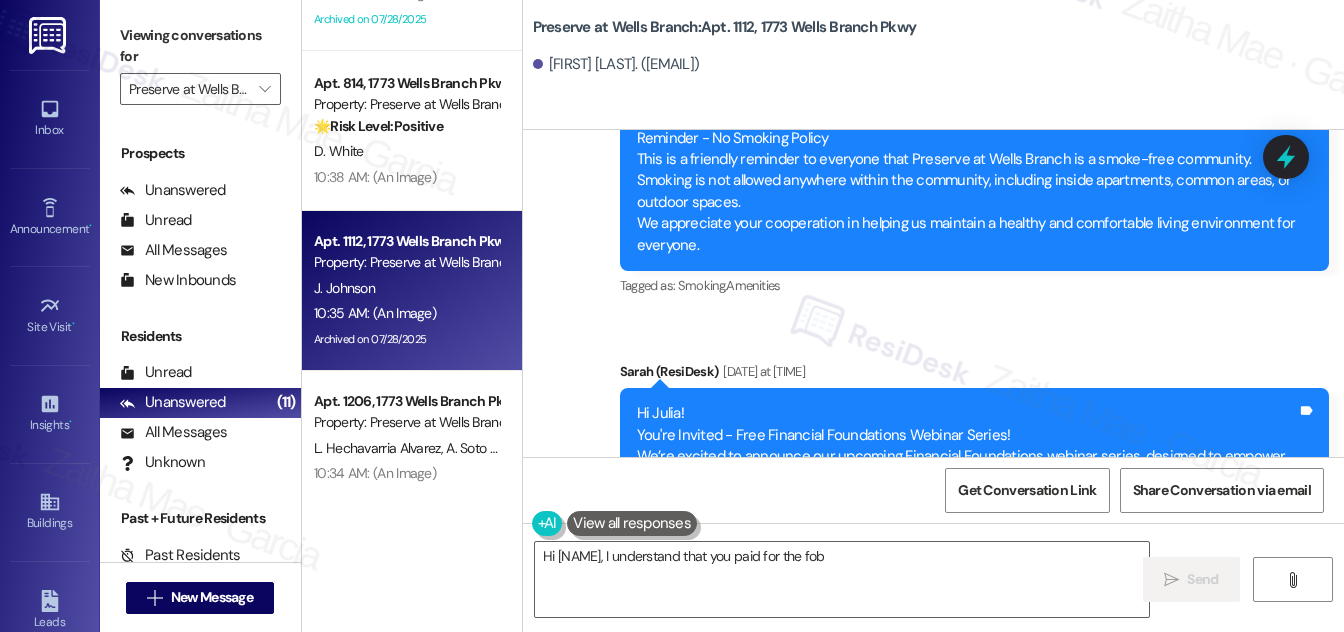 scroll, scrollTop: 22726, scrollLeft: 0, axis: vertical 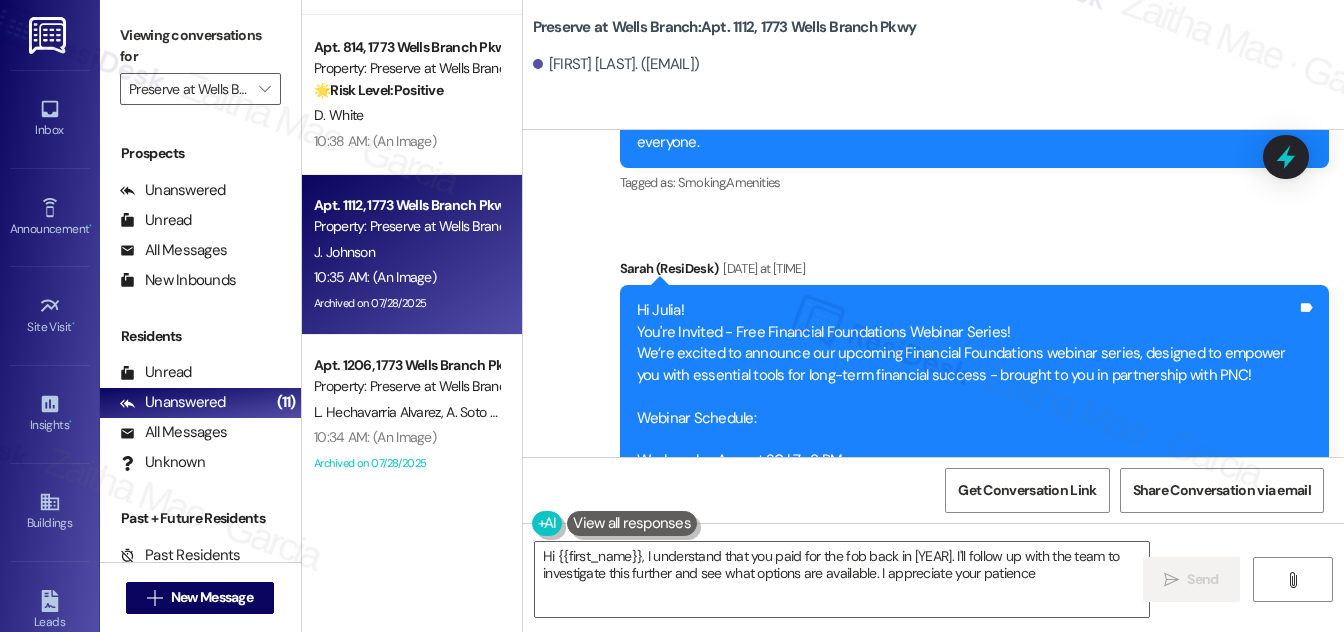 type on "Hi {{first_name}}, I understand that you paid for the fob back in 2015. I'll follow up with the team to investigate this further and see what options are available. I appreciate your patience!" 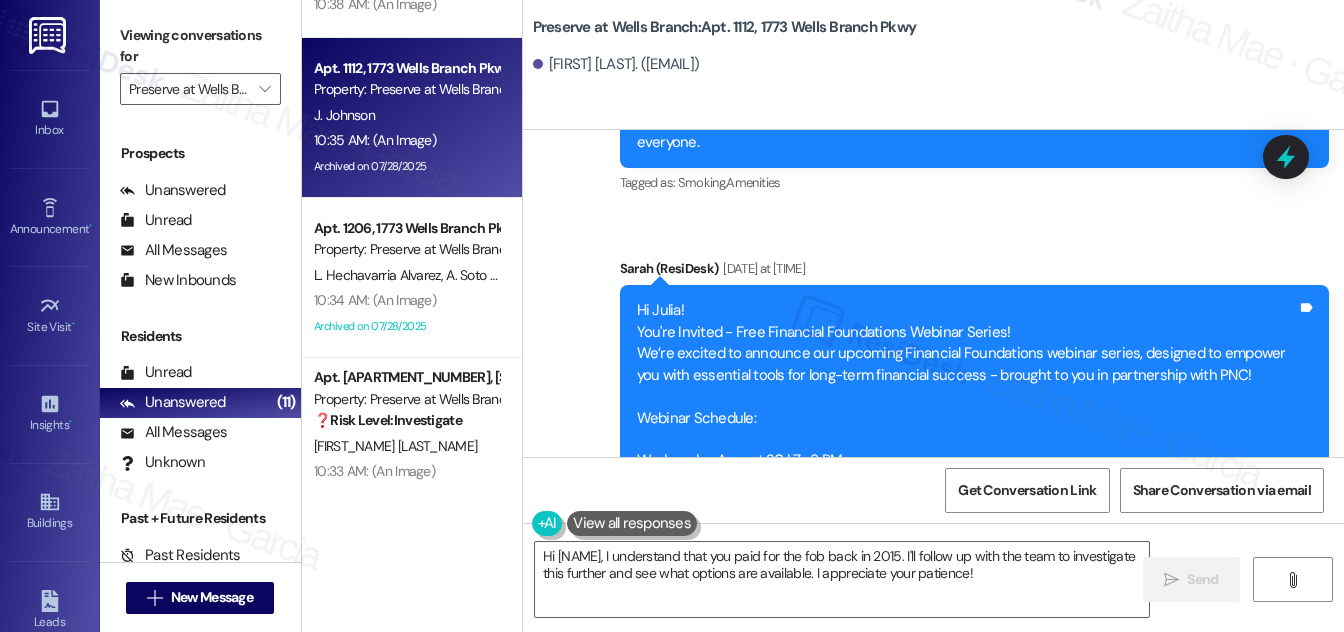 scroll, scrollTop: 1090, scrollLeft: 0, axis: vertical 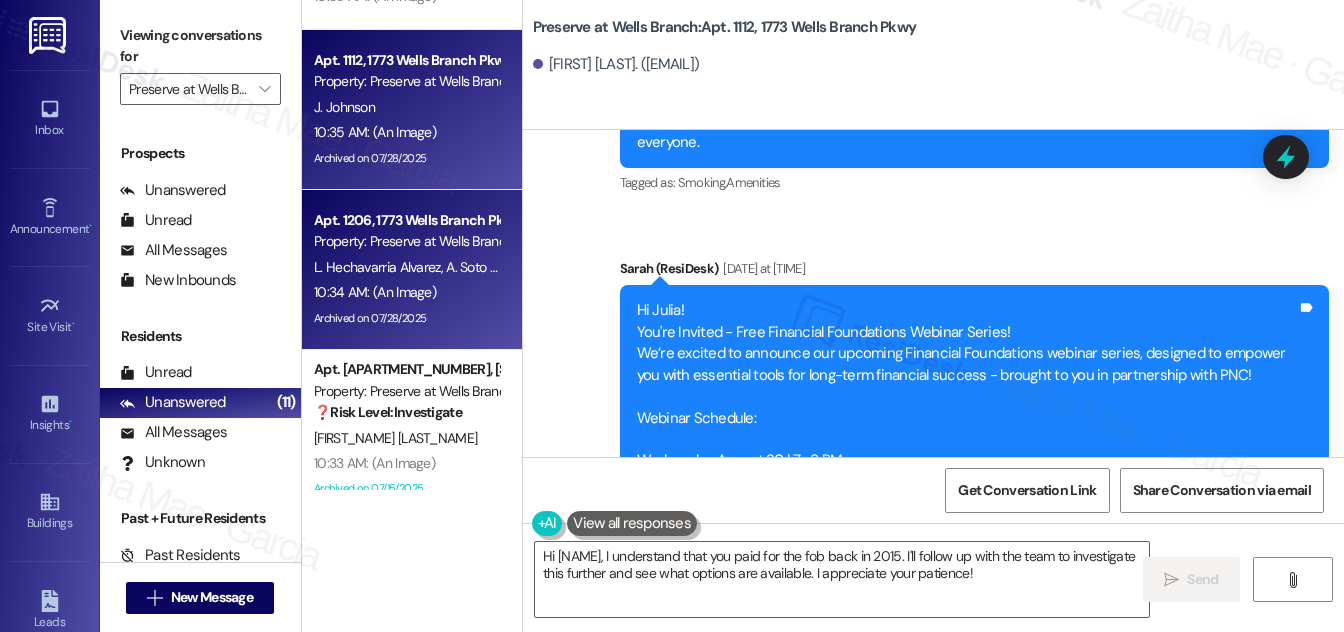 click on "Archived on 07/28/2025" at bounding box center [406, 318] 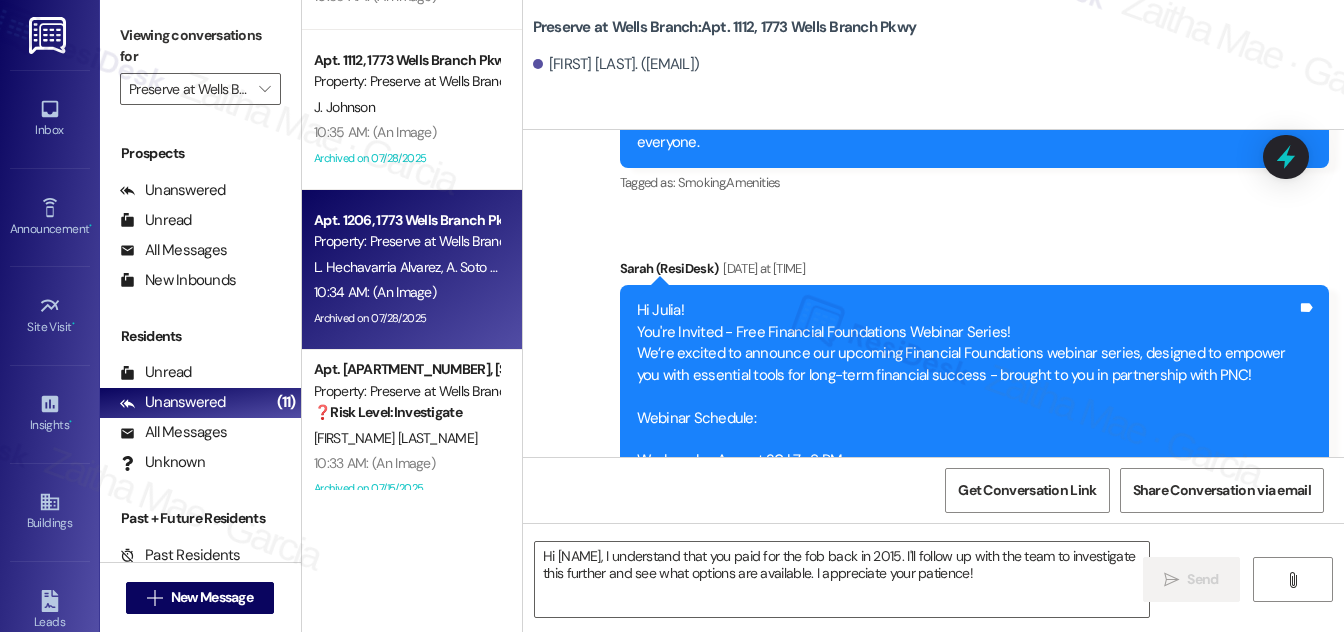 type on "Fetching suggested responses. Please feel free to read through the conversation in the meantime." 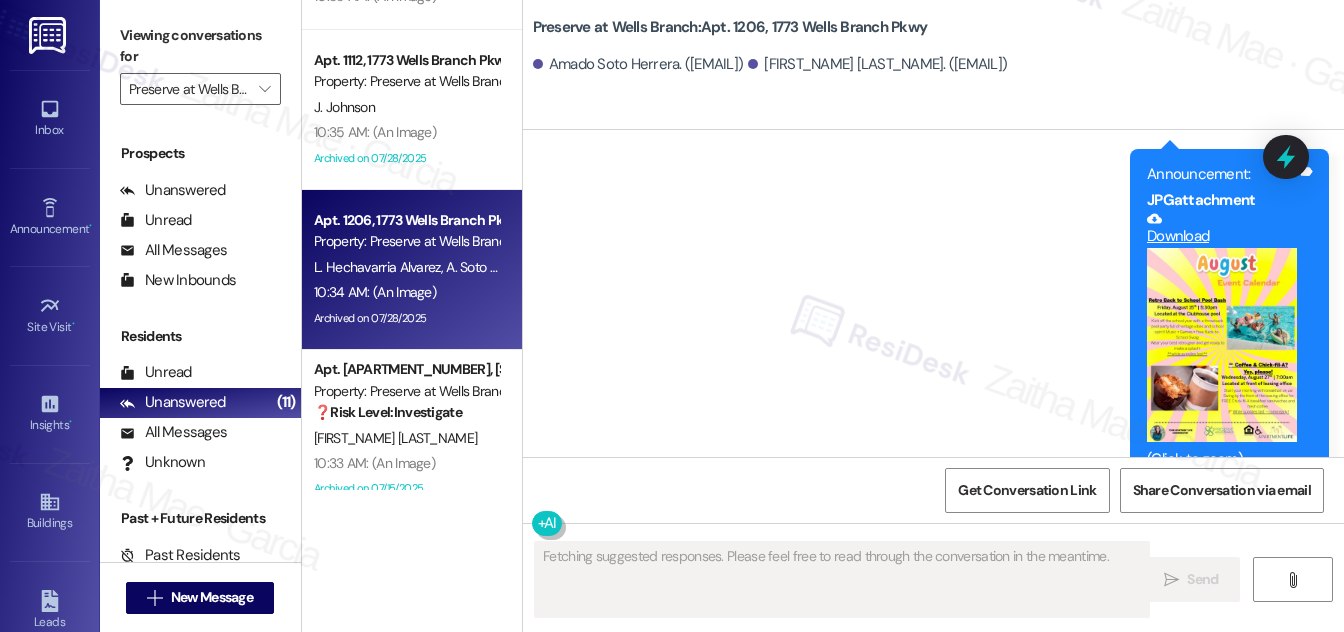 scroll, scrollTop: 10909, scrollLeft: 0, axis: vertical 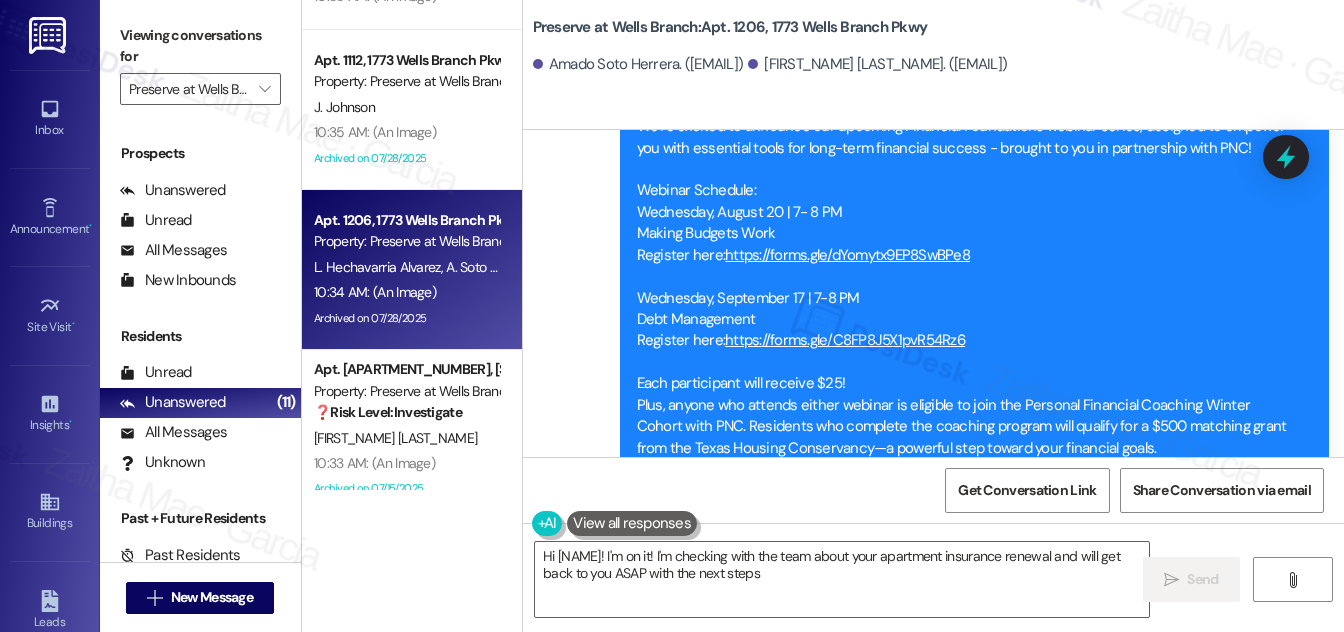 type on "Hi {{first_name}}! I'm on it! I'm checking with the team about your apartment insurance renewal and will get back to you ASAP with the next steps." 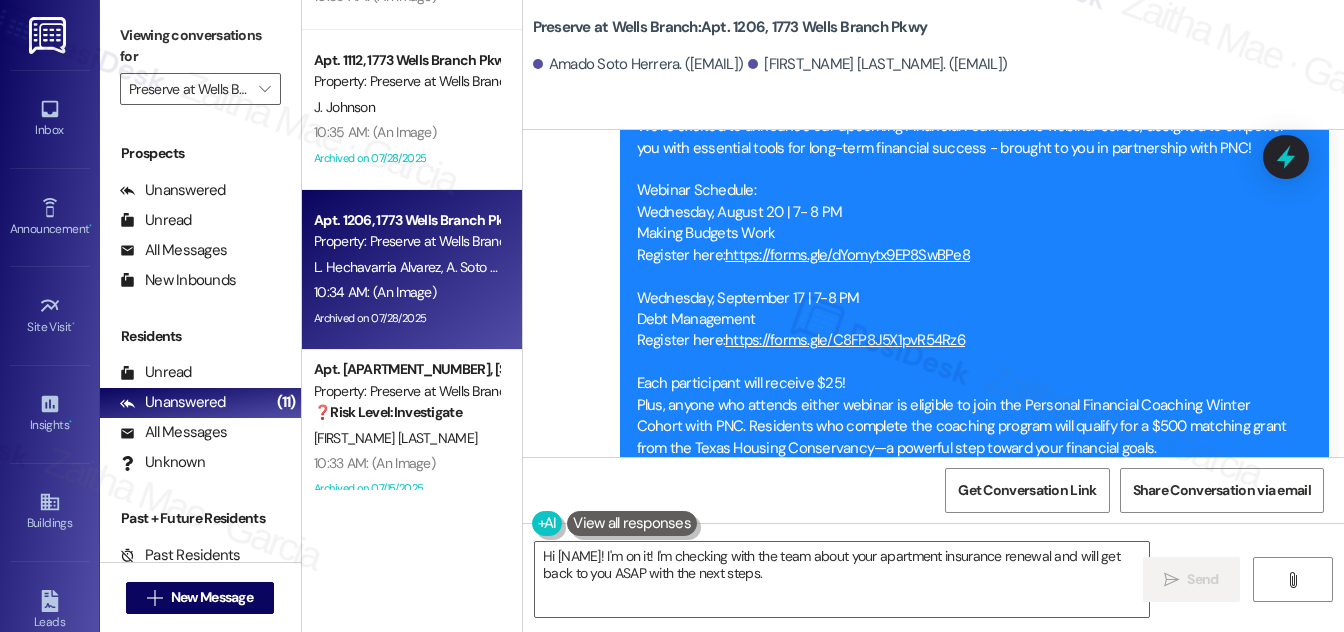 scroll, scrollTop: 9818, scrollLeft: 0, axis: vertical 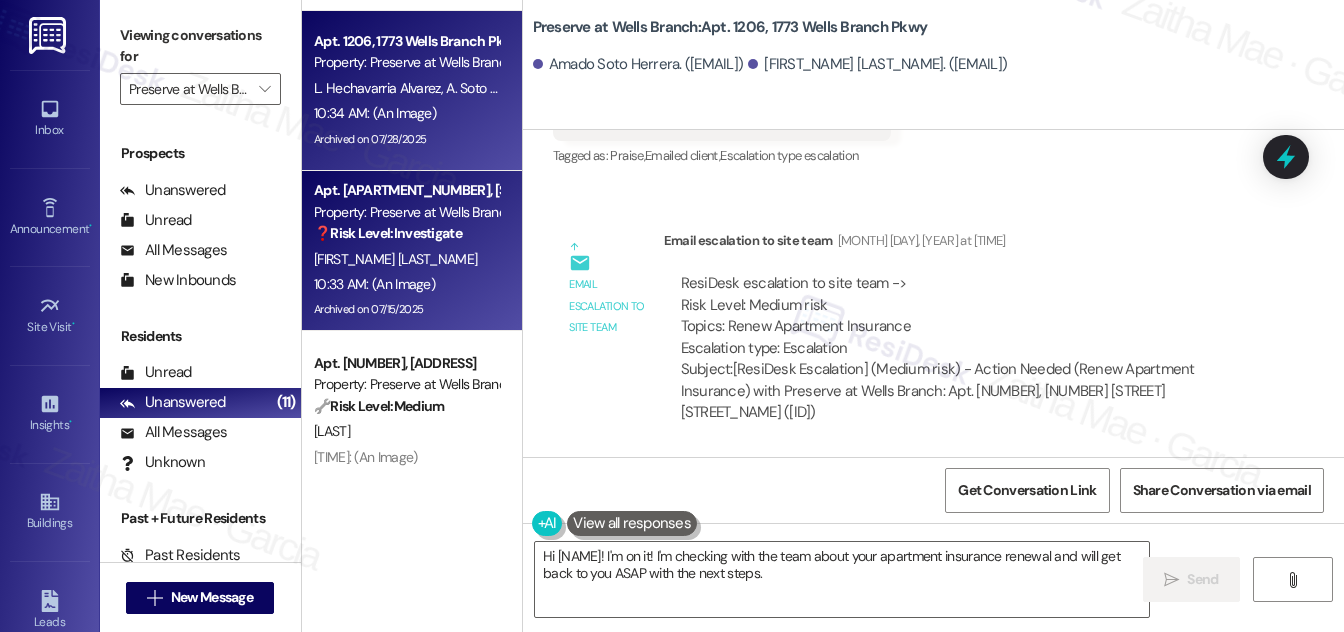 click on "M. Kouts" at bounding box center [406, 259] 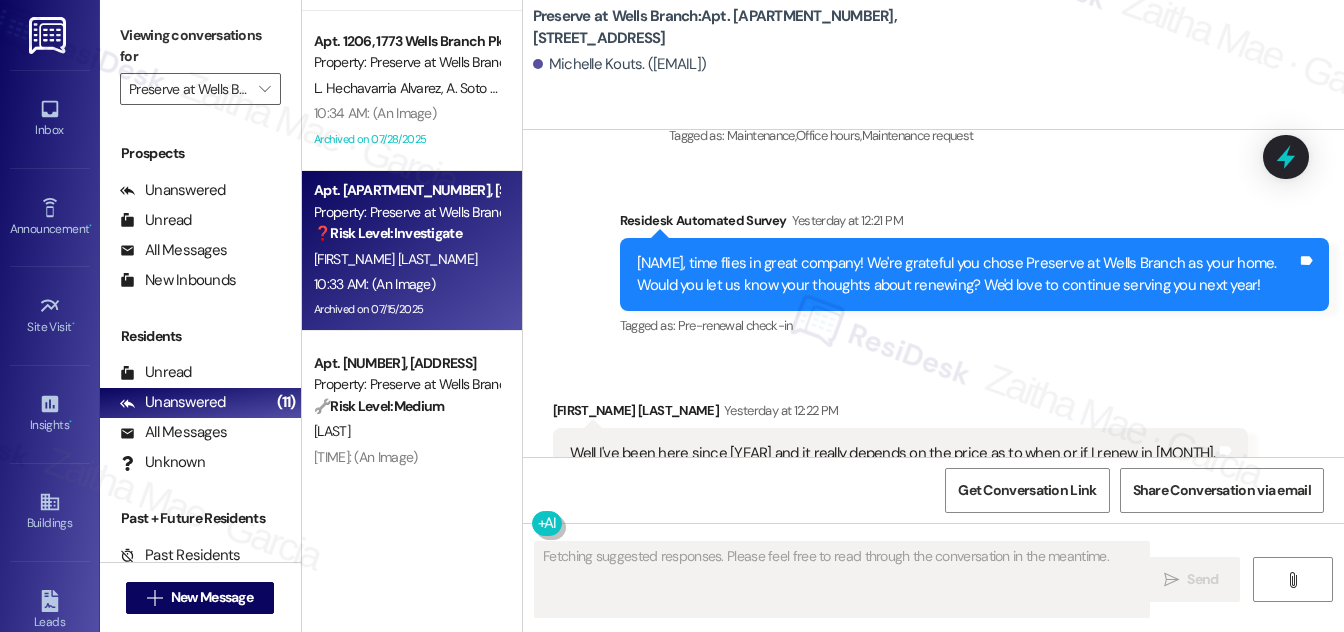 scroll, scrollTop: 15073, scrollLeft: 0, axis: vertical 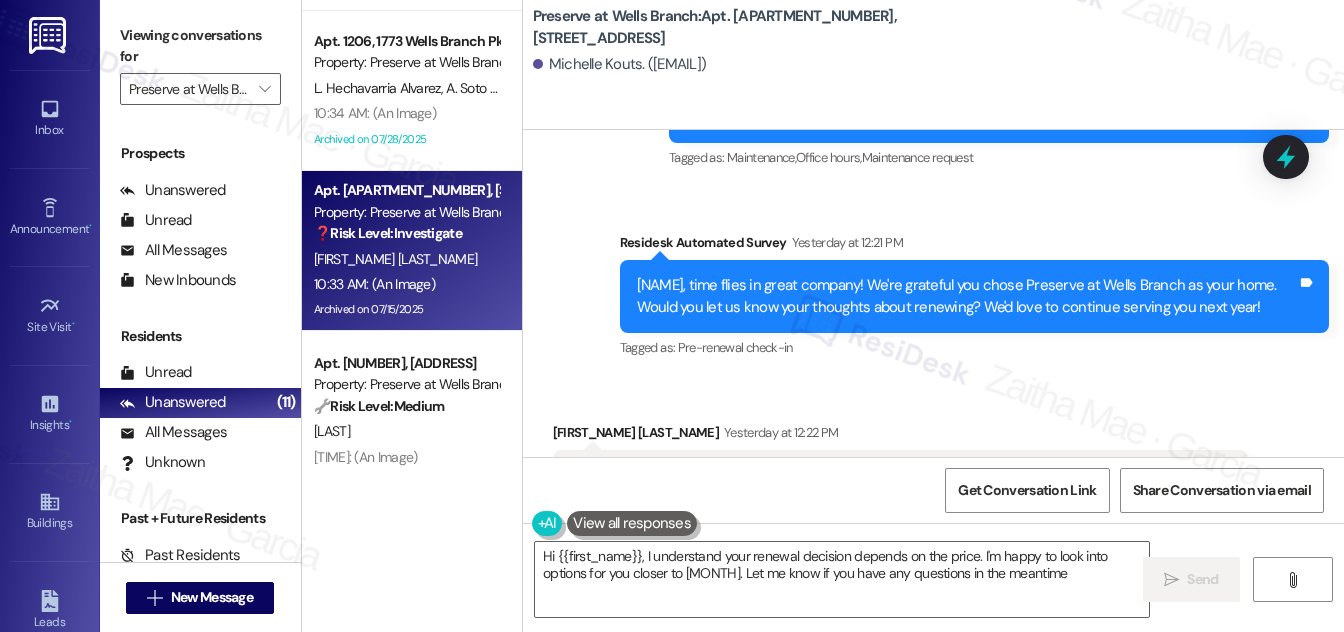 type on "Hi {{first_name}}, I understand your renewal decision depends on the price. I'm happy to look into options for you closer to November. Let me know if you have any questions in the meantime!" 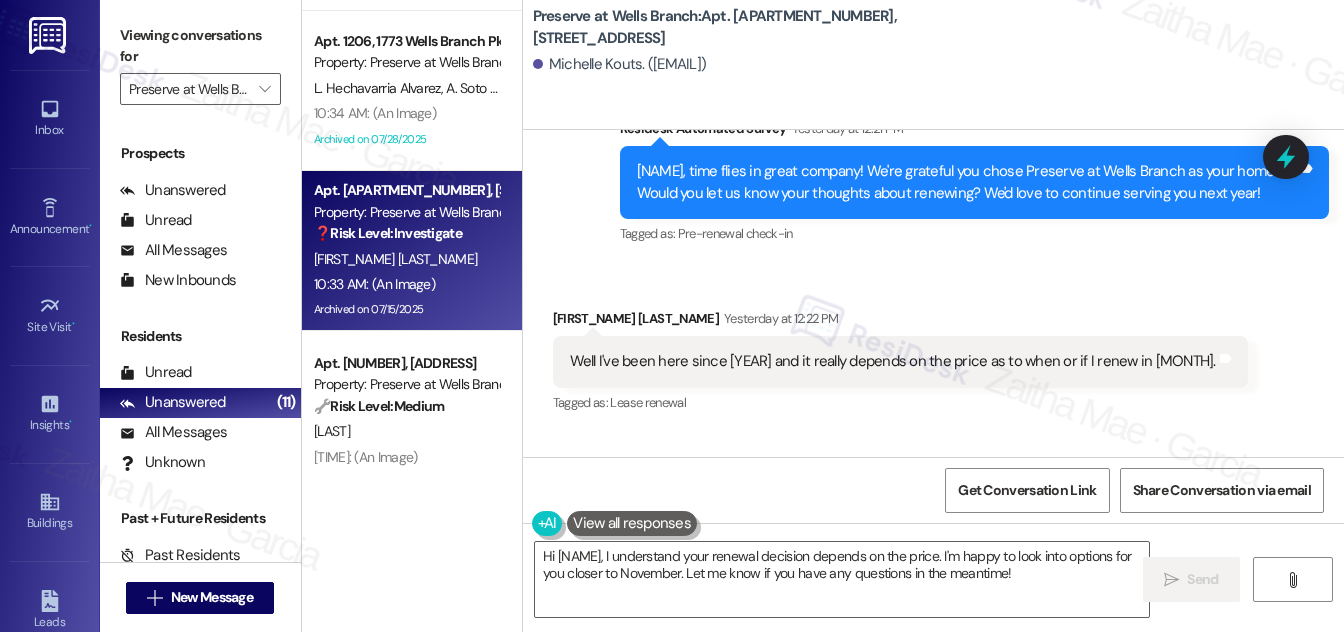 scroll, scrollTop: 15225, scrollLeft: 0, axis: vertical 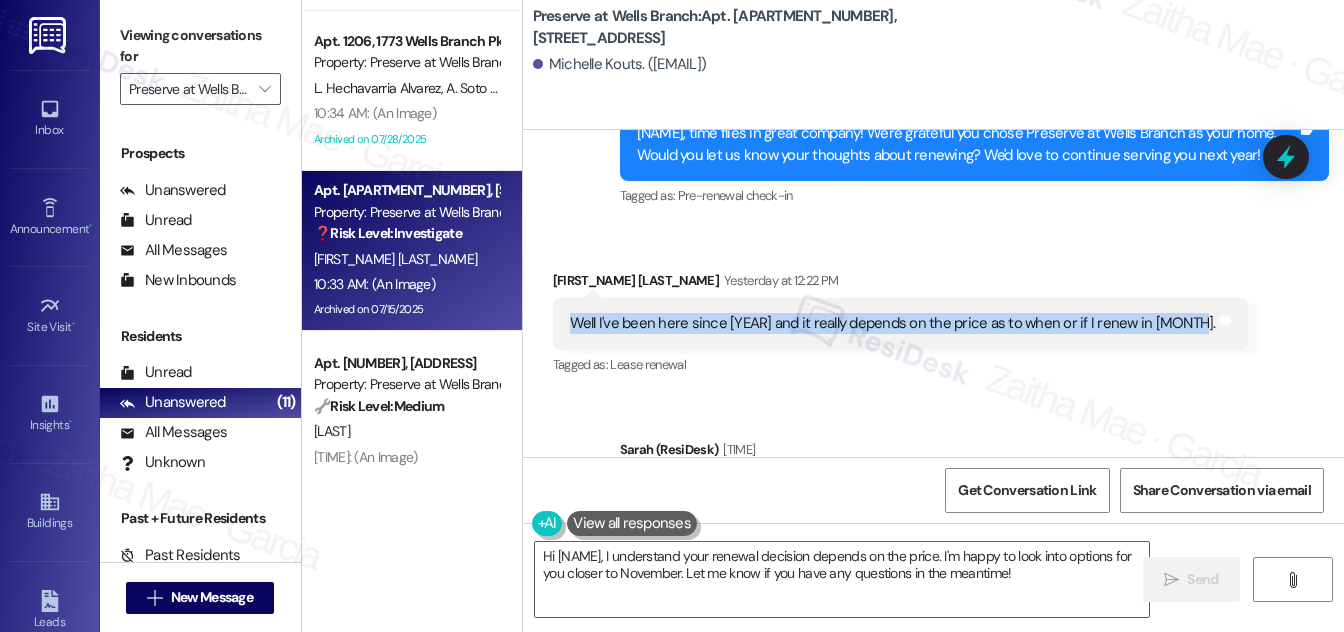 drag, startPoint x: 568, startPoint y: 230, endPoint x: 1196, endPoint y: 250, distance: 628.3184 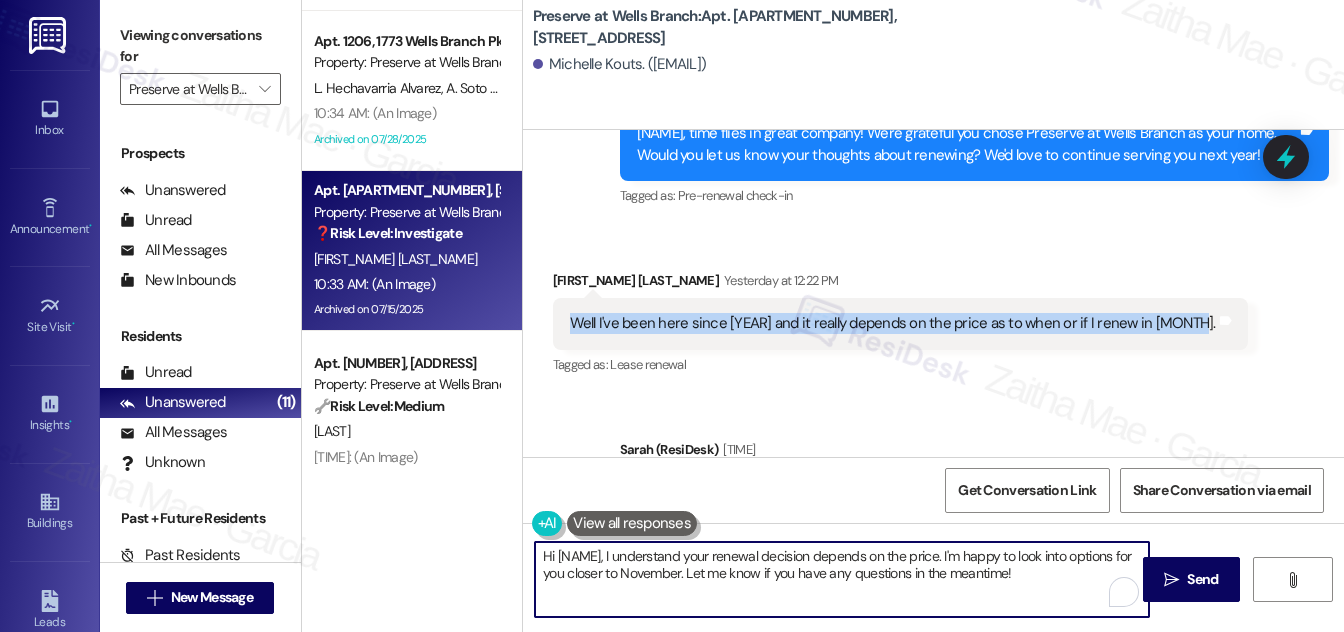 click on "Hi {{first_name}}, I understand your renewal decision depends on the price. I'm happy to look into options for you closer to November. Let me know if you have any questions in the meantime!" at bounding box center [842, 579] 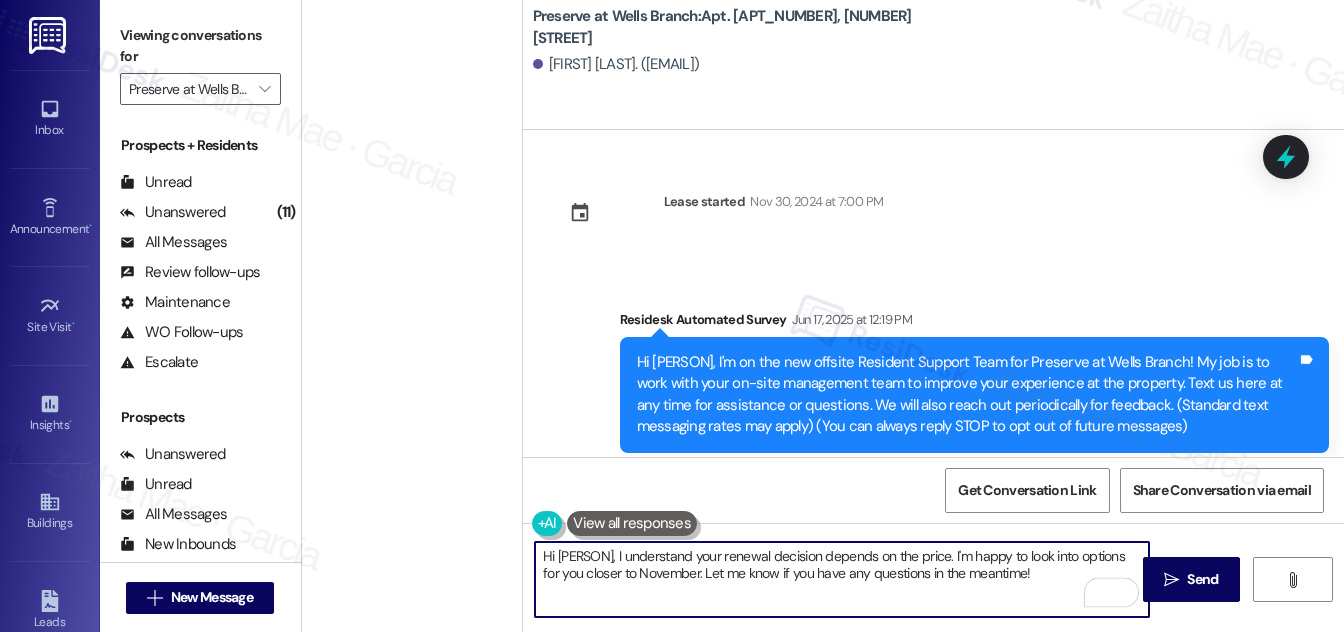 scroll, scrollTop: 0, scrollLeft: 0, axis: both 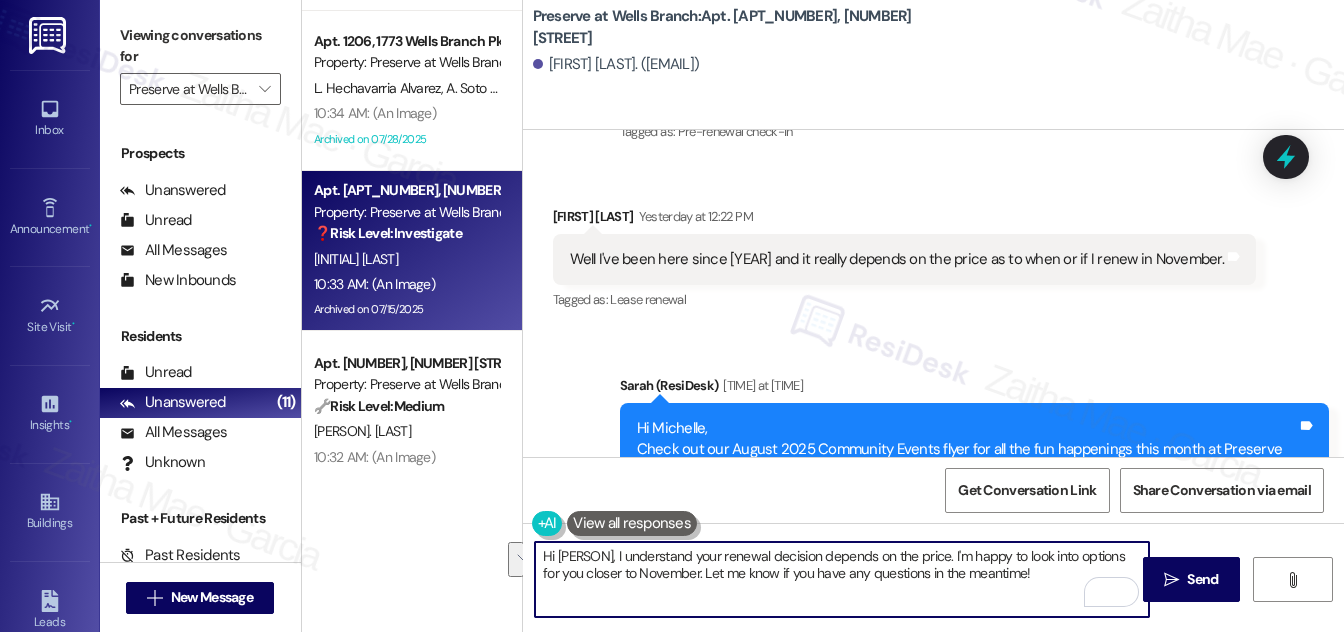 drag, startPoint x: 537, startPoint y: 554, endPoint x: 1085, endPoint y: 570, distance: 548.2335 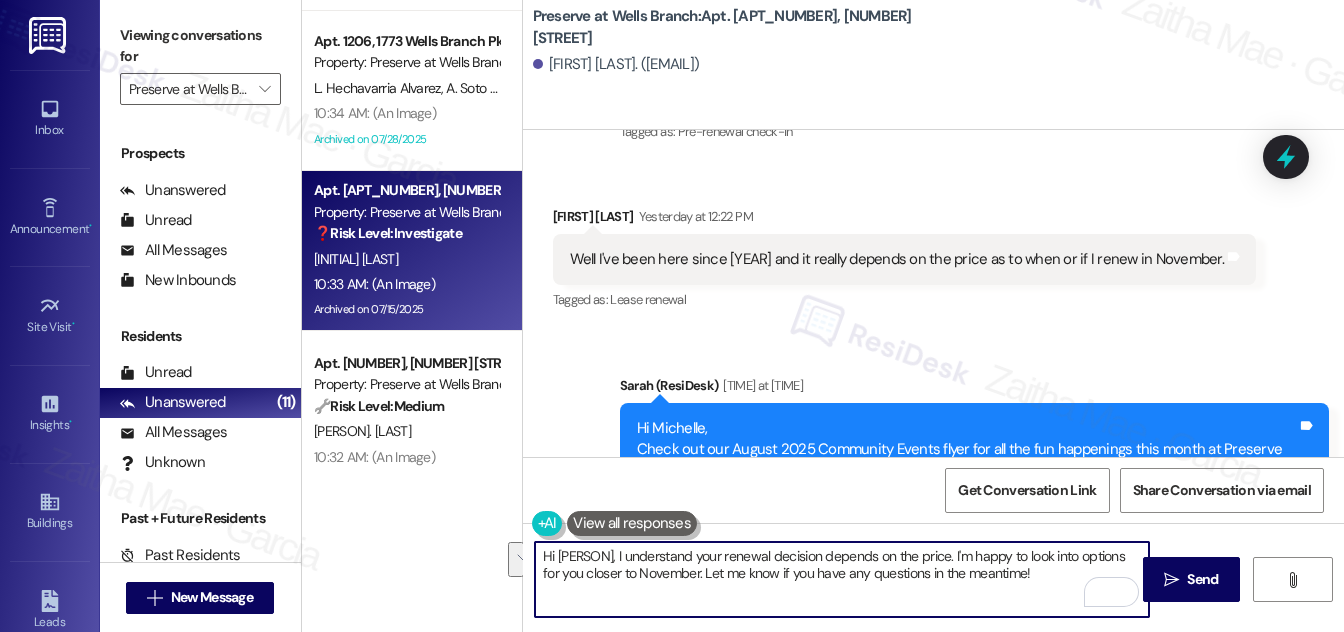 click on "Hi [PERSON], I understand your renewal decision depends on the price. I'm happy to look into options for you closer to November. Let me know if you have any questions in the meantime!" at bounding box center (842, 579) 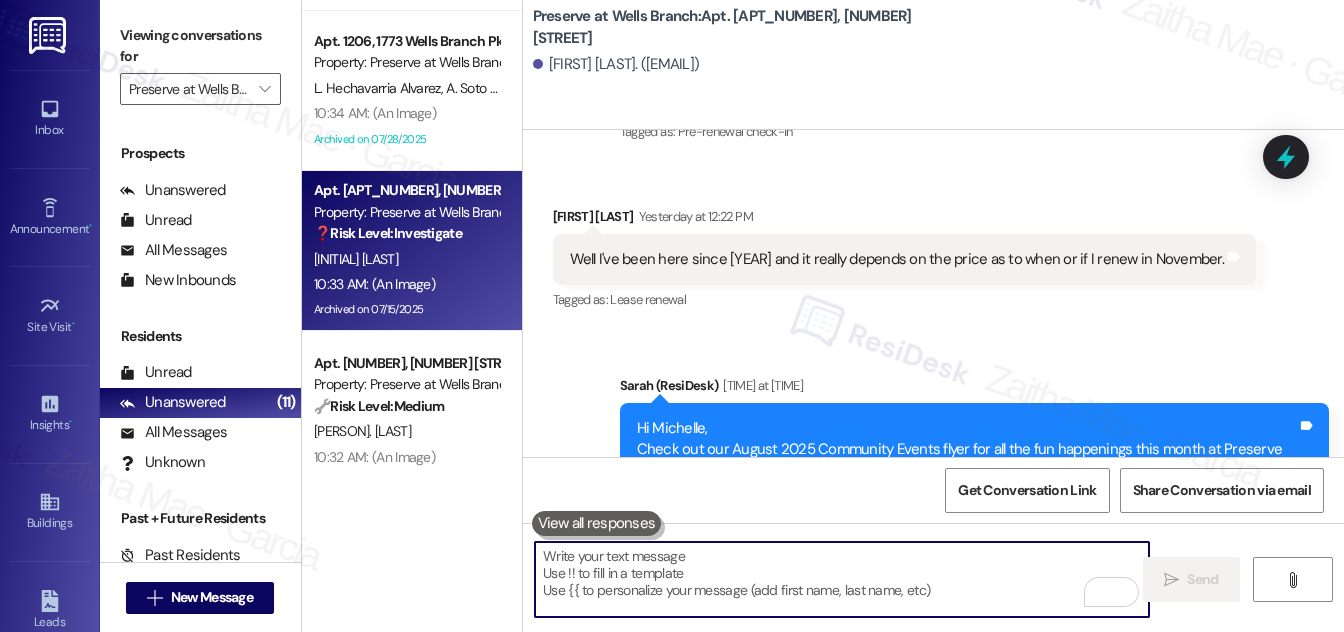 paste on "Hi {{first_name}}, I understand your renewal decision depends on the price. I’ll be happy to look into options for you as we get closer to November. Let me know if you have any questions in the meantime!" 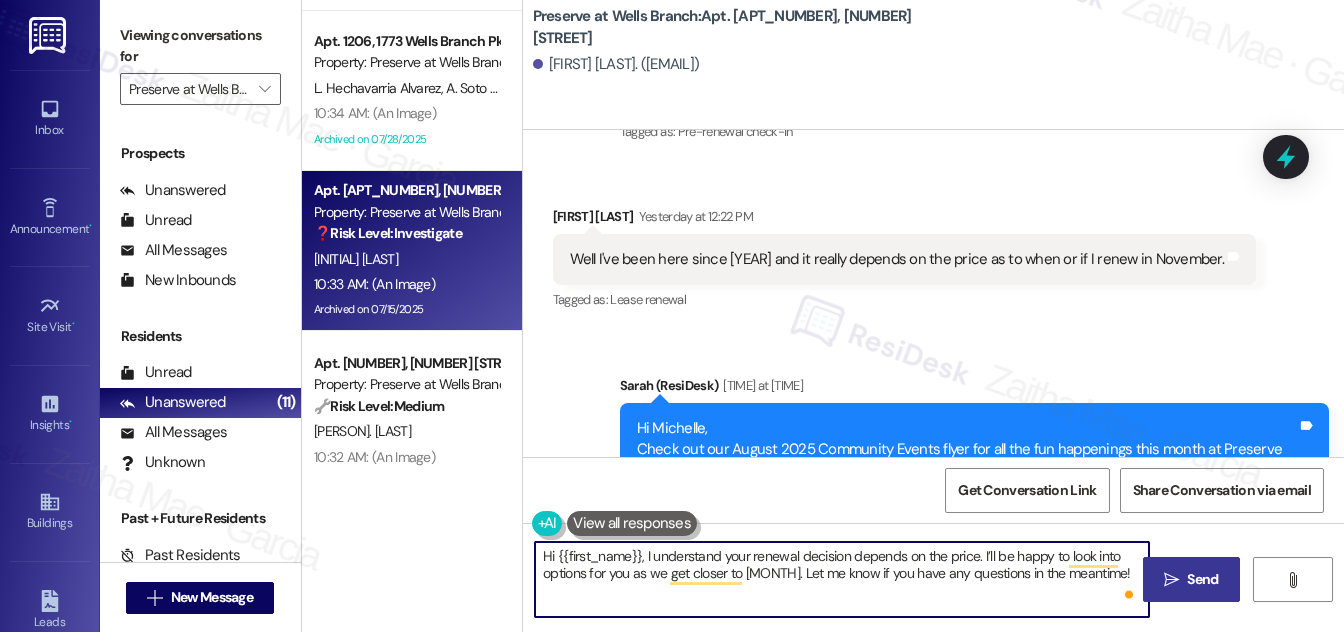 type on "Hi {{first_name}}, I understand your renewal decision depends on the price. I’ll be happy to look into options for you as we get closer to November. Let me know if you have any questions in the meantime!" 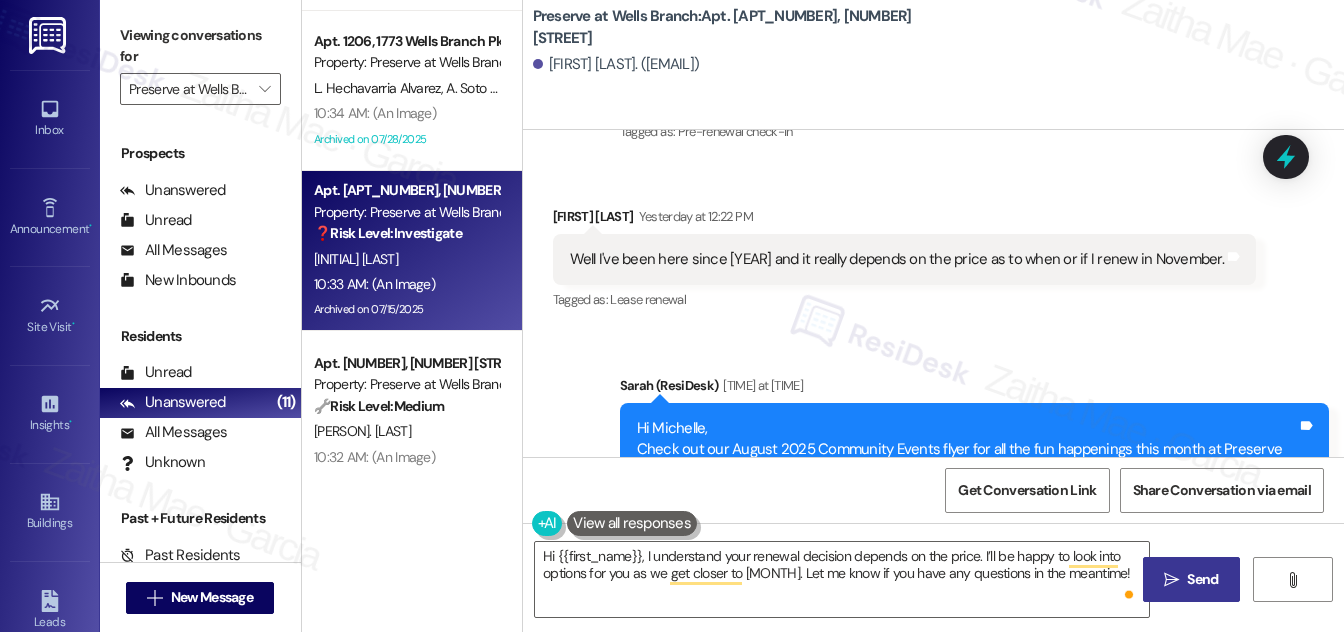 click on "Send" at bounding box center [1202, 579] 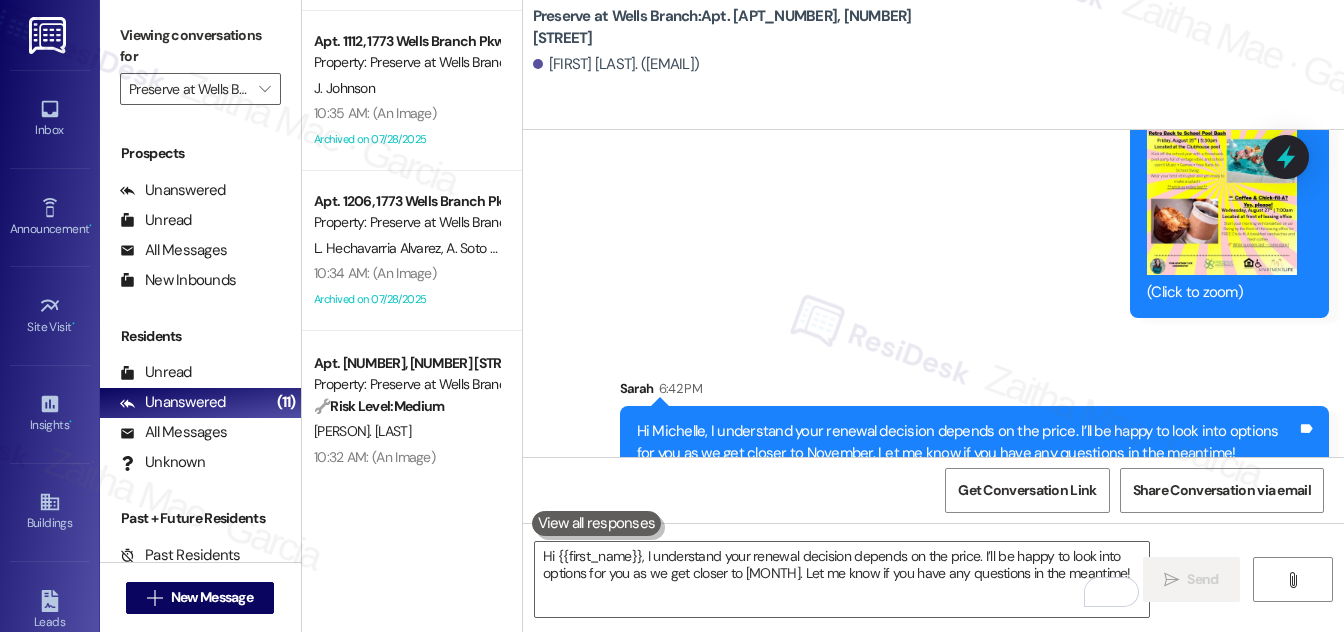 scroll, scrollTop: 17385, scrollLeft: 0, axis: vertical 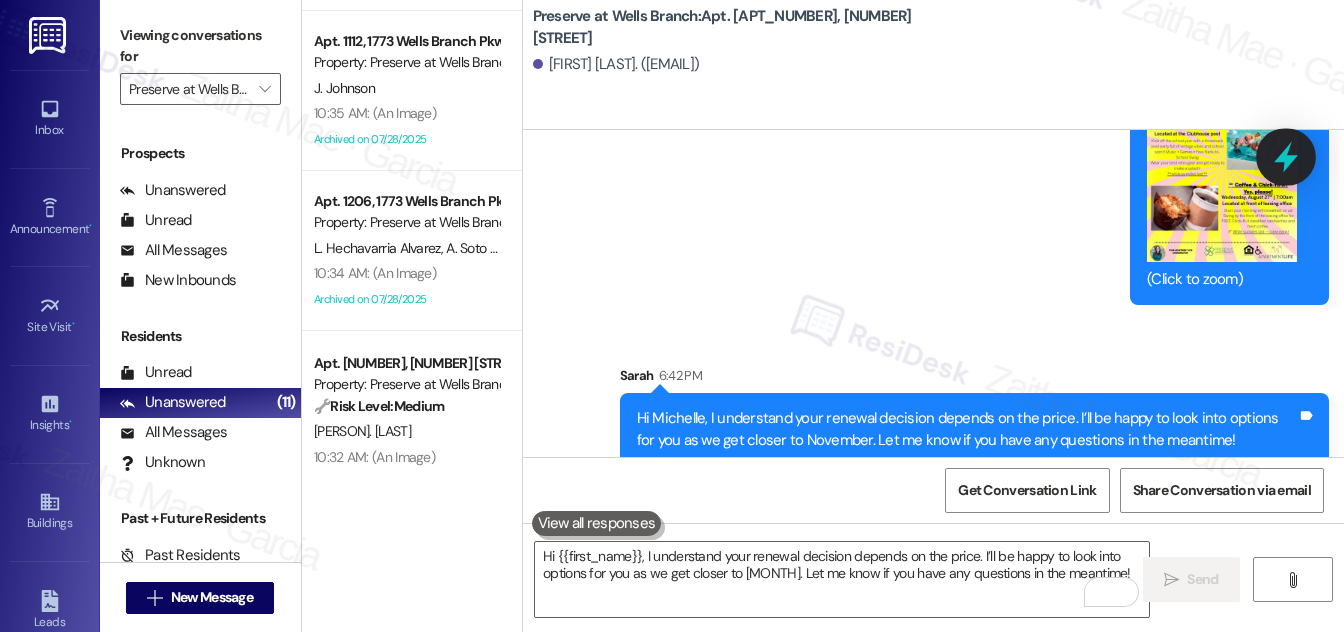 click at bounding box center [1286, 156] 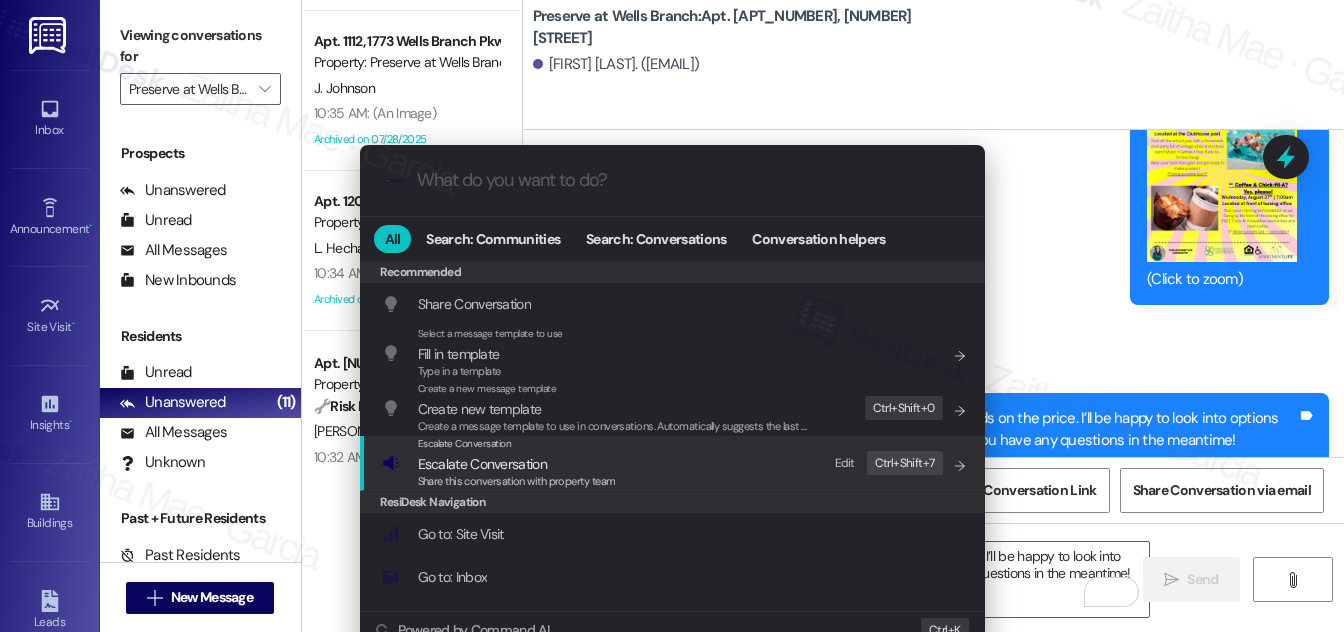 click on "Escalate Conversation" at bounding box center [482, 464] 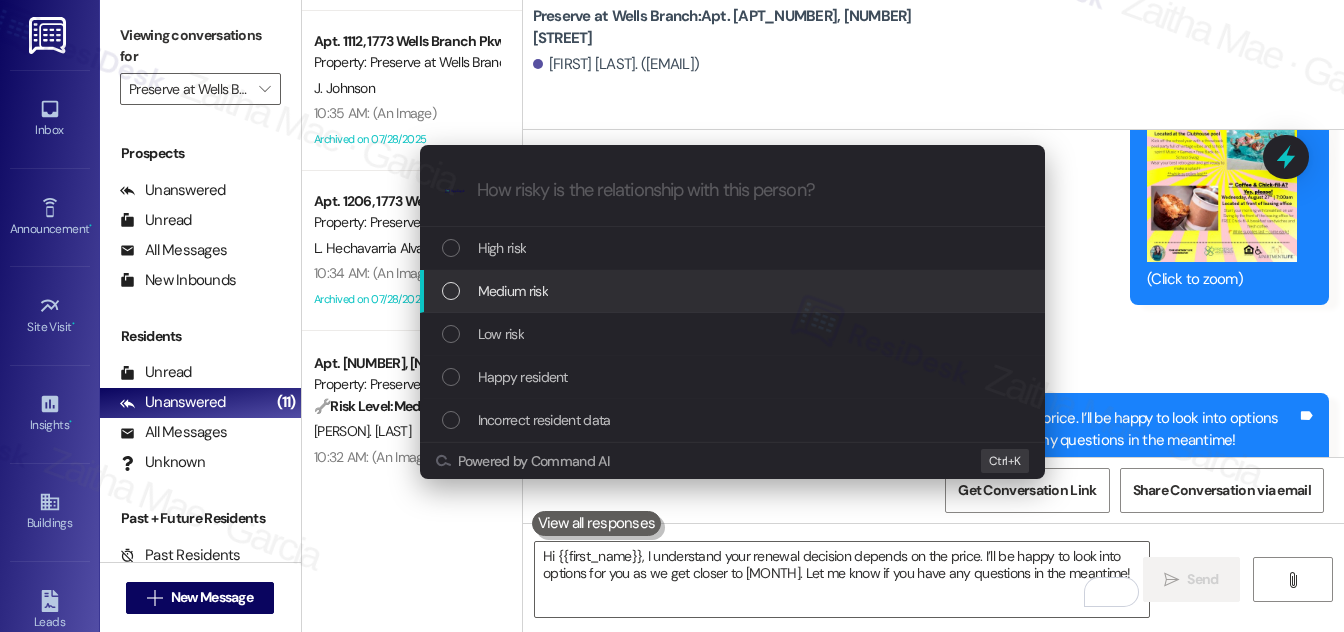 click on "Medium risk" at bounding box center [513, 291] 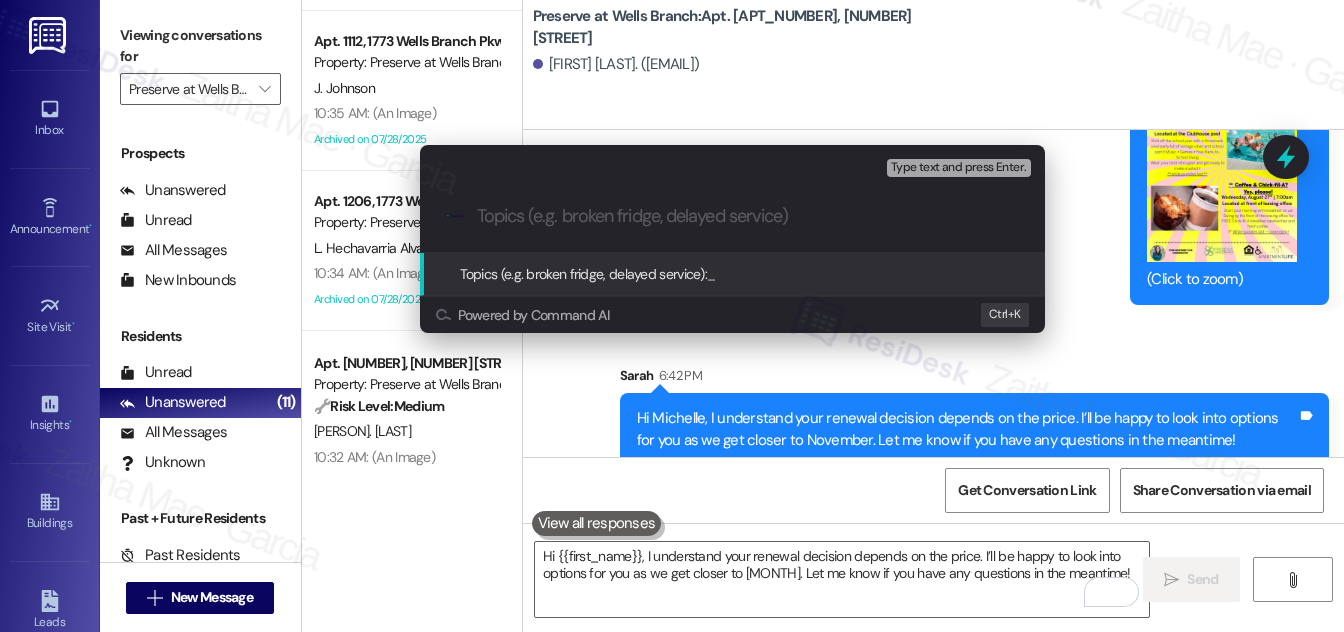 paste on "Looking Into Renewal Options" 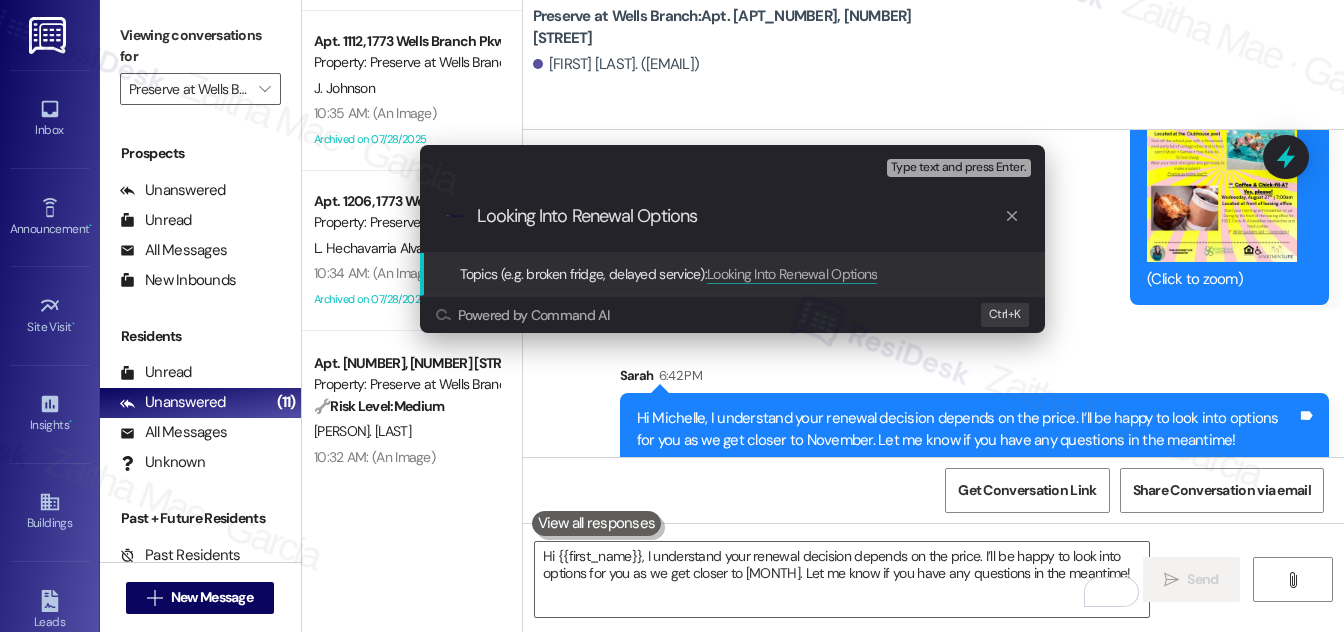 type 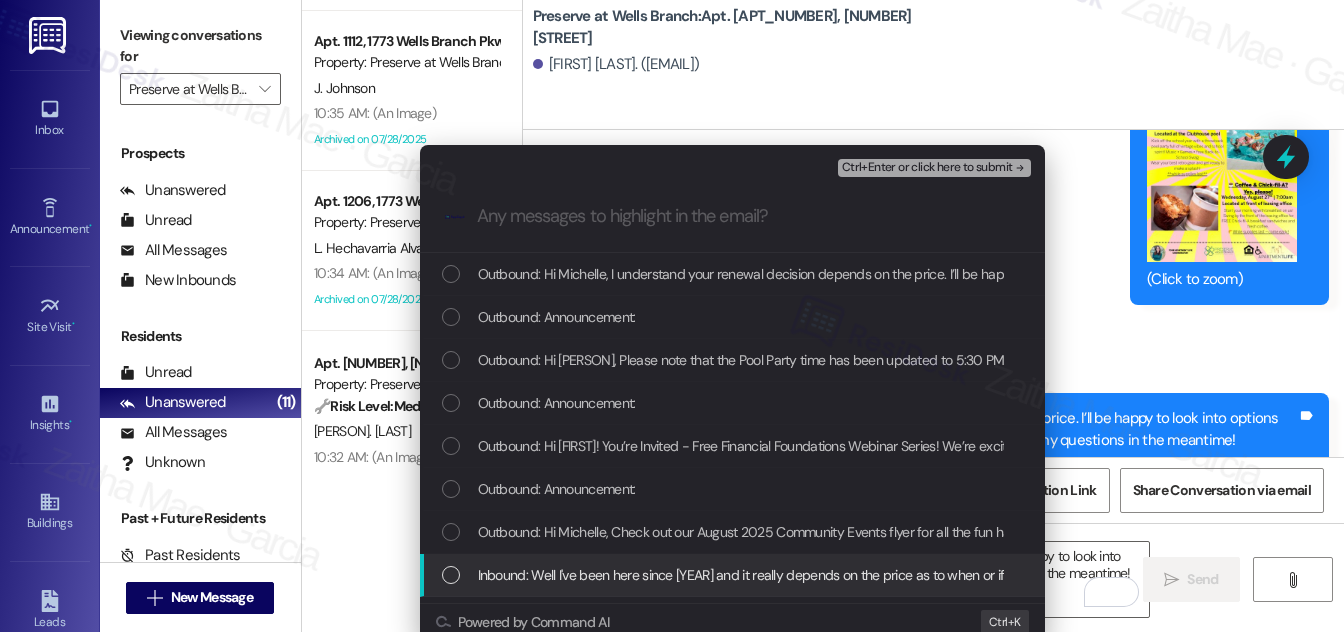 click on "Inbound: Well I've been here since 2009 and it really depends on the price as to when or if I renew in November." at bounding box center [734, 575] 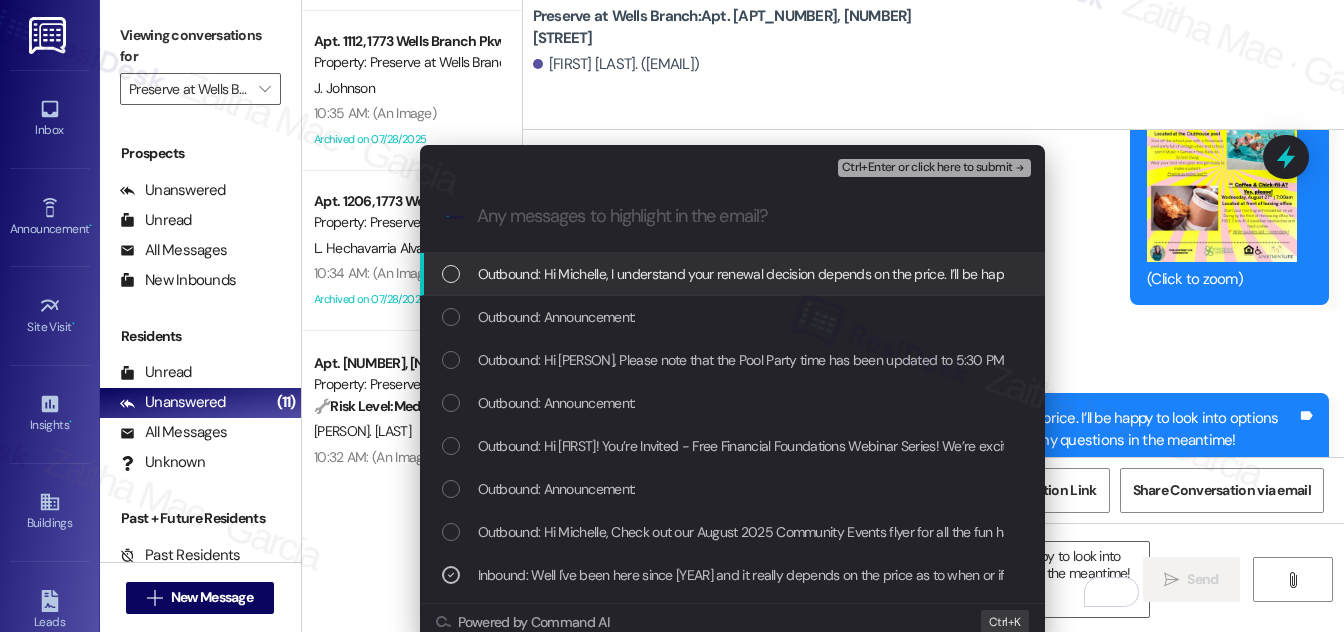 click on "Ctrl+Enter or click here to submit" at bounding box center (927, 168) 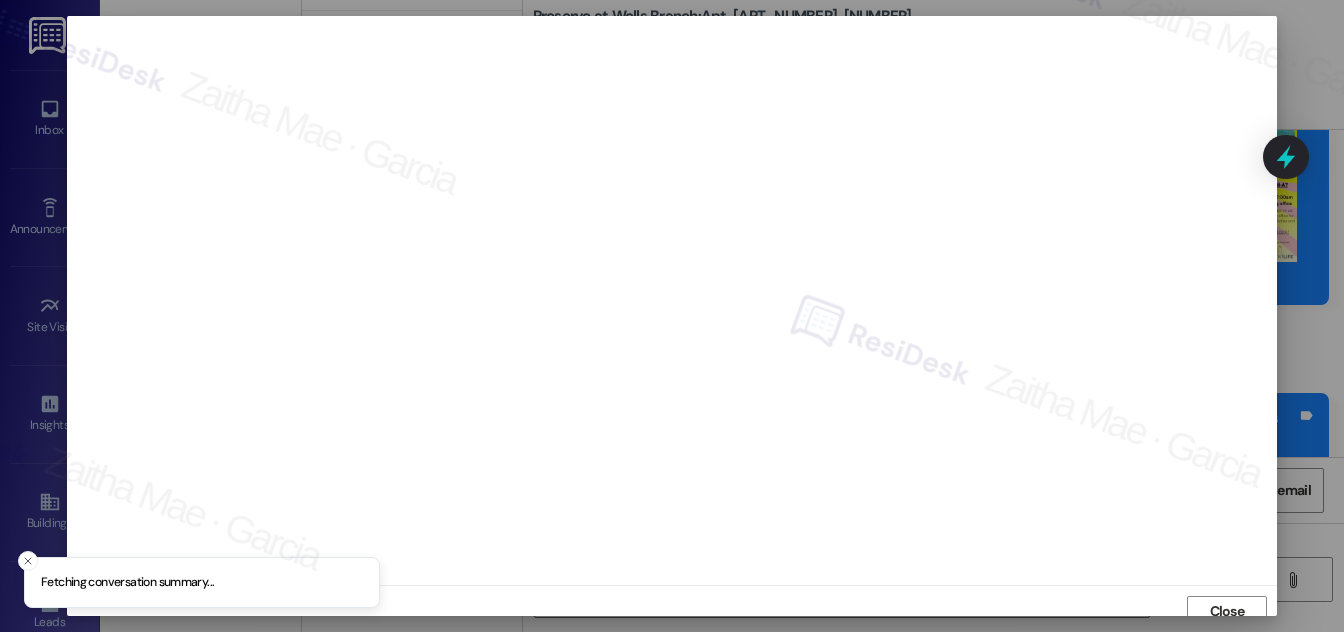 scroll, scrollTop: 11, scrollLeft: 0, axis: vertical 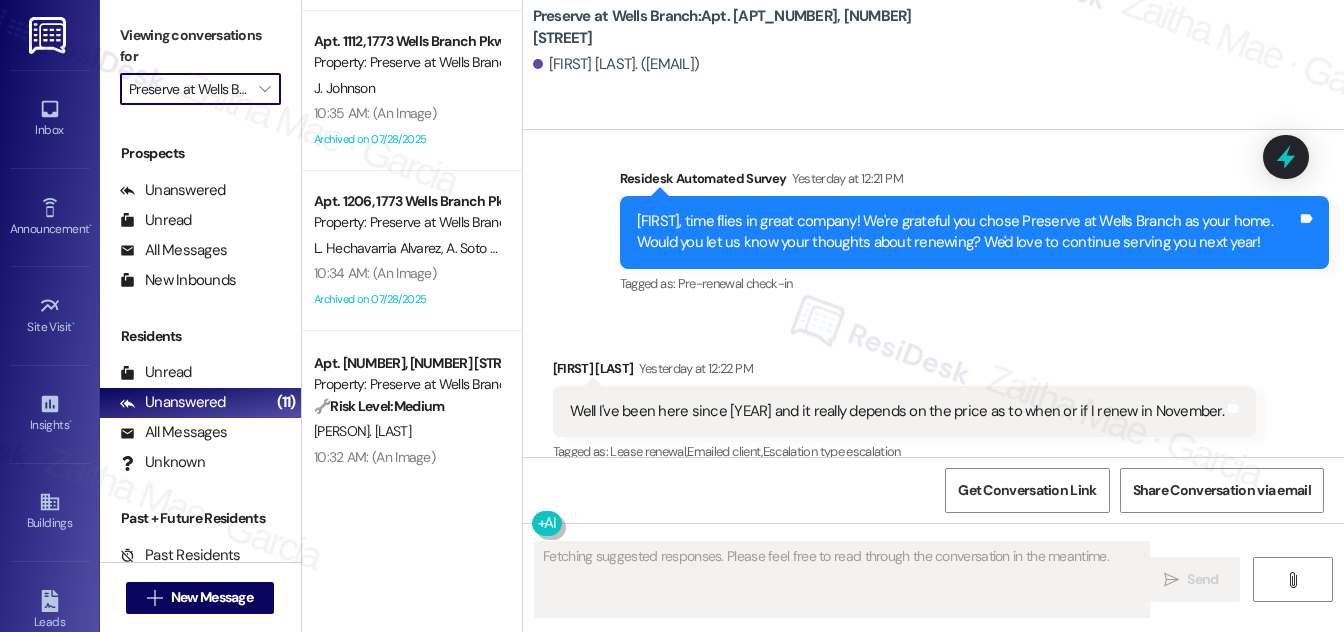 click on "Preserve at Wells Branch" at bounding box center (189, 89) 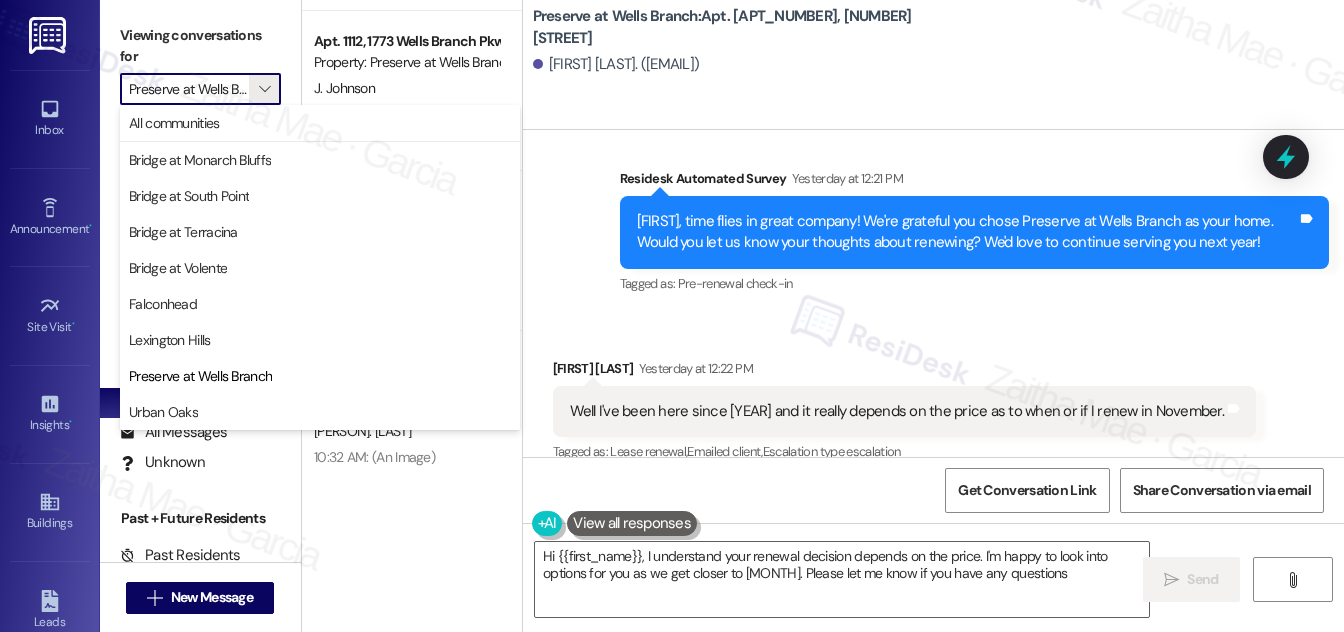 type on "Hi {{first_name}}, I understand your renewal decision depends on the price. I'm happy to look into options for you as we get closer to November. Please let me know if you have any questions!" 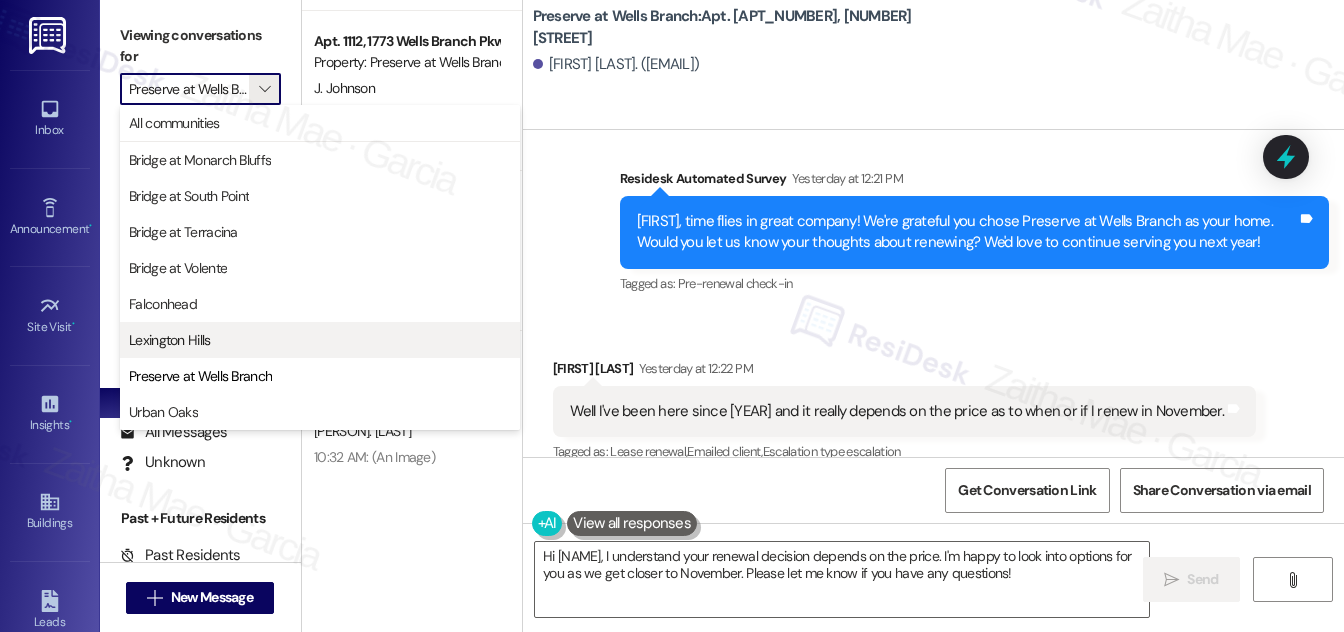 click on "Lexington Hills" at bounding box center (170, 340) 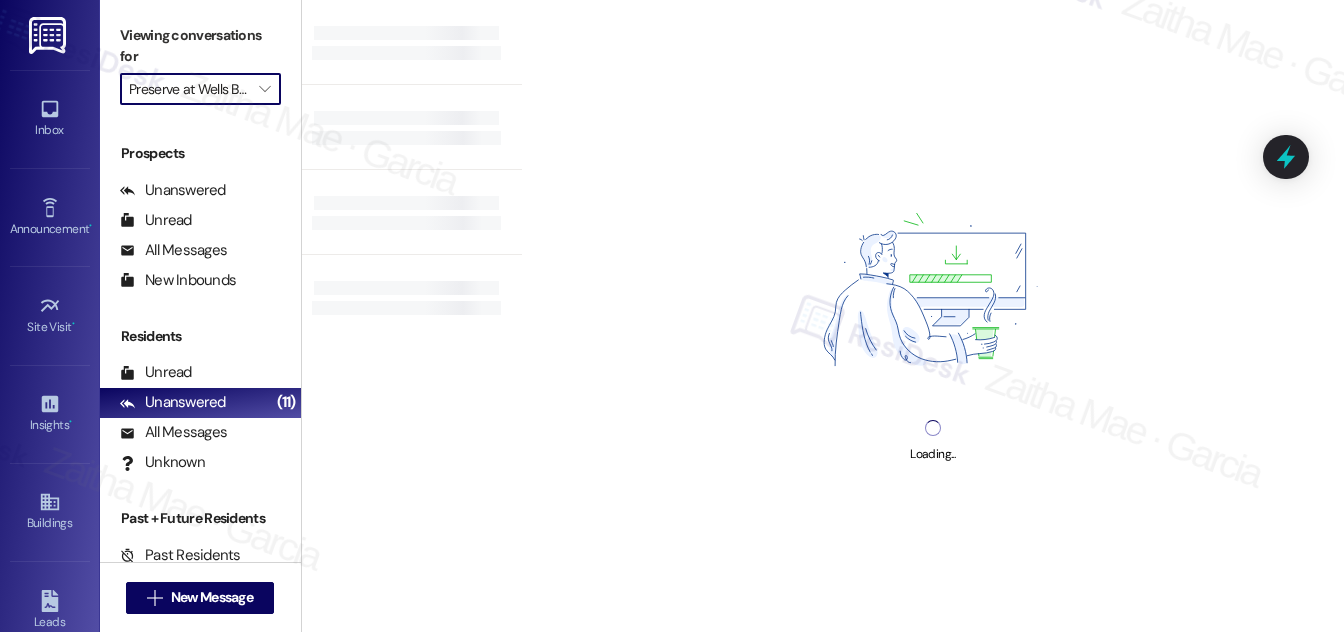 type on "Lexington Hills" 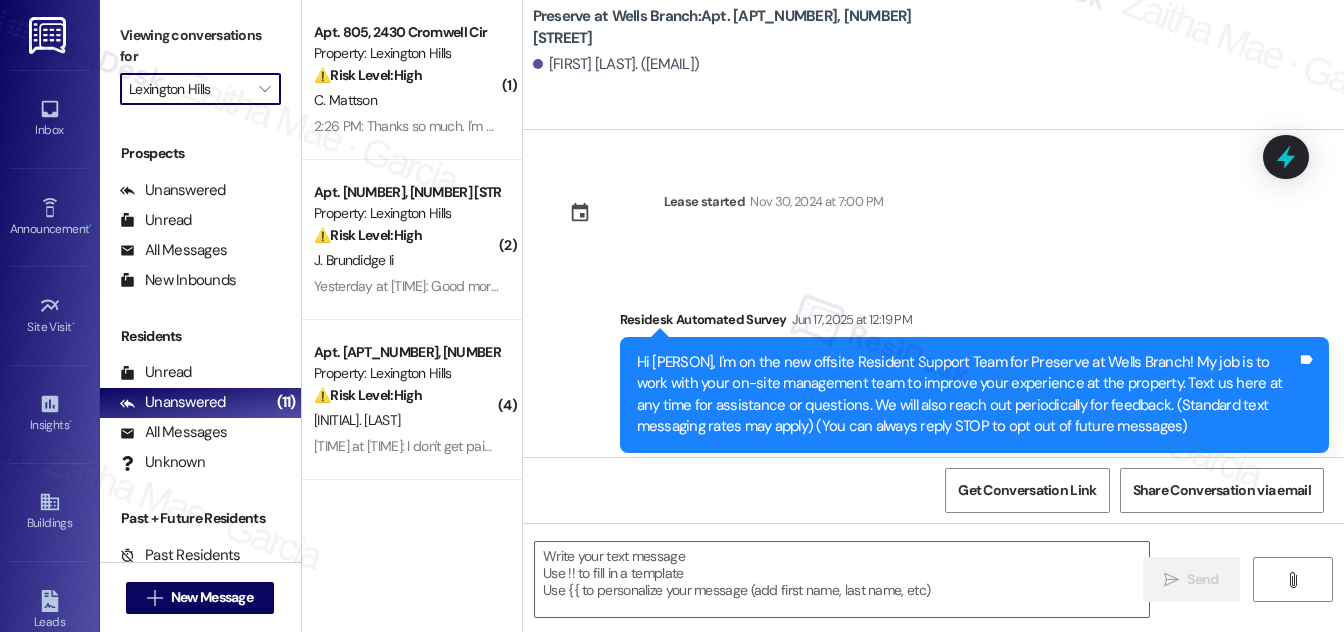 type on "Fetching suggested responses. Please feel free to read through the conversation in the meantime." 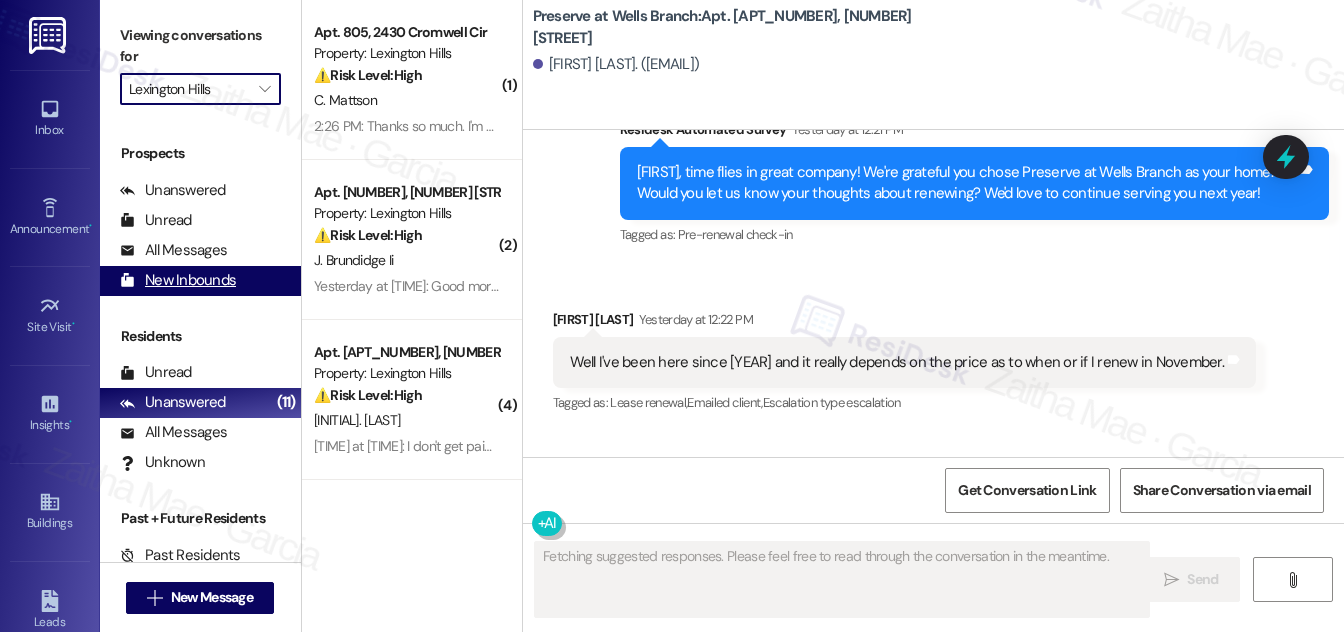 scroll, scrollTop: 15073, scrollLeft: 0, axis: vertical 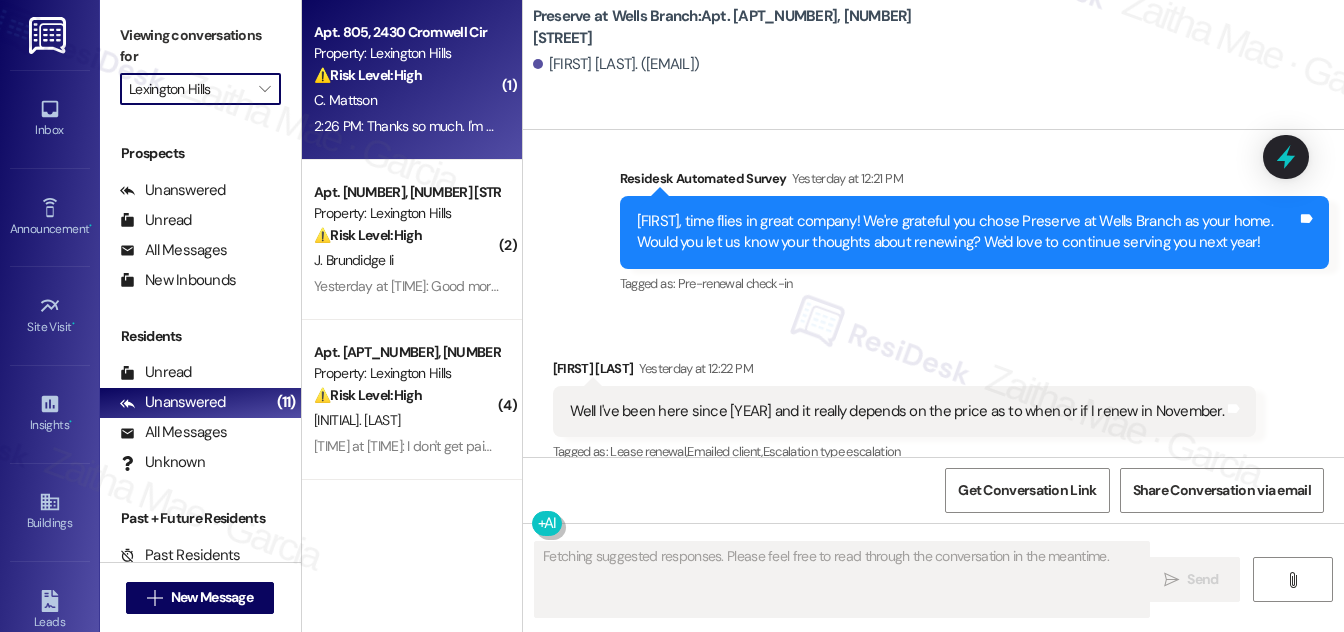 click on "C. Mattson" at bounding box center (406, 100) 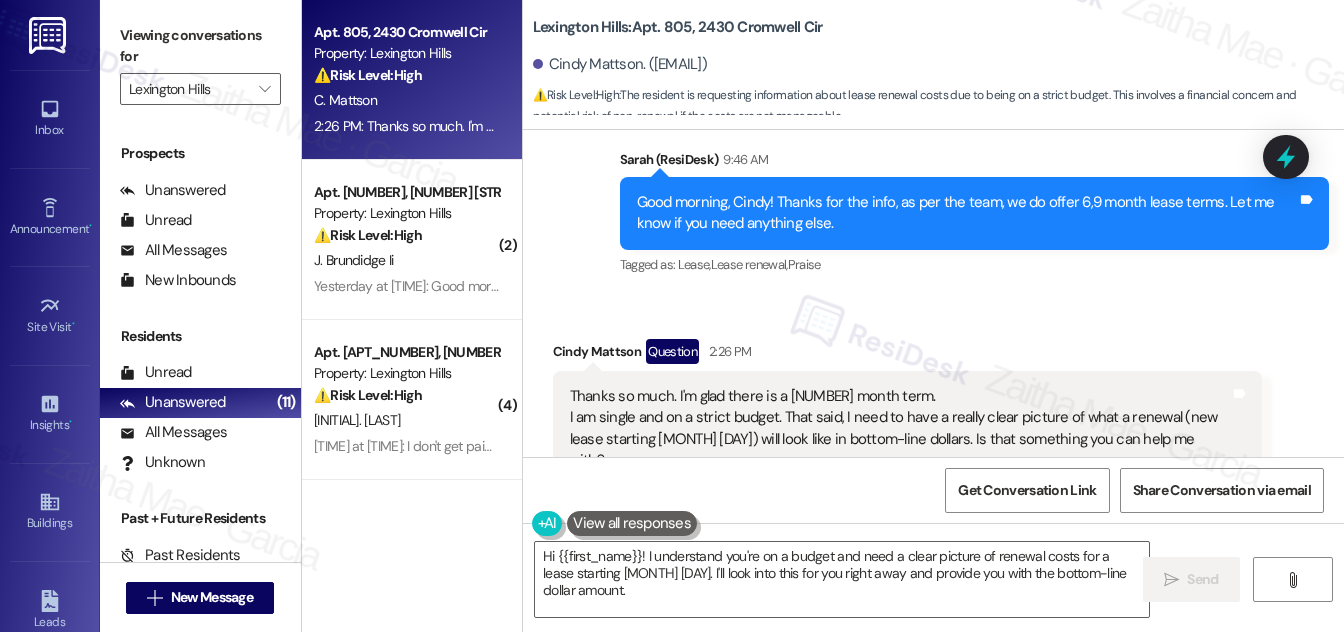 scroll, scrollTop: 2100, scrollLeft: 0, axis: vertical 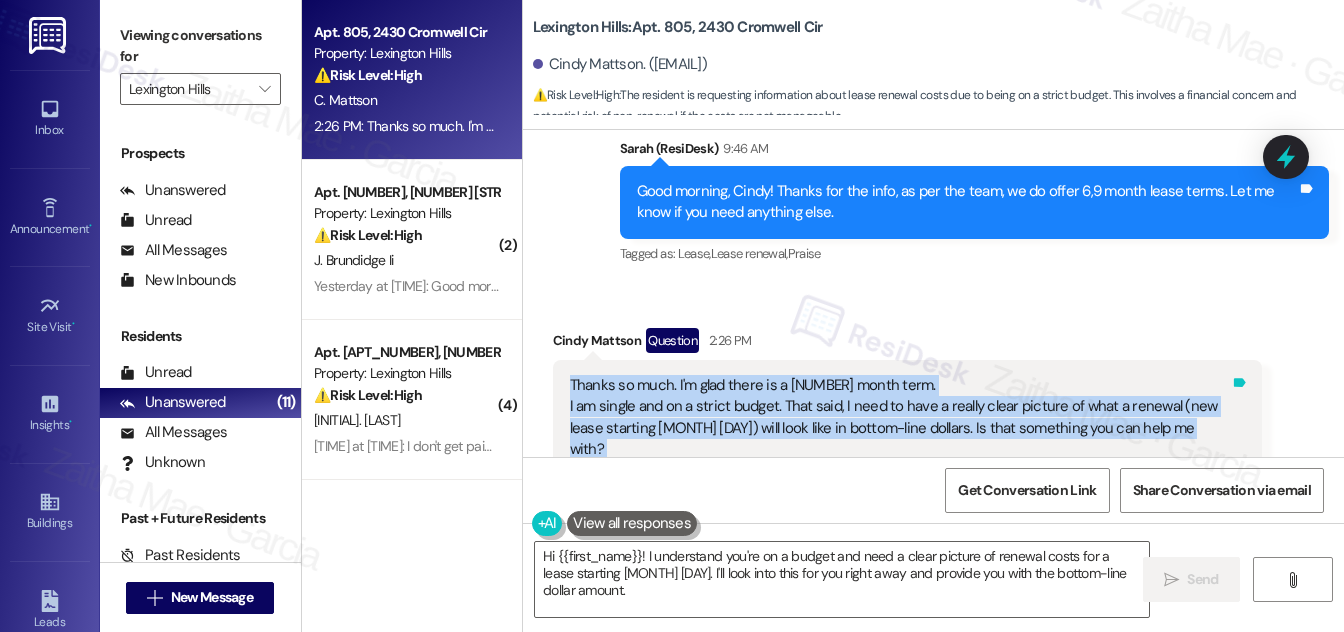 drag, startPoint x: 565, startPoint y: 340, endPoint x: 1238, endPoint y: 393, distance: 675.0837 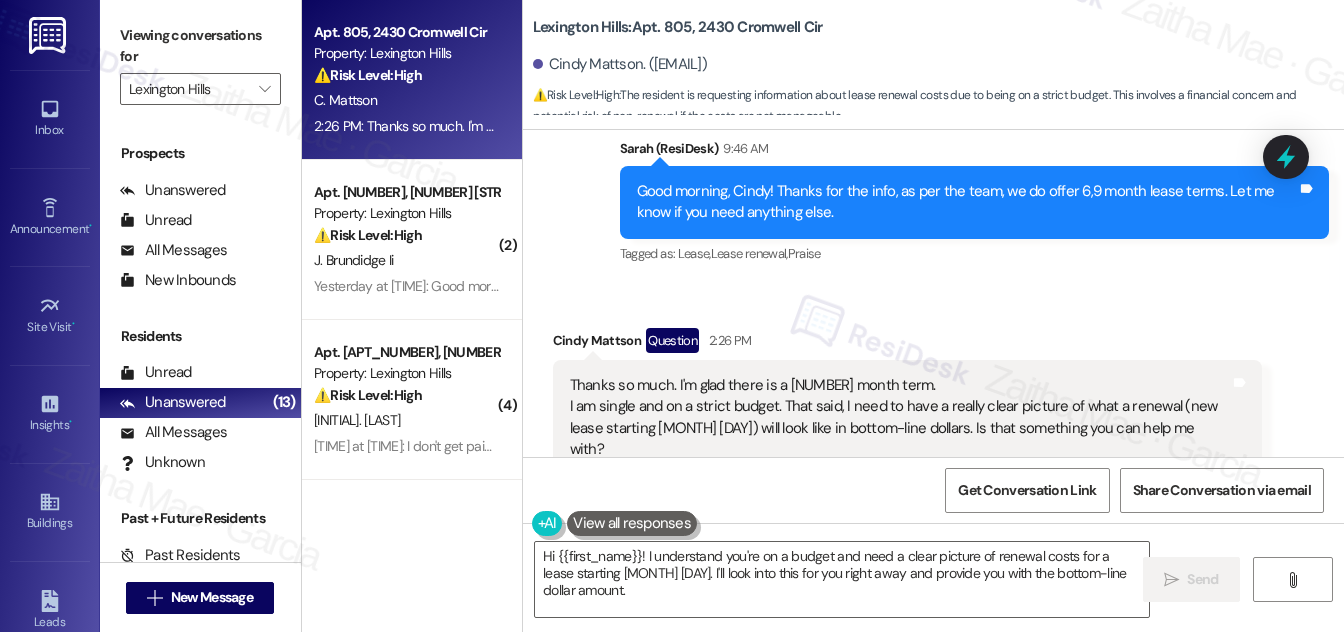 click on "Received via SMS Cindy Mattson Question 2:26 PM Thanks so much. I'm glad there is a 6th month term.
I am single and on a strict budget. That said, I need to have a really clear picture of what a renewal (new lease starting December 1st) will look like in bottom-line dollars. Is that something you can help me with? Tags and notes Tagged as:   Lease ,  Click to highlight conversations about Lease Lease renewal ,  Click to highlight conversations about Lease renewal Rent/payments Click to highlight conversations about Rent/payments" at bounding box center [907, 416] 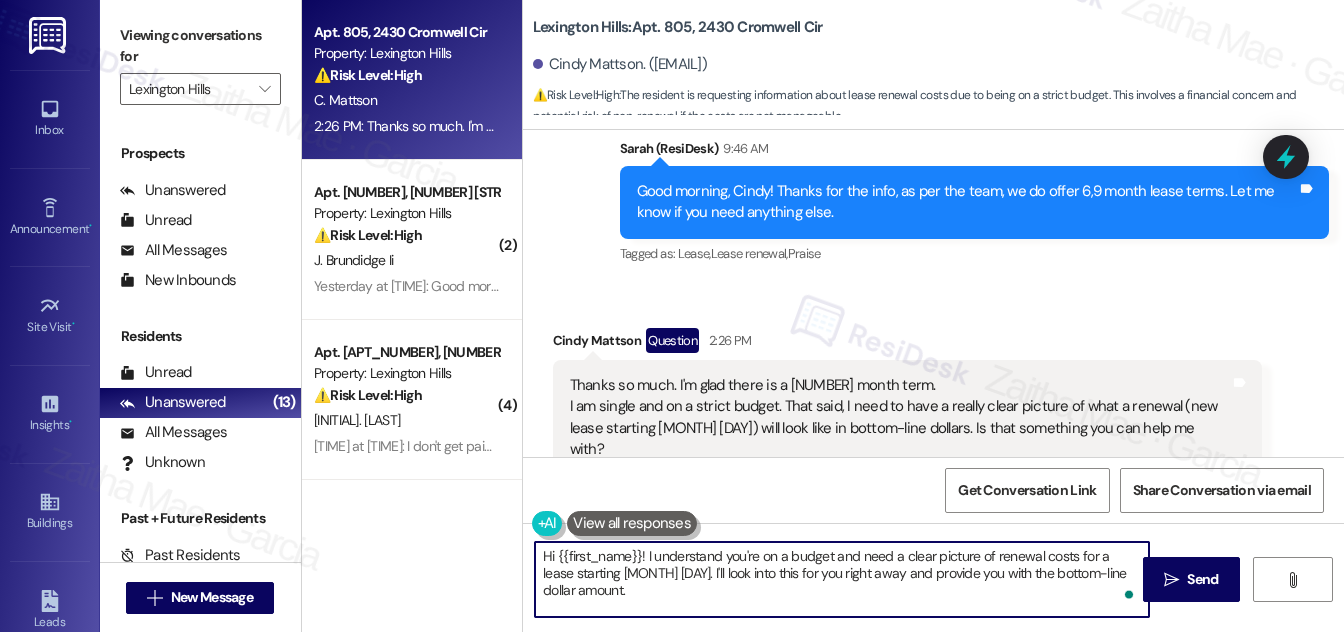 drag, startPoint x: 645, startPoint y: 554, endPoint x: 676, endPoint y: 607, distance: 61.400326 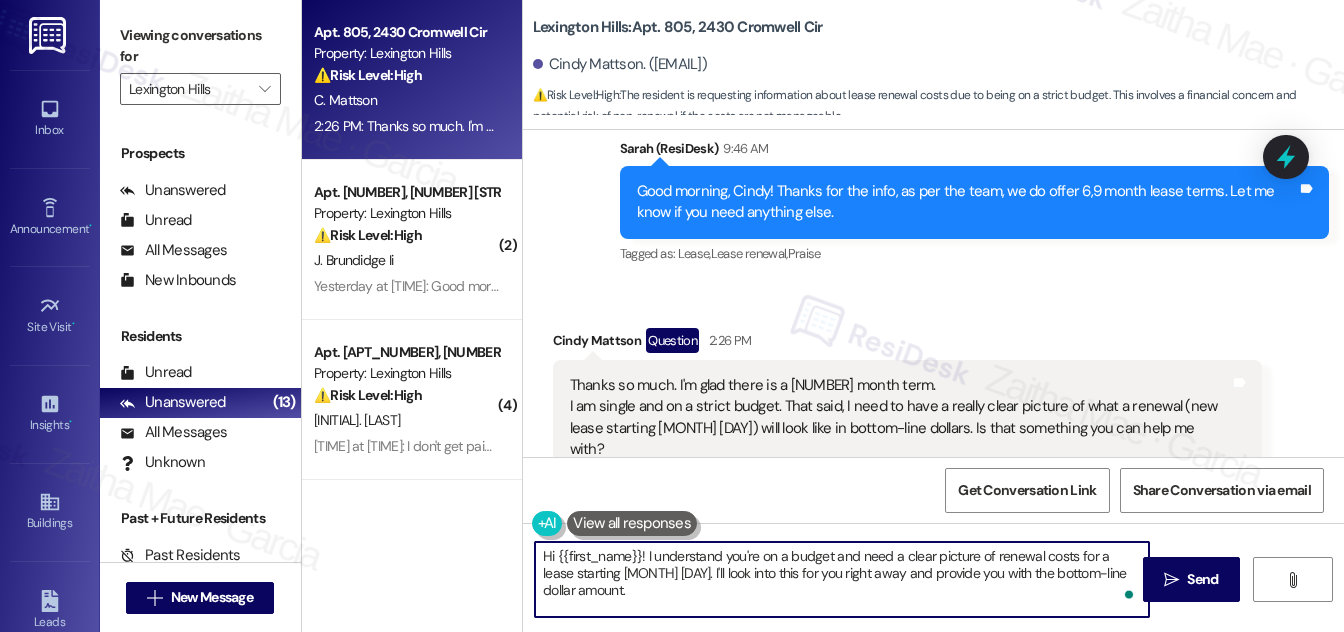 click on "Hi {{first_name}}! I understand you're on a budget and need a clear picture of renewal costs for a lease starting December 1st. I'll look into this for you right away and provide you with the bottom-line dollar amount." at bounding box center (842, 579) 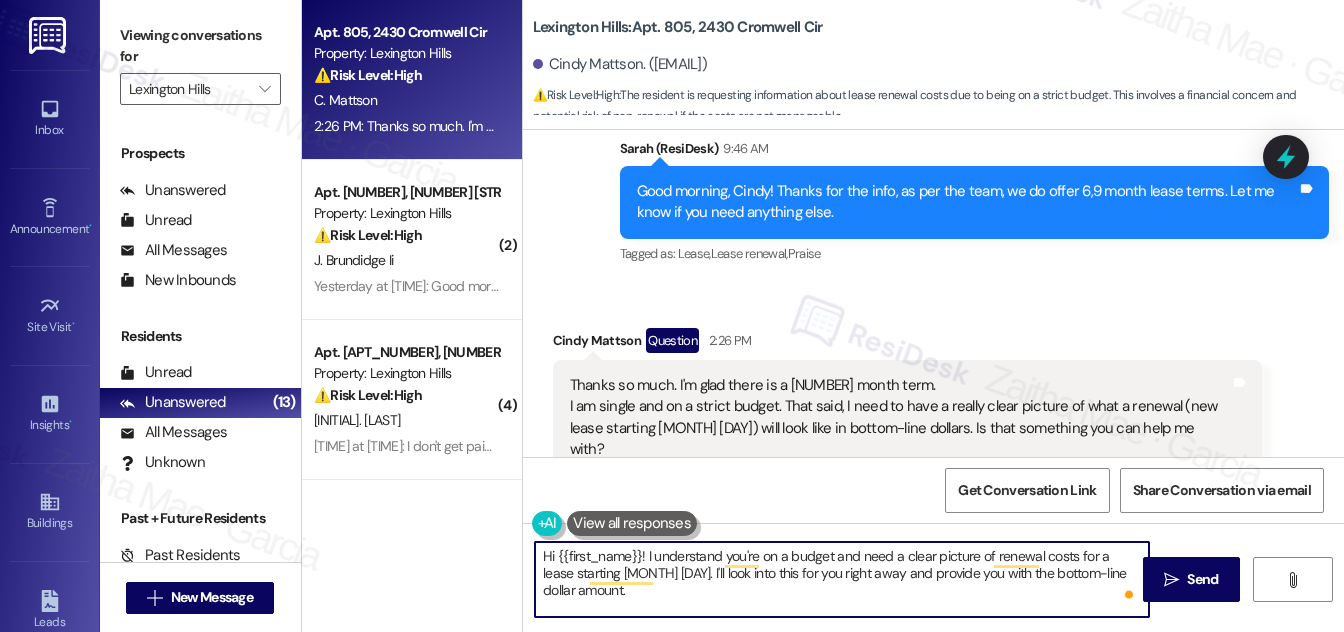 type on "Hi {{first_name}}!" 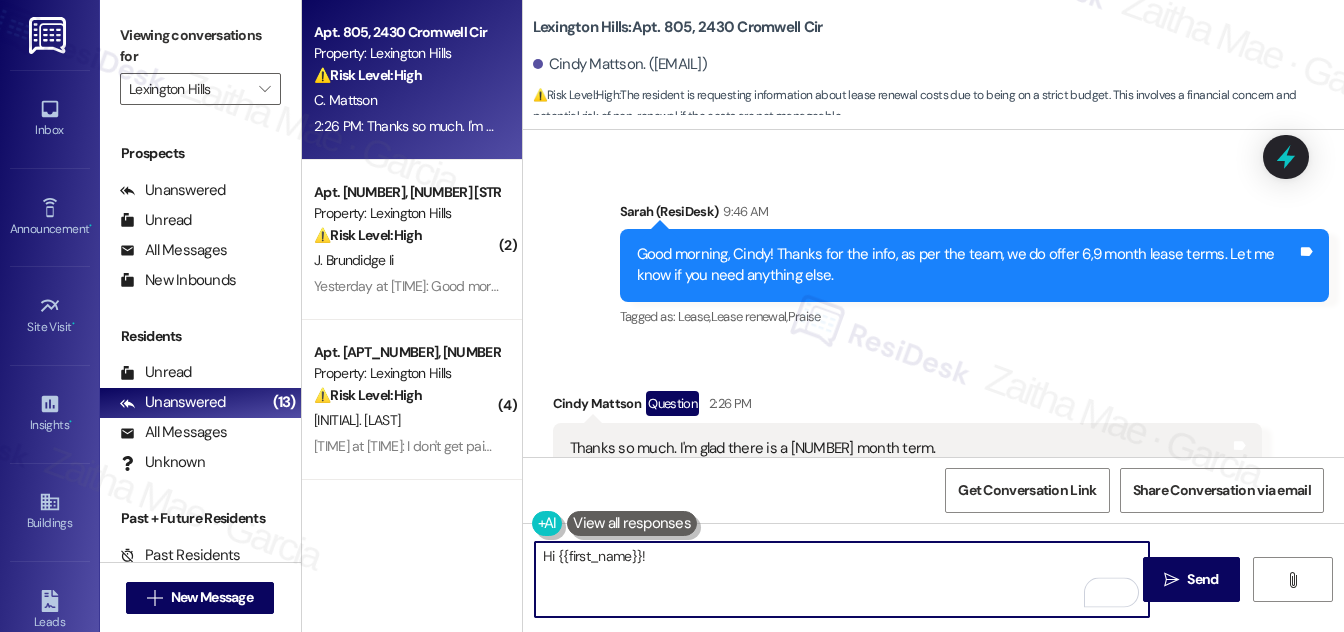 scroll, scrollTop: 2009, scrollLeft: 0, axis: vertical 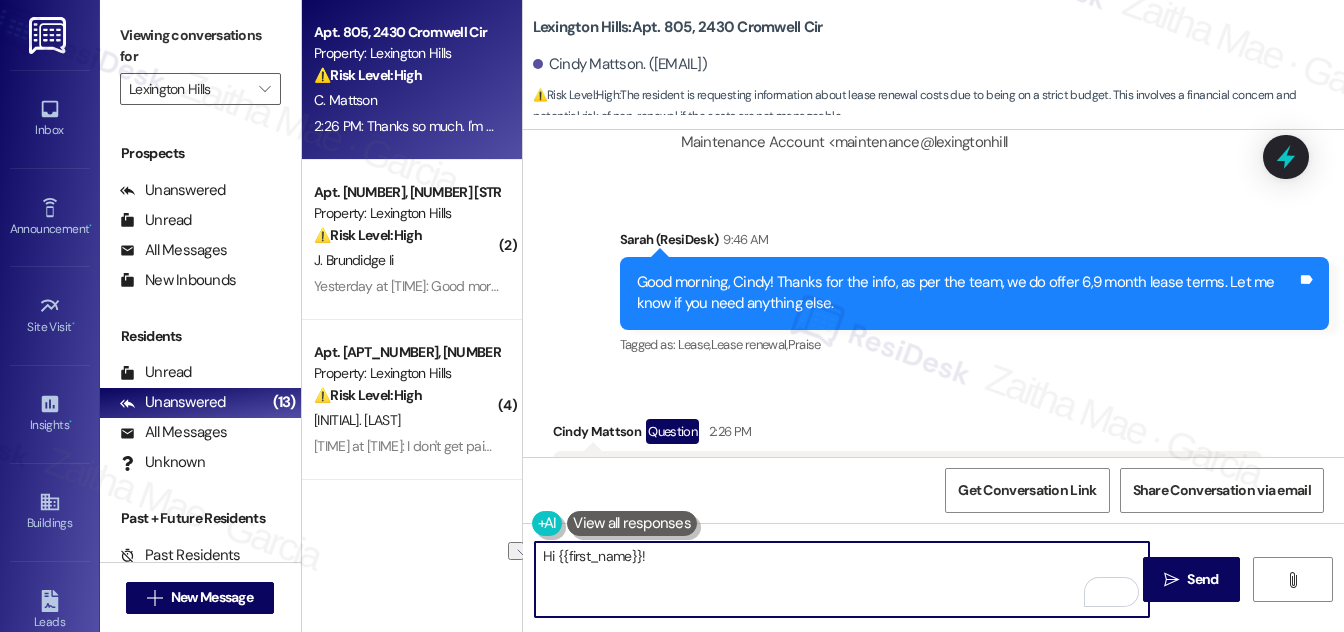drag, startPoint x: 645, startPoint y: 567, endPoint x: 546, endPoint y: 569, distance: 99.0202 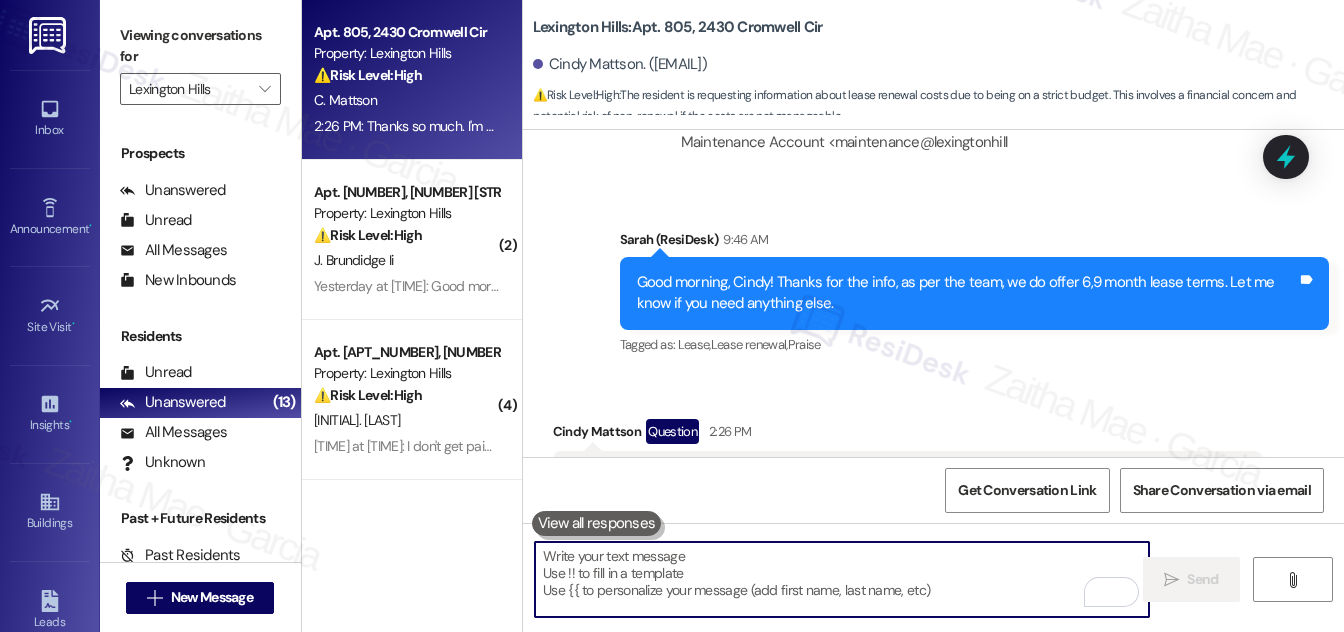 paste on "Hi {{first_name}}, thanks for sharing that. I understand you’re on a strict budget and want a clear picture of what the renewal would look like for a 6-month term starting December 1st. Yes, I can check with the team and get back to you with the bottom-line cost so you have all the details you need." 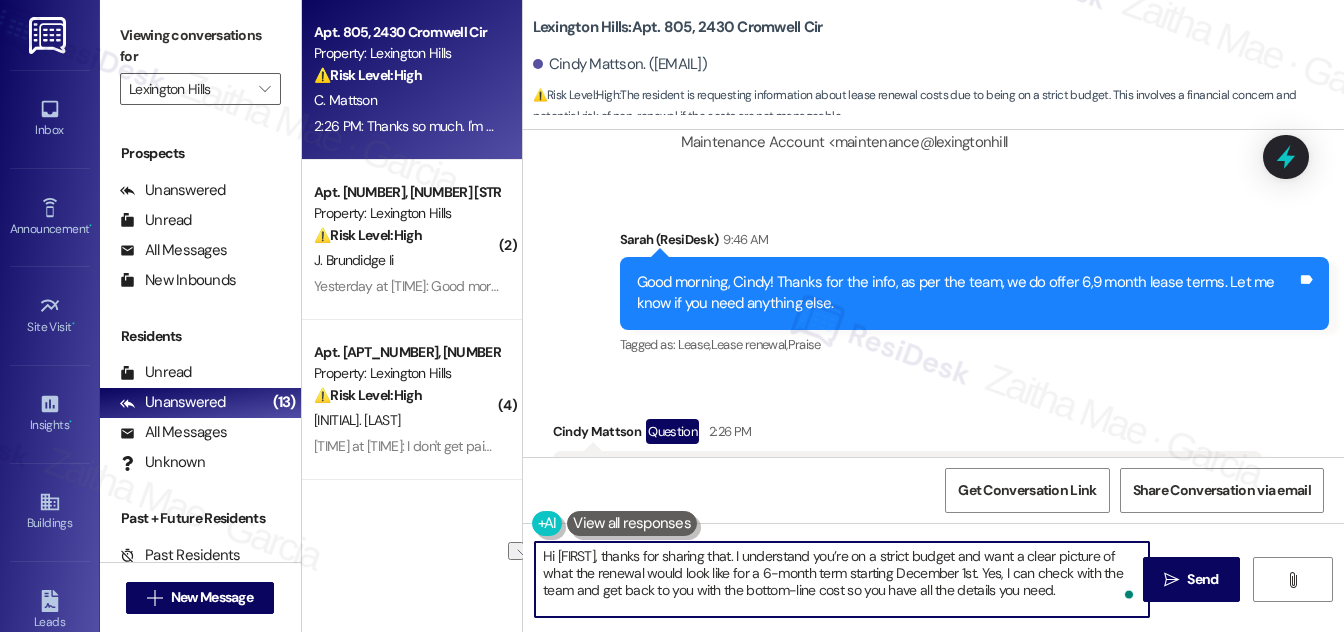 drag, startPoint x: 648, startPoint y: 551, endPoint x: 538, endPoint y: 559, distance: 110.29053 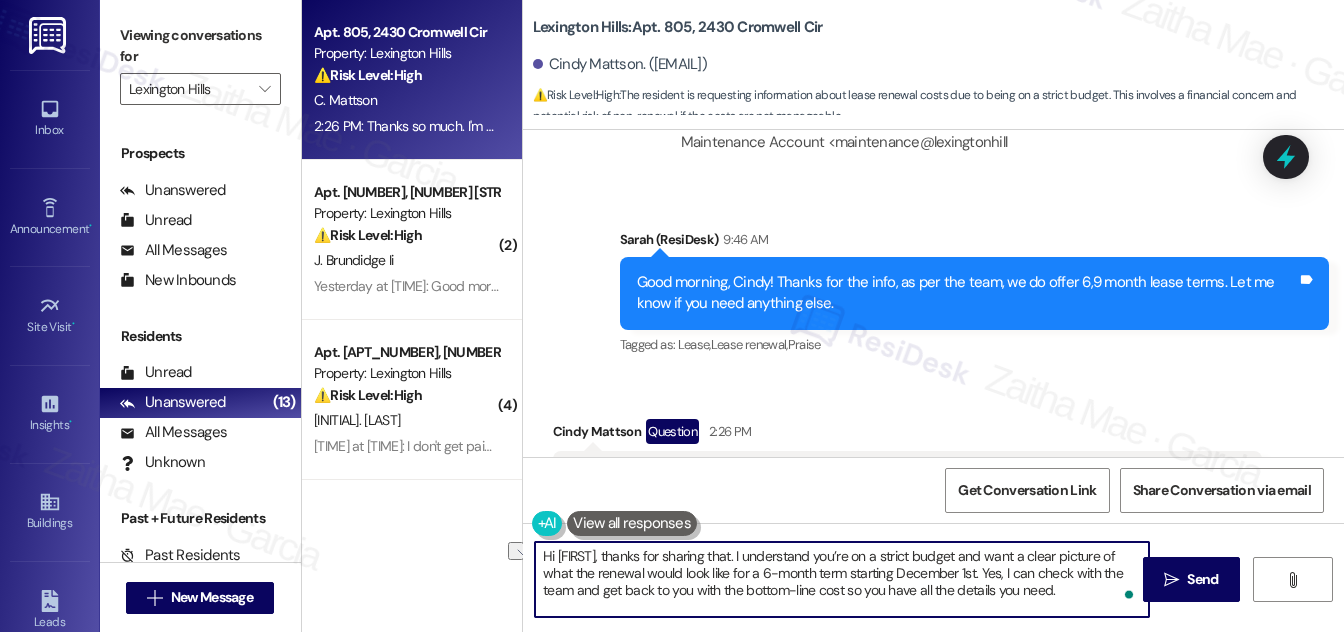 click on "Hi {{first_name}}, thanks for sharing that. I understand you’re on a strict budget and want a clear picture of what the renewal would look like for a 6-month term starting December 1st. Yes, I can check with the team and get back to you with the bottom-line cost so you have all the details you need." at bounding box center (842, 579) 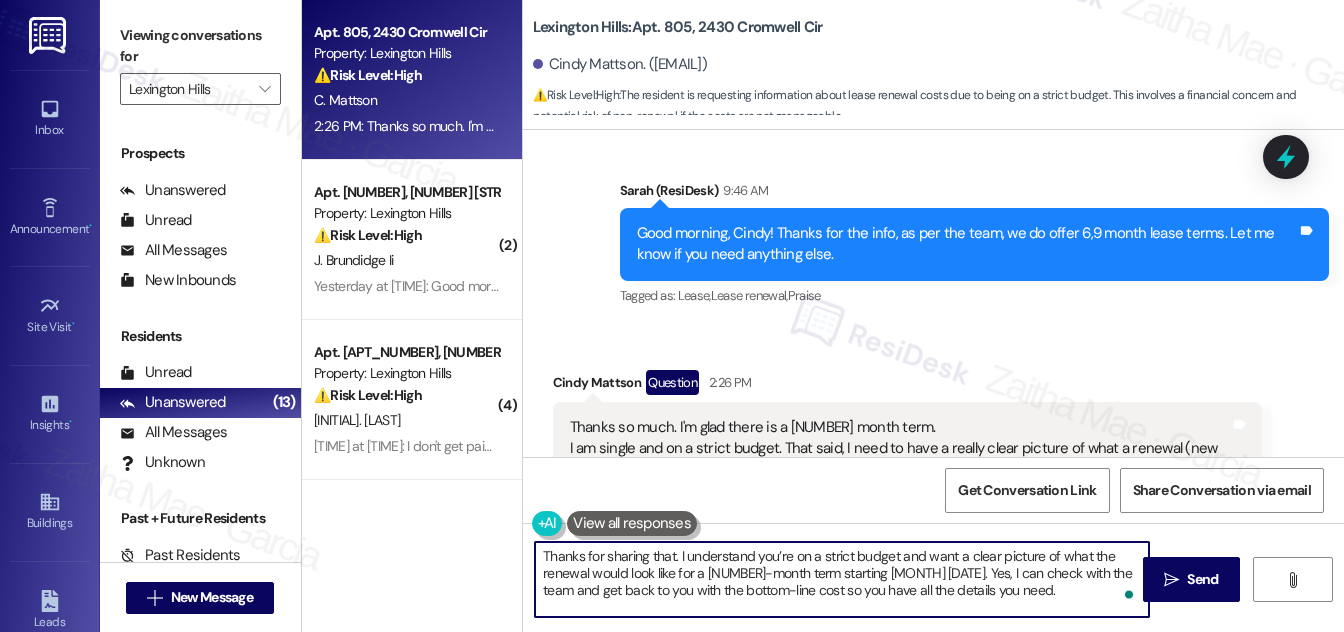 scroll, scrollTop: 2100, scrollLeft: 0, axis: vertical 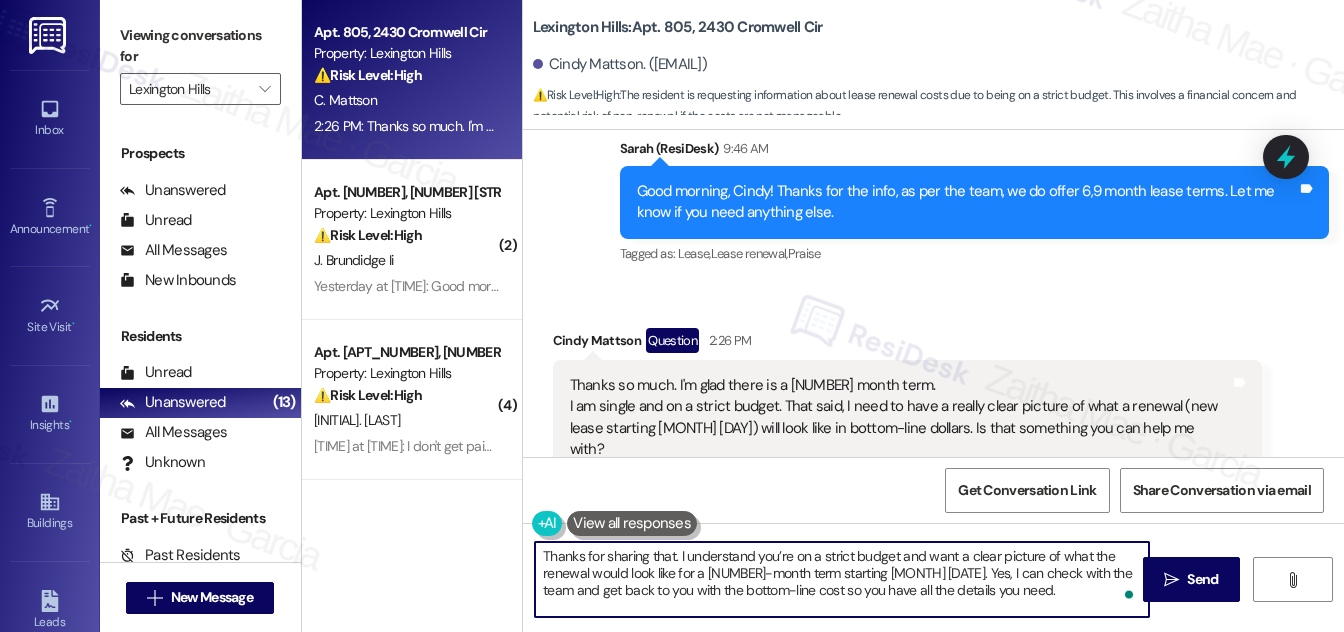 click on "Cindy Mattson Question 2:26 PM" at bounding box center (907, 344) 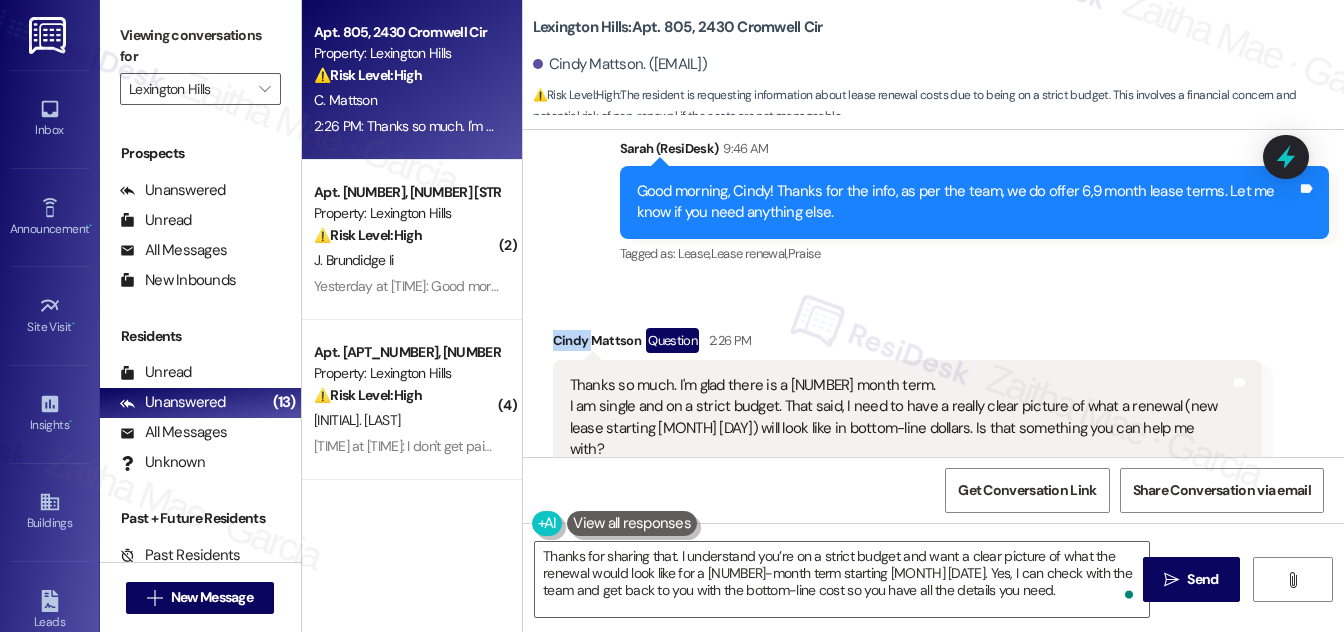 click on "Cindy Mattson Question 2:26 PM" at bounding box center [907, 344] 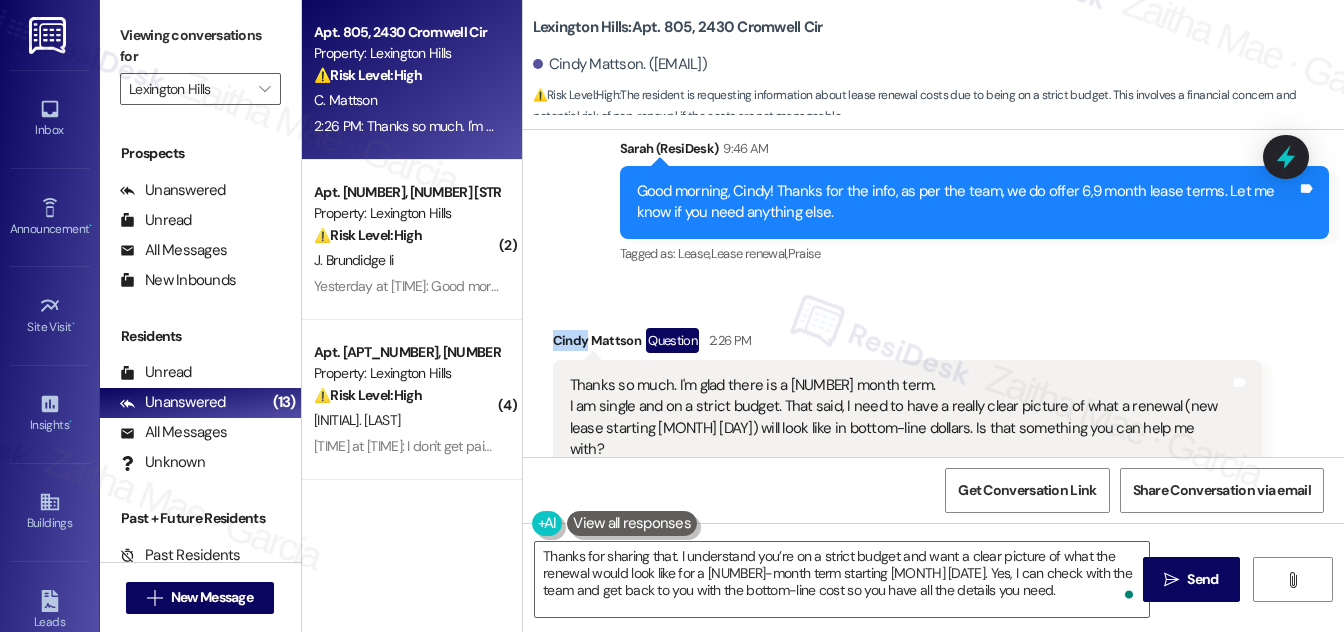 copy on "Cindy" 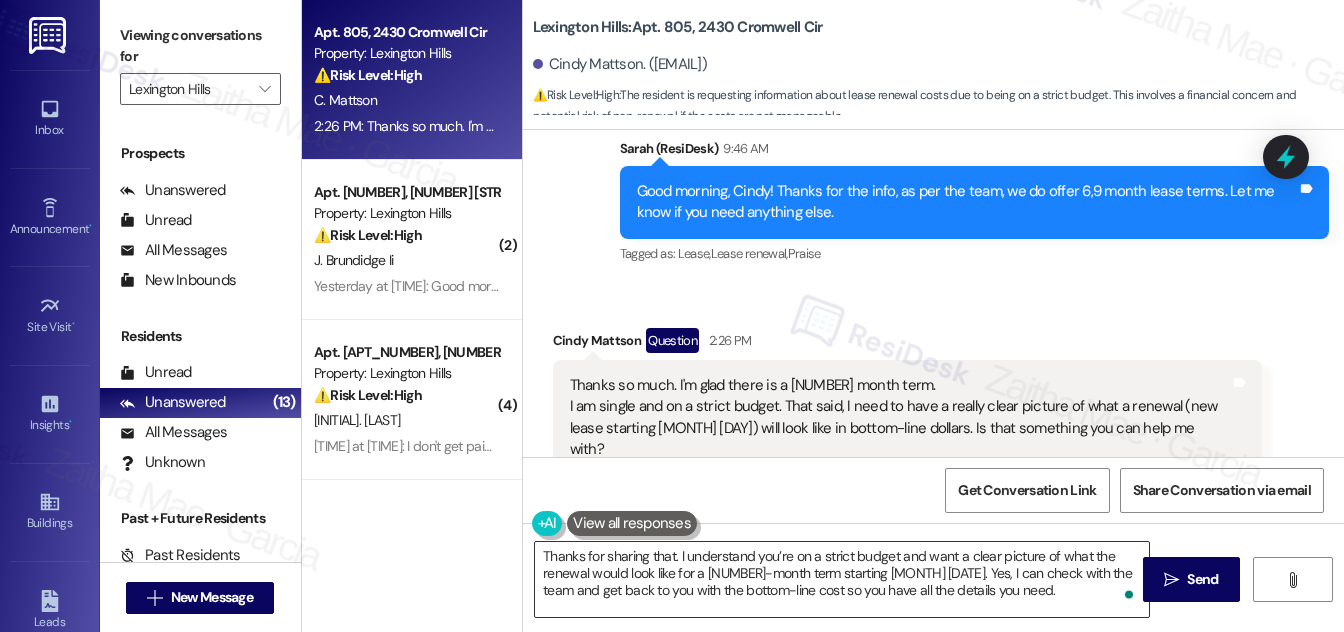 click on "Thanks for sharing that. I understand you’re on a strict budget and want a clear picture of what the renewal would look like for a 6-month term starting December 1st. Yes, I can check with the team and get back to you with the bottom-line cost so you have all the details you need." at bounding box center [842, 579] 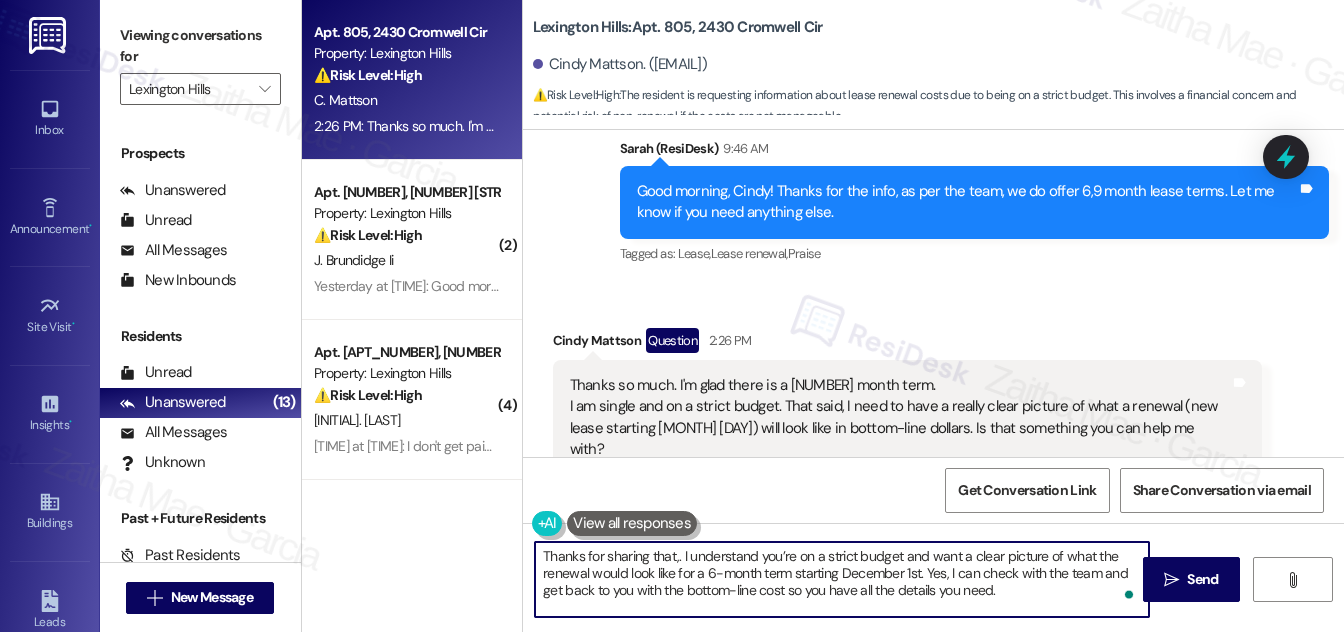 paste on "Cindy" 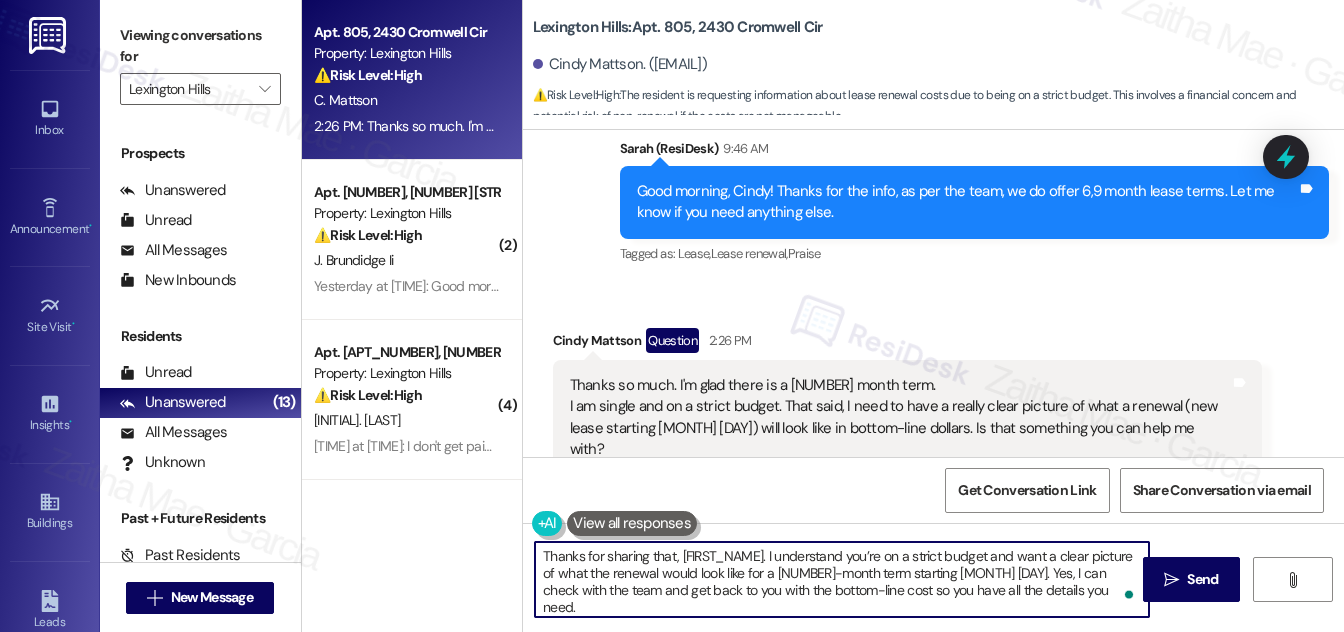 type on "Thanks for sharing that, Cindy. I understand you’re on a strict budget and want a clear picture of what the renewal would look like for a 6-month term starting December 1st. Yes, I can check with the team and get back to you with the bottom-line cost so you have all the details you need." 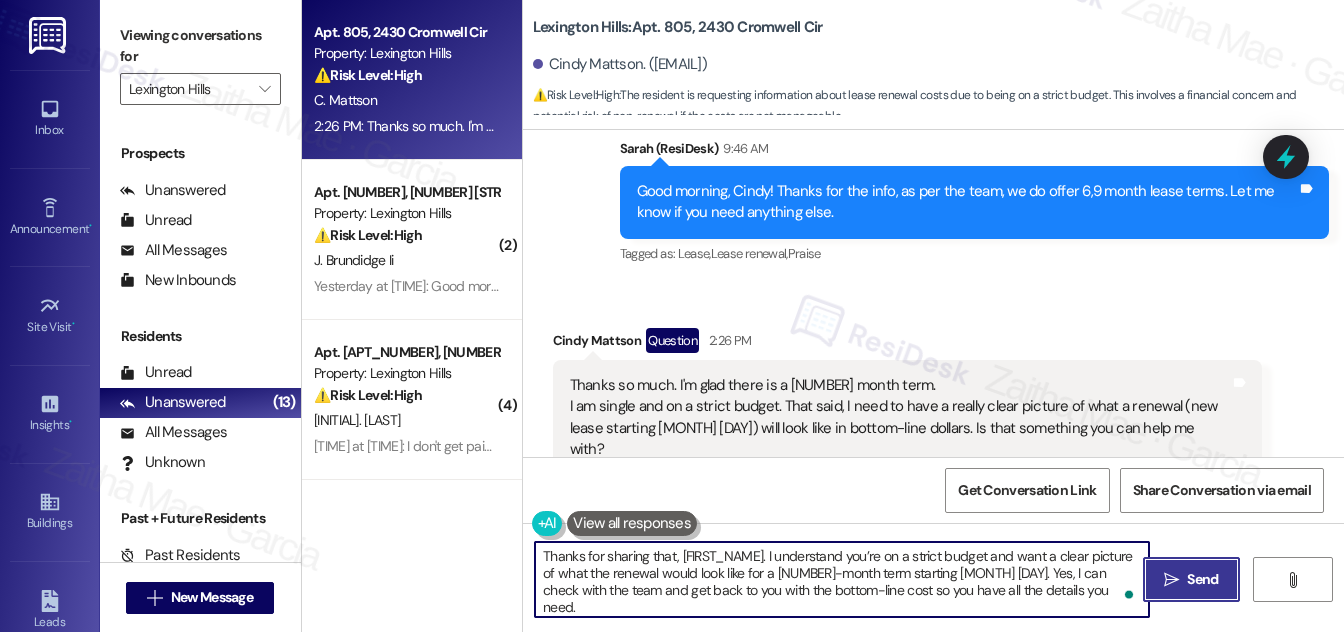 click on "Send" at bounding box center (1202, 579) 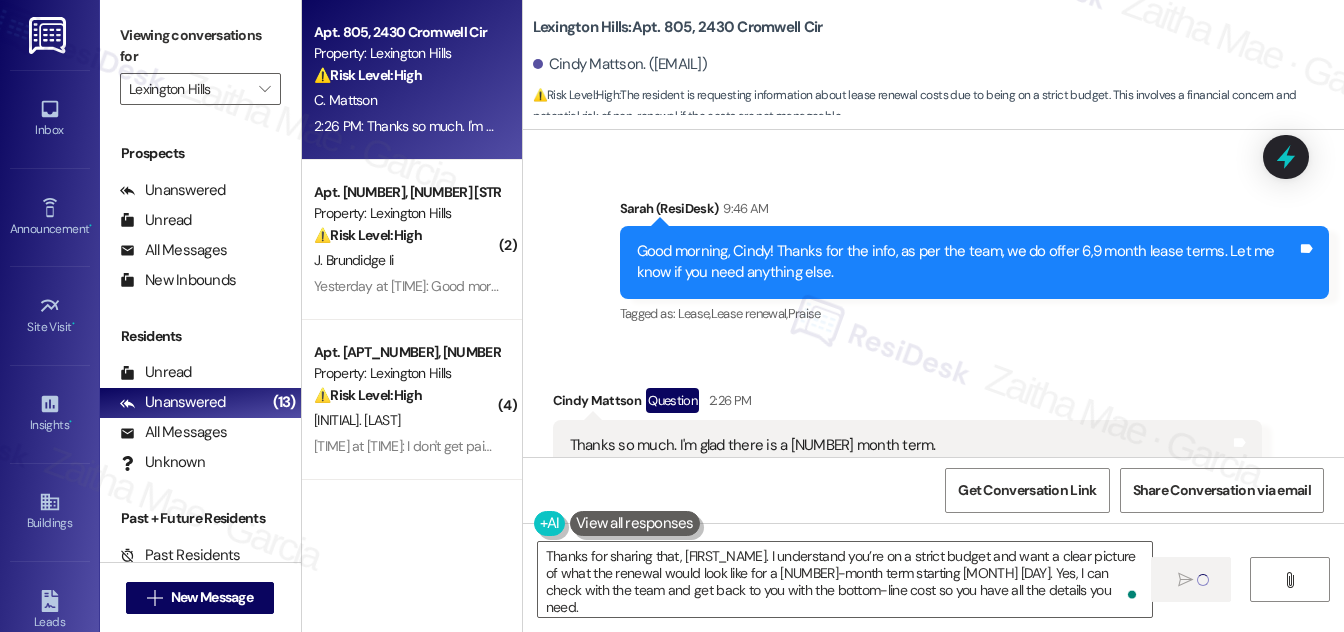 scroll, scrollTop: 2009, scrollLeft: 0, axis: vertical 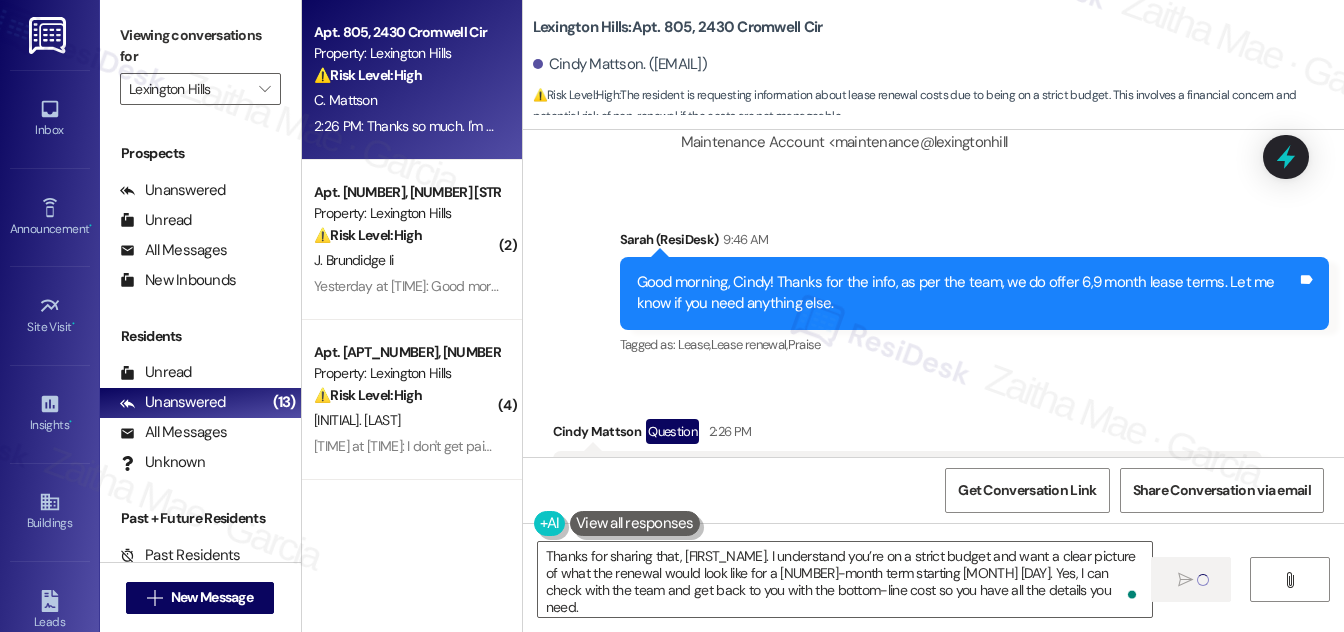 type 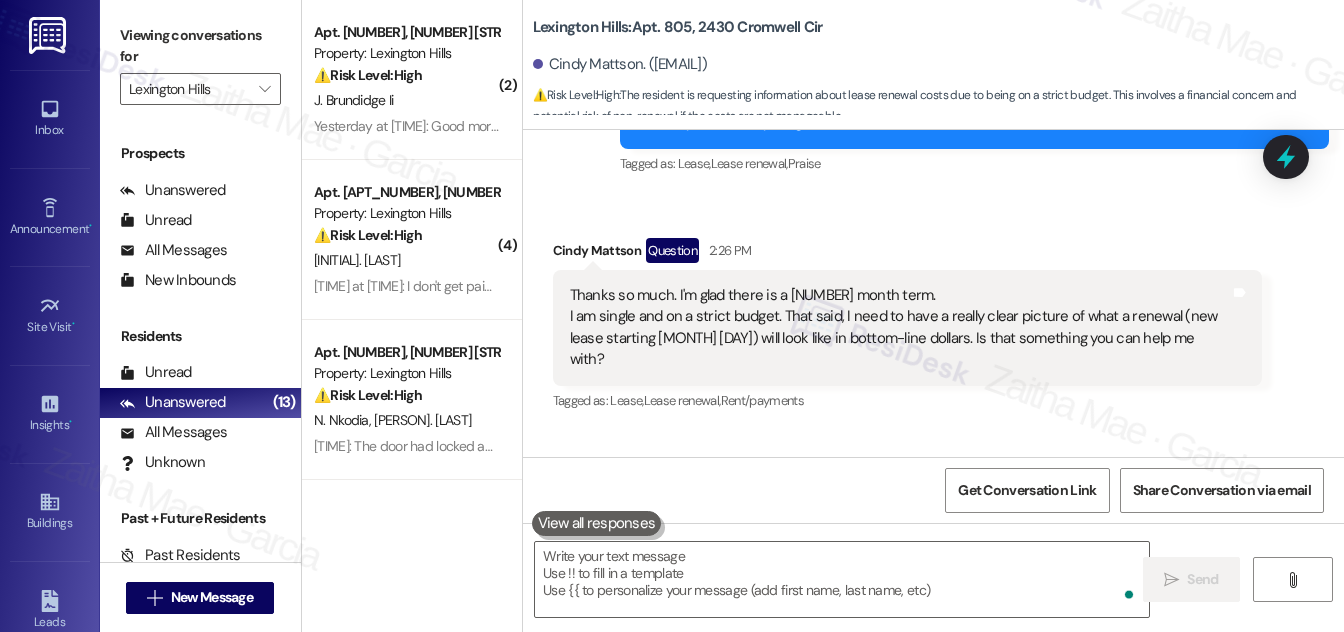 scroll, scrollTop: 2282, scrollLeft: 0, axis: vertical 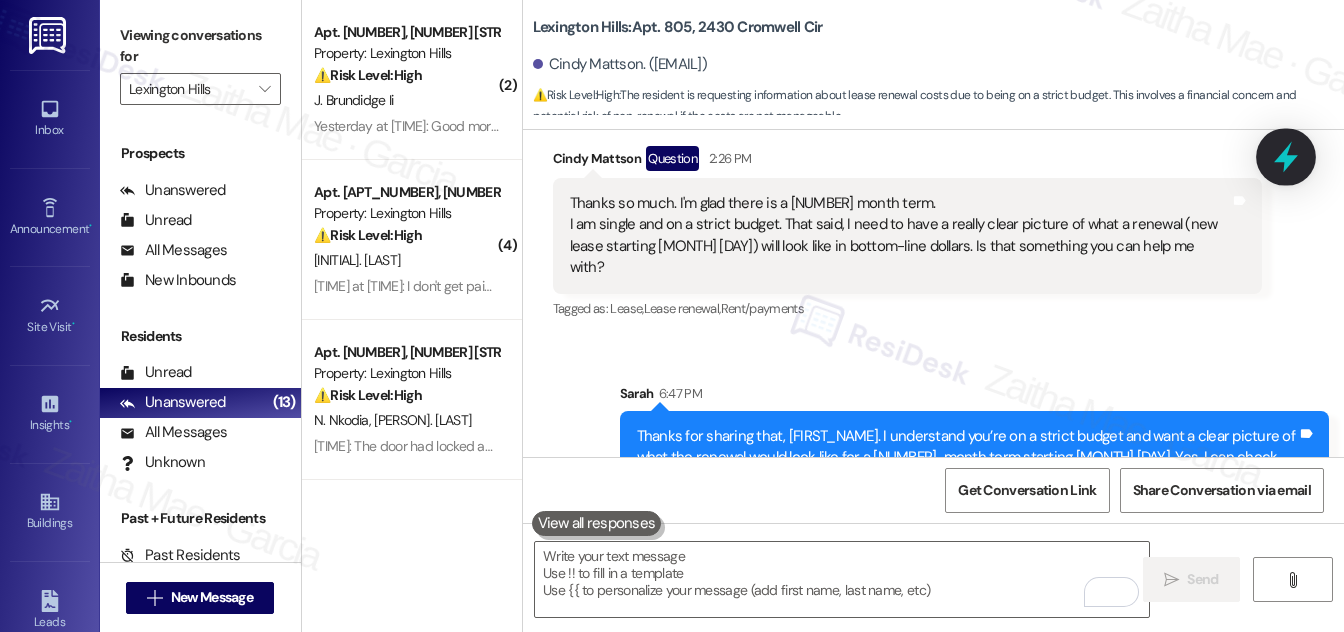 click 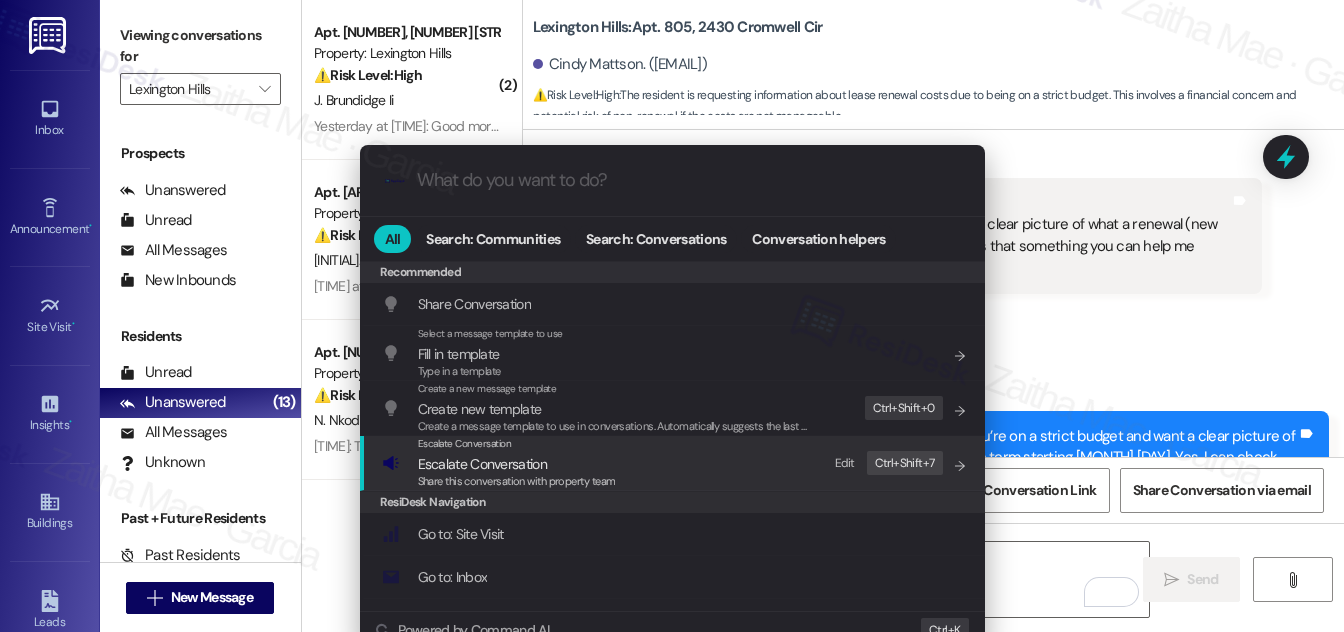 click on "Escalate Conversation" at bounding box center [482, 464] 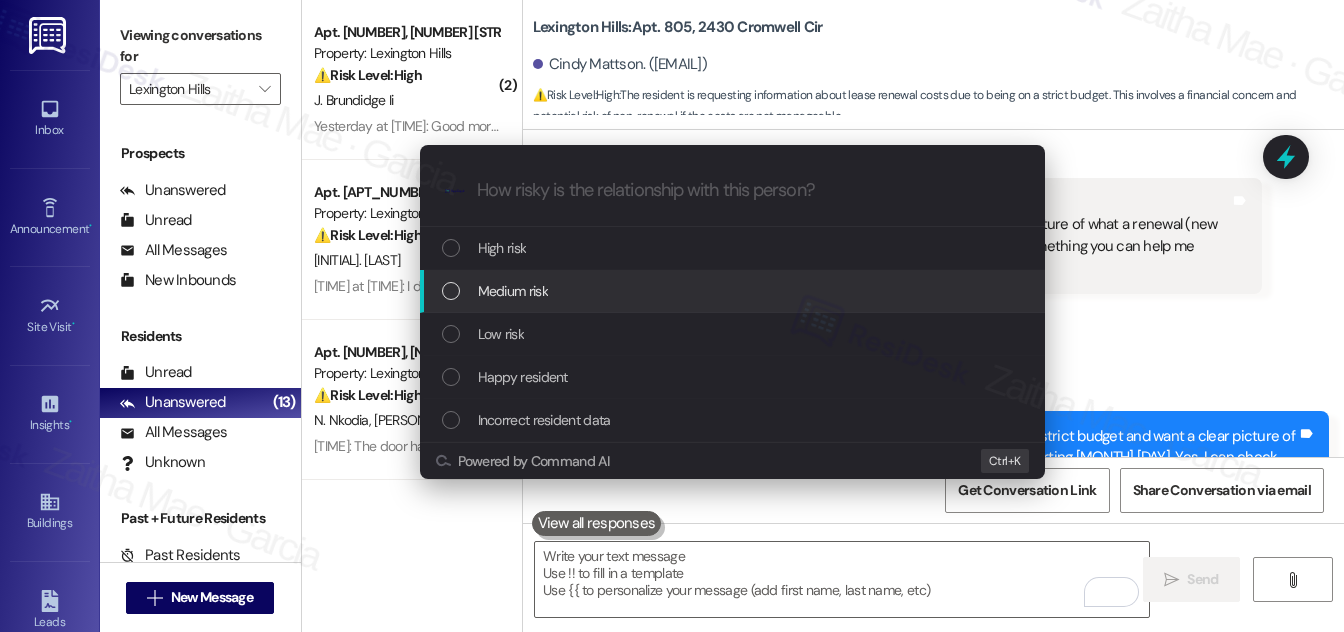 click on "Medium risk" at bounding box center (734, 291) 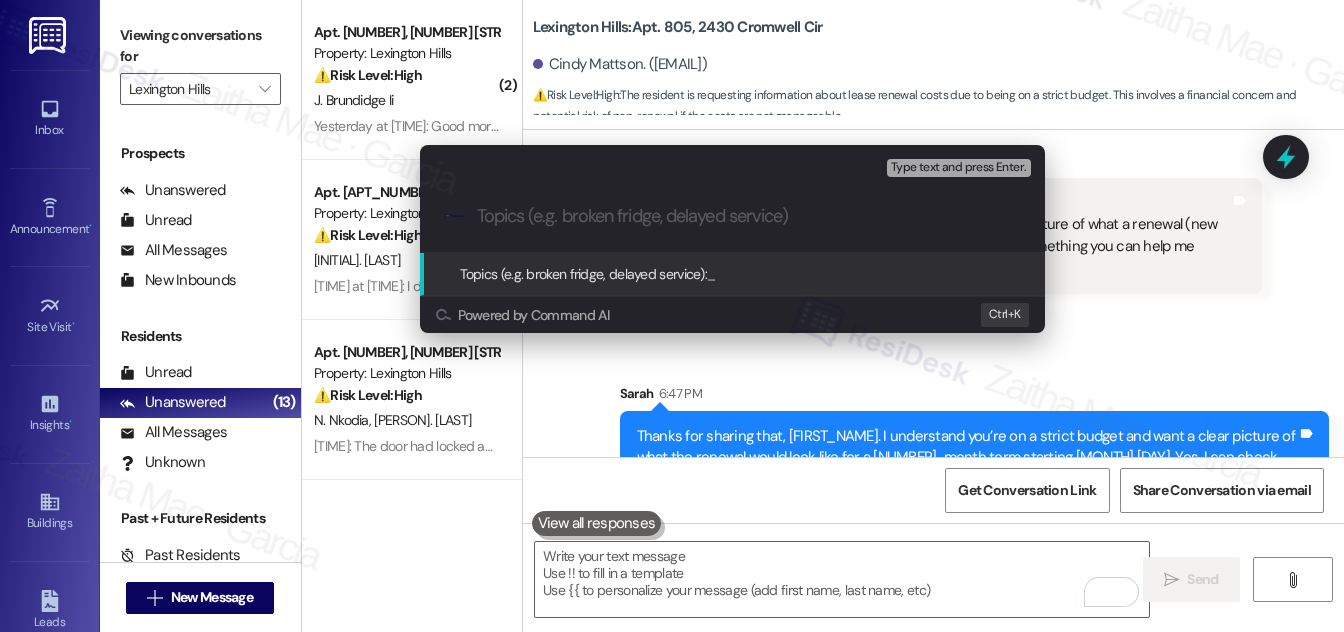 paste on "Details for 6-Month Renewal" 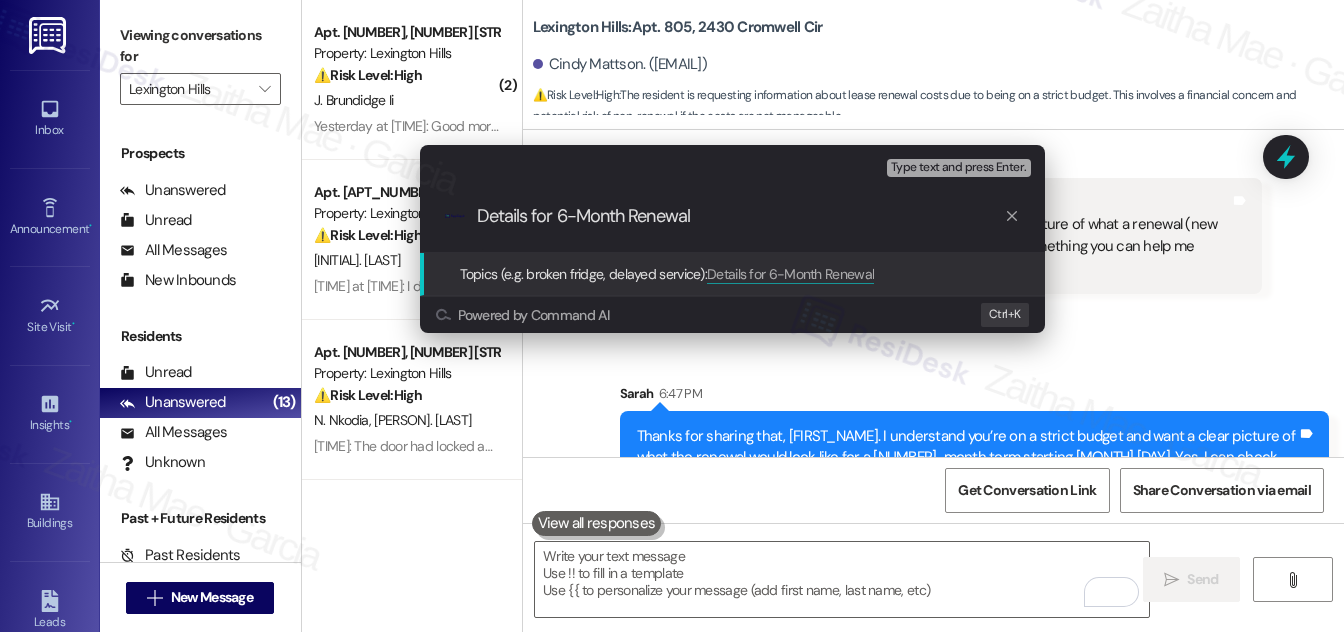 type 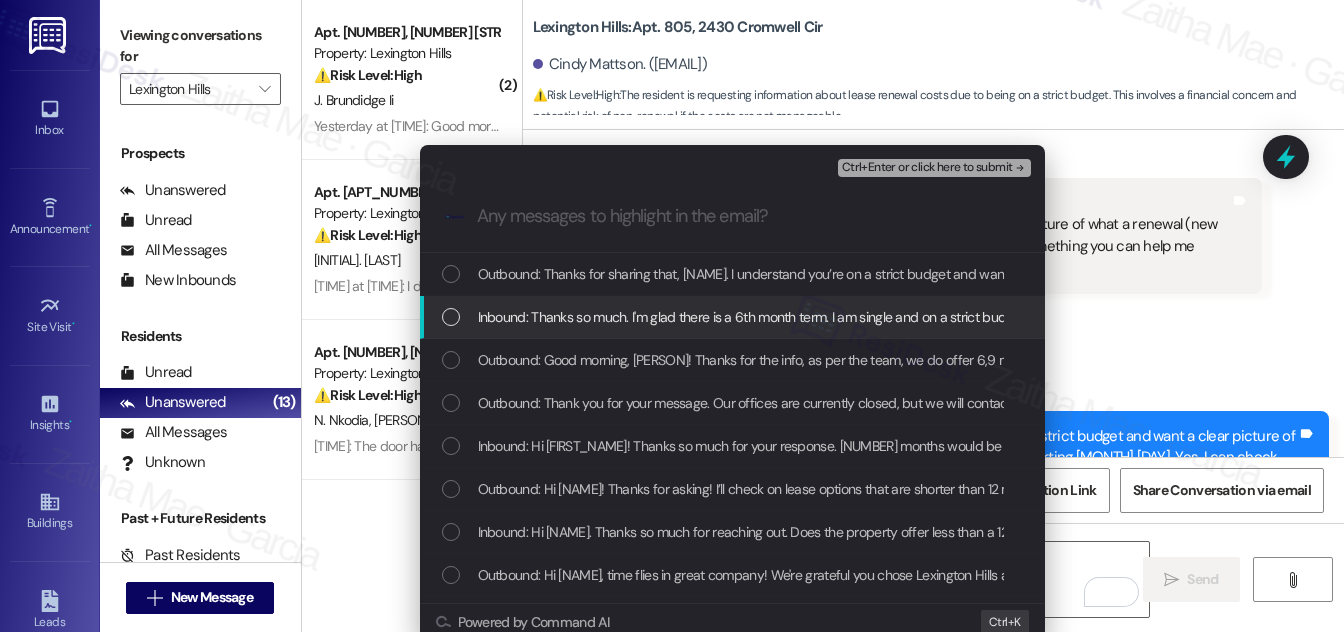 click on "Inbound: Thanks so much. I'm glad there is a 6th month term.
I am single and on a strict budget. That said, I need to have a really clear picture of what a renewal (new lease starting December 1st) will look like in bottom-line dollars. Is that something you can help me with?" at bounding box center [734, 317] 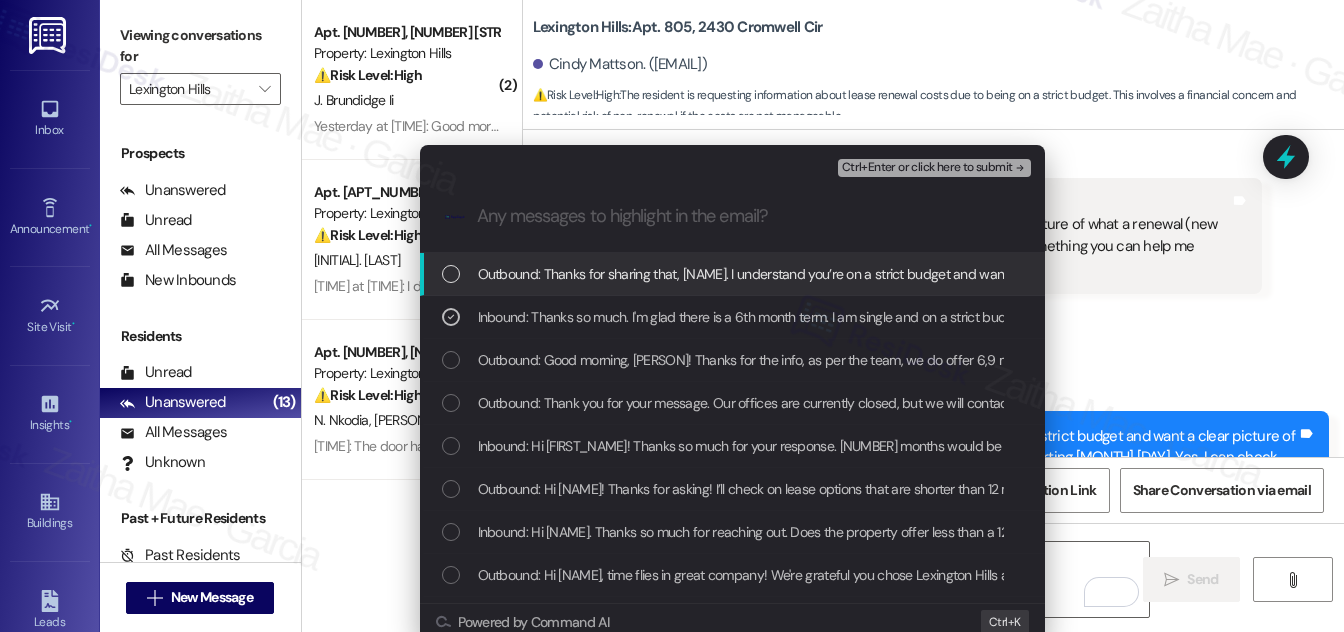 click on "Ctrl+Enter or click here to submit" at bounding box center [927, 168] 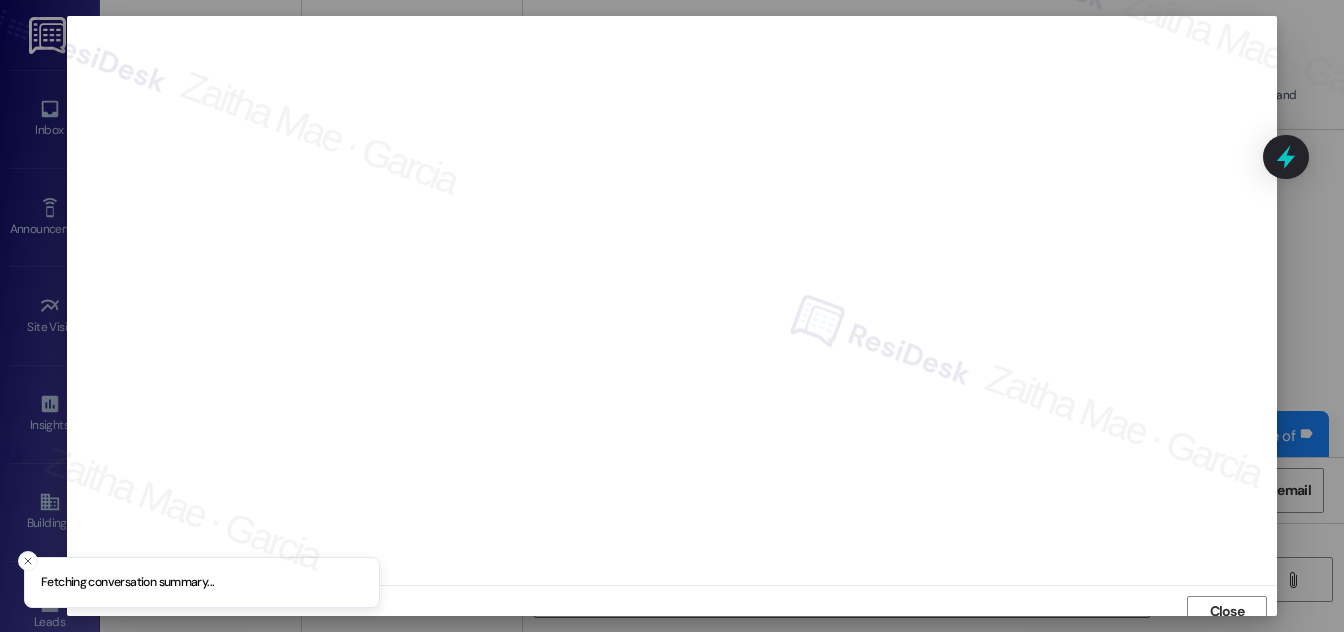 scroll, scrollTop: 11, scrollLeft: 0, axis: vertical 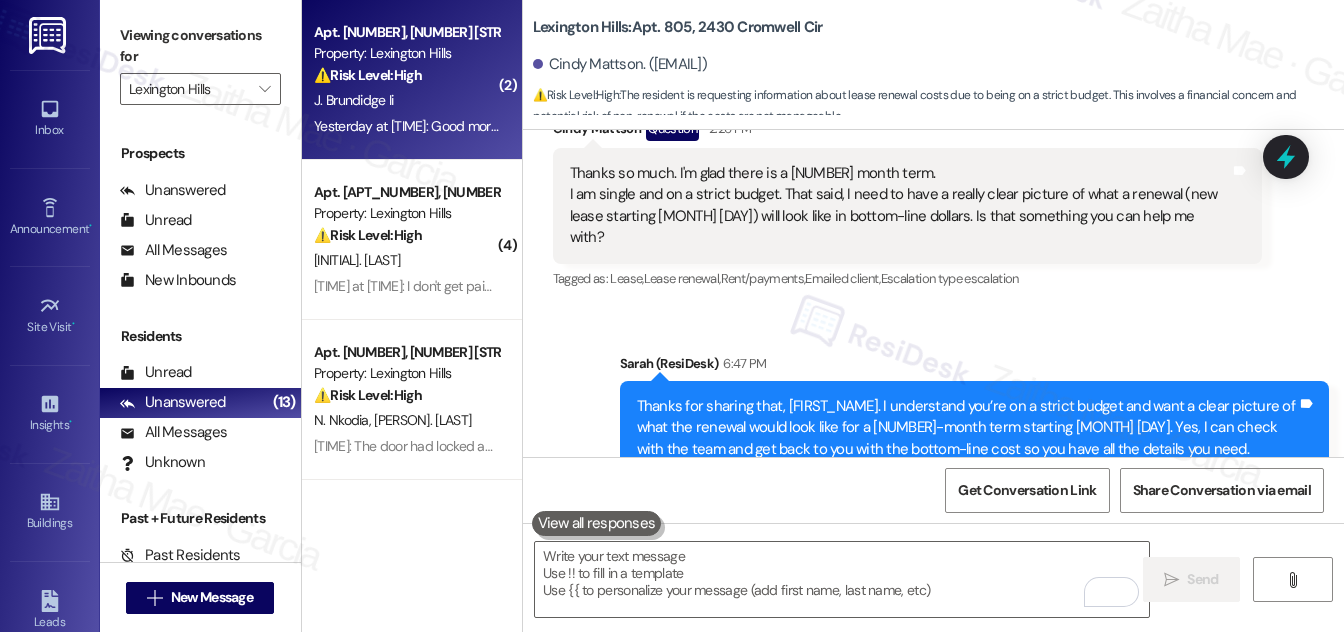 click on "J. Brundidge Ii" at bounding box center (406, 100) 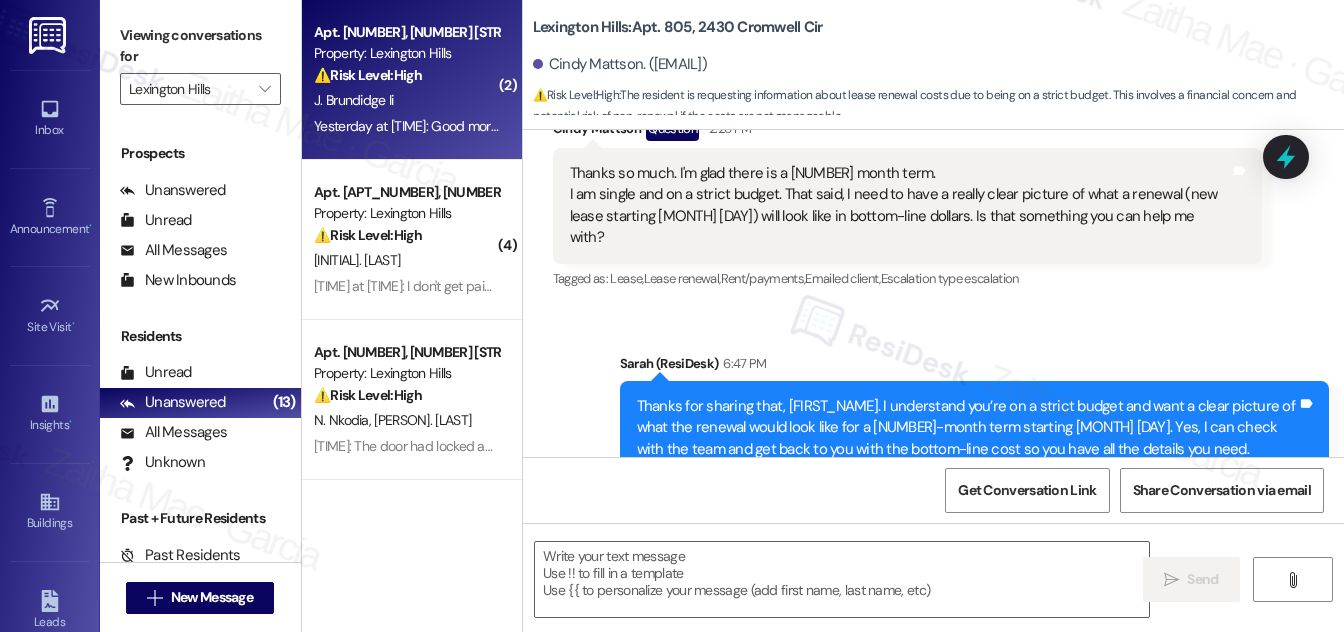 type on "Fetching suggested responses. Please feel free to read through the conversation in the meantime." 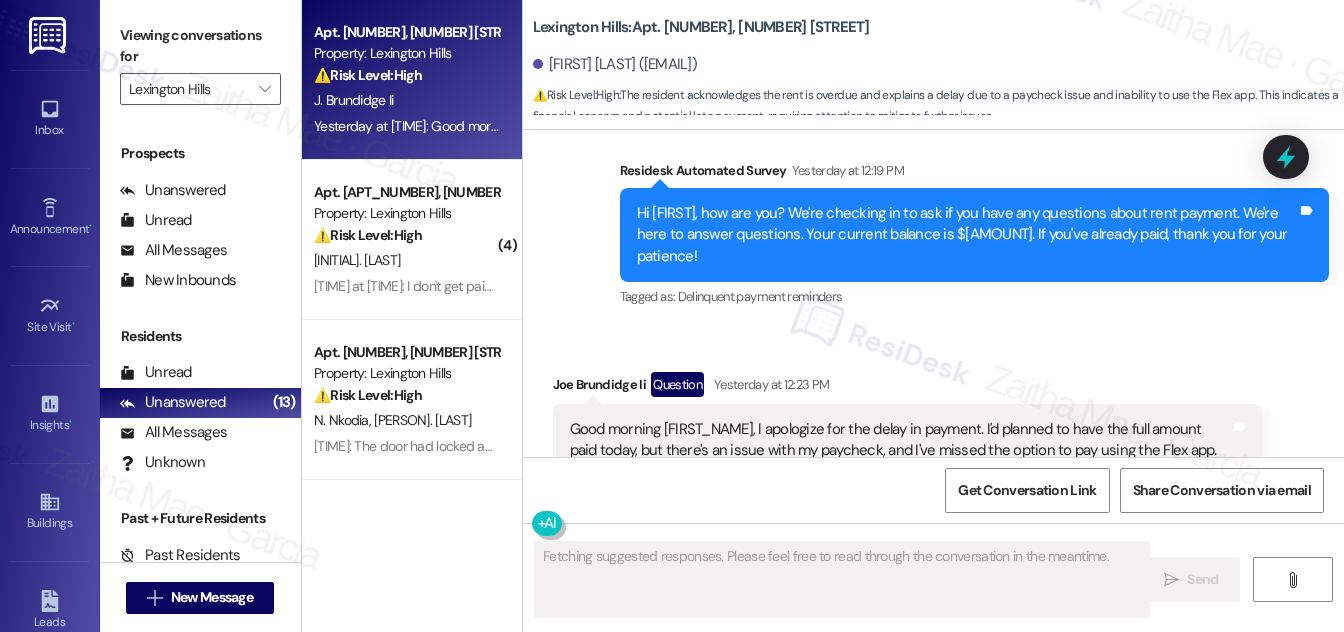 scroll, scrollTop: 1263, scrollLeft: 0, axis: vertical 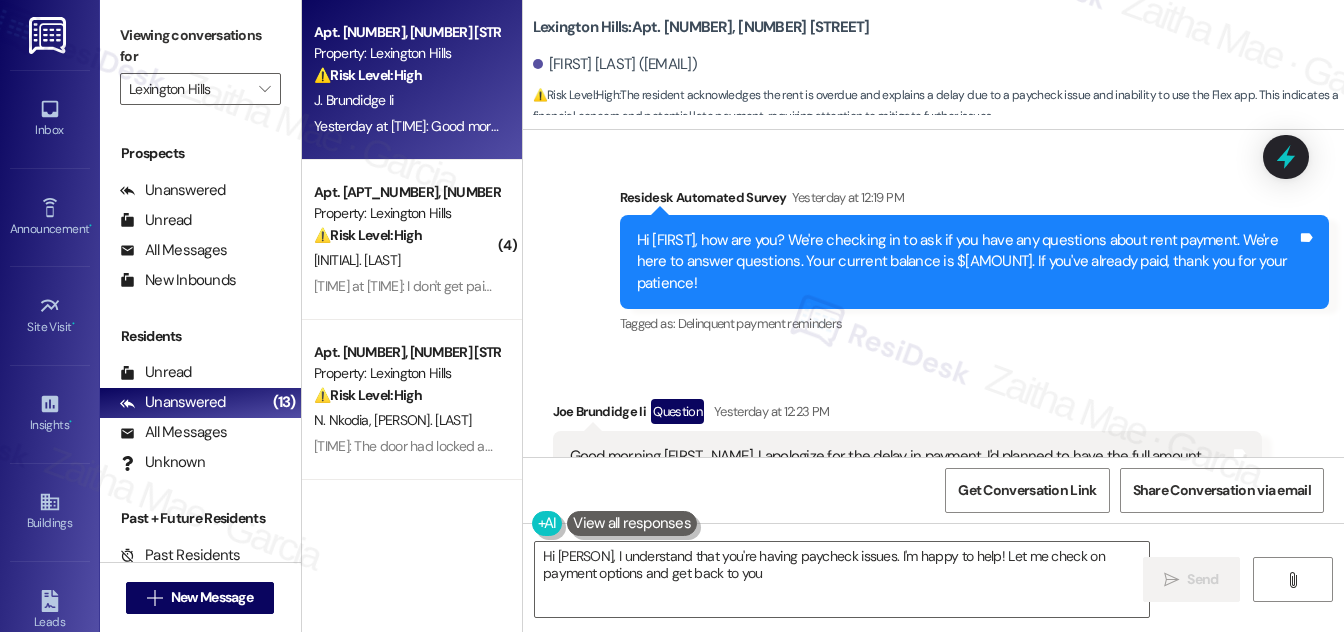 type on "Hi {{first_name}}, I understand that you're having paycheck issues. I'm happy to help! Let me check on payment options and get back to you ASAP!" 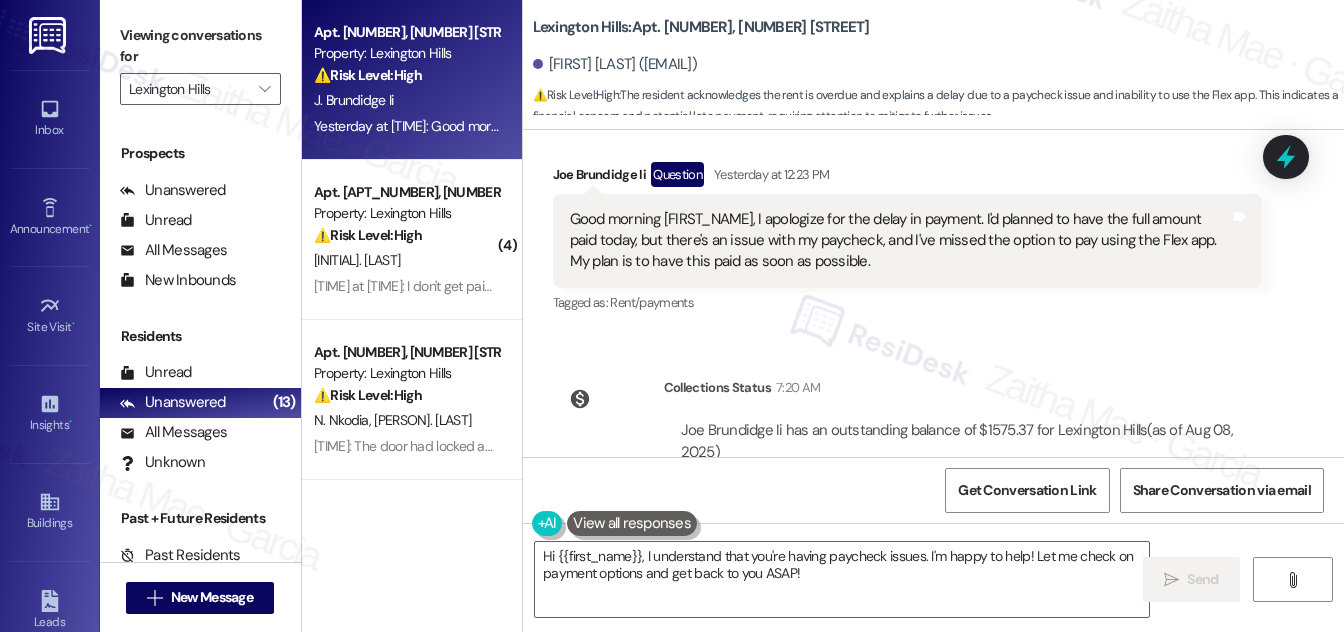 scroll, scrollTop: 1469, scrollLeft: 0, axis: vertical 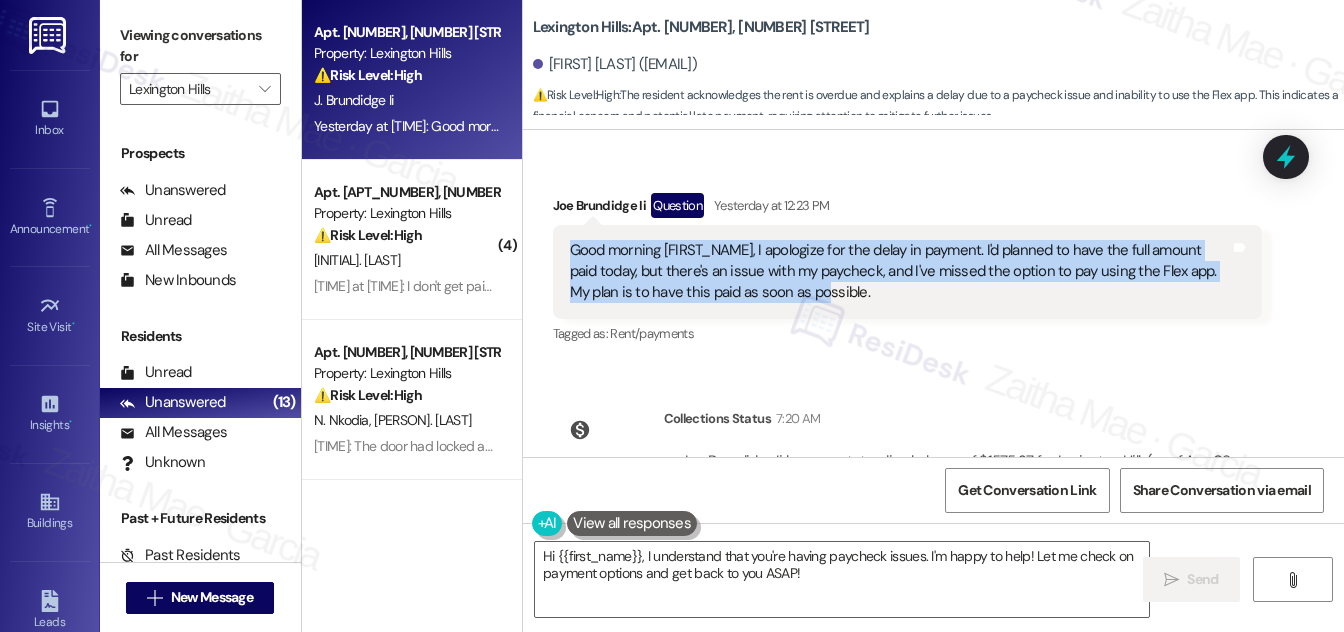drag, startPoint x: 564, startPoint y: 218, endPoint x: 800, endPoint y: 271, distance: 241.87807 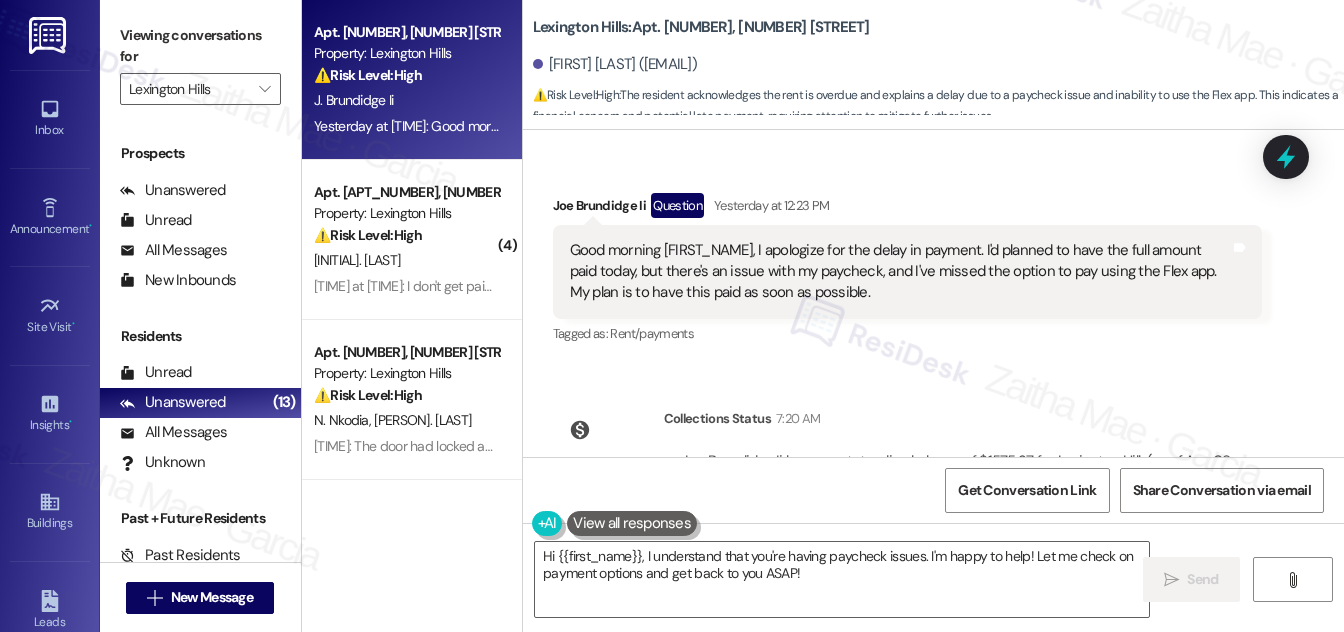 click on "Received via SMS Joe Brundidge Ii Question Yesterday at 12:23 PM Good morning Sarah, I apologize for the delay in payment. I'd planned to have the full amount paid today, but there's an issue with my paycheck, and I've missed the option to pay using the Flex app. My plan is to have this paid as soon as possible. Tags and notes Tagged as:   Rent/payments Click to highlight conversations about Rent/payments" at bounding box center (907, 271) 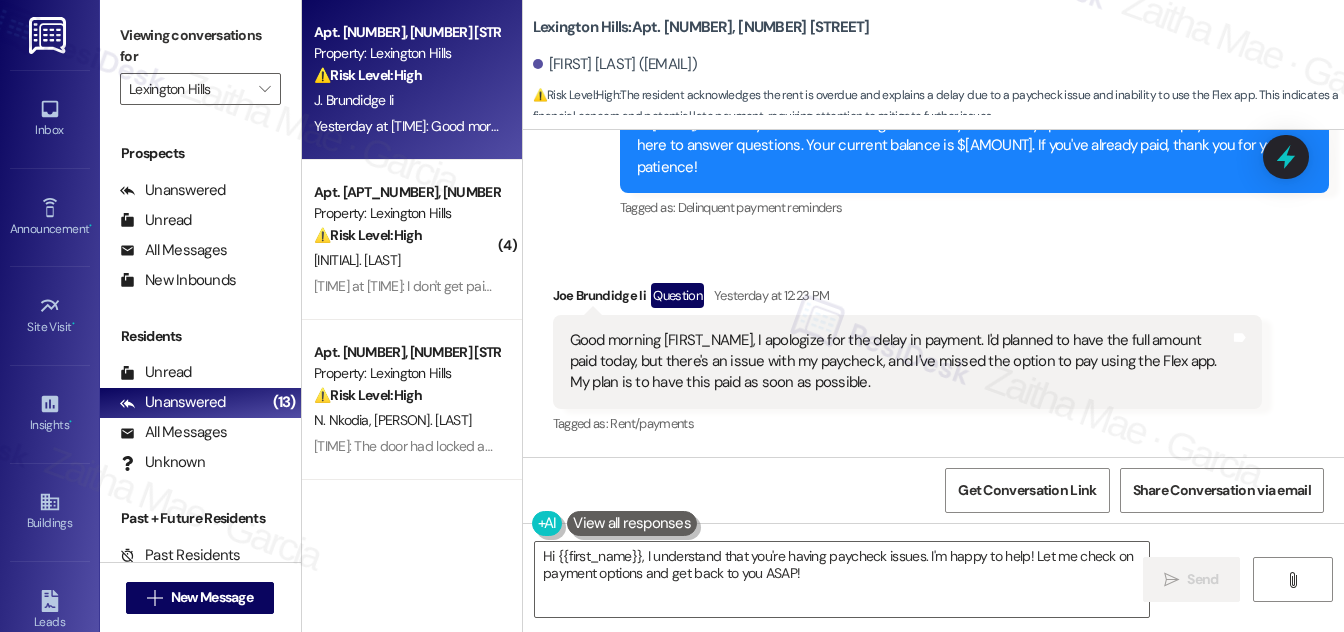 scroll, scrollTop: 1378, scrollLeft: 0, axis: vertical 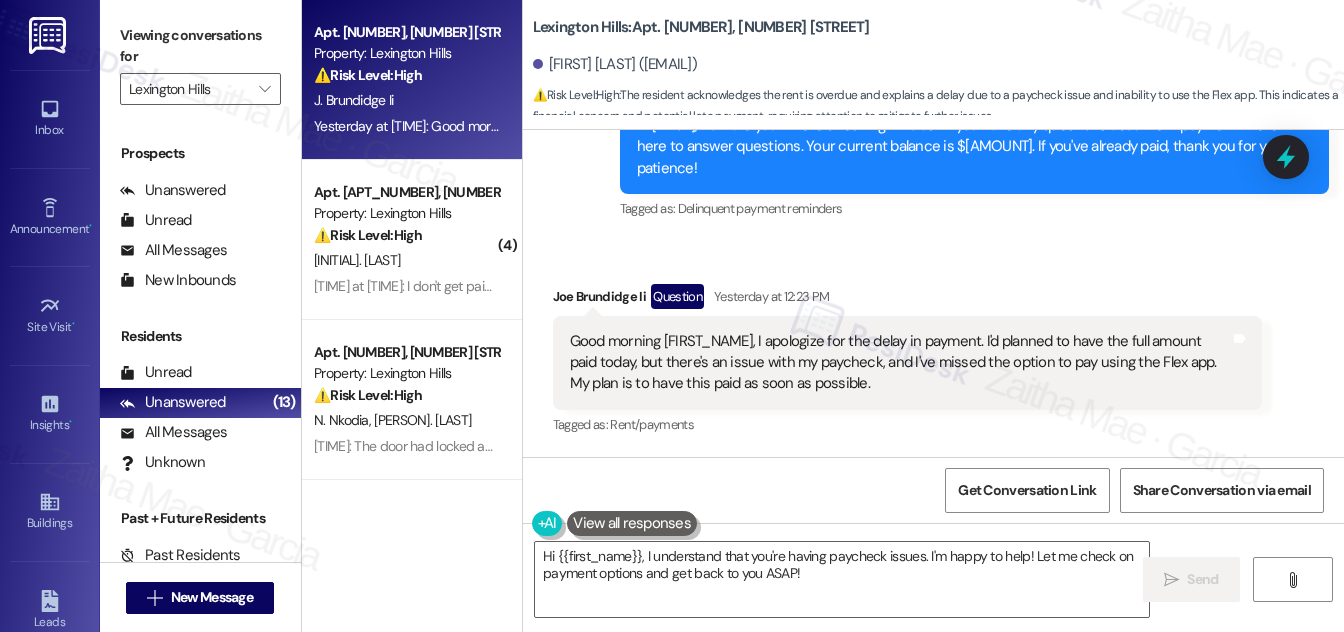 click on "Received via SMS Joe Brundidge Ii Question Yesterday at 12:23 PM Good morning Sarah, I apologize for the delay in payment. I'd planned to have the full amount paid today, but there's an issue with my paycheck, and I've missed the option to pay using the Flex app. My plan is to have this paid as soon as possible. Tags and notes Tagged as:   Rent/payments Click to highlight conversations about Rent/payments" at bounding box center [933, 347] 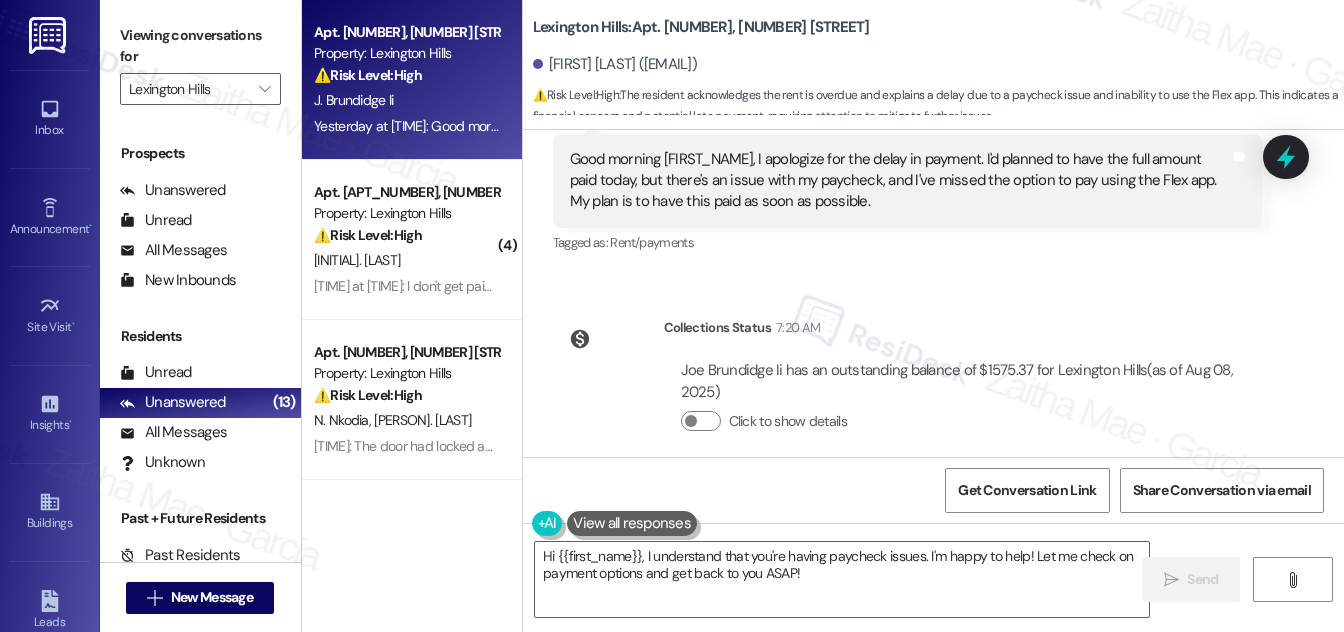 scroll, scrollTop: 1469, scrollLeft: 0, axis: vertical 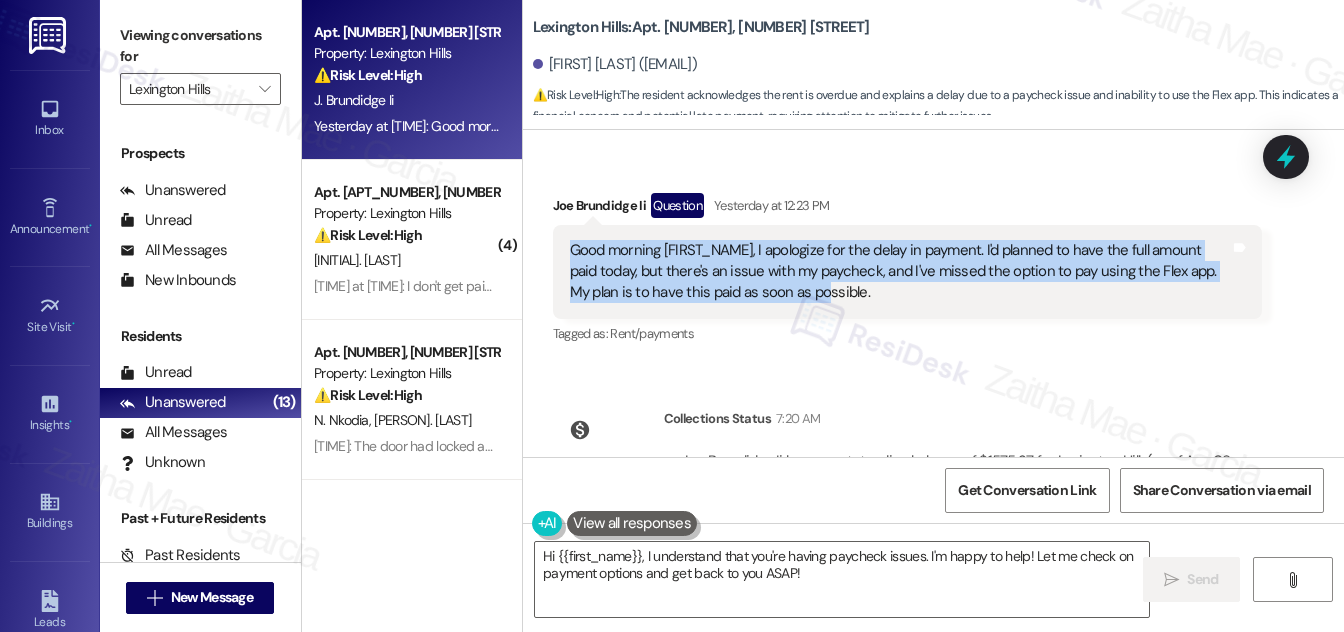 drag, startPoint x: 567, startPoint y: 223, endPoint x: 794, endPoint y: 279, distance: 233.80548 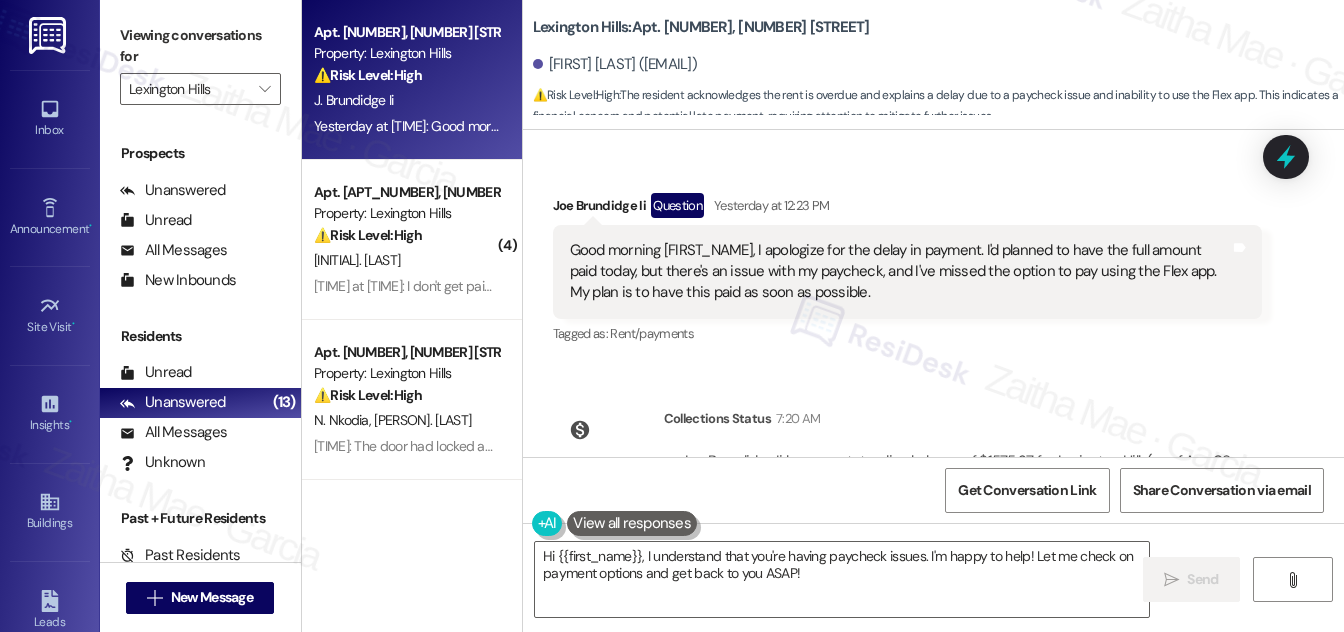 click on "Lease started Feb 02, 2025 at 7:00 PM Survey, sent via SMS Residesk Automated Survey Jun 23, 2025 at 12:19 PM Hi Joe, I'm on the new offsite Resident Support Team for Lexington Hills! My job is to work with your on-site management team to improve your experience at the property. Text us here at any time for assistance or questions. We will also reach out periodically for feedback. (Standard text messaging rates may apply) (You can always reply STOP to opt out of future messages) Tags and notes Tagged as:   Property launch Click to highlight conversations about Property launch Survey, sent via SMS Residesk Automated Survey Aug 04, 2025 at 12:19 PM Hi there Joe! I just wanted to check in and ask if you are happy with your home.  Feel free to answer with a quick (y/n) Tags and notes Tagged as:   Quarterly check-in Click to highlight conversations about Quarterly check-in Received via SMS Joe Brundidge Ii Aug 04, 2025 at 12:21 PM Y Tags and notes Tagged as:   Positive response Sent via SMS Sarah   (ResiDesk)" at bounding box center (933, 293) 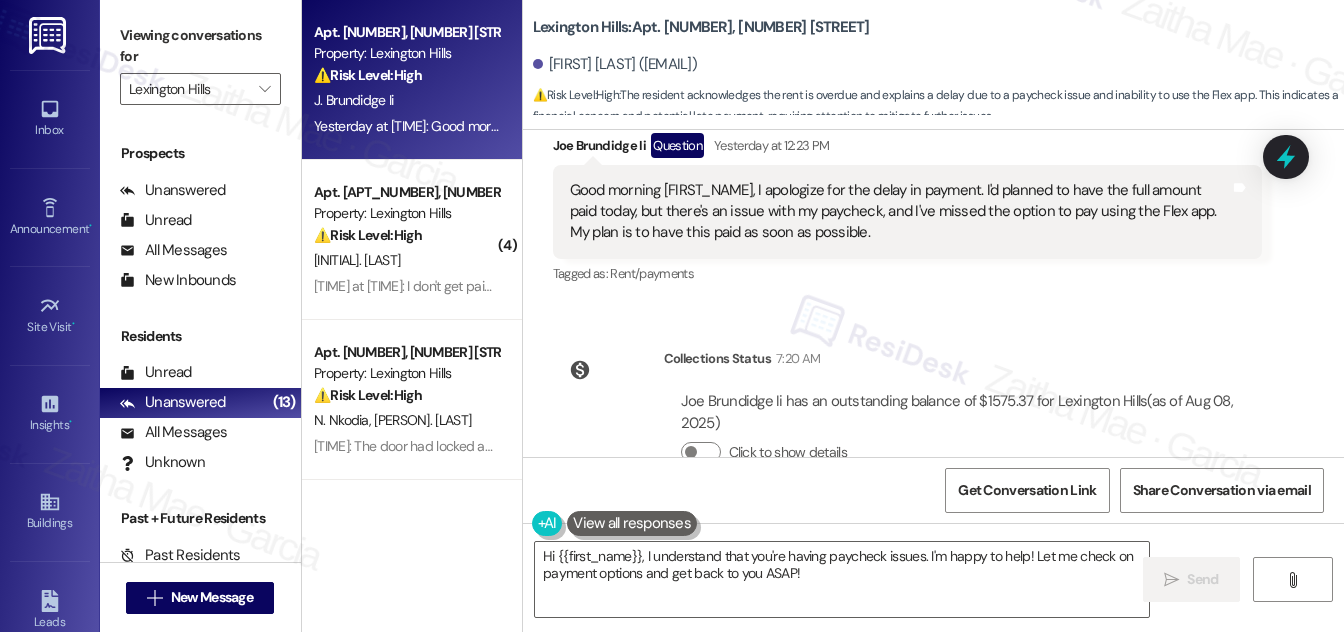 scroll, scrollTop: 1560, scrollLeft: 0, axis: vertical 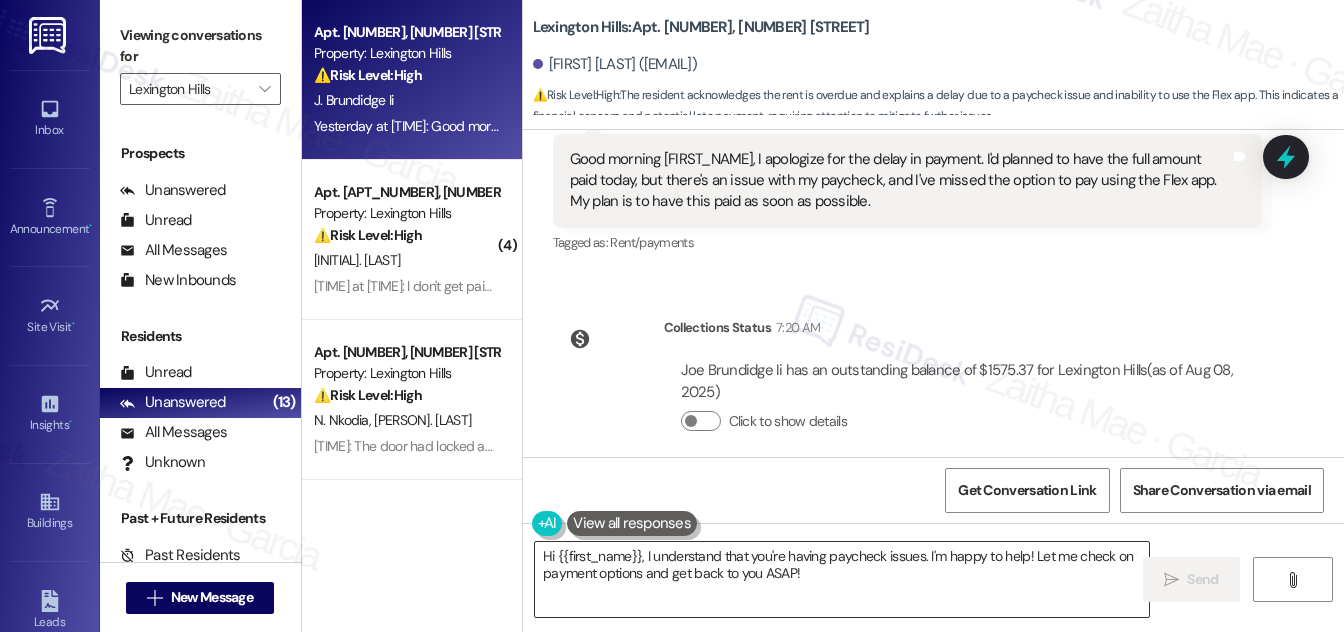 drag, startPoint x: 644, startPoint y: 555, endPoint x: 655, endPoint y: 560, distance: 12.083046 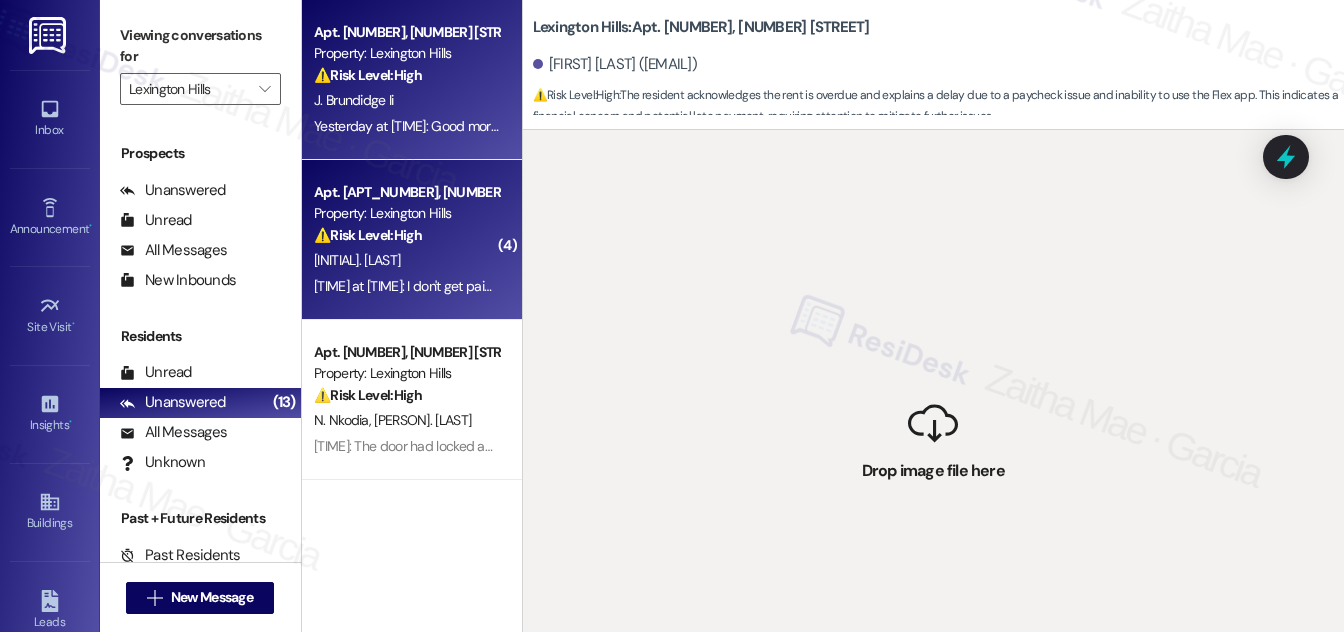 click on "[PERSON_NAME]" at bounding box center [406, 260] 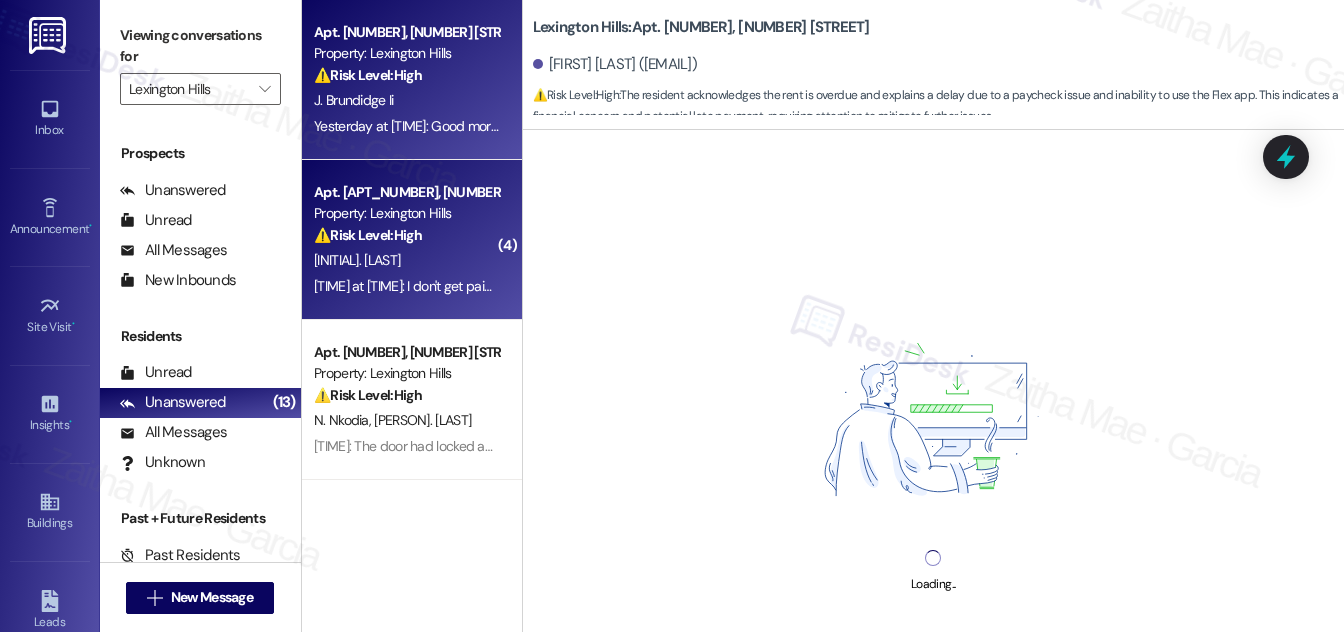 click on "J. Brundidge Ii" at bounding box center (406, 100) 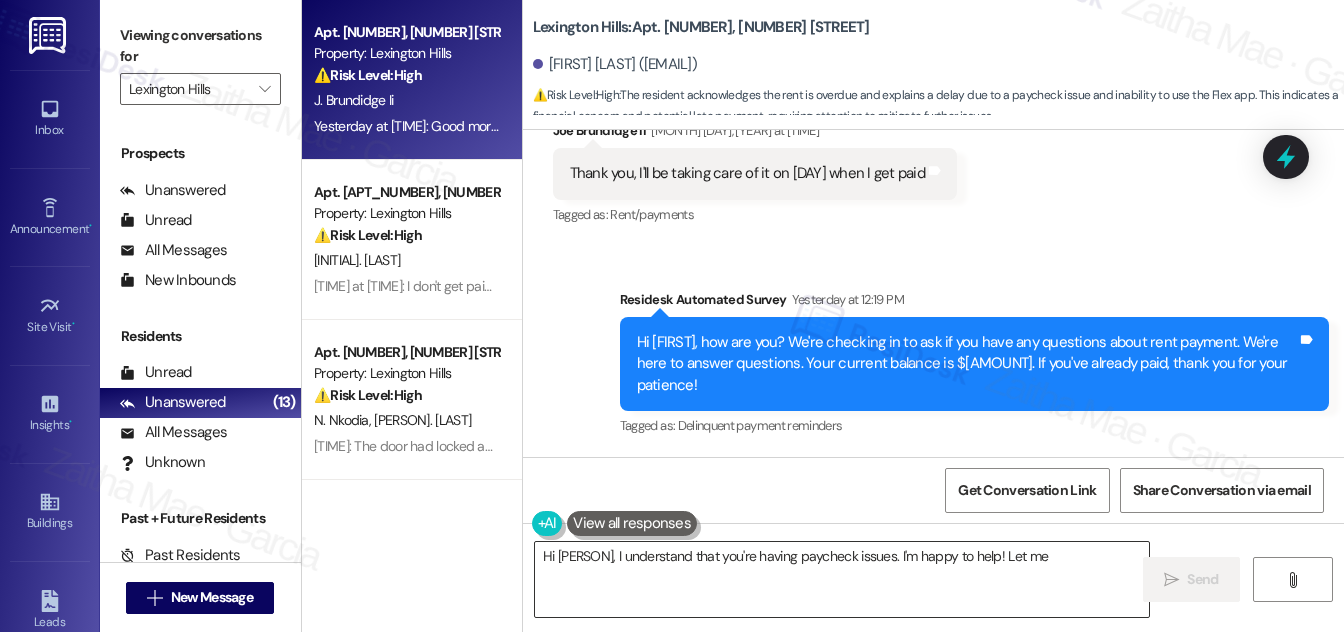 scroll, scrollTop: 1354, scrollLeft: 0, axis: vertical 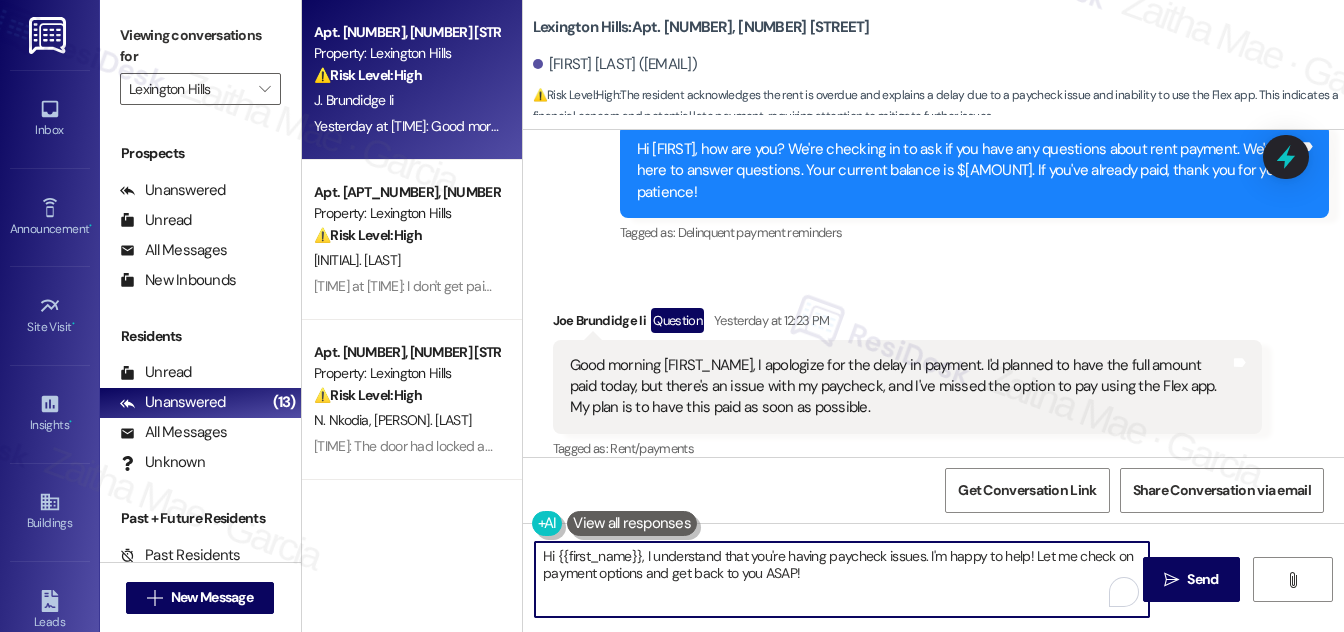 drag, startPoint x: 639, startPoint y: 562, endPoint x: 823, endPoint y: 592, distance: 186.42961 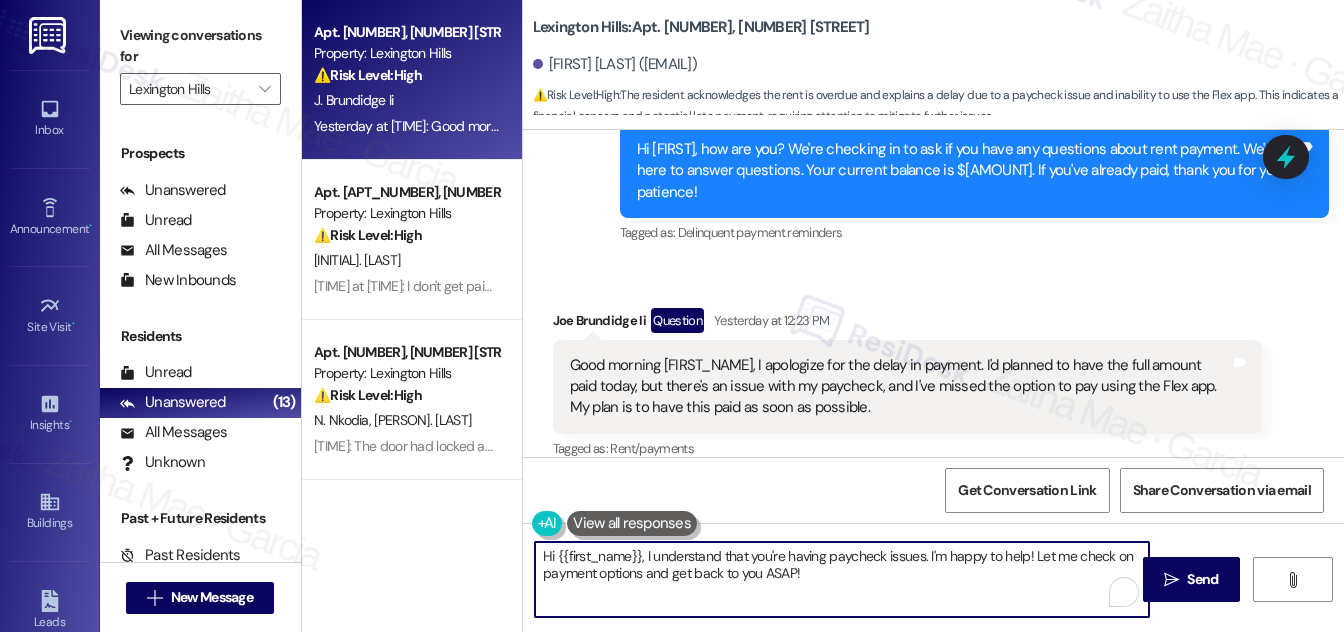 click on "Hi {{first_name}}, I understand that you're having paycheck issues. I'm happy to help! Let me check on payment options and get back to you ASAP!" at bounding box center (842, 579) 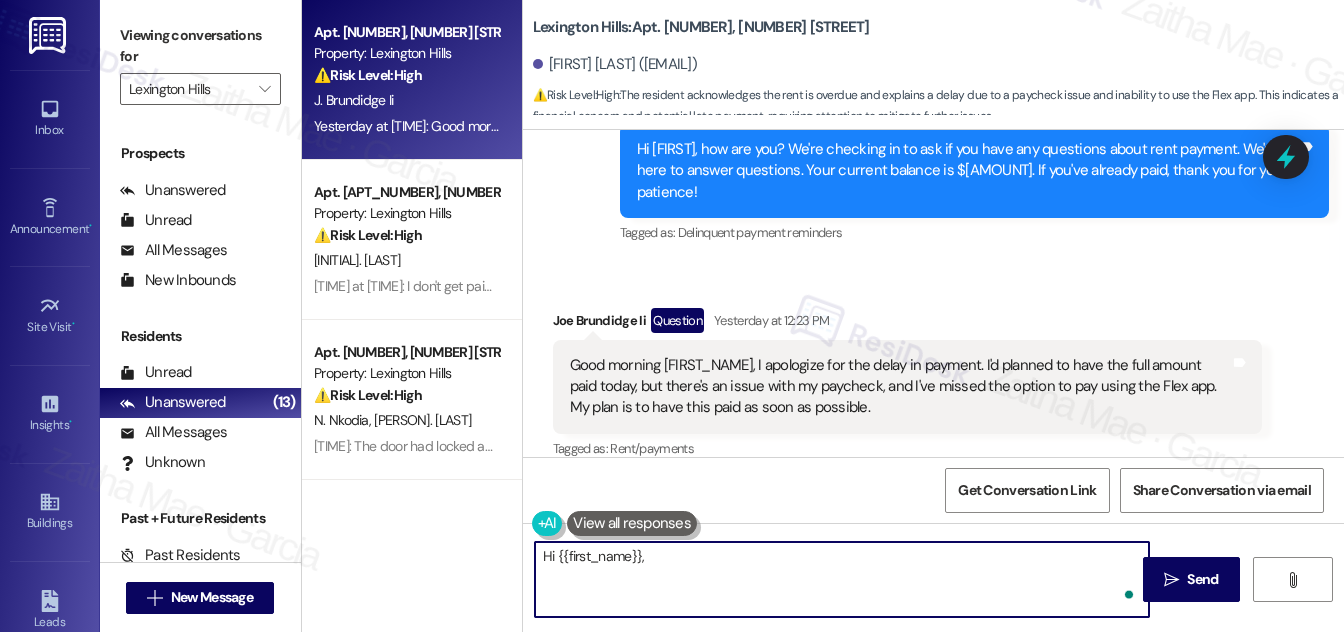 paste on "thank you for letting me know. I understand how stressful it can be when paycheck issues come up, especially when you’ve already planned to make the payment. I’ll pass this along to the team so they’re aware, and we appreciate your plan to get it taken care of as soon as possible." 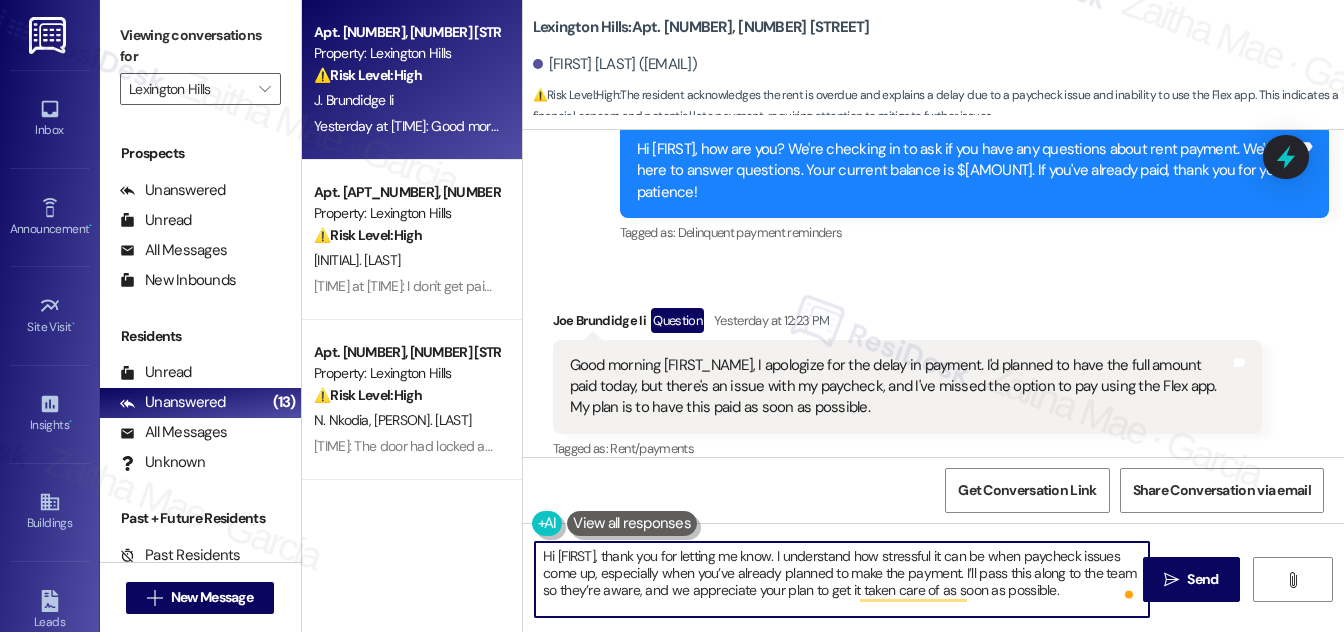 click on "Hi {{first_name}},  thank you for letting me know. I understand how stressful it can be when paycheck issues come up, especially when you’ve already planned to make the payment. I’ll pass this along to the team so they’re aware, and we appreciate your plan to get it taken care of as soon as possible." at bounding box center (842, 579) 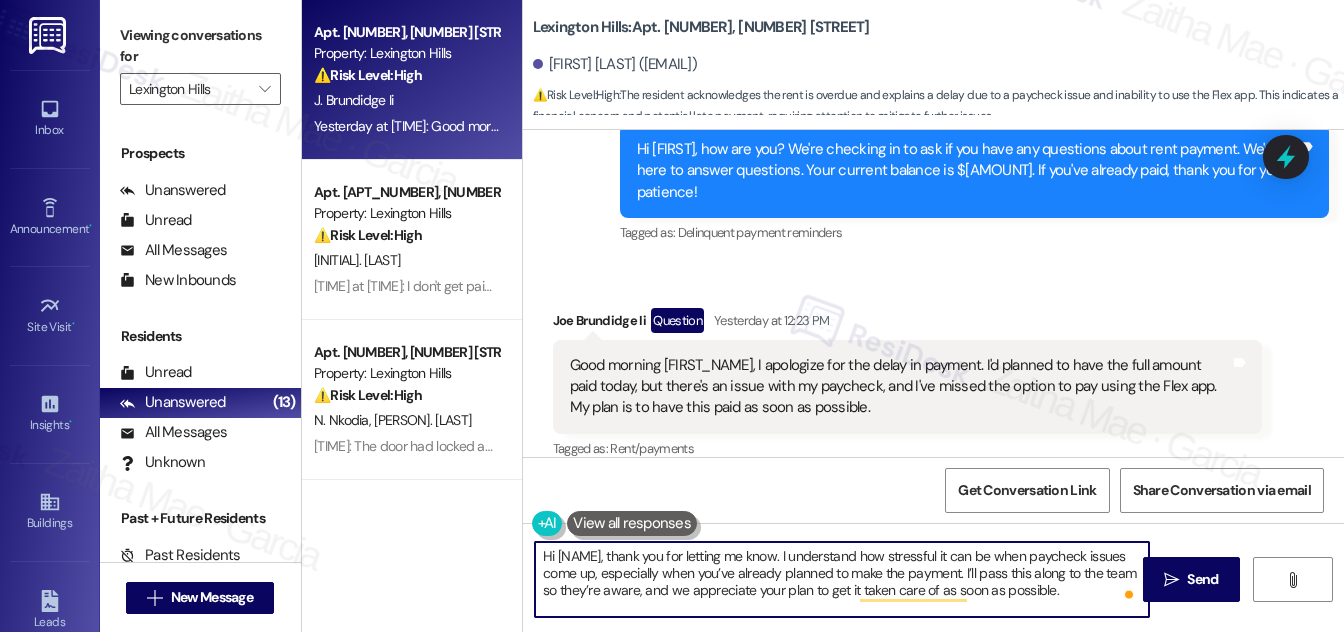 type on "Hi {{first_name}}, thank you for letting me know. I understand how stressful it can be when paycheck issues come up, especially when you’ve already planned to make the payment. I’ll pass this along to the team so they’re aware, and we appreciate your plan to get it taken care of as soon as possible." 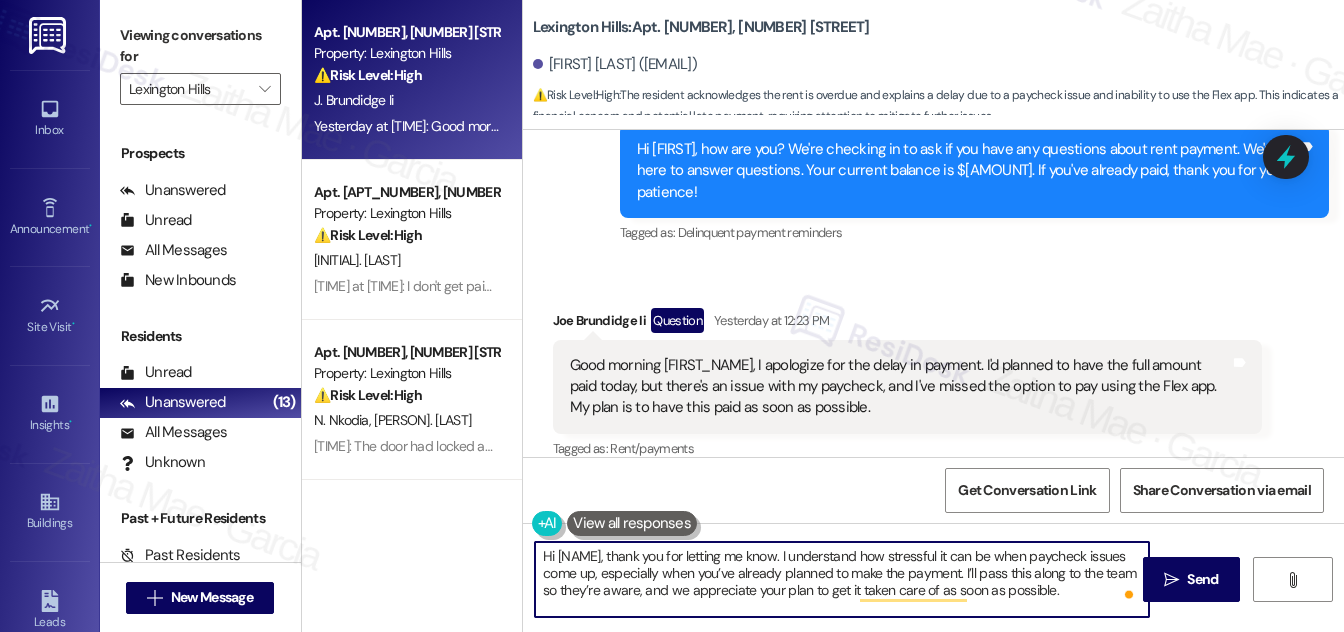 click on "Hi {{first_name}}, thank you for letting me know. I understand how stressful it can be when paycheck issues come up, especially when you’ve already planned to make the payment. I’ll pass this along to the team so they’re aware, and we appreciate your plan to get it taken care of as soon as possible." at bounding box center [842, 579] 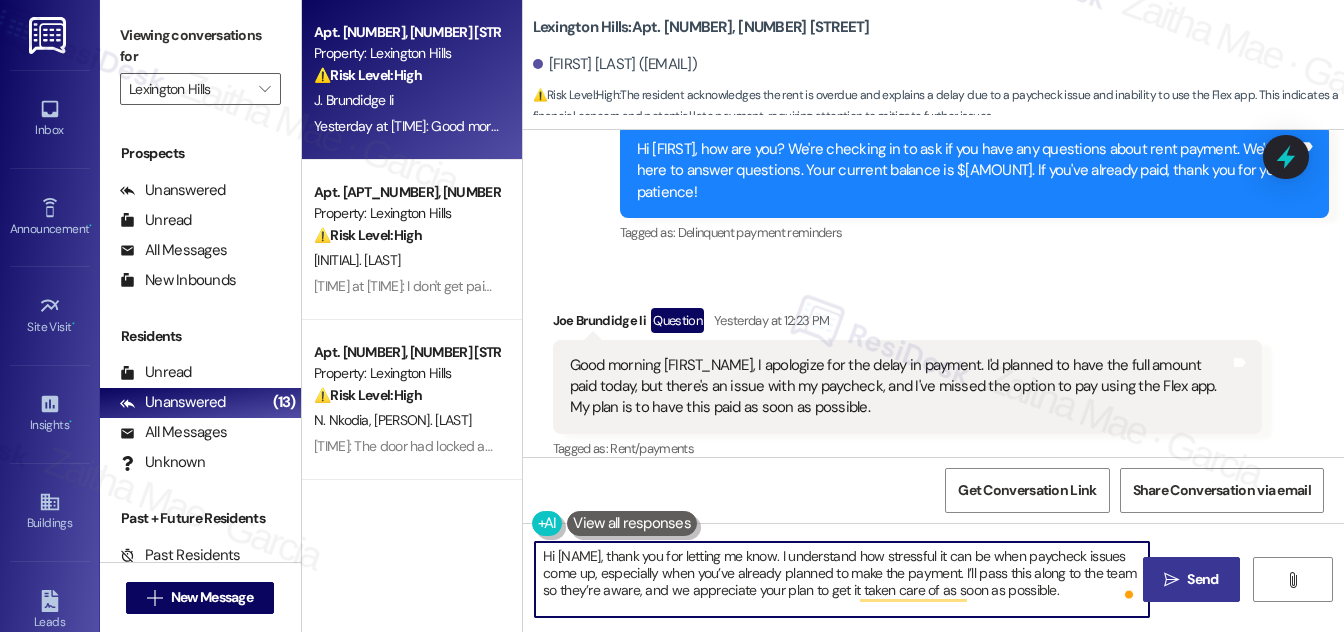 click on "Send" at bounding box center (1202, 579) 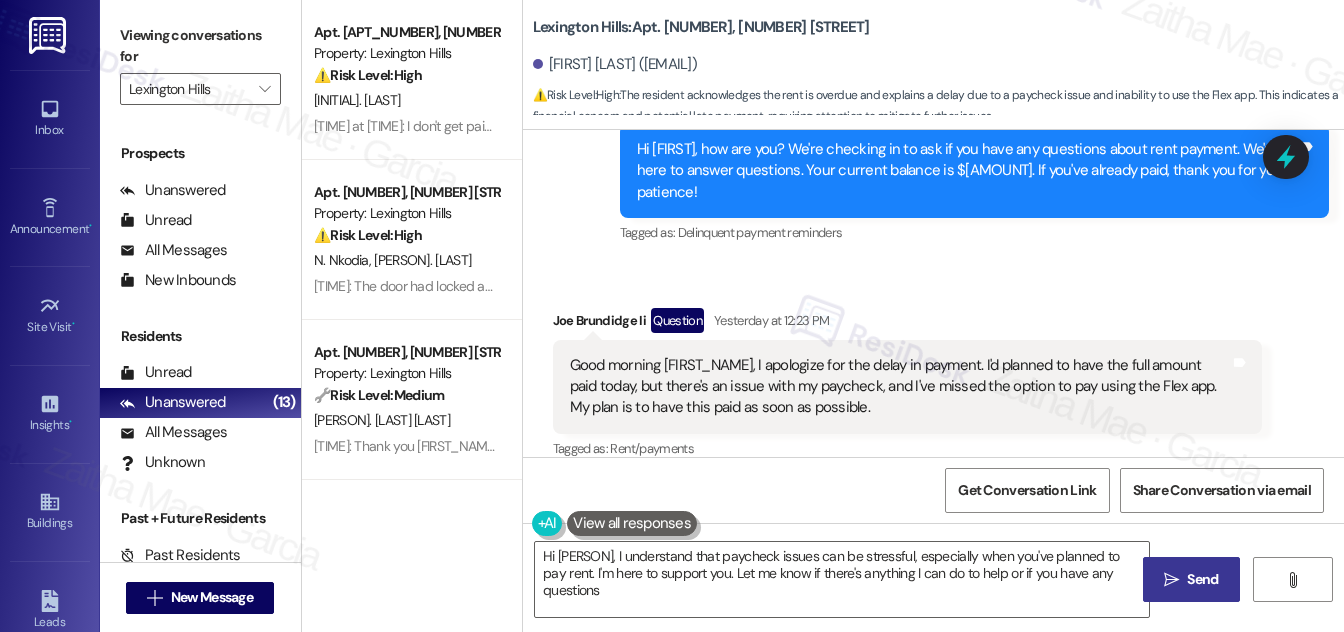 type on "Hi {{first_name}}, I understand that paycheck issues can be stressful, especially when you've planned to pay rent. I'm here to support you. Let me know if there's anything I can do to help or if you have any questions." 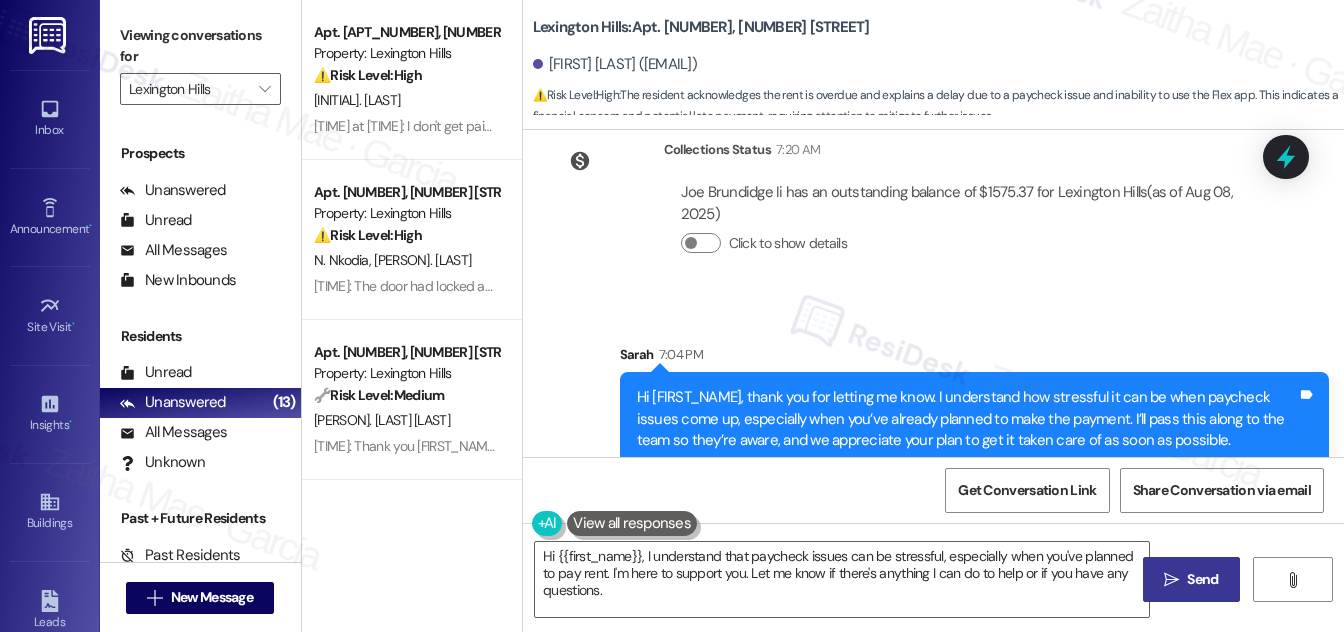 scroll, scrollTop: 1742, scrollLeft: 0, axis: vertical 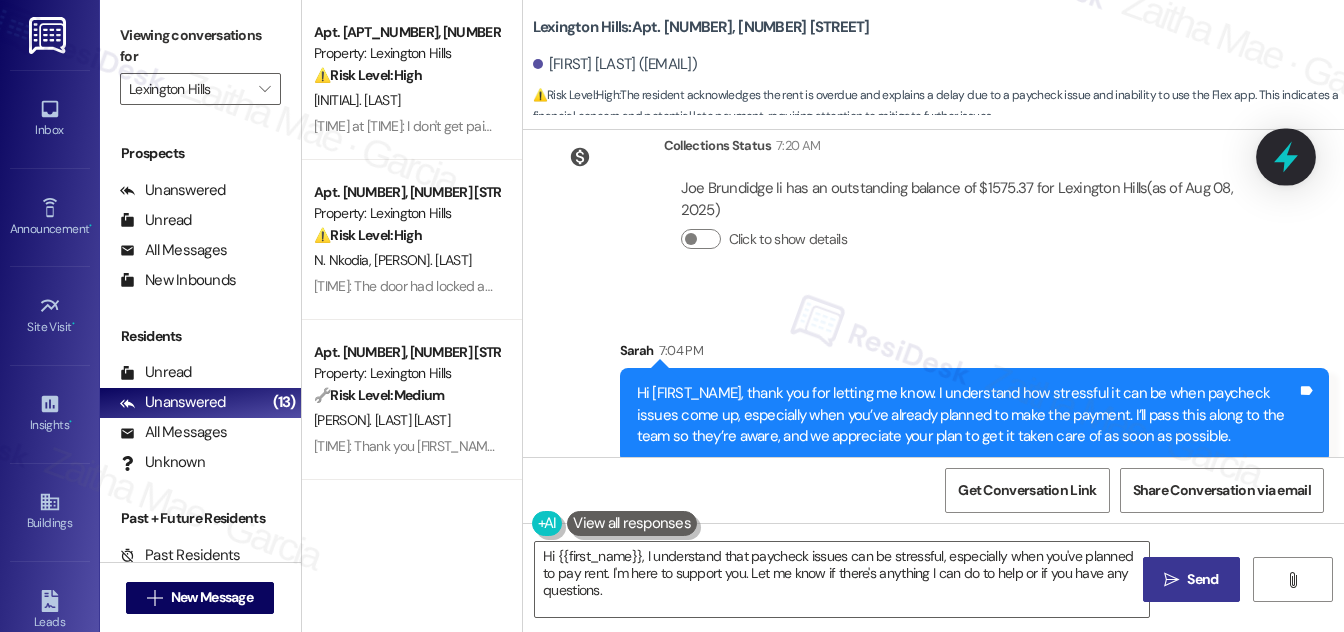 click 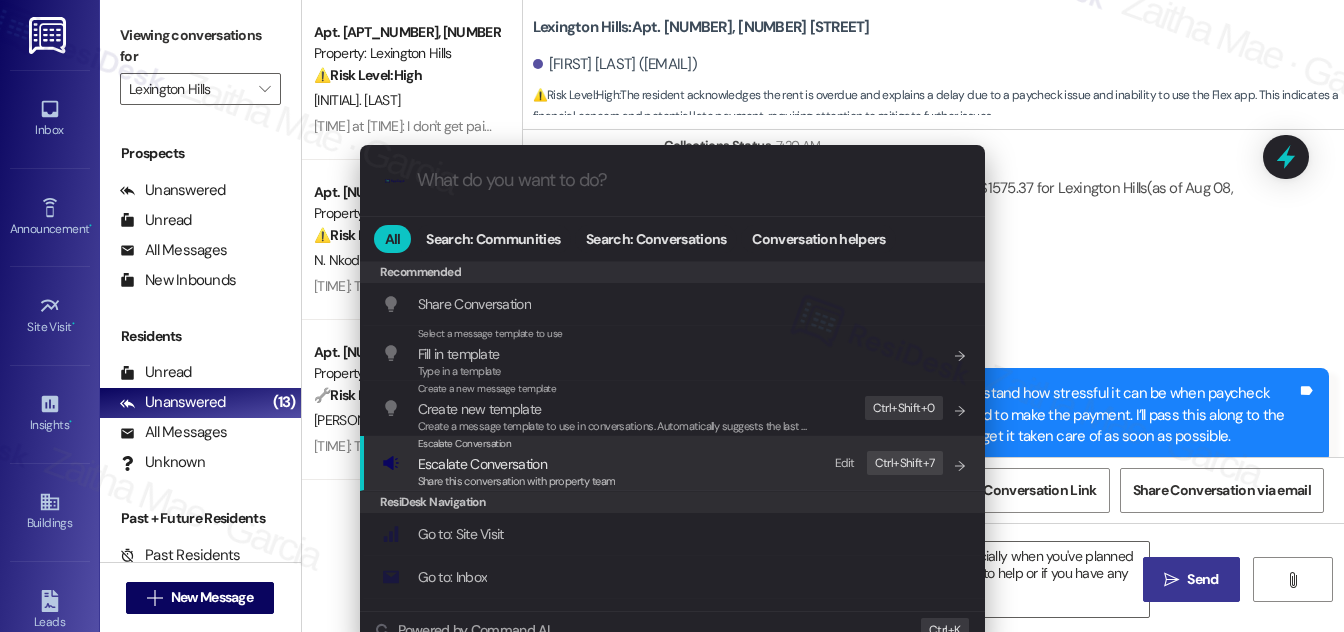 click on "Share this conversation with property team" at bounding box center (517, 482) 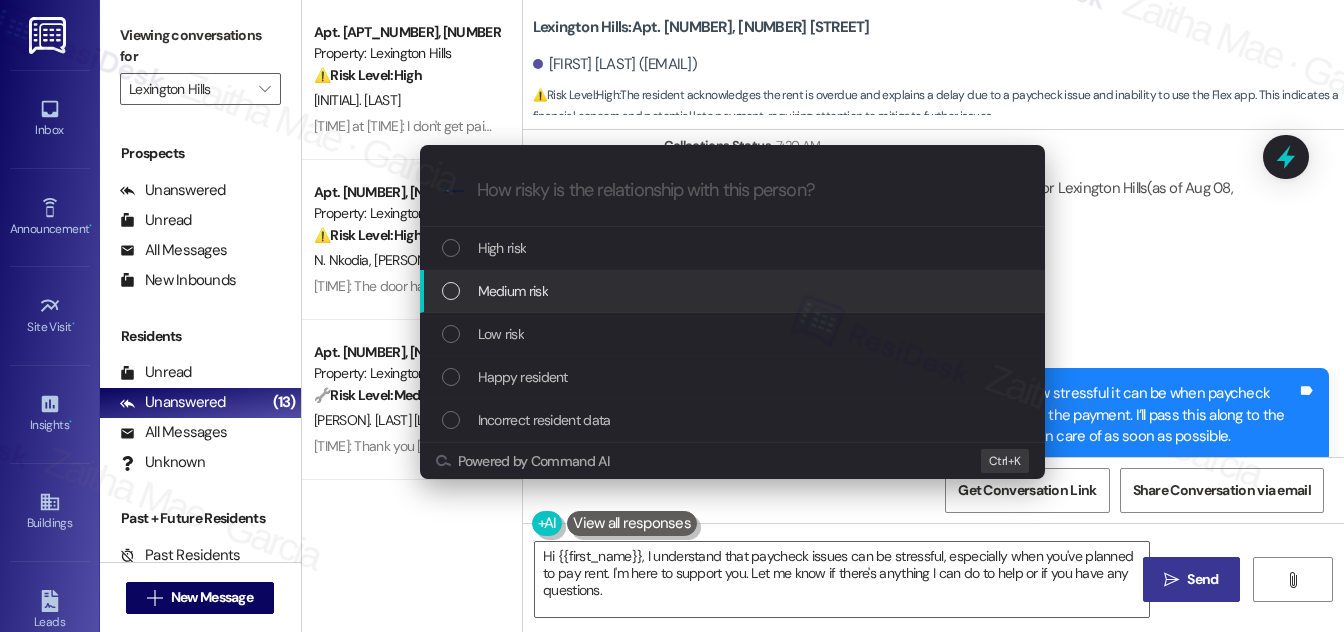 click on "Medium risk" at bounding box center (513, 291) 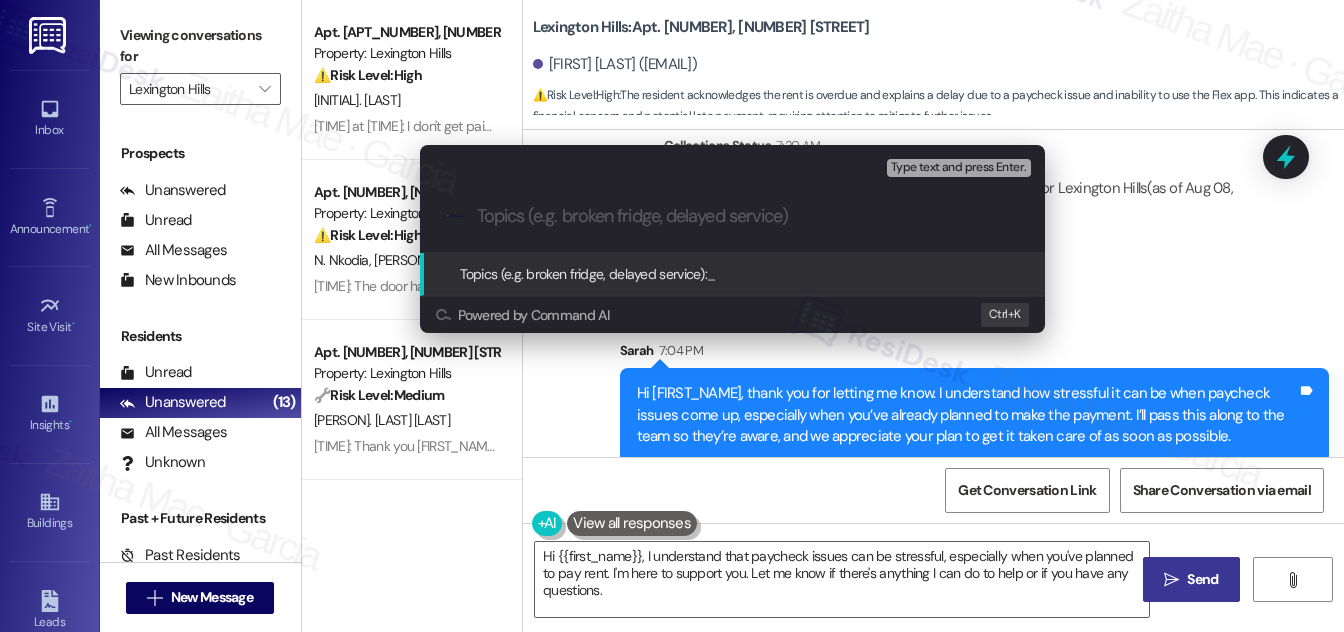 paste on "Payment Issue Update" 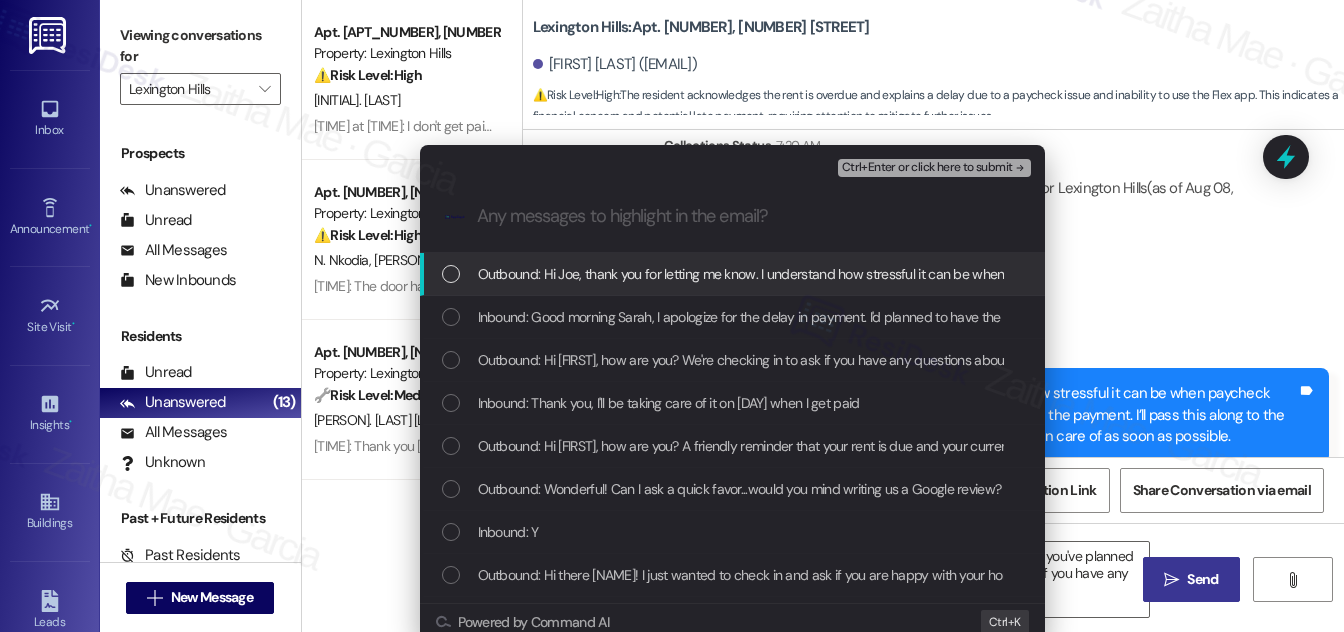 click on "Escalate Conversation Medium risk Payment Issue Update Any messages to highlight in the email? Ctrl+Enter or click here to submit .cls-1{fill:#0a055f;}.cls-2{fill:#0cc4c4;} resideskLogoBlueOrange Outbound: Hi Joe, thank you for letting me know. I understand how stressful it can be when paycheck issues come up, especially when you’ve already planned to make the payment. I’ll pass this along to the team so they’re aware, and we appreciate your plan to get it taken care of as soon as possible. Inbound: Good morning Sarah, I apologize for the delay in payment. I'd planned to have the full amount paid today, but there's an issue with my paycheck, and I've missed the option to pay using the Flex app. My plan is to have this paid as soon as possible. Outbound: Hi Joe, how are you? We're checking in to ask if you have any questions about rent payment. We're here to answer questions. Your current balance is $1575.37. If you've already paid, thank you for your patience! Inbound: Y Powered by Command AI Ctrl+ K" at bounding box center [672, 316] 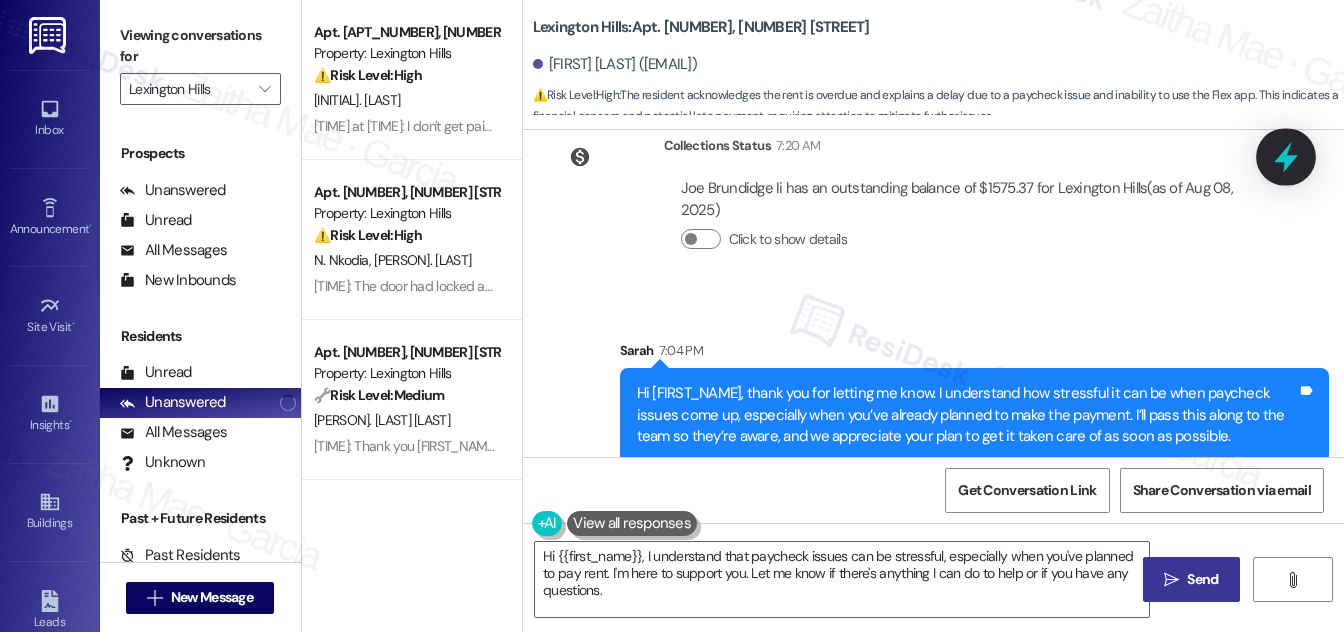 click 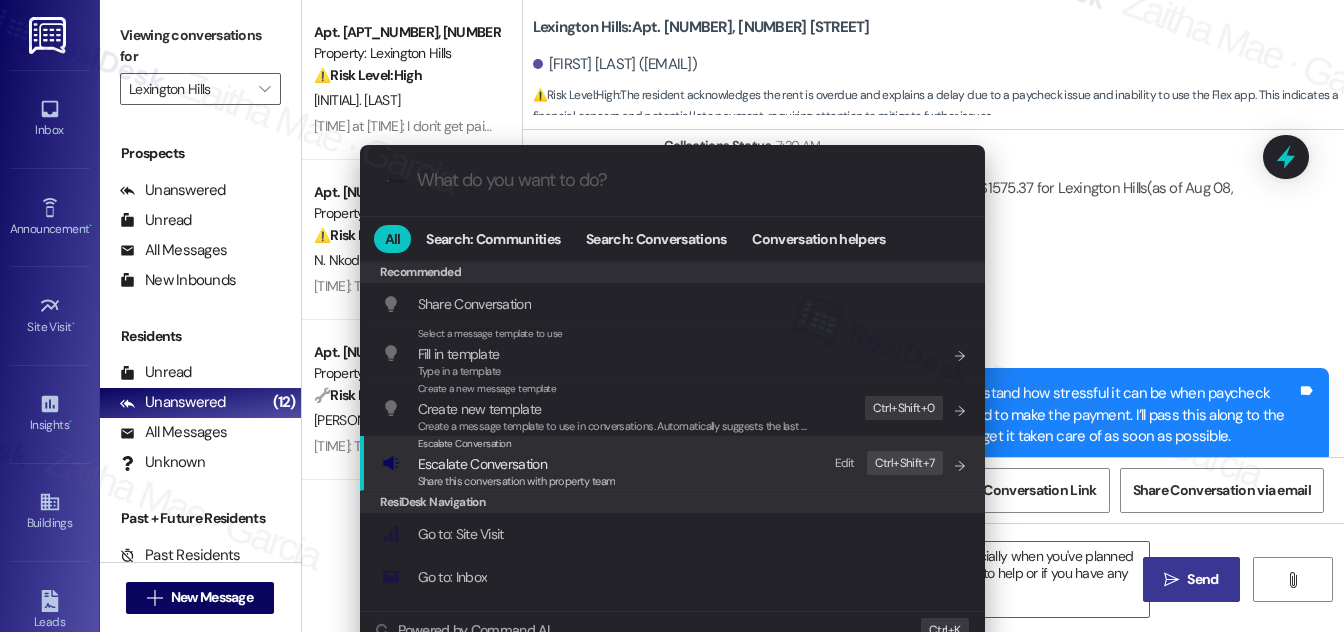 click on "Escalate Conversation" at bounding box center (482, 464) 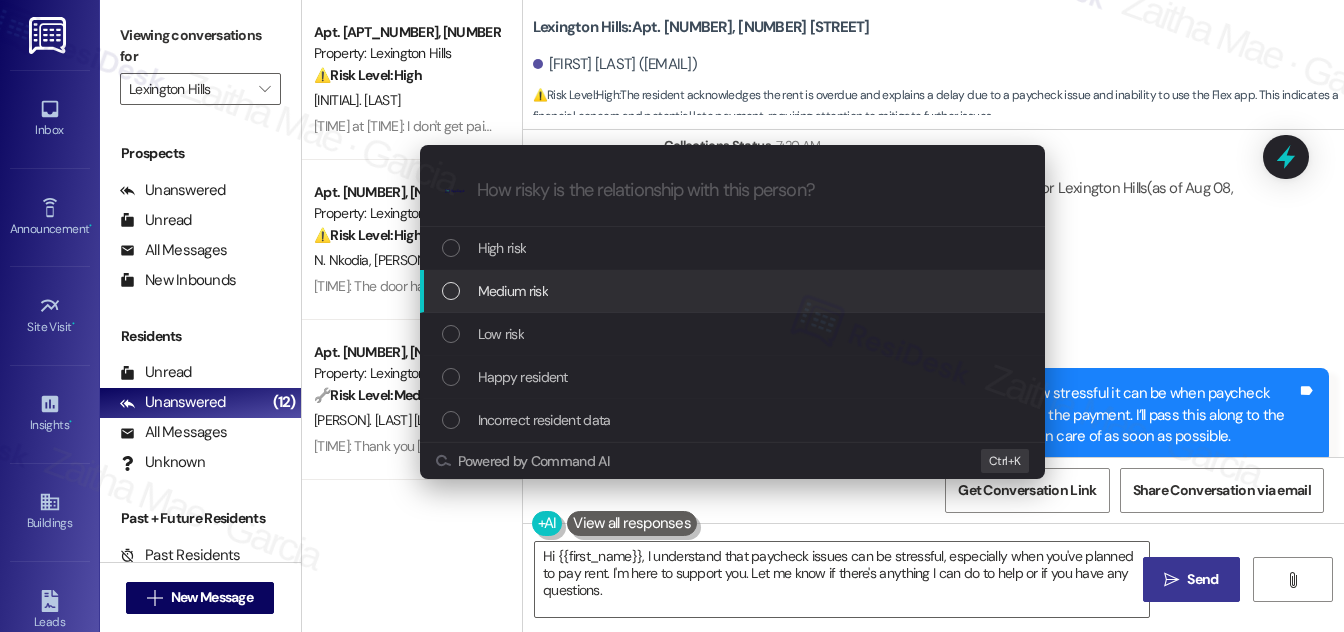 click on "Medium risk" at bounding box center (734, 291) 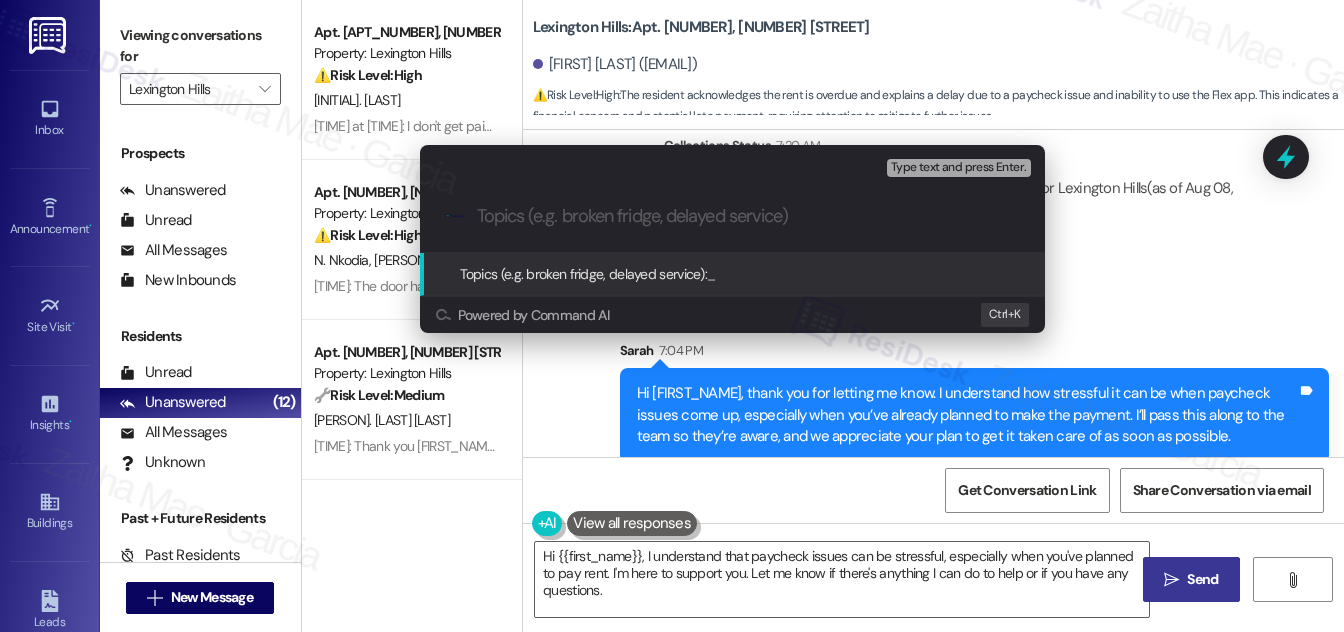 paste on "Payment Delay Update" 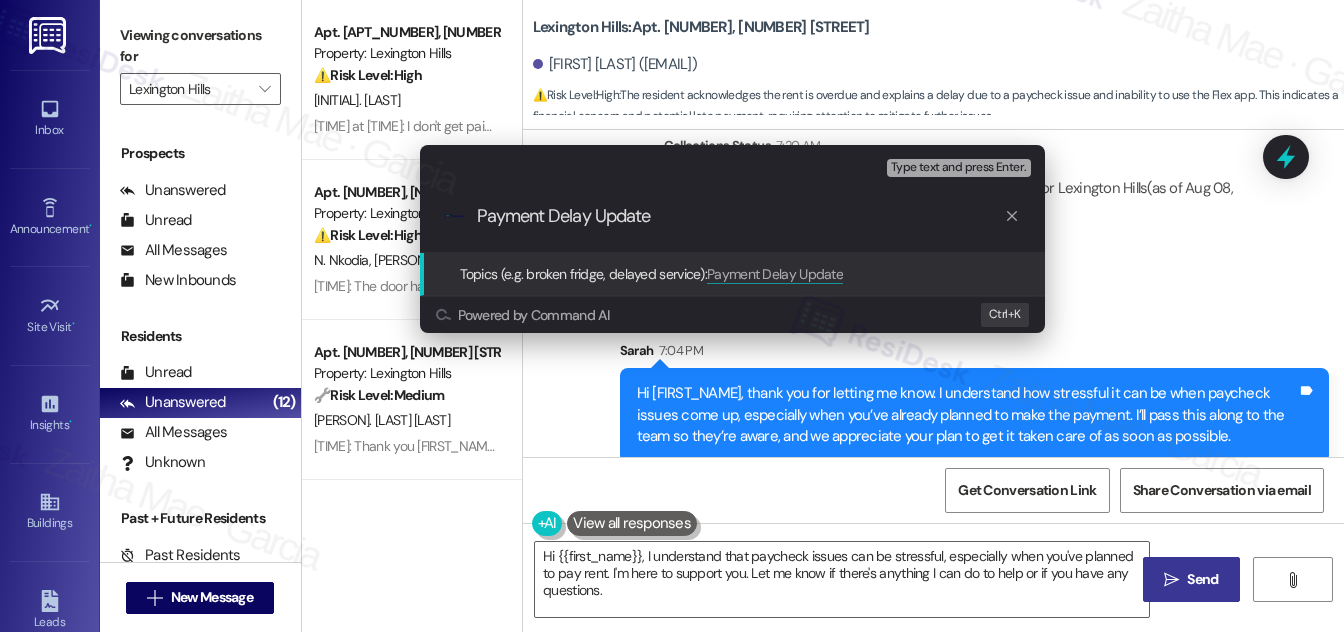 type 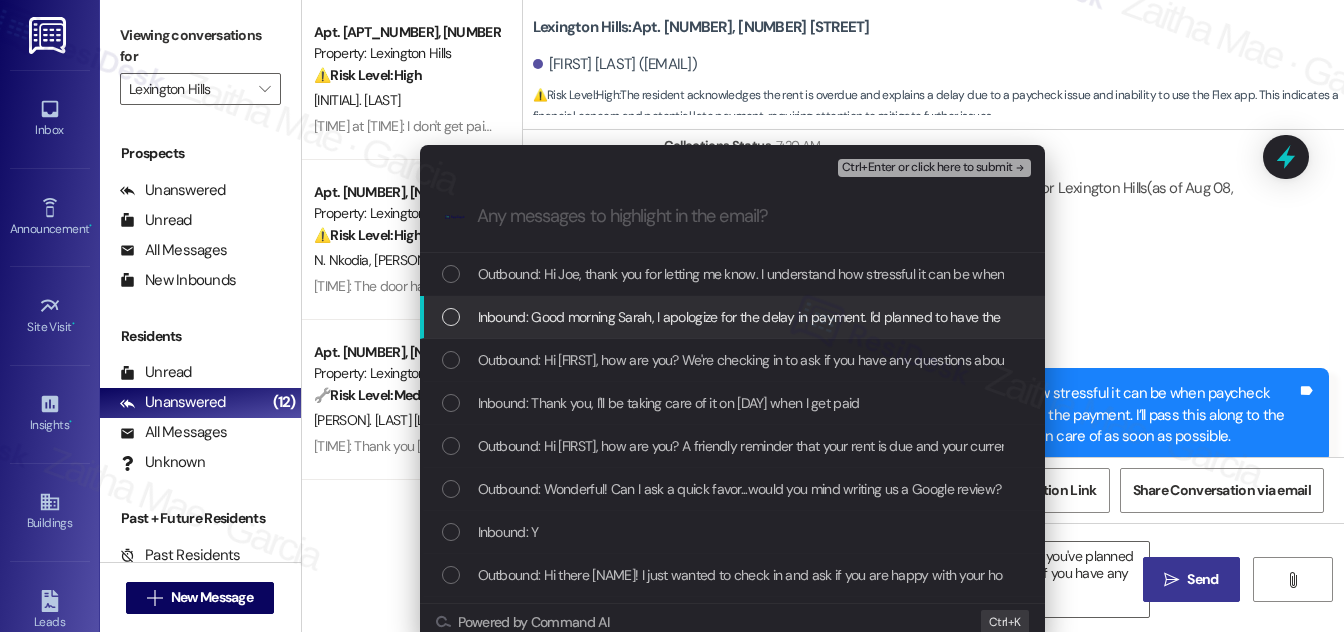 click on "Inbound: Good morning Sarah, I apologize for the delay in payment. I'd planned to have the full amount paid today, but there's an issue with my paycheck, and I've missed the option to pay using the Flex app. My plan is to have this paid as soon as possible." at bounding box center (734, 317) 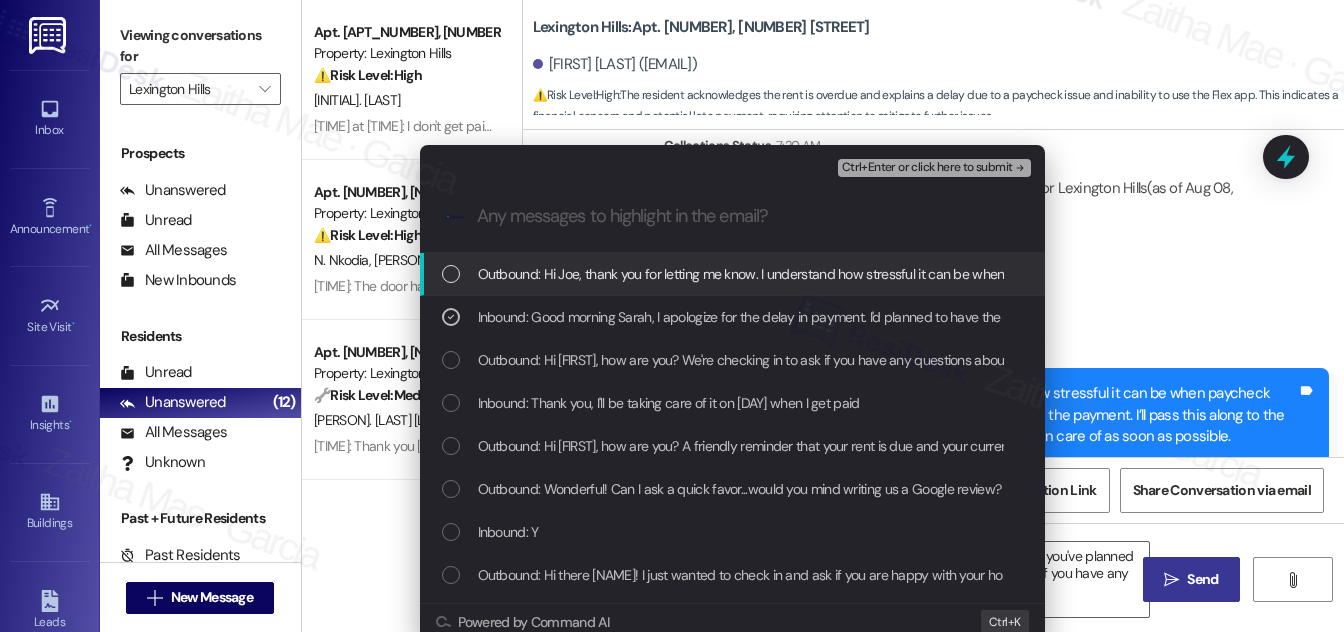 click on "Ctrl+Enter or click here to submit" at bounding box center (927, 168) 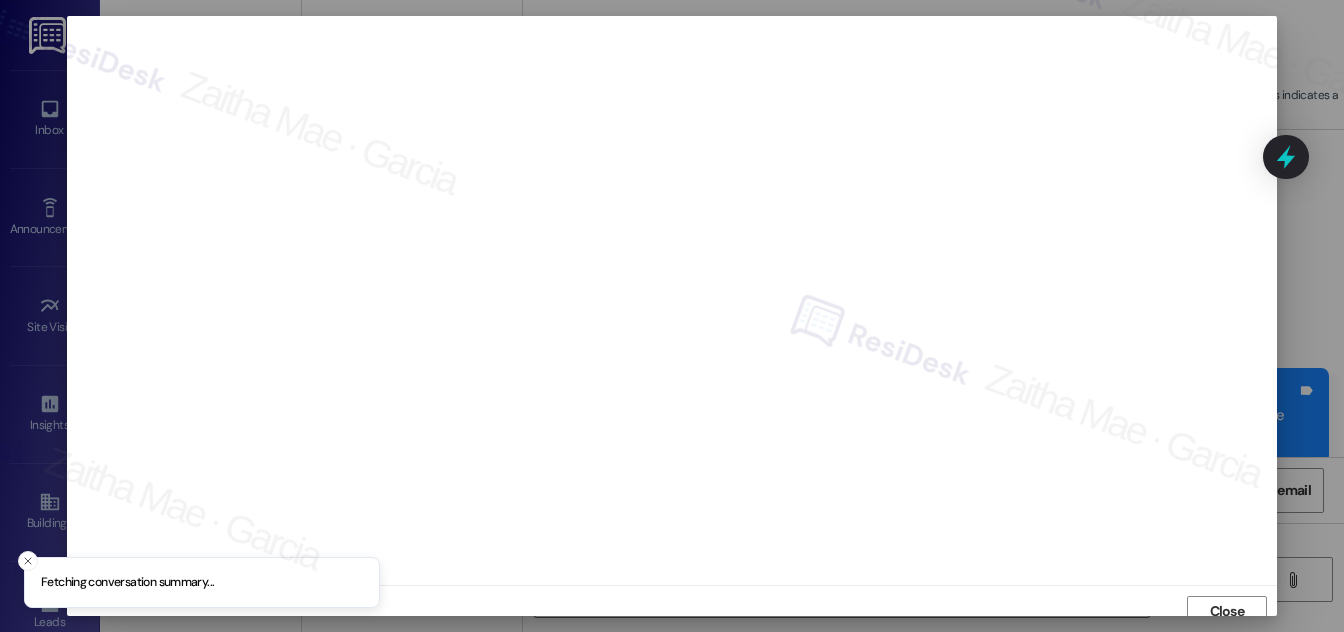 scroll, scrollTop: 11, scrollLeft: 0, axis: vertical 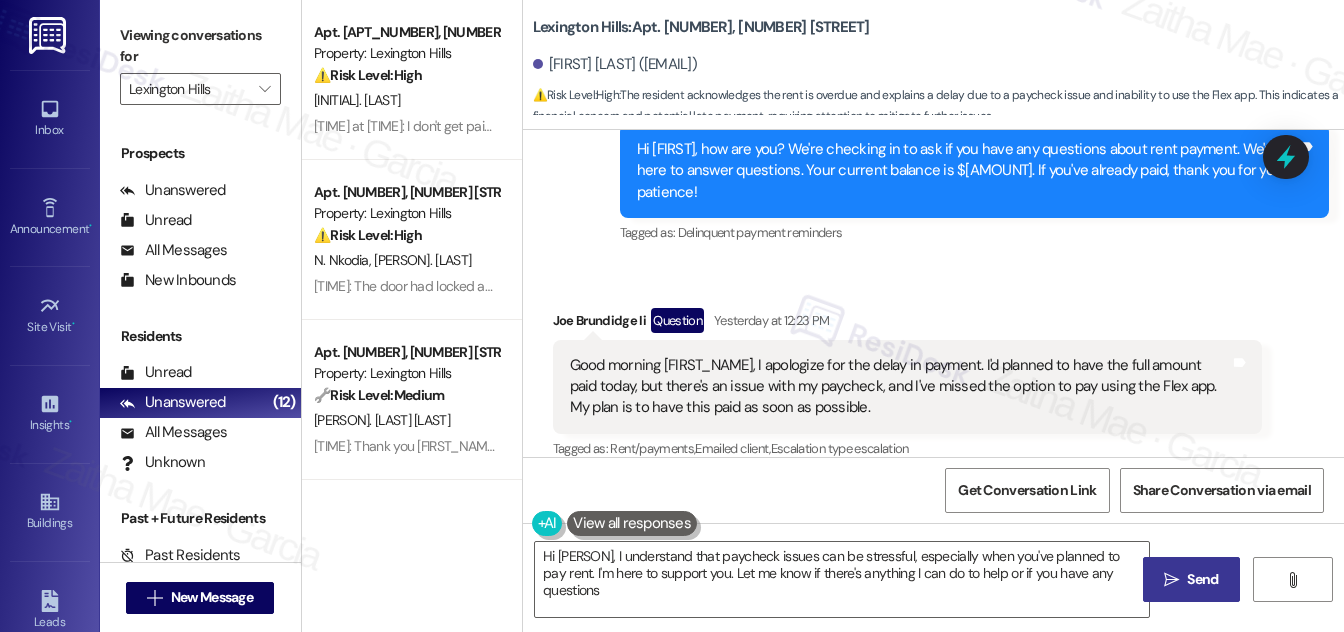 type on "Hi {{first_name}}, I understand that paycheck issues can be stressful, especially when you've planned to pay rent. I'm here to support you. Let me know if there's anything I can do to help or if you have any questions." 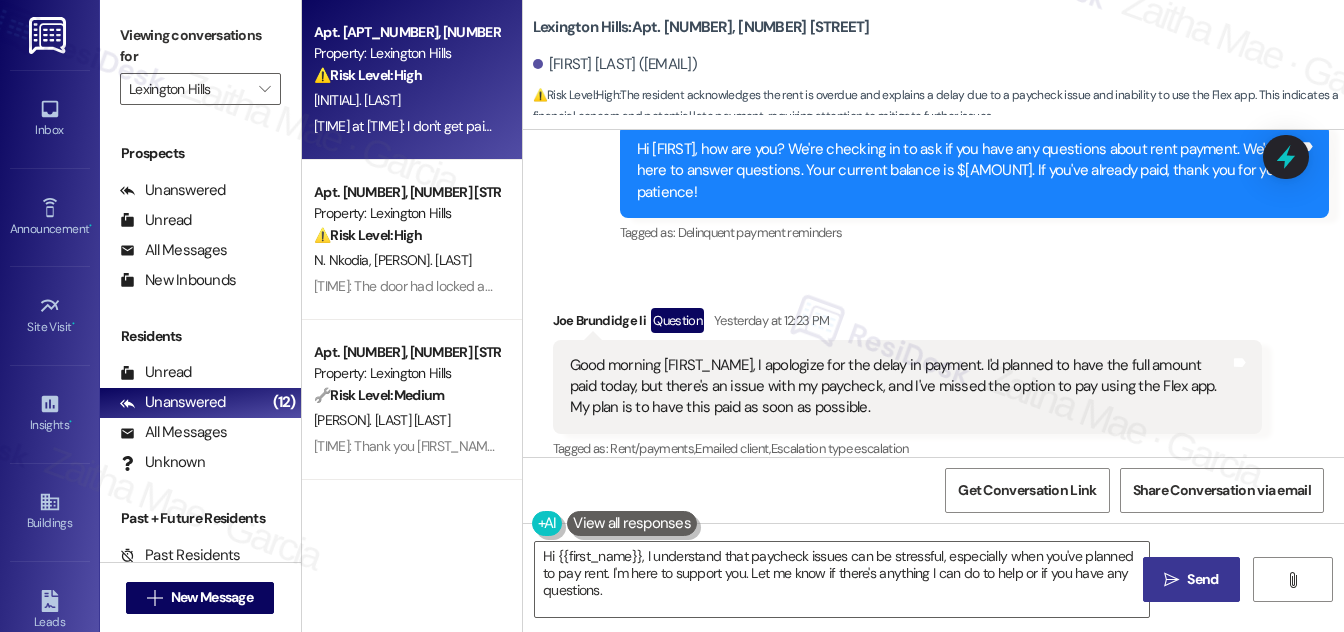 click on "C. Corey" at bounding box center [406, 100] 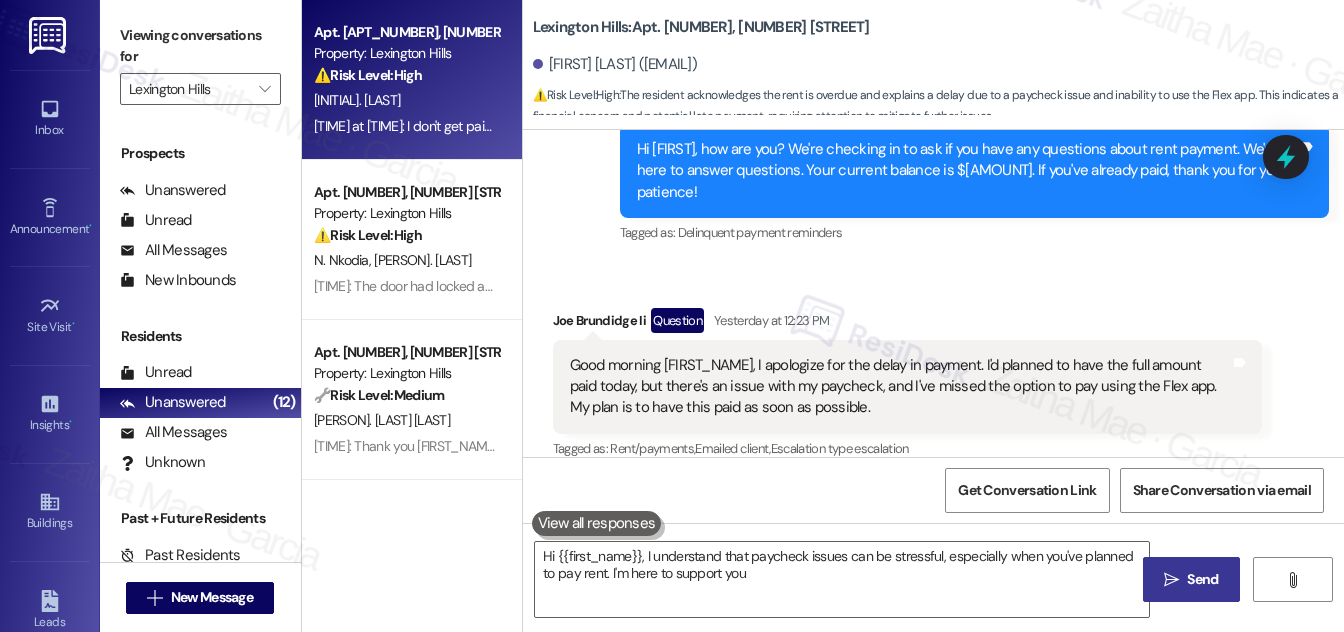 type on "Hi {{first_name}}, I understand that paycheck issues can be stressful, especially when you've planned to pay rent. I'm here to support you." 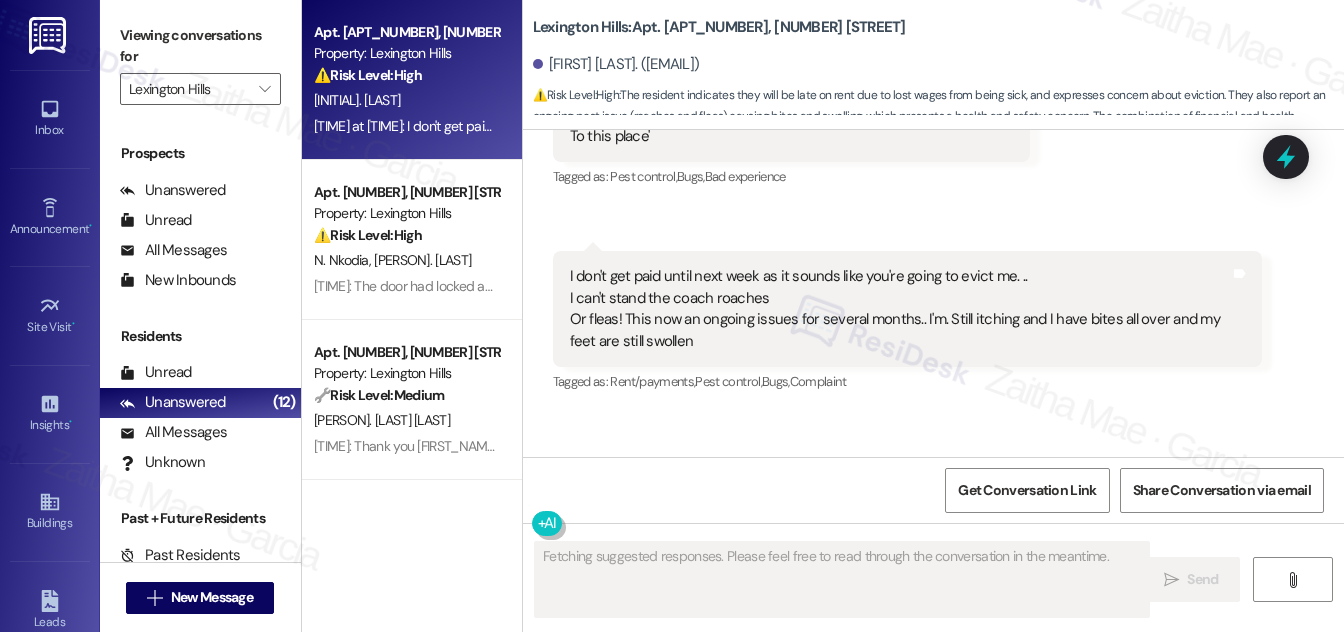 drag, startPoint x: 482, startPoint y: 98, endPoint x: 1080, endPoint y: 191, distance: 605.1884 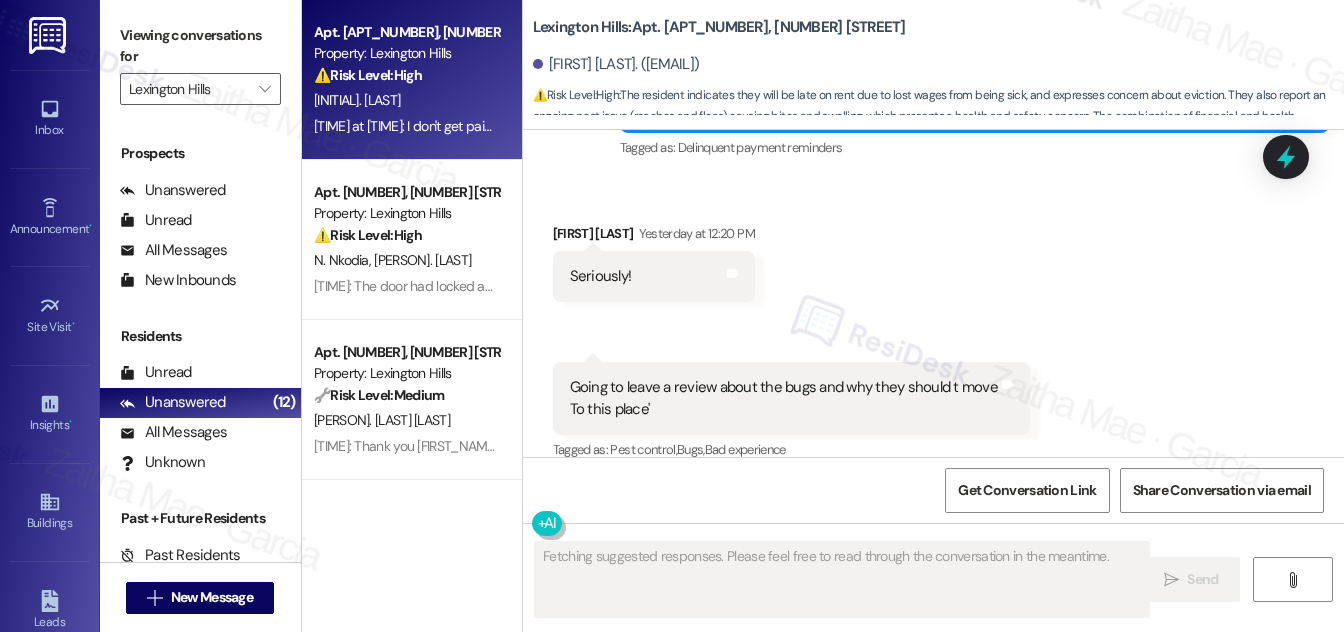 scroll, scrollTop: 14634, scrollLeft: 0, axis: vertical 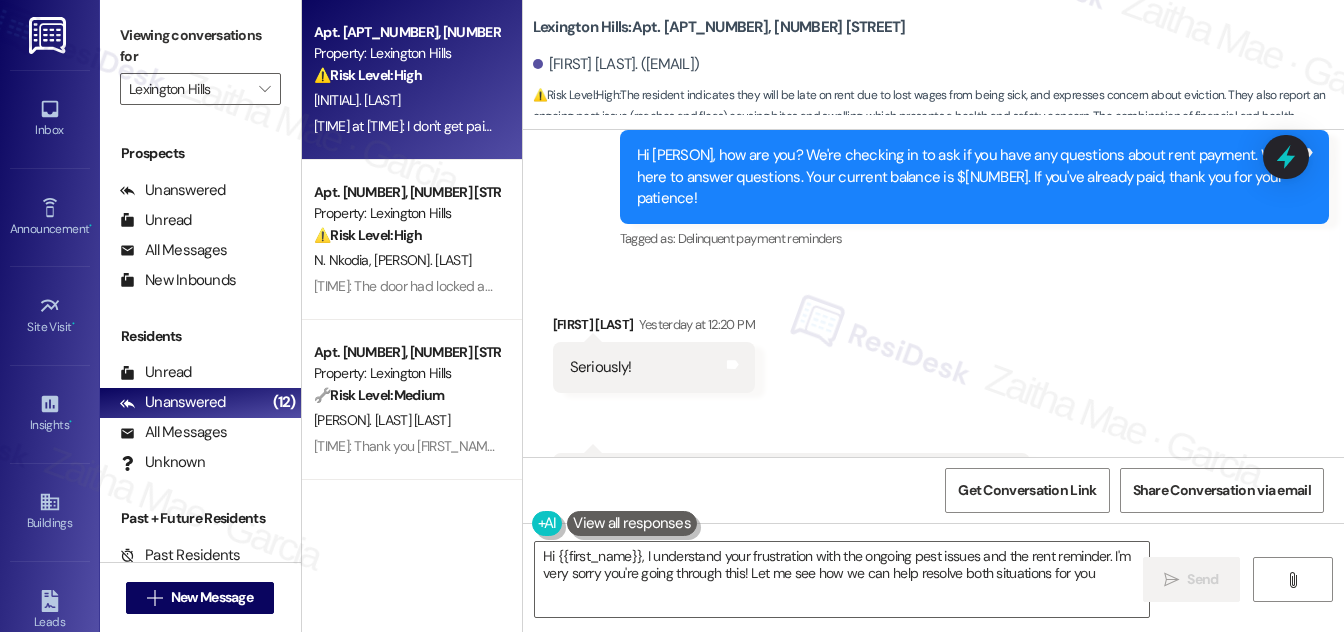 type on "Hi {{first_name}}, I understand your frustration with the ongoing pest issues and the rent reminder. I'm very sorry you're going through this! Let me see how we can help resolve both situations for you." 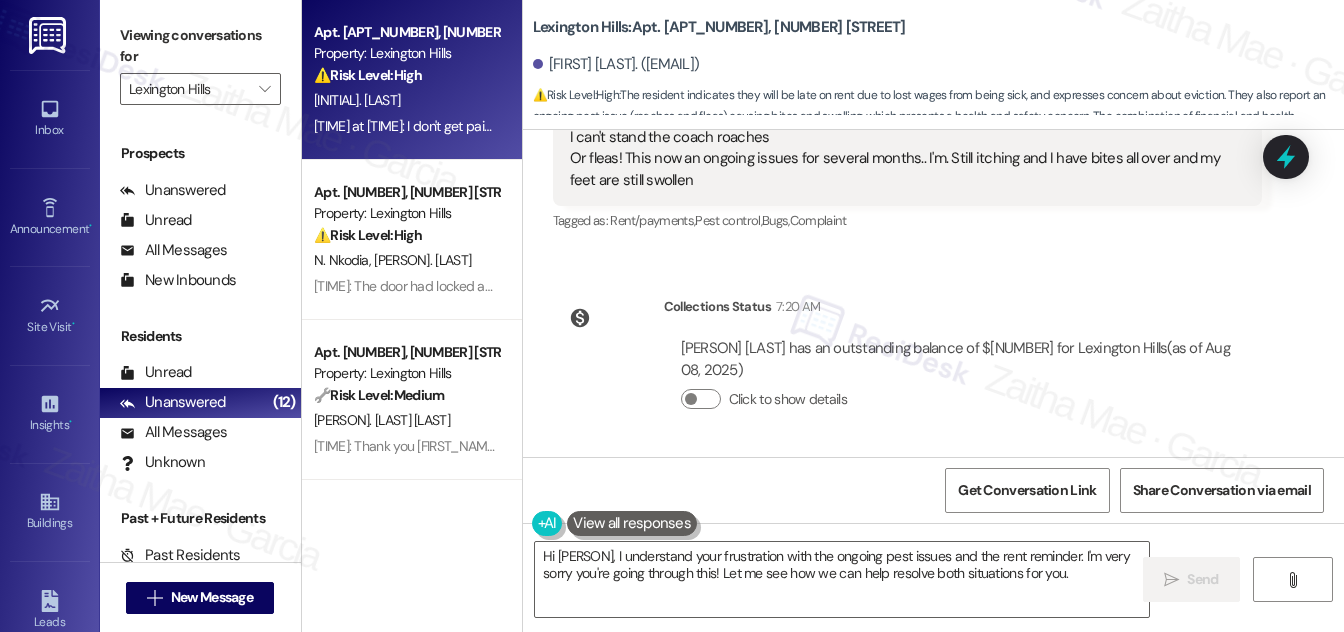 scroll, scrollTop: 15023, scrollLeft: 0, axis: vertical 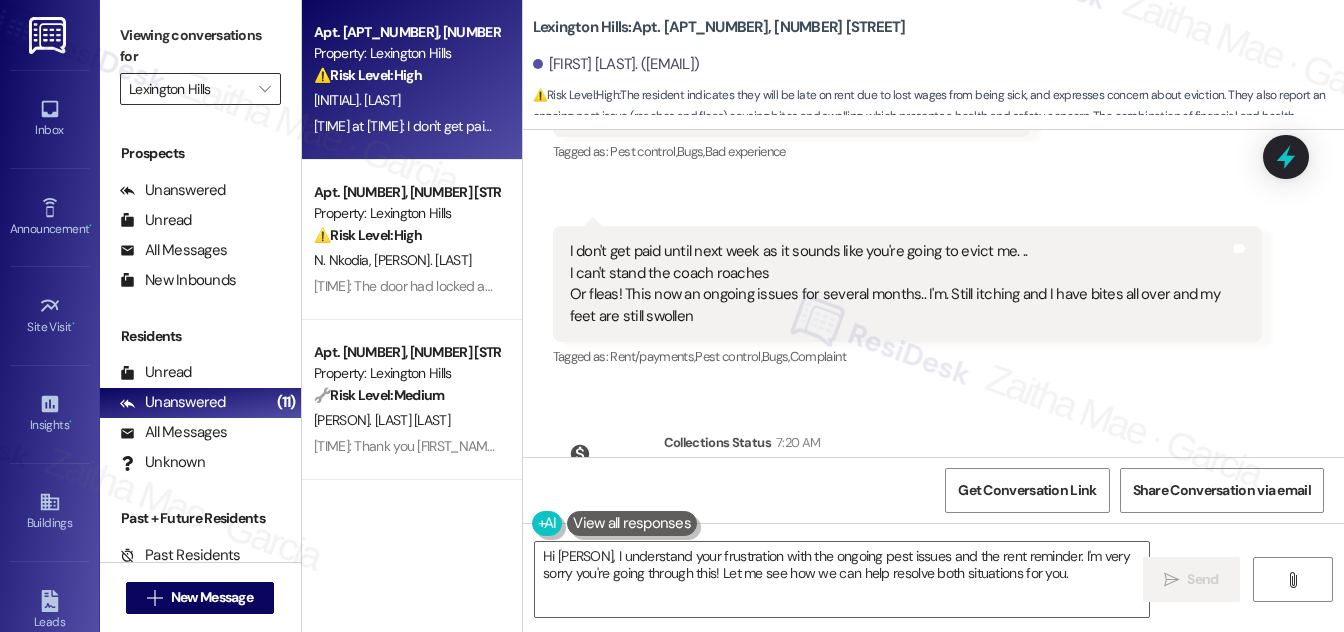 click on "Lexington Hills" at bounding box center (189, 89) 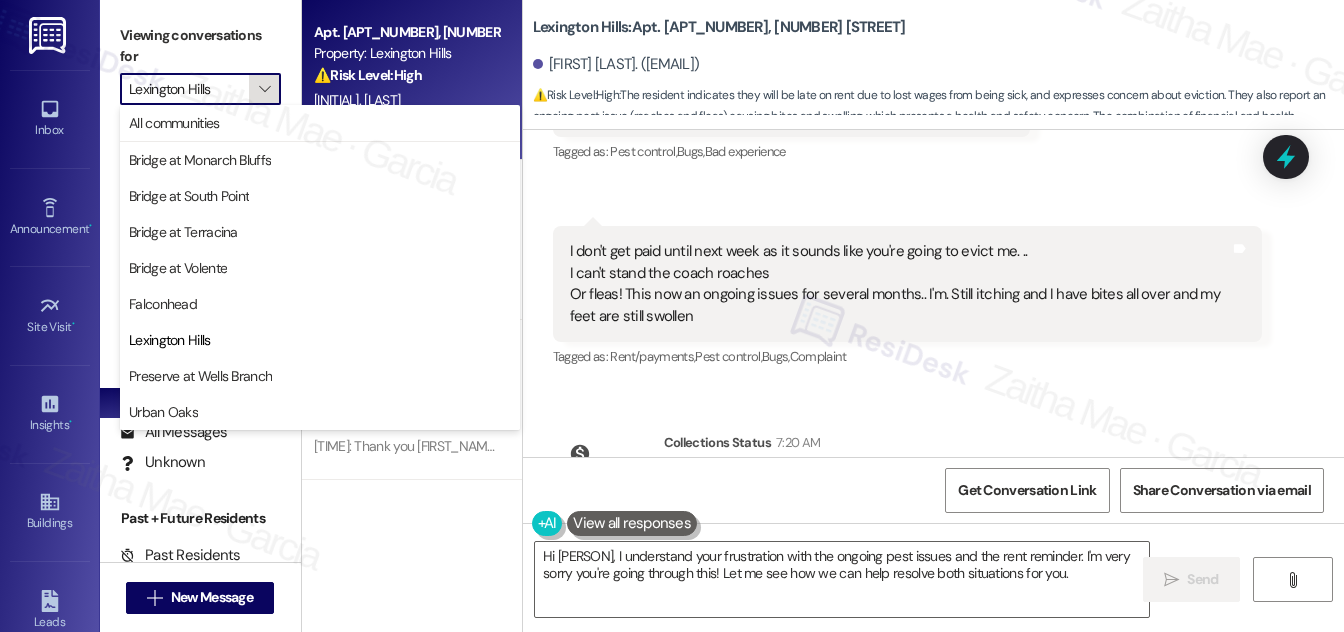 click on "" at bounding box center [264, 89] 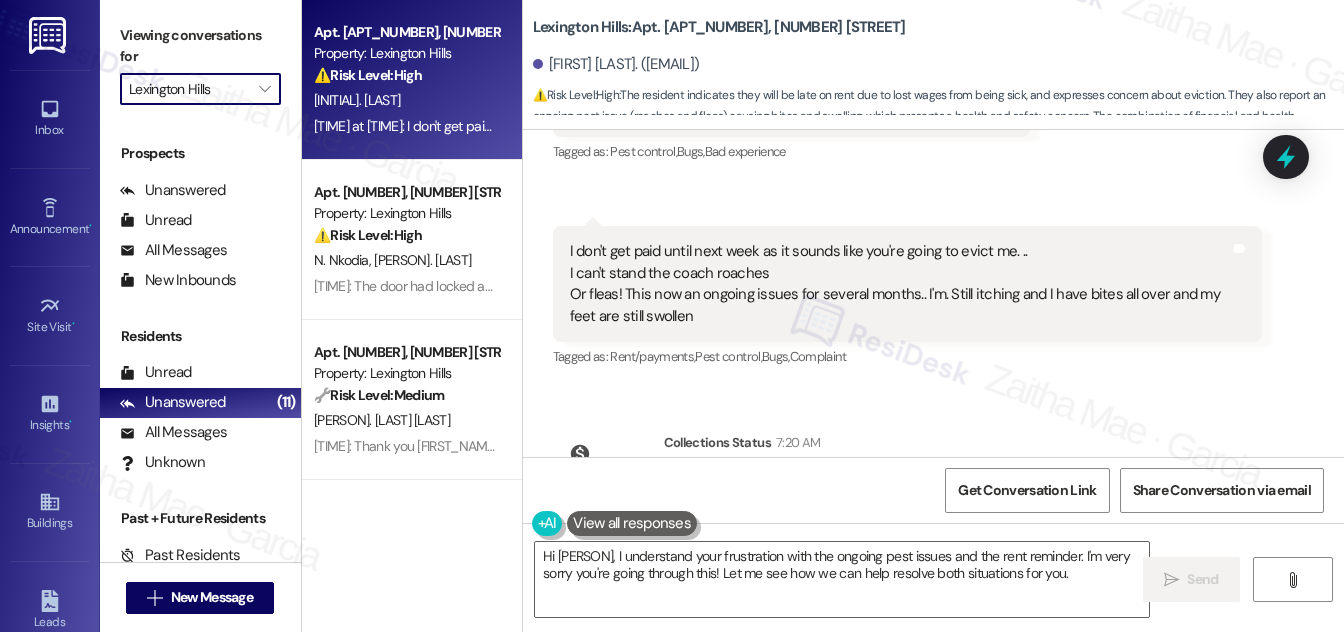 click on "Lexington Hills" at bounding box center (189, 89) 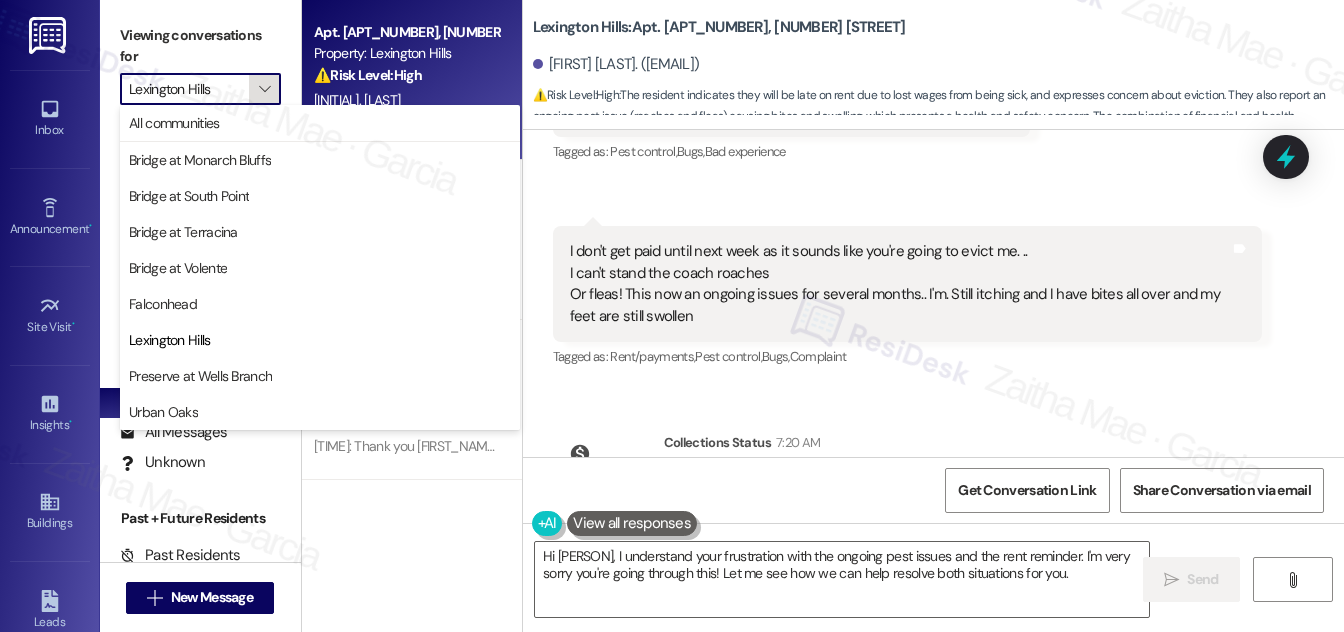 click on "" at bounding box center (264, 89) 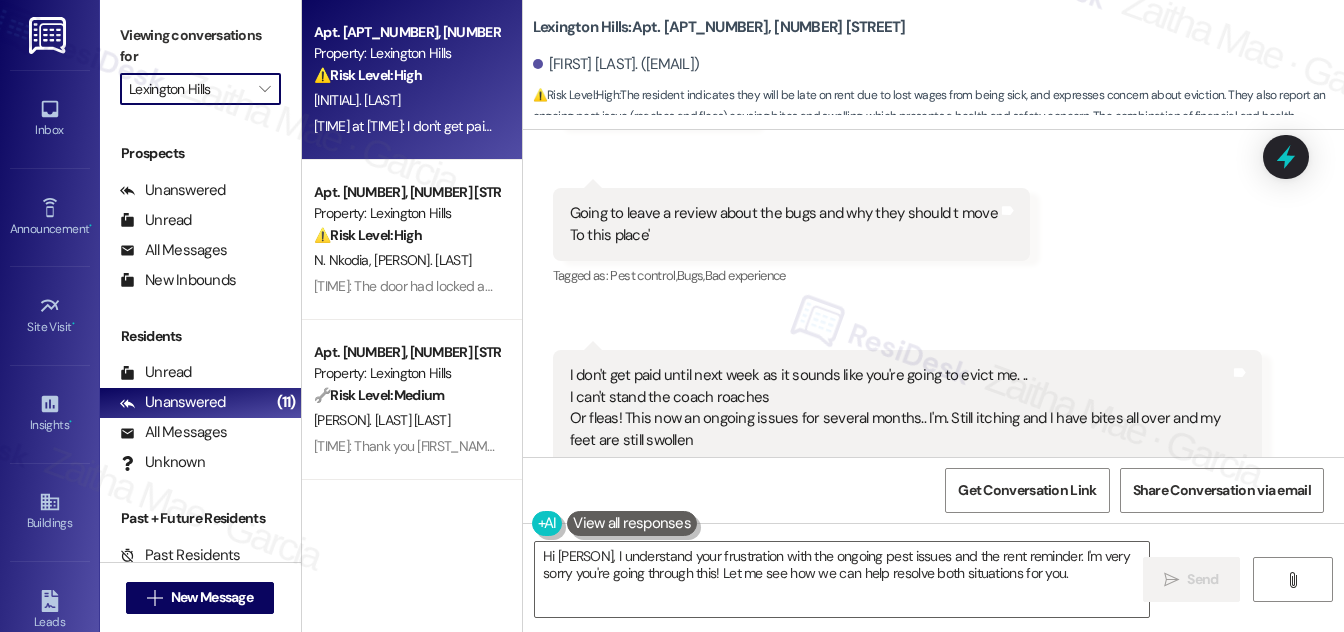 scroll, scrollTop: 14931, scrollLeft: 0, axis: vertical 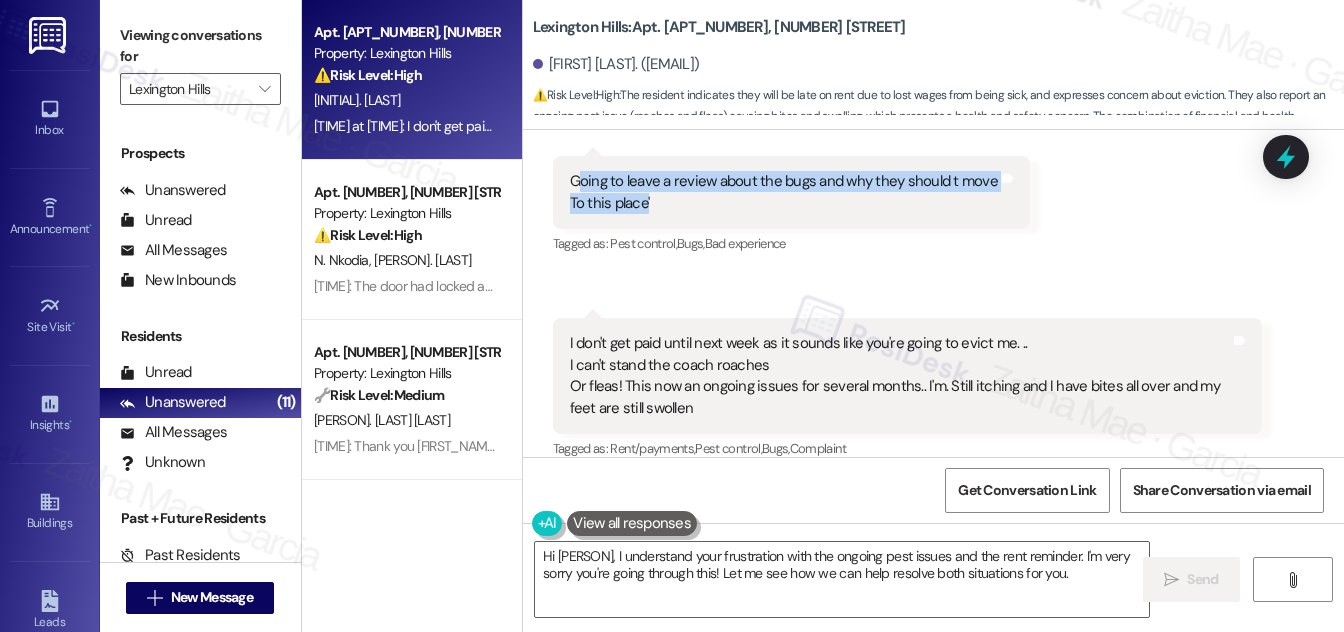 drag, startPoint x: 562, startPoint y: 228, endPoint x: 664, endPoint y: 250, distance: 104.34558 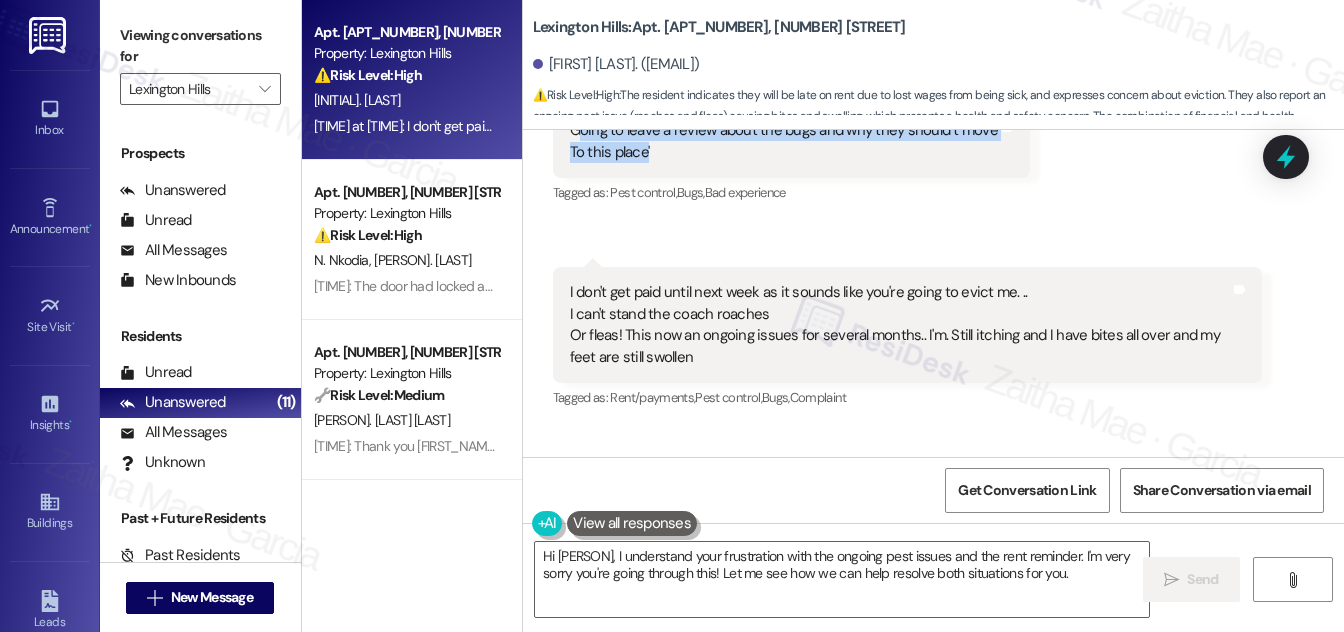 scroll, scrollTop: 15022, scrollLeft: 0, axis: vertical 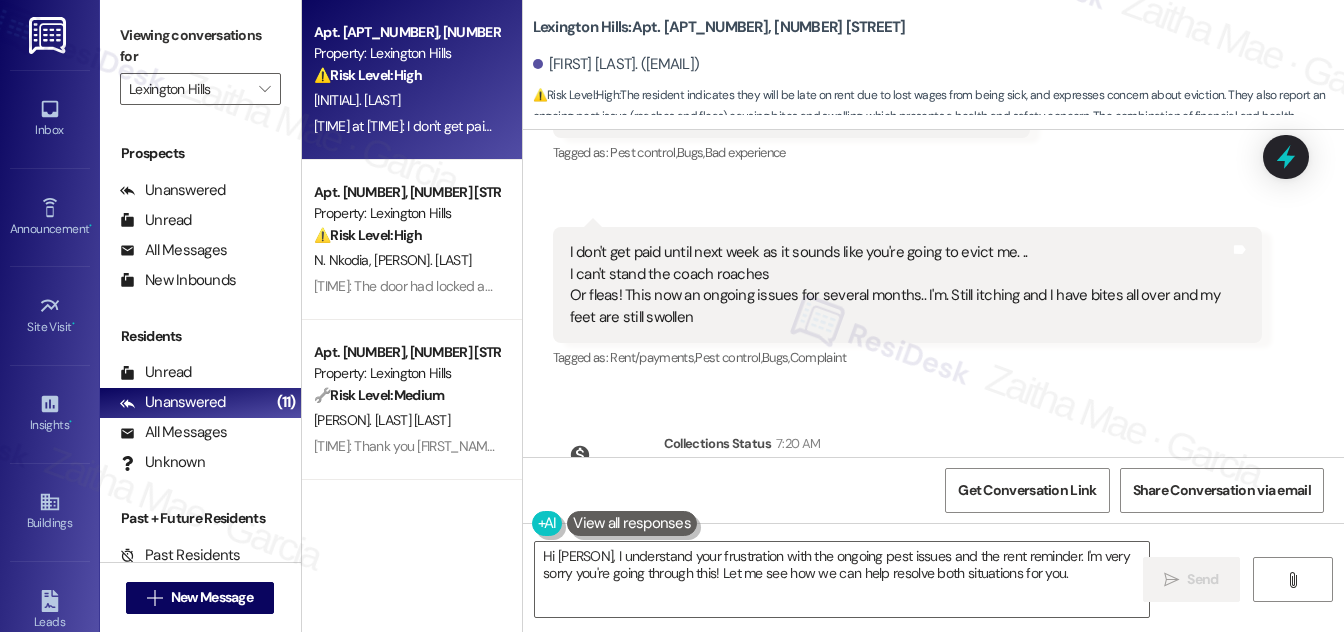 click on "Received via SMS 12:23 PM Christina Corey Yesterday at 12:23 PM I don't get paid until next week as it sounds like you're going to evict me. ..
I can't stand the coach roaches
Or fleas! This now an ongoing issues for several months.. I'm. Still itching and I have bites all over and my feet are still swollen Tags and notes Tagged as:   Rent/payments ,  Click to highlight conversations about Rent/payments Pest control ,  Click to highlight conversations about Pest control Bugs ,  Click to highlight conversations about Bugs Complaint Click to highlight conversations about Complaint" at bounding box center [907, 299] 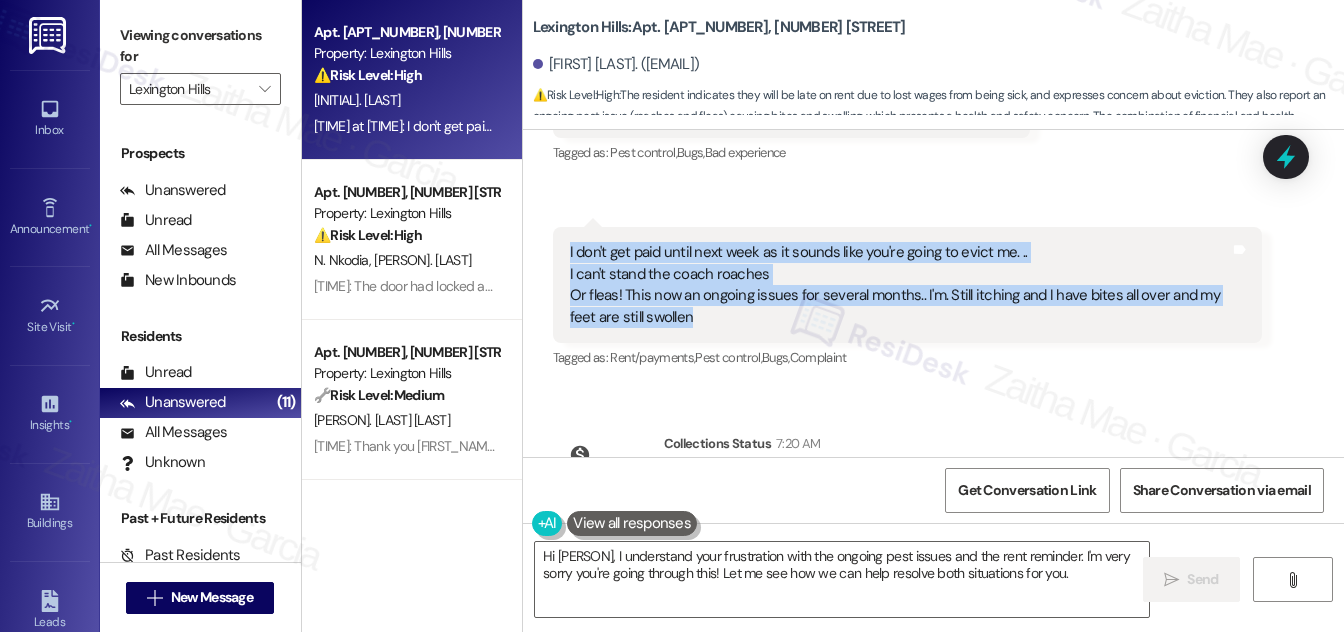 drag, startPoint x: 565, startPoint y: 293, endPoint x: 717, endPoint y: 364, distance: 167.76471 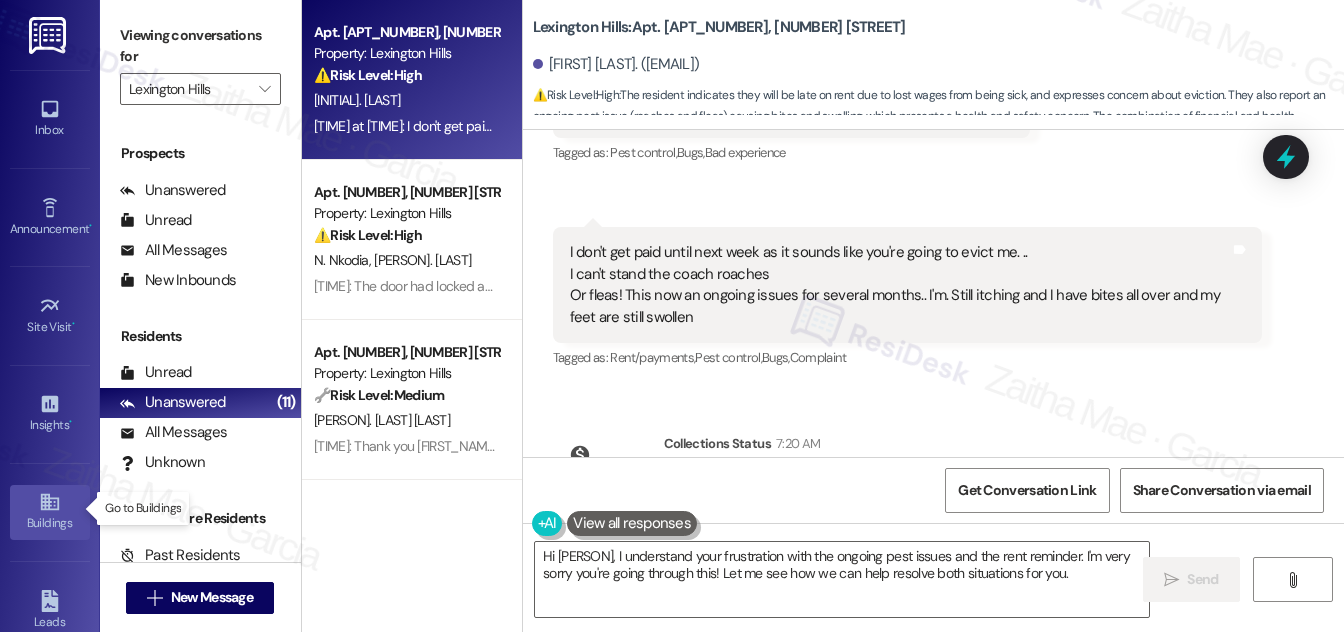 click on "Buildings" at bounding box center (50, 523) 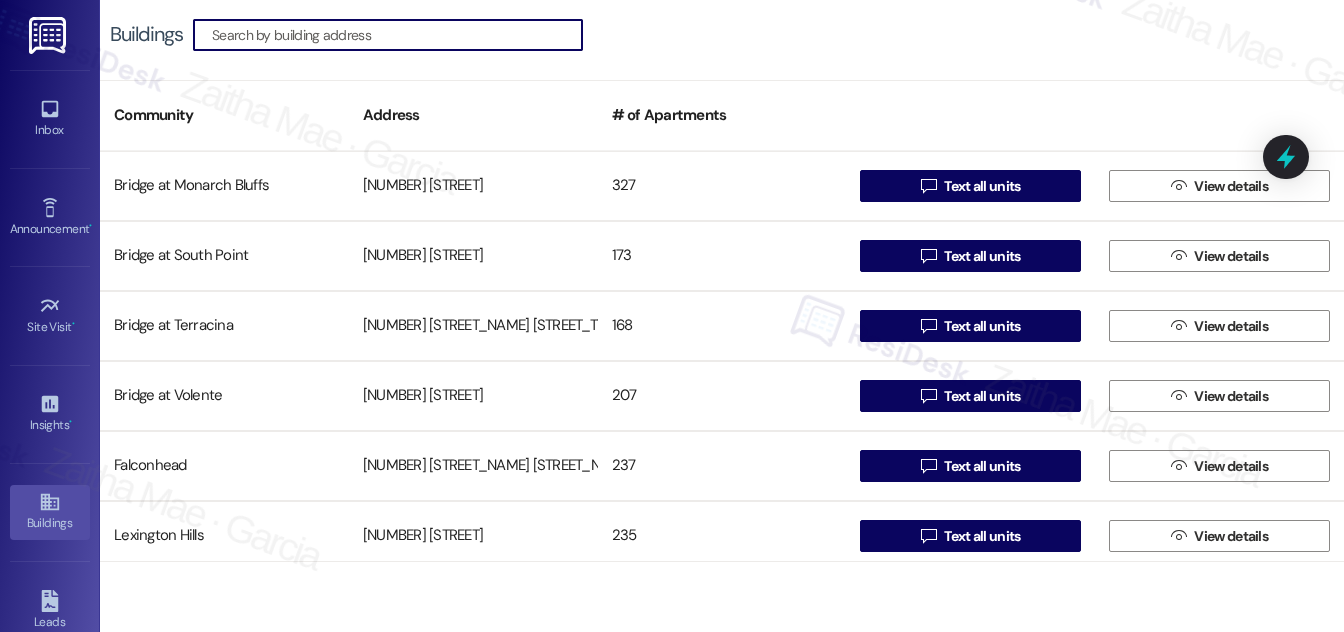 click at bounding box center (397, 35) 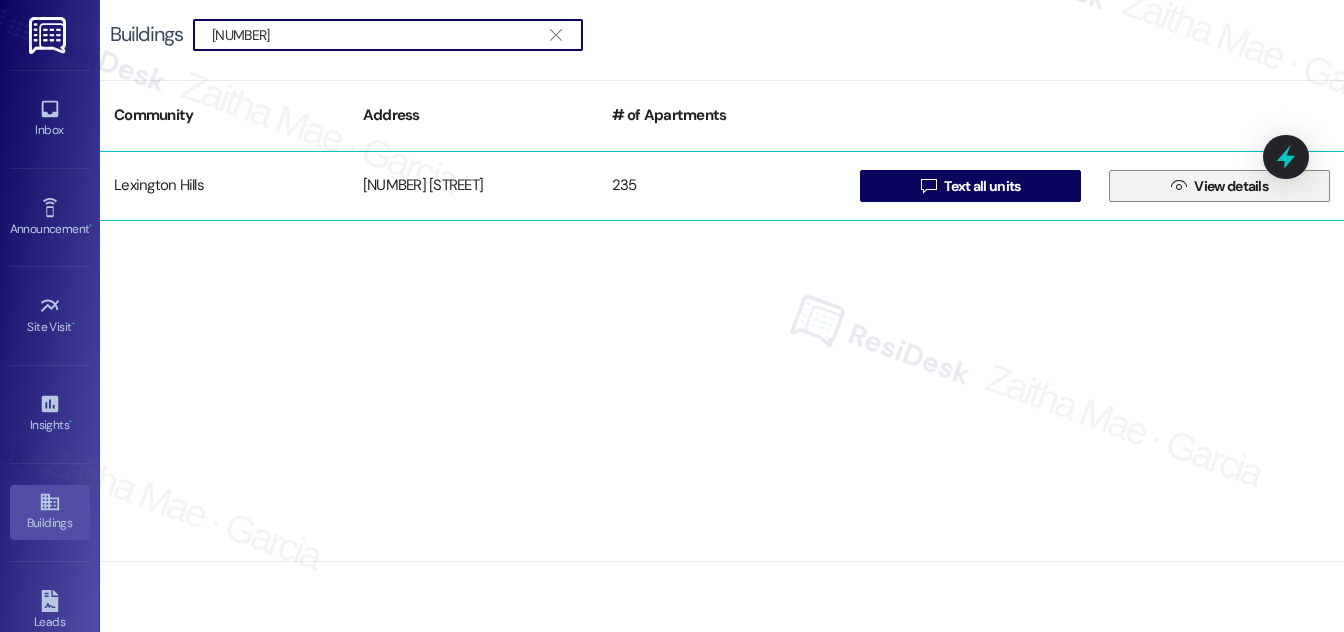 type on "2430" 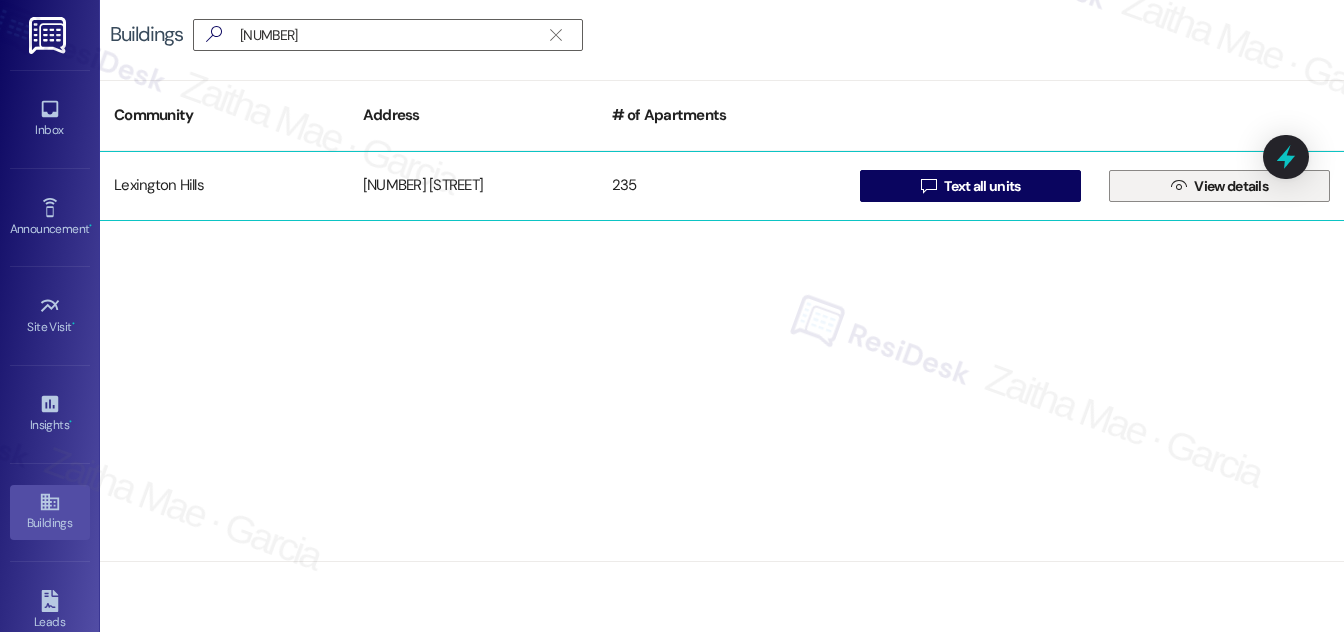 click on "View details" at bounding box center (1231, 186) 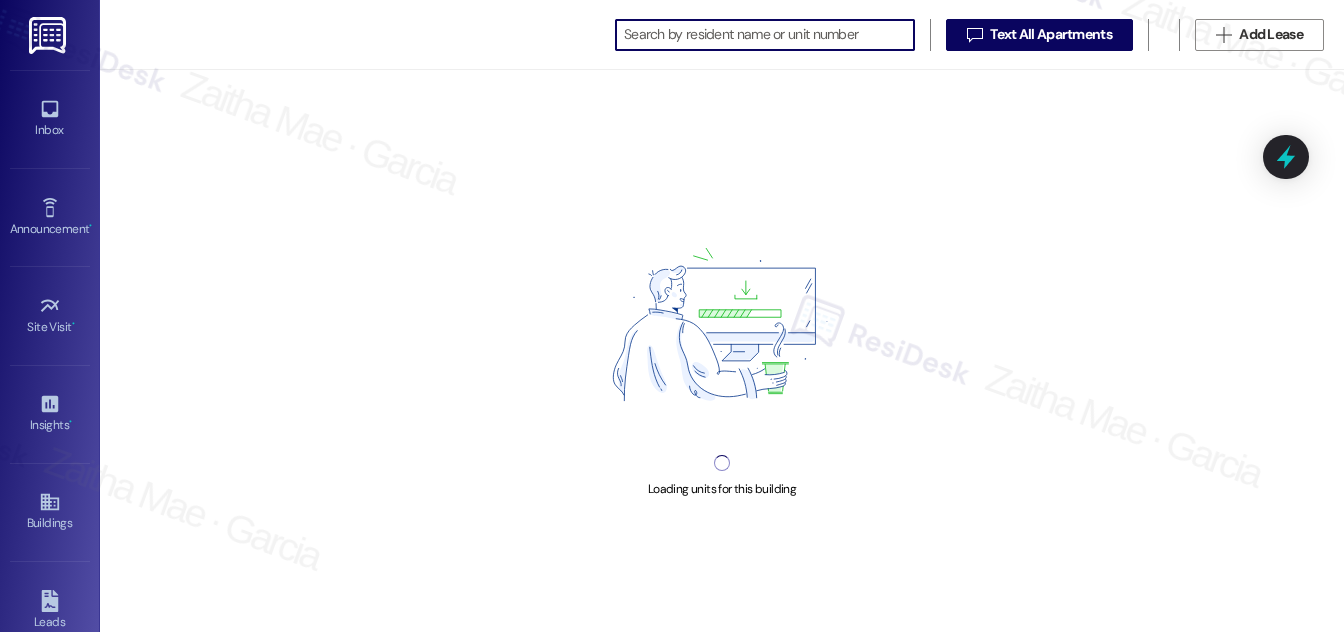 scroll, scrollTop: 0, scrollLeft: 0, axis: both 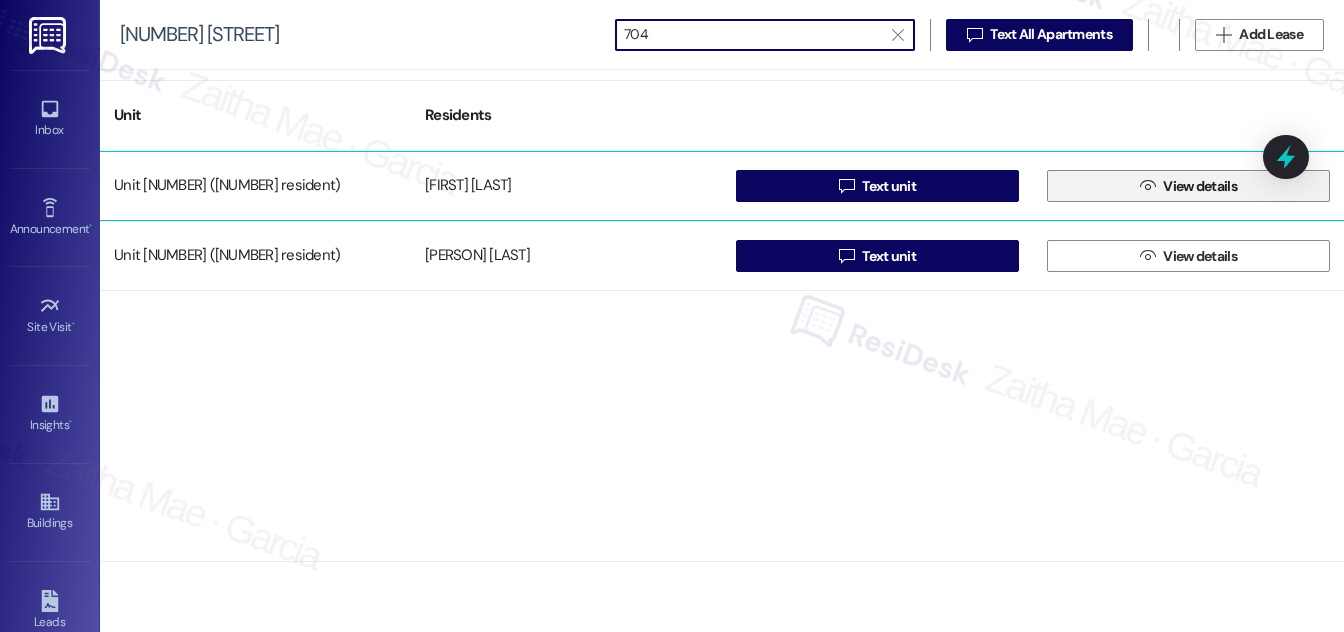 type on "704" 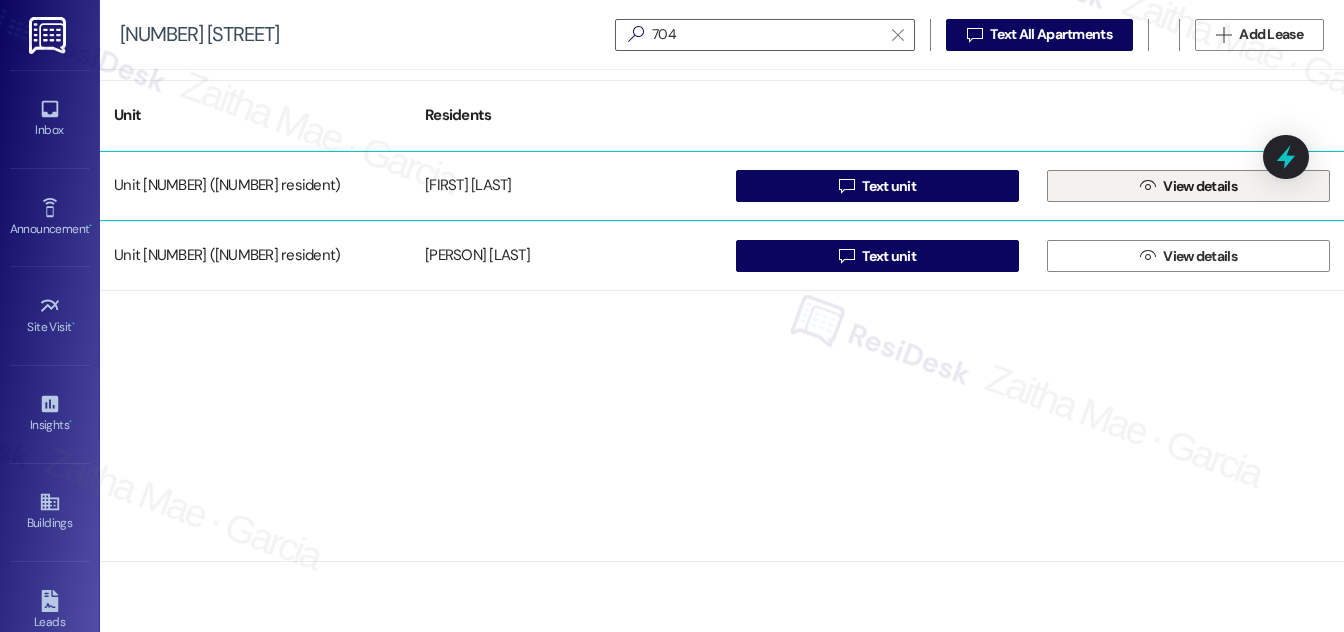 click on "View details" at bounding box center (1200, 186) 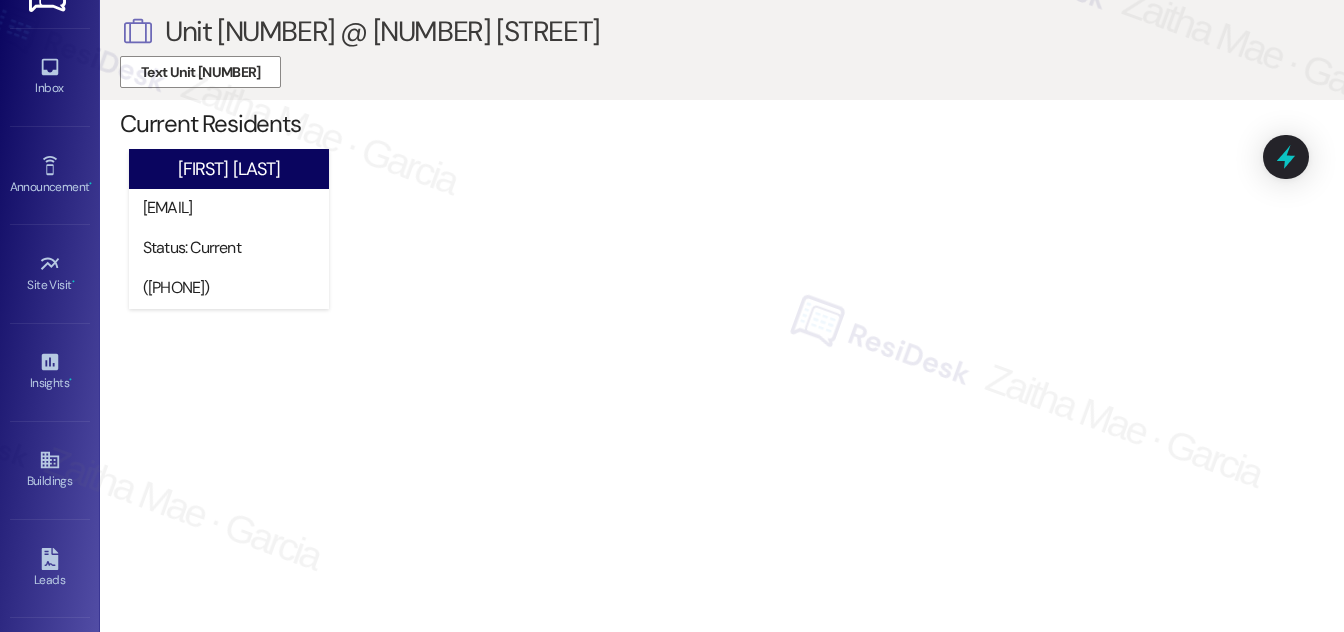 scroll, scrollTop: 0, scrollLeft: 0, axis: both 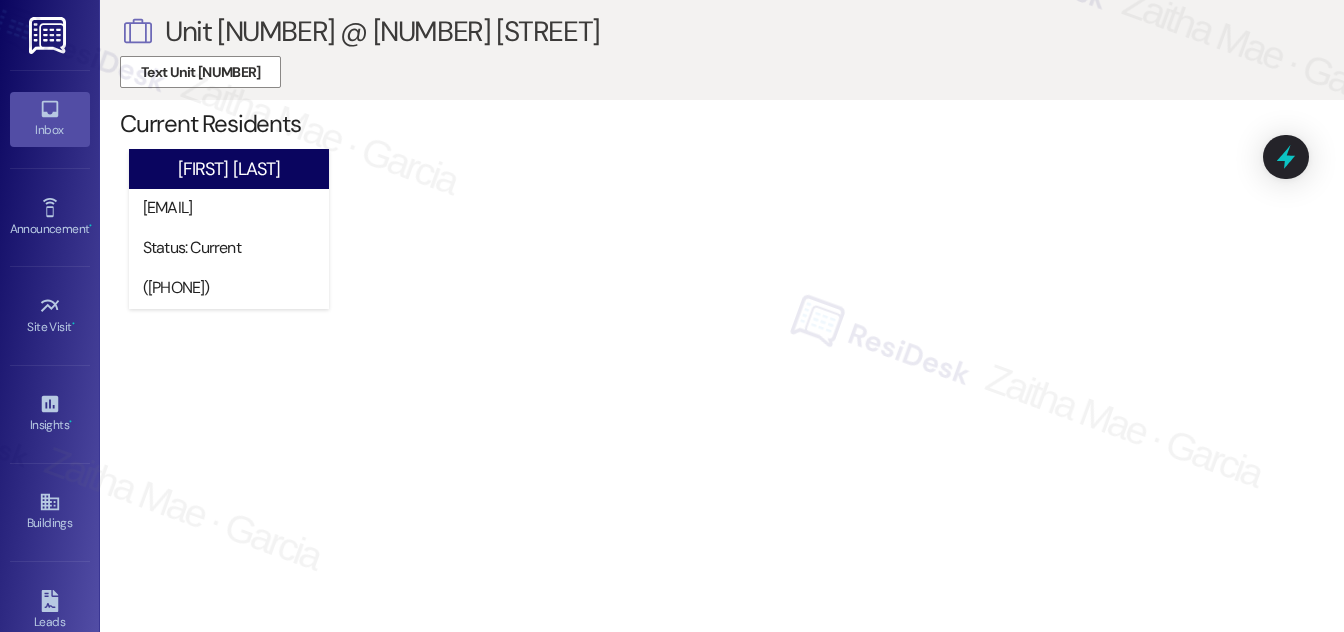 click on "Inbox" at bounding box center [50, 130] 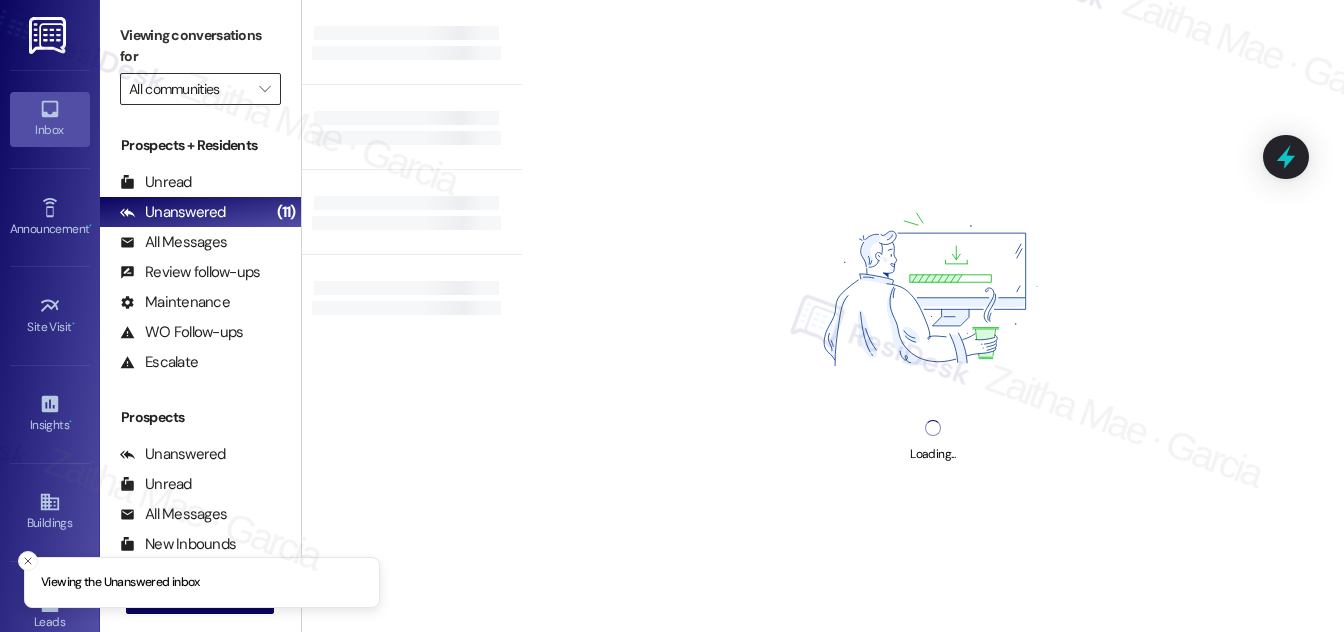 click on "All communities" at bounding box center (189, 89) 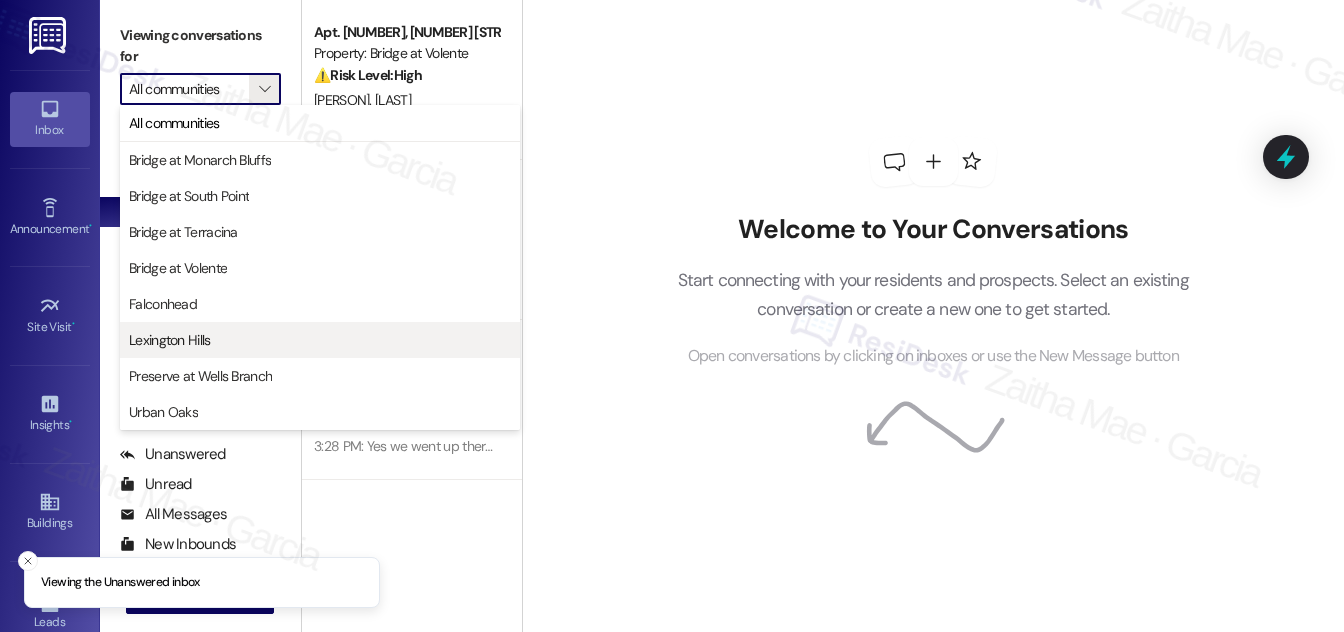 click on "Lexington Hills" at bounding box center [170, 340] 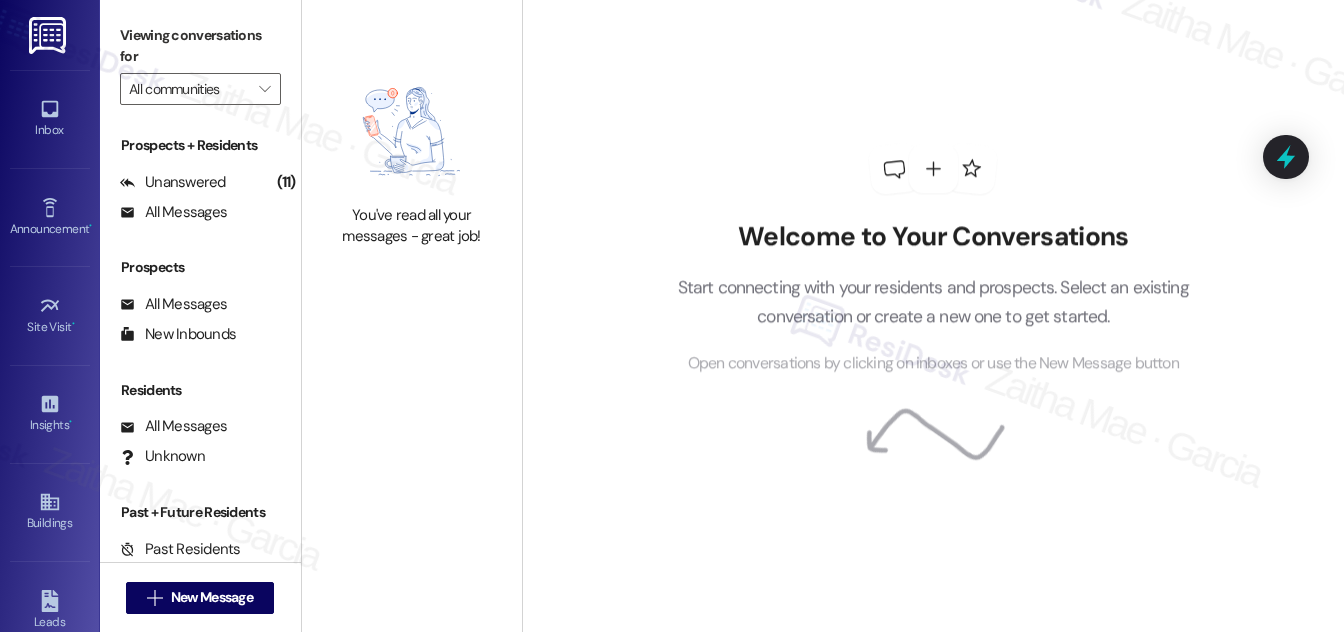 type on "Lexington Hills" 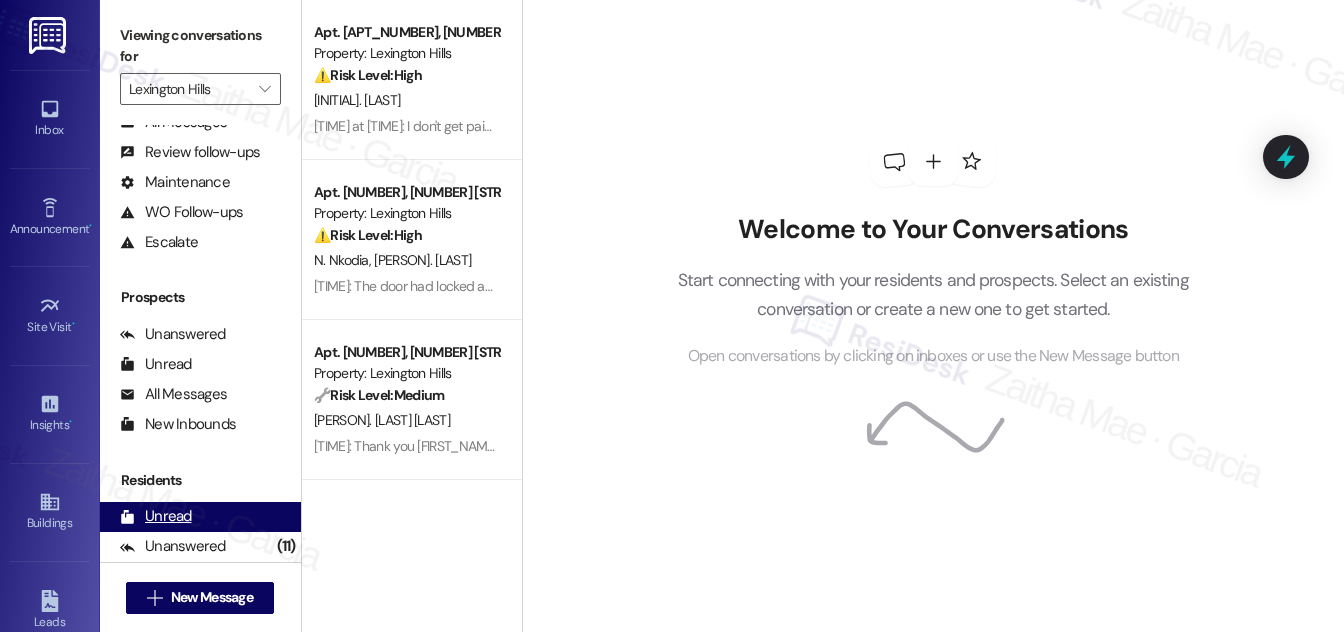 scroll, scrollTop: 264, scrollLeft: 0, axis: vertical 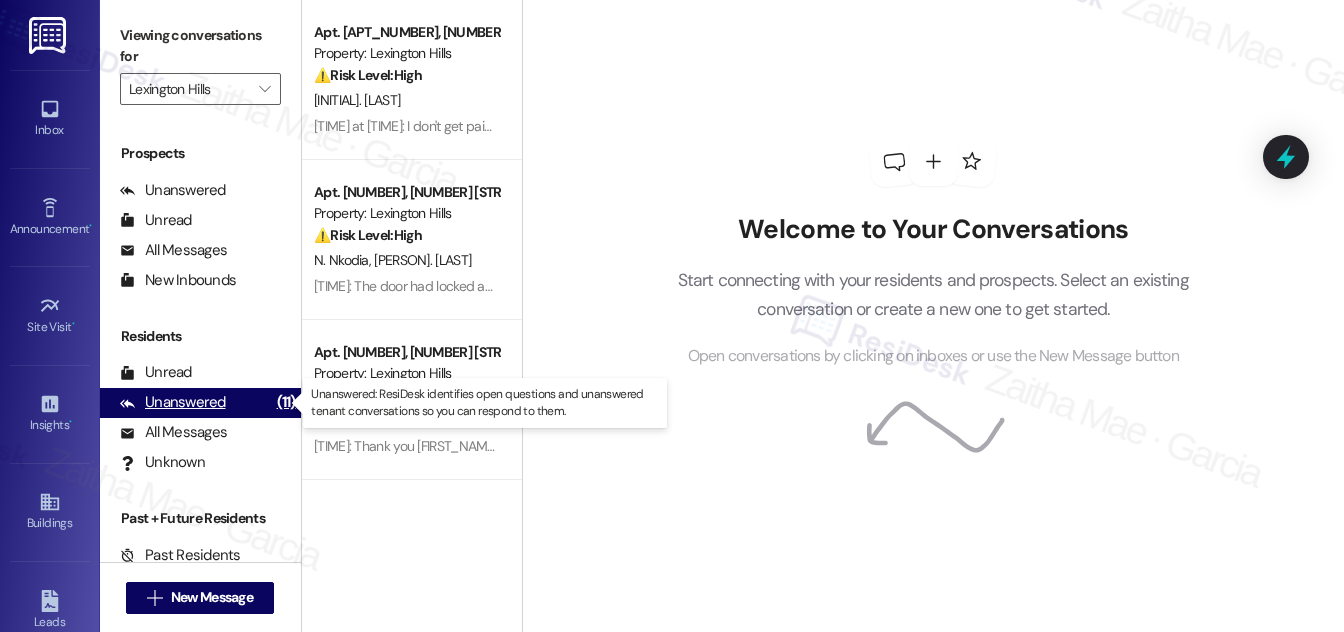 click on "Unanswered" at bounding box center (173, 402) 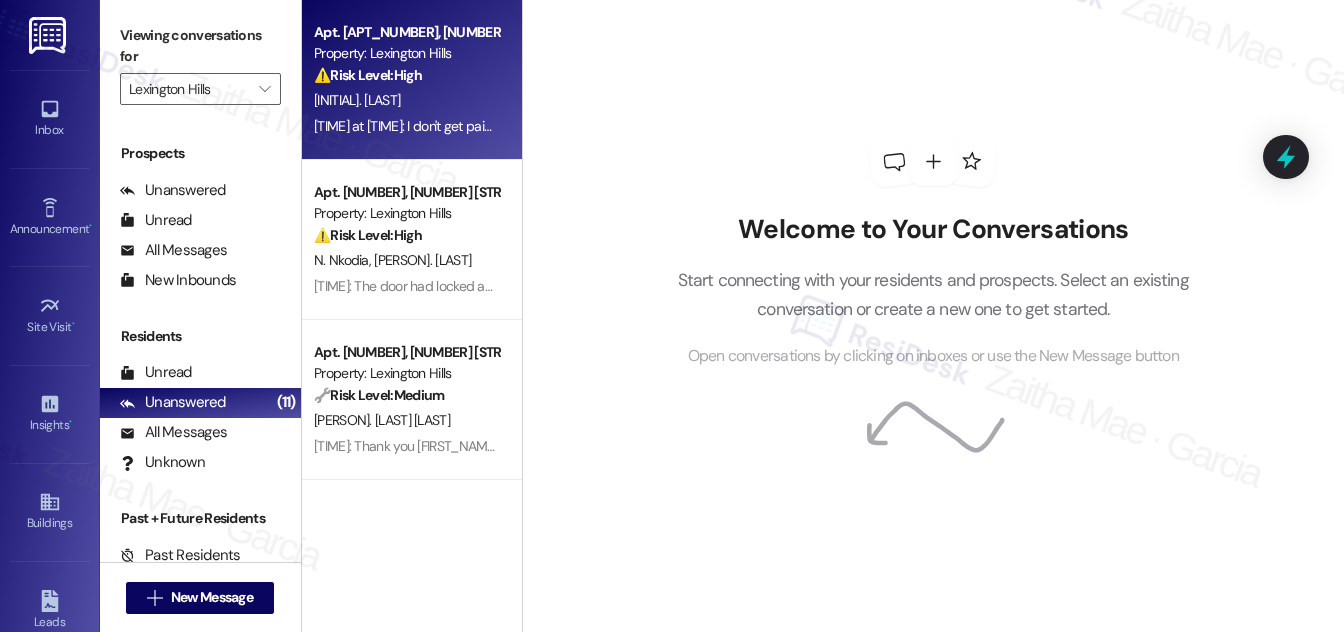 click on "⚠️  Risk Level:  High The resident indicates they will be late on rent due to lost wages from being sick, and expresses concern about eviction. They also report an ongoing pest issue (roaches and fleas) causing bites and swelling, which presents a health and safety concern. The combination of financial and health concerns elevates the priority." at bounding box center (406, 75) 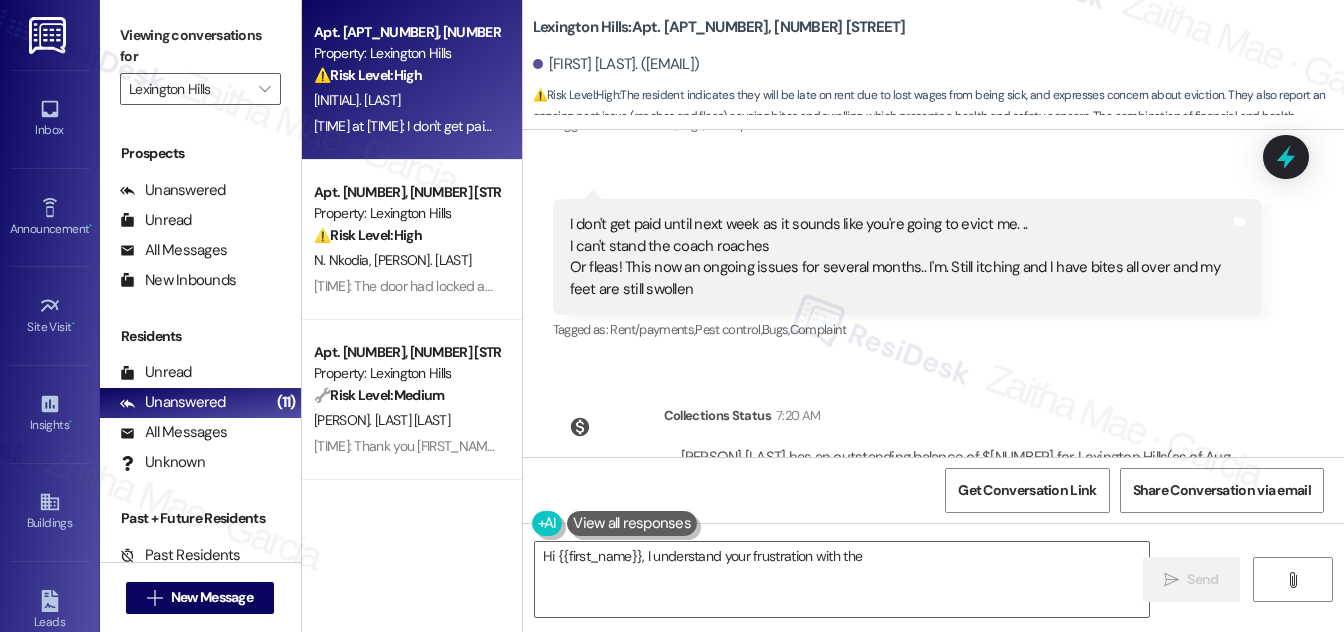 scroll, scrollTop: 14998, scrollLeft: 0, axis: vertical 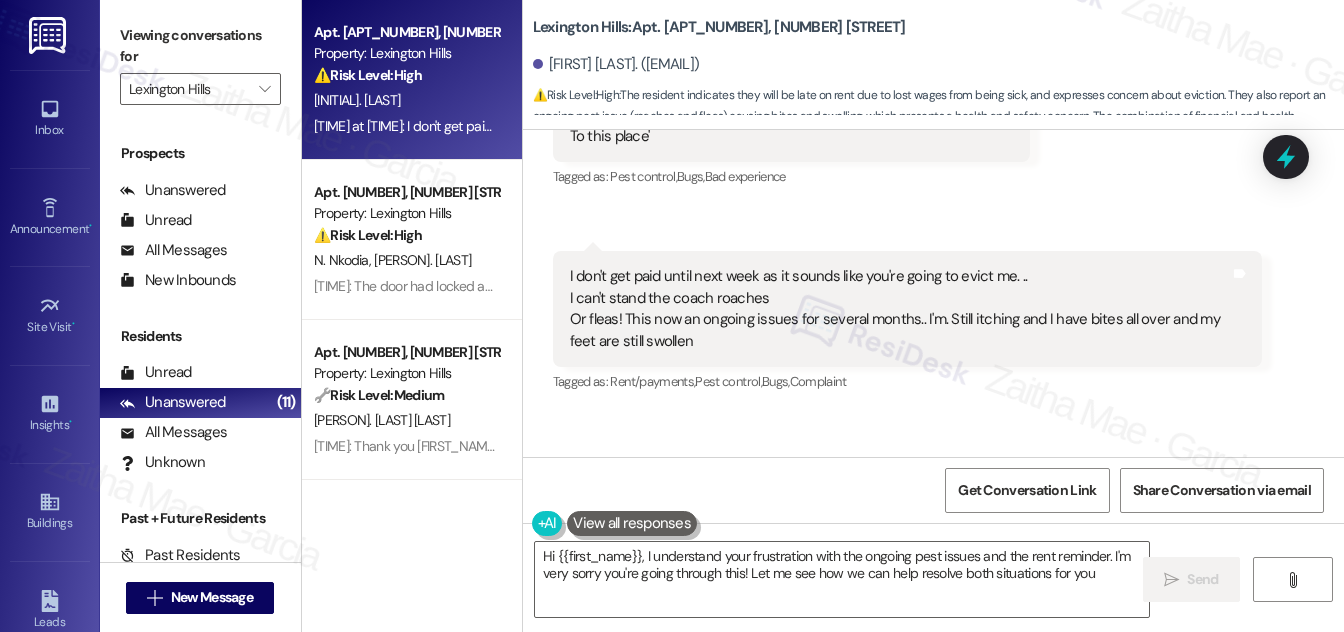 type on "Hi {{first_name}}, I understand your frustration with the ongoing pest issues and the rent reminder. I'm very sorry you're going through this! Let me see how we can help resolve both situations for you." 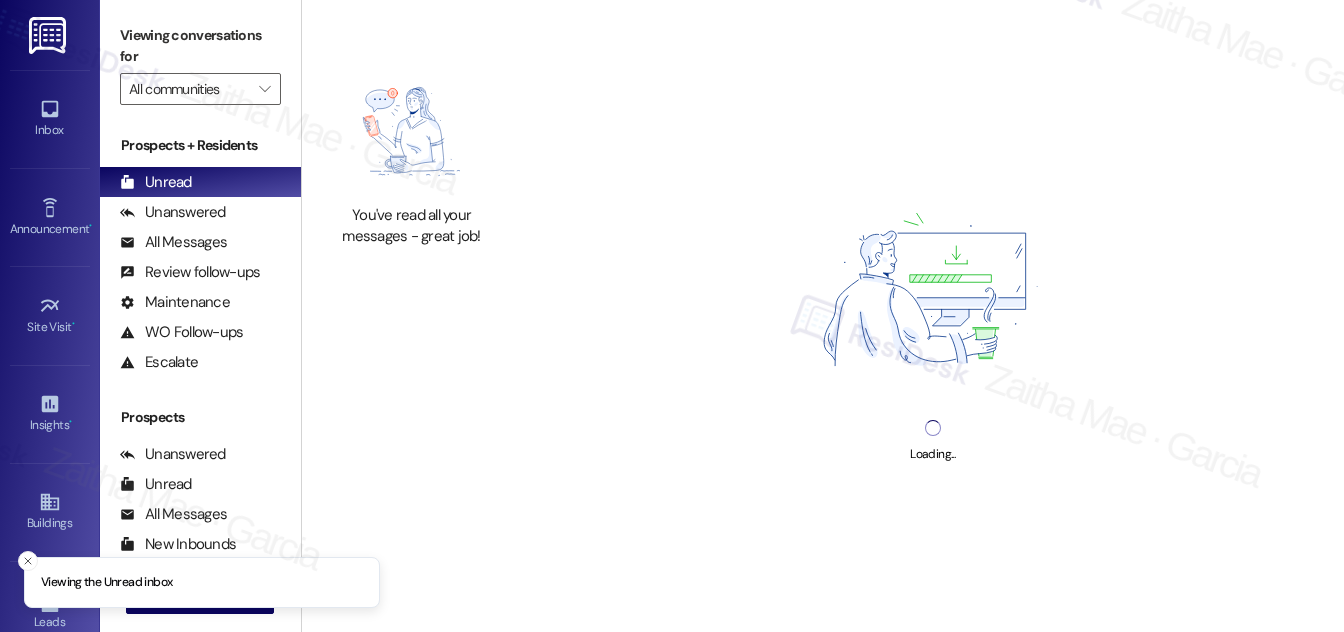 type on "Lexington Hills" 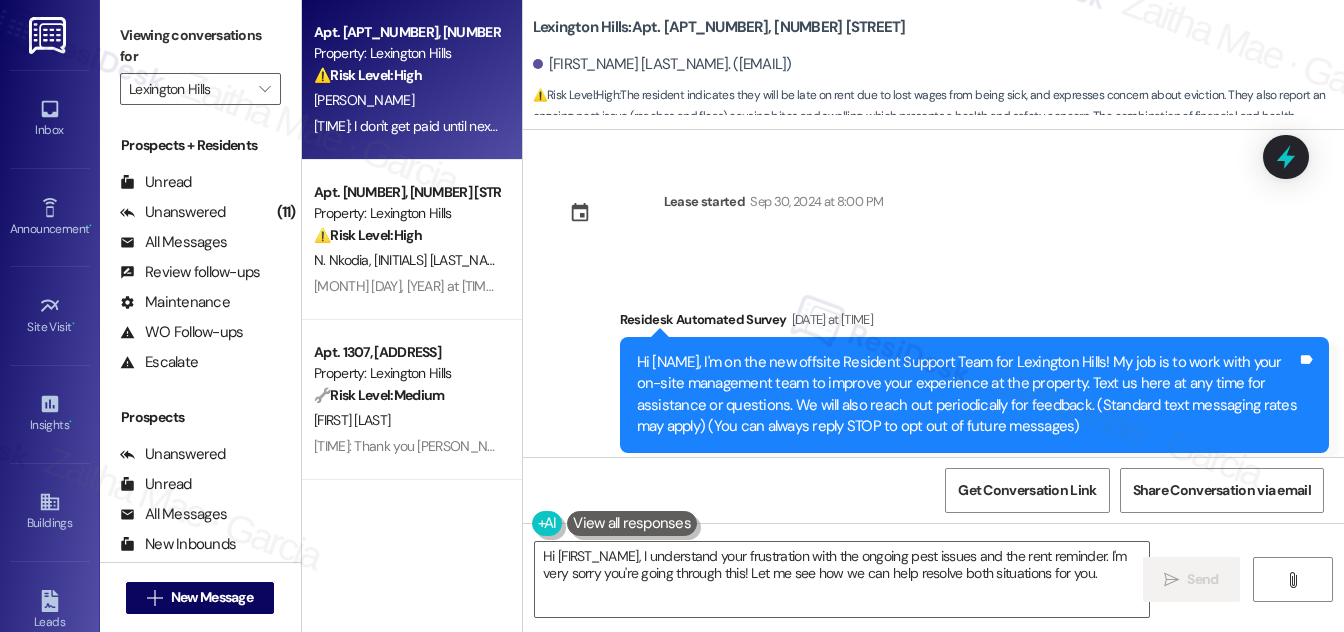 scroll, scrollTop: 0, scrollLeft: 0, axis: both 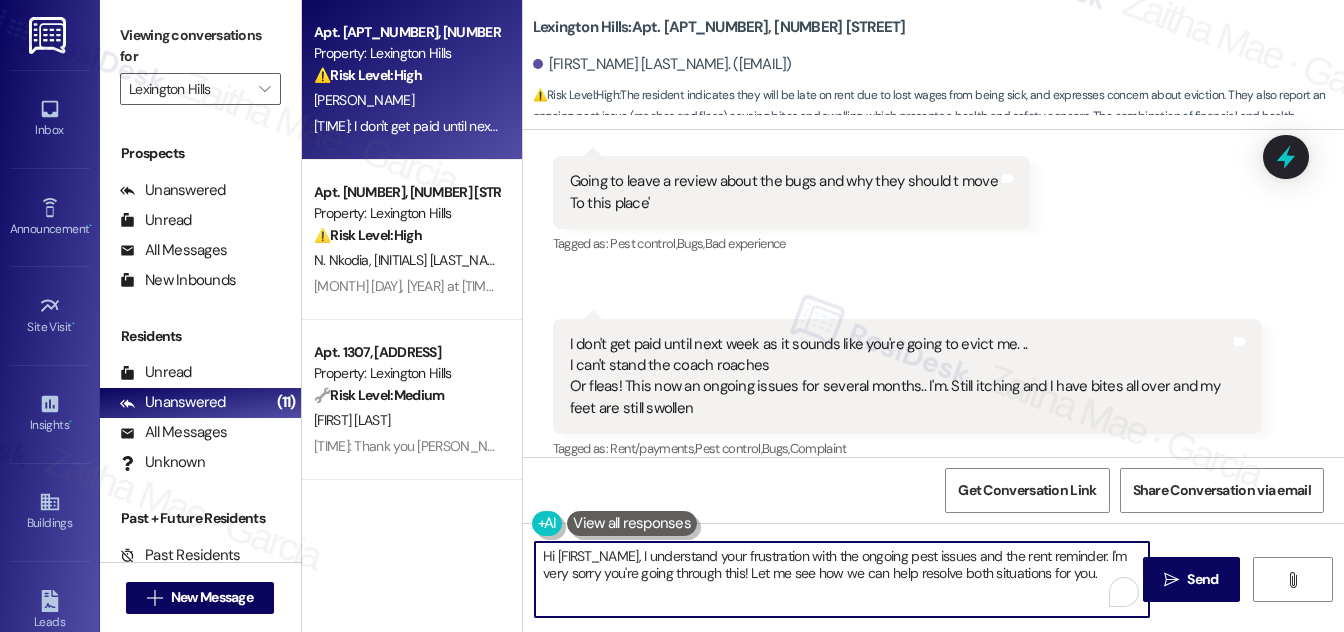 drag, startPoint x: 751, startPoint y: 570, endPoint x: 1096, endPoint y: 582, distance: 345.20862 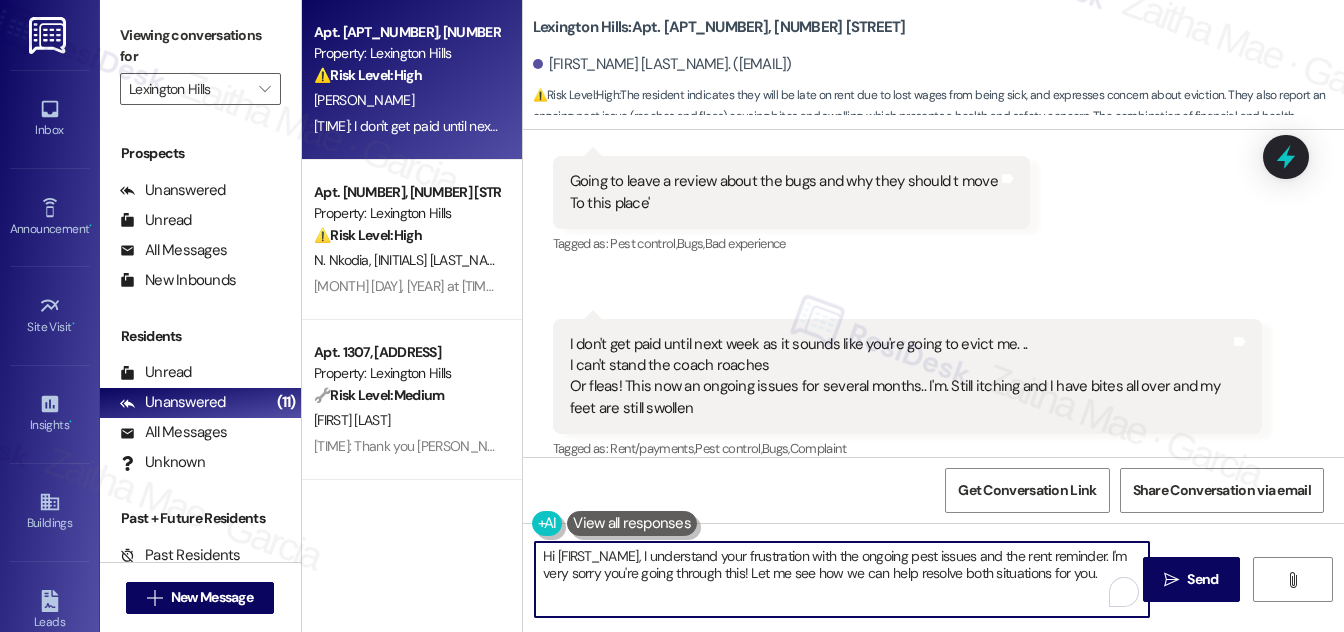 click on "Hi [FIRST_NAME], I understand your frustration with the ongoing pest issues and the rent reminder. I'm very sorry you're going through this! Let me see how we can help resolve both situations for you." at bounding box center (842, 579) 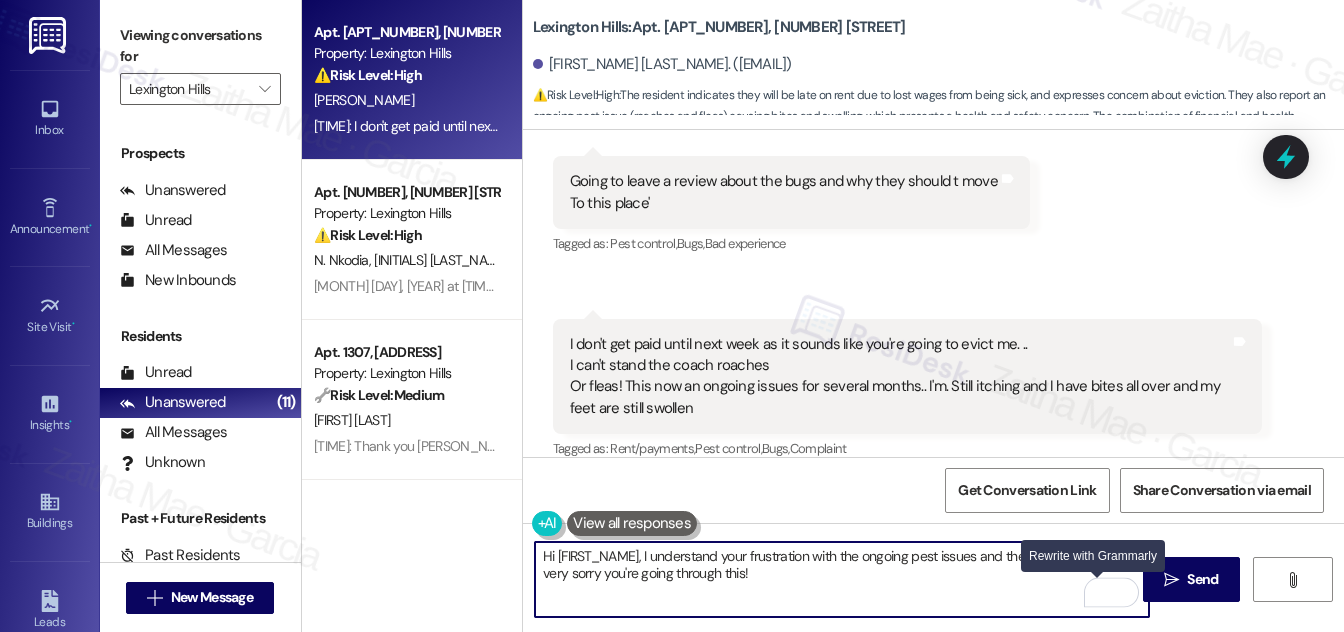 paste on "I’ll share this with the team and follow up on the pest control" 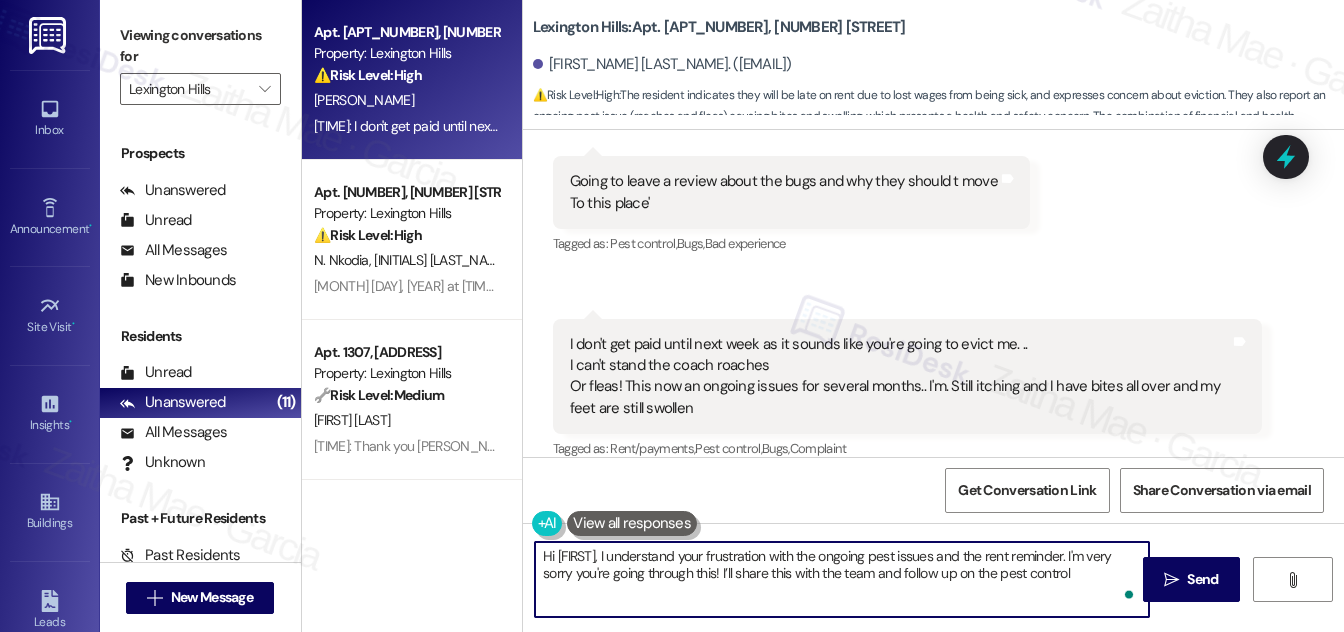 click on "Hi [FIRST], I understand your frustration with the ongoing pest issues and the rent reminder. I'm very sorry you're going through this! I’ll share this with the team and follow up on the pest control" at bounding box center (842, 579) 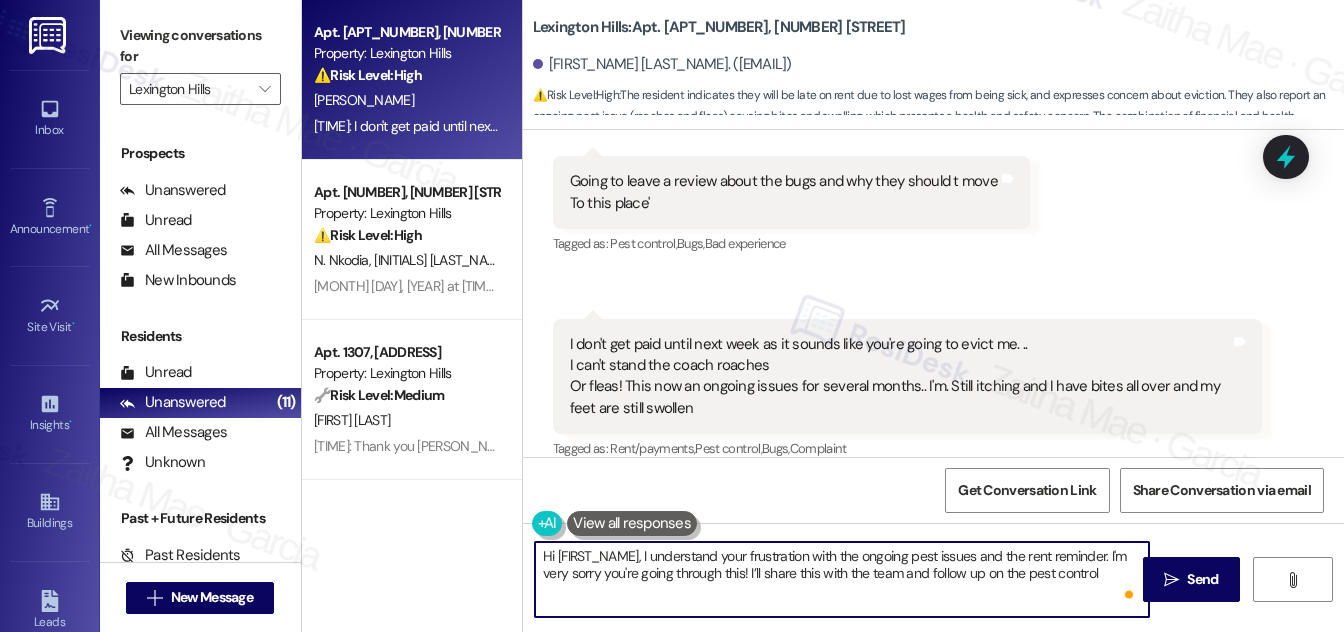 click on "Hi [FIRST_NAME], I understand your frustration with the ongoing pest issues and the rent reminder. I'm very sorry you're going through this! I’ll share this with the team and follow up on the pest control" at bounding box center (842, 579) 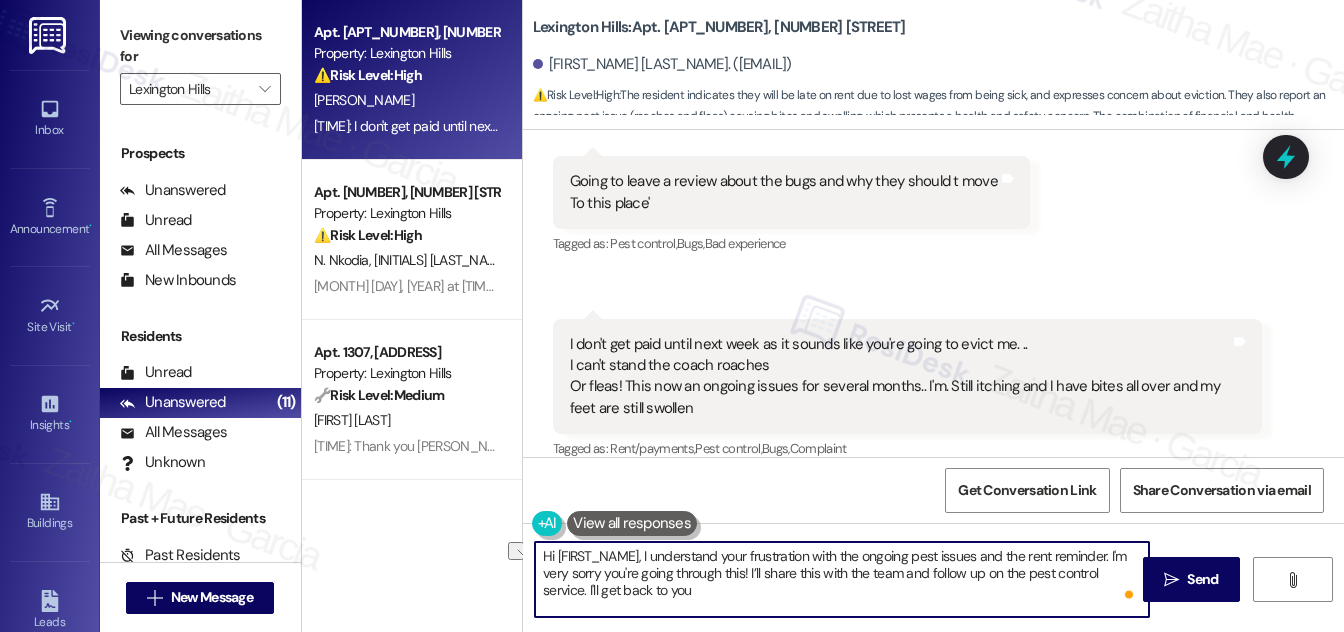 drag, startPoint x: 588, startPoint y: 588, endPoint x: 722, endPoint y: 586, distance: 134.01492 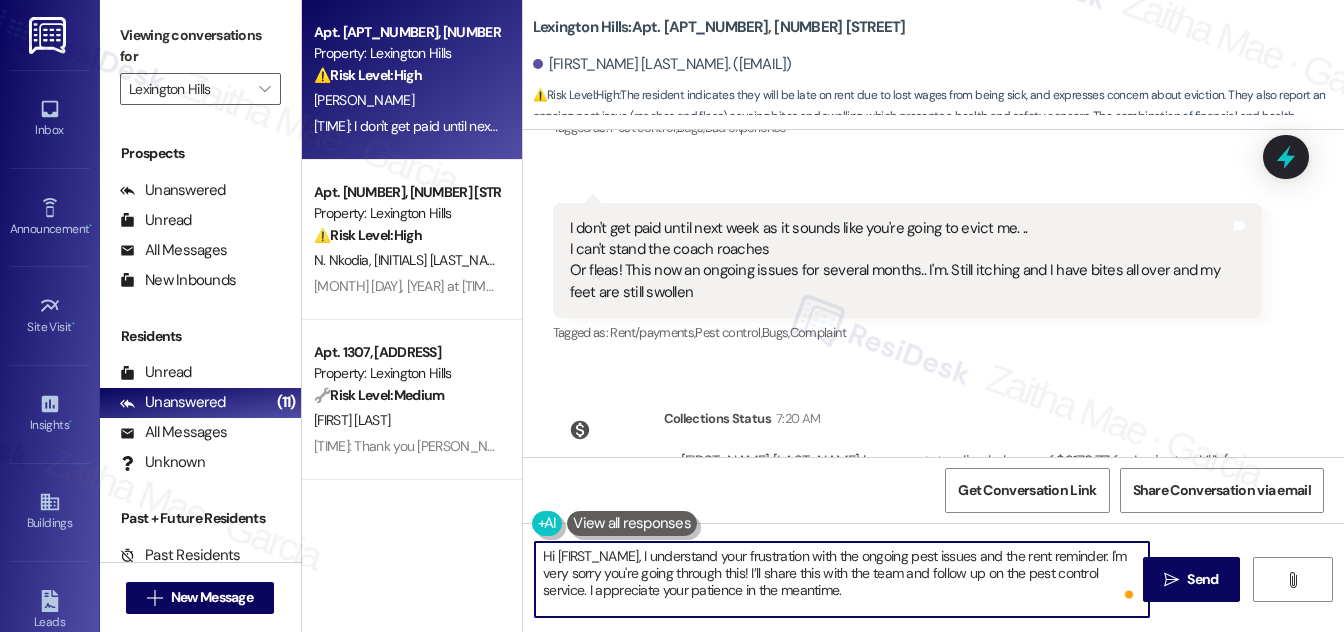 scroll, scrollTop: 15204, scrollLeft: 0, axis: vertical 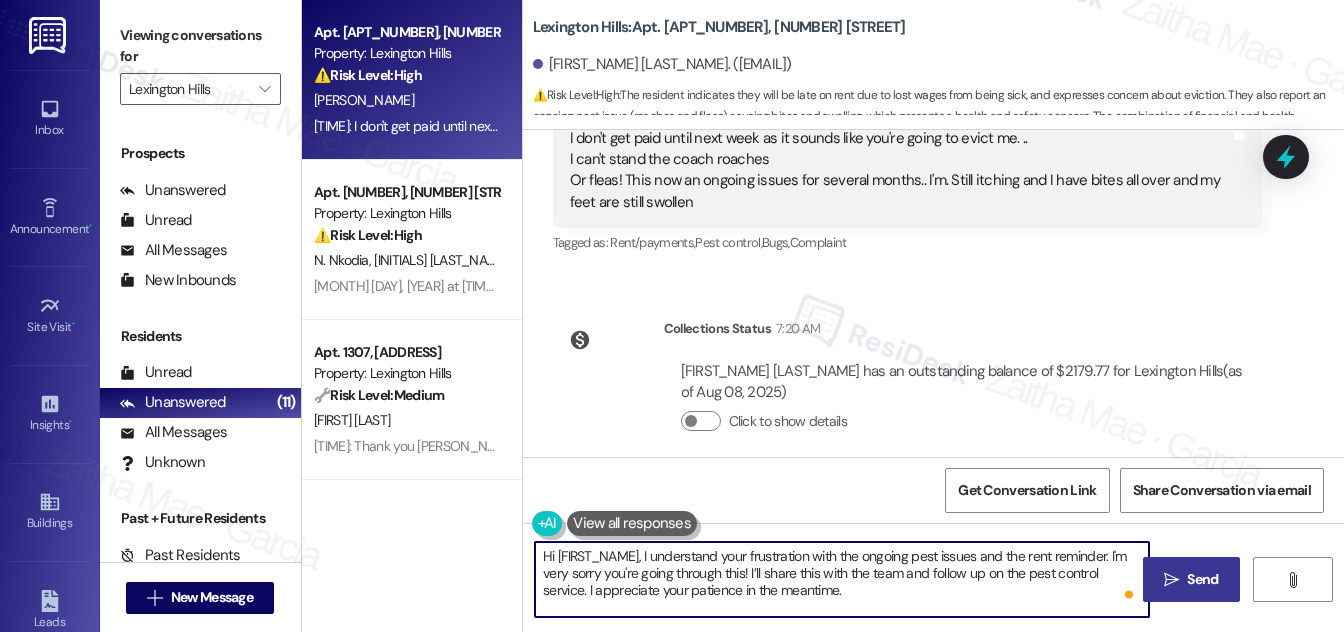 type on "Hi [FIRST_NAME], I understand your frustration with the ongoing pest issues and the rent reminder. I'm very sorry you're going through this! I’ll share this with the team and follow up on the pest control service. I appreciate your patience in the meantime." 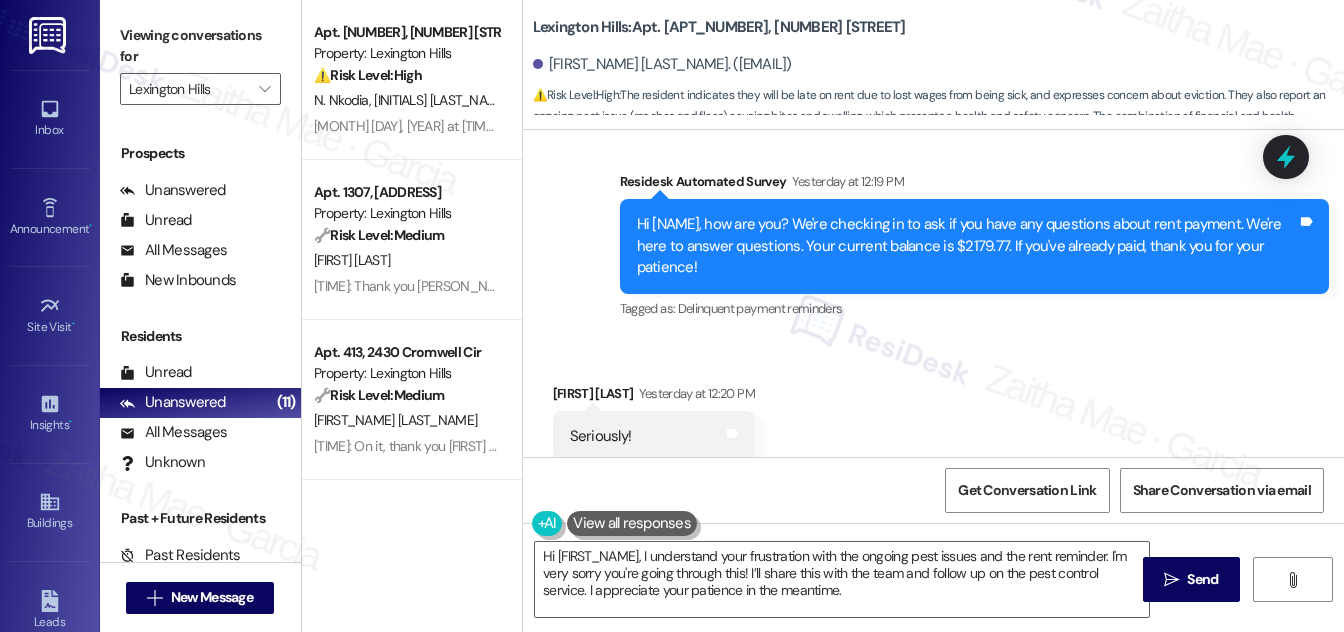 scroll, scrollTop: 14658, scrollLeft: 0, axis: vertical 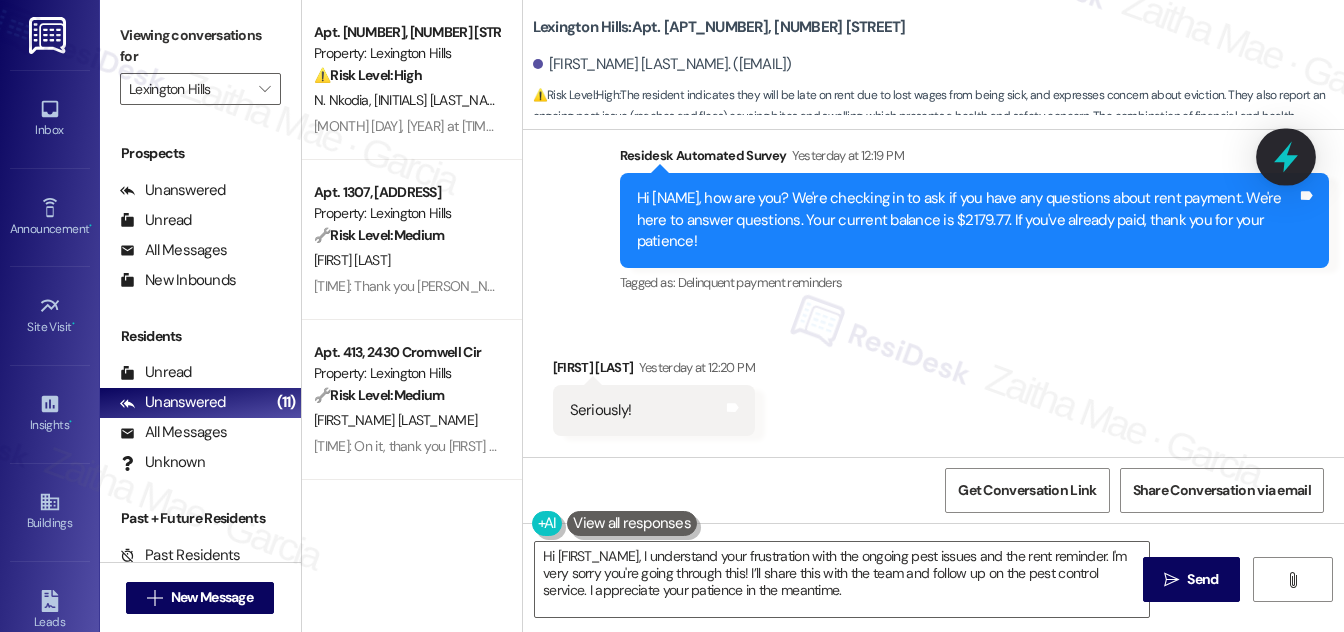 click 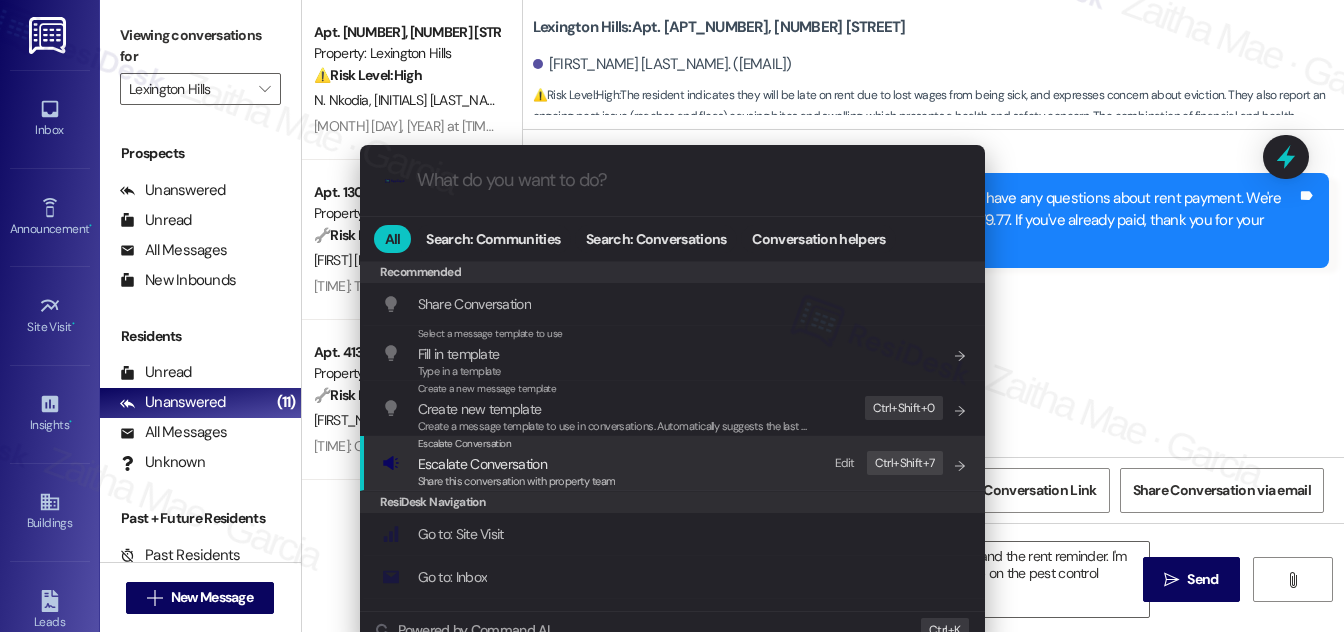 click on "Escalate Conversation" at bounding box center [482, 464] 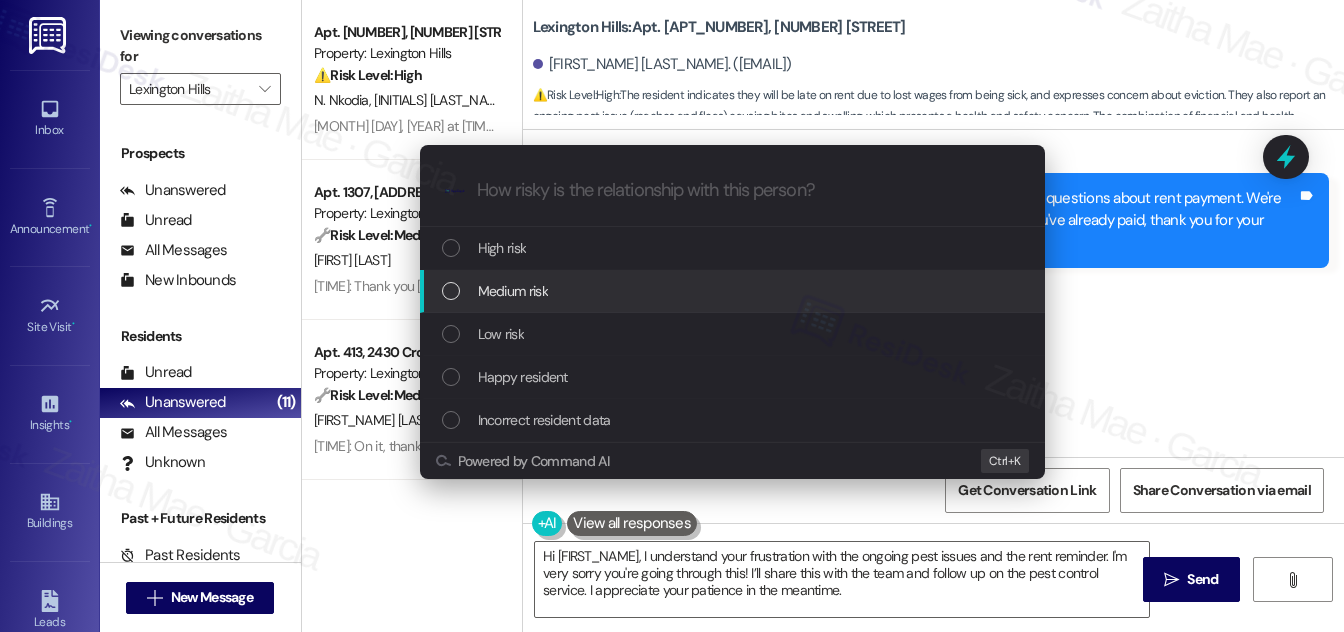 click on "Medium risk" at bounding box center [513, 291] 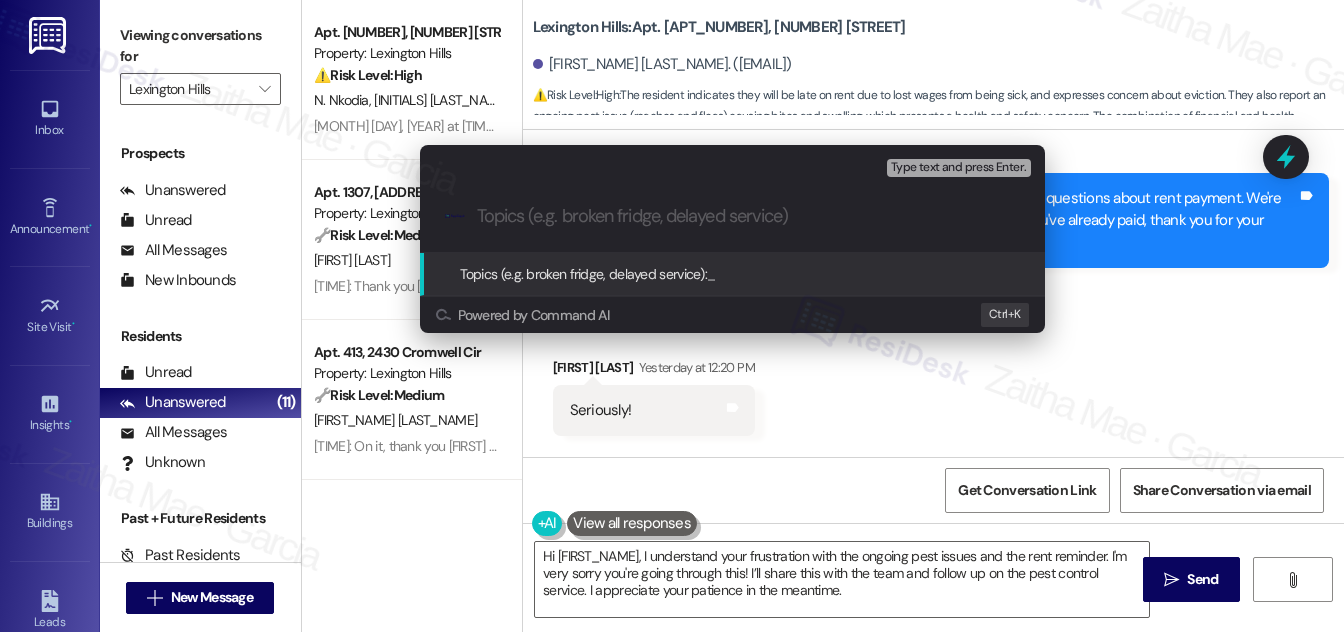 paste on "Pest Control Follow-Up & Rent Update" 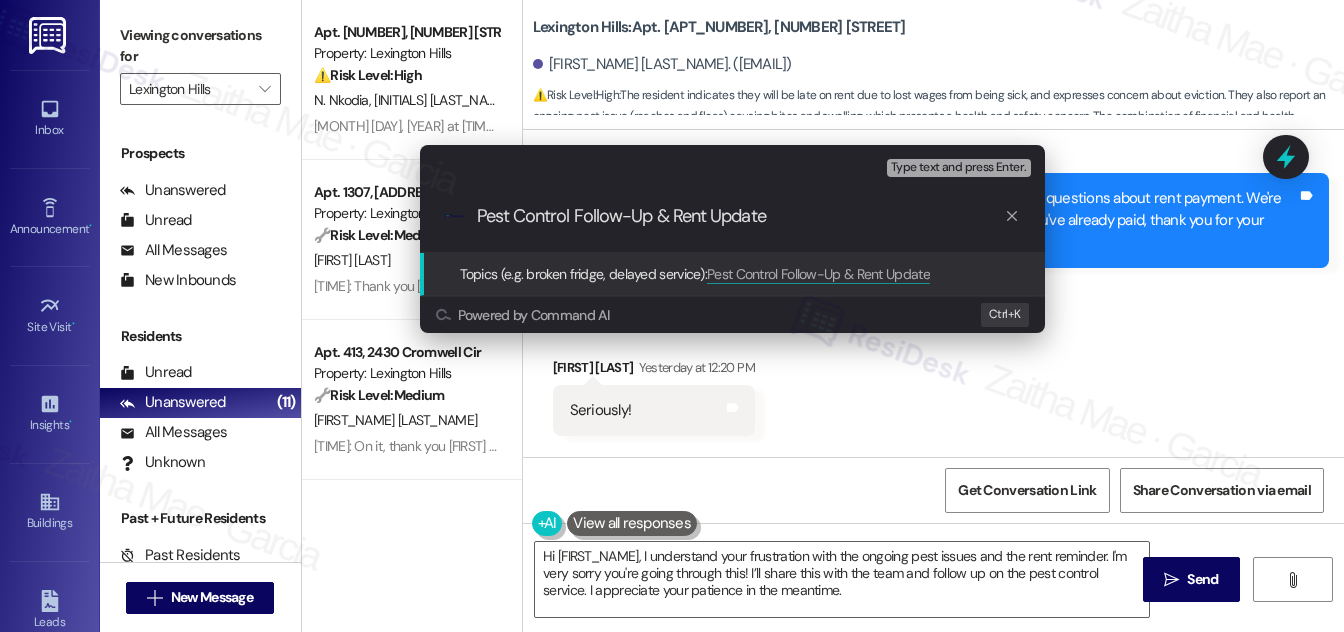 type 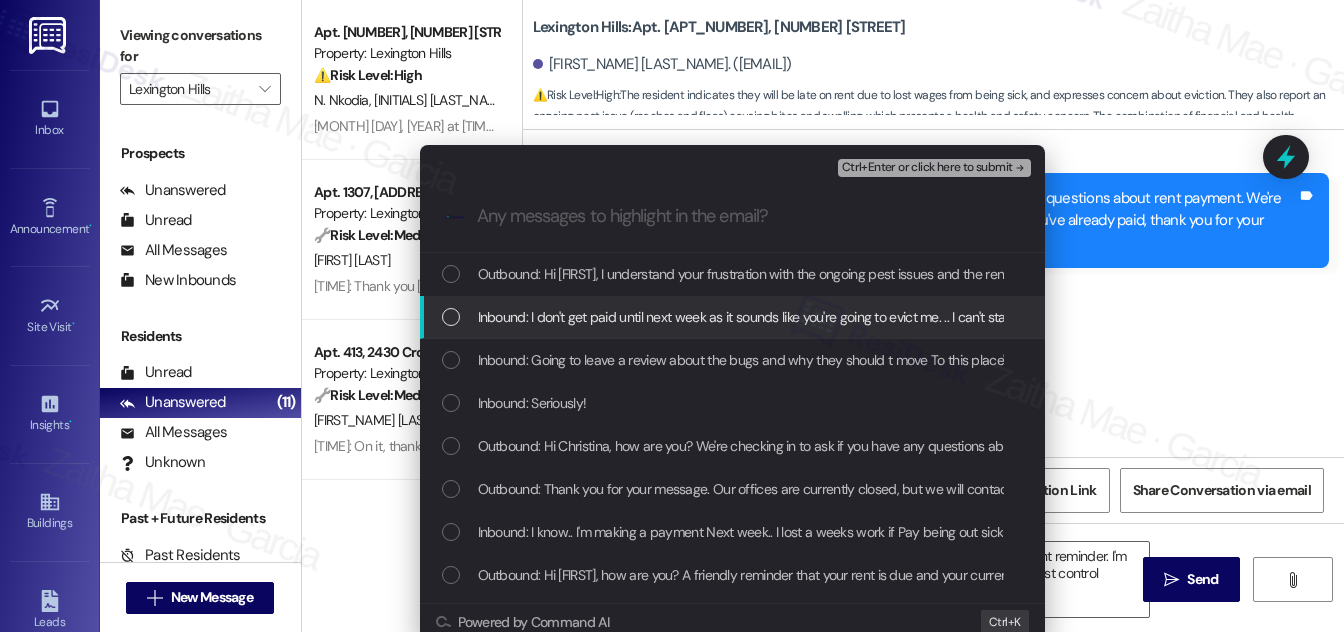 click at bounding box center (451, 317) 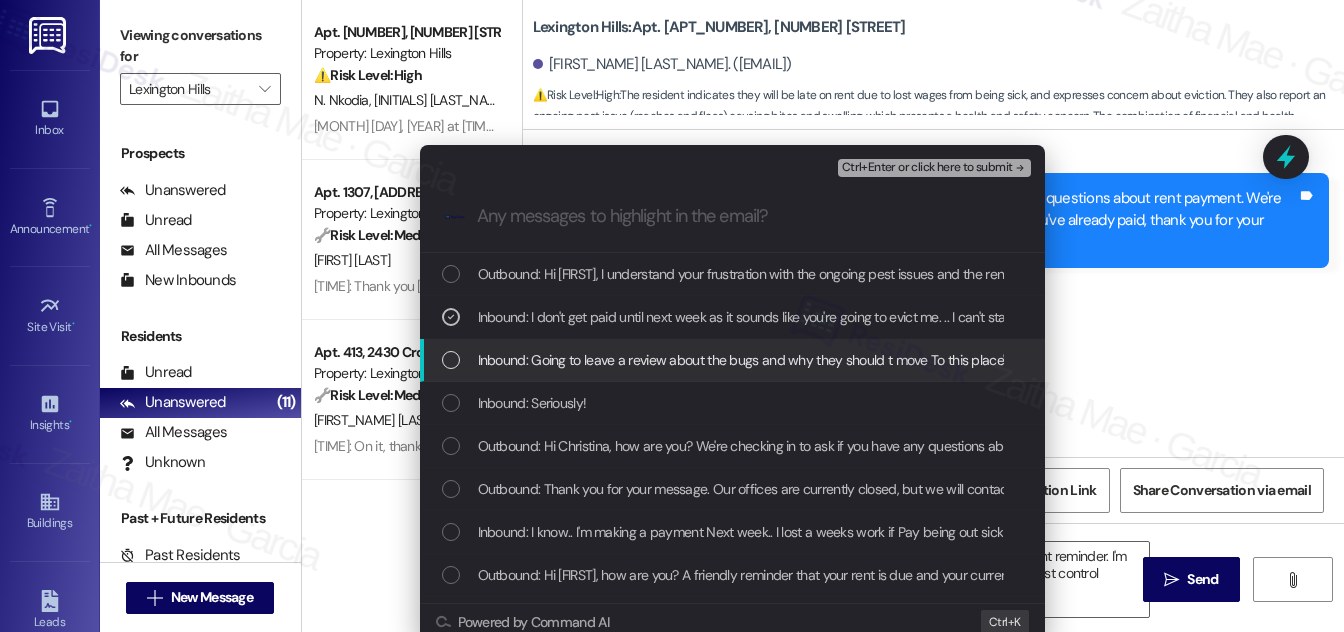 click at bounding box center (451, 360) 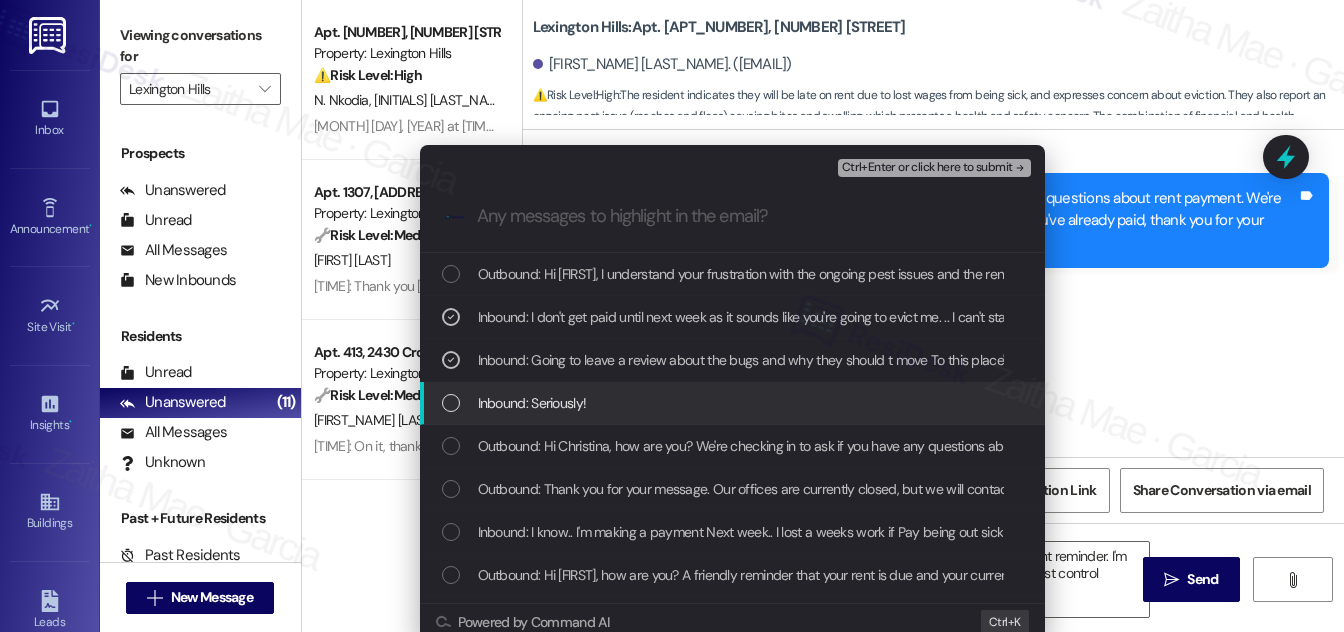 click at bounding box center [451, 403] 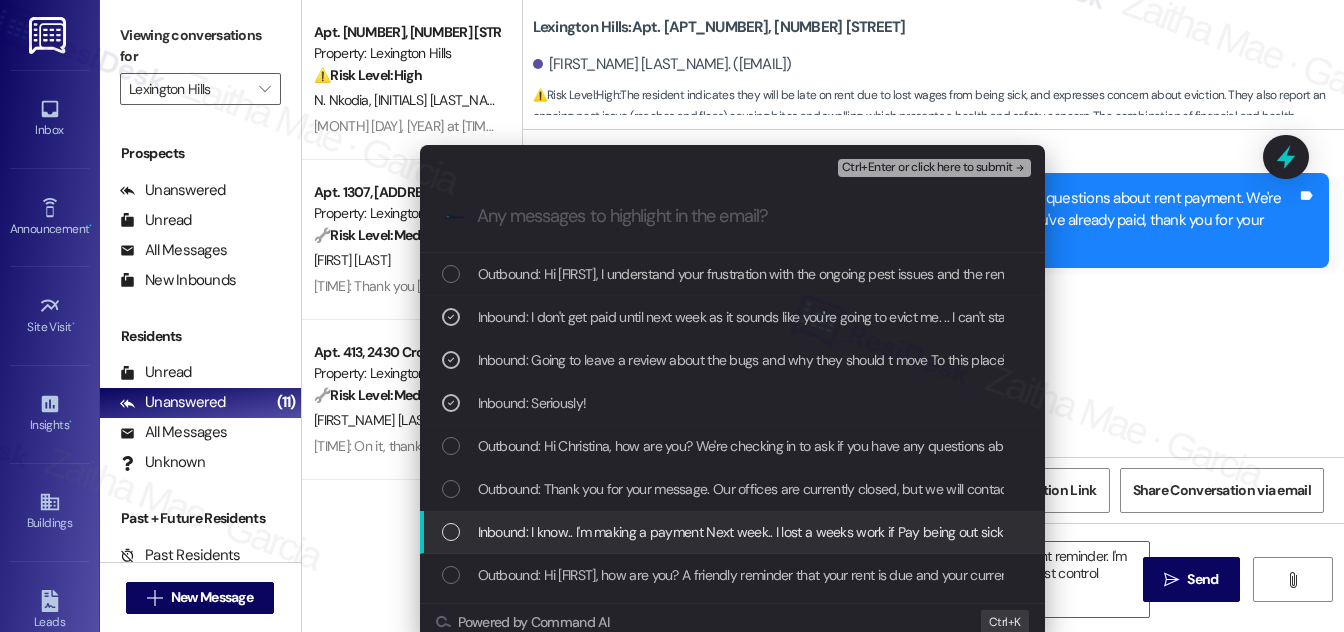 click at bounding box center [451, 532] 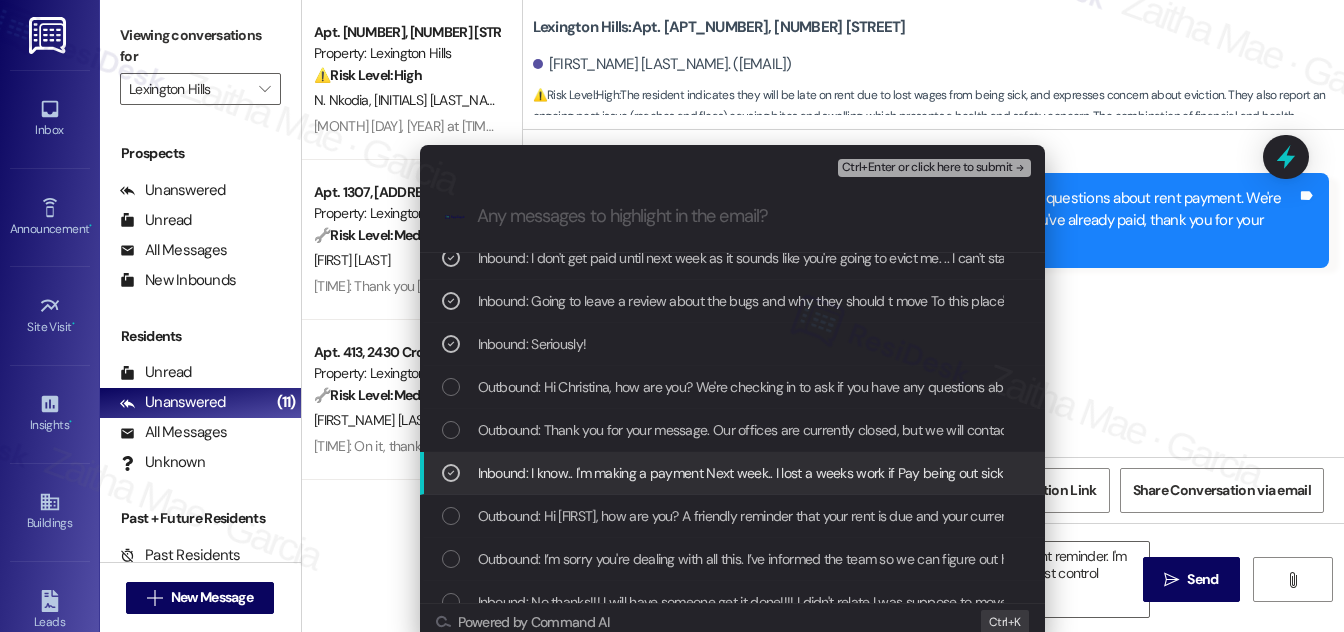 scroll, scrollTop: 90, scrollLeft: 0, axis: vertical 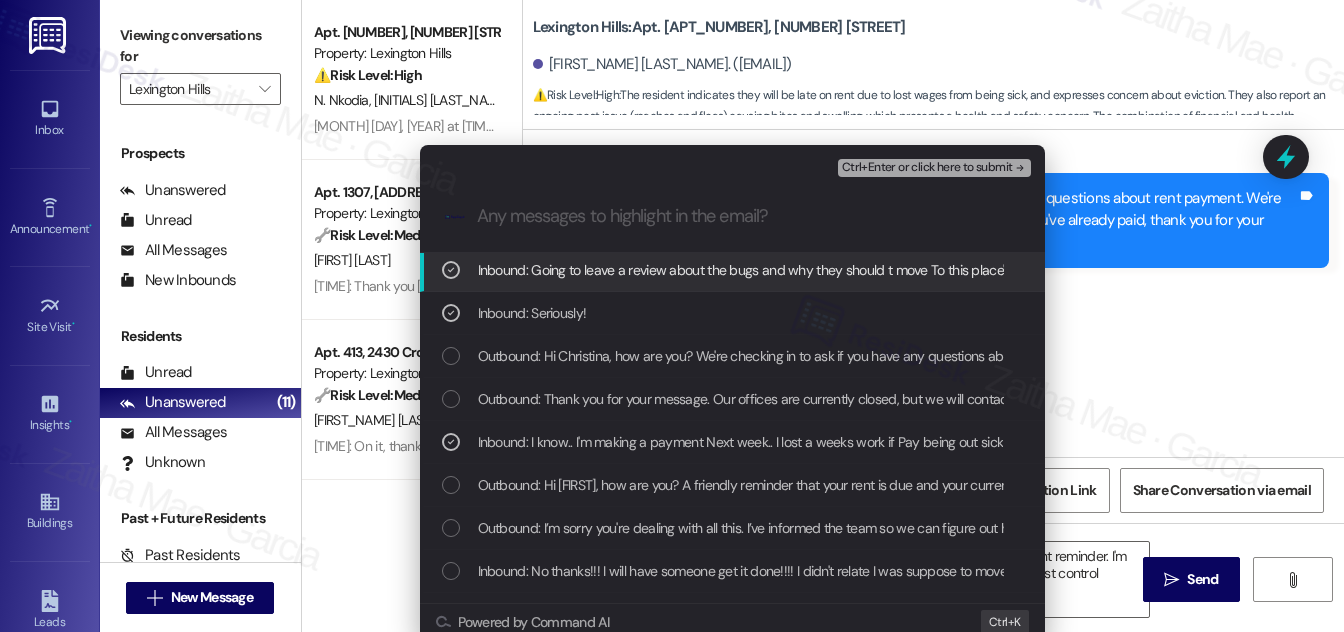 click on "Ctrl+Enter or click here to submit" at bounding box center [927, 168] 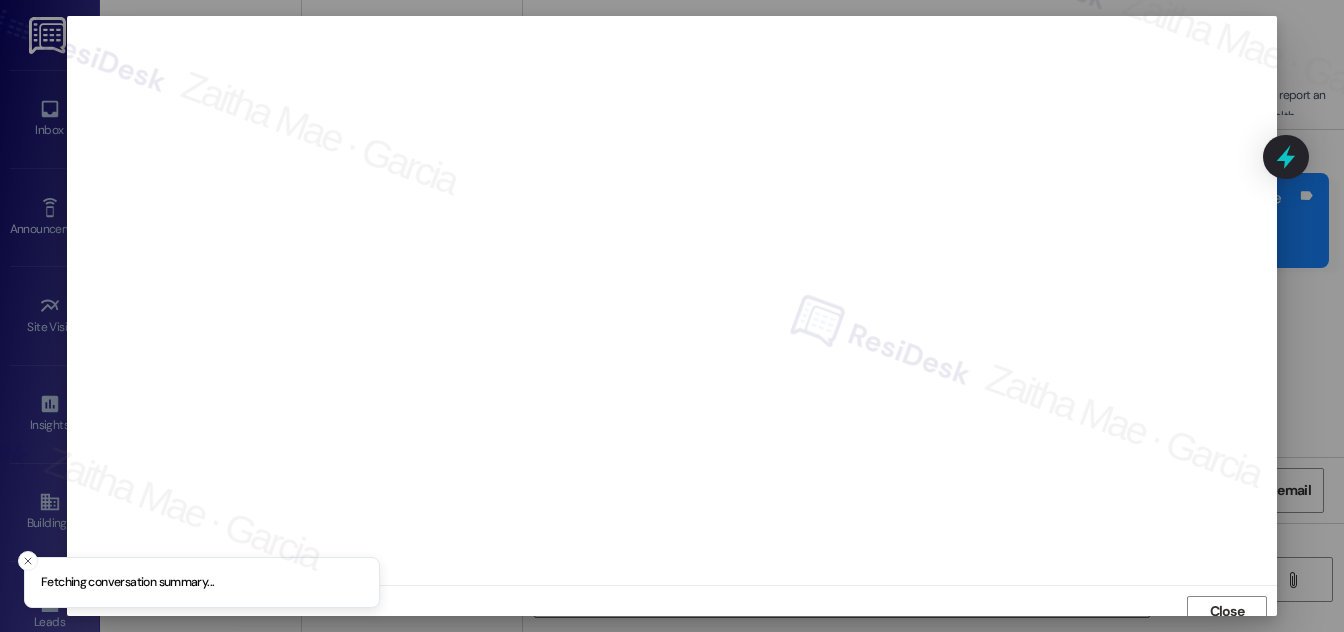 scroll, scrollTop: 11, scrollLeft: 0, axis: vertical 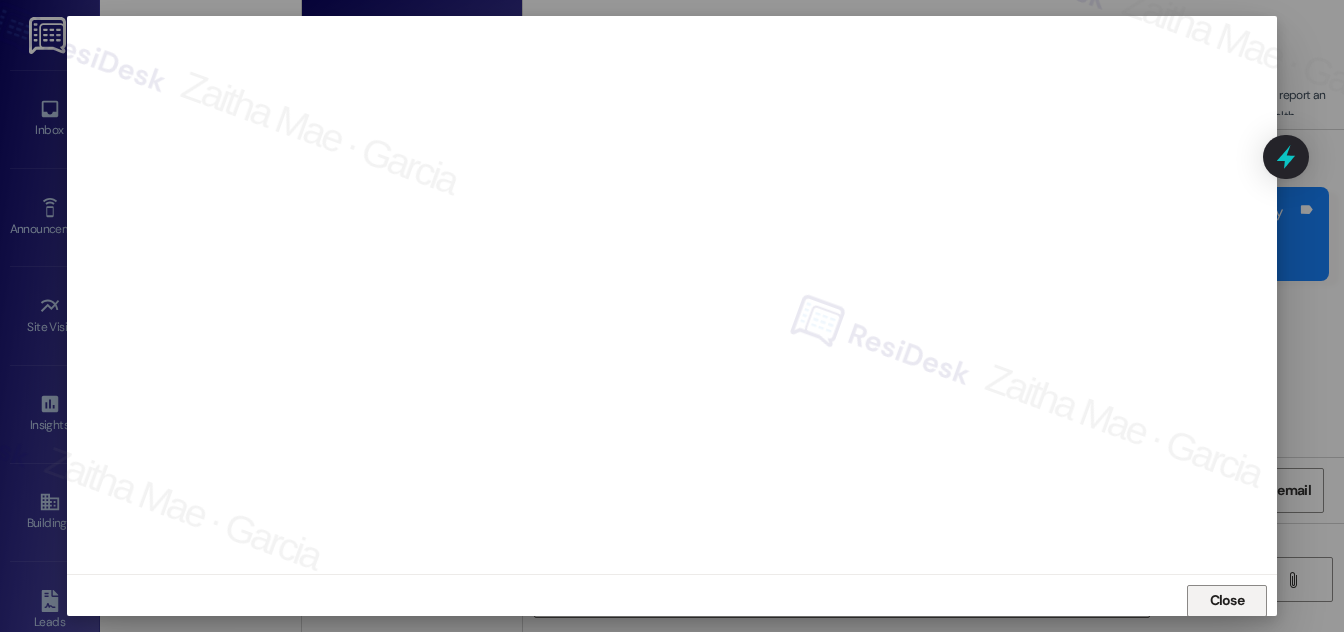 click on "Close" at bounding box center (1227, 600) 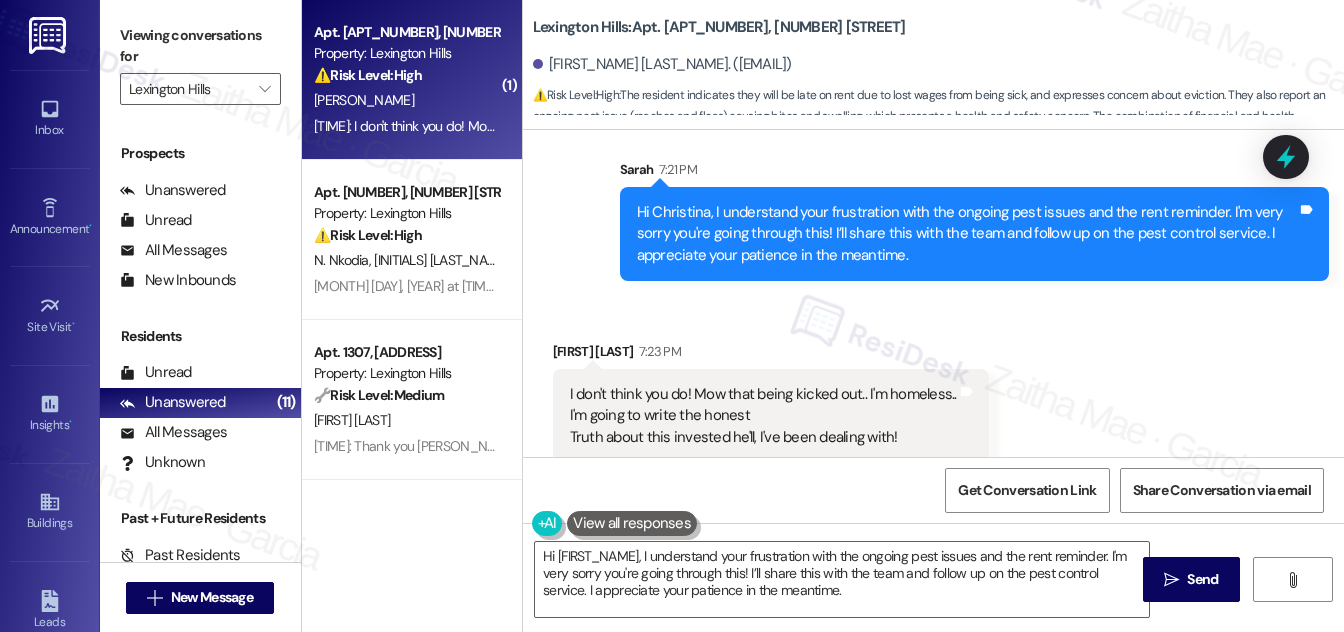 scroll, scrollTop: 15568, scrollLeft: 0, axis: vertical 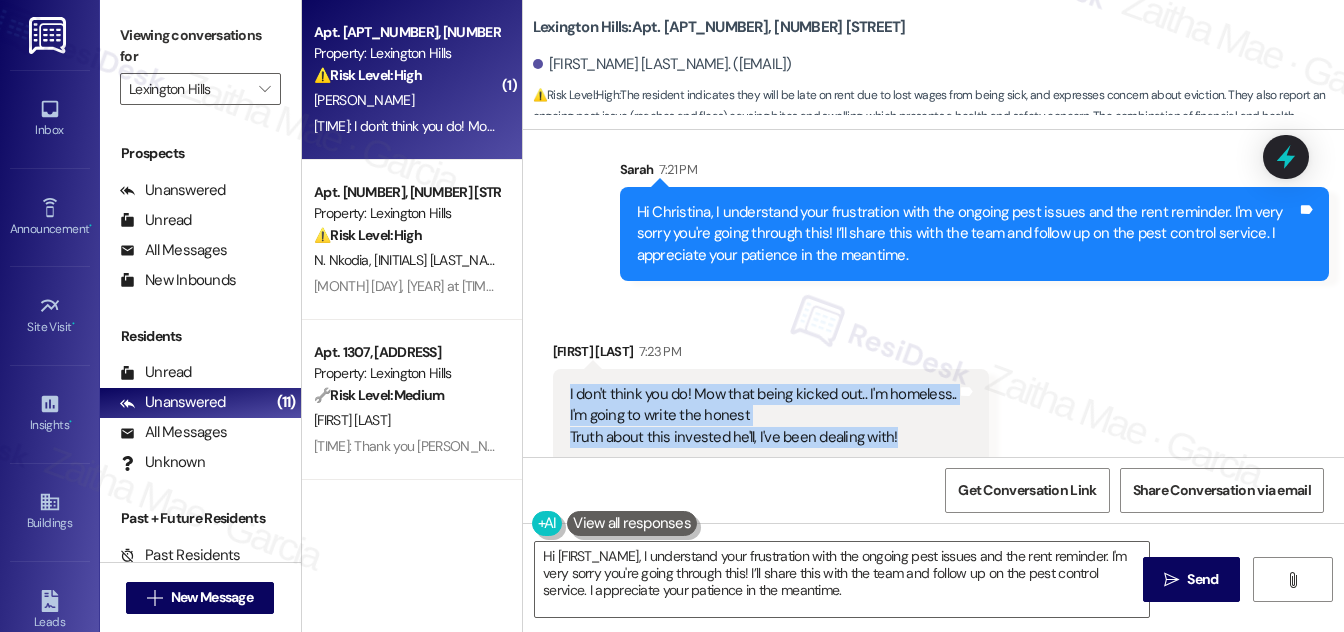 drag, startPoint x: 563, startPoint y: 371, endPoint x: 906, endPoint y: 428, distance: 347.7039 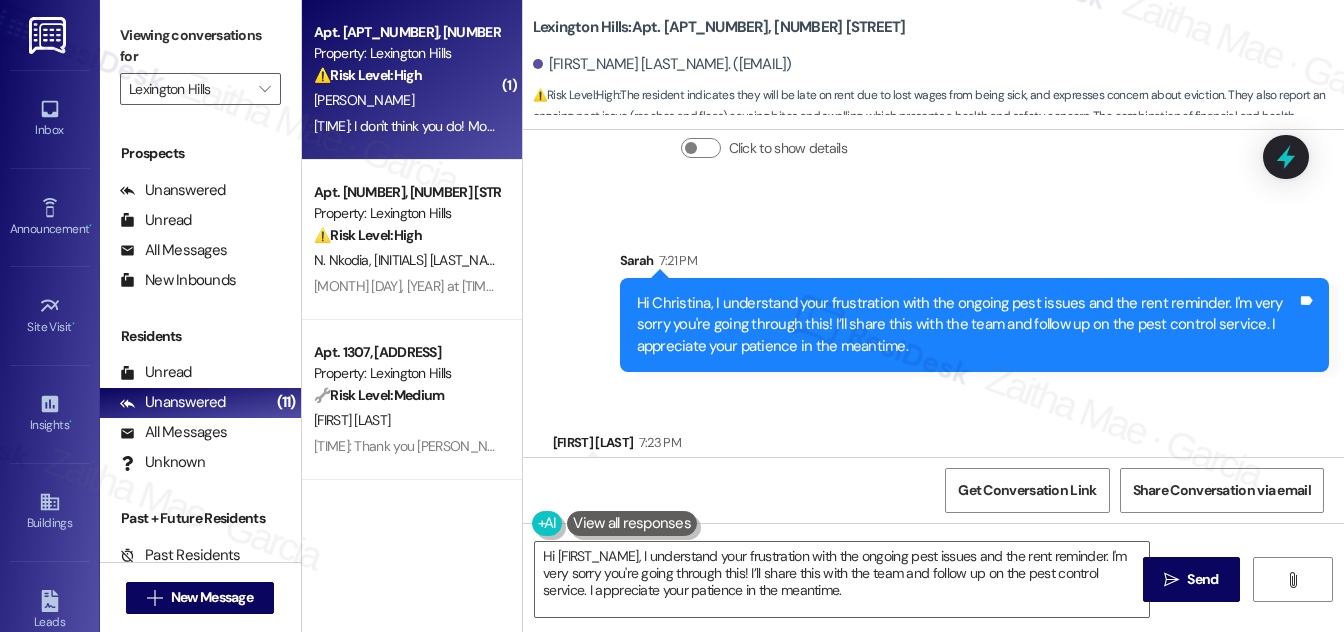 click on "Sent via SMS Sarah 7:21 PM Hi Christina, I understand your frustration with the ongoing pest issues and the rent reminder. I'm very sorry you're going through this! I’ll share this with the team and follow up on the pest control service. I appreciate your patience in the meantime. Tags and notes" at bounding box center (933, 296) 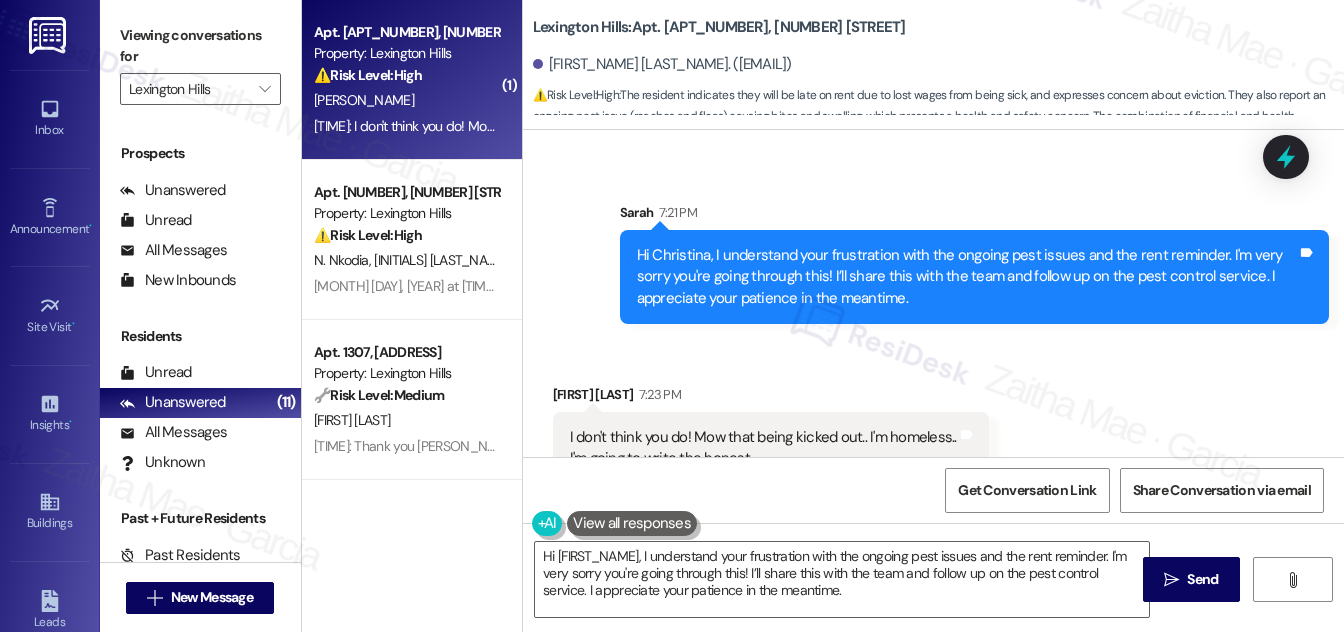scroll, scrollTop: 15568, scrollLeft: 0, axis: vertical 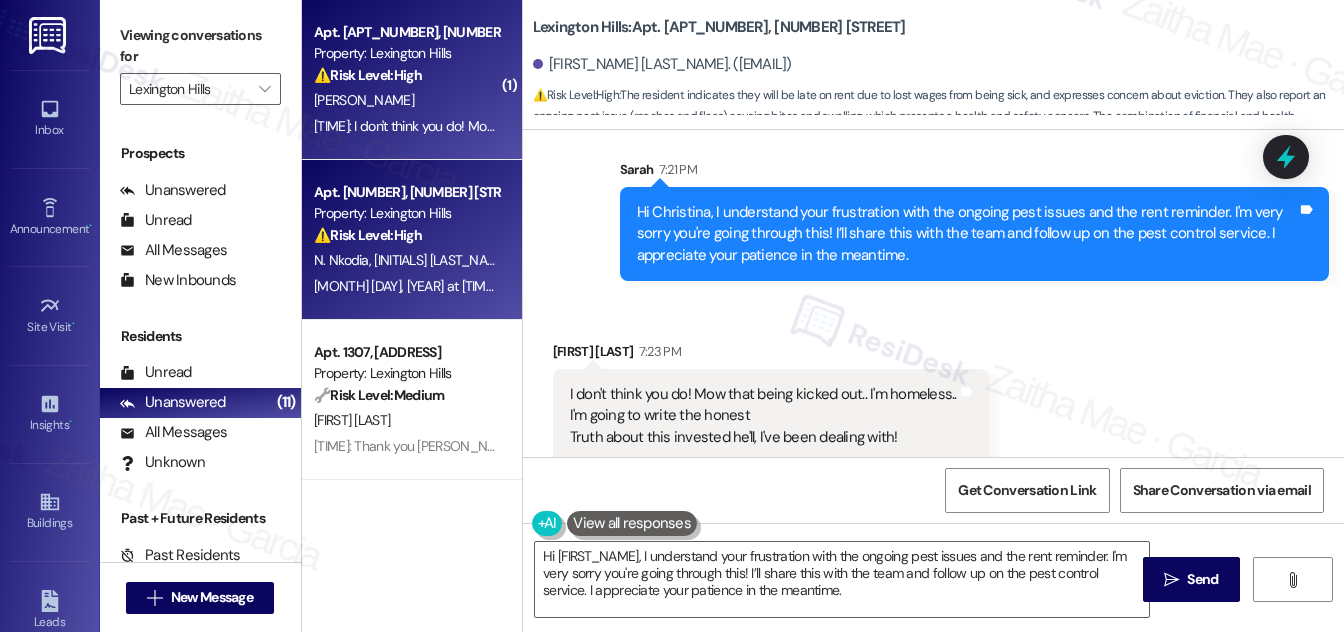 click on "Apt. 1113, 2430 Cromwell Cir Property: Lexington Hills ⚠️  Risk Level:  High The resident reports a toilet that is unusable and a door that does not lock, creating a security risk. The inability to use the toilet constitutes an urgent maintenance issue, and the broken door presents a security concern." at bounding box center [406, 214] 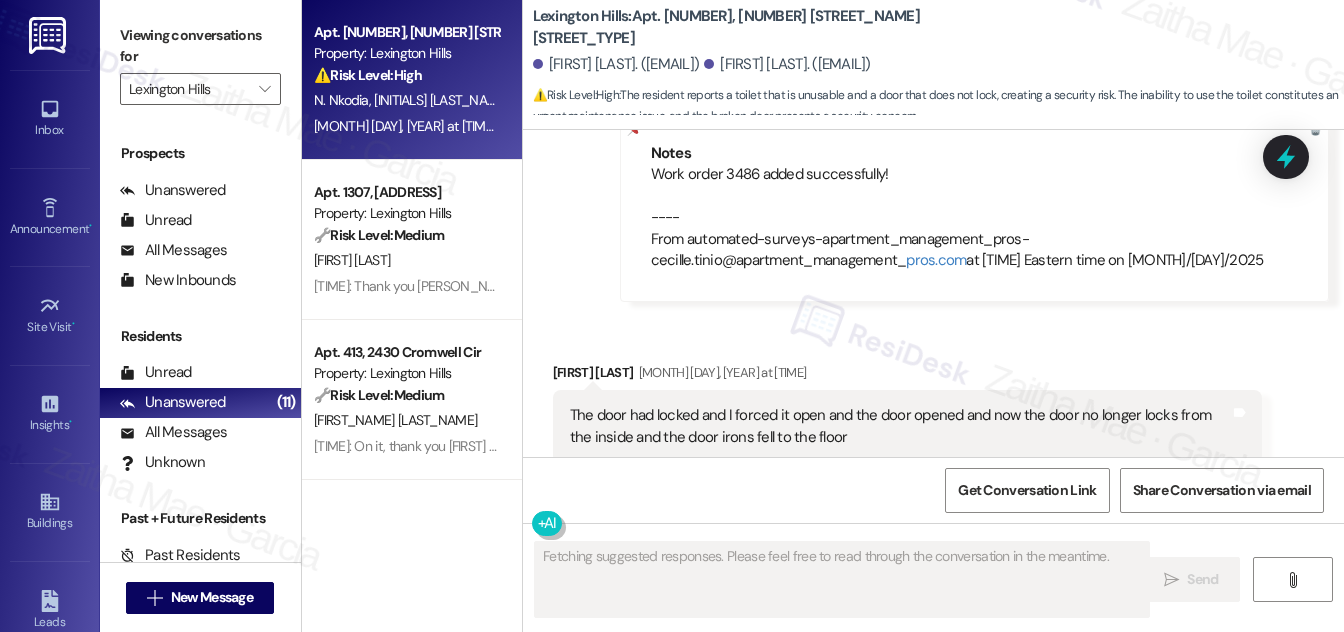 scroll, scrollTop: 2209, scrollLeft: 0, axis: vertical 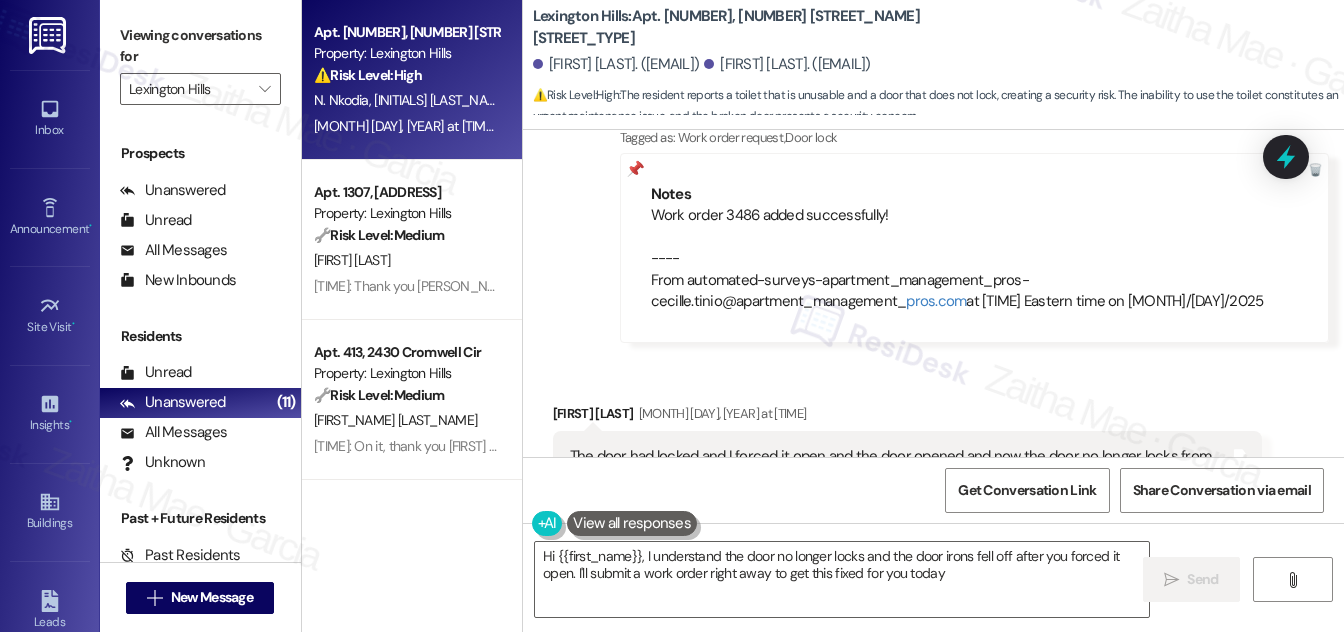 type on "Hi {{first_name}}, I understand the door no longer locks and the door irons fell off after you forced it open. I'll submit a work order right away to get this fixed for you today!" 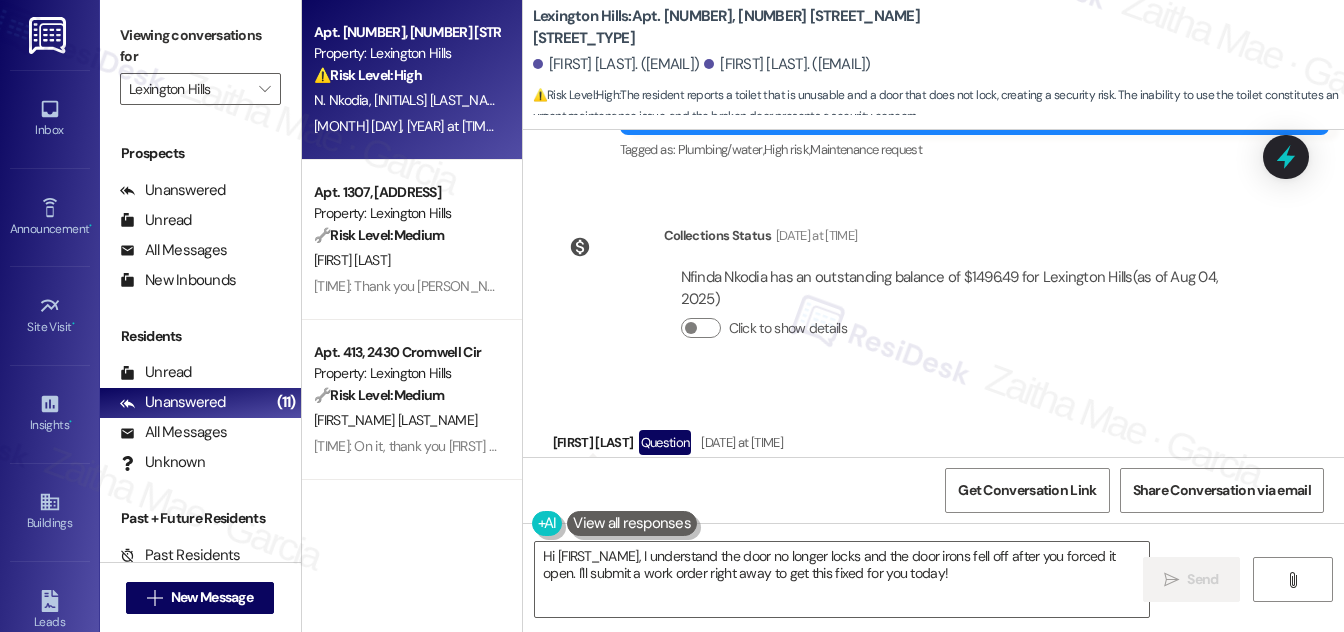 scroll, scrollTop: 1119, scrollLeft: 0, axis: vertical 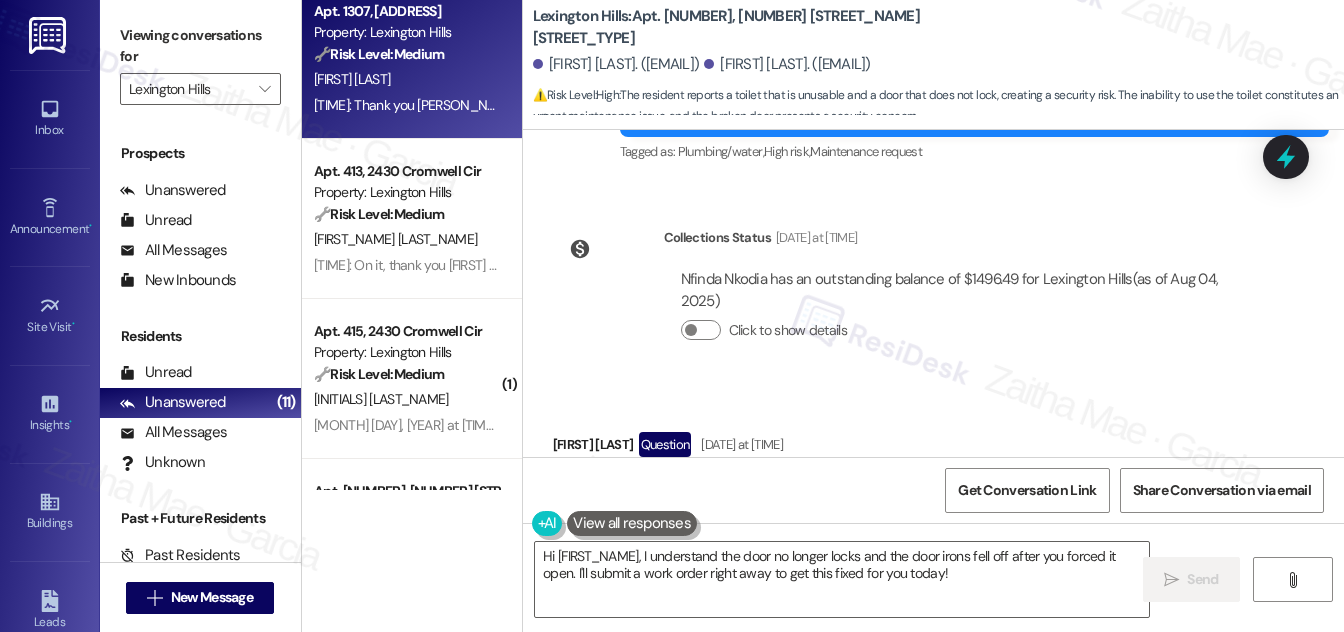 click on "🔧  Risk Level:  Medium The resident confirmed payment in response to a rent reminder. This is a routine payment update and confirmation." at bounding box center (406, 54) 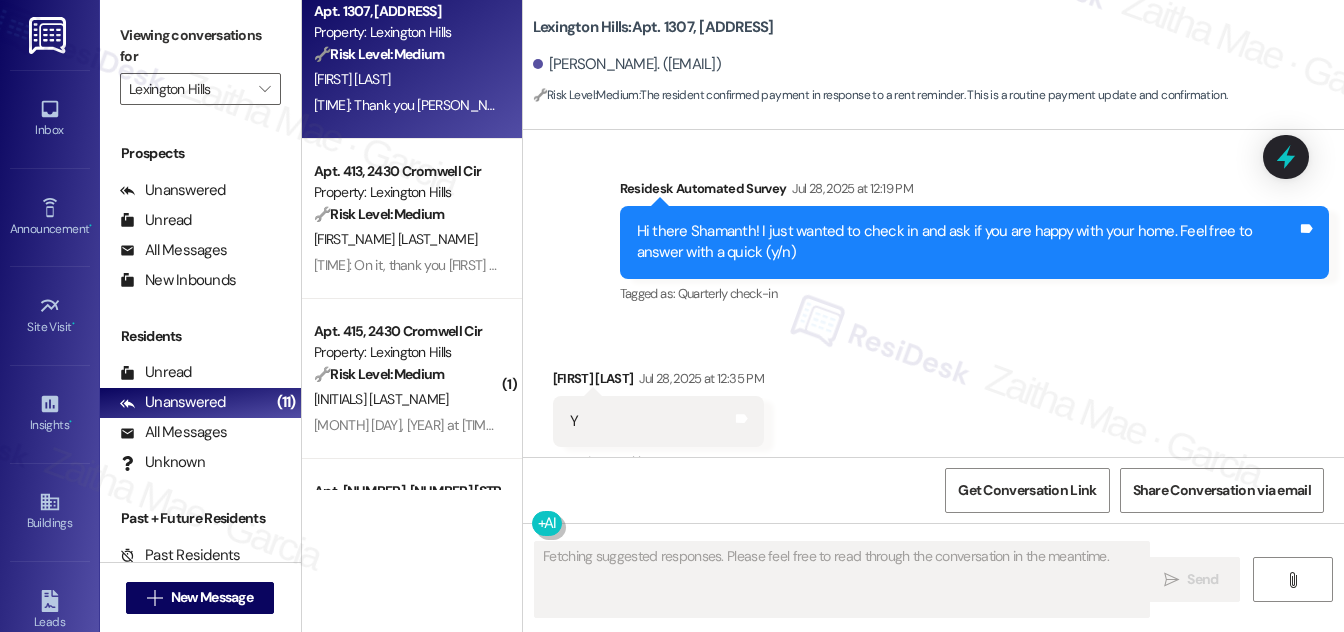 scroll, scrollTop: 1160, scrollLeft: 0, axis: vertical 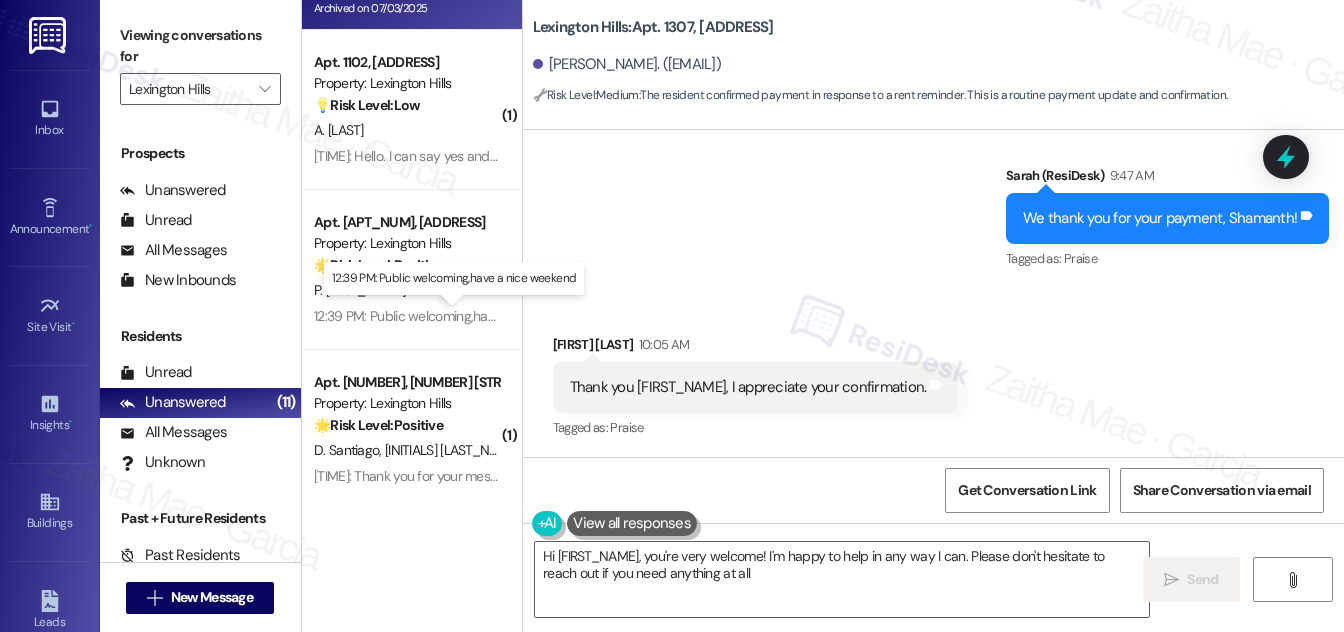 type on "Hi {{first_name}}, you're very welcome! I'm happy to help in any way I can. Please don't hesitate to reach out if you need anything at all!" 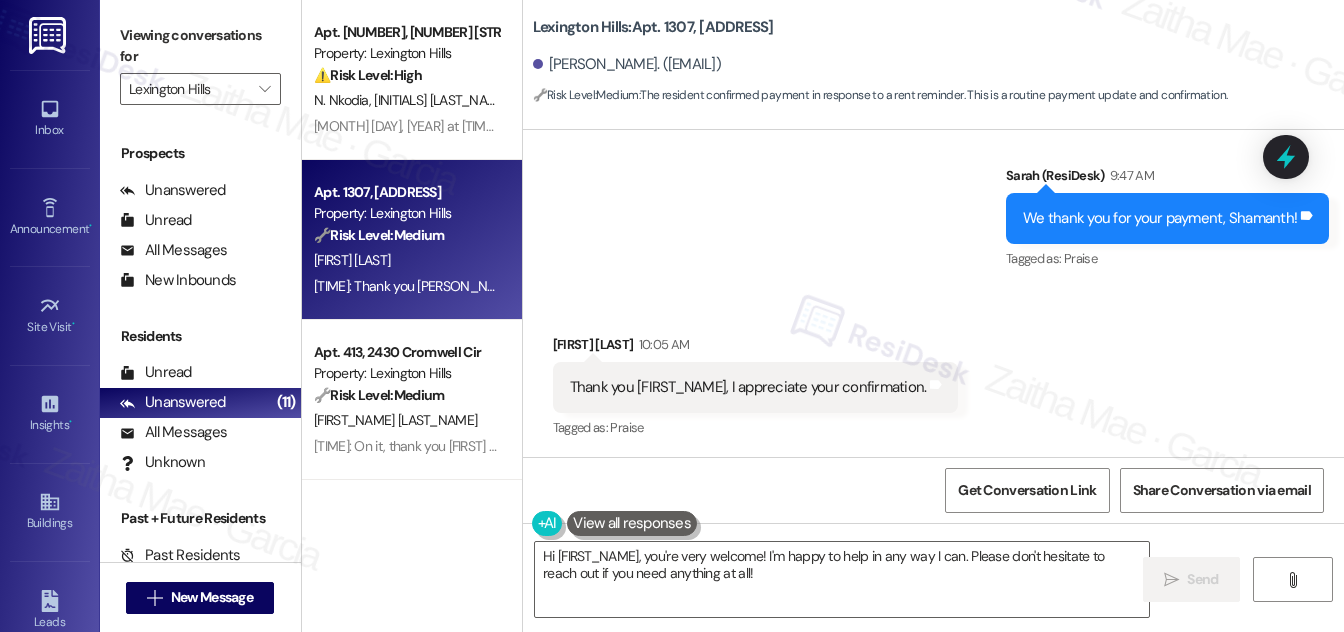 scroll, scrollTop: 0, scrollLeft: 0, axis: both 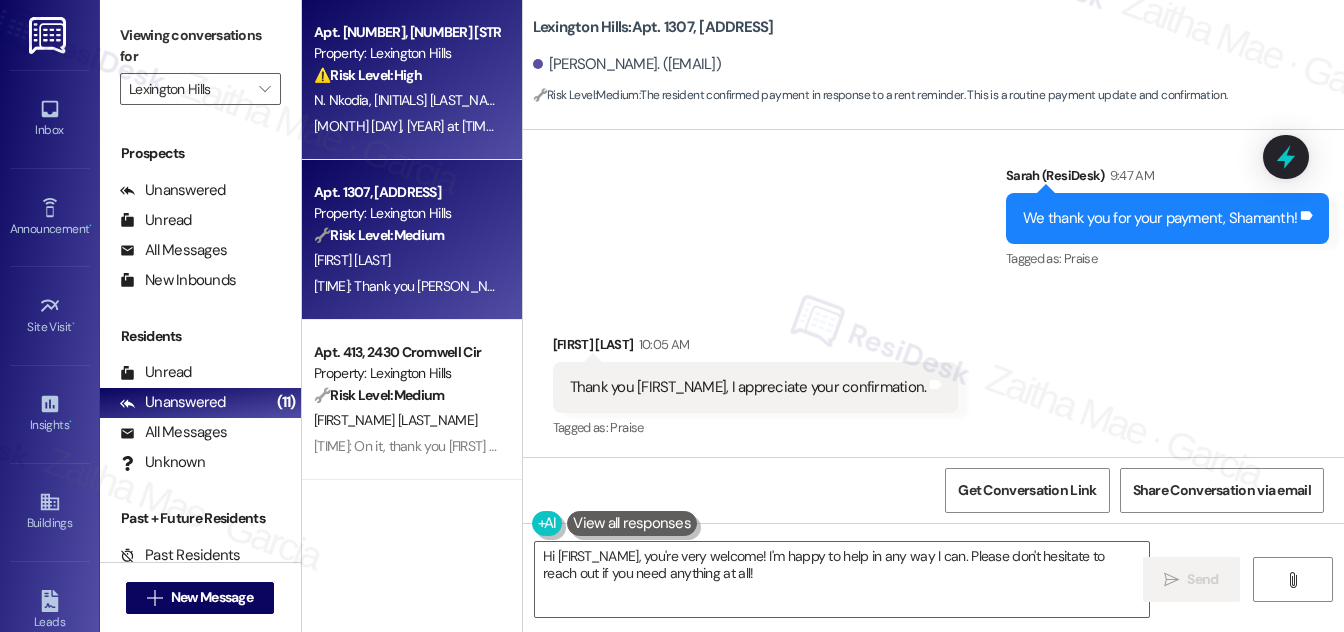 click on "Apt. 1113, 2430 Cromwell Cir Property: Lexington Hills ⚠️  Risk Level:  High The resident reports a toilet that is unusable and a door that does not lock, creating a security risk. The inability to use the toilet constitutes an urgent maintenance issue, and the broken door presents a security concern." at bounding box center (406, 54) 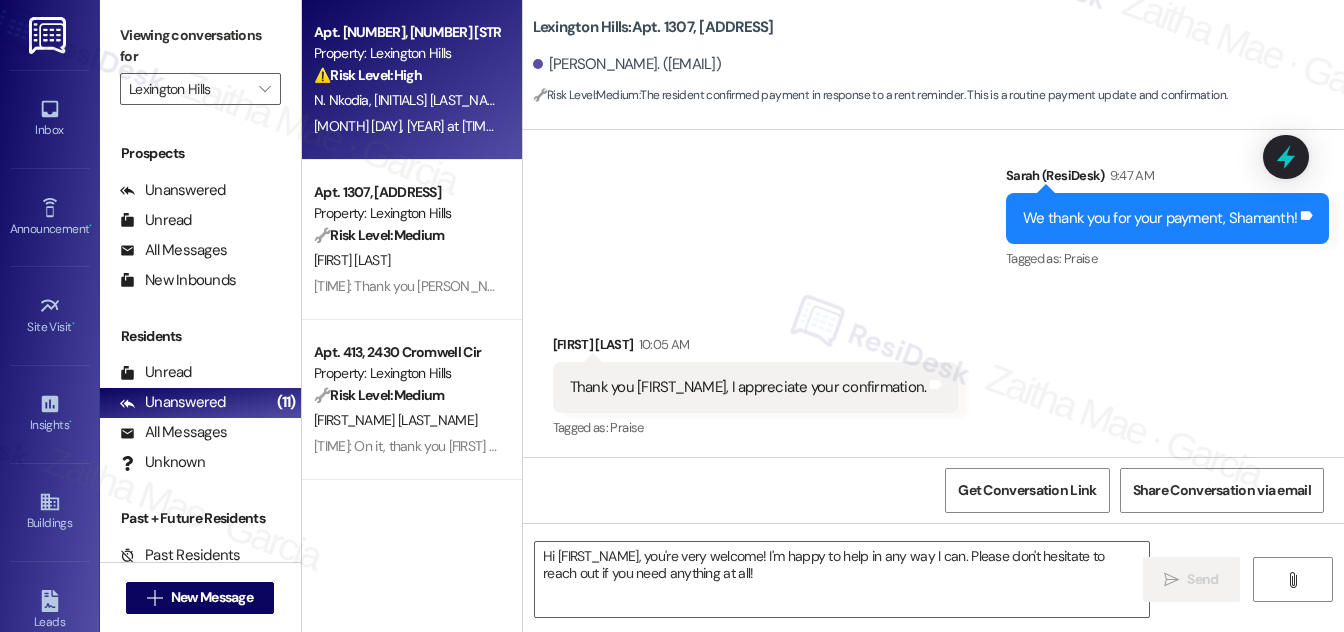 type on "Fetching suggested responses. Please feel free to read through the conversation in the meantime." 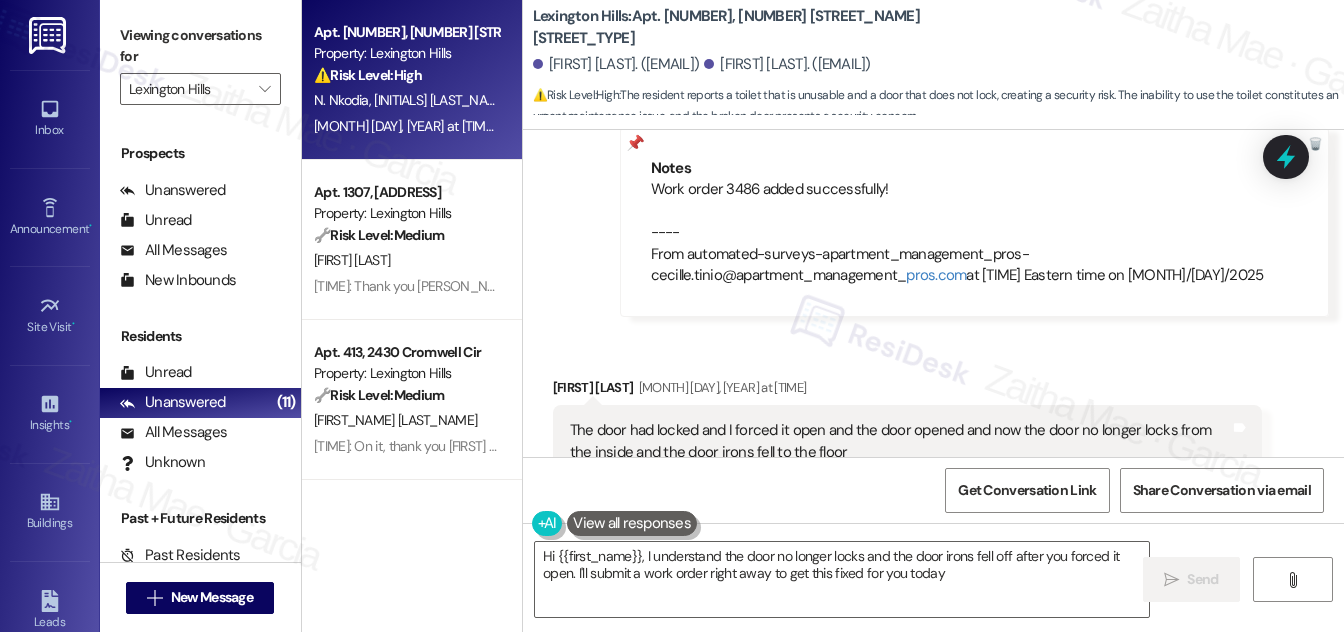 type on "Hi {{first_name}}, I understand the door no longer locks and the door irons fell off after you forced it open. I'll submit a work order right away to get this fixed for you today!" 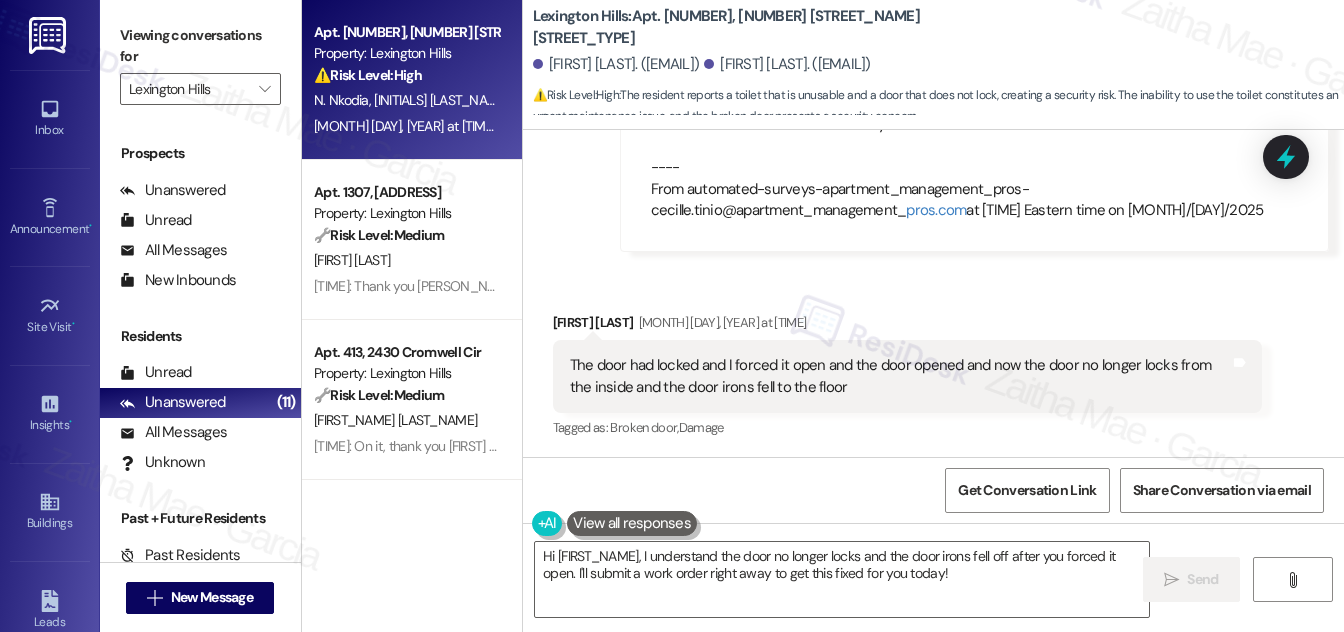scroll, scrollTop: 2301, scrollLeft: 0, axis: vertical 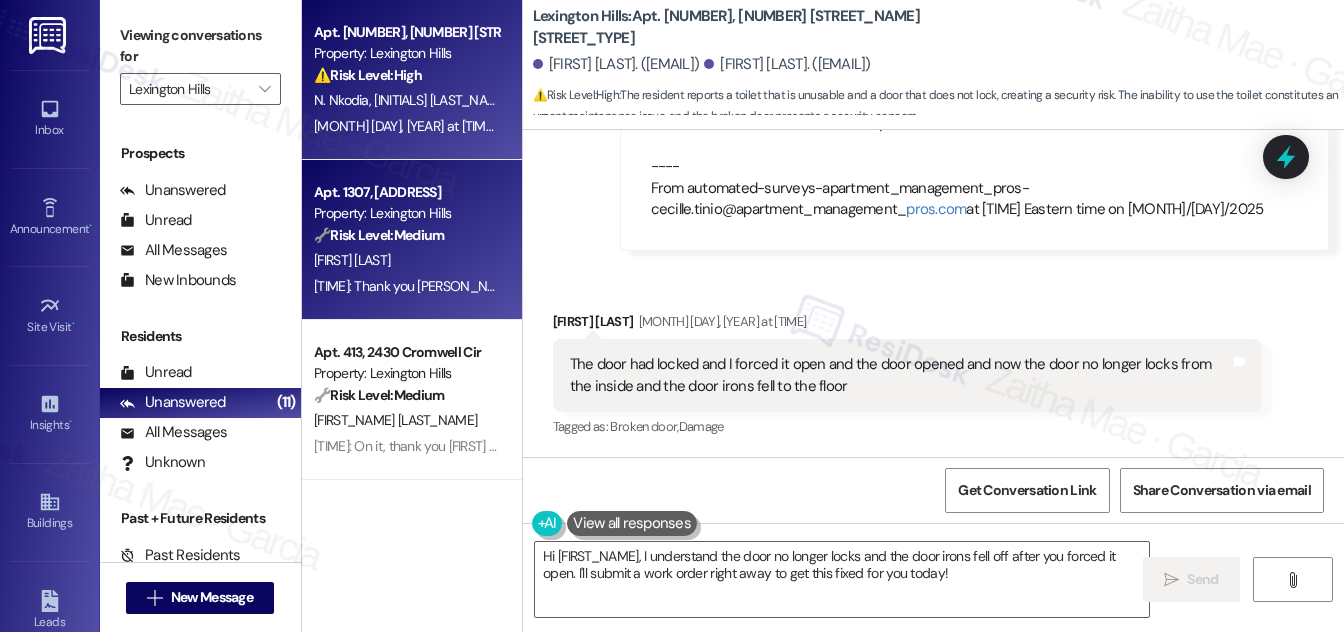 click on "🔧  Risk Level:  Medium The resident confirmed payment in response to a rent reminder. This is a routine payment update and confirmation." at bounding box center (406, 235) 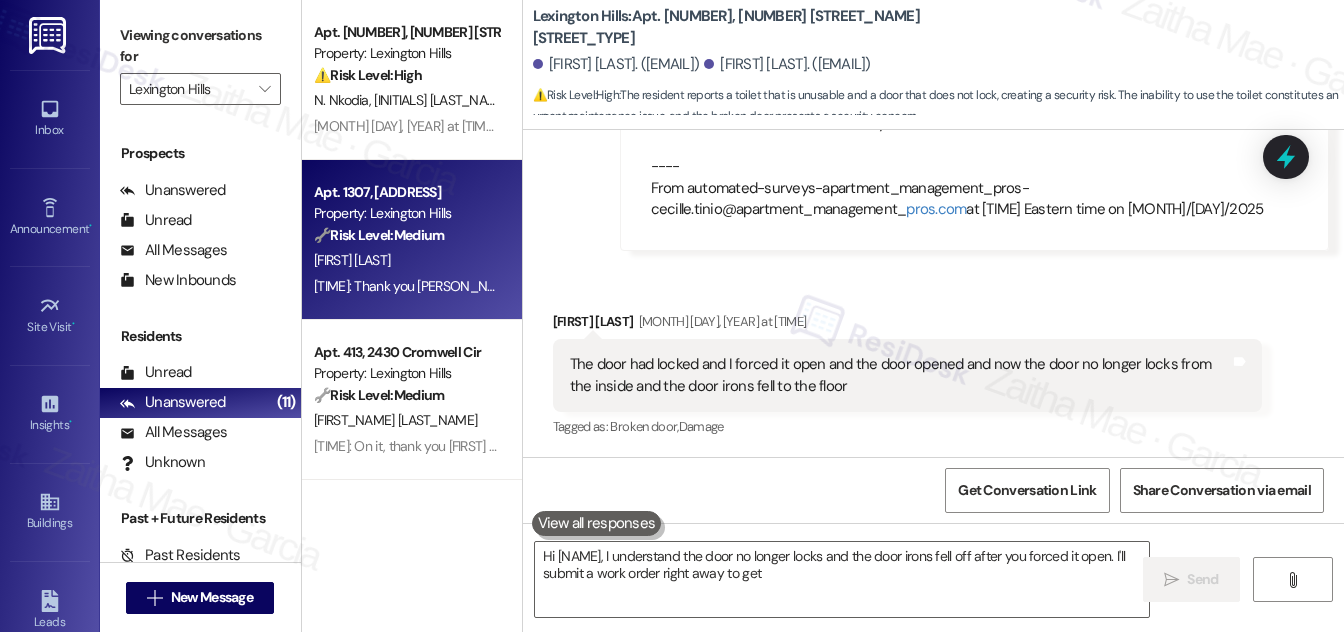 type on "Hi {{first_name}}, I understand the door no longer locks and the door irons fell off after you forced it open. I'll submit a work order right away to get" 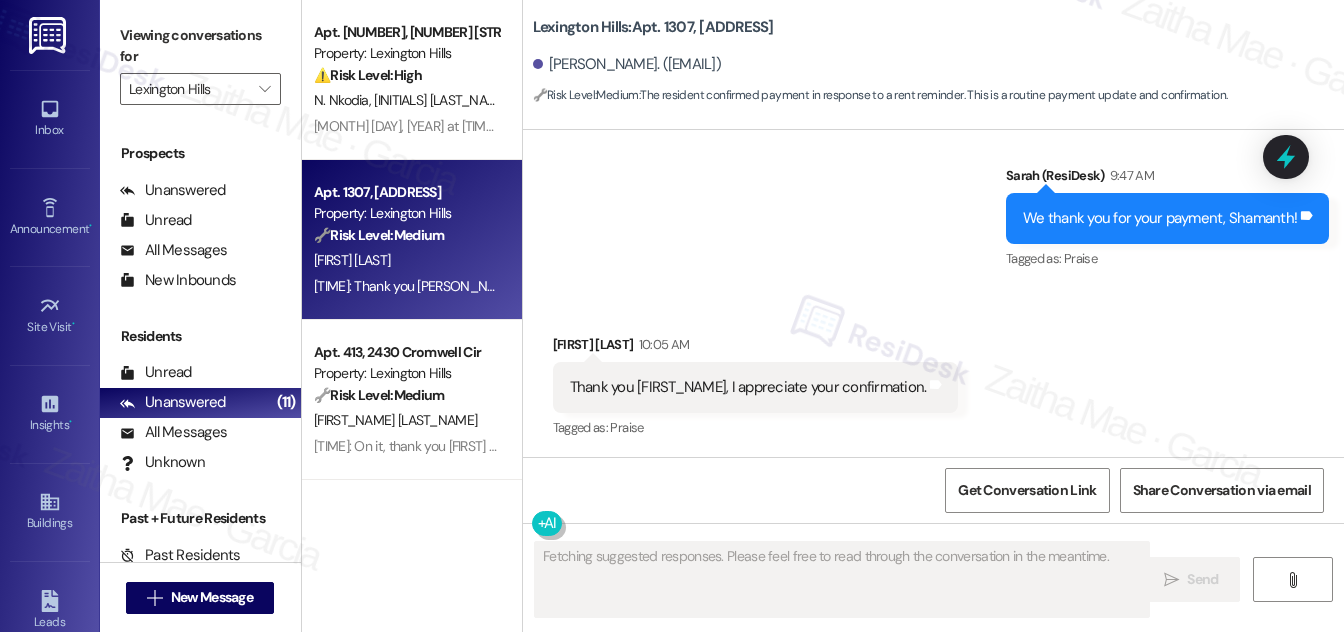 scroll, scrollTop: 2145, scrollLeft: 0, axis: vertical 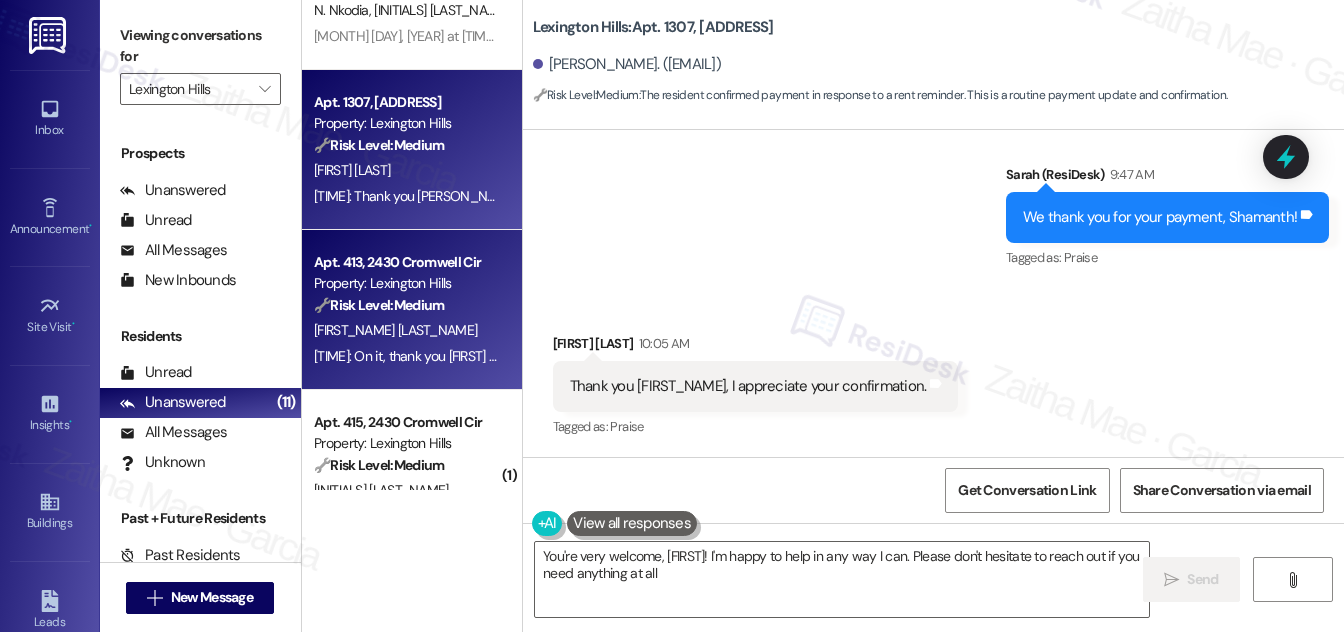 type on "You're very welcome, {{first_name}}! I'm happy to help in any way I can. Please don't hesitate to reach out if you need anything at all!" 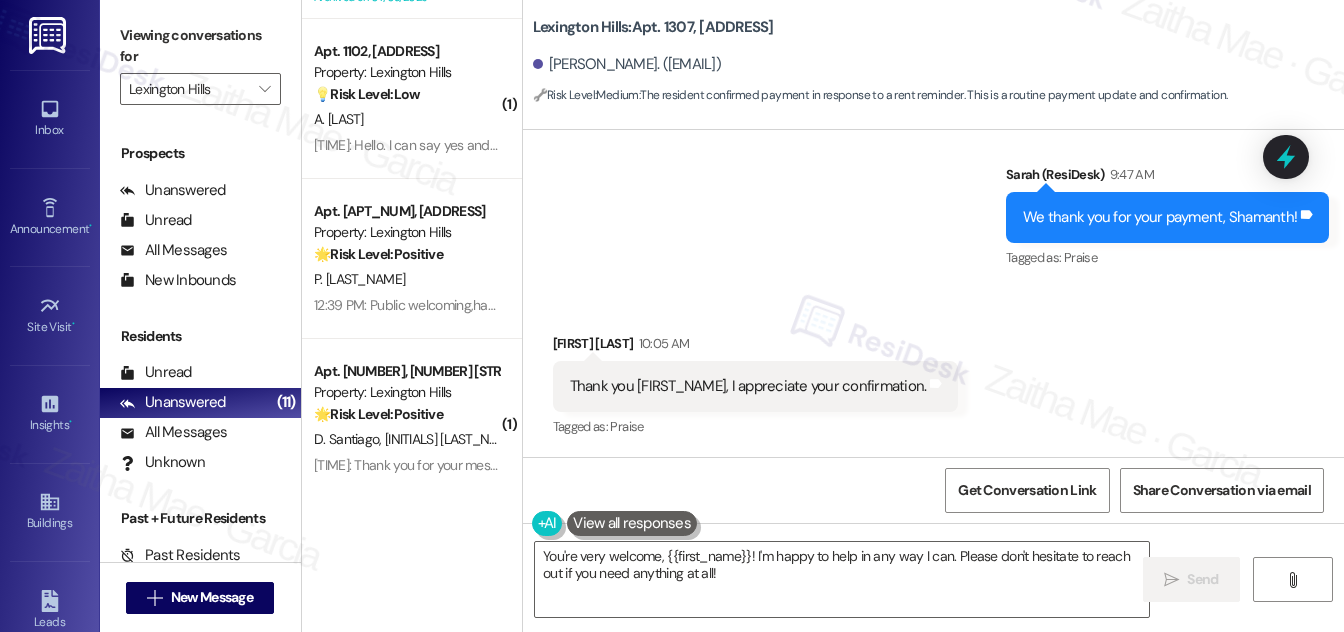 scroll, scrollTop: 1109, scrollLeft: 0, axis: vertical 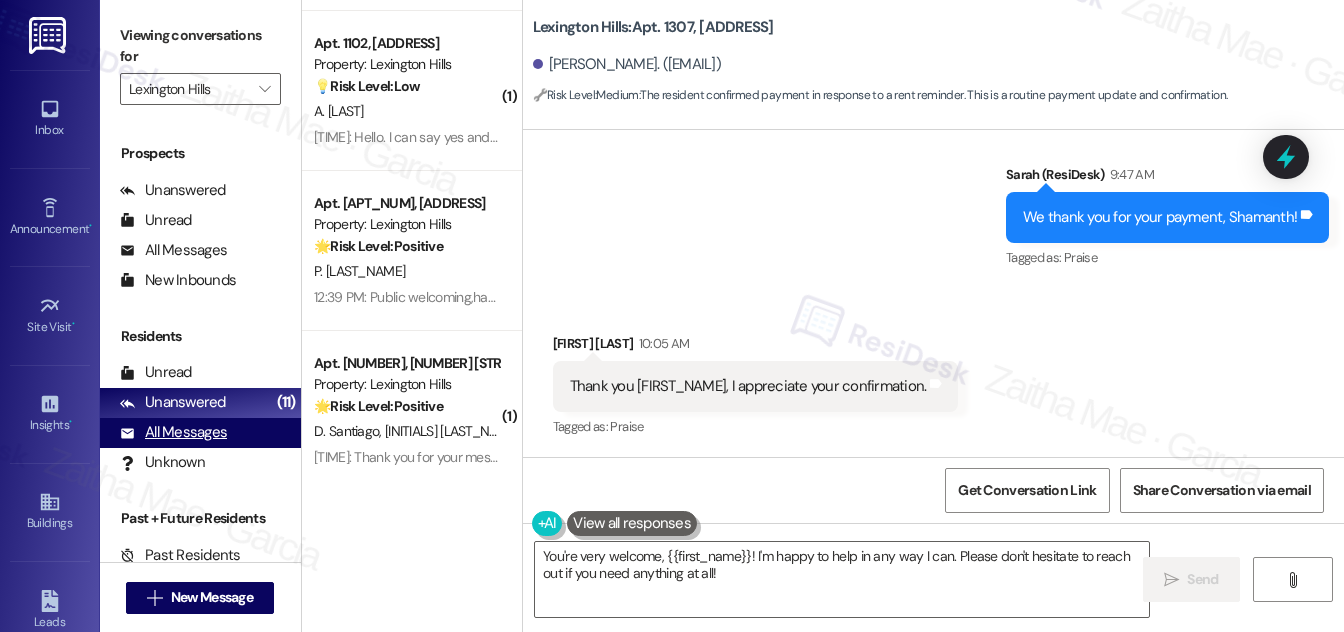 click on "All Messages" at bounding box center [173, 432] 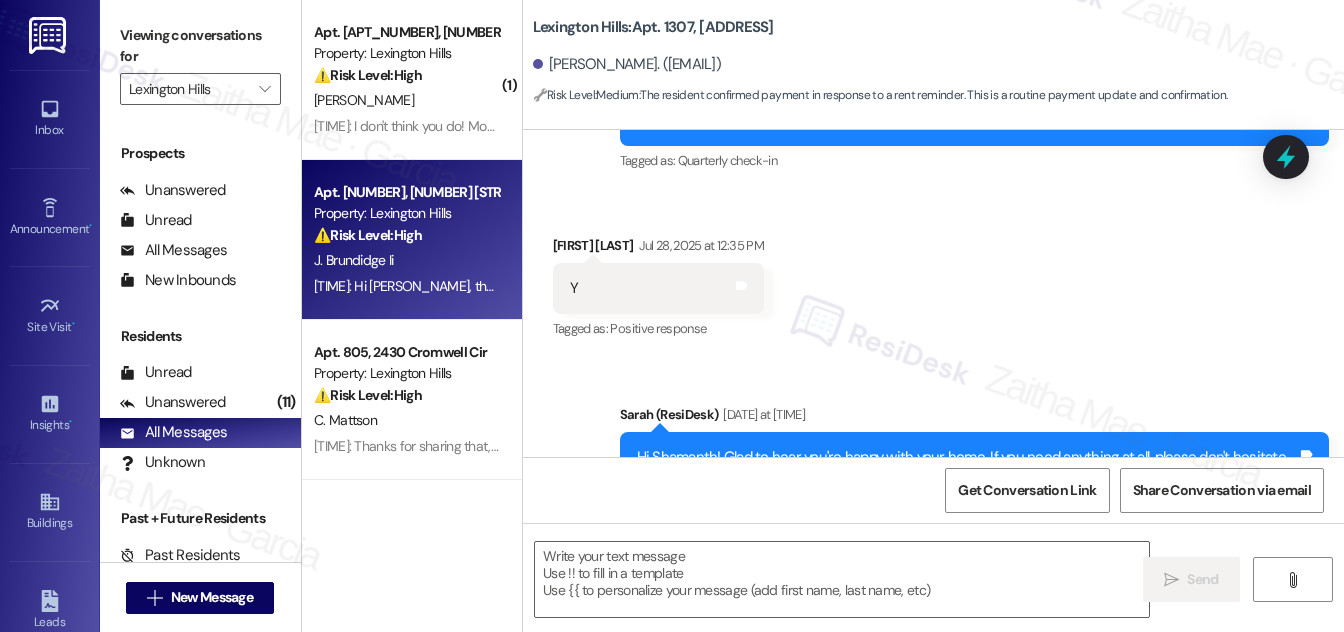type on "Fetching suggested responses. Please feel free to read through the conversation in the meantime." 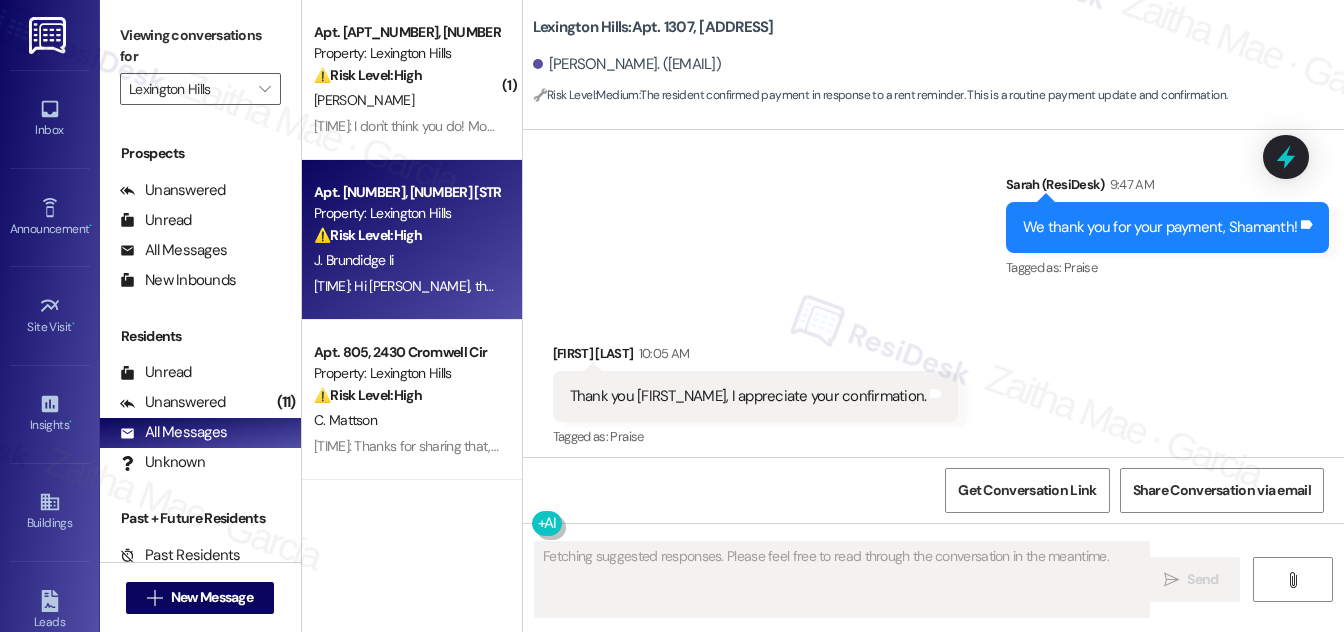 scroll, scrollTop: 2144, scrollLeft: 0, axis: vertical 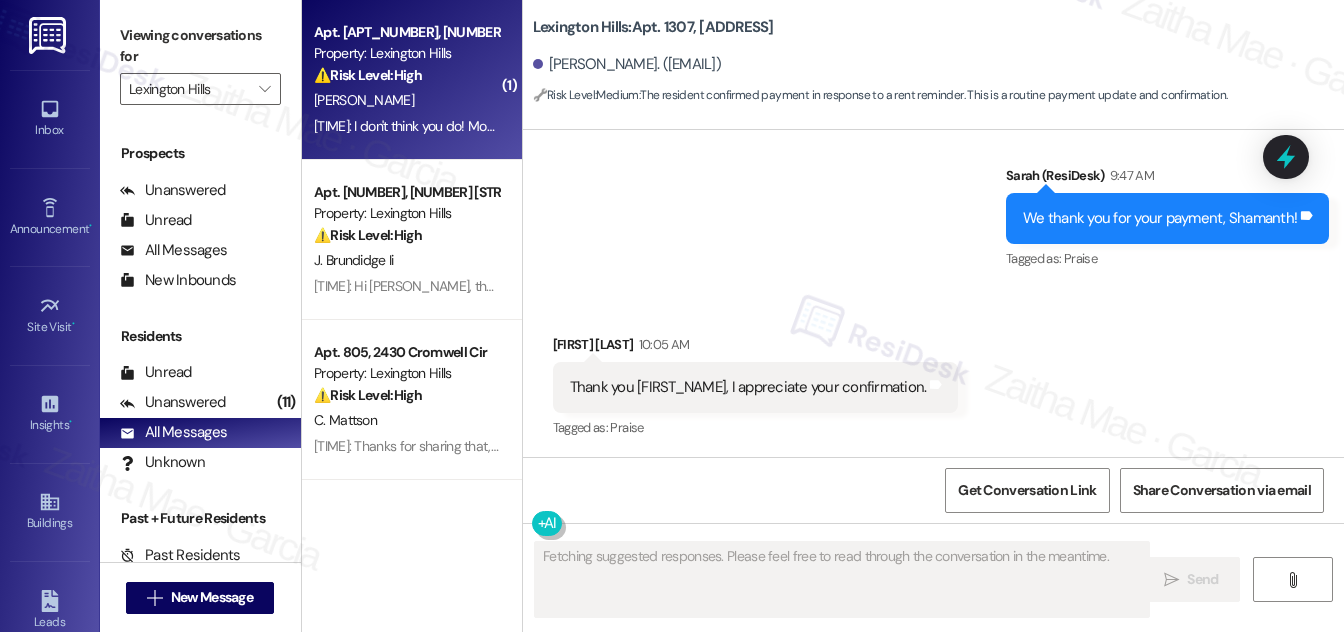 click on "[INITIAL]. [LAST]" at bounding box center [406, 100] 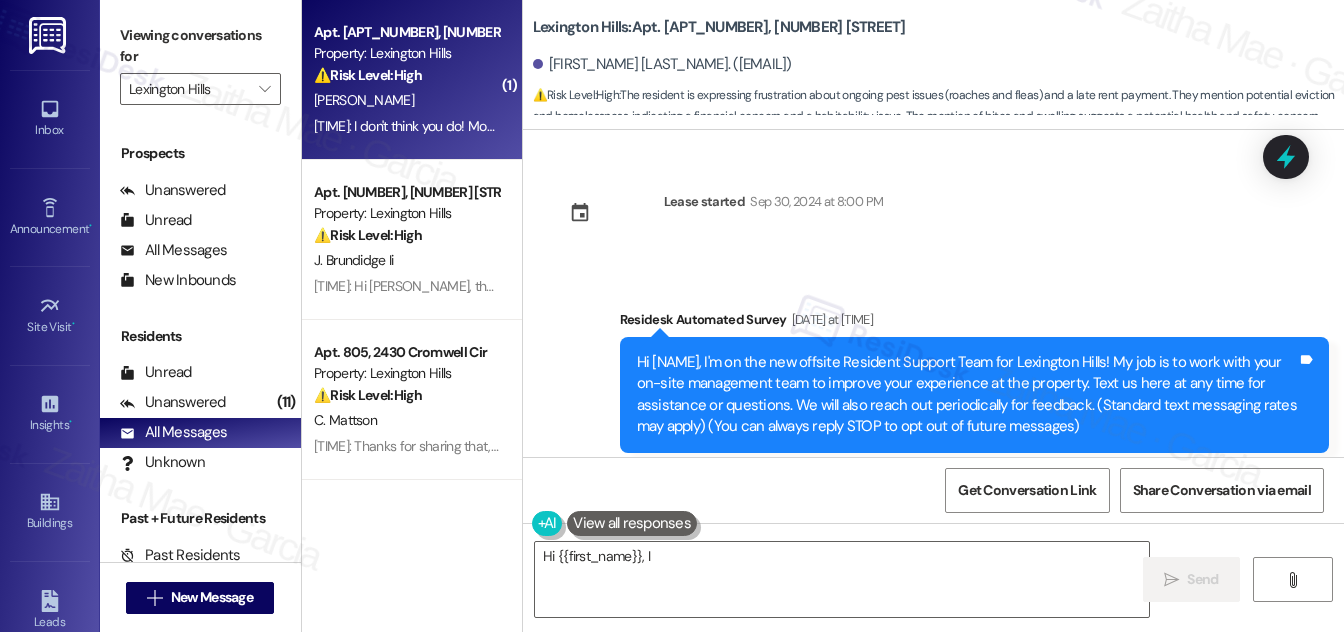 scroll, scrollTop: 15626, scrollLeft: 0, axis: vertical 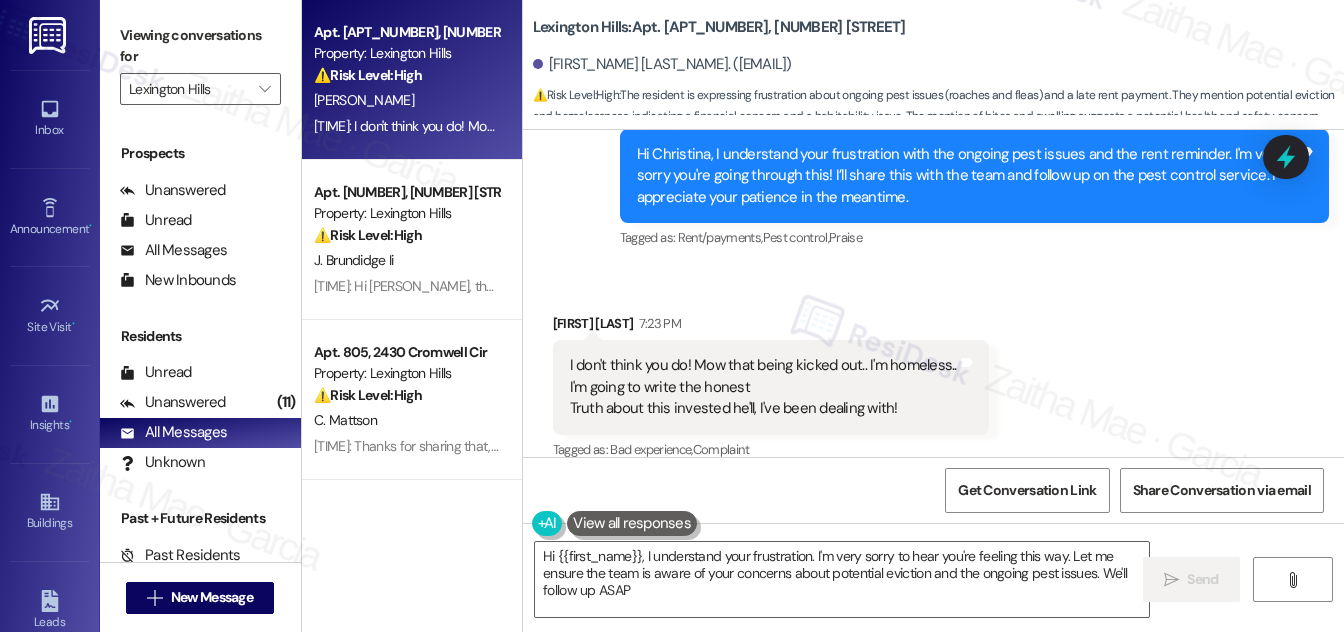 type on "Hi {{first_name}}, I understand your frustration. I'm very sorry to hear you're feeling this way. Let me ensure the team is aware of your concerns about potential eviction and the ongoing pest issues. We'll follow up ASAP." 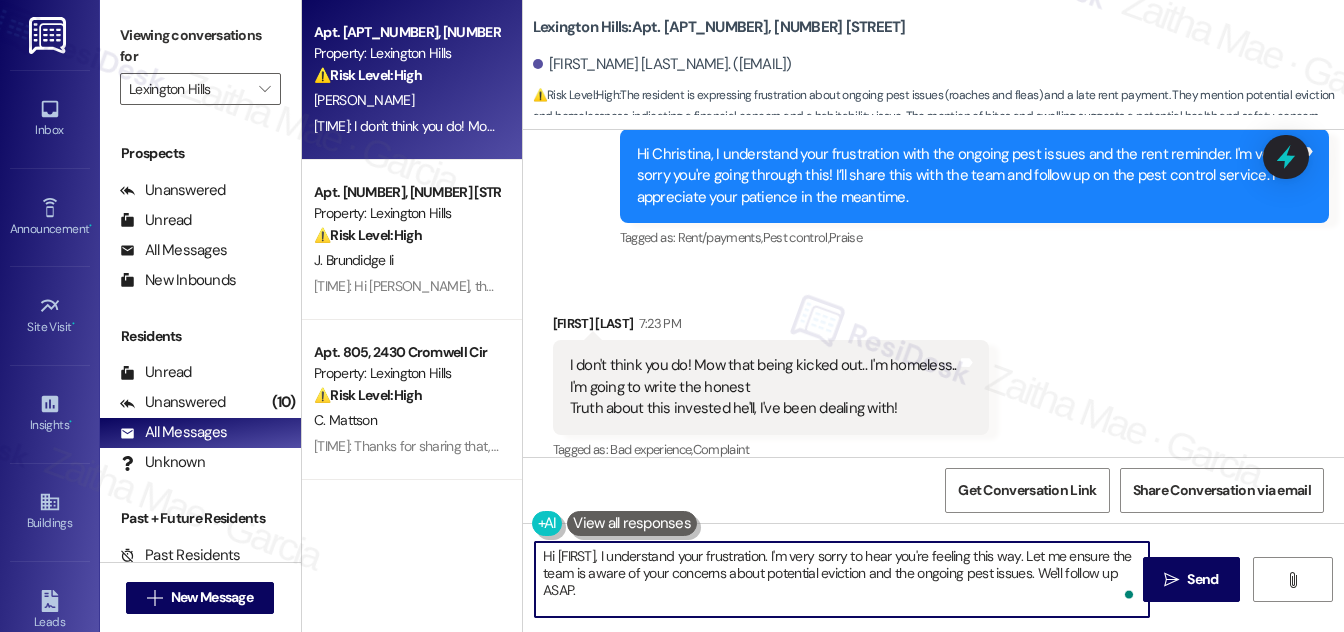 drag, startPoint x: 539, startPoint y: 558, endPoint x: 645, endPoint y: 591, distance: 111.01801 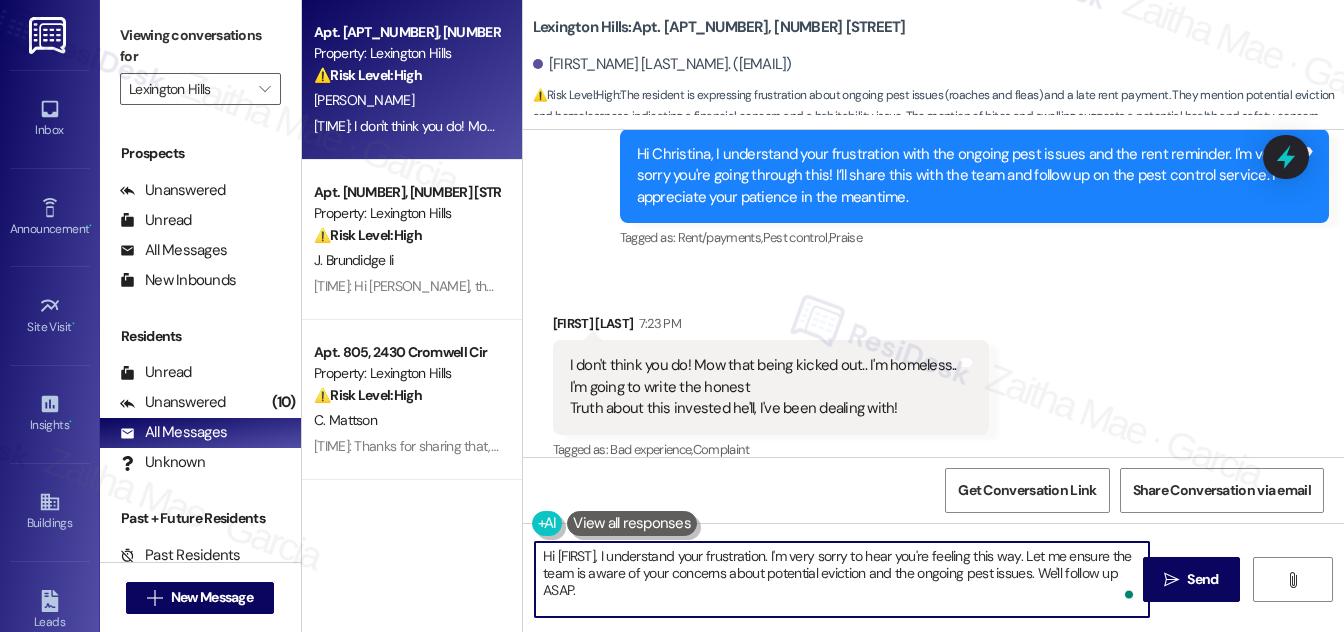 click on "Hi {{first_name}}, I understand your frustration. I'm very sorry to hear you're feeling this way. Let me ensure the team is aware of your concerns about potential eviction and the ongoing pest issues. We'll follow up ASAP." at bounding box center (842, 579) 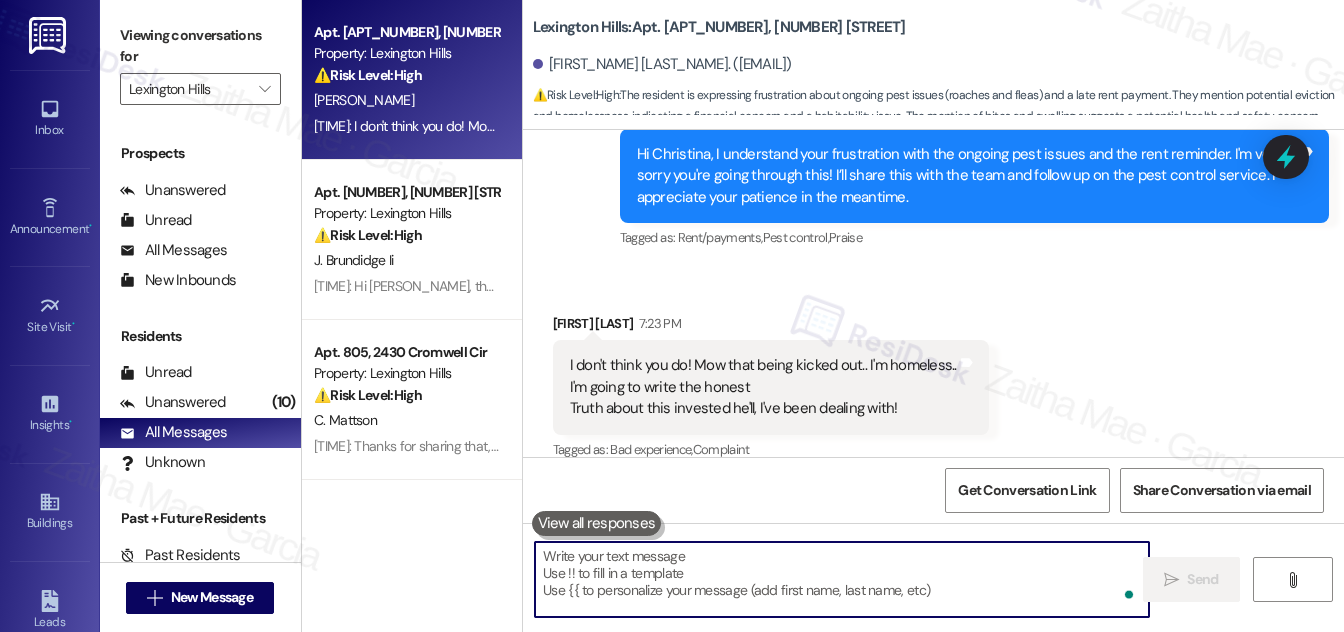 paste on "I hear you, and I’m very sorry you’ve been dealing with this. This has been a challenging situation for you. I’ll share your concerns with the team so they can review and address them." 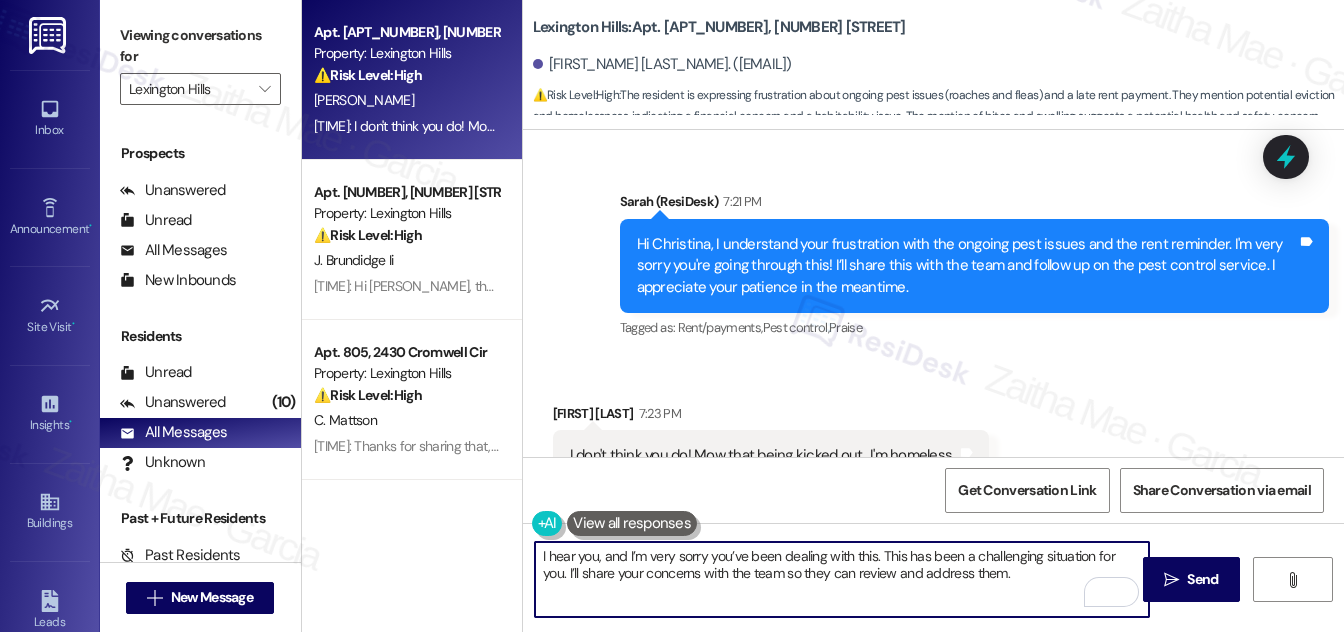 scroll, scrollTop: 15627, scrollLeft: 0, axis: vertical 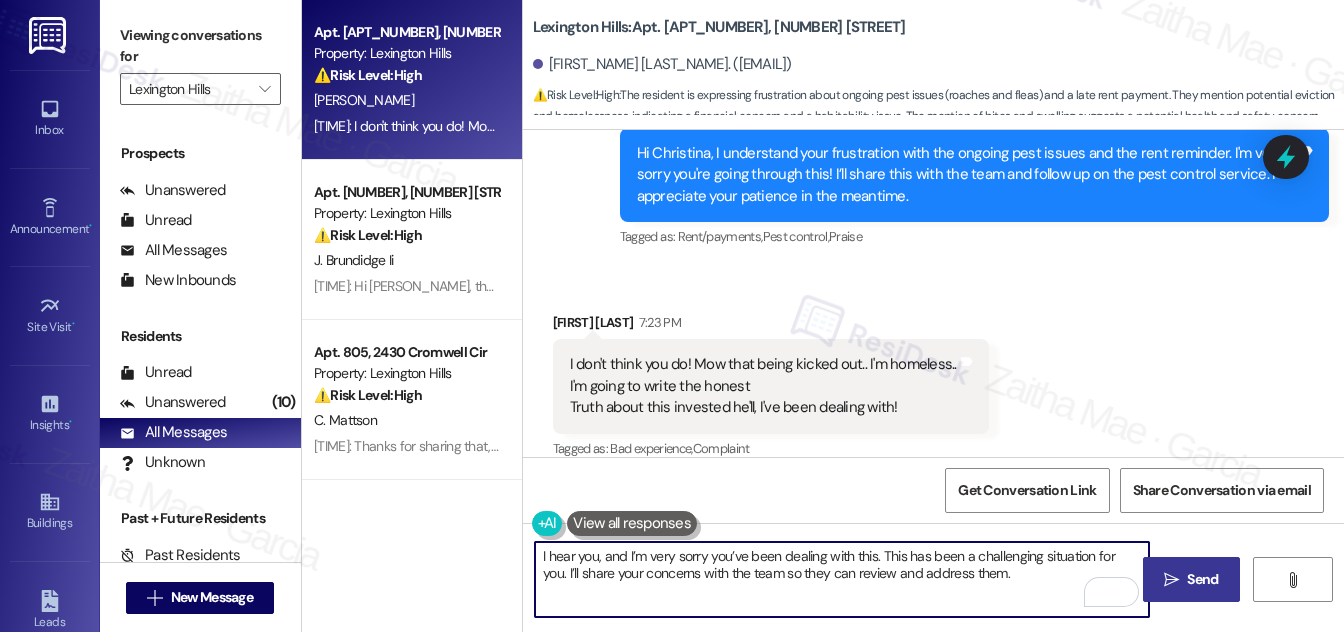 type on "I hear you, and I’m very sorry you’ve been dealing with this. This has been a challenging situation for you. I’ll share your concerns with the team so they can review and address them." 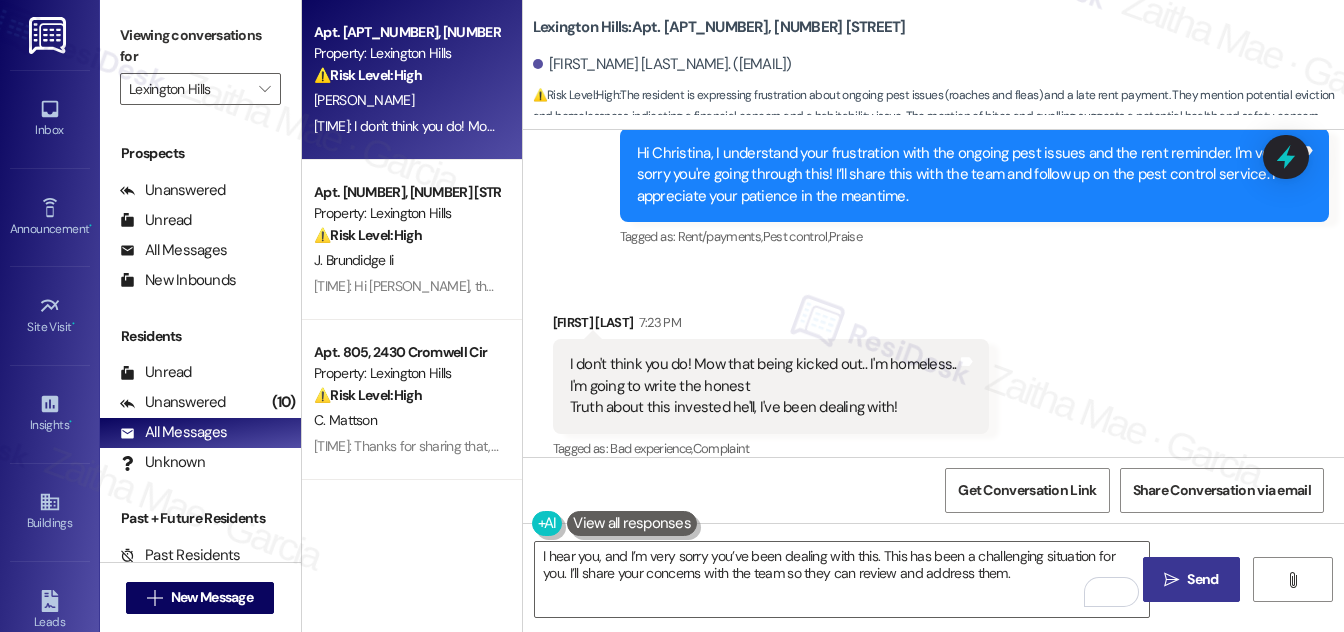 click on "Send" at bounding box center [1202, 579] 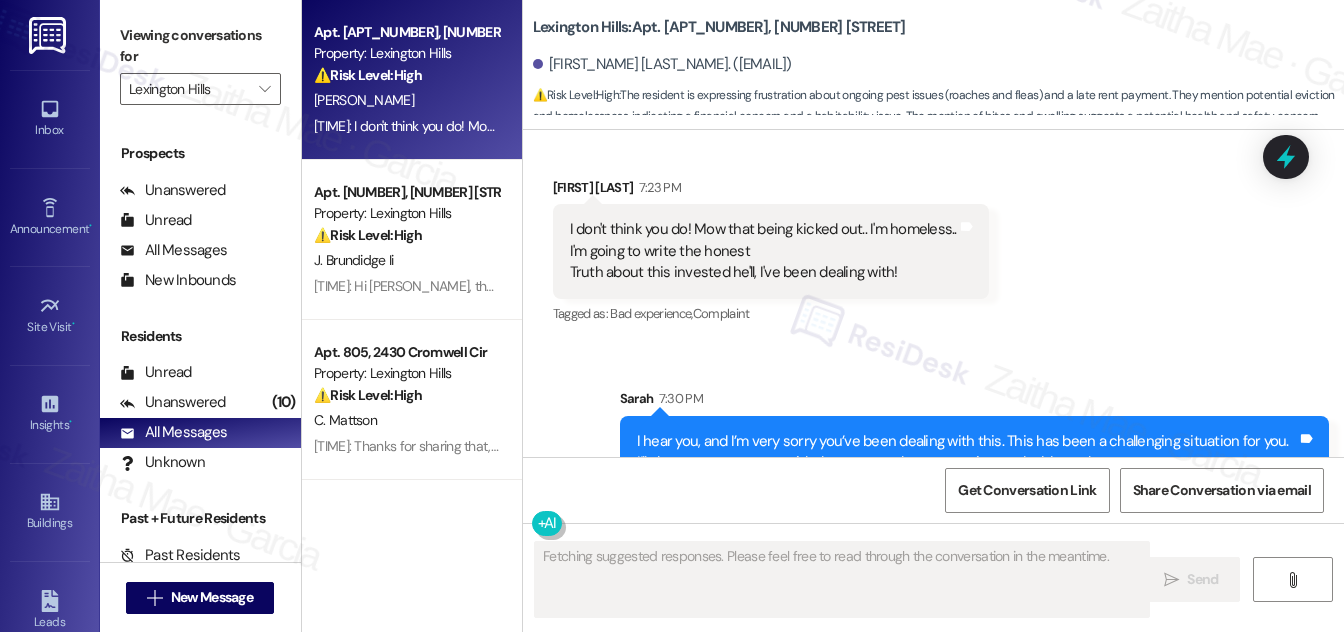 scroll, scrollTop: 15788, scrollLeft: 0, axis: vertical 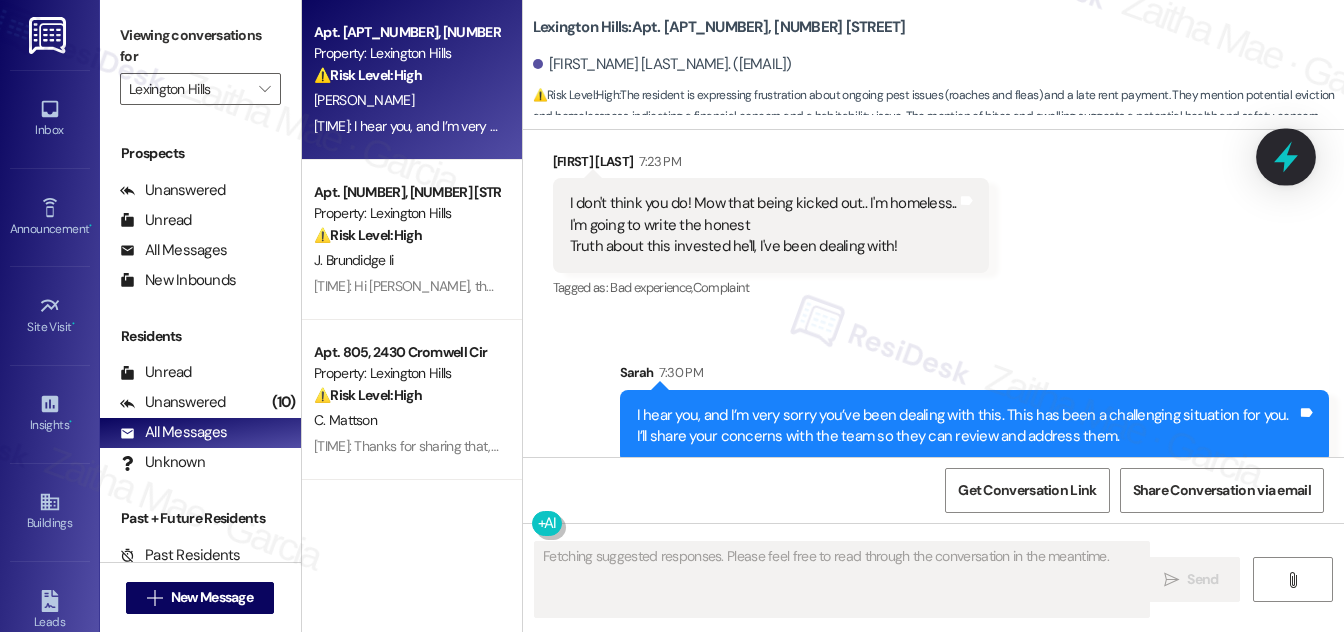click at bounding box center (1286, 156) 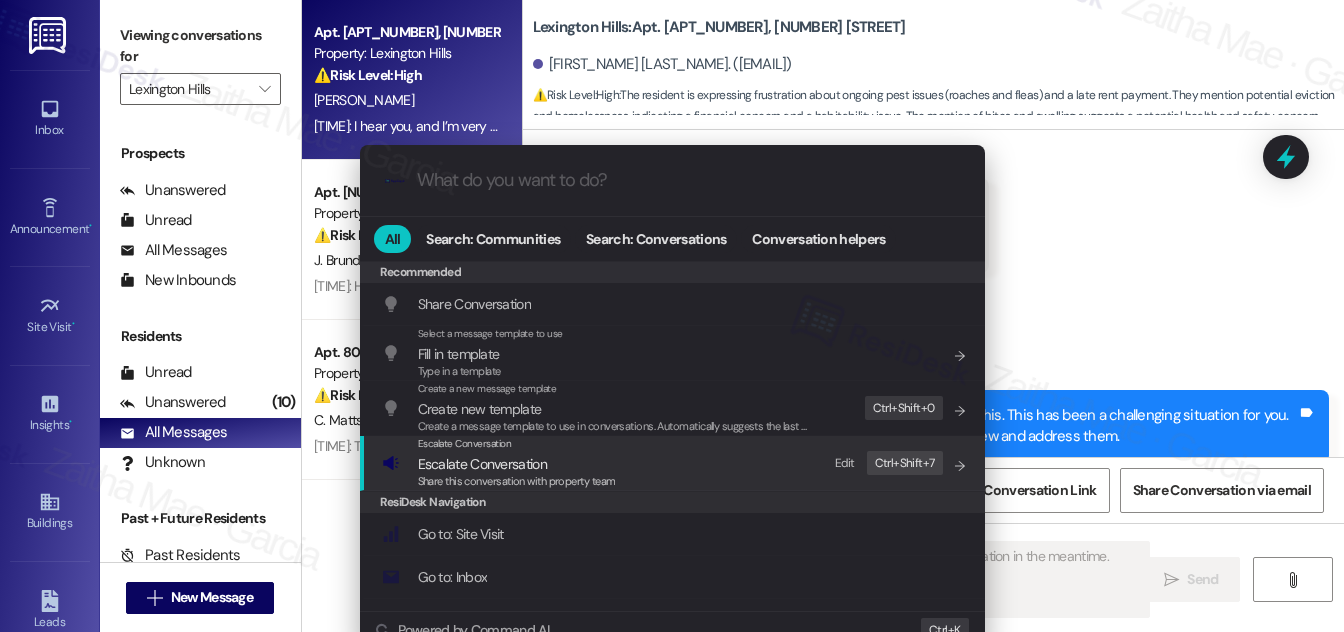 click on "Share this conversation with property team" at bounding box center [517, 482] 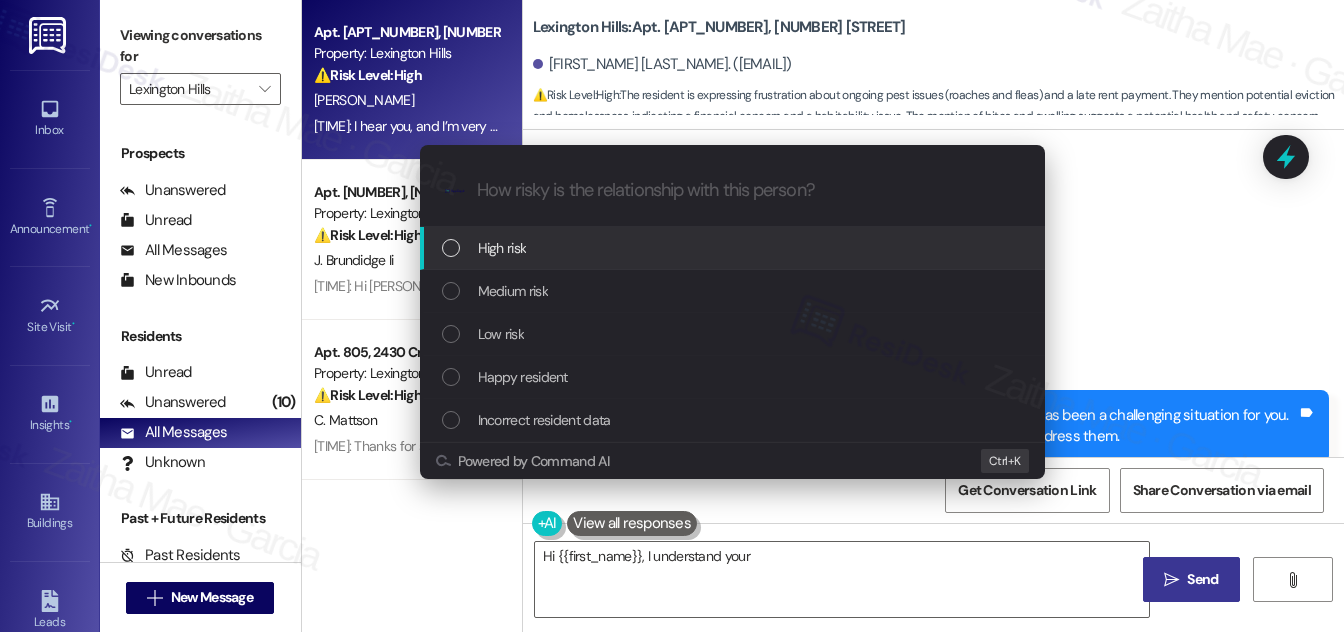 click on "High risk" at bounding box center [734, 248] 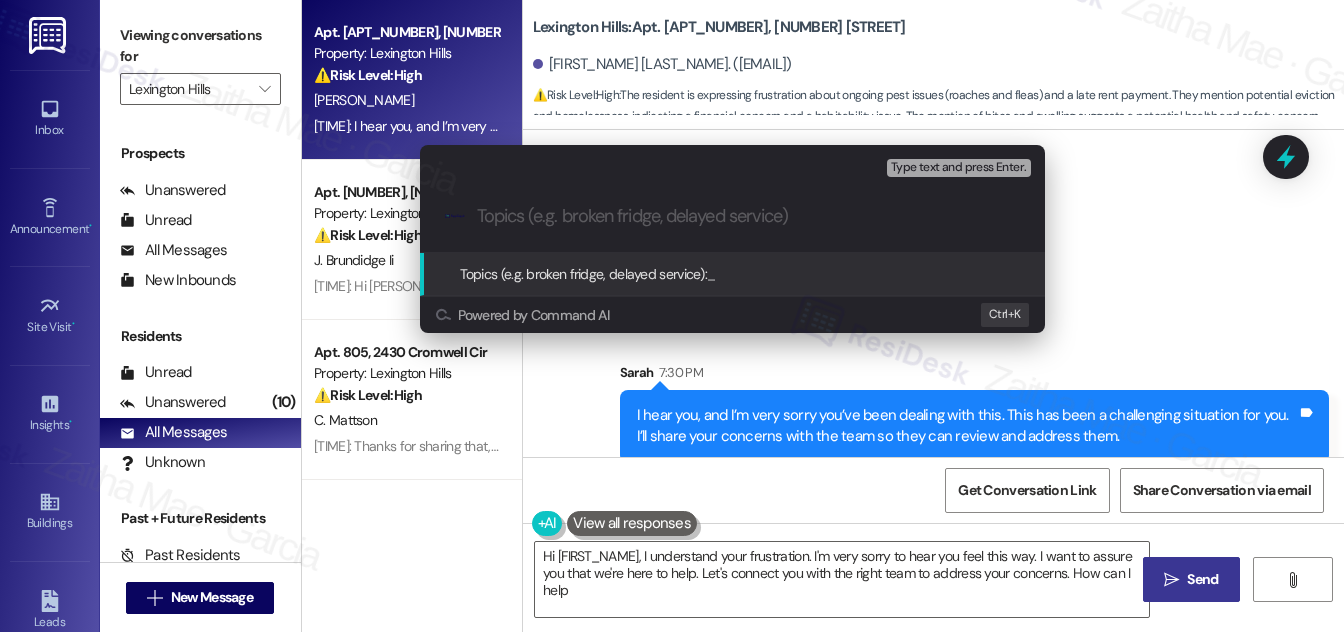 type on "Hi {{first_name}}, I understand your frustration. I'm very sorry to hear you feel this way. I want to assure you that we're here to help. Let's connect you with the right team to address your concerns. How can I help?" 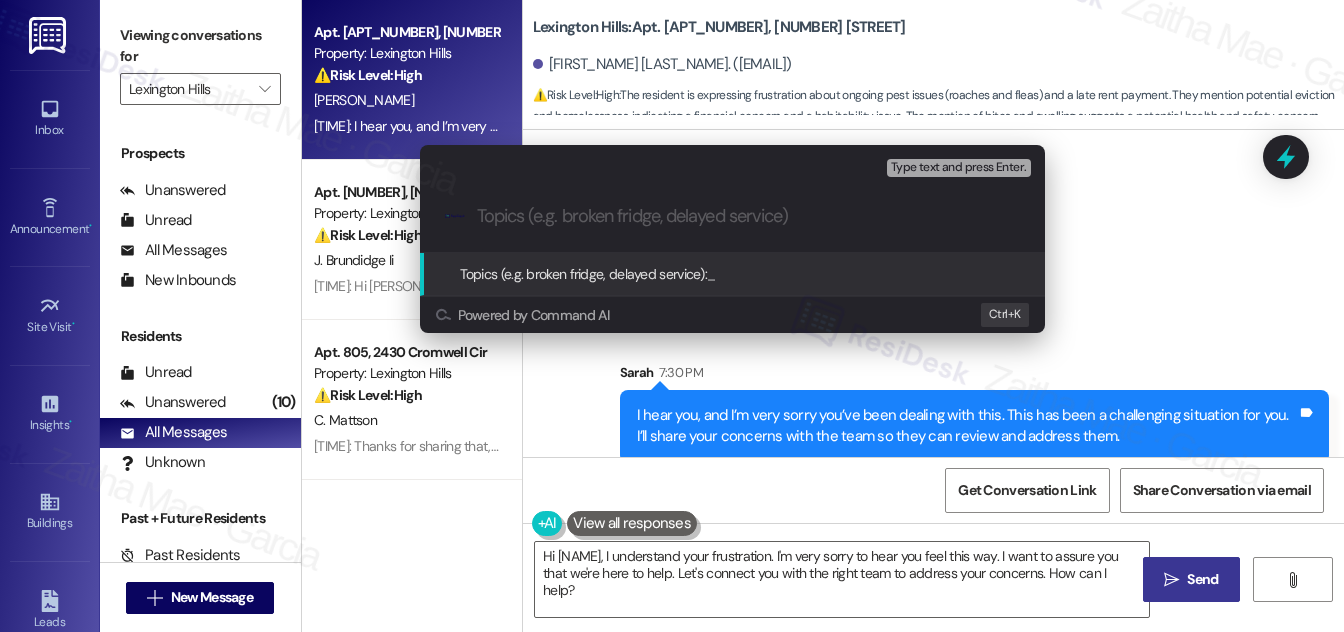 click on "Escalate Conversation High risk Topics (e.g. broken fridge, delayed service) Any messages to highlight in the email? Type text and press Enter. .cls-1{fill:#0a055f;}.cls-2{fill:#0cc4c4;} resideskLogoBlueOrange Topics (e.g. broken fridge, delayed service):  _ Powered by Command AI Ctrl+ K" at bounding box center [672, 316] 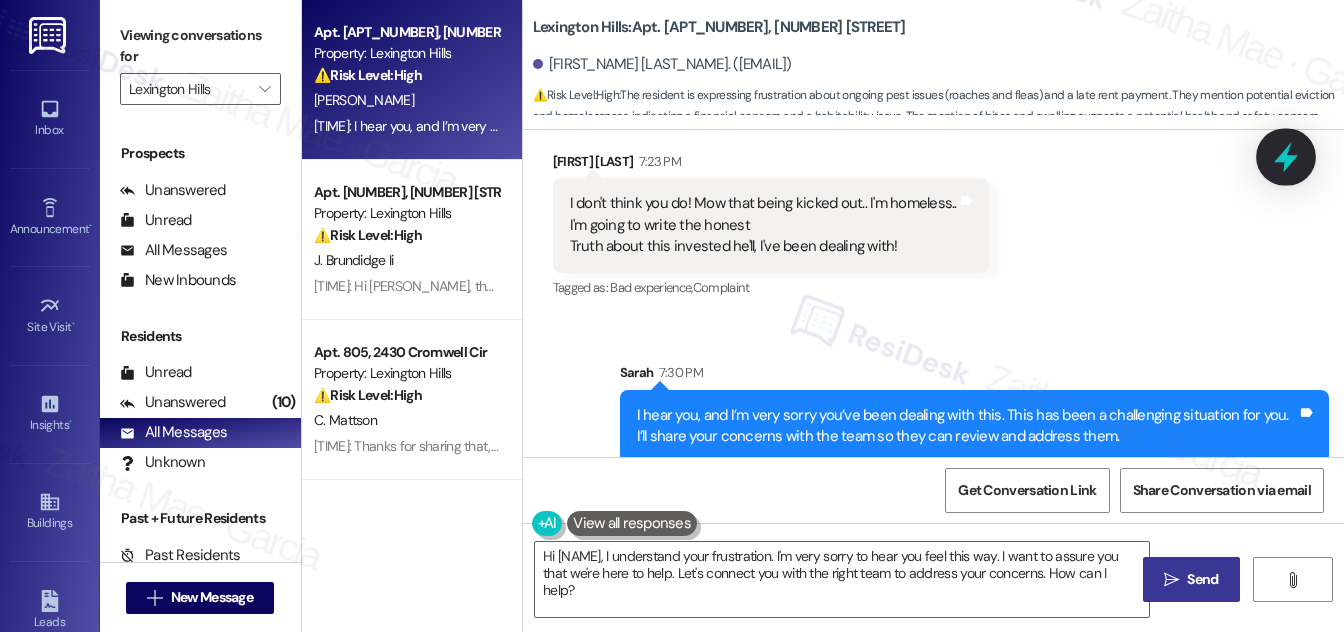 click 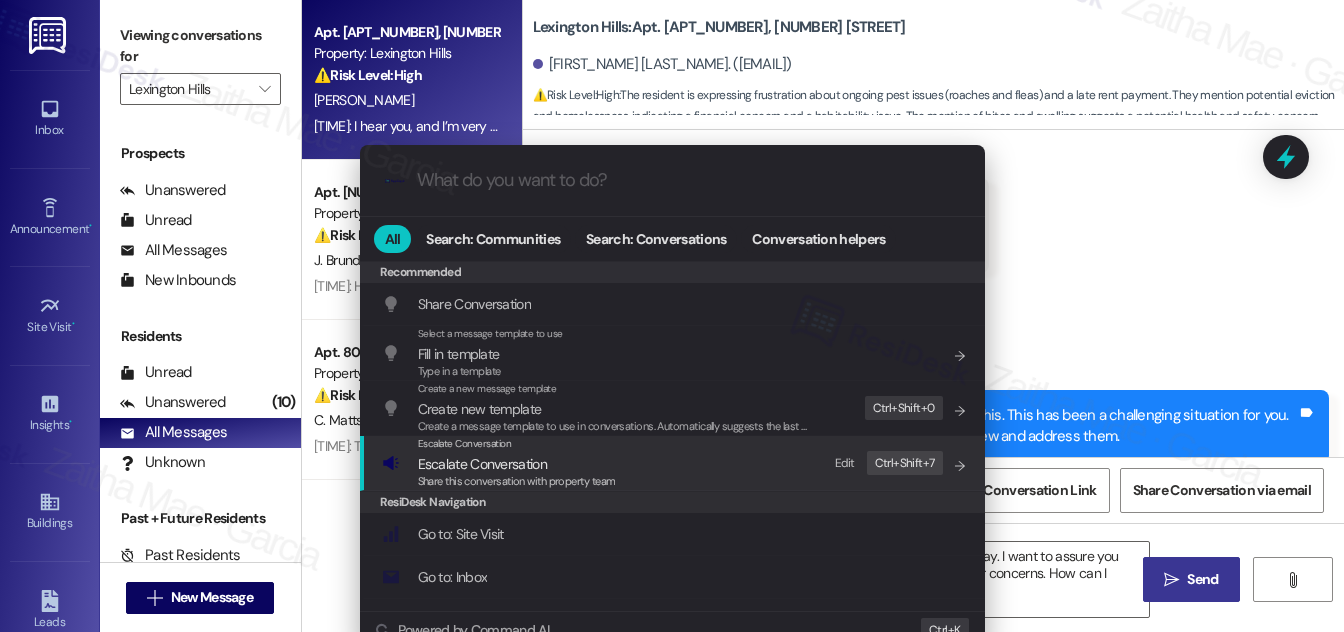 click on "Escalate Conversation" at bounding box center [482, 464] 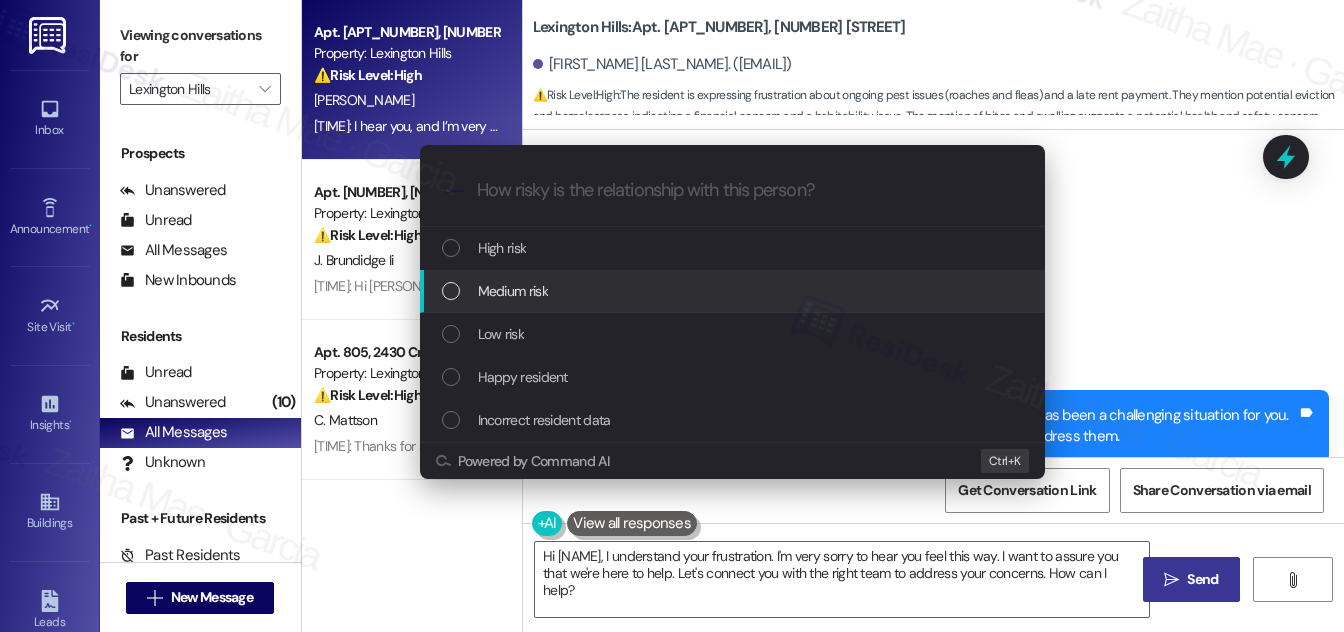click on "Medium risk" at bounding box center (513, 291) 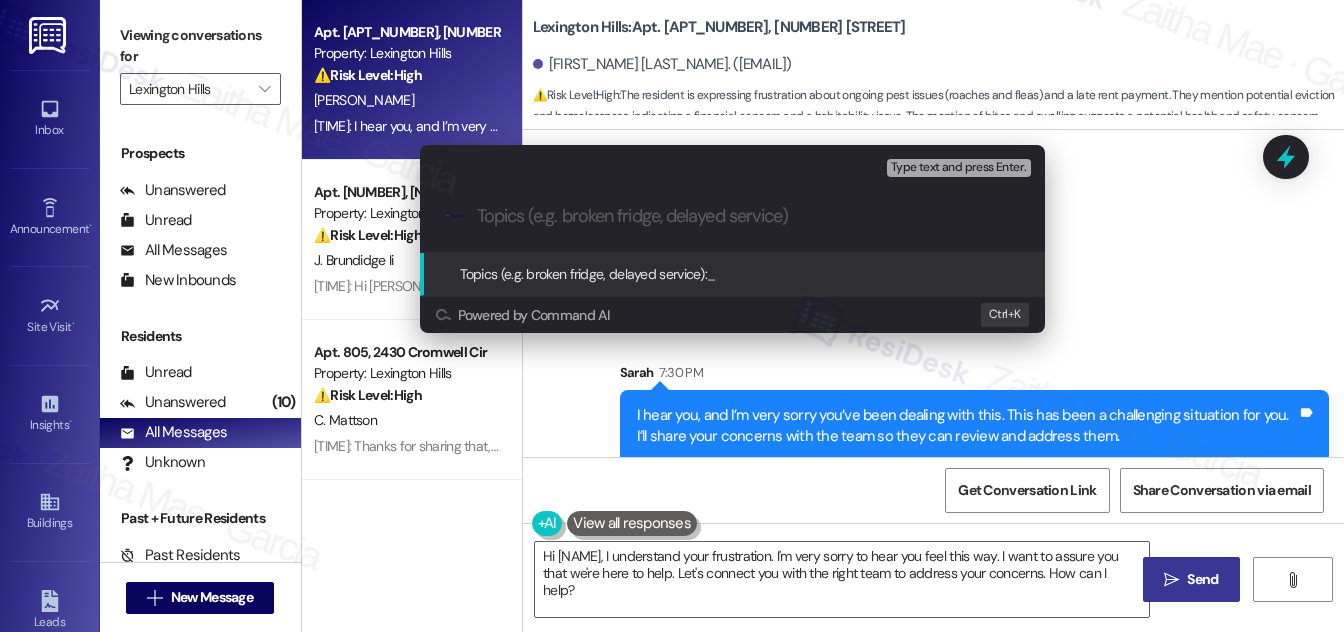 paste on "Pest Control Follow-Up & Rent Updat" 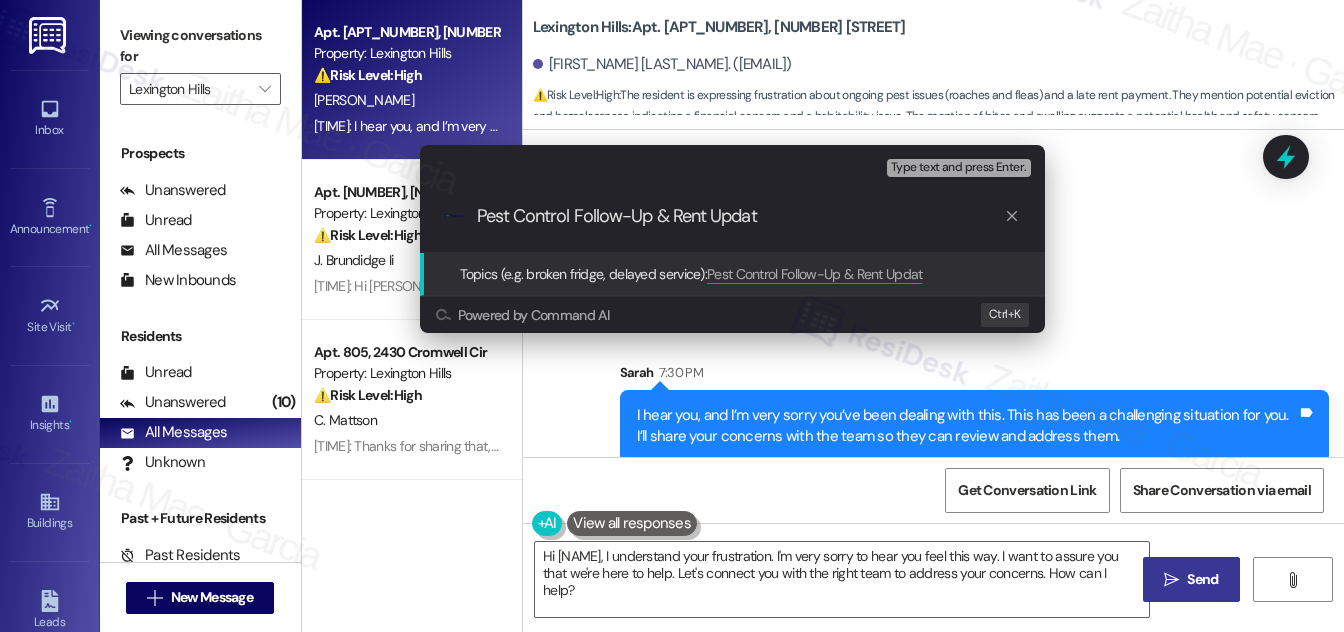 type on "Pest Control Follow-Up & Rent Update" 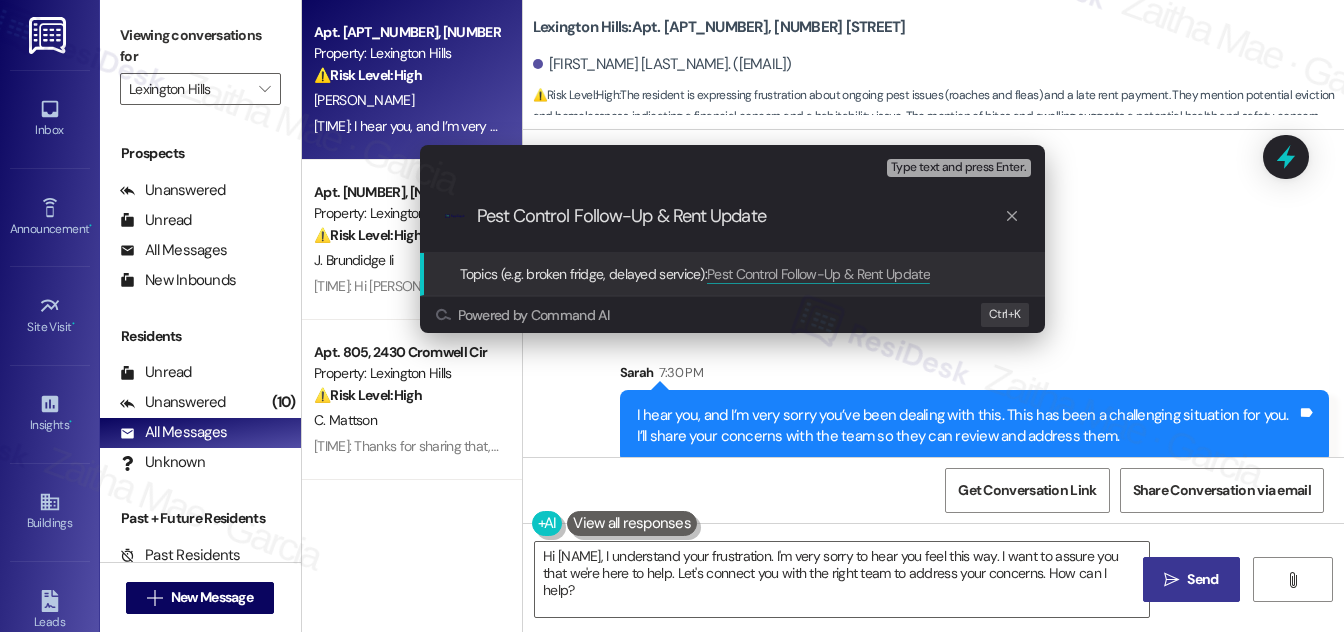 type 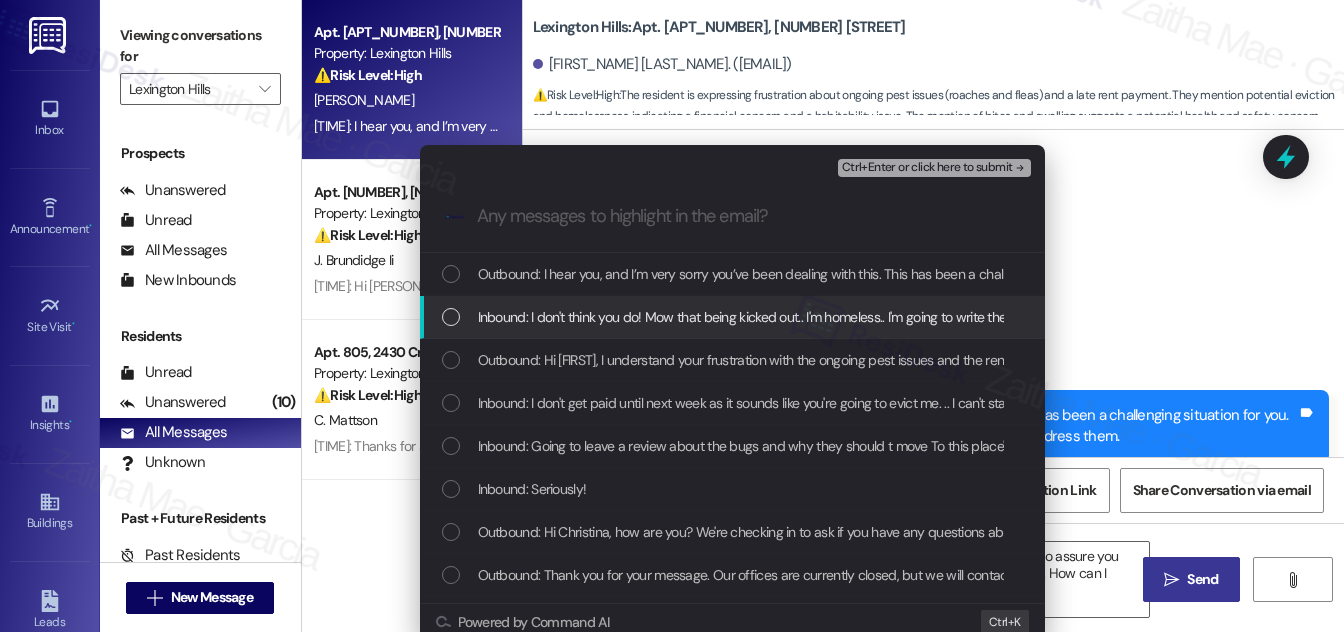click at bounding box center (451, 317) 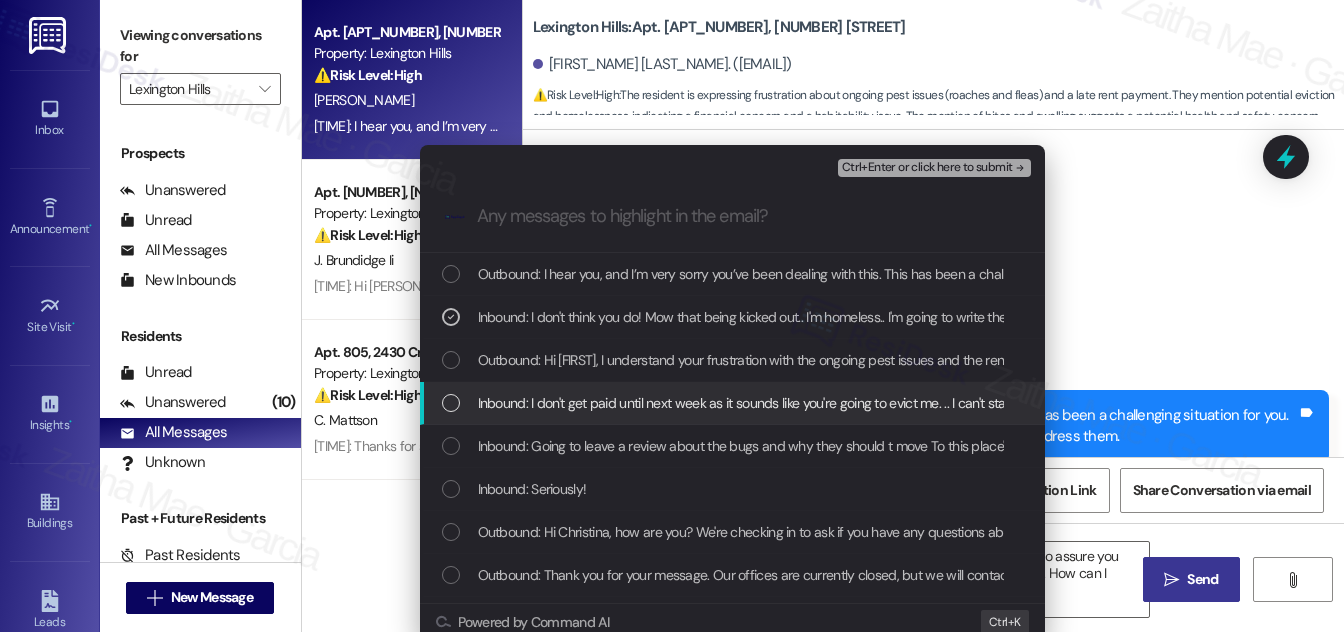 click at bounding box center [451, 403] 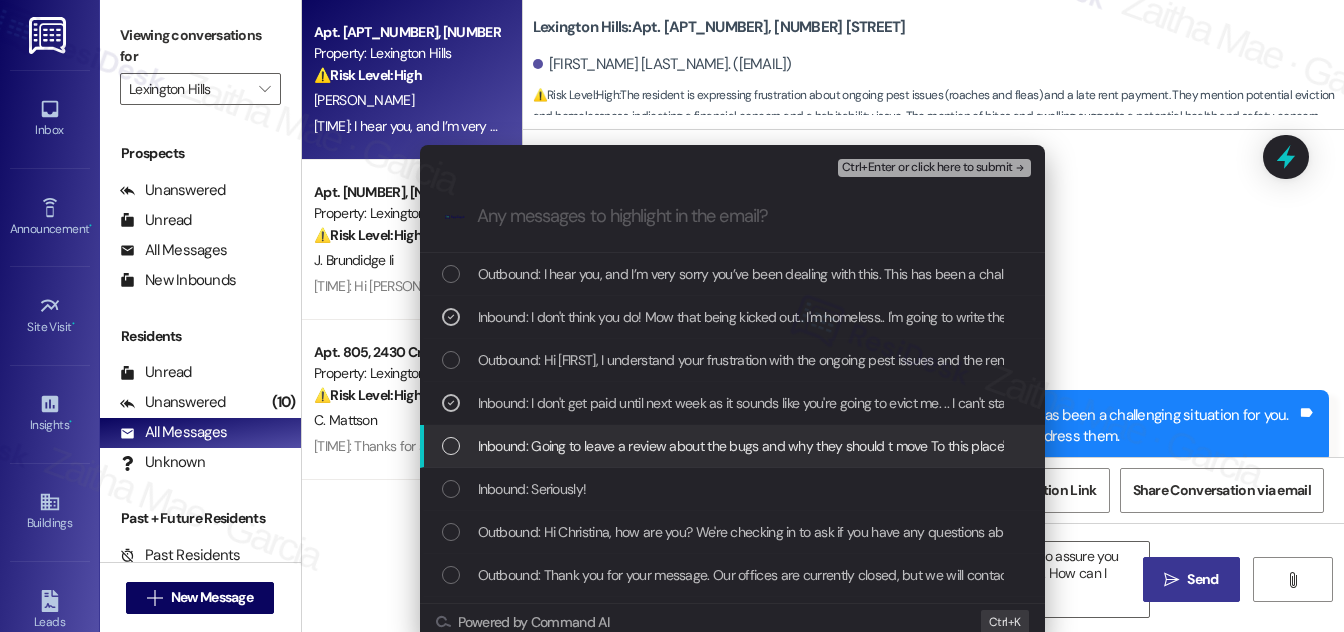 click at bounding box center (451, 446) 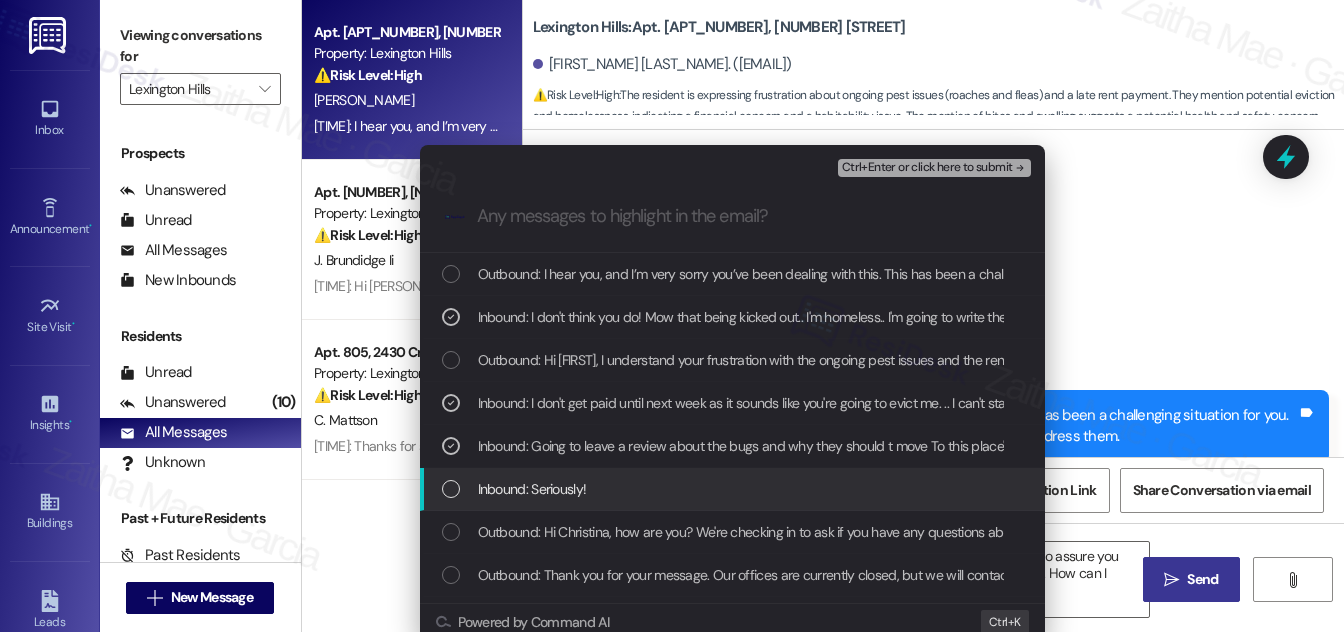scroll, scrollTop: 90, scrollLeft: 0, axis: vertical 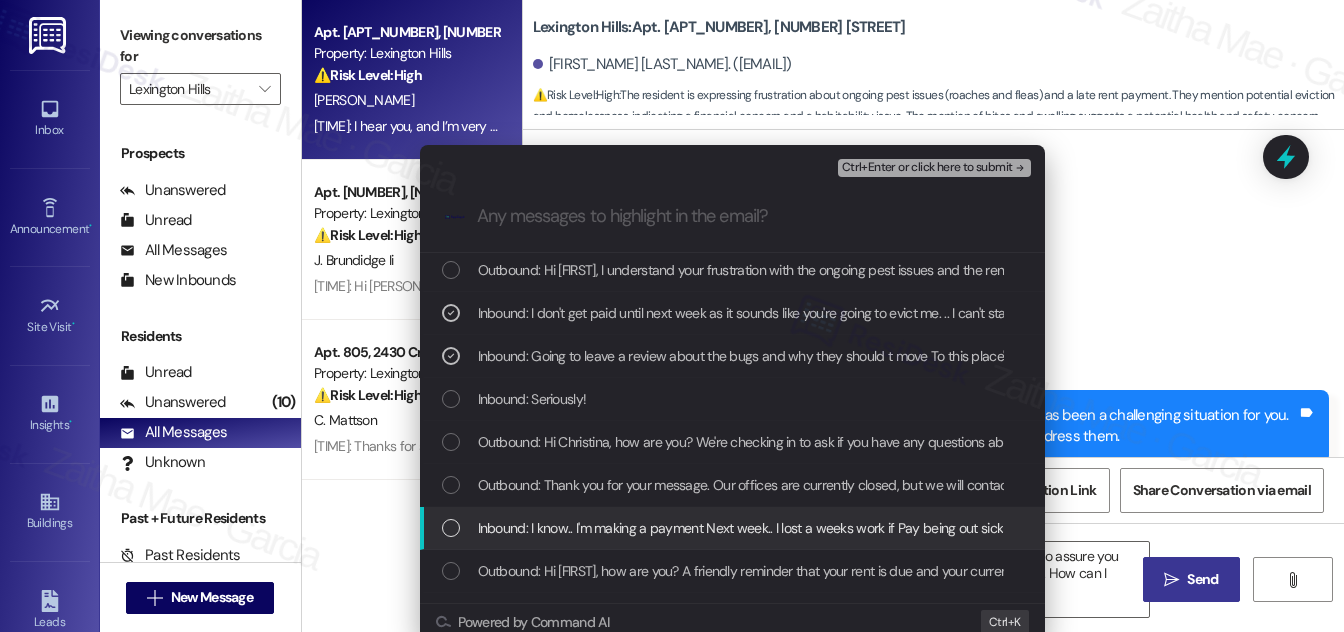 click at bounding box center [451, 528] 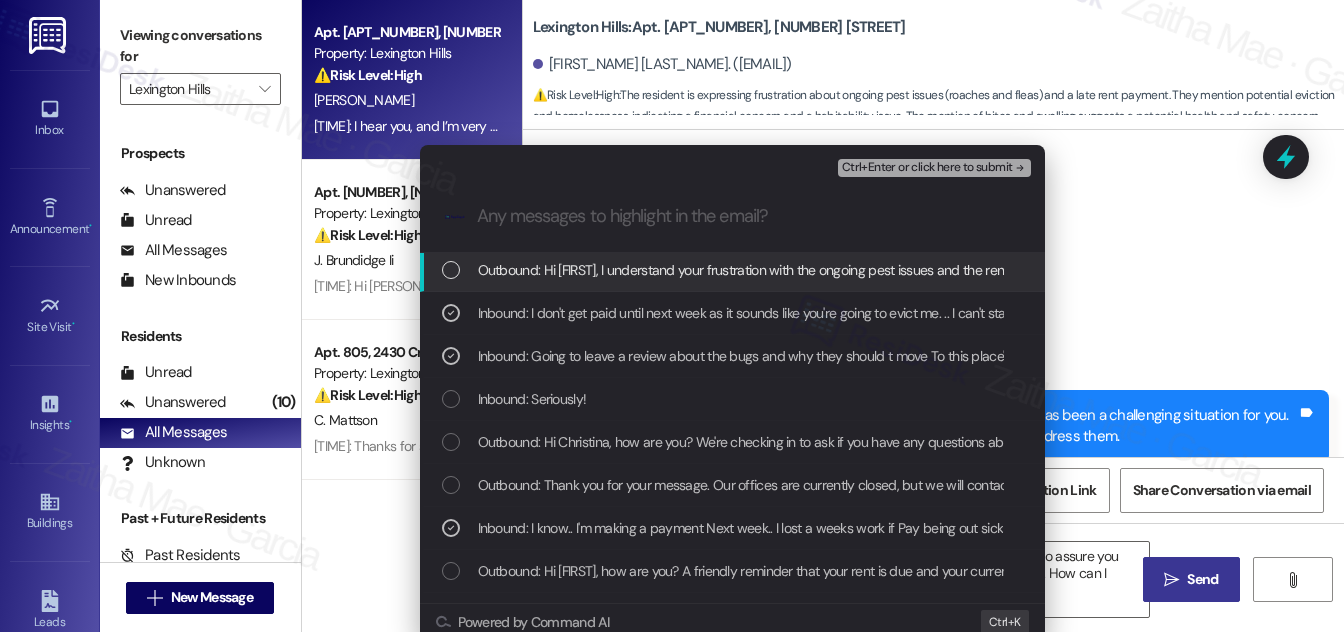 click on "Ctrl+Enter or click here to submit" at bounding box center (927, 168) 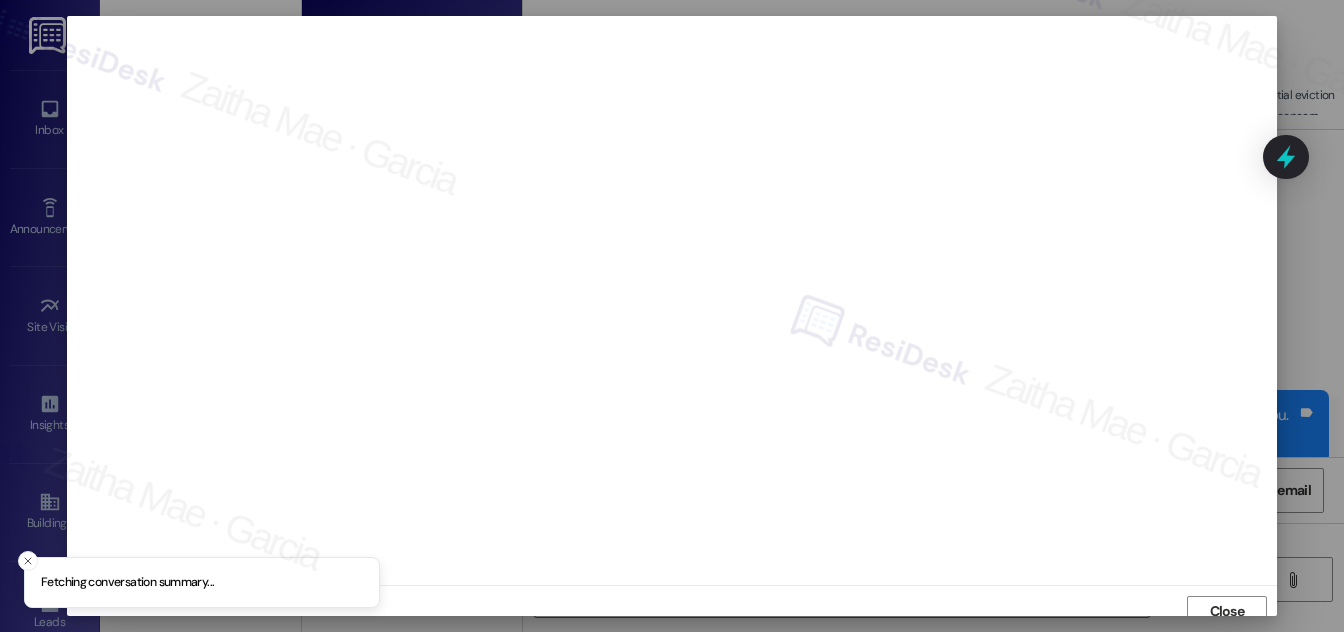 scroll, scrollTop: 11, scrollLeft: 0, axis: vertical 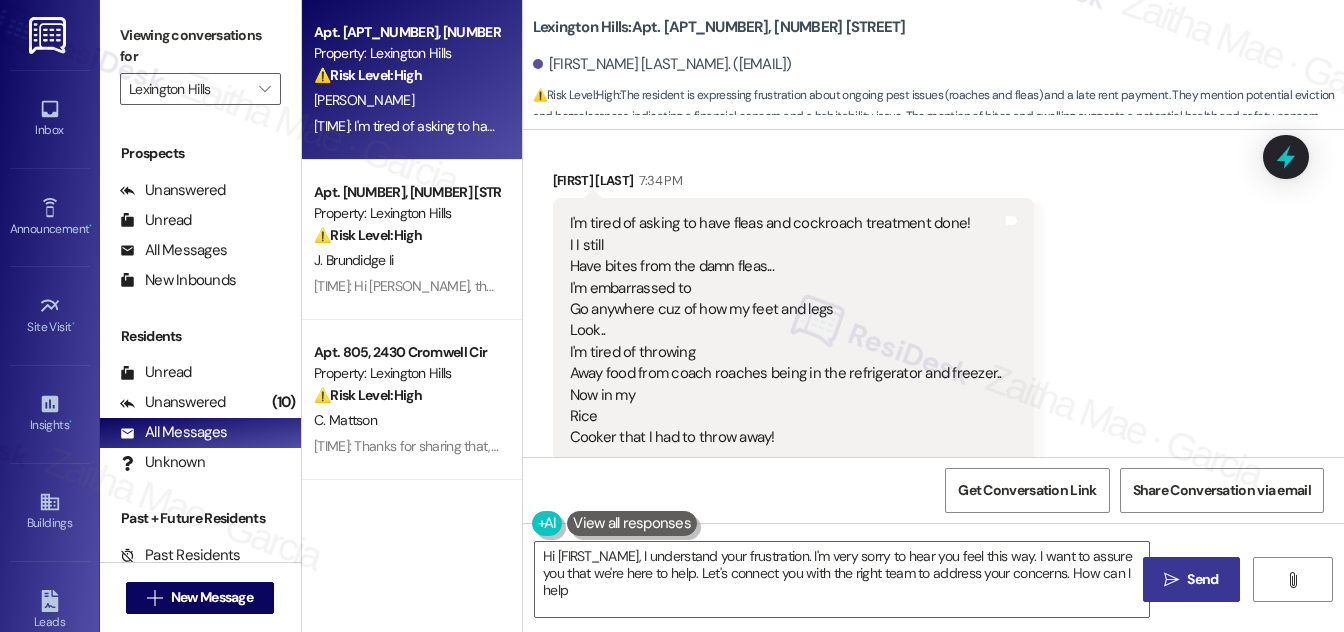type on "Hi {{first_name}}, I understand your frustration. I'm very sorry to hear you feel this way. I want to assure you that we're here to help. Let's connect you with the right team to address your concerns. How can I help?" 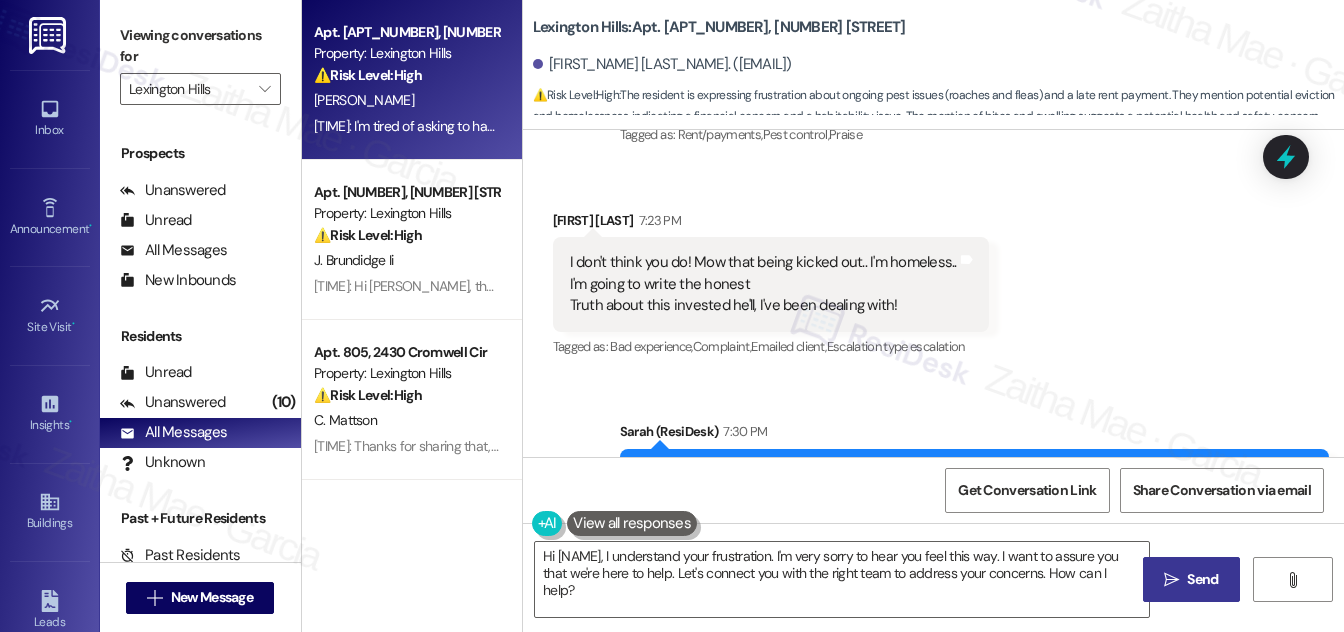 scroll, scrollTop: 15717, scrollLeft: 0, axis: vertical 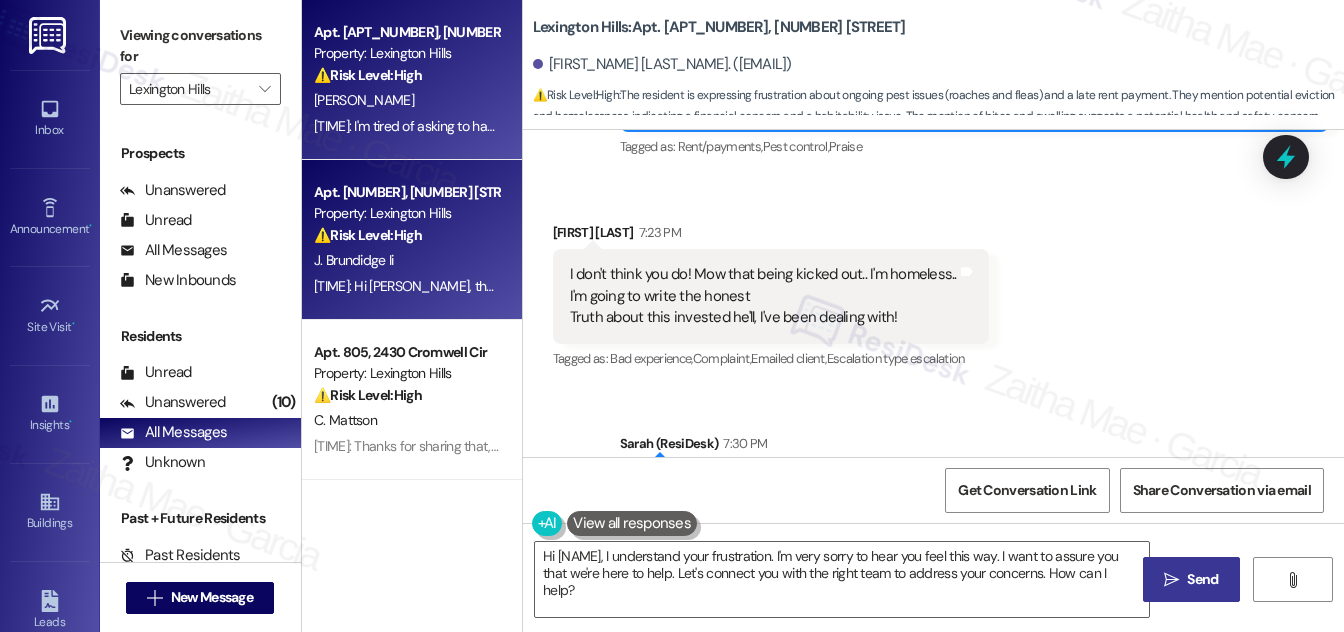 click on "⚠️  Risk Level:  High The resident acknowledges the rent is overdue and explains a delay due to a paycheck issue and inability to use the Flex app. This indicates a financial concern and potential late payment, requiring attention to mitigate further issues." at bounding box center (406, 235) 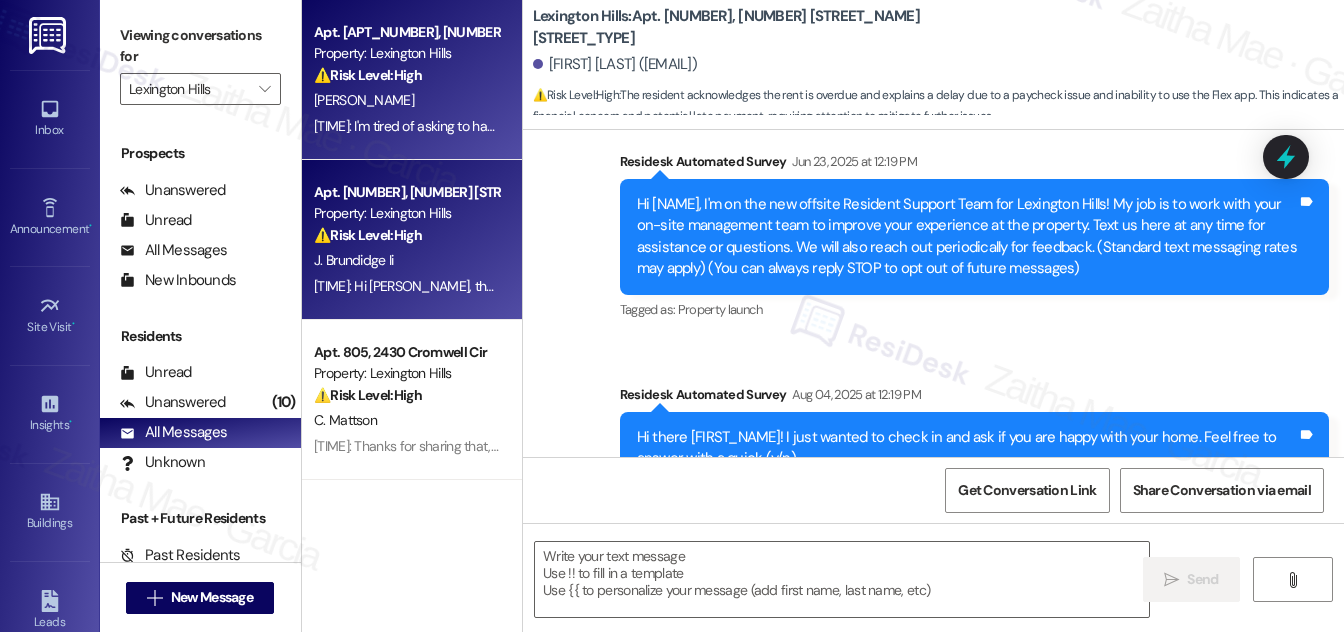 type on "Fetching suggested responses. Please feel free to read through the conversation in the meantime." 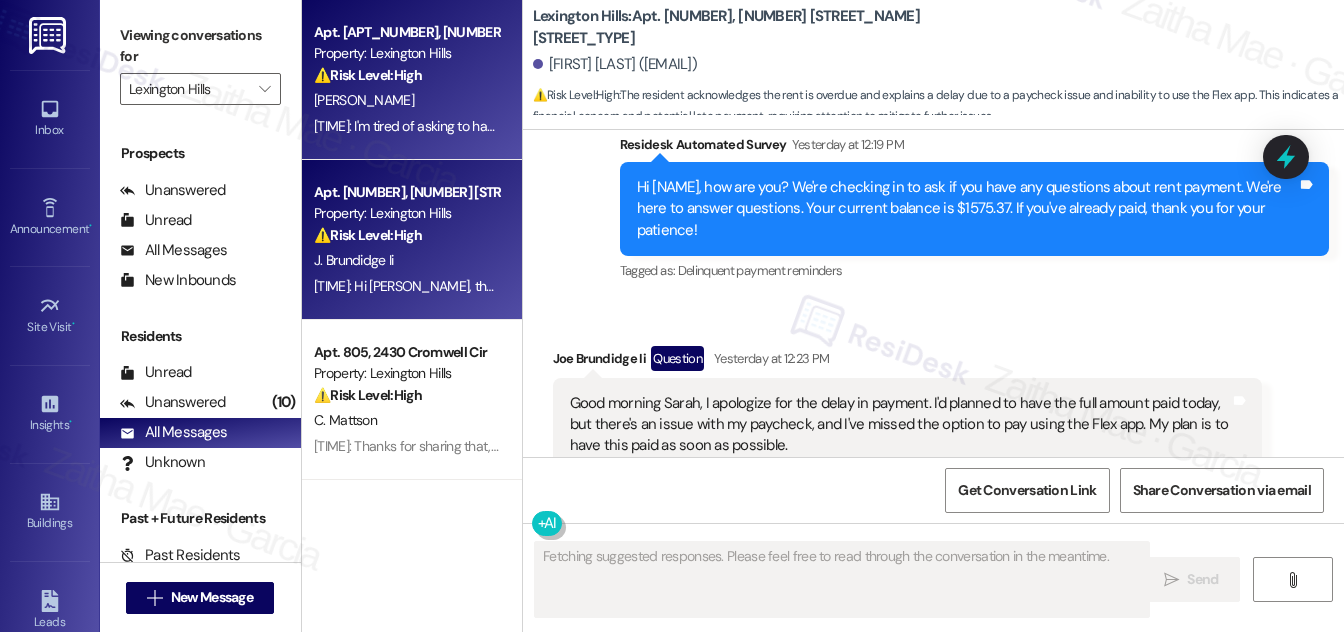 scroll, scrollTop: 1354, scrollLeft: 0, axis: vertical 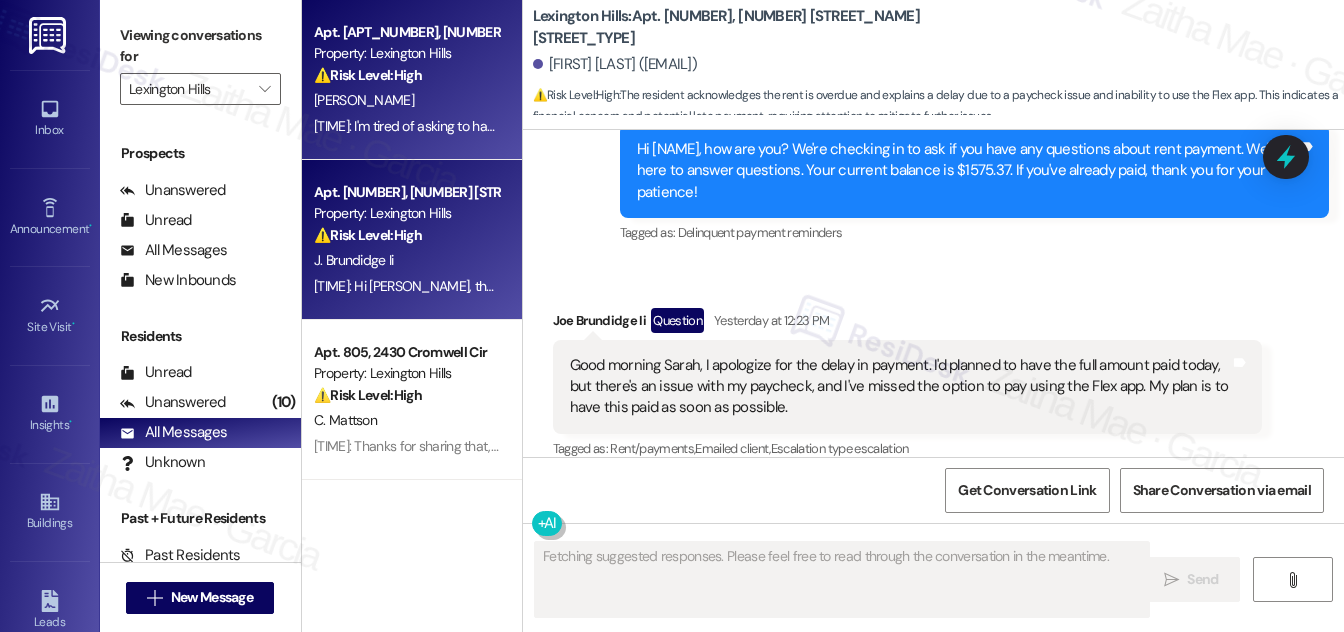 click on "⚠️  Risk Level:  High The resident is reporting an ongoing pest infestation (fleas and cockroaches) that is causing health concerns (bites, swollen feet) and property damage (food spoilage). They also express concern about potential eviction and homelessness, and threaten negative reviews. The combination of health and financial concerns, along with the threat of negative publicity, warrants a Tier 2 classification." at bounding box center (406, 75) 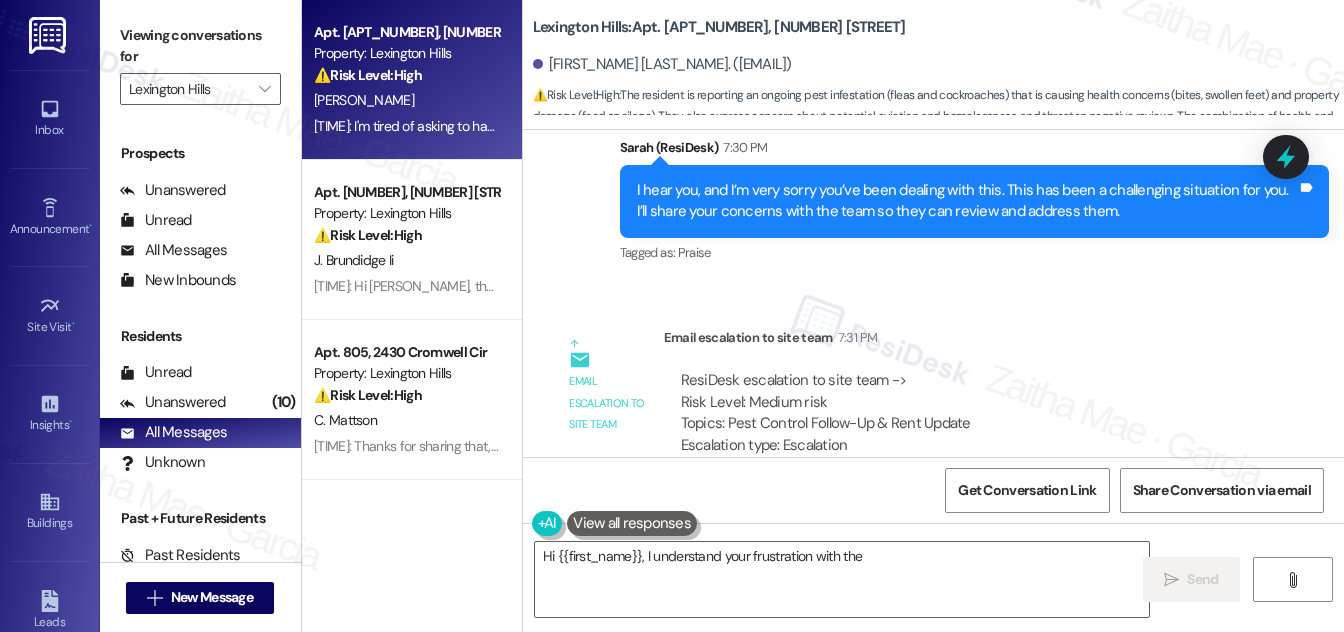 scroll, scrollTop: 16468, scrollLeft: 0, axis: vertical 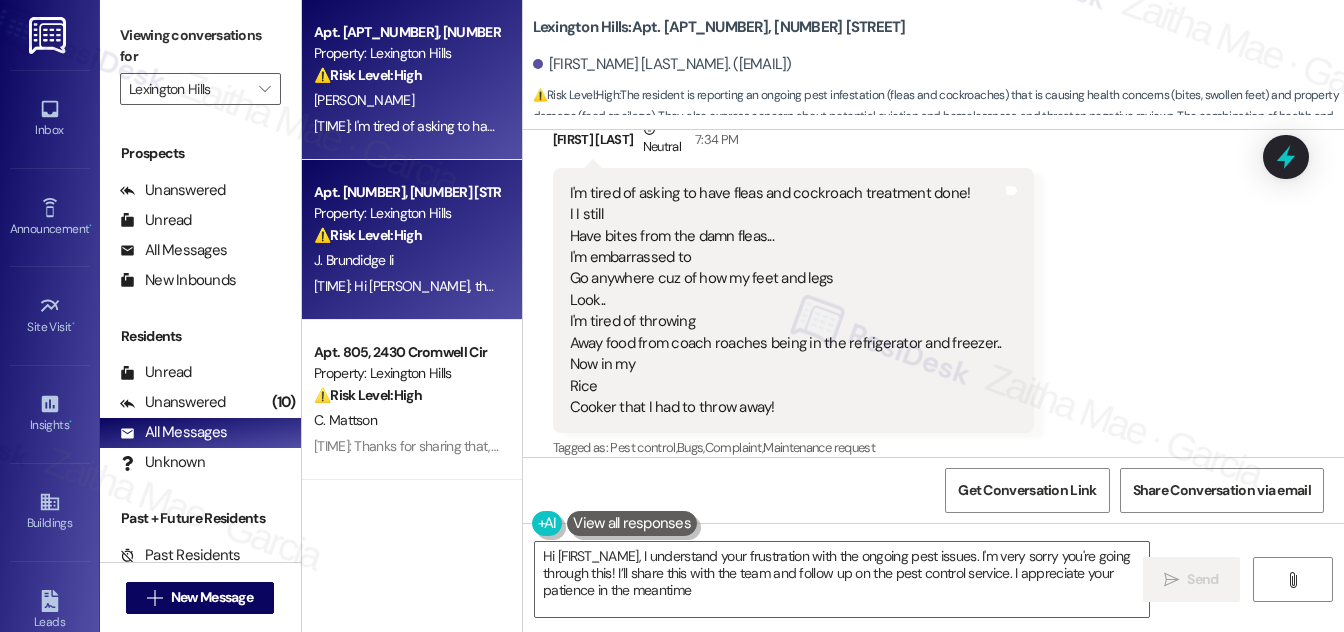 type on "Hi {{first_name}}, I understand your frustration with the ongoing pest issues. I'm very sorry you're going through this! I’ll share this with the team and follow up on the pest control service. I appreciate your patience in the meantime." 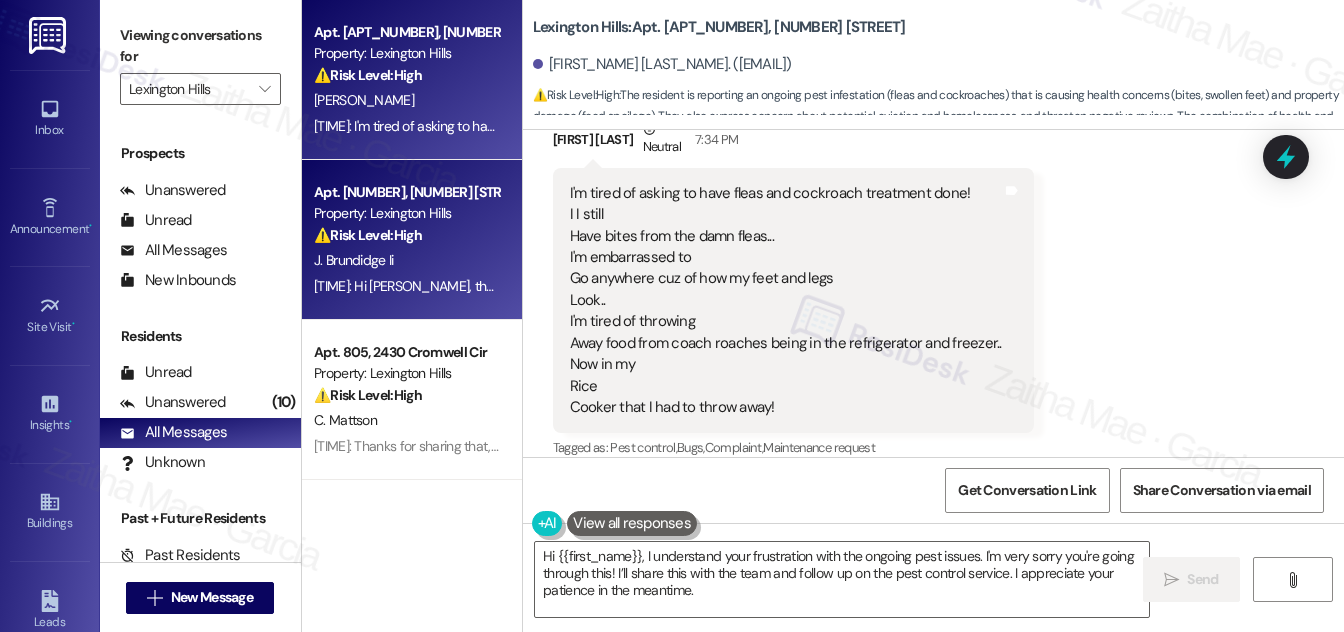 click on "J. Brundidge Ii" at bounding box center [406, 260] 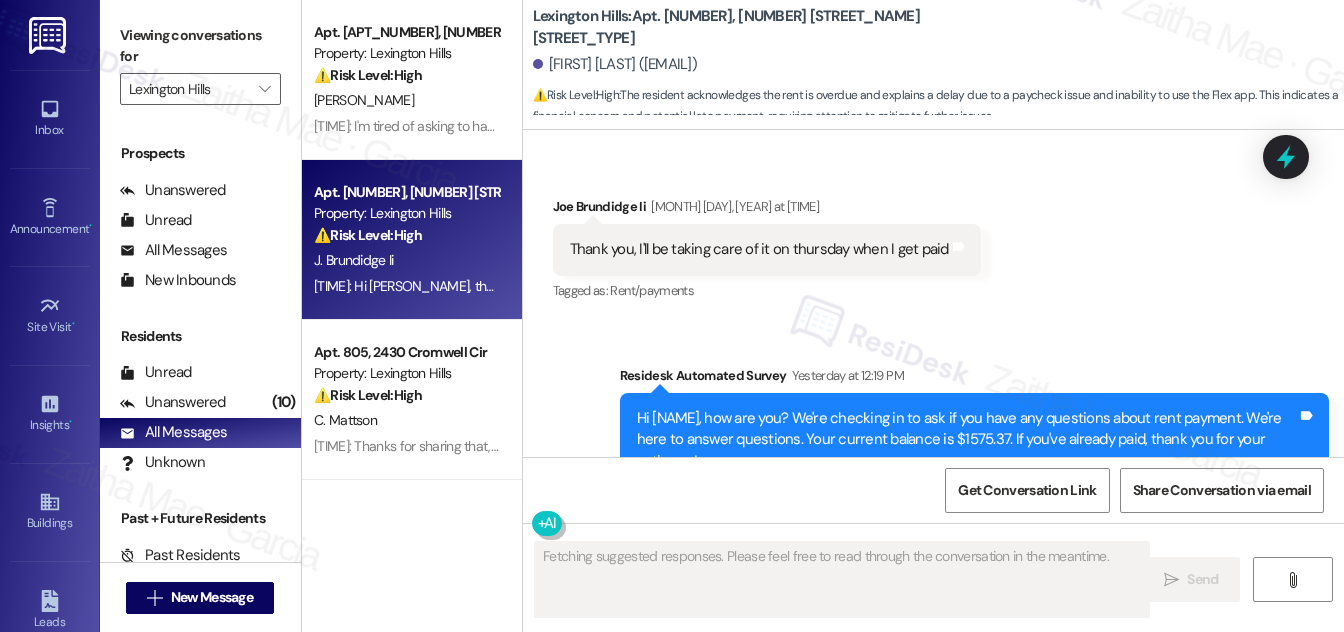 scroll, scrollTop: 1354, scrollLeft: 0, axis: vertical 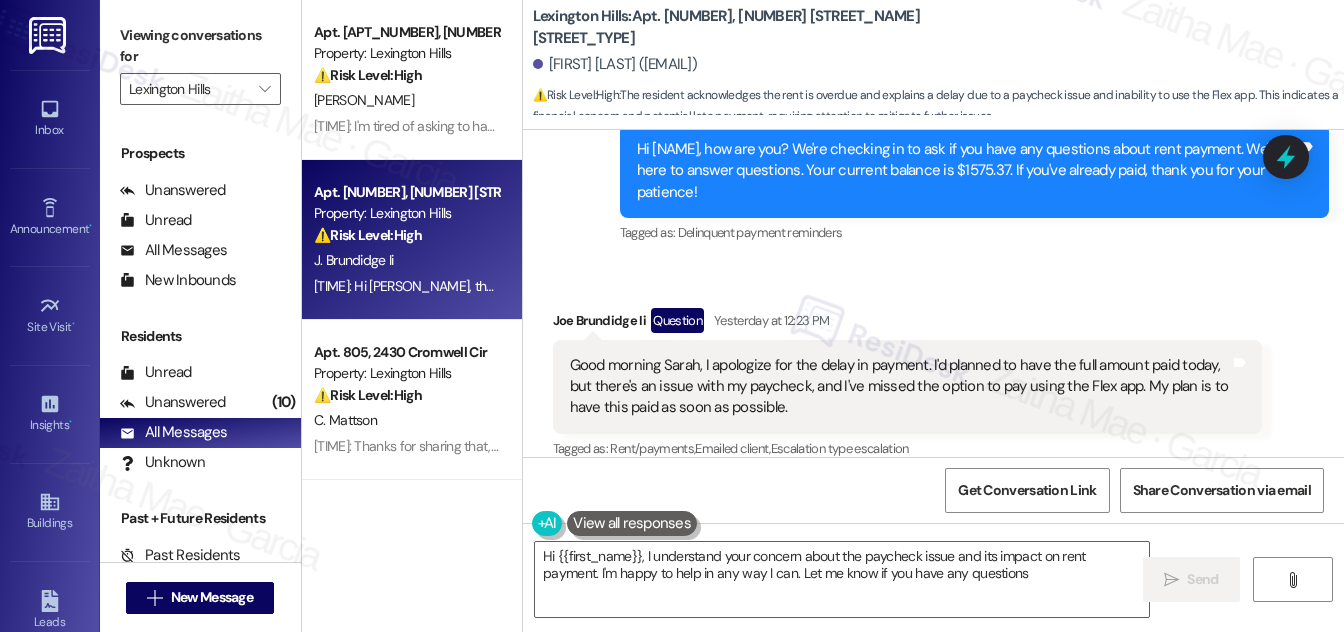 type on "Hi {{first_name}}, I understand your concern about the paycheck issue and its impact on rent payment. I'm happy to help in any way I can. Let me know if you have any questions!" 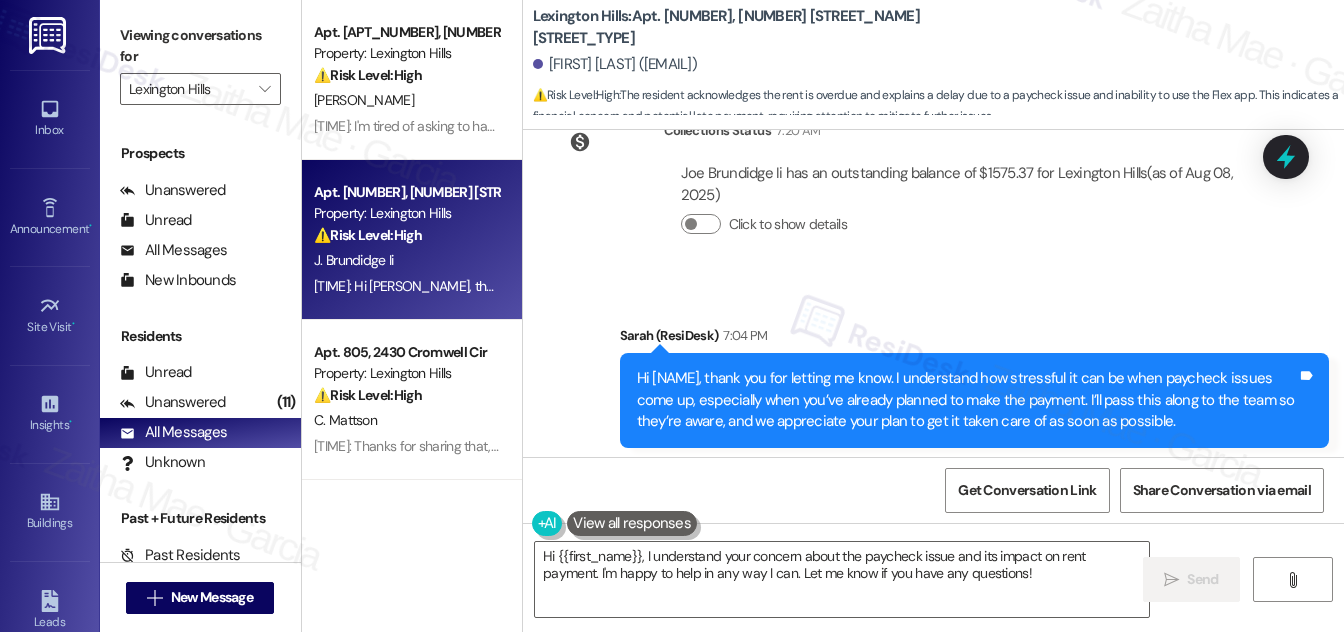 scroll, scrollTop: 1745, scrollLeft: 0, axis: vertical 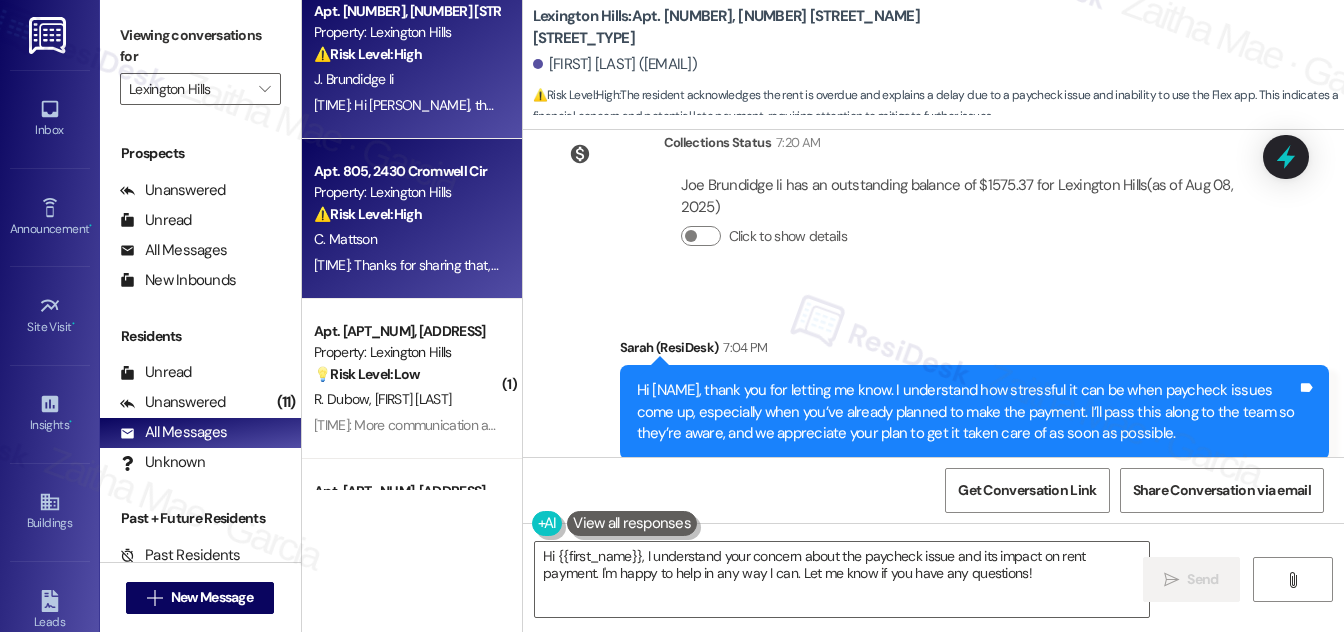 click on "C. Mattson" at bounding box center [406, 239] 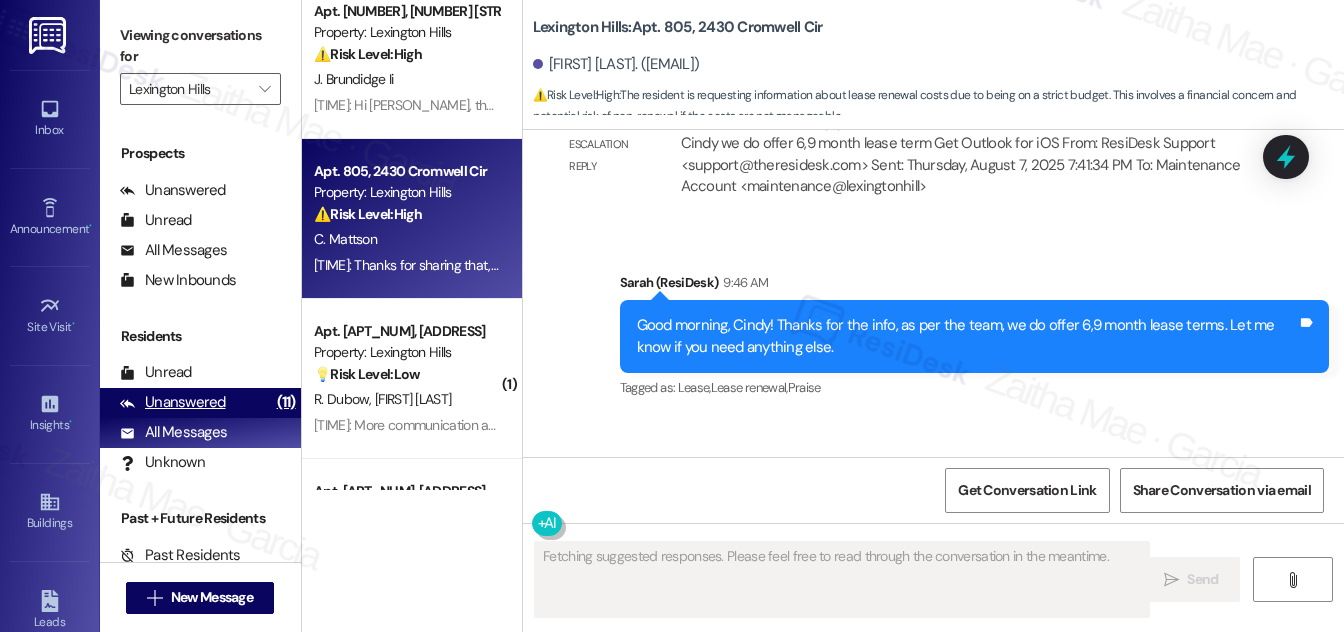 scroll, scrollTop: 2099, scrollLeft: 0, axis: vertical 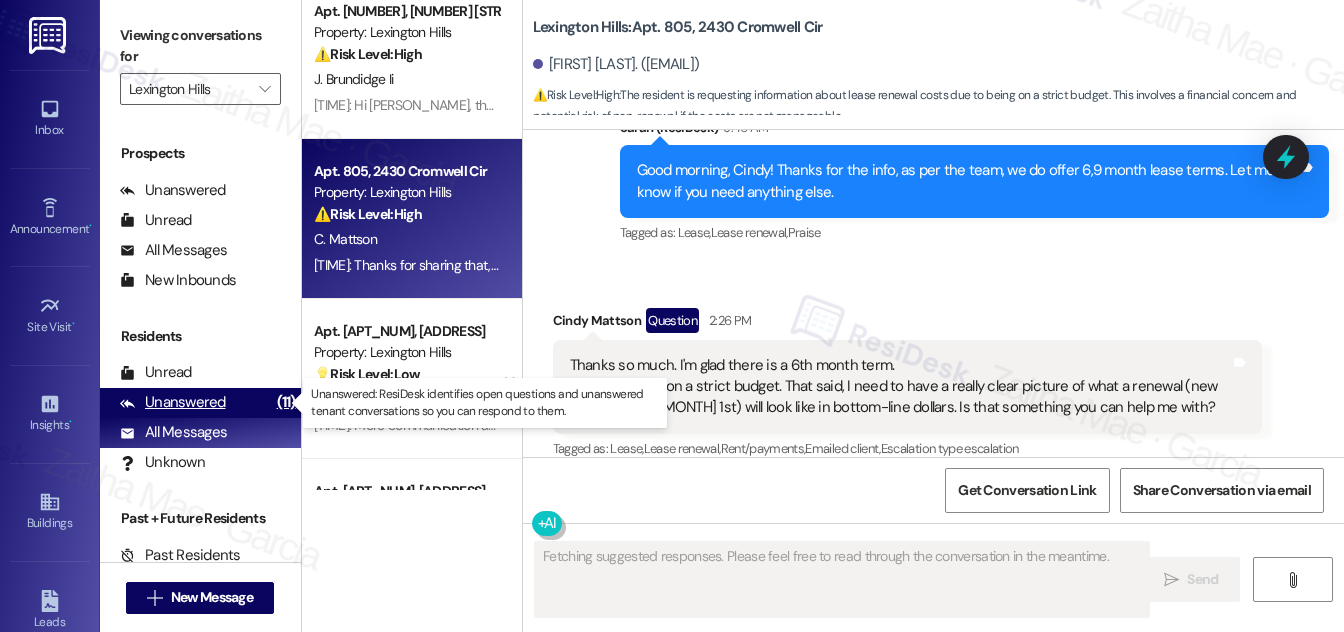 click on "Unanswered" at bounding box center [173, 402] 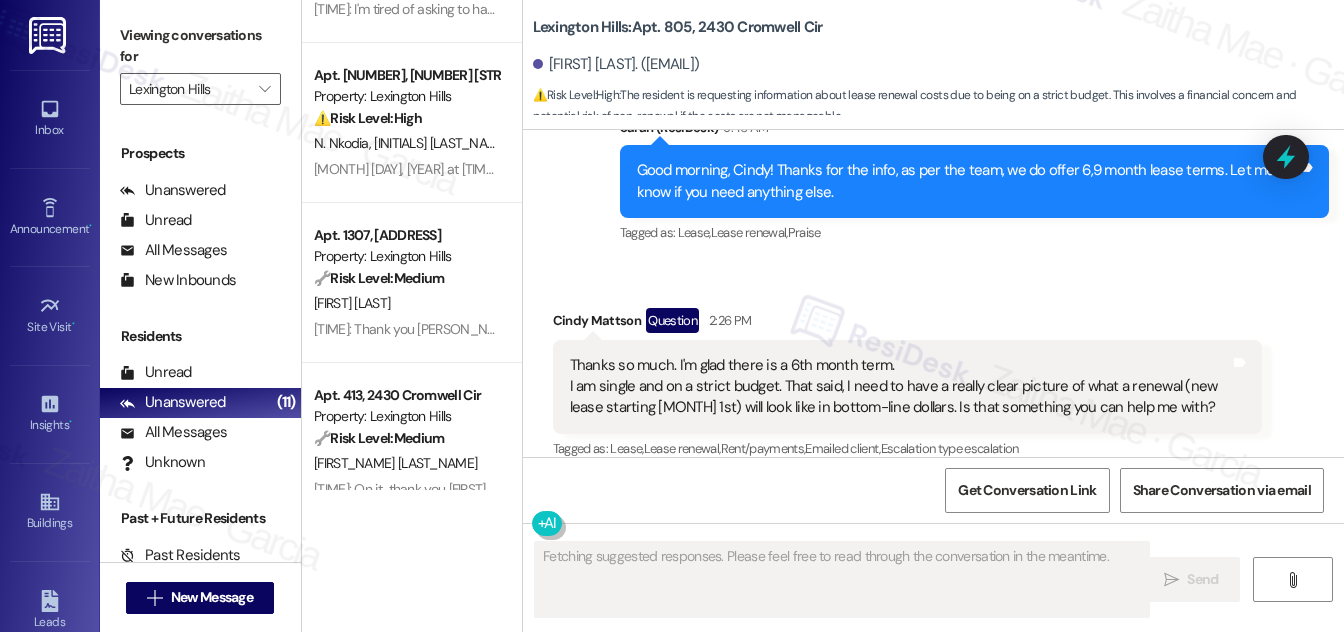 scroll, scrollTop: 0, scrollLeft: 0, axis: both 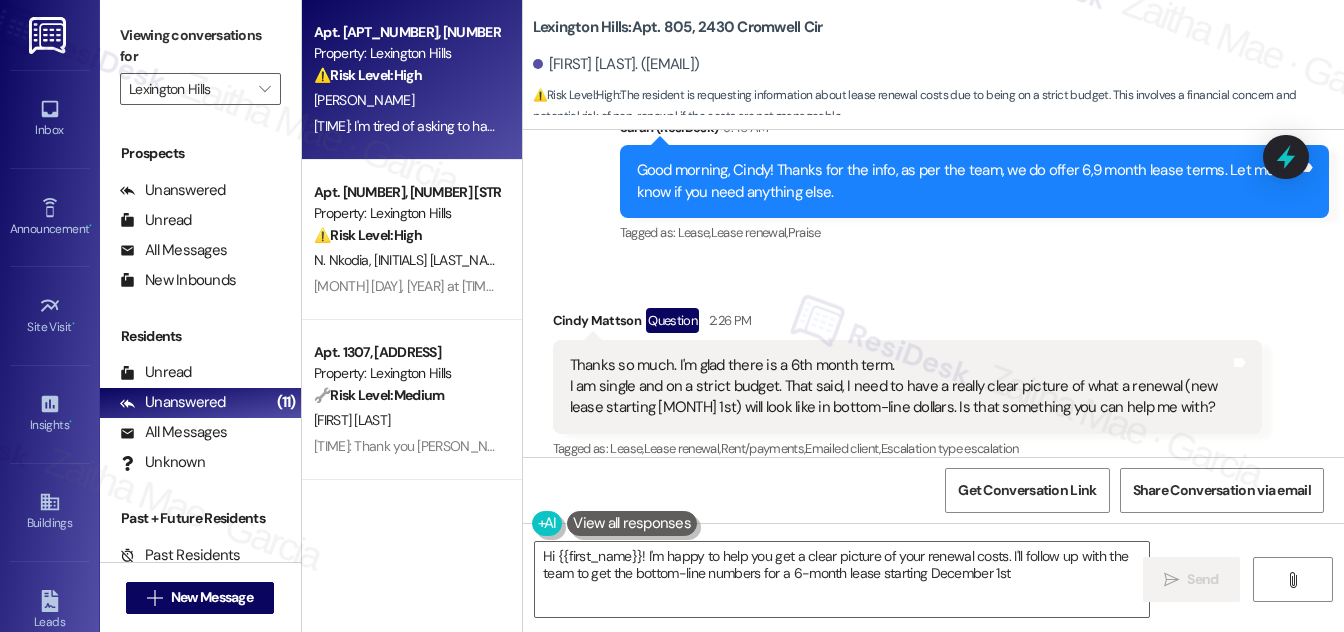 type on "Hi {{first_name}}! I'm happy to help you get a clear picture of your renewal costs. I'll follow up with the team to get the bottom-line numbers for a 6-month lease starting December 1st." 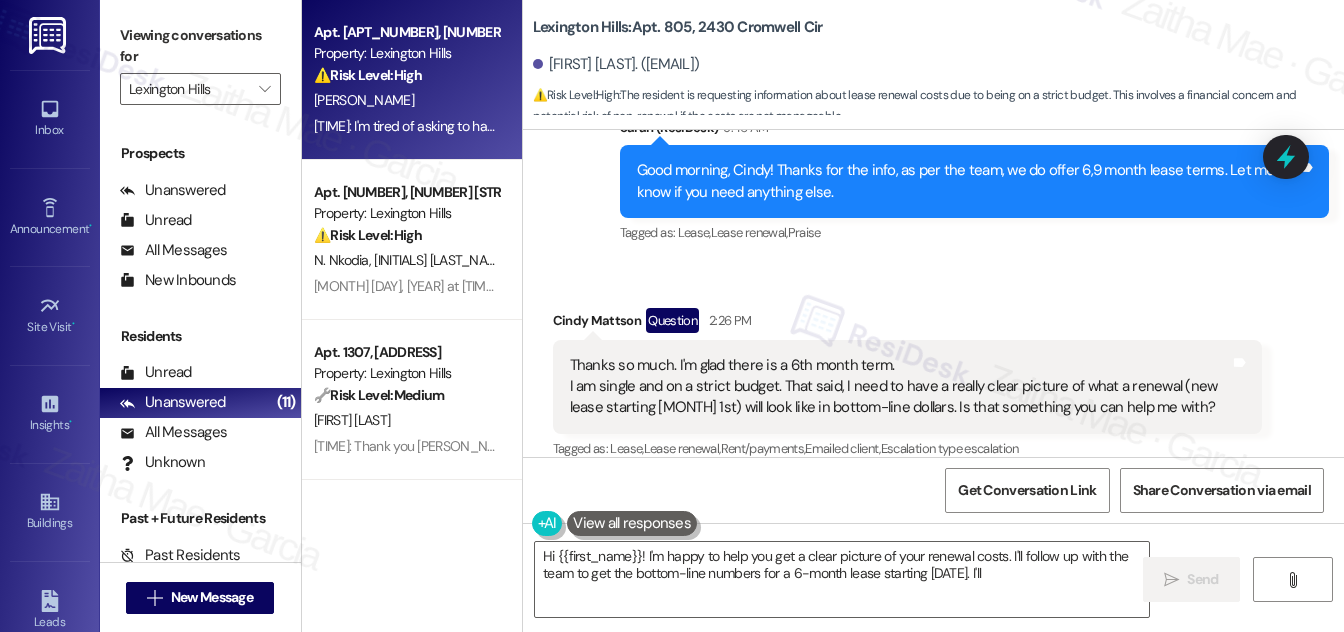 click on "⚠️  Risk Level:  High The resident is reporting an ongoing pest infestation (fleas and cockroaches) that is causing health concerns (bites, swollen feet) and property damage (food spoilage). They also express concern about potential eviction and homelessness, and threaten negative reviews. The combination of health and financial concerns, along with the threat of negative publicity, warrants a Tier 2 classification." at bounding box center (406, 75) 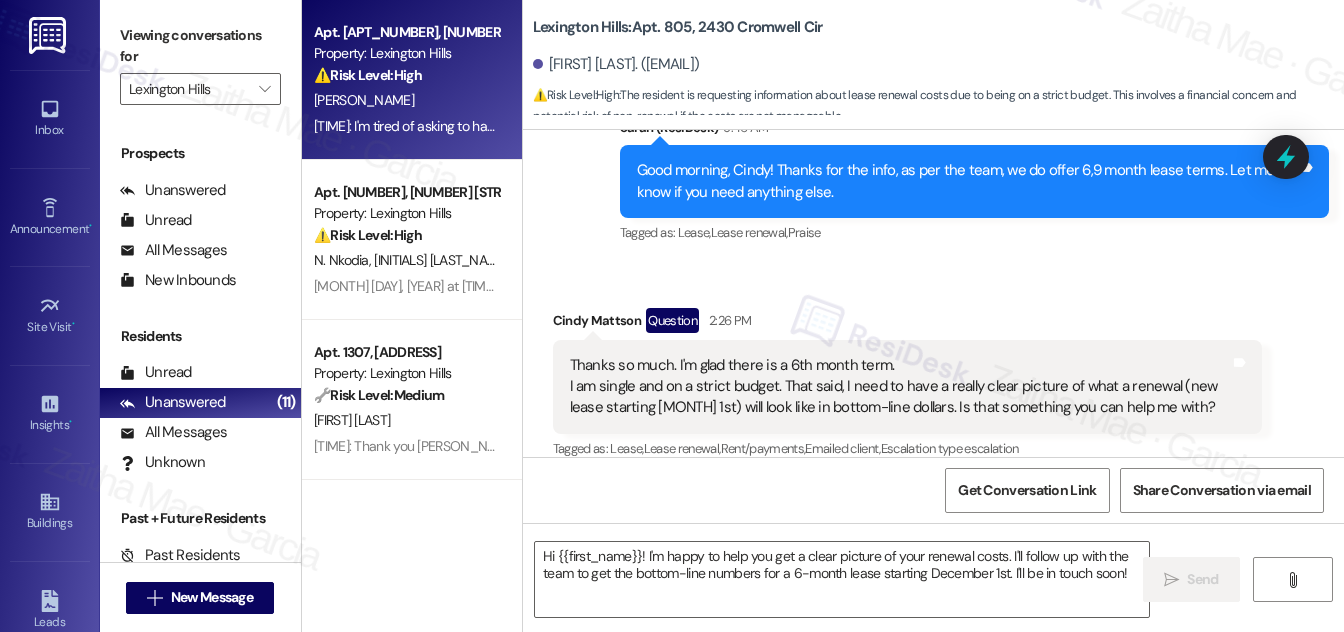 type on "Fetching suggested responses. Please feel free to read through the conversation in the meantime." 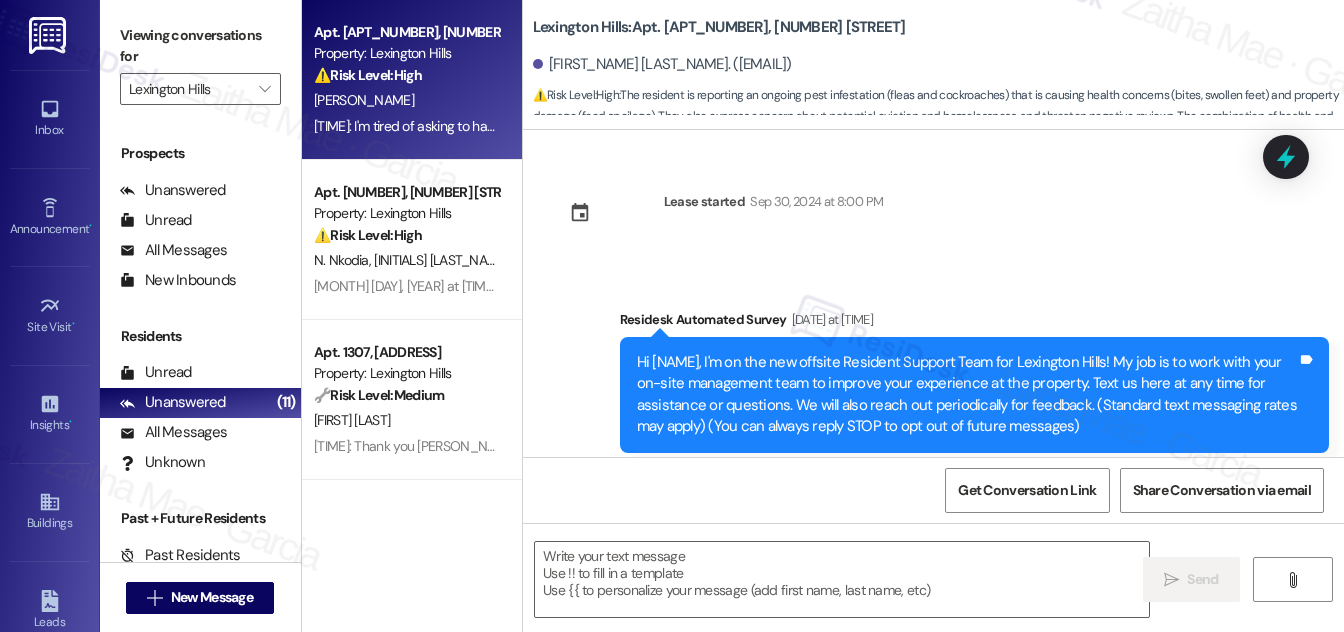 scroll, scrollTop: 16467, scrollLeft: 0, axis: vertical 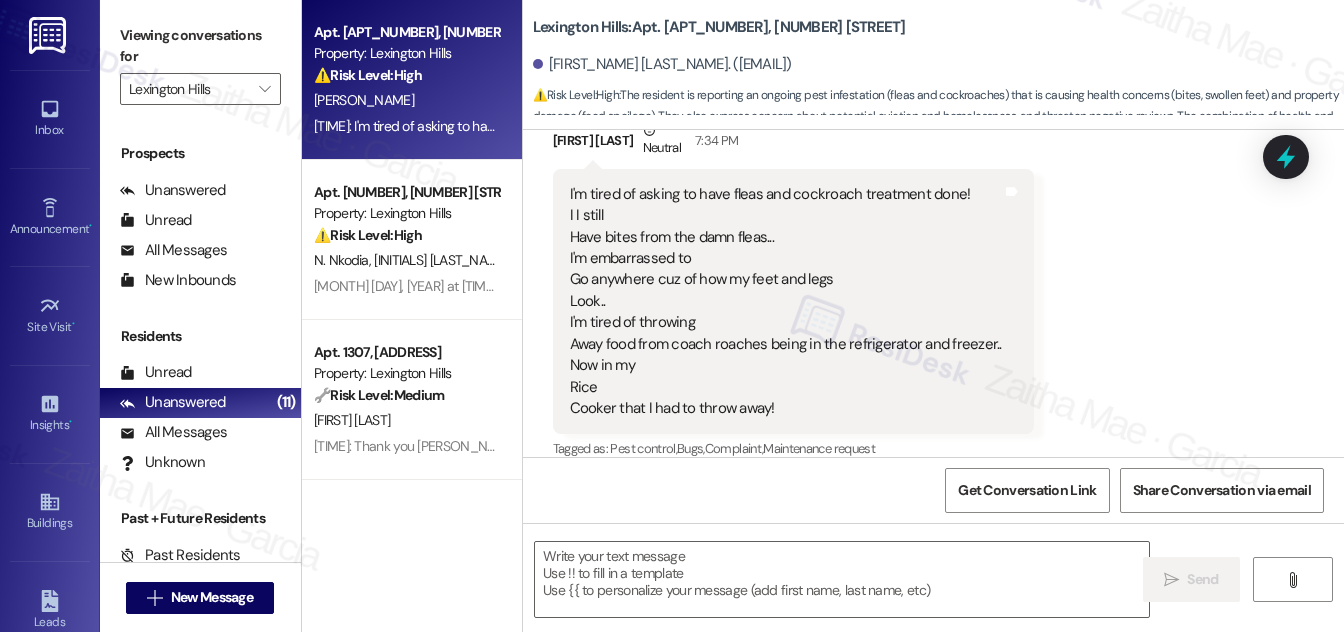 type on "Fetching suggested responses. Please feel free to read through the conversation in the meantime." 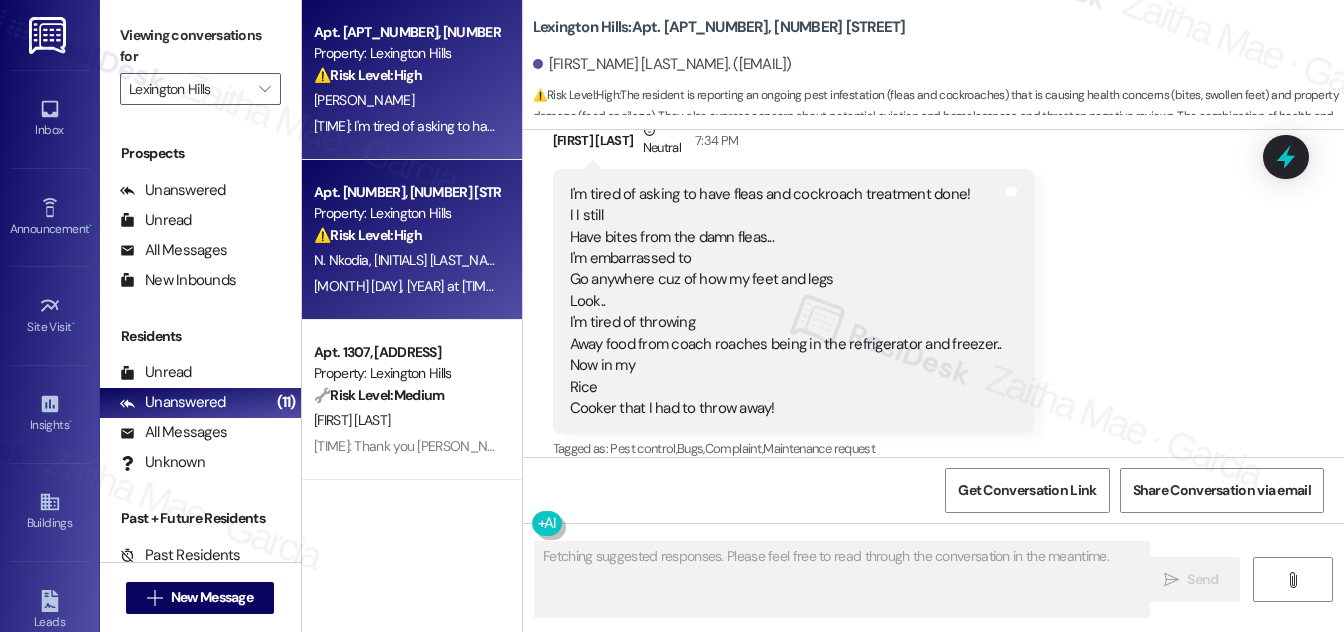 click on "N. Nkodia K. Antonio" at bounding box center (406, 260) 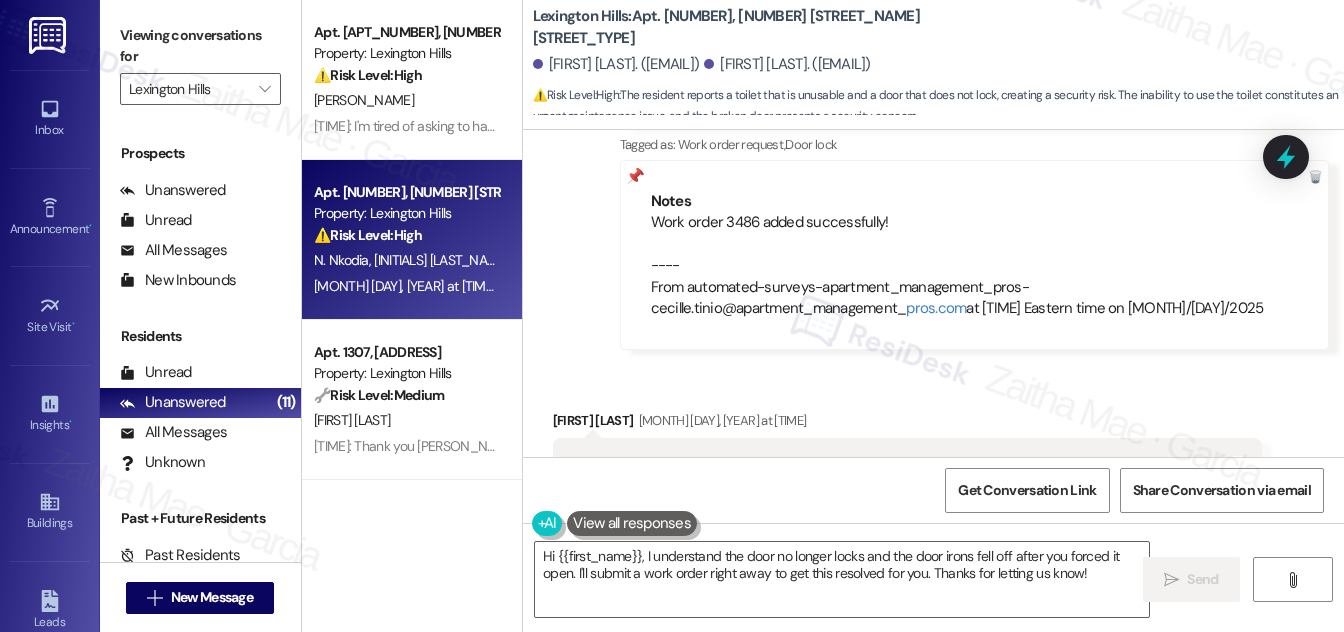 scroll, scrollTop: 2301, scrollLeft: 0, axis: vertical 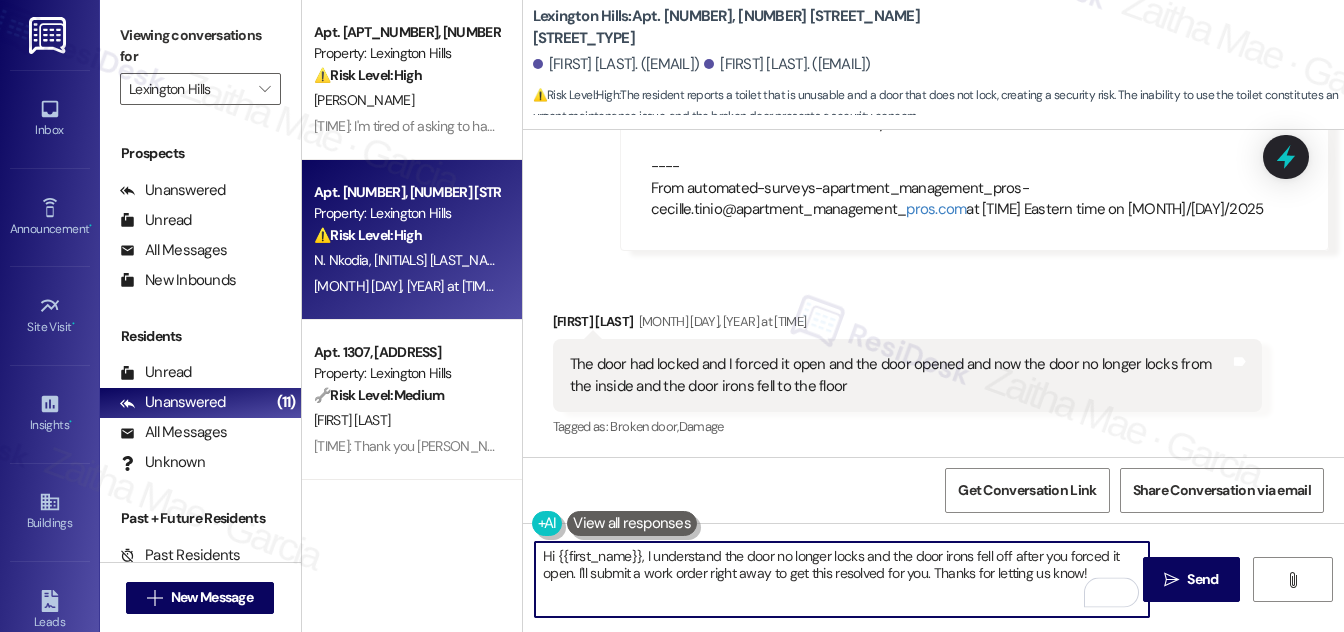 drag, startPoint x: 642, startPoint y: 554, endPoint x: 1069, endPoint y: 574, distance: 427.46814 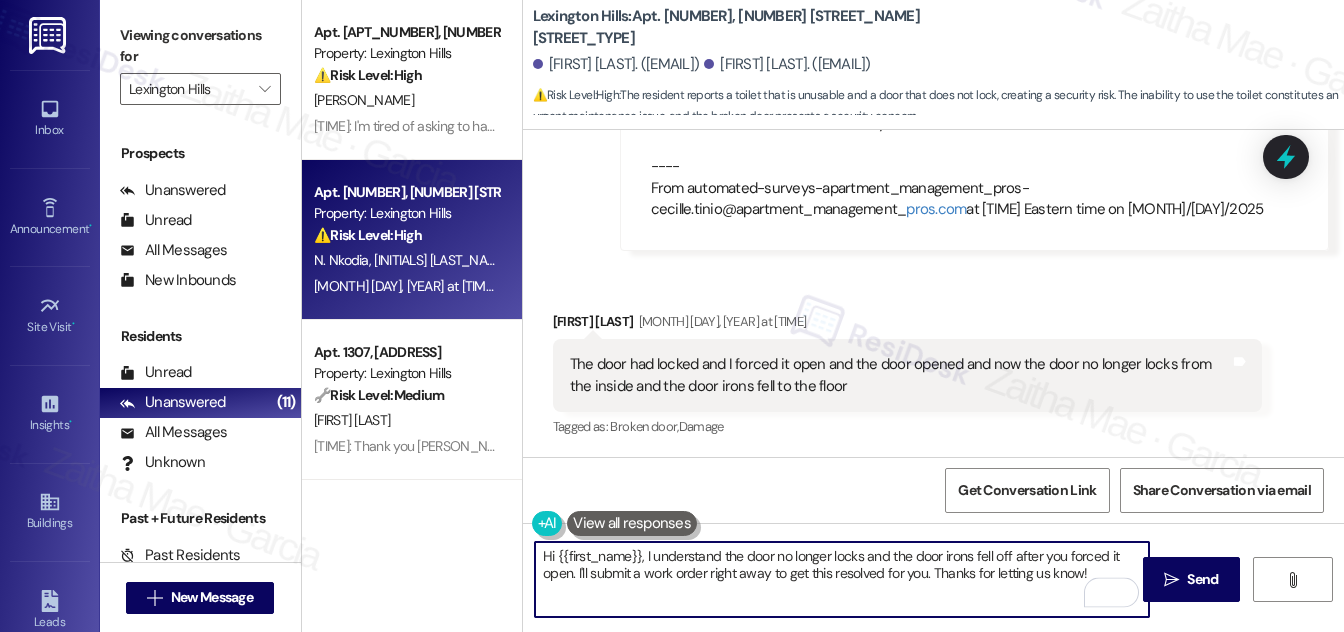 click on "Hi {{first_name}}, I understand the door no longer locks and the door irons fell off after you forced it open. I'll submit a work order right away to get this resolved for you. Thanks for letting us know!" at bounding box center [842, 579] 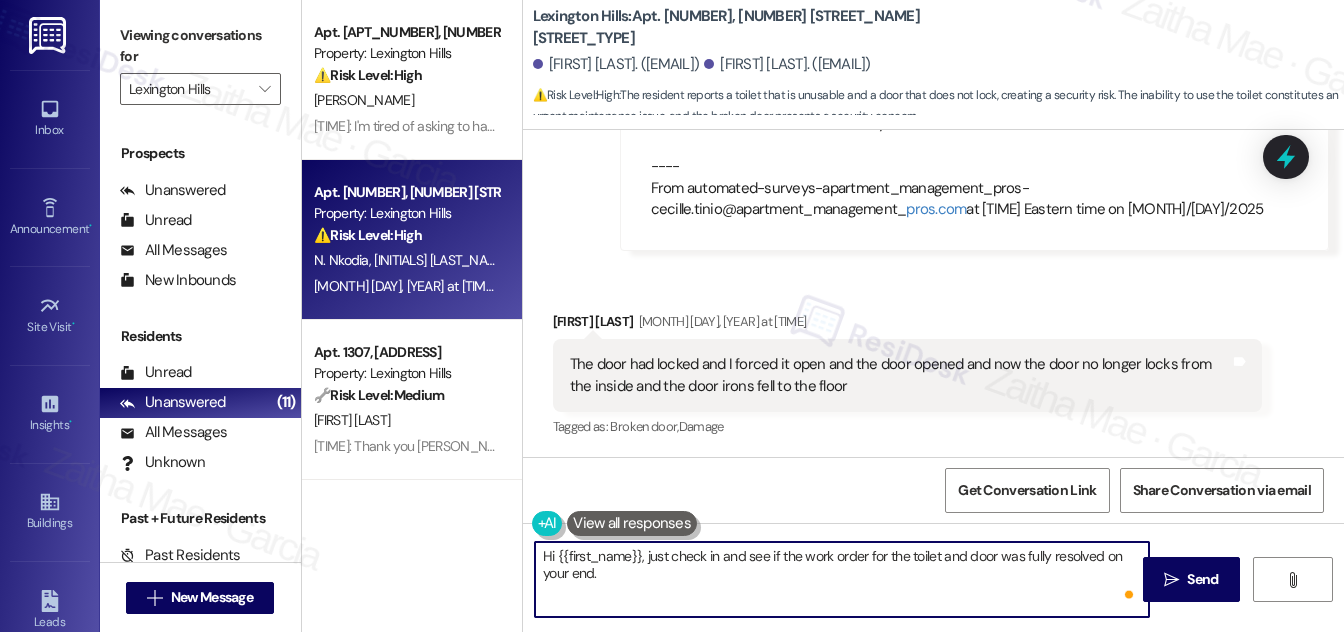 click on "Hi {{first_name}}, just check in and see if the work order for the toilet and door was fully resolved on your end." at bounding box center (842, 579) 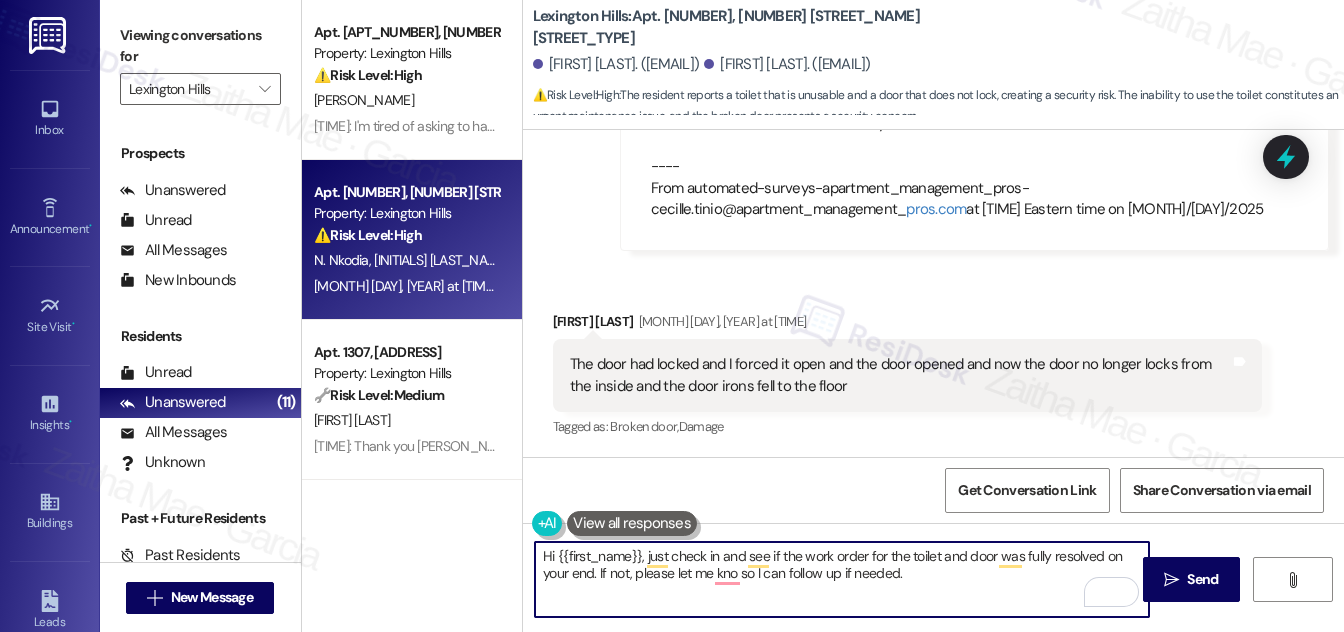type on "Hi {{first_name}}, just check in and see if the work order for the toilet and door was fully resolved on your end. If not, please let me know so I can follow up if needed." 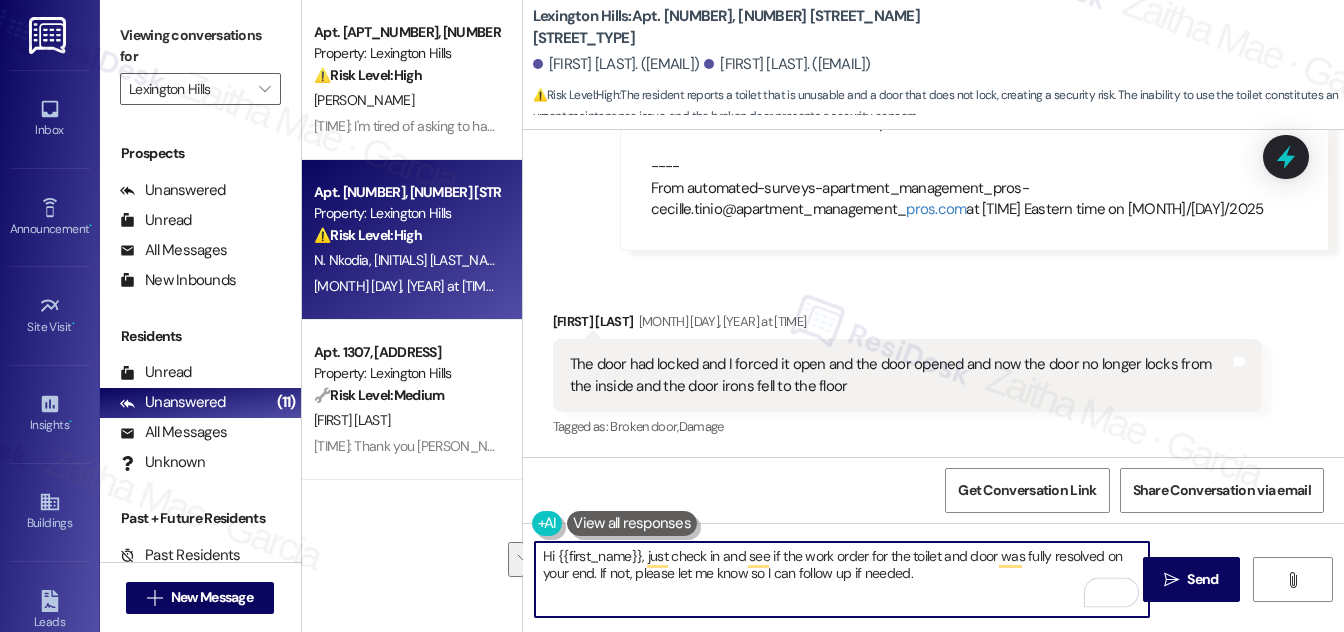 drag, startPoint x: 539, startPoint y: 554, endPoint x: 1006, endPoint y: 579, distance: 467.6687 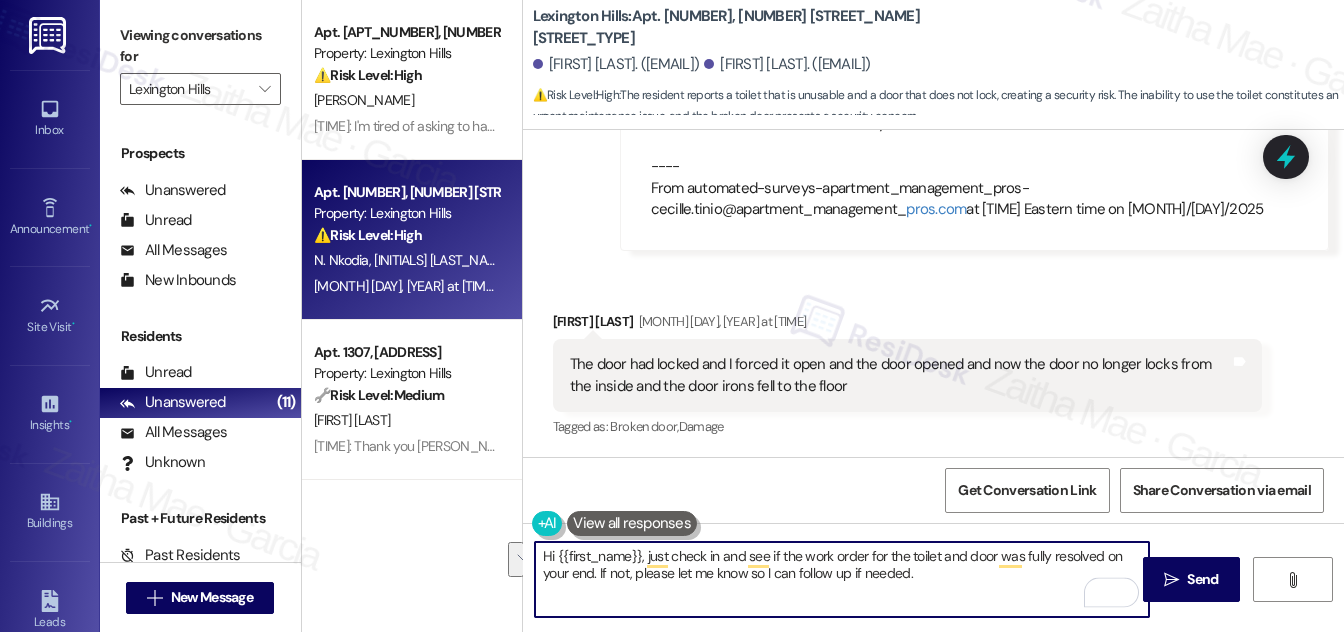 click on "Hi {{first_name}}, just check in and see if the work order for the toilet and door was fully resolved on your end. If not, please let me know so I can follow up if needed." at bounding box center (842, 579) 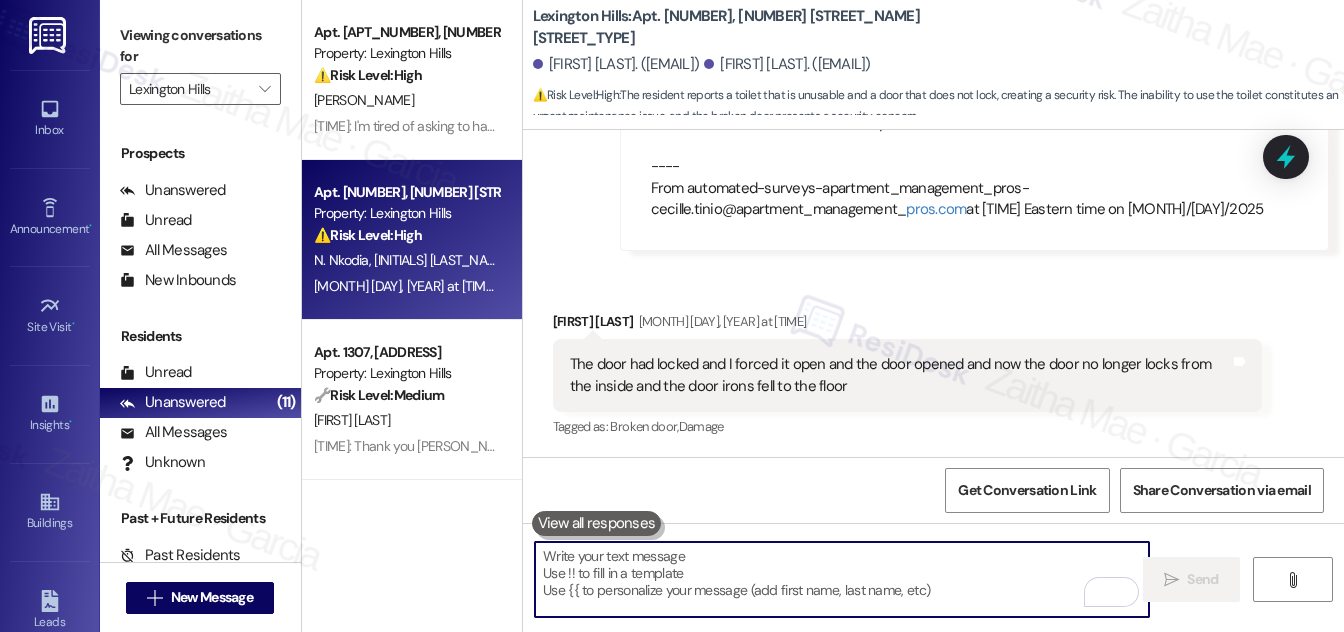 paste on "Hi {{first_name}}, just checking in to see if the work order for the toilet and door has been fully resolved on your end. If not, please let me know so I can follow up as needed." 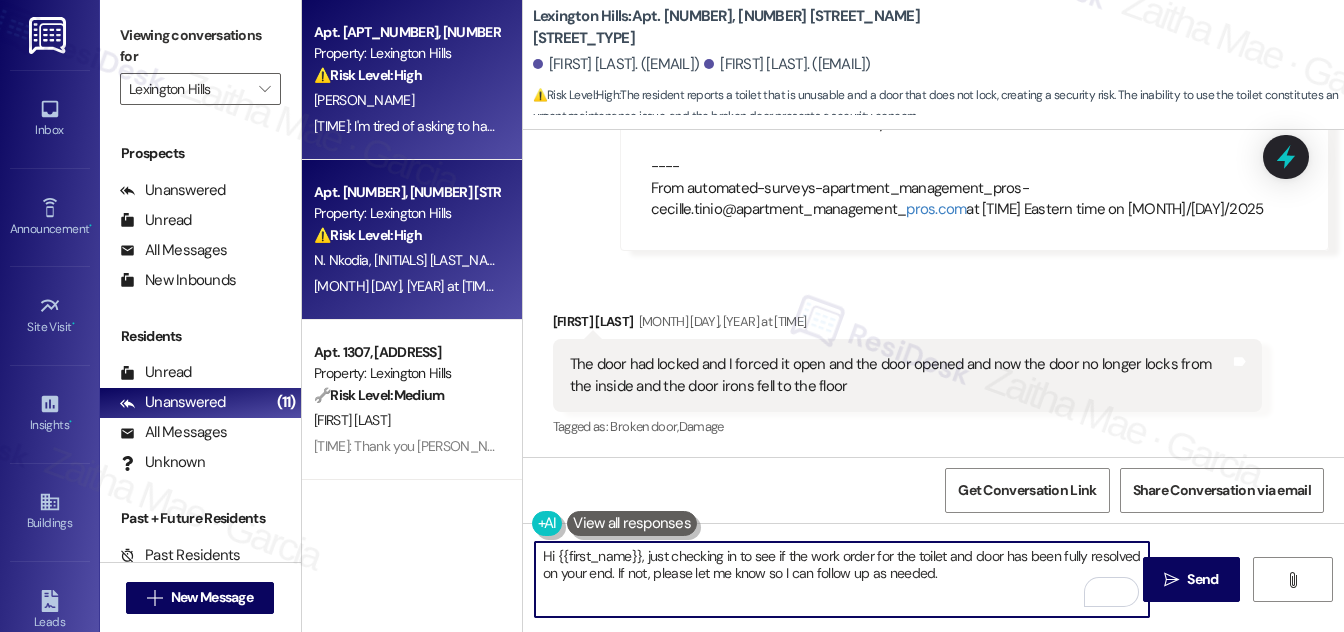 type on "Hi {{first_name}}, just checking in to see if the work order for the toilet and door has been fully resolved on your end. If not, please let me know so I can follow up as needed." 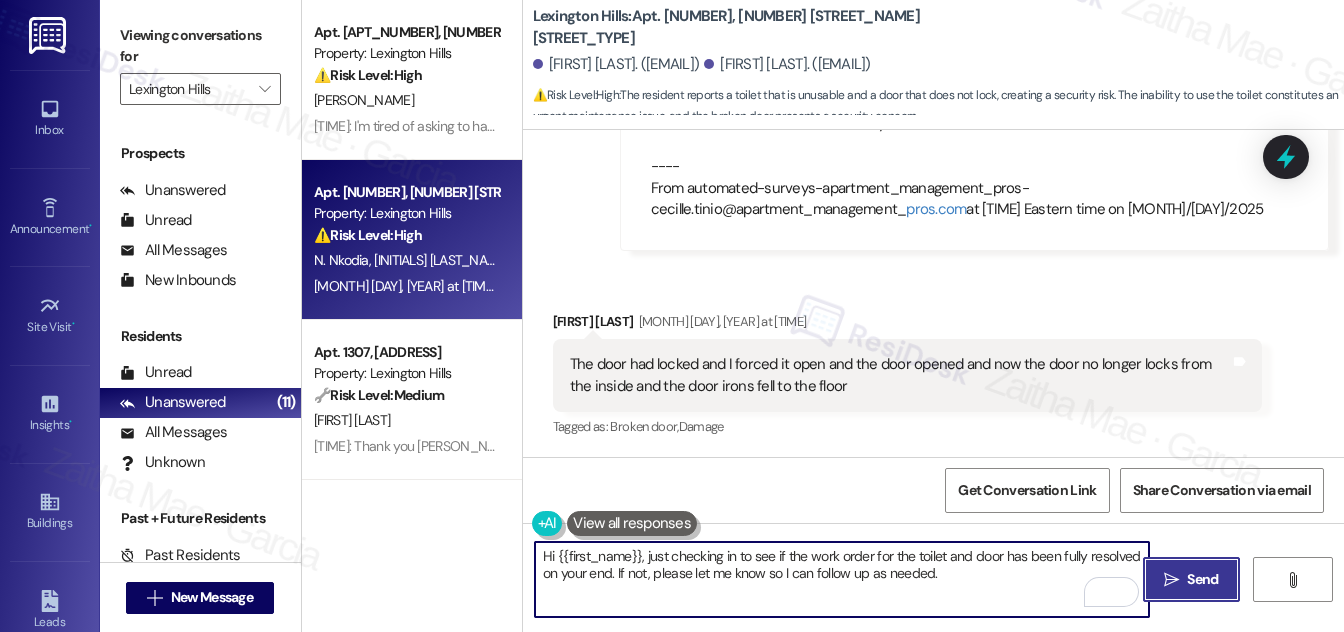 click on "Send" at bounding box center (1202, 579) 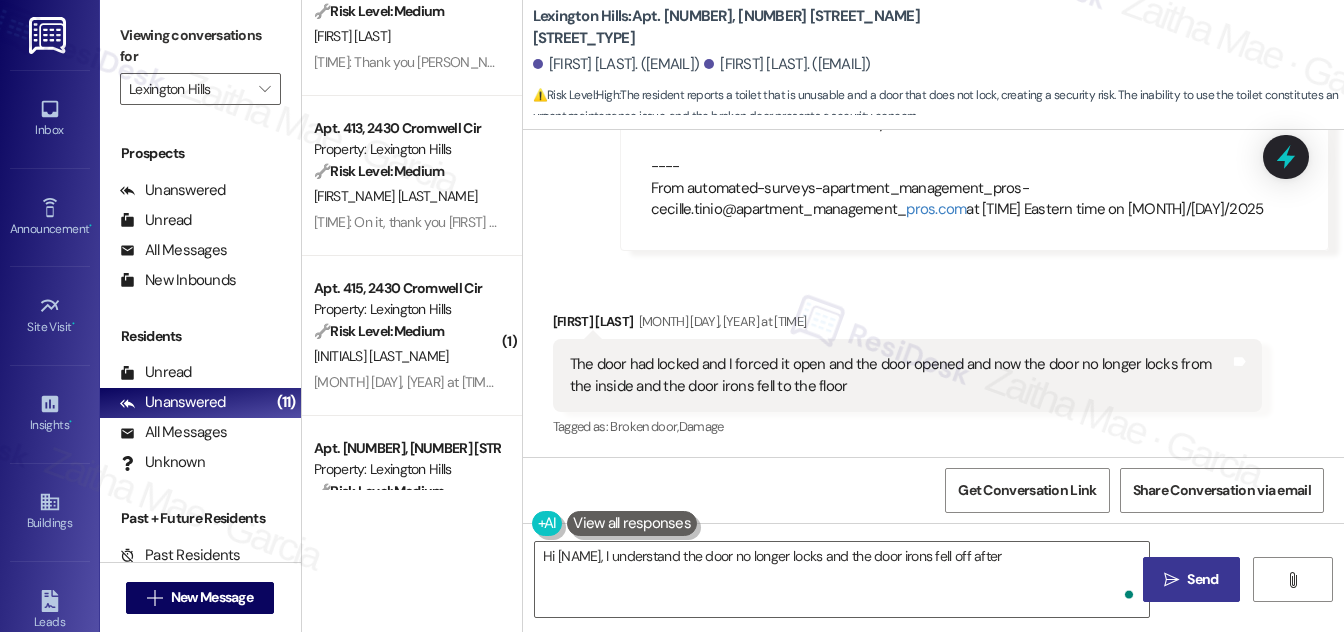 scroll, scrollTop: 272, scrollLeft: 0, axis: vertical 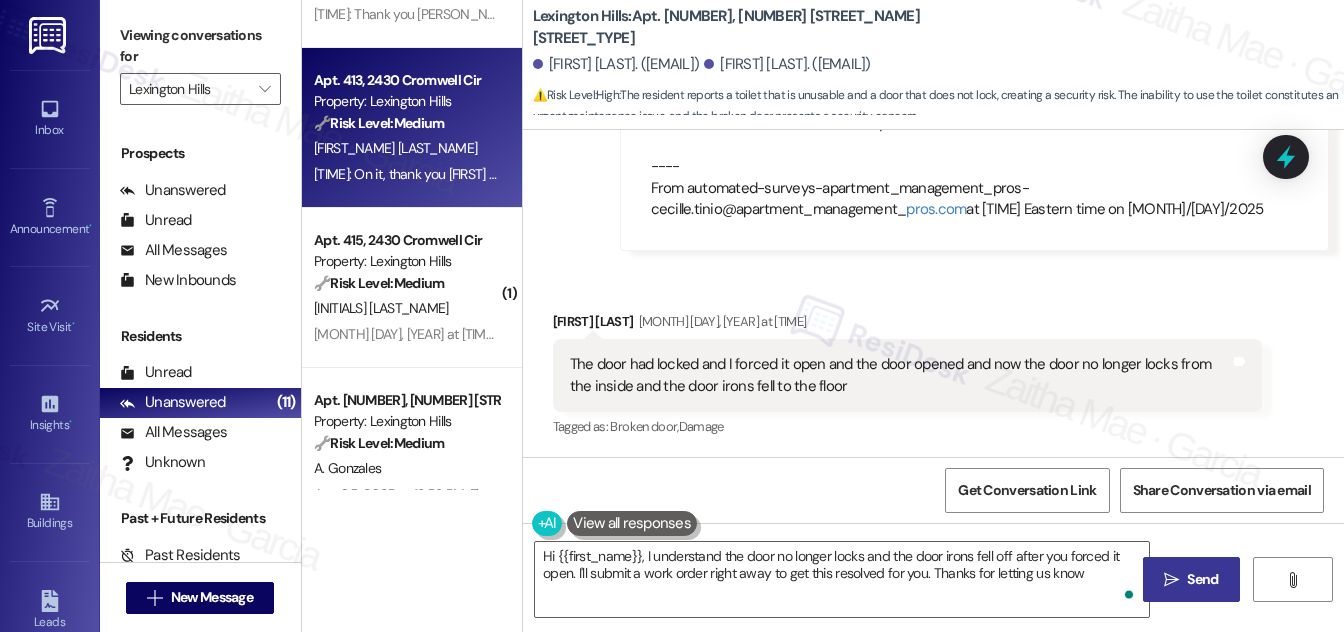 type on "Hi {{first_name}}, I understand the door no longer locks and the door irons fell off after you forced it open. I'll submit a work order right away to get this resolved for you. Thanks for letting us know!" 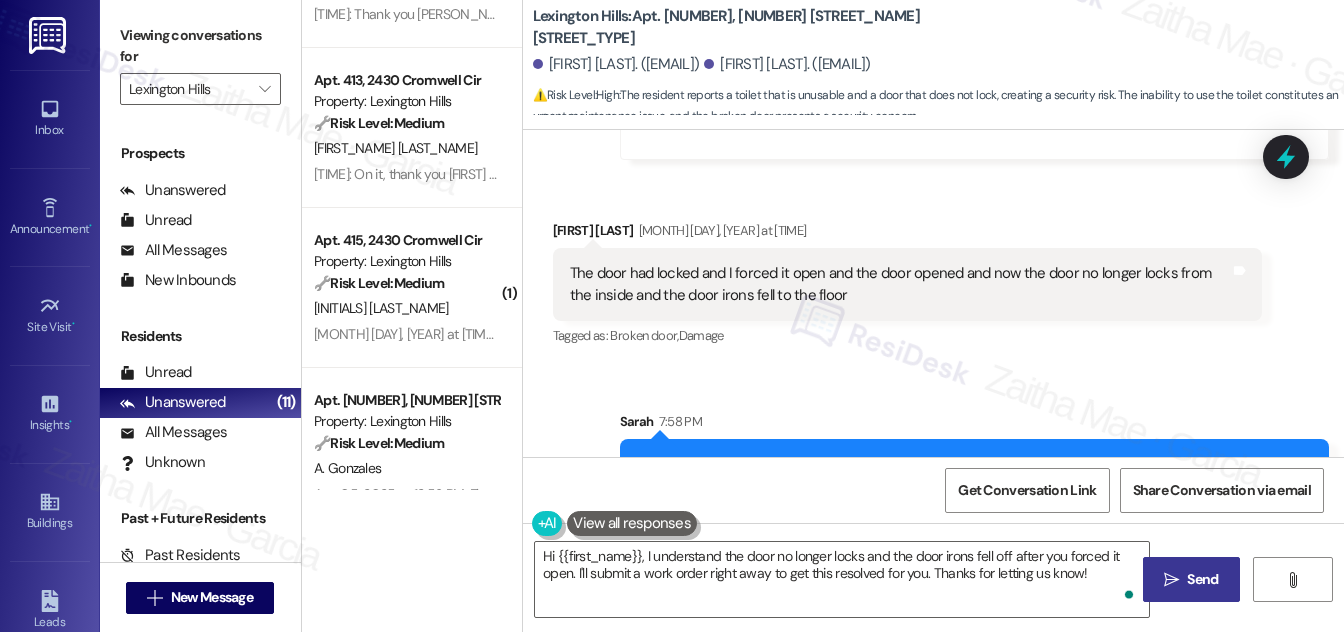 scroll, scrollTop: 2461, scrollLeft: 0, axis: vertical 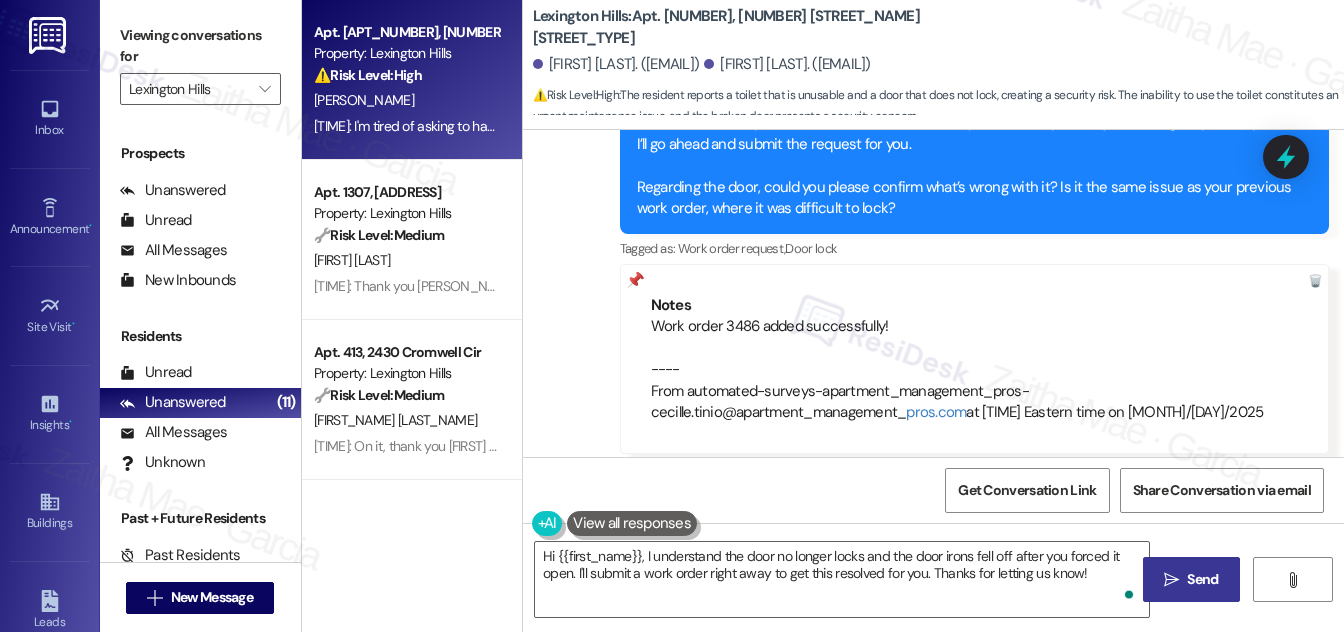 click on "⚠️  Risk Level:  High The resident is reporting an ongoing pest infestation (fleas and cockroaches) that is causing health concerns (bites, swollen feet) and property damage (food spoilage). They also express concern about potential eviction and homelessness, and threaten negative reviews. The combination of health and financial concerns, along with the threat of negative publicity, warrants a Tier 2 classification." at bounding box center (406, 75) 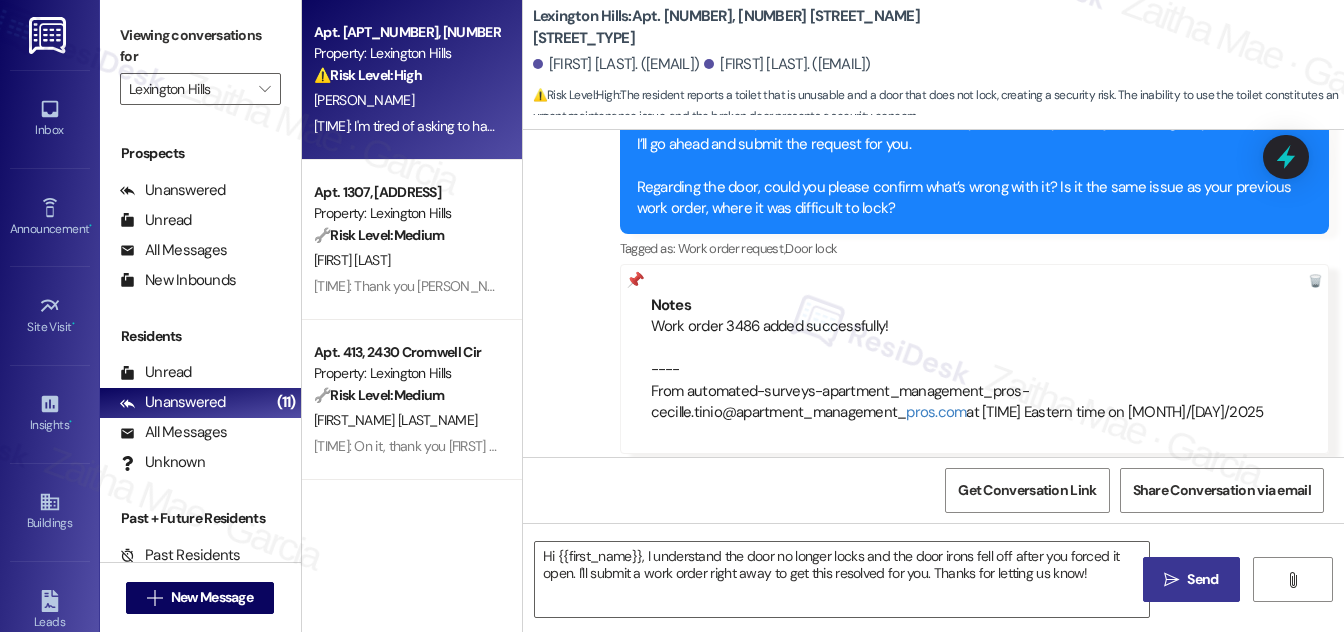 type on "Fetching suggested responses. Please feel free to read through the conversation in the meantime." 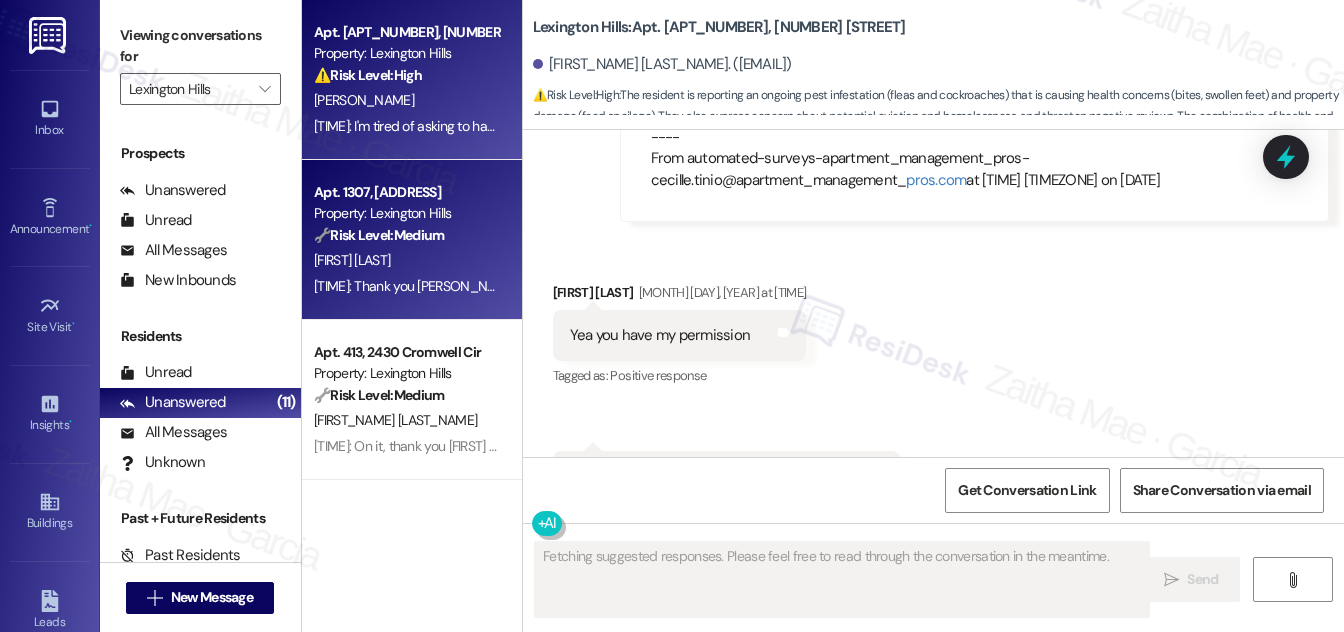 click on "🔧  Risk Level:  Medium" at bounding box center [379, 235] 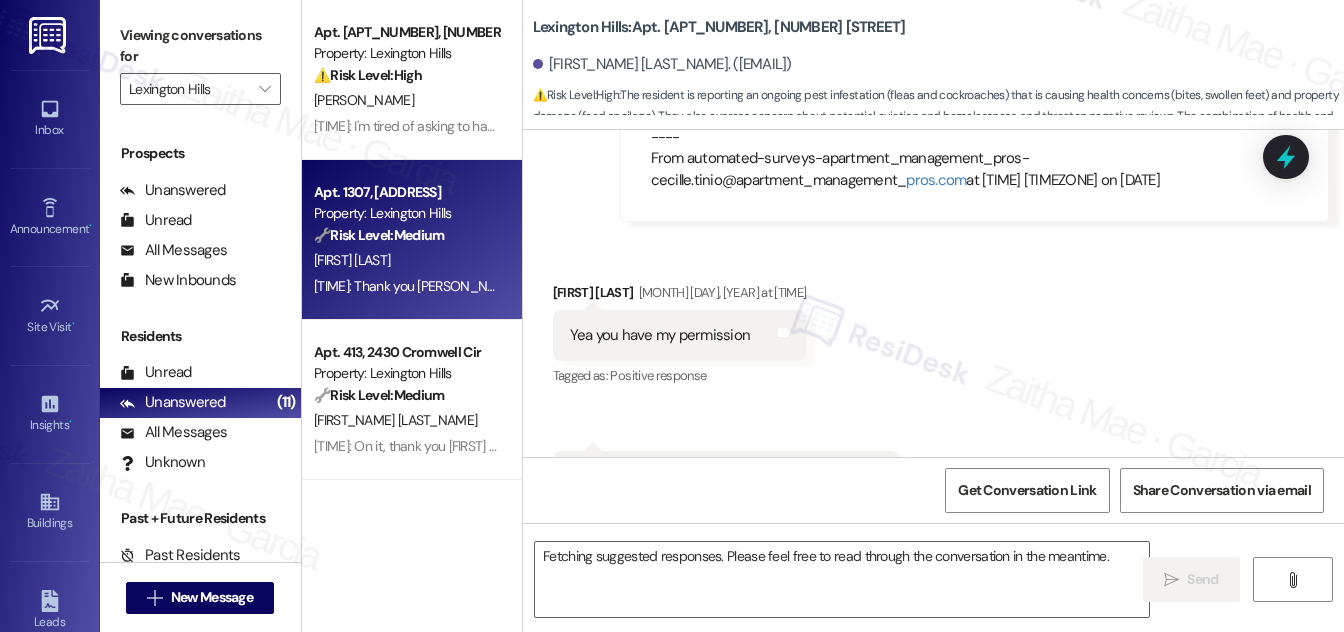 scroll, scrollTop: 16467, scrollLeft: 0, axis: vertical 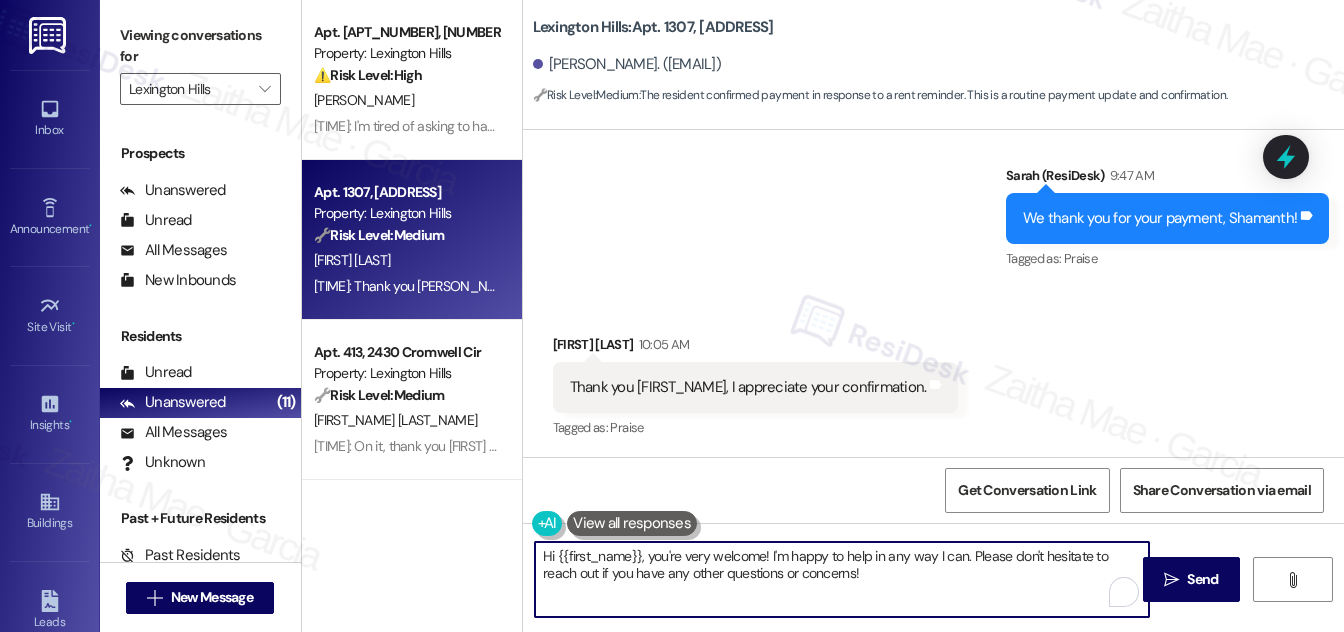 drag, startPoint x: 650, startPoint y: 554, endPoint x: 524, endPoint y: 559, distance: 126.09917 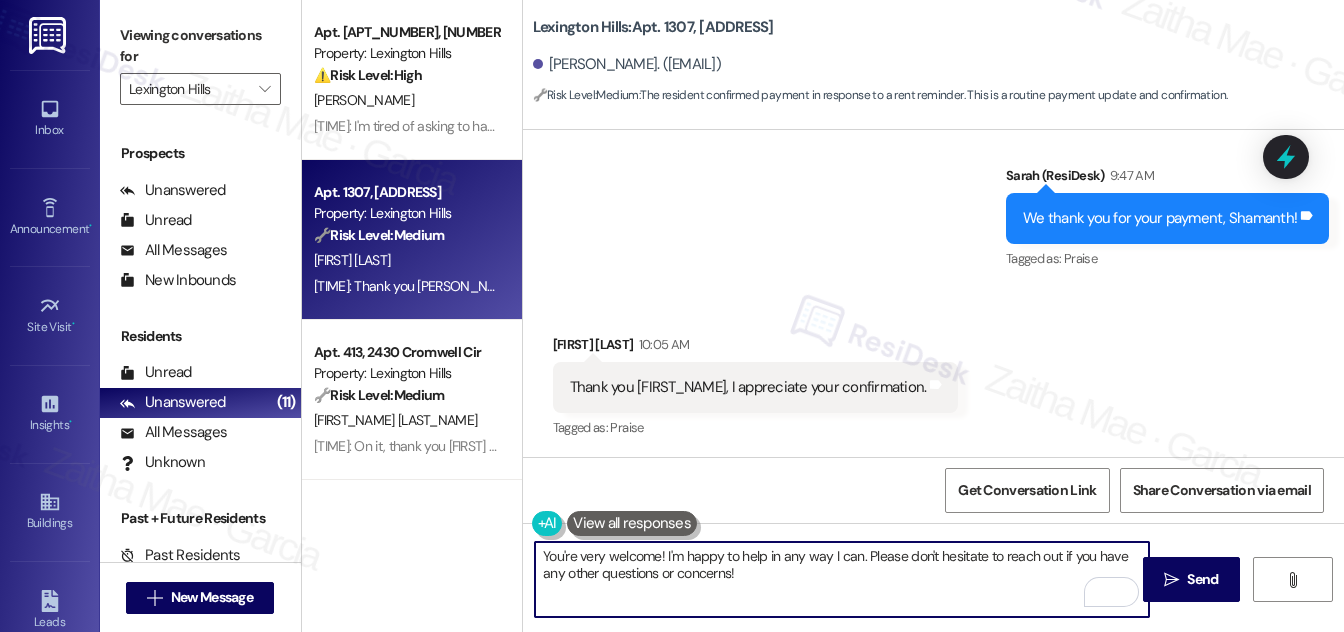 click on "You're very welcome! I'm happy to help in any way I can. Please don't hesitate to reach out if you have any other questions or concerns!" at bounding box center [842, 579] 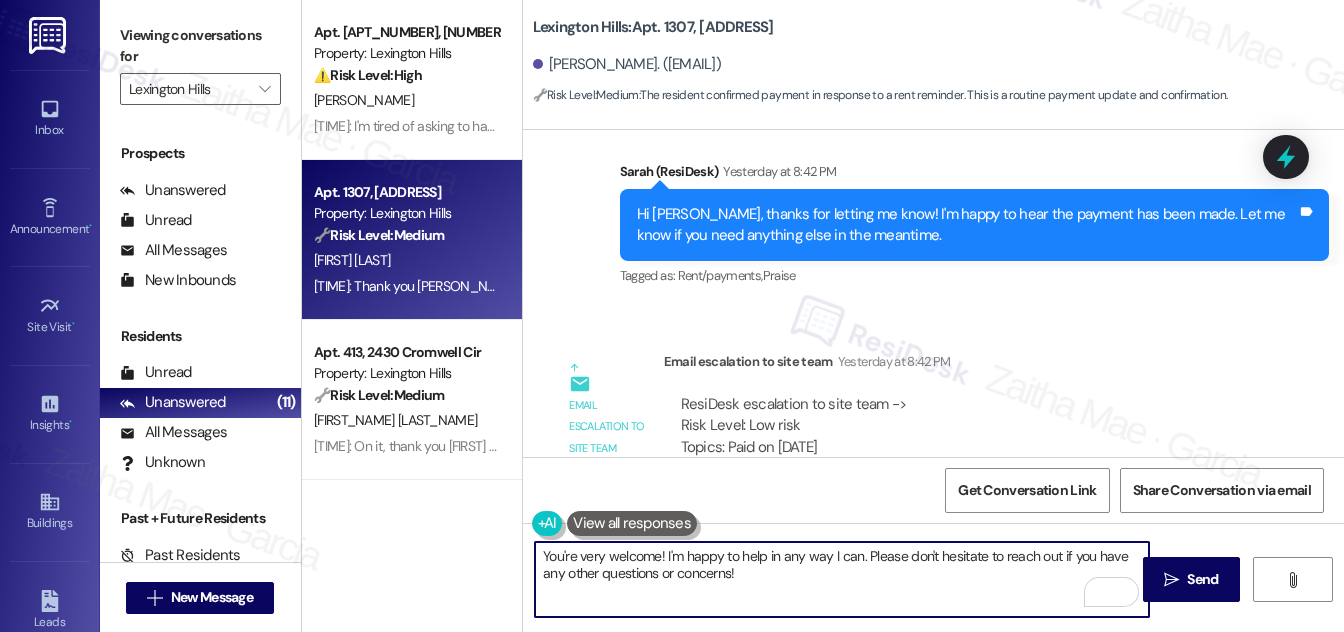 scroll, scrollTop: 1781, scrollLeft: 0, axis: vertical 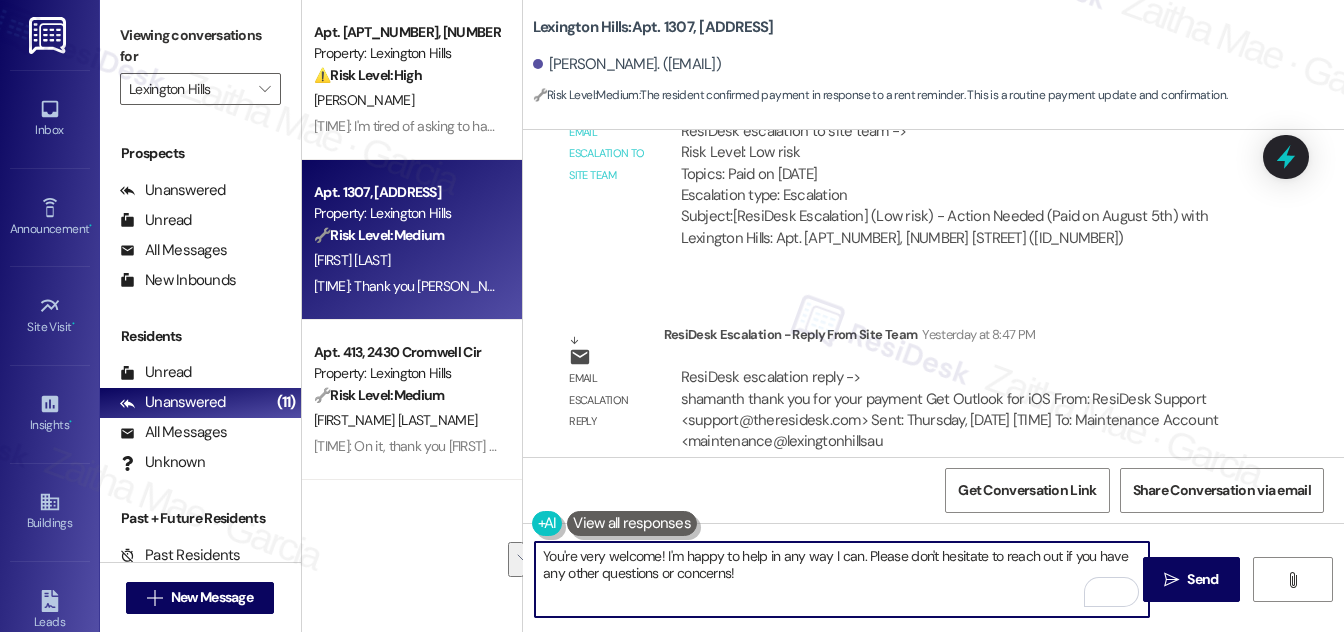 drag, startPoint x: 860, startPoint y: 550, endPoint x: 875, endPoint y: 586, distance: 39 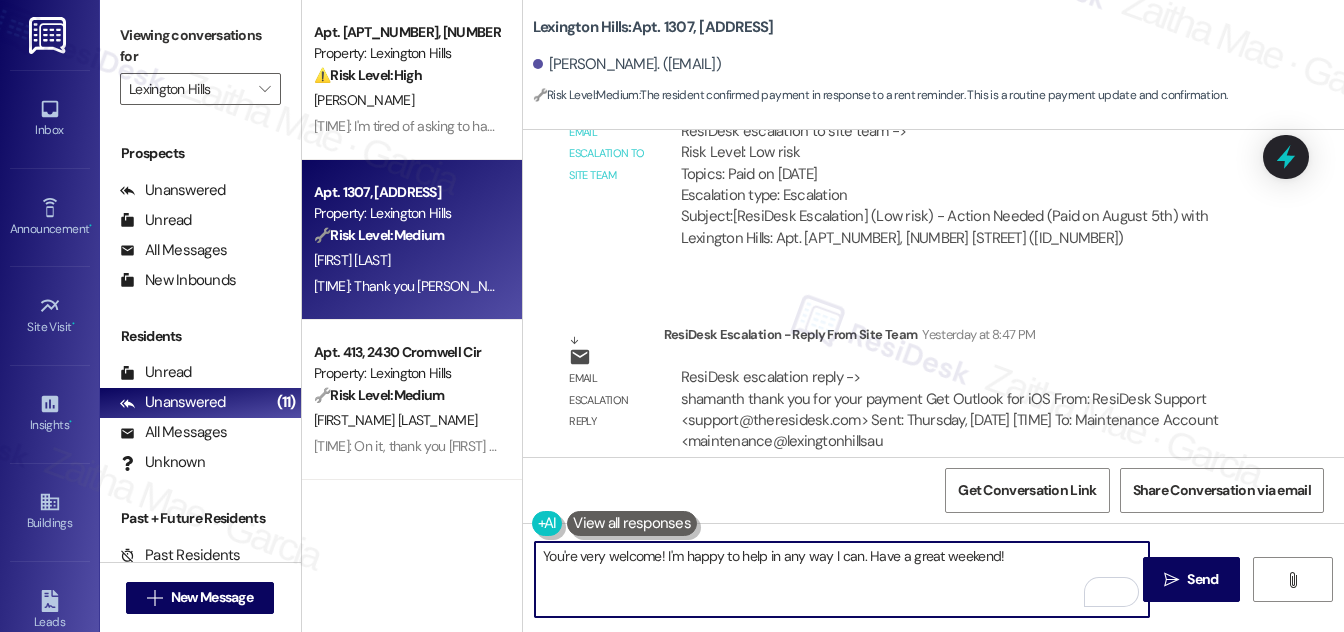 type on "You're very welcome! I'm happy to help in any way I can. Have a great weekend!" 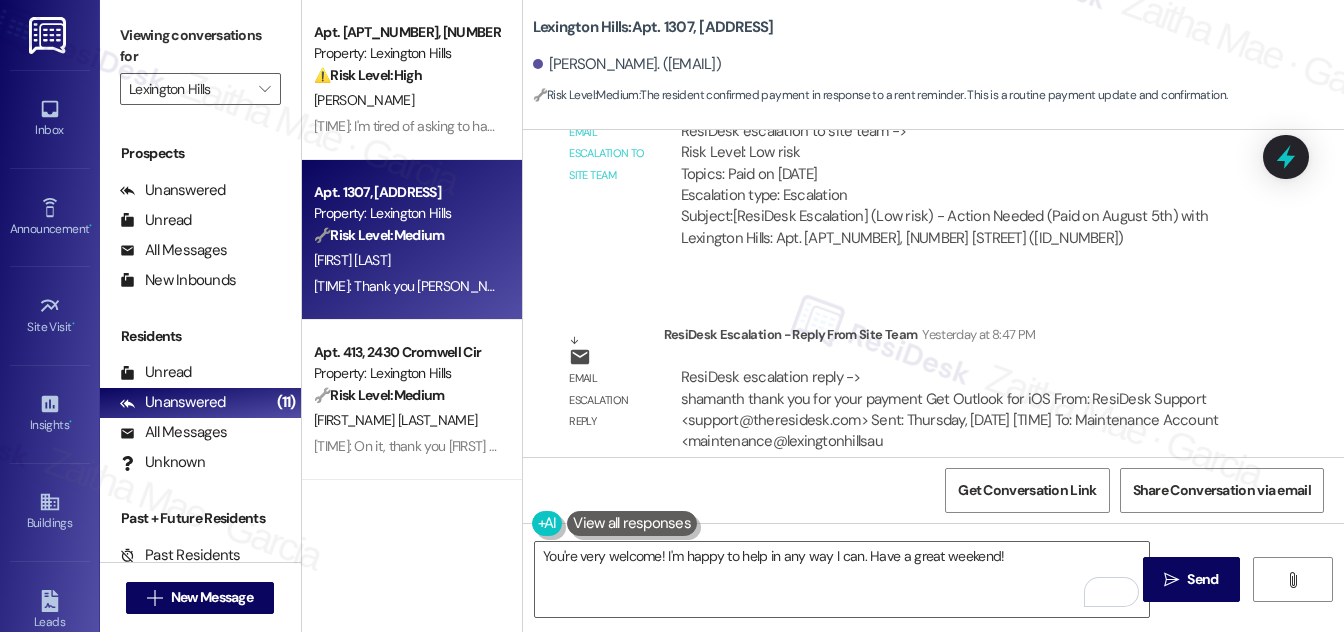 click at bounding box center [632, 523] 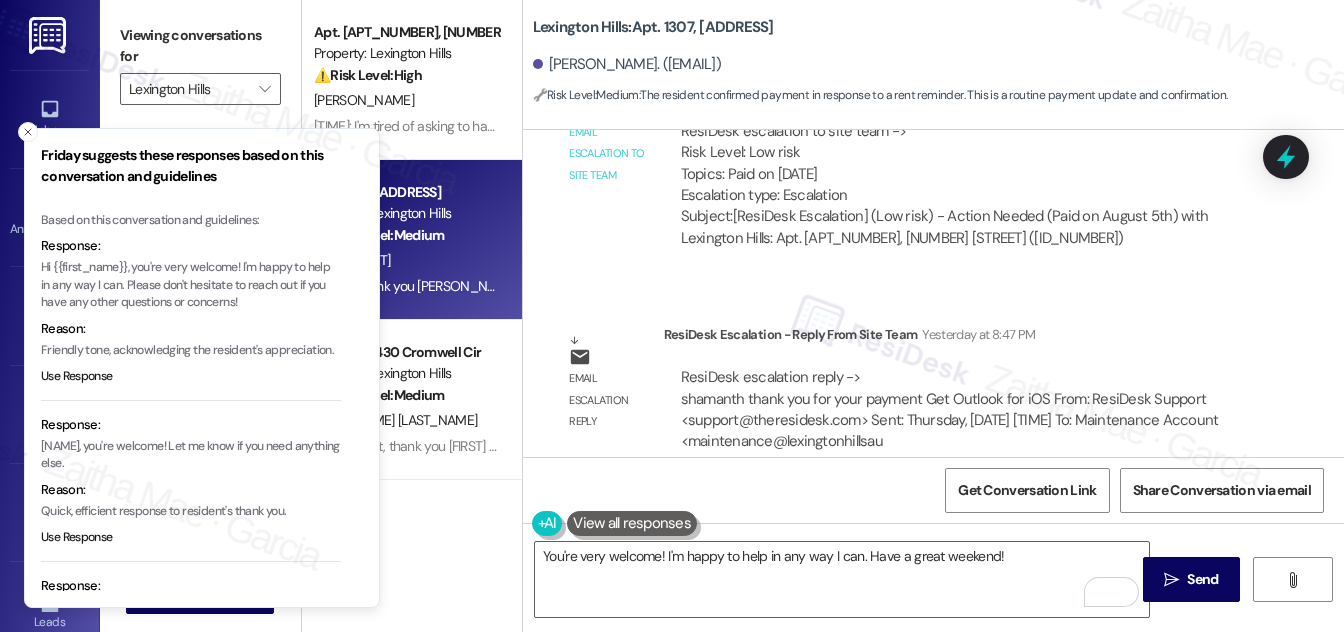 click on "Hi {{first_name}}, you're very welcome! I'm happy to help in any way I can. Please don't hesitate to reach out if you have any other questions or concerns!" at bounding box center [191, 285] 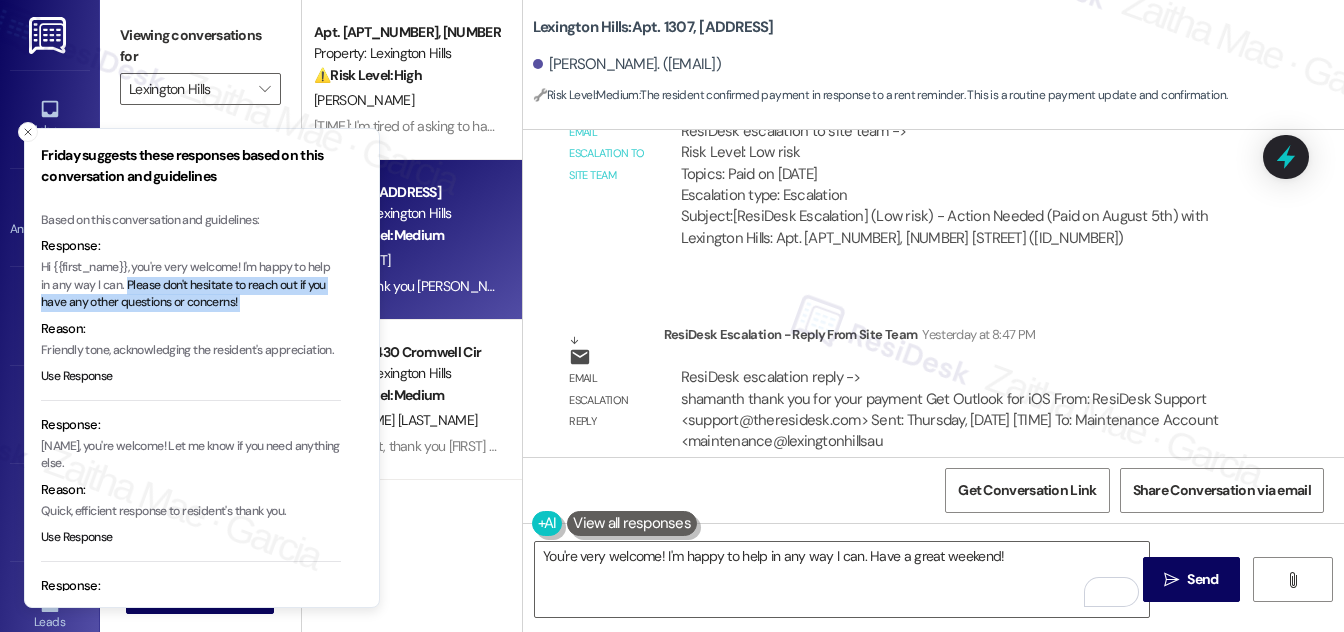 drag, startPoint x: 126, startPoint y: 284, endPoint x: 263, endPoint y: 298, distance: 137.71347 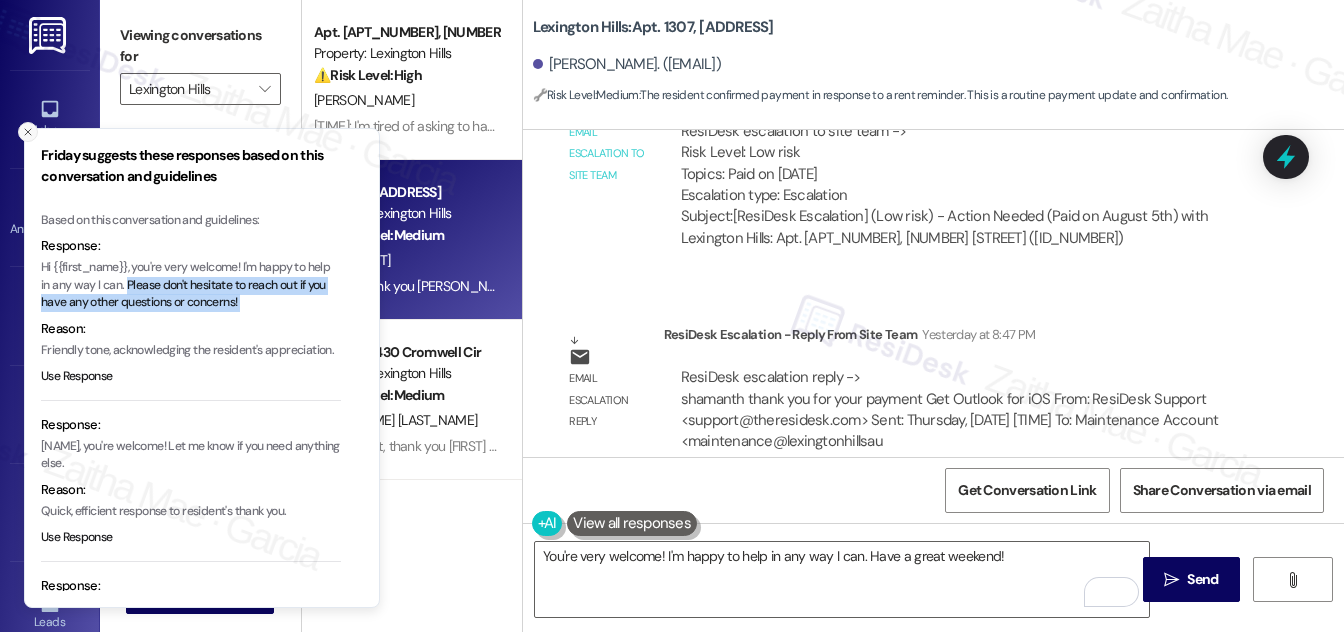 click 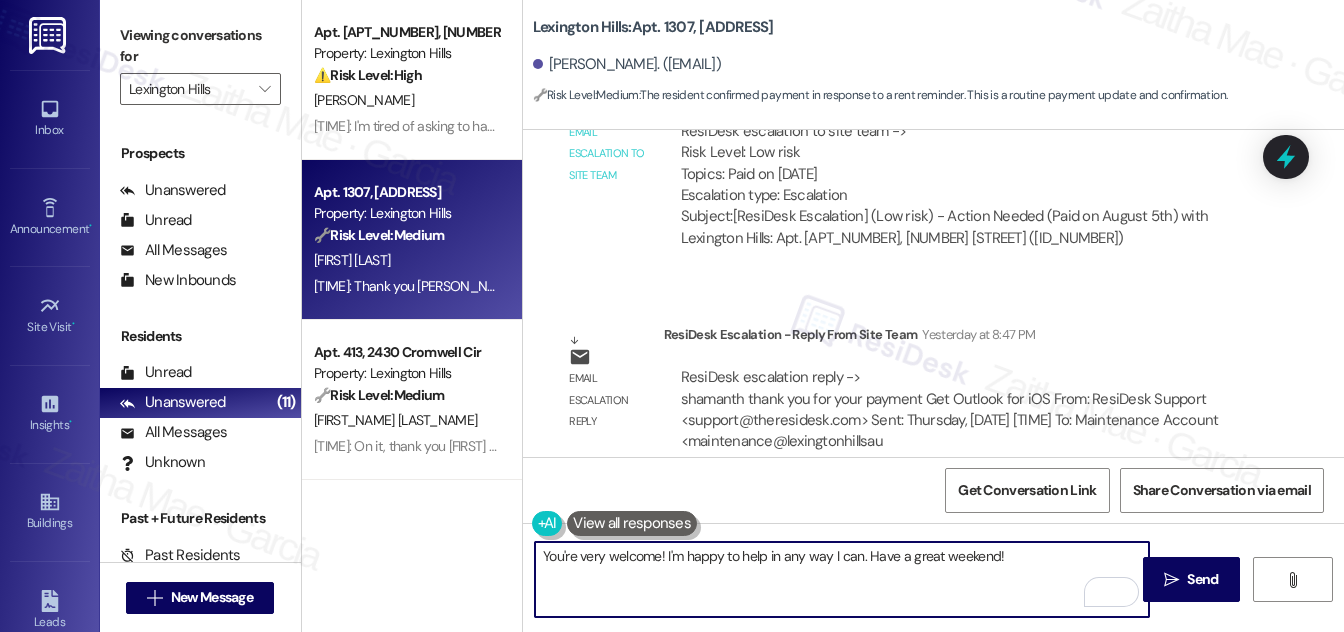 click on "You're very welcome! I'm happy to help in any way I can. Have a great weekend!" at bounding box center [842, 579] 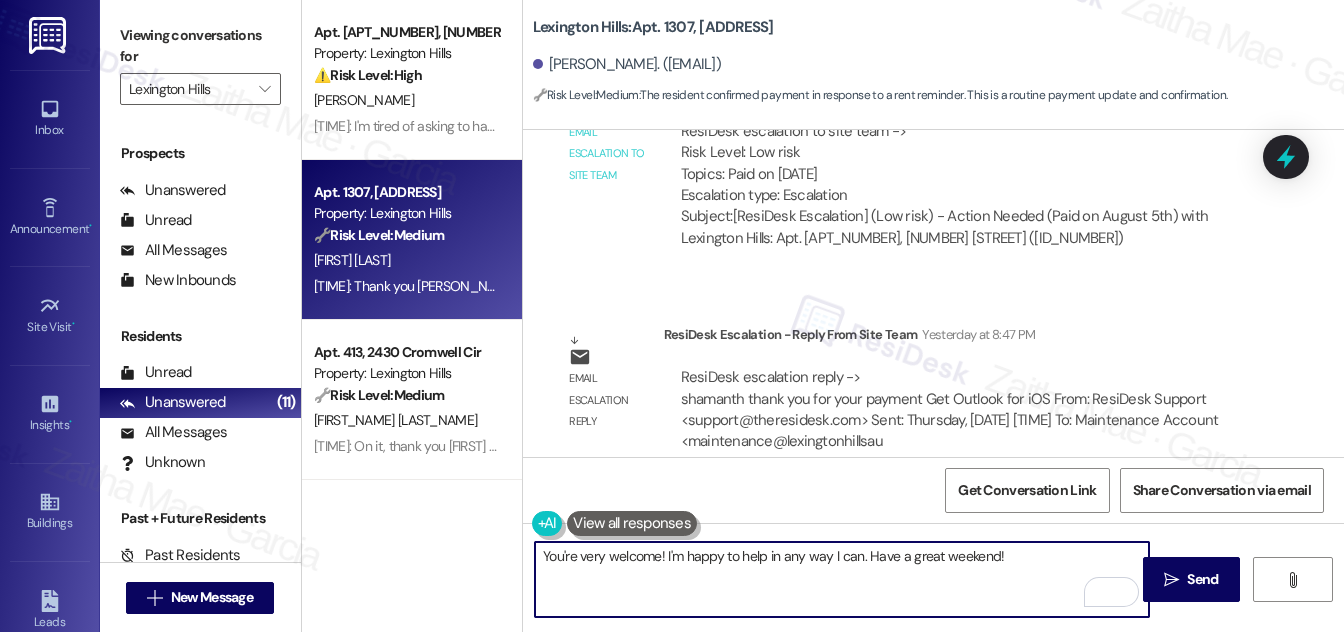 paste on "Please don't hesitate to reach out if you have any other questions or concerns!" 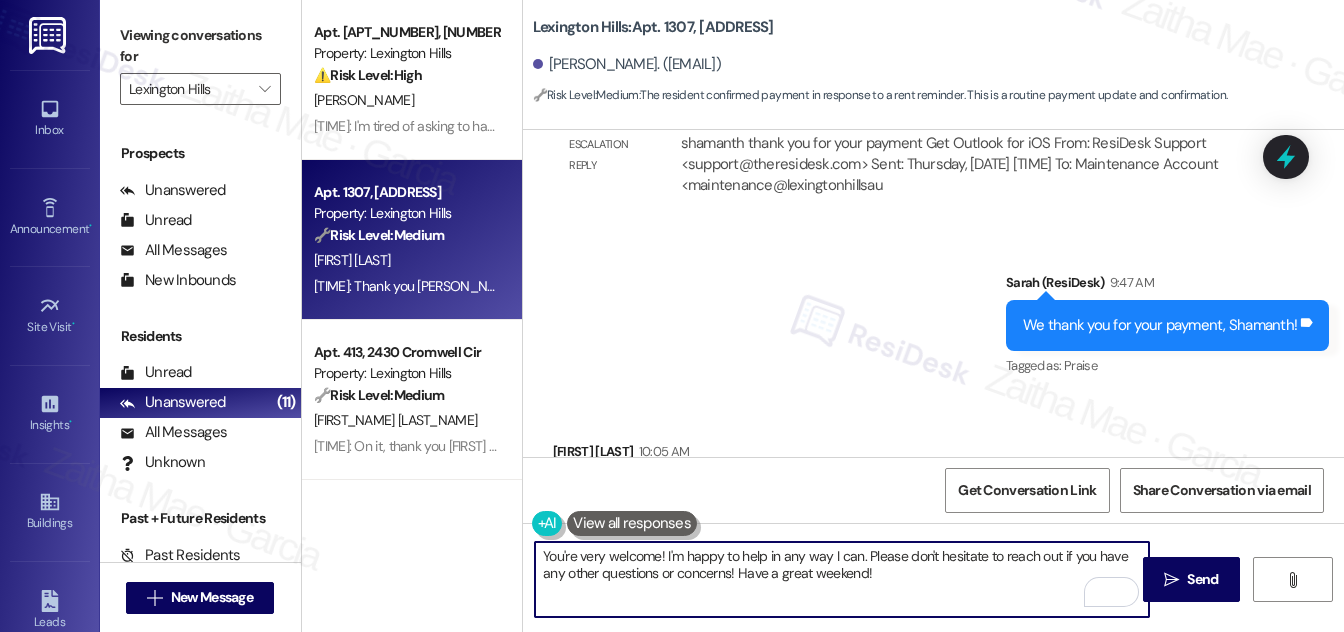 scroll, scrollTop: 2145, scrollLeft: 0, axis: vertical 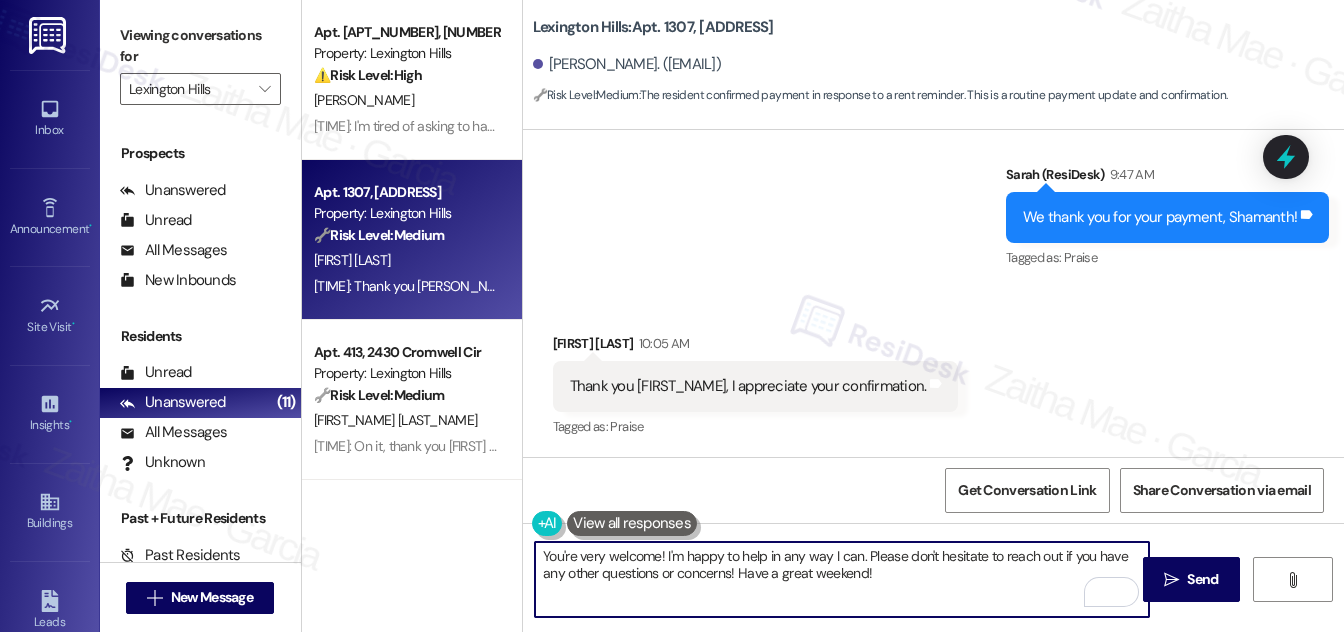 click on "You're very welcome! I'm happy to help in any way I can. Please don't hesitate to reach out if you have any other questions or concerns! Have a great weekend!" at bounding box center (842, 579) 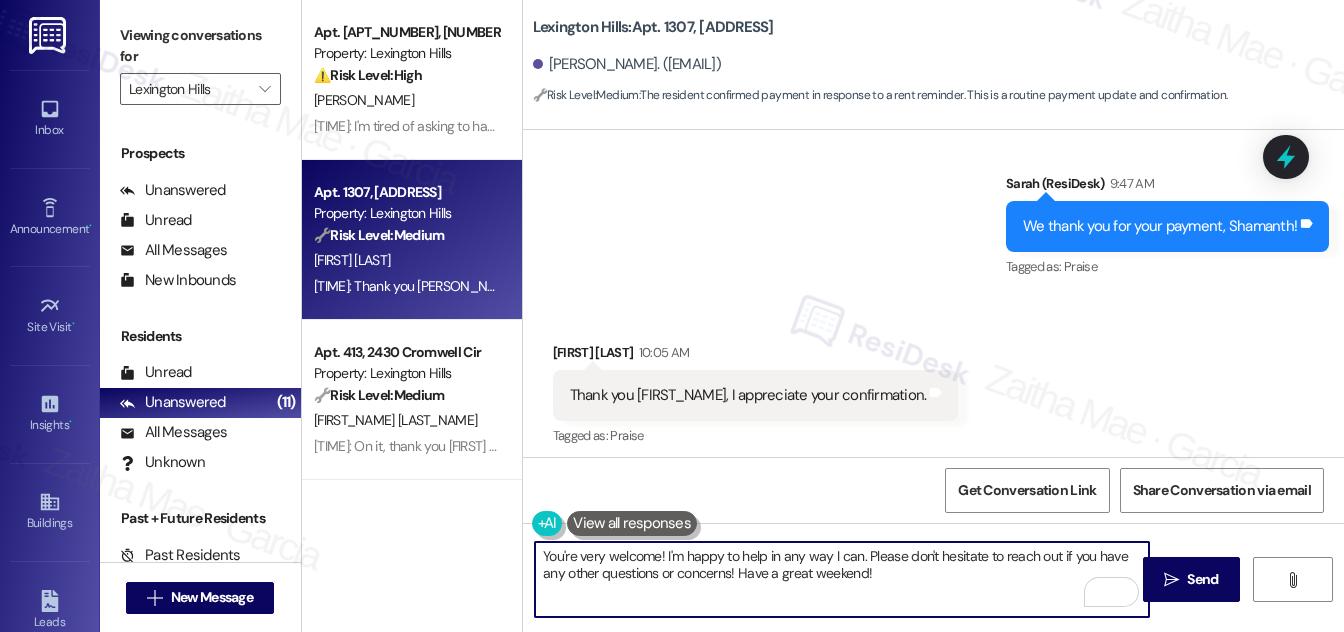 scroll, scrollTop: 2145, scrollLeft: 0, axis: vertical 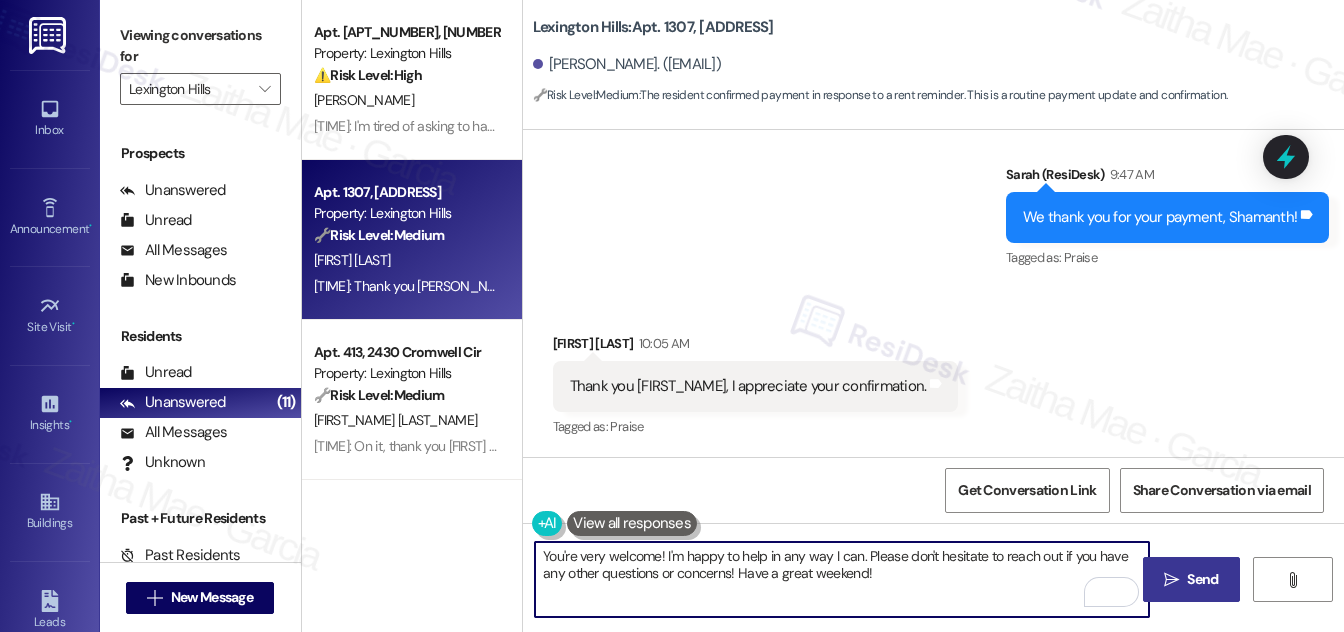 type on "You're very welcome! I'm happy to help in any way I can. Please don't hesitate to reach out if you have any other questions or concerns! Have a great weekend!" 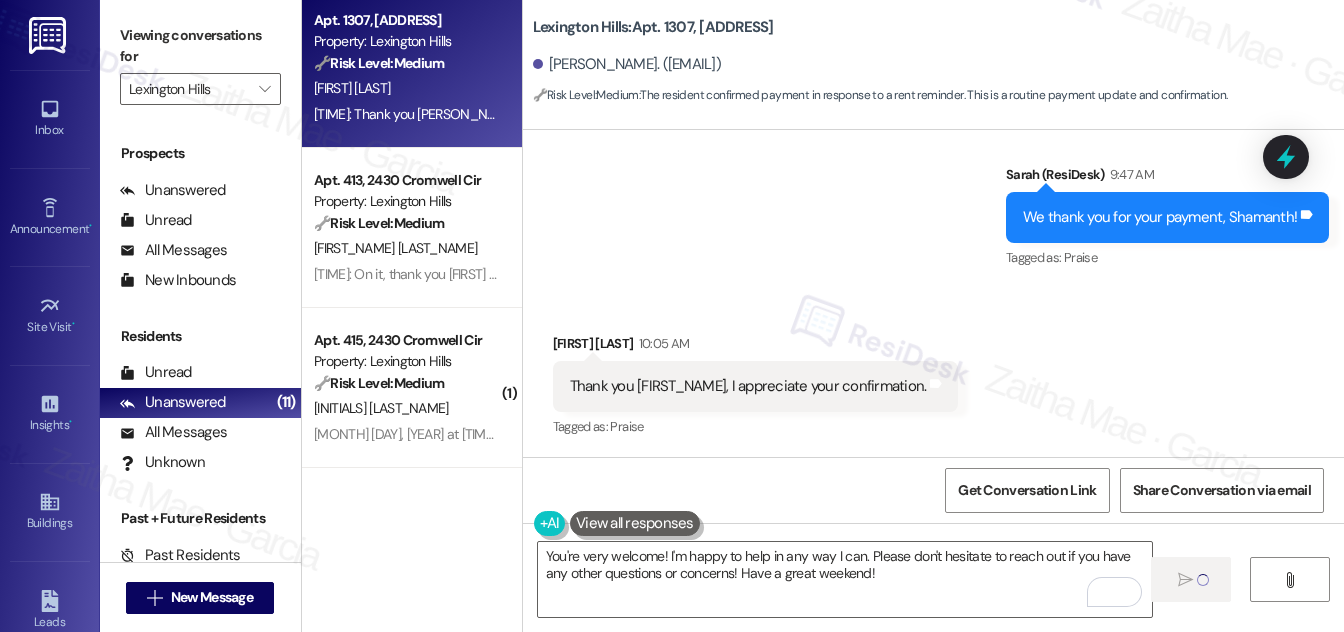 scroll, scrollTop: 181, scrollLeft: 0, axis: vertical 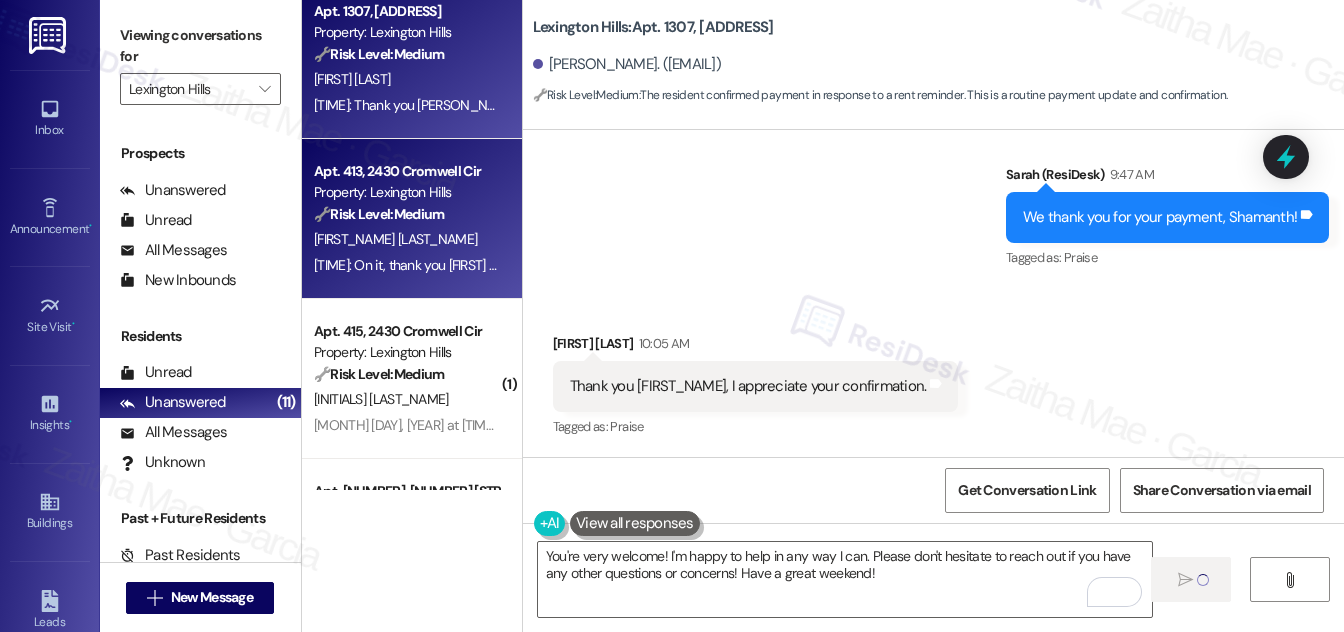 type 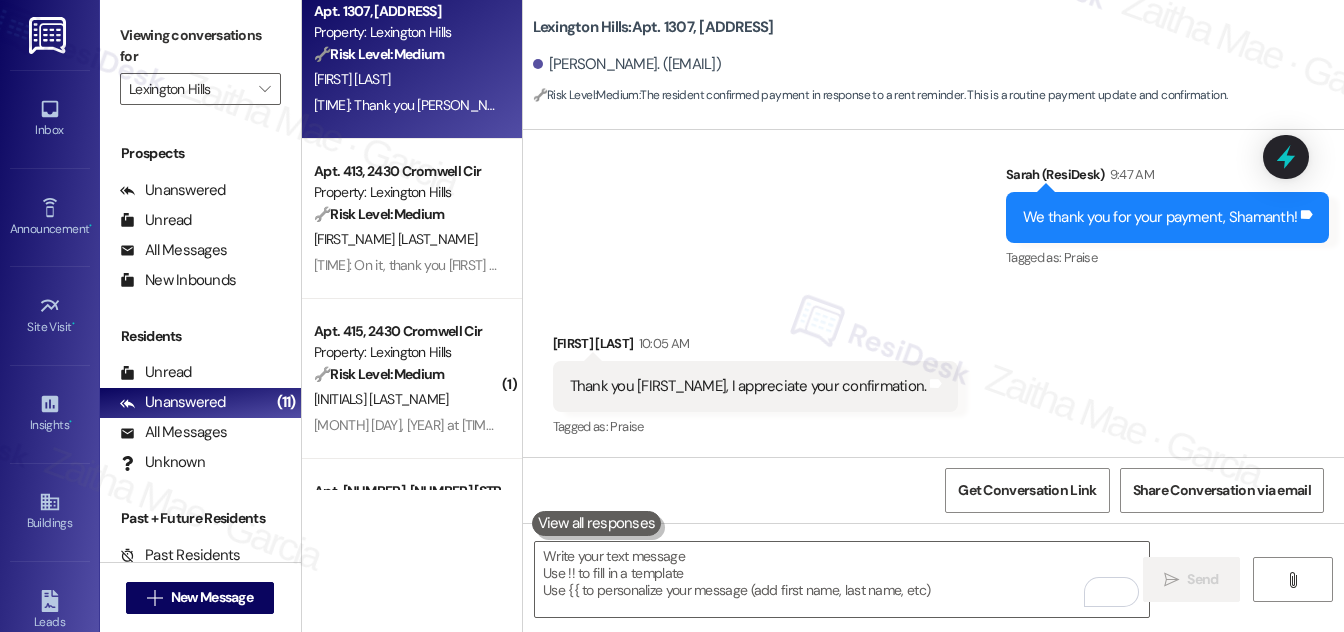 scroll, scrollTop: 2144, scrollLeft: 0, axis: vertical 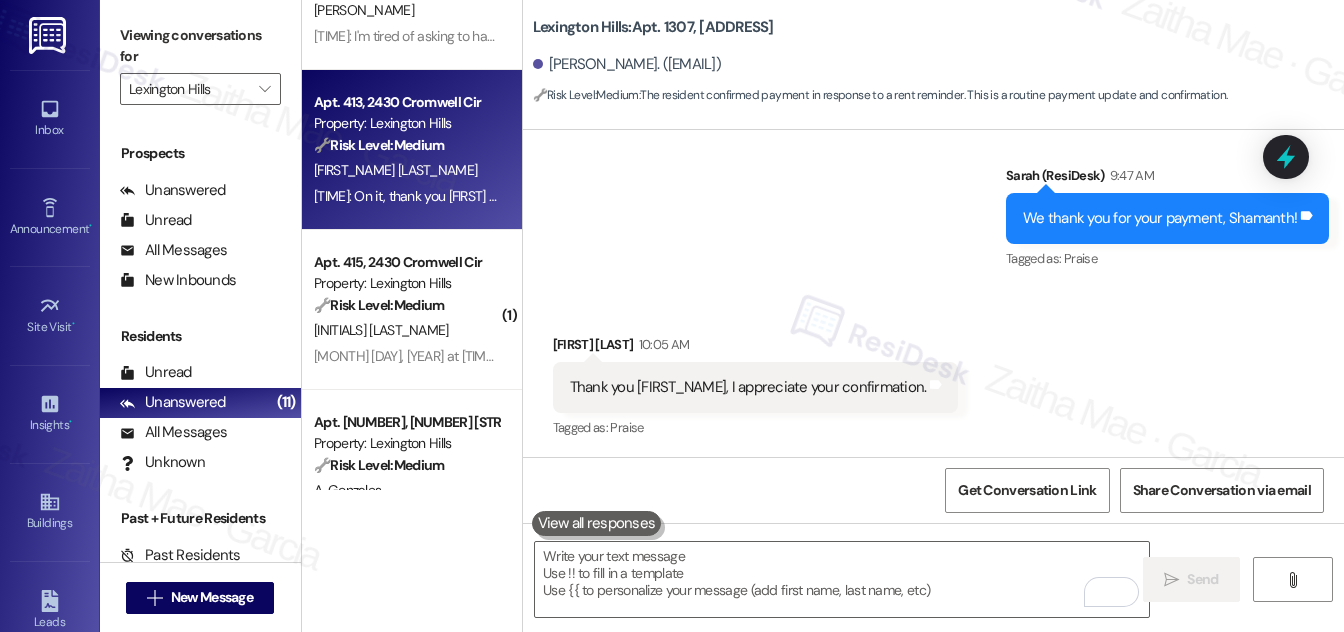 click on "P. Lopez" at bounding box center (406, 170) 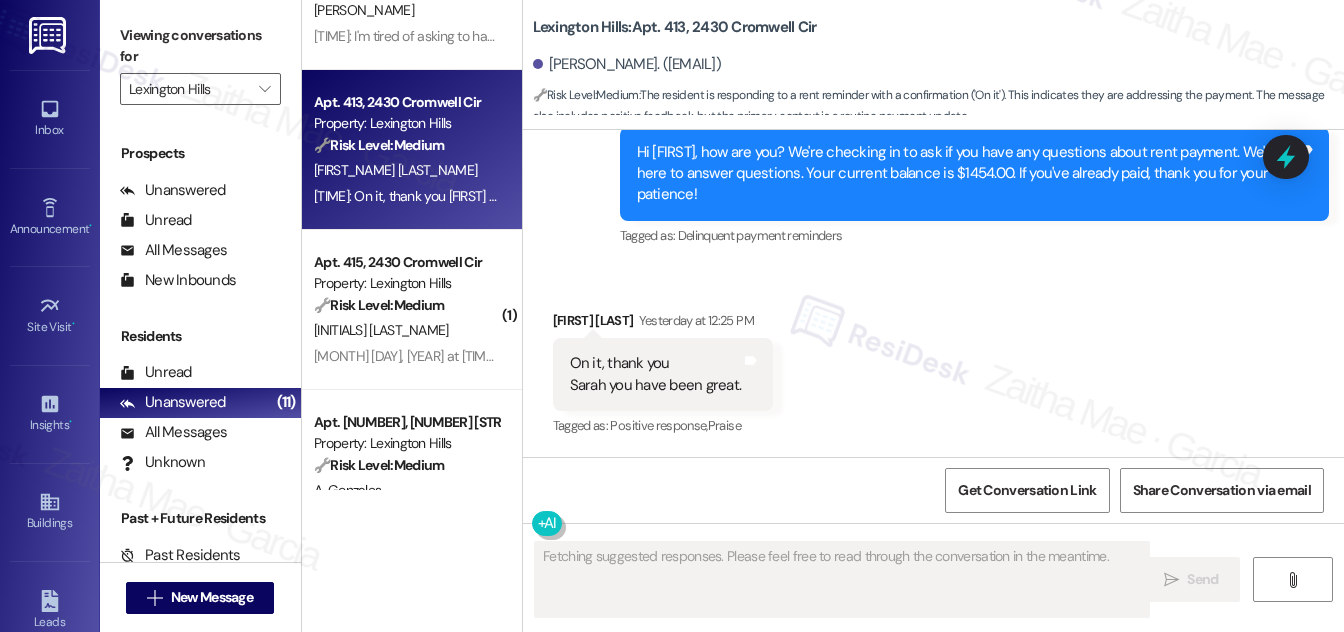 scroll, scrollTop: 1181, scrollLeft: 0, axis: vertical 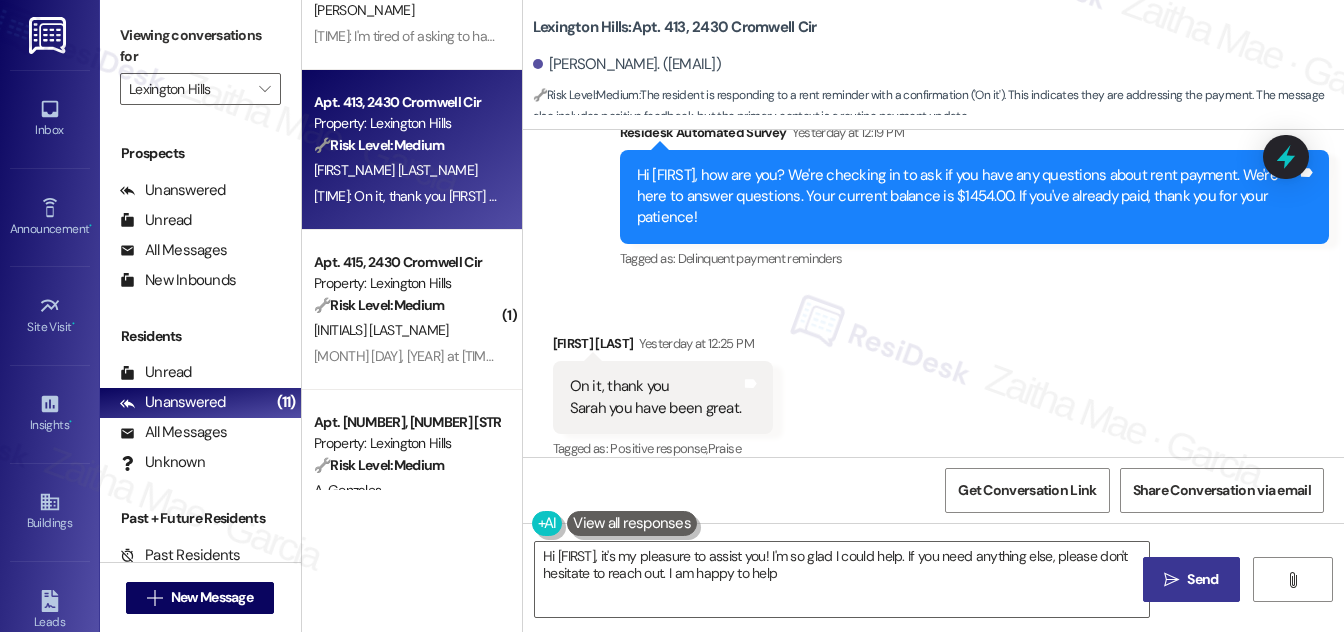 type on "Hi {{first_name}}, it's my pleasure to assist you! I'm so glad I could help. If you need anything else, please don't hesitate to reach out. I am happy to help!" 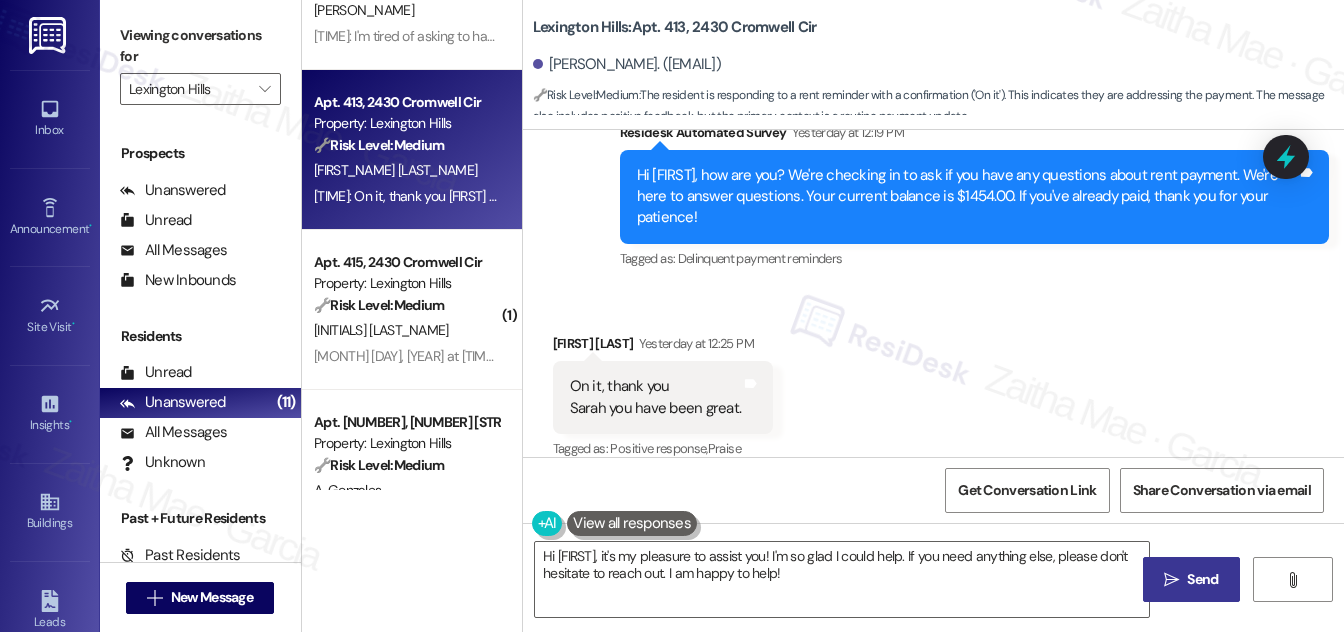 click on "Send" at bounding box center [1202, 579] 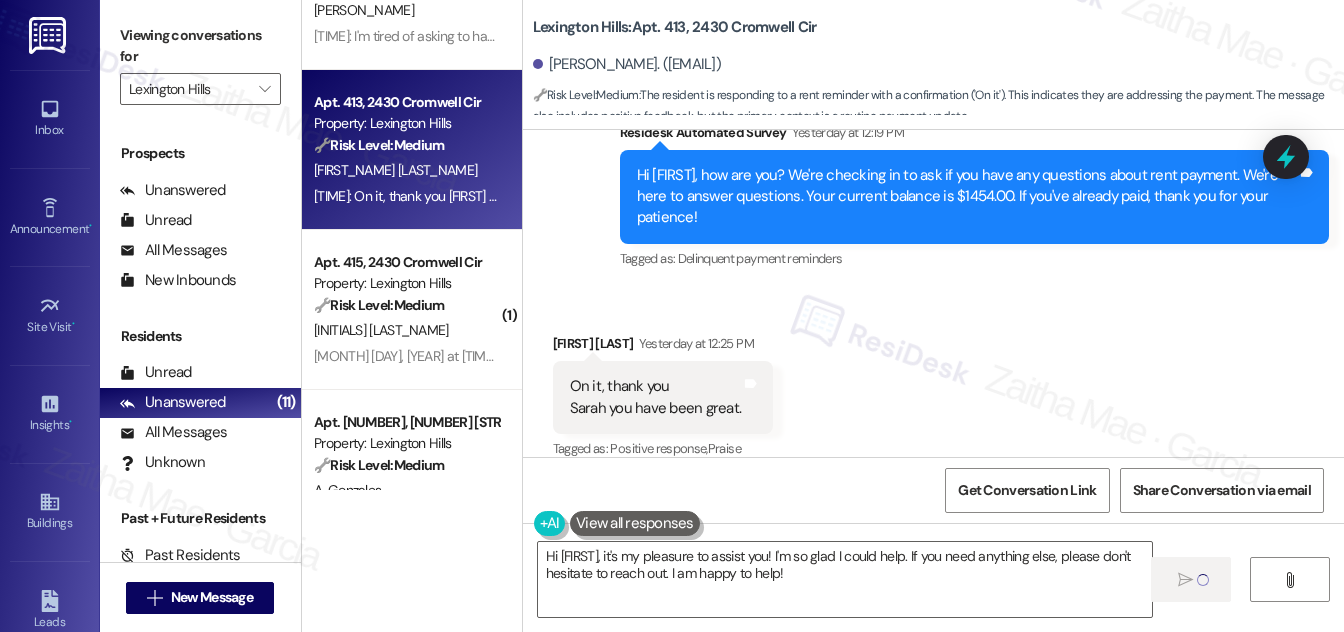 type 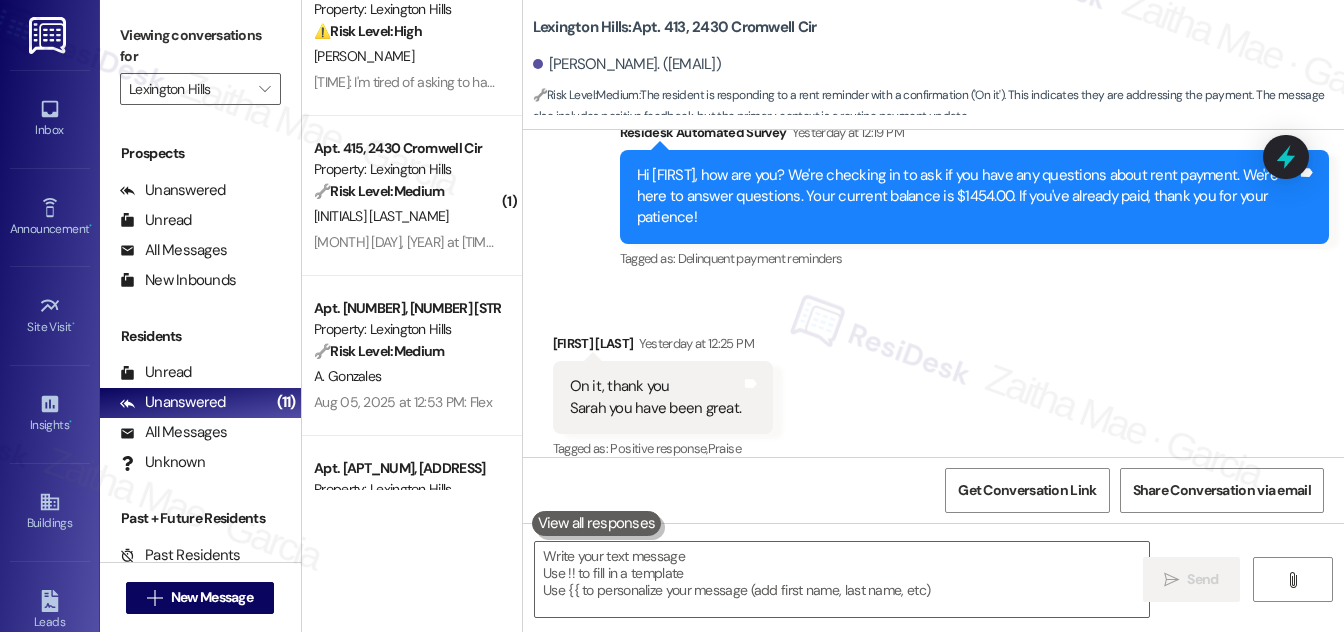 scroll, scrollTop: 0, scrollLeft: 0, axis: both 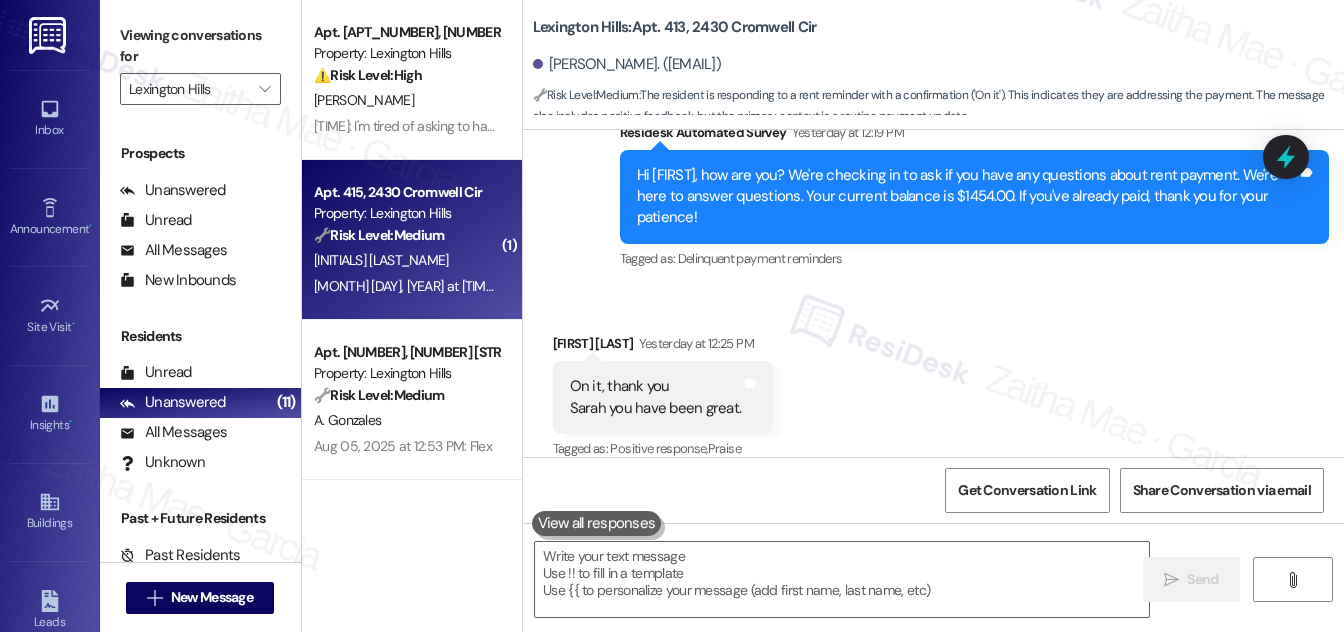 click on "[FIRST] [LAST]" at bounding box center (406, 260) 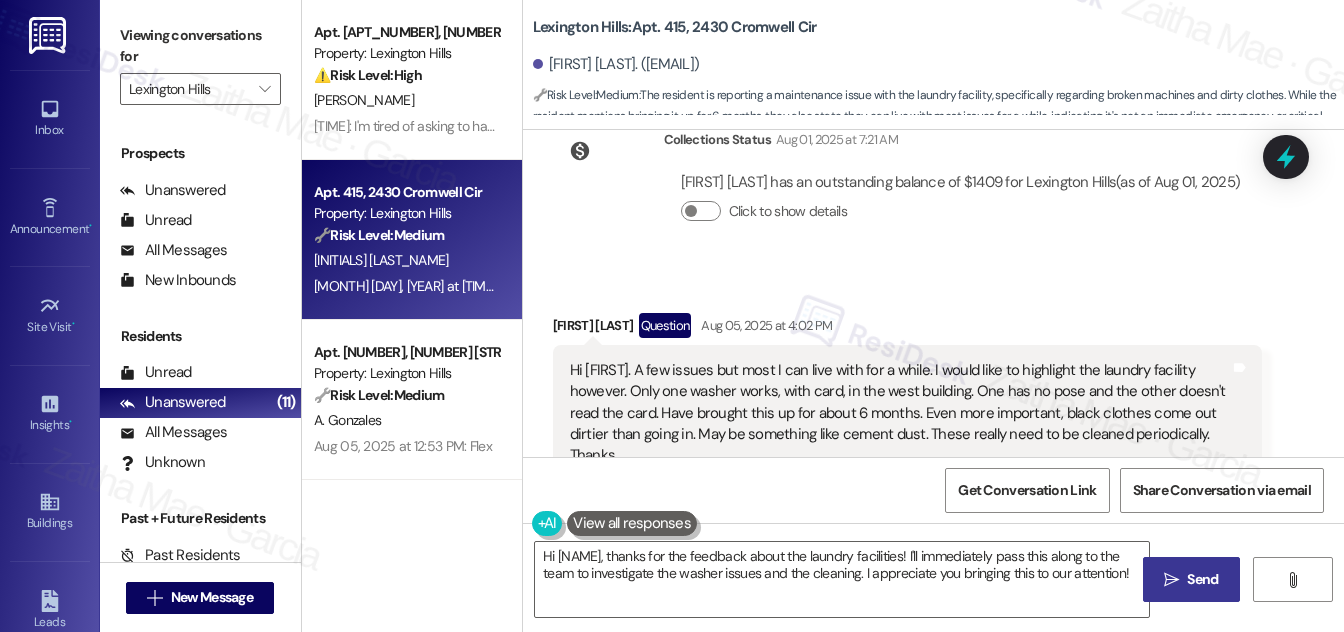 scroll, scrollTop: 1053, scrollLeft: 0, axis: vertical 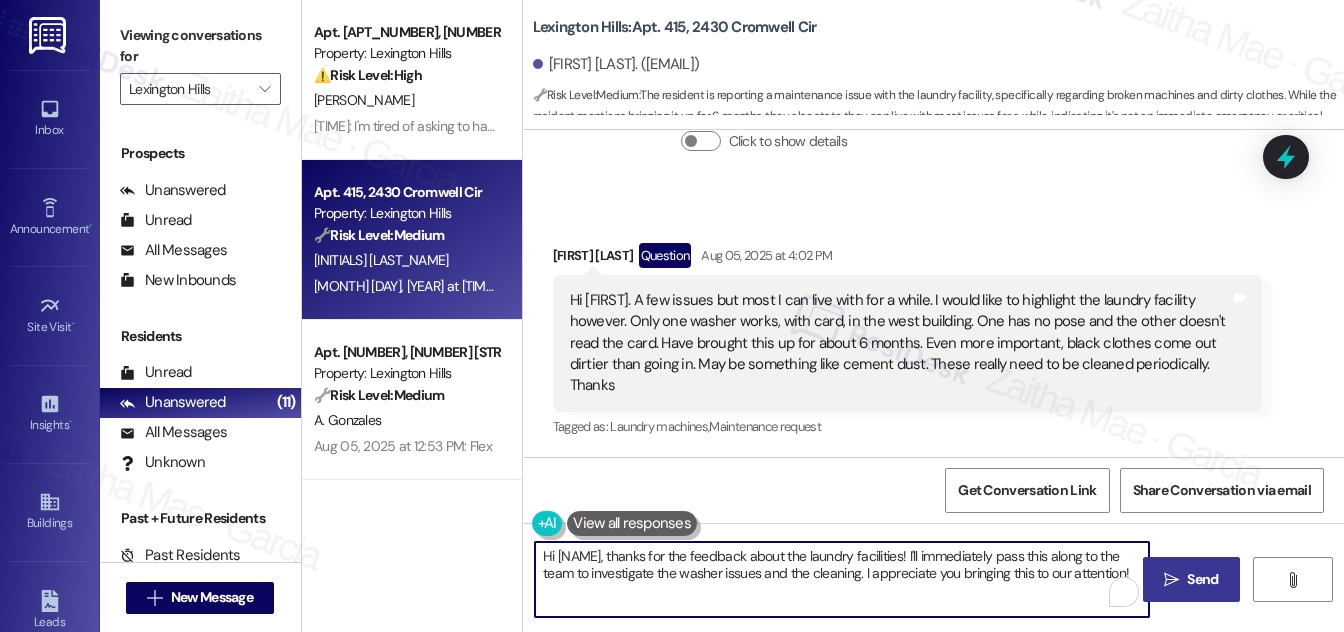 click on "Hi {{first_name}}, thanks for the feedback about the laundry facilities! I'll immediately pass this along to the team to investigate the washer issues and the cleaning. I appreciate you bringing this to our attention!" at bounding box center [842, 579] 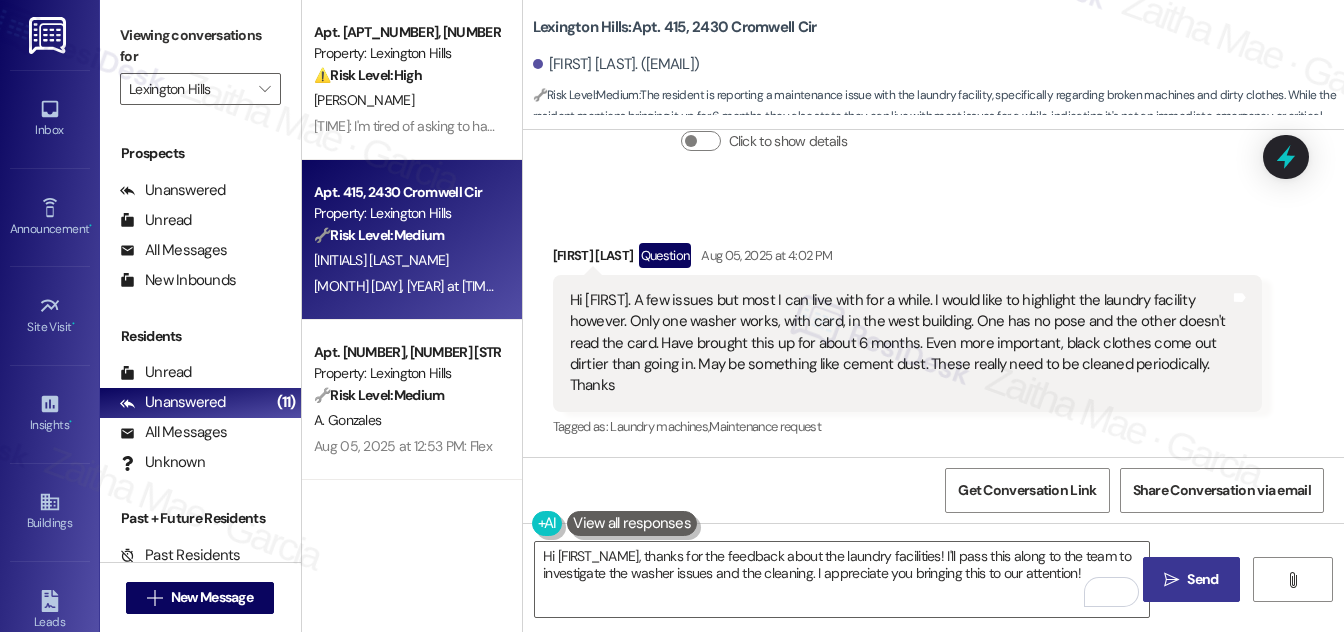 drag, startPoint x: 554, startPoint y: 292, endPoint x: 671, endPoint y: 397, distance: 157.20686 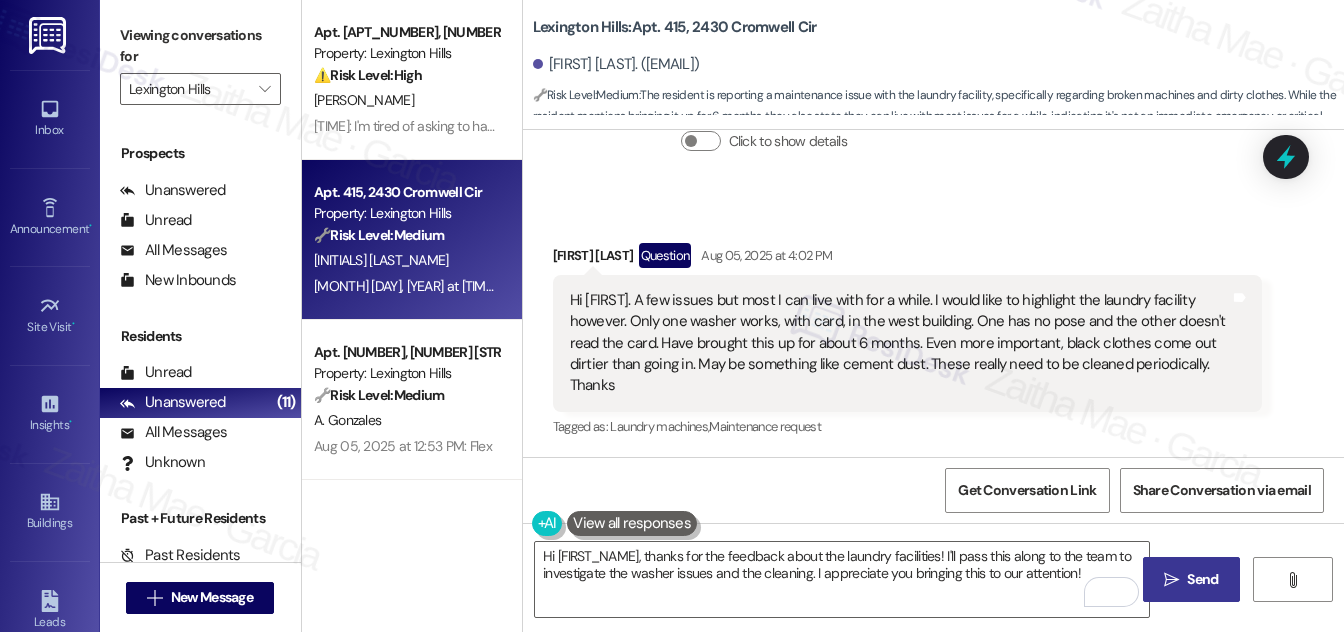 click on "Hi Sarah.  A few issues but most I can live with for a while.  I would like to highlight the laundry facility however.  Only one washer works, with card, in the west building.  One has no pose and the other doesn't read the card.  Have brought this up for about 6 months.  Even more important, black clothes come out dirtier than going in.  May be something like cement dust.  These really need to be cleaned periodically.  Thanks Tags and notes" at bounding box center (907, 343) 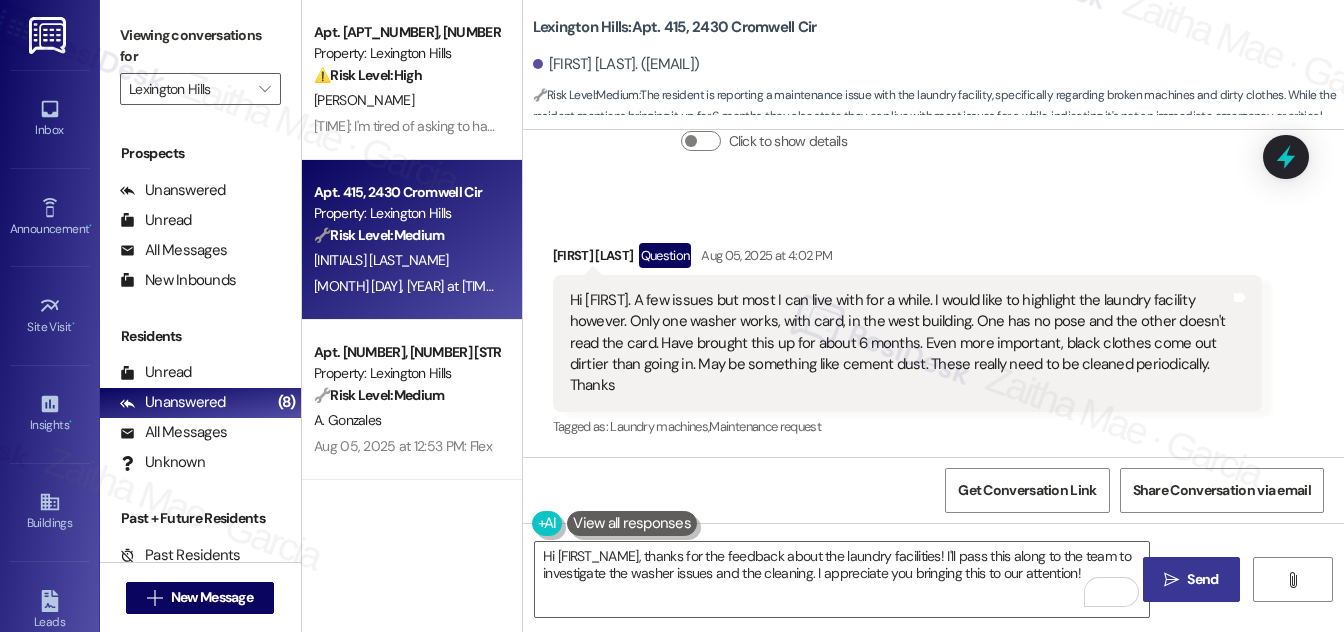 click on "Collections Status Aug 01, 2025 at 7:21 AM James Schwiesow has an outstanding balance of $1409 for Lexington Hills  (as of Aug 01, 2025) Click to show details" at bounding box center [905, 121] 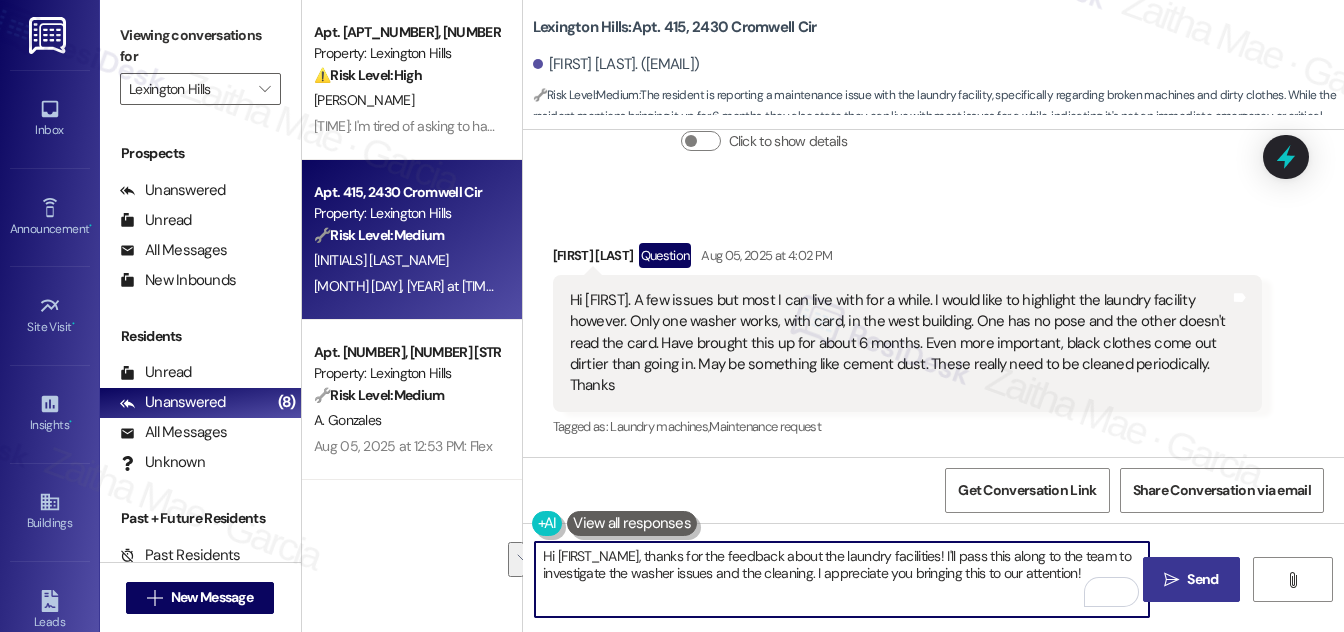 drag, startPoint x: 784, startPoint y: 556, endPoint x: 985, endPoint y: 591, distance: 204.0245 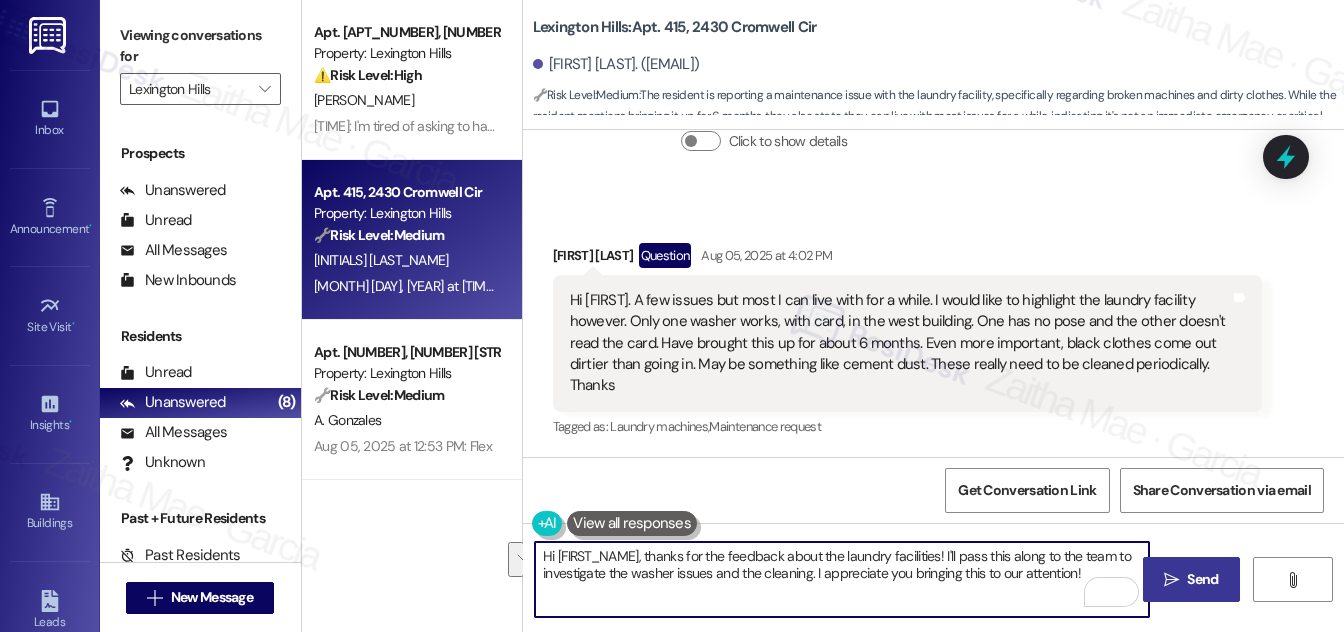 click on "Hi {{first_name}}, thanks for the feedback about the laundry facilities! I'll pass this along to the team to investigate the washer issues and the cleaning. I appreciate you bringing this to our attention!" at bounding box center [842, 579] 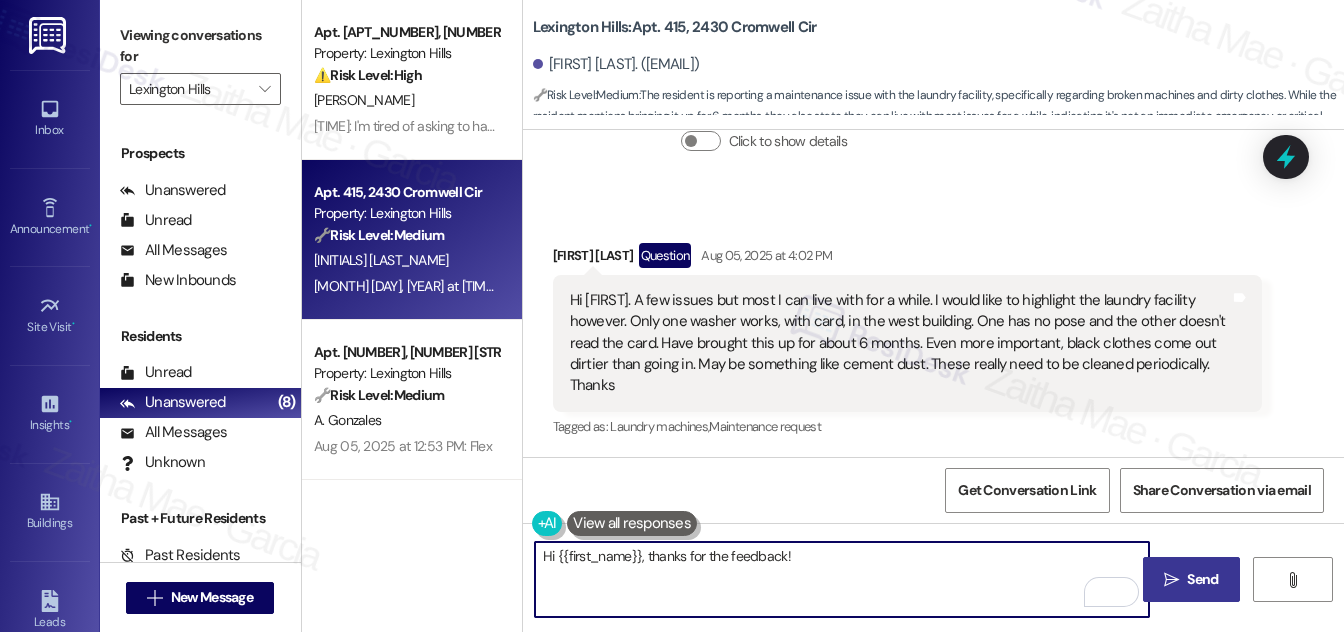 paste on "I know it must be frustrating to keep dealing with these laundry facility issues, especially after raising them for several months." 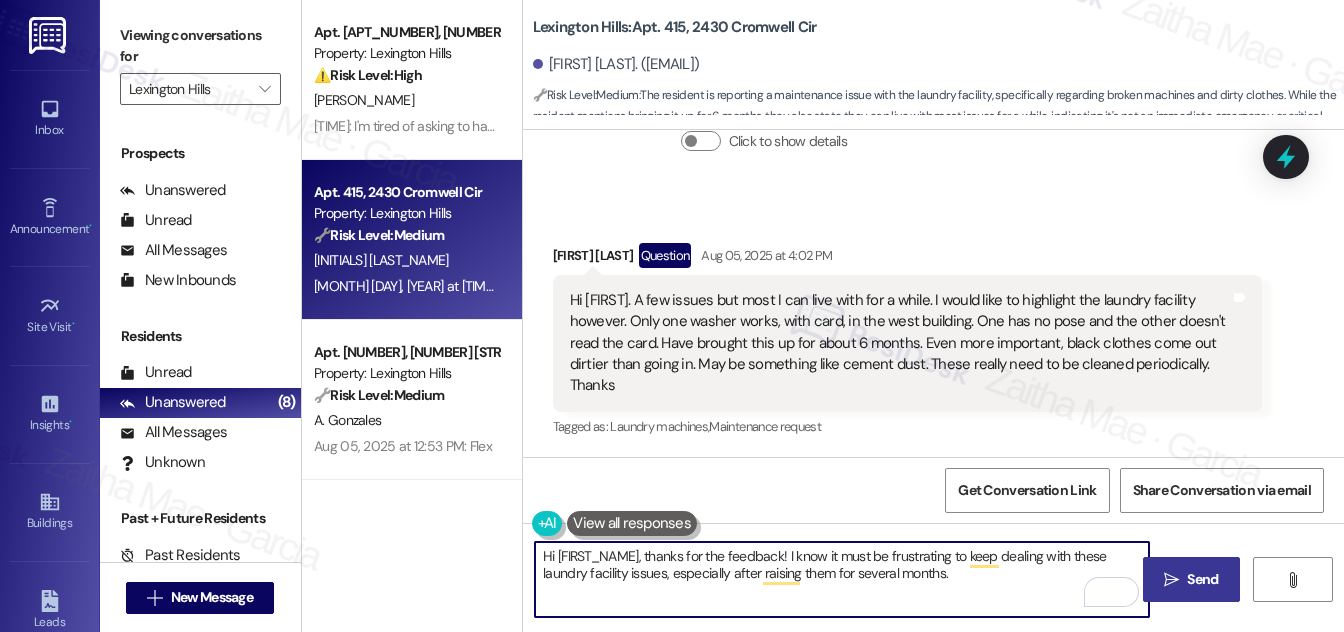 paste on "I’ll follow up to check on the progress and see what can be done to address both the repairs and the cleaning concerns." 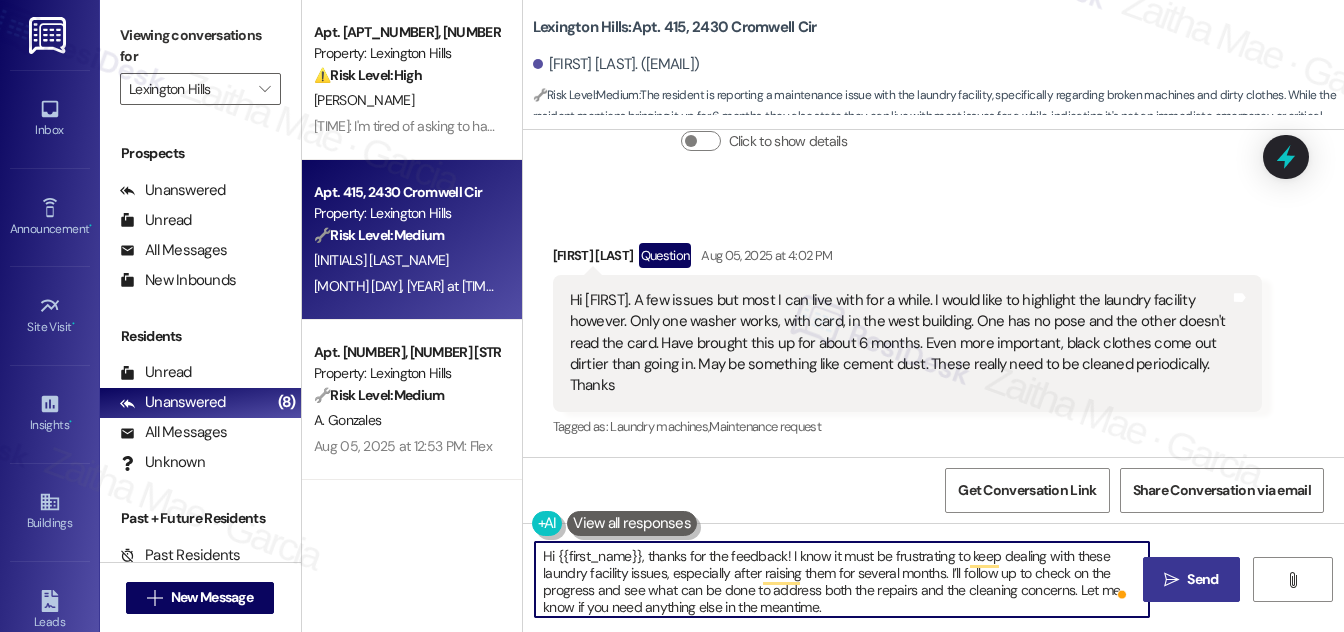 scroll, scrollTop: 5, scrollLeft: 0, axis: vertical 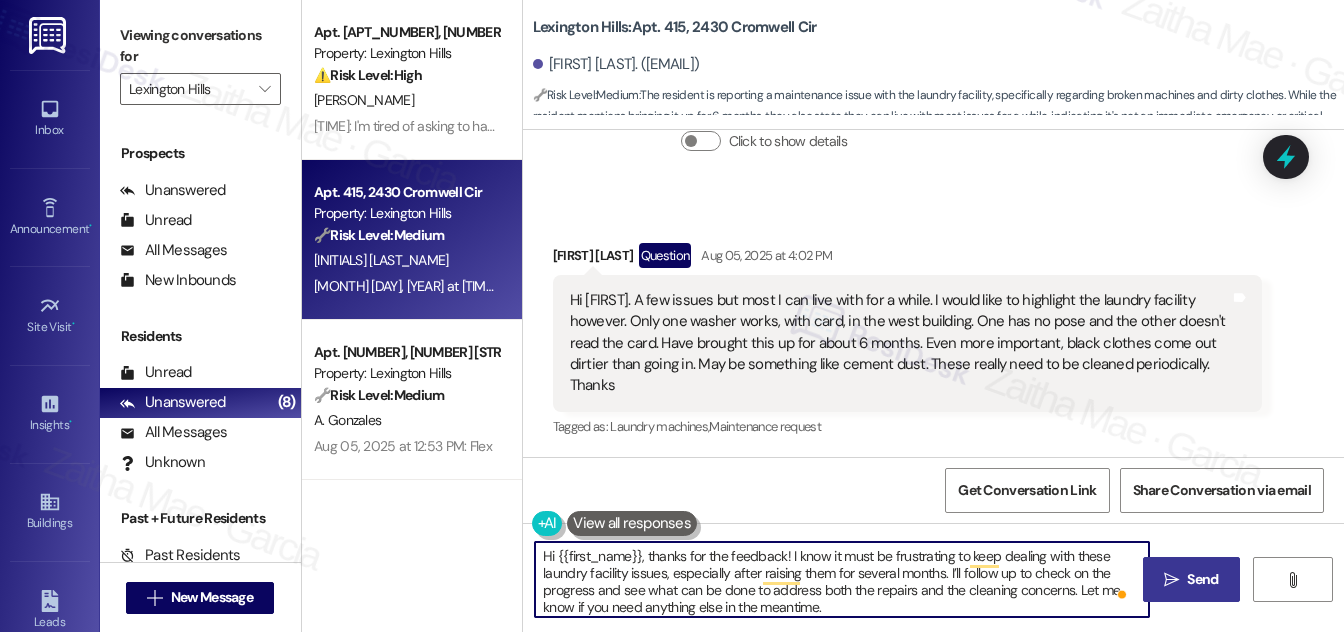 type on "Hi {{first_name}}, thanks for the feedback! I know it must be frustrating to keep dealing with these laundry facility issues, especially after raising them for several months. I’ll follow up to check on the progress and see what can be done to address both the repairs and the cleaning concerns. Let me know if you need anything else in the meantime." 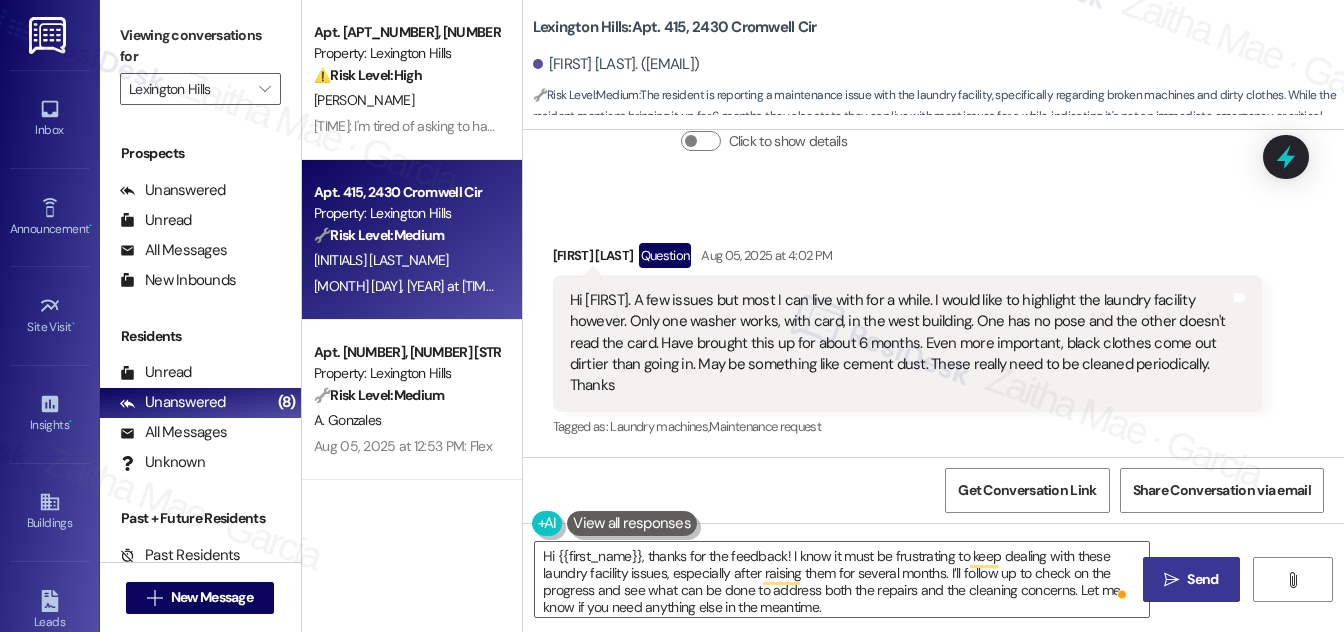 click on "Send" at bounding box center (1202, 579) 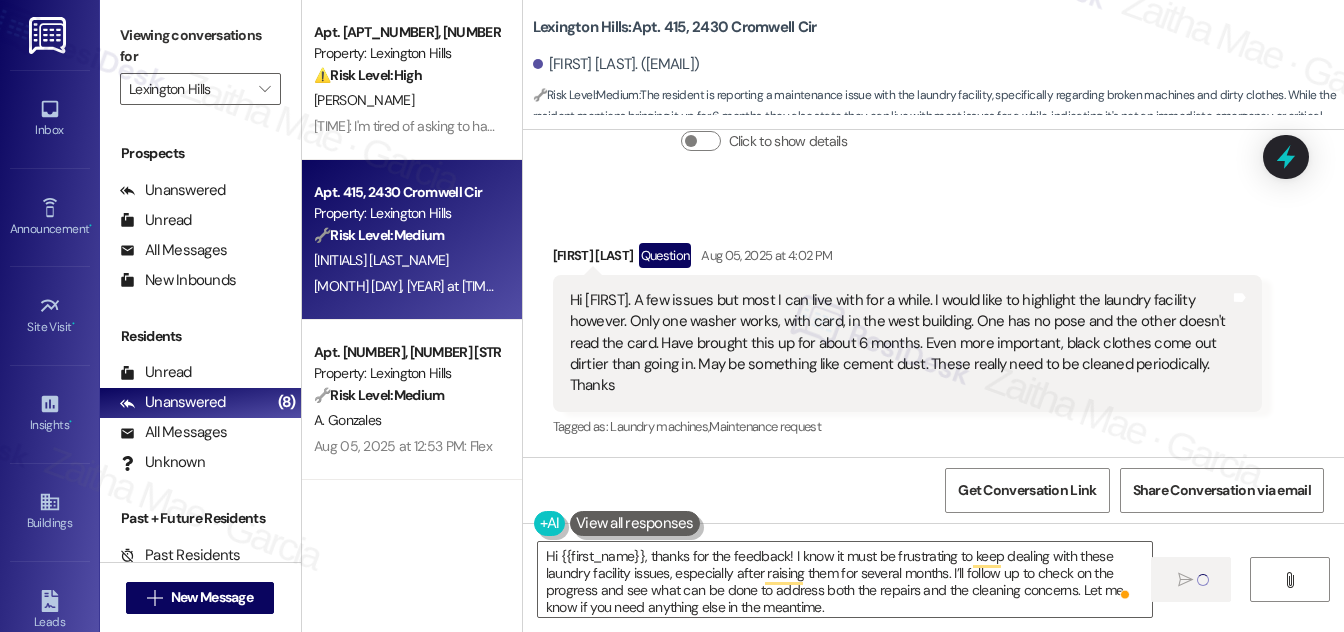 type 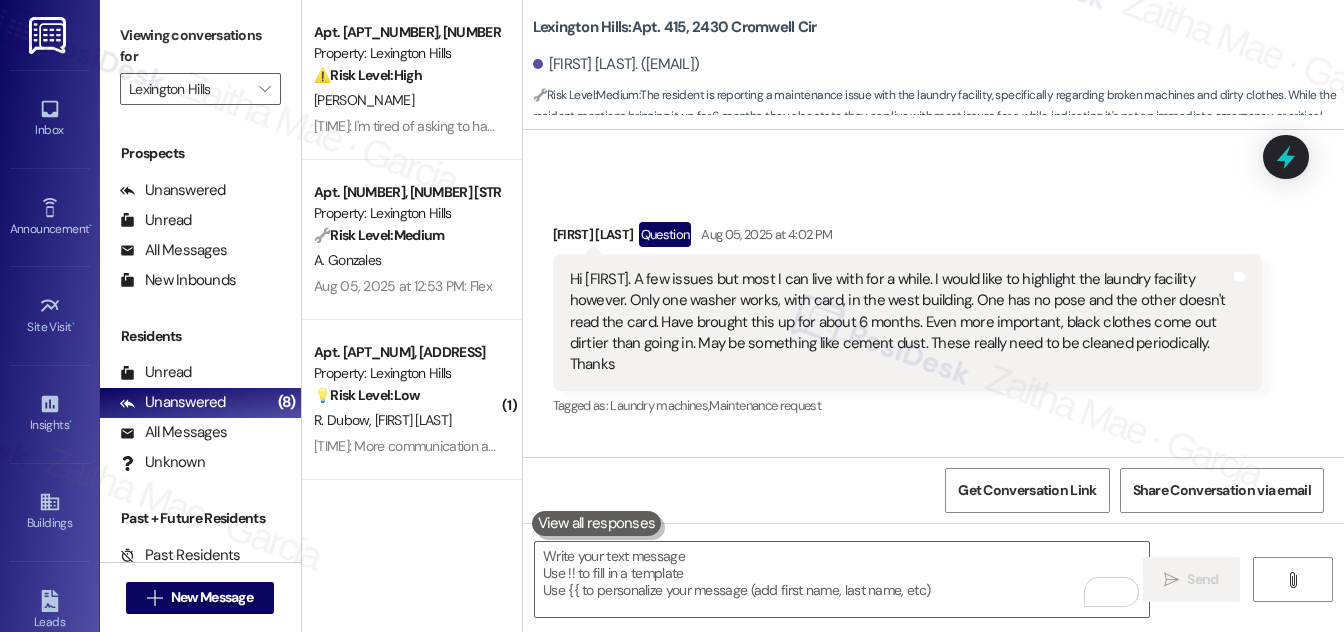 scroll, scrollTop: 1053, scrollLeft: 0, axis: vertical 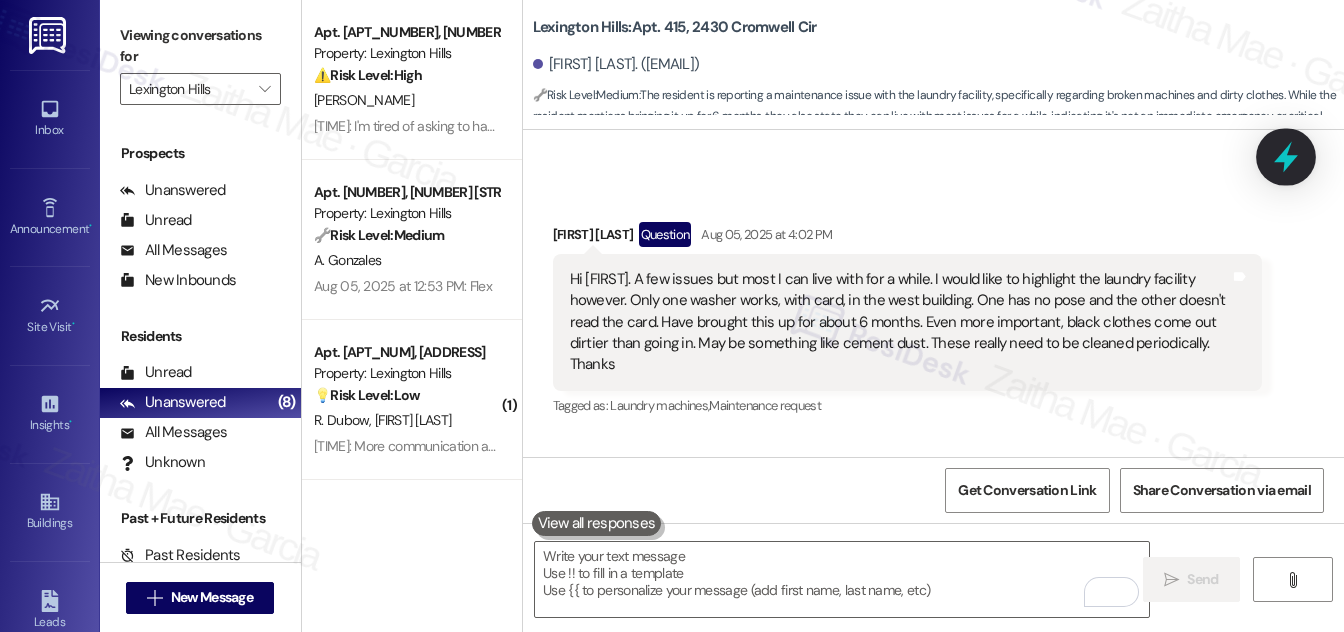 click 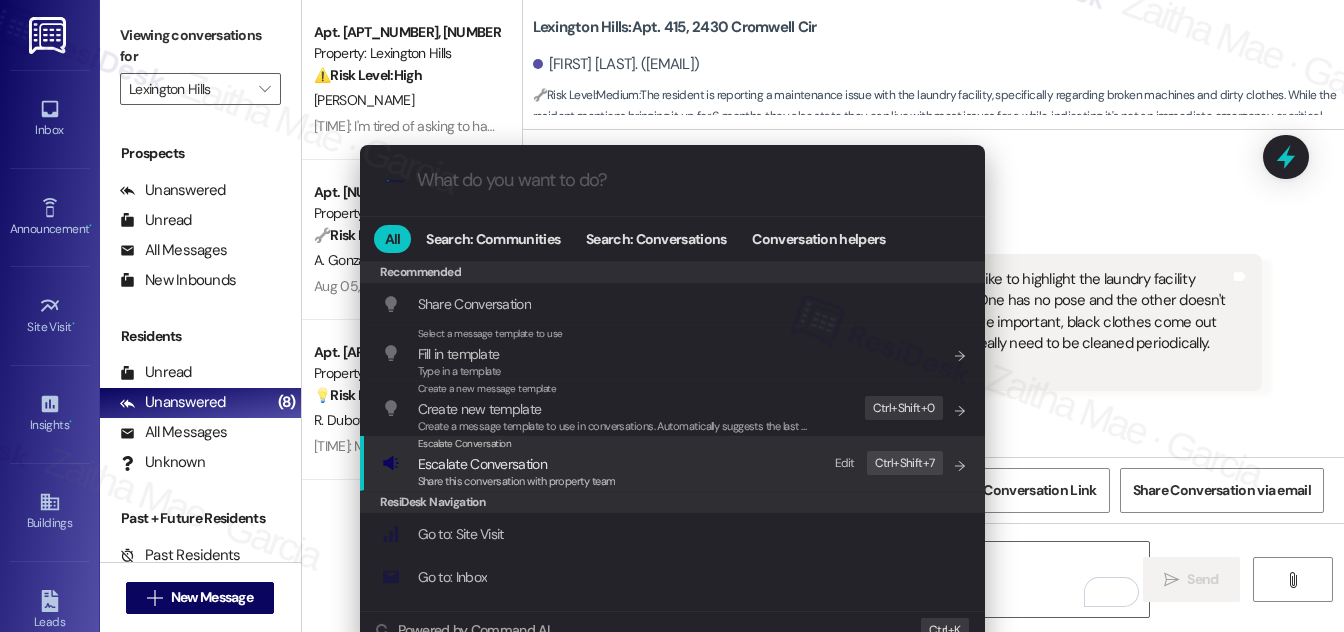 click on "Escalate Conversation" at bounding box center [482, 464] 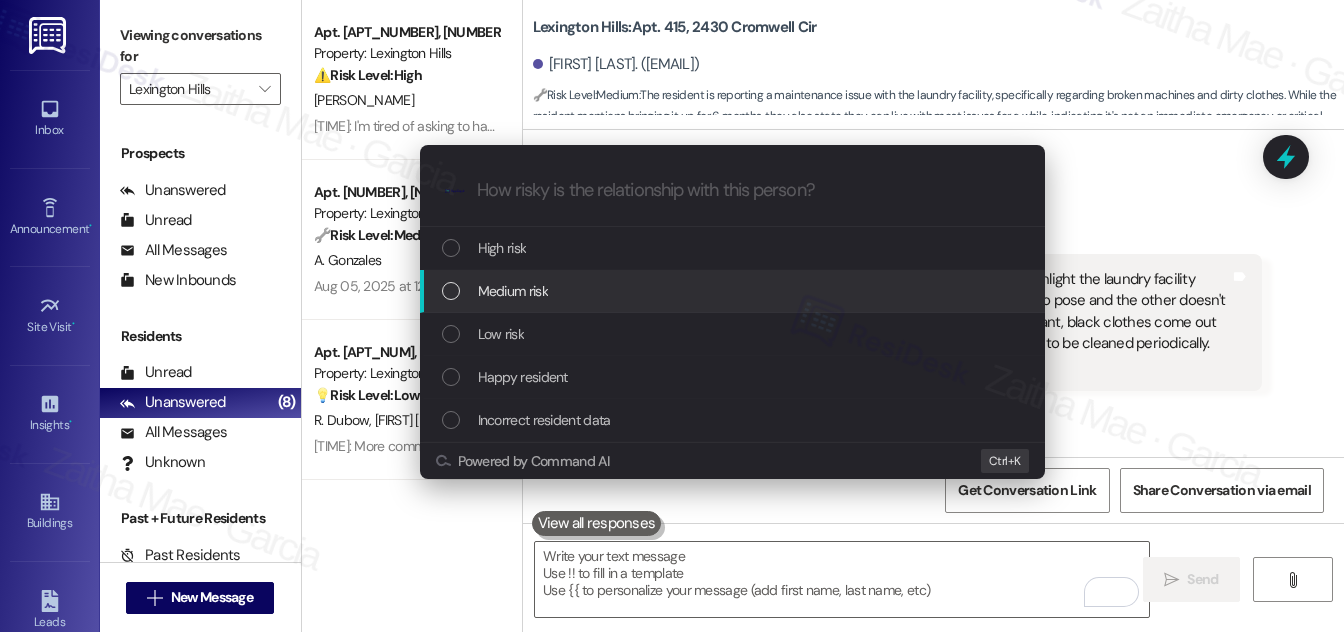 click on "Medium risk" at bounding box center [513, 291] 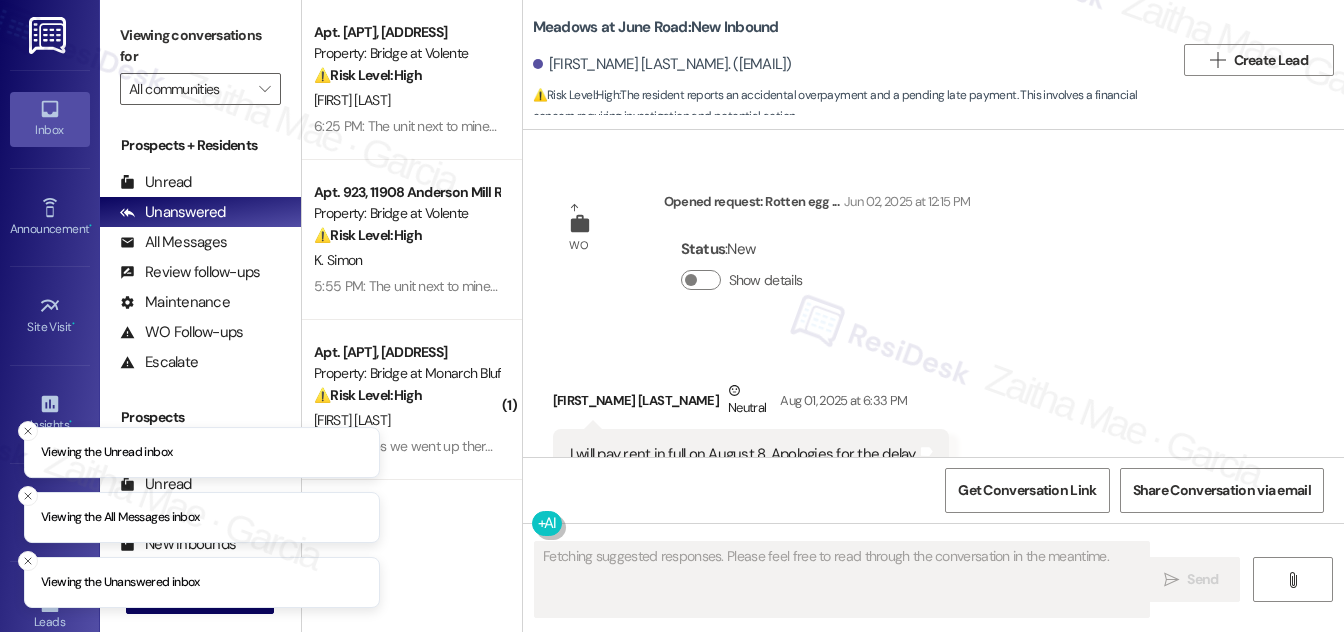 scroll, scrollTop: 0, scrollLeft: 0, axis: both 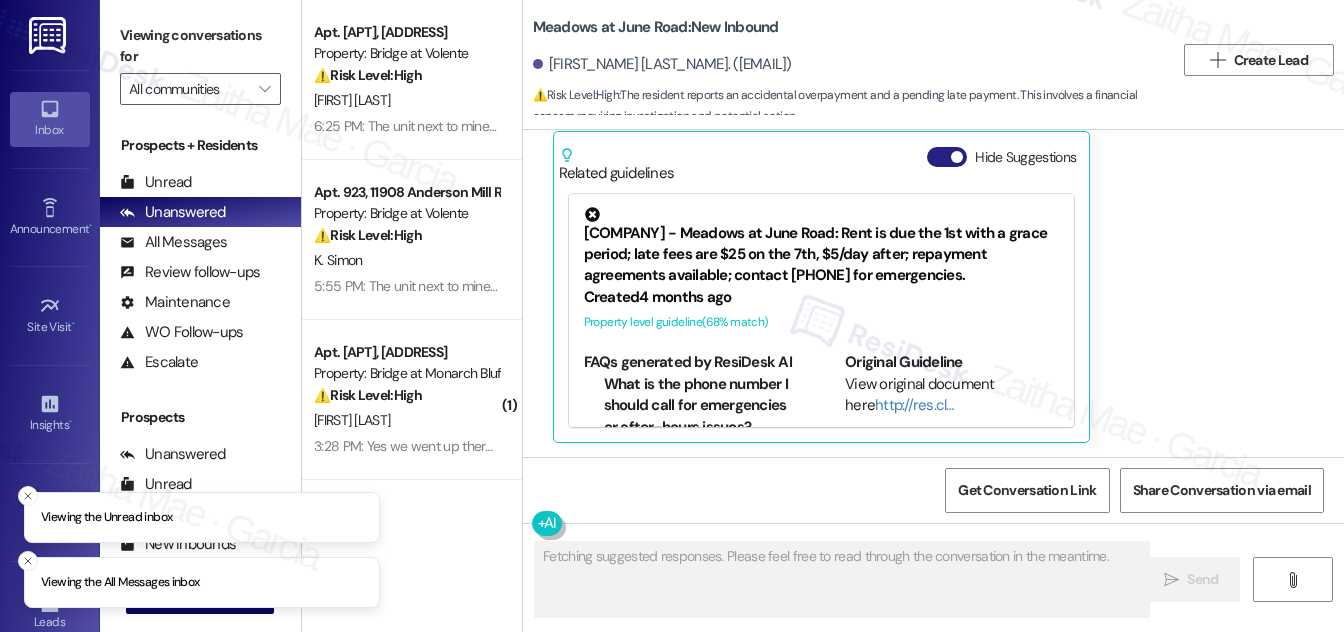 click on "Hide Suggestions" at bounding box center [947, 157] 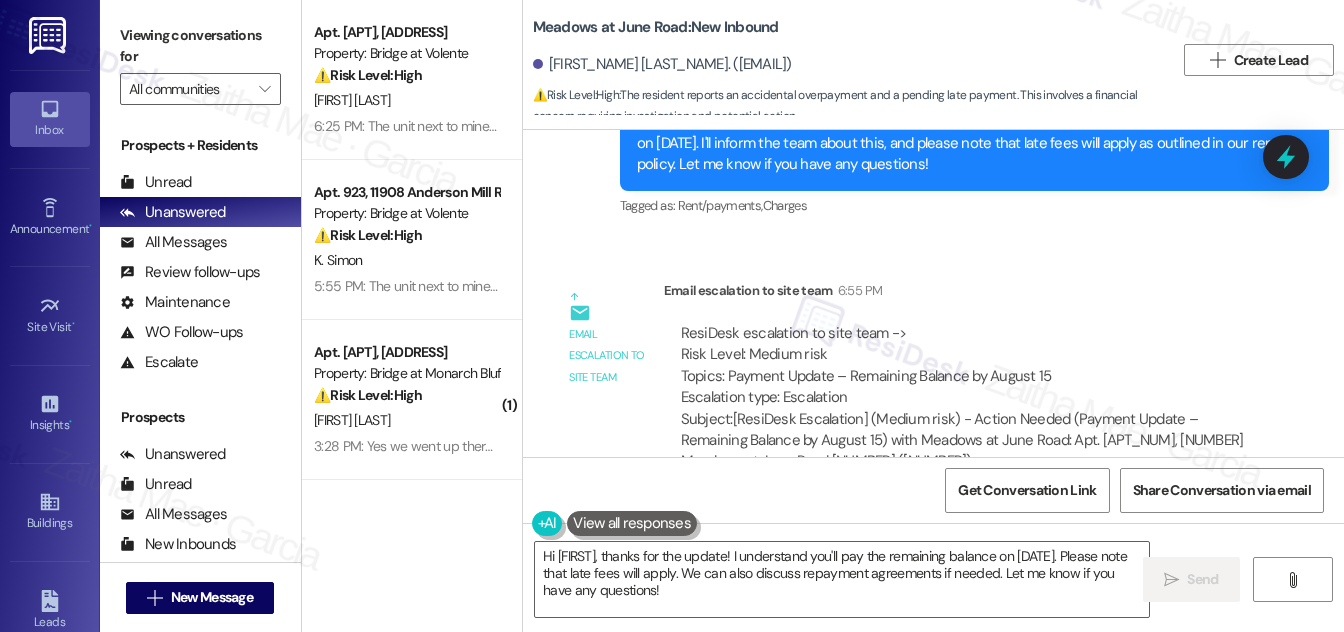 scroll, scrollTop: 2021, scrollLeft: 0, axis: vertical 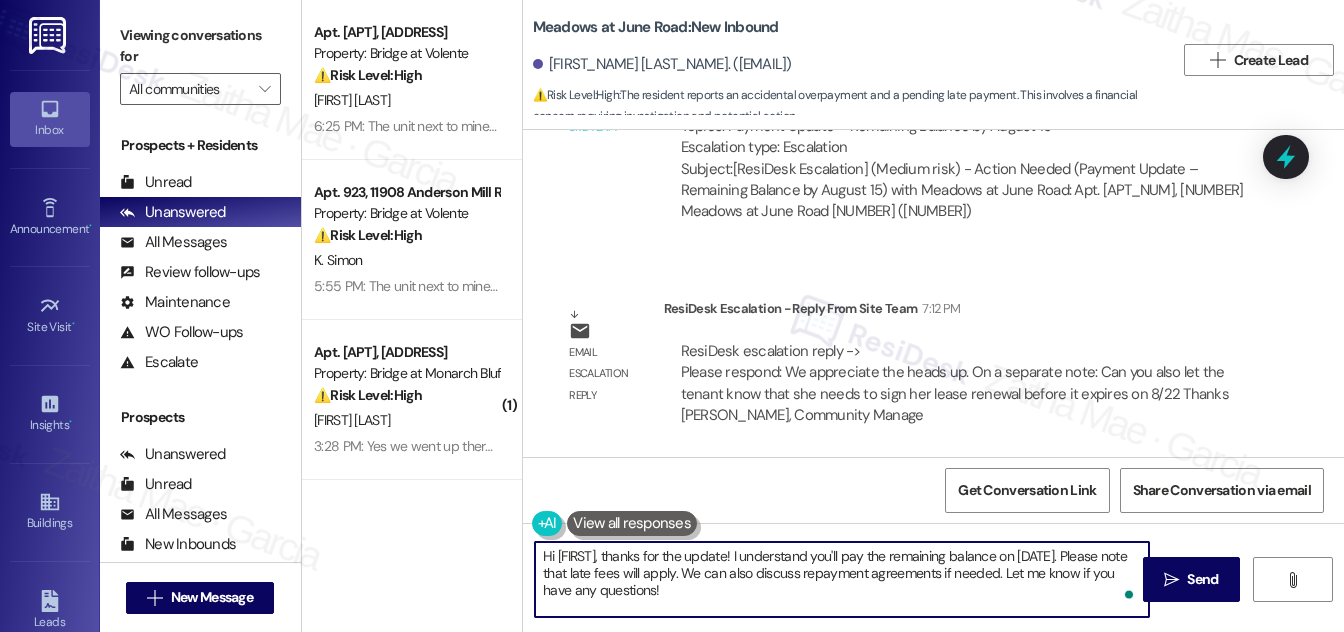 drag, startPoint x: 540, startPoint y: 560, endPoint x: 784, endPoint y: 588, distance: 245.6013 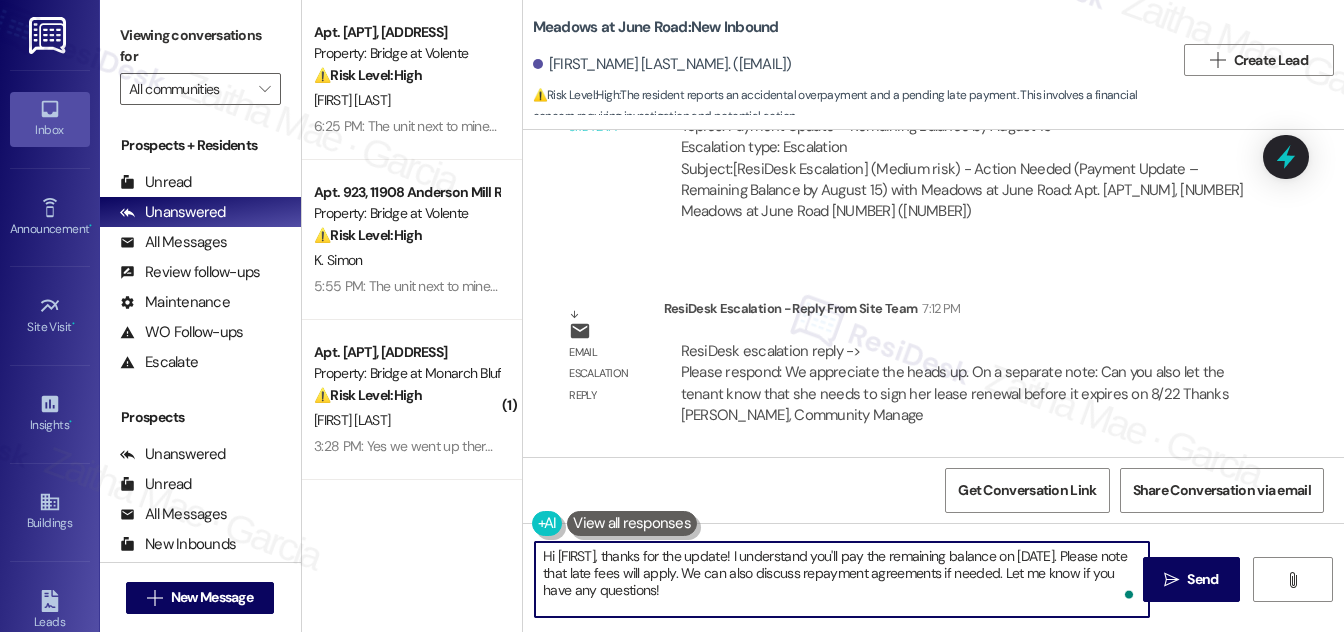 click on "Hi [FIRST], thanks for the update! I understand you'll pay the remaining balance on [DATE]. Please note that late fees will apply. We can also discuss repayment agreements if needed. Let me know if you have any questions!" at bounding box center [842, 579] 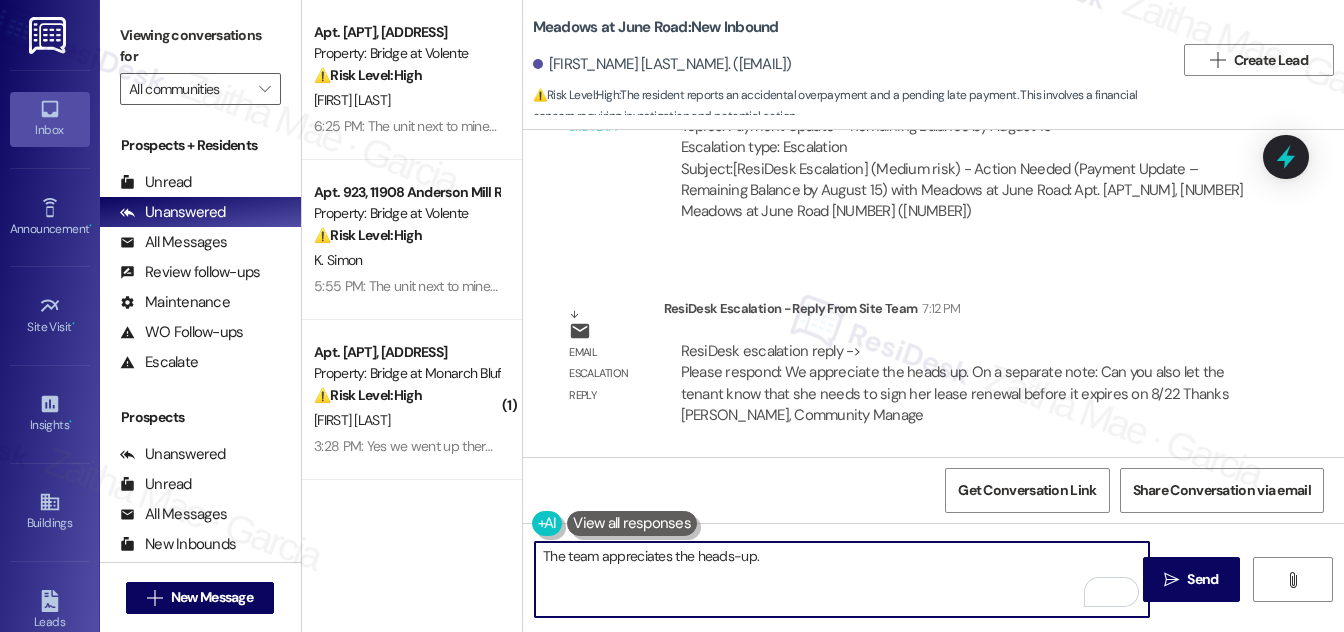click on "The team appreciates the heads-up." at bounding box center [842, 579] 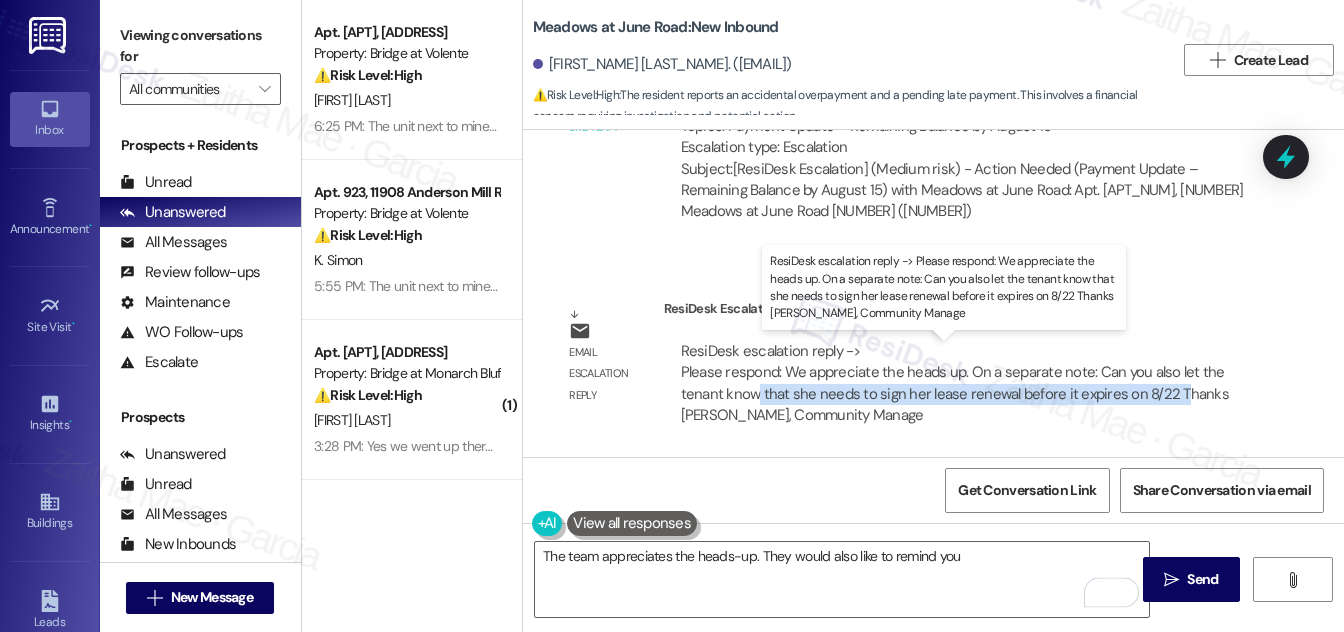 drag, startPoint x: 755, startPoint y: 393, endPoint x: 1171, endPoint y: 394, distance: 416.0012 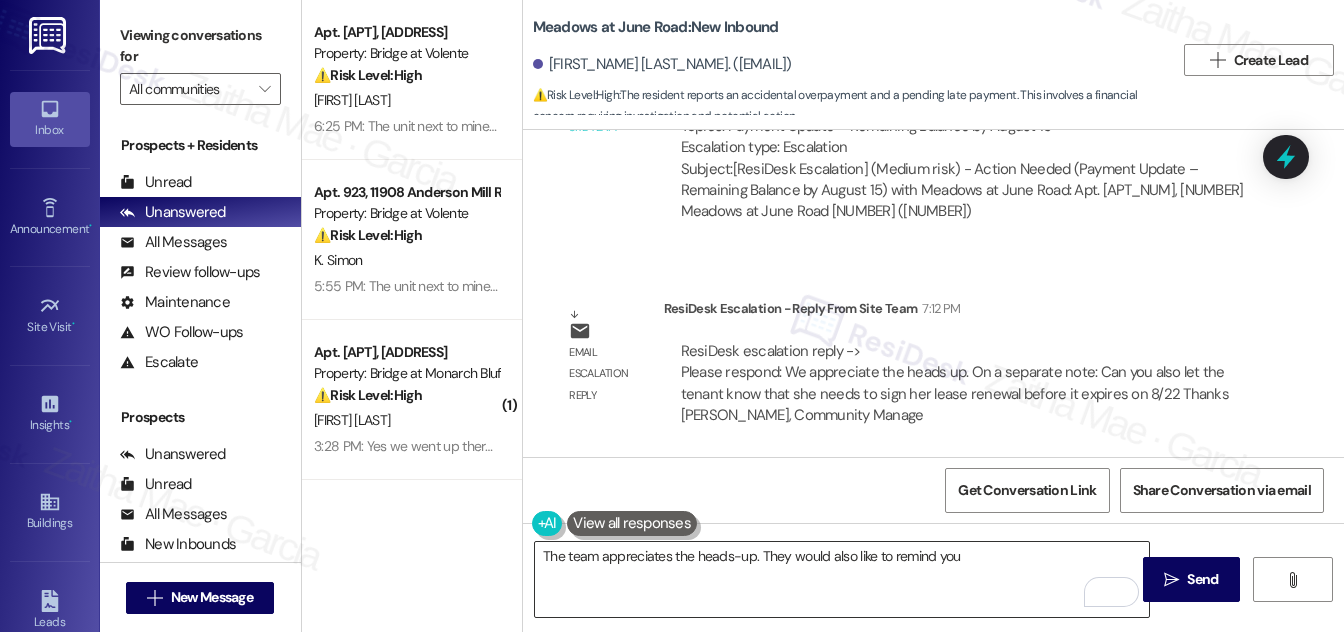 click on "The team appreciates the heads-up. They would also like to remind you" at bounding box center (842, 579) 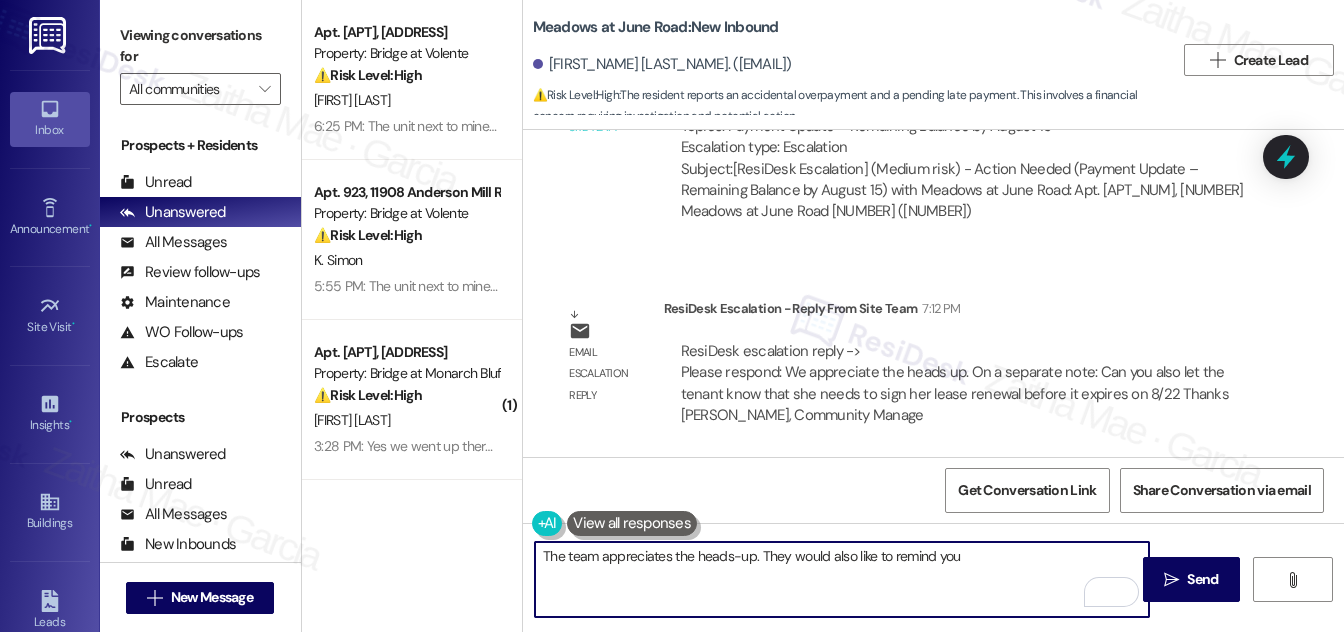 paste on "that she needs to sign her lease renewal before it expires on 8/22 T" 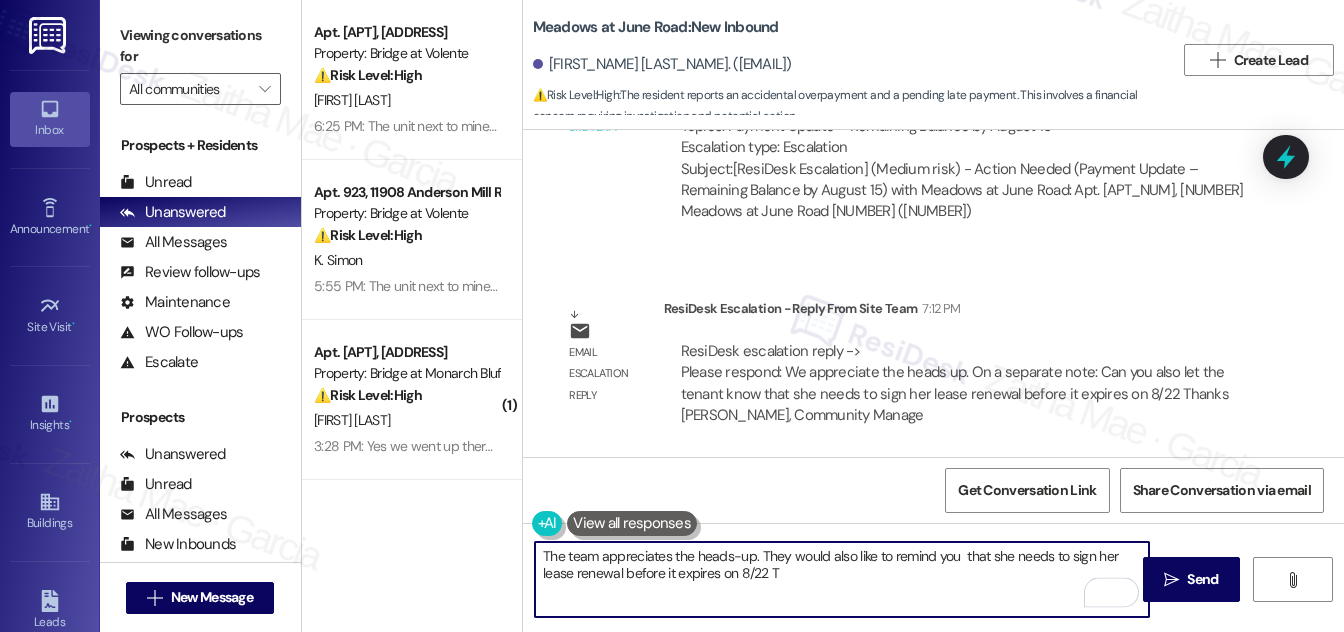 click on "The team appreciates the heads-up. They would also like to remind you  that she needs to sign her lease renewal before it expires on 8/22 T" at bounding box center [842, 579] 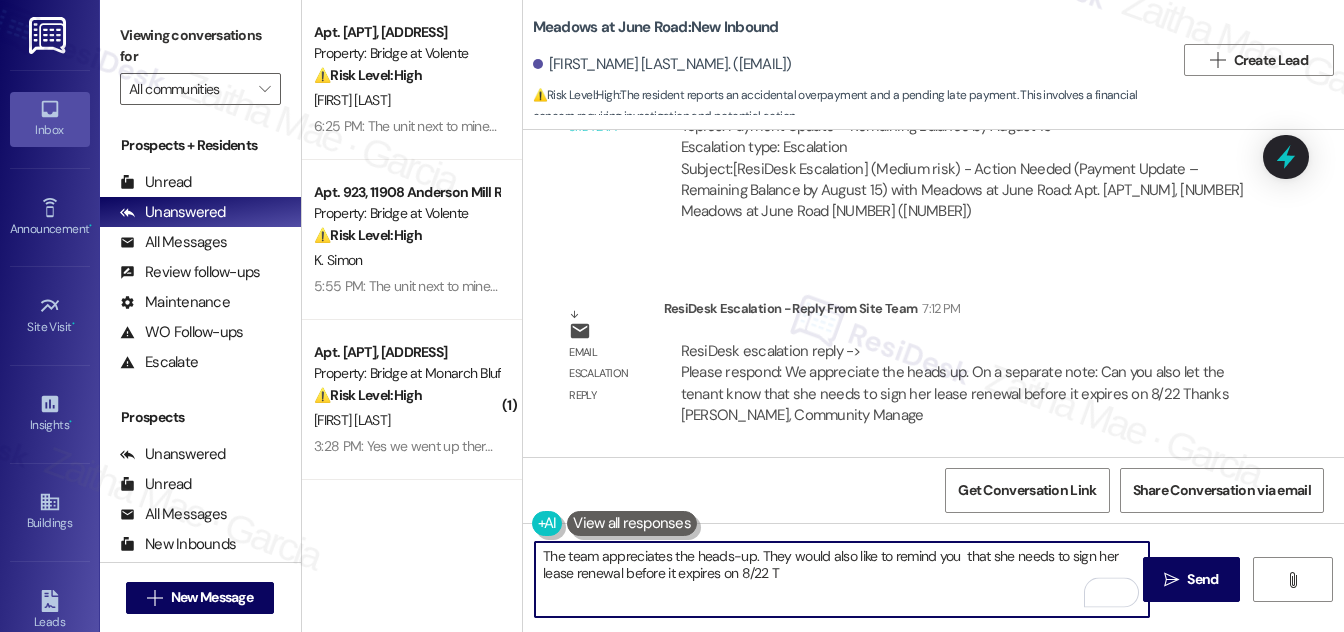 click on "The team appreciates the heads-up. They would also like to remind you  that she needs to sign her lease renewal before it expires on 8/22 T" at bounding box center (842, 579) 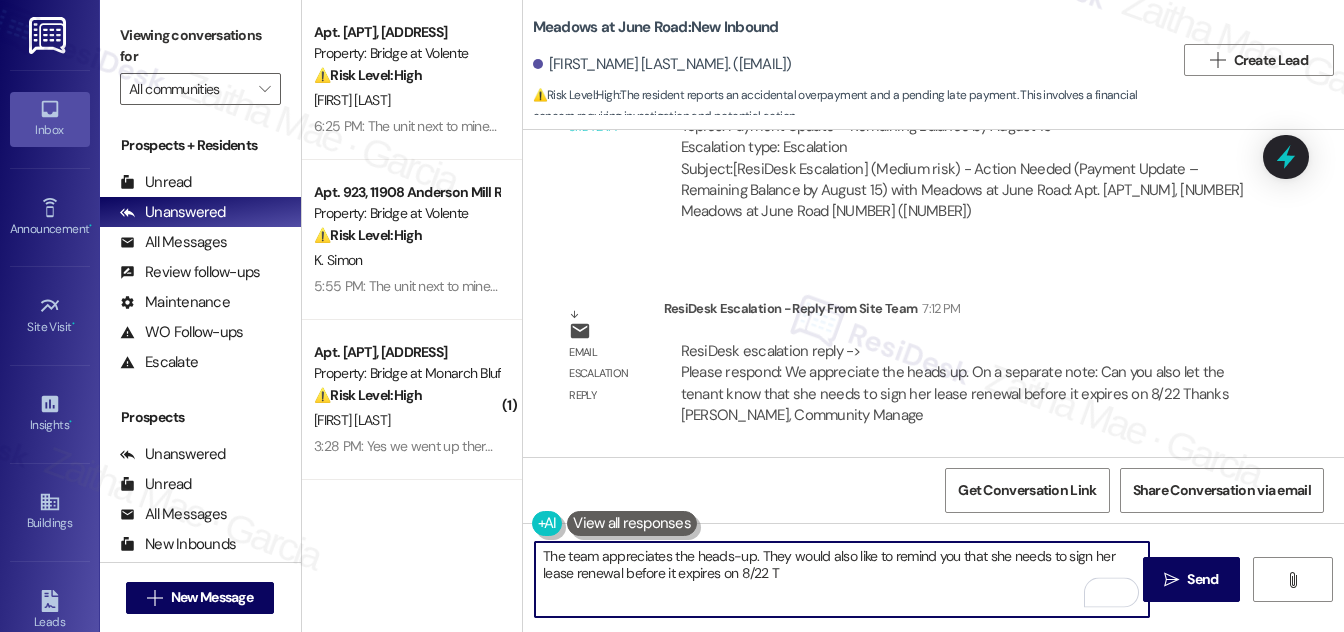 click on "The team appreciates the heads-up. They would also like to remind you that she needs to sign her lease renewal before it expires on 8/22 T" at bounding box center (842, 579) 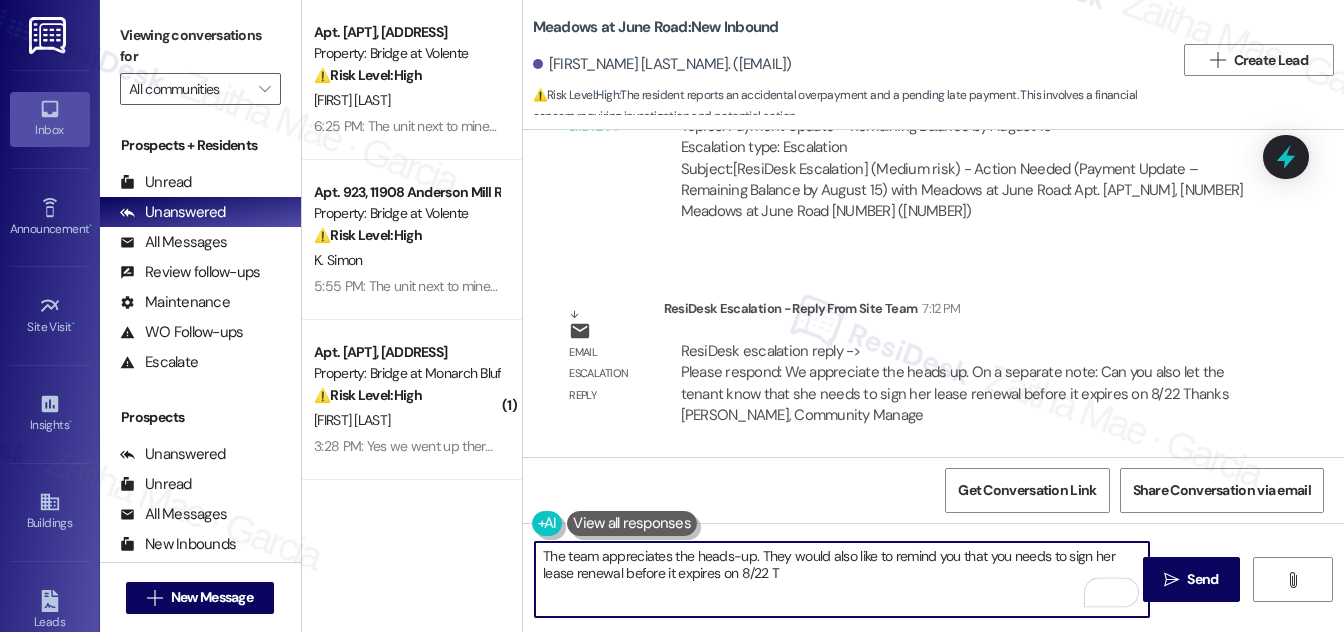 click on "The team appreciates the heads-up. They would also like to remind you that you needs to sign her lease renewal before it expires on 8/22 T" at bounding box center (842, 579) 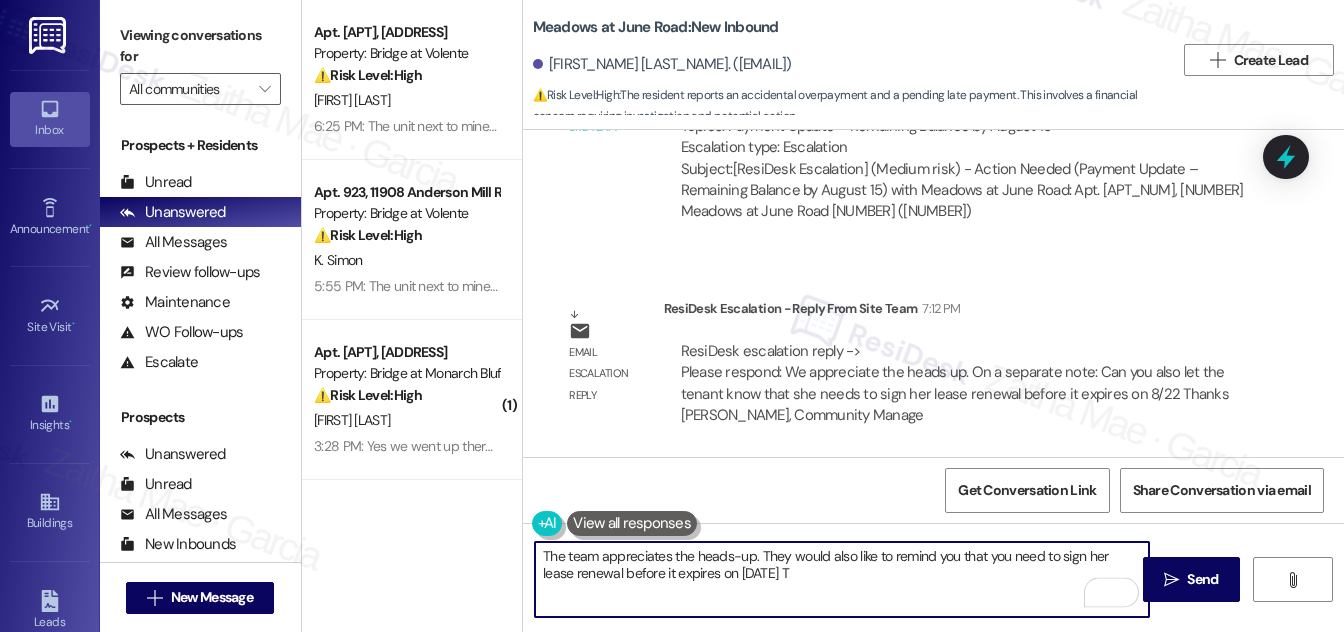 click on "The team appreciates the heads-up. They would also like to remind you that you need to sign her lease renewal before it expires on [DATE] T" at bounding box center (842, 579) 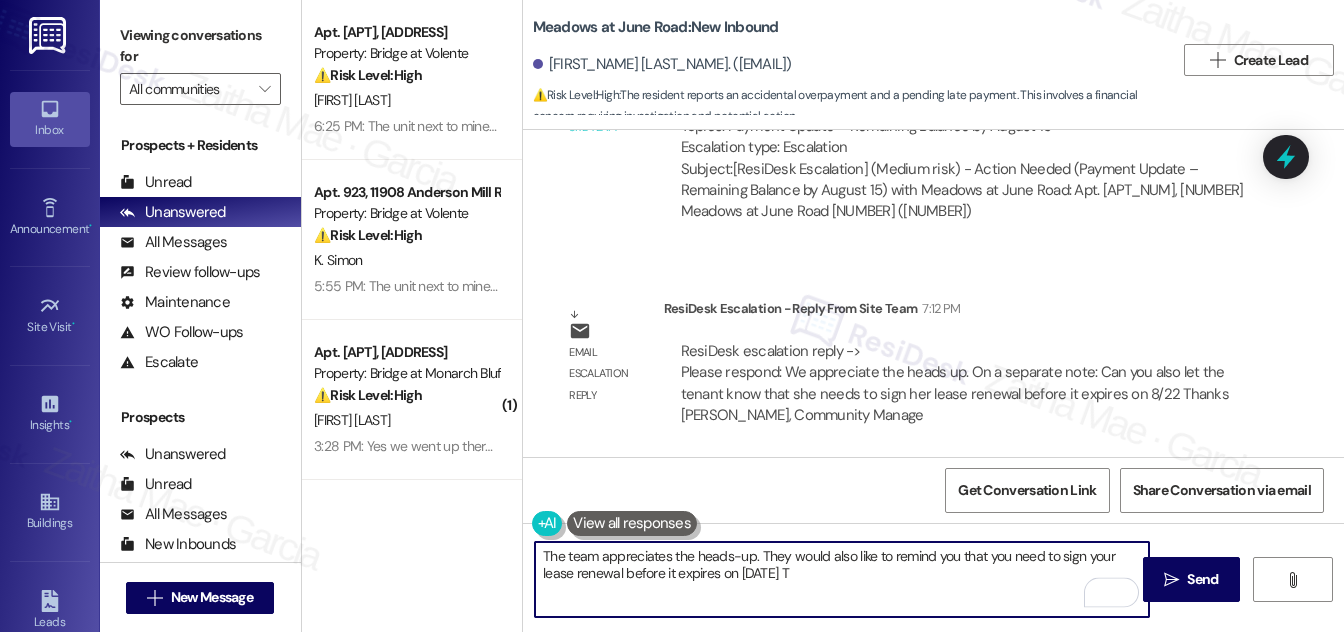 click on "The team appreciates the heads-up. They would also like to remind you that you need to sign your lease renewal before it expires on [DATE] T" at bounding box center [842, 579] 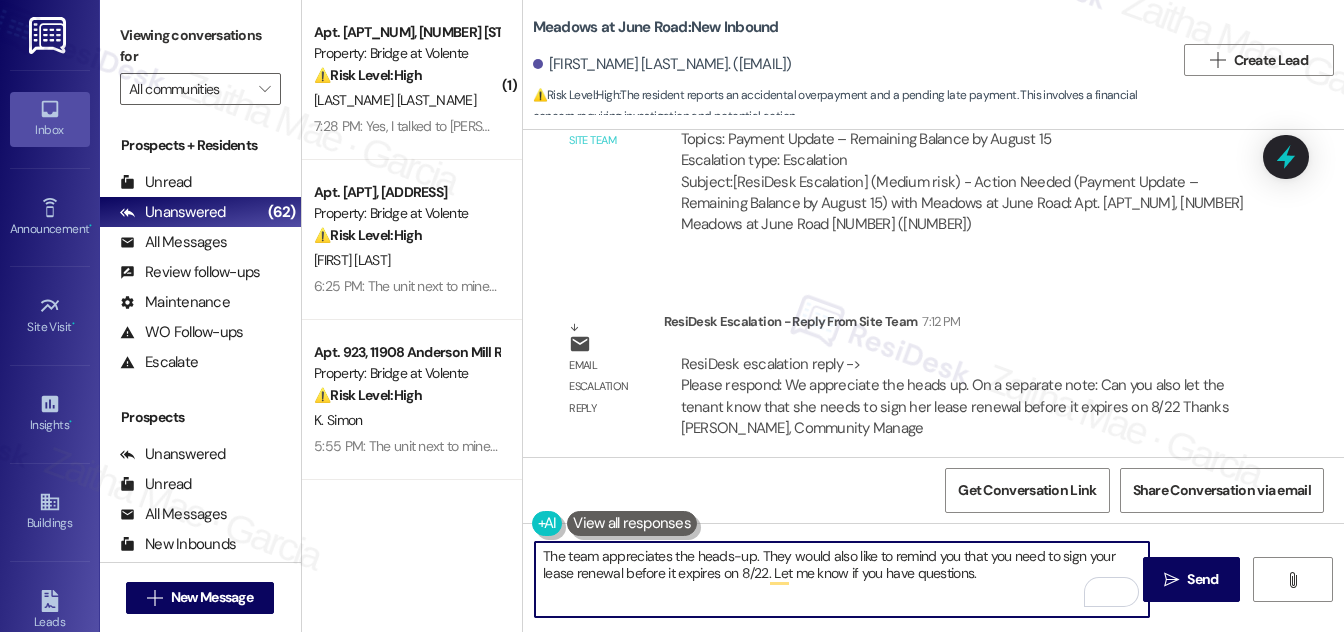 scroll, scrollTop: 2021, scrollLeft: 0, axis: vertical 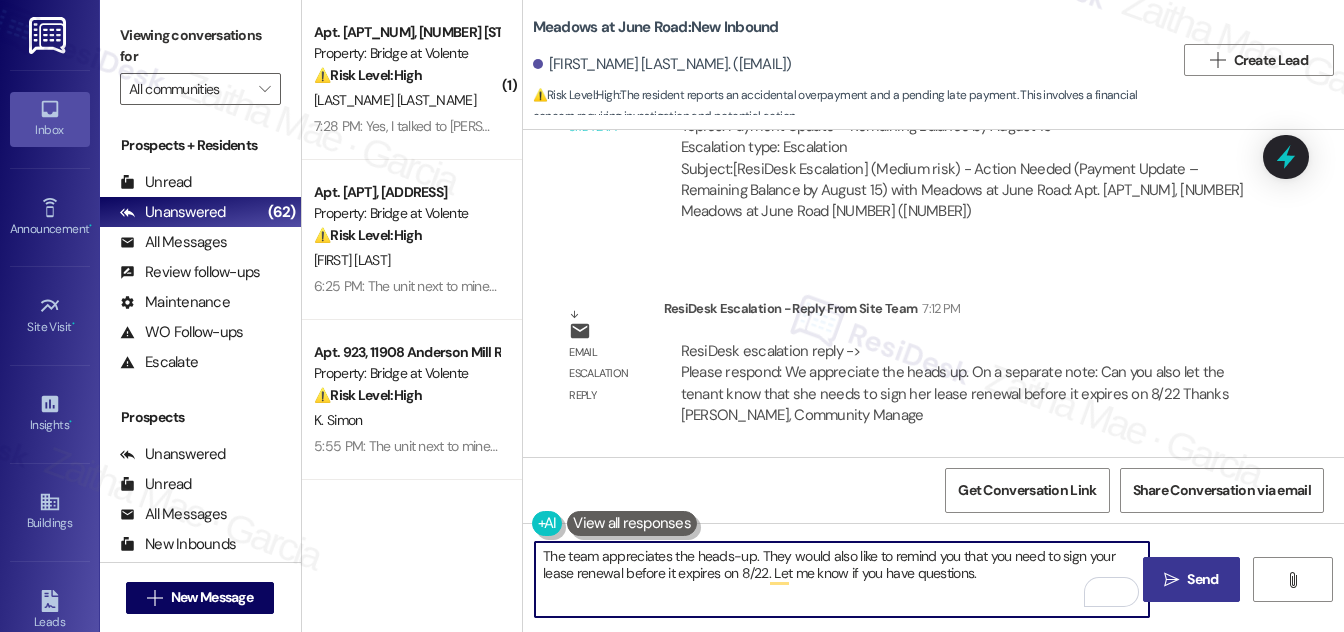 type on "The team appreciates the heads-up. They would also like to remind you that you need to sign your lease renewal before it expires on 8/22. Let me know if you have questions." 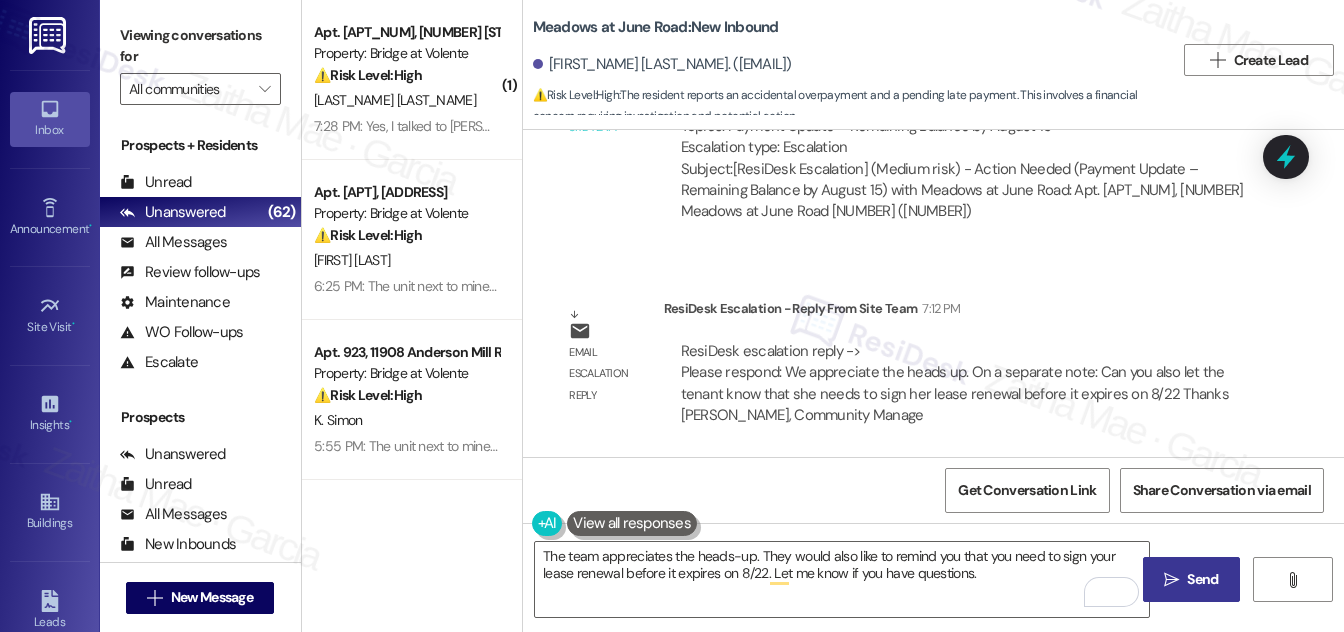 click on "Send" at bounding box center [1202, 579] 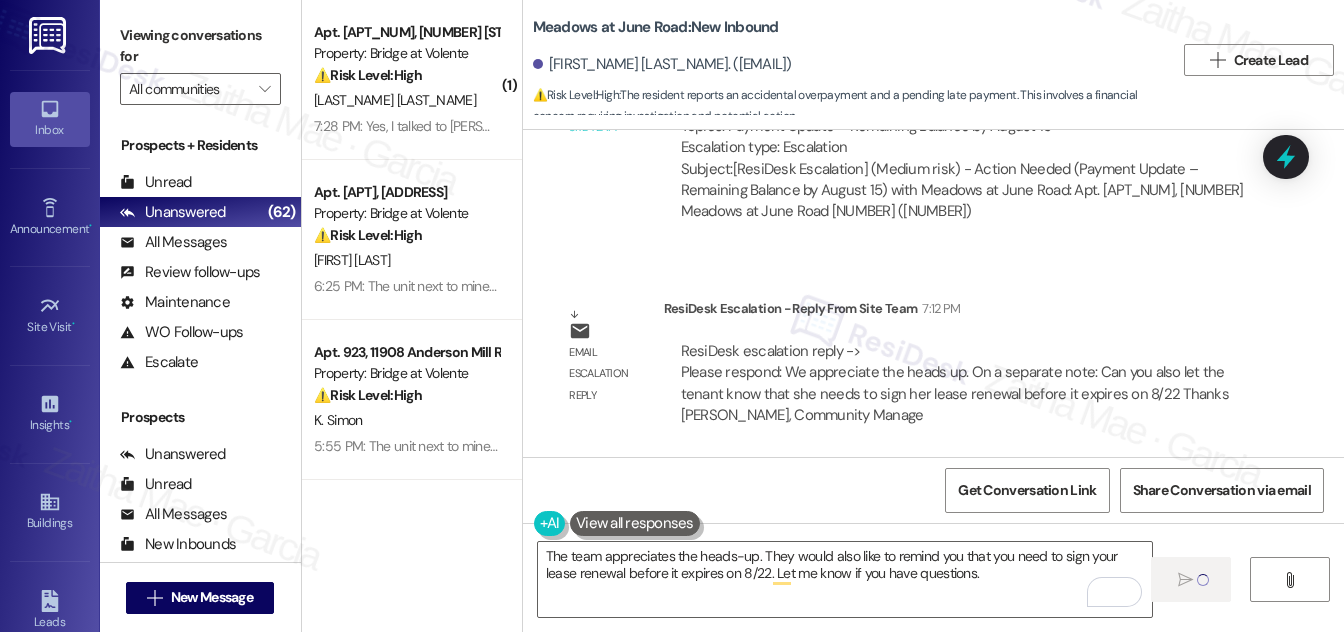 type 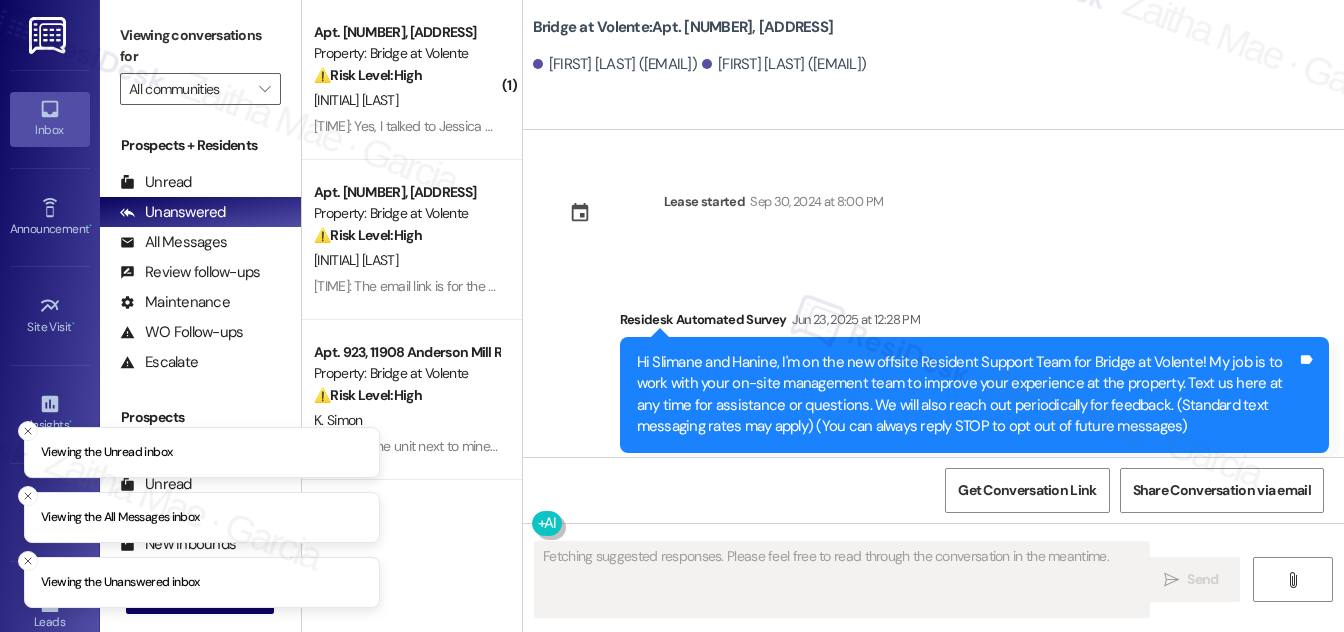 scroll, scrollTop: 0, scrollLeft: 0, axis: both 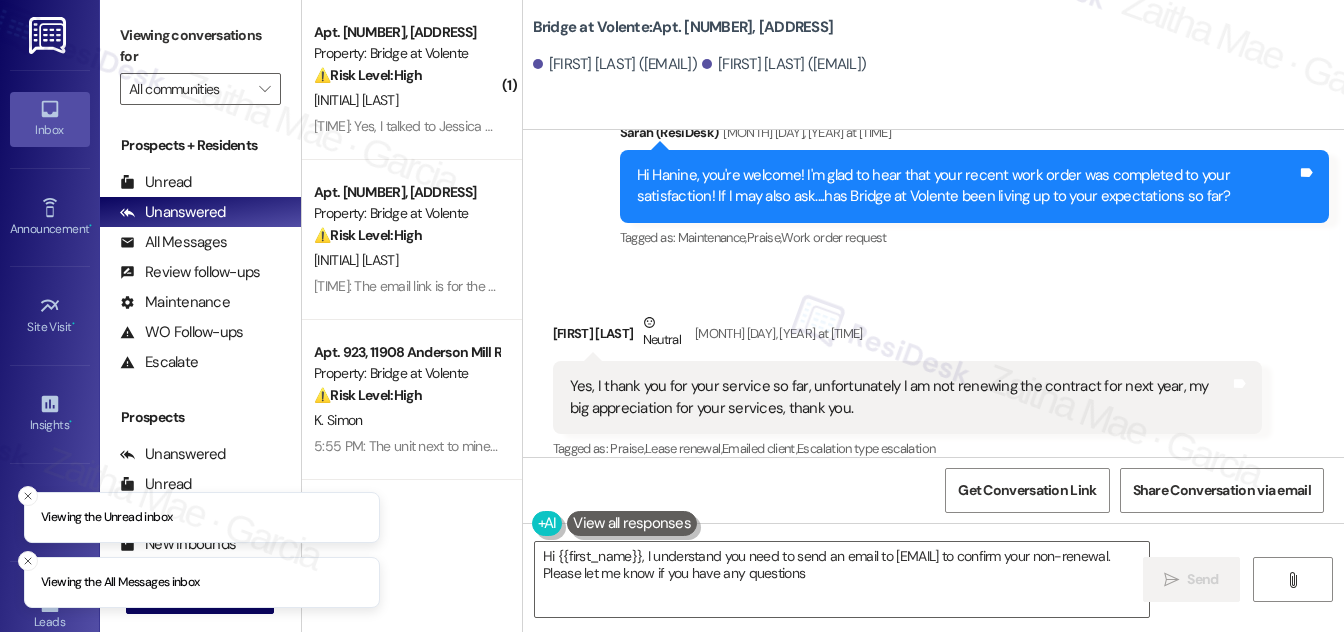 type on "Hi {{first_name}}, I understand you need to send an email to [EMAIL] to confirm your non-renewal. Please let me know if you have any questions!" 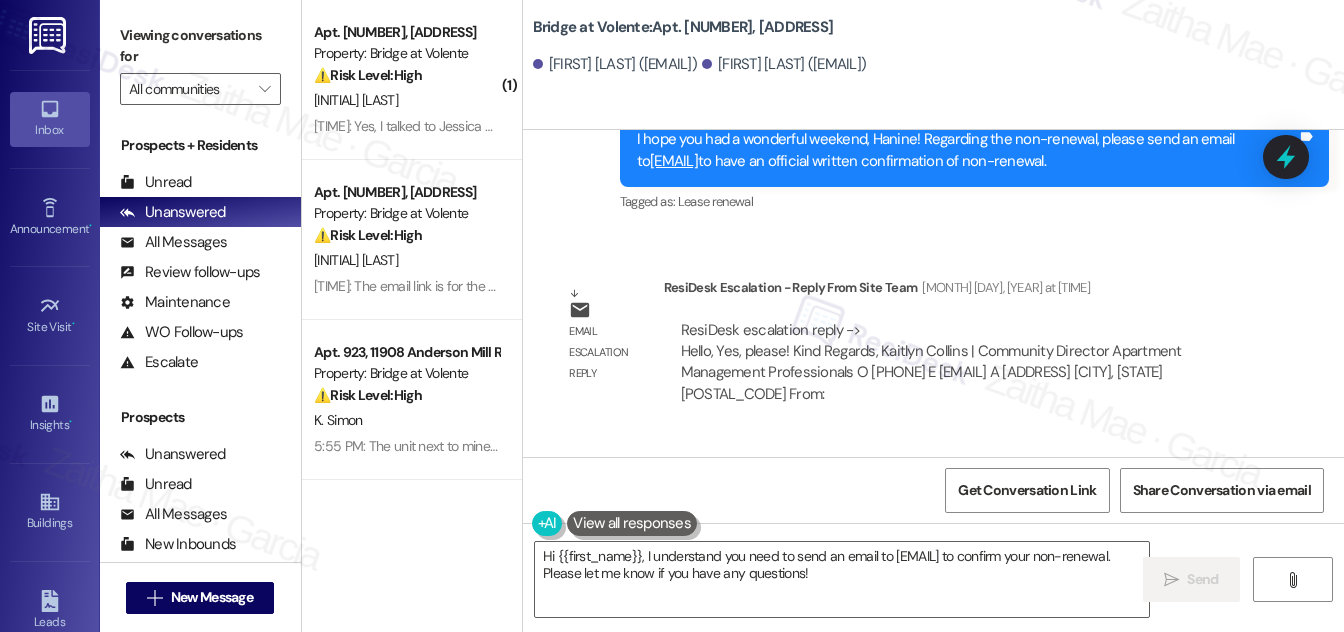 scroll, scrollTop: 2850, scrollLeft: 0, axis: vertical 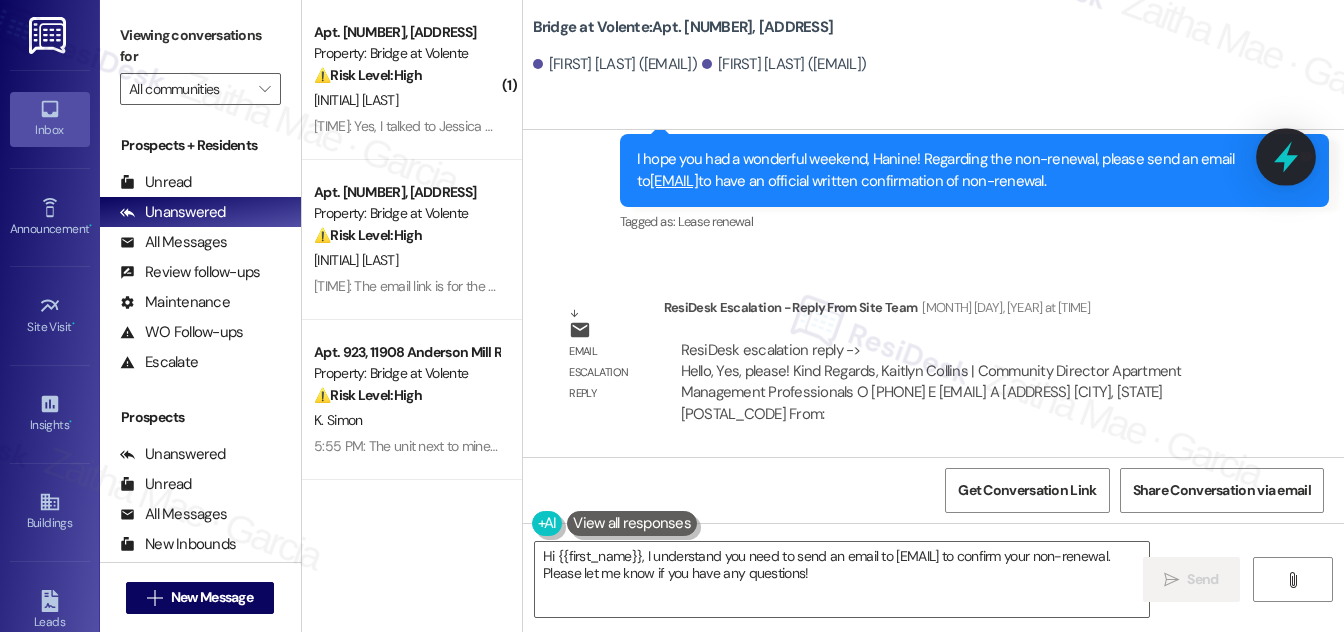 click 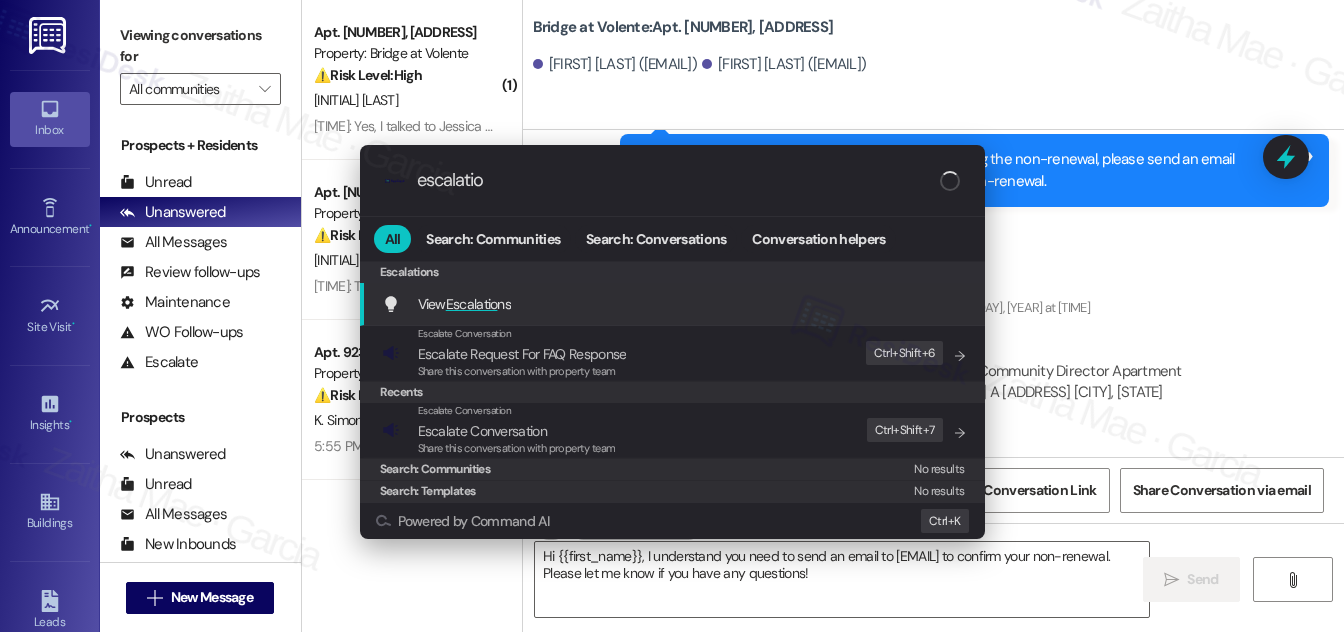 type on "escalatio" 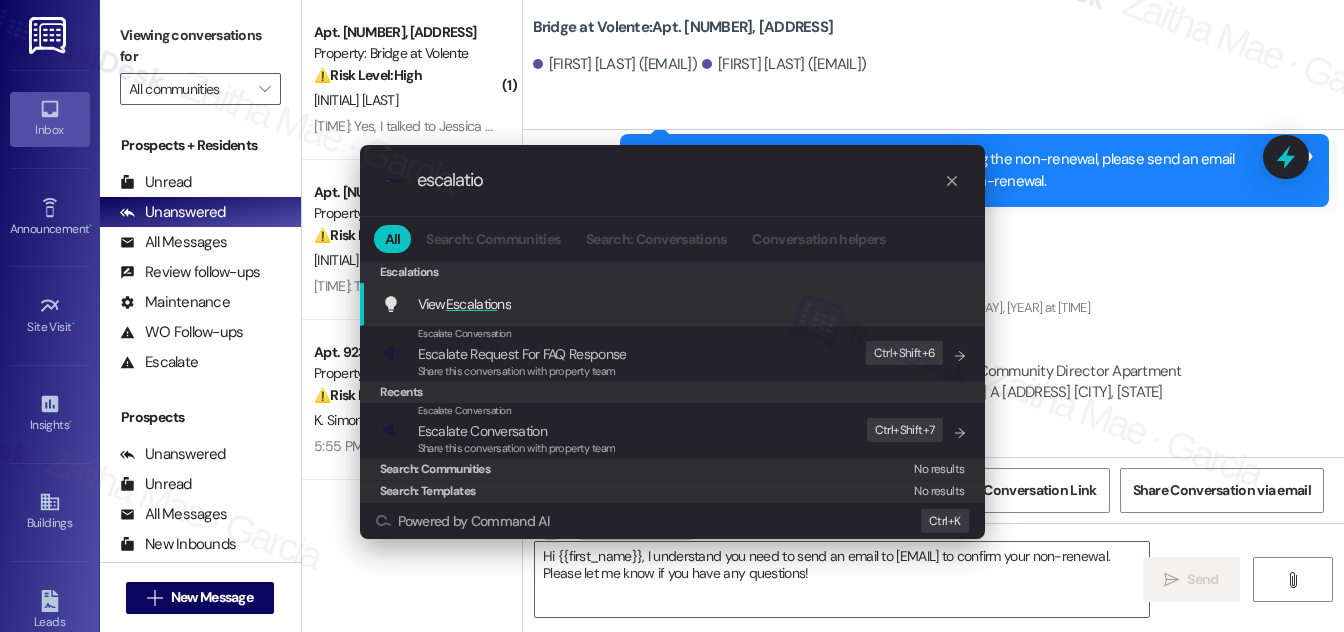 click on "Escalatio" at bounding box center (472, 304) 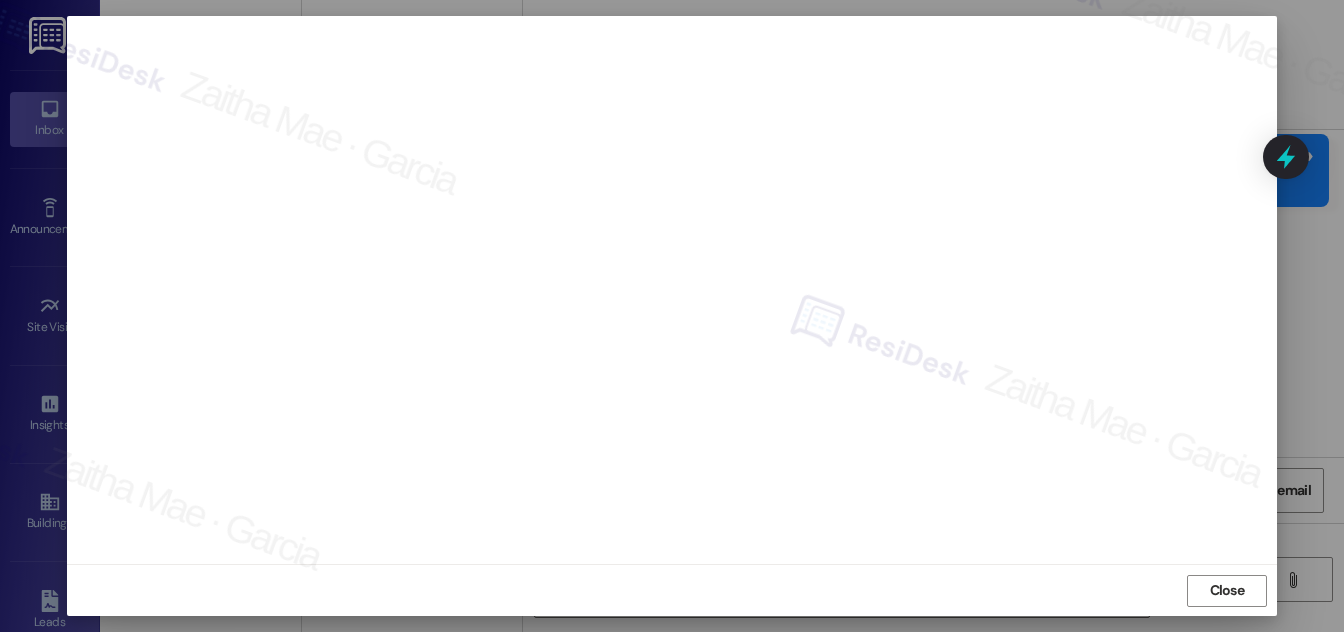 scroll, scrollTop: 0, scrollLeft: 0, axis: both 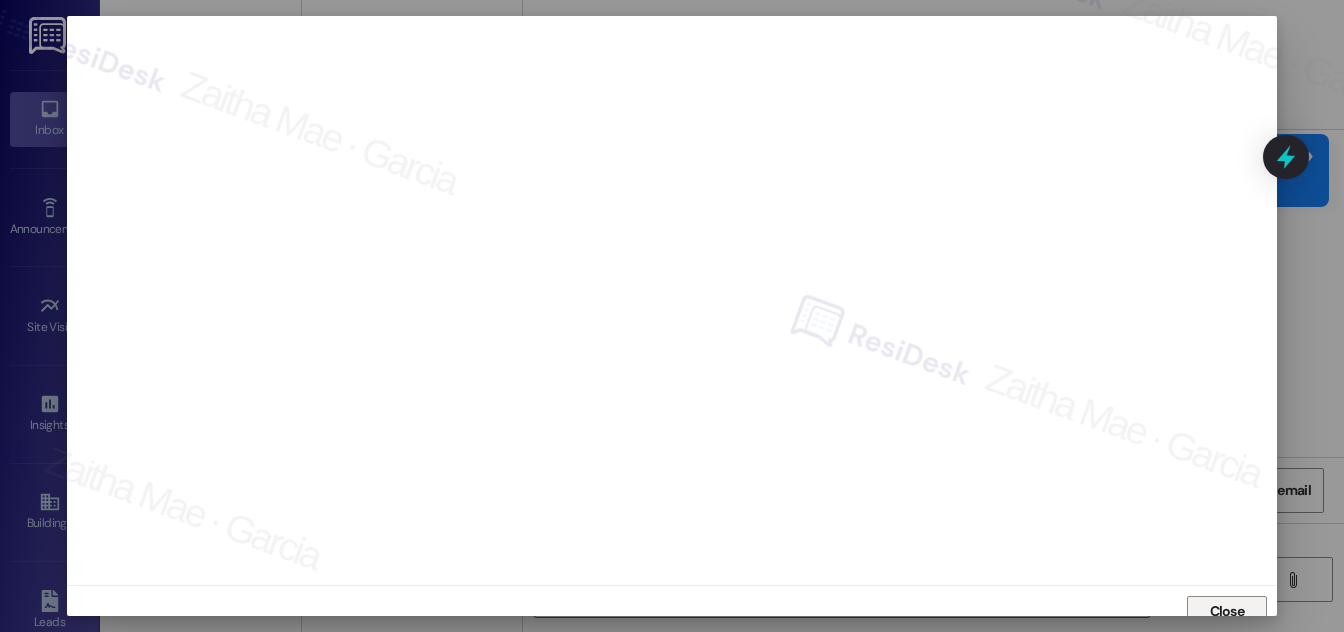 click on "Close" at bounding box center (1227, 611) 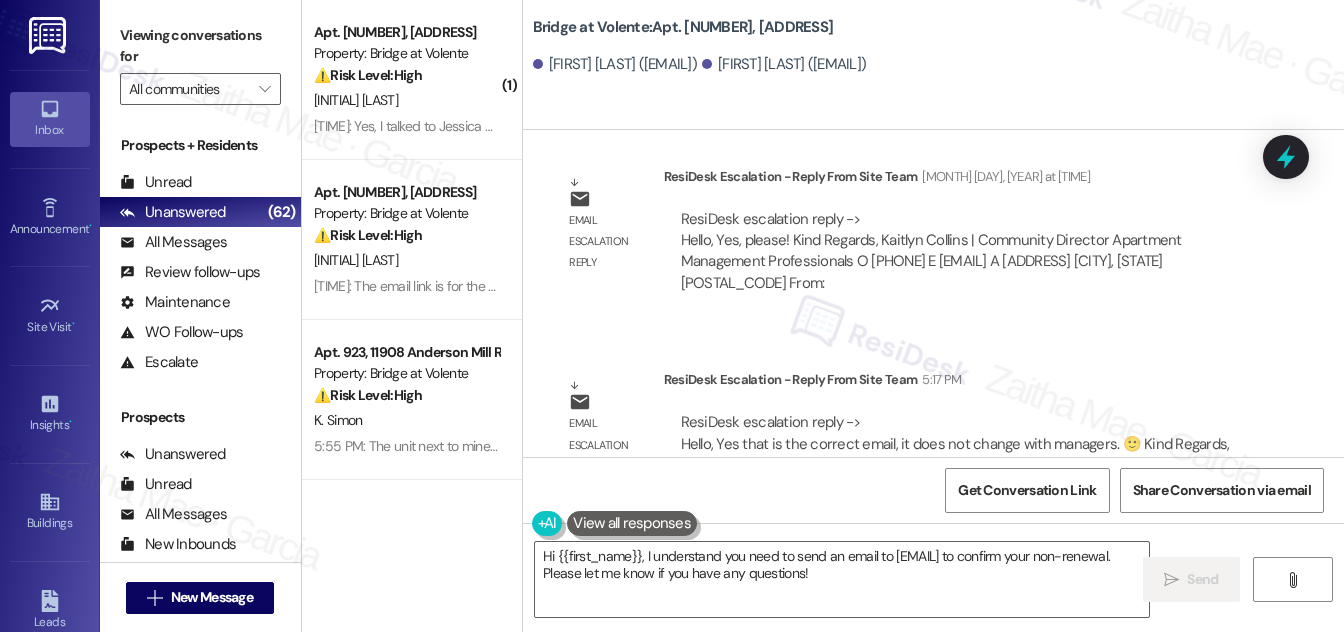 scroll, scrollTop: 3032, scrollLeft: 0, axis: vertical 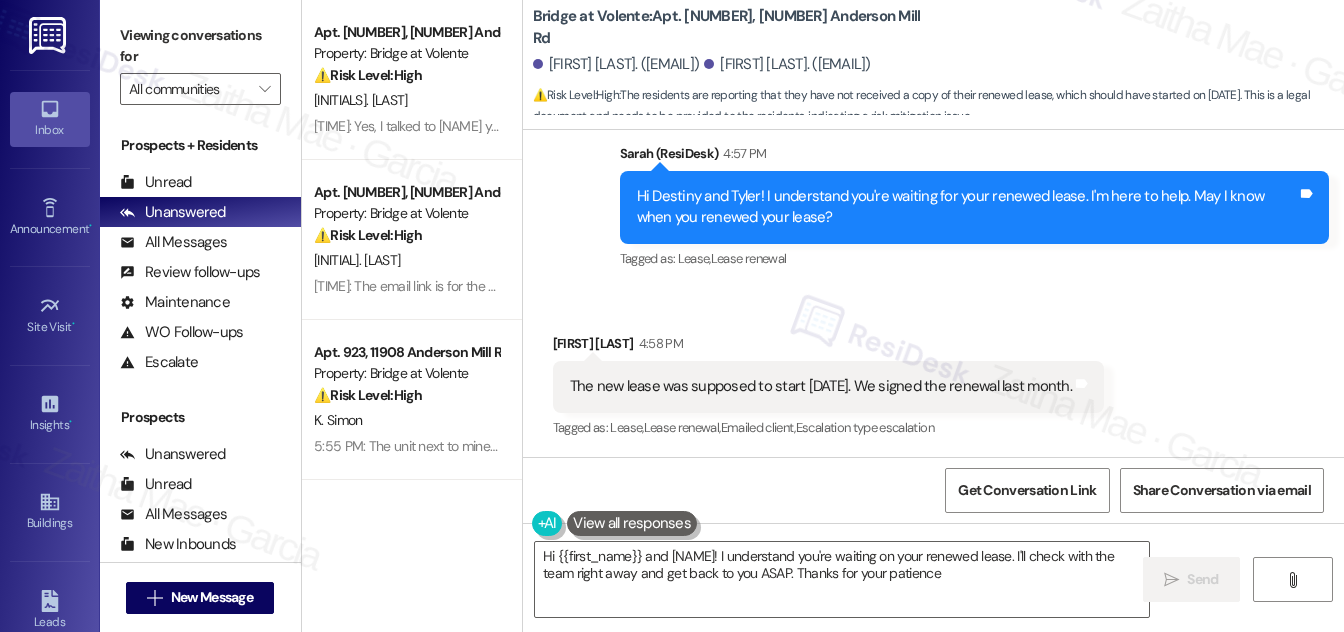 type on "Hi {{first_name}} and [NAME]! I understand you're waiting on your renewed lease. I'll check with the team right away and get back to you ASAP. Thanks for your patience!" 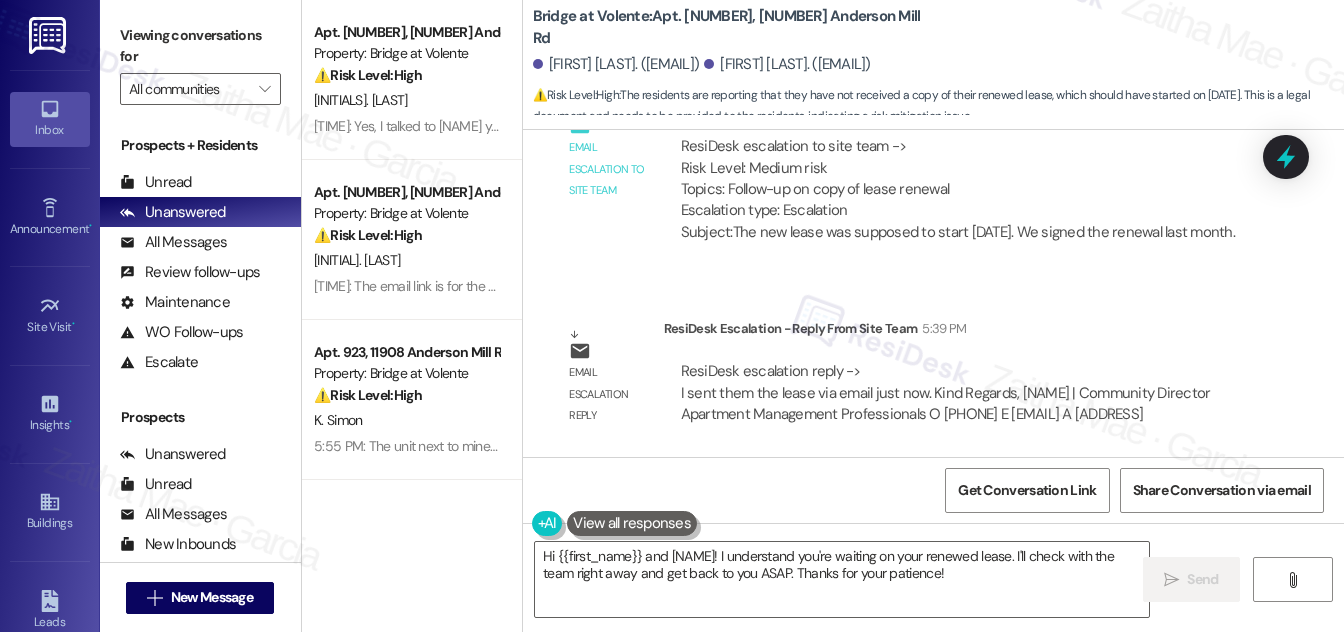 scroll, scrollTop: 2685, scrollLeft: 0, axis: vertical 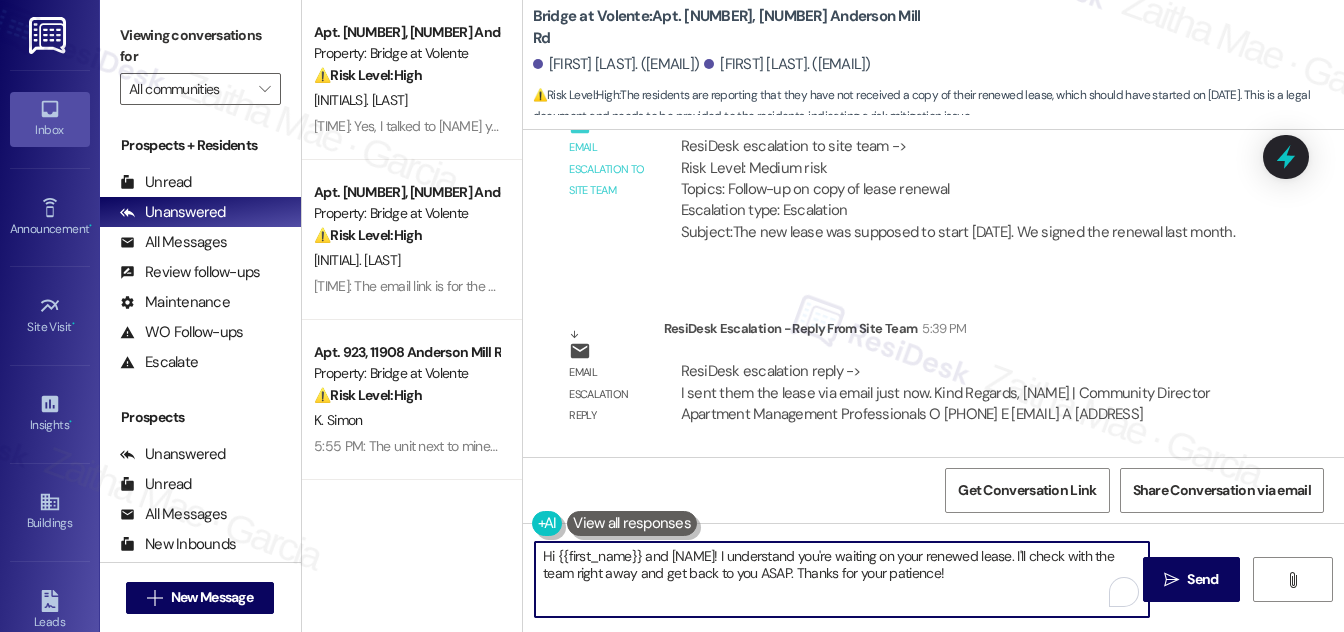 drag, startPoint x: 543, startPoint y: 554, endPoint x: 936, endPoint y: 579, distance: 393.79437 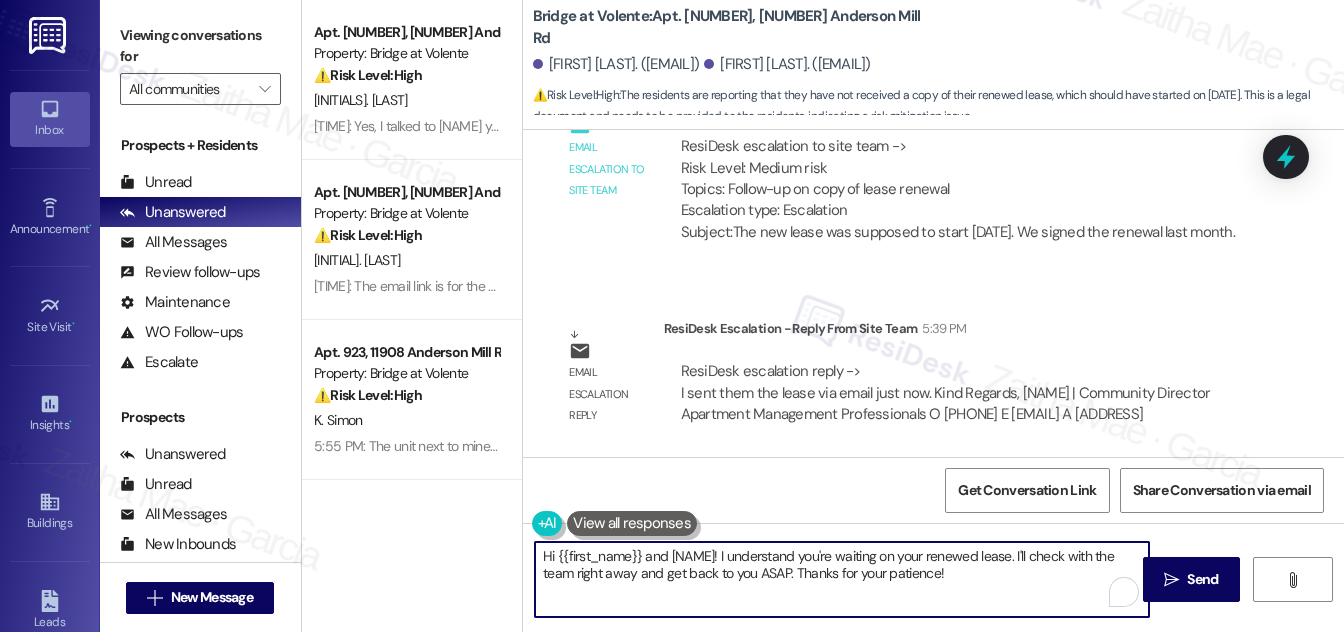 click on "Hi {{first_name}} and [NAME]! I understand you're waiting on your renewed lease. I'll check with the team right away and get back to you ASAP. Thanks for your patience!" at bounding box center [842, 579] 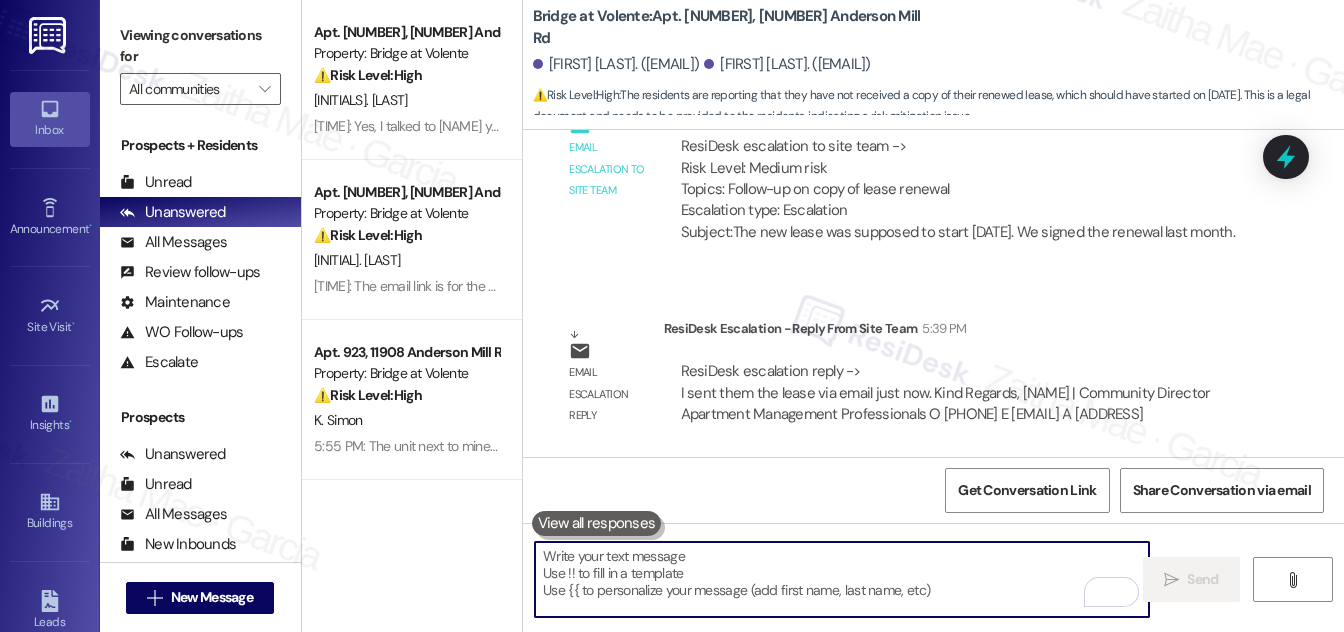 scroll, scrollTop: 2685, scrollLeft: 0, axis: vertical 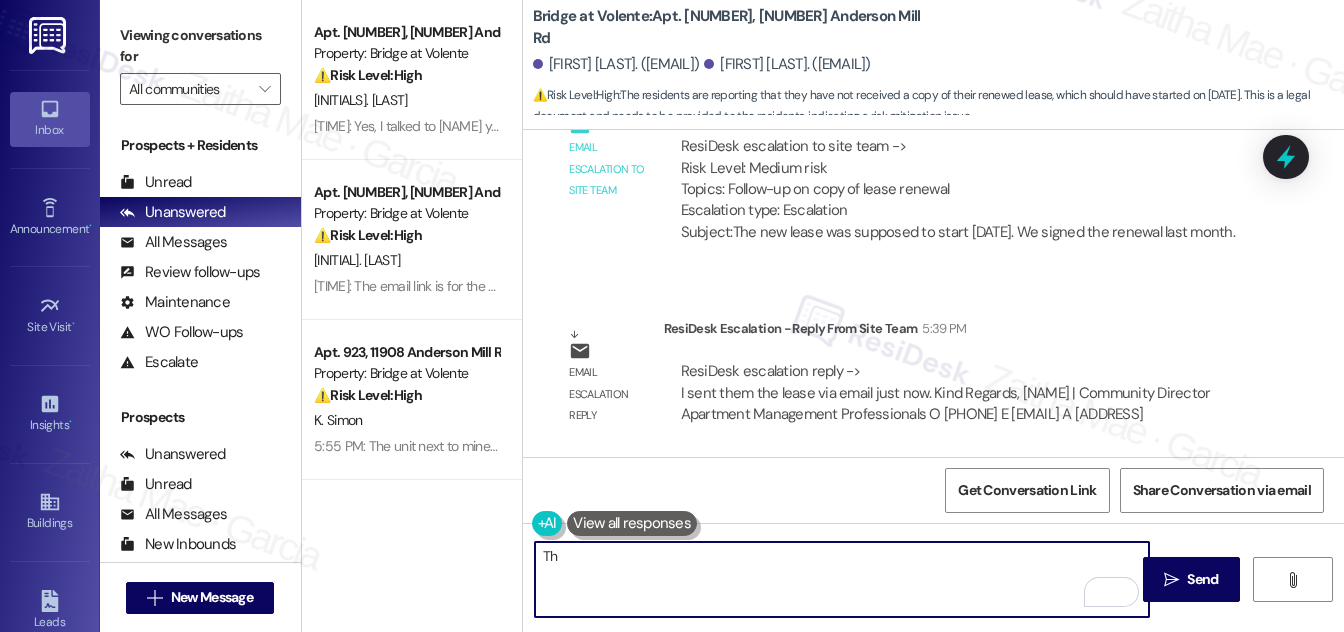 type on "T" 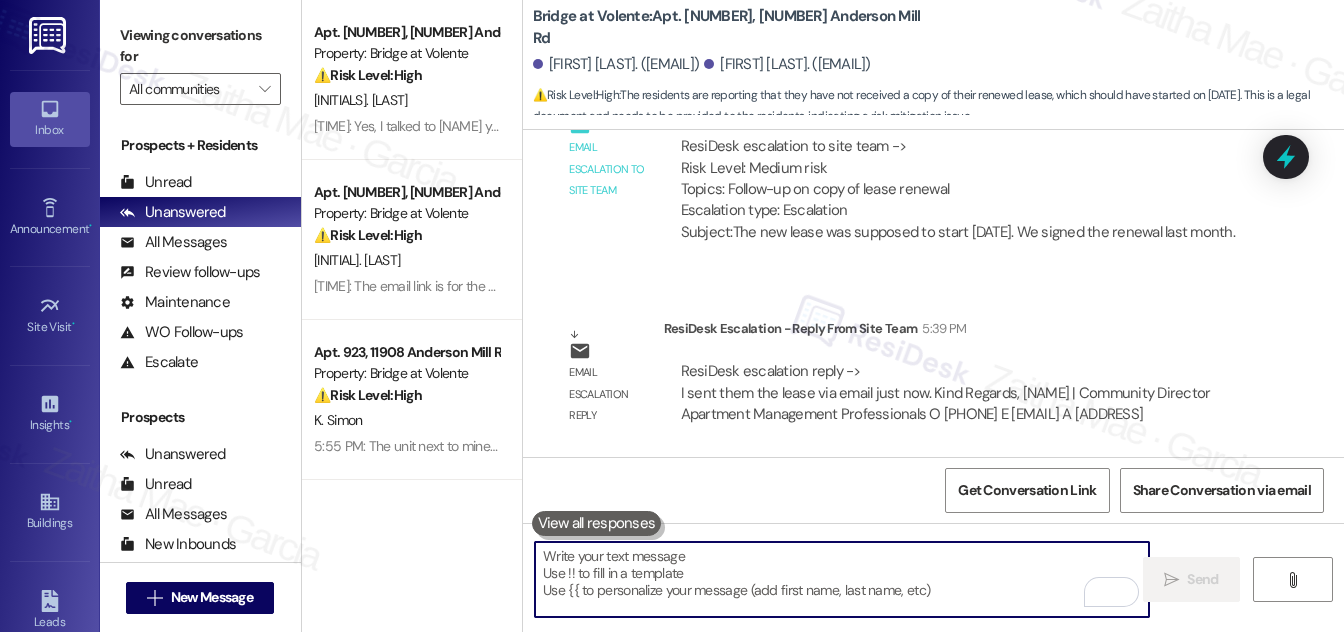 scroll, scrollTop: 2685, scrollLeft: 0, axis: vertical 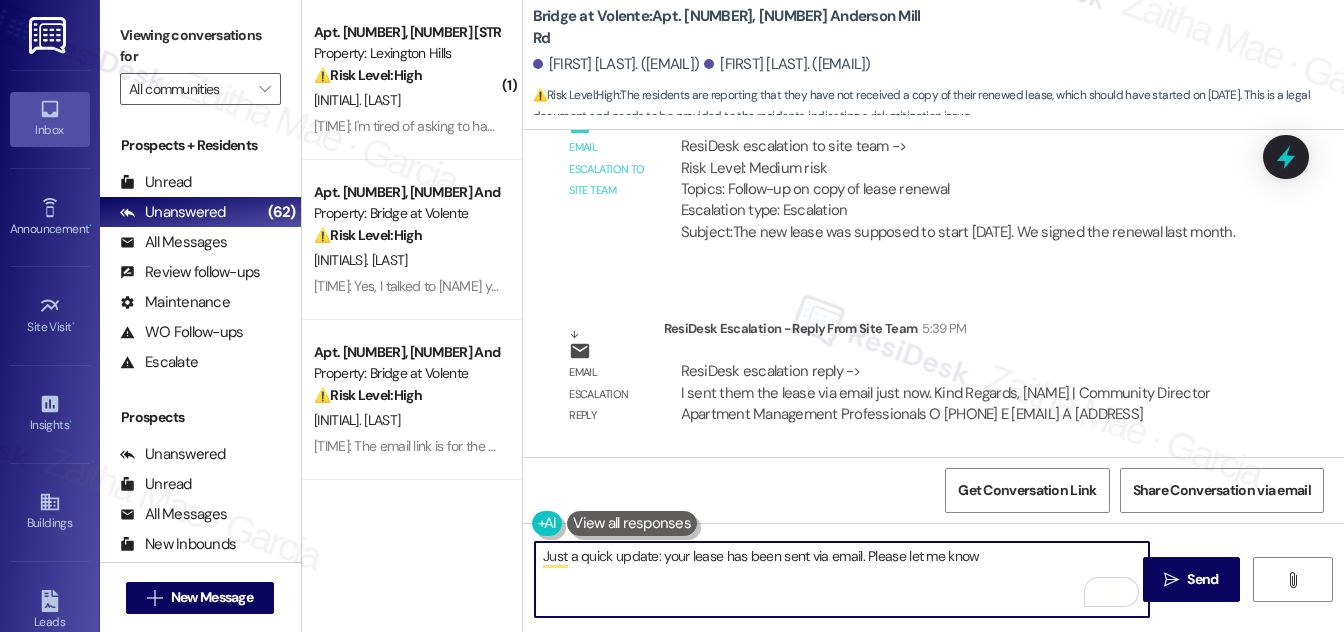 click on "Just a quick update: your lease has been sent via email. Please let me know" at bounding box center [842, 579] 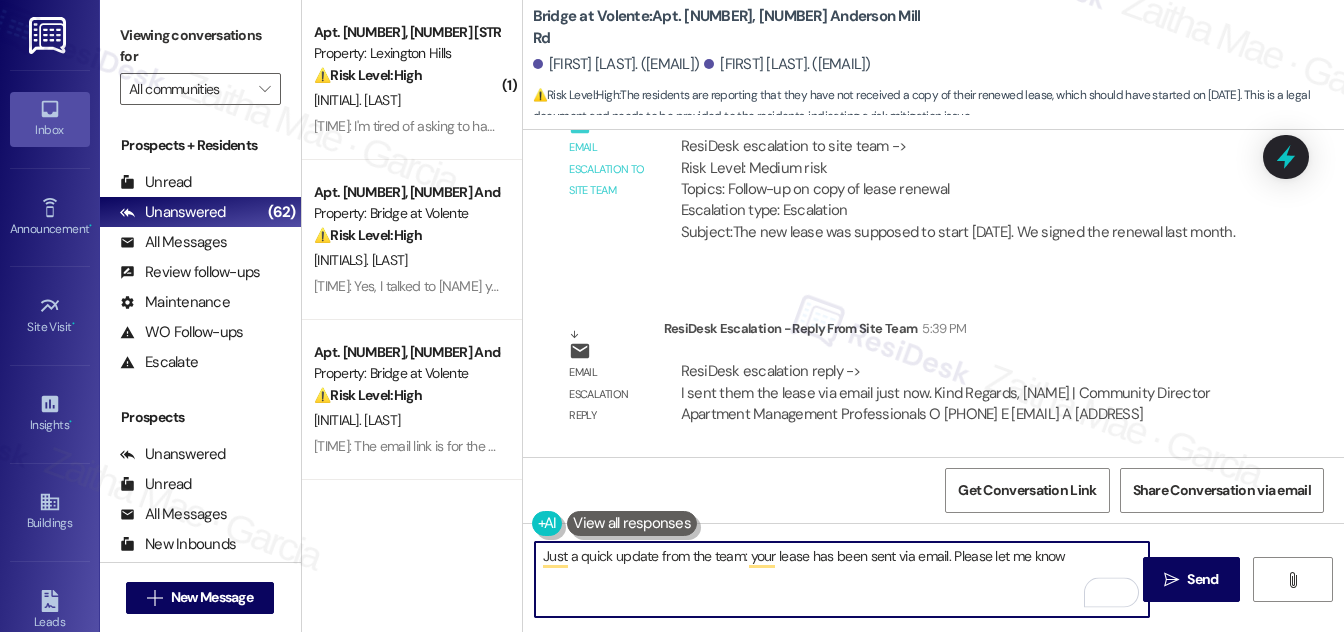 click on "Just a quick update from the team: your lease has been sent via email. Please let me know" at bounding box center (842, 579) 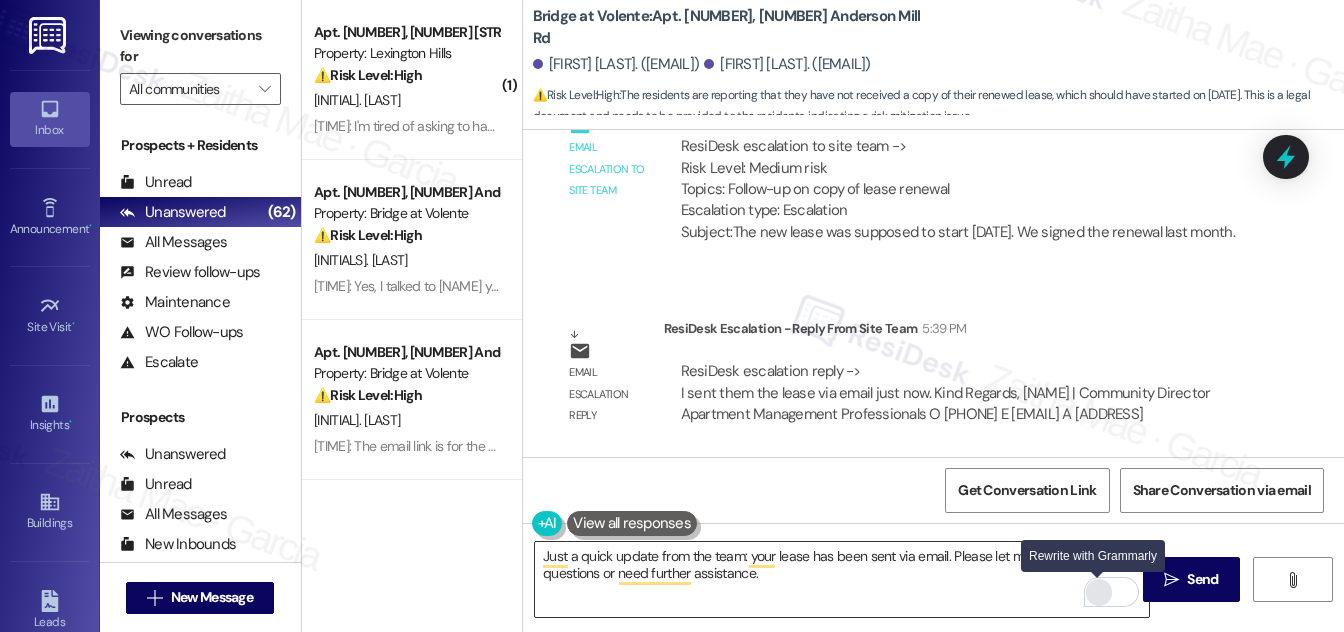 click at bounding box center [1099, 592] 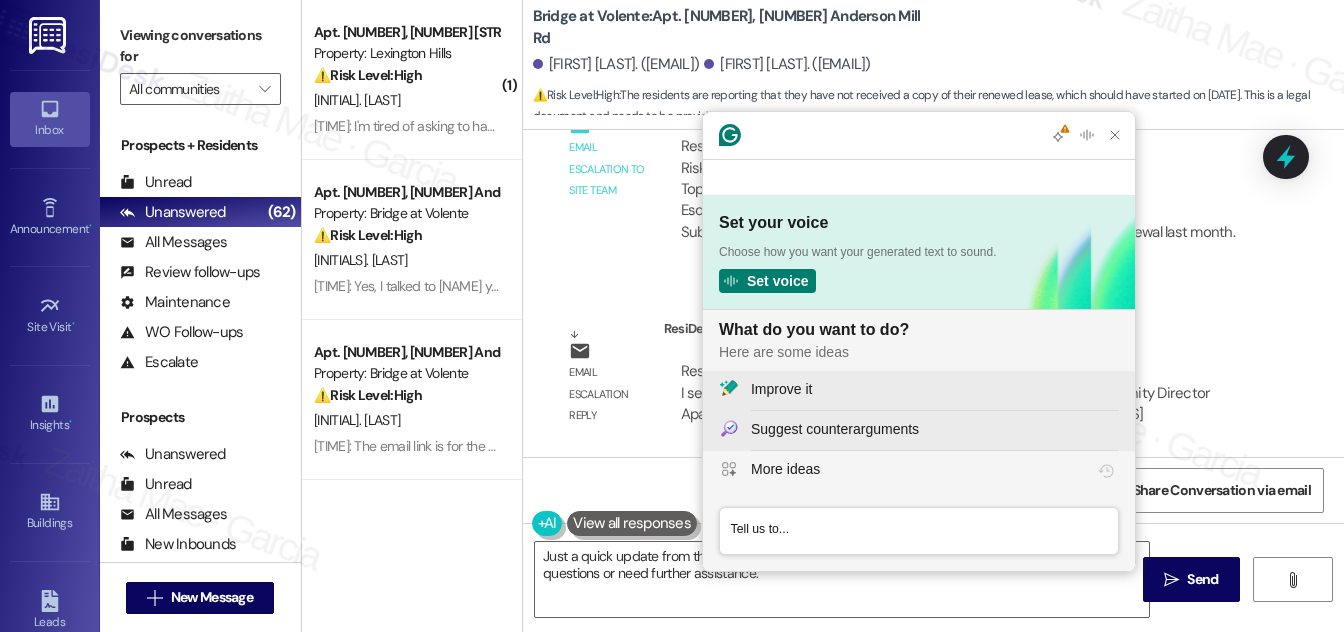 scroll, scrollTop: 0, scrollLeft: 0, axis: both 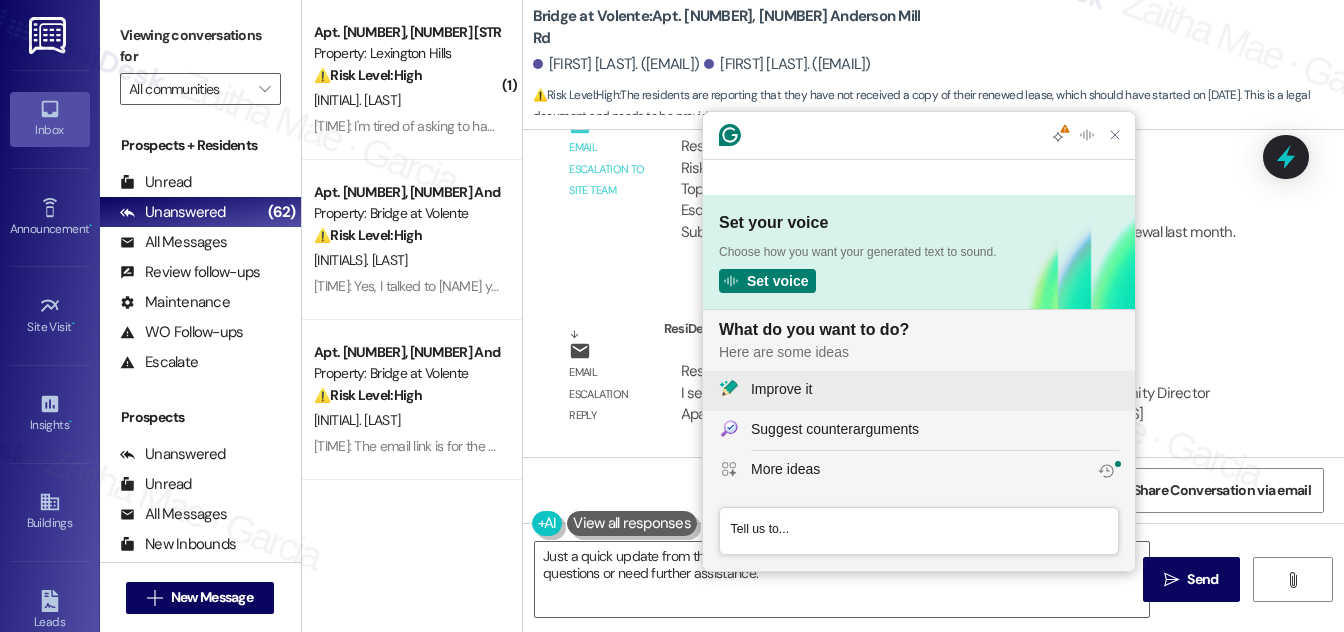 click on "Improve it" 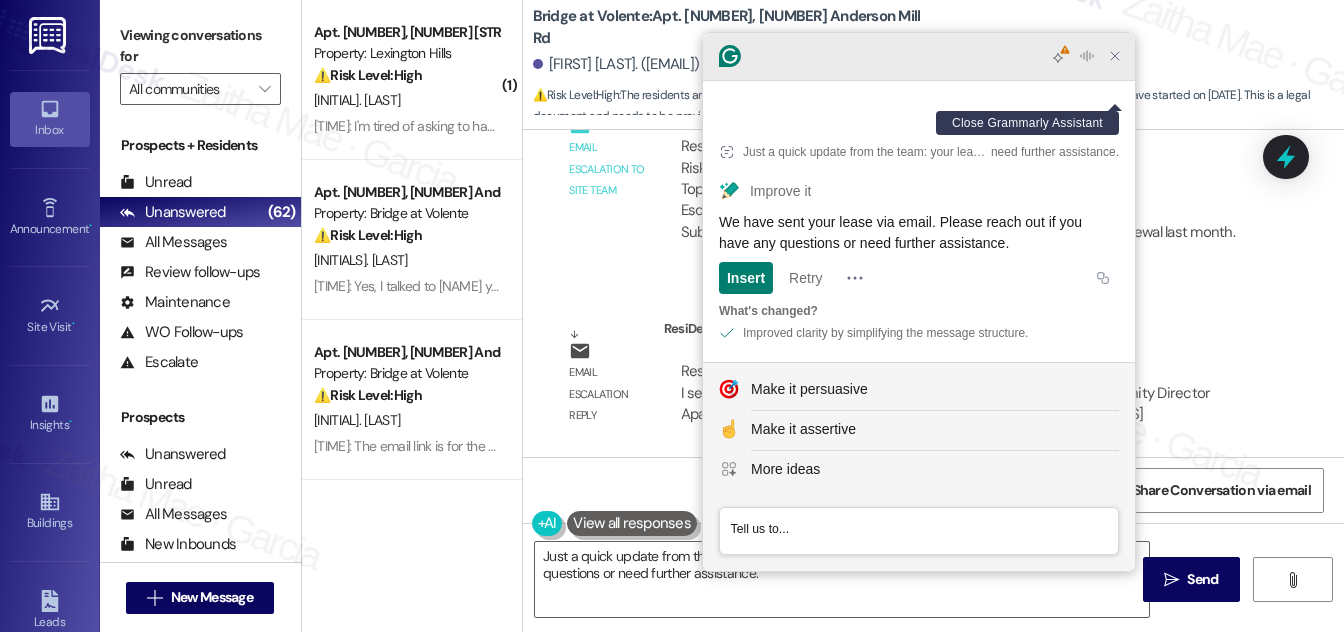 click 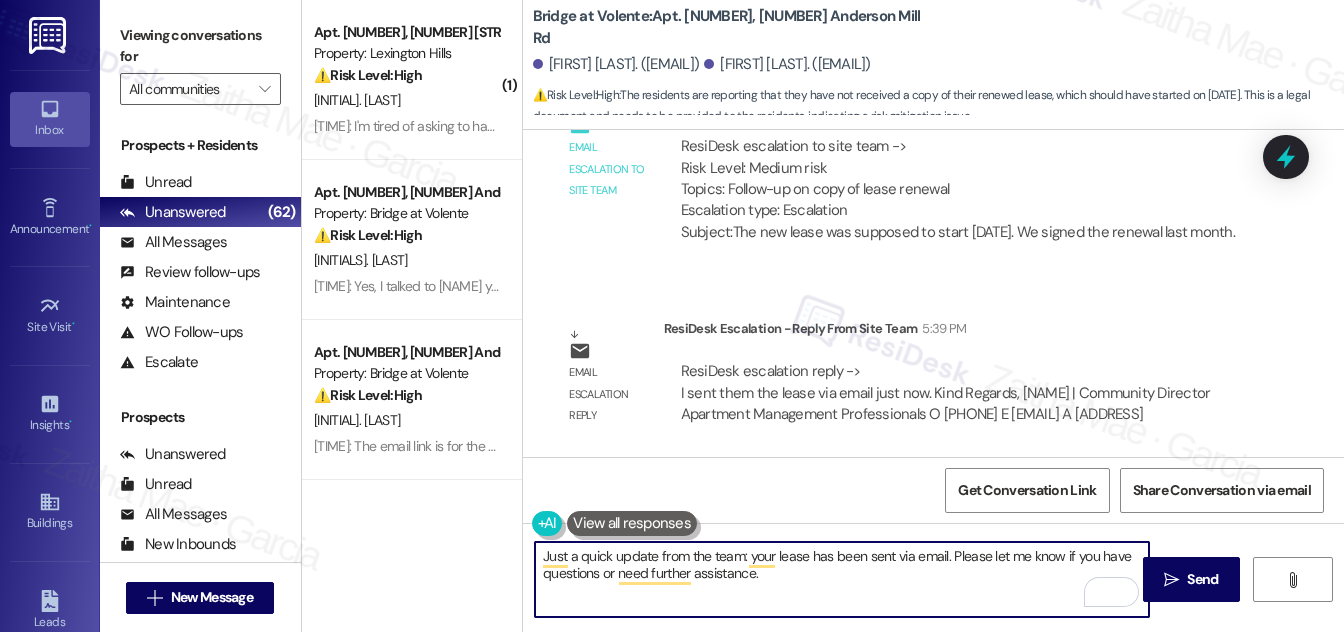 click on "Just a quick update from the team: your lease has been sent via email. Please let me know if you have questions or need further assistance." at bounding box center [842, 579] 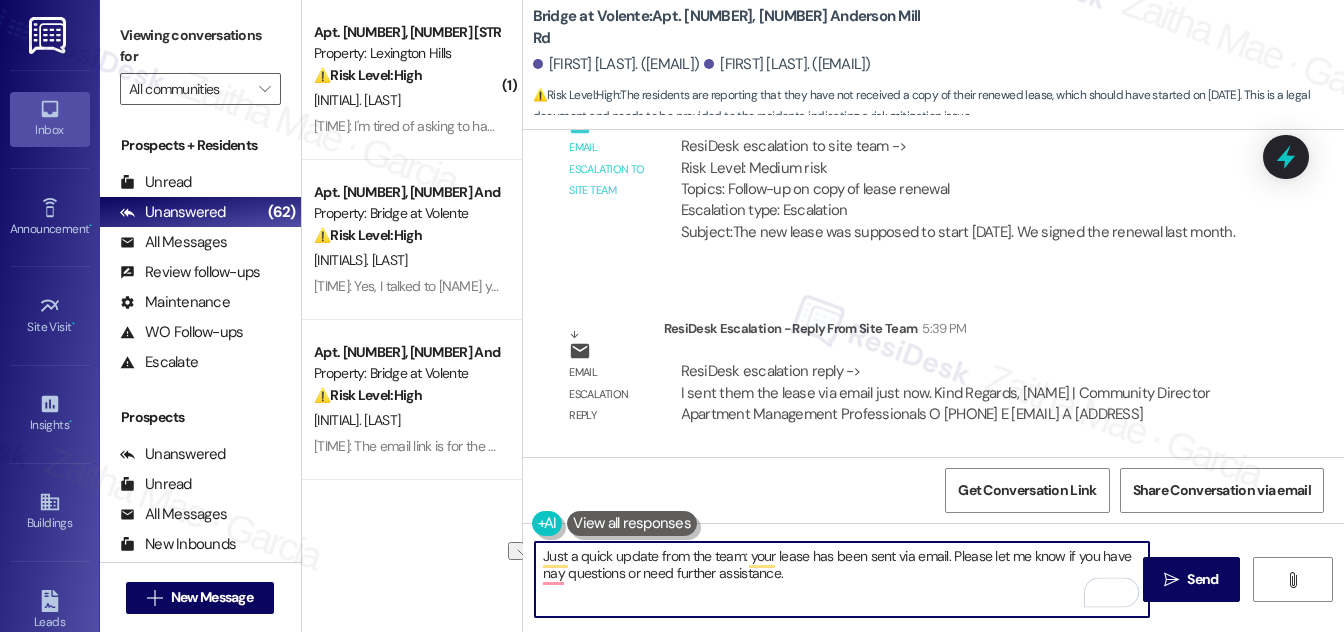 drag, startPoint x: 992, startPoint y: 559, endPoint x: 1065, endPoint y: 548, distance: 73.82411 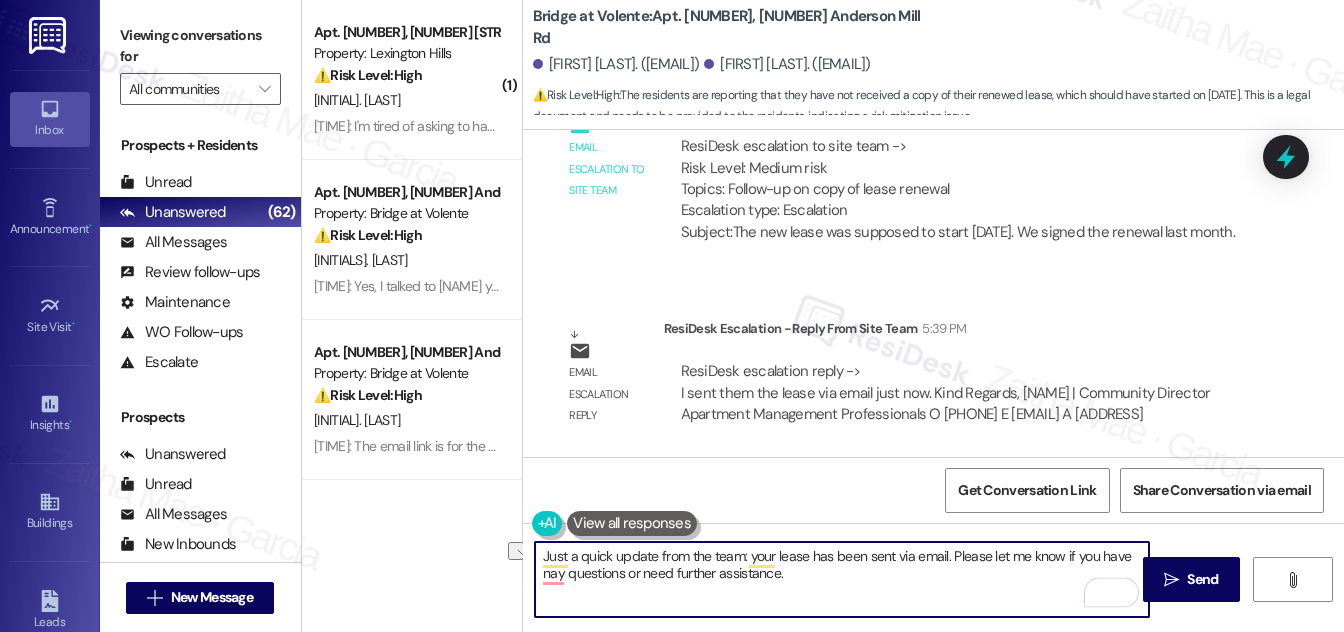 click on "Just a quick update from the team: your lease has been sent via email. Please let me know if you have nay questions or need further assistance." at bounding box center (842, 579) 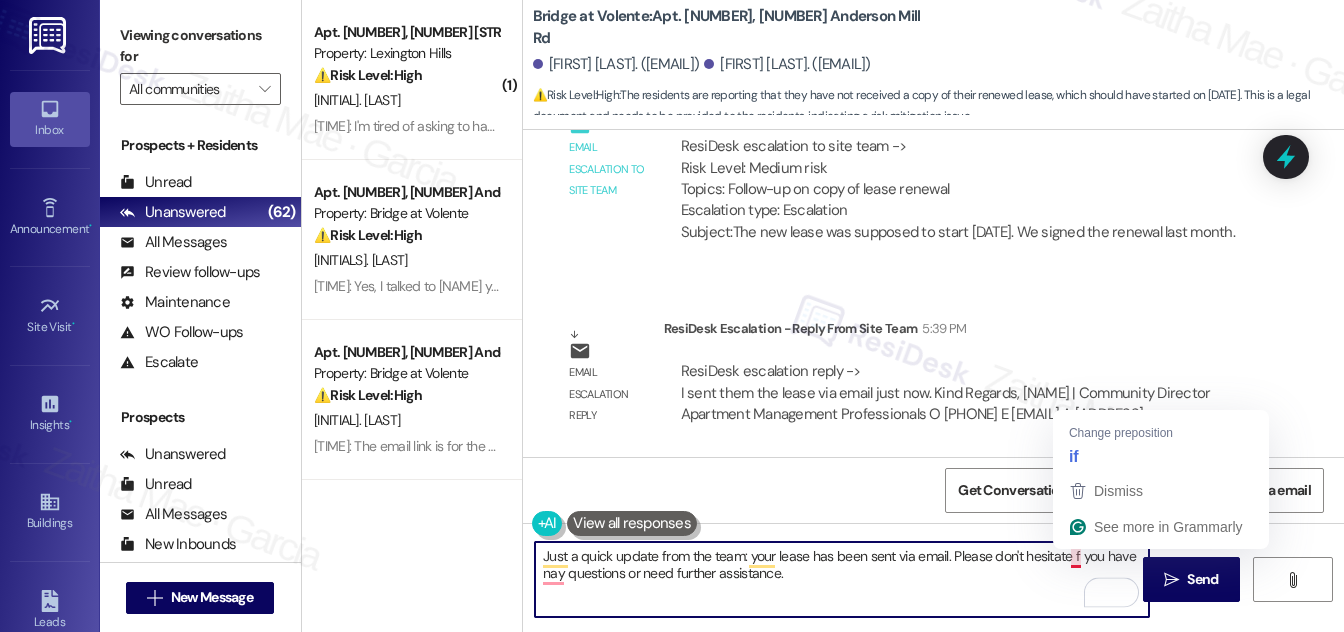click on "Just a quick update from the team: your lease has been sent via email. Please don't hesitate f you have nay questions or need further assistance." at bounding box center (842, 579) 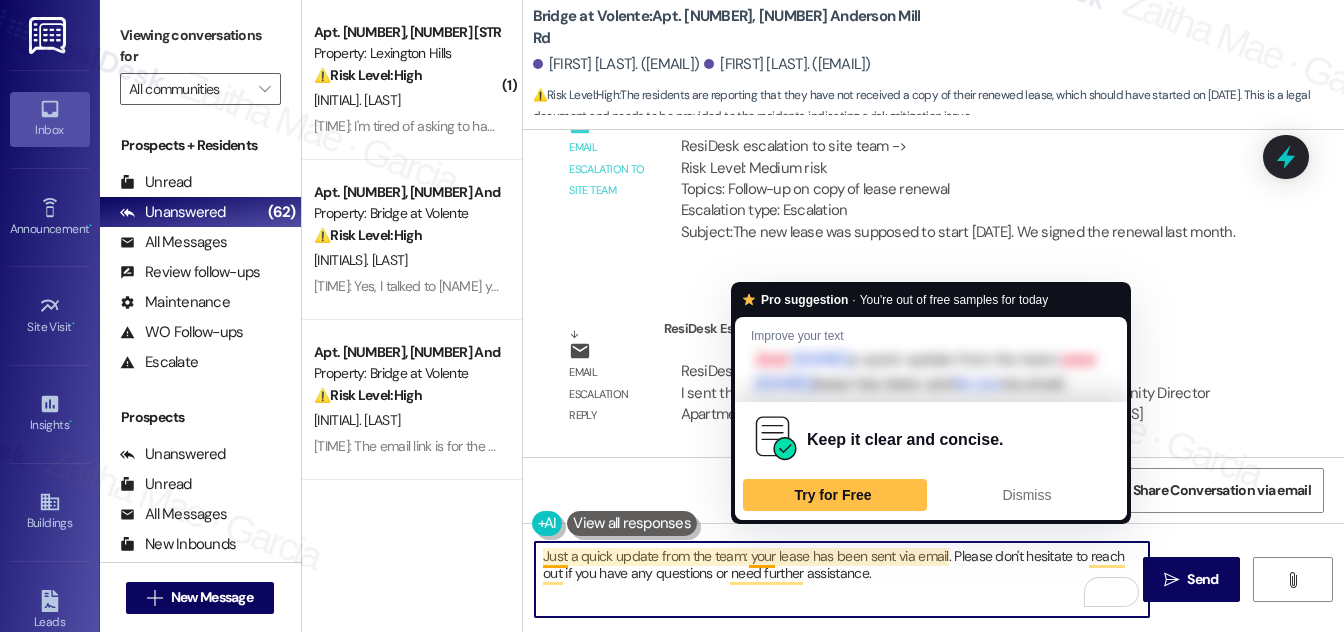 click on "Just a quick update from the team: your lease has been sent via email. Please don't hesitate to reach out if you have any questions or need further assistance." at bounding box center [842, 579] 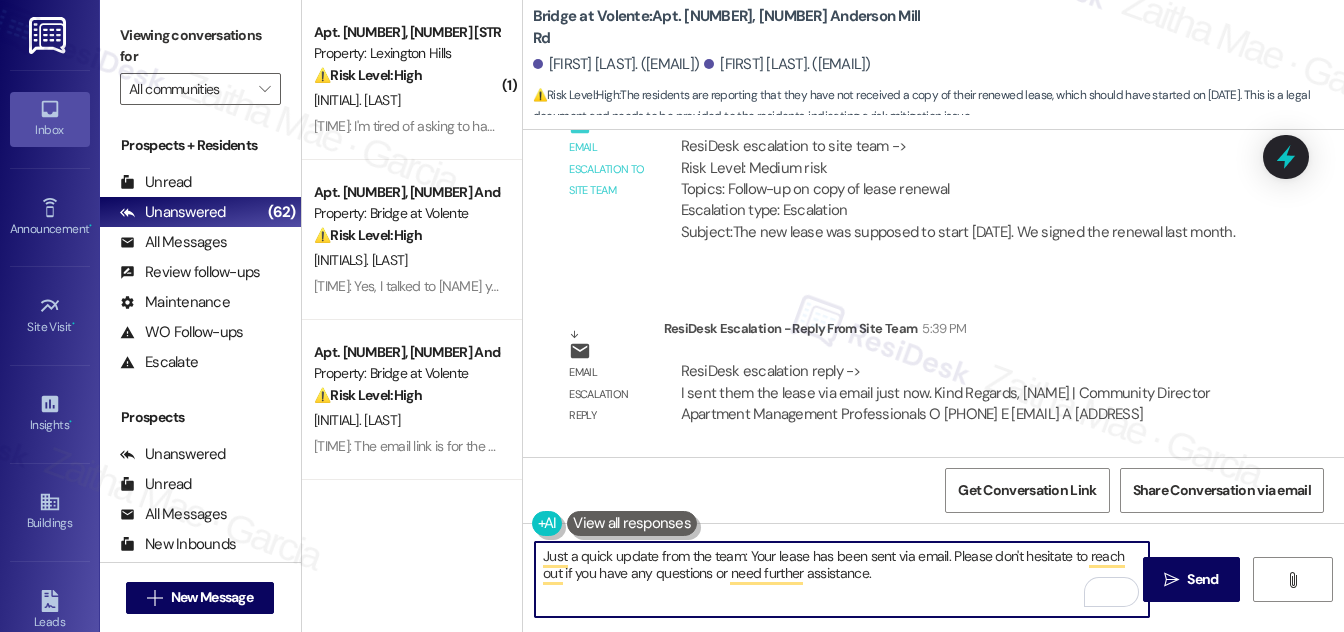 click on "Just a quick update from the team: Your lease has been sent via email. Please don't hesitate to reach out if you have any questions or need further assistance." at bounding box center [842, 579] 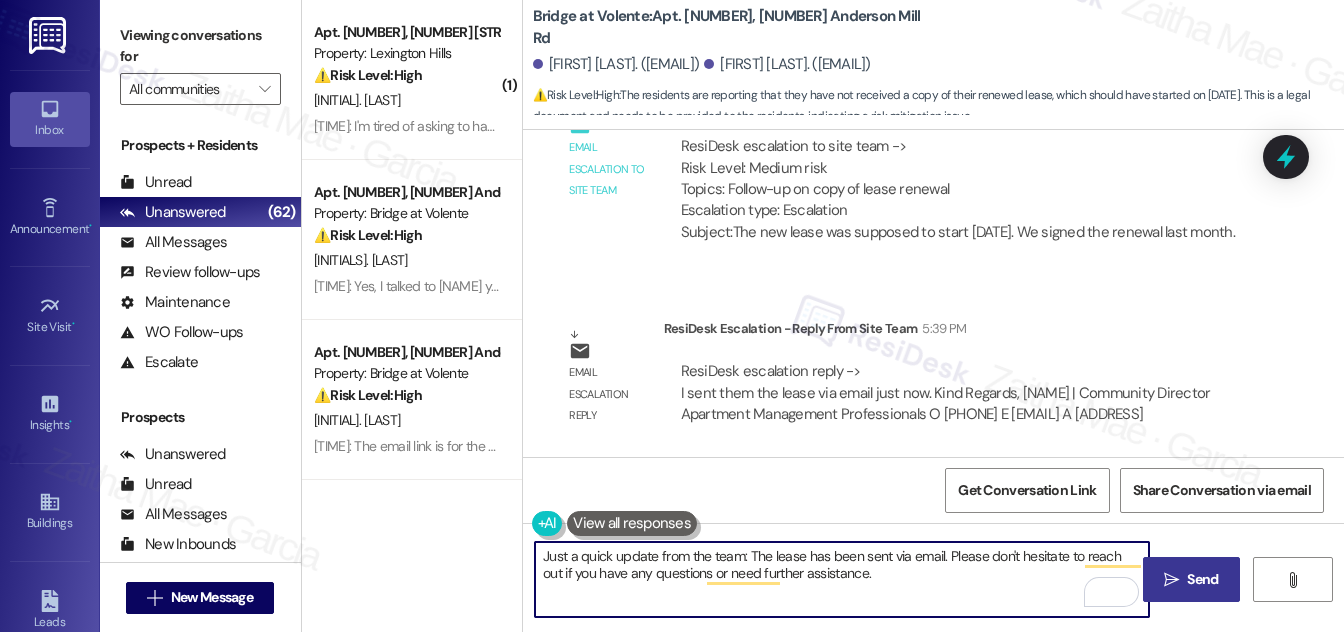 type on "Just a quick update from the team: The lease has been sent via email. Please don't hesitate to reach out if you have any questions or need further assistance." 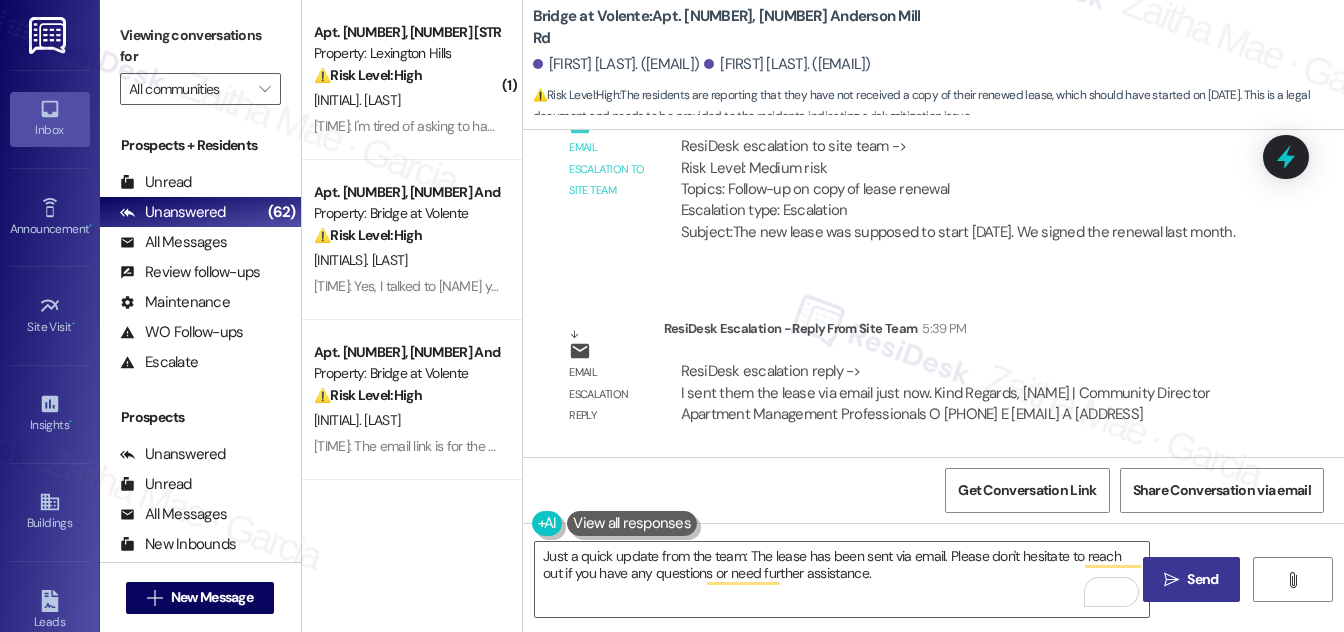 click on "Send" at bounding box center [1202, 579] 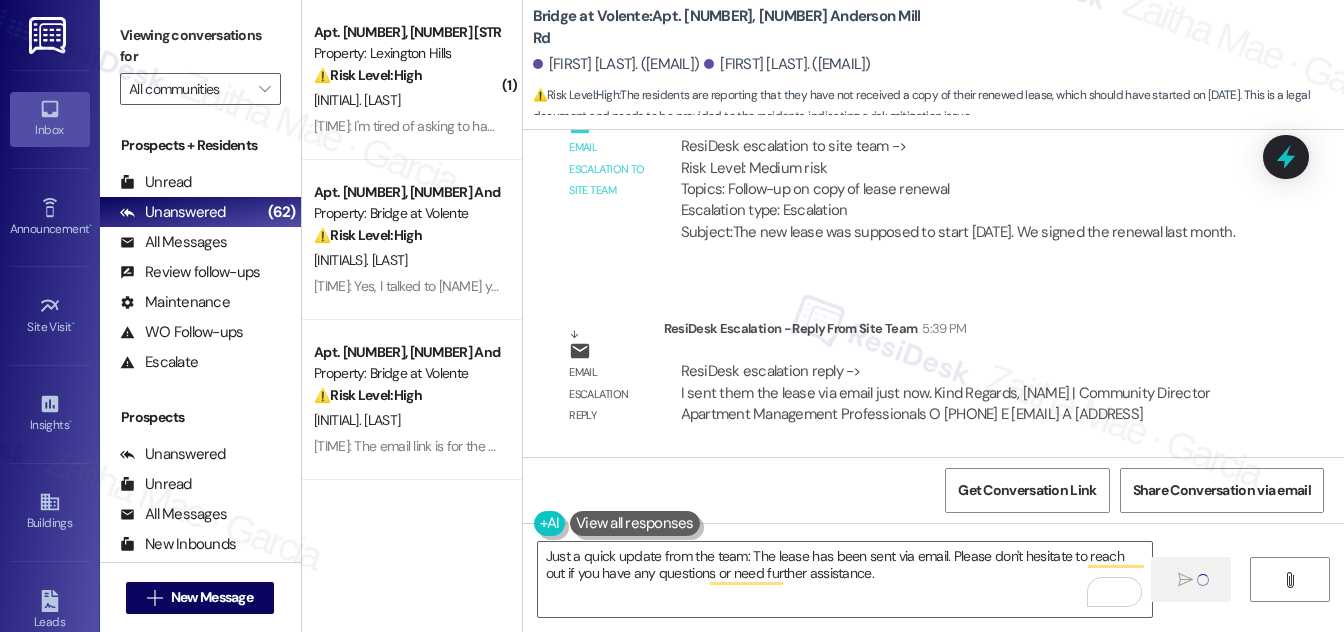 type 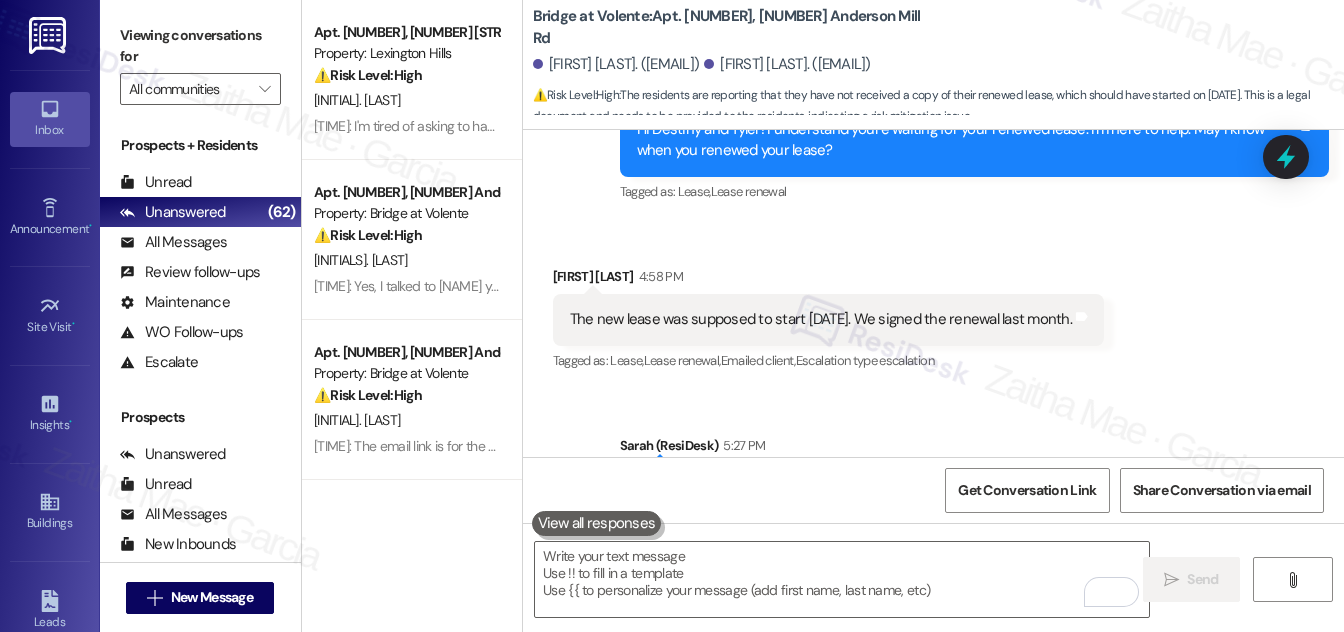 scroll, scrollTop: 2044, scrollLeft: 0, axis: vertical 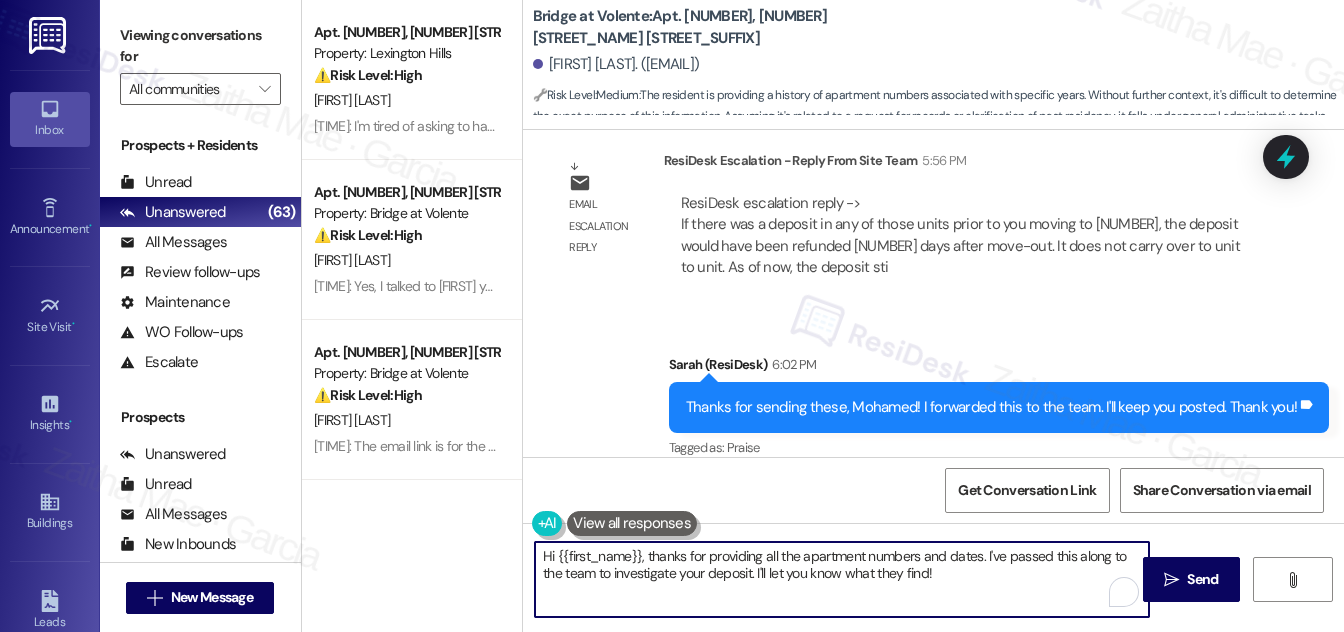drag, startPoint x: 542, startPoint y: 554, endPoint x: 982, endPoint y: 573, distance: 440.41003 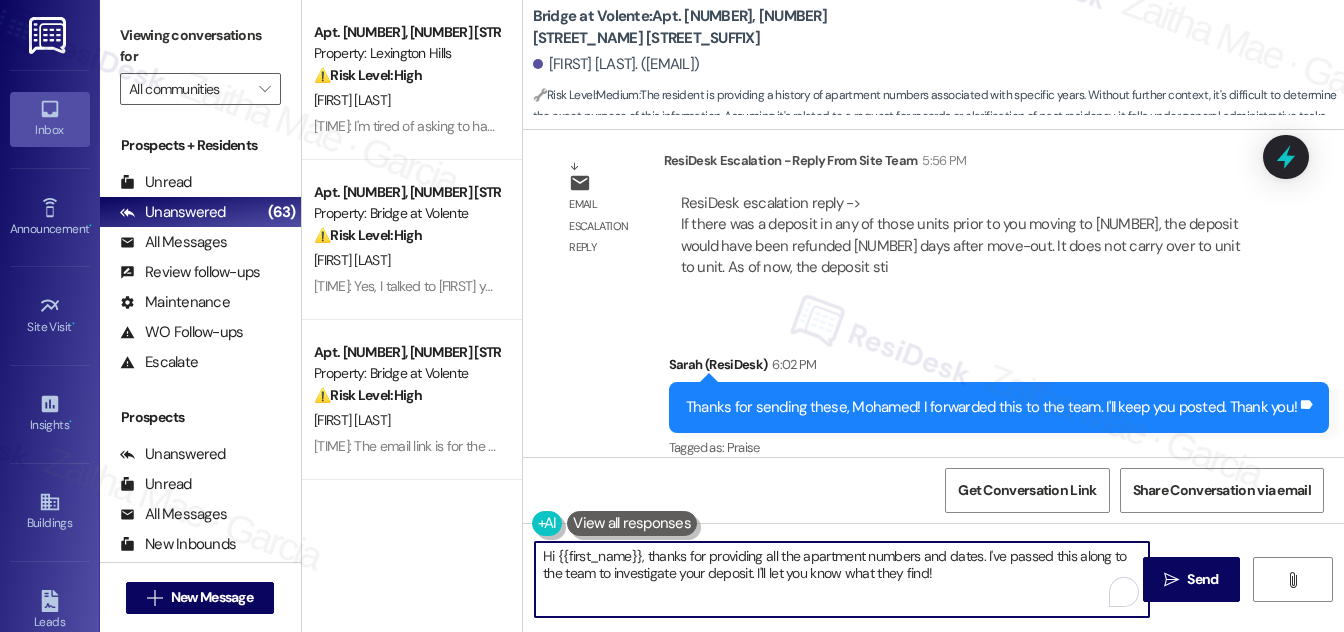 click on "Hi {{first_name}}, thanks for providing all the apartment numbers and dates. I've passed this along to the team to investigate your deposit. I'll let you know what they find!" at bounding box center [842, 579] 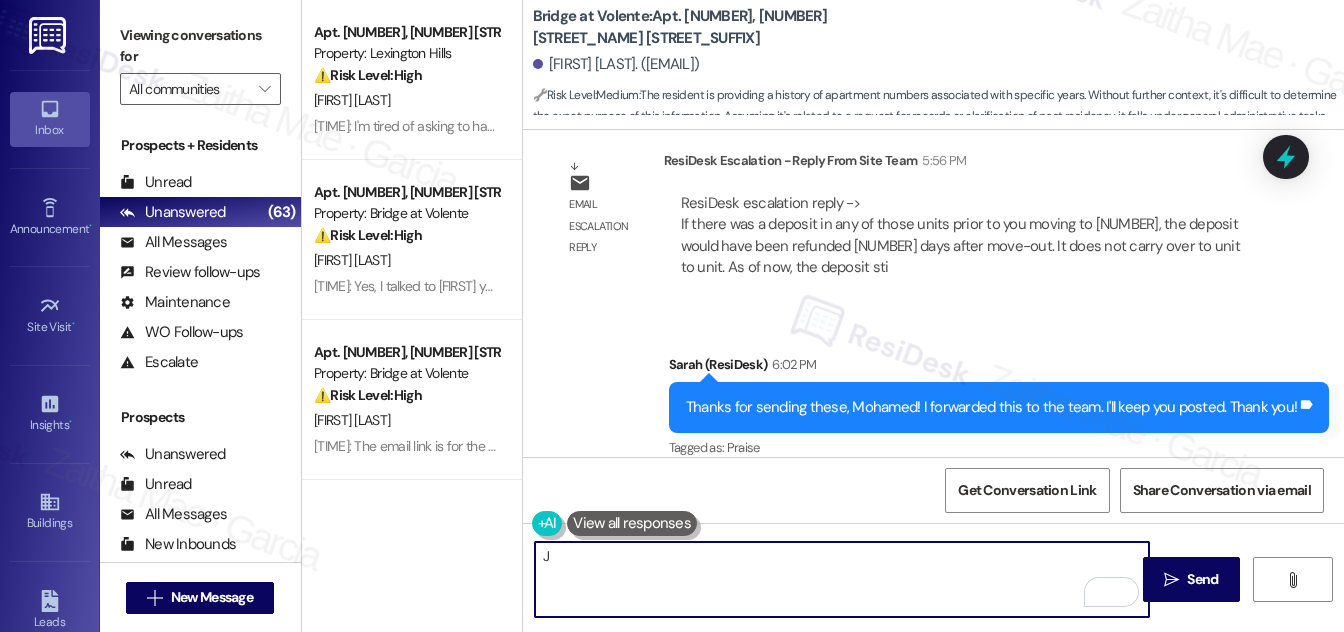 type on "J" 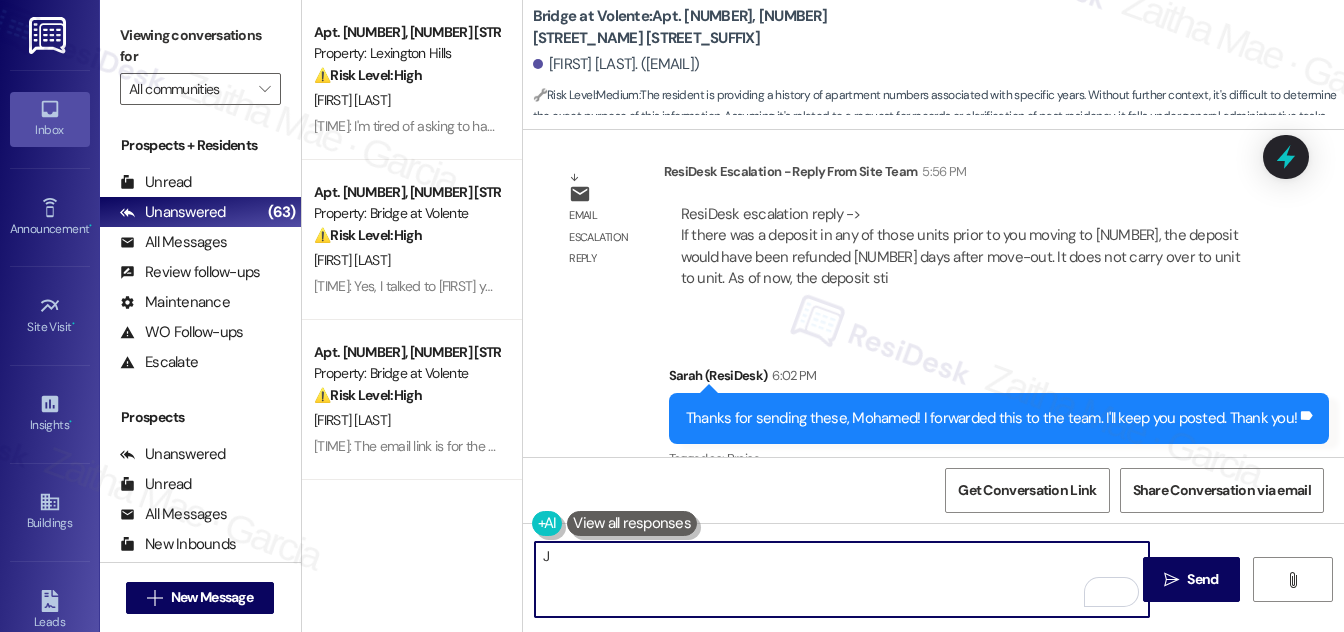 scroll, scrollTop: 4504, scrollLeft: 0, axis: vertical 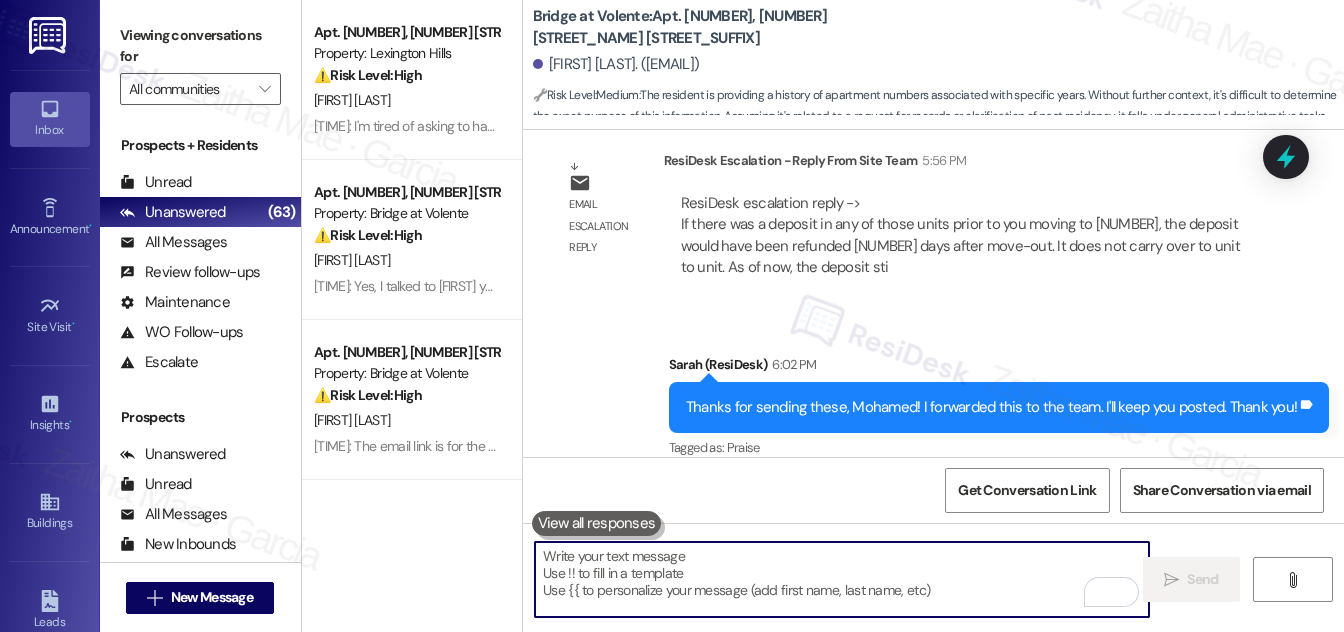 paste on "I’ve just received another update from the team" 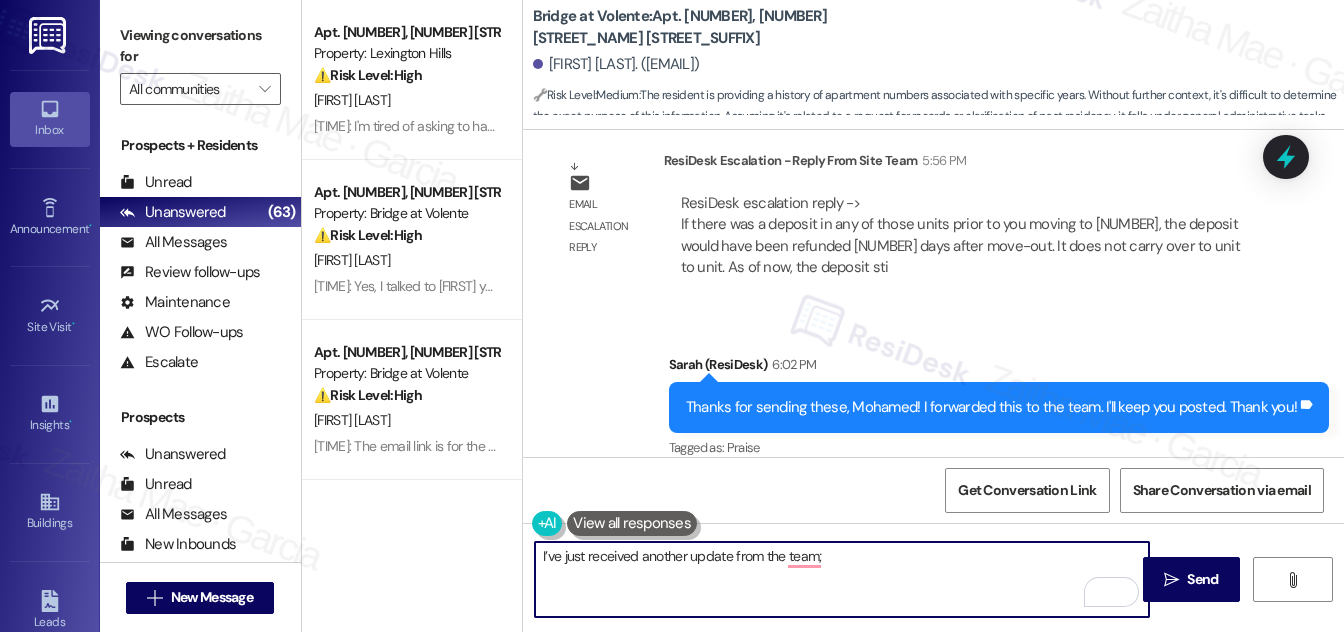 paste on "I’ve just received another update from the team" 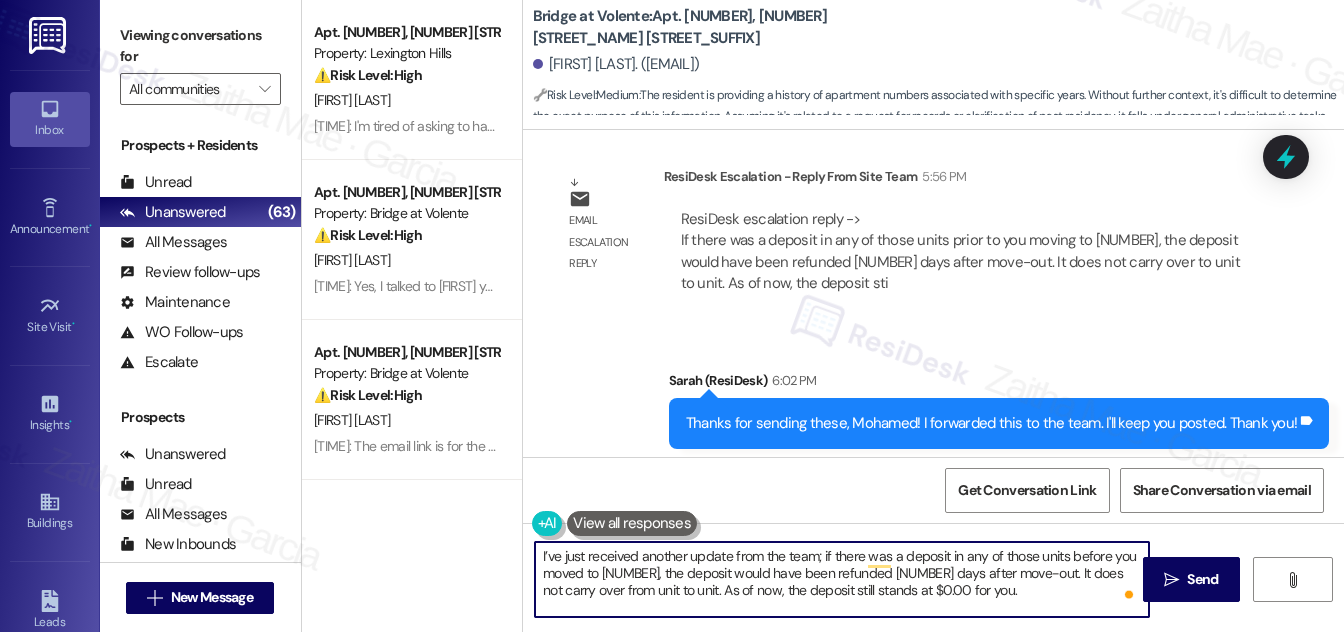 scroll, scrollTop: 4504, scrollLeft: 0, axis: vertical 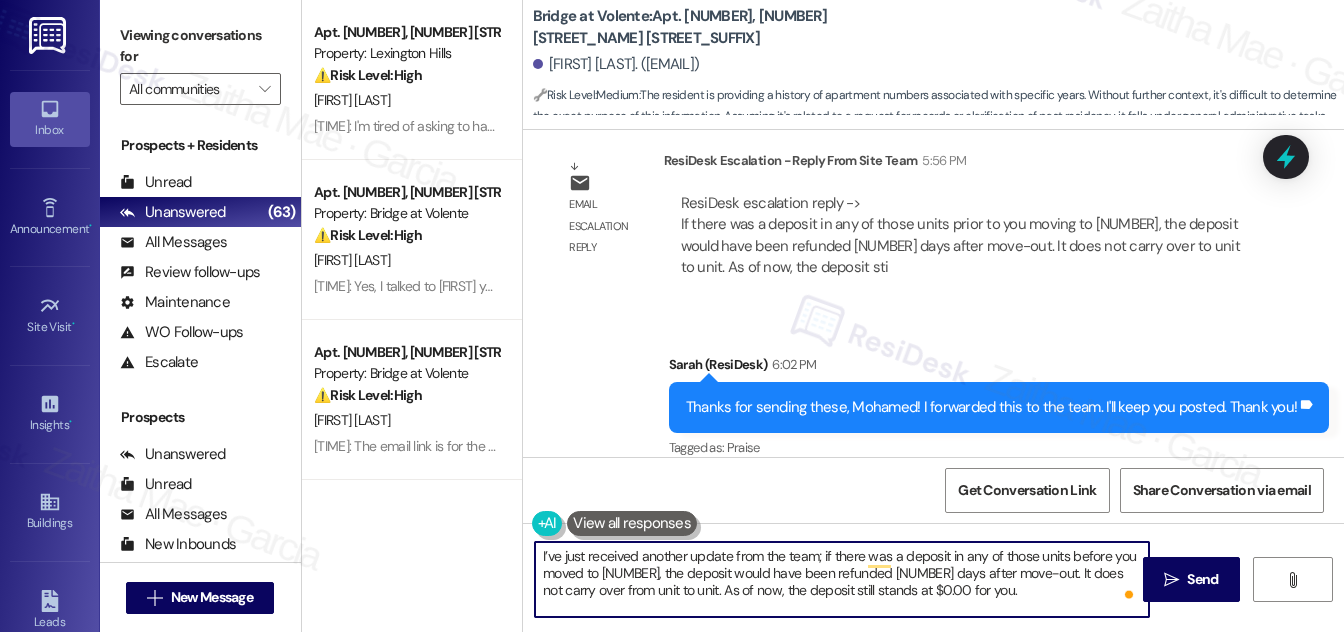 click on "I’ve just received another update from the team; if there was a deposit in any of those units before you moved to 922, the deposit would have been refunded 30 days after move-out. It does not carry over from unit to unit. As of now, the deposit still stands at $0.00 for you." at bounding box center [842, 579] 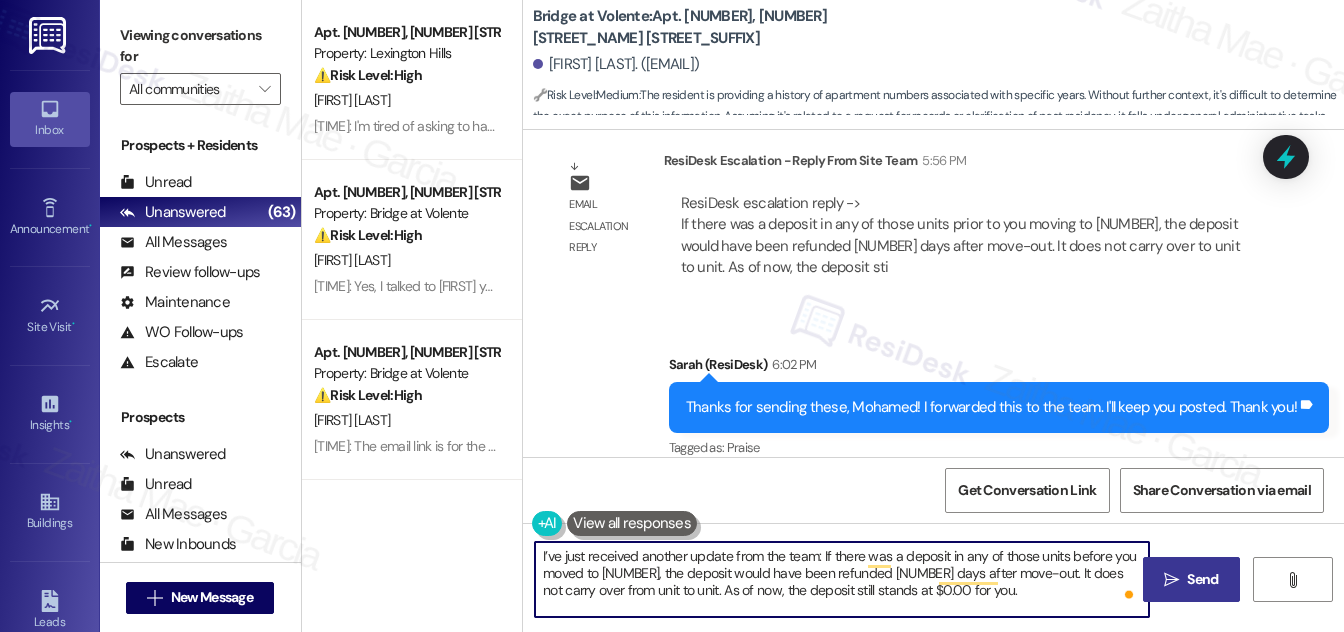 type on "I’ve just received another update from the team: If there was a deposit in any of those units before you moved to 922, the deposit would have been refunded 30 days after move-out. It does not carry over from unit to unit. As of now, the deposit still stands at $0.00 for you." 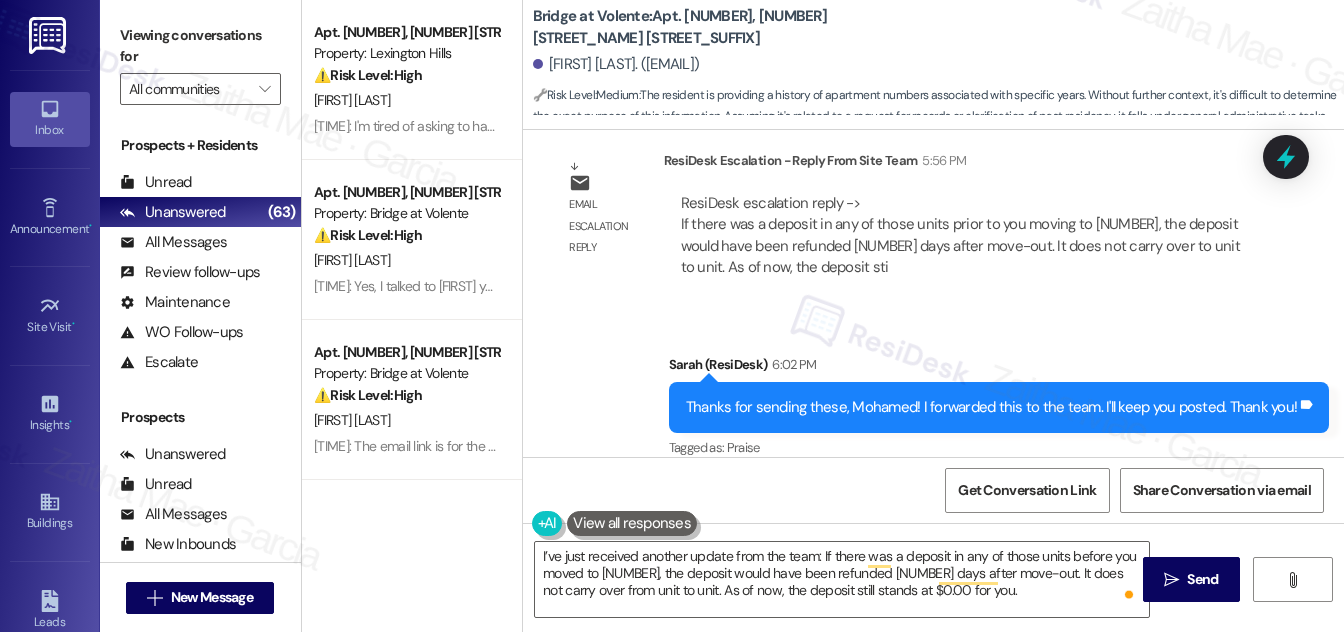 drag, startPoint x: 1200, startPoint y: 588, endPoint x: 780, endPoint y: 434, distance: 447.34326 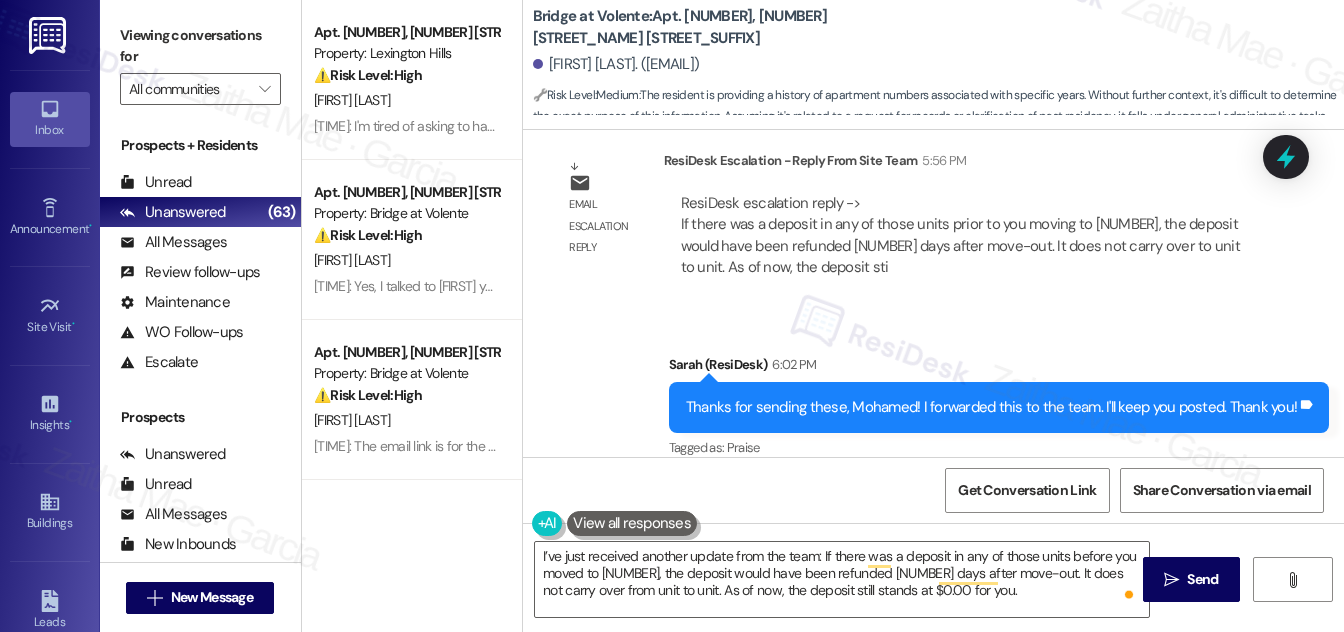click on "Send" at bounding box center [1202, 579] 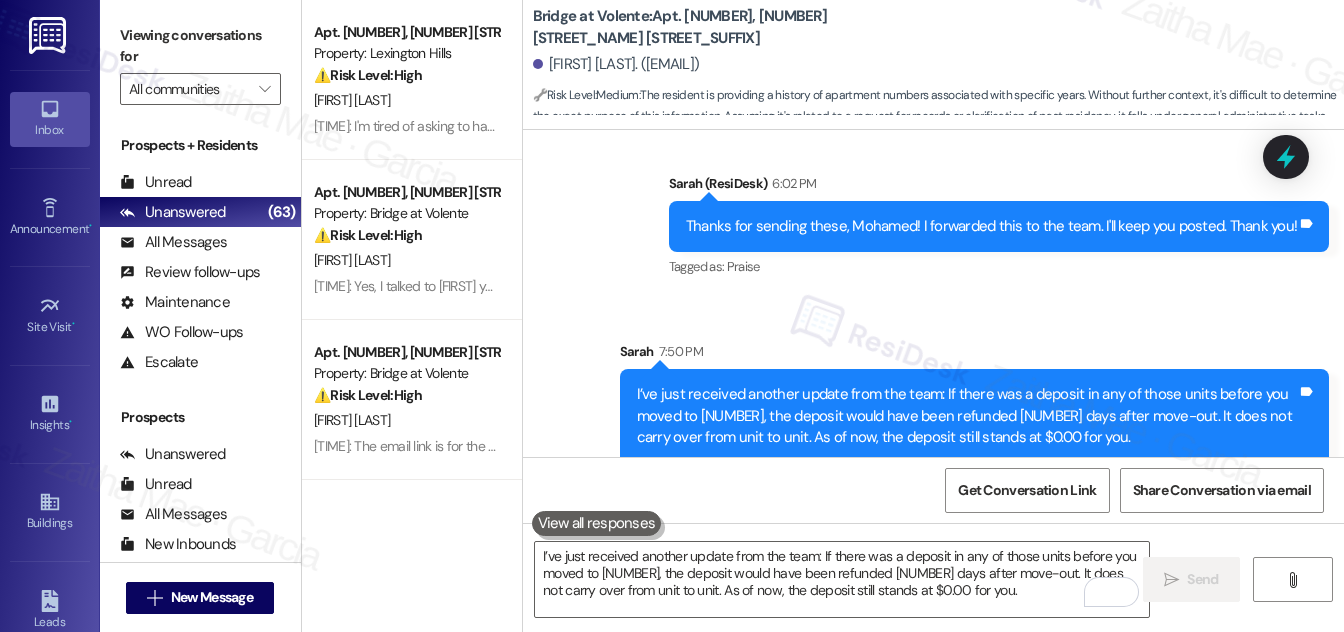 scroll, scrollTop: 4686, scrollLeft: 0, axis: vertical 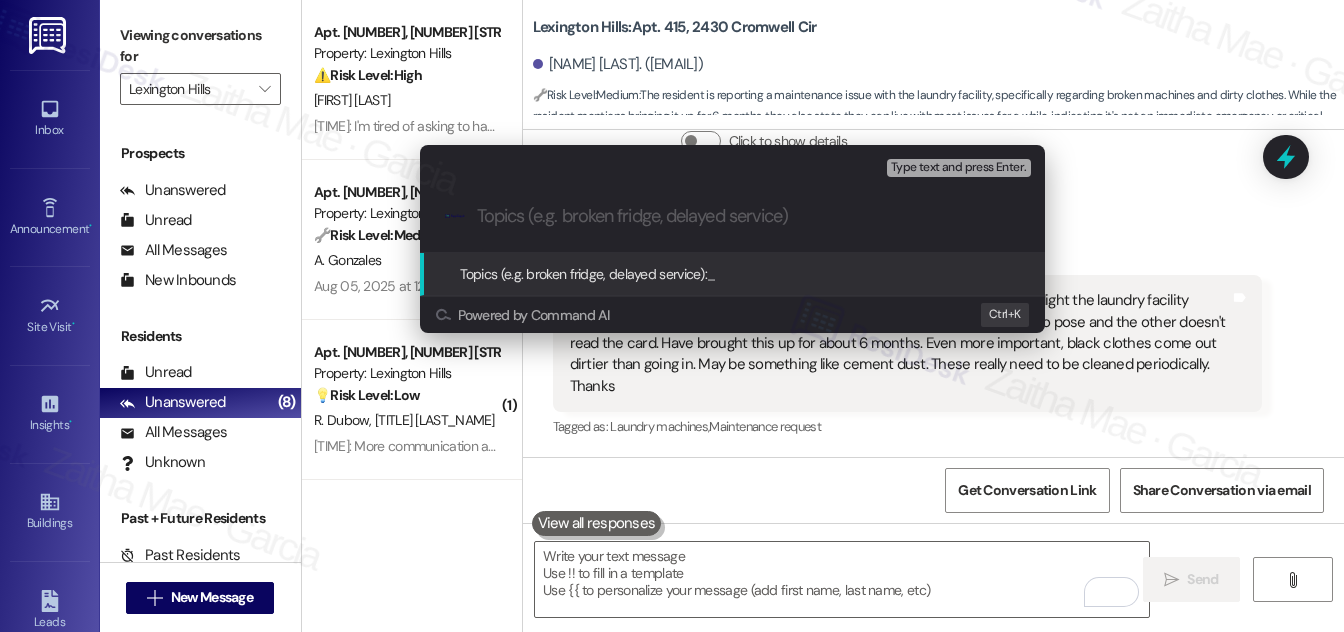 paste on "Following Up on Laundry Facility Concerns" 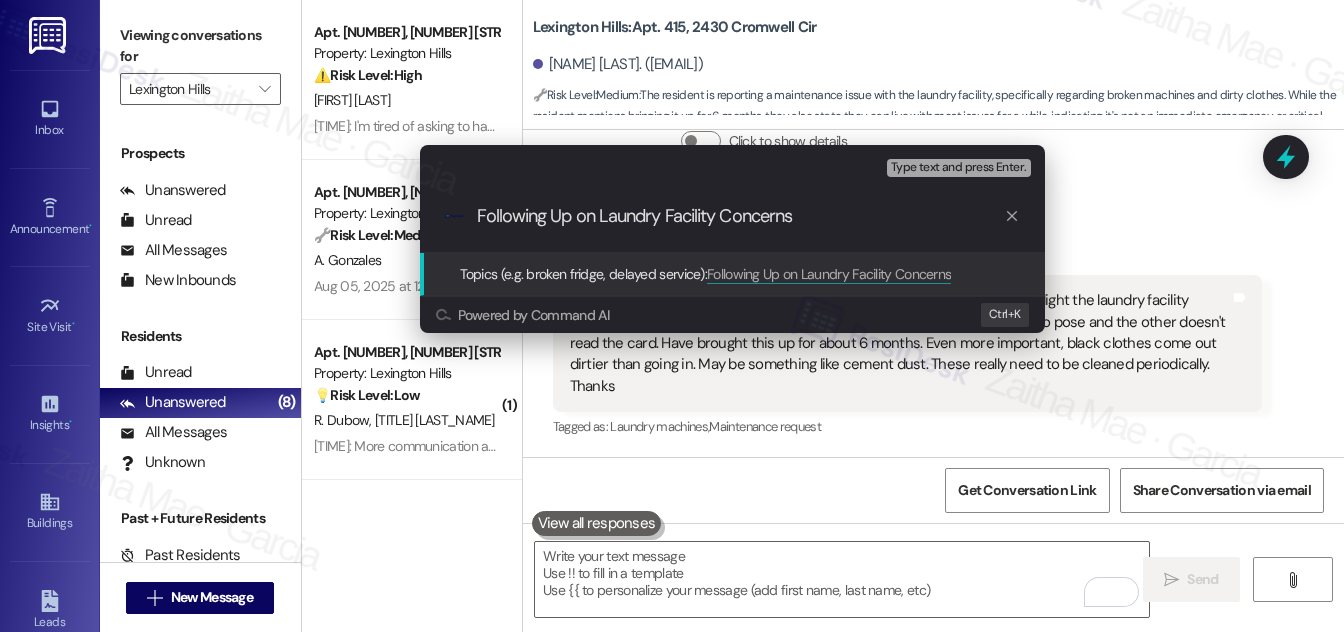 type 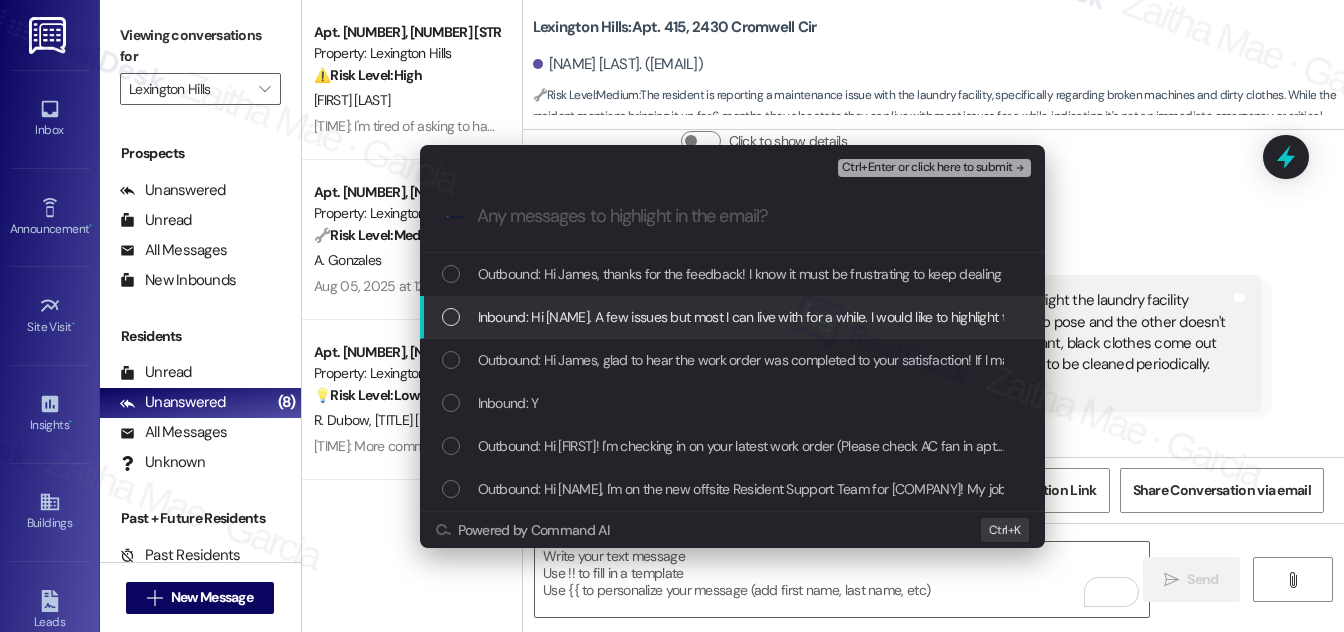 click at bounding box center (451, 317) 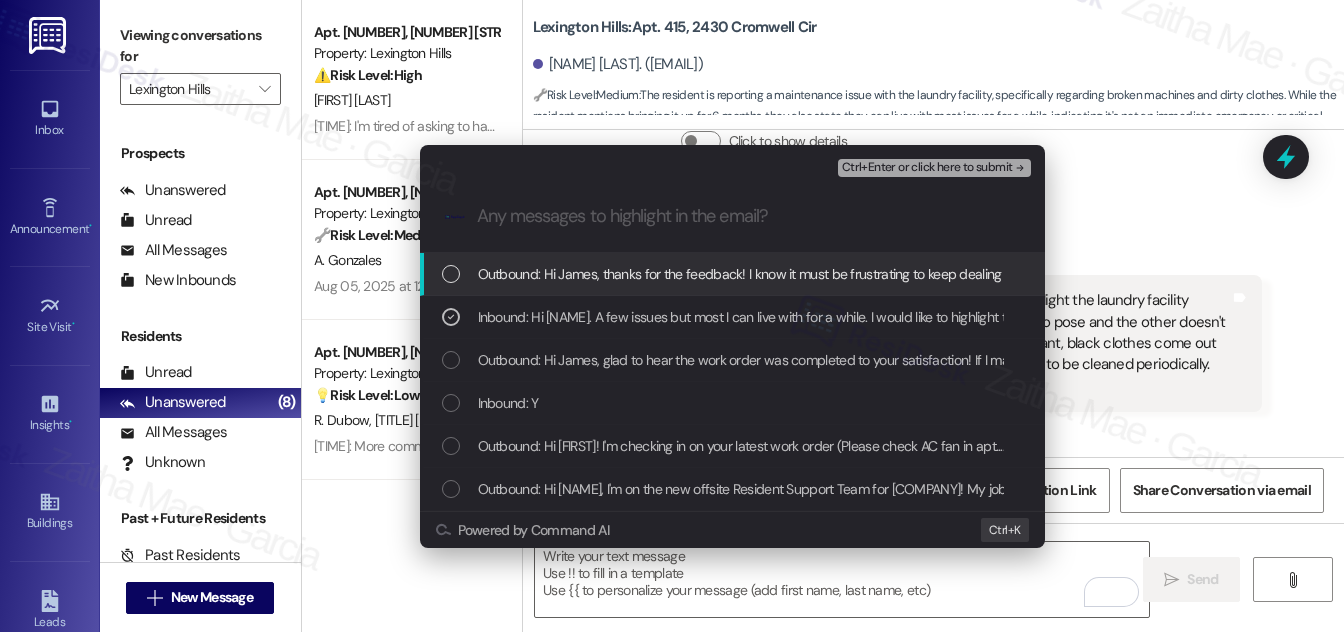 click on "Ctrl+Enter or click here to submit" at bounding box center [927, 168] 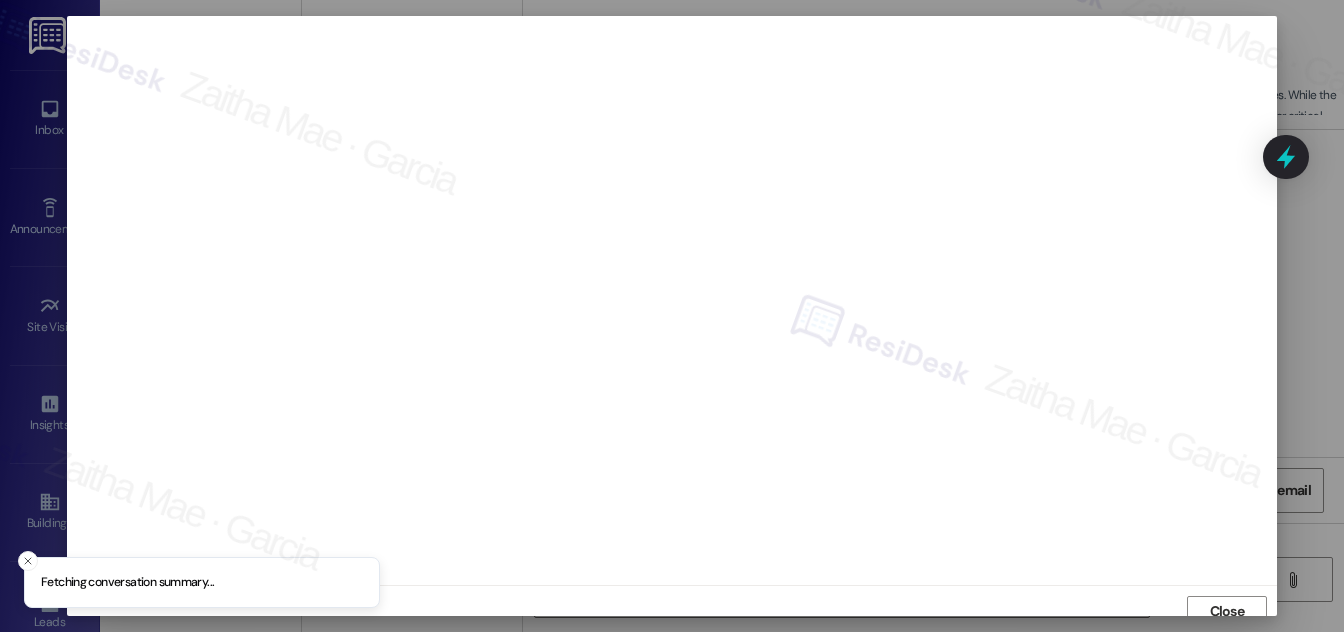 scroll, scrollTop: 11, scrollLeft: 0, axis: vertical 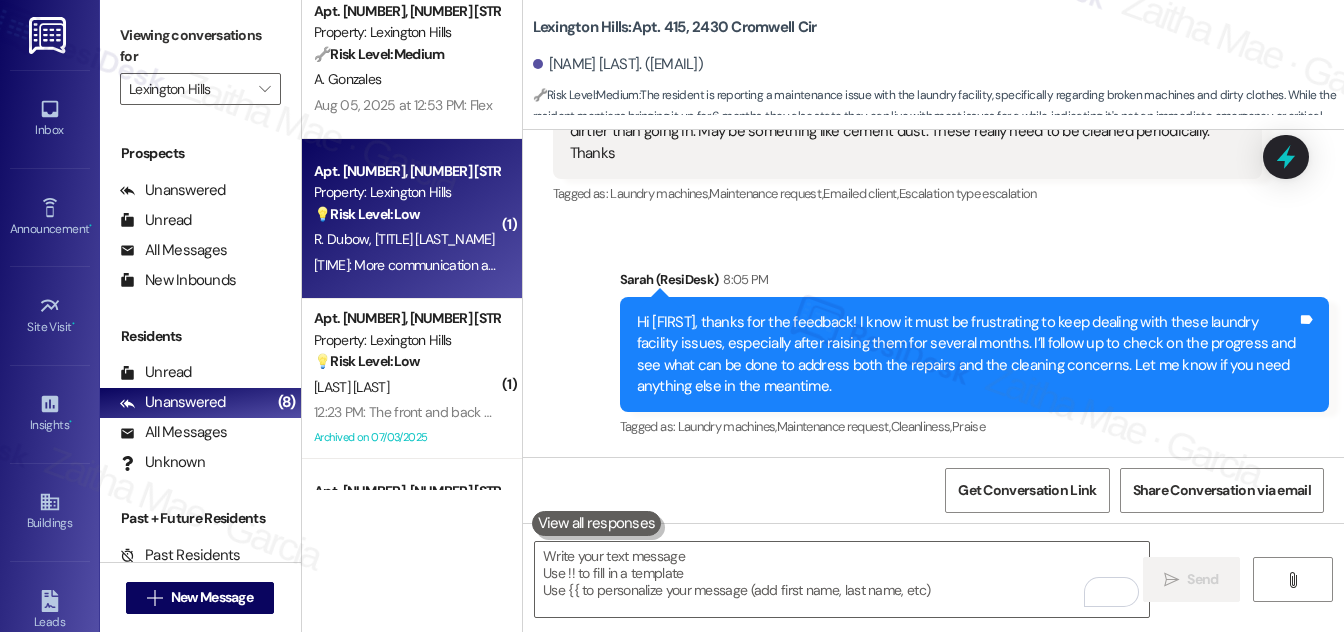 click on "[INITIAL]. [LAST] [INITIAL]. [LAST]" at bounding box center [406, 239] 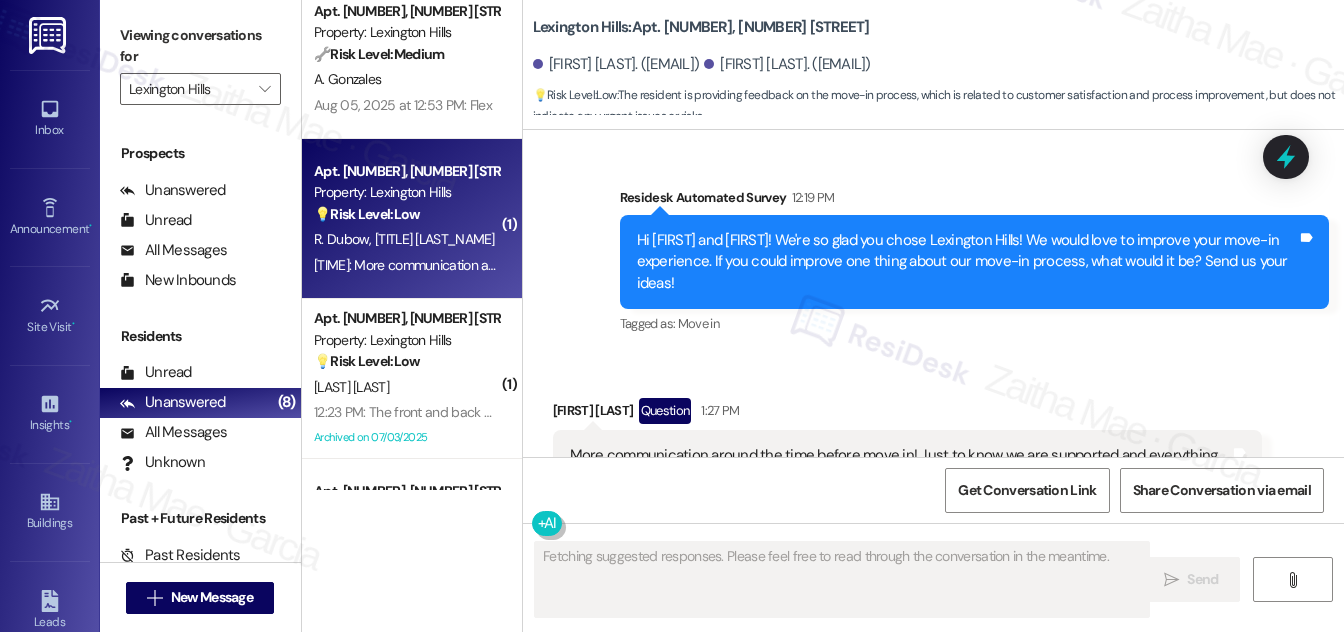 scroll, scrollTop: 2002, scrollLeft: 0, axis: vertical 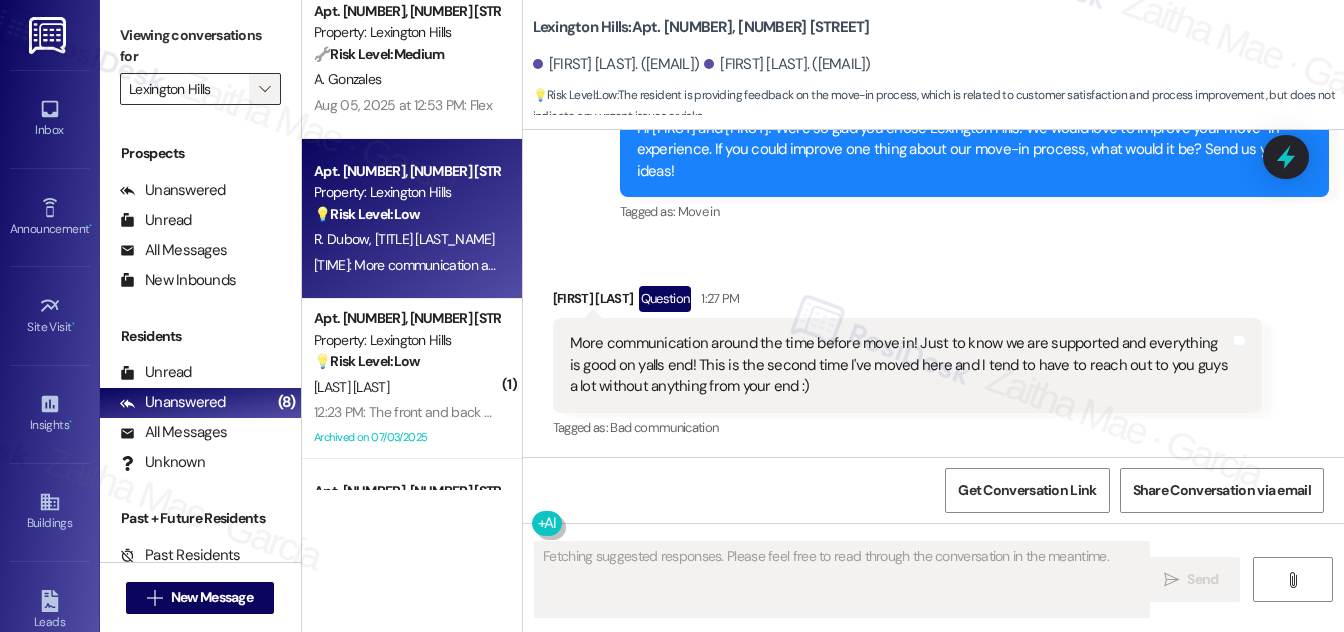 click on "" at bounding box center [265, 89] 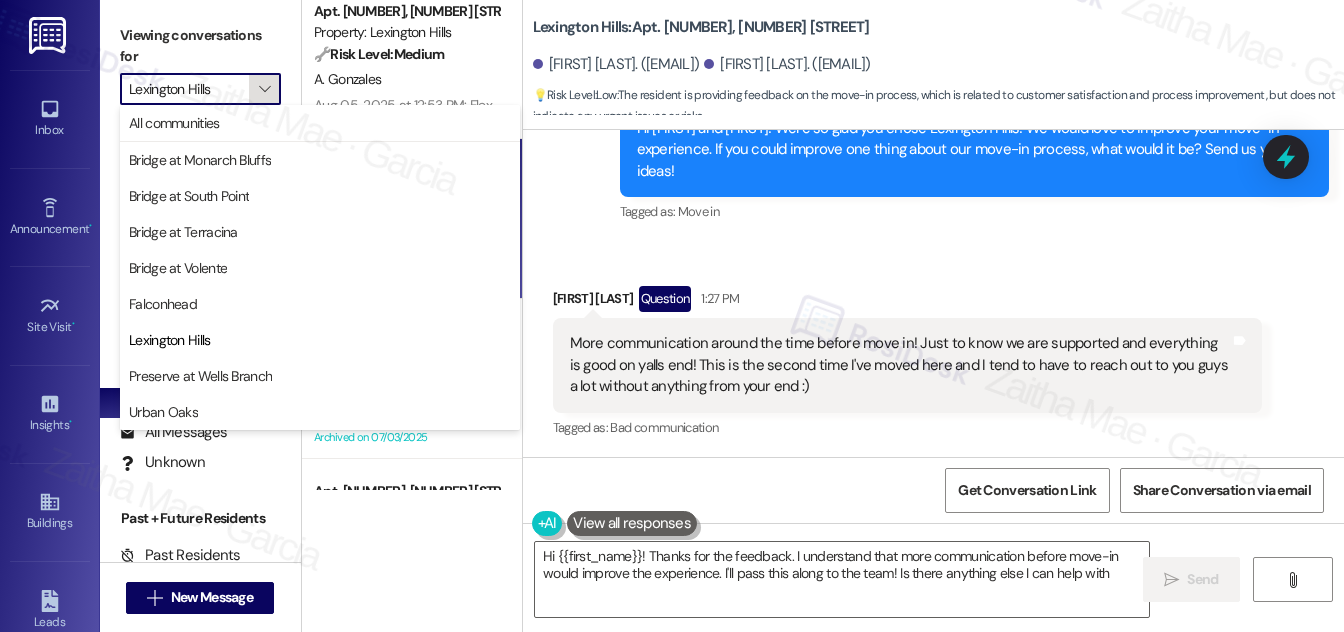 type on "Hi {{first_name}}! Thanks for the feedback. I understand that more communication before move-in would improve the experience. I'll pass this along to the team! Is there anything else I can help with?" 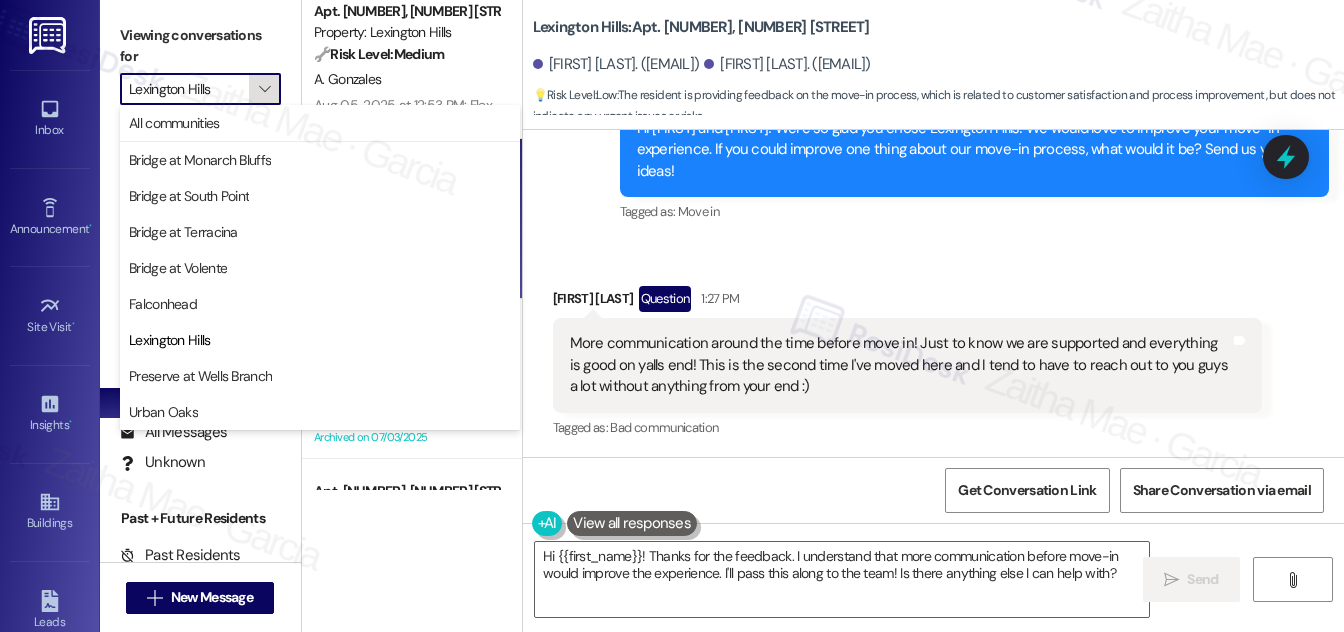 click on "" at bounding box center (265, 89) 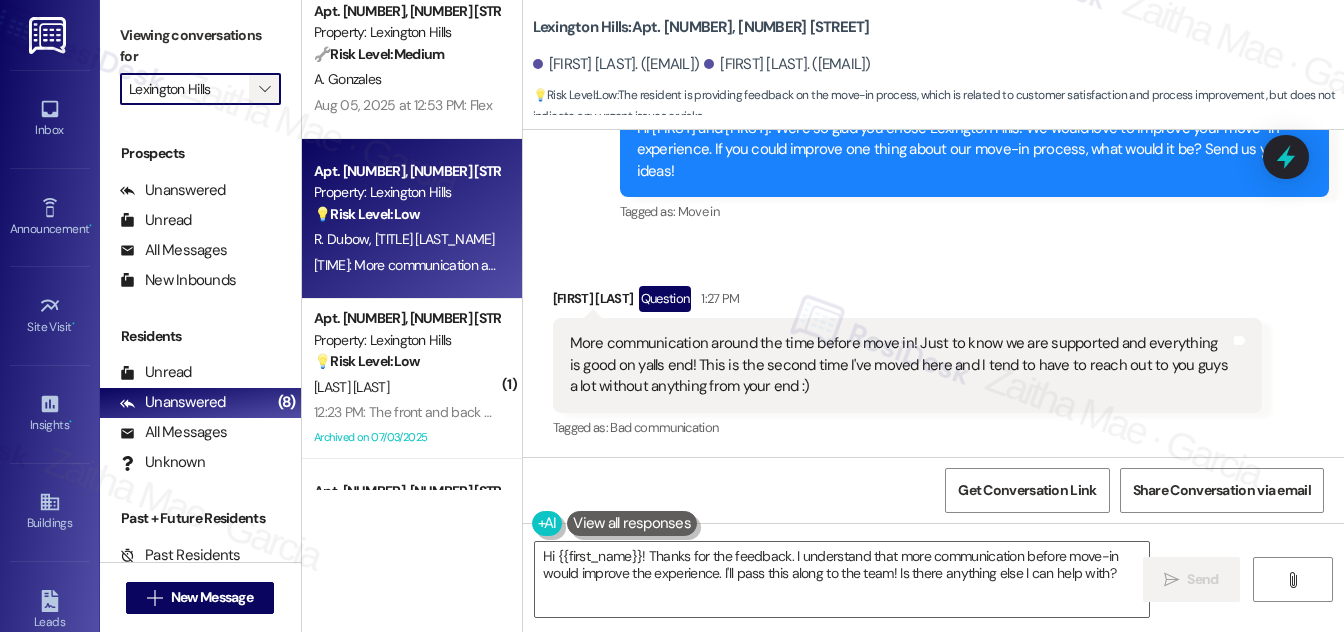 click on "" at bounding box center (264, 89) 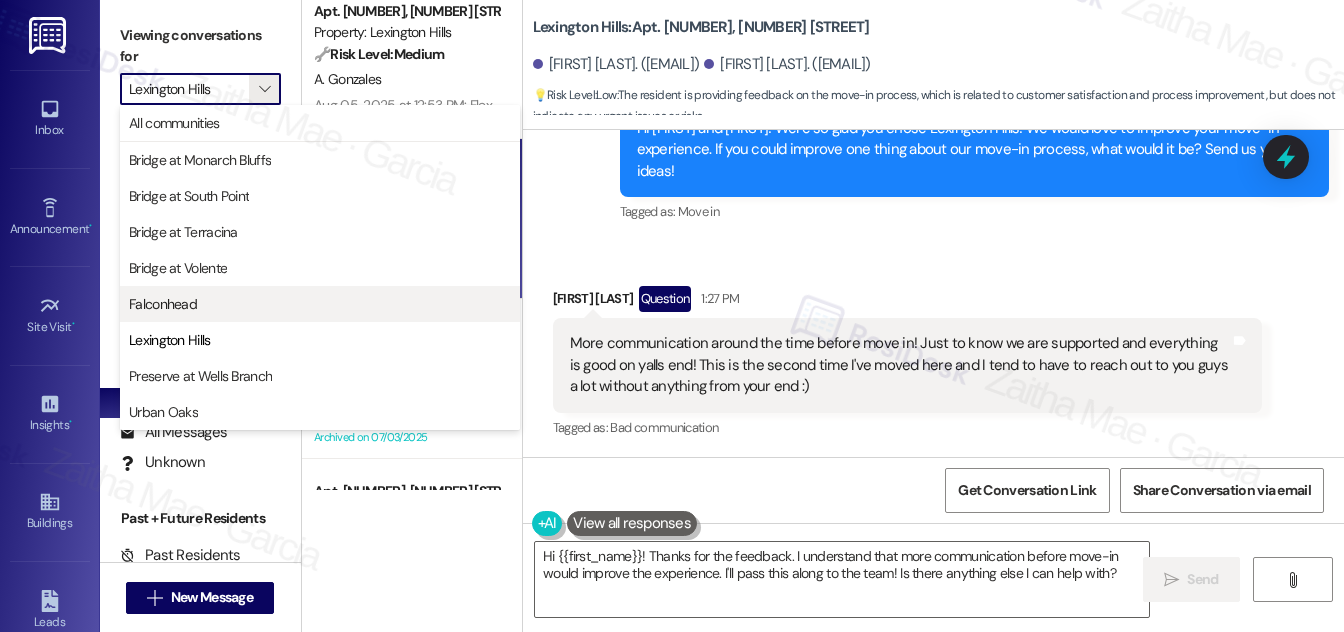 click on "Falconhead" at bounding box center (163, 304) 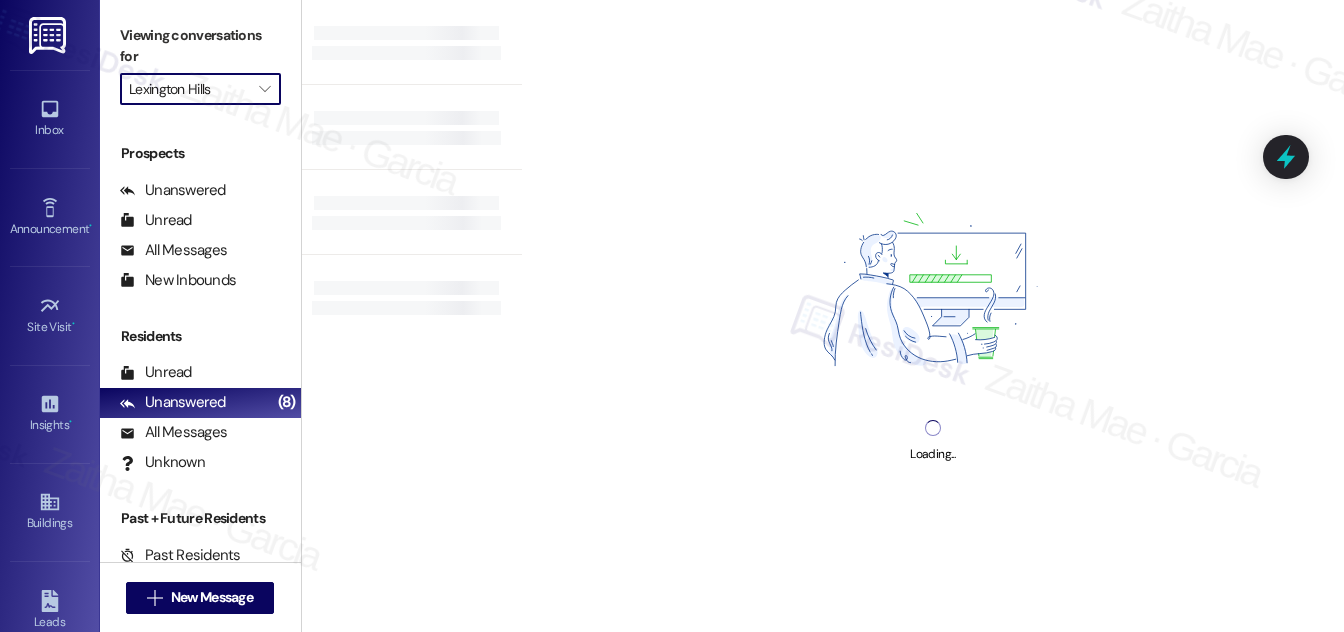 type on "Falconhead" 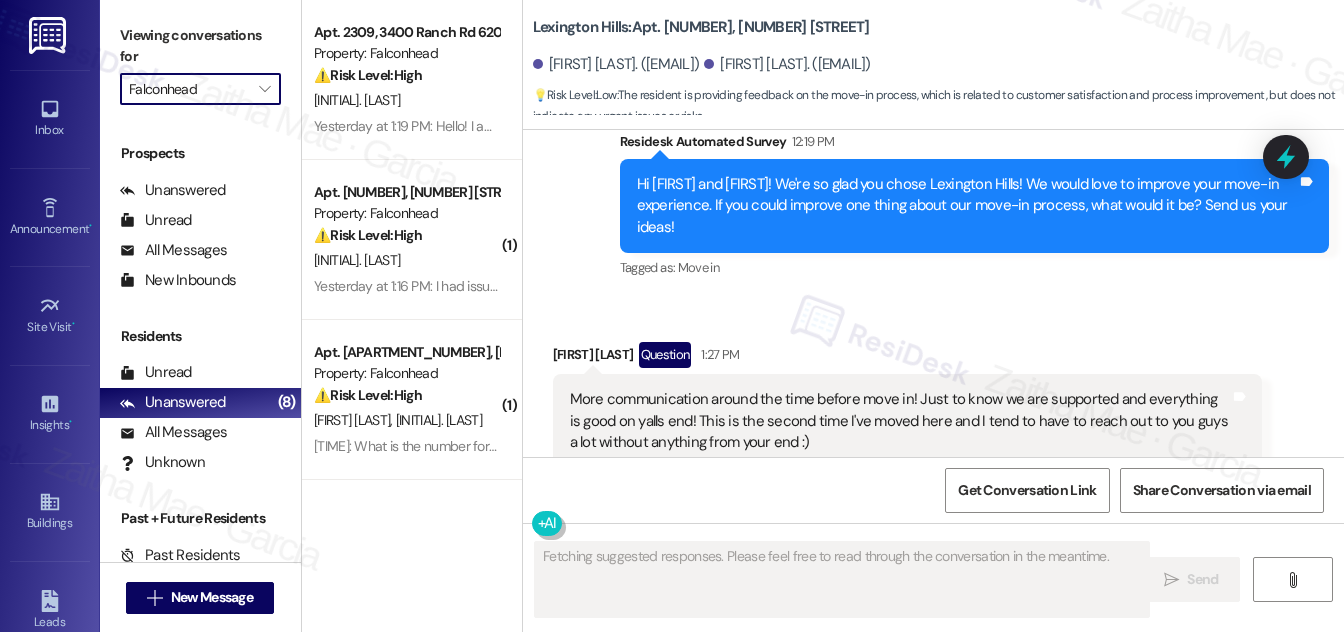scroll, scrollTop: 2002, scrollLeft: 0, axis: vertical 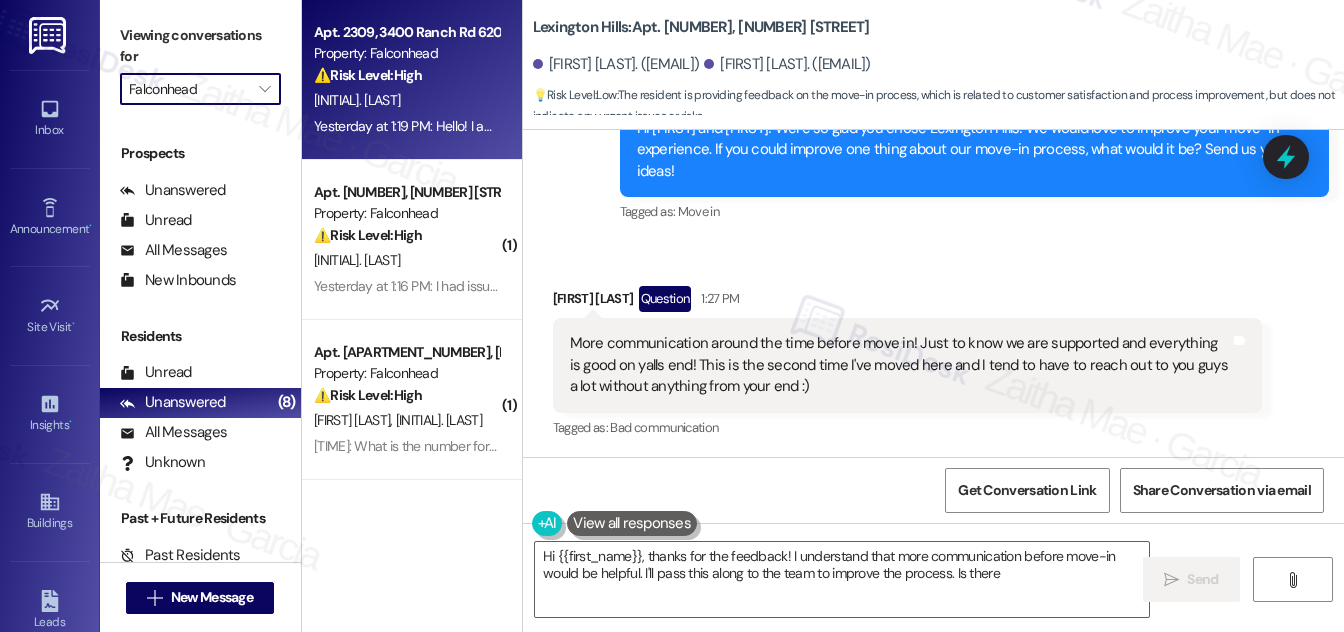 type on "Hi [FIRST], thanks for the feedback! I understand that more communication before move-in would be helpful. I'll pass this along to the team to improve the process. Is there anything" 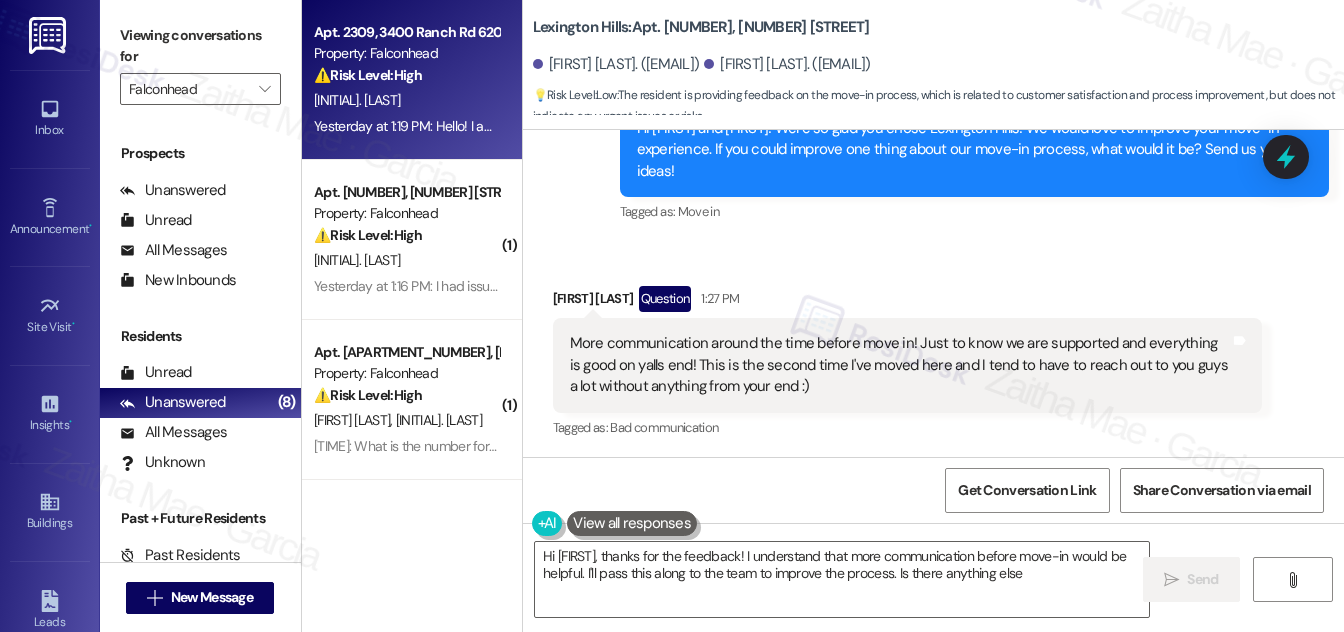 click on "[INITIAL]. [LAST]" at bounding box center (406, 100) 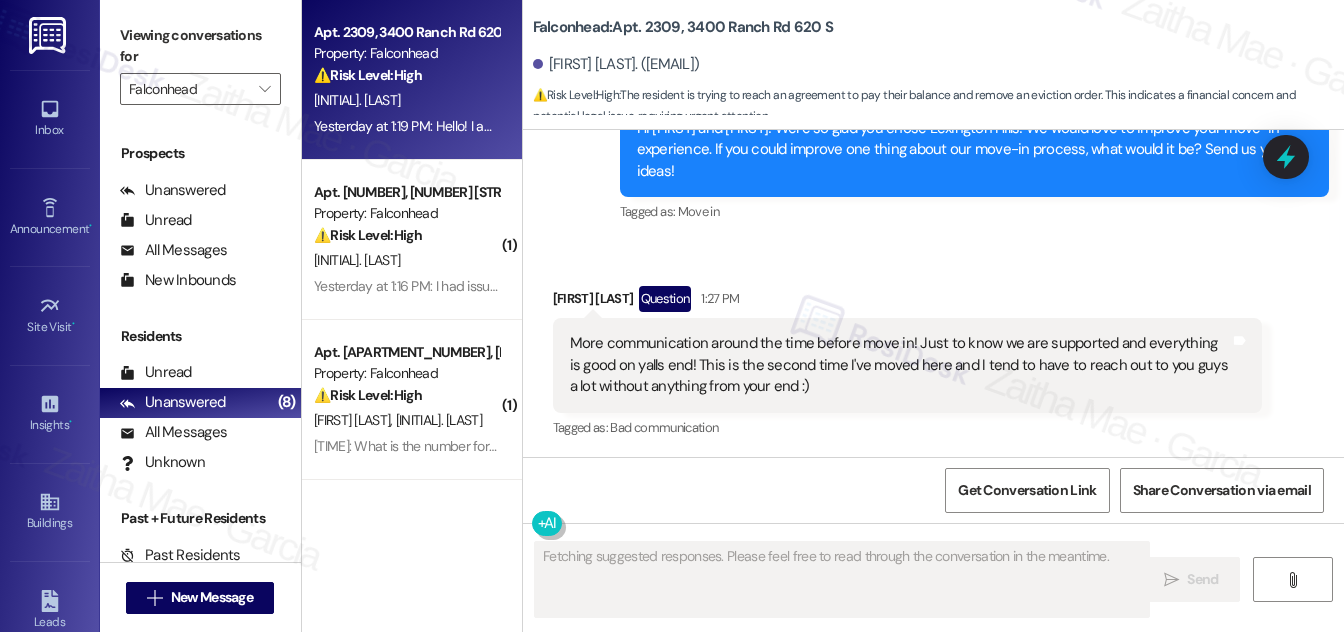 scroll, scrollTop: 1552, scrollLeft: 0, axis: vertical 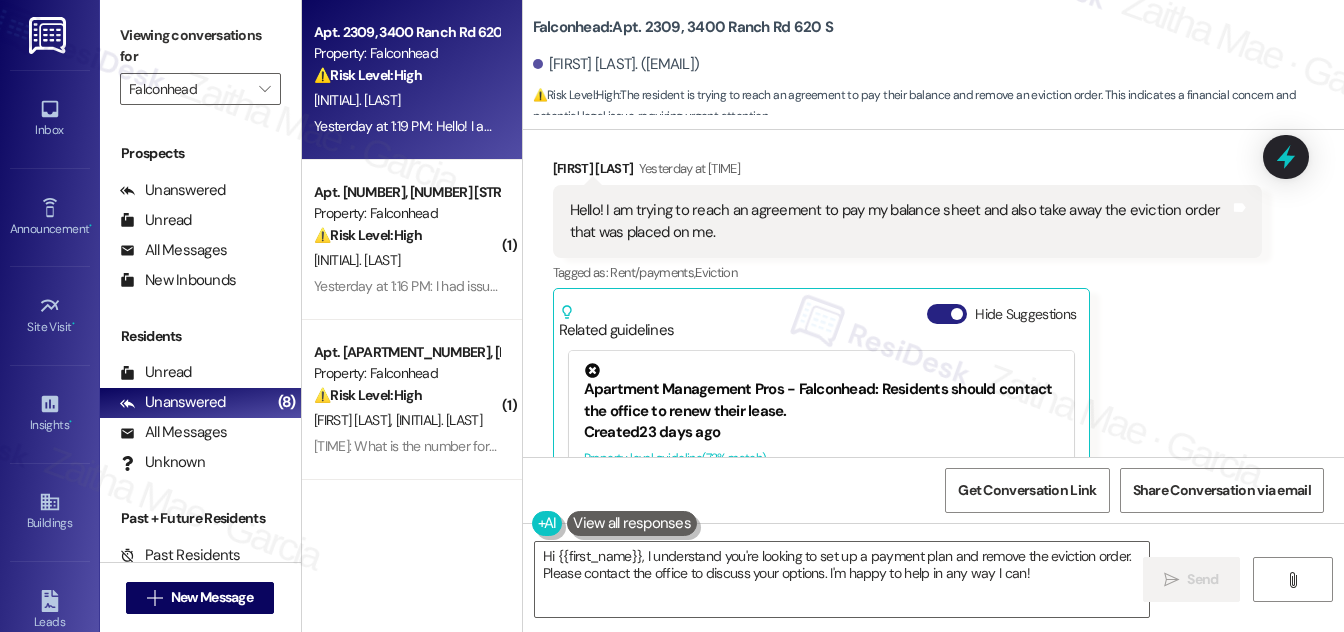 click on "Hide Suggestions" at bounding box center (947, 314) 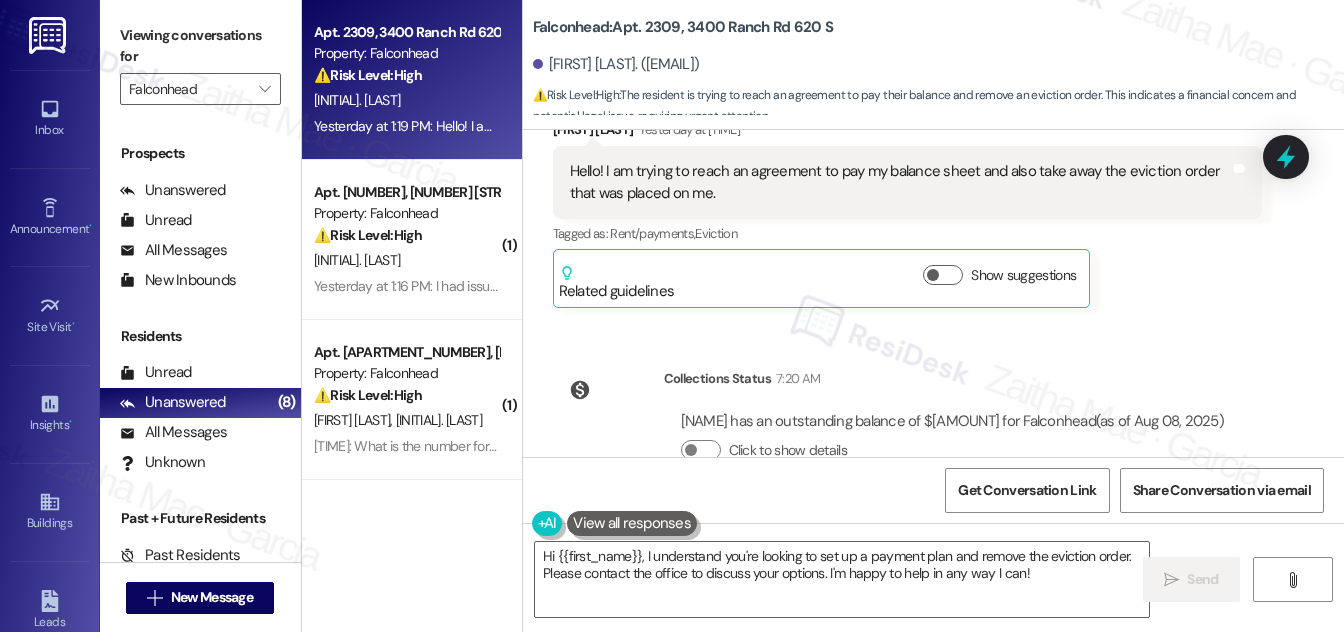 scroll, scrollTop: 1298, scrollLeft: 0, axis: vertical 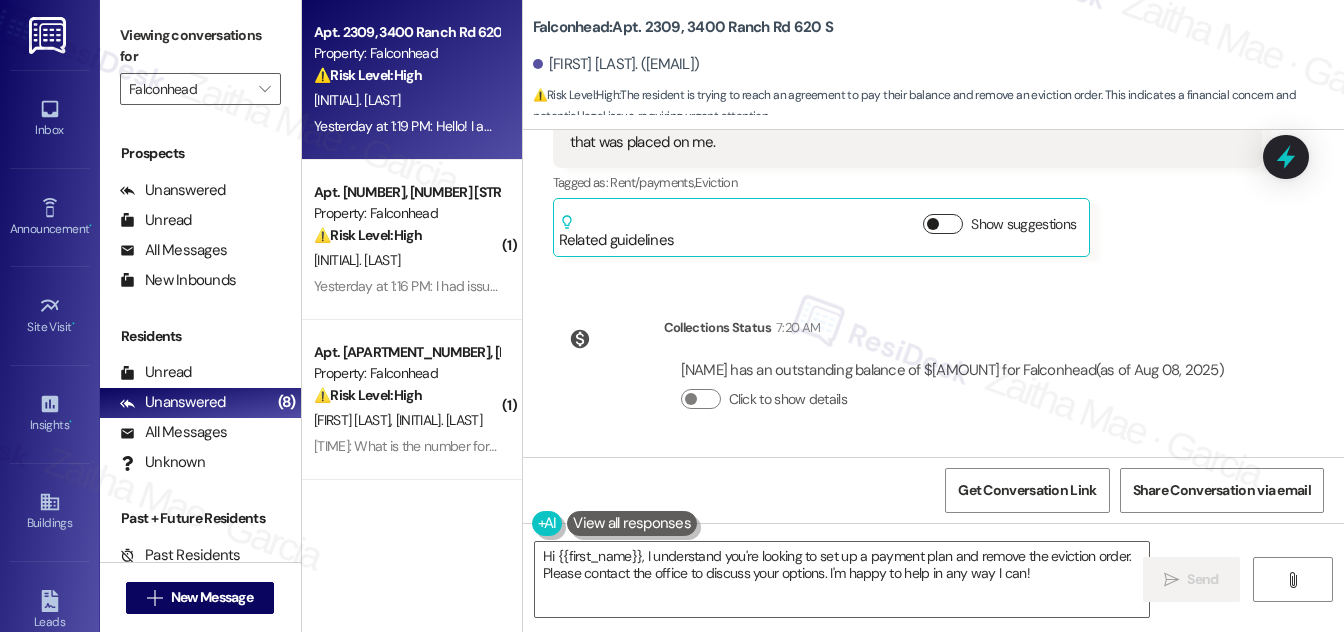 drag, startPoint x: 951, startPoint y: 200, endPoint x: 946, endPoint y: 218, distance: 18.681541 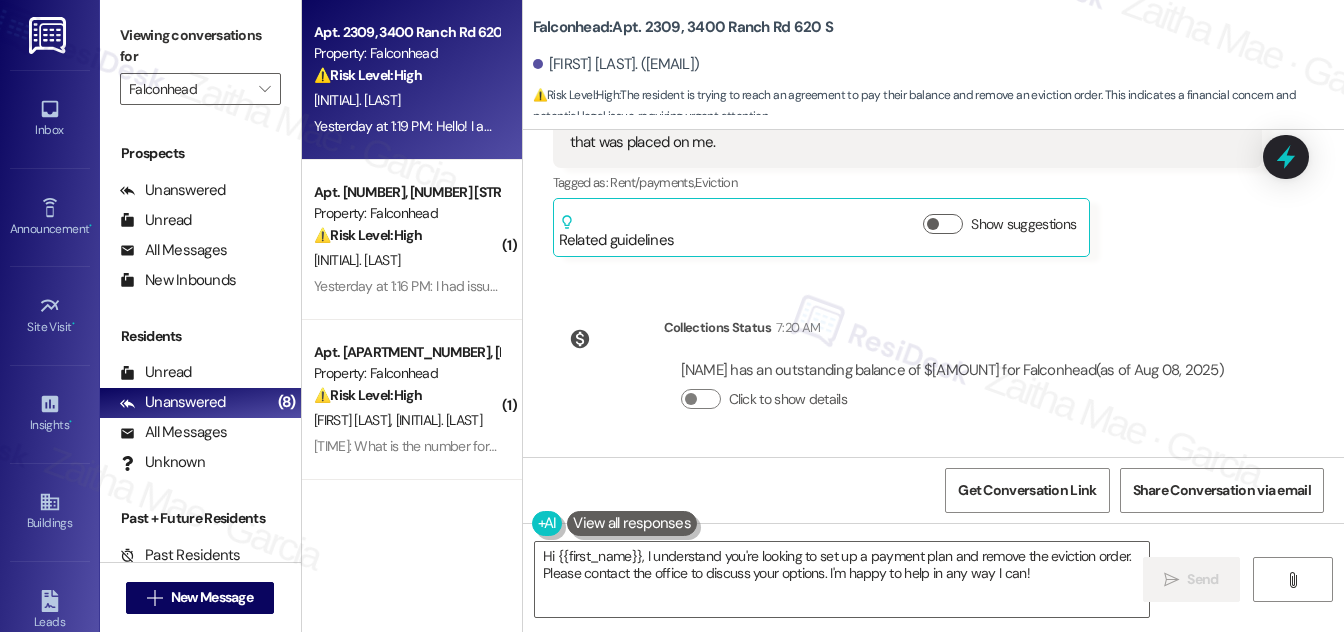 click on "Show suggestions" at bounding box center (943, 224) 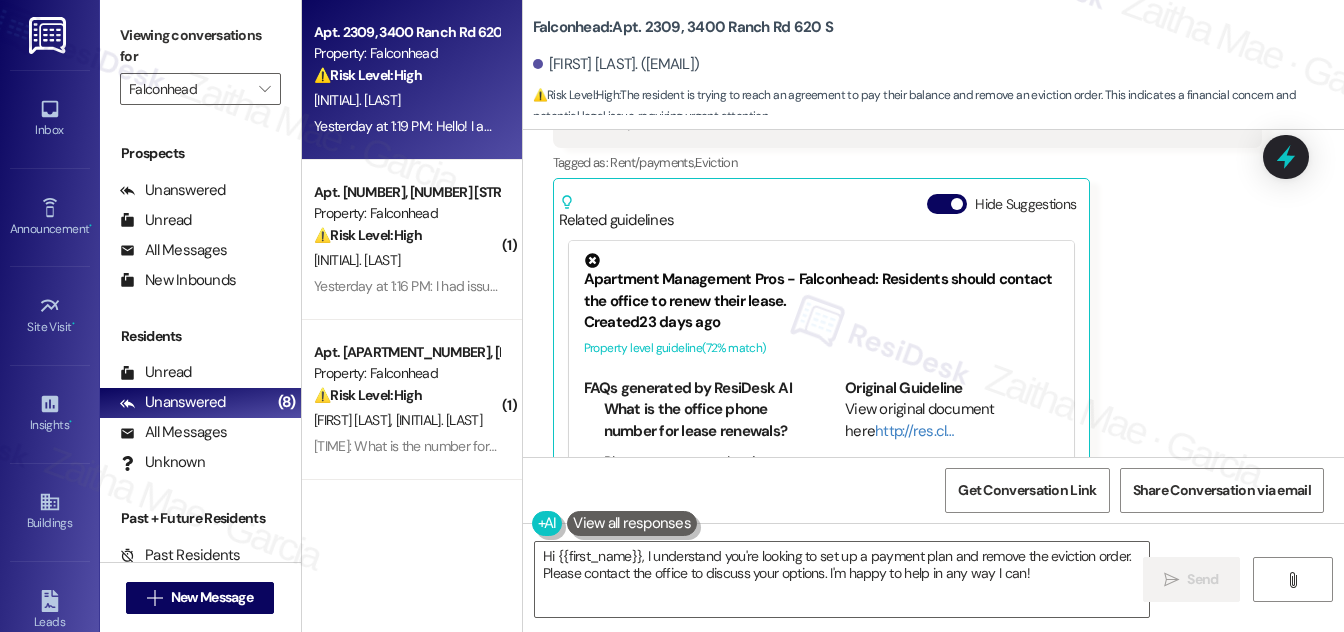 scroll, scrollTop: 1298, scrollLeft: 0, axis: vertical 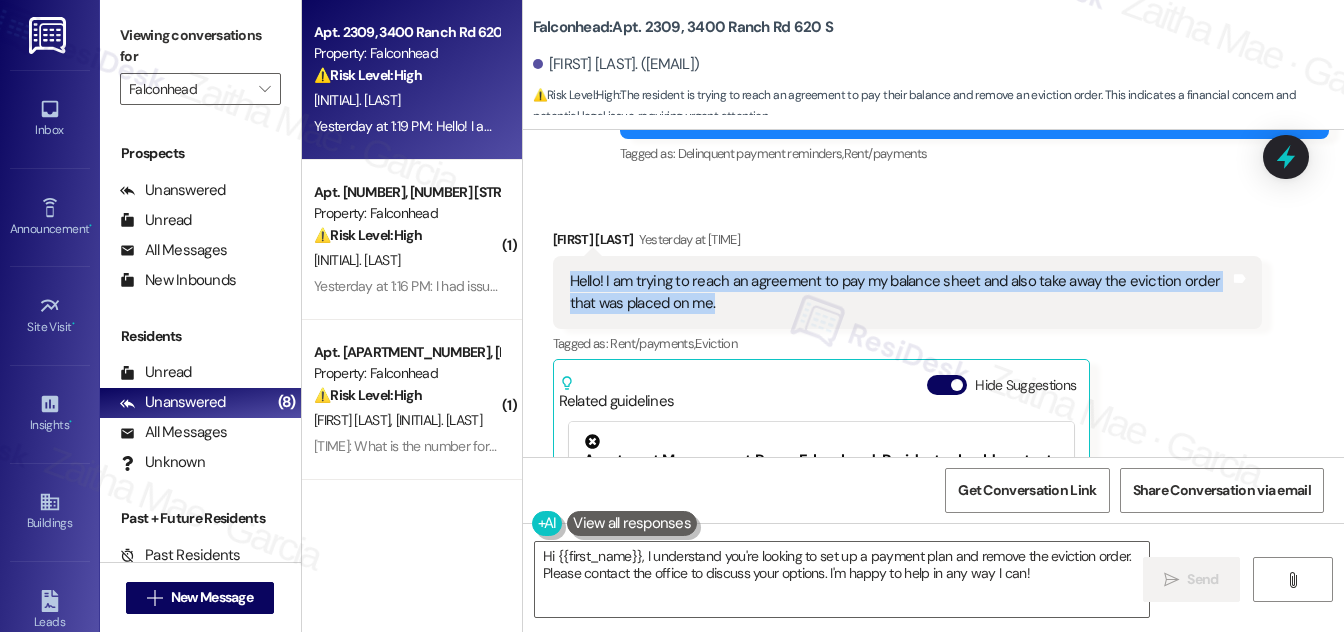 drag, startPoint x: 561, startPoint y: 276, endPoint x: 724, endPoint y: 308, distance: 166.1114 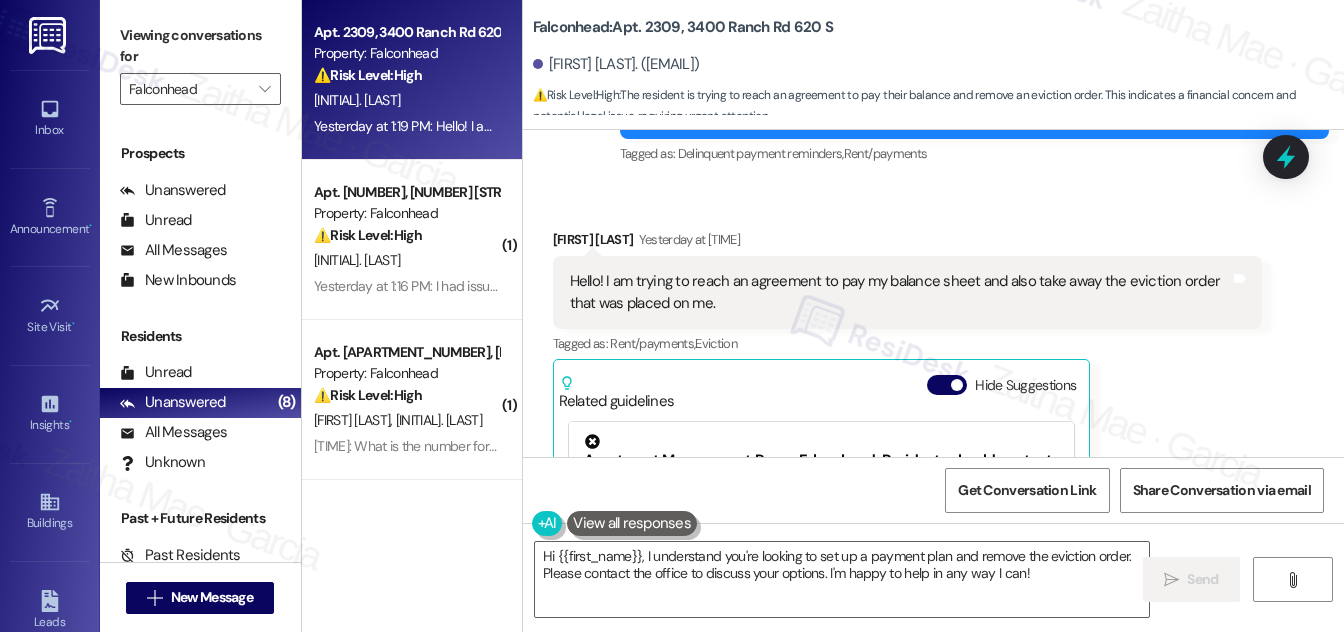 click on "Received via SMS [NAME] Yesterday at [TIME] Hello! I am trying to reach an agreement to pay my balance sheet and also take away the eviction order that was placed on me. Tags and notes Tagged as: Rent/payments , Click to highlight conversations about Rent/payments Eviction Click to highlight conversations about Eviction Related guidelines Hide Suggestions Apartment Management Pros - Falconhead: Residents should contact the office to renew their lease. Created 23 days ago Property level guideline ( 72 % match) FAQs generated by ResiDesk AI What is the office phone number for lease renewals? Please contact our leasing office at [insert office phone number] to discuss your lease renewal. Is there an online portal for lease renewals? While we don't have an online portal for renewals, please contact our office directly and we'll guide you through the process. How far in advance should I contact the office about renewing my lease? What documents do I need to prepare for a lease renewal? Created" at bounding box center (933, 435) 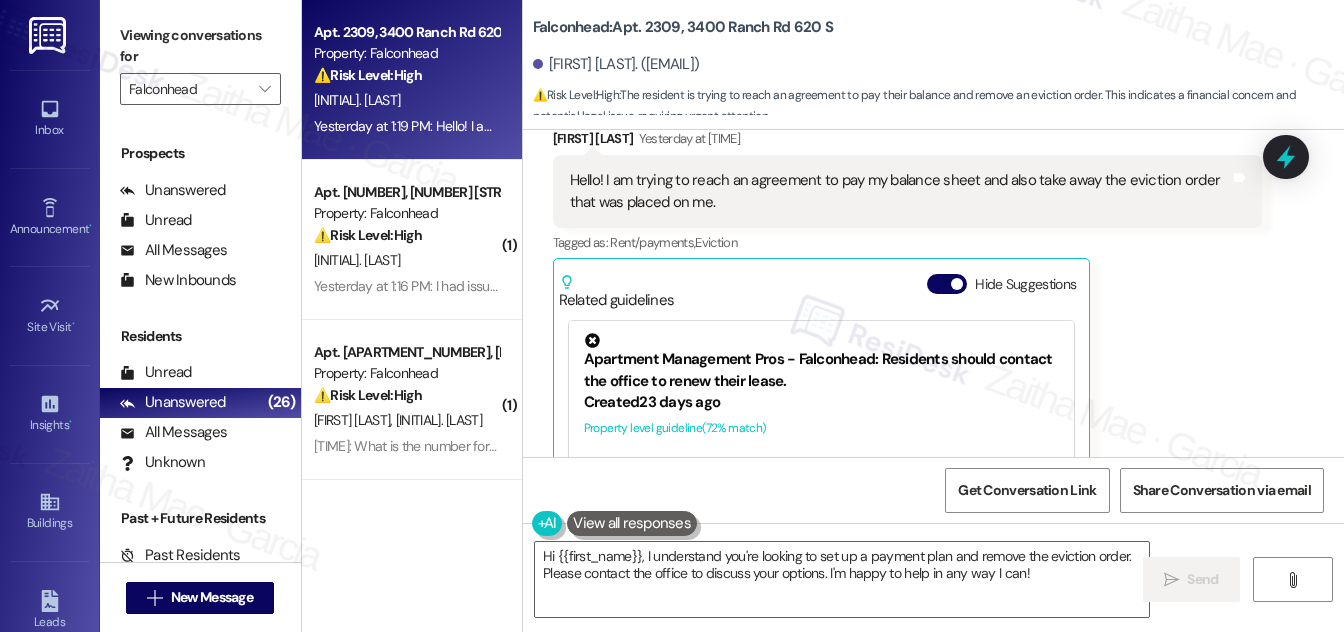 scroll, scrollTop: 1188, scrollLeft: 0, axis: vertical 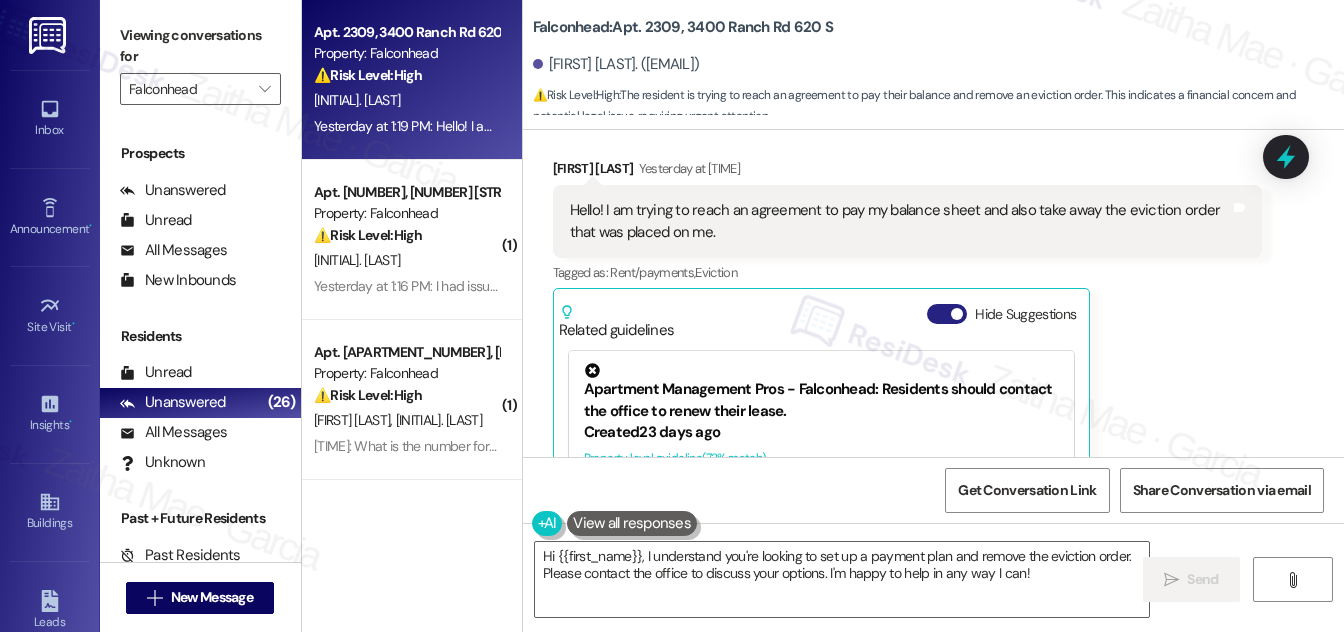 click on "Hide Suggestions" at bounding box center [947, 314] 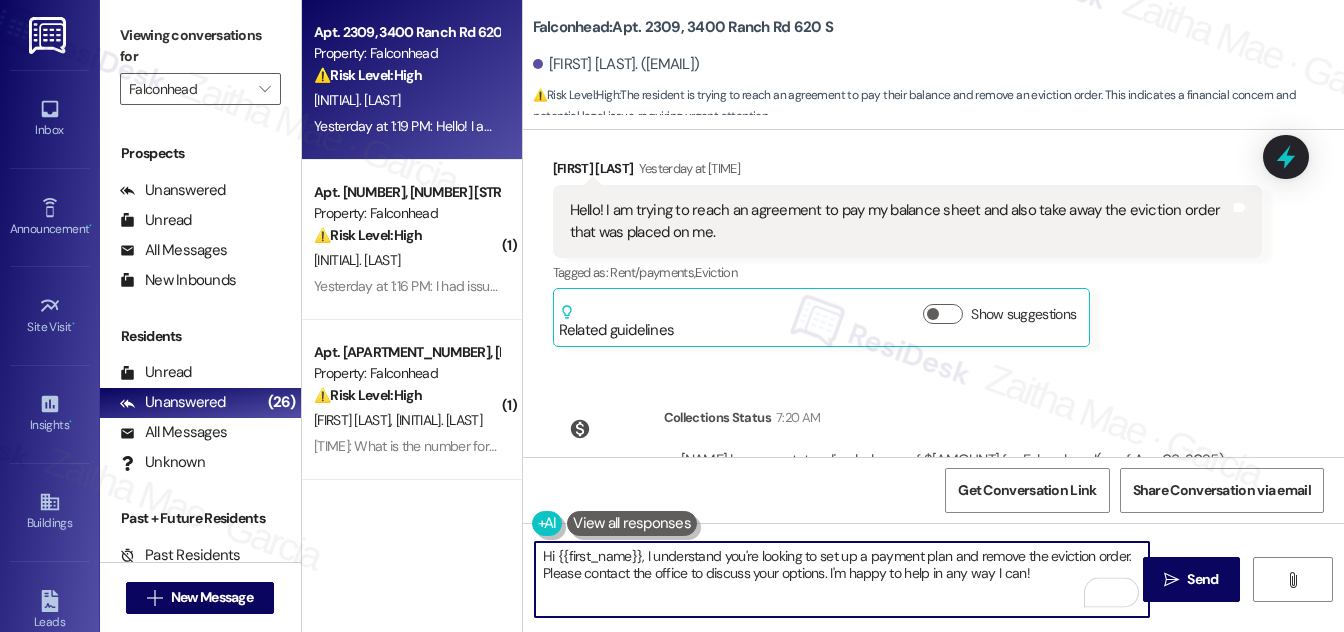 drag, startPoint x: 554, startPoint y: 570, endPoint x: 1032, endPoint y: 605, distance: 479.27966 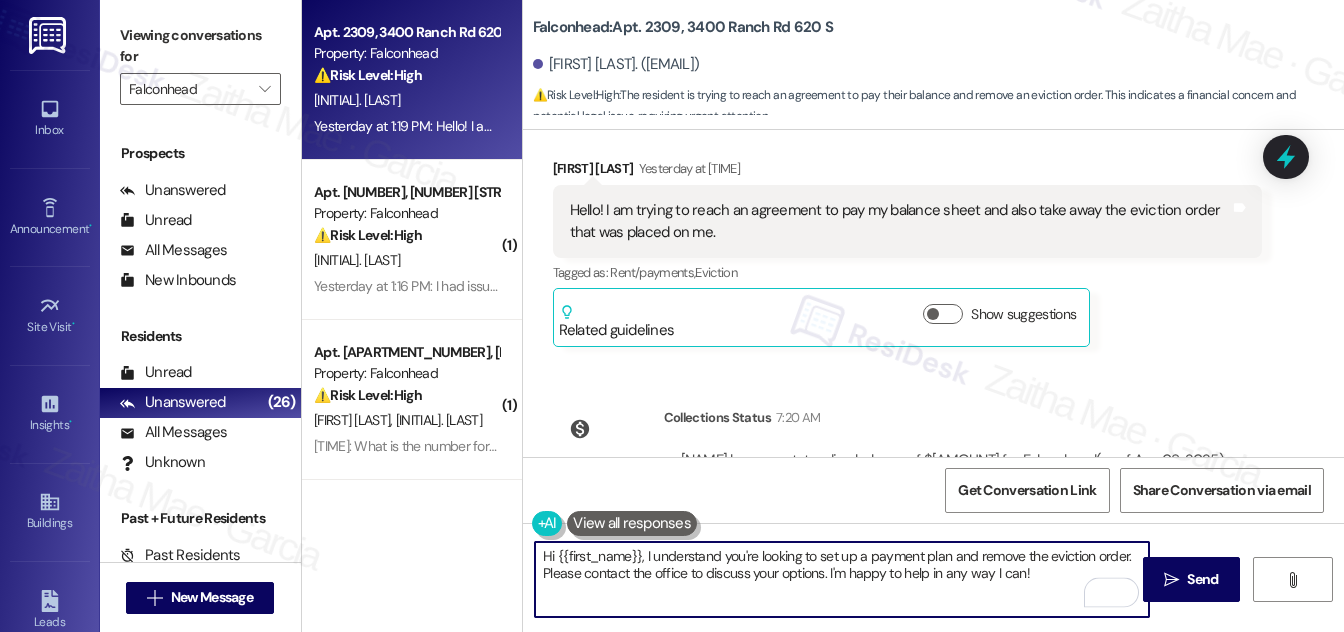 click on "Hi {{first_name}}, I understand you're looking to set up a payment plan and remove the eviction order. Please contact the office to discuss your options. I'm happy to help in any way I can!" at bounding box center (842, 579) 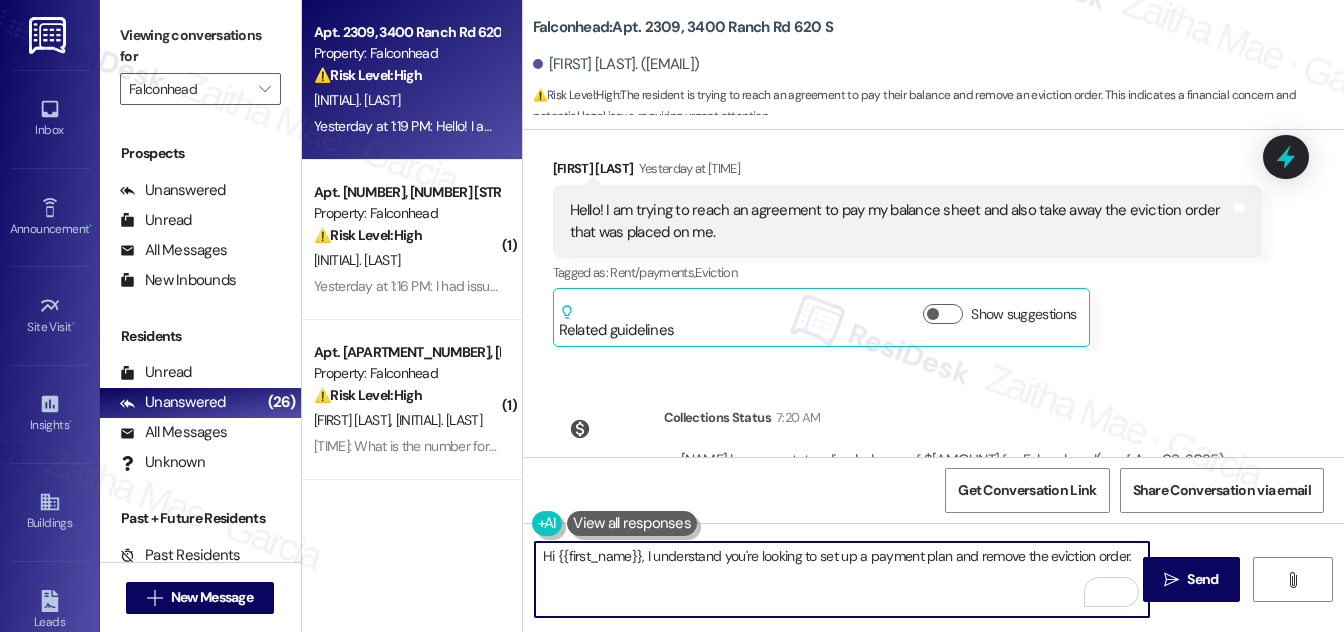 paste on "I’ll share your request with the team so we can review your balance and see what options might be available regarding the eviction order. We’ll follow up with you as soon as we have an update." 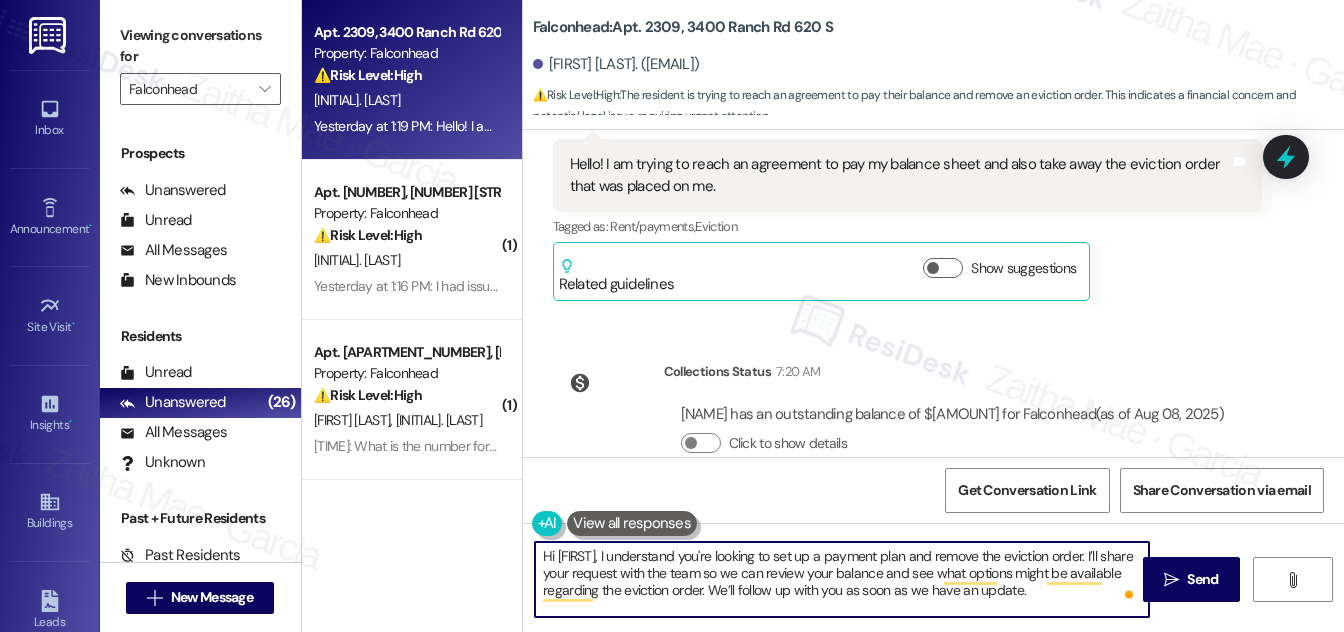 scroll, scrollTop: 1298, scrollLeft: 0, axis: vertical 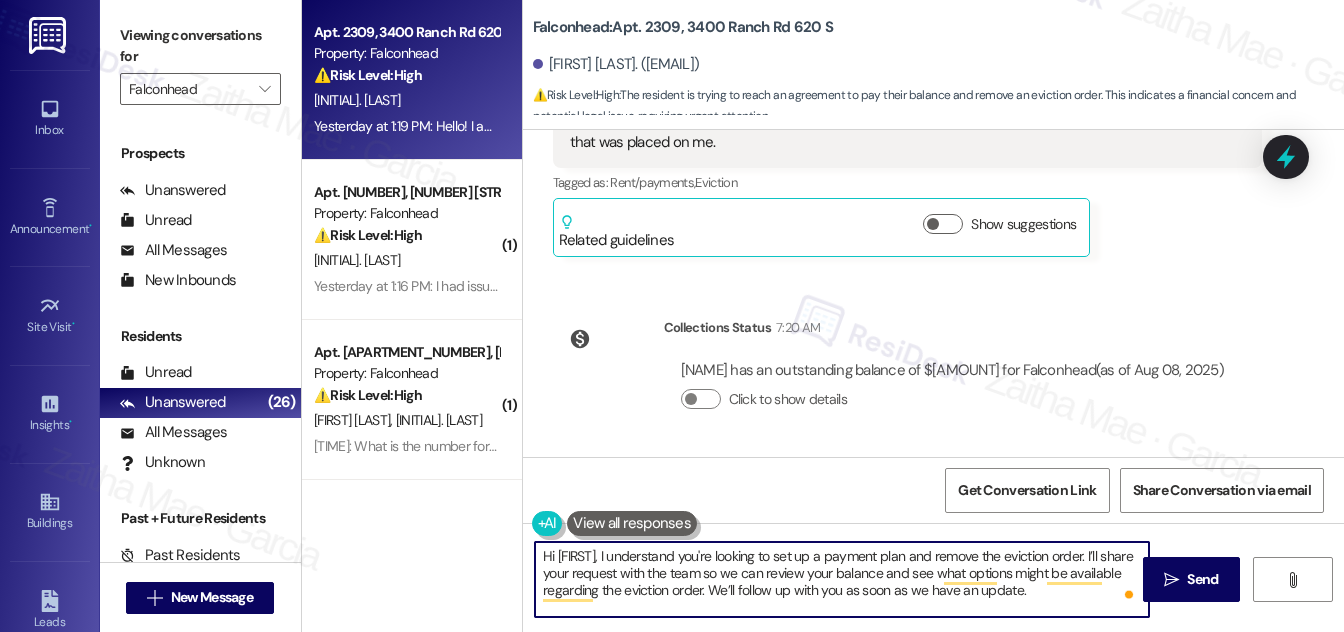 type on "Hi [FIRST], I understand you're looking to set up a payment plan and remove the eviction order. I’ll share your request with the team so we can review your balance and see what options might be available regarding the eviction order. We’ll follow up with you as soon as we have an update." 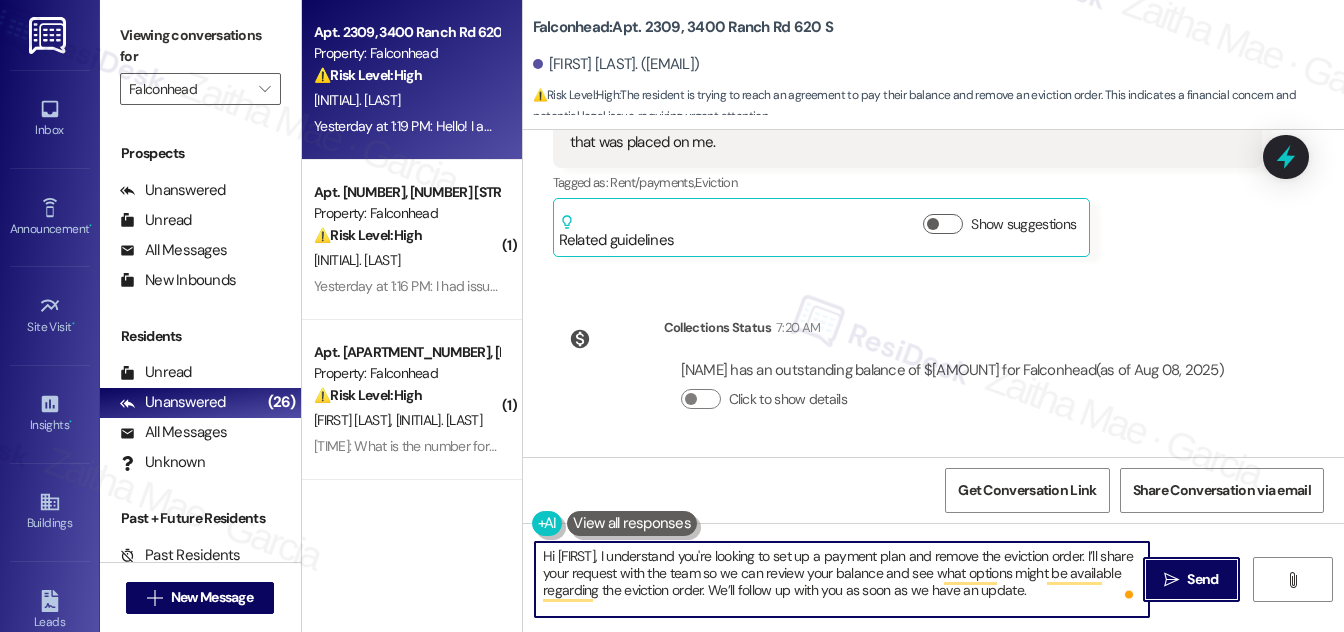 drag, startPoint x: 1192, startPoint y: 581, endPoint x: 937, endPoint y: 191, distance: 465.96674 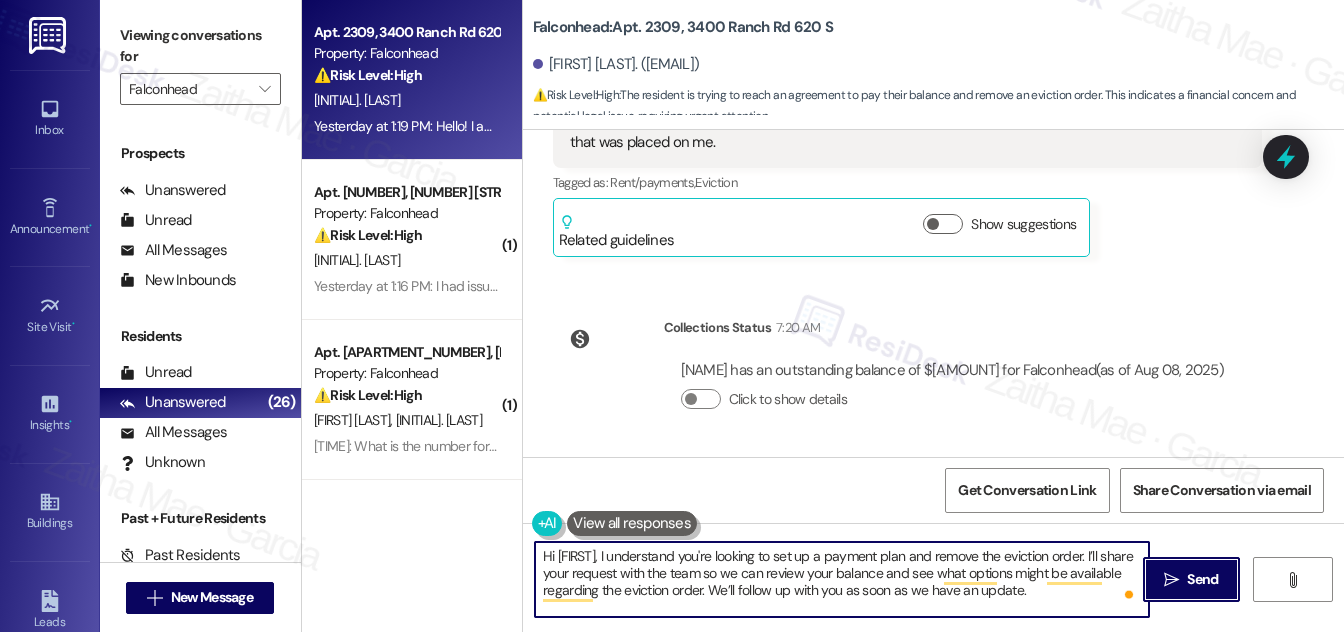 click on "Send" at bounding box center [1202, 579] 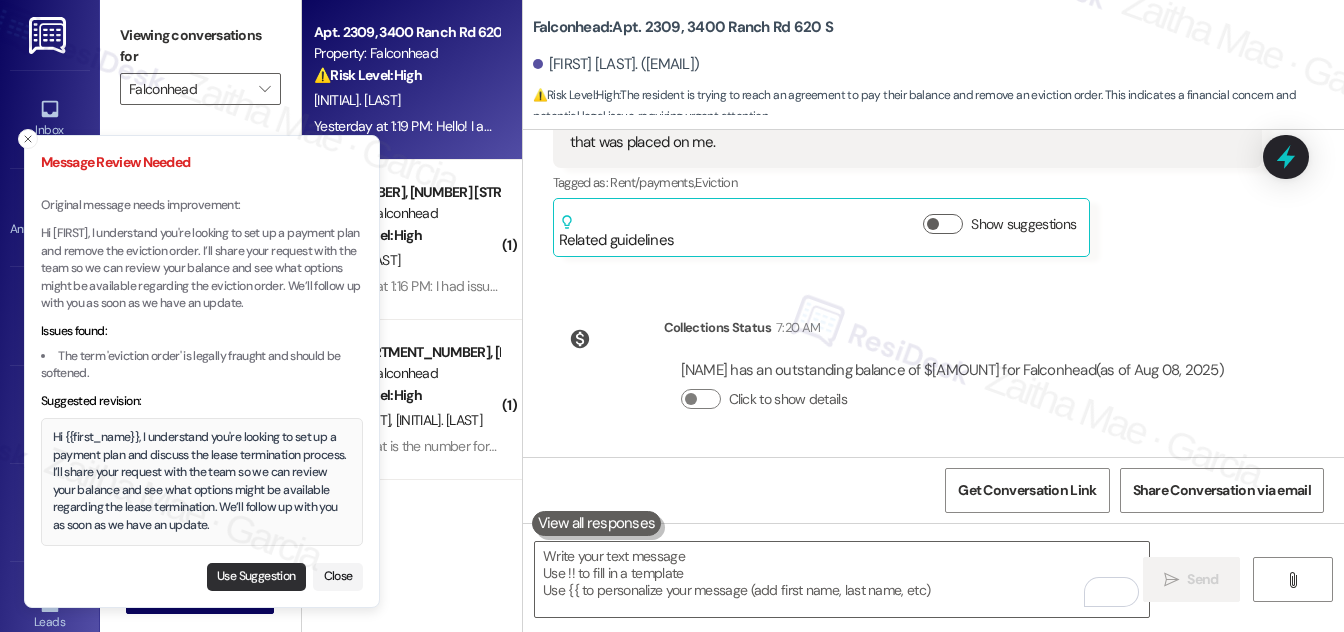 click on "Use Suggestion" at bounding box center (256, 577) 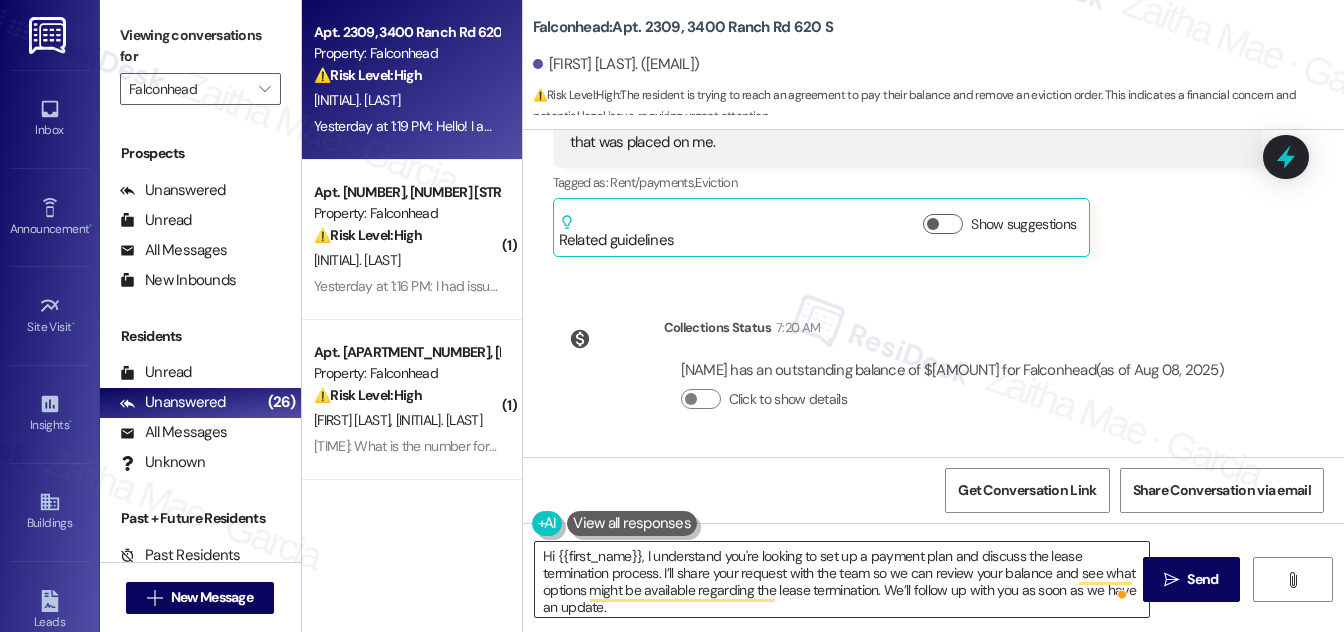 scroll, scrollTop: 5, scrollLeft: 0, axis: vertical 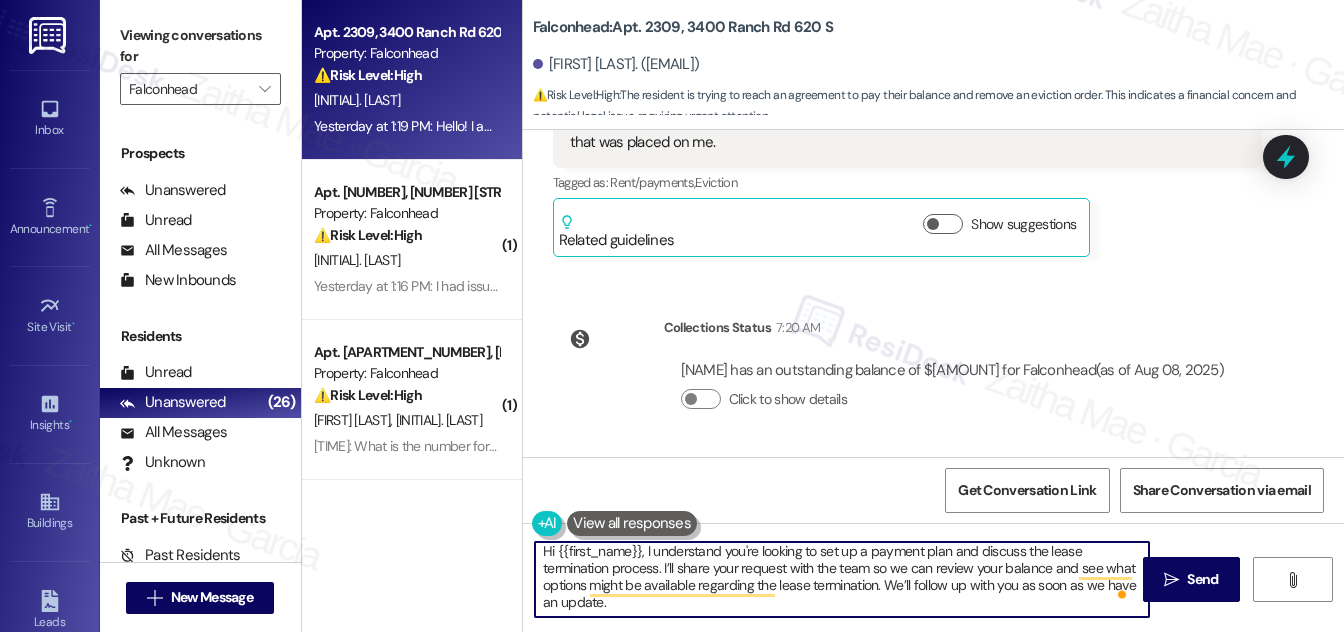 drag, startPoint x: 810, startPoint y: 581, endPoint x: 730, endPoint y: 569, distance: 80.895 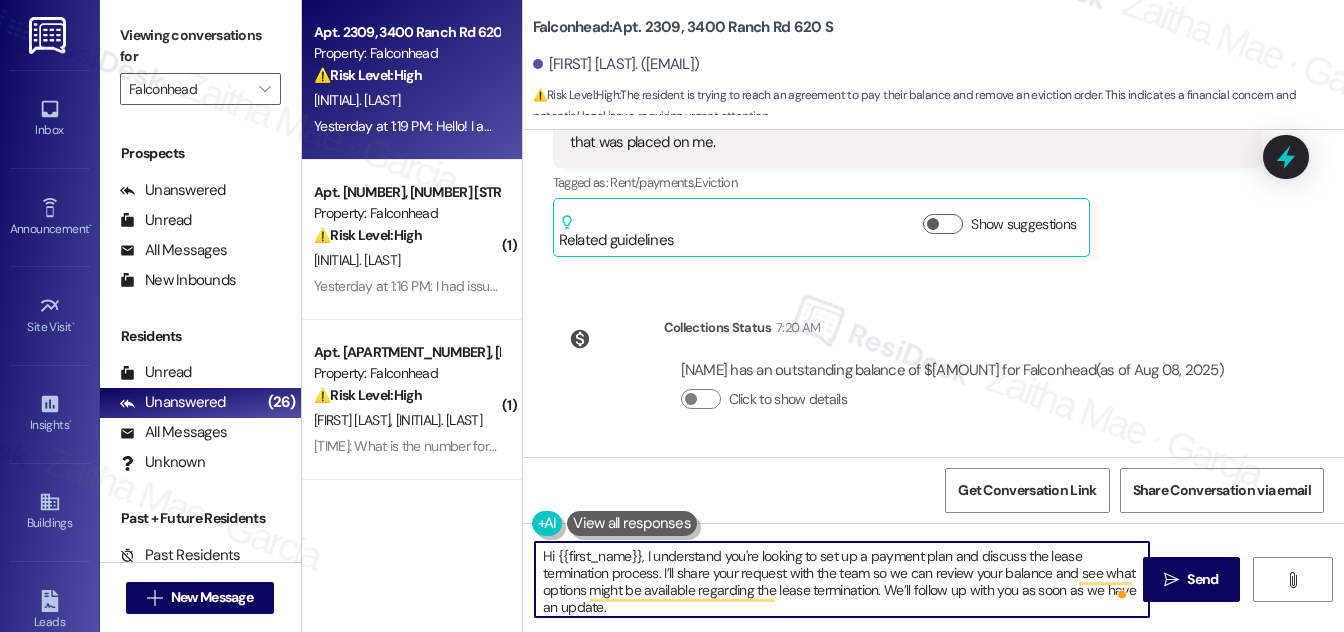 scroll, scrollTop: 0, scrollLeft: 0, axis: both 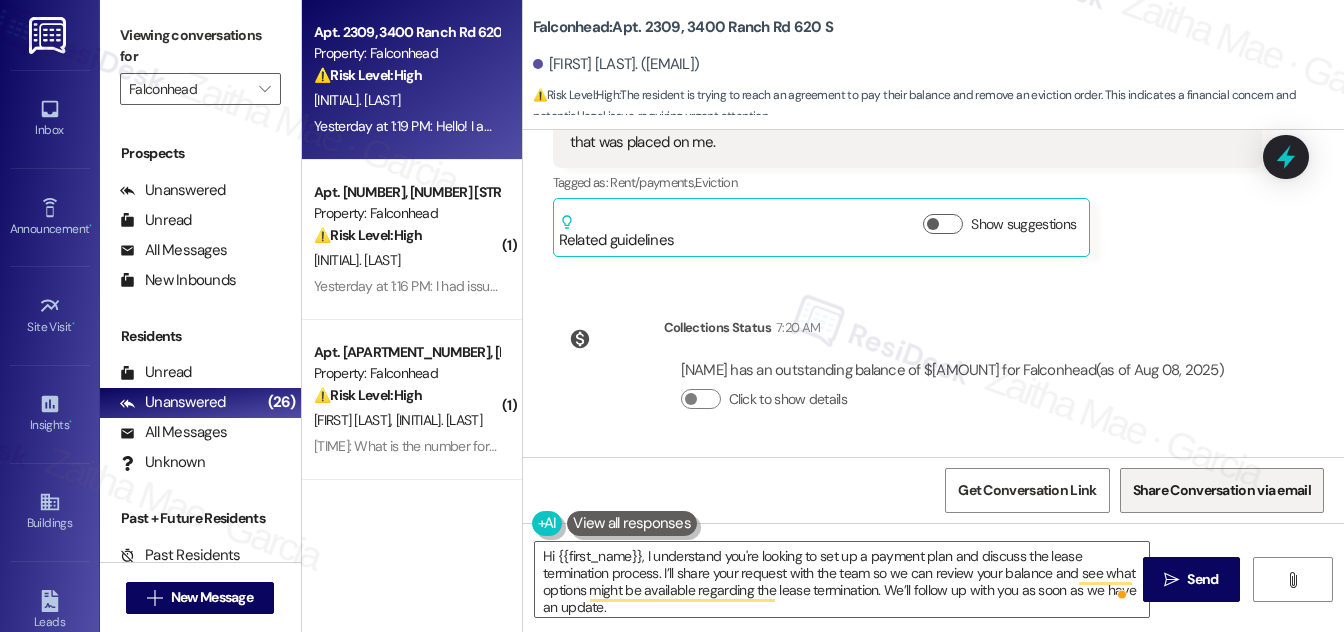 drag, startPoint x: 1189, startPoint y: 592, endPoint x: 1121, endPoint y: 479, distance: 131.88252 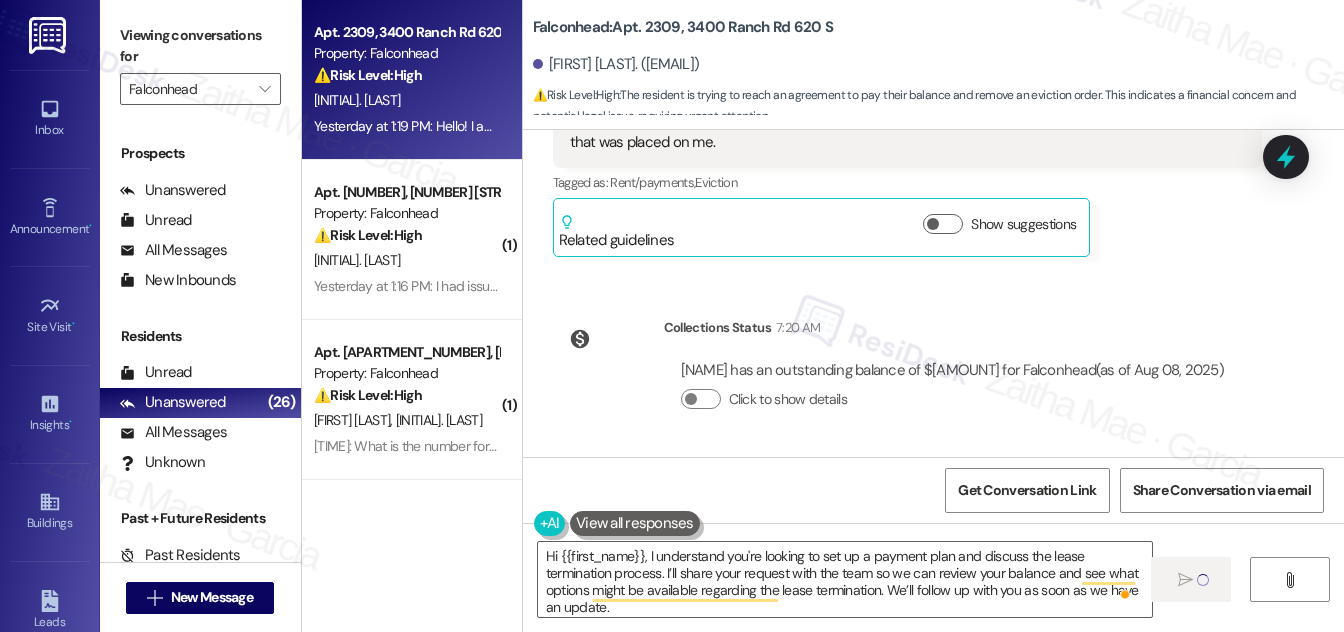 type 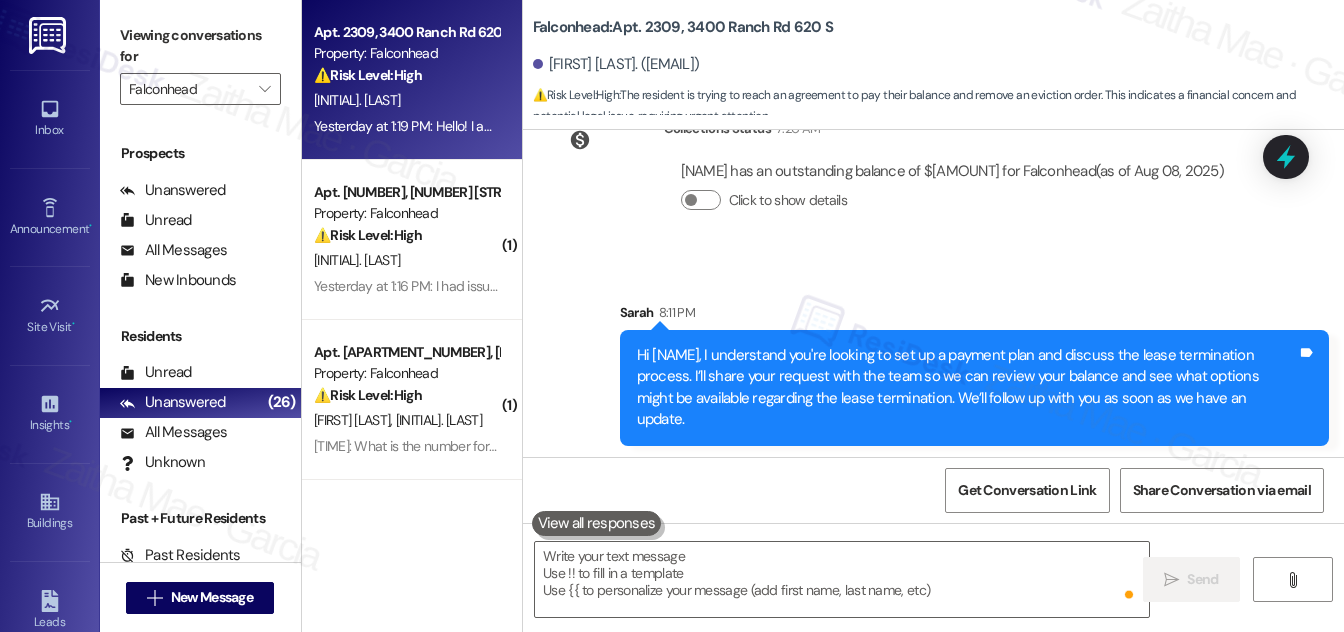 scroll, scrollTop: 1481, scrollLeft: 0, axis: vertical 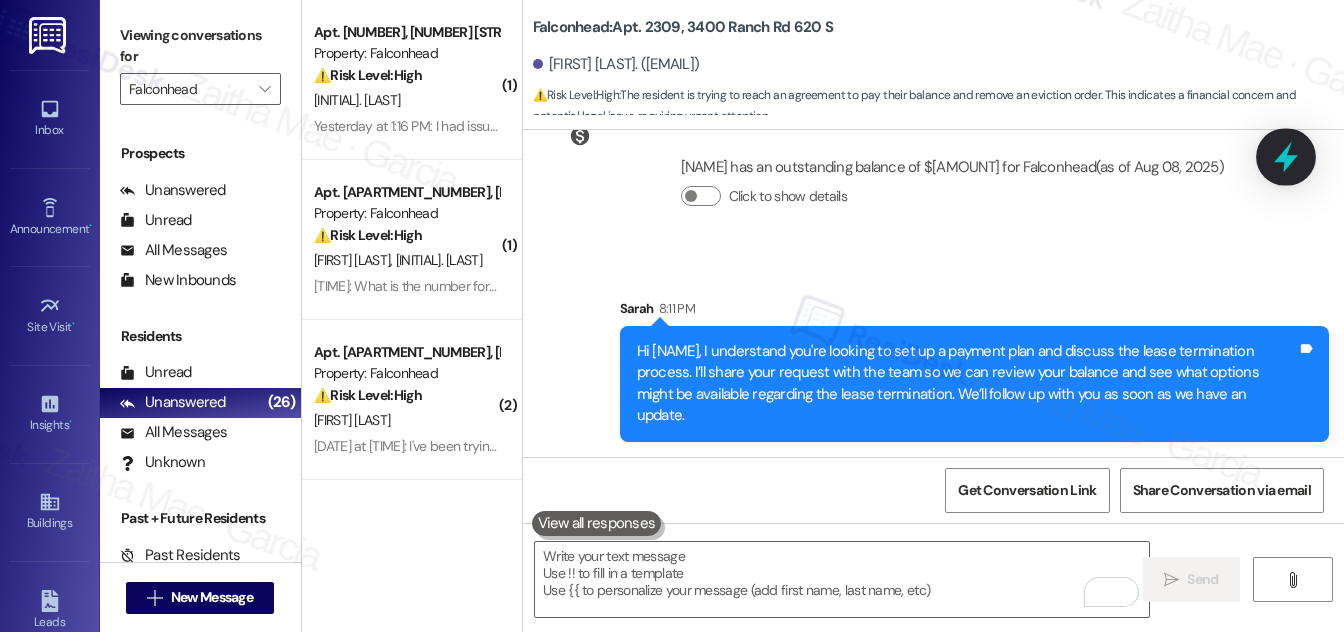 click at bounding box center [1286, 156] 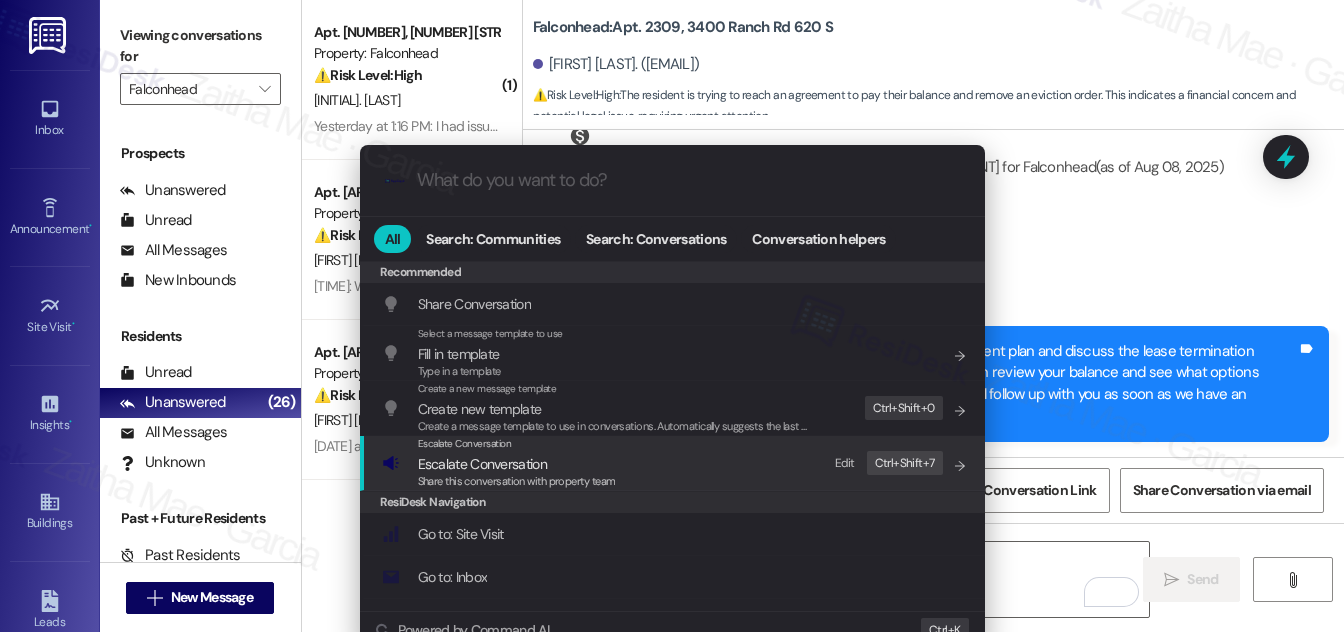 click on "Escalate Conversation" at bounding box center (482, 464) 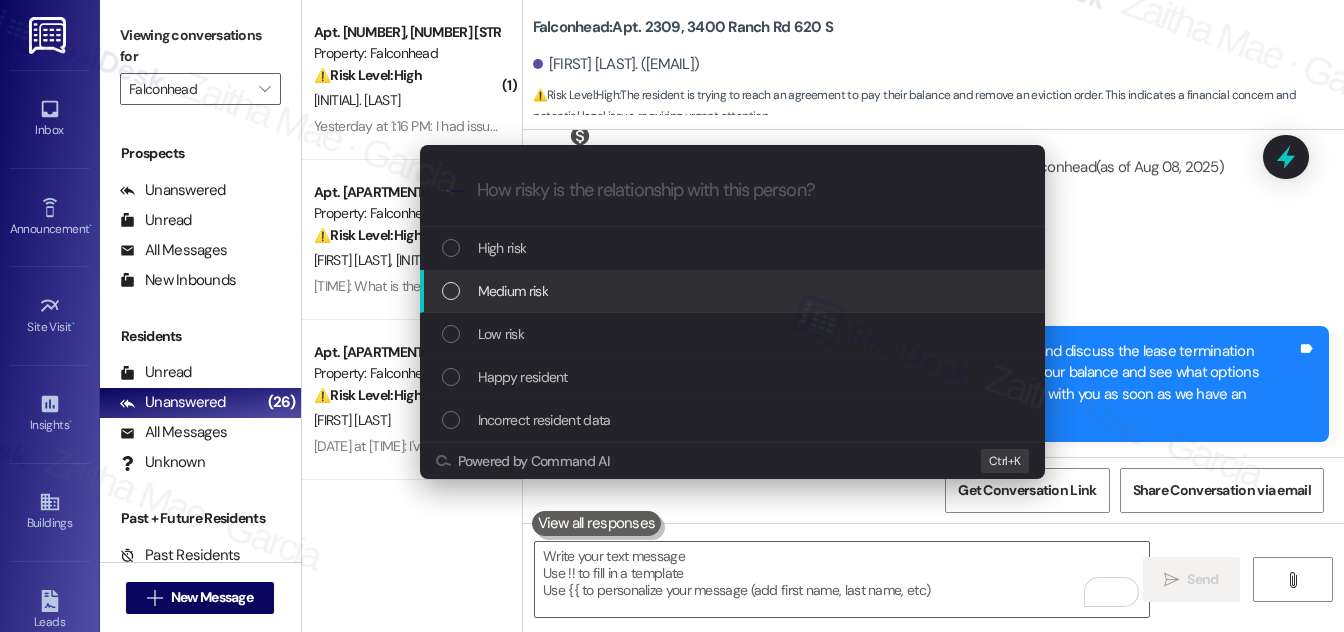 click on "Medium risk" at bounding box center (513, 291) 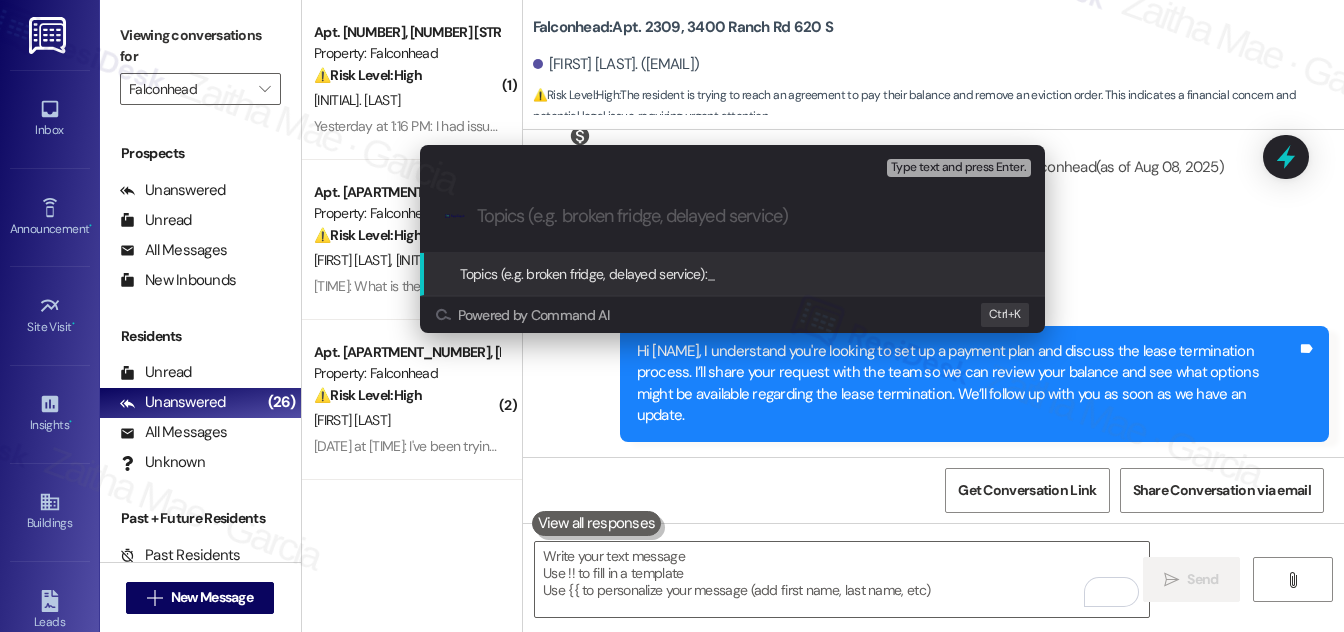 paste on "Request to Resolve Balance and Eviction Order" 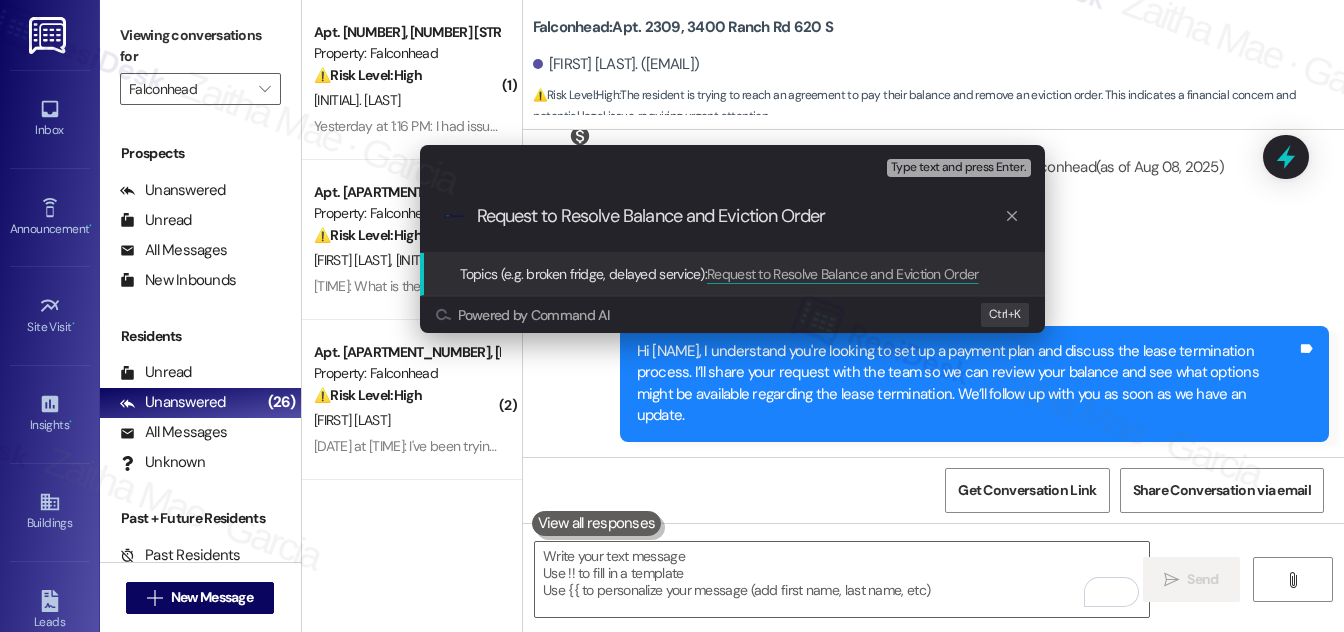 type 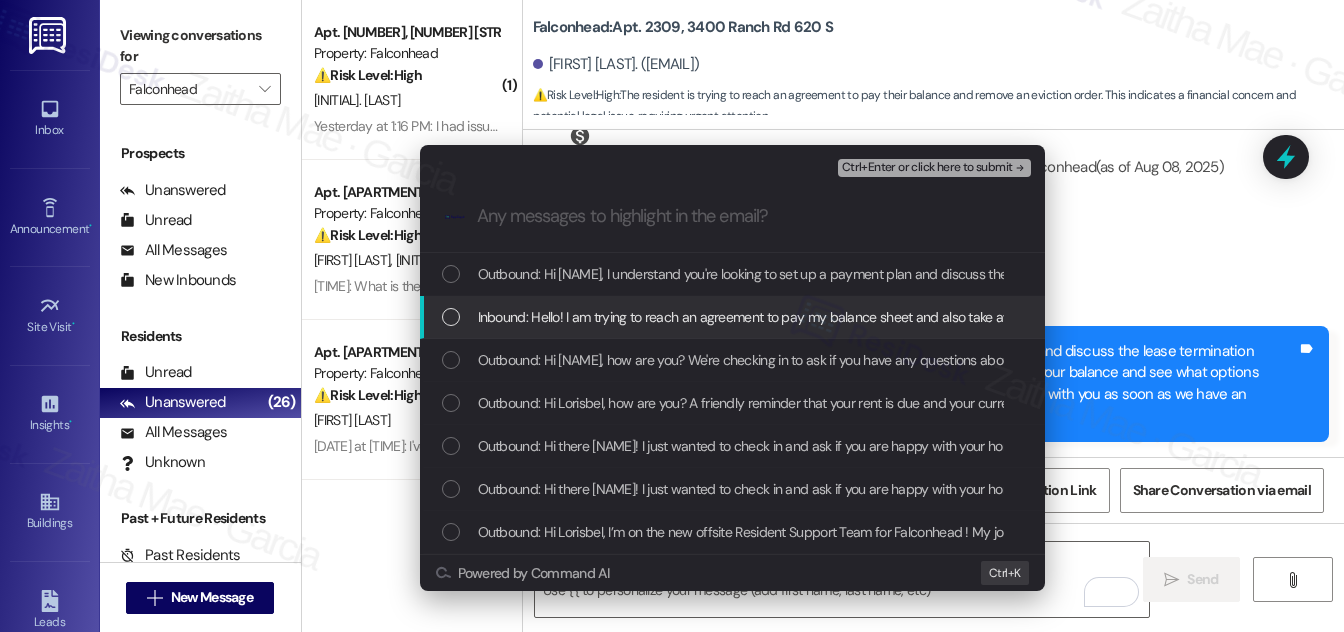 click at bounding box center (451, 317) 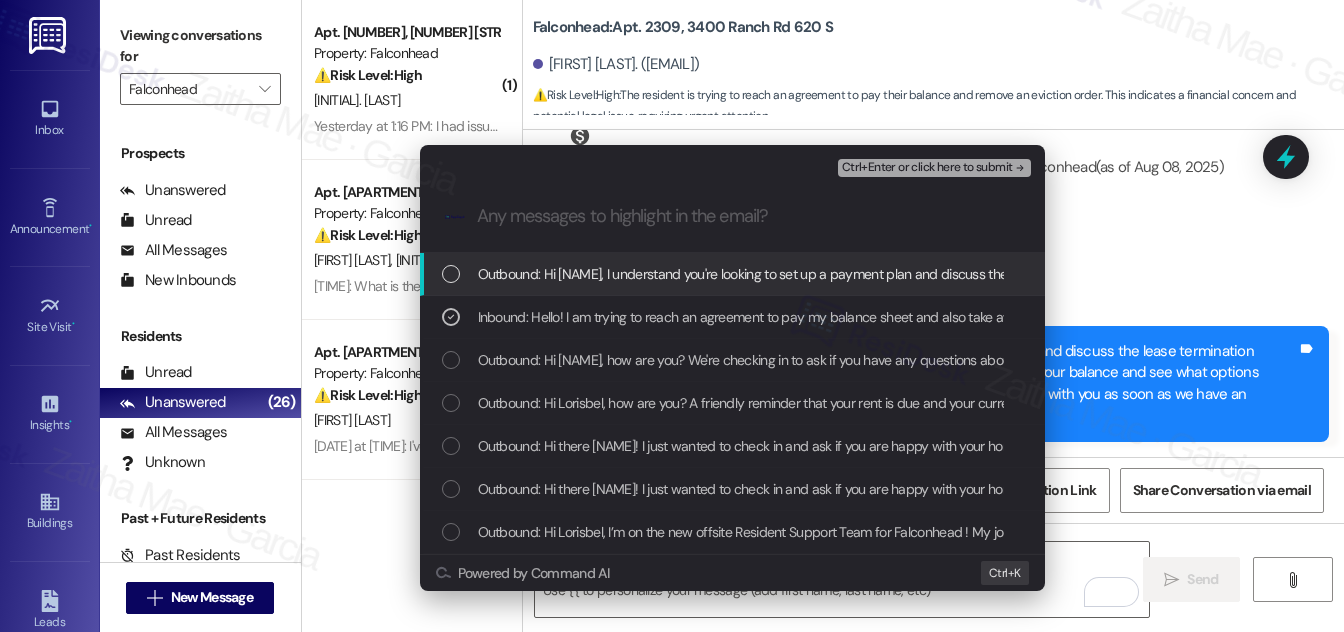 click on "Ctrl+Enter or click here to submit" at bounding box center [927, 168] 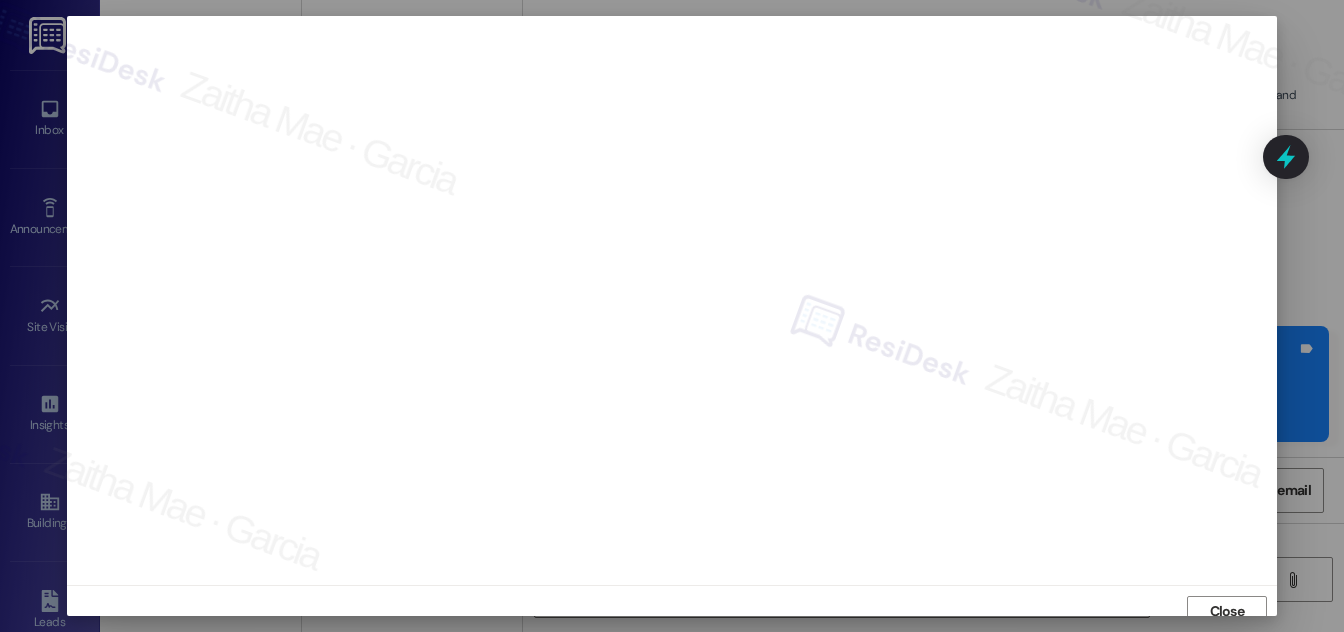 scroll, scrollTop: 11, scrollLeft: 0, axis: vertical 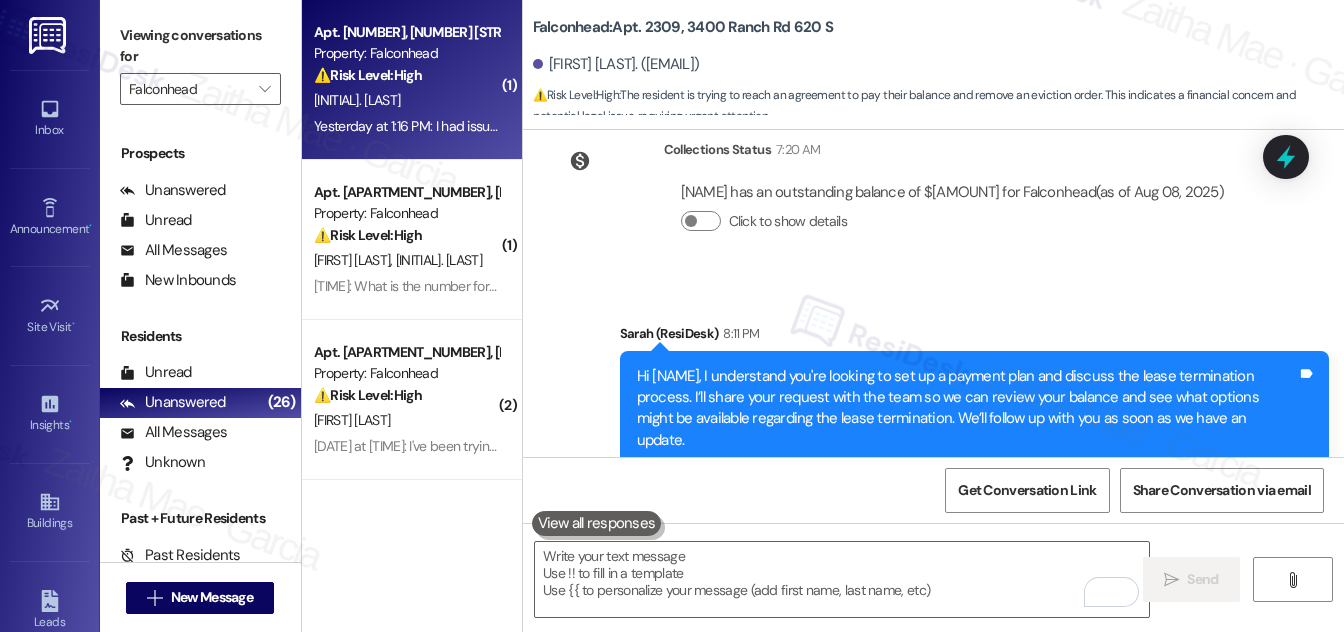 click on "[DAY] at [TIME]: I had issues with identity theft with my bank account. I won't be reimbursed for 10-14 days. 😔 [DAY] at [TIME]: I had issues with identity theft with my bank account. I won't be reimbursed for 10-14 days. 😔" at bounding box center (406, 126) 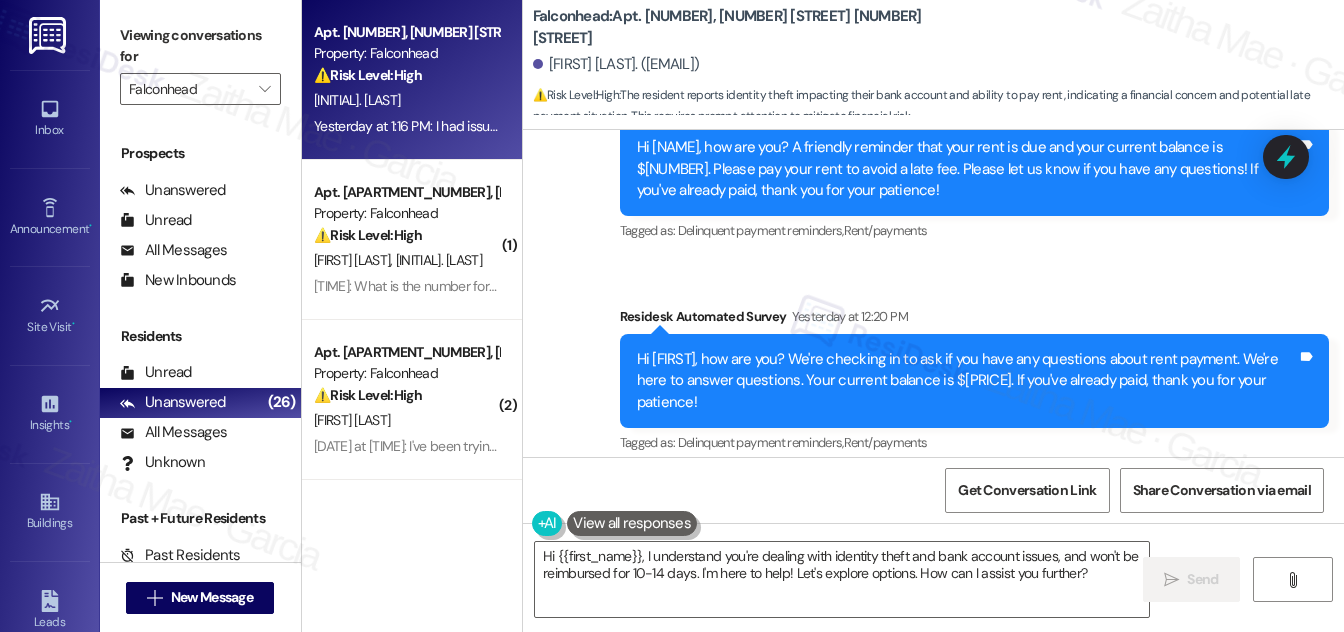 scroll, scrollTop: 4526, scrollLeft: 0, axis: vertical 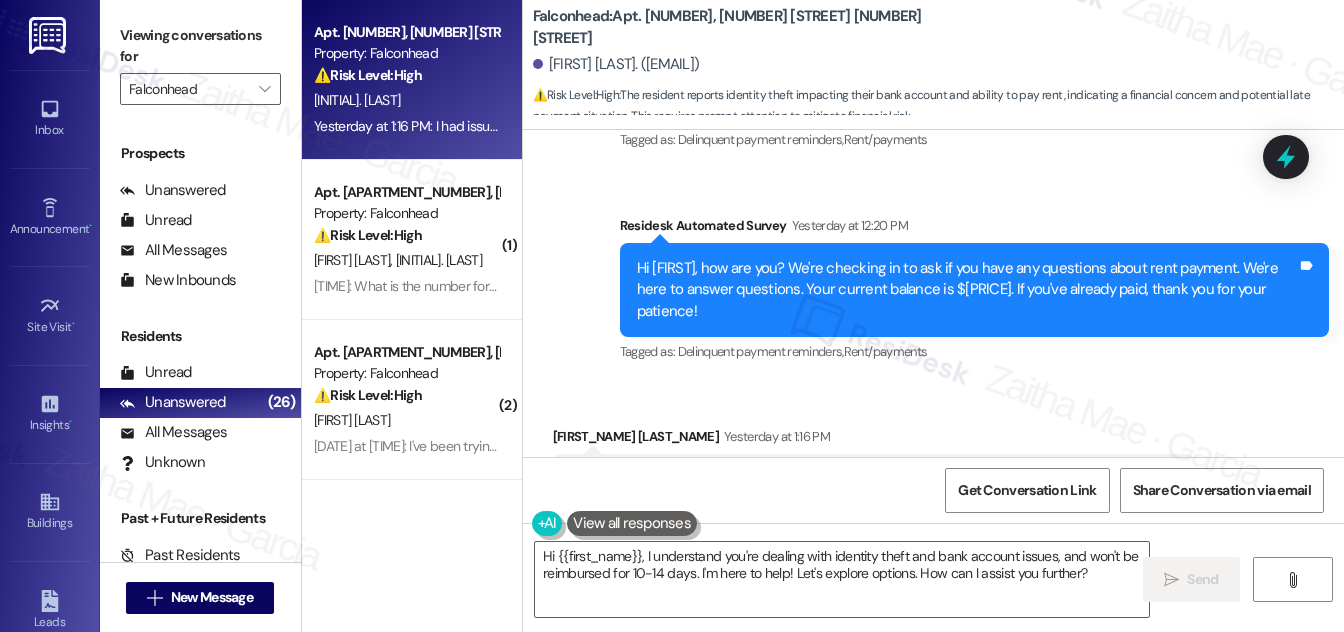 drag, startPoint x: 565, startPoint y: 410, endPoint x: 1128, endPoint y: 420, distance: 563.0888 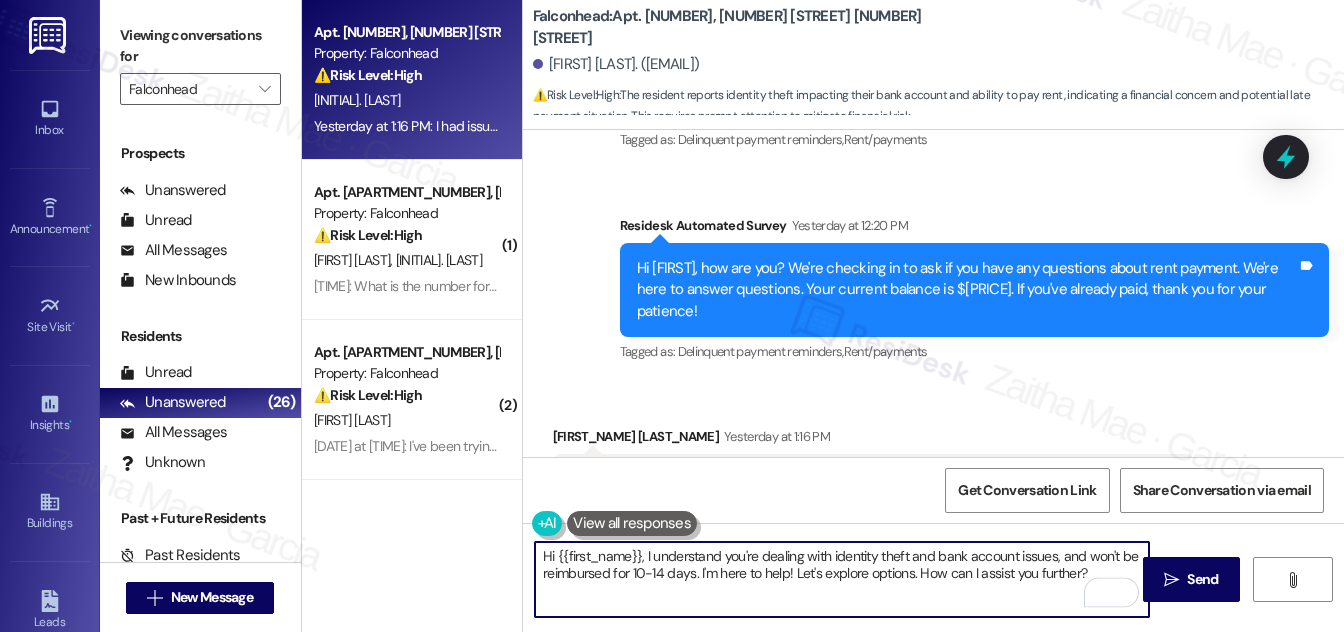 drag, startPoint x: 645, startPoint y: 553, endPoint x: 1080, endPoint y: 596, distance: 437.12012 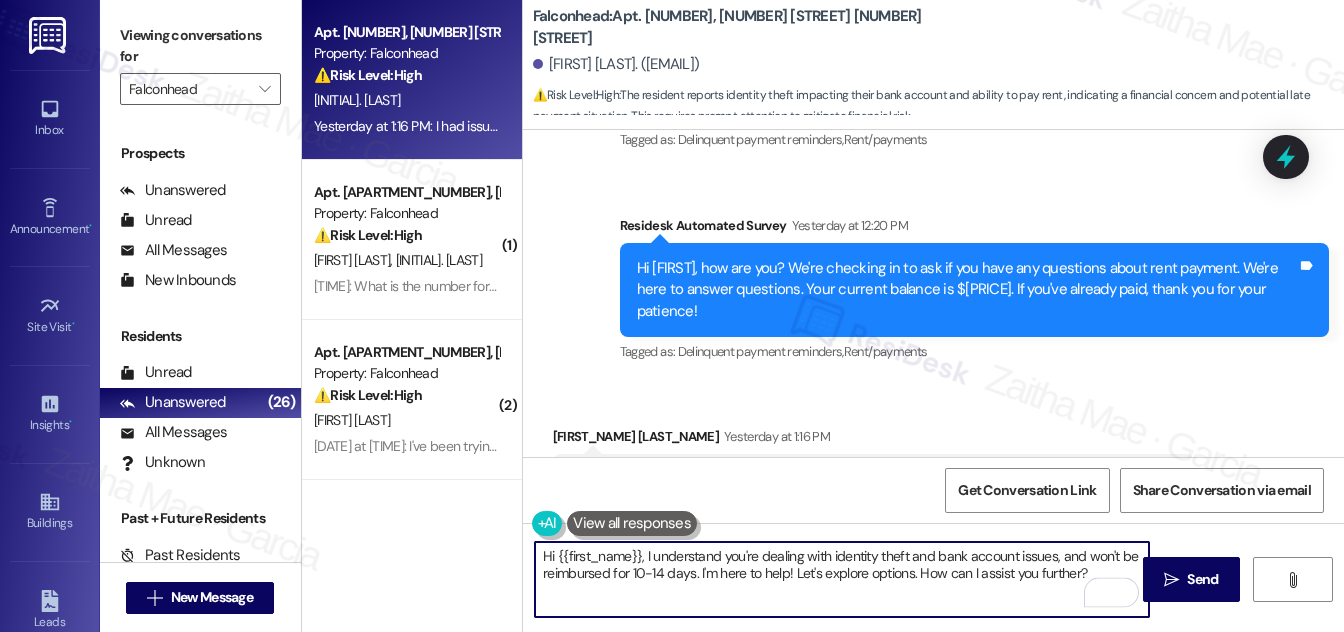 click on "Hi {{first_name}}, I understand you're dealing with identity theft and bank account issues, and won't be reimbursed for 10-14 days. I'm here to help! Let's explore options. How can I assist you further?" at bounding box center (842, 579) 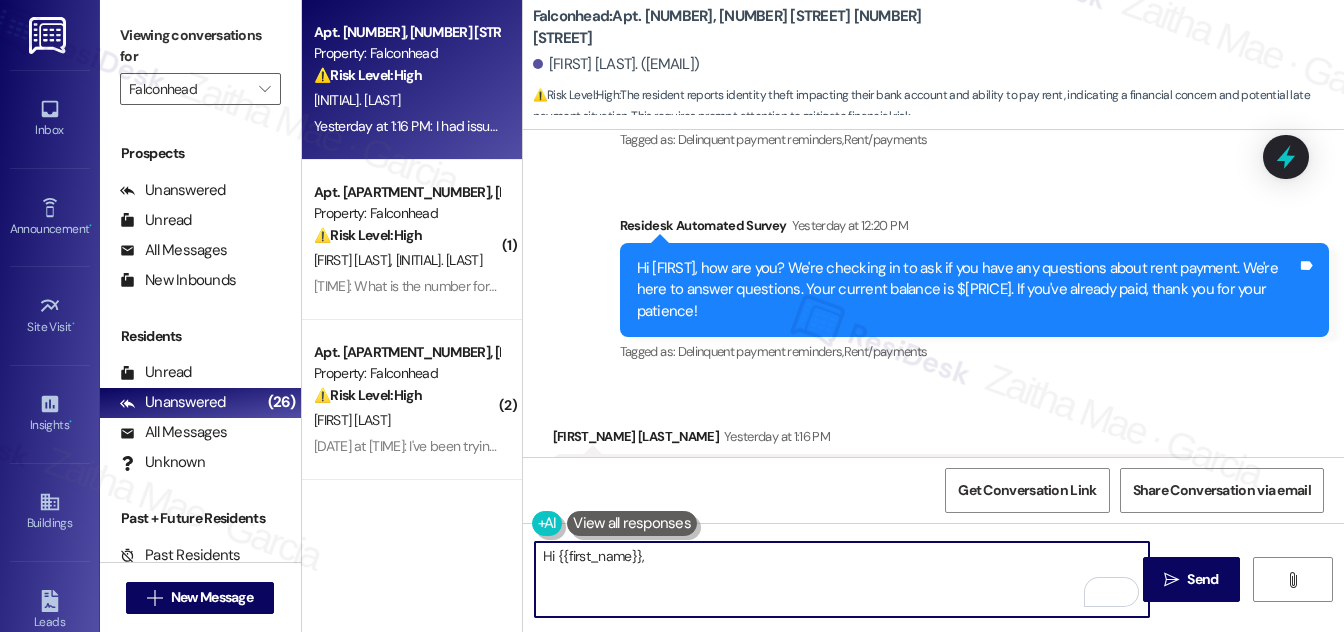 paste on "I’m sorry to hear you’ve been dealing with identity theft—that must be very stressful. I’ll pass this along to the team so they’re aware of your situation and timeline for reimbursement." 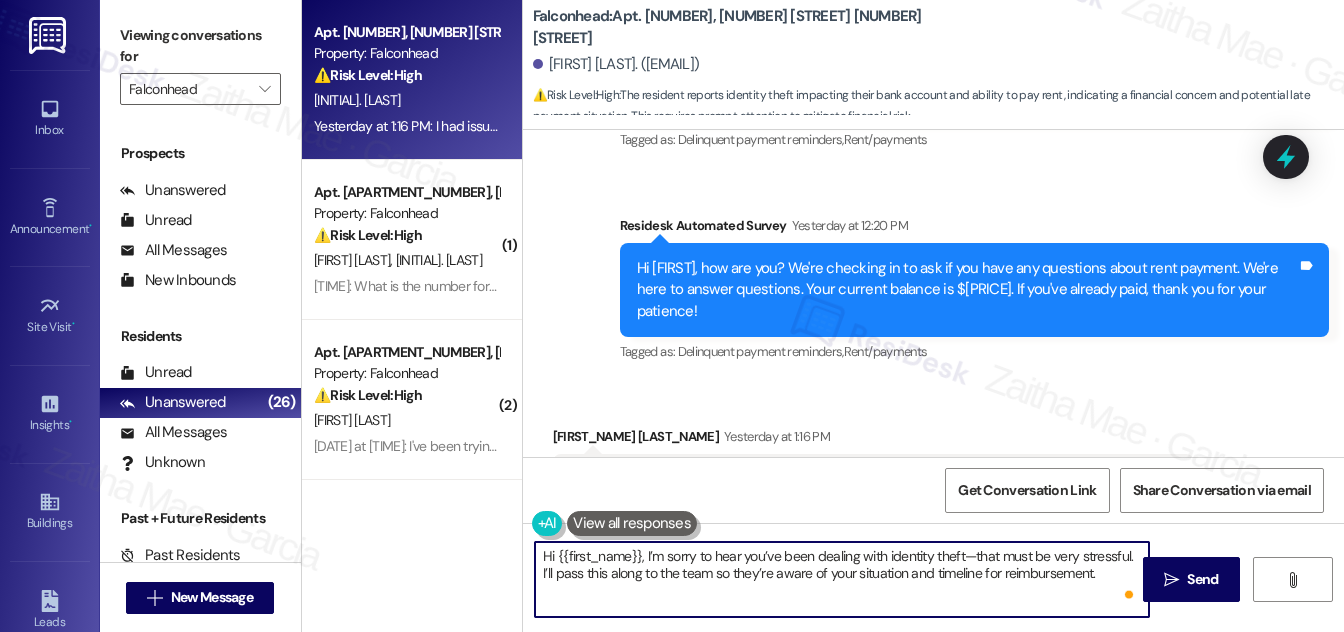 click on "Hi {{first_name}}, I’m sorry to hear you’ve been dealing with identity theft—that must be very stressful. I’ll pass this along to the team so they’re aware of your situation and timeline for reimbursement." at bounding box center (842, 579) 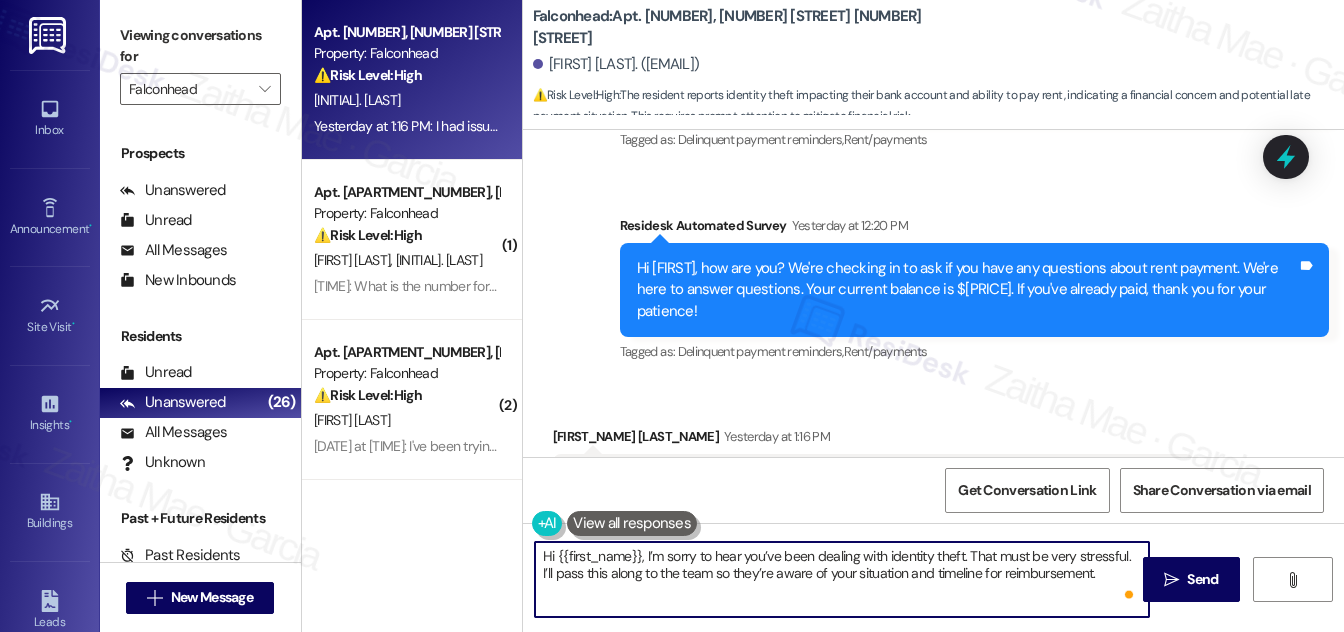 click on "Hi {{first_name}}, I’m sorry to hear you’ve been dealing with identity theft. That must be very stressful. I’ll pass this along to the team so they’re aware of your situation and timeline for reimbursement." at bounding box center [842, 579] 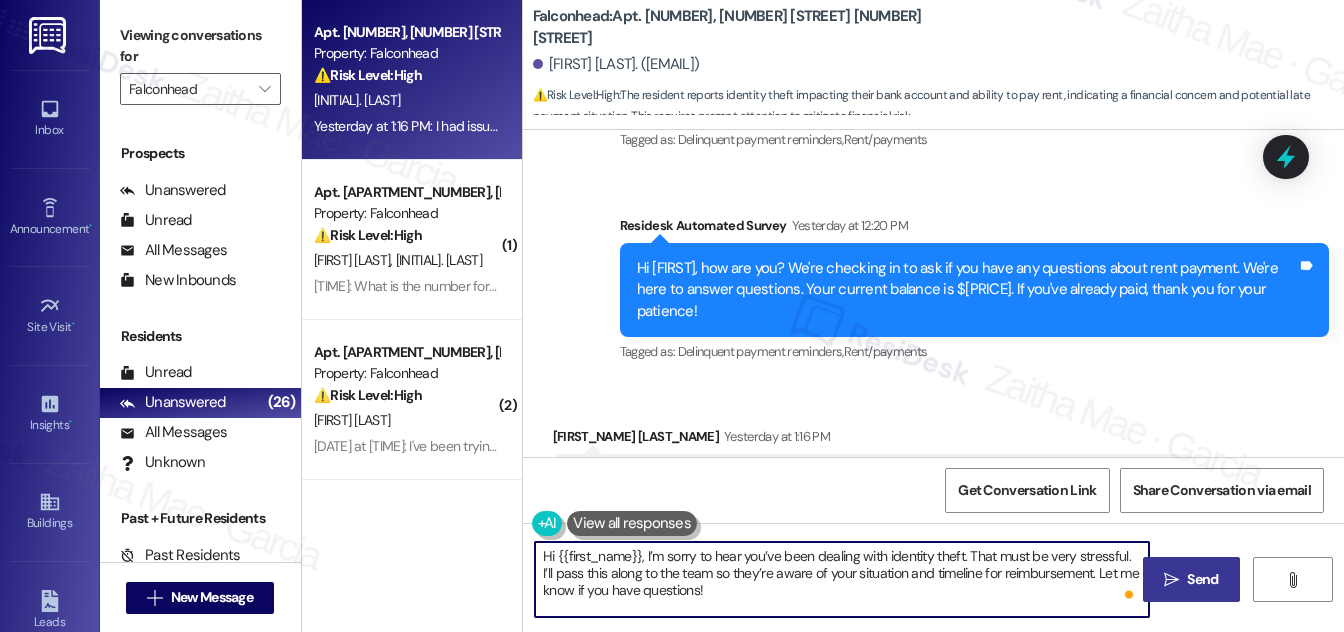 type on "Hi {{first_name}}, I’m sorry to hear you’ve been dealing with identity theft. That must be very stressful. I’ll pass this along to the team so they’re aware of your situation and timeline for reimbursement. Let me know if you have questions!" 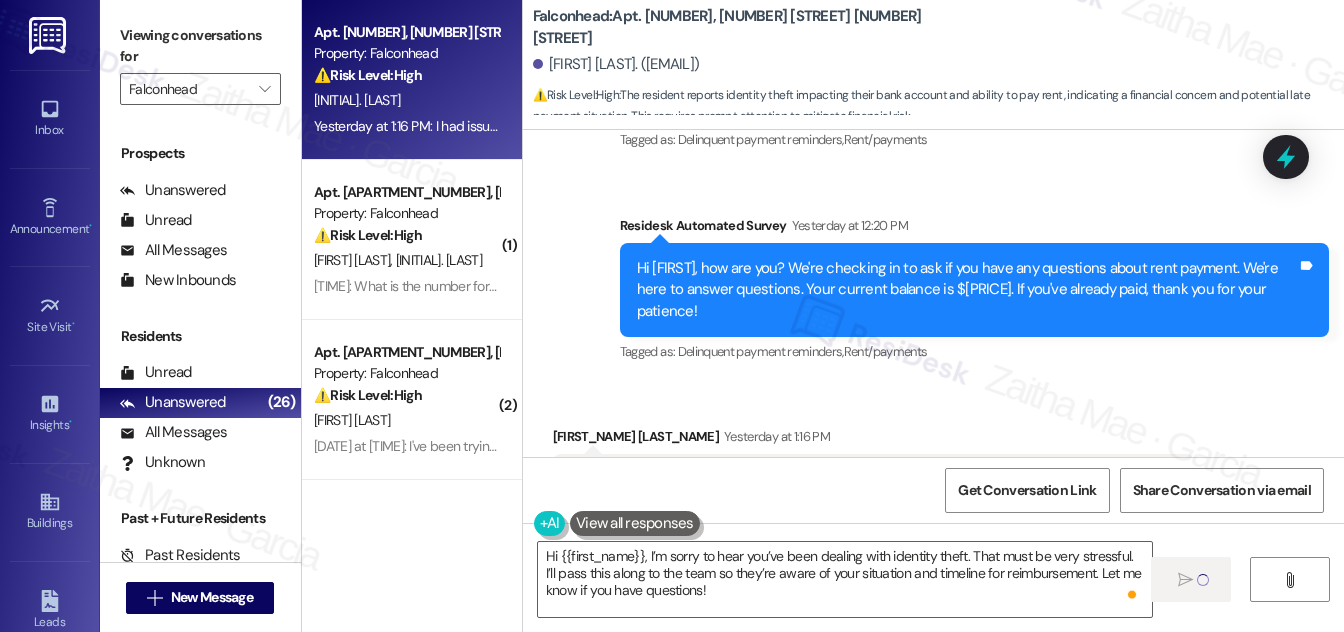 type 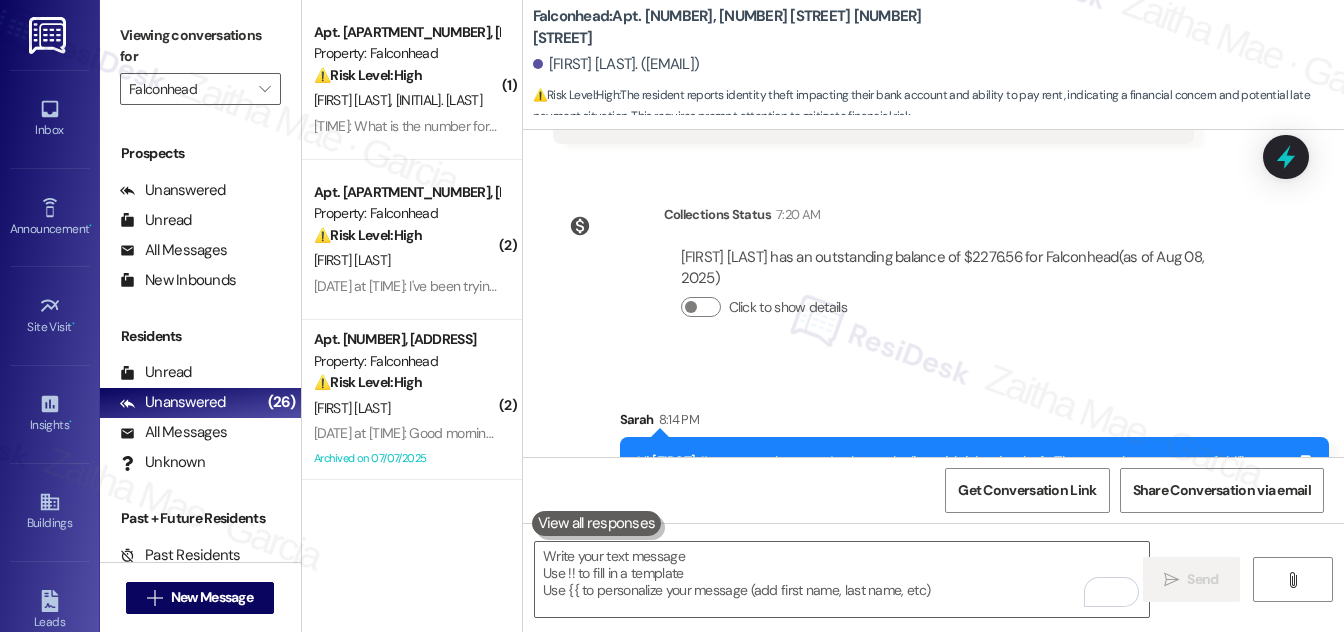 scroll, scrollTop: 4890, scrollLeft: 0, axis: vertical 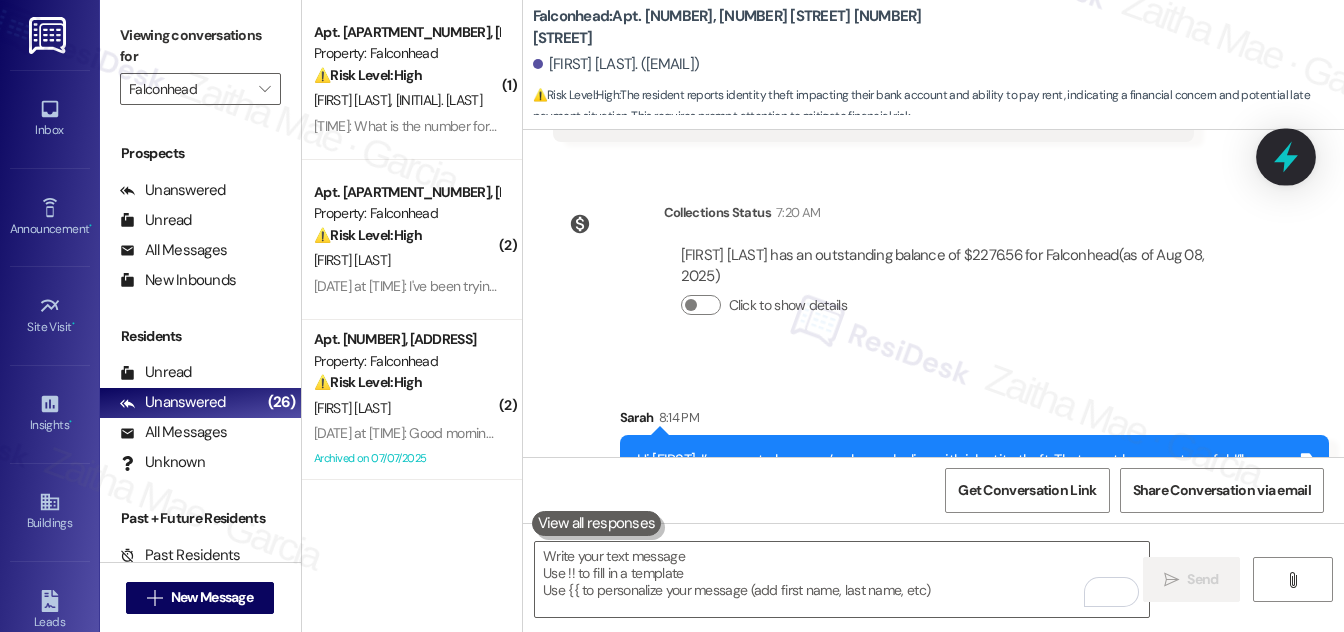drag, startPoint x: 1268, startPoint y: 174, endPoint x: 1277, endPoint y: 164, distance: 13.453624 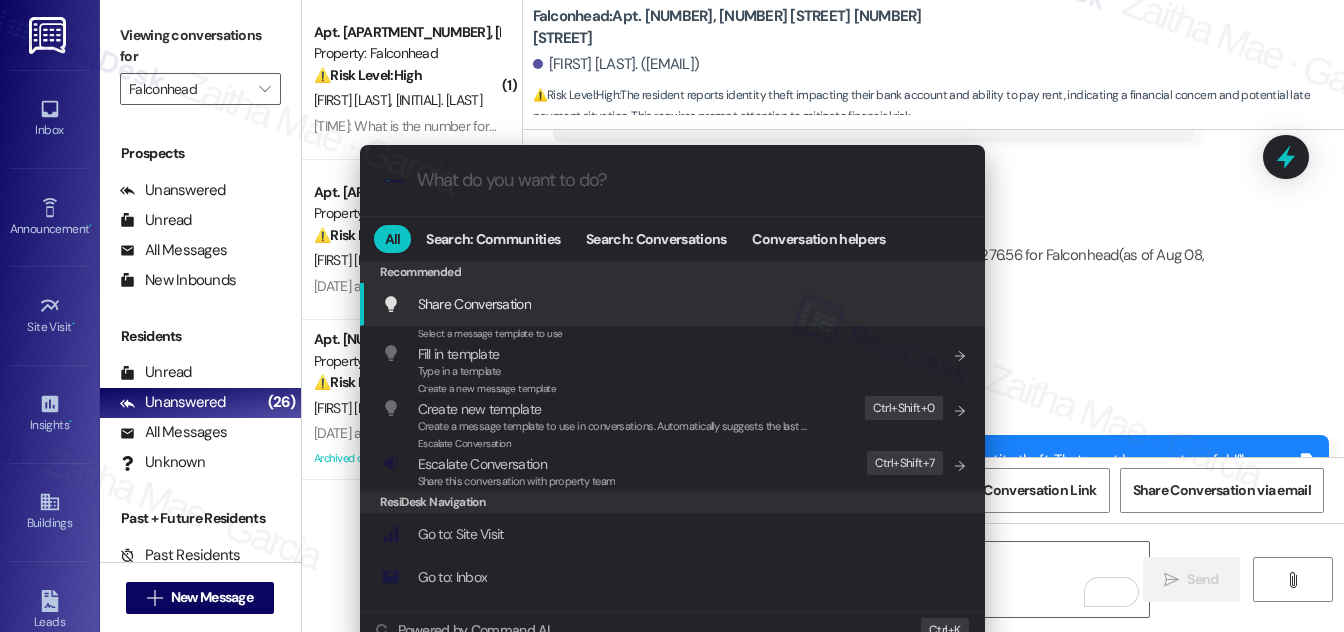 drag, startPoint x: 1121, startPoint y: 319, endPoint x: 1159, endPoint y: 233, distance: 94.02127 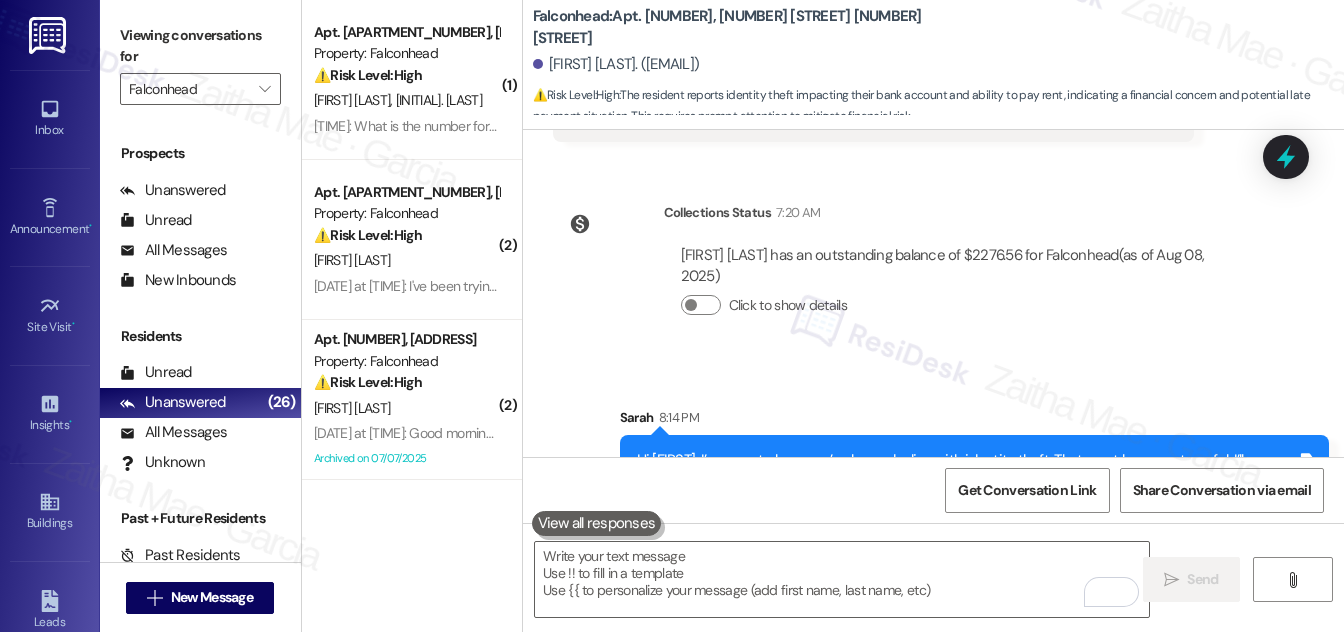 drag, startPoint x: 1285, startPoint y: 167, endPoint x: 1269, endPoint y: 169, distance: 16.124516 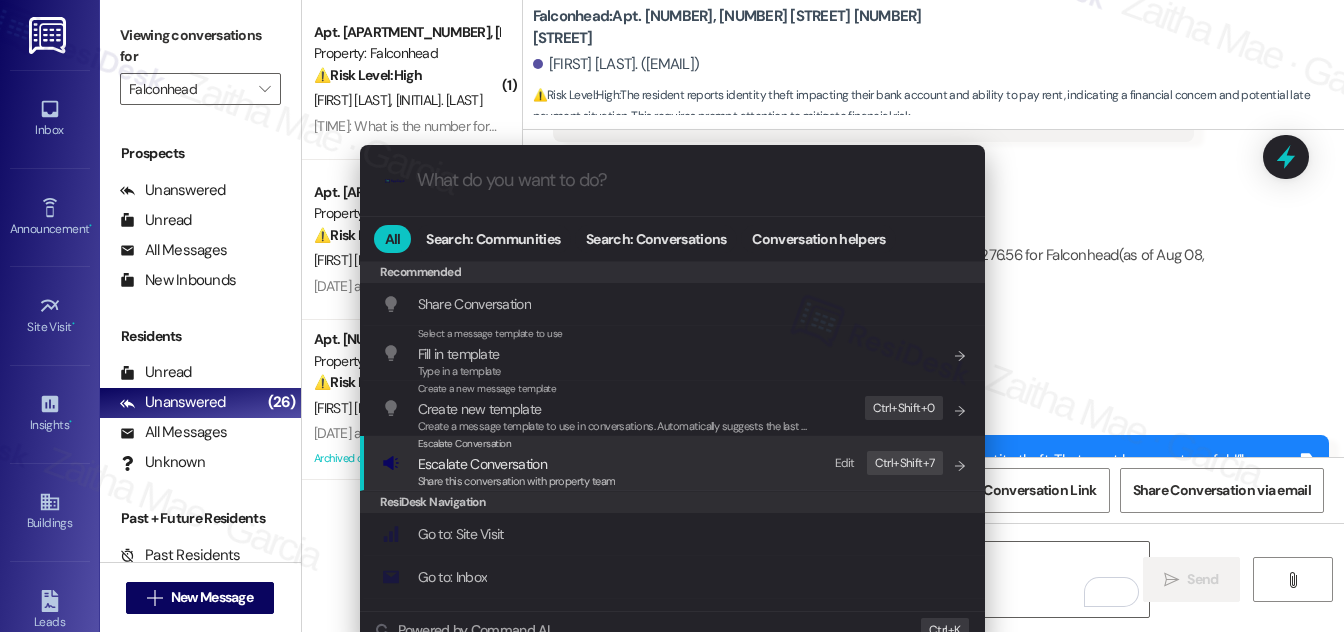click on "Escalate Conversation" at bounding box center (482, 464) 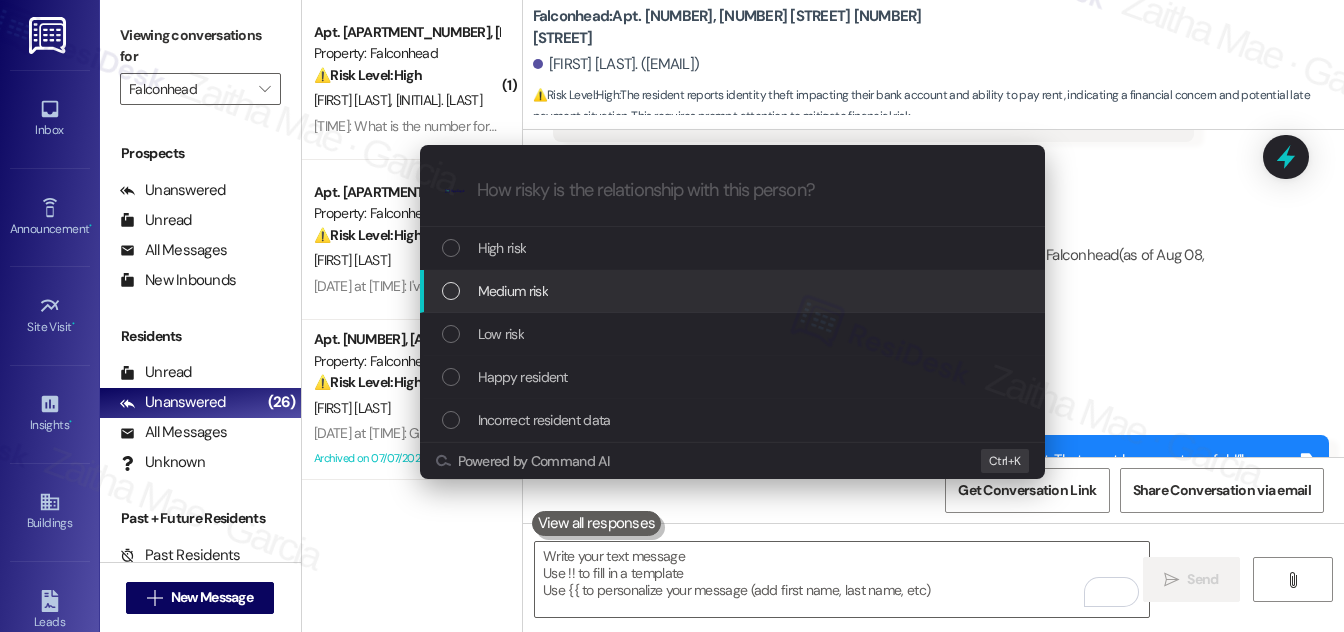 click on "Medium risk" at bounding box center [513, 291] 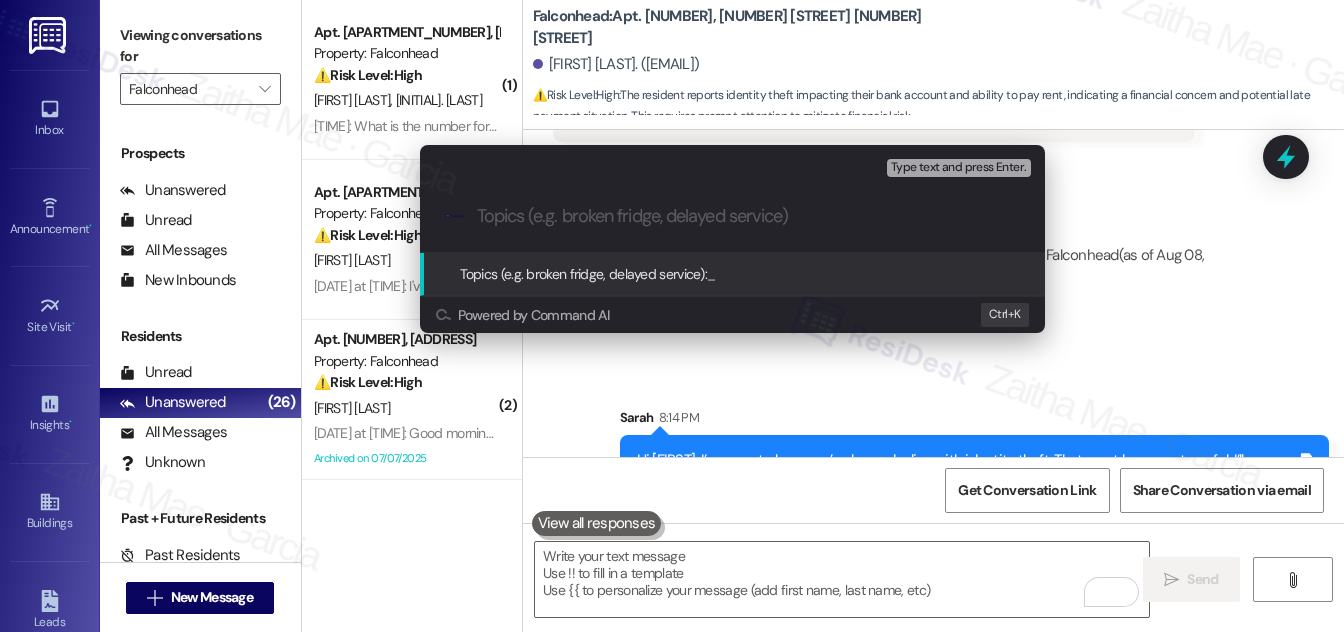 paste on "Payment Delay Due to Identity Theft" 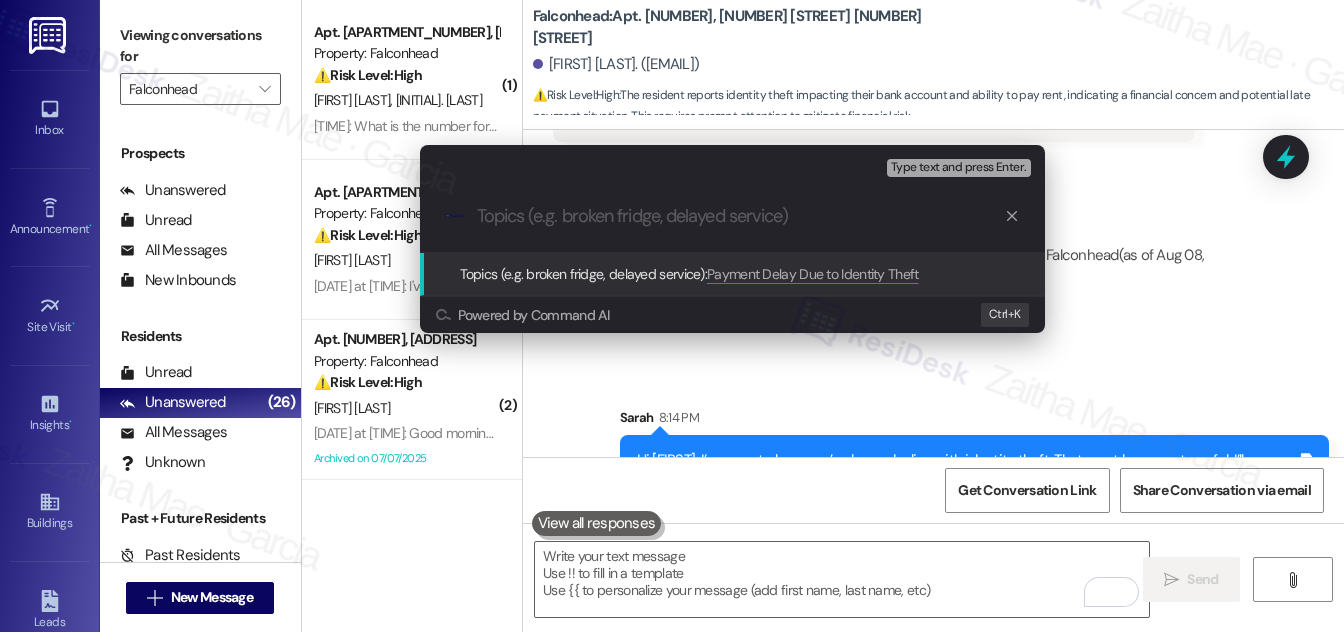 type on "Payment Delay Due to Identity Theft" 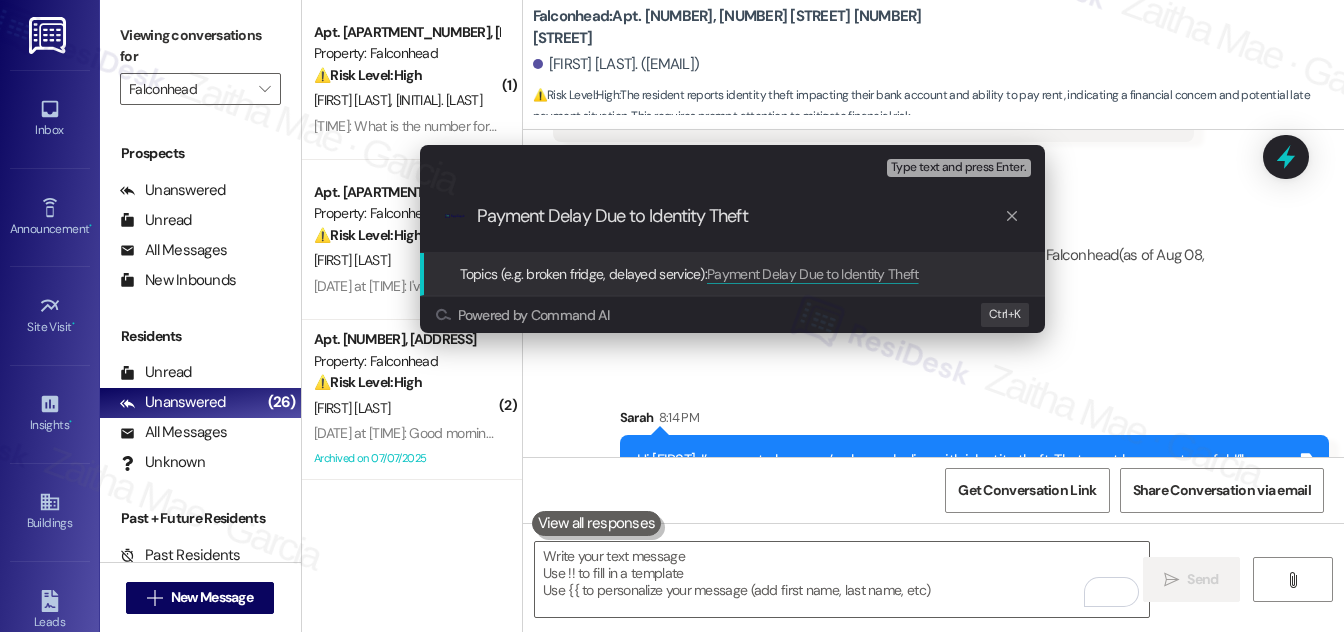type 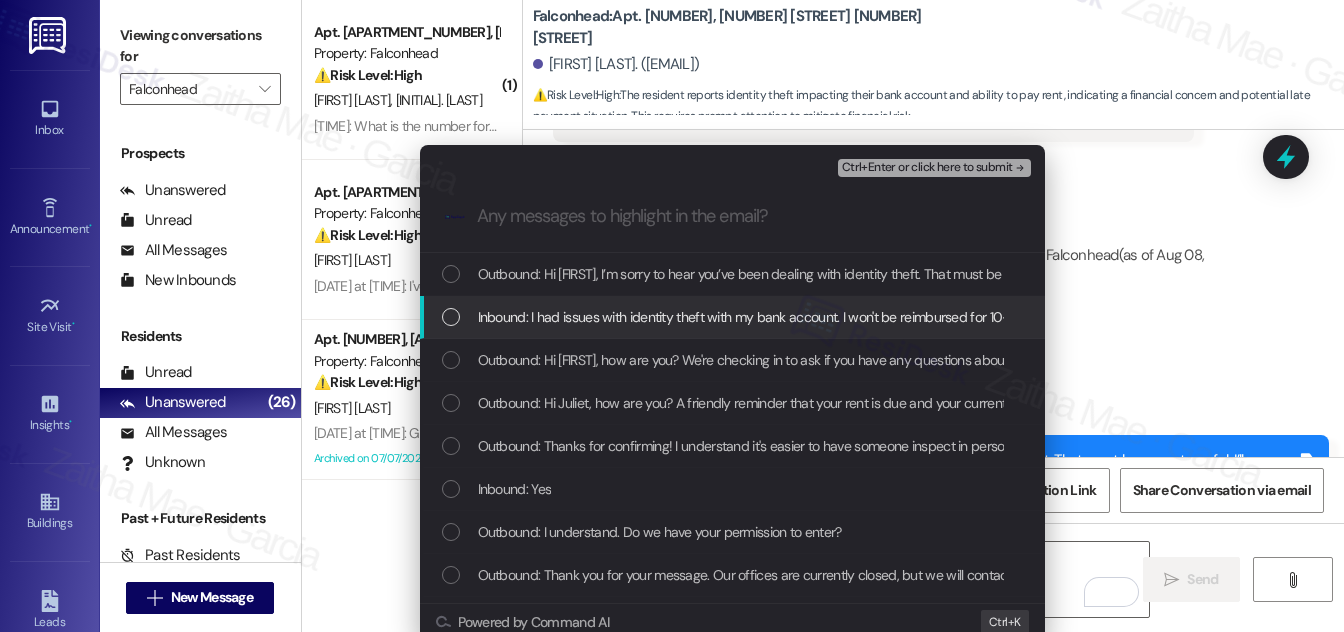 click on "Inbound: I had issues with identity theft with my bank account. I won't be reimbursed for 10-14 days. 😔" at bounding box center [734, 317] 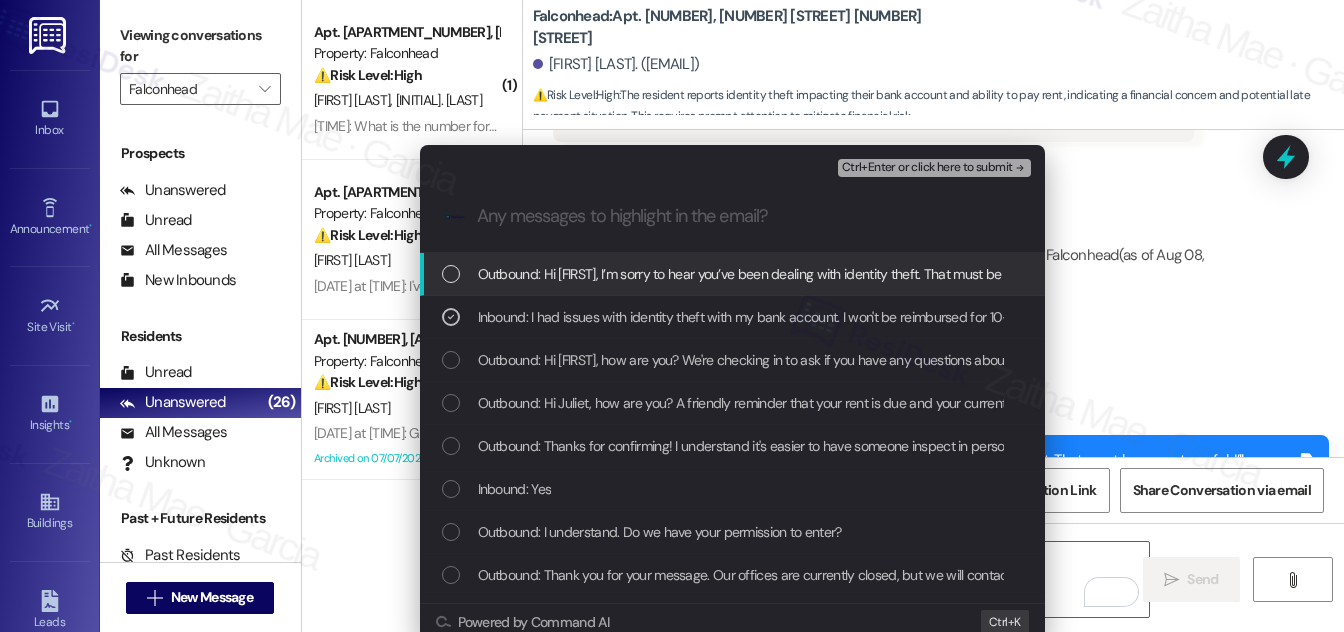 click on "Ctrl+Enter or click here to submit" at bounding box center [927, 168] 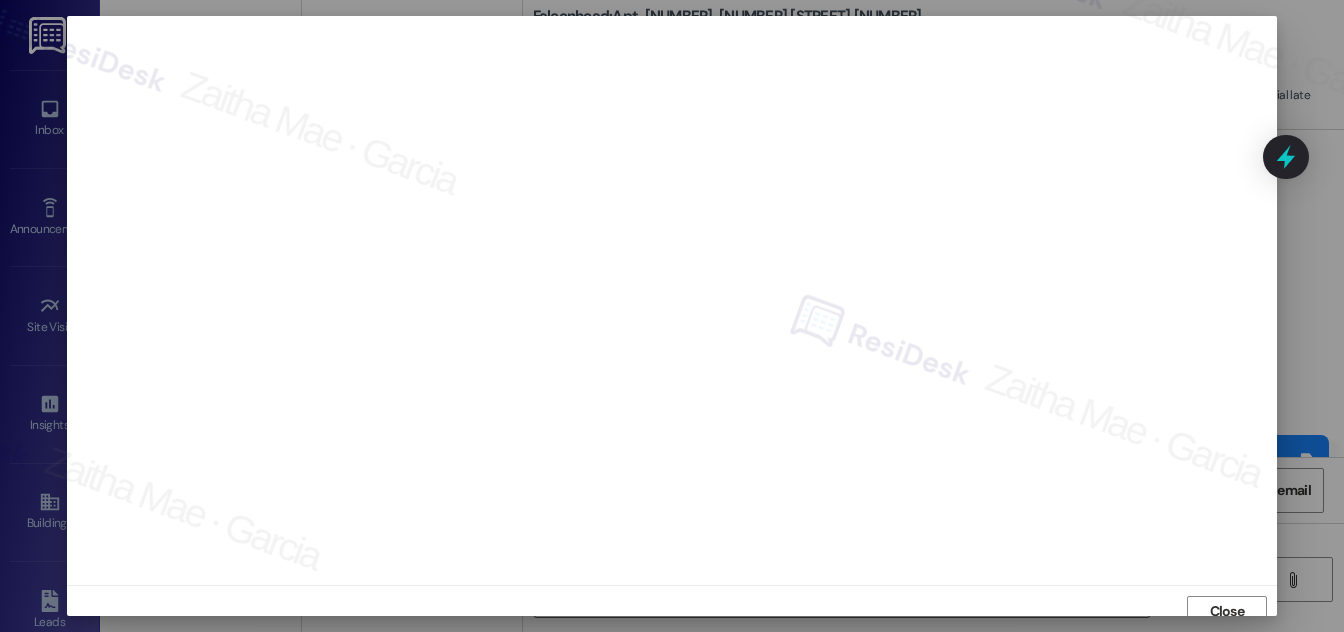 scroll, scrollTop: 11, scrollLeft: 0, axis: vertical 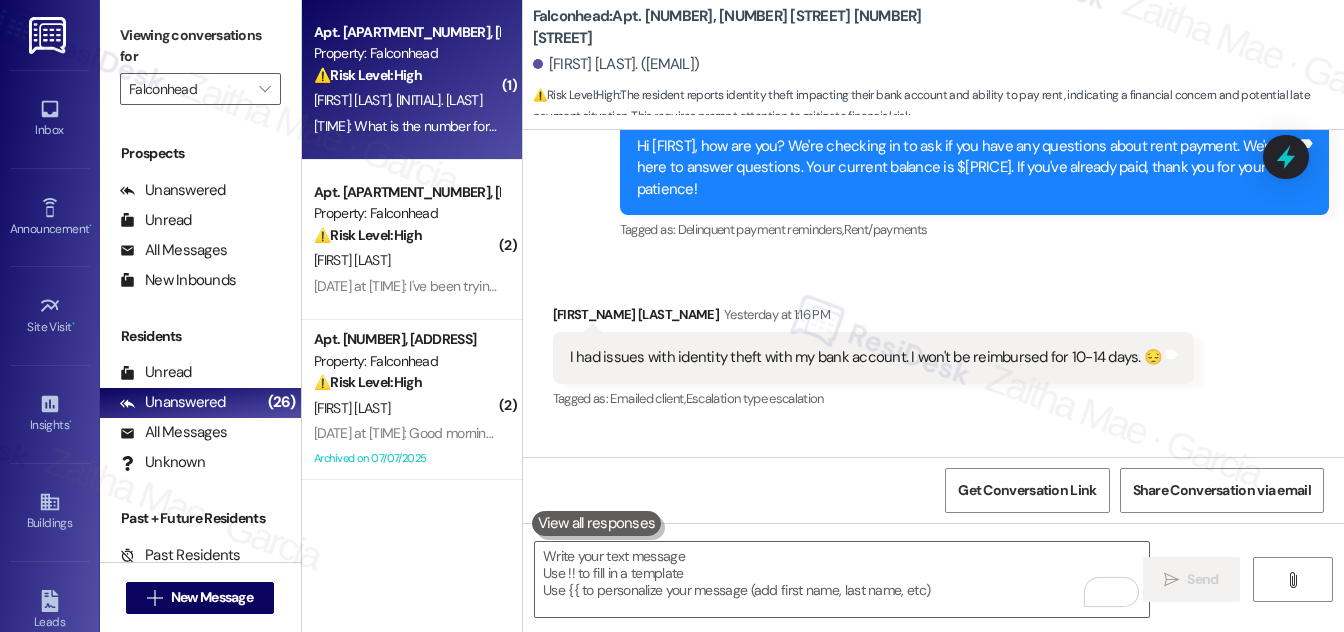 click on "[FIRST] [LAST] [FIRST] [LAST]" at bounding box center (406, 100) 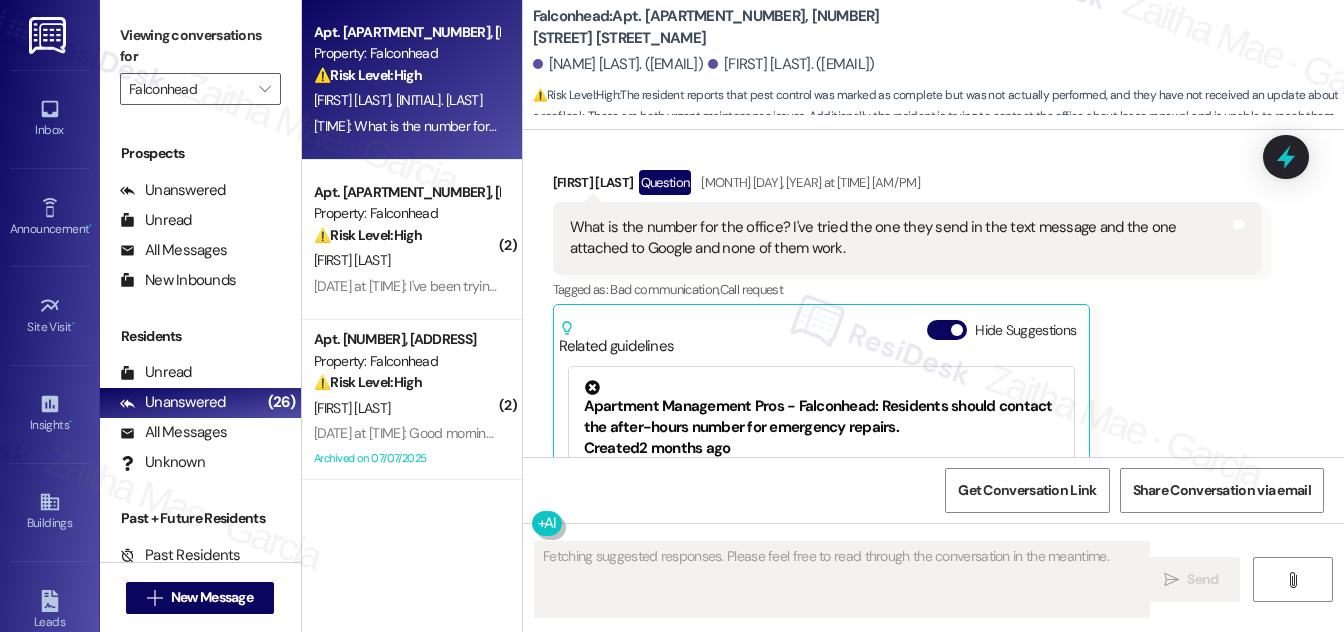 scroll, scrollTop: 4887, scrollLeft: 0, axis: vertical 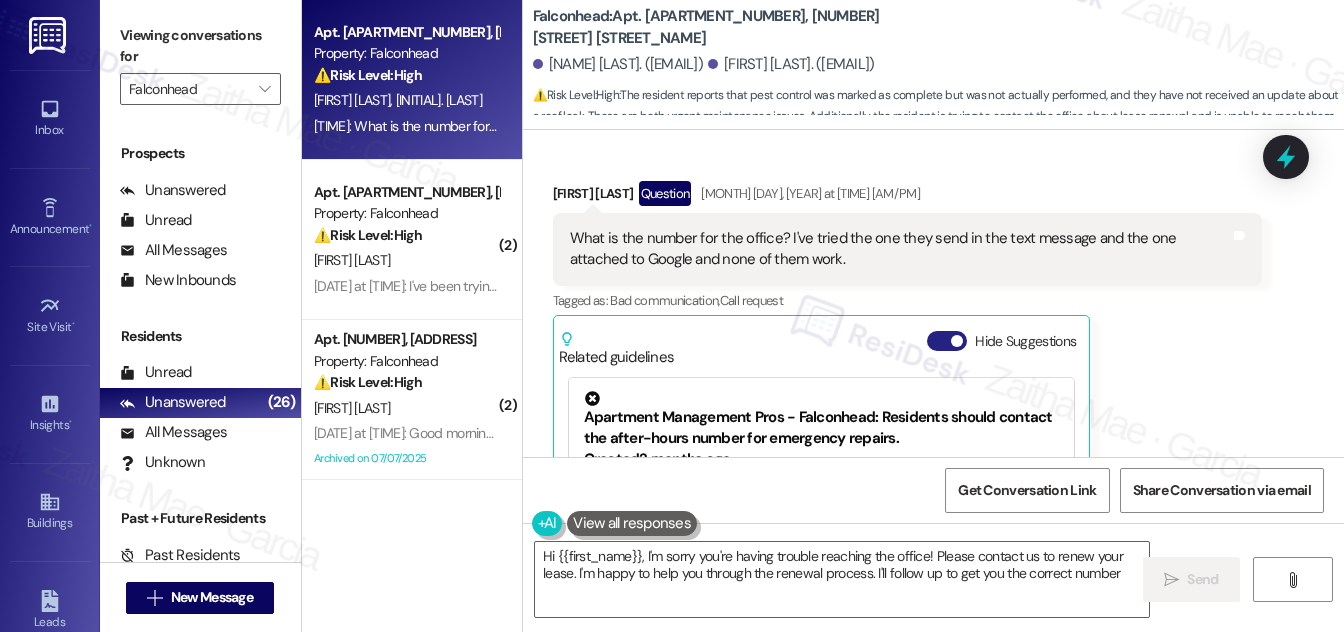 type on "Hi {{first_name}}, I'm sorry you're having trouble reaching the office! Please contact us to renew your lease. I'm happy to help you through the renewal process. I'll follow up to get you the correct number!" 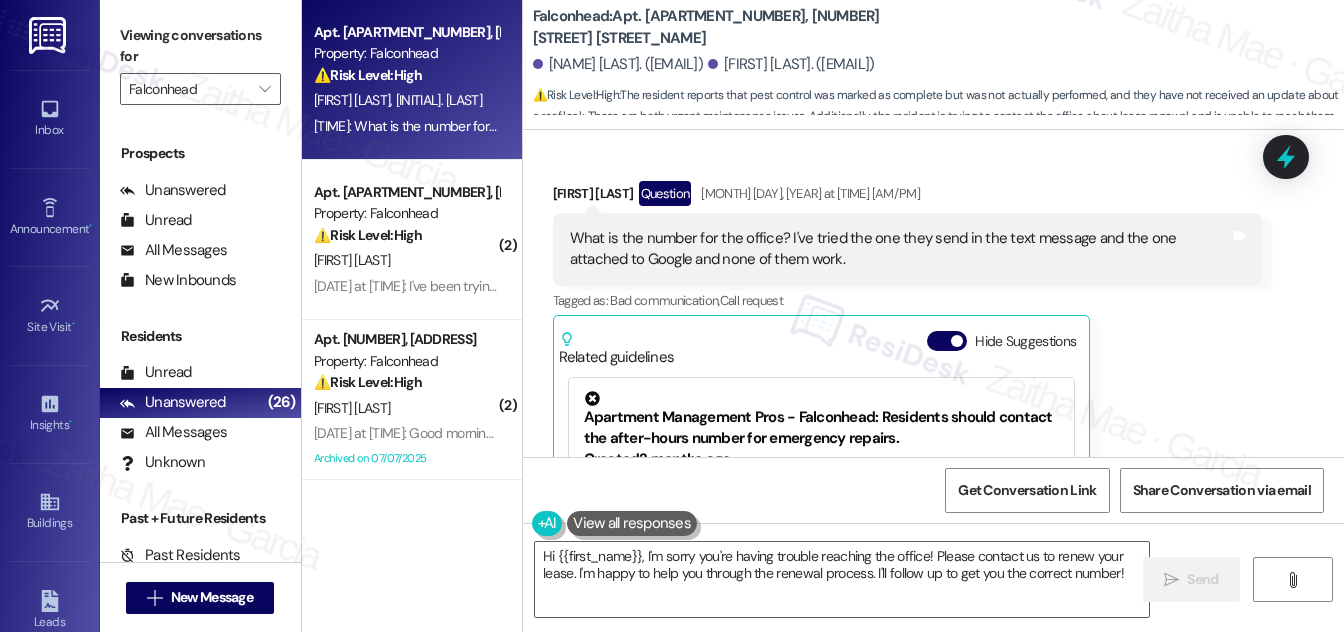 click on "Hide Suggestions" at bounding box center [947, 341] 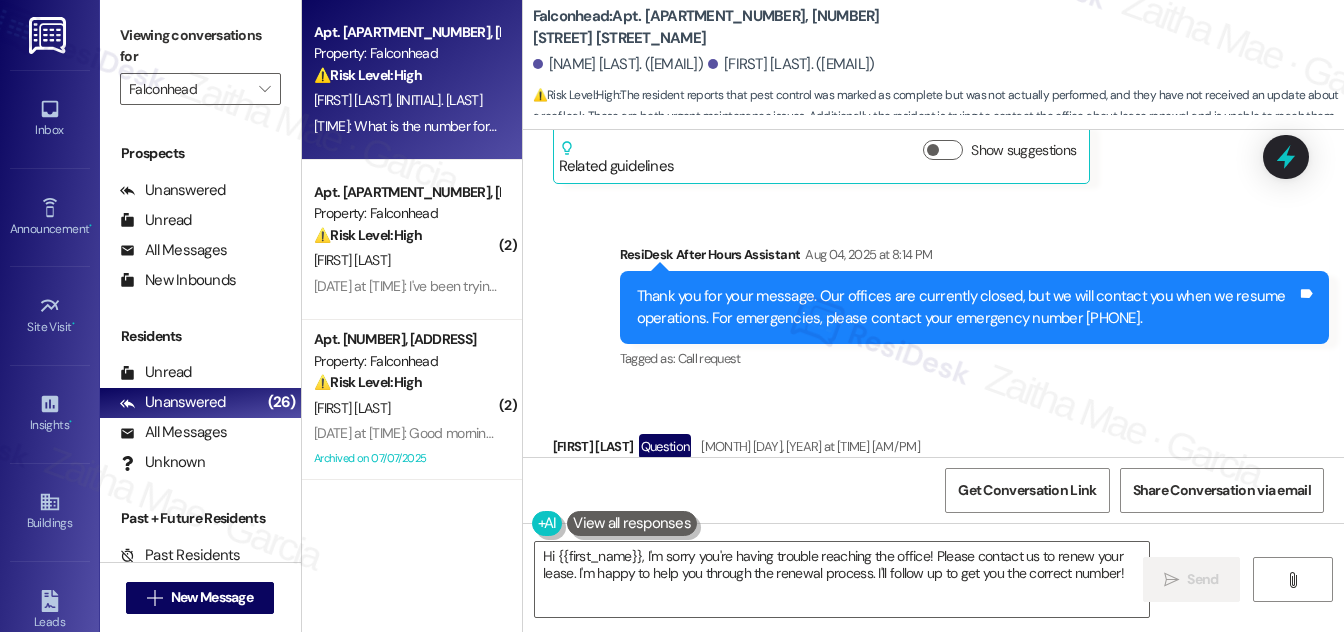 scroll, scrollTop: 4816, scrollLeft: 0, axis: vertical 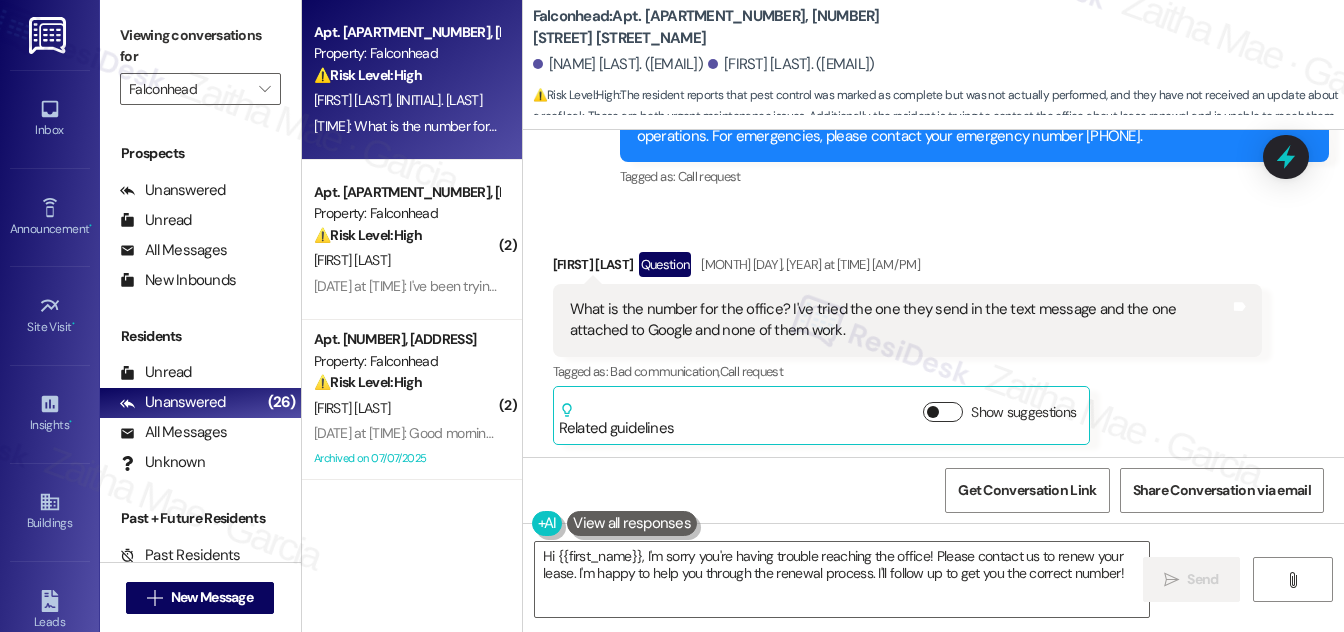 click on "Show suggestions" at bounding box center (943, 412) 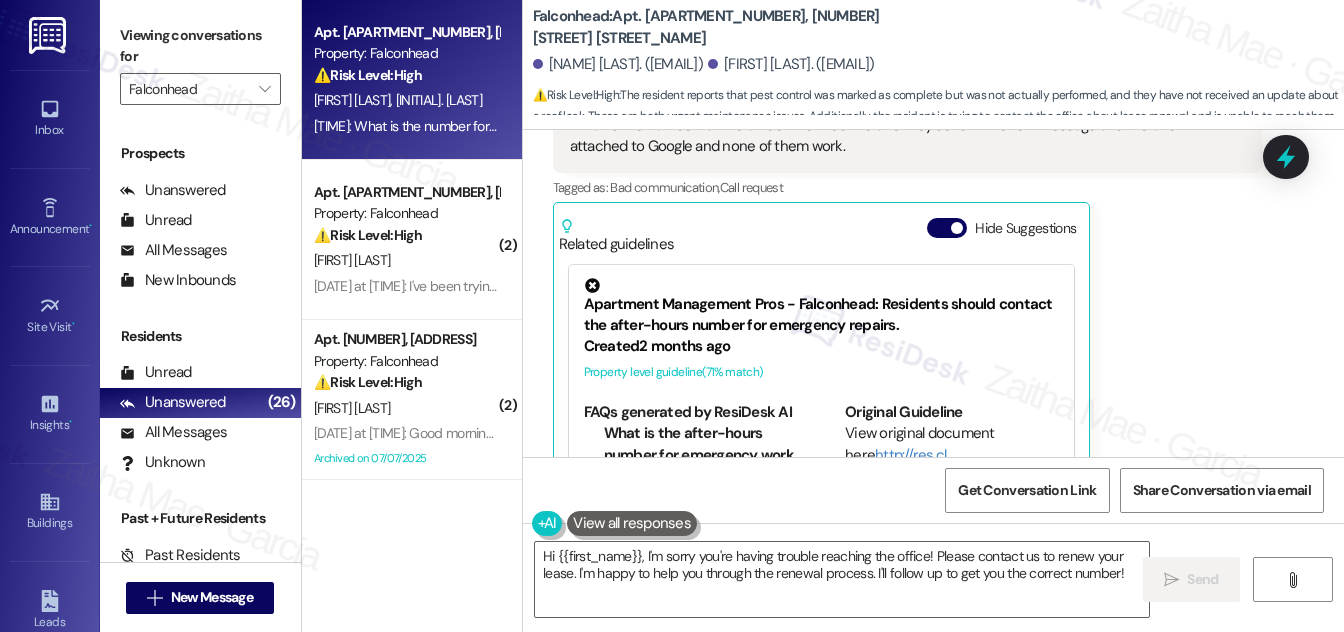 scroll, scrollTop: 5069, scrollLeft: 0, axis: vertical 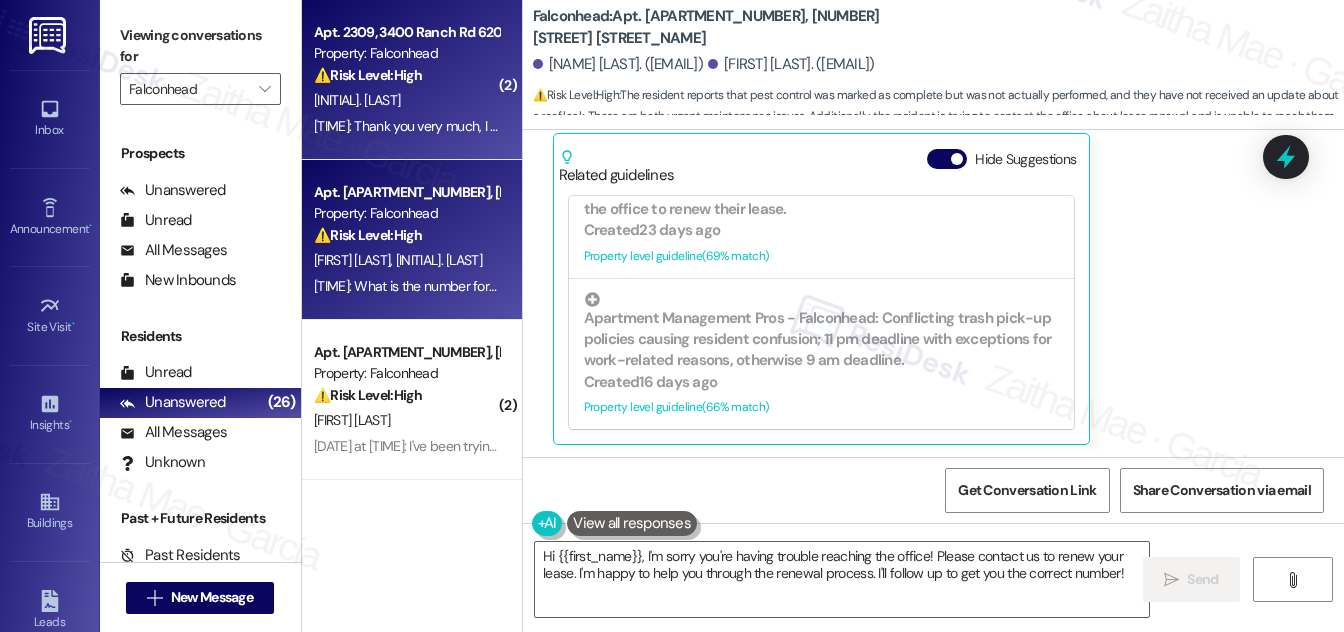 click on "[INITIAL]. [LAST]" at bounding box center (406, 100) 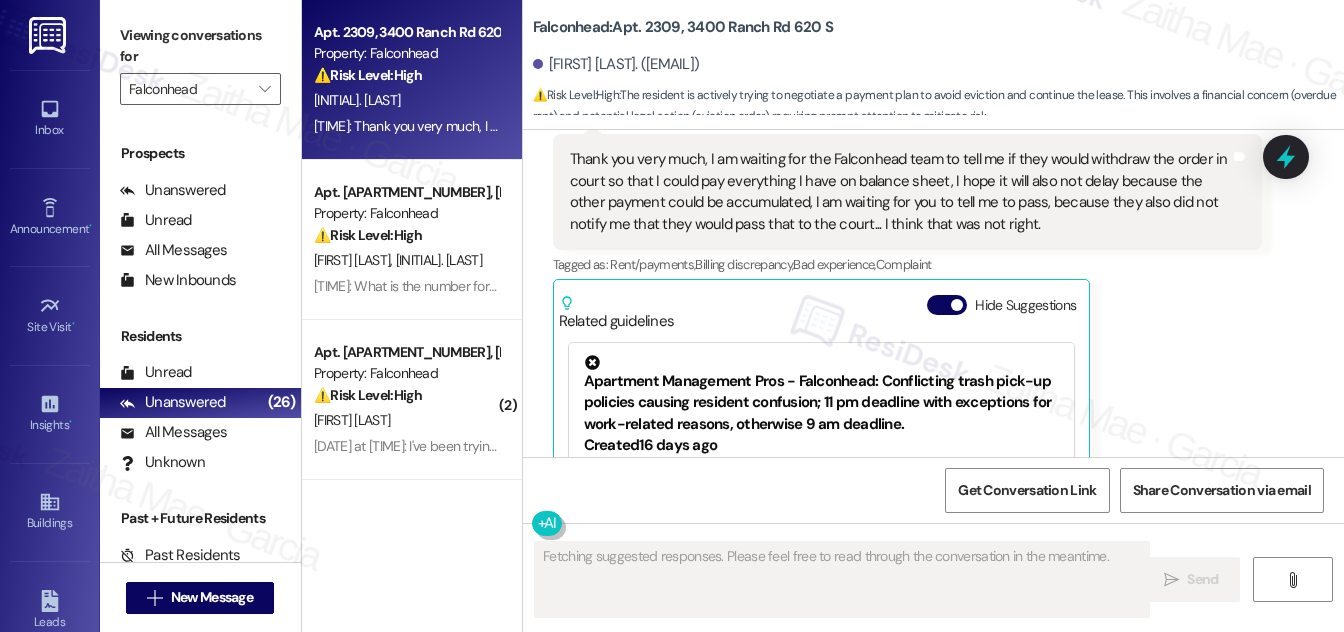 scroll, scrollTop: 2660, scrollLeft: 0, axis: vertical 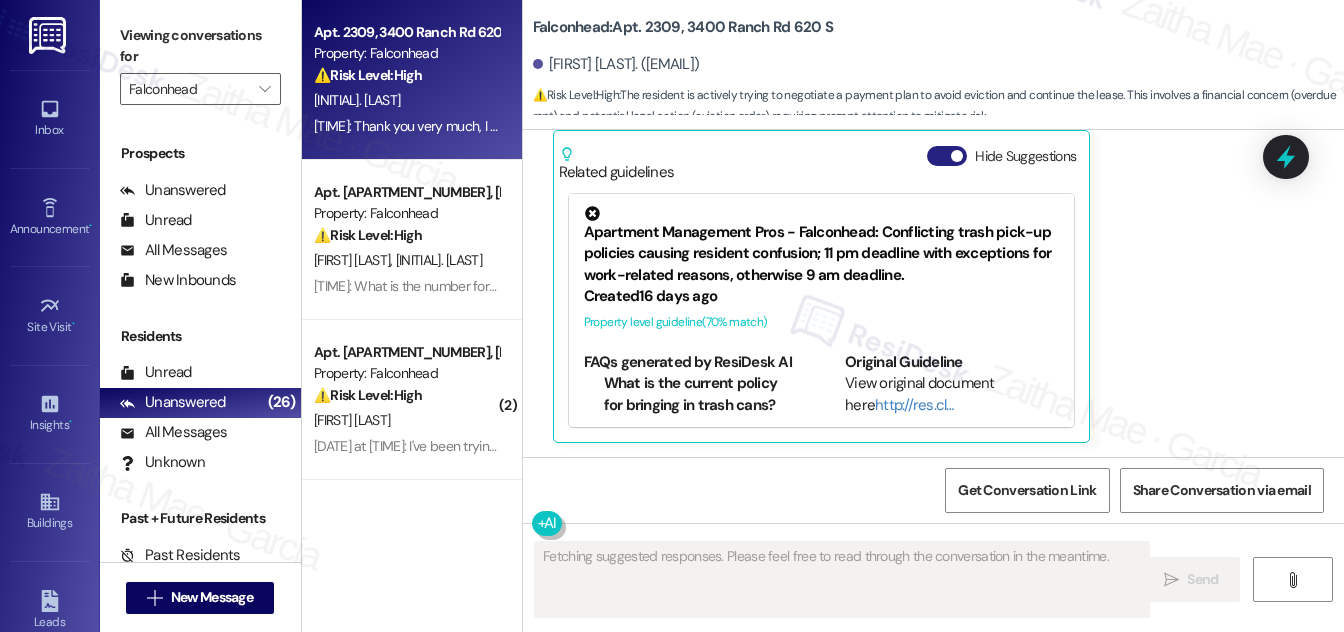 click on "Hide Suggestions" at bounding box center [947, 156] 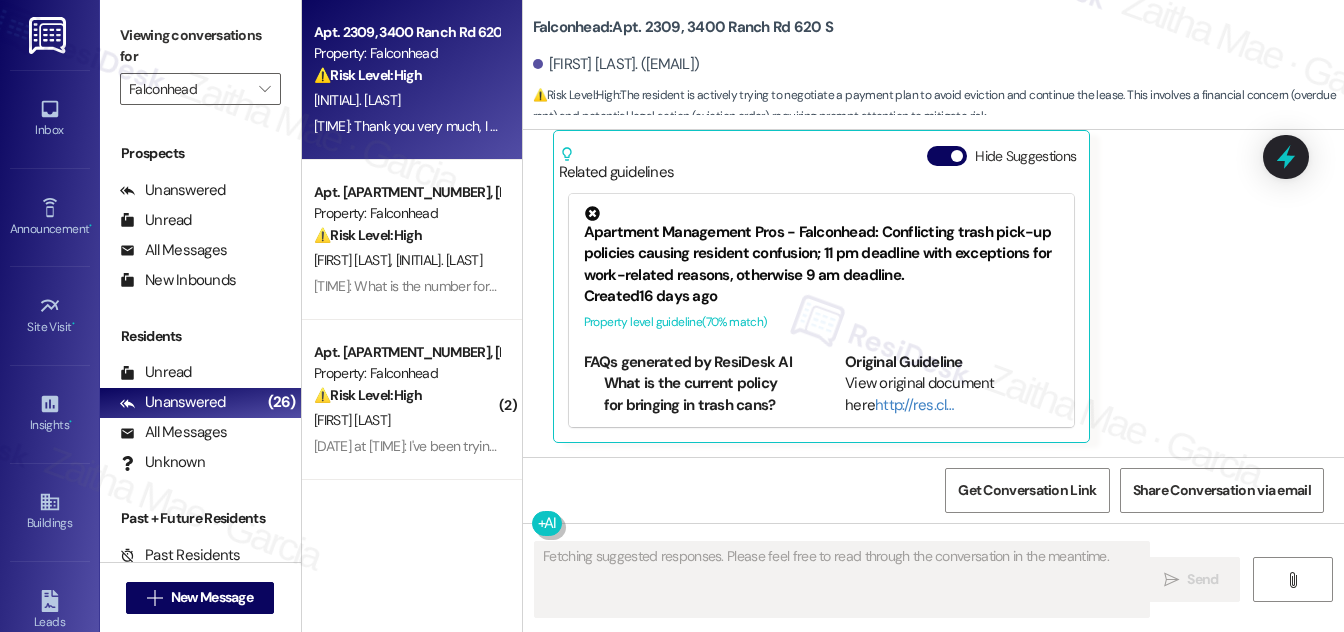scroll, scrollTop: 2408, scrollLeft: 0, axis: vertical 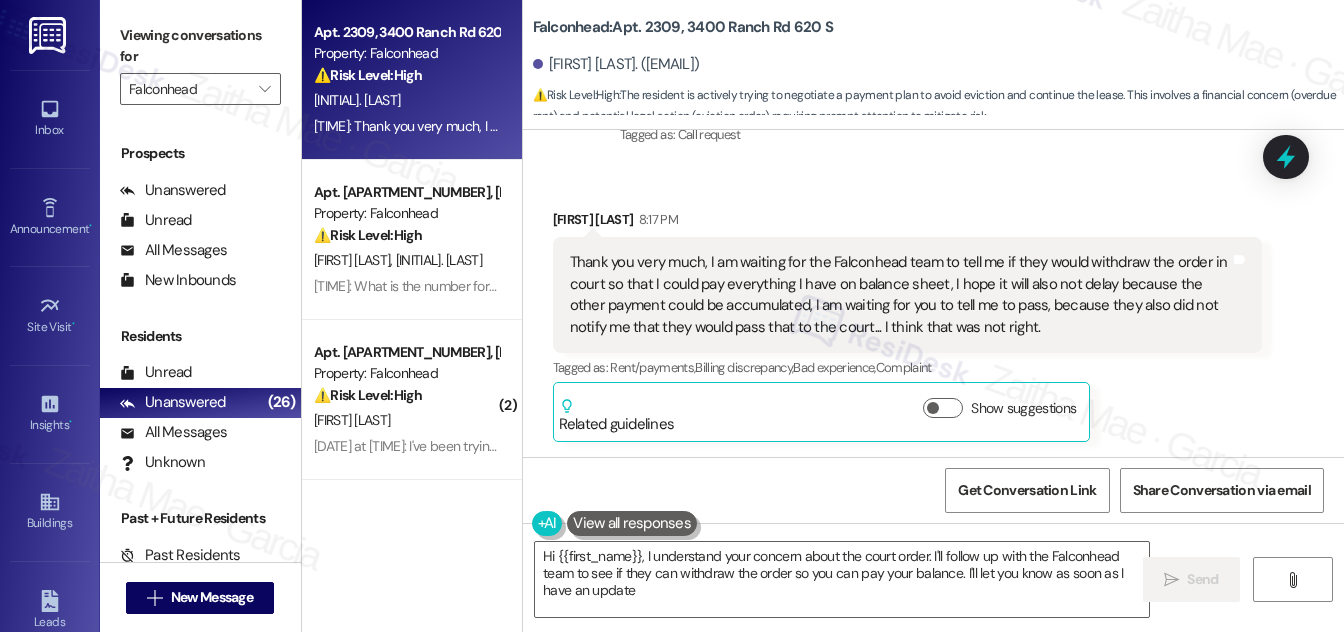 type on "Hi {{first_name}}, I understand your concern about the court order. I'll follow up with the Falconhead team to see if they can withdraw the order so you can pay your balance. I'll let you know as soon as I have an update!" 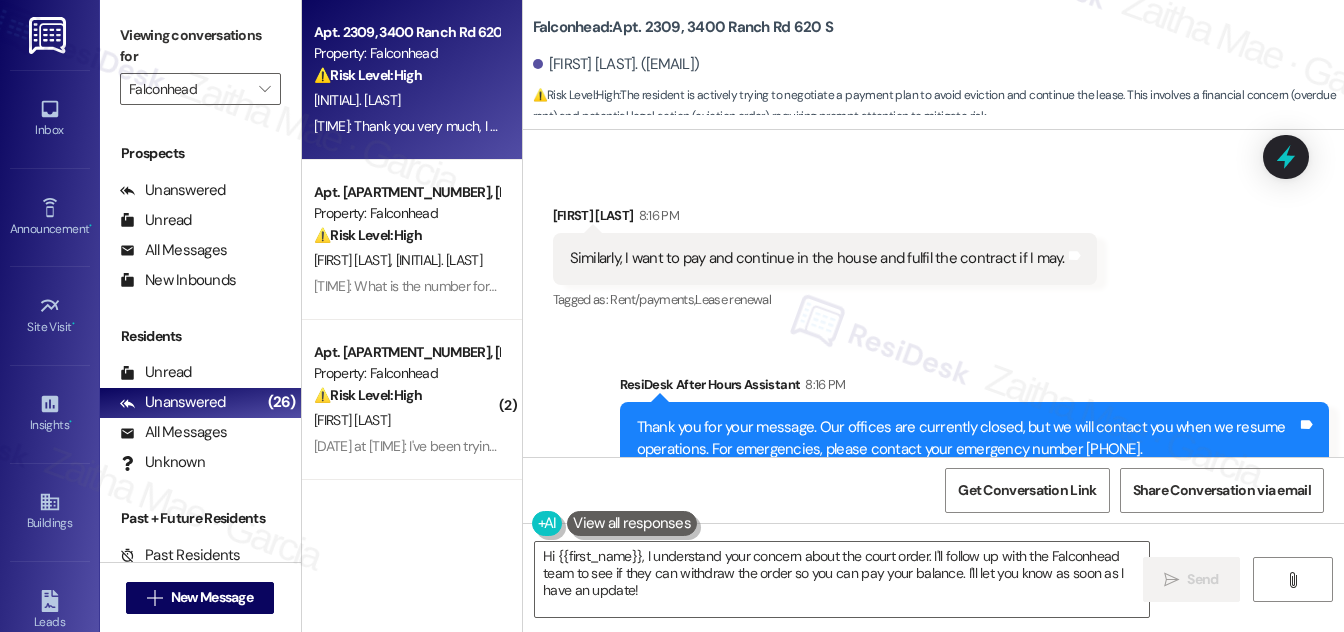 scroll, scrollTop: 2045, scrollLeft: 0, axis: vertical 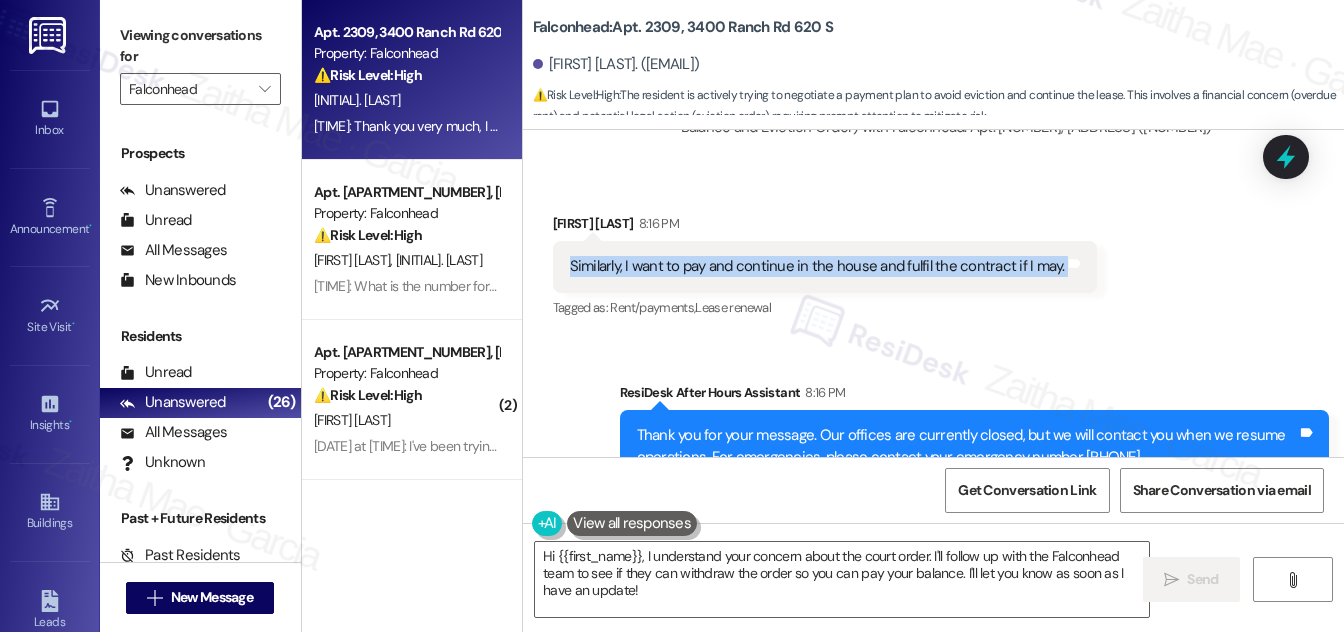 drag, startPoint x: 549, startPoint y: 261, endPoint x: 1085, endPoint y: 277, distance: 536.2388 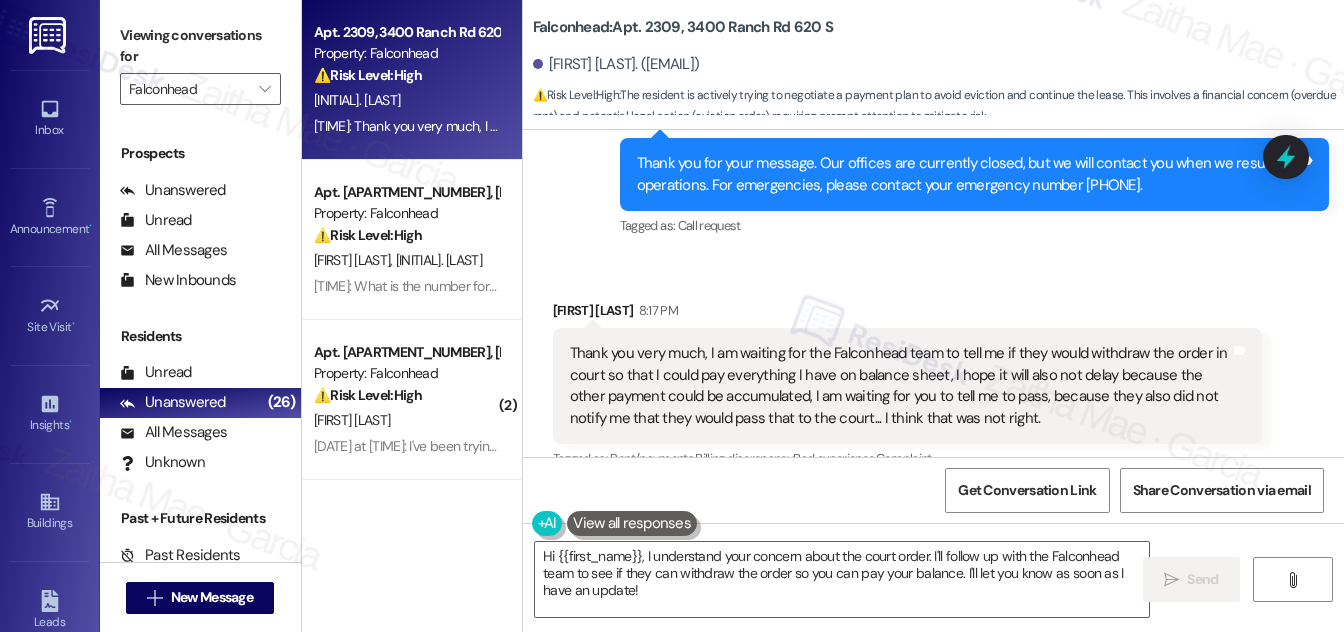 scroll, scrollTop: 2408, scrollLeft: 0, axis: vertical 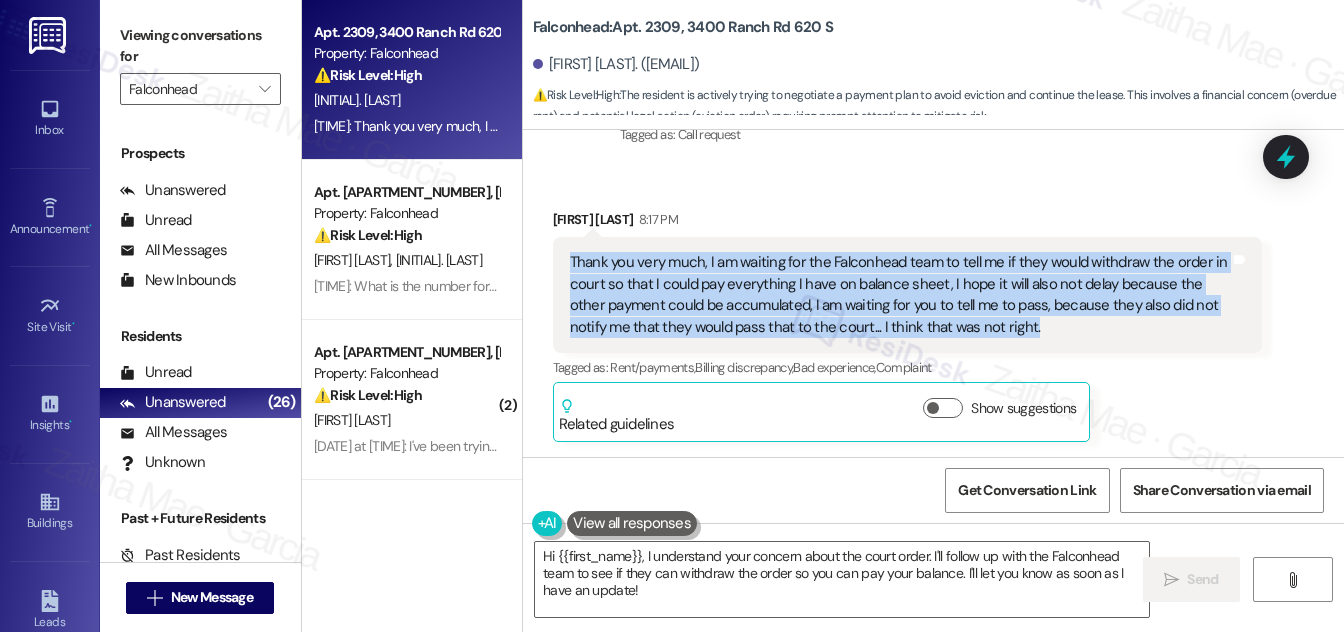 drag, startPoint x: 557, startPoint y: 256, endPoint x: 1074, endPoint y: 329, distance: 522.12836 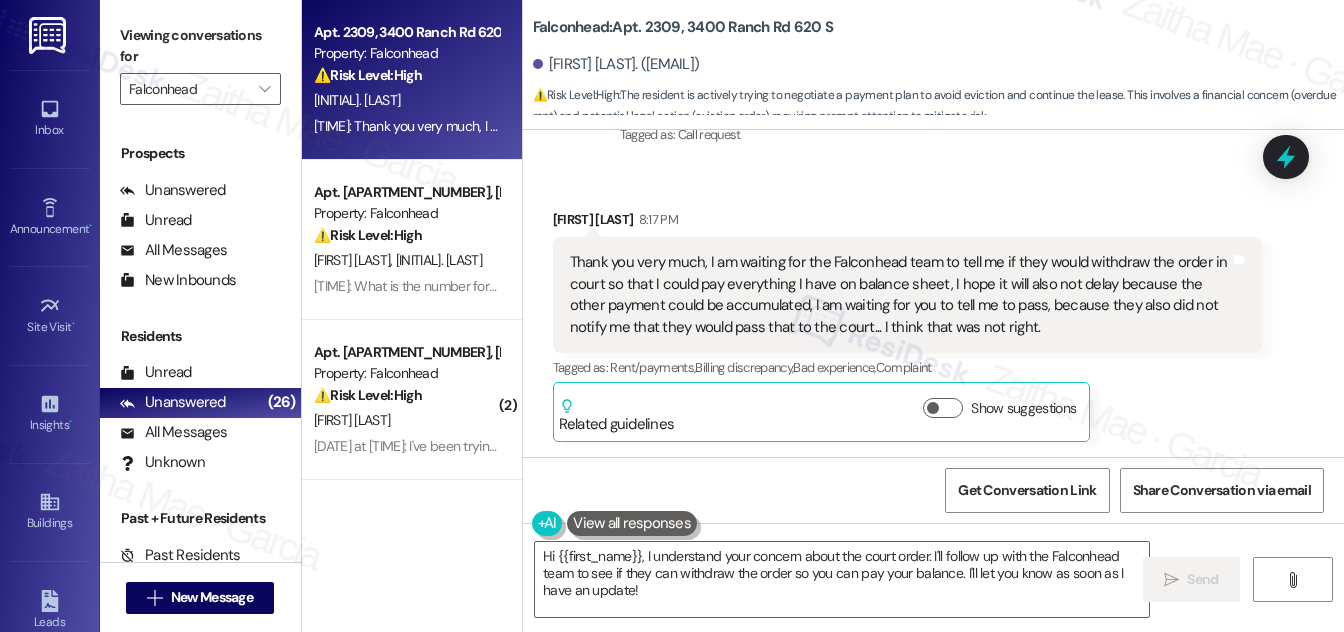 click on "Sent via SMS ResiDesk After Hours Assistant [TIME] Thank you for your message. Our offices are currently closed, but we will contact you when we resume operations. For emergencies, please contact your emergency number [PHONE]. Tags and notes Tagged as: Call request Click to highlight conversations about Call request" at bounding box center [974, 84] 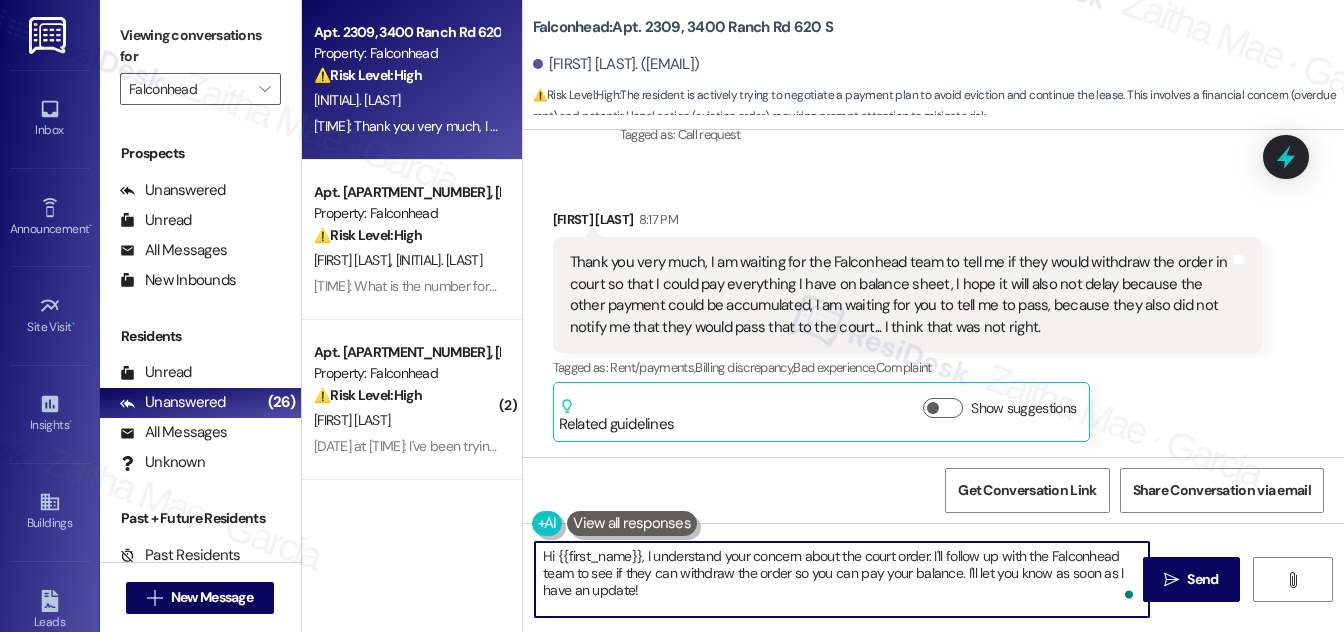 drag, startPoint x: 540, startPoint y: 556, endPoint x: 669, endPoint y: 593, distance: 134.20134 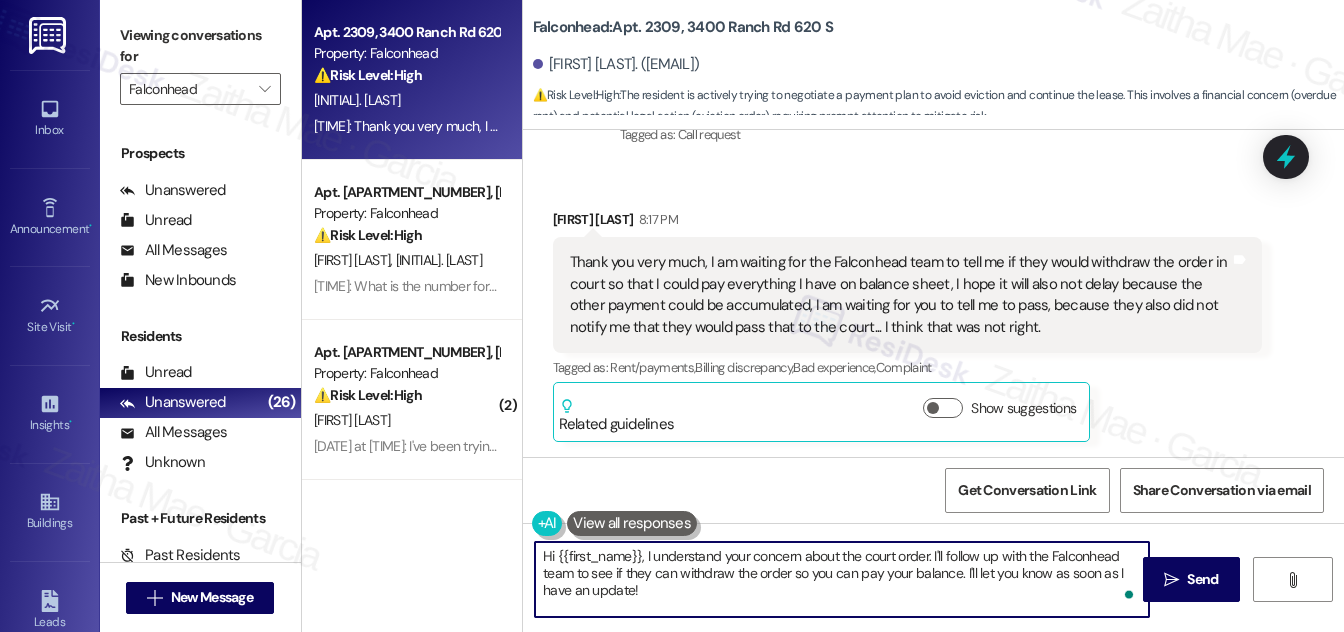 click on "Hi {{first_name}}, I understand your concern about the court order. I'll follow up with the Falconhead team to see if they can withdraw the order so you can pay your balance. I'll let you know as soon as I have an update!" at bounding box center (842, 579) 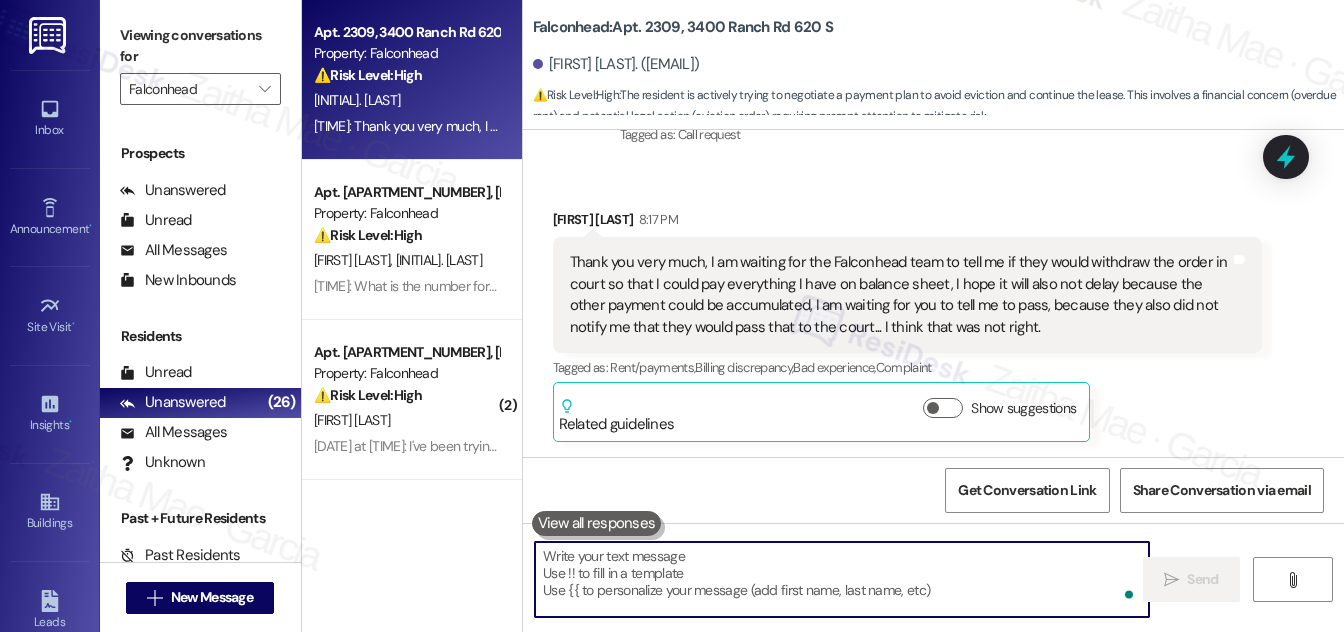 paste on "Thank you for sharing this. I’ve informed the team of your request and concerns, and I’ll follow up with you as soon as I hear back from them." 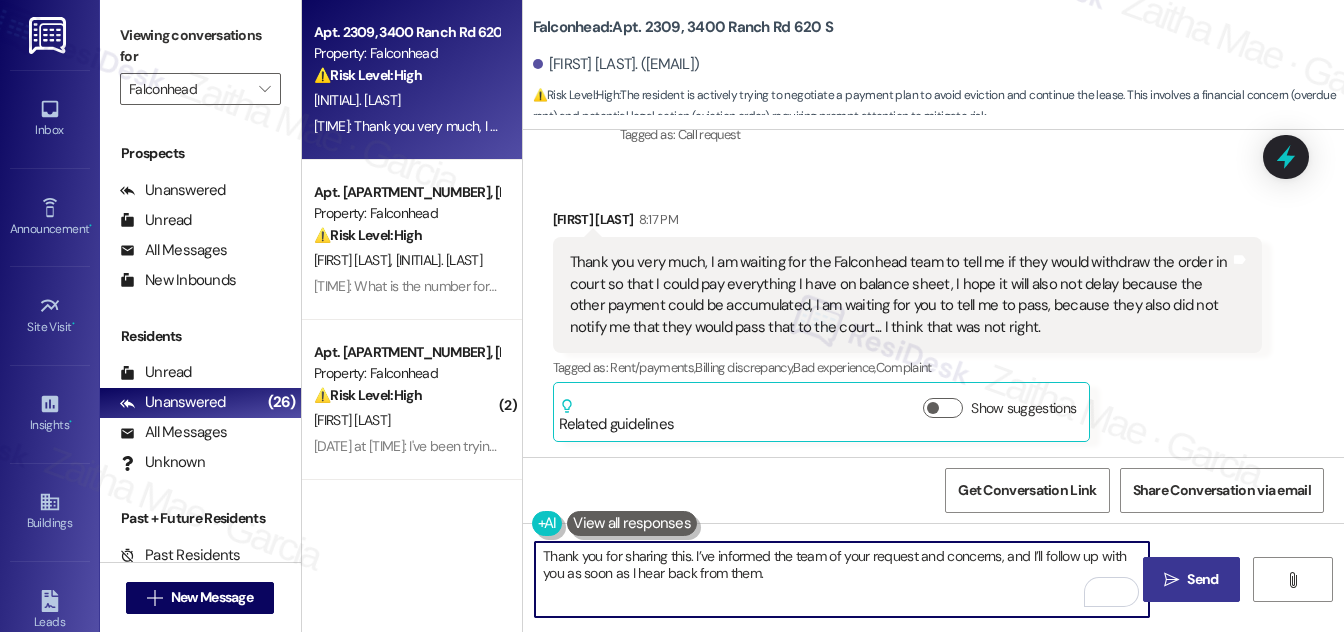 type on "Thank you for sharing this. I’ve informed the team of your request and concerns, and I’ll follow up with you as soon as I hear back from them." 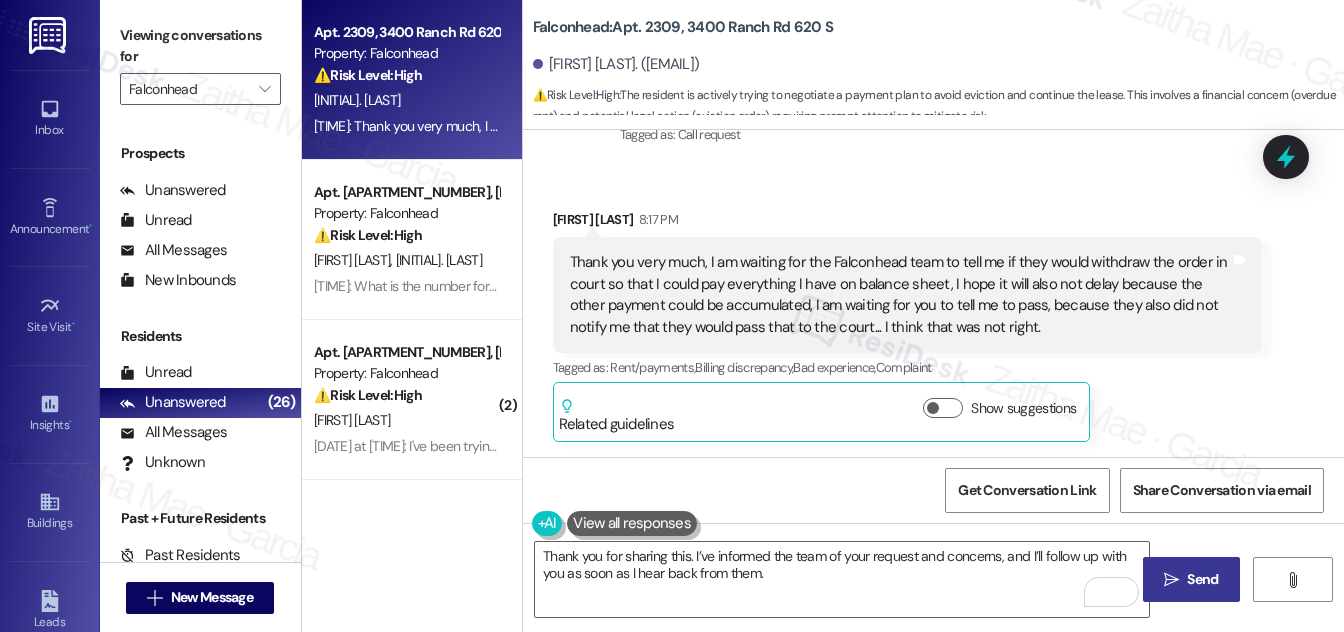 drag, startPoint x: 1199, startPoint y: 583, endPoint x: 1186, endPoint y: 570, distance: 18.384777 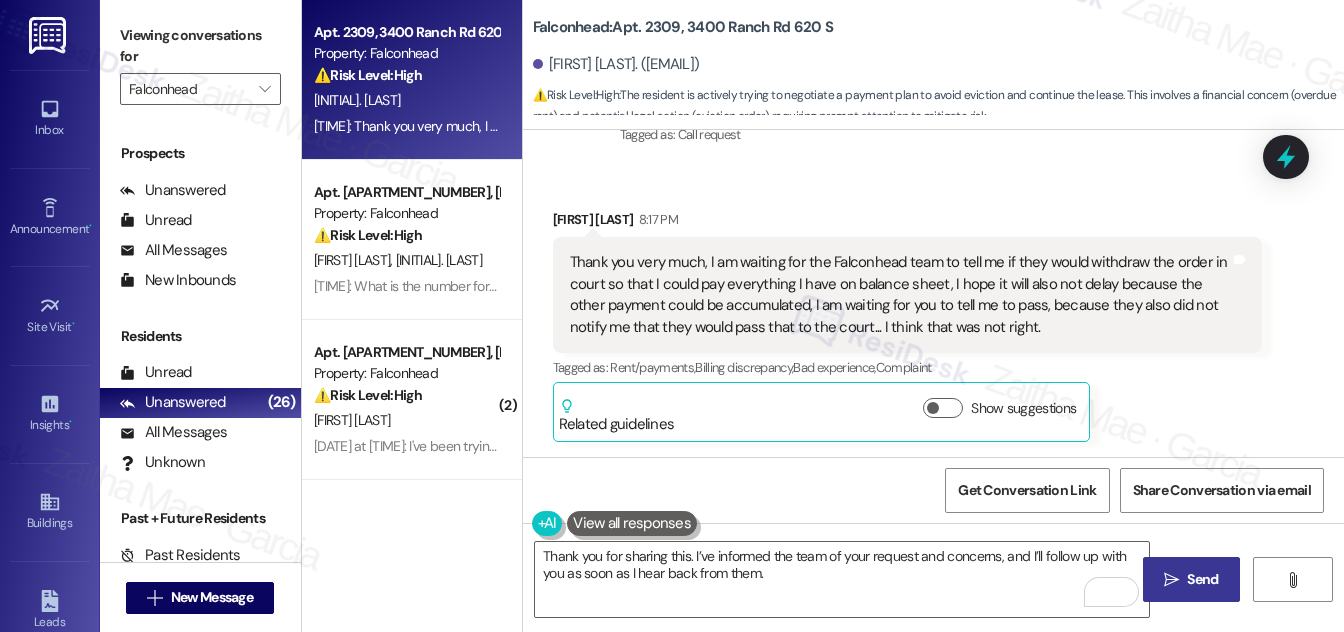 click on "Send" at bounding box center [1202, 579] 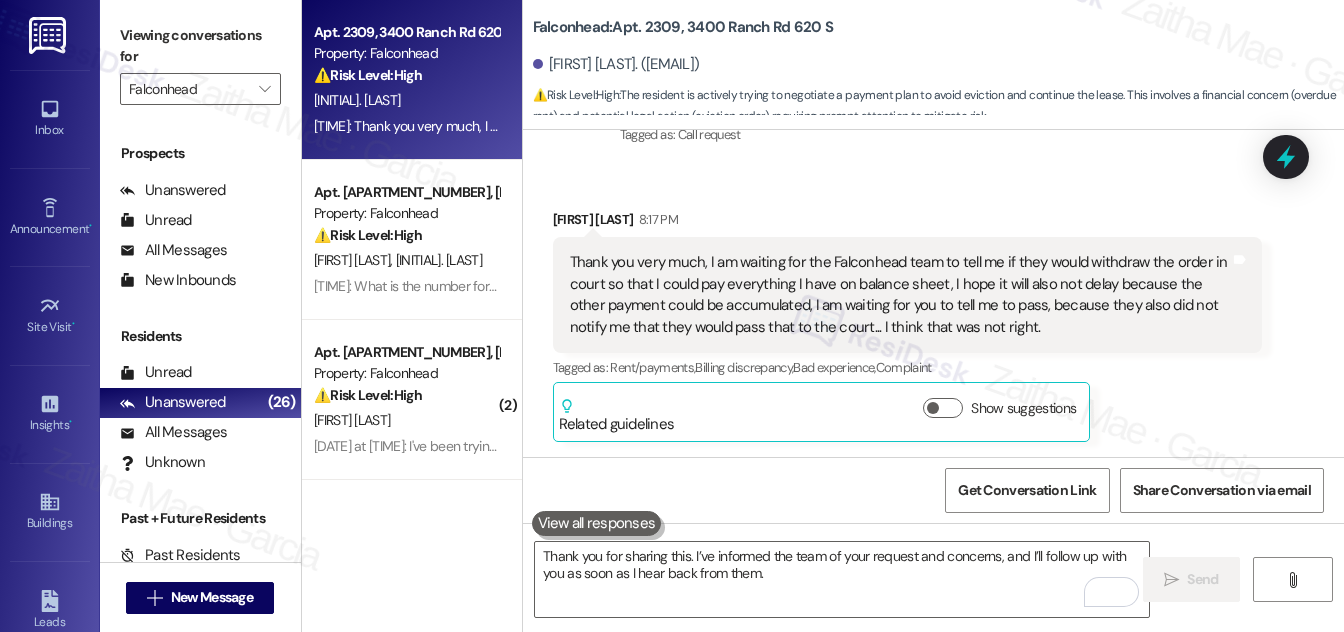 type 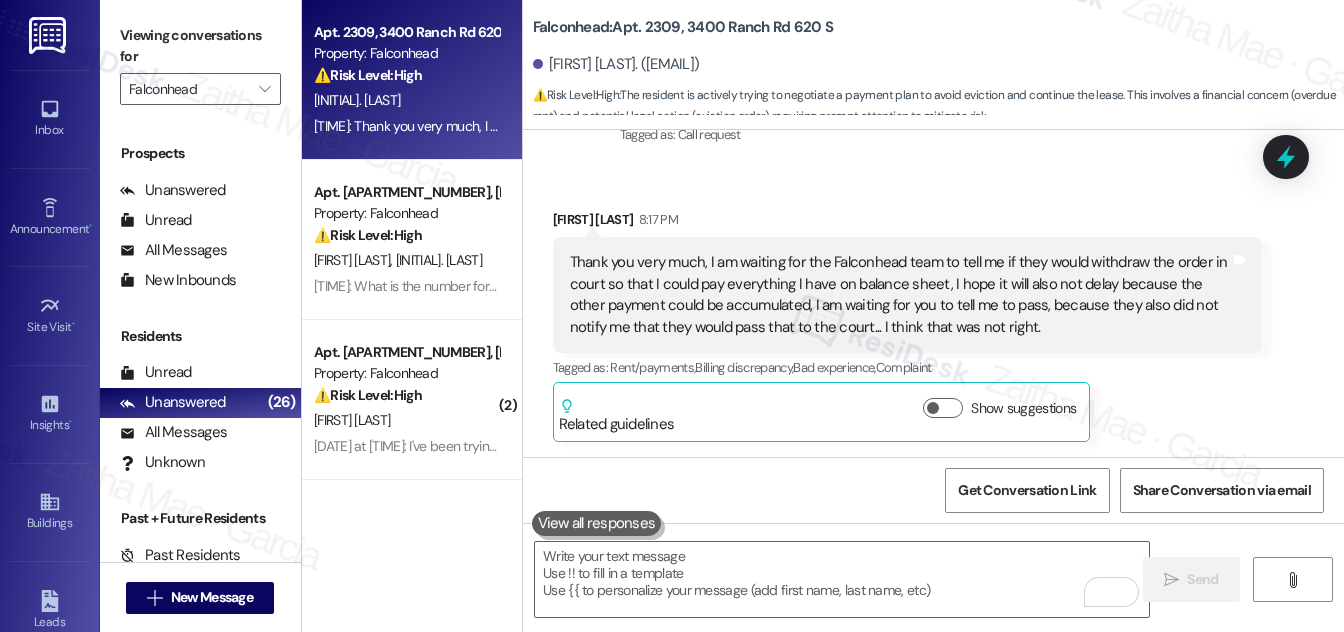 scroll, scrollTop: 2407, scrollLeft: 0, axis: vertical 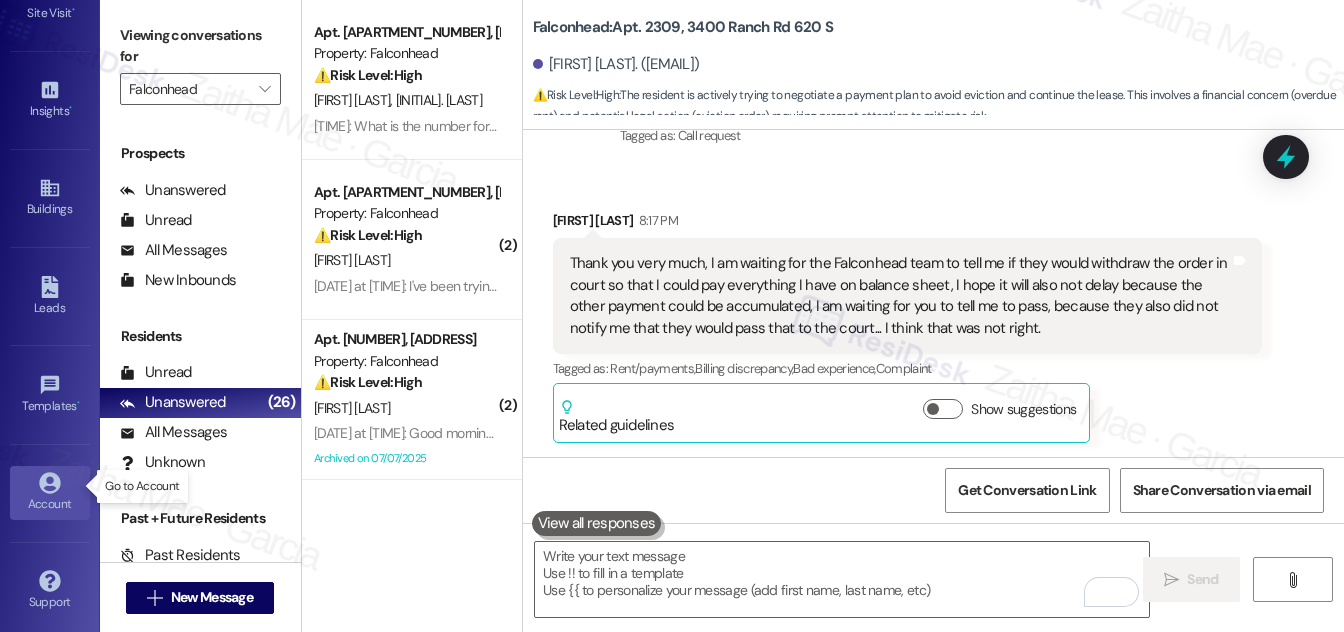 click on "Account" at bounding box center (50, 504) 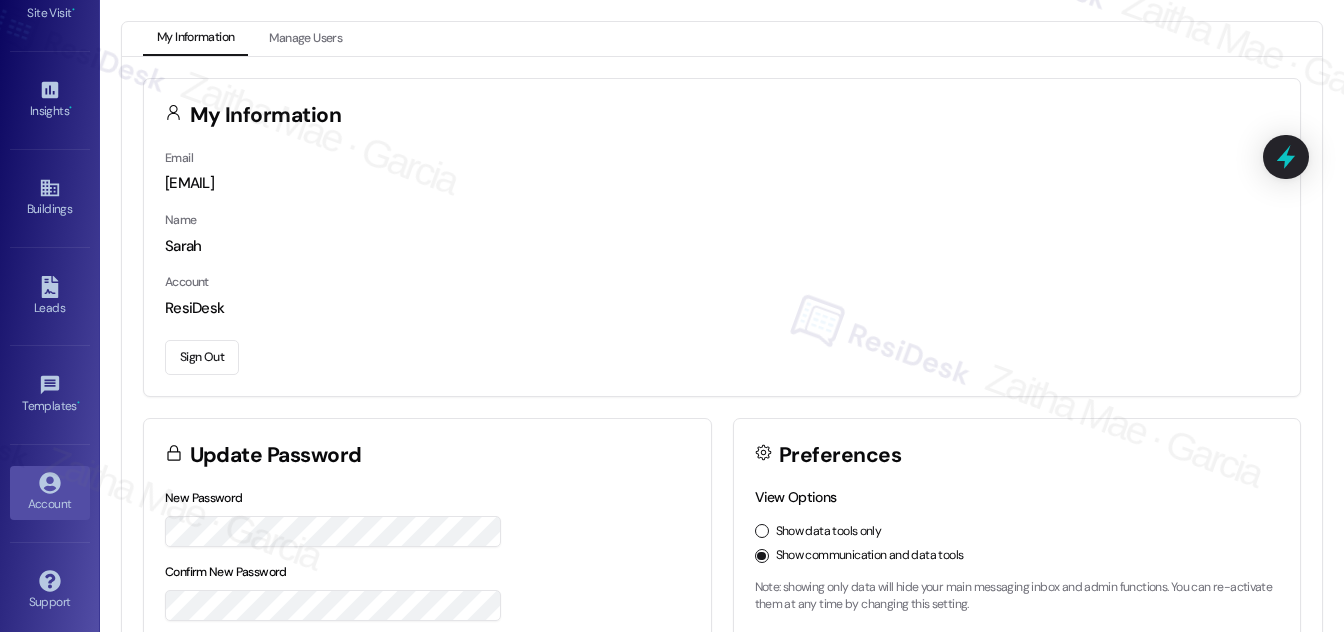 click on "Sign Out" at bounding box center [202, 357] 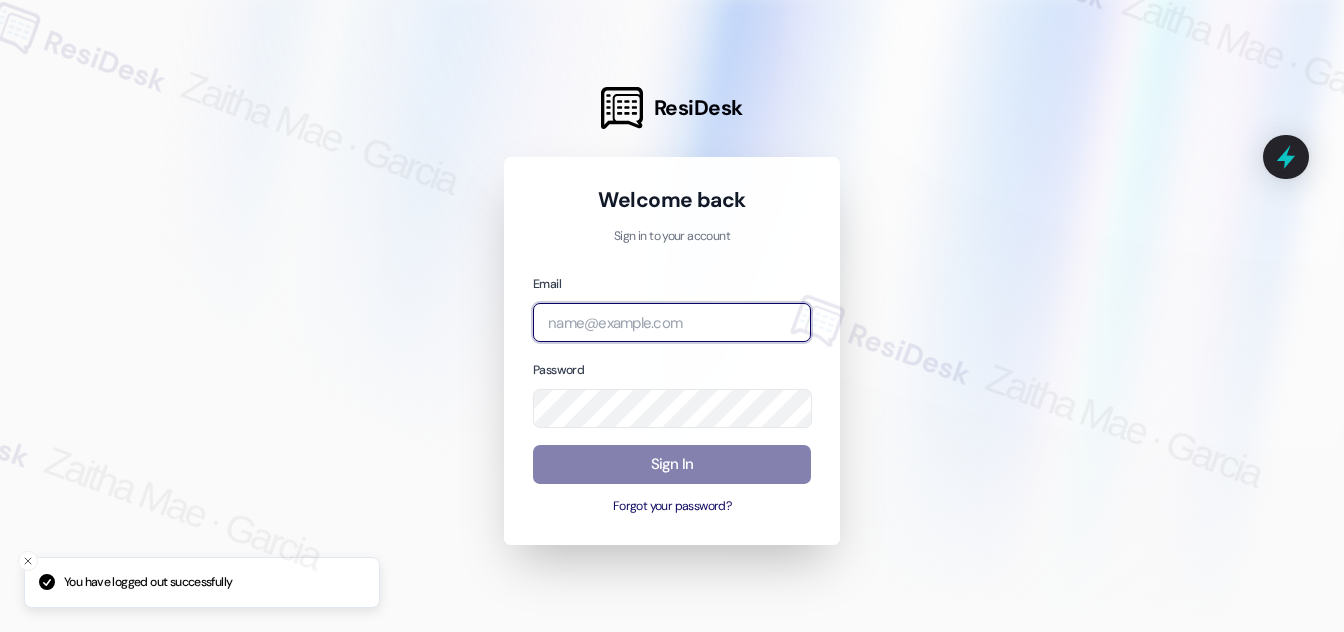 click at bounding box center (672, 322) 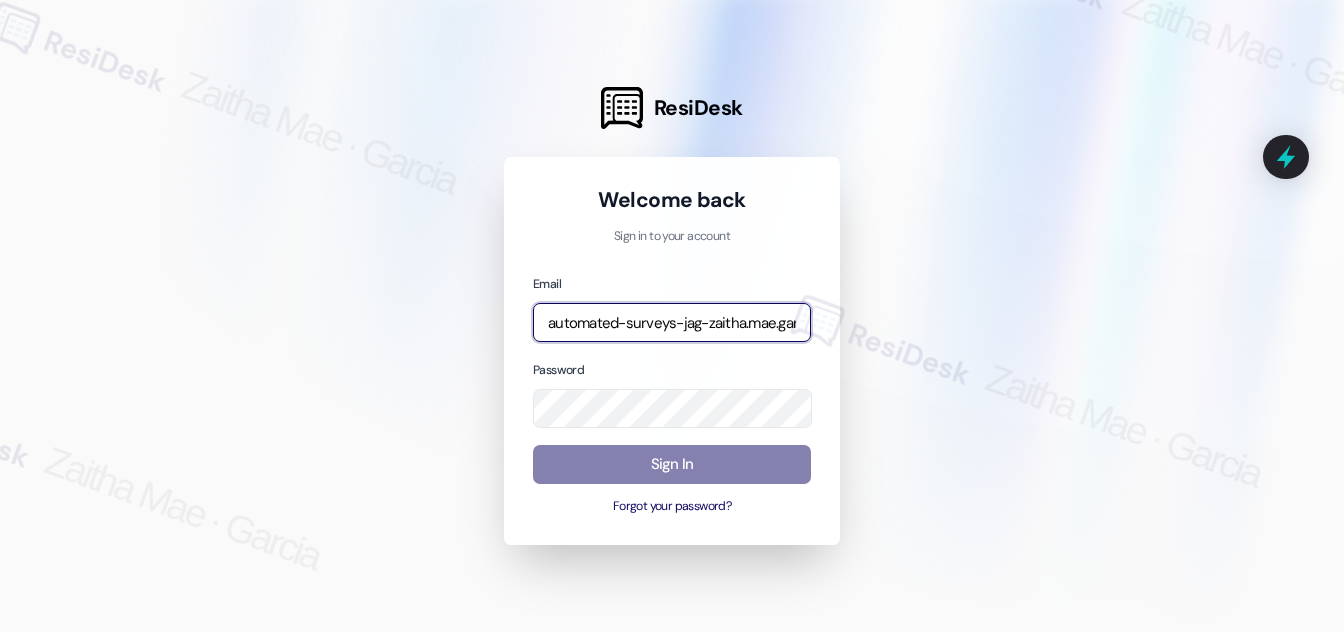type on "automated-surveys-jag-zaitha.mae.garcia@jag.com" 